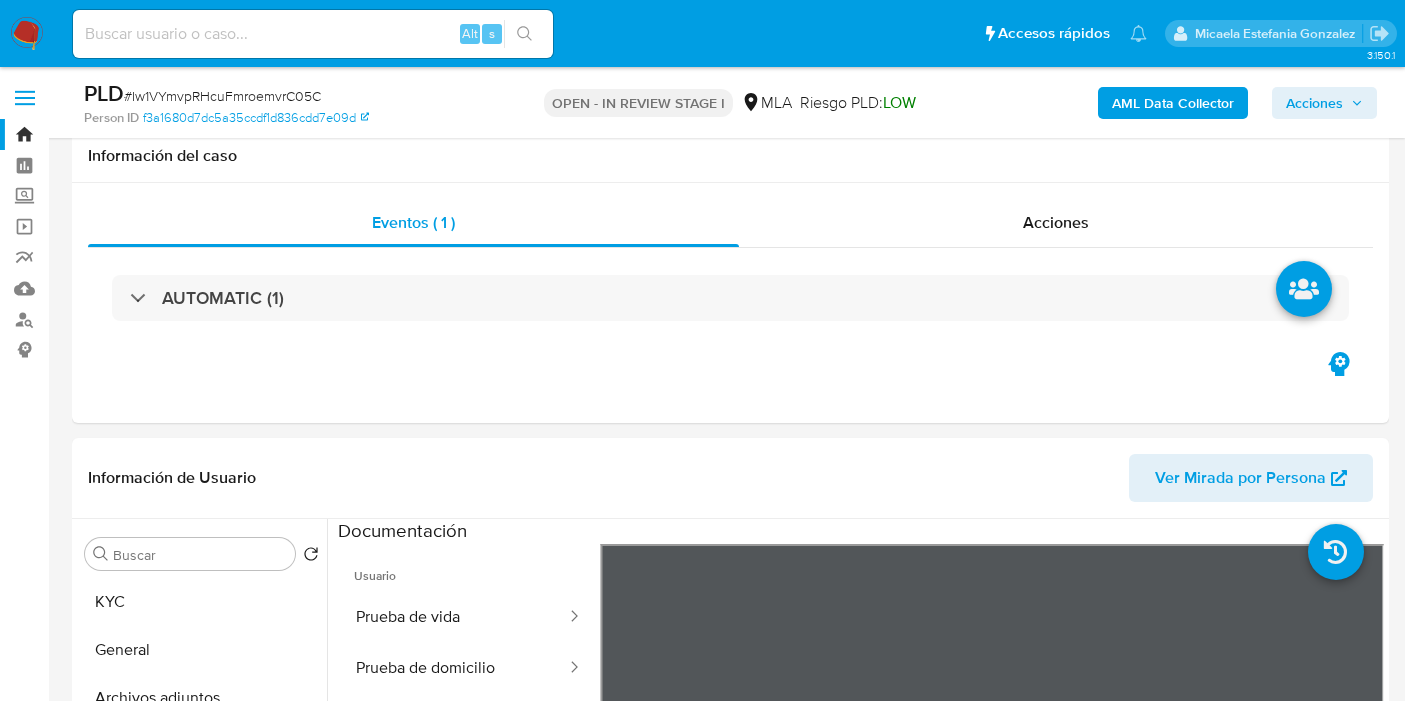 select on "10" 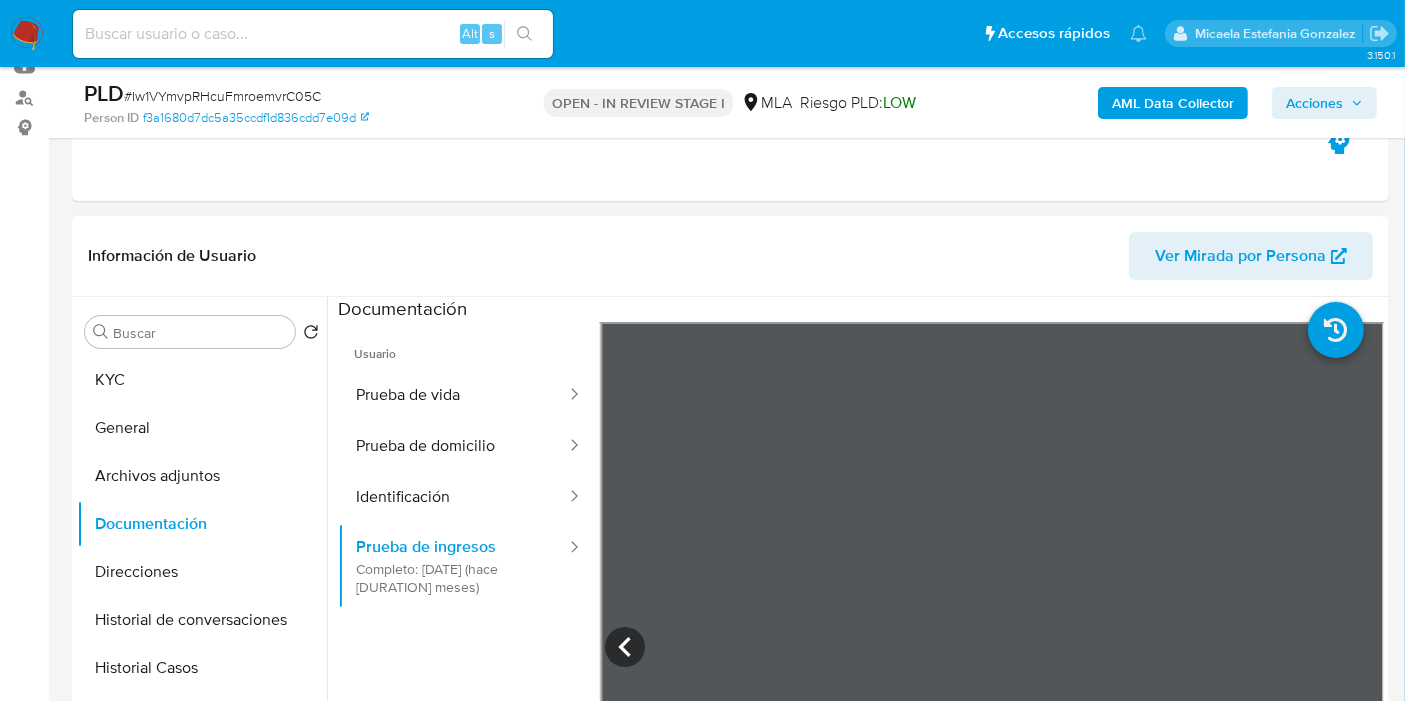scroll, scrollTop: 222, scrollLeft: 0, axis: vertical 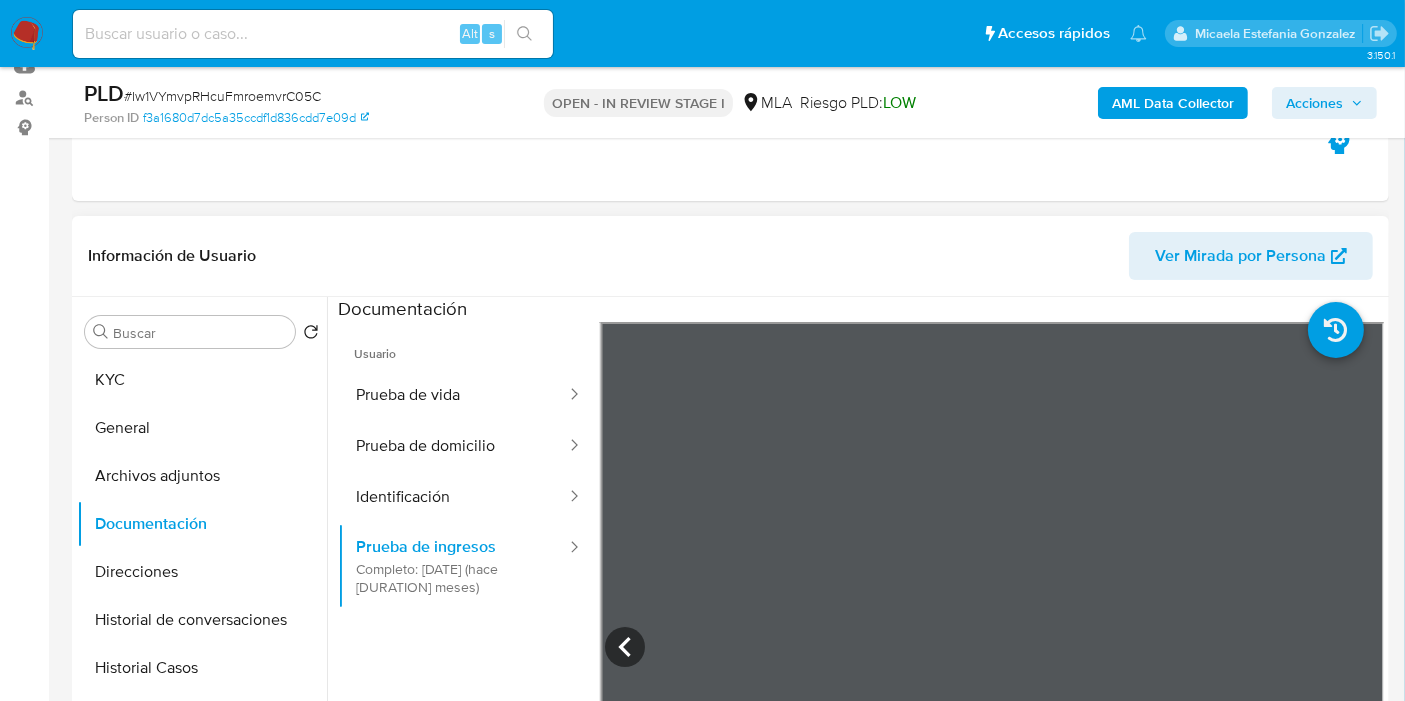 click on "Buscar   Volver al orden por defecto KYC General Archivos adjuntos Documentación Direcciones Historial de conversaciones Historial Casos Restricciones Nuevo Mundo Anticipos de dinero CVU Cruces y Relaciones Créditos Cuentas Bancarias Datos Modificados Devices Geolocation Dispositivos Point Fecha Compliant Historial Riesgo PLD IV Challenges Información de accesos Insurtech Items Lista Interna Listas Externas Marcas AML Perfiles Tarjetas Inversiones" at bounding box center [202, 554] 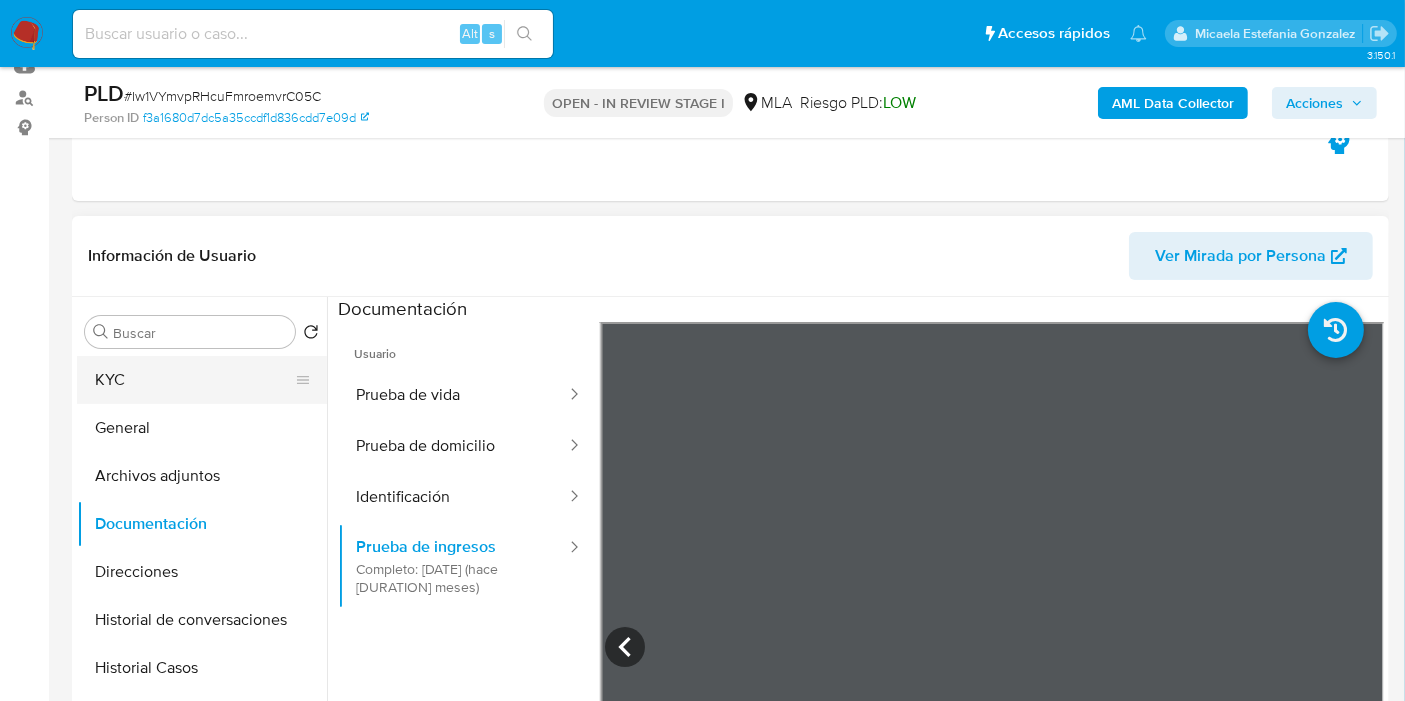 click on "KYC" at bounding box center (194, 380) 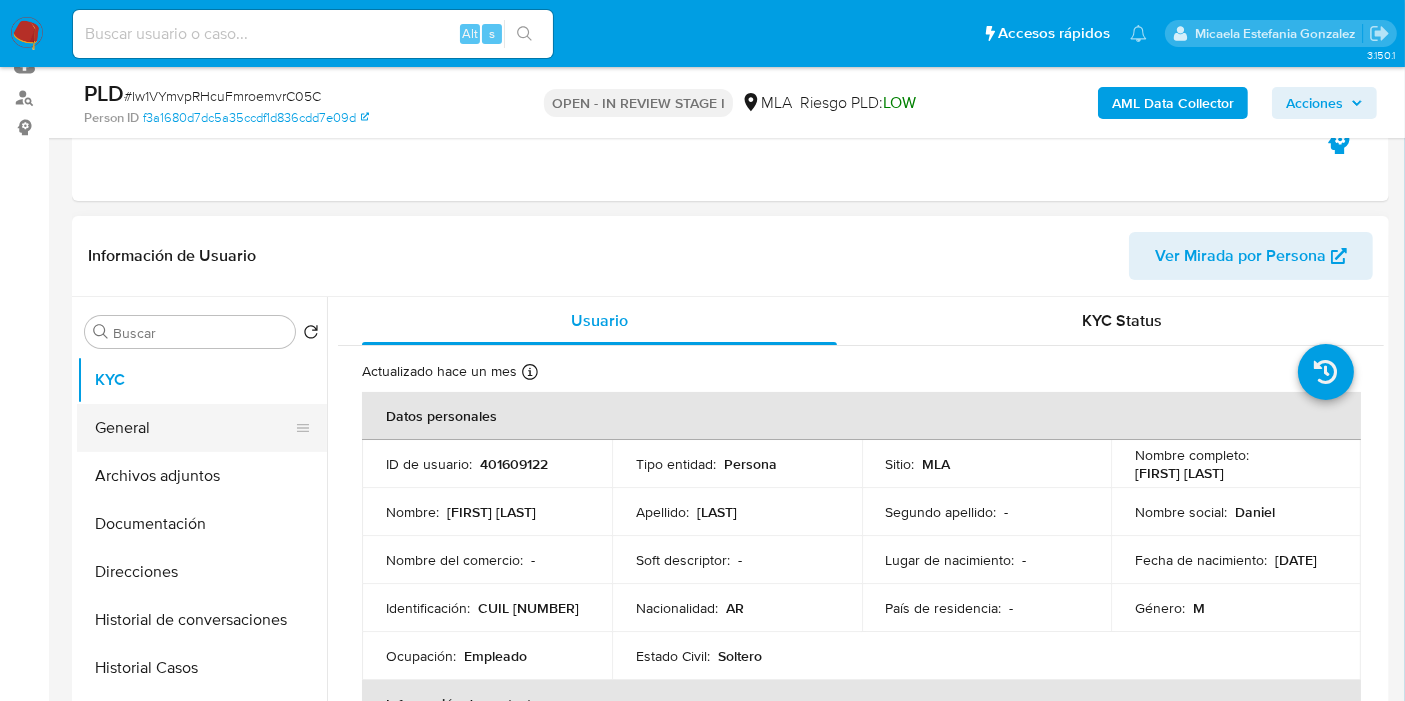 click on "General" at bounding box center (194, 428) 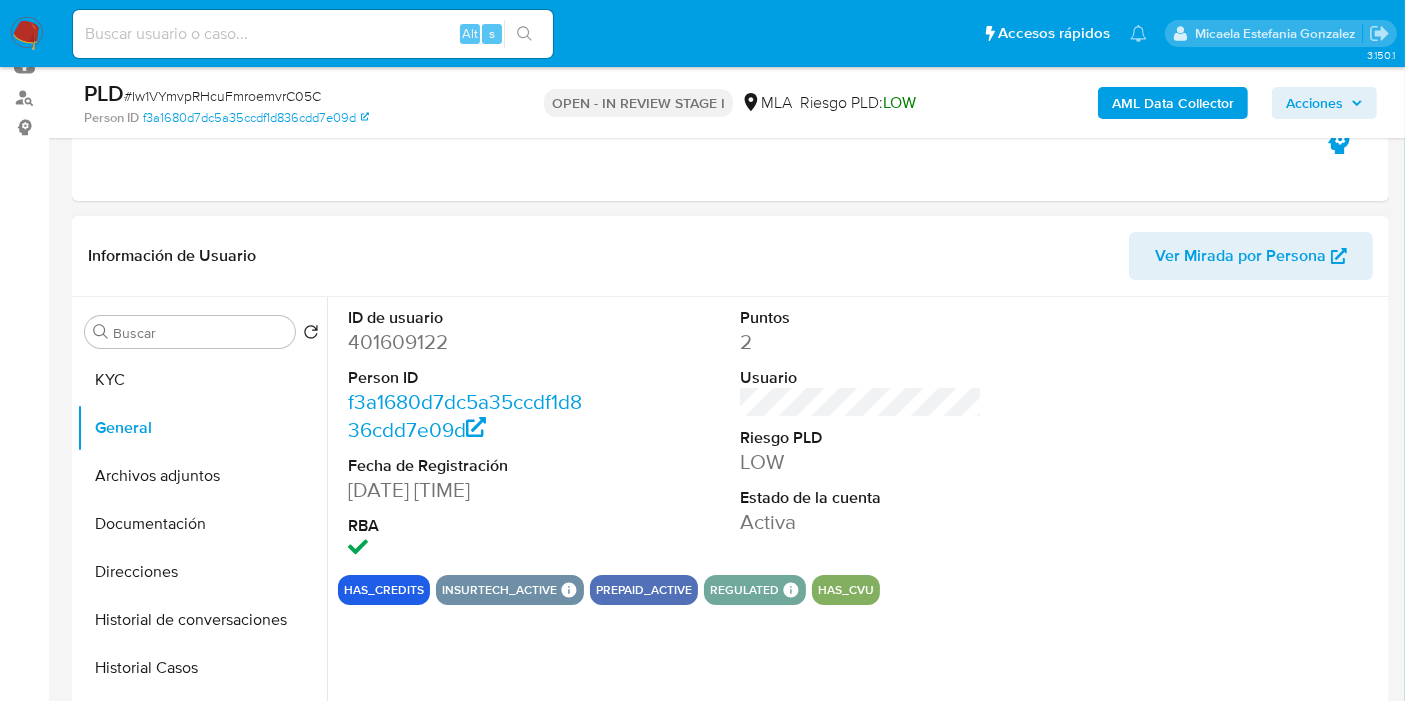 click on "401609122" at bounding box center [469, 342] 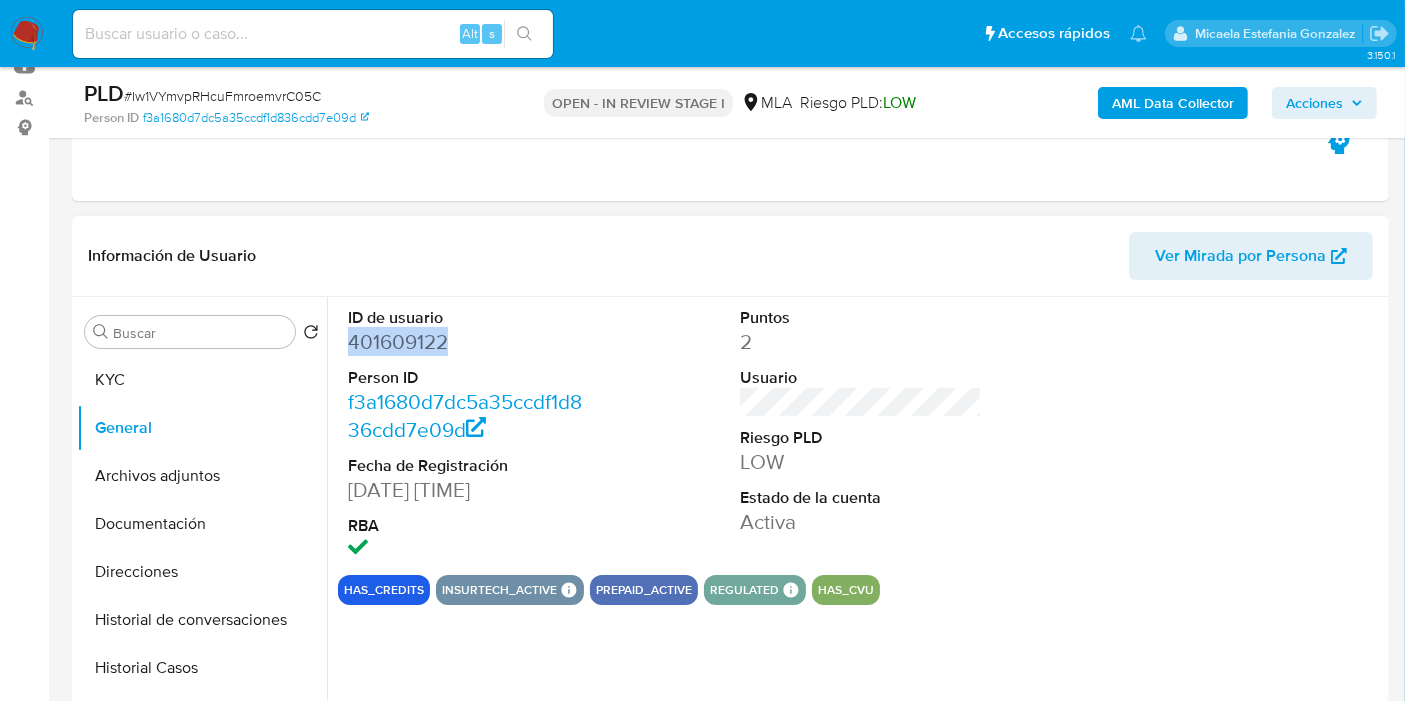 click on "401609122" at bounding box center (469, 342) 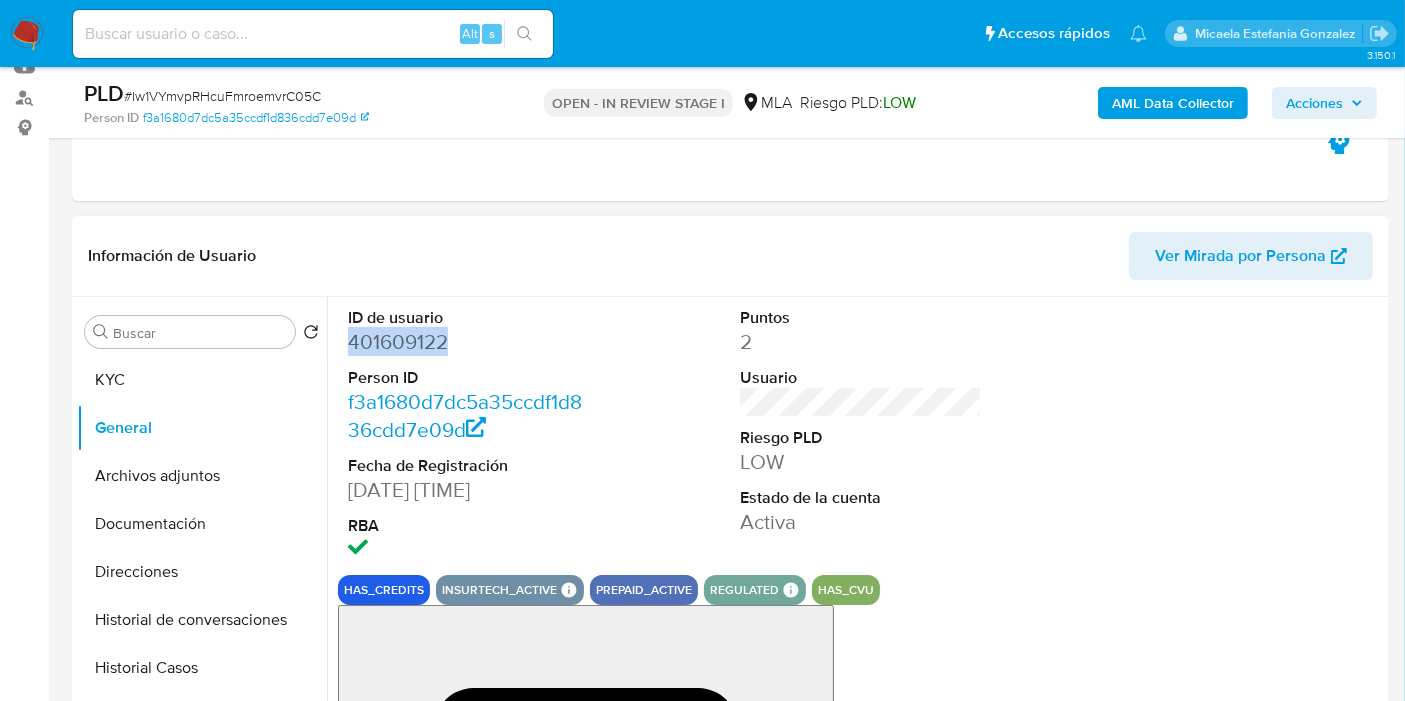 copy on "401609122" 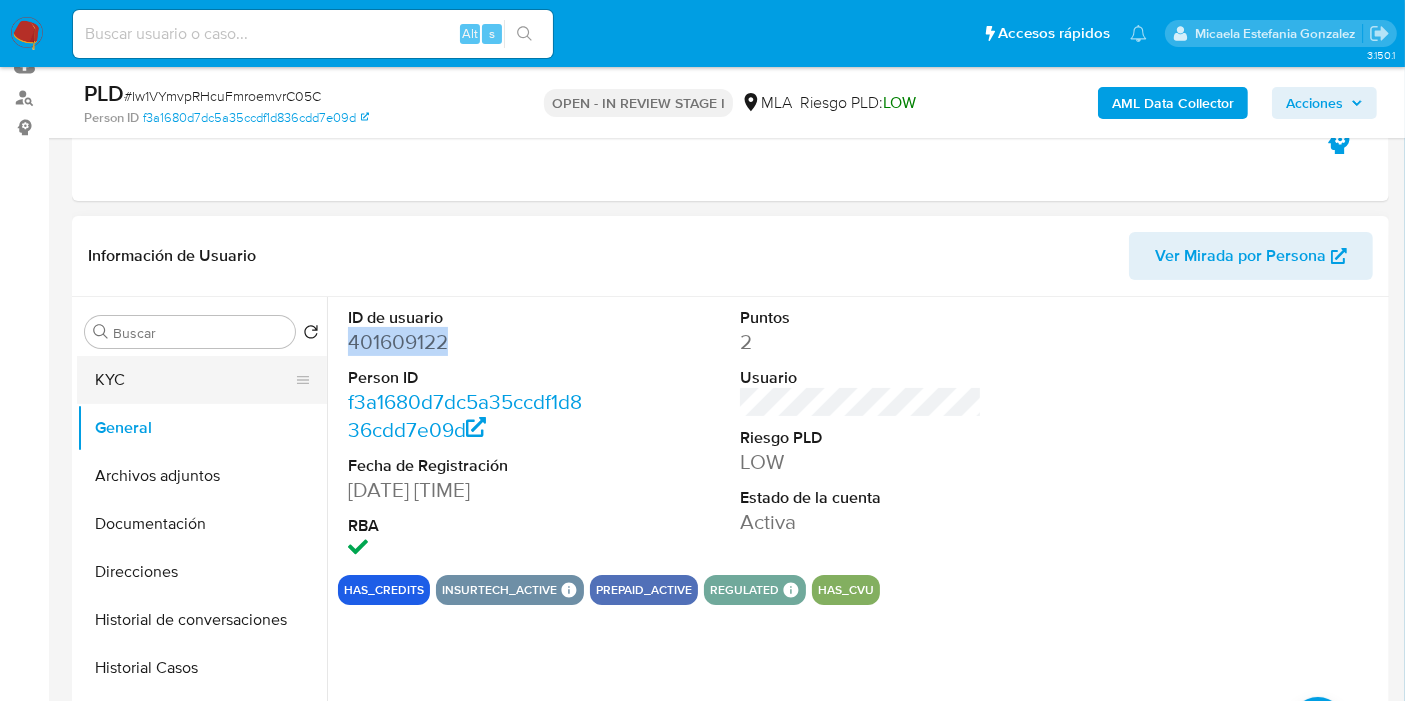 click on "KYC" at bounding box center [194, 380] 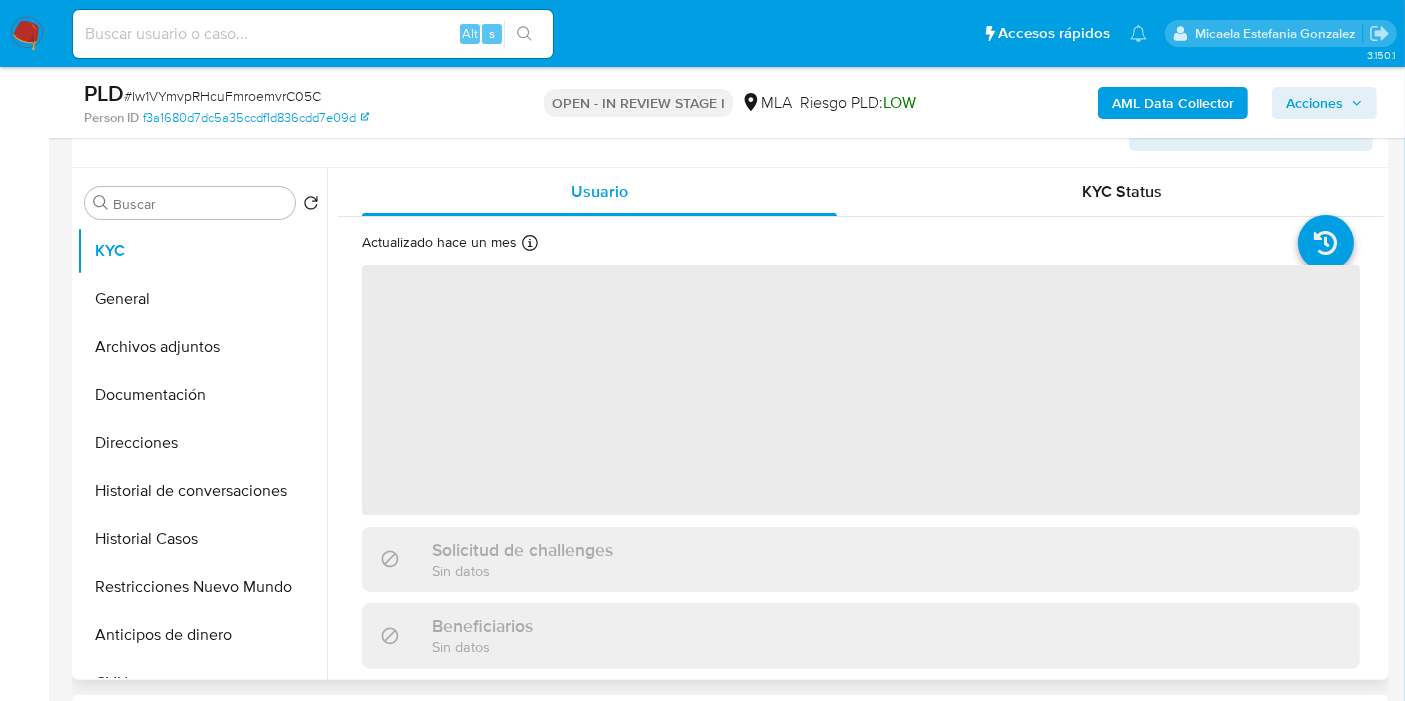 scroll, scrollTop: 444, scrollLeft: 0, axis: vertical 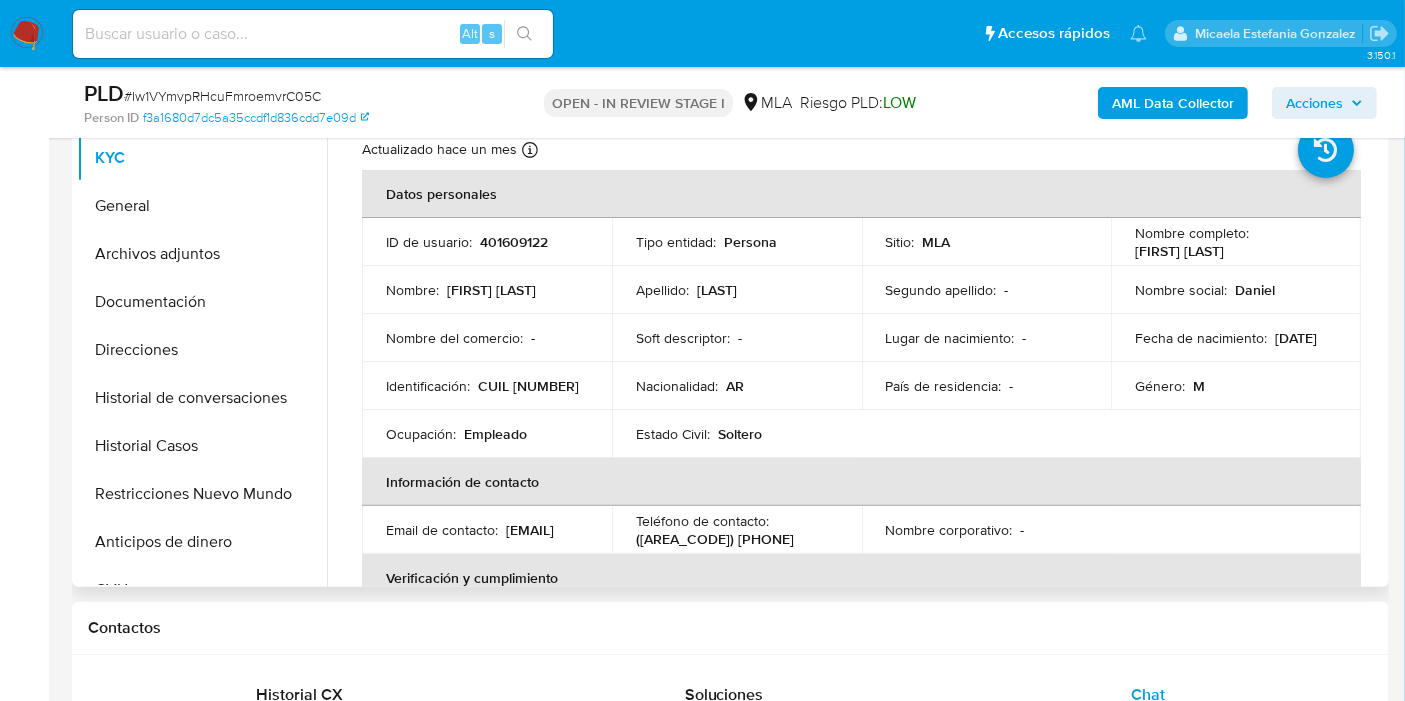drag, startPoint x: 556, startPoint y: 540, endPoint x: 388, endPoint y: 541, distance: 168.00298 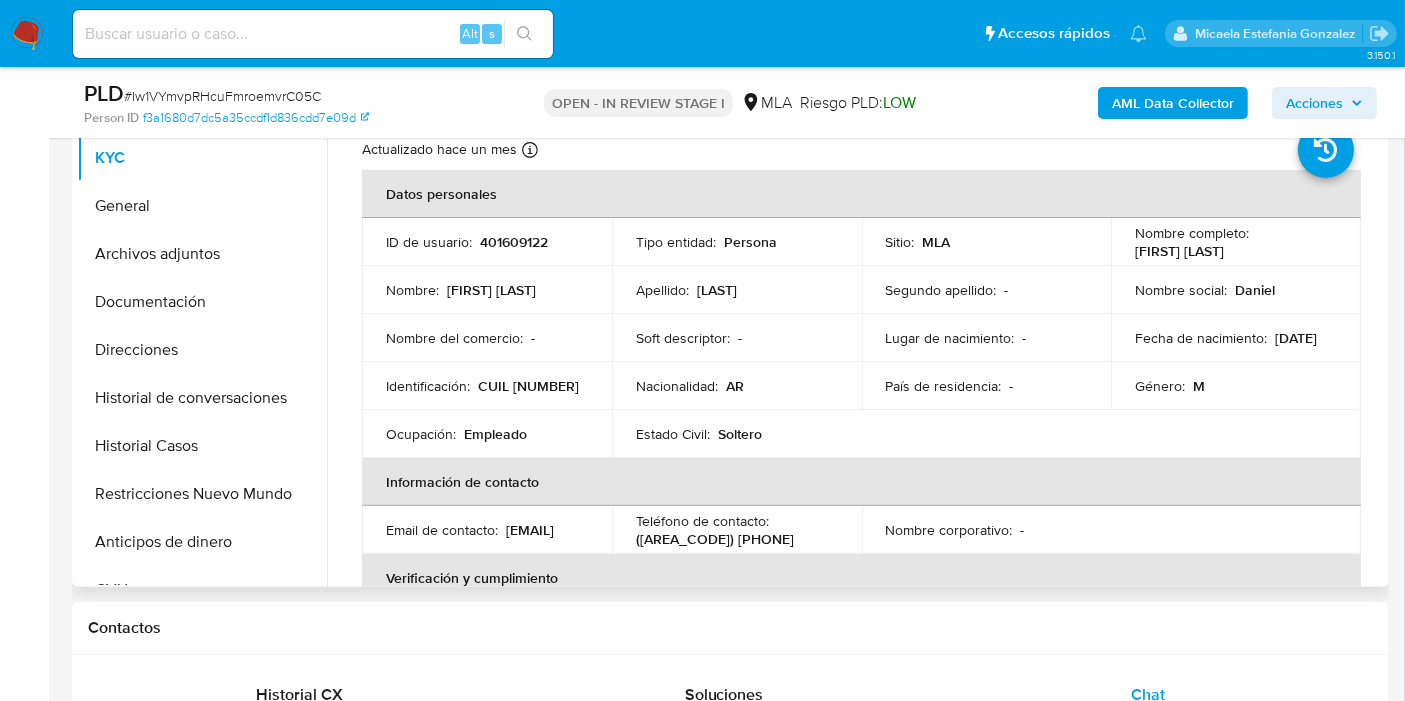 scroll, scrollTop: 222, scrollLeft: 0, axis: vertical 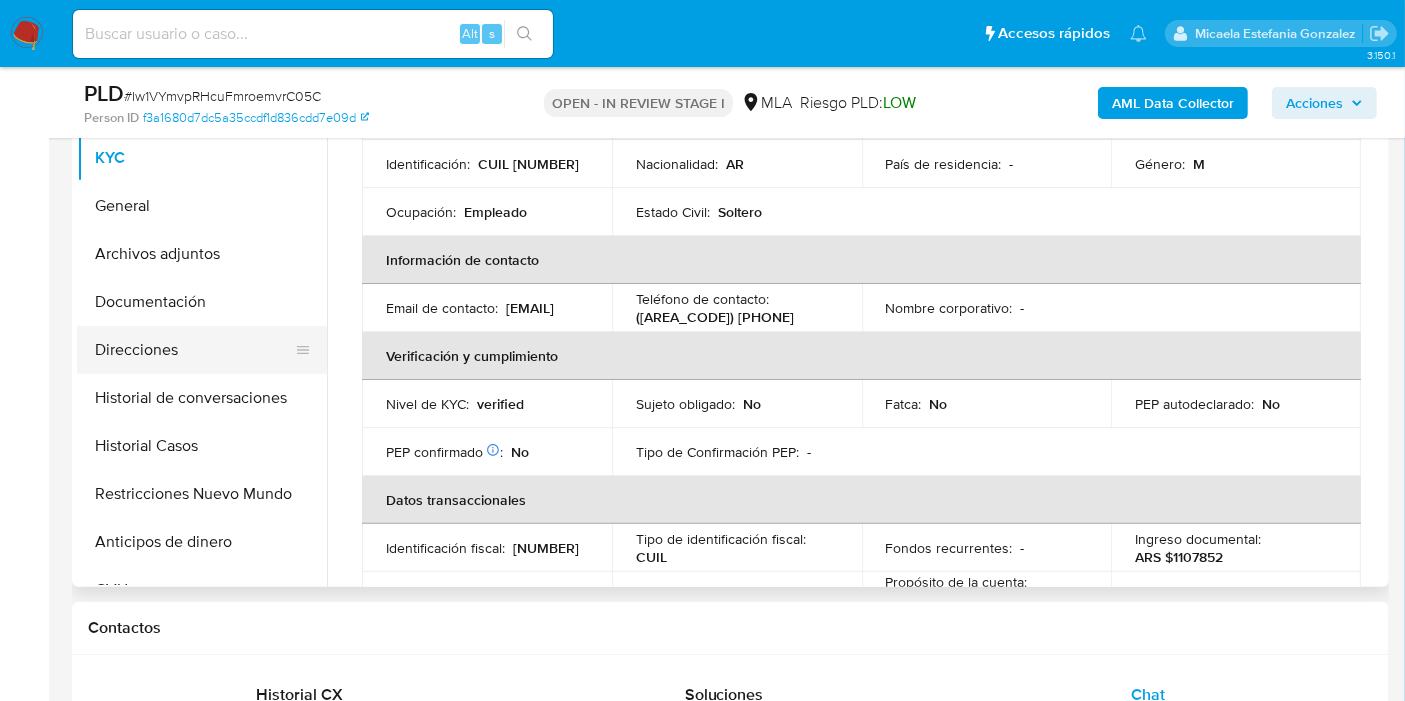 click on "Direcciones" at bounding box center [194, 350] 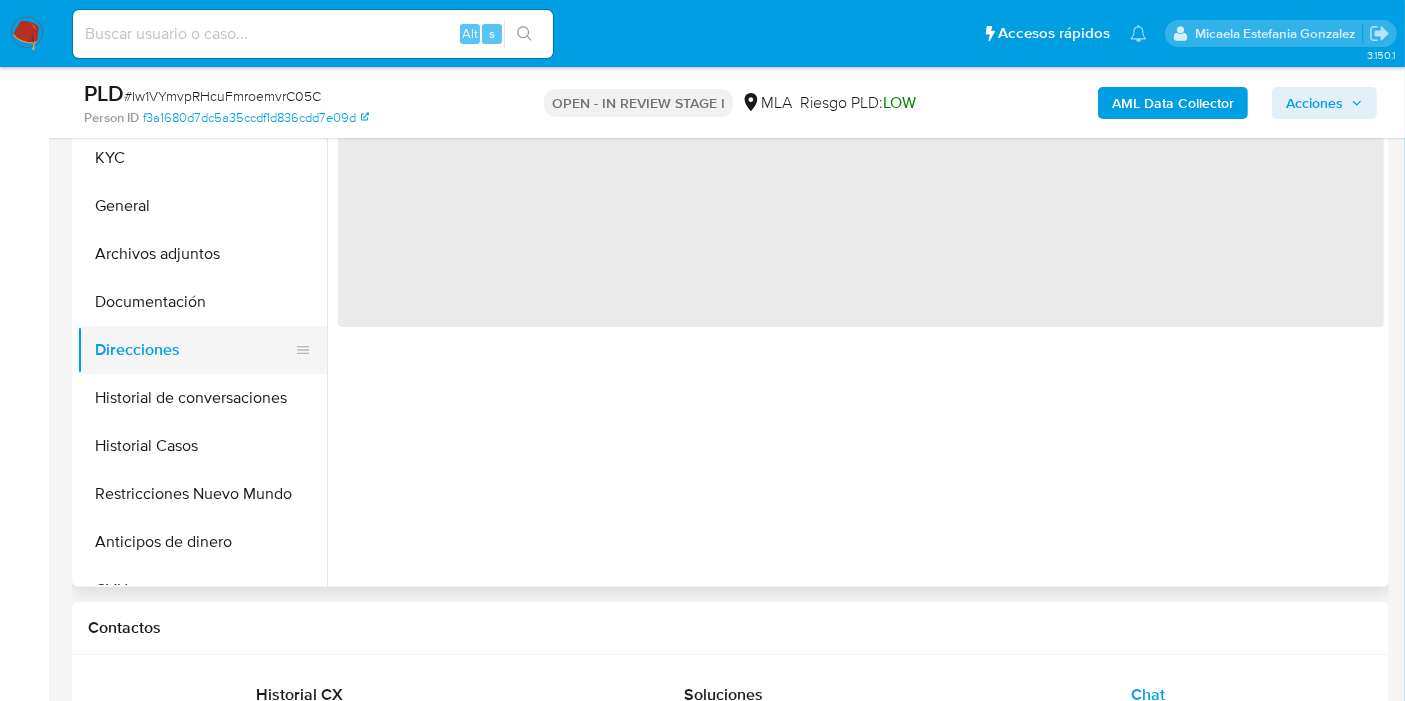 scroll, scrollTop: 0, scrollLeft: 0, axis: both 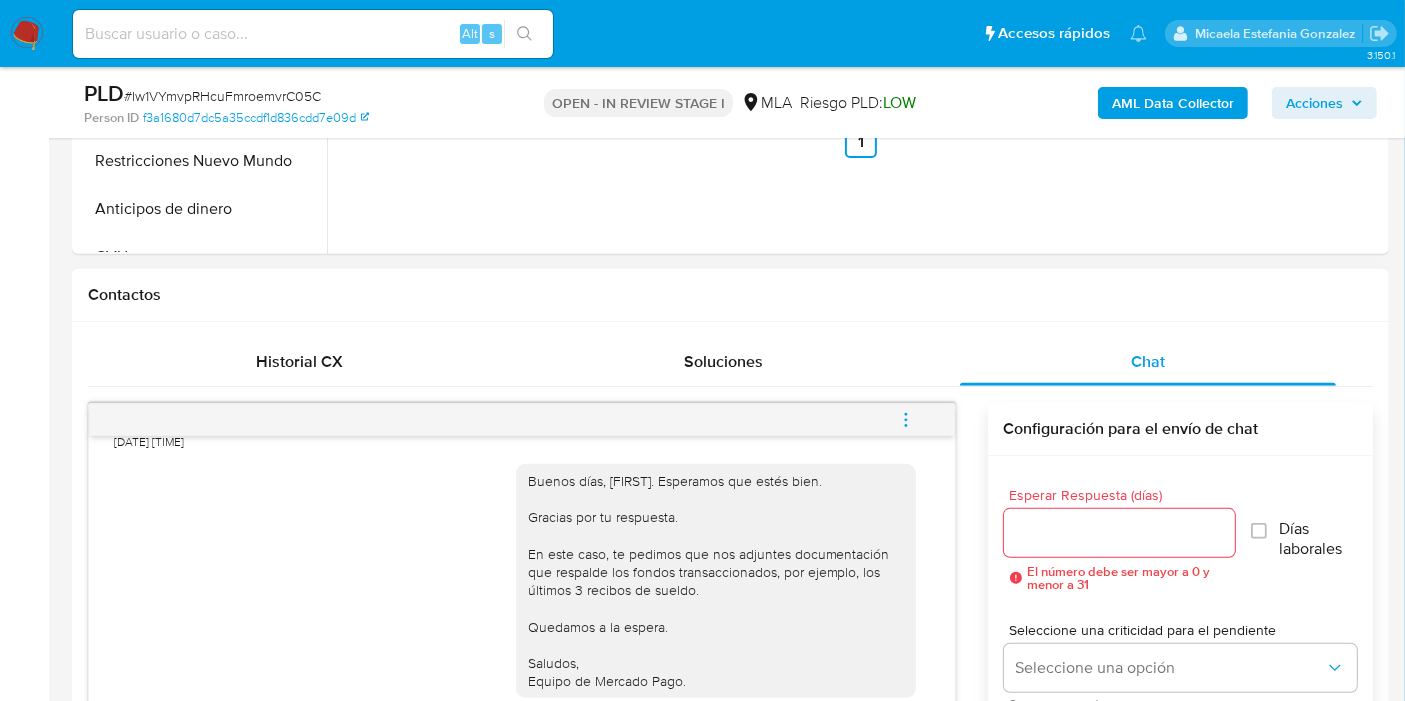 click at bounding box center [906, 420] 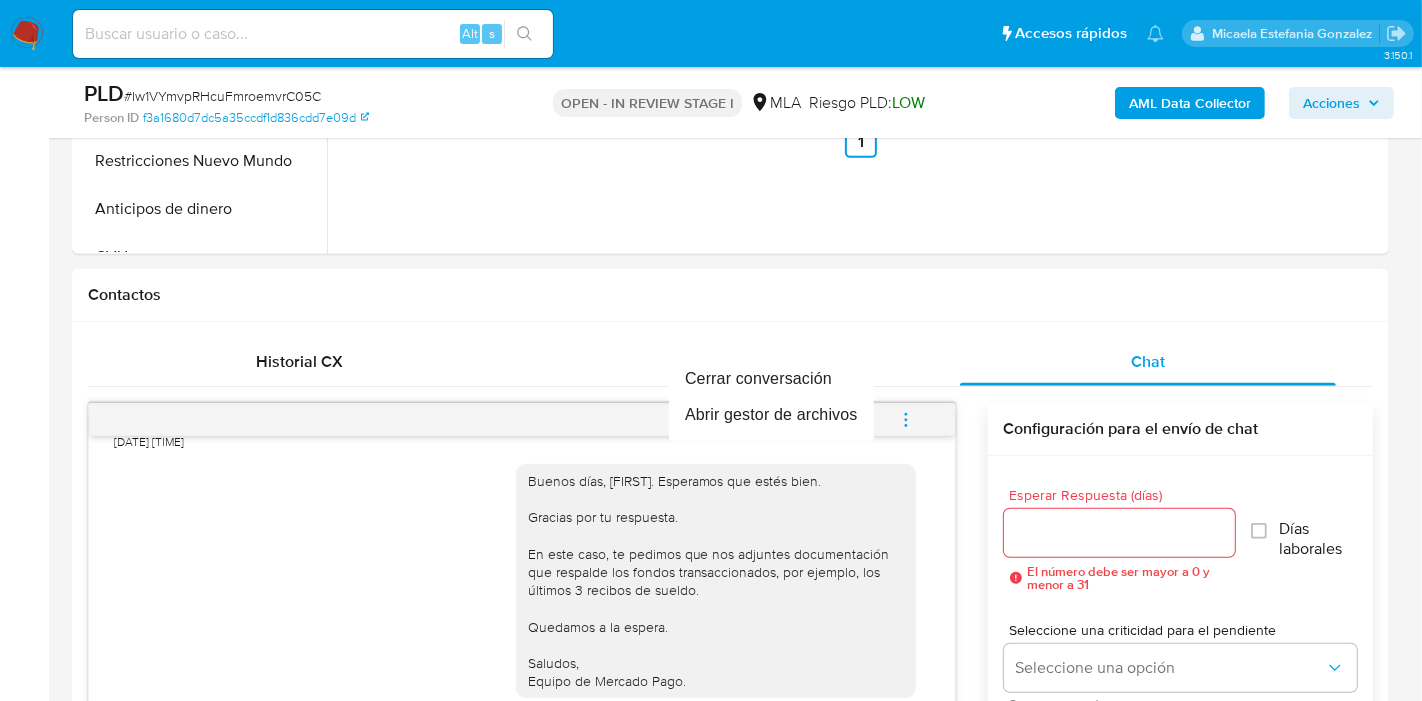 click at bounding box center (711, 350) 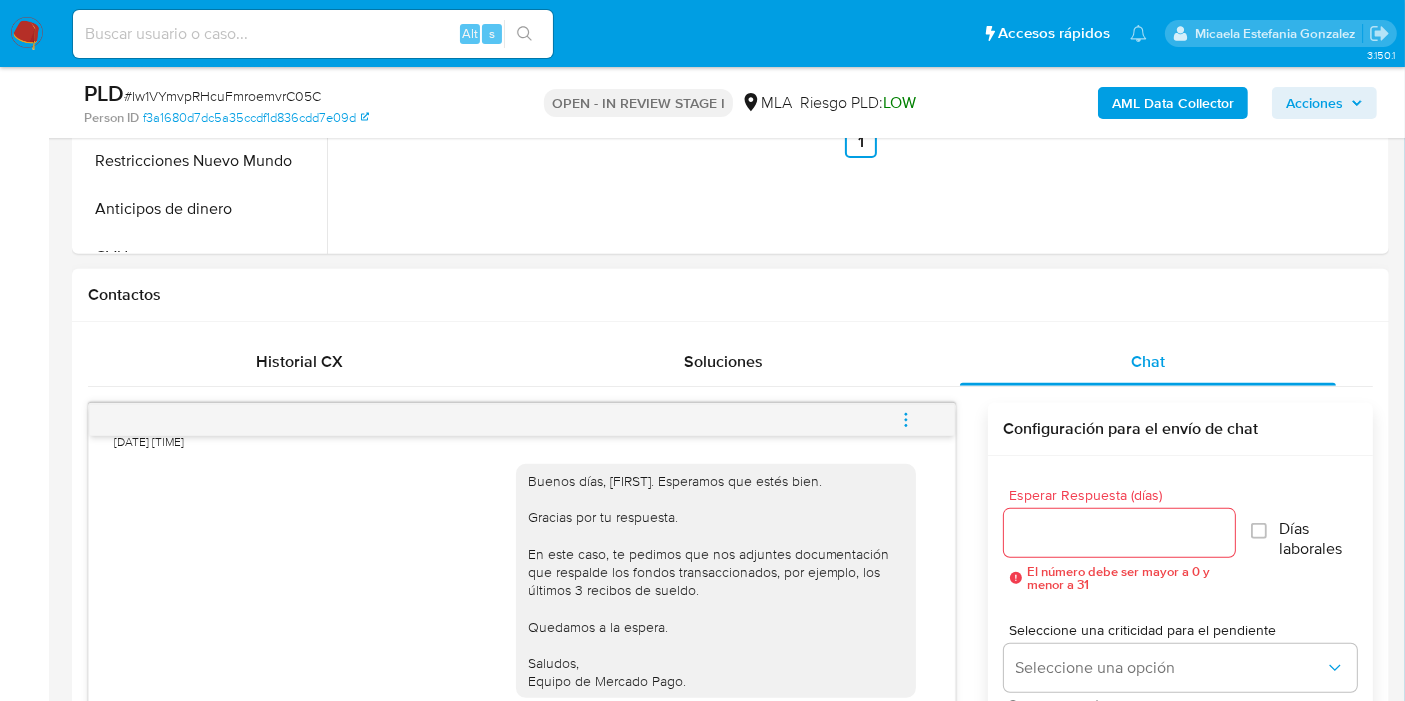 click 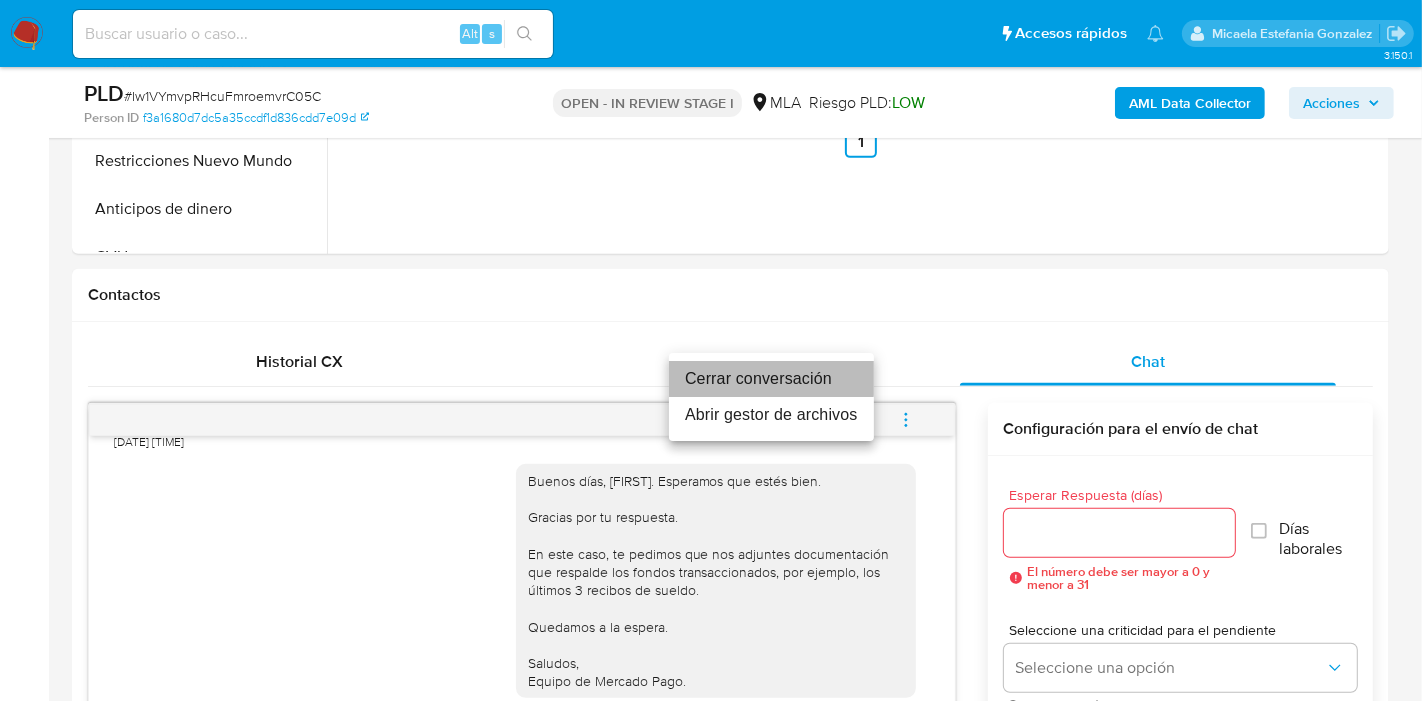click on "Cerrar conversación" at bounding box center [771, 379] 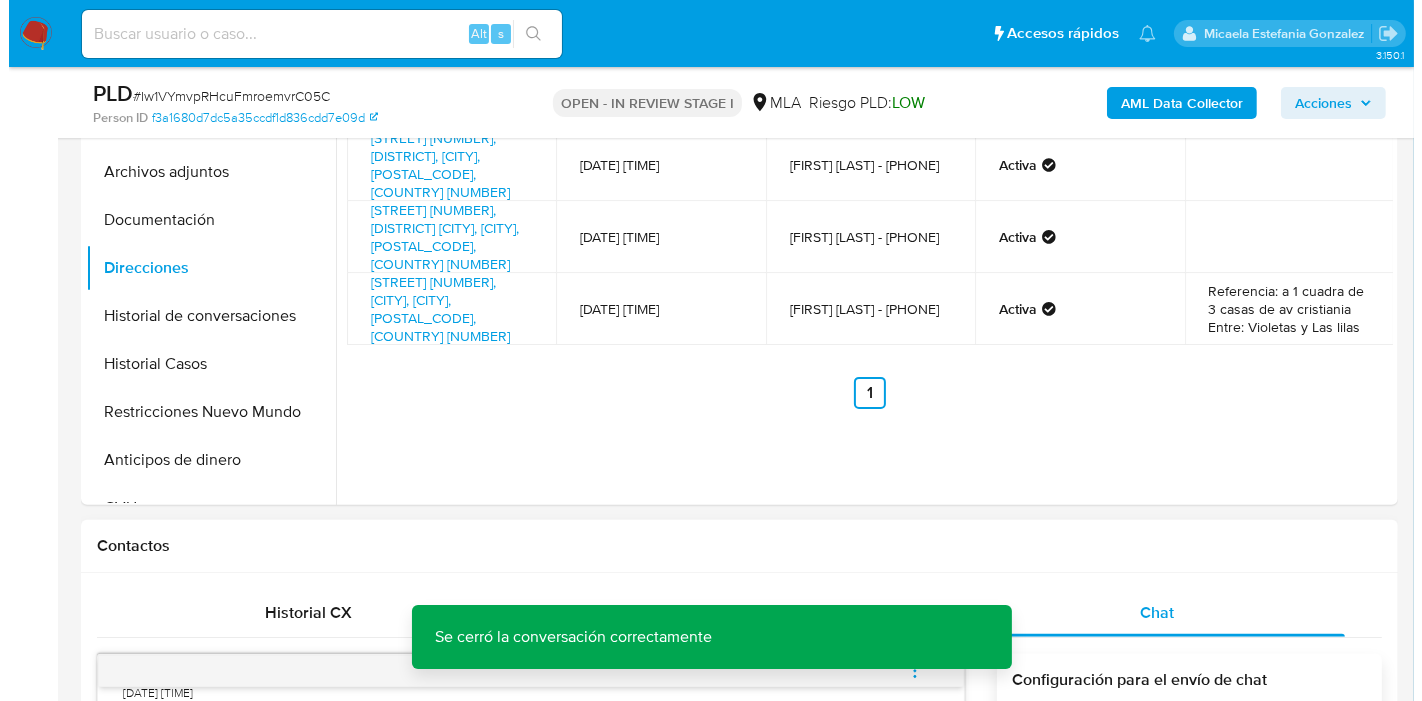 scroll, scrollTop: 333, scrollLeft: 0, axis: vertical 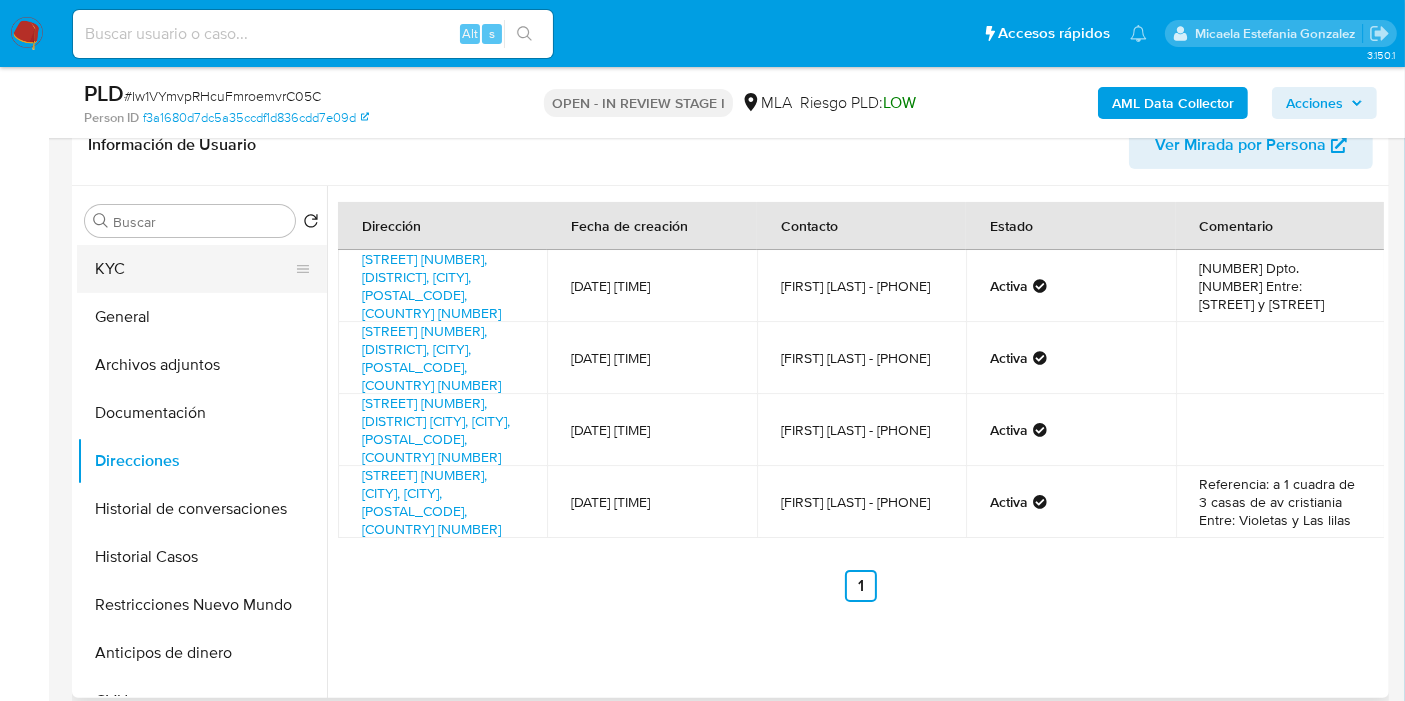 click on "KYC" at bounding box center [194, 269] 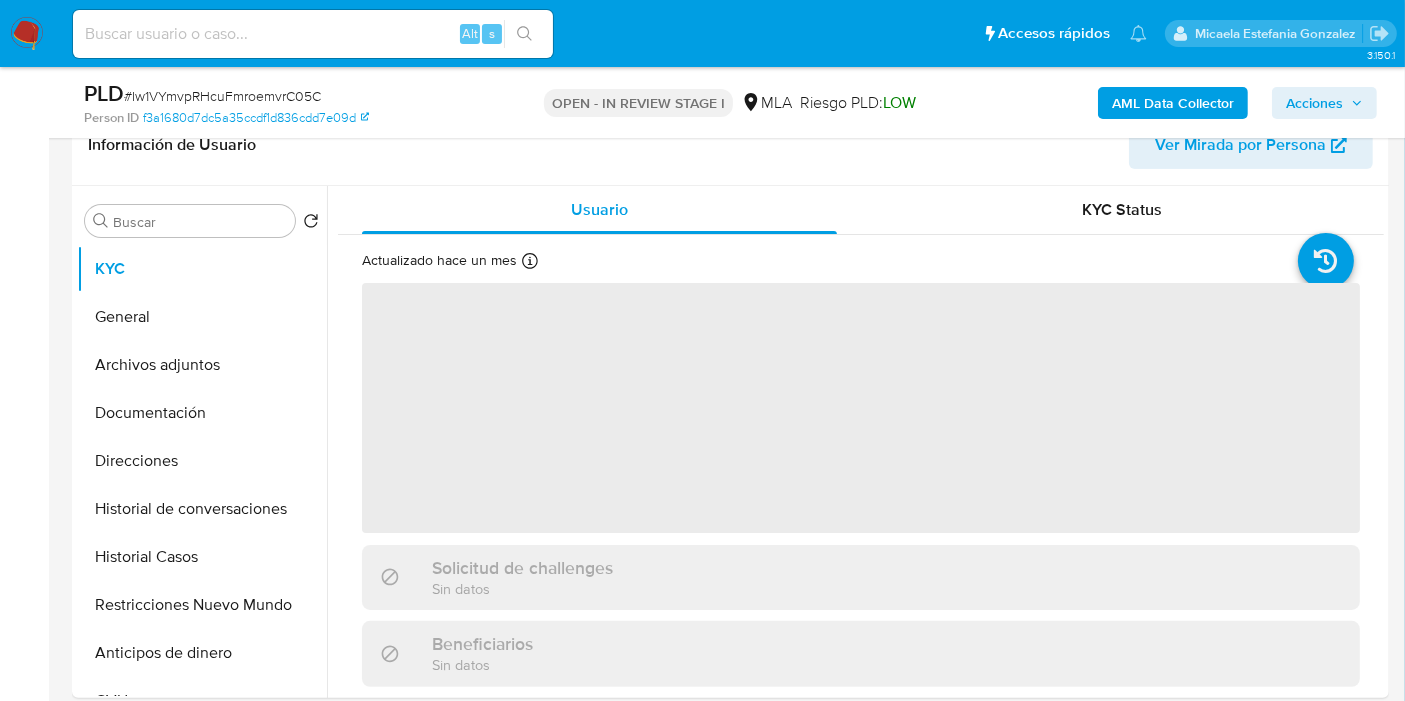 click on "AML Data Collector" at bounding box center [1173, 103] 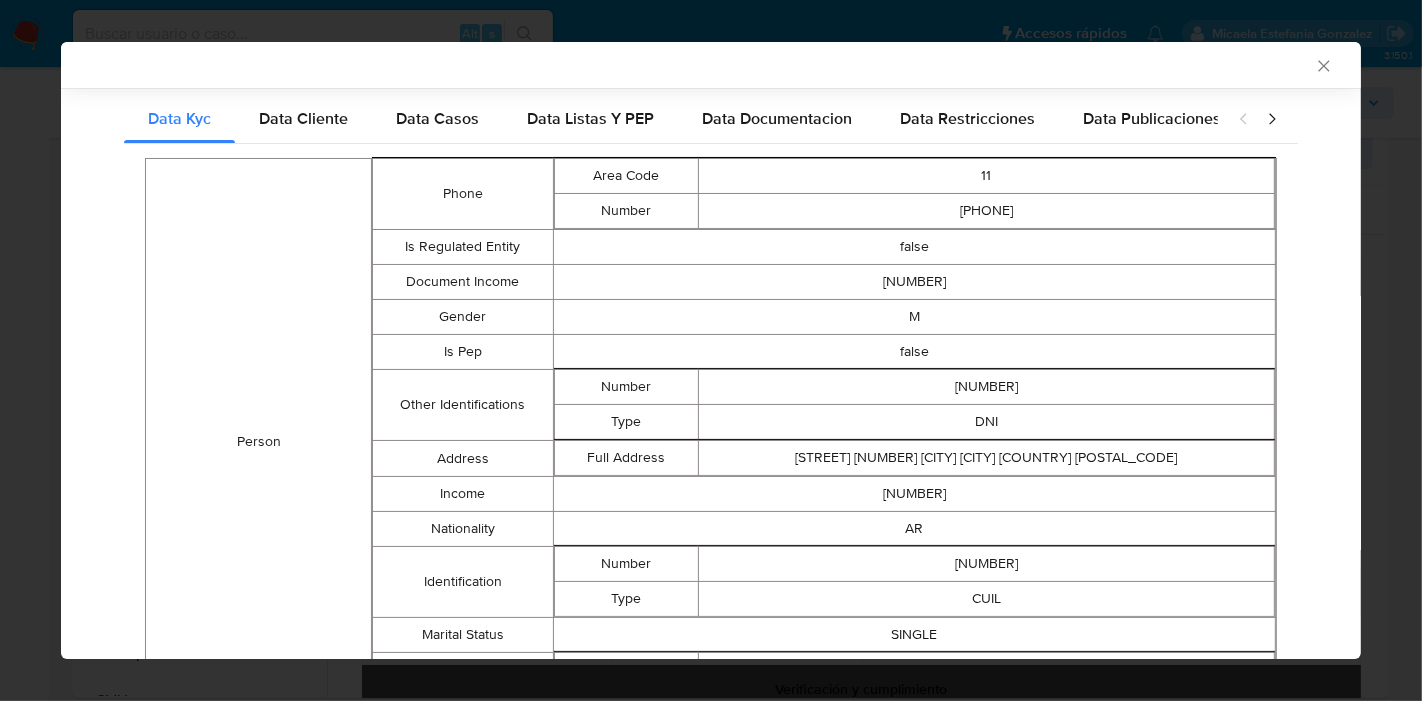 scroll, scrollTop: 100, scrollLeft: 0, axis: vertical 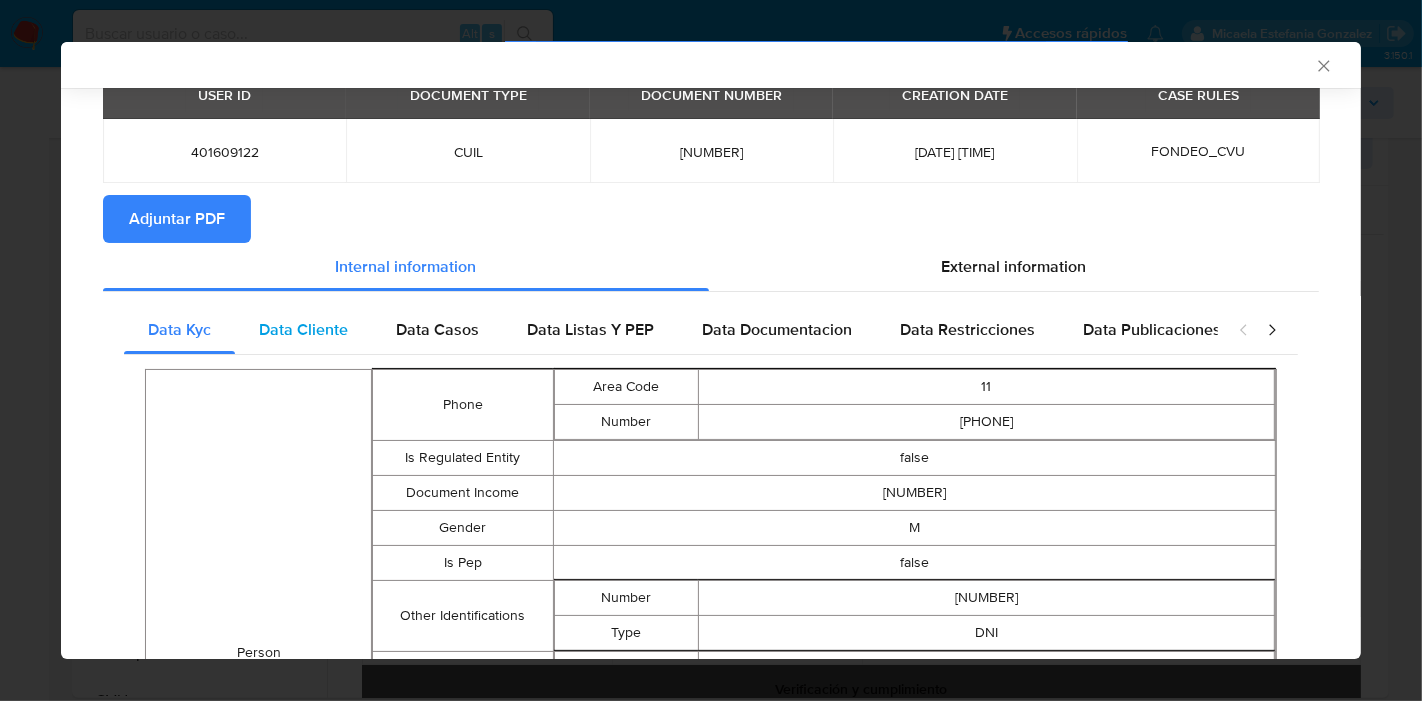 click on "Data Cliente" at bounding box center [303, 330] 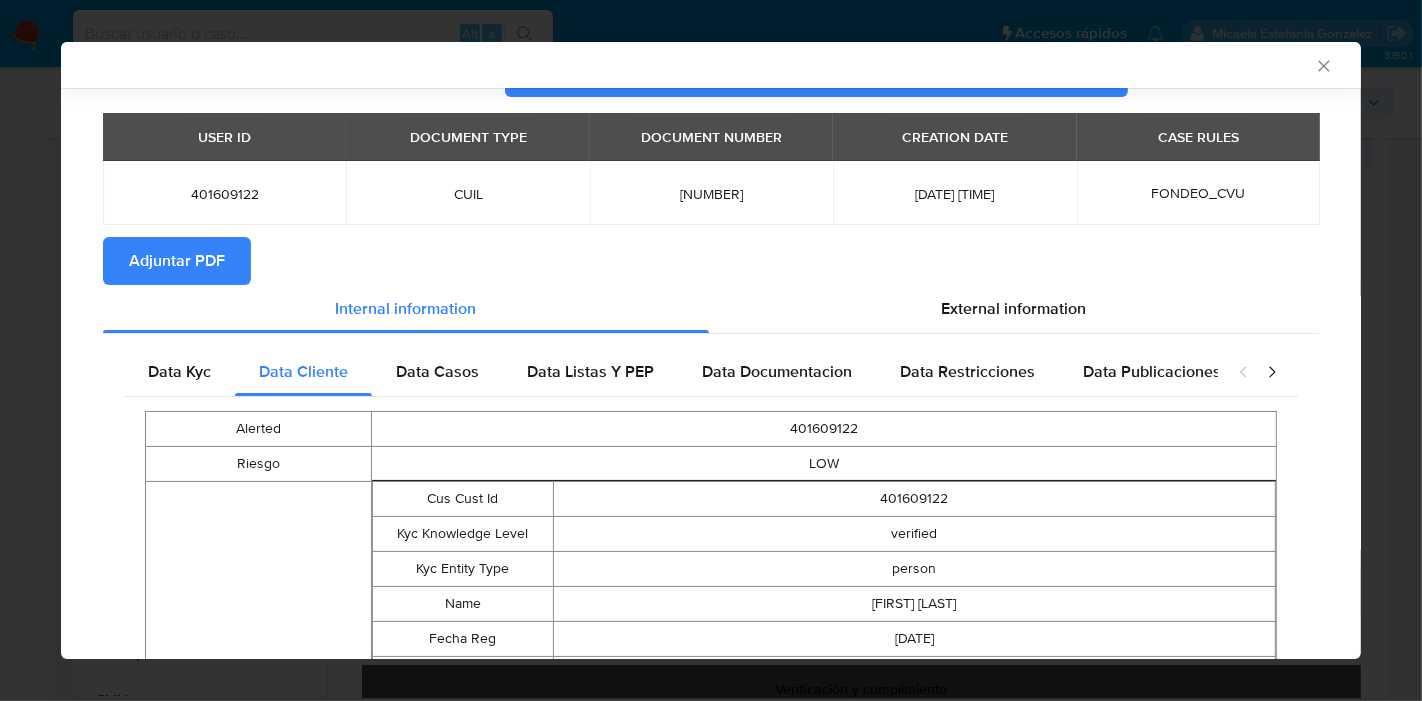 scroll, scrollTop: 57, scrollLeft: 0, axis: vertical 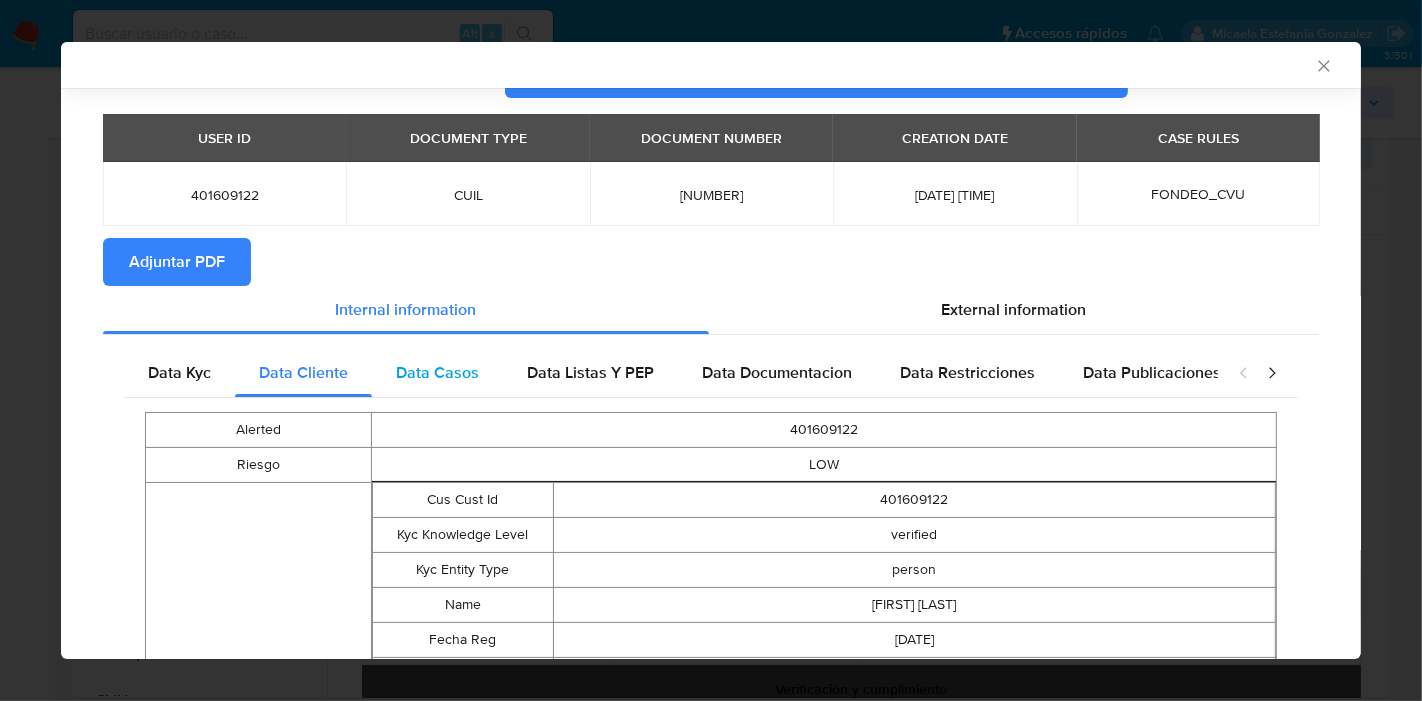click on "Data Casos" at bounding box center [437, 373] 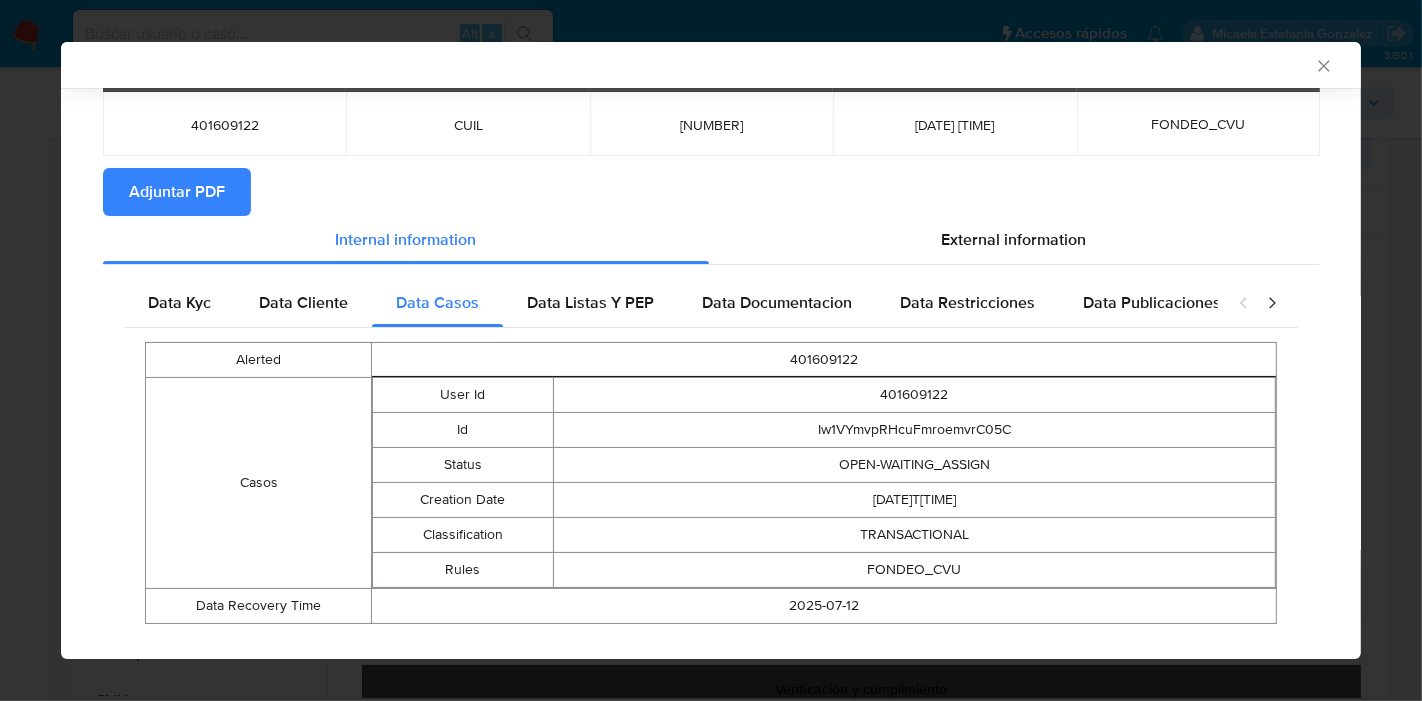 scroll, scrollTop: 161, scrollLeft: 0, axis: vertical 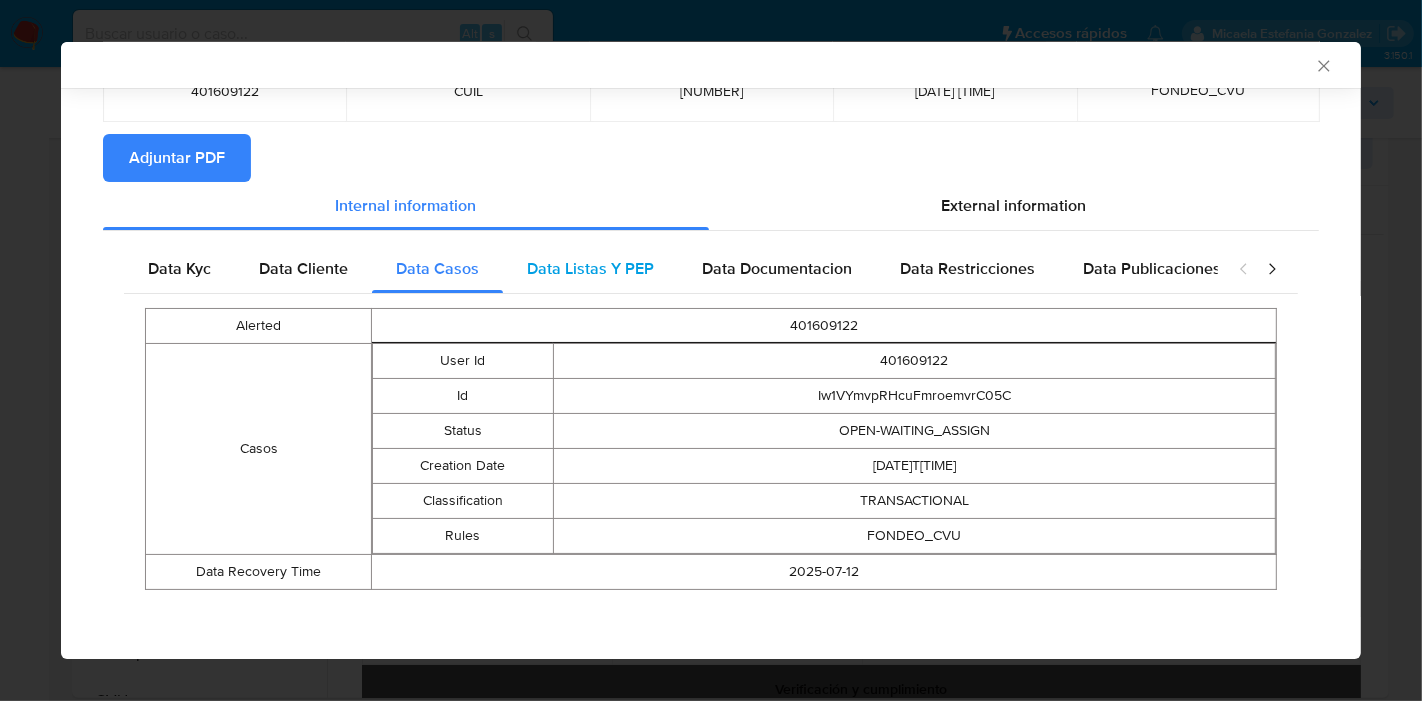 click on "Data Listas Y PEP" at bounding box center (590, 268) 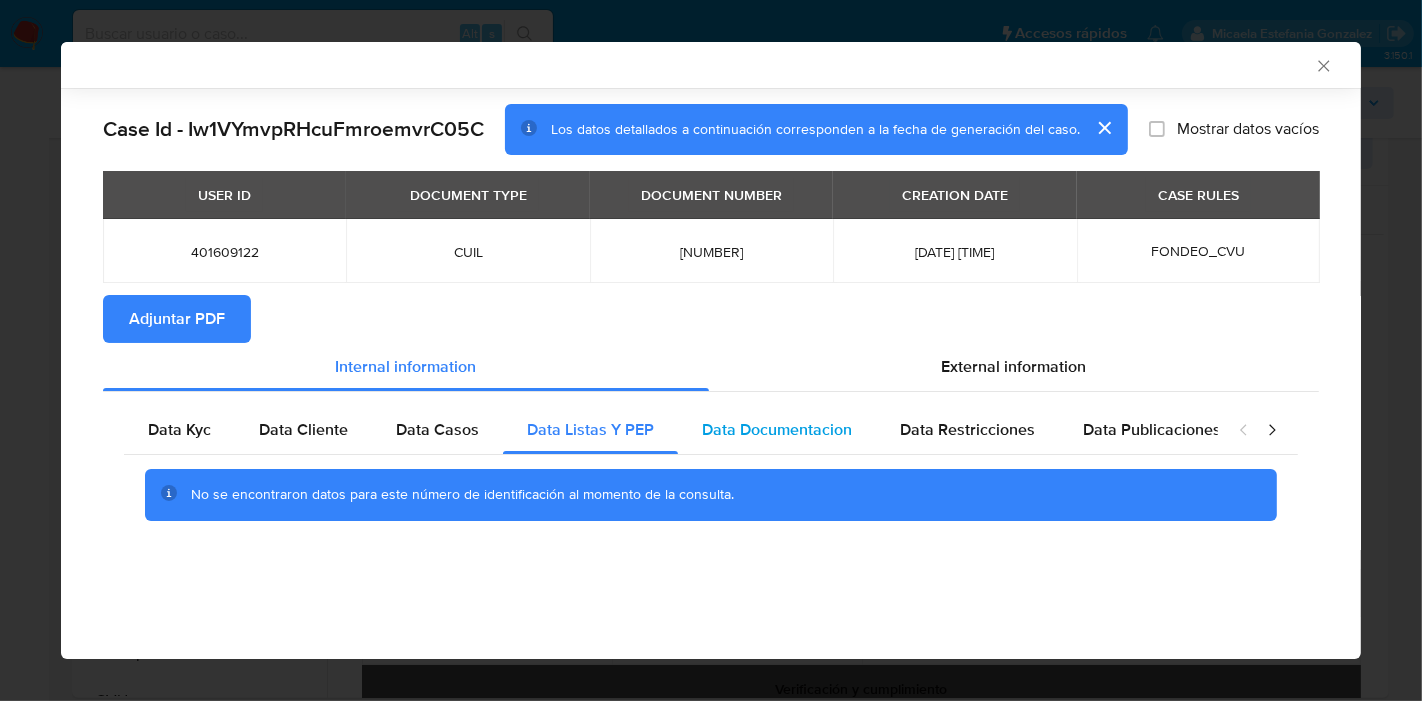 click on "Data Documentacion" at bounding box center (777, 429) 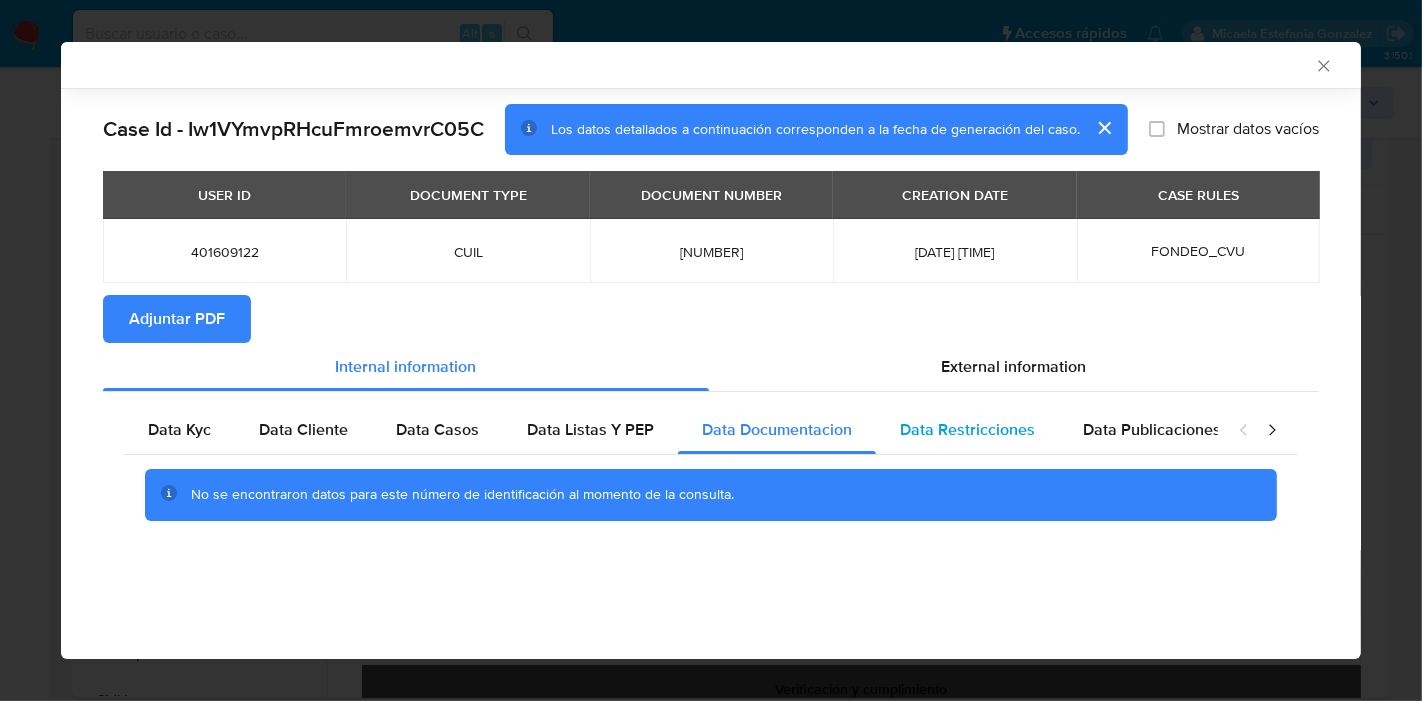 click on "Data Restricciones" at bounding box center (967, 429) 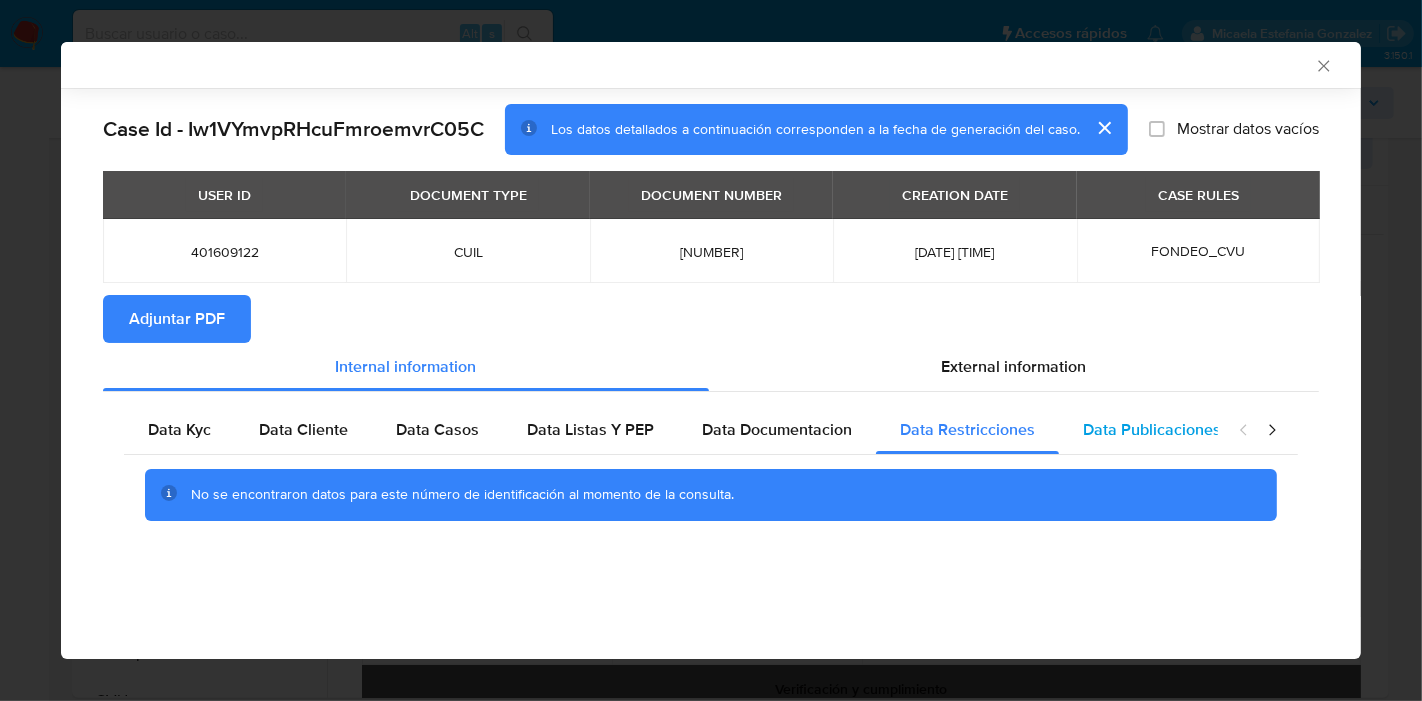 click on "Data Publicaciones" at bounding box center [1152, 430] 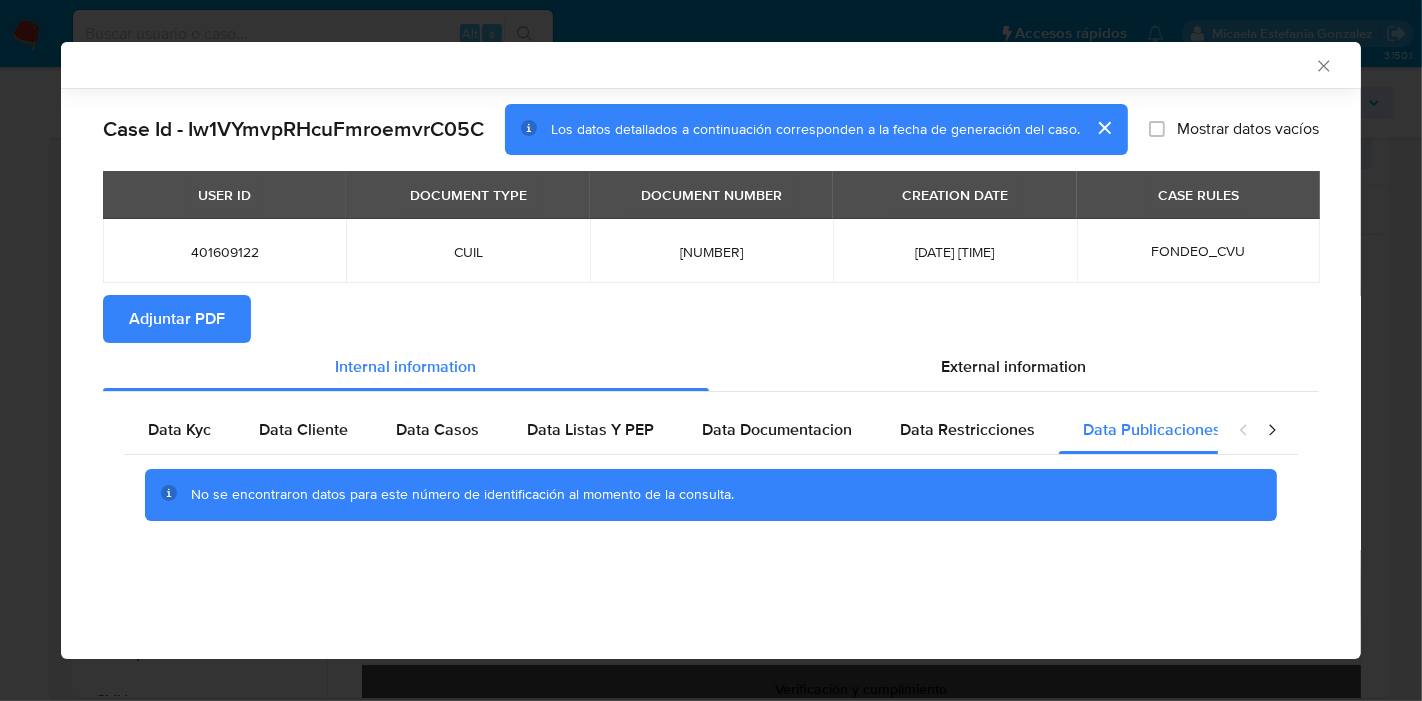 click 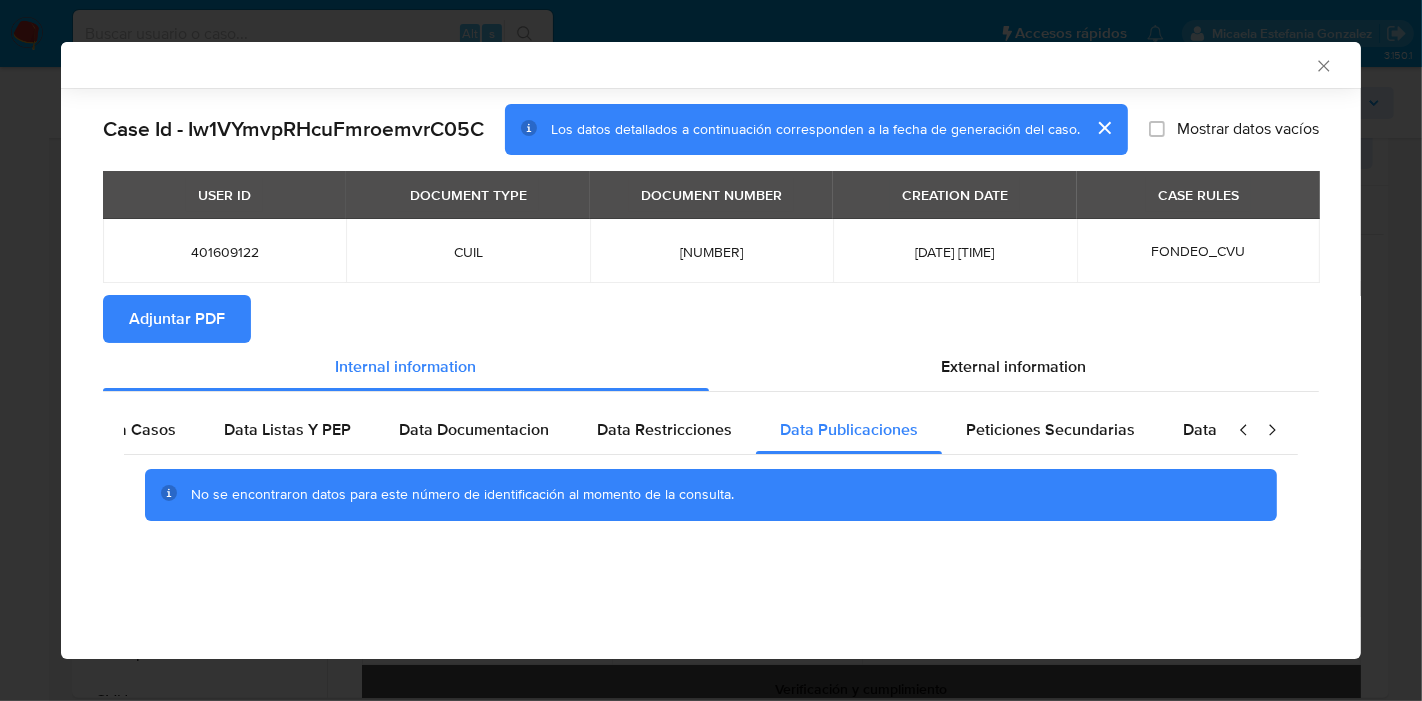 click 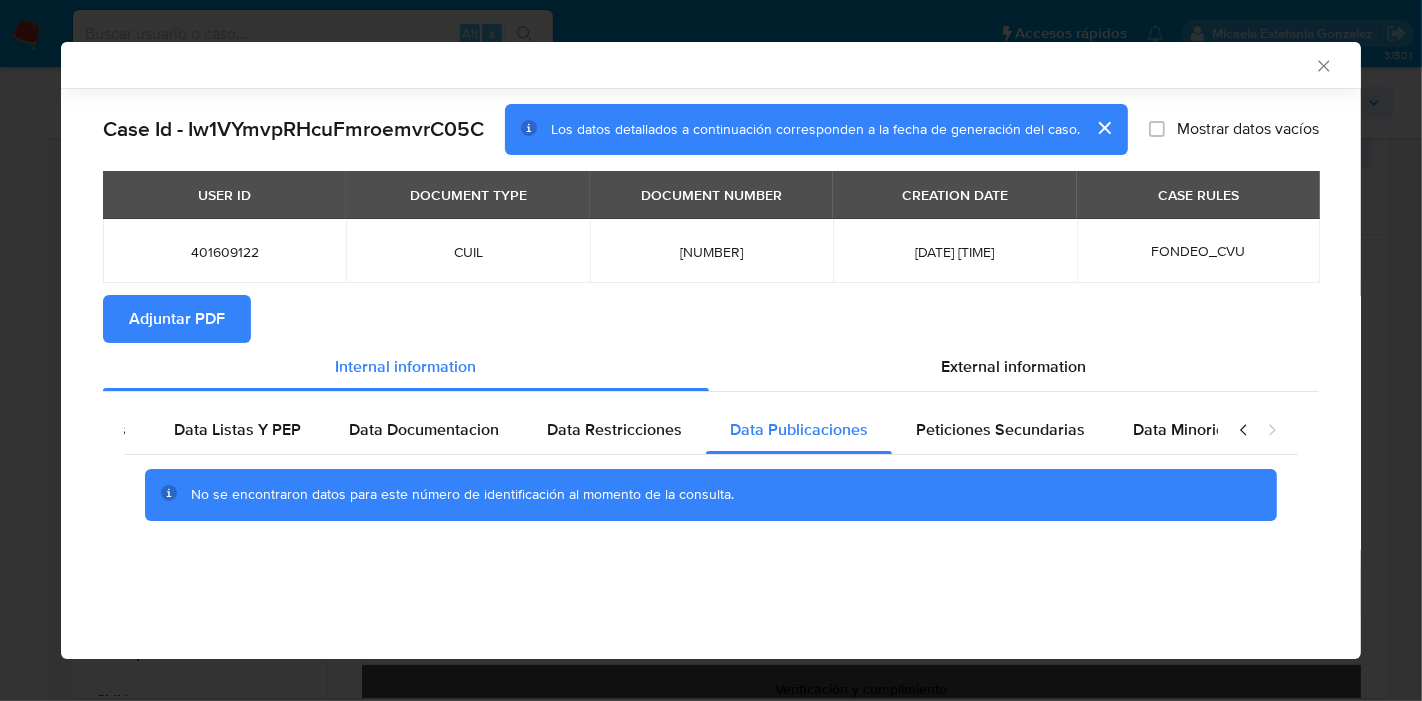 scroll, scrollTop: 0, scrollLeft: 391, axis: horizontal 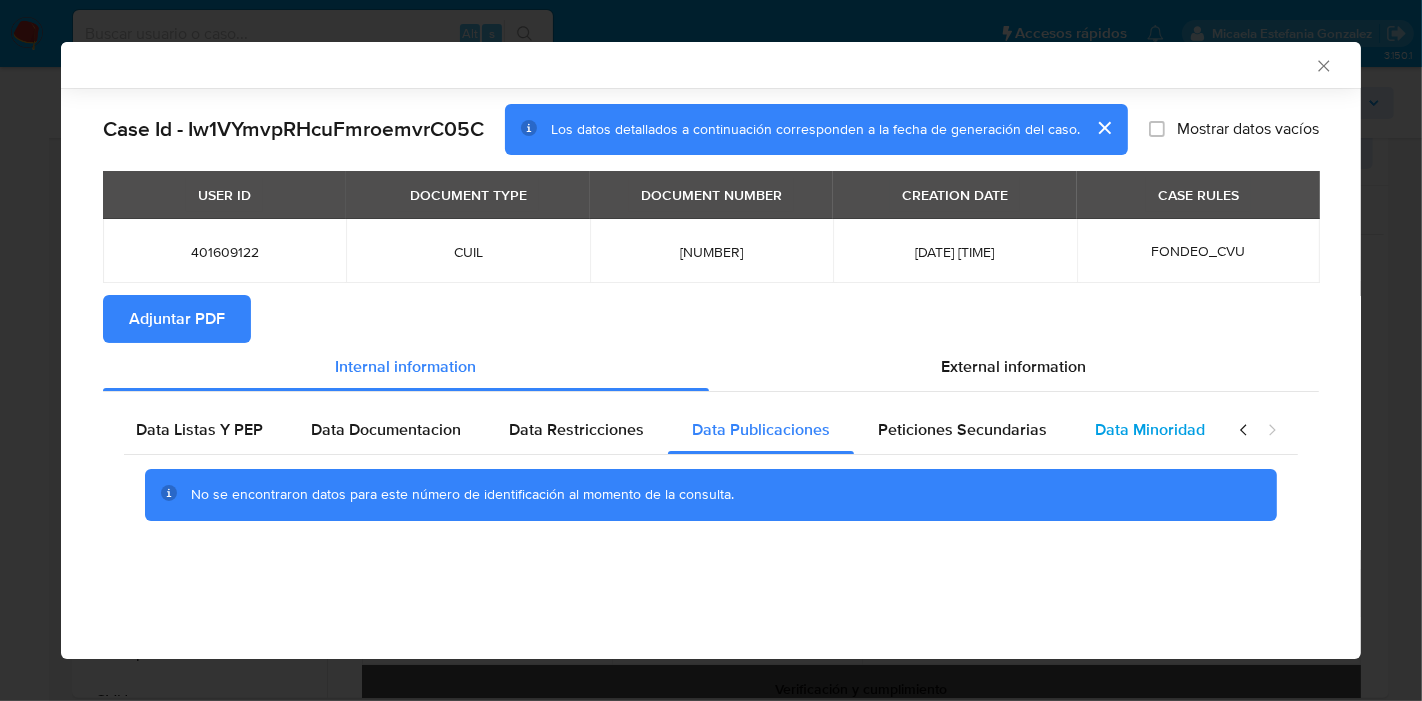 click on "Data Minoridad" at bounding box center [1150, 429] 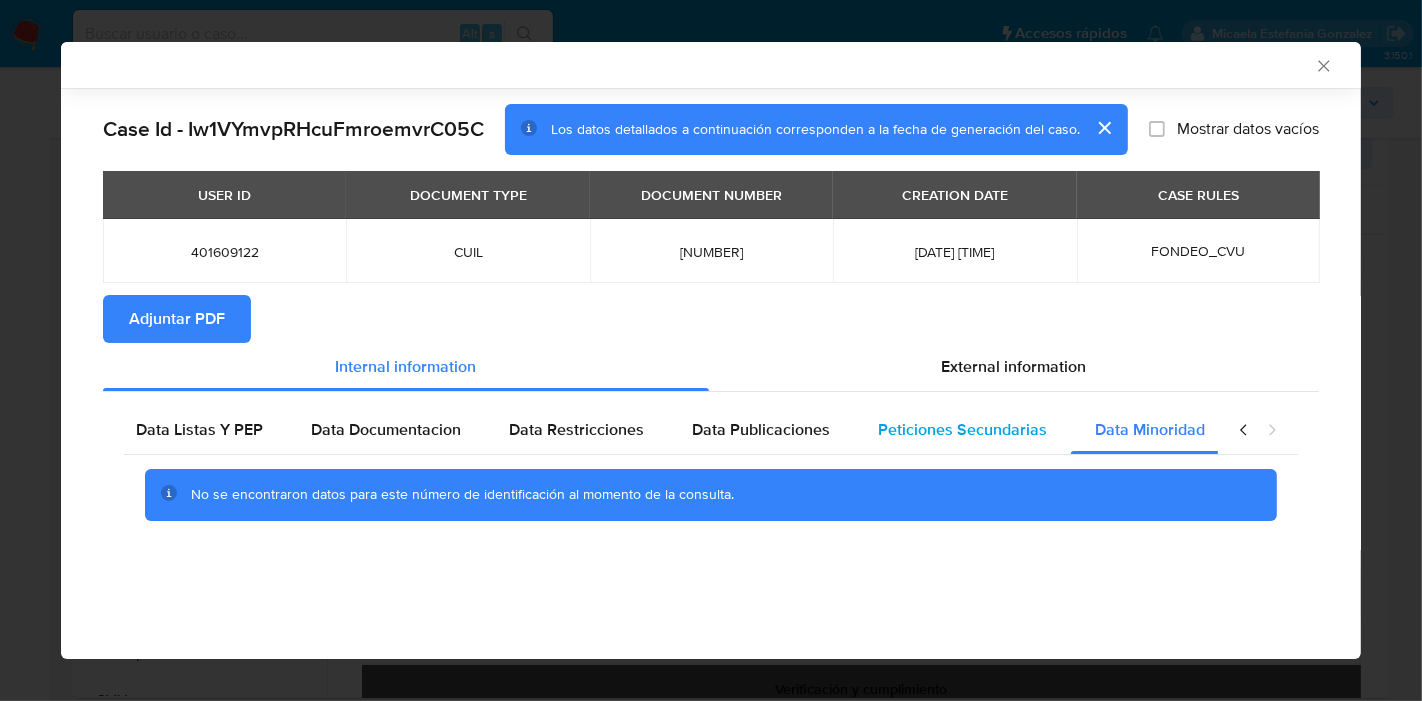 click on "Peticiones Secundarias" at bounding box center (962, 429) 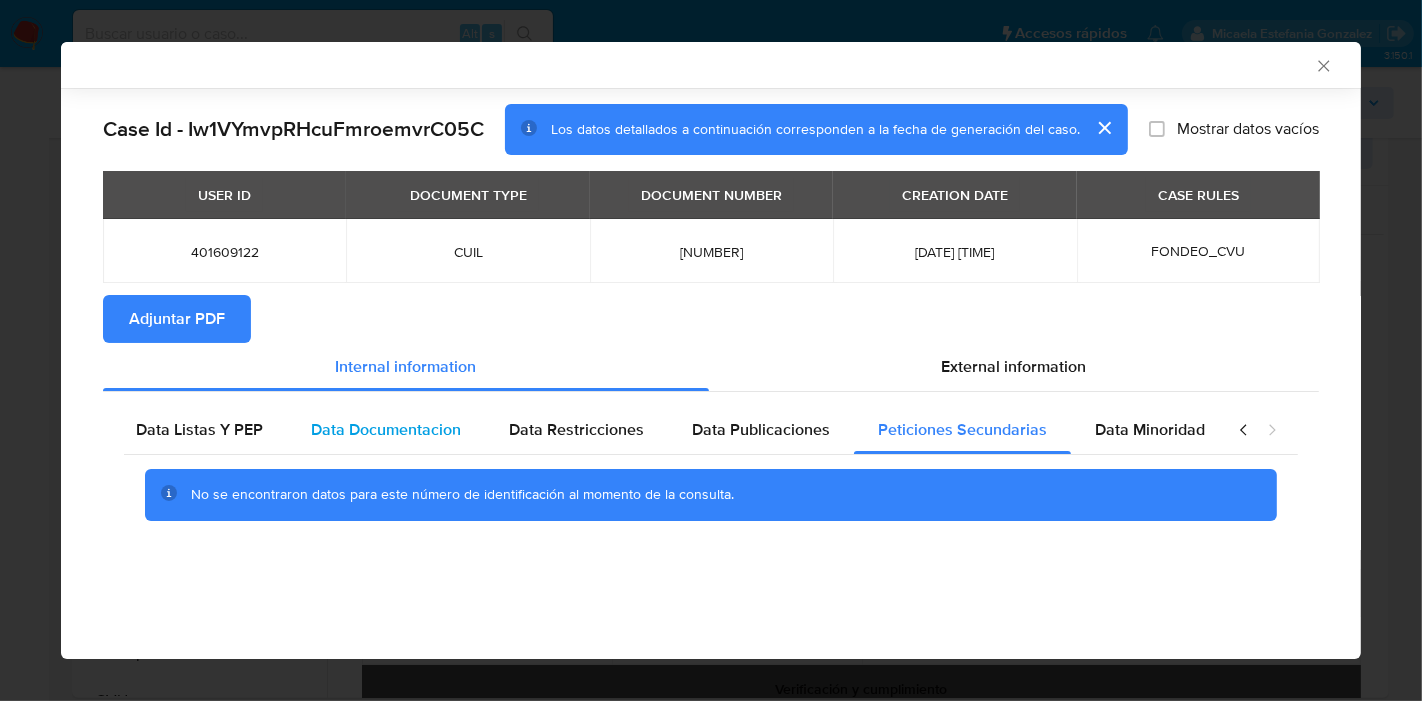 drag, startPoint x: 208, startPoint y: 430, endPoint x: 288, endPoint y: 436, distance: 80.224686 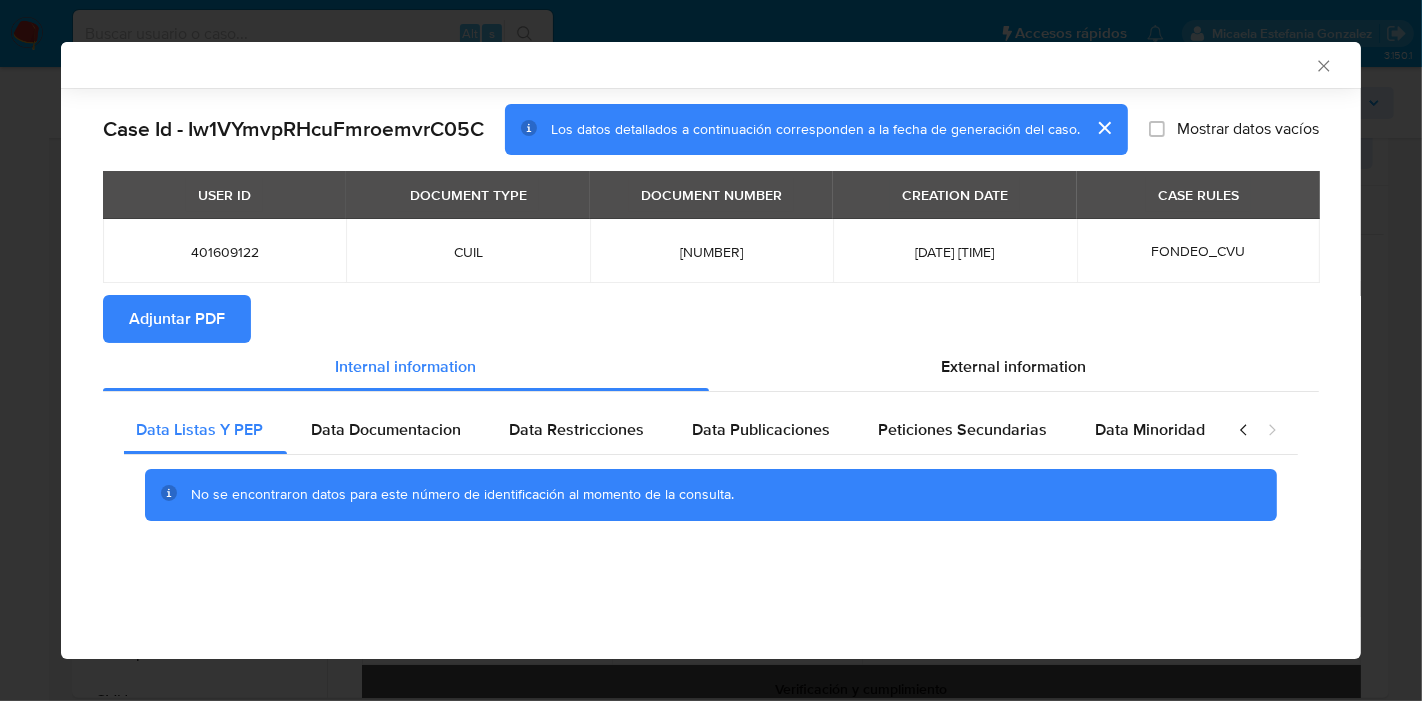 drag, startPoint x: 1225, startPoint y: 432, endPoint x: 1248, endPoint y: 432, distance: 23 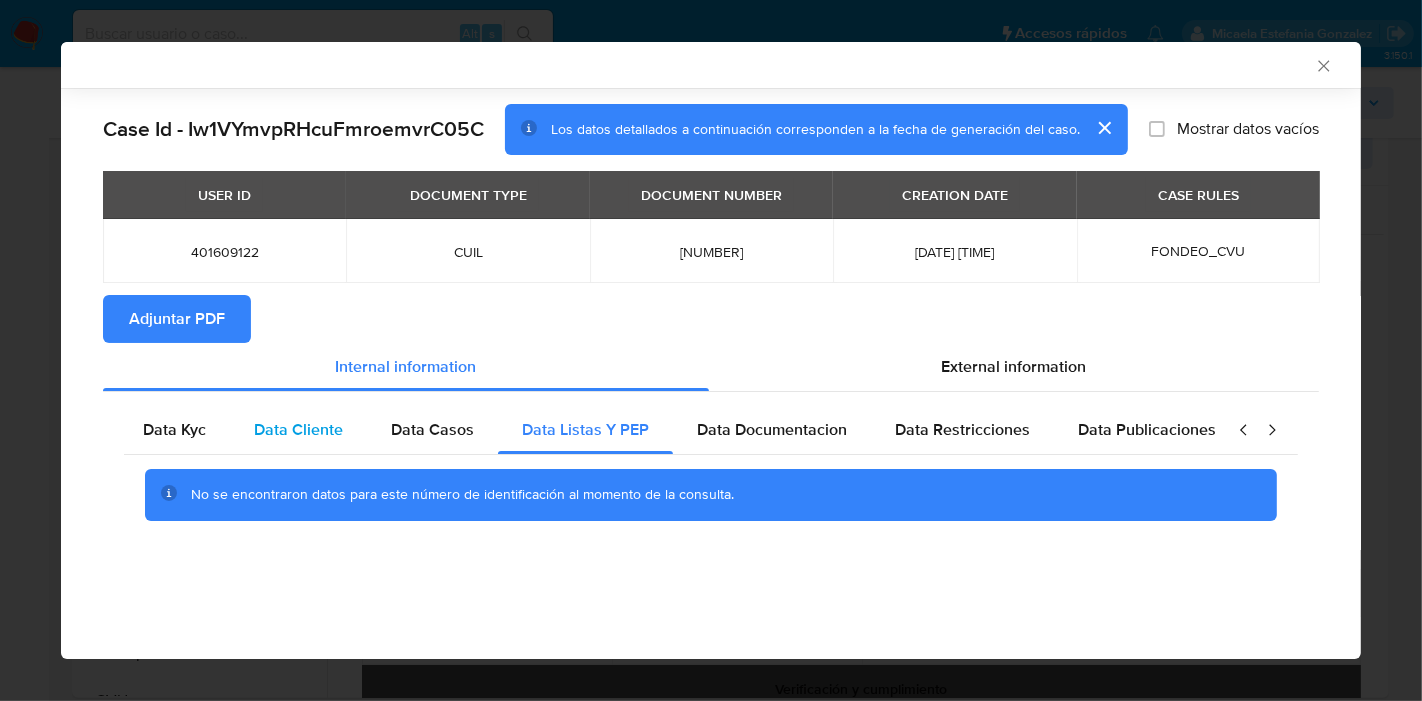 scroll, scrollTop: 0, scrollLeft: 0, axis: both 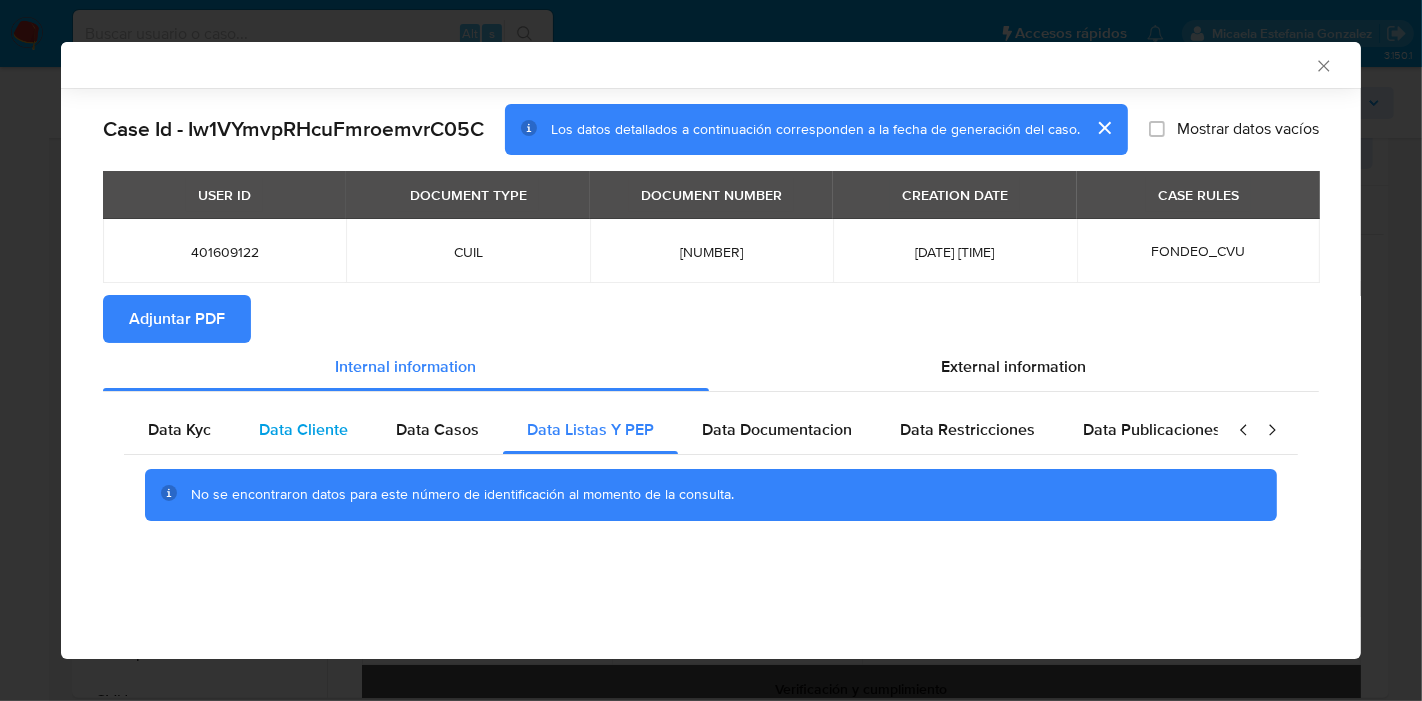 click on "Data Cliente" at bounding box center [303, 429] 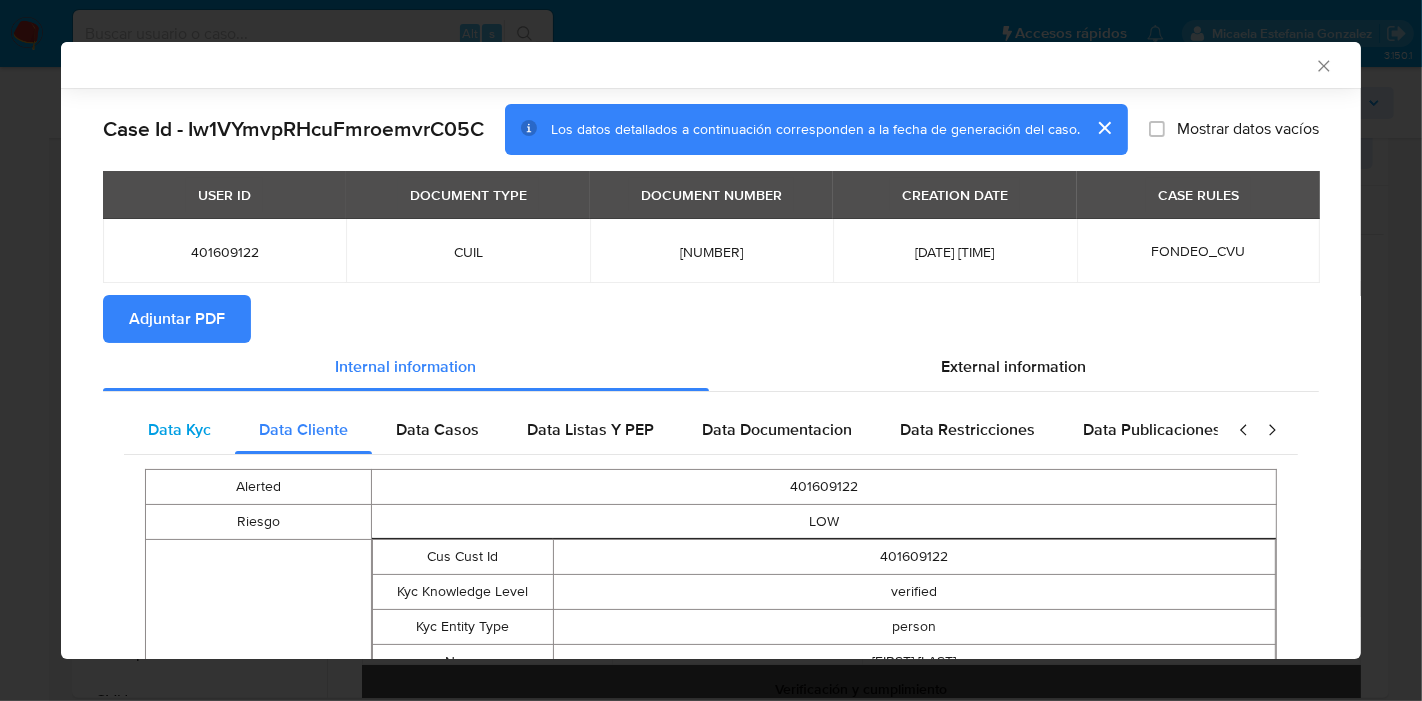 click on "Data Kyc" at bounding box center [179, 429] 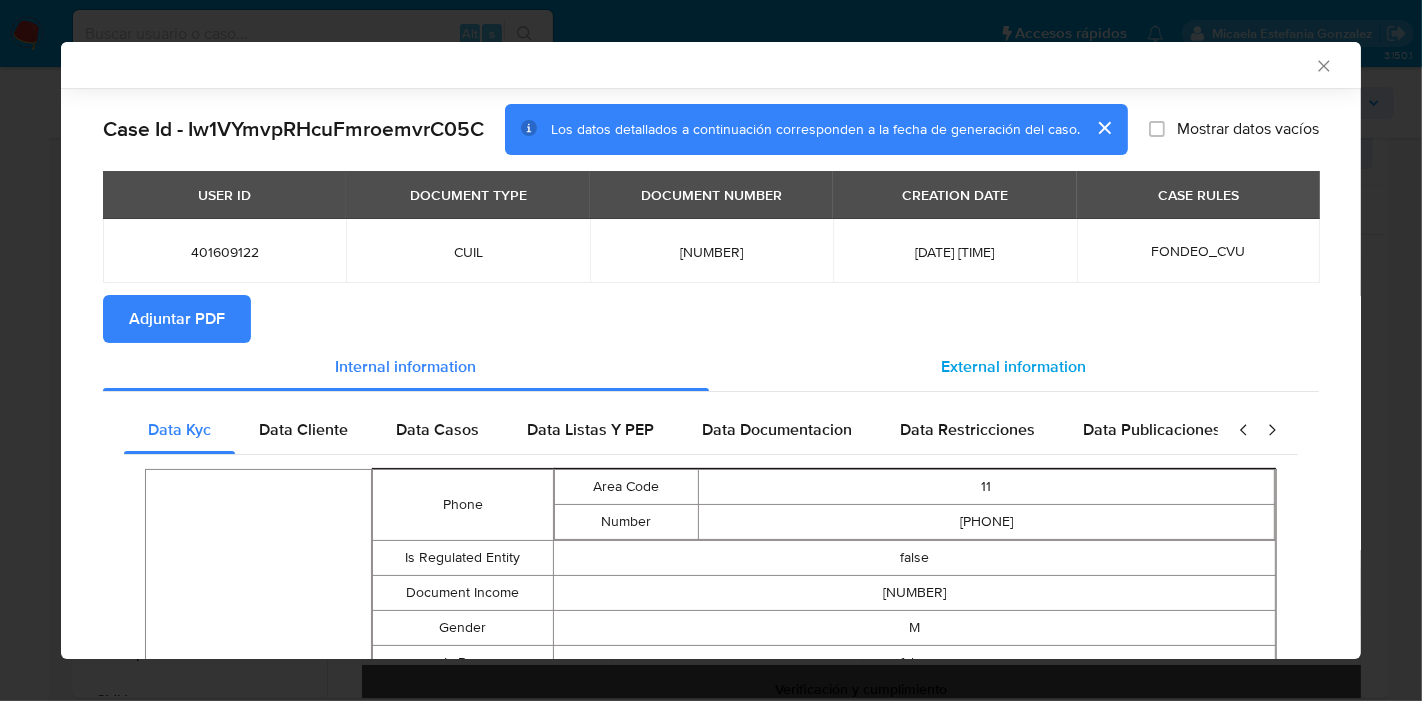 click on "External information" at bounding box center (1014, 366) 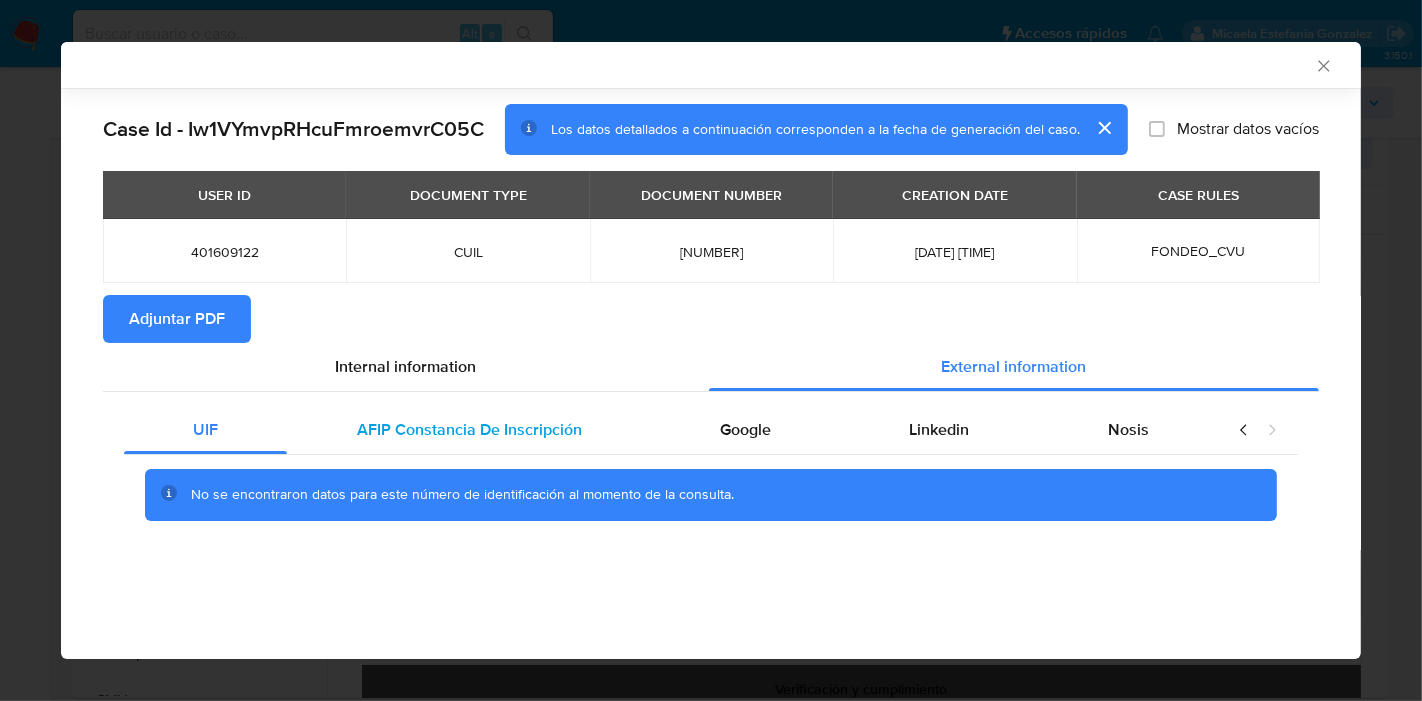 click on "AFIP Constancia De Inscripción" at bounding box center [469, 429] 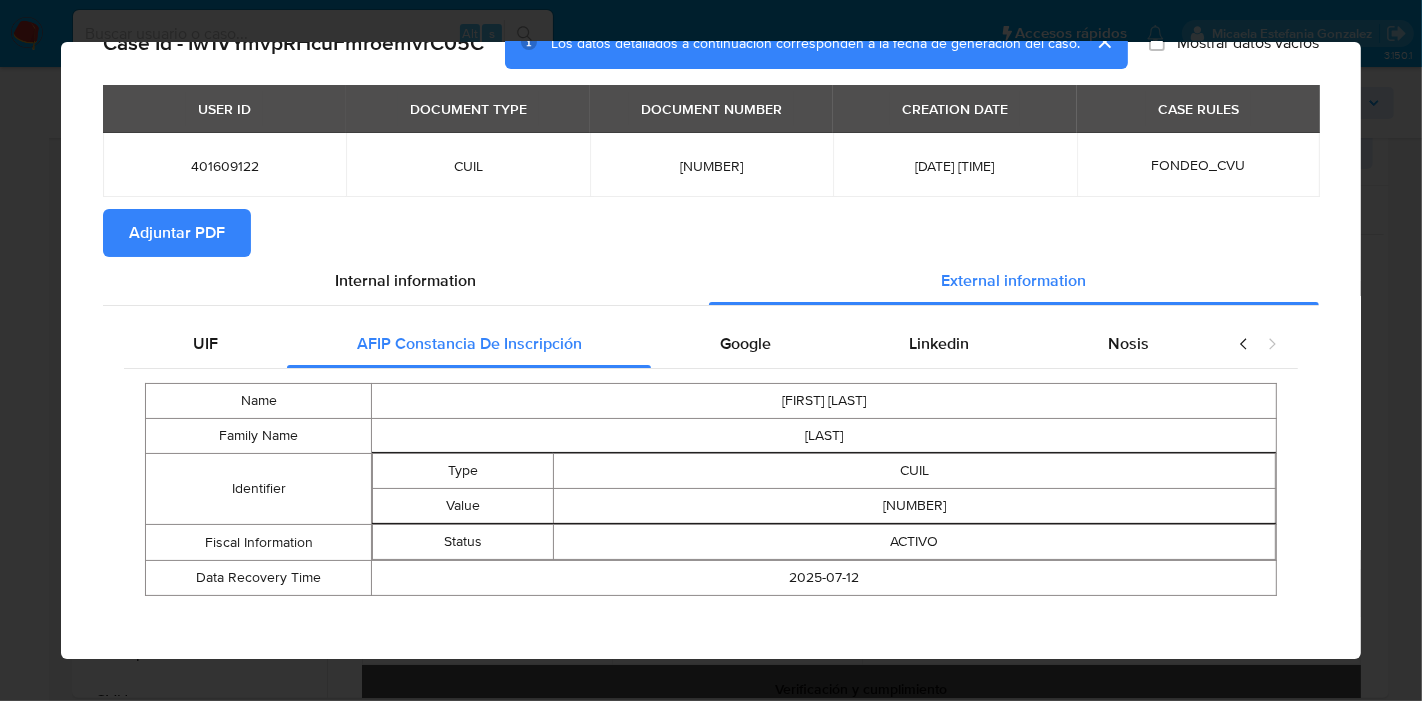 scroll, scrollTop: 92, scrollLeft: 0, axis: vertical 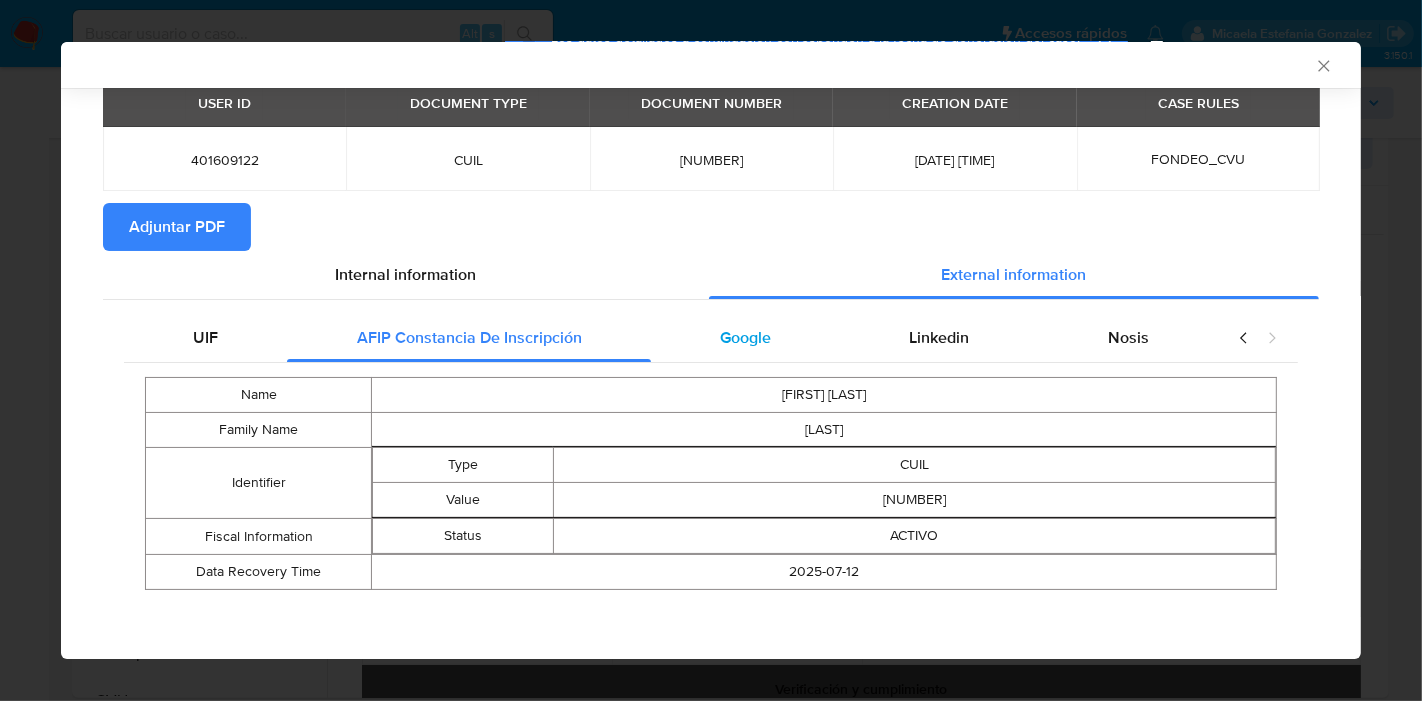 click on "Google" at bounding box center [745, 337] 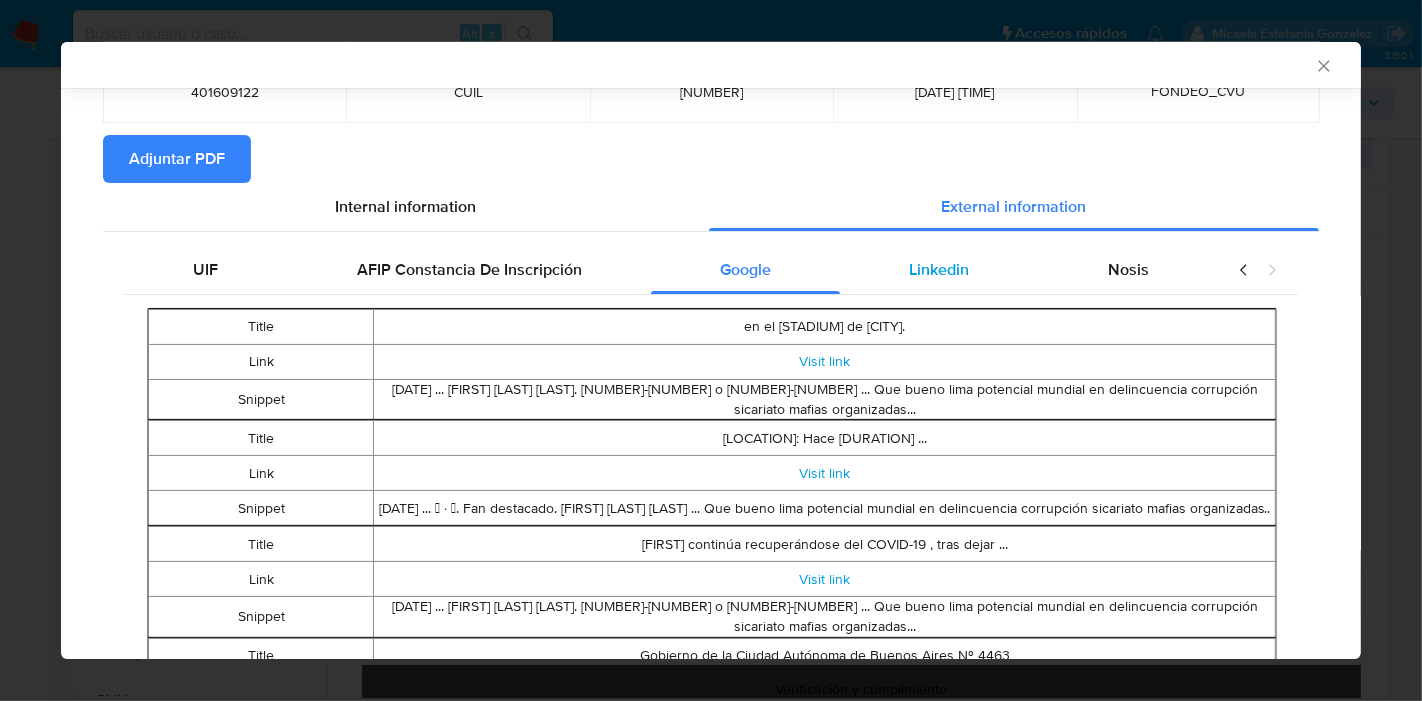 scroll, scrollTop: 92, scrollLeft: 0, axis: vertical 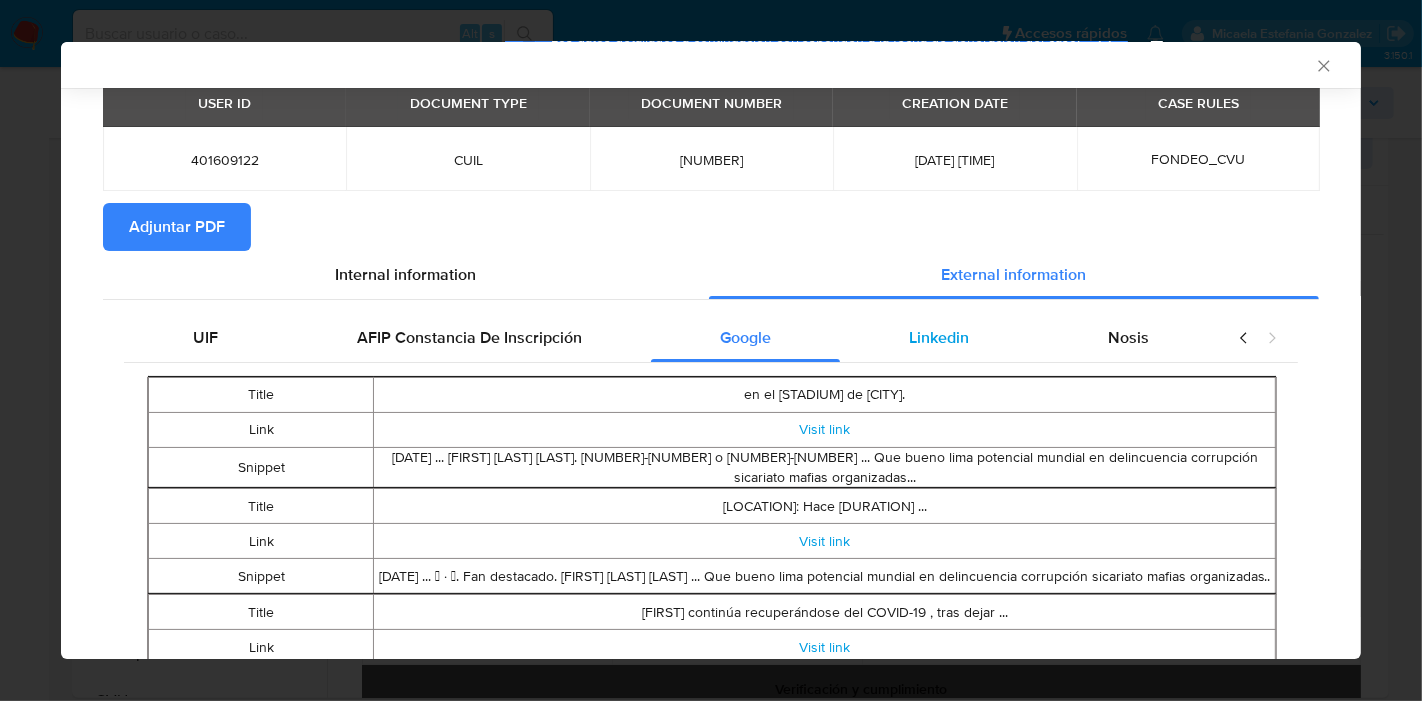 click on "Linkedin" at bounding box center (939, 338) 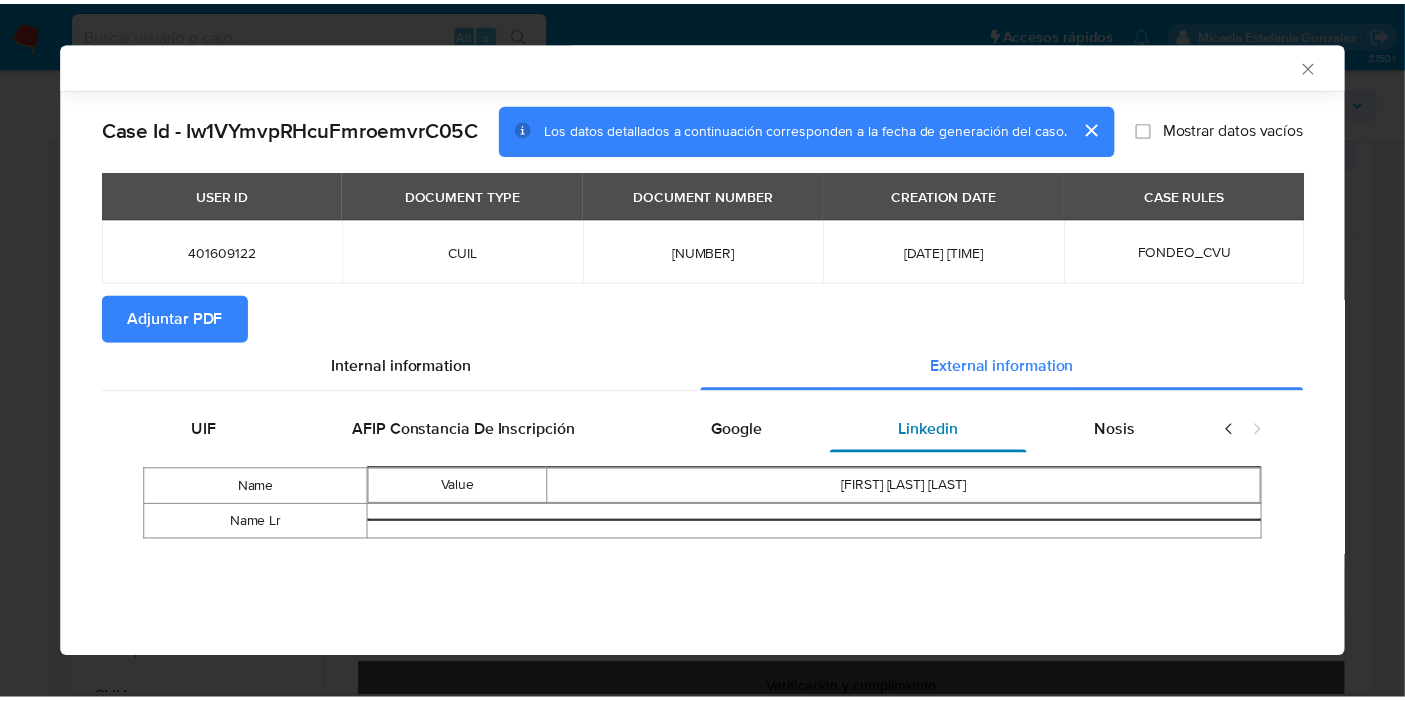 scroll, scrollTop: 0, scrollLeft: 0, axis: both 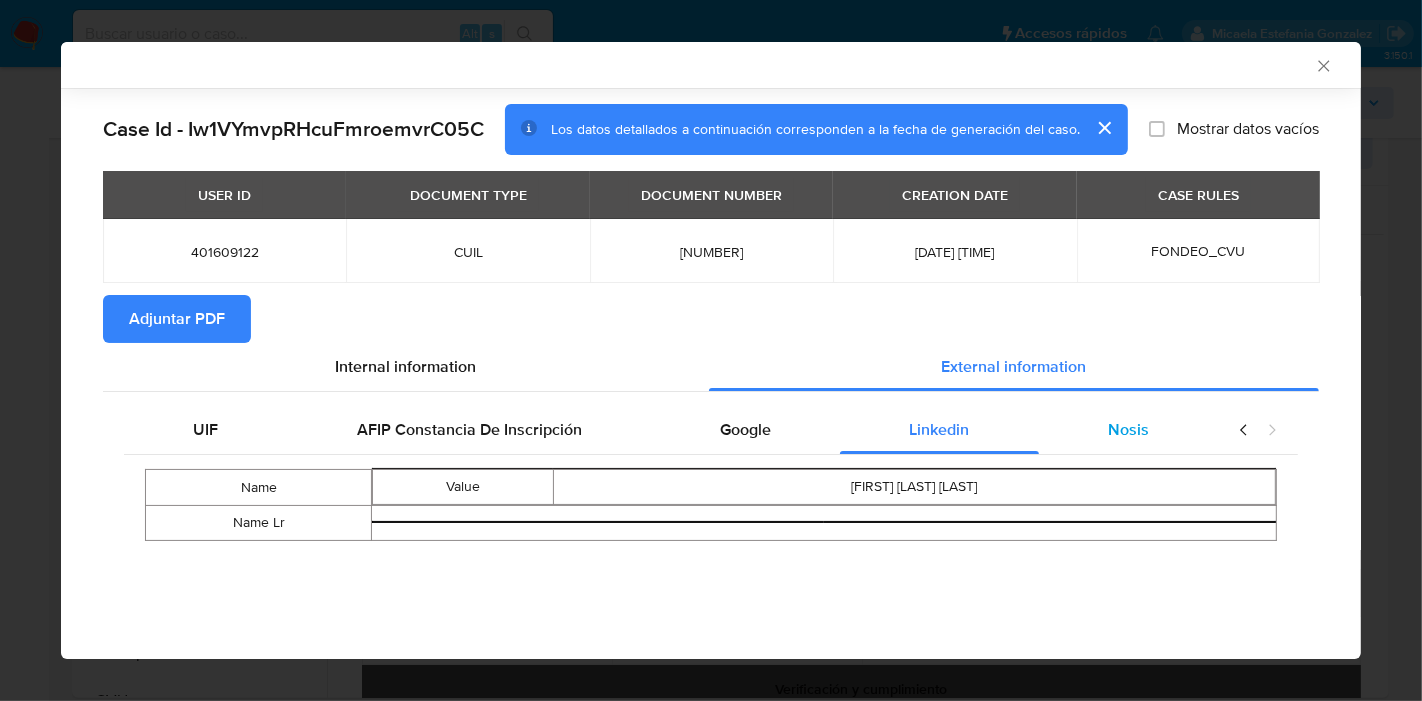 click on "Nosis" at bounding box center (1128, 430) 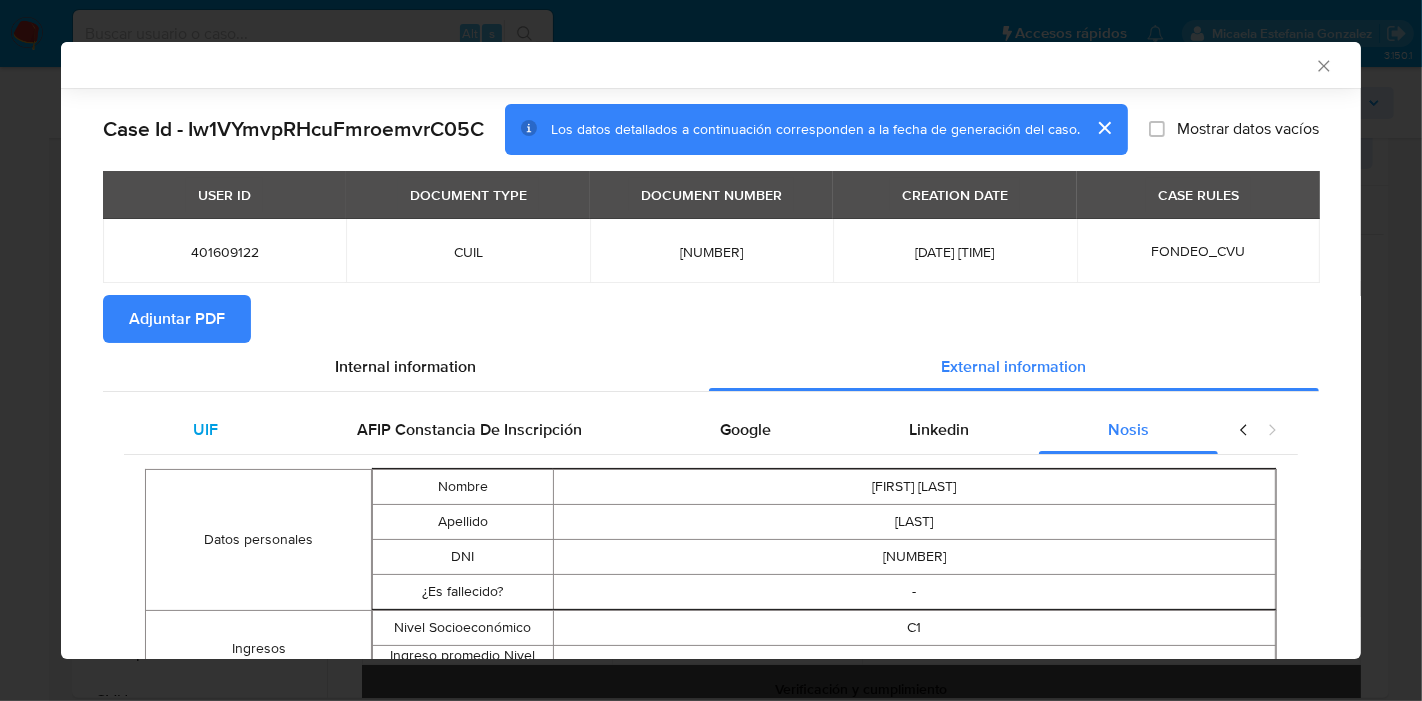 click on "UIF" at bounding box center [205, 430] 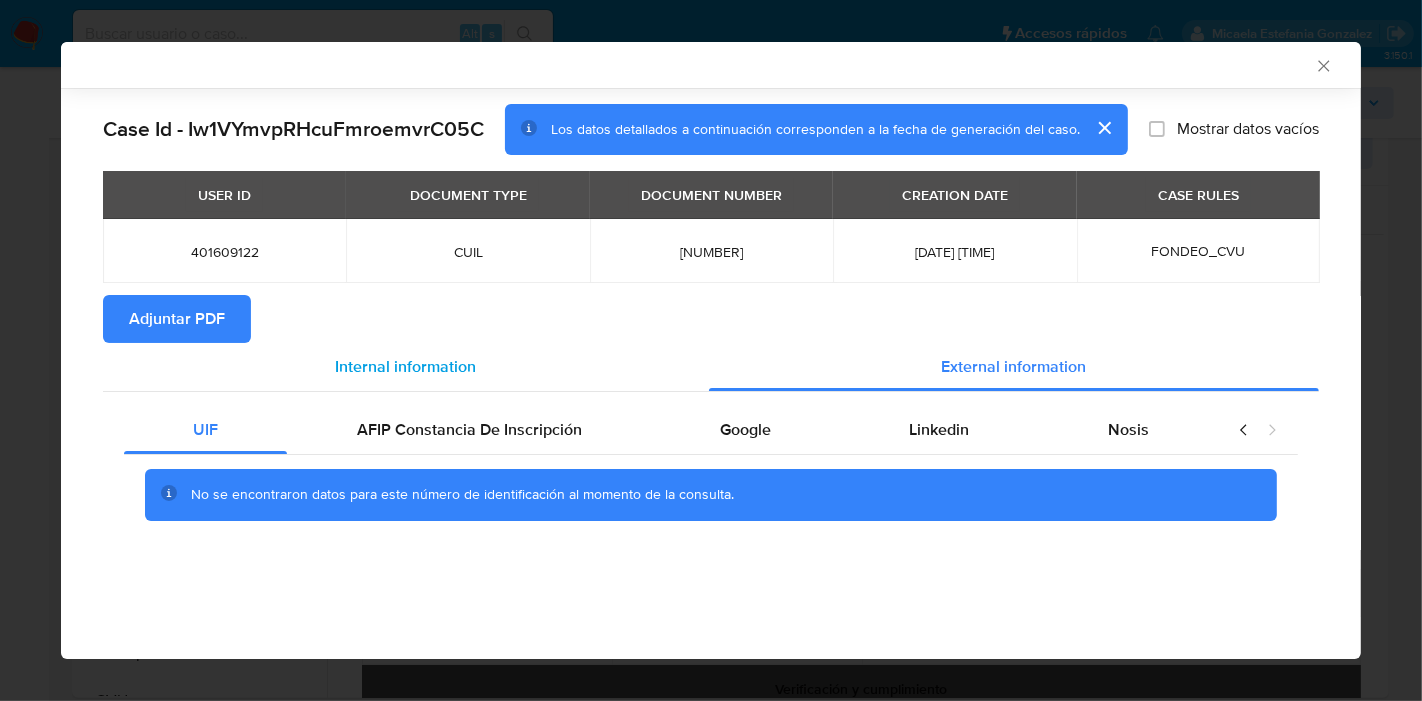 click on "Internal information" at bounding box center [406, 366] 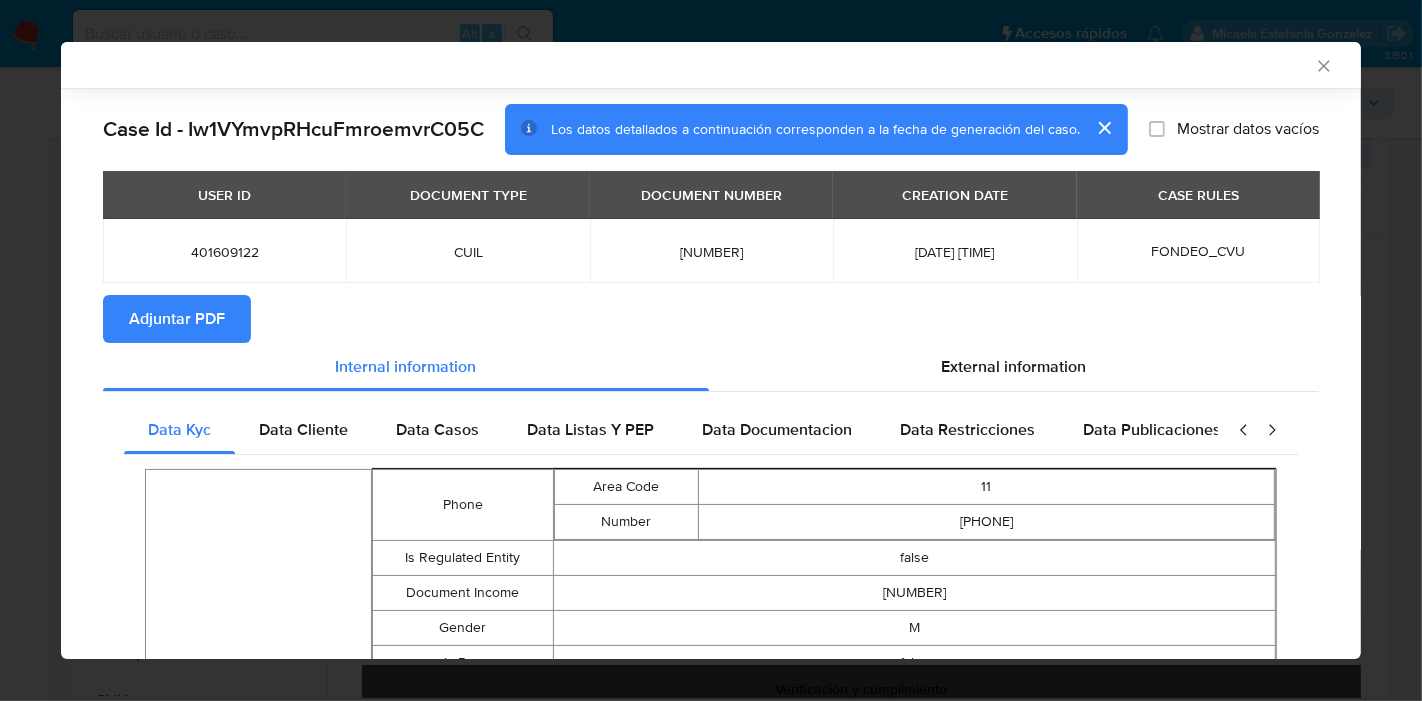click on "Adjuntar PDF" at bounding box center [177, 319] 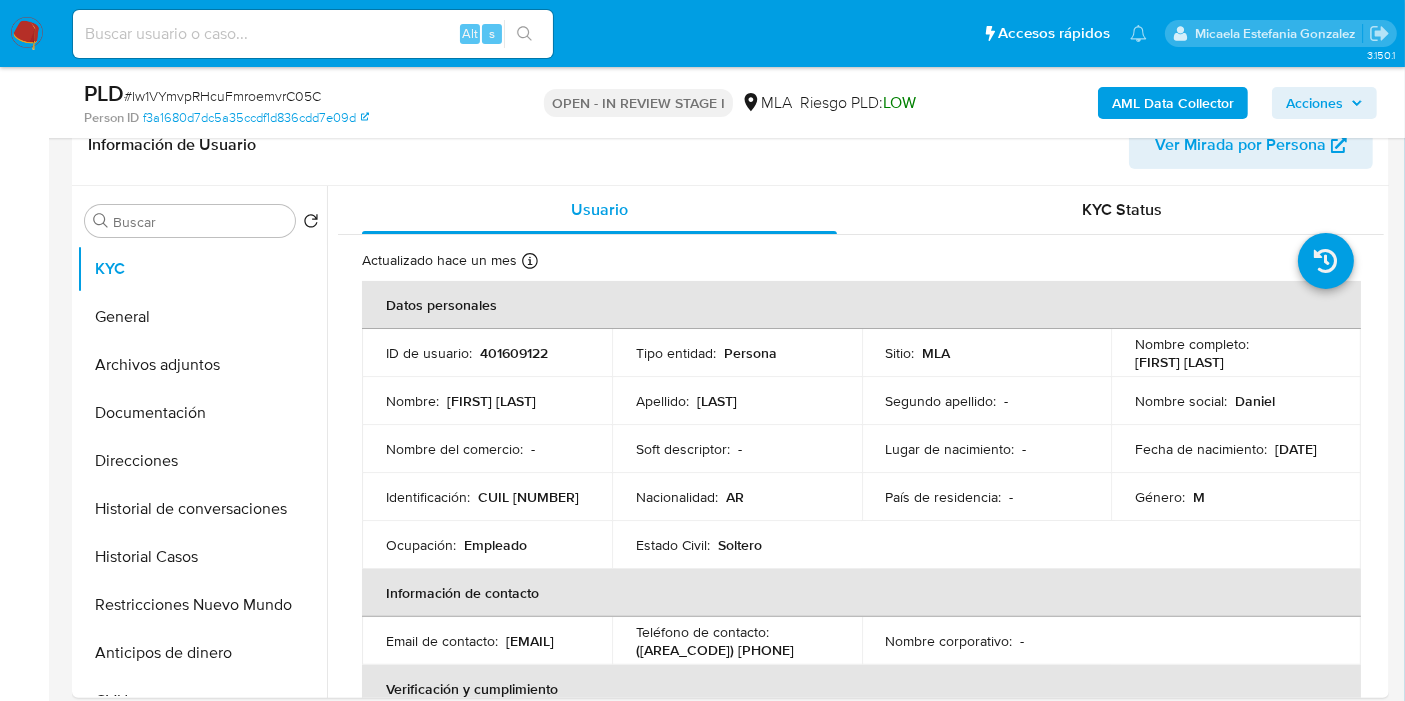 scroll, scrollTop: 444, scrollLeft: 0, axis: vertical 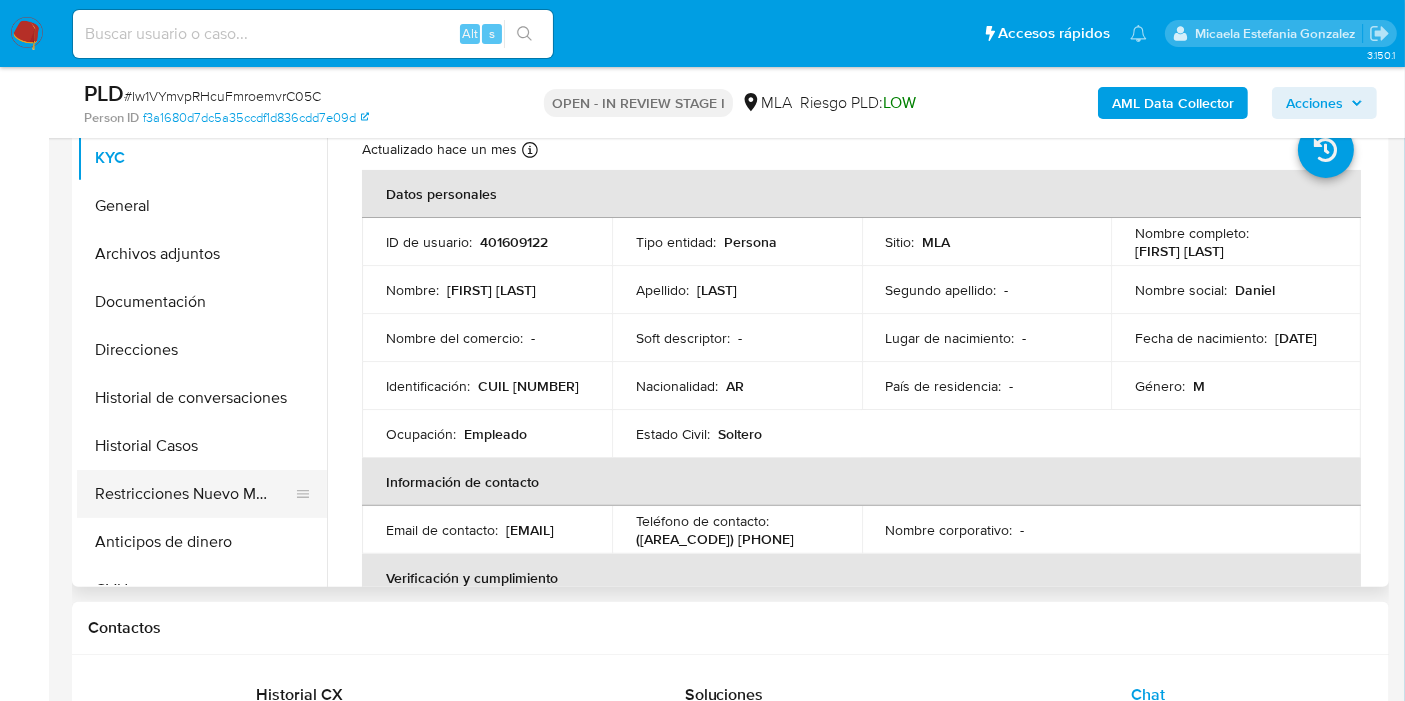 click on "Restricciones Nuevo Mundo" at bounding box center [194, 494] 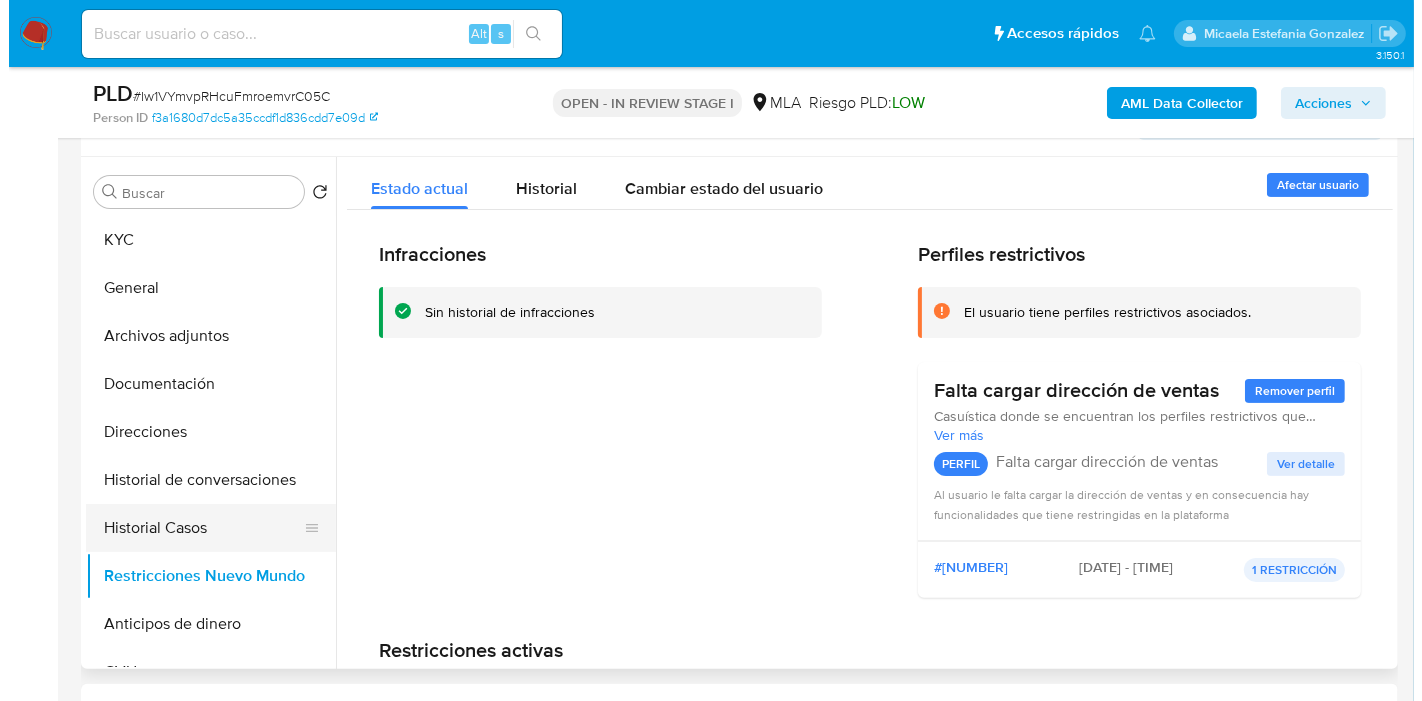 scroll, scrollTop: 333, scrollLeft: 0, axis: vertical 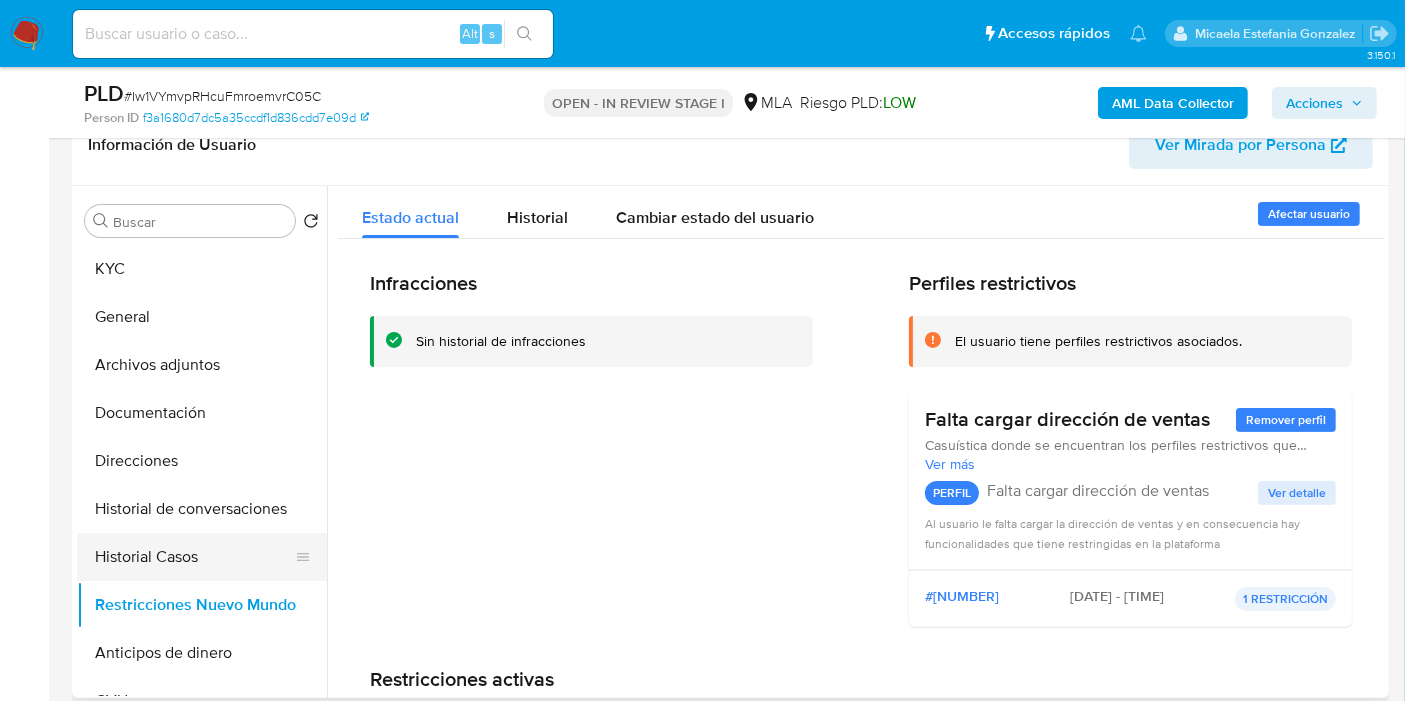 click on "Historial Casos" at bounding box center (194, 557) 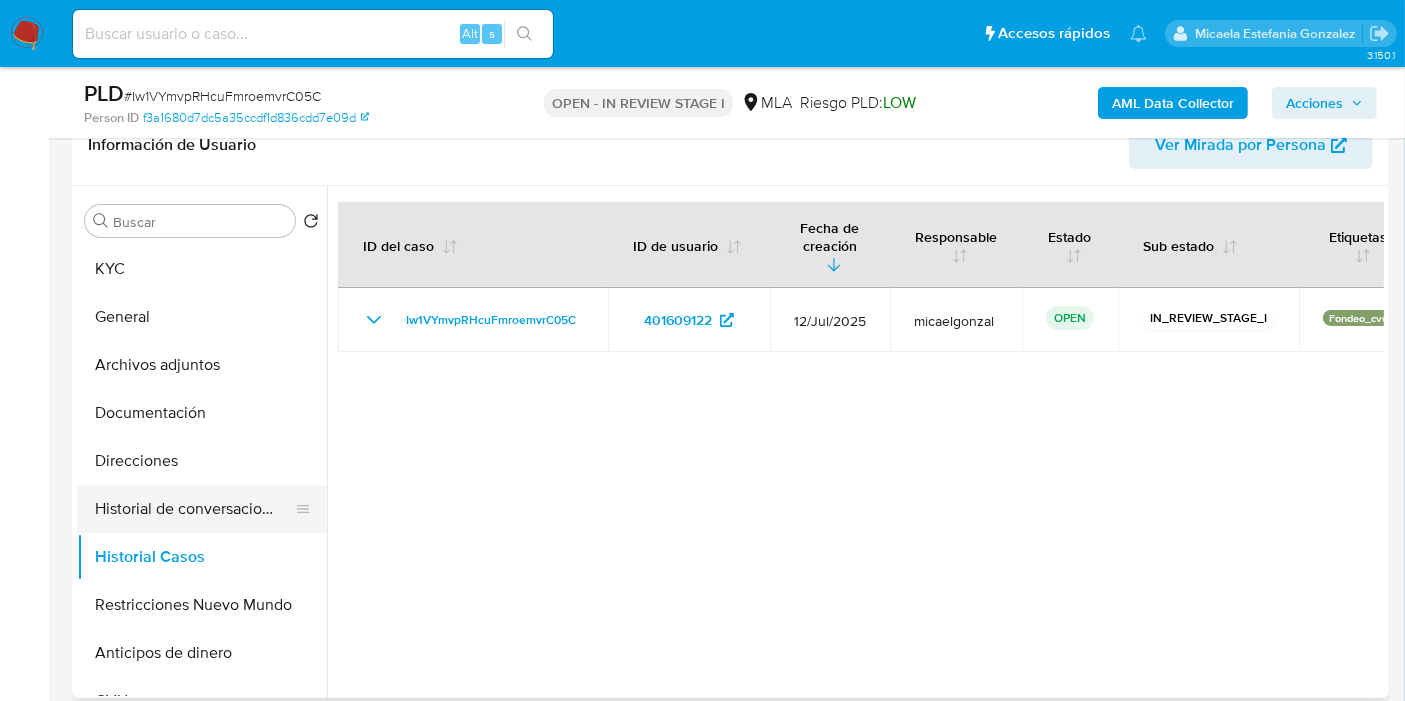 click on "Historial de conversaciones" at bounding box center [194, 509] 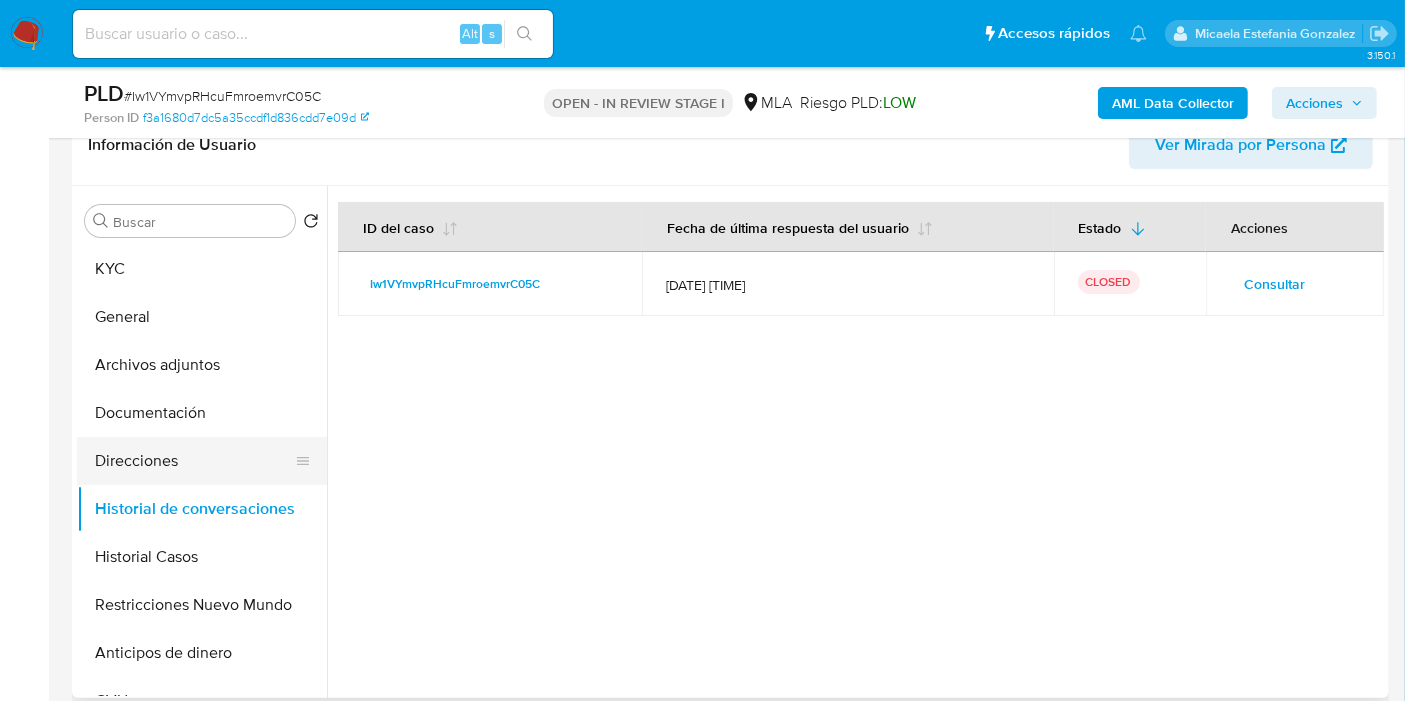click on "Direcciones" at bounding box center (194, 461) 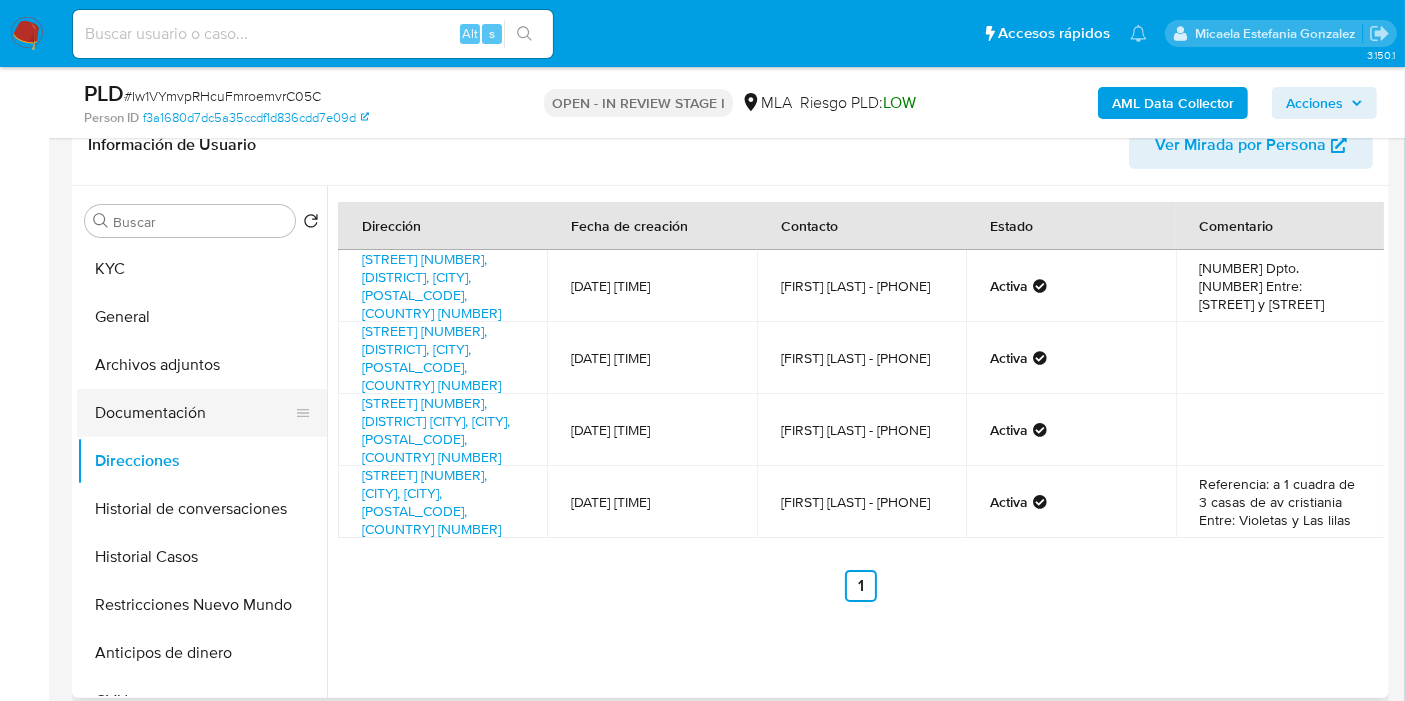 click on "Documentación" at bounding box center (194, 413) 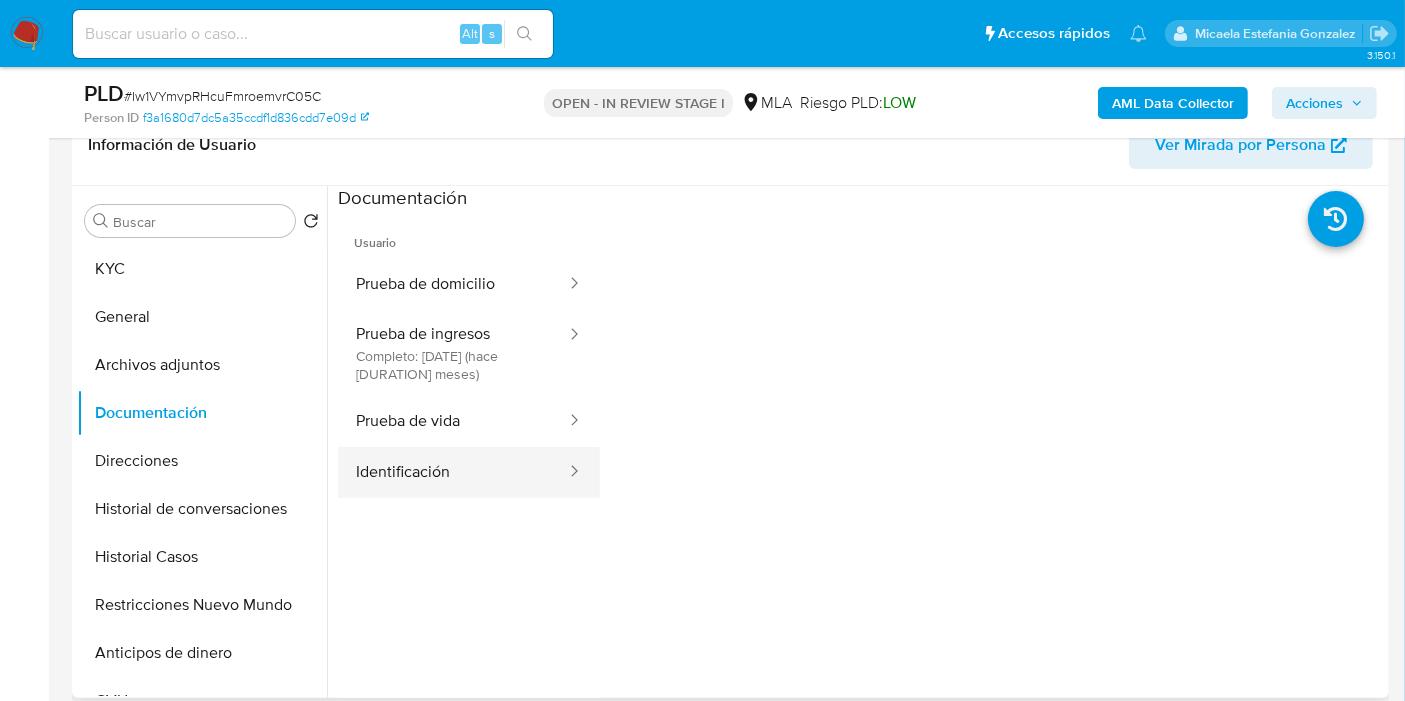 click on "Identificación" at bounding box center (453, 472) 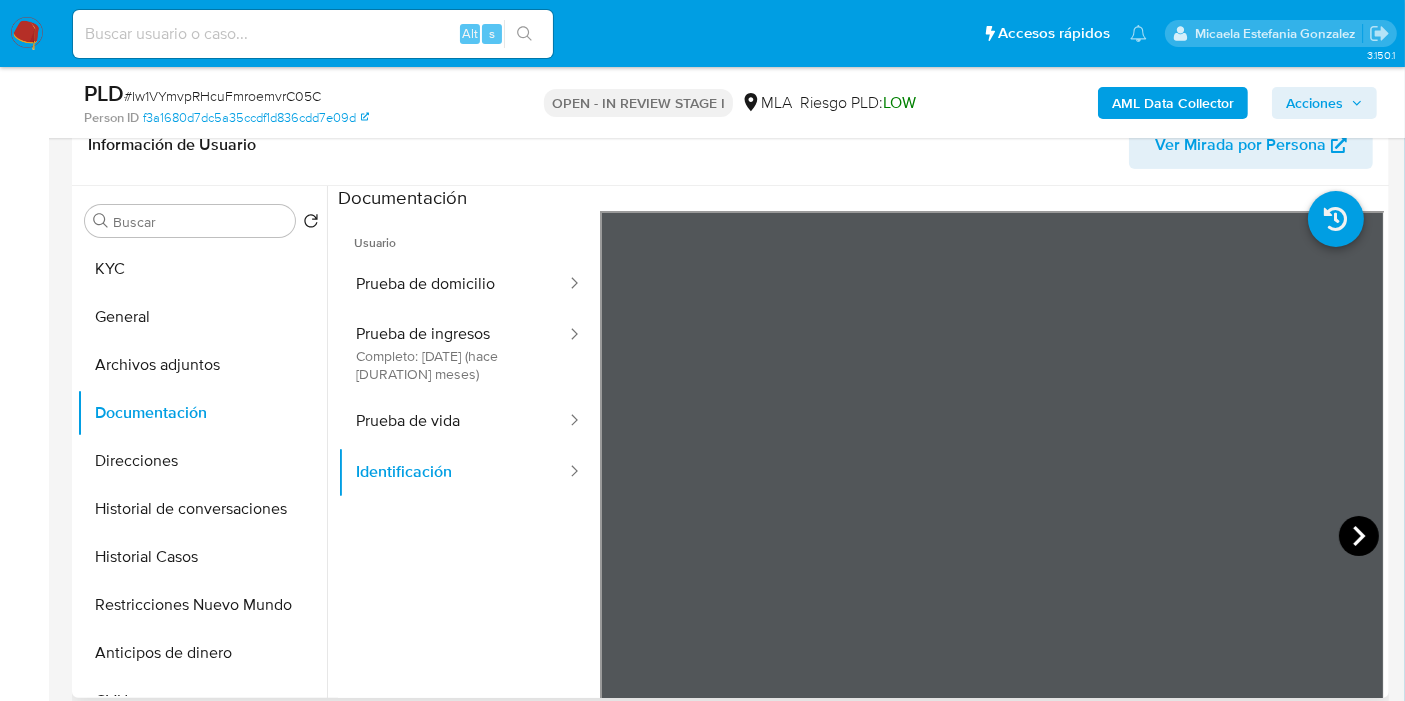 click 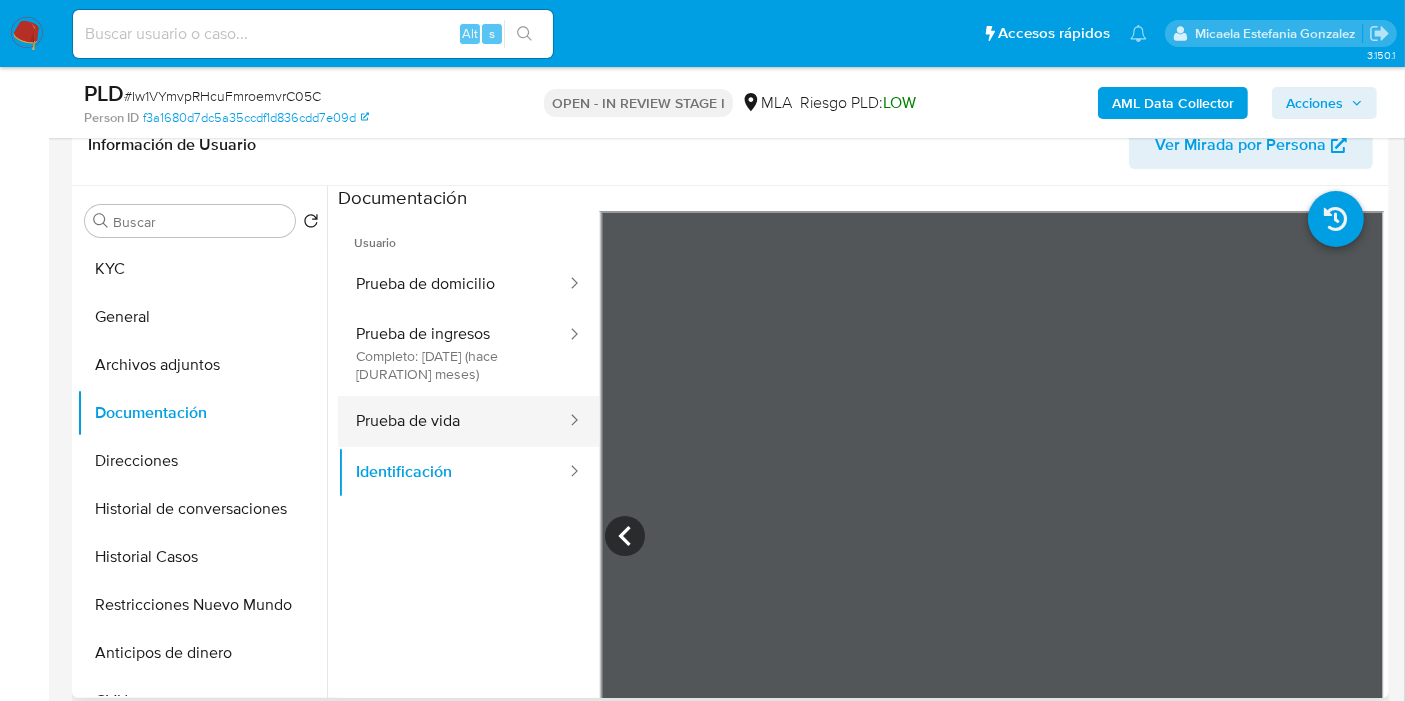 click at bounding box center [568, 421] 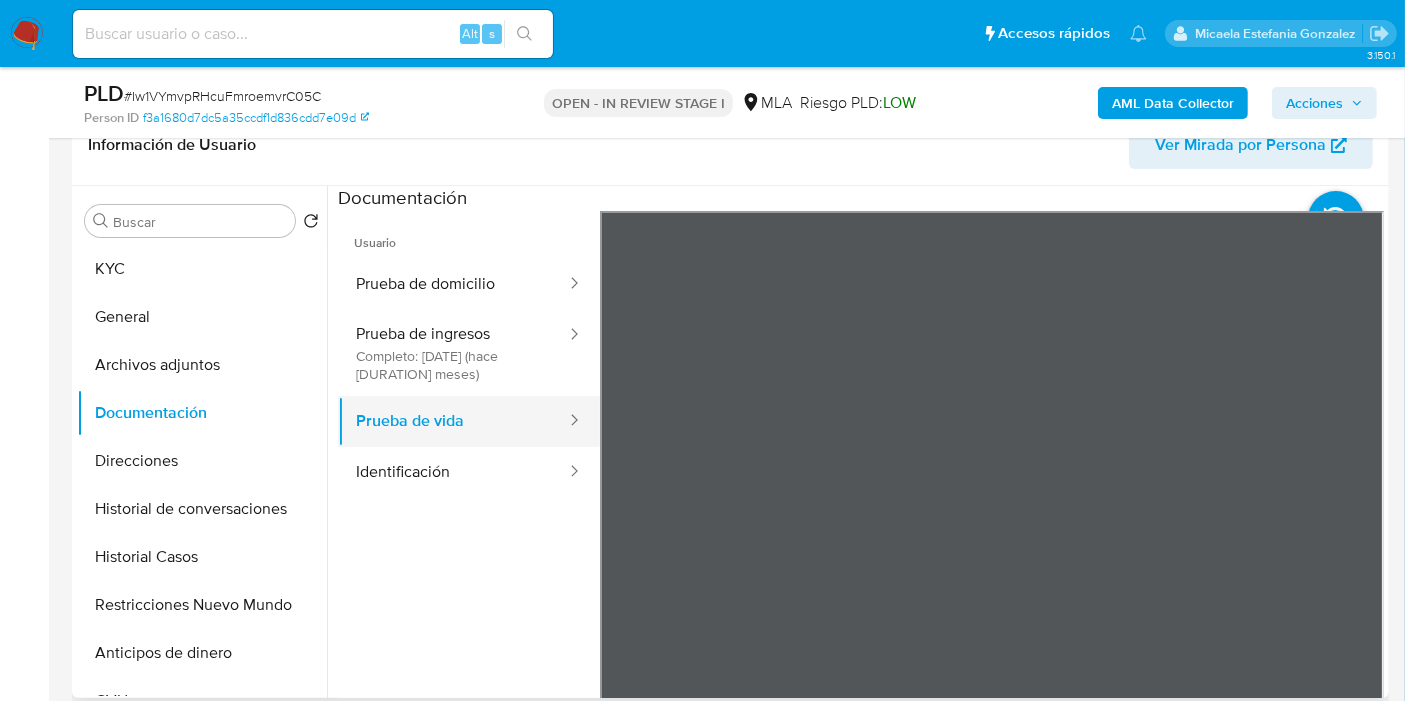 click on "Prueba de vida" at bounding box center [453, 421] 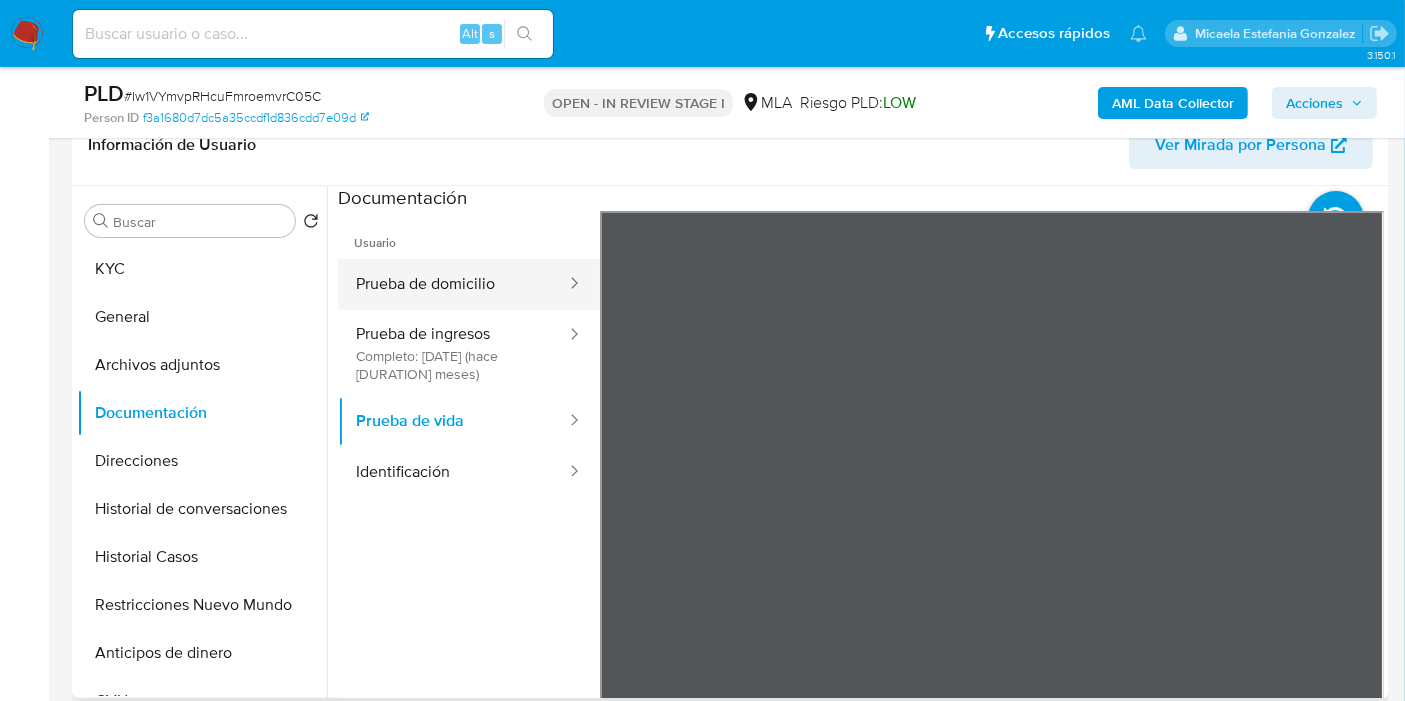 click on "Prueba de domicilio" at bounding box center (453, 284) 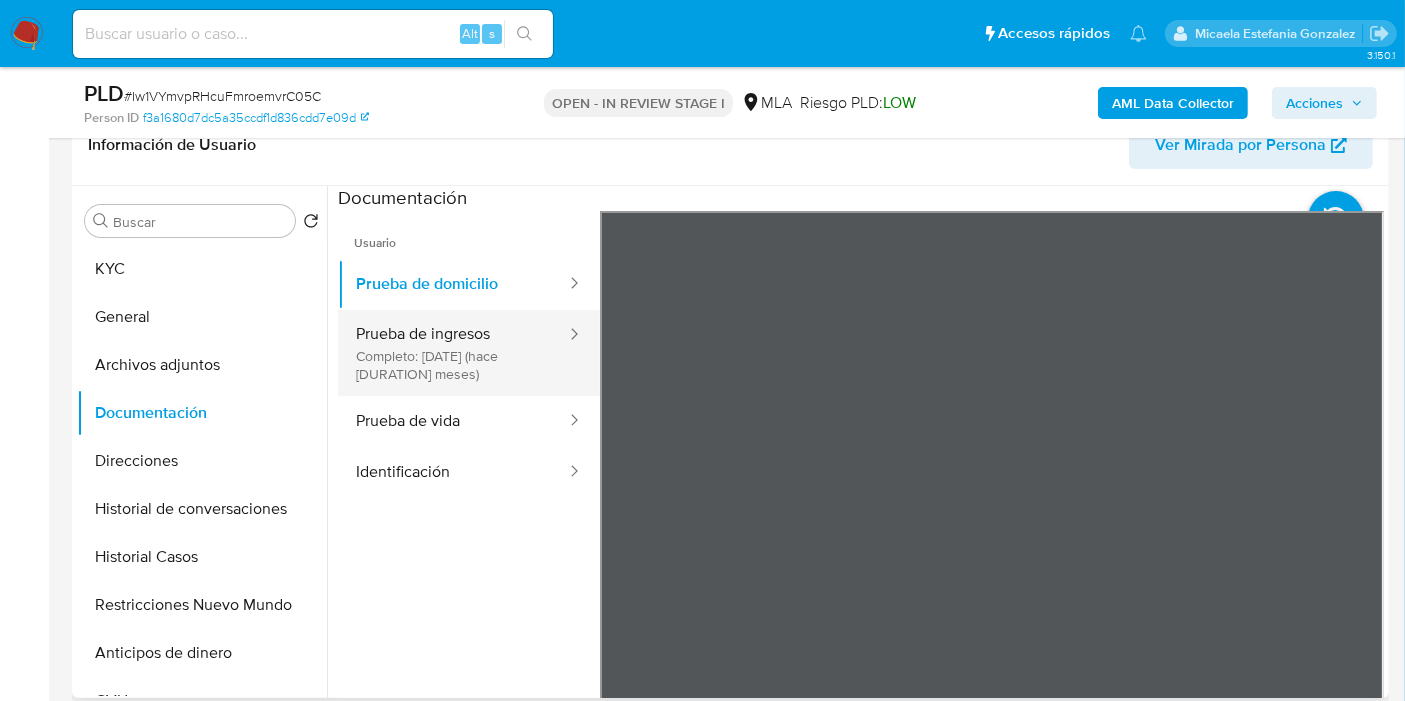 click on "Prueba de ingresos Completo: 29/12/2024 (hace 7 meses)" at bounding box center (453, 353) 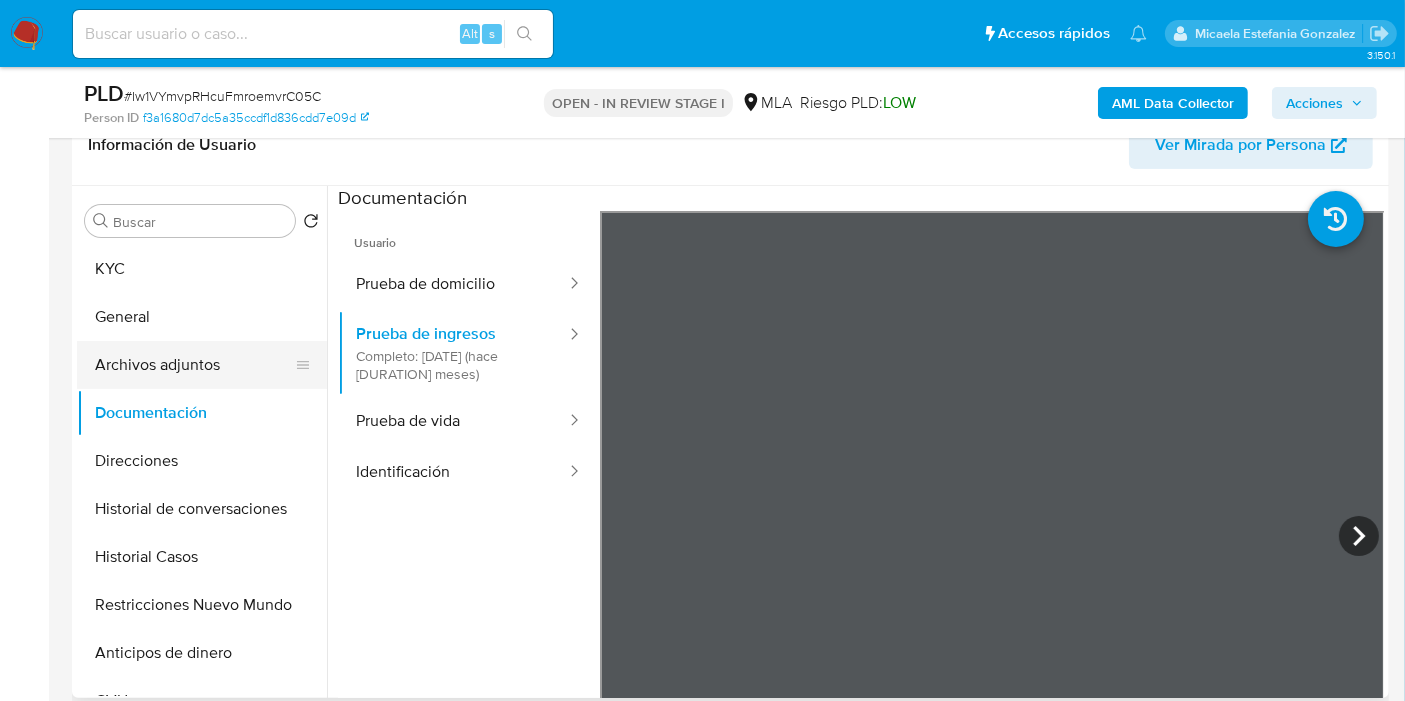 click on "Archivos adjuntos" at bounding box center (194, 365) 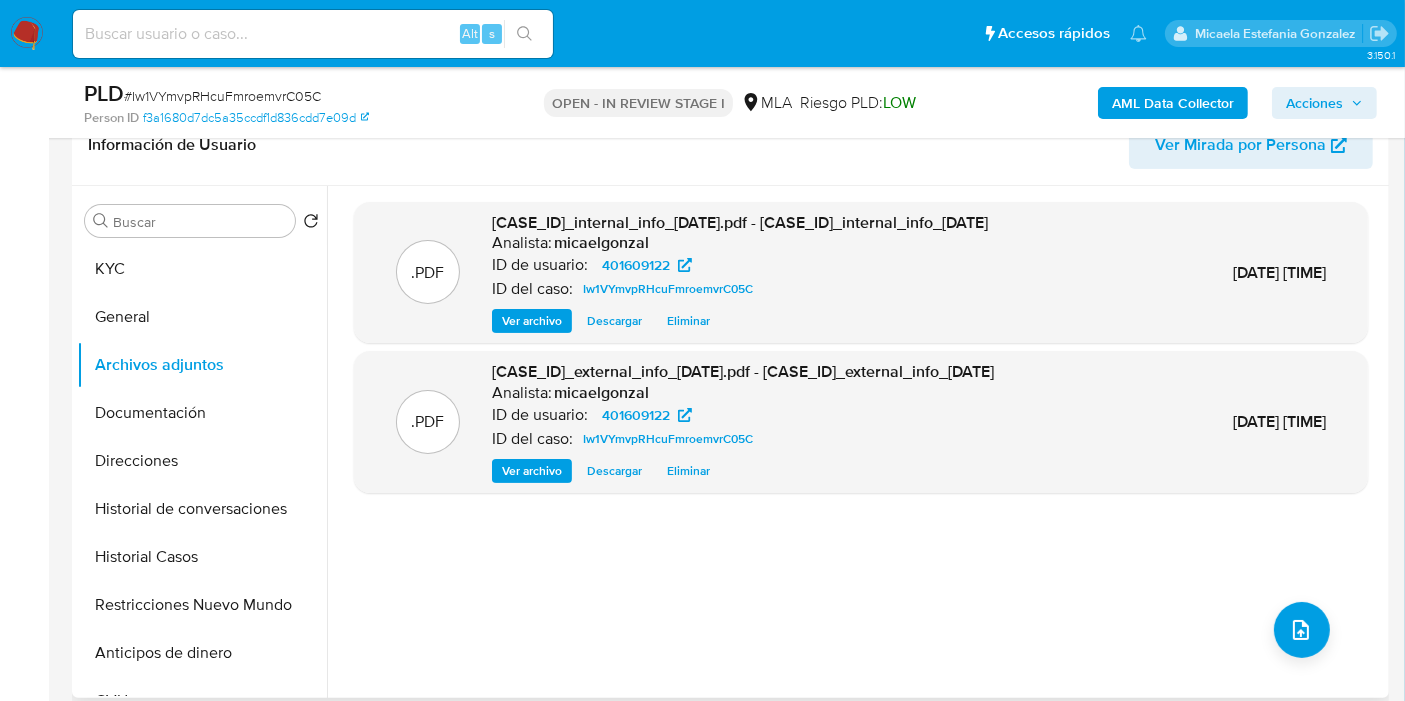 click on ".PDF Iw1VYmvpRHcuFmroemvrC05C_internal_info_7_8_2025.pdf - Iw1VYmvpRHcuFmroemvrC05C_internal_info_7_8_2025 Analista: micaelgonzal ID de usuario: 401609122 ID del caso: Iw1VYmvpRHcuFmroemvrC05C Ver archivo Descargar Eliminar 07/Ago/2025 14:41:34 .PDF Iw1VYmvpRHcuFmroemvrC05C_external_info_7_8_2025.pdf - Iw1VYmvpRHcuFmroemvrC05C_external_info_7_8_2025 Analista: micaelgonzal ID de usuario: 401609122 ID del caso: Iw1VYmvpRHcuFmroemvrC05C Ver archivo Descargar Eliminar 07/Ago/2025 14:41:31" at bounding box center (861, 442) 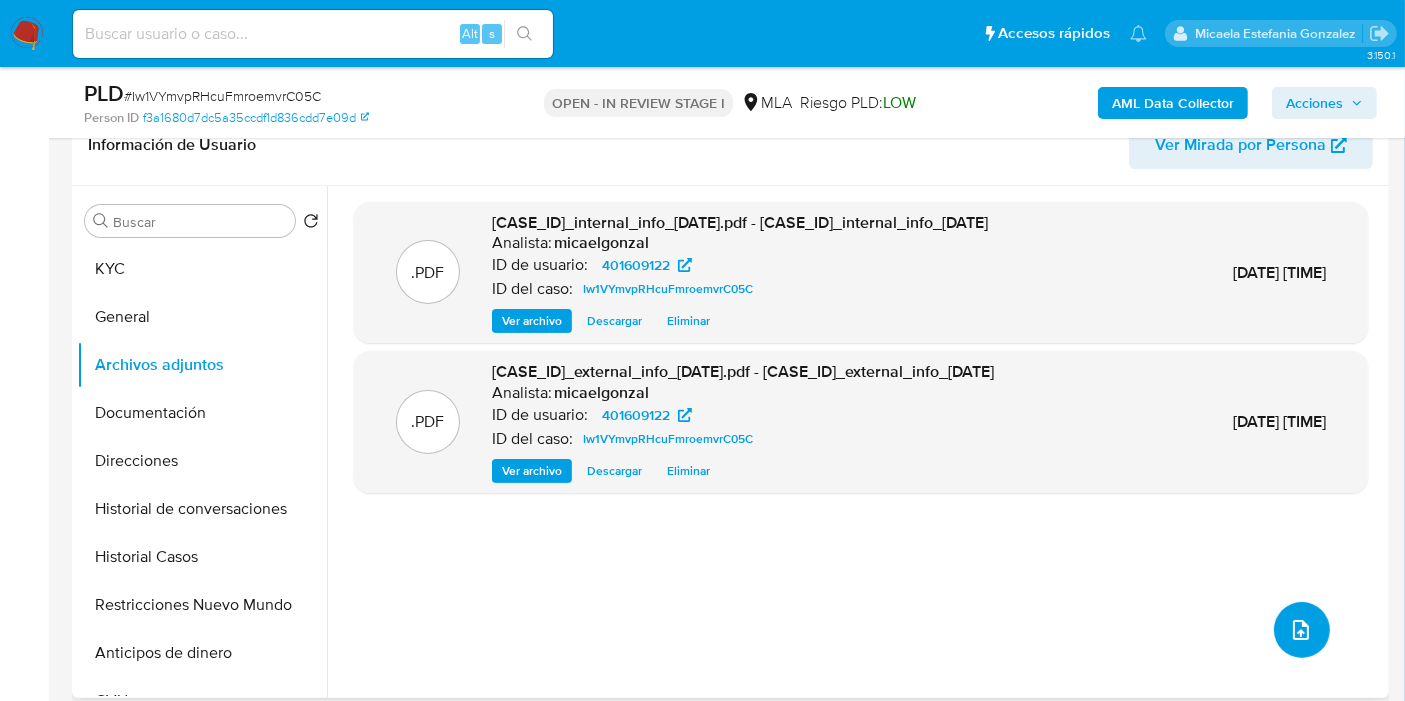 click 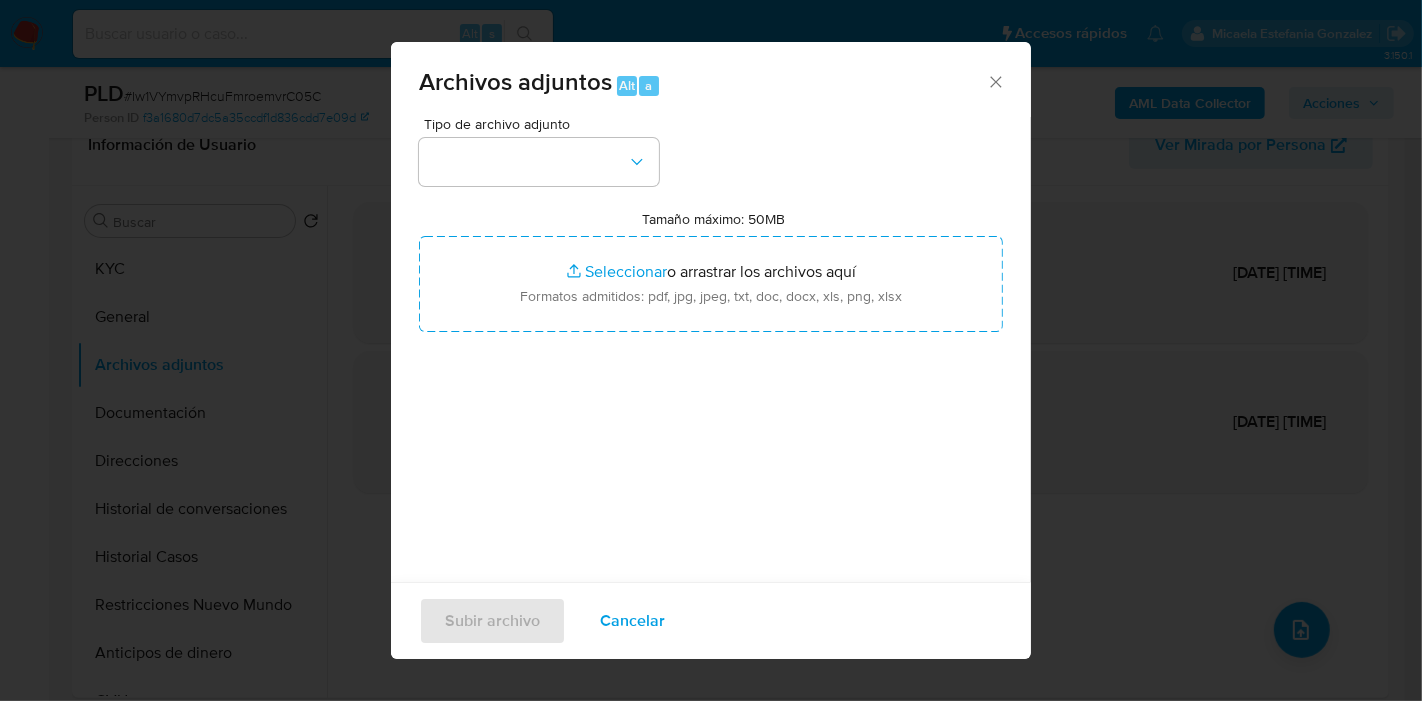 drag, startPoint x: 517, startPoint y: 193, endPoint x: 517, endPoint y: 164, distance: 29 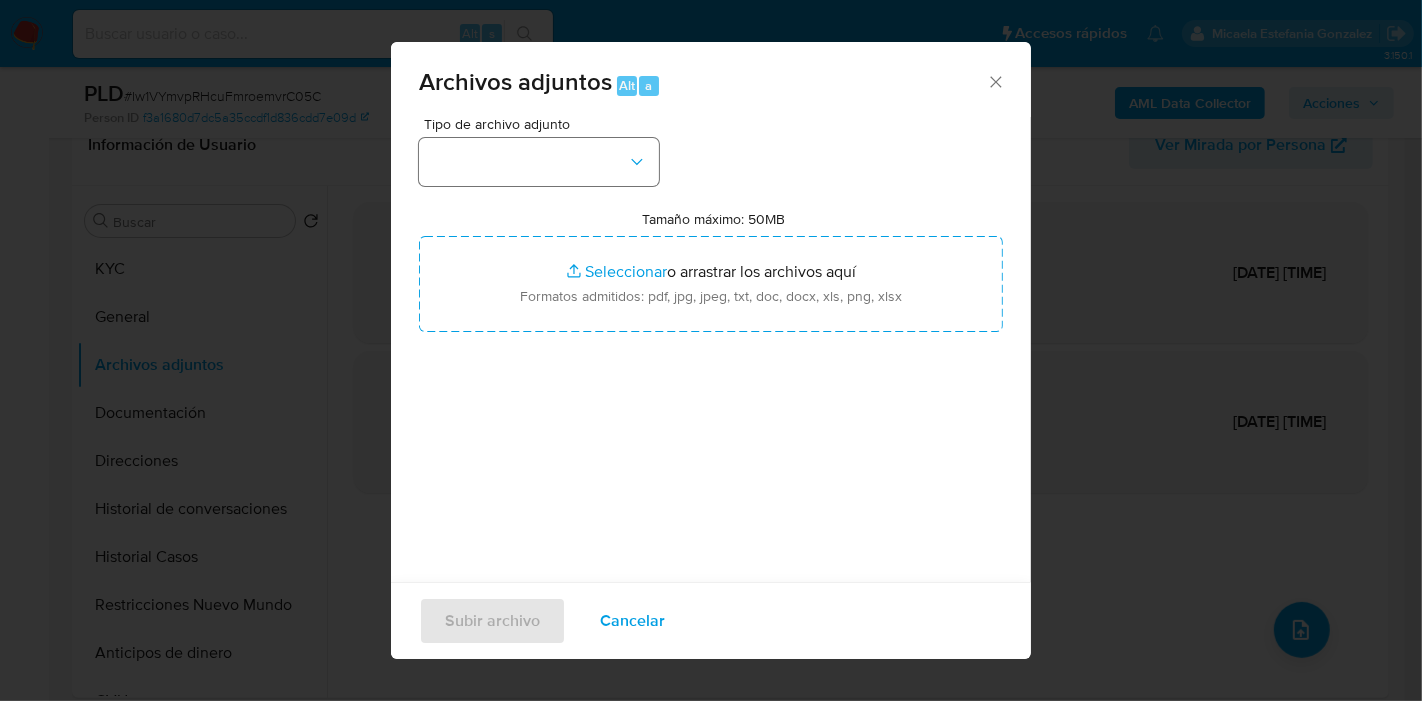 click on "Tipo de archivo adjunto Tamaño máximo: 50MB Seleccionar archivos Seleccionar  o arrastrar los archivos aquí Formatos admitidos: pdf, jpg, jpeg, txt, doc, docx, xls, png, xlsx" at bounding box center [711, 353] 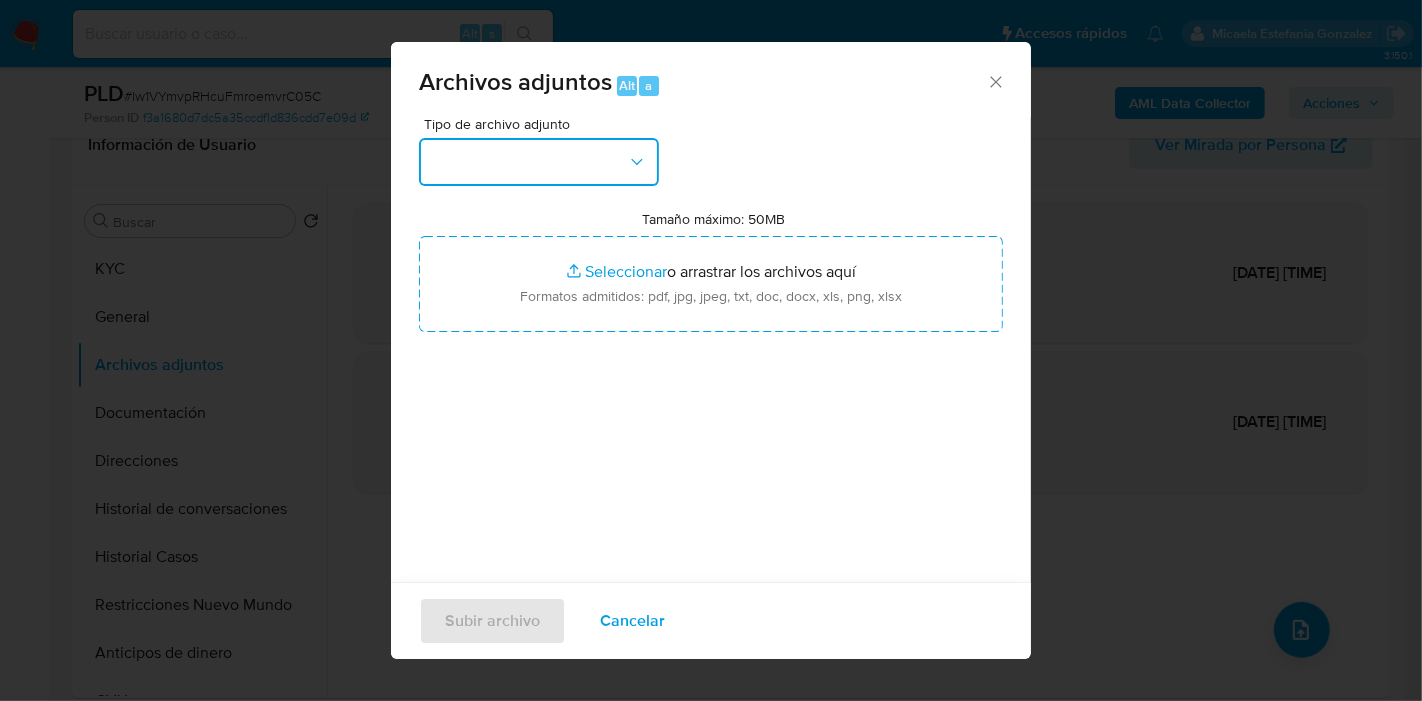 click at bounding box center [539, 162] 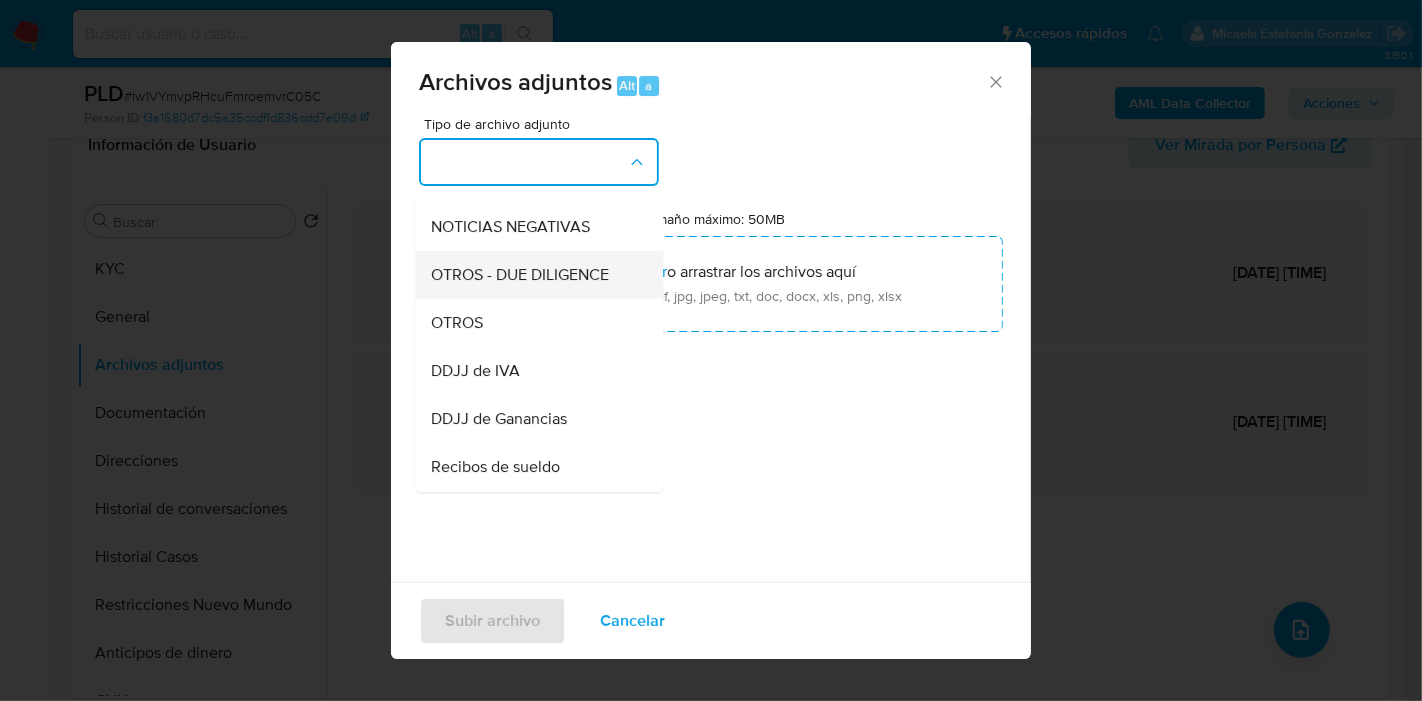 scroll, scrollTop: 444, scrollLeft: 0, axis: vertical 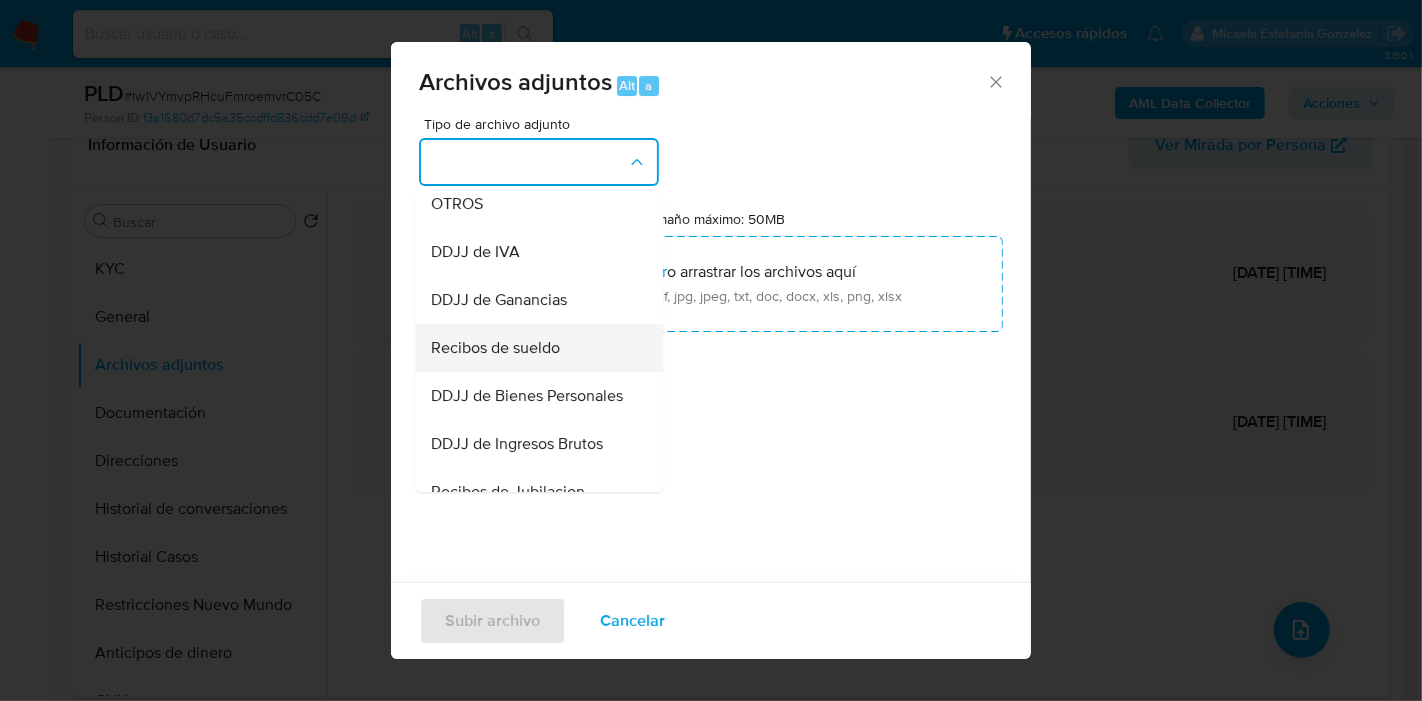 click on "Recibos de sueldo" at bounding box center (533, 348) 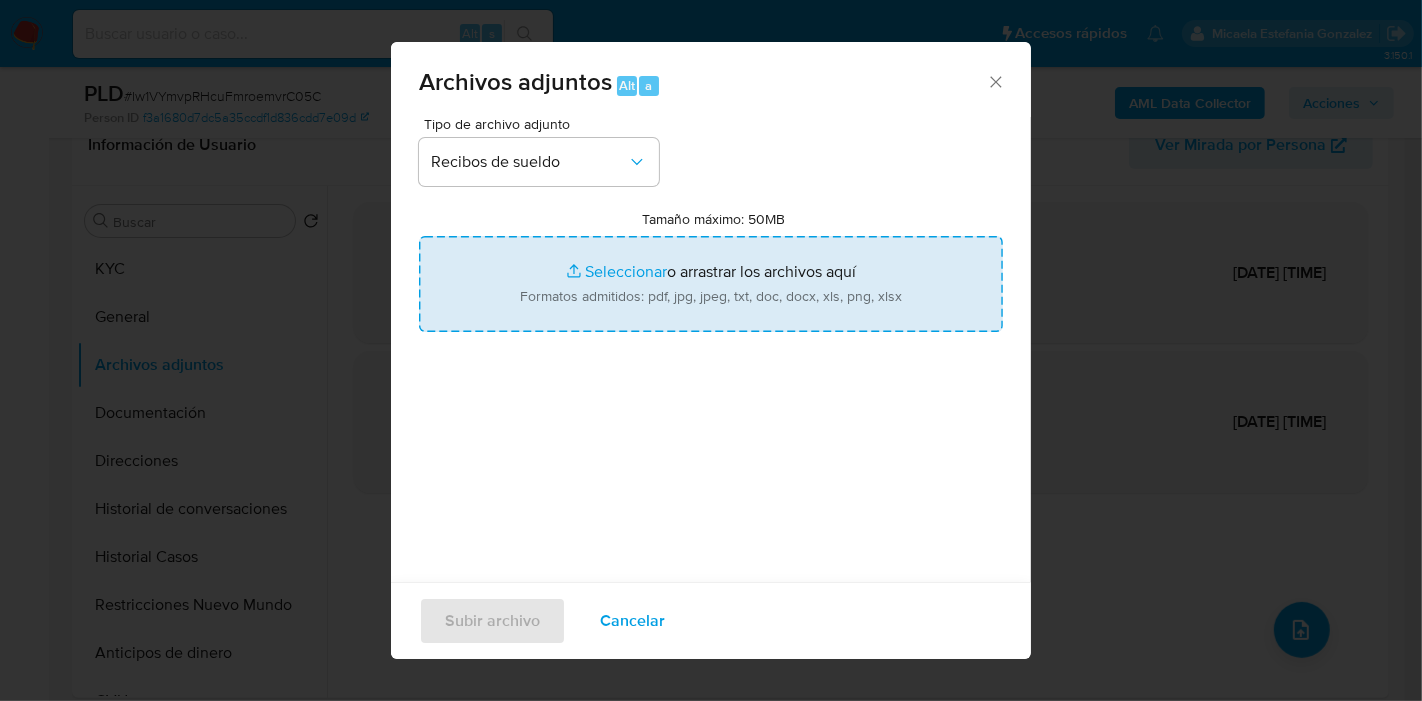 click on "Tamaño máximo: 50MB Seleccionar archivos" at bounding box center [711, 284] 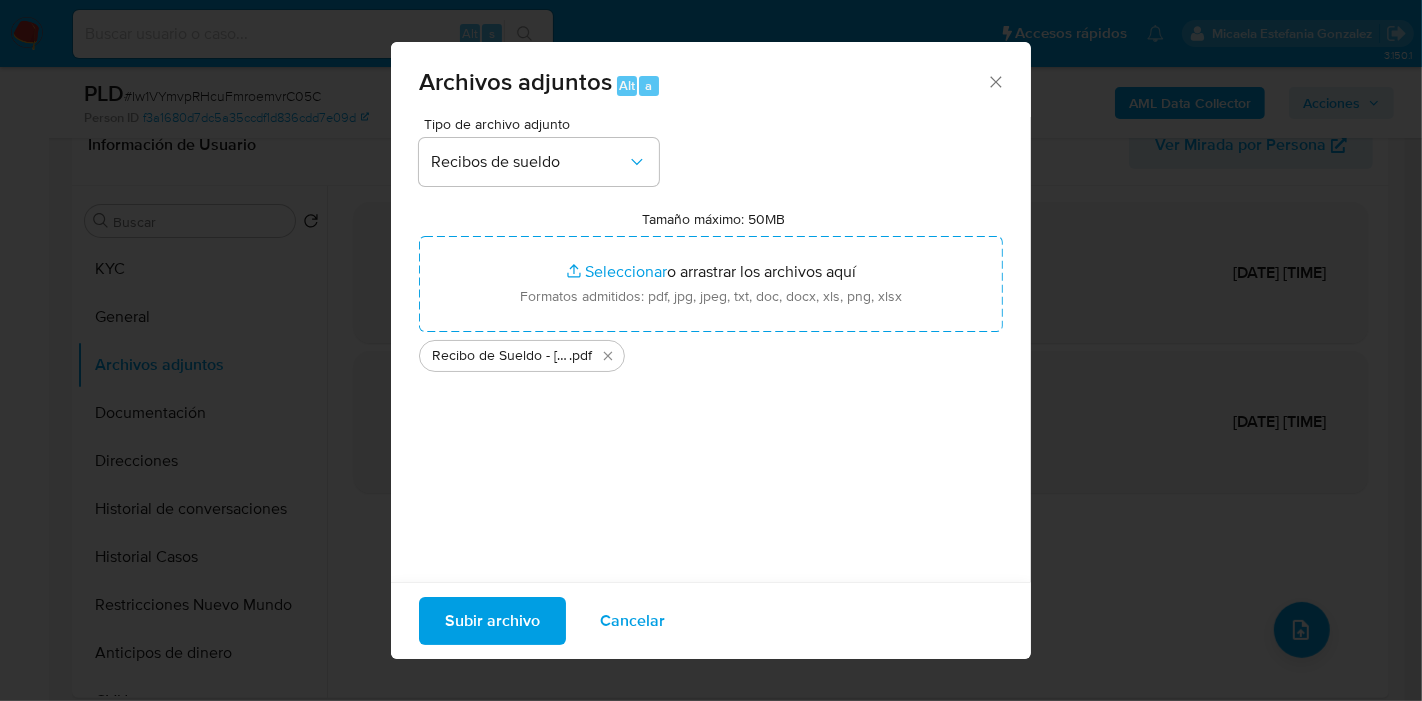 click on "Subir archivo" at bounding box center (492, 621) 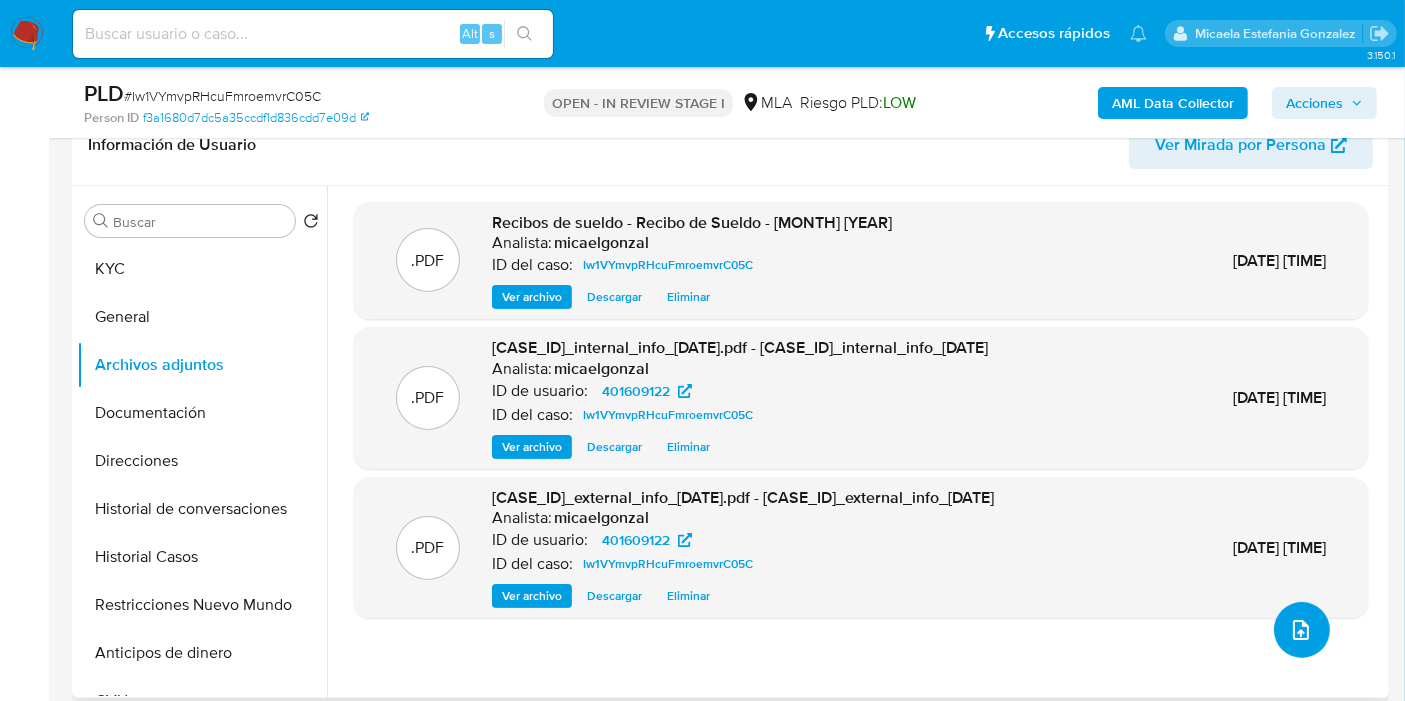 click at bounding box center (1302, 630) 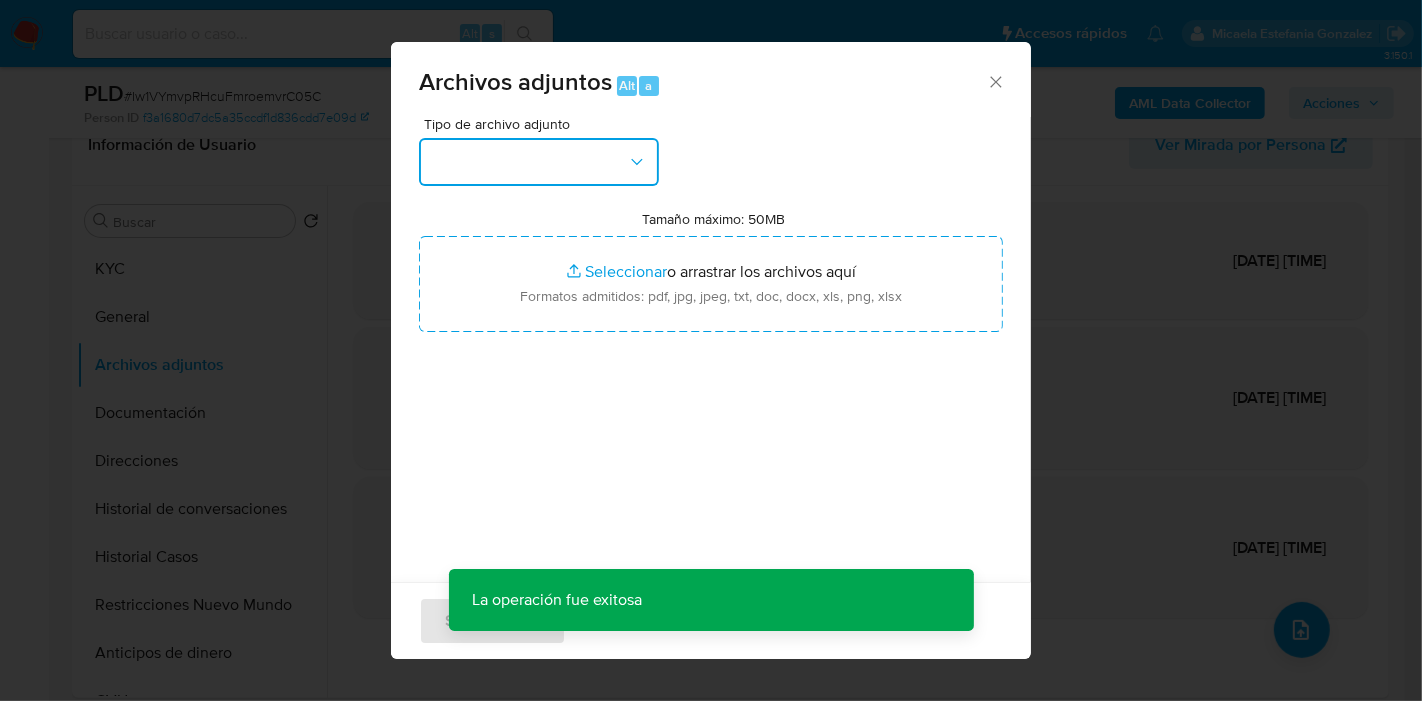 click at bounding box center (539, 162) 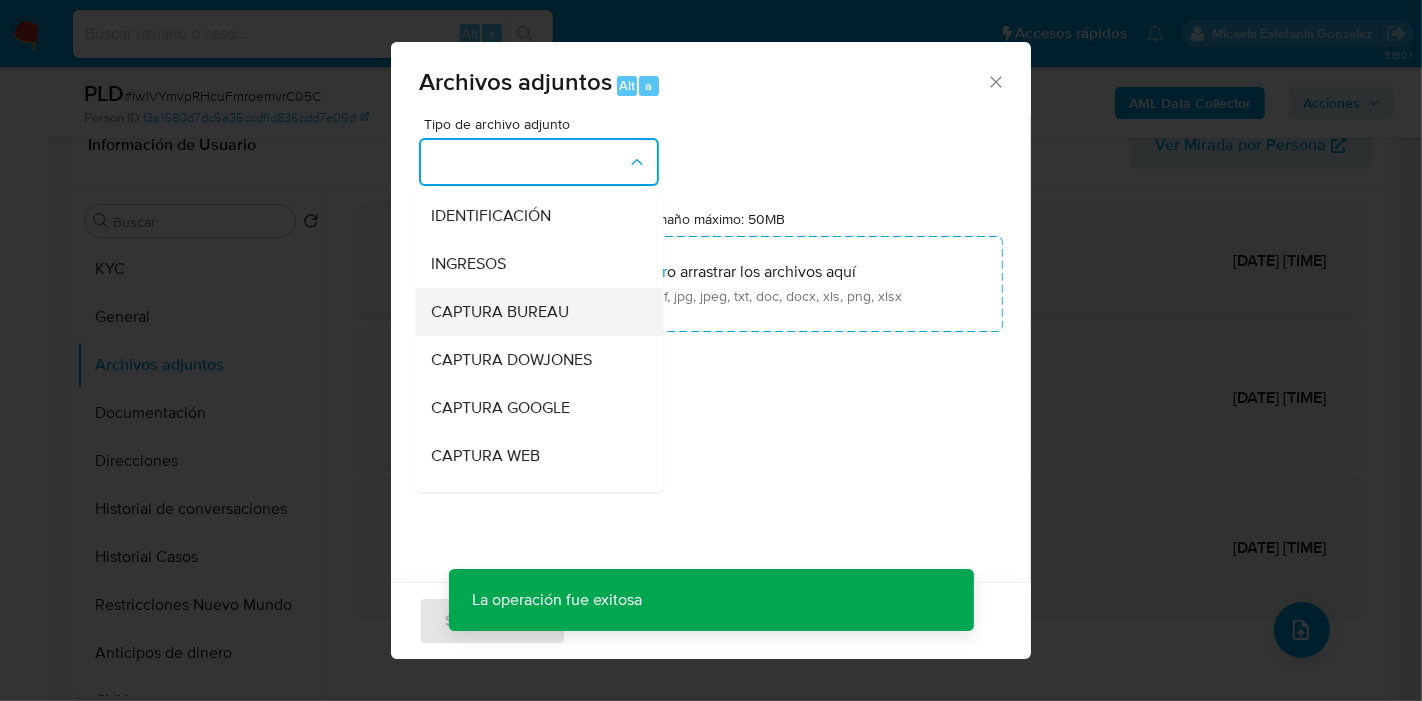 scroll, scrollTop: 222, scrollLeft: 0, axis: vertical 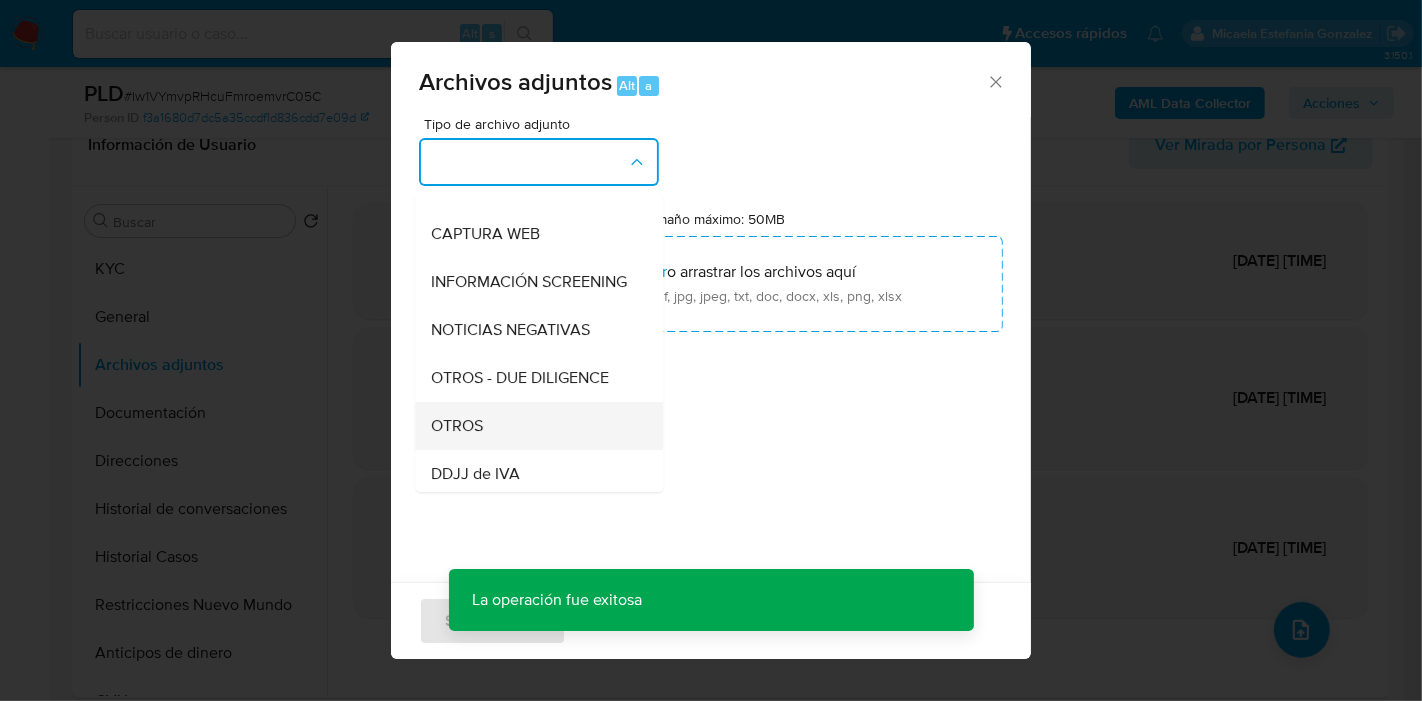 click on "OTROS" at bounding box center [457, 426] 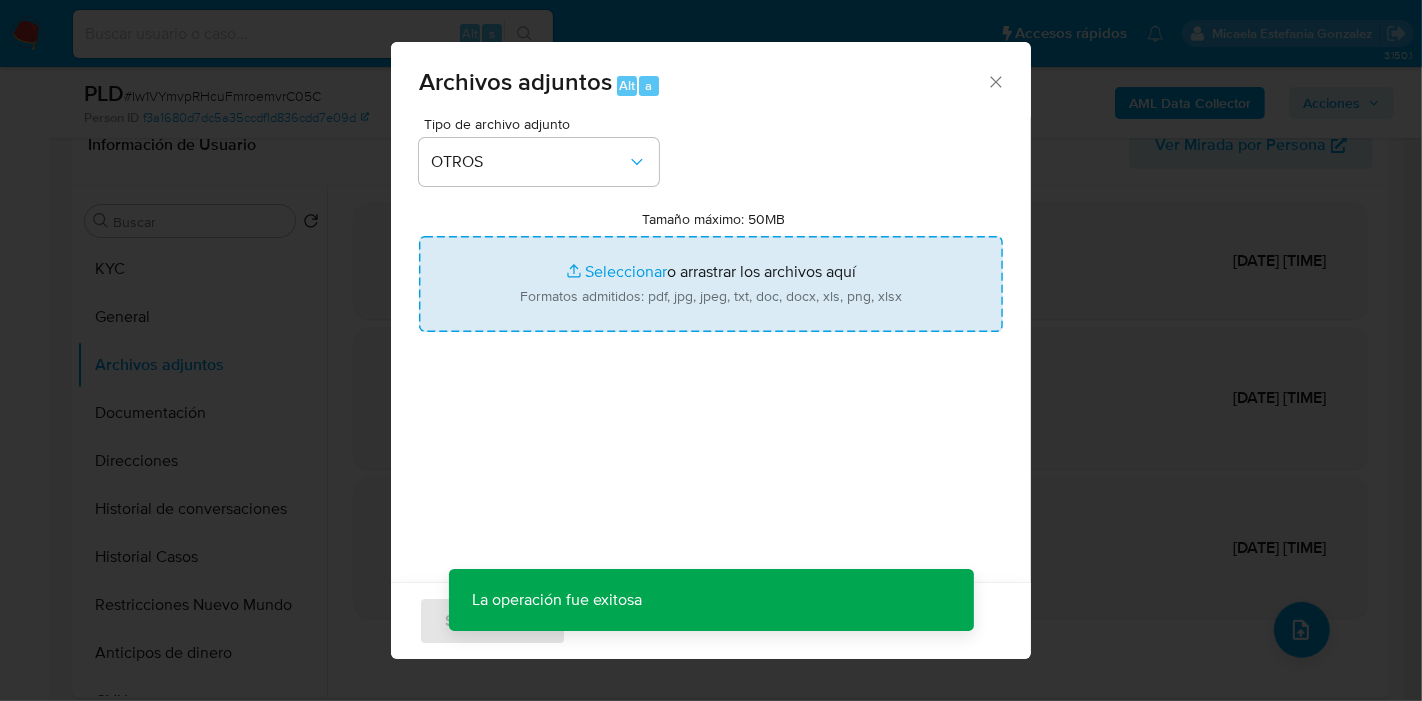 click on "Tamaño máximo: 50MB Seleccionar archivos" at bounding box center (711, 284) 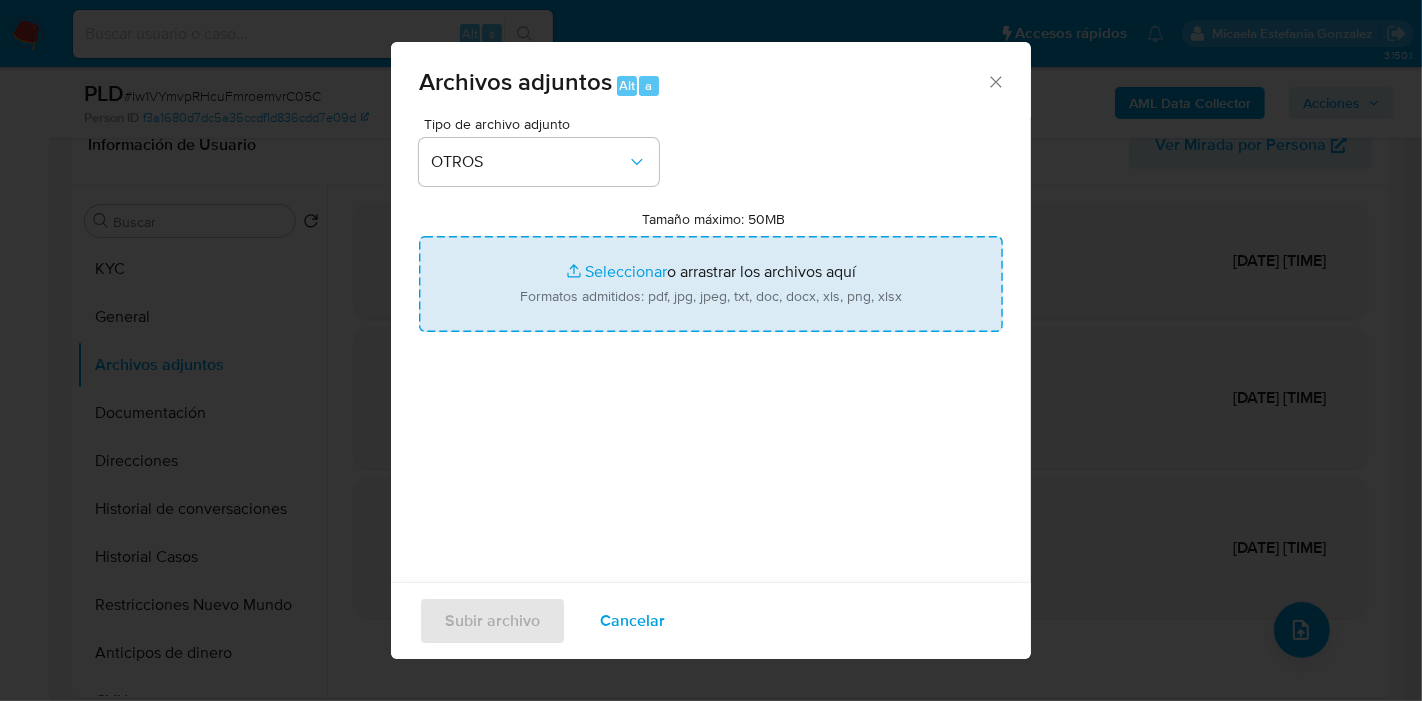 type on "C:\fakepath\Movimientos de Daniel Martin Aguirre.xlsx" 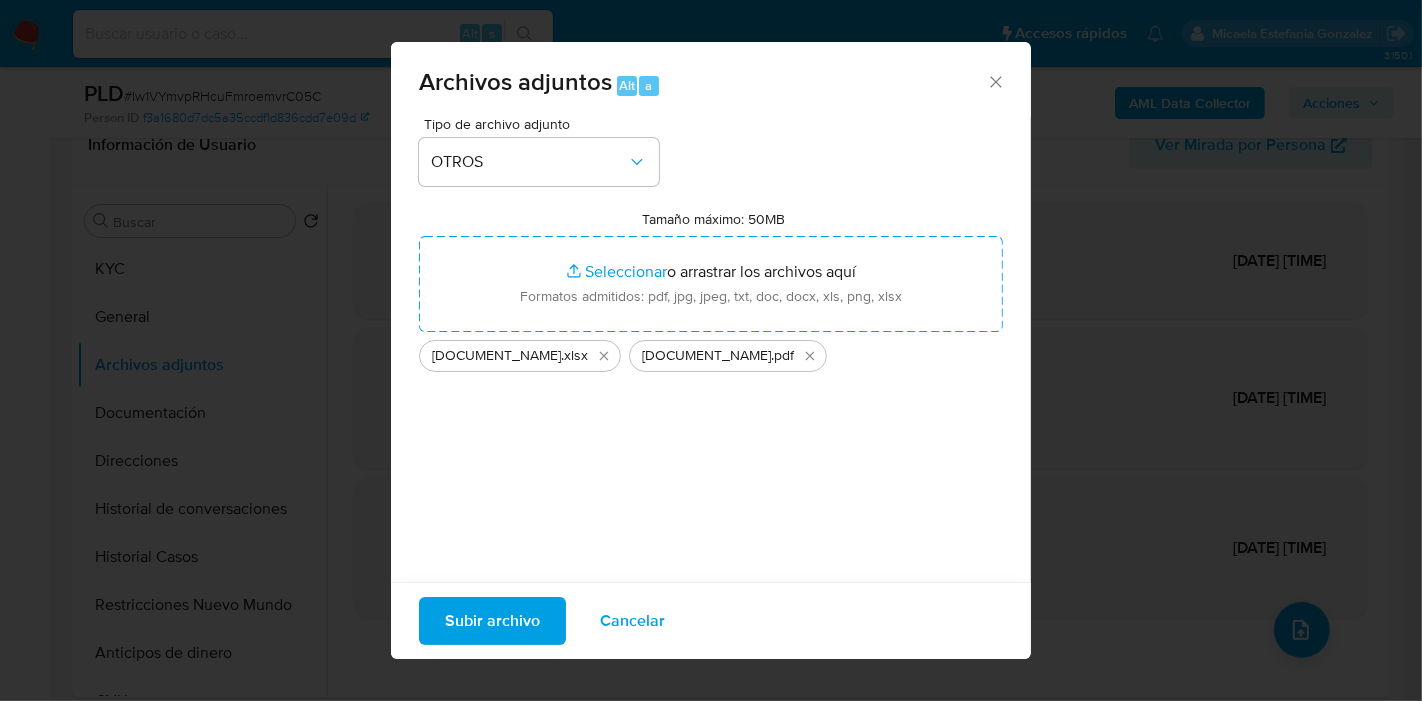 click on "Tipo de archivo adjunto OTROS Tamaño máximo: 50MB Seleccionar archivos Seleccionar  o arrastrar los archivos aquí Formatos admitidos: pdf, jpg, jpeg, txt, doc, docx, xls, png, xlsx Movimientos de Daniel Martin Aguirre .xlsx NOSIS de Daniel Martin Aguirre .pdf" at bounding box center [711, 353] 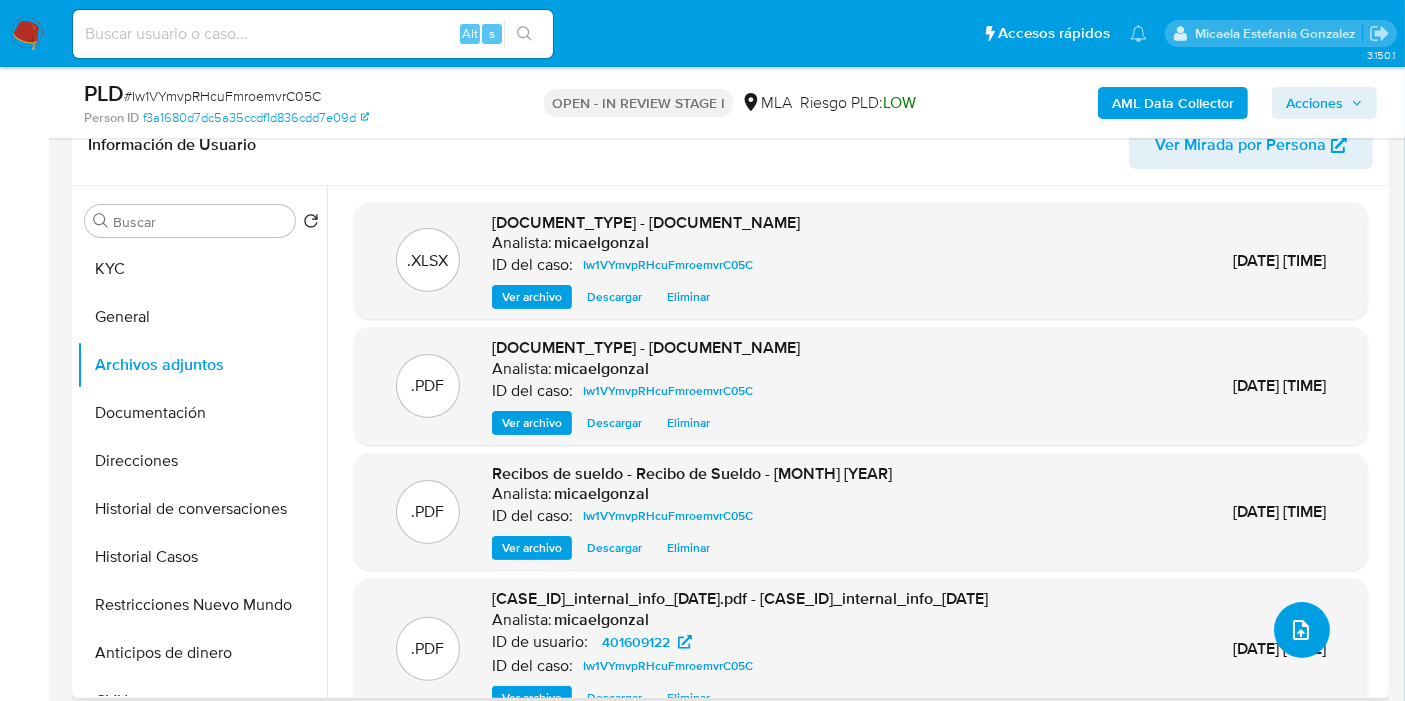 click at bounding box center [1302, 630] 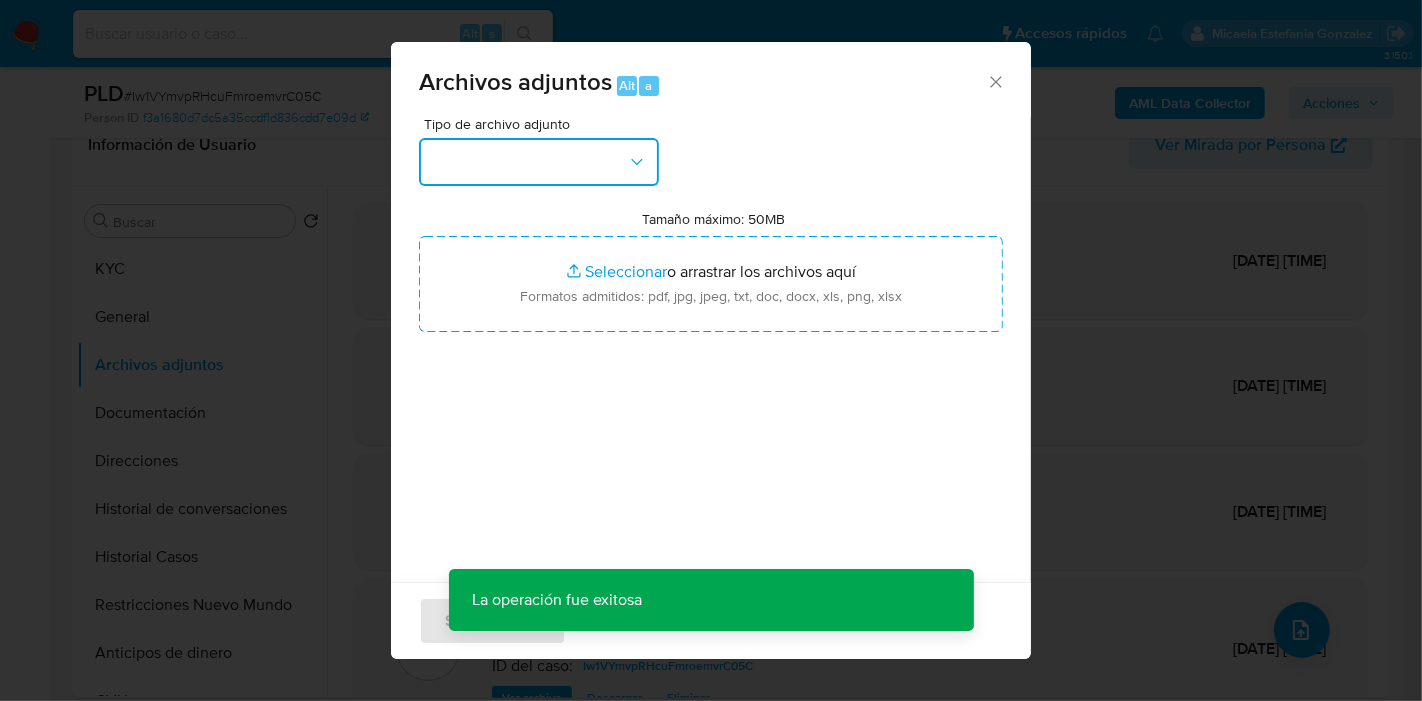 click at bounding box center [539, 162] 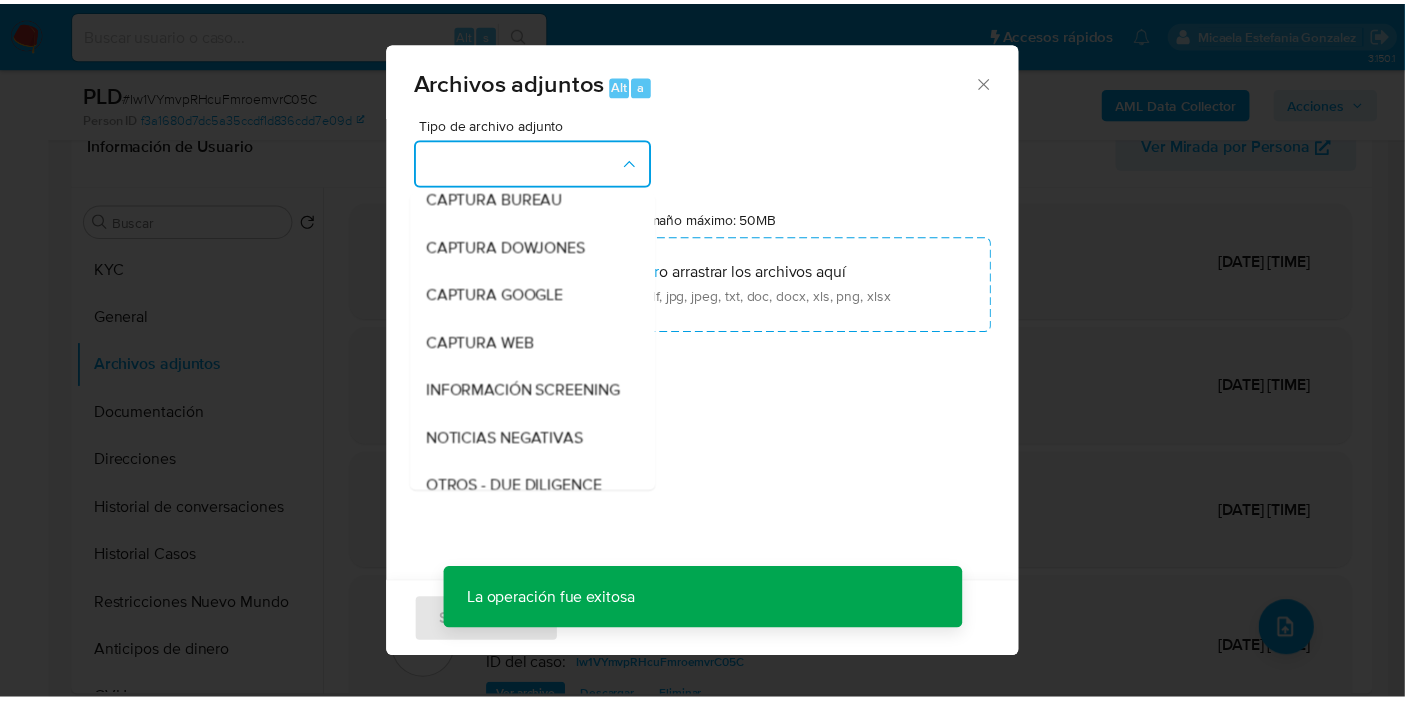 scroll, scrollTop: 444, scrollLeft: 0, axis: vertical 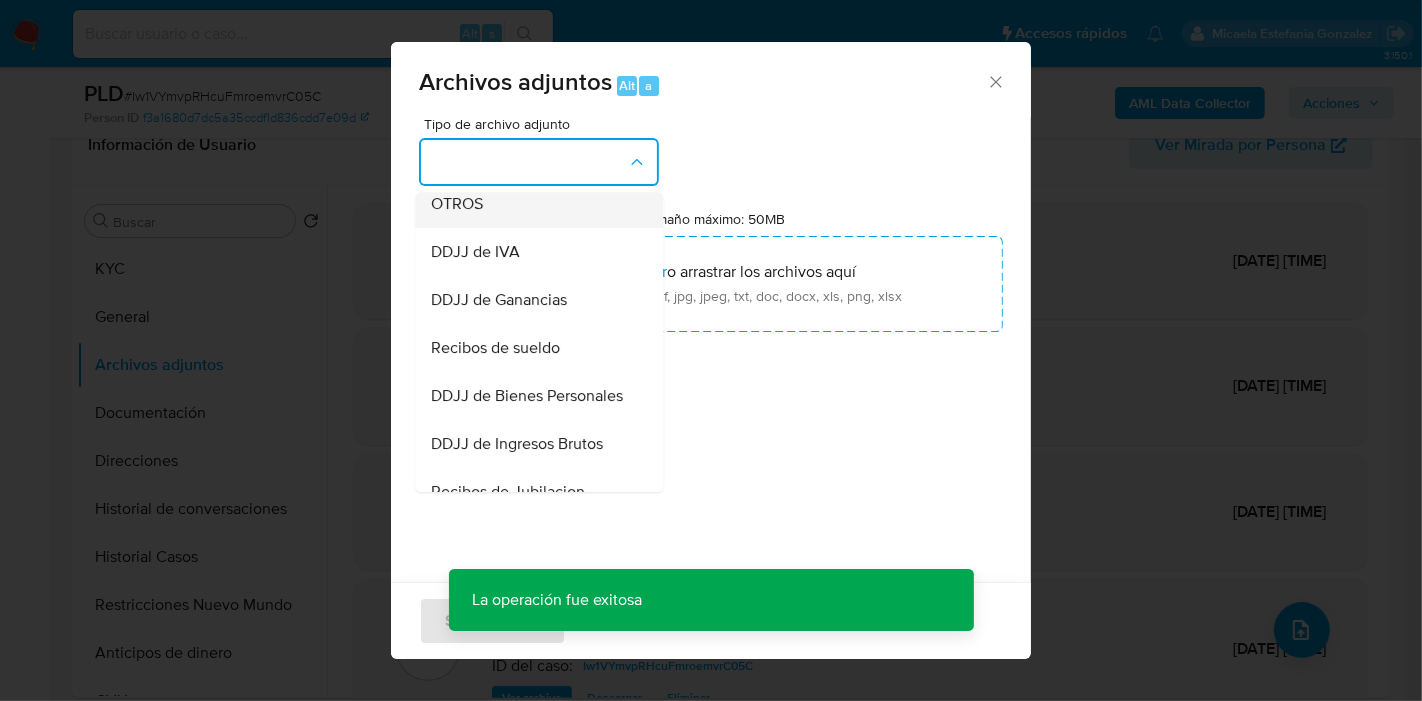 click on "OTROS" at bounding box center (533, 204) 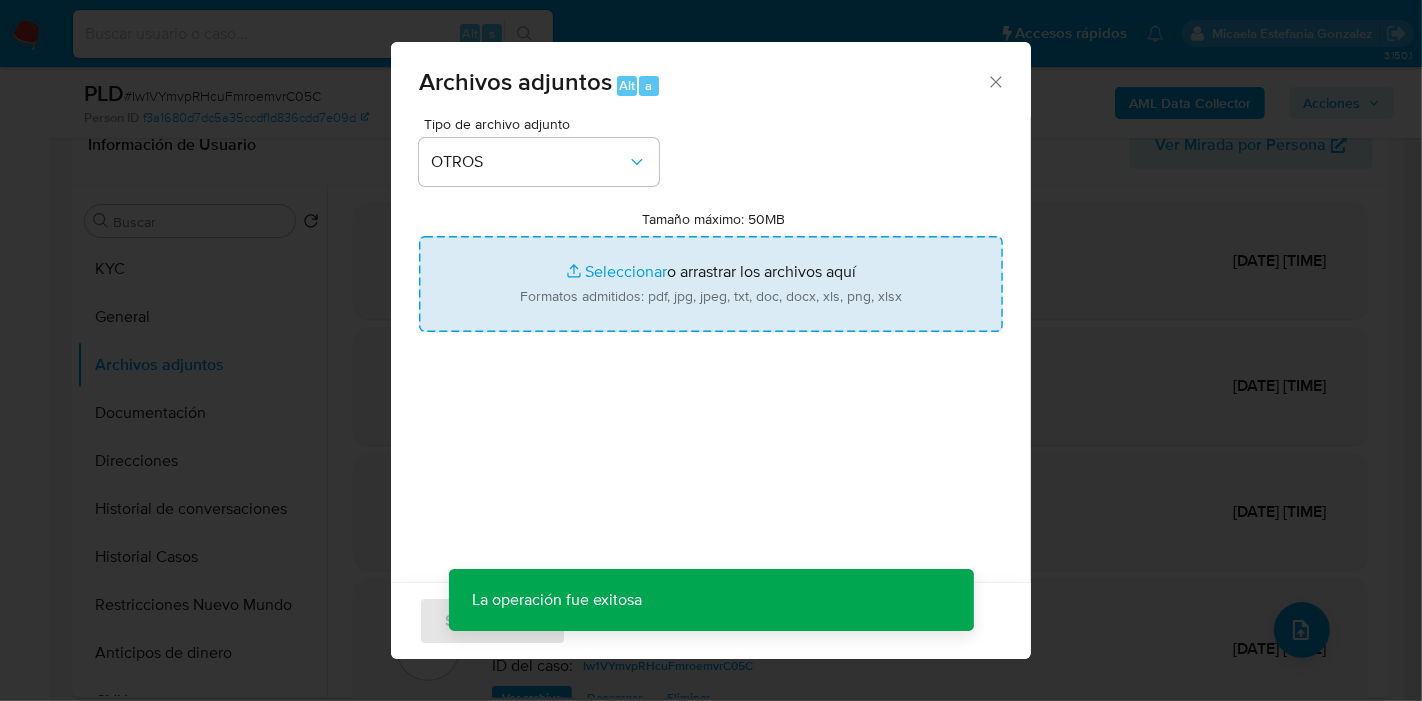 click on "Tamaño máximo: 50MB Seleccionar archivos" at bounding box center [711, 284] 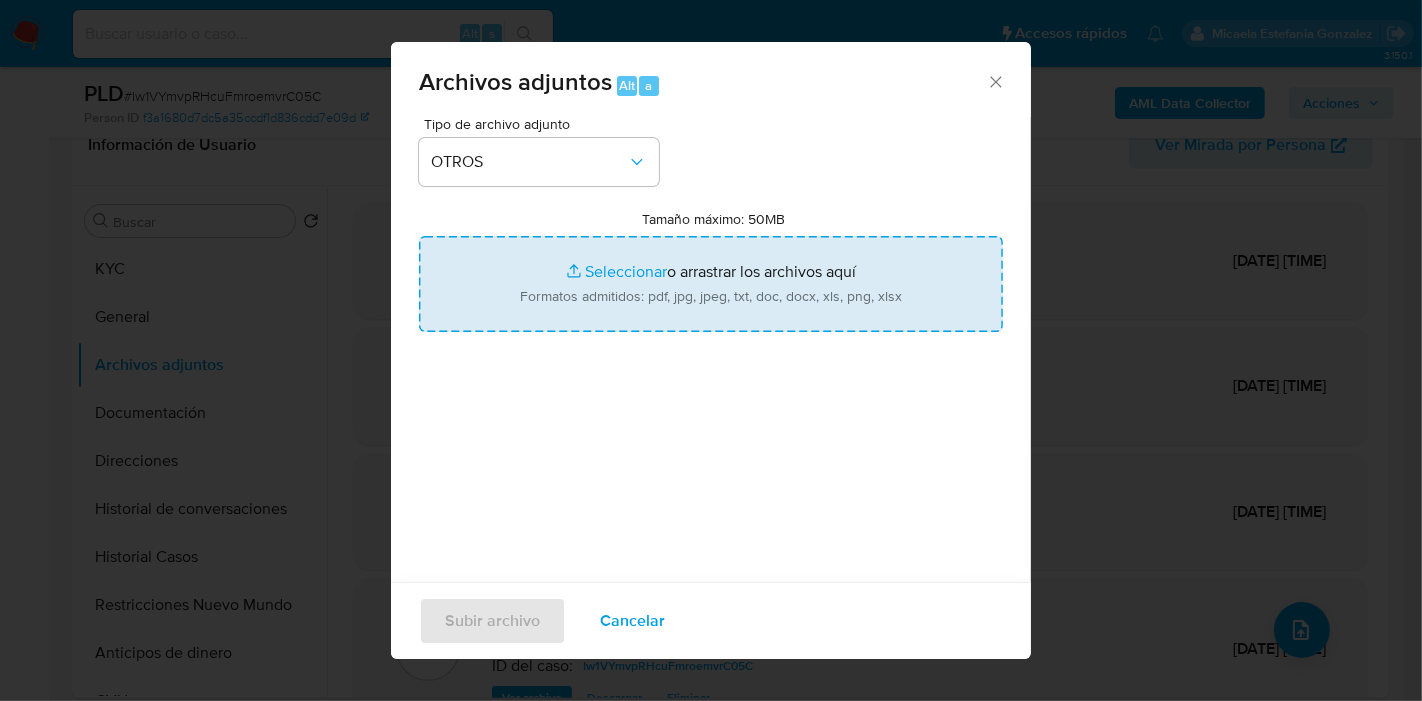 type on "C:\fakepath\Caselog Iw1VYmvpRHcuFmroemvrC05C_2025_07_18_01_27_42.docx" 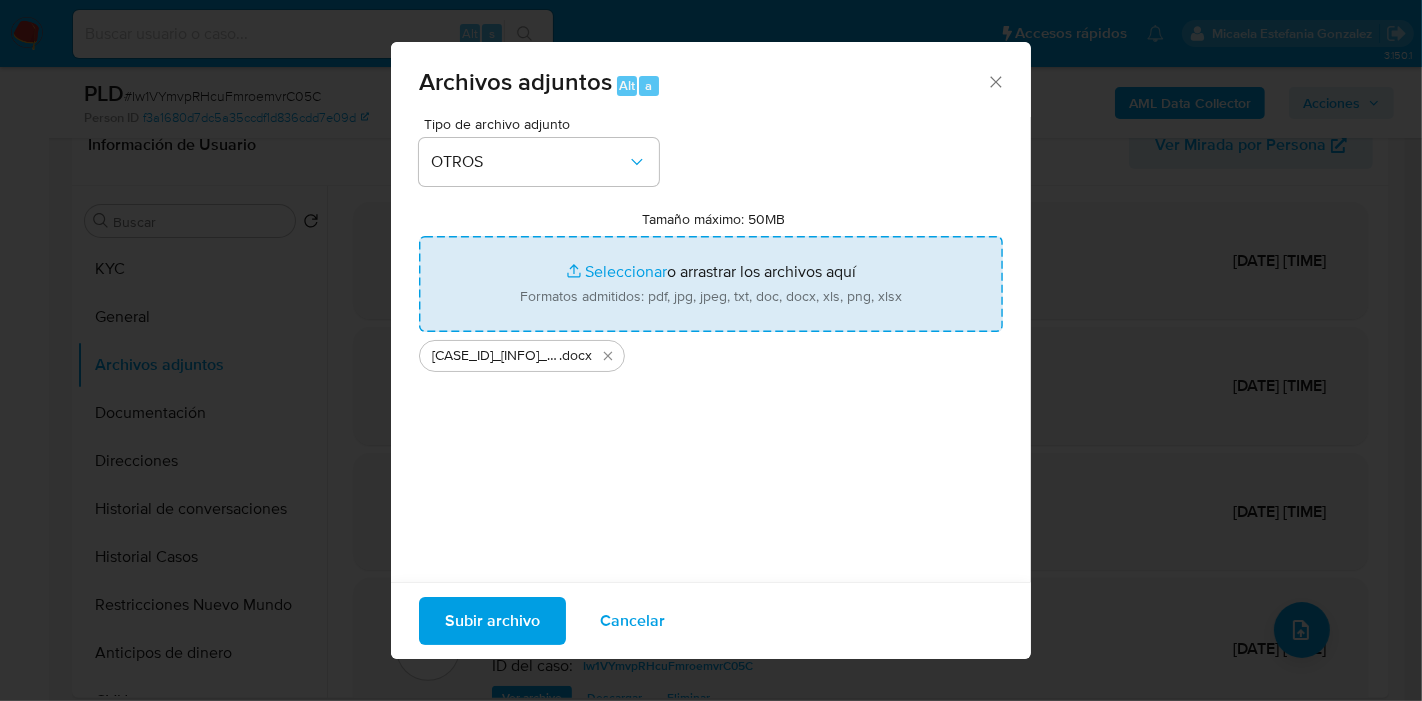 click on "Tipo de archivo adjunto OTROS Tamaño máximo: 50MB Seleccionar archivos Seleccionar  o arrastrar los archivos aquí Formatos admitidos: pdf, jpg, jpeg, txt, doc, docx, xls, png, xlsx Caselog Iw1VYmvpRHcuFmroemvrC05C_2025_07_18_01_27_42 .docx" at bounding box center (711, 353) 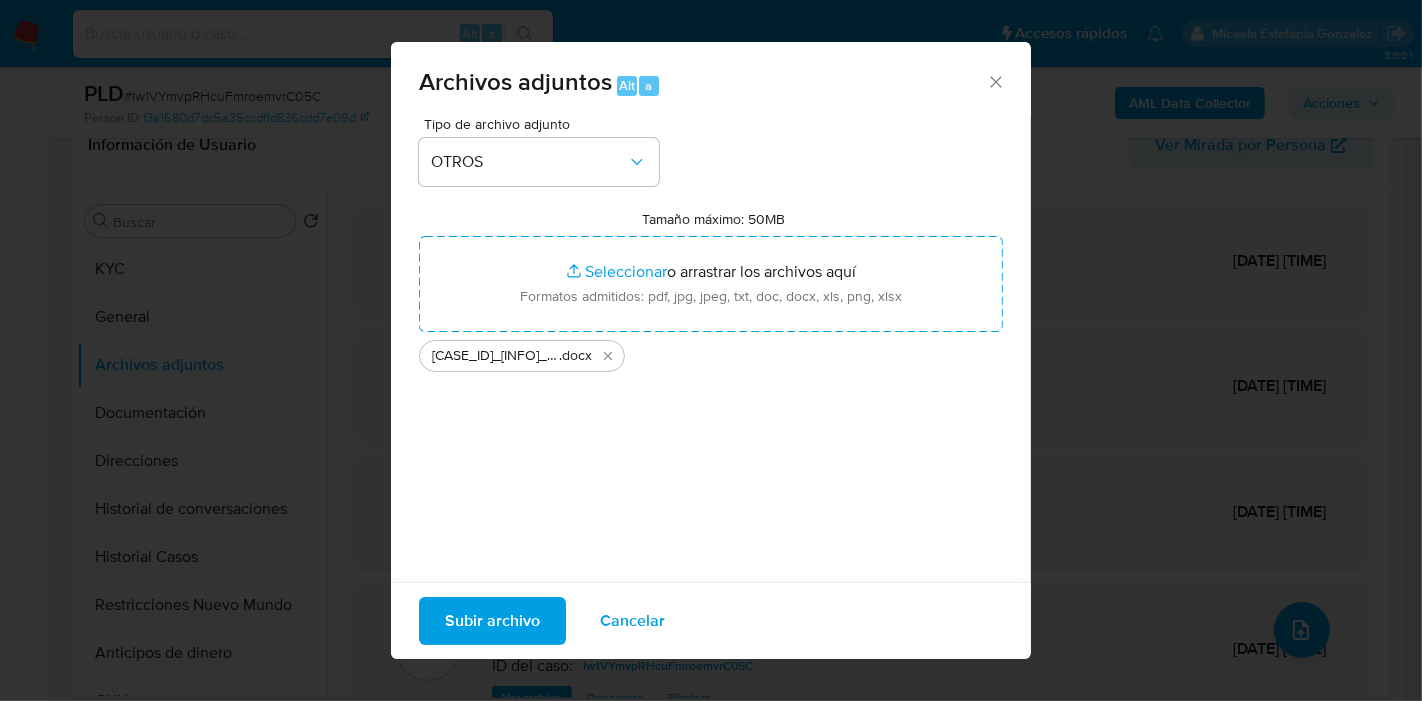click on "Subir archivo" at bounding box center [492, 621] 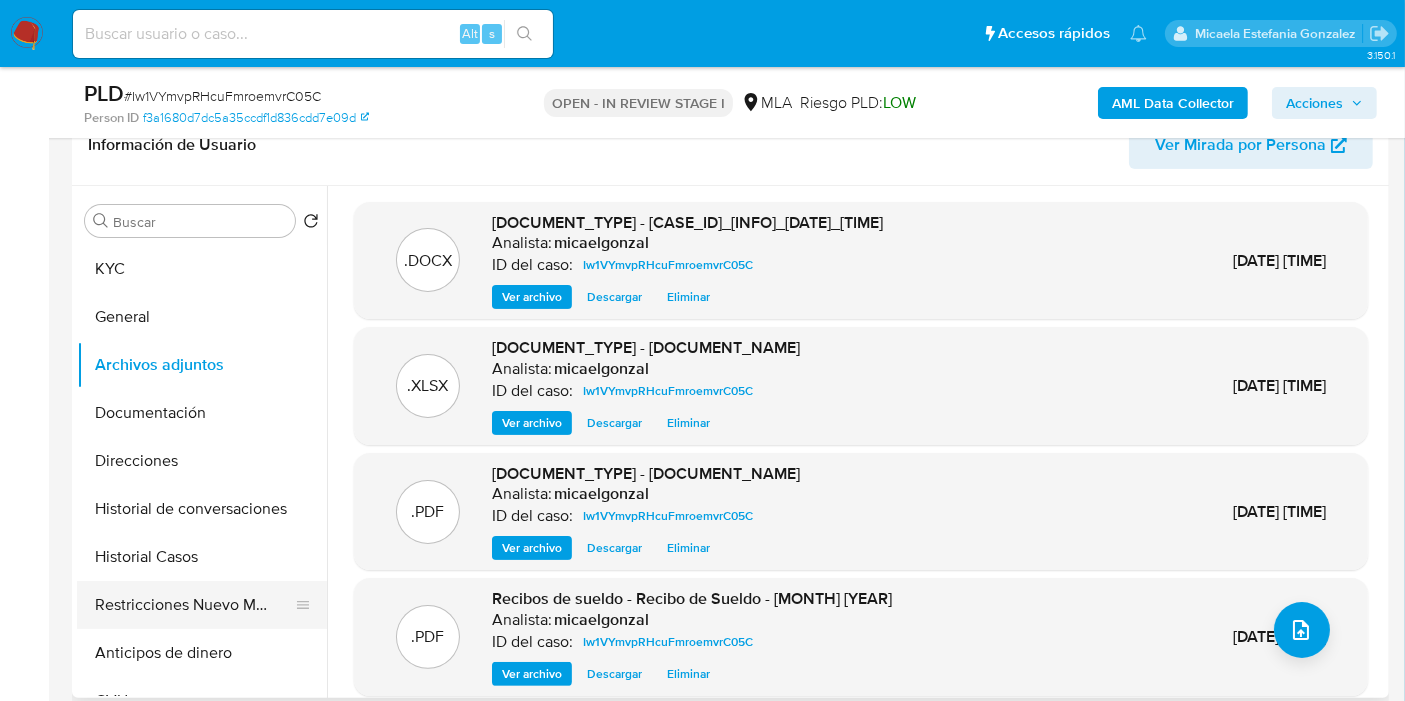 click on "Restricciones Nuevo Mundo" at bounding box center (194, 605) 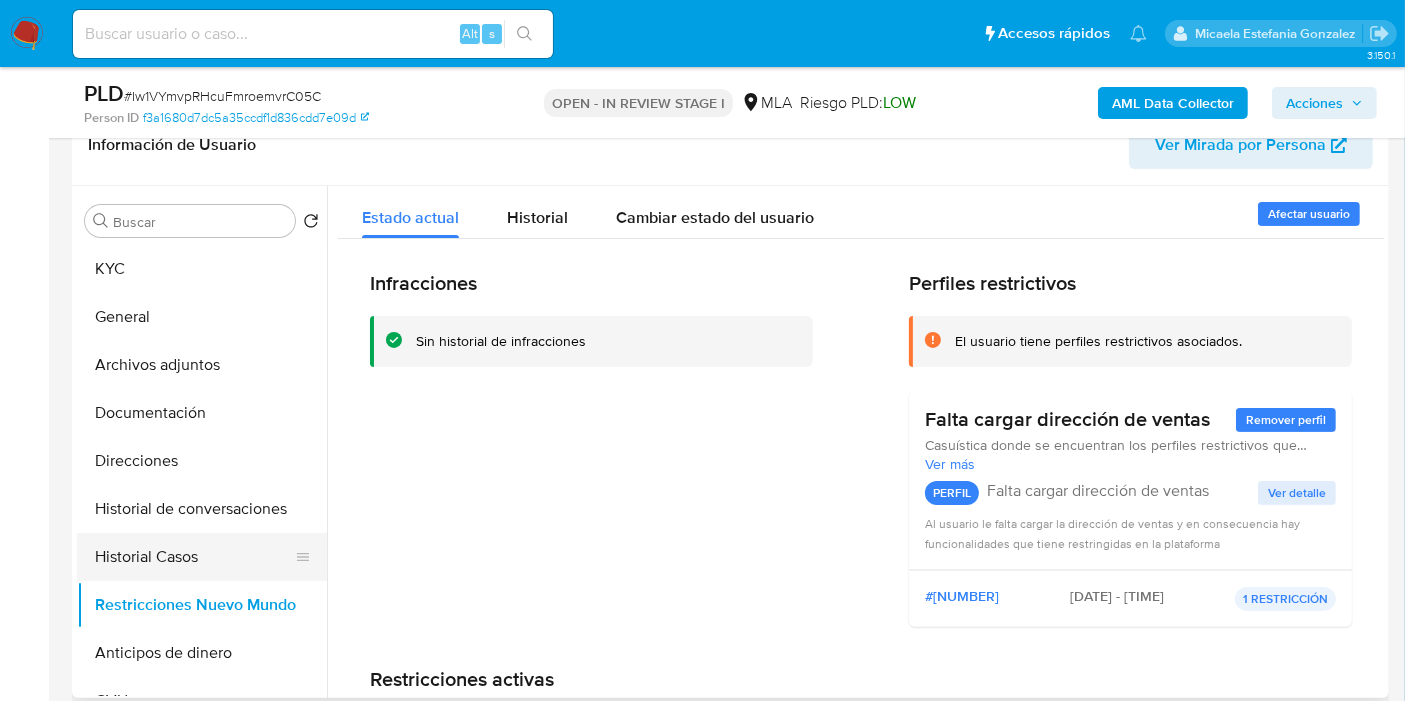 click on "Historial Casos" at bounding box center [194, 557] 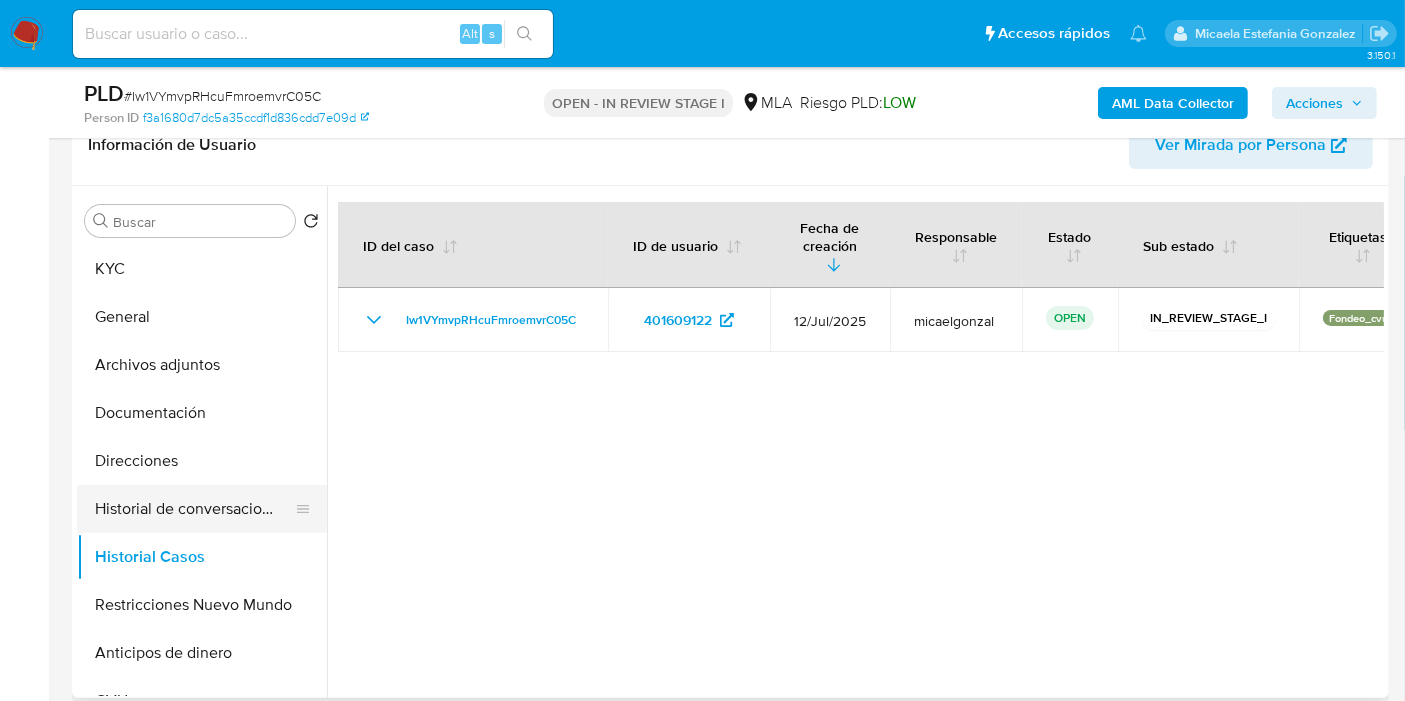 click on "Historial de conversaciones" at bounding box center (194, 509) 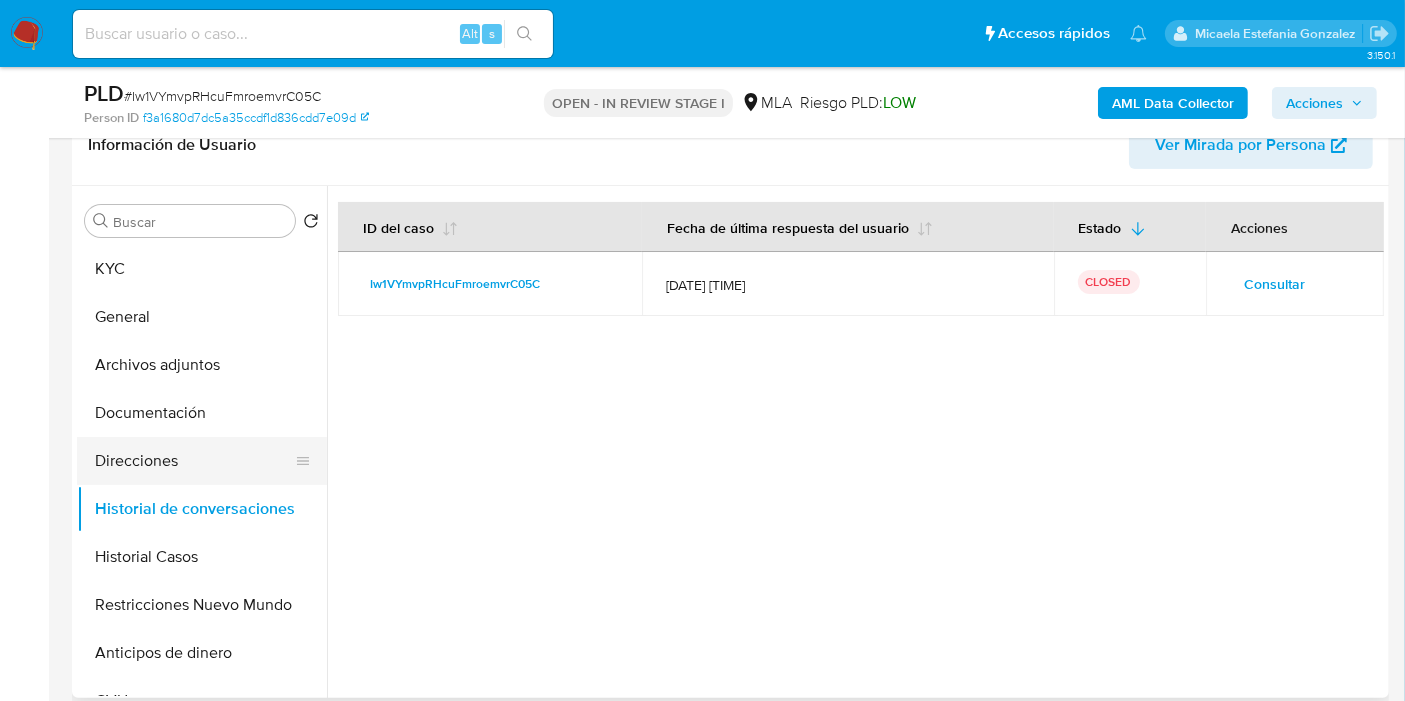 click on "Direcciones" at bounding box center [194, 461] 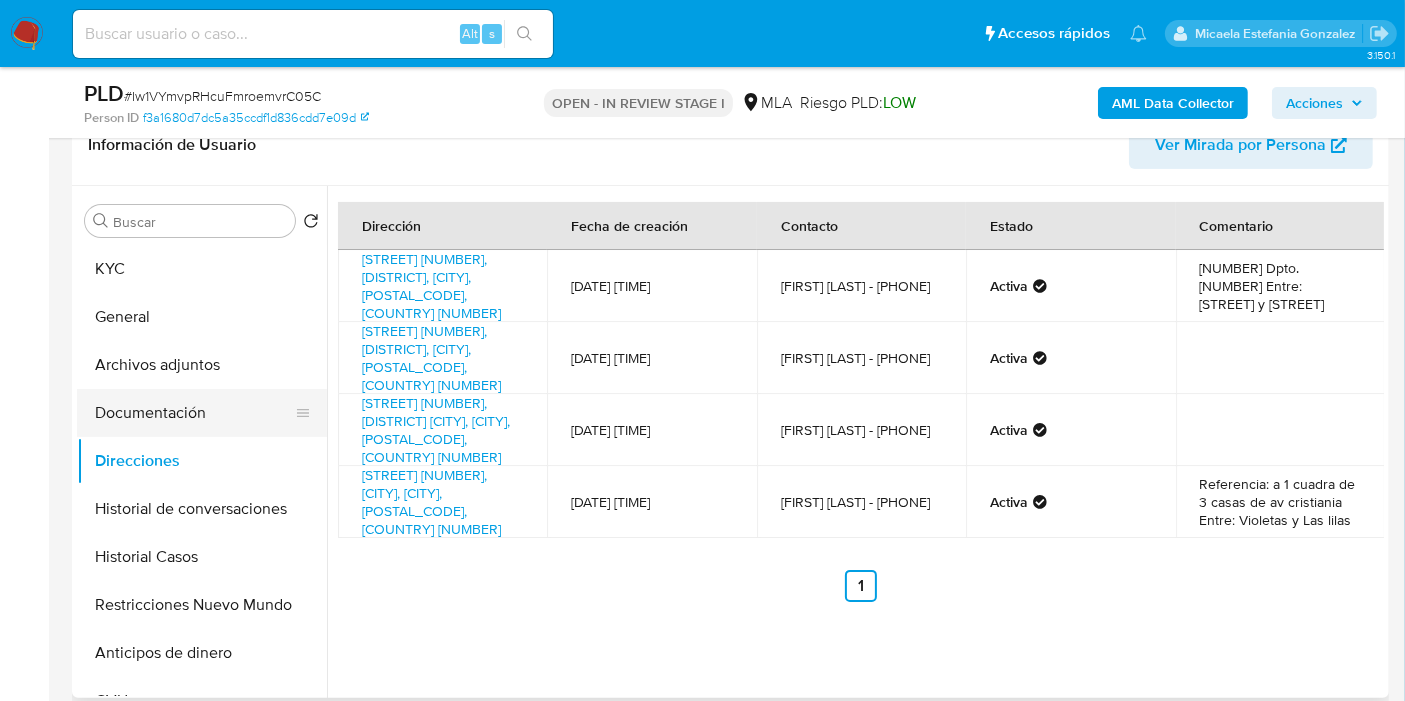 click on "Documentación" at bounding box center [194, 413] 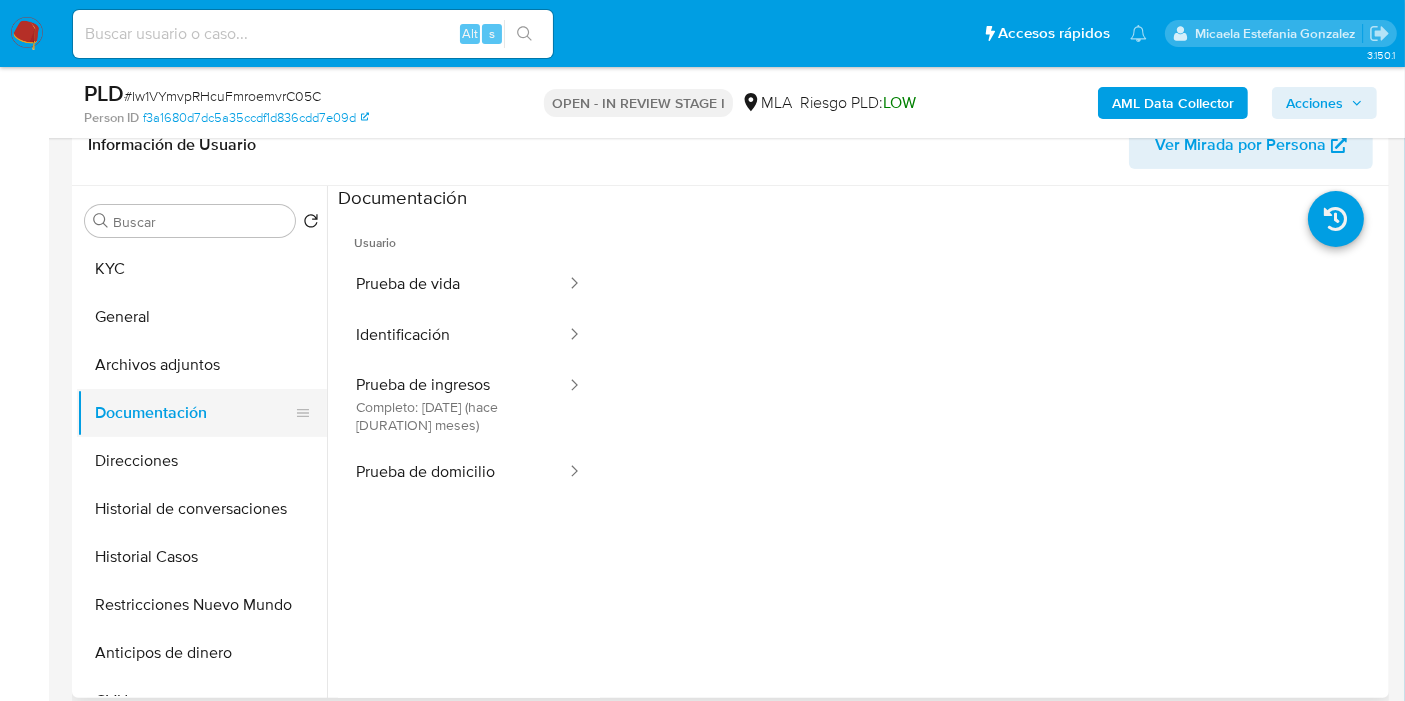 click on "Documentación" at bounding box center (194, 413) 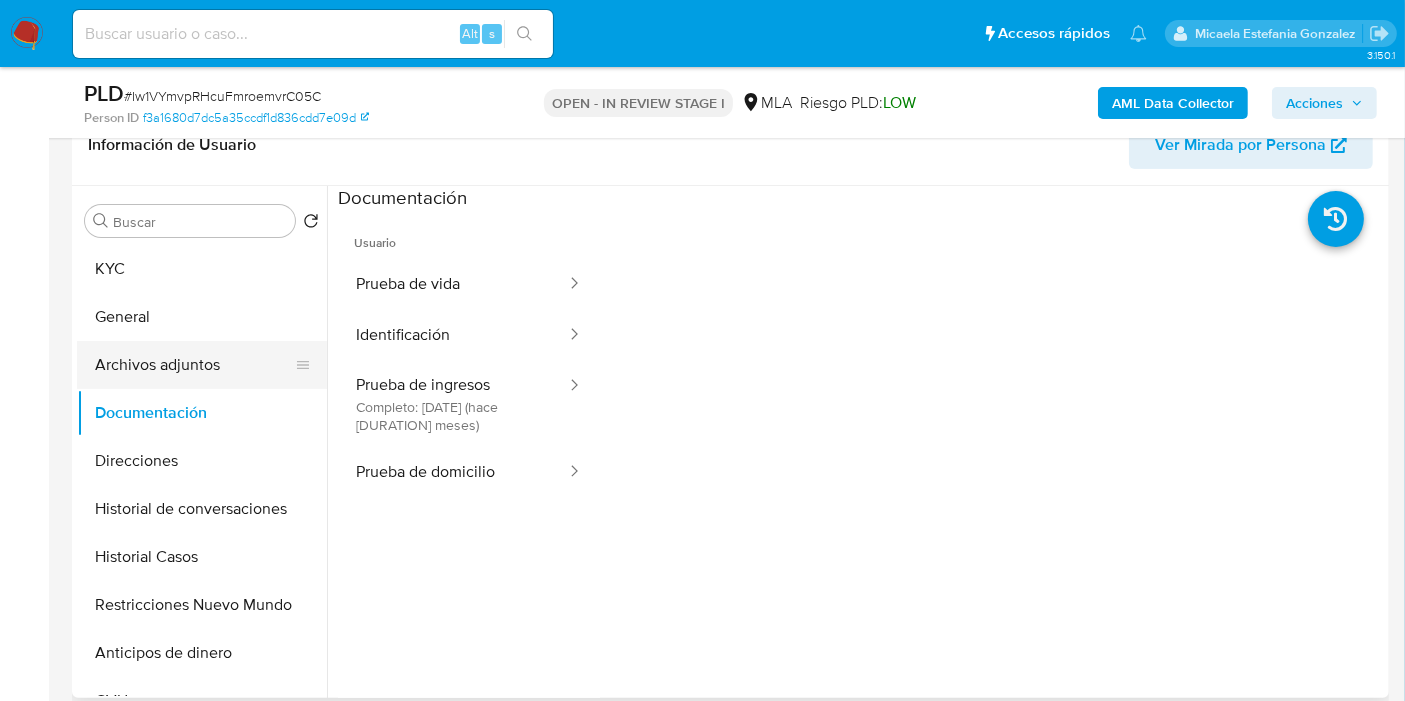click on "Archivos adjuntos" at bounding box center [194, 365] 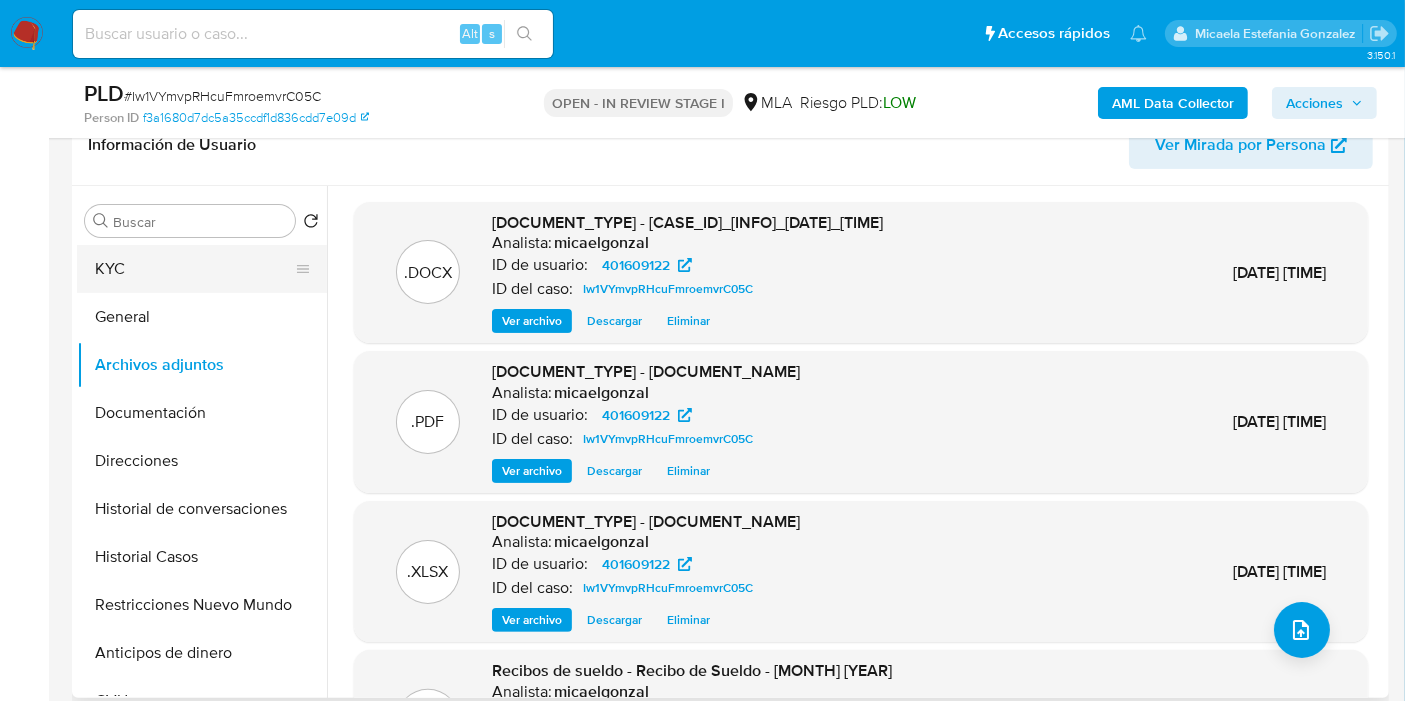 click on "KYC" at bounding box center (194, 269) 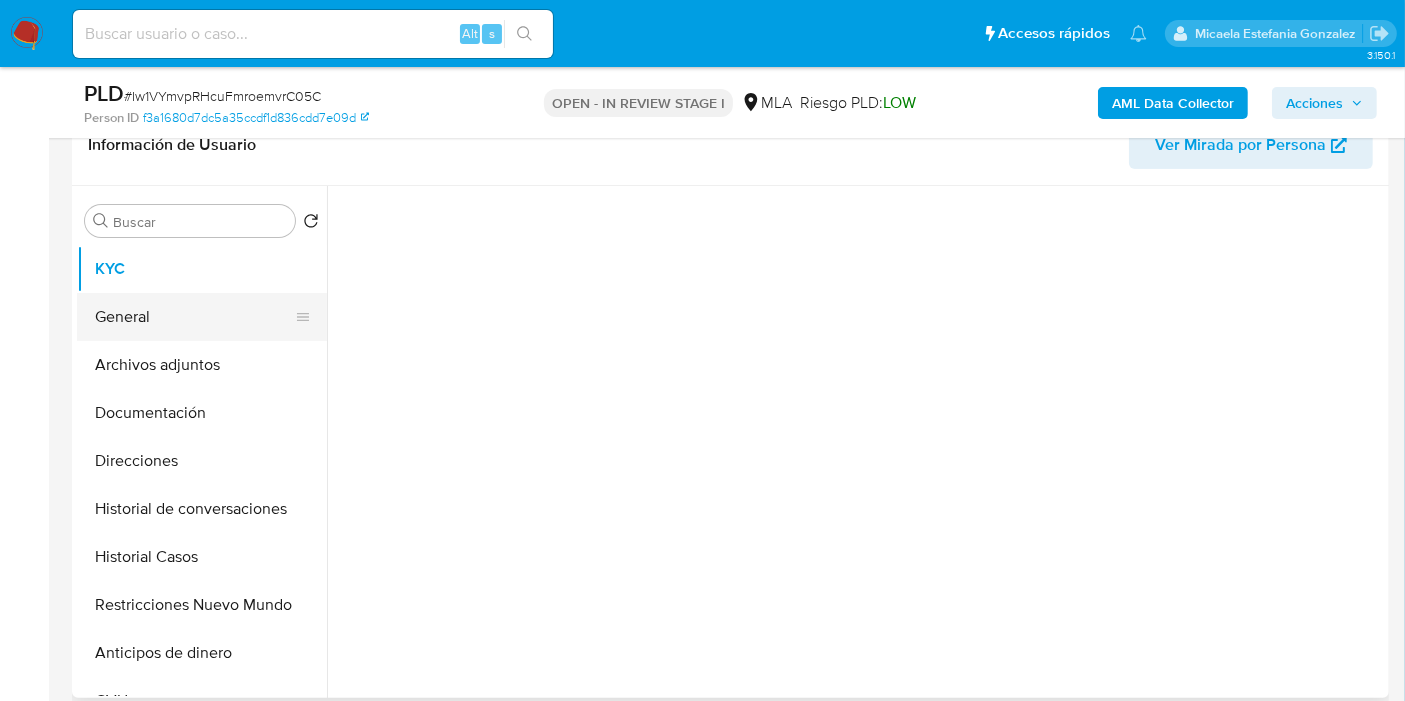 click on "General" at bounding box center (194, 317) 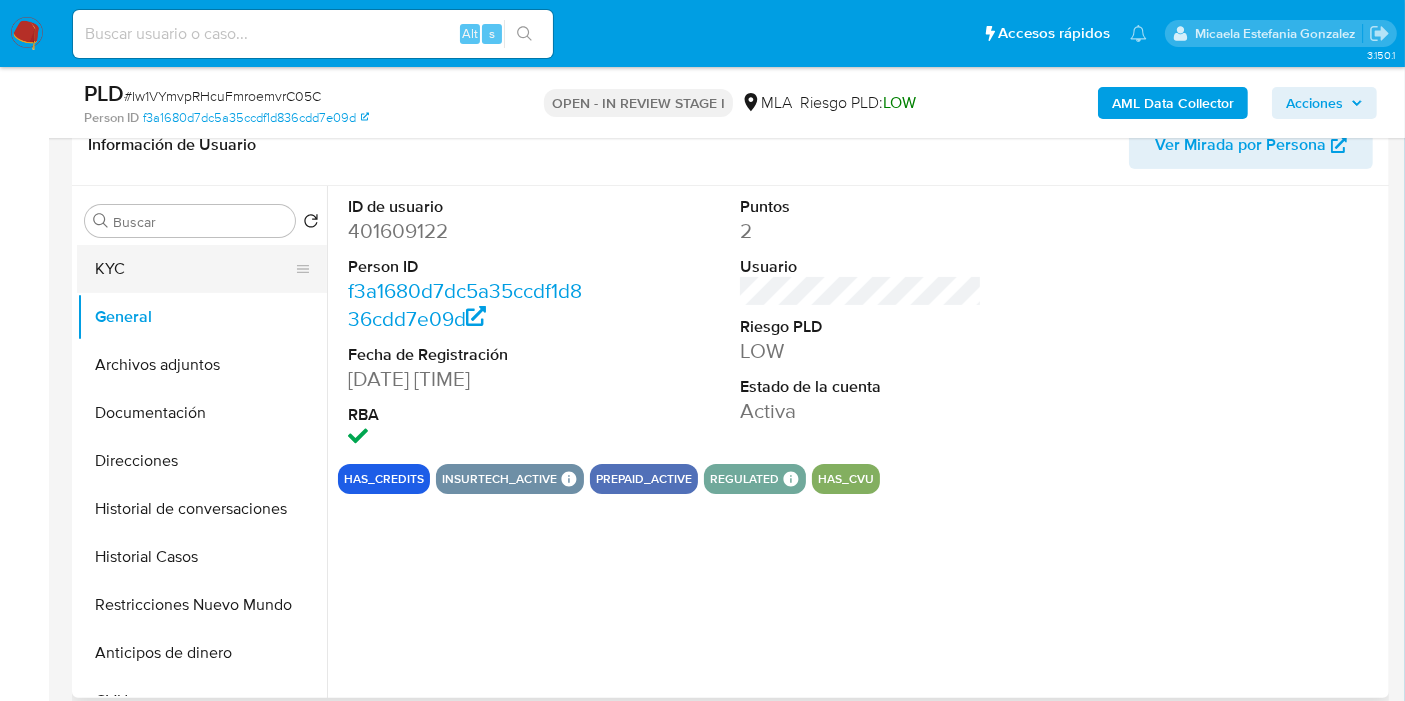 click on "KYC" at bounding box center [194, 269] 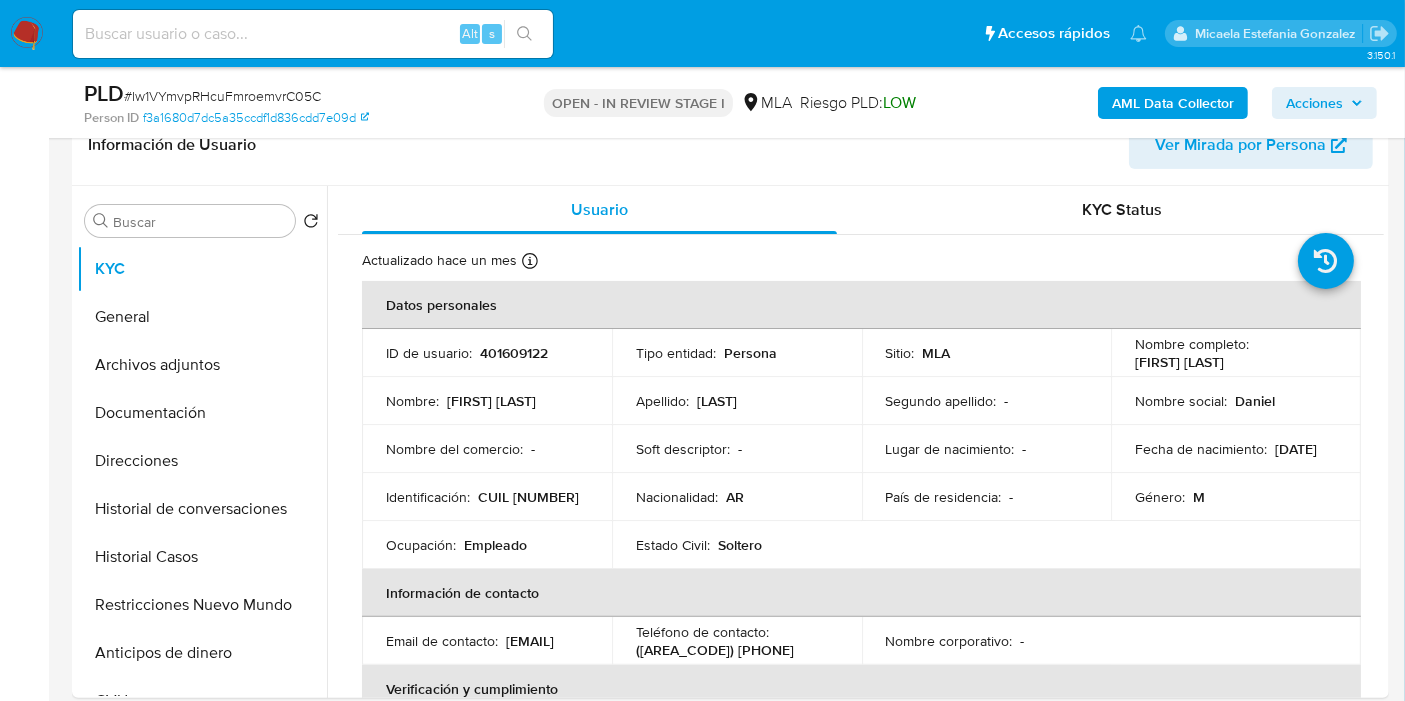 click on "Acciones" at bounding box center (1314, 103) 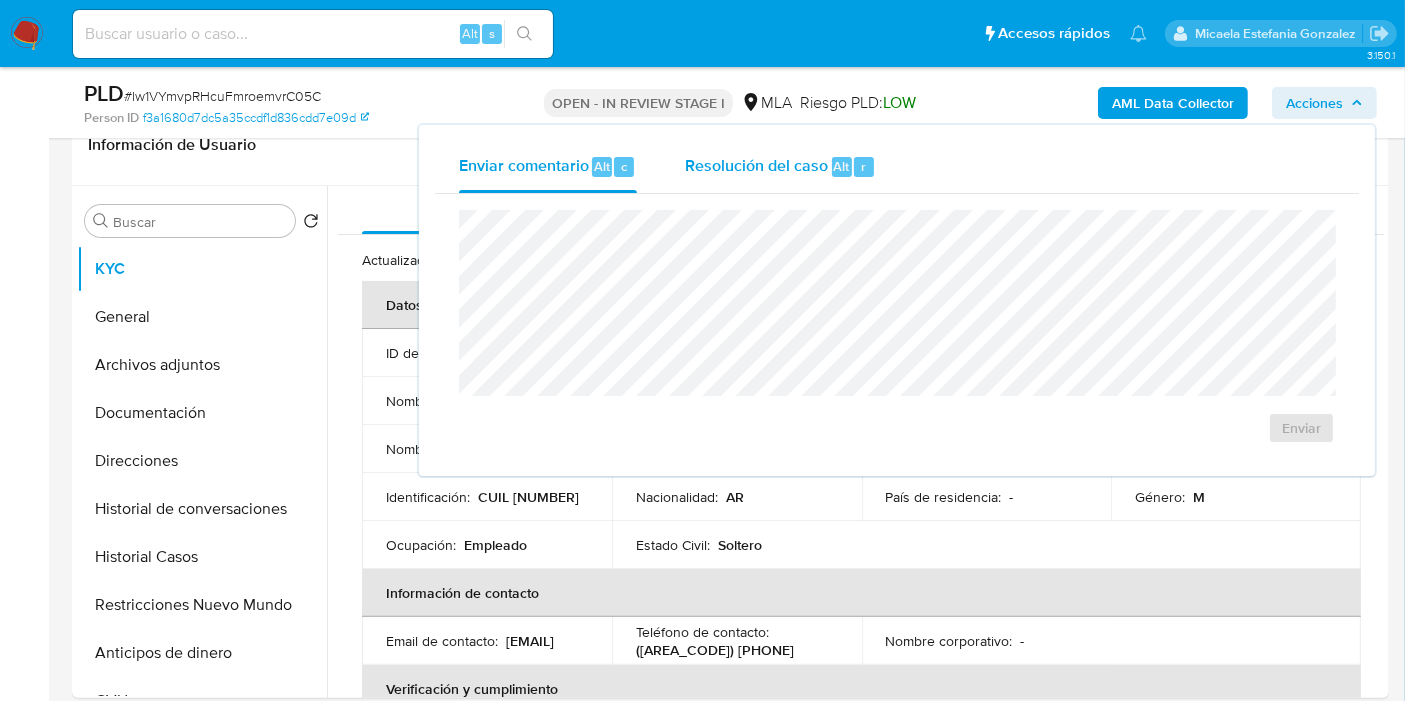 click on "Resolución del caso" at bounding box center [756, 165] 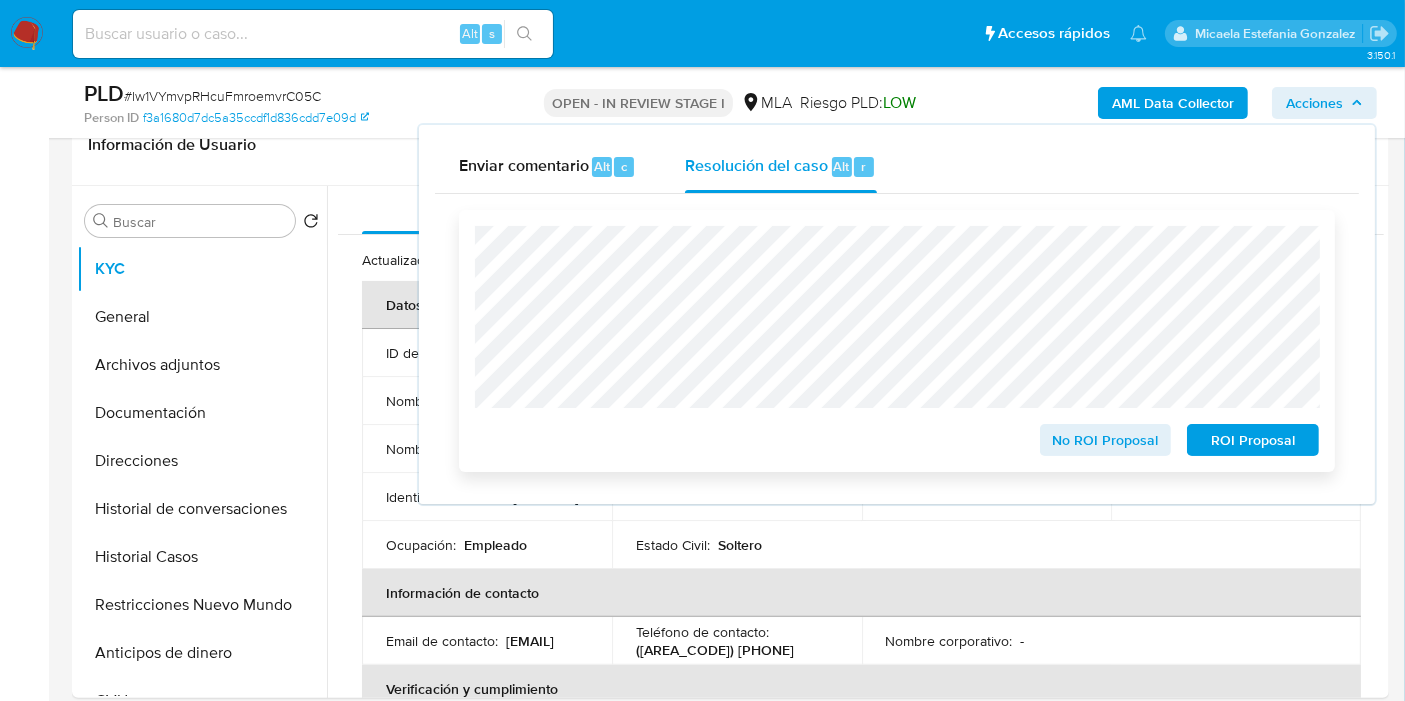 click on "No ROI Proposal" at bounding box center (1106, 440) 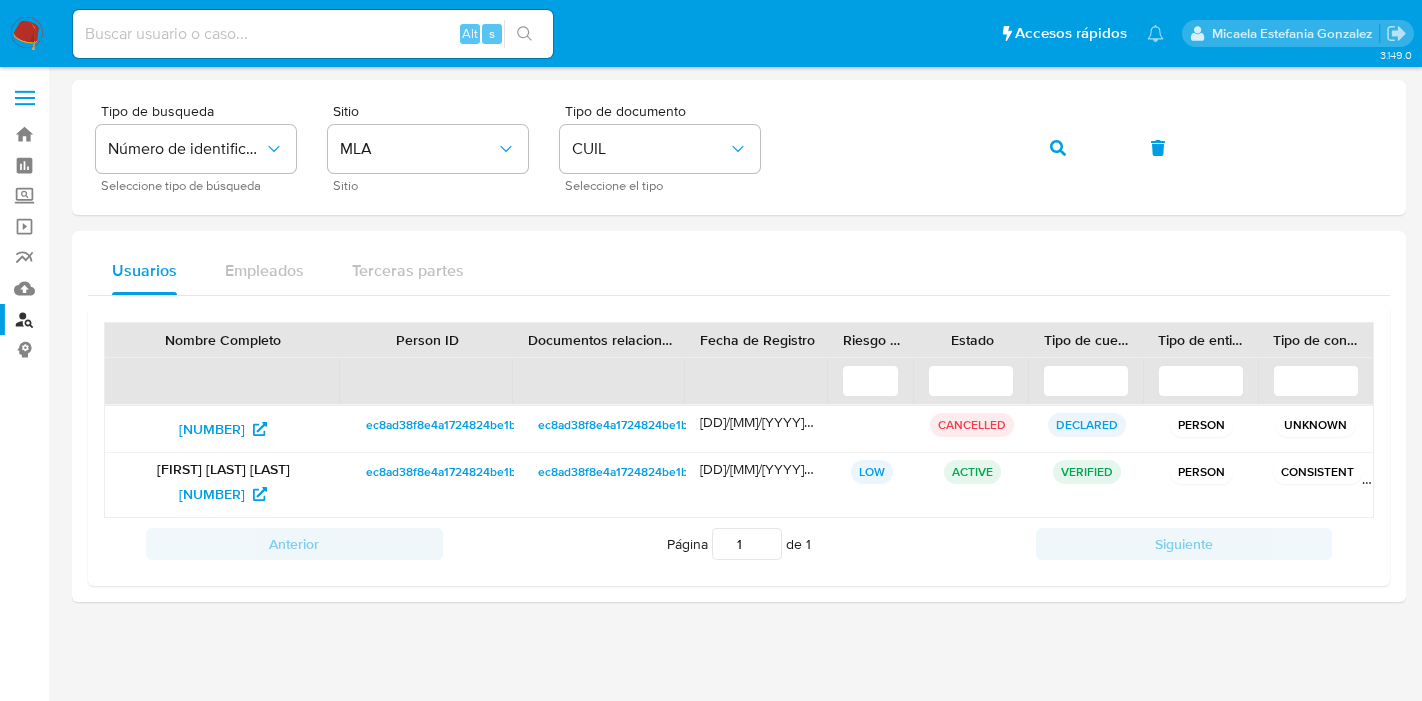 scroll, scrollTop: 0, scrollLeft: 0, axis: both 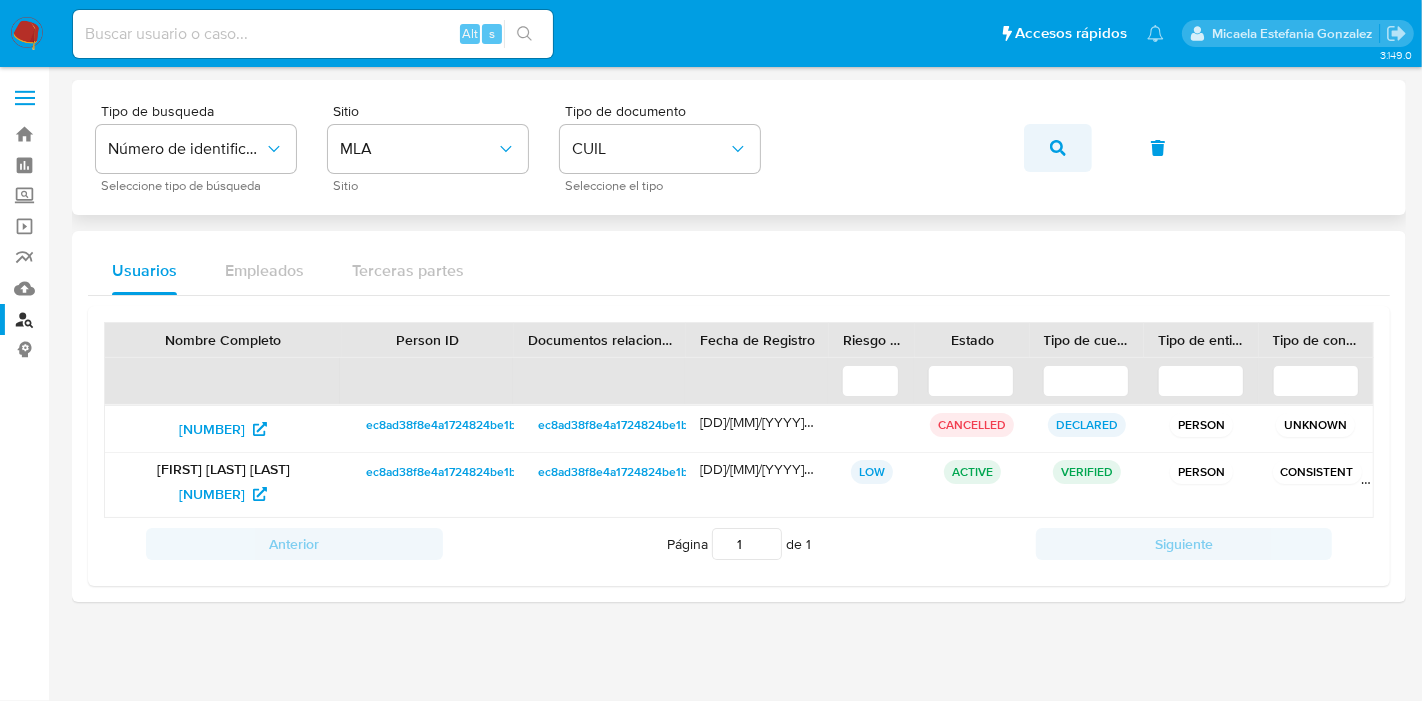 click at bounding box center [1058, 148] 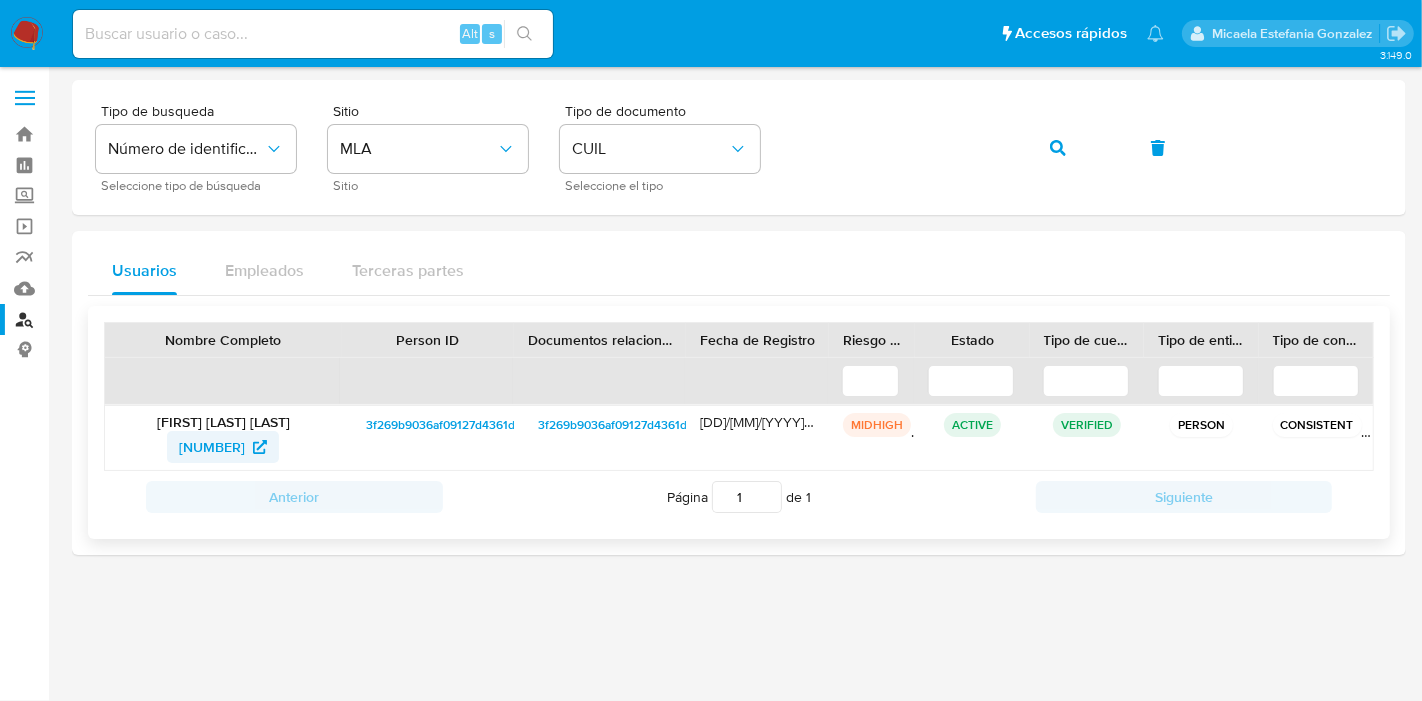 click on "[NUMBER]" at bounding box center (212, 447) 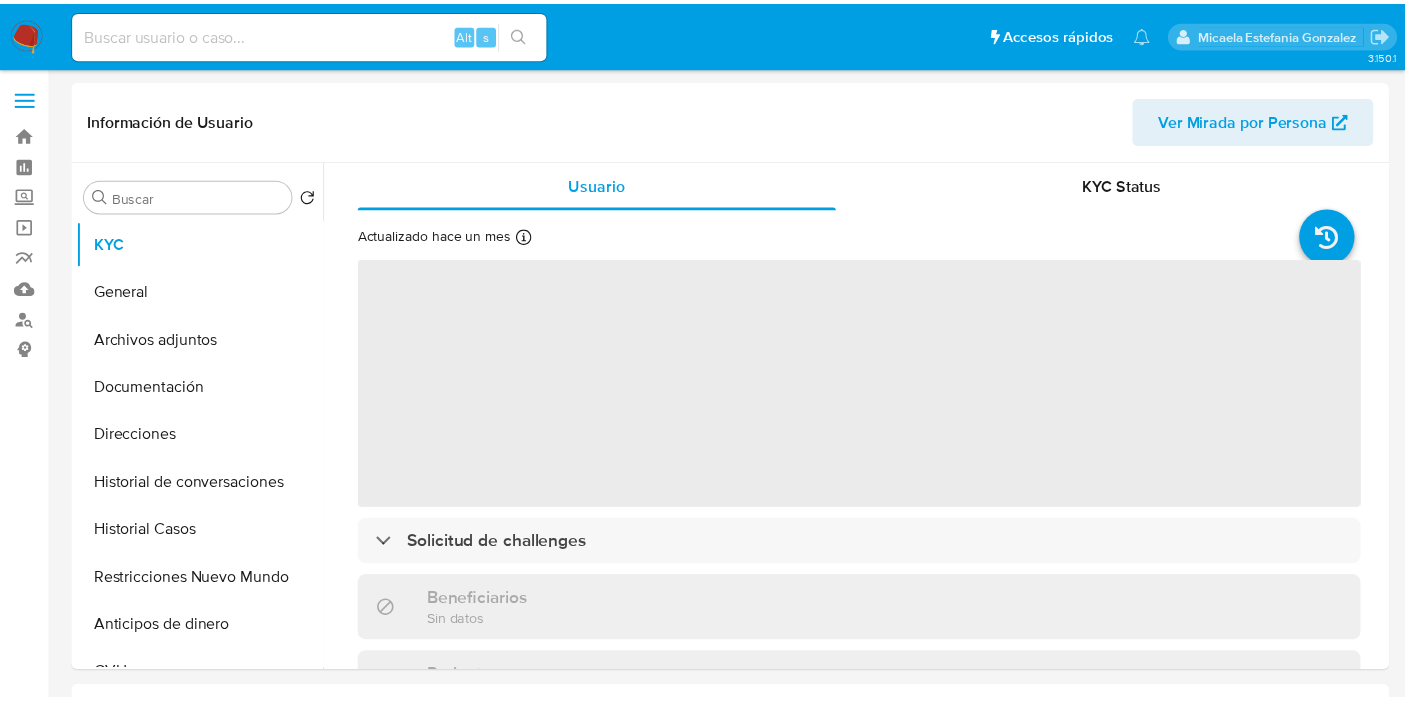 scroll, scrollTop: 0, scrollLeft: 0, axis: both 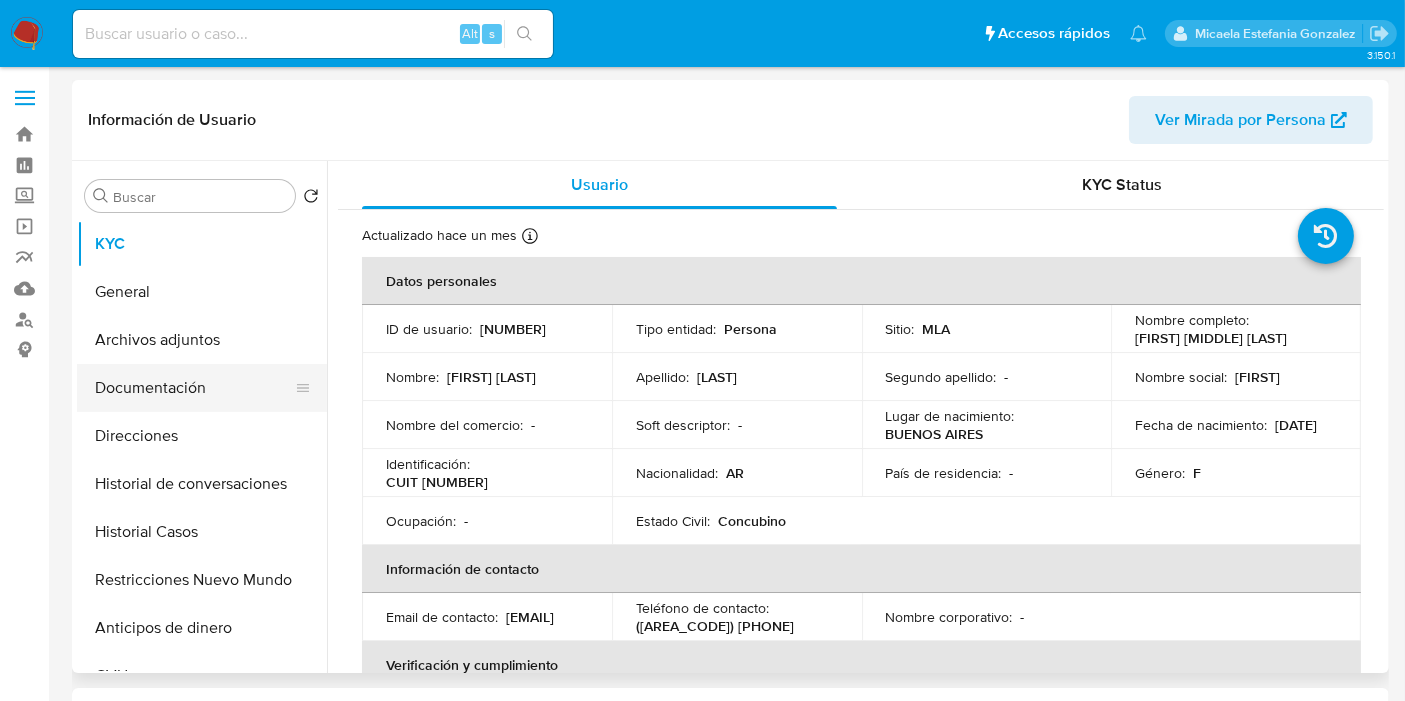 select on "10" 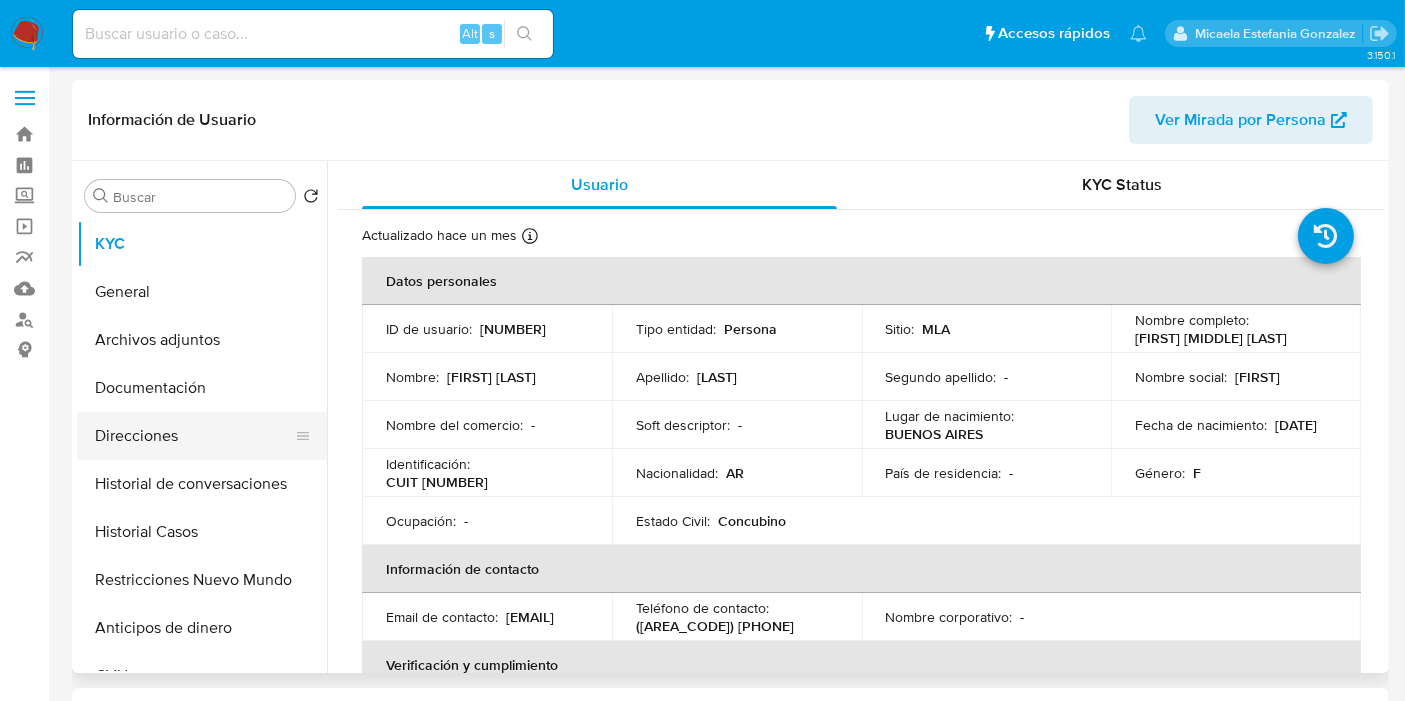 click on "Direcciones" at bounding box center (194, 436) 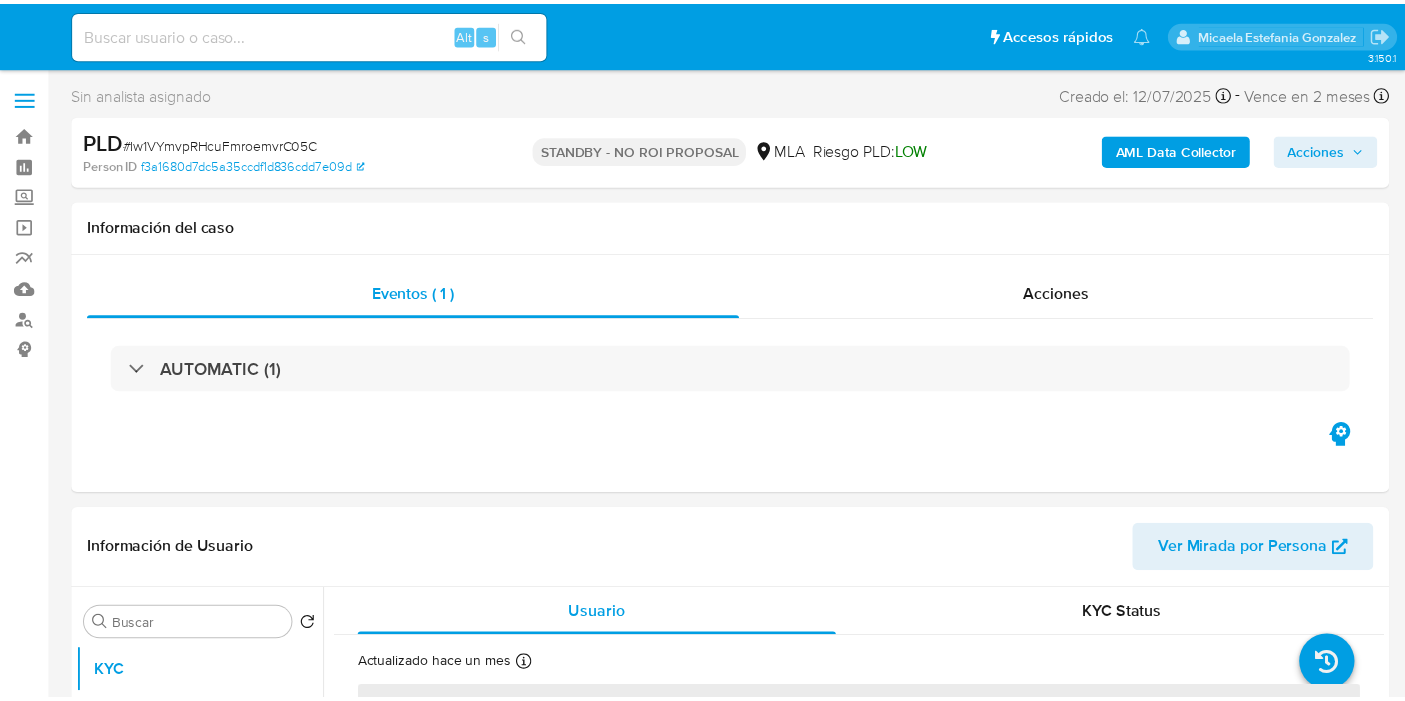 scroll, scrollTop: 0, scrollLeft: 0, axis: both 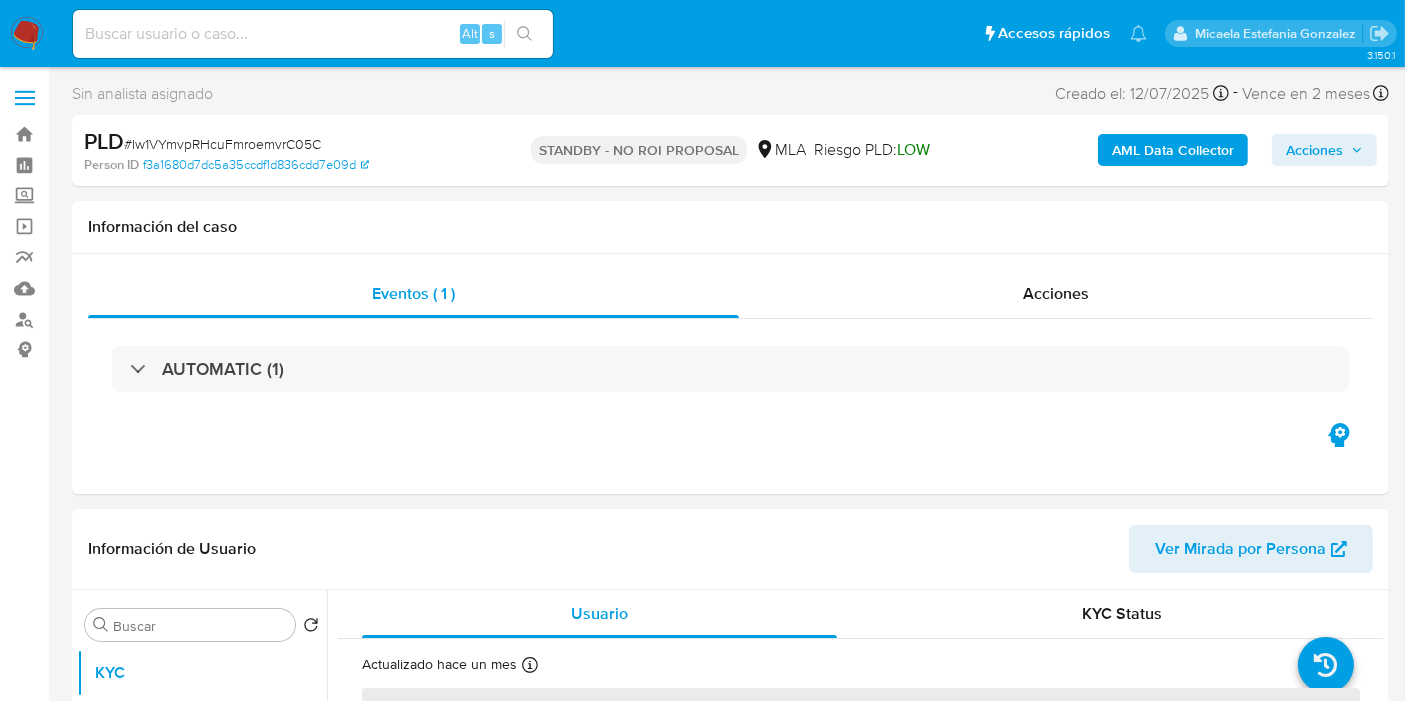 select on "10" 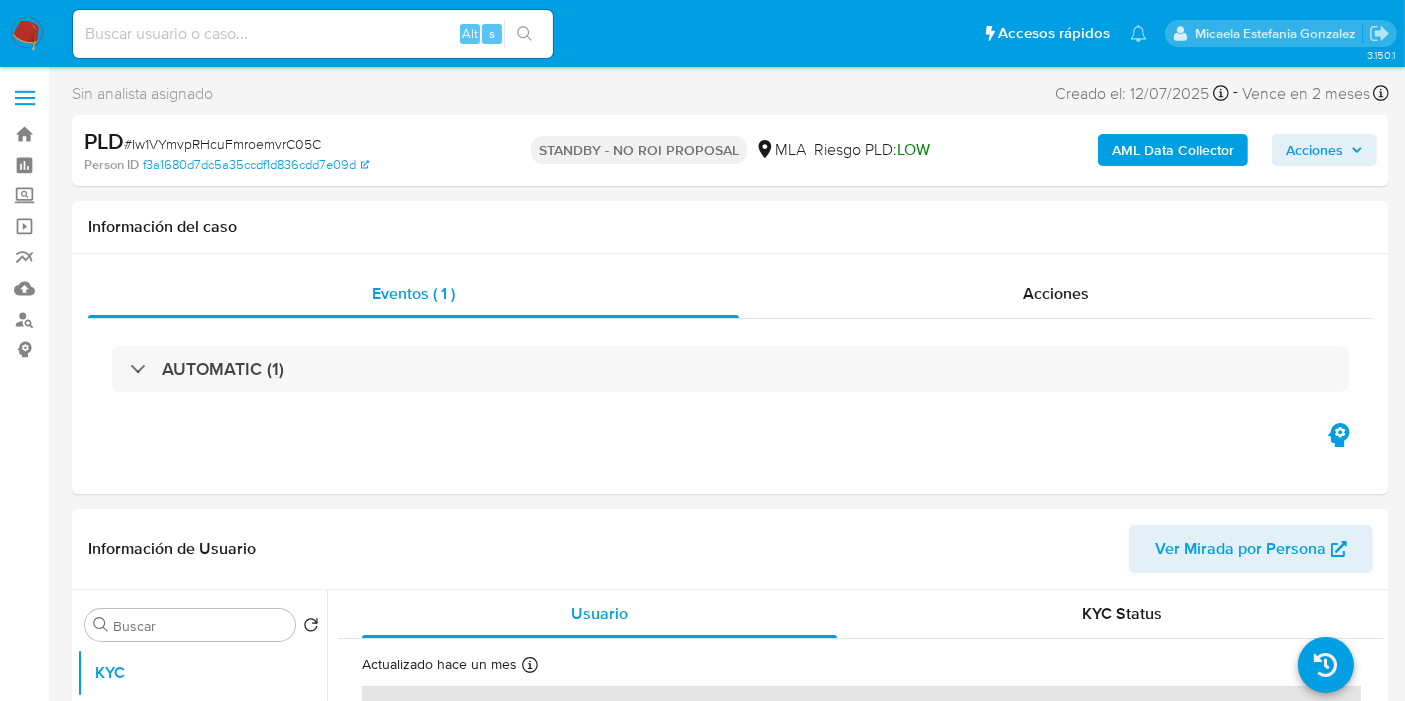 click at bounding box center (27, 34) 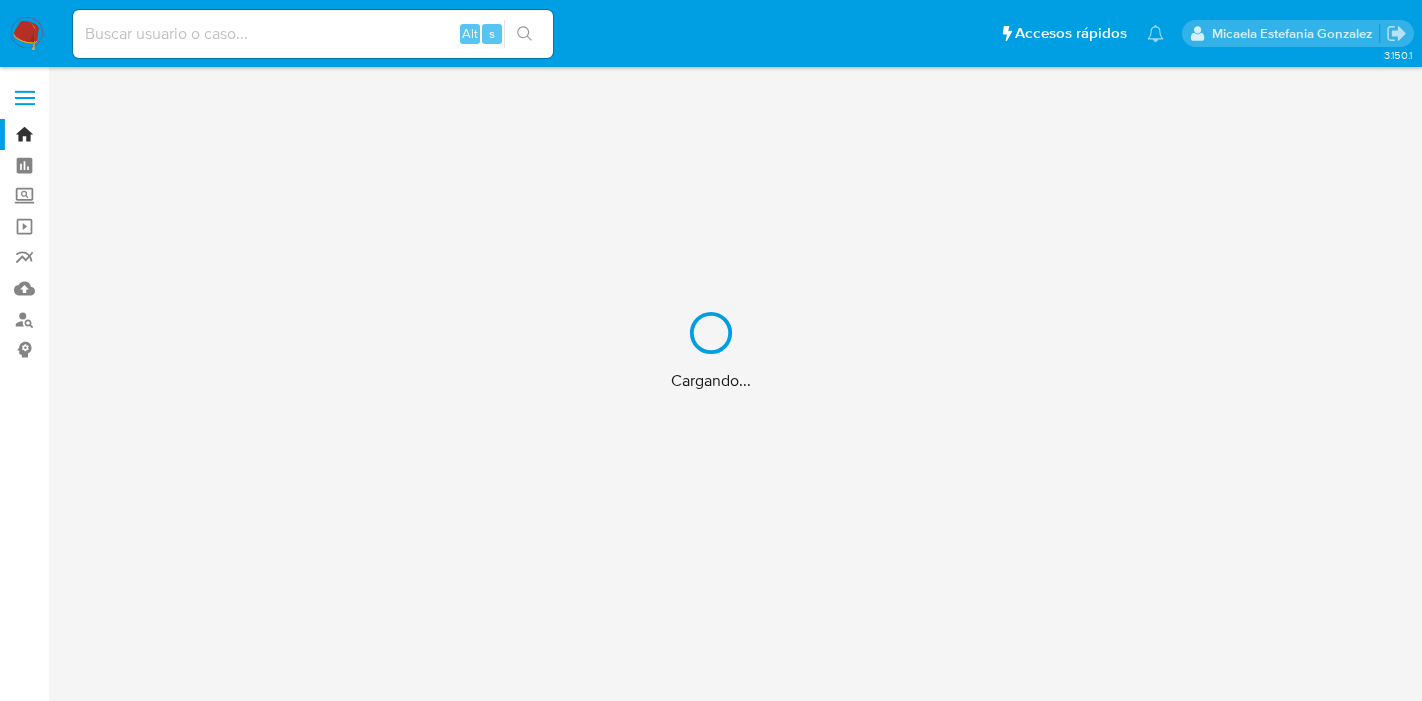 scroll, scrollTop: 0, scrollLeft: 0, axis: both 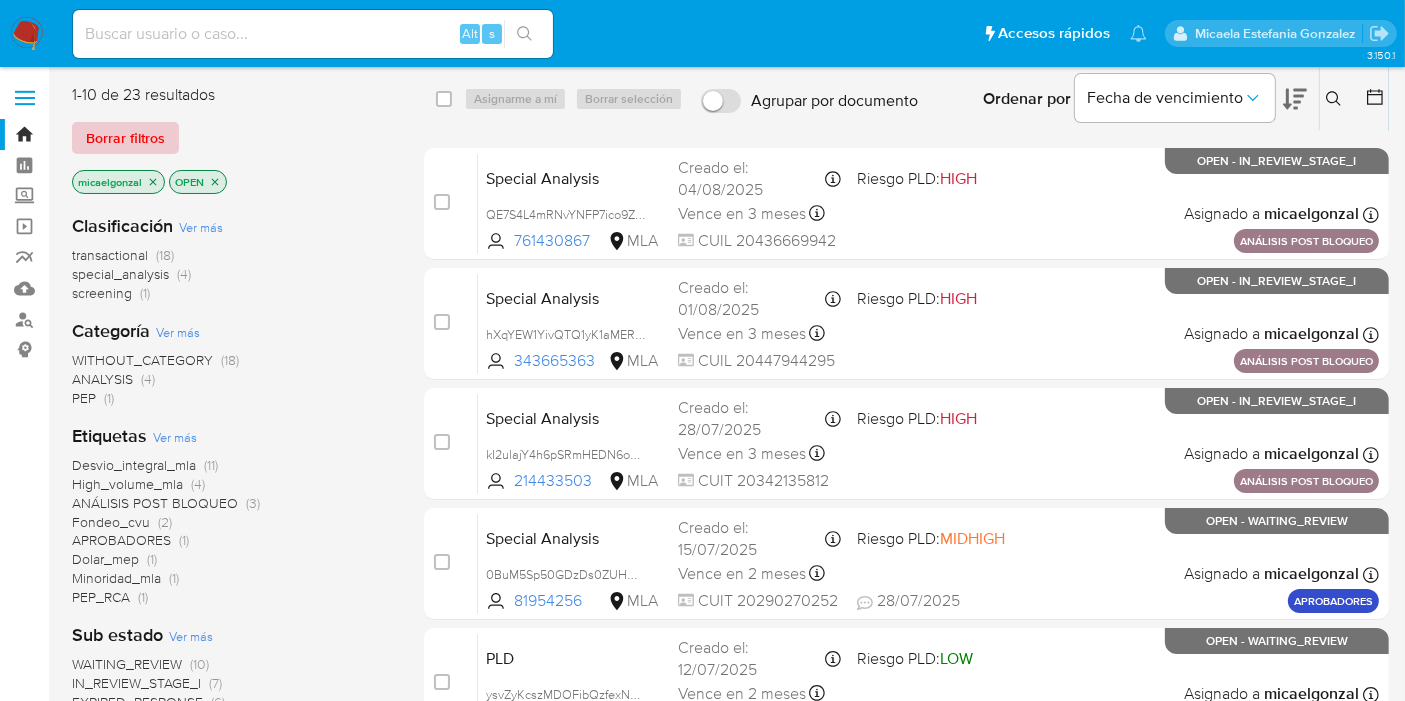 click on "Borrar filtros" at bounding box center [125, 138] 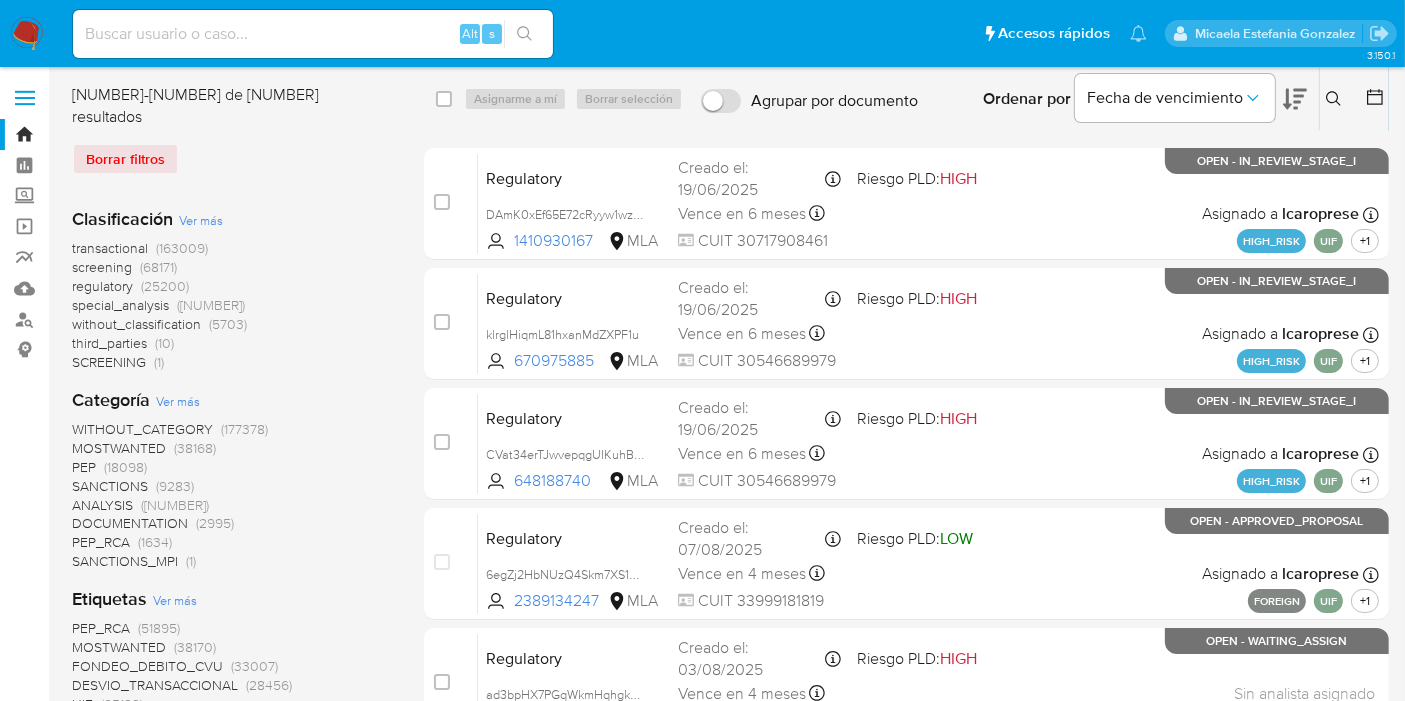 click at bounding box center [1336, 99] 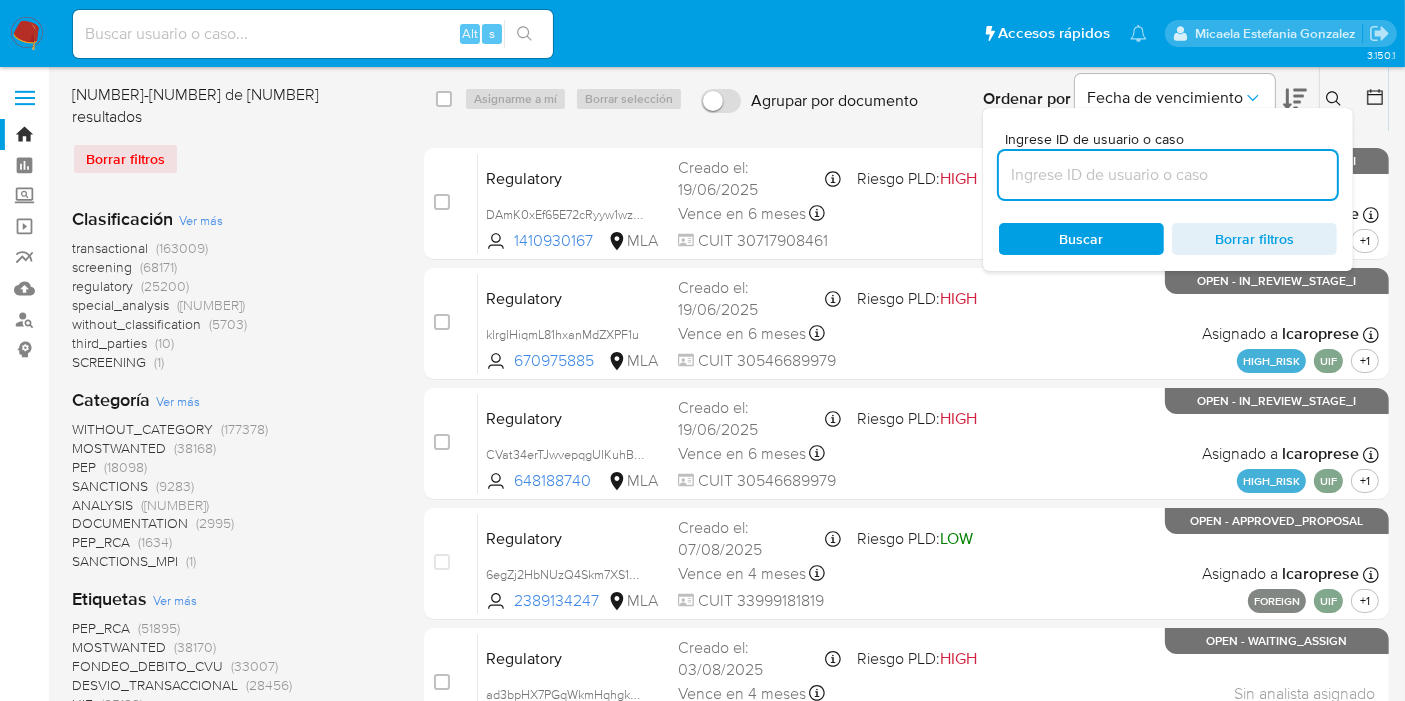 click at bounding box center (1168, 175) 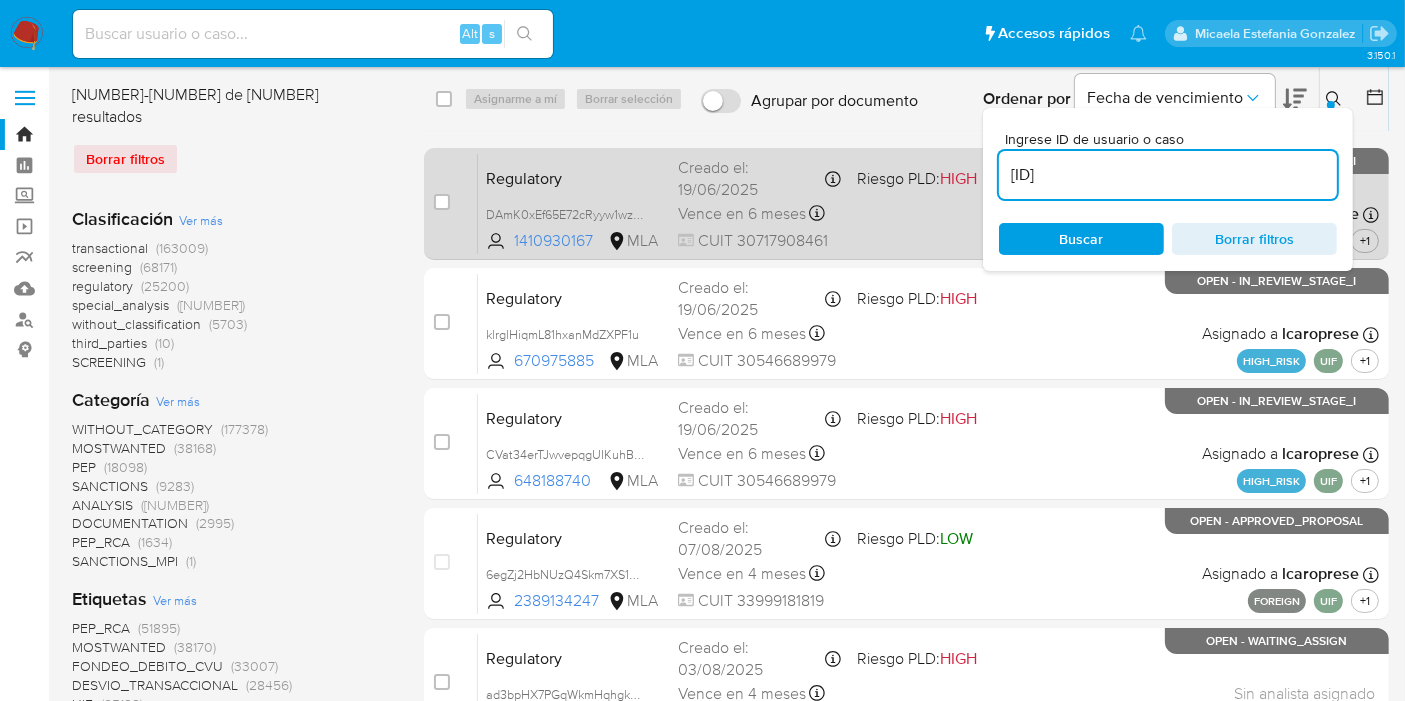 type on "HDrUaS85UphCYG24KBXwM6qF" 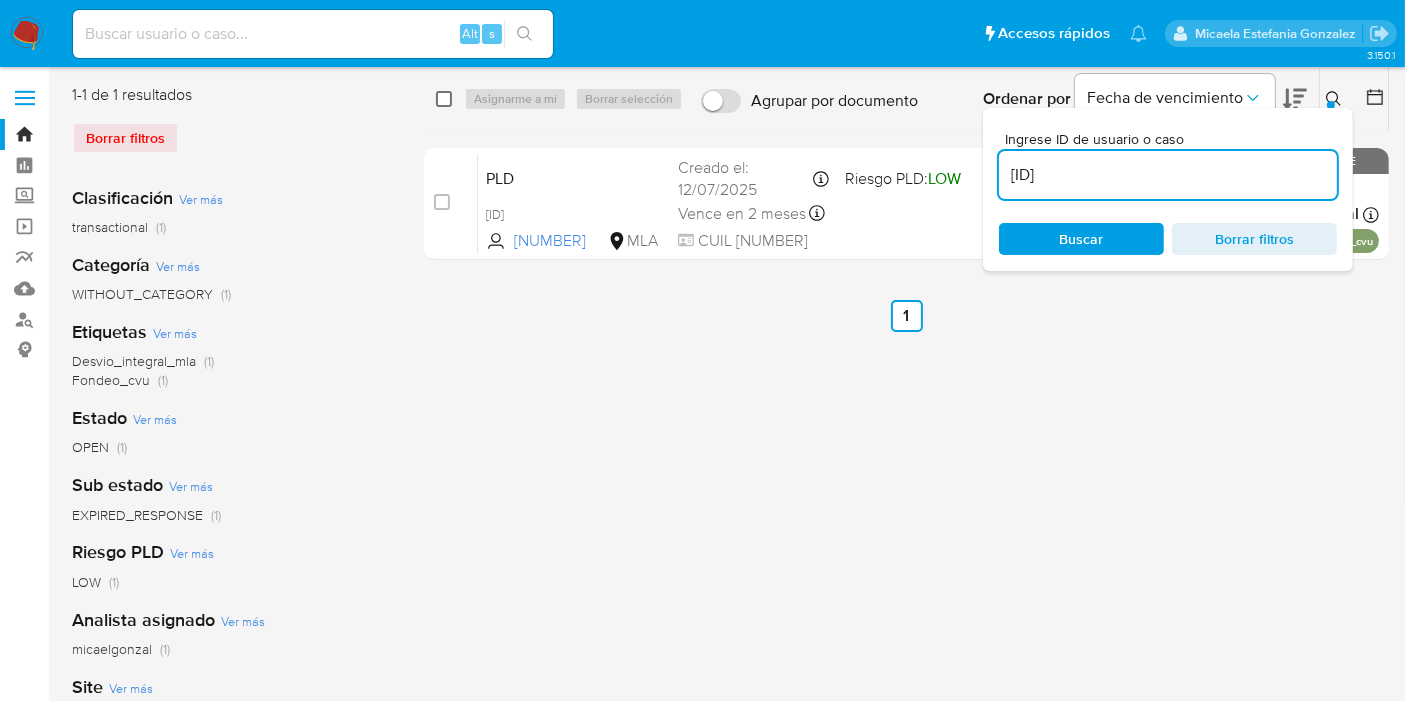click at bounding box center [444, 99] 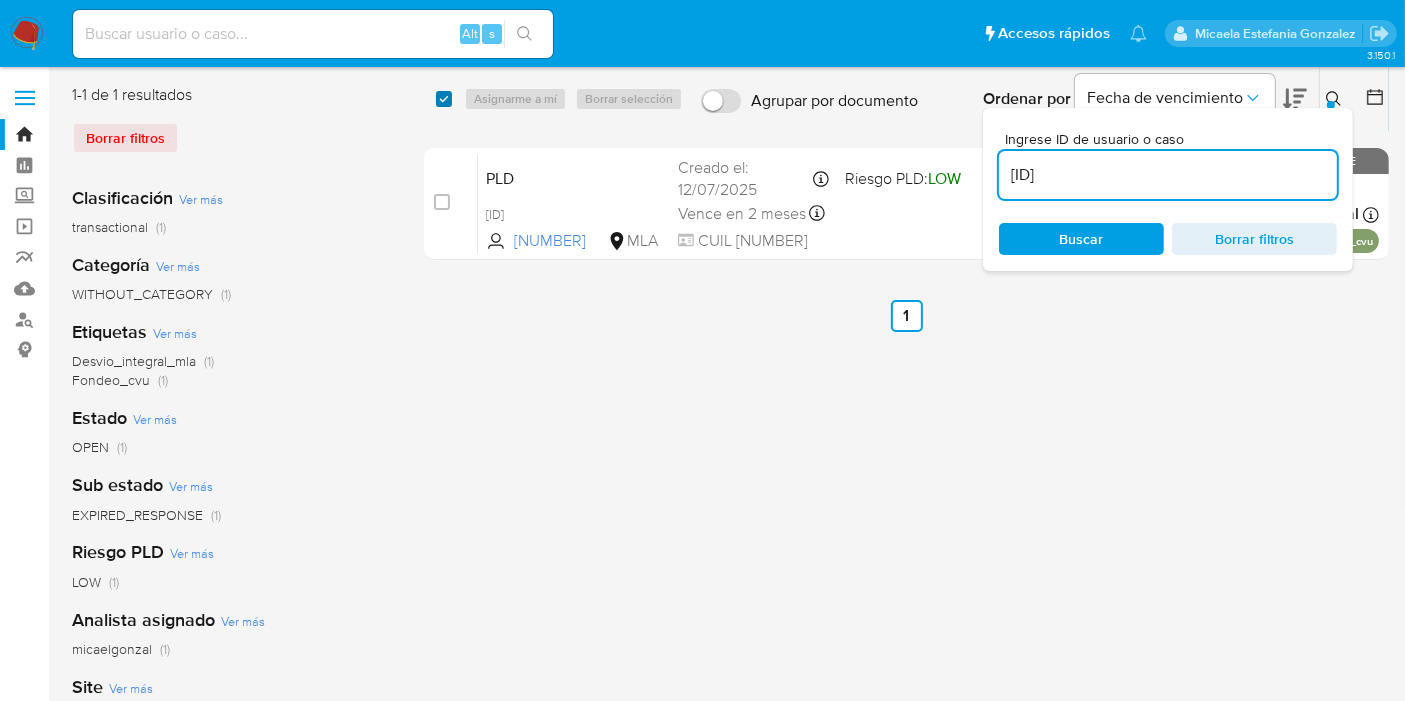 checkbox on "true" 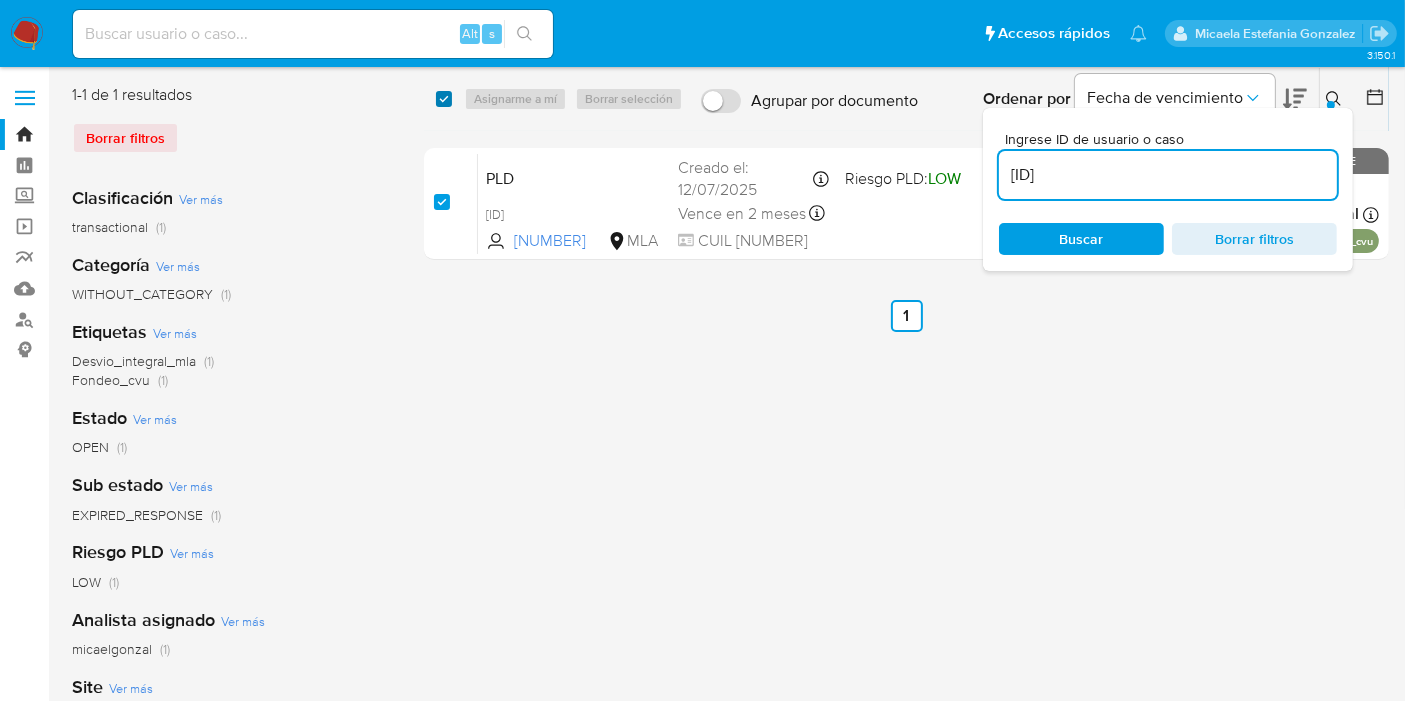 checkbox on "true" 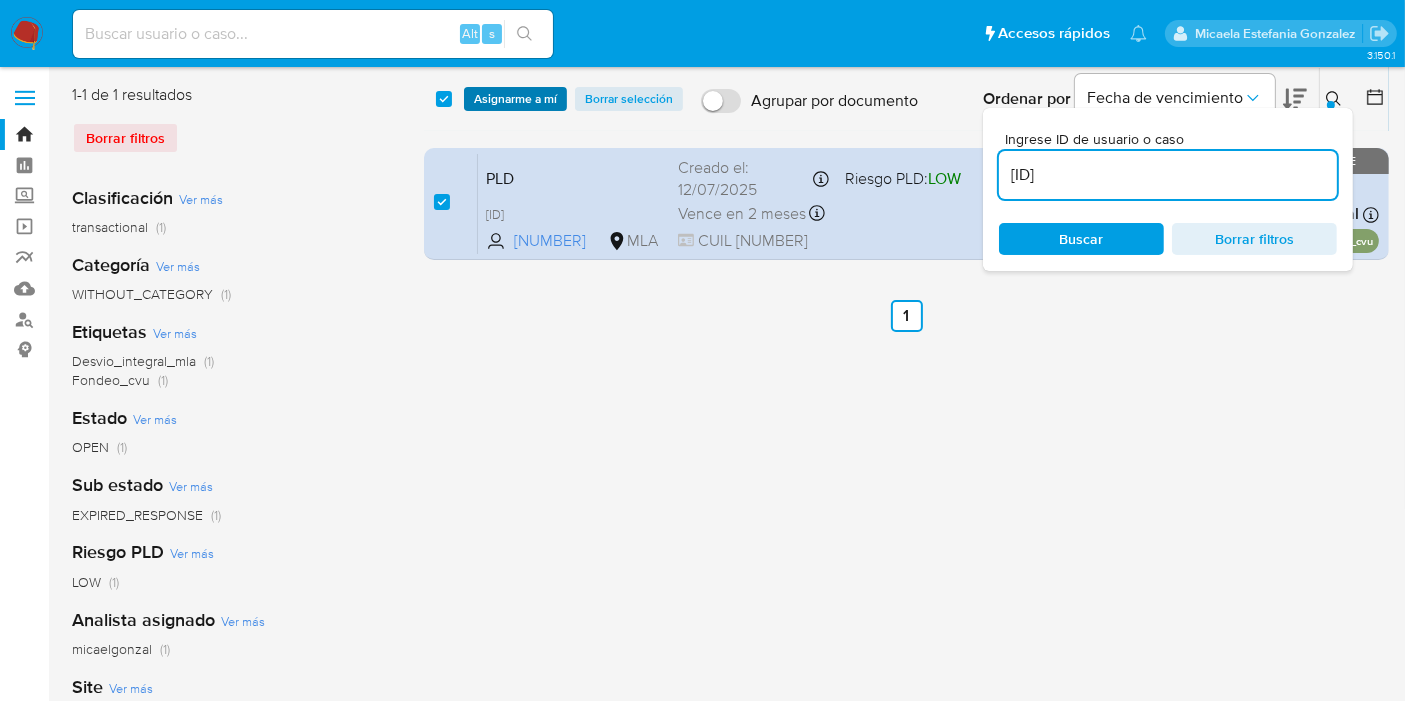 click on "Asignarme a mí" at bounding box center [515, 99] 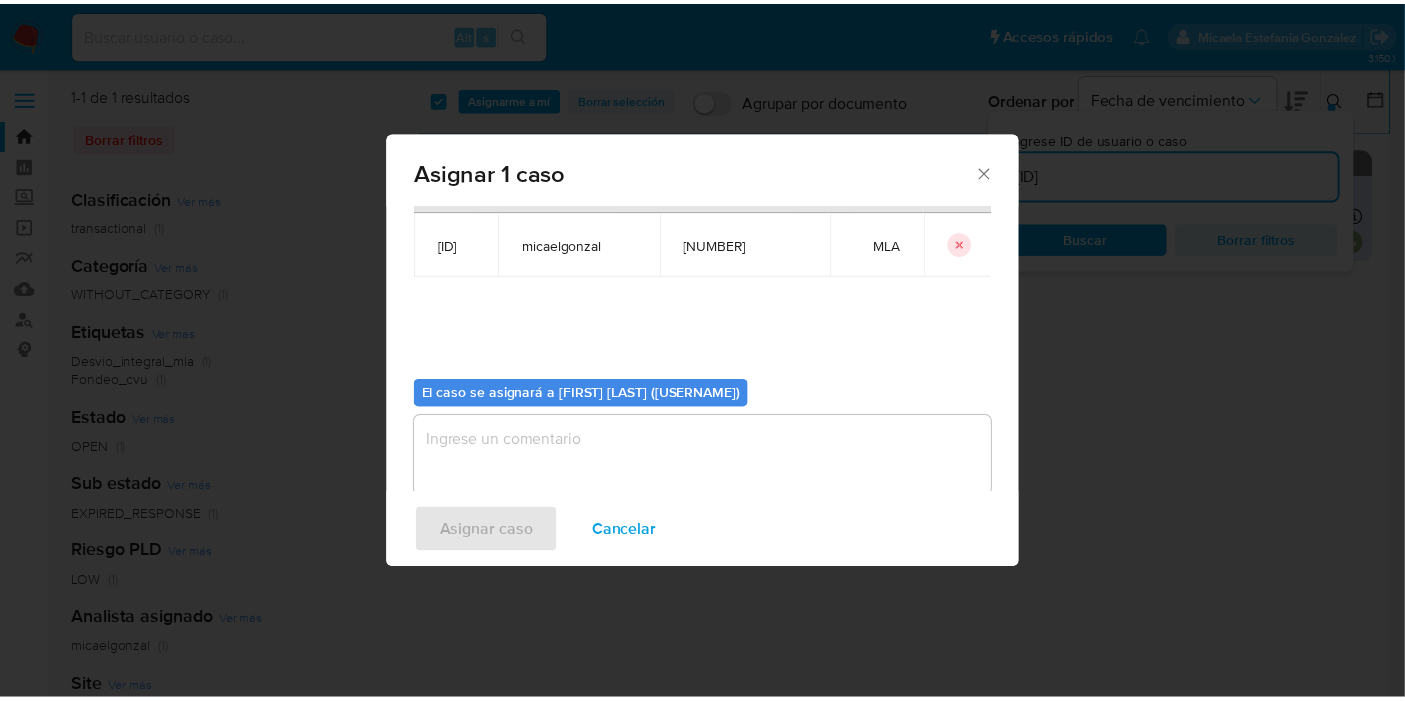 scroll, scrollTop: 111, scrollLeft: 0, axis: vertical 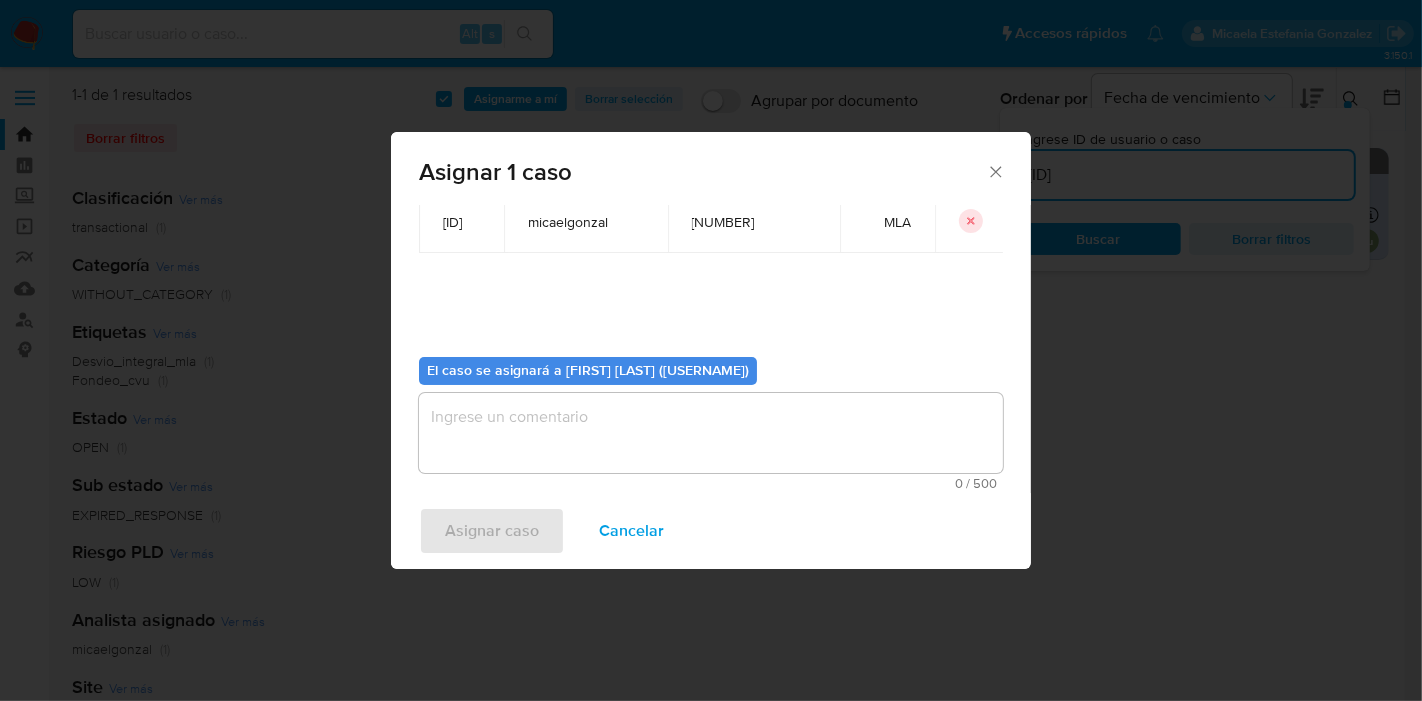 click at bounding box center [711, 433] 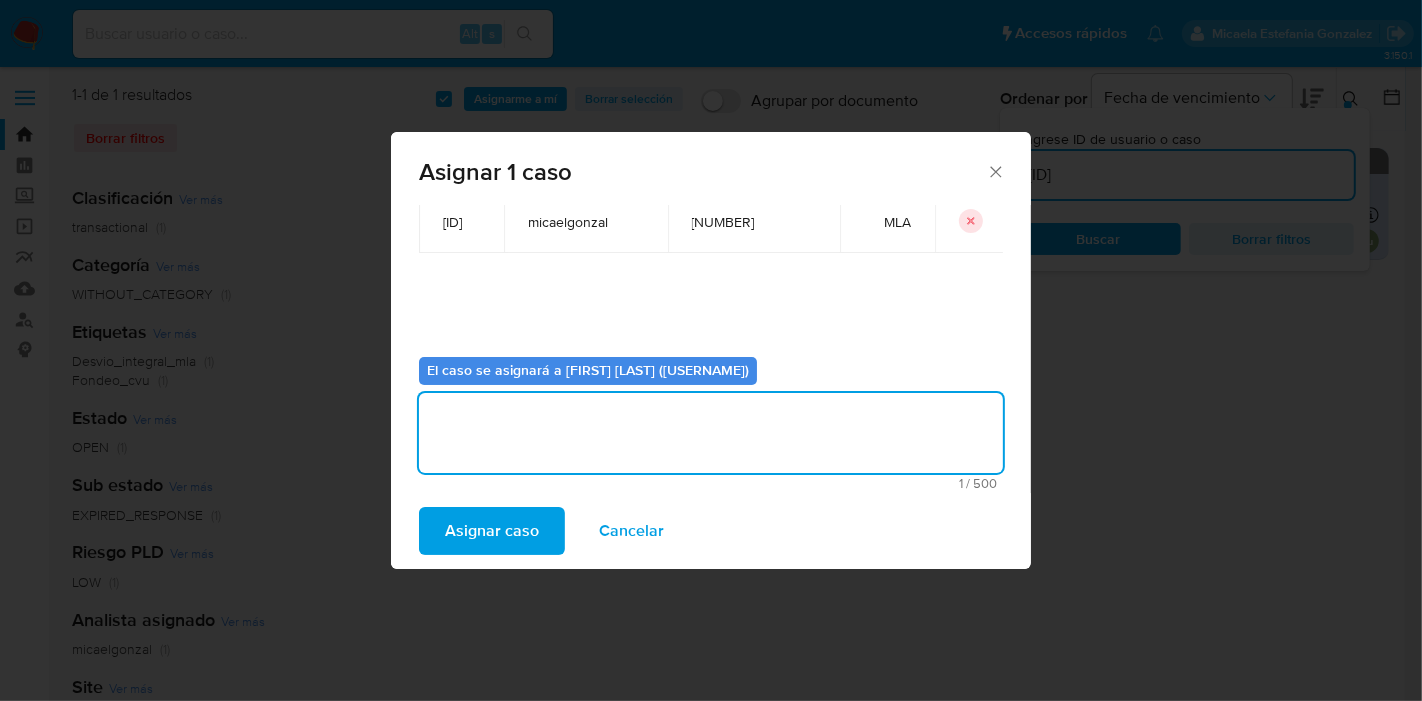 click on "Asignar caso" at bounding box center (492, 531) 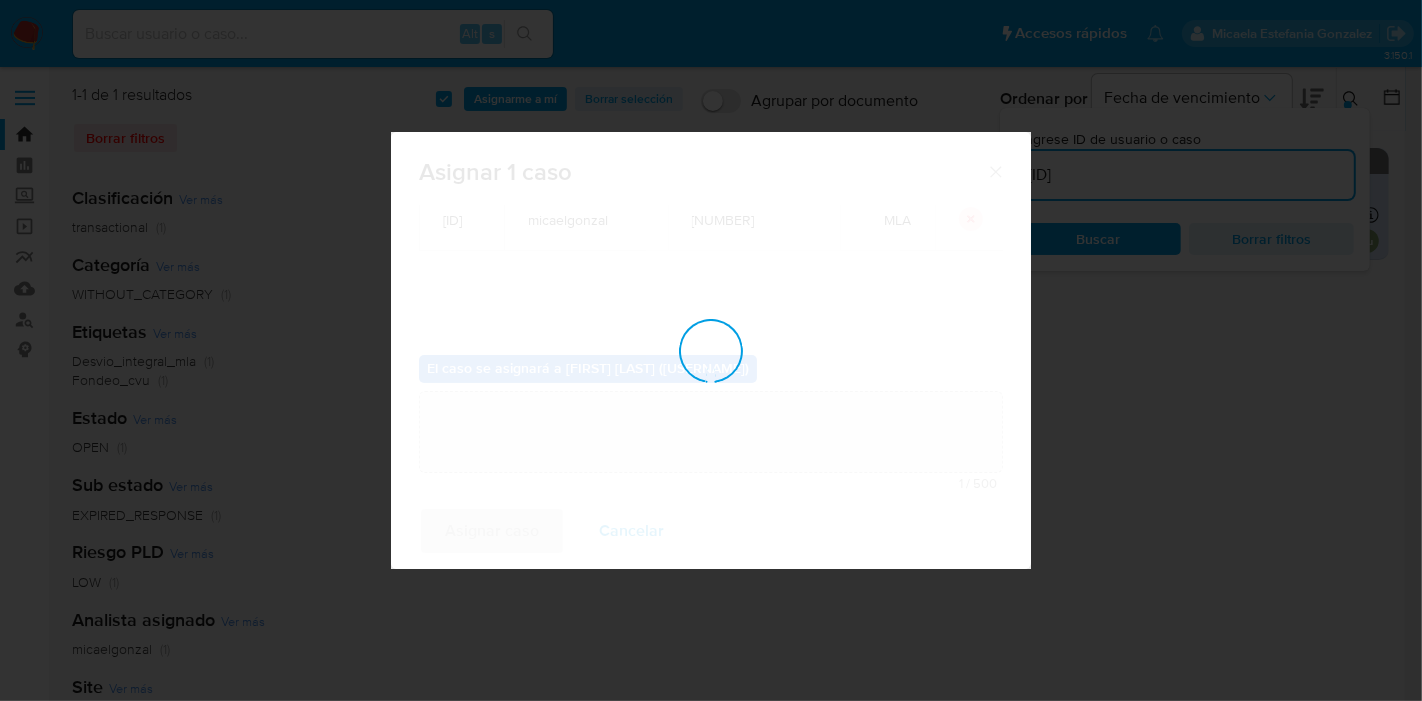 type 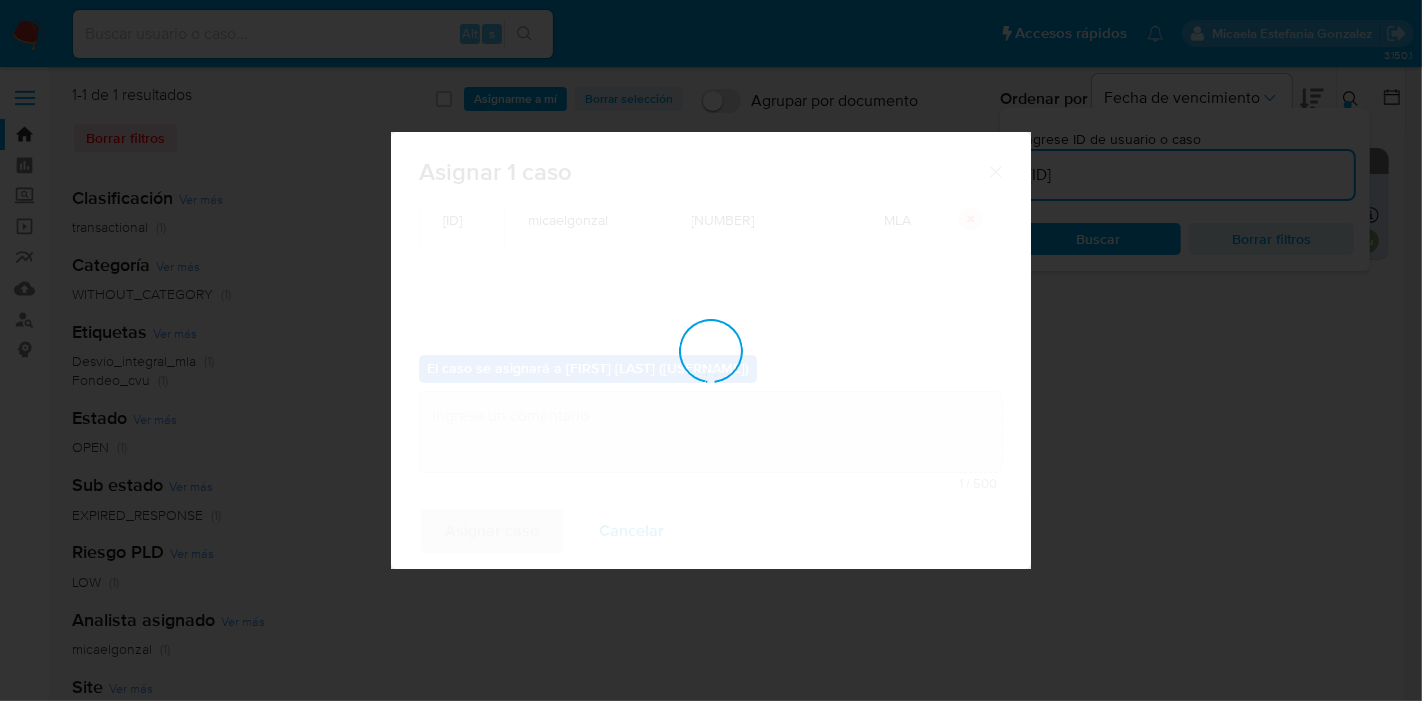 checkbox on "false" 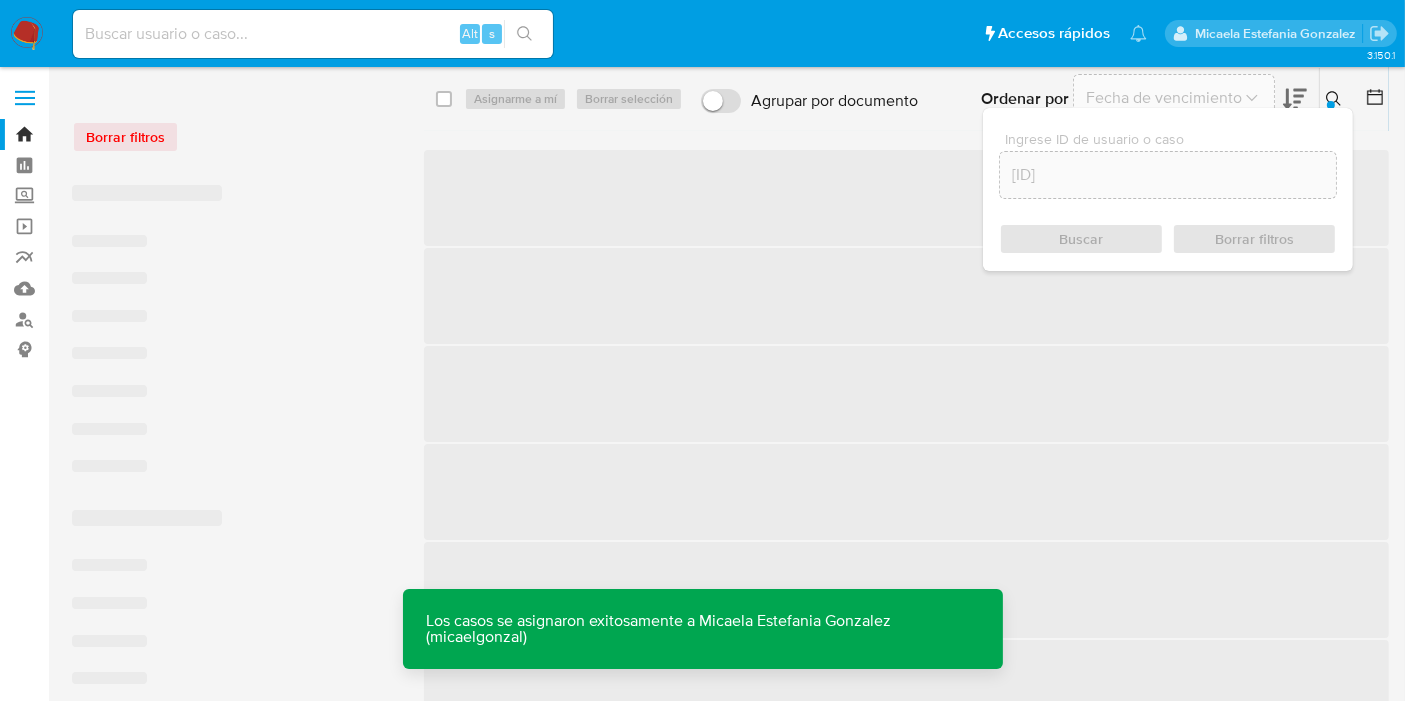 click on "Alt s" at bounding box center (313, 34) 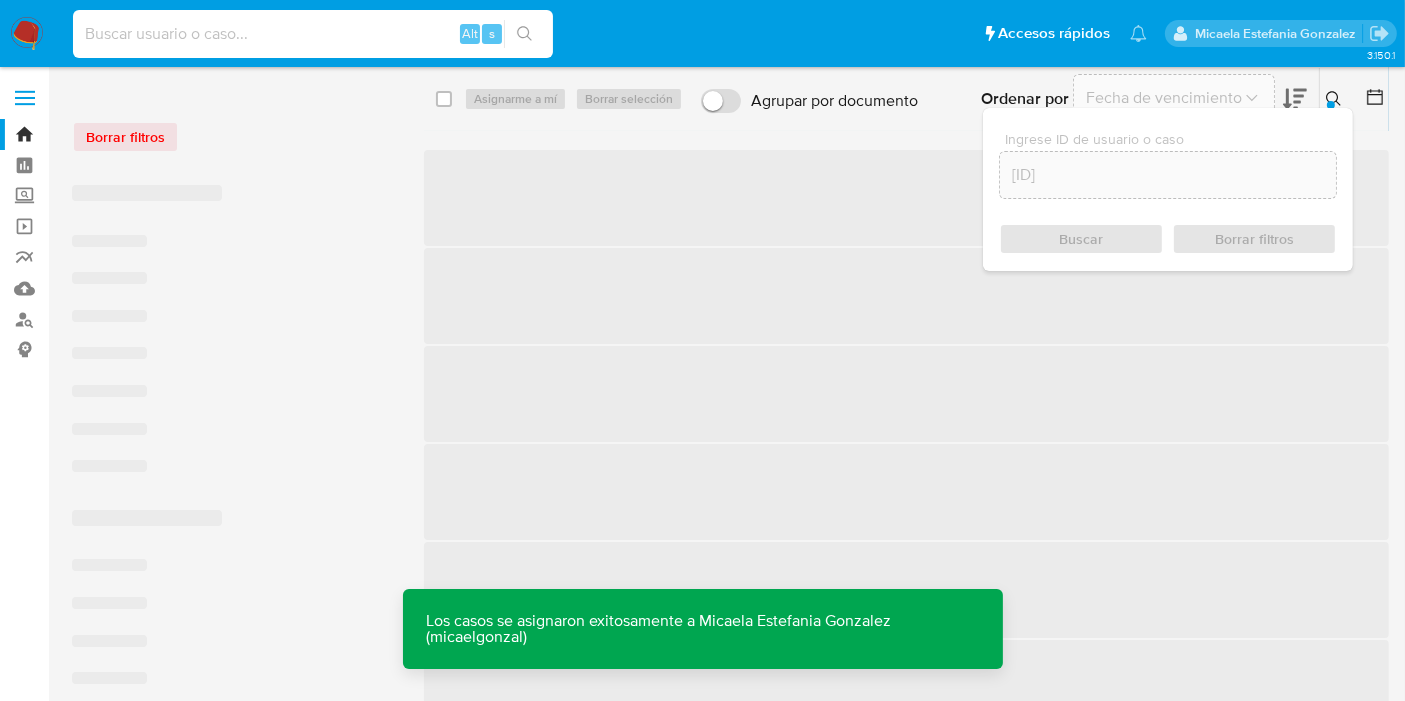 paste on "HDrUaS85UphCYG24KBXwM6qF" 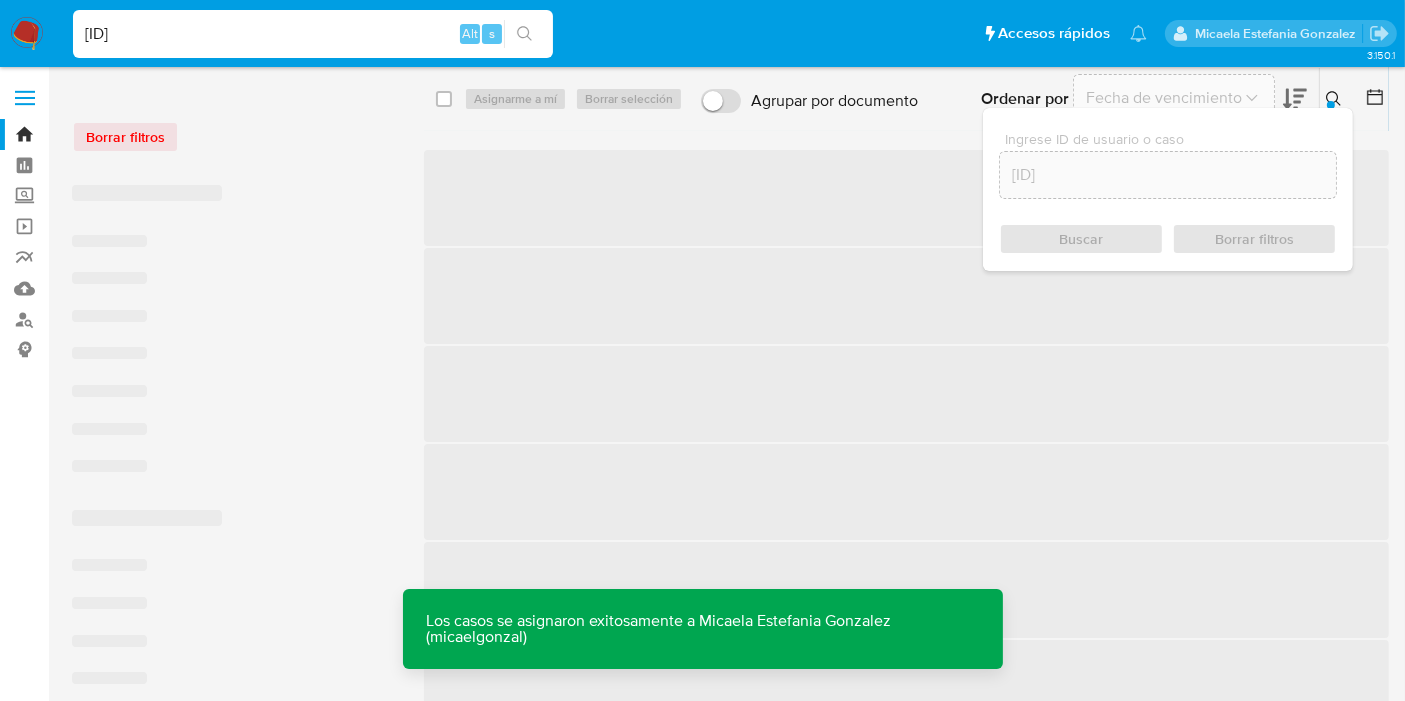 type on "HDrUaS85UphCYG24KBXwM6qF" 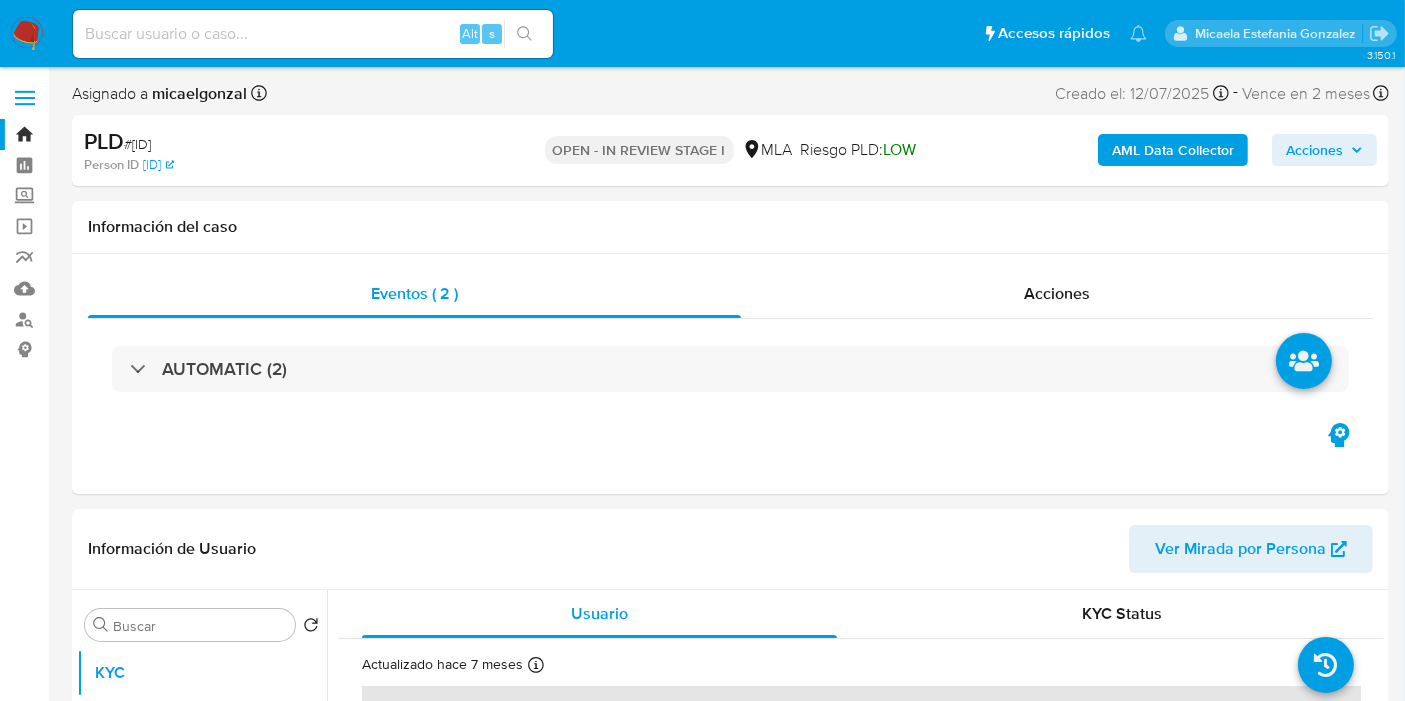 select on "10" 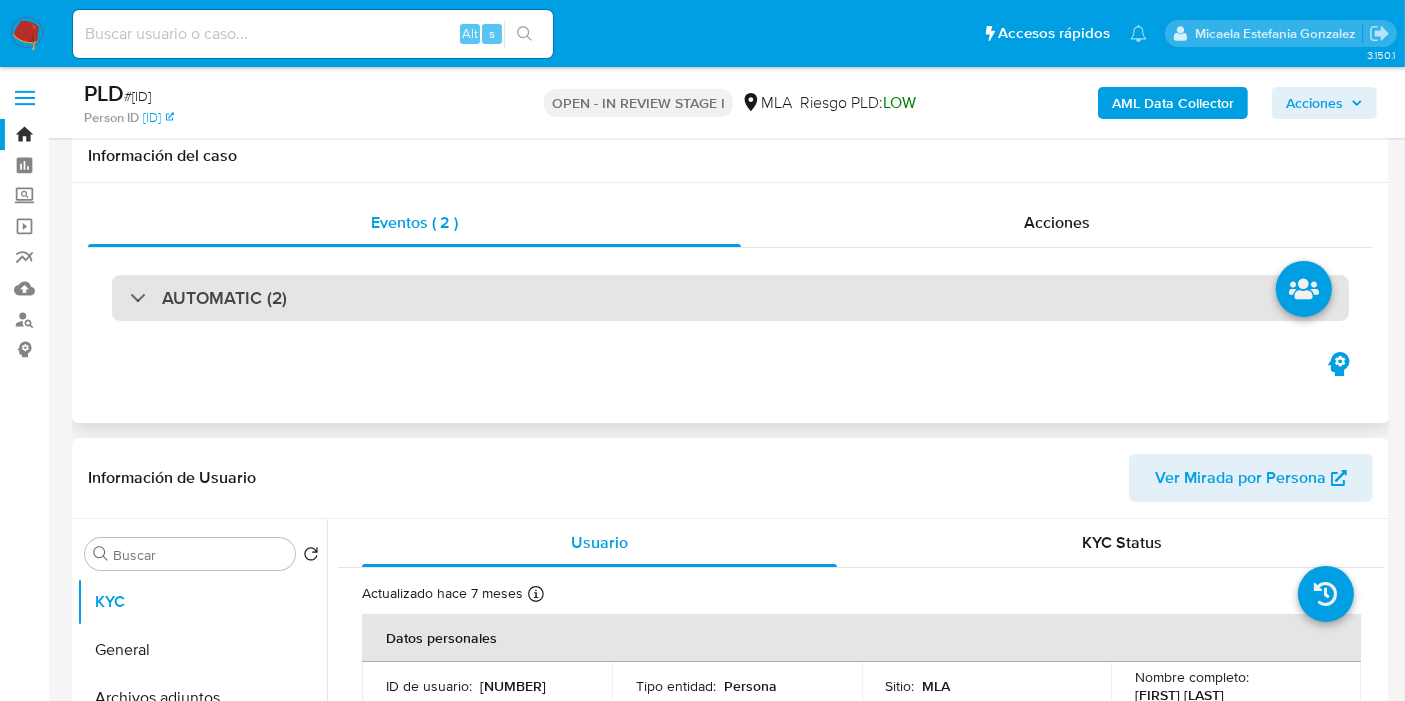 scroll, scrollTop: 222, scrollLeft: 0, axis: vertical 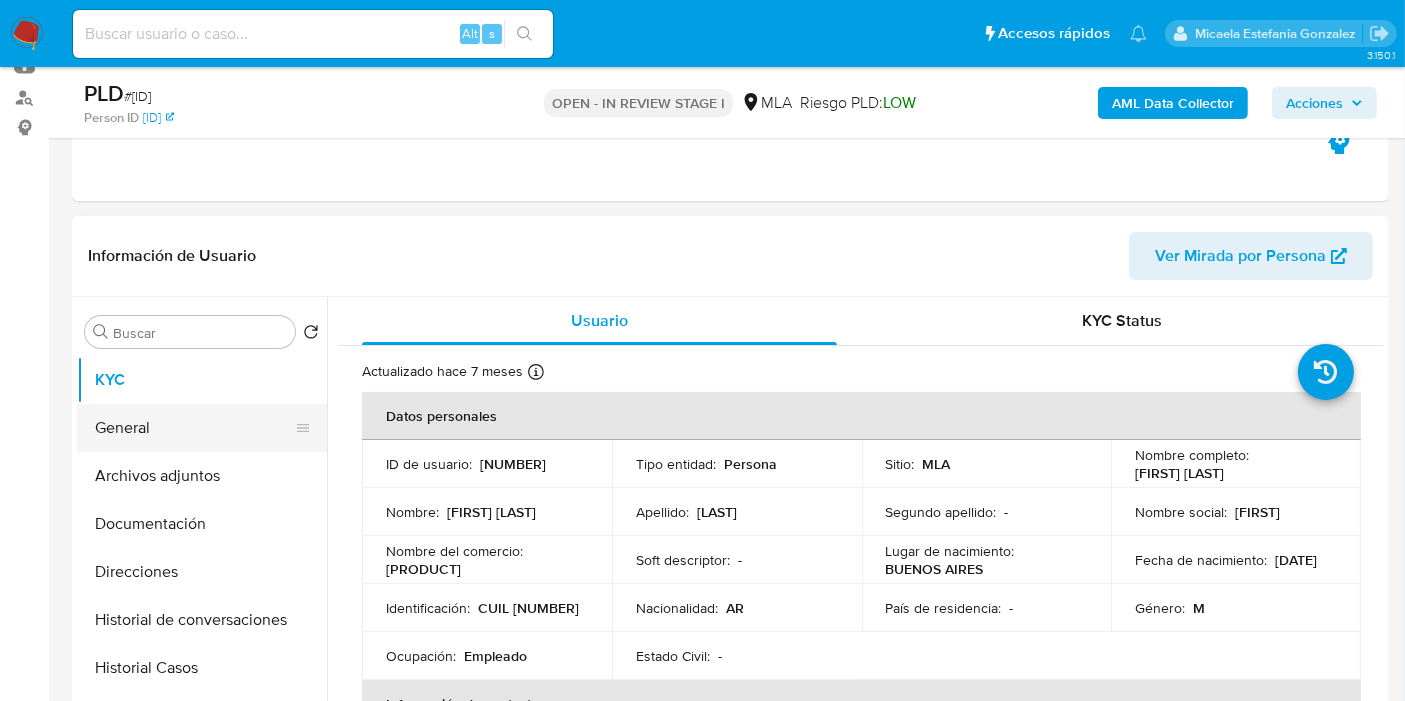 click on "General" at bounding box center [194, 428] 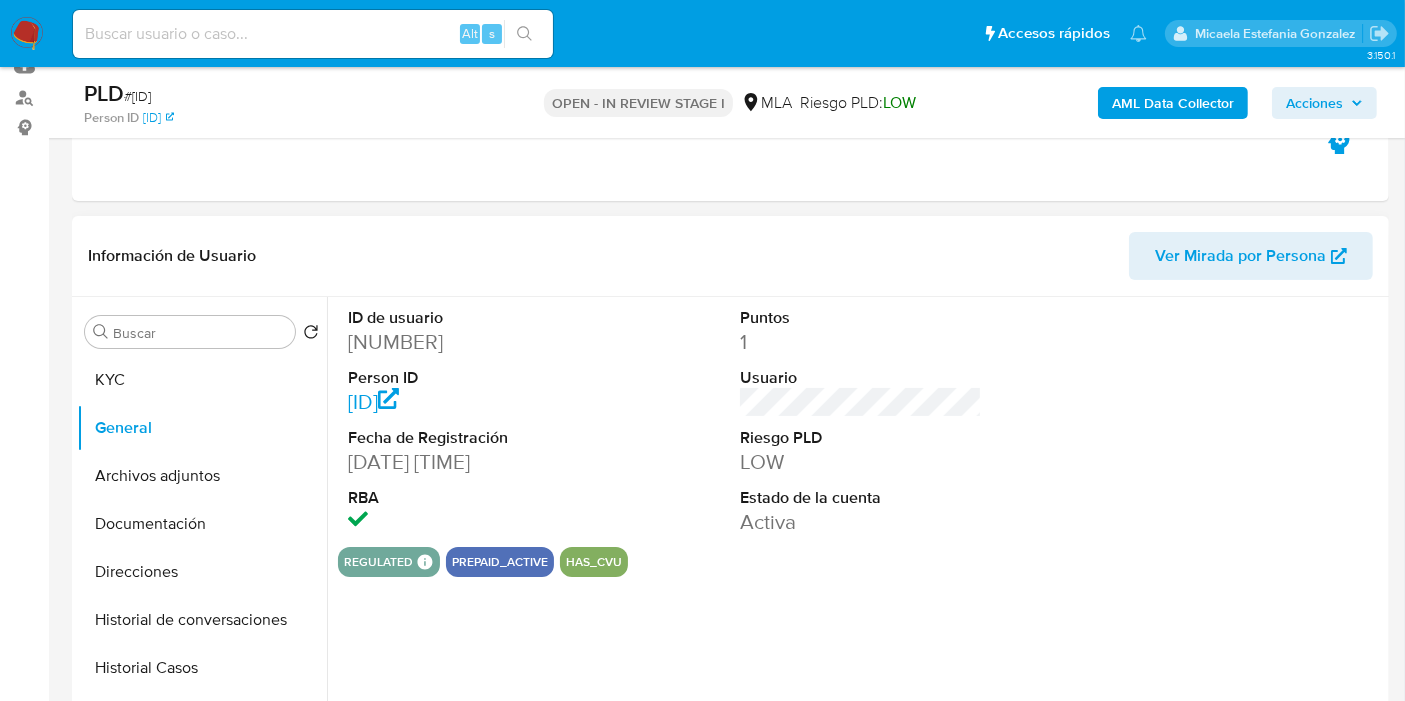 click on "241877155" at bounding box center [469, 342] 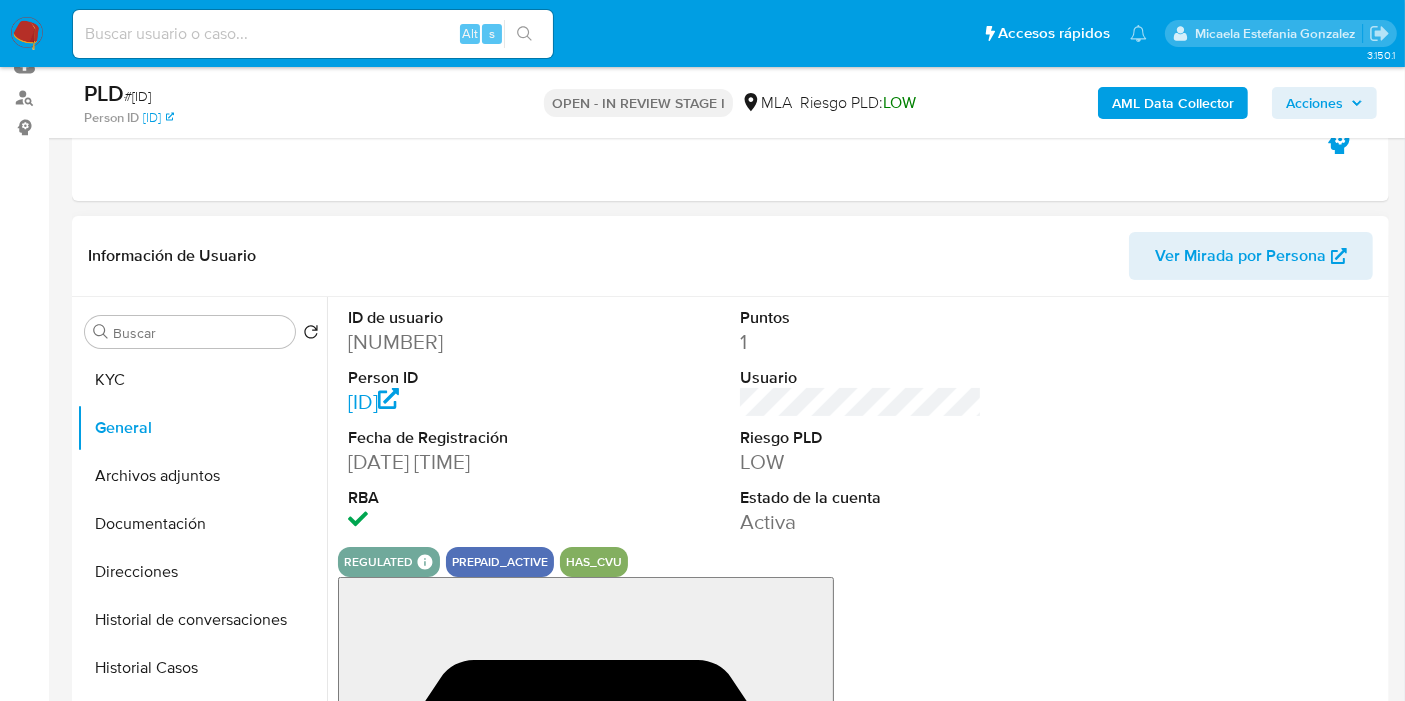 copy on "241877155" 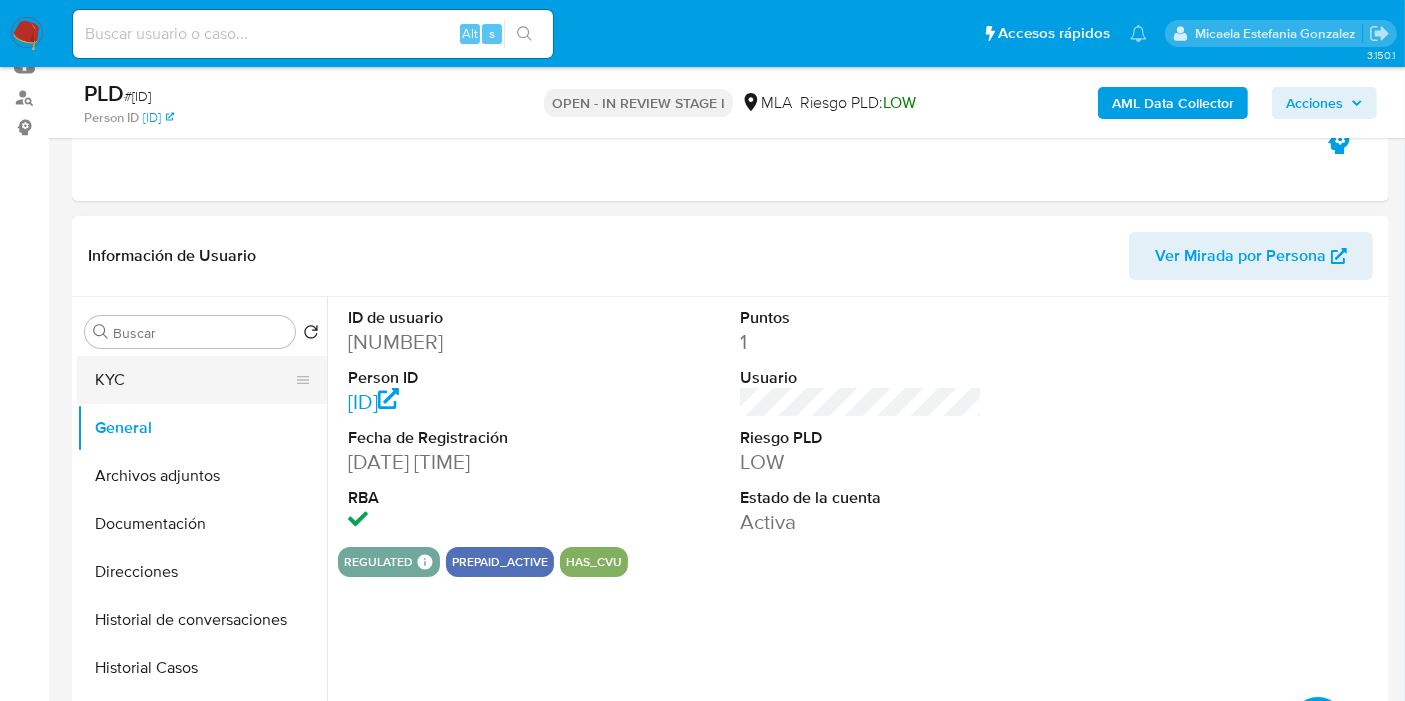 click on "KYC" at bounding box center [194, 380] 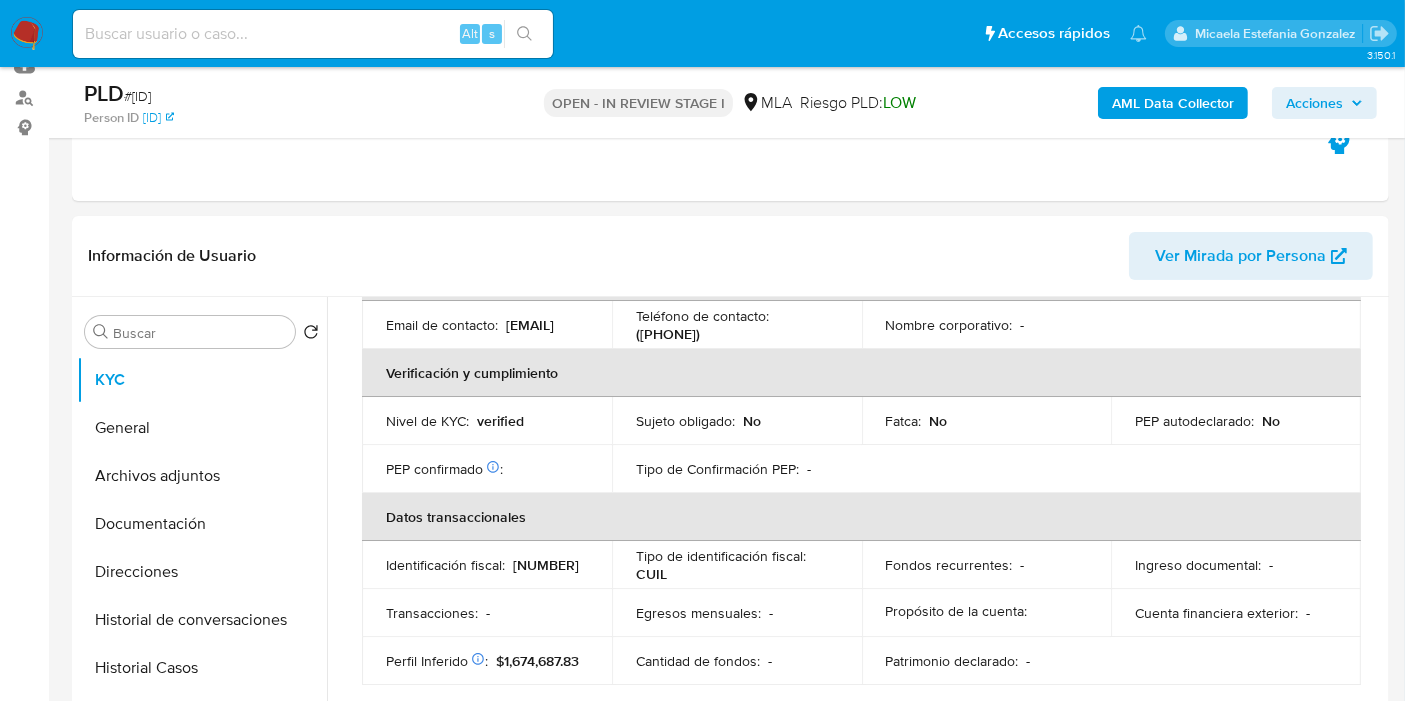 scroll, scrollTop: 444, scrollLeft: 0, axis: vertical 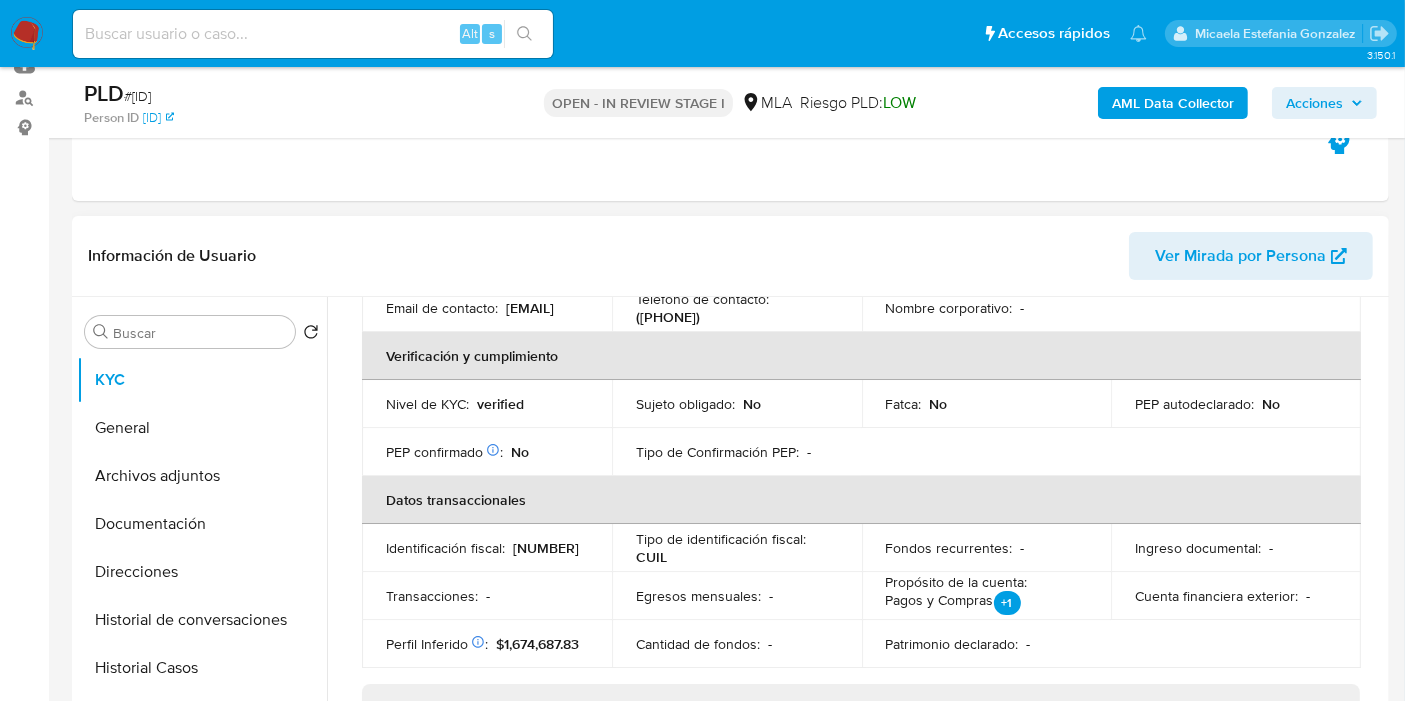 drag, startPoint x: 564, startPoint y: 322, endPoint x: 384, endPoint y: 315, distance: 180.13606 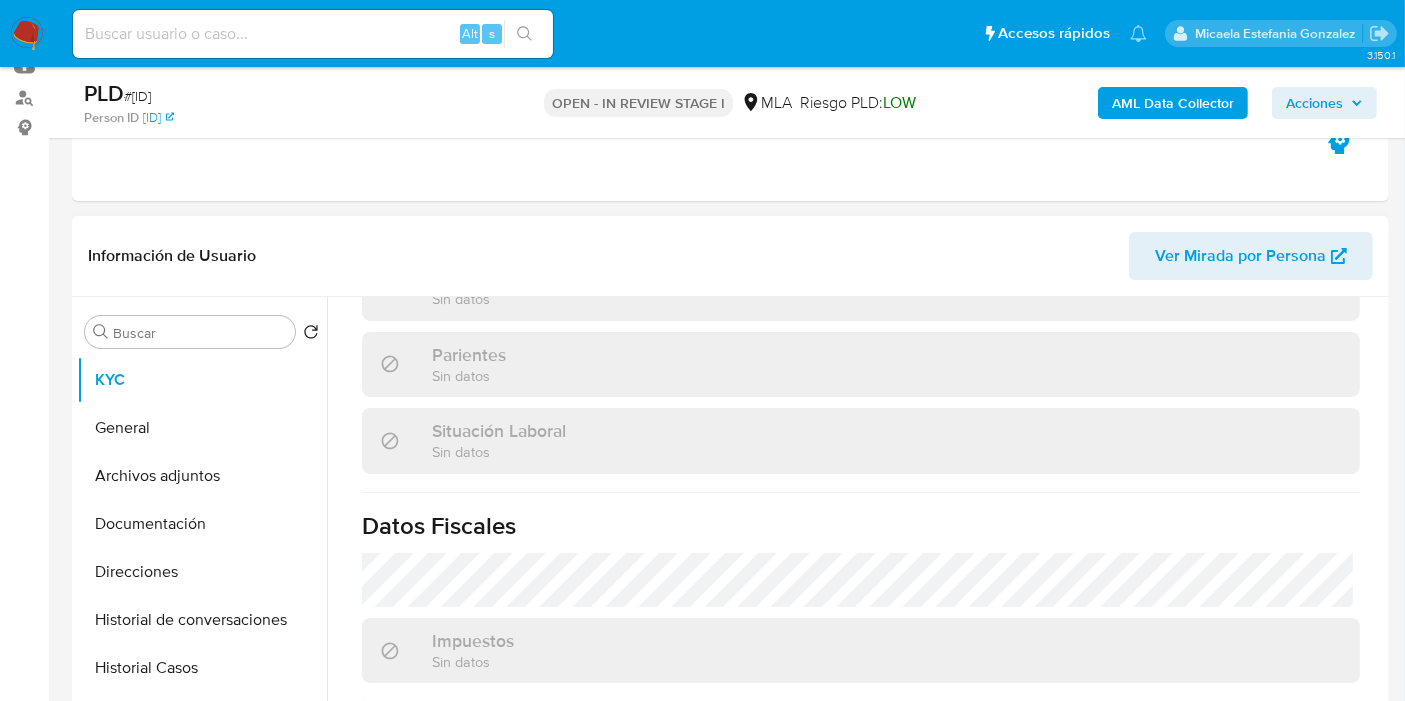 scroll, scrollTop: 1070, scrollLeft: 0, axis: vertical 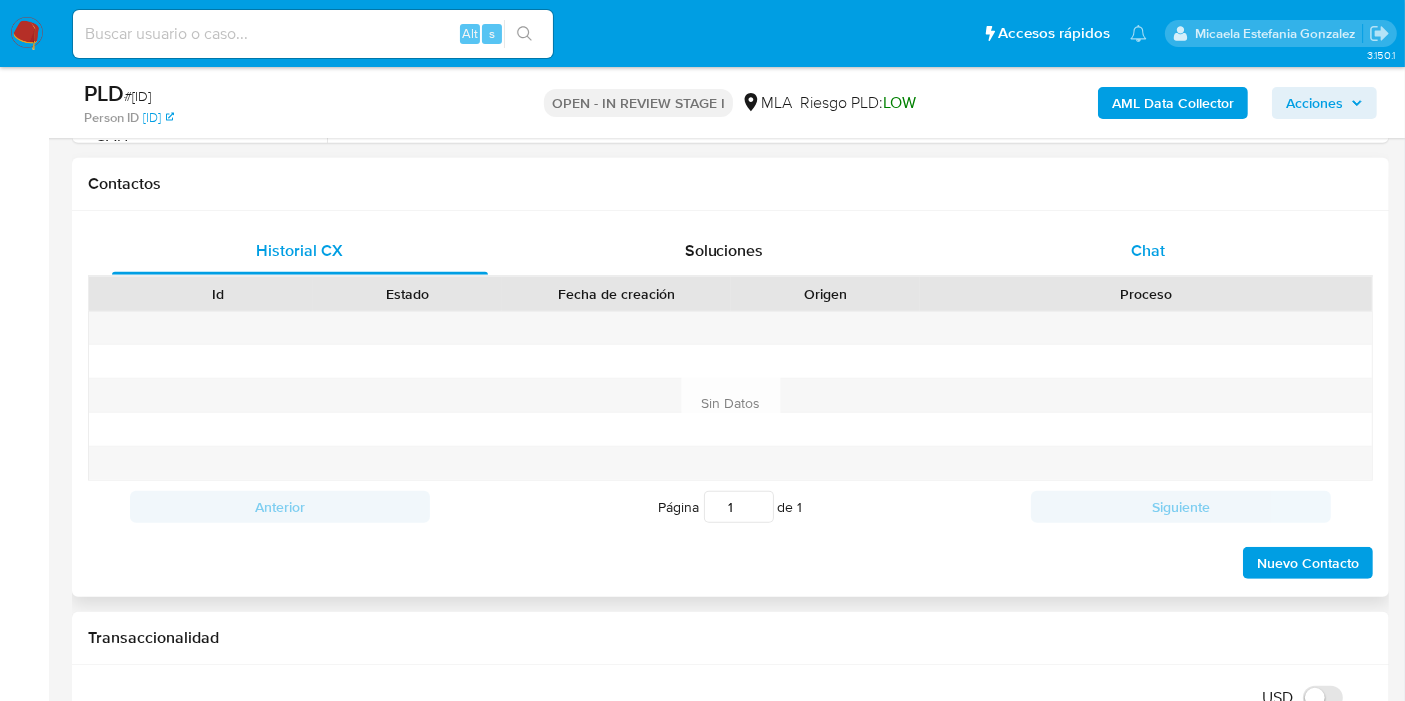 click on "Chat" at bounding box center (1148, 251) 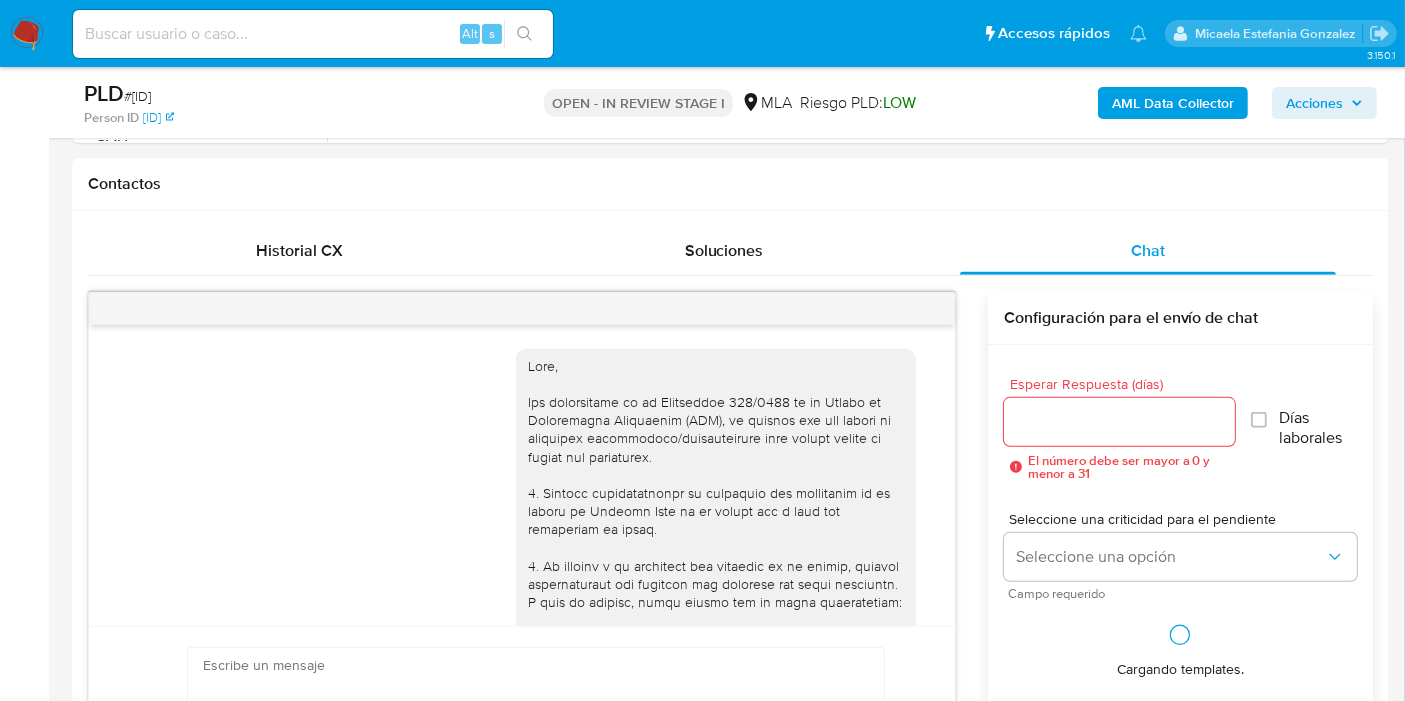 scroll, scrollTop: 1514, scrollLeft: 0, axis: vertical 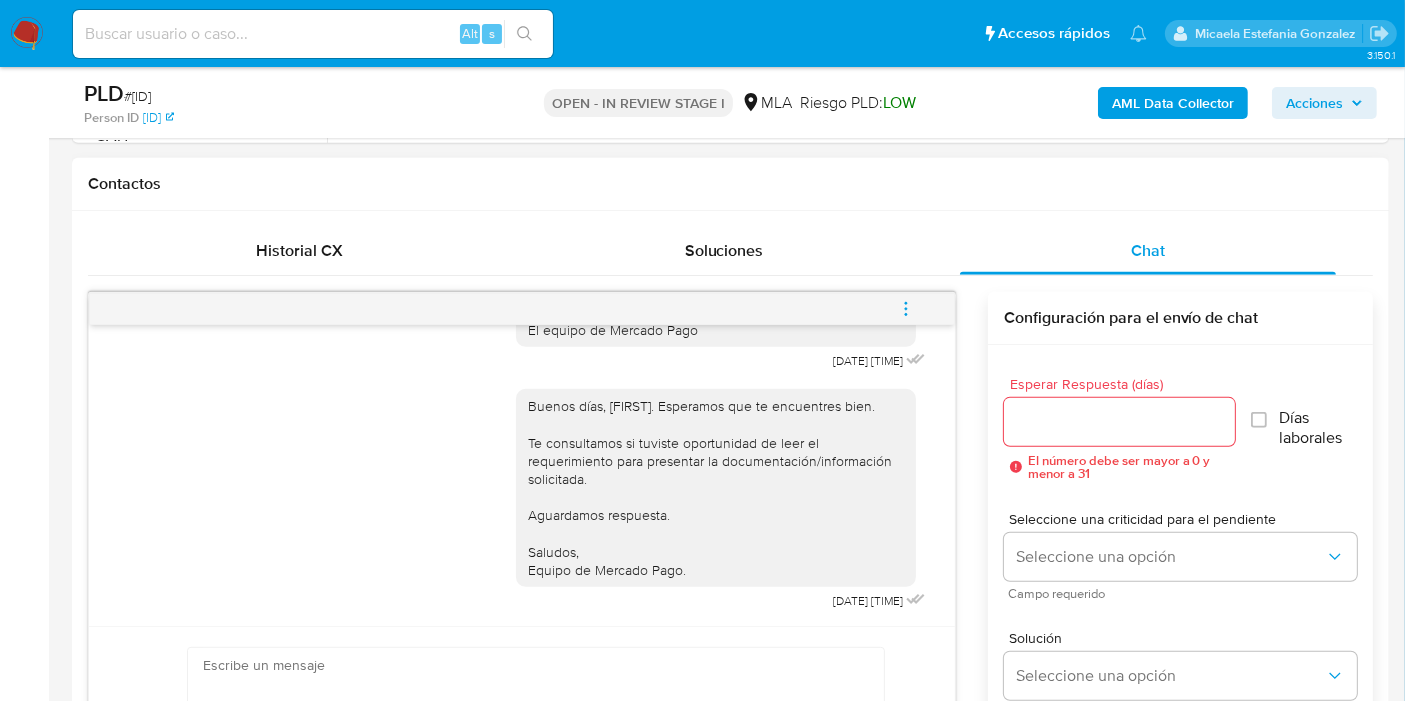 click 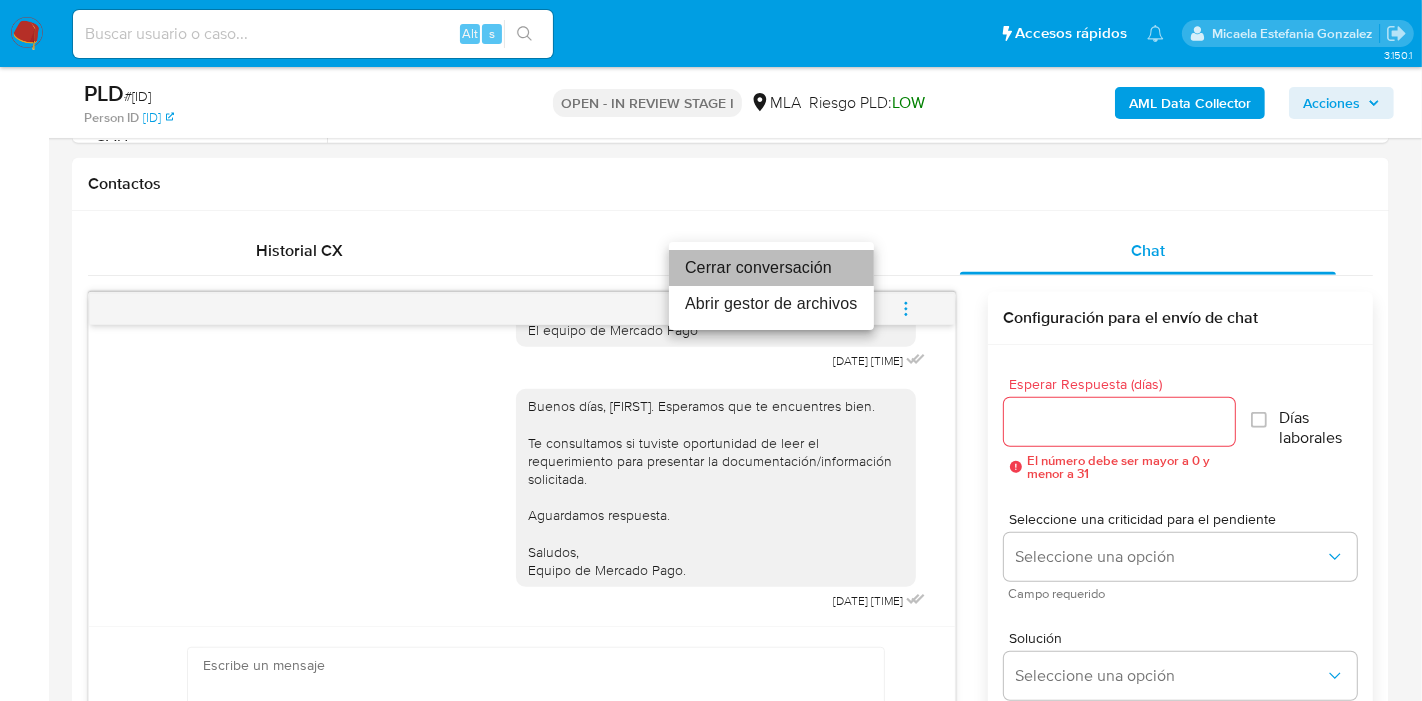 click on "Cerrar conversación" at bounding box center (771, 268) 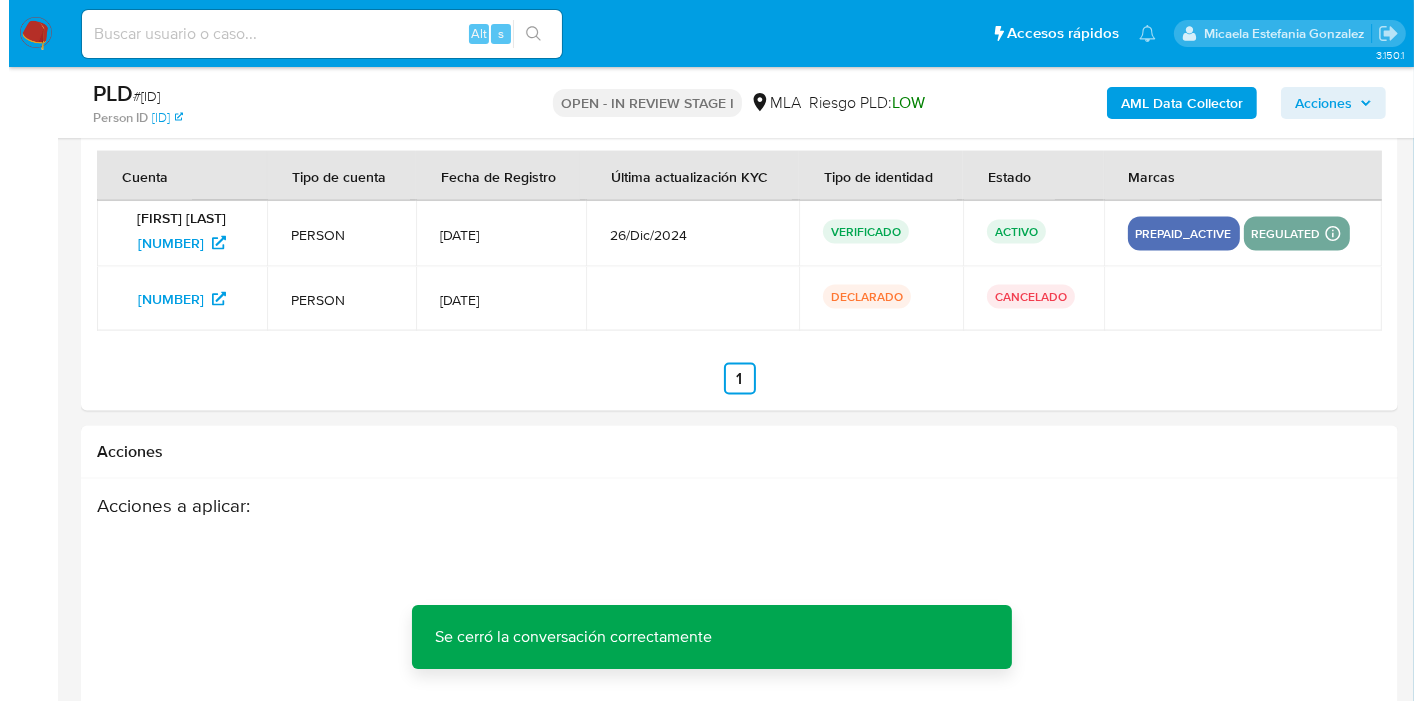 scroll, scrollTop: 3619, scrollLeft: 0, axis: vertical 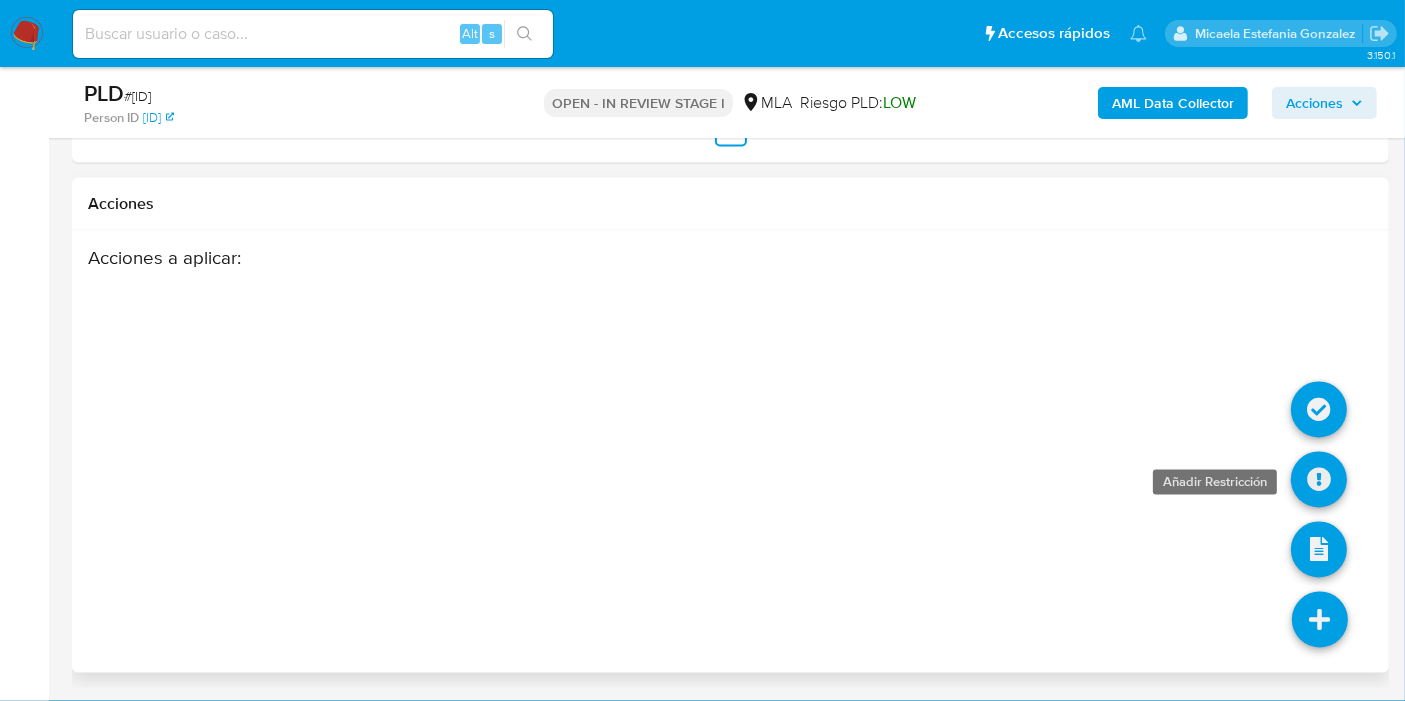 click at bounding box center (1319, 480) 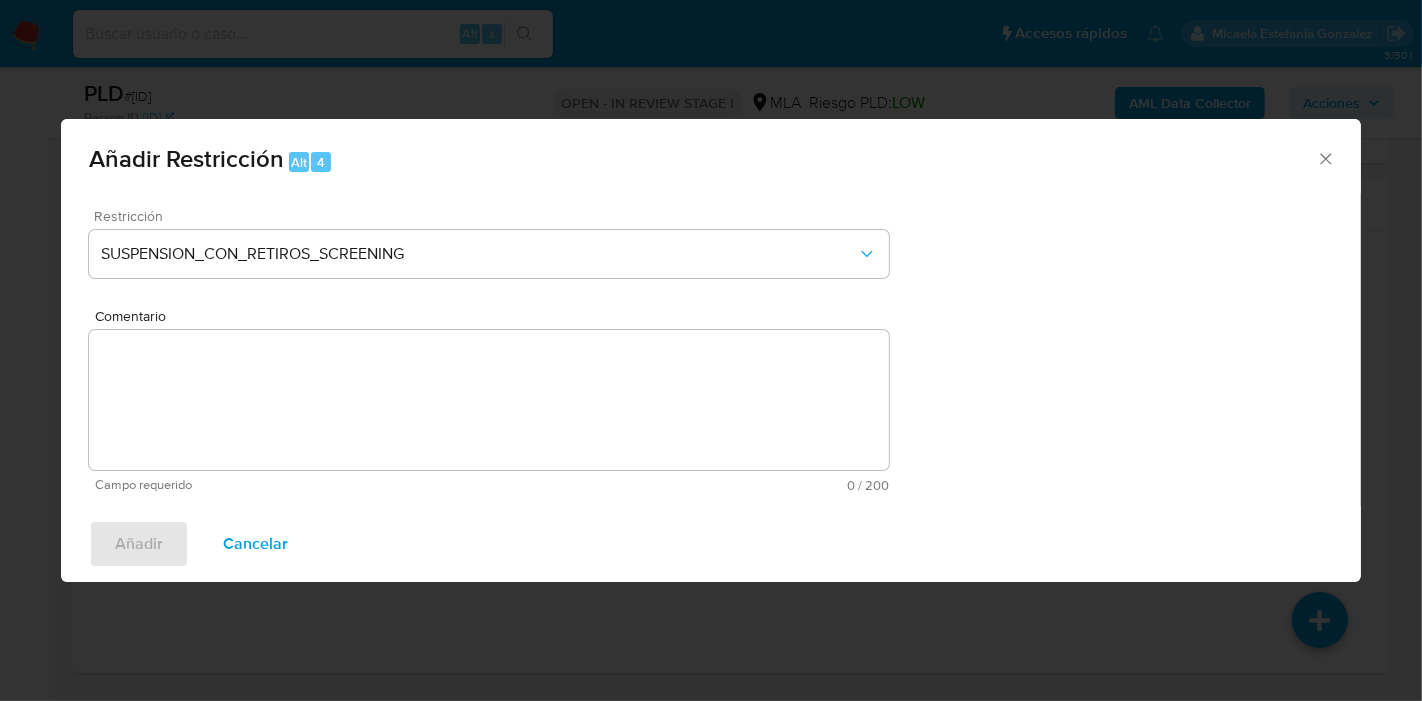 click on "Restricción SUSPENSION_CON_RETIROS_SCREENING" at bounding box center [489, 256] 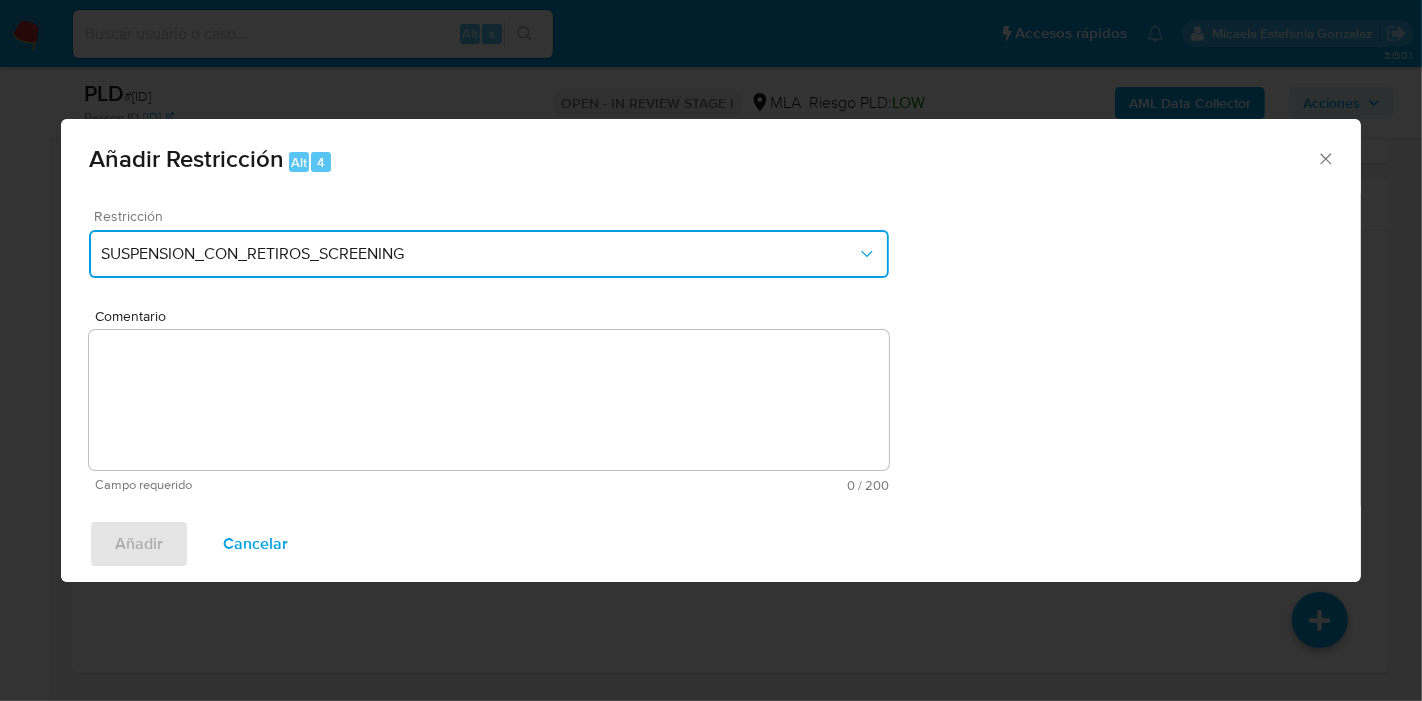 click on "SUSPENSION_CON_RETIROS_SCREENING" at bounding box center (489, 254) 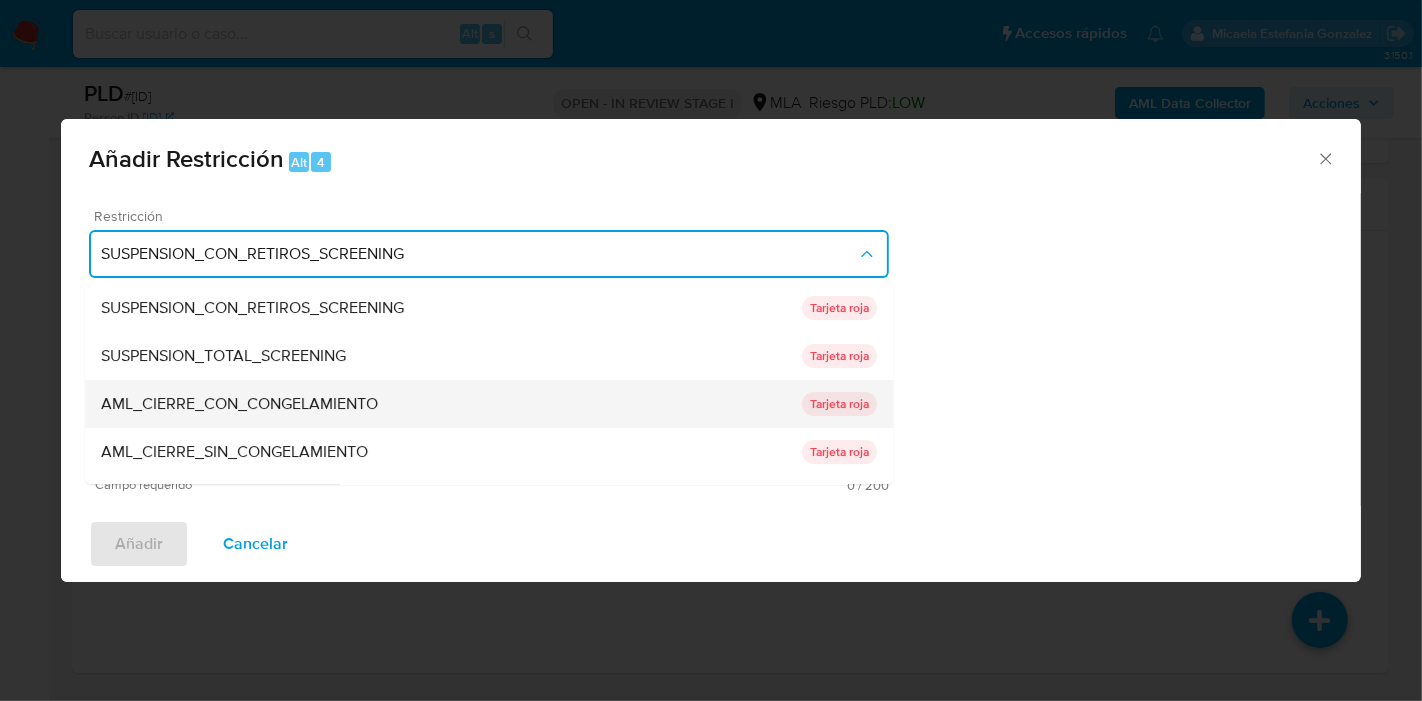 scroll, scrollTop: 328, scrollLeft: 0, axis: vertical 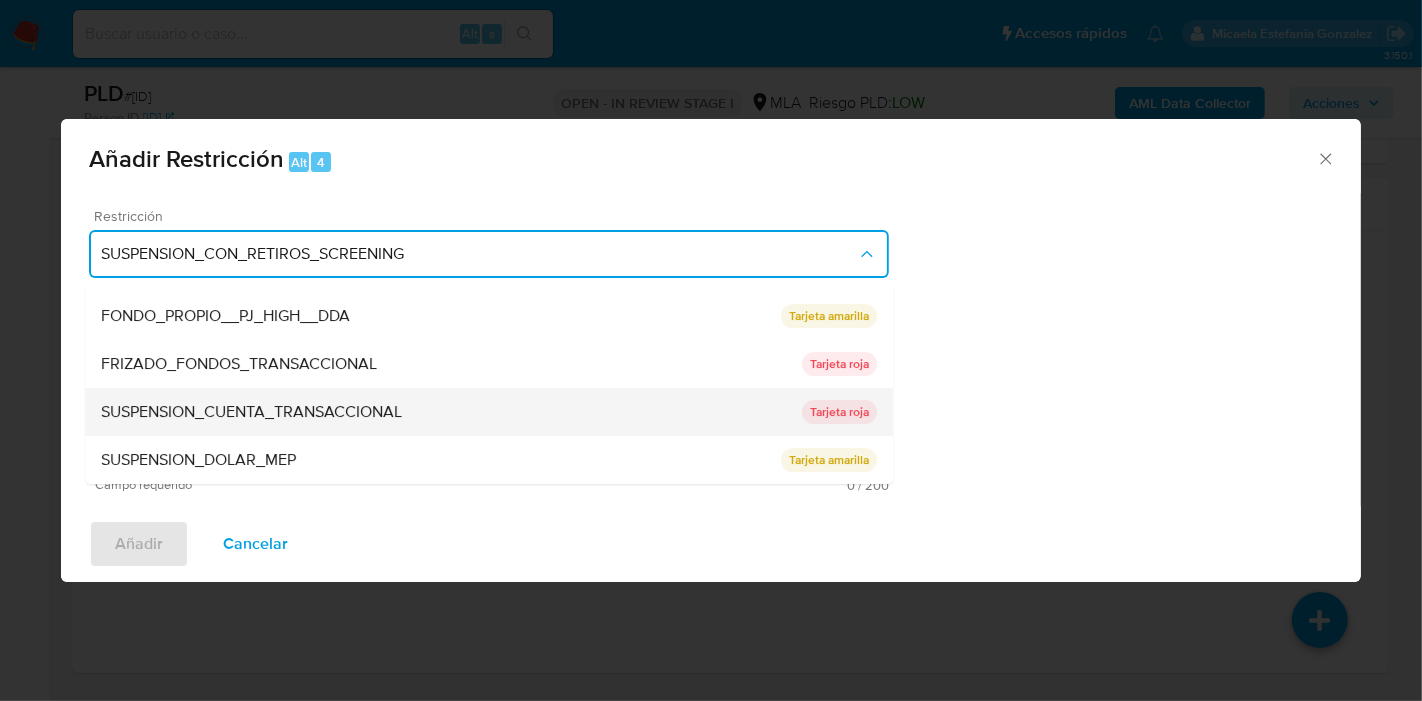 click on "SUSPENSION_CUENTA_TRANSACCIONAL" at bounding box center (451, 412) 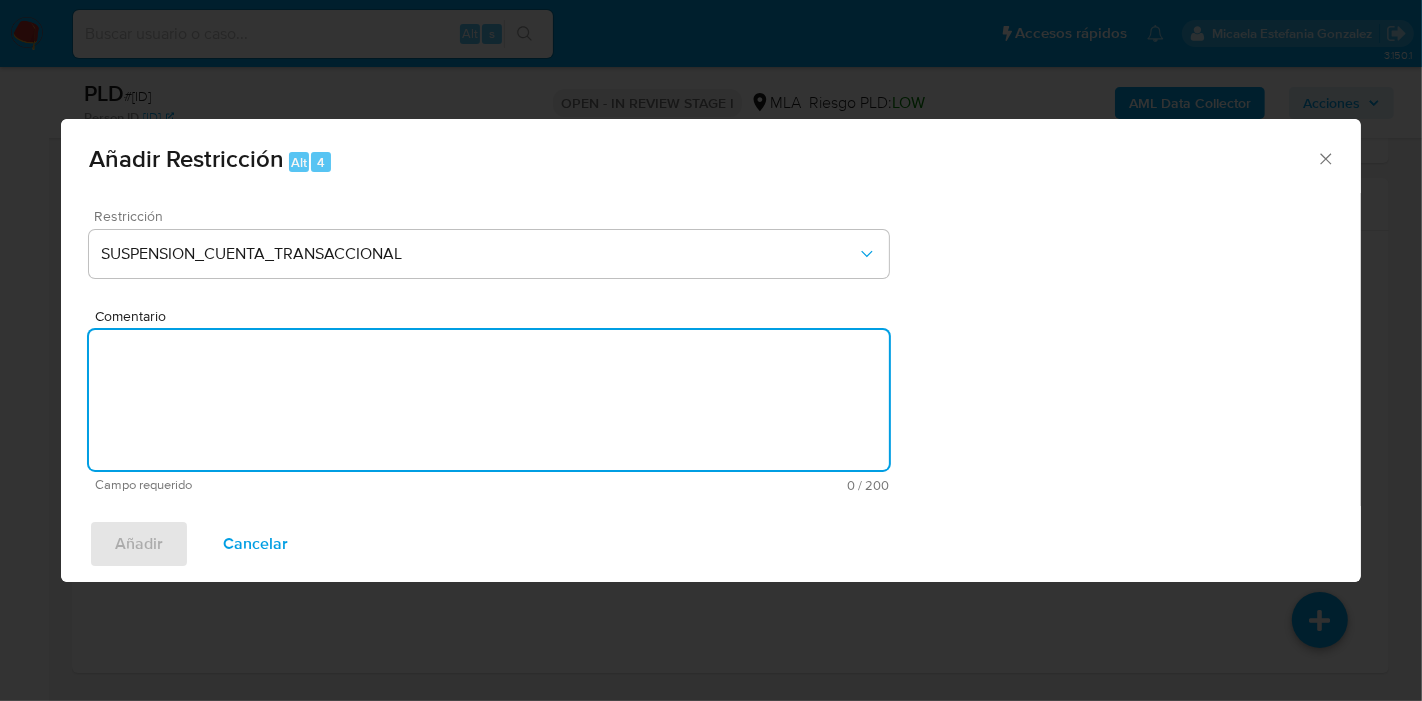 click on "Comentario" at bounding box center [489, 400] 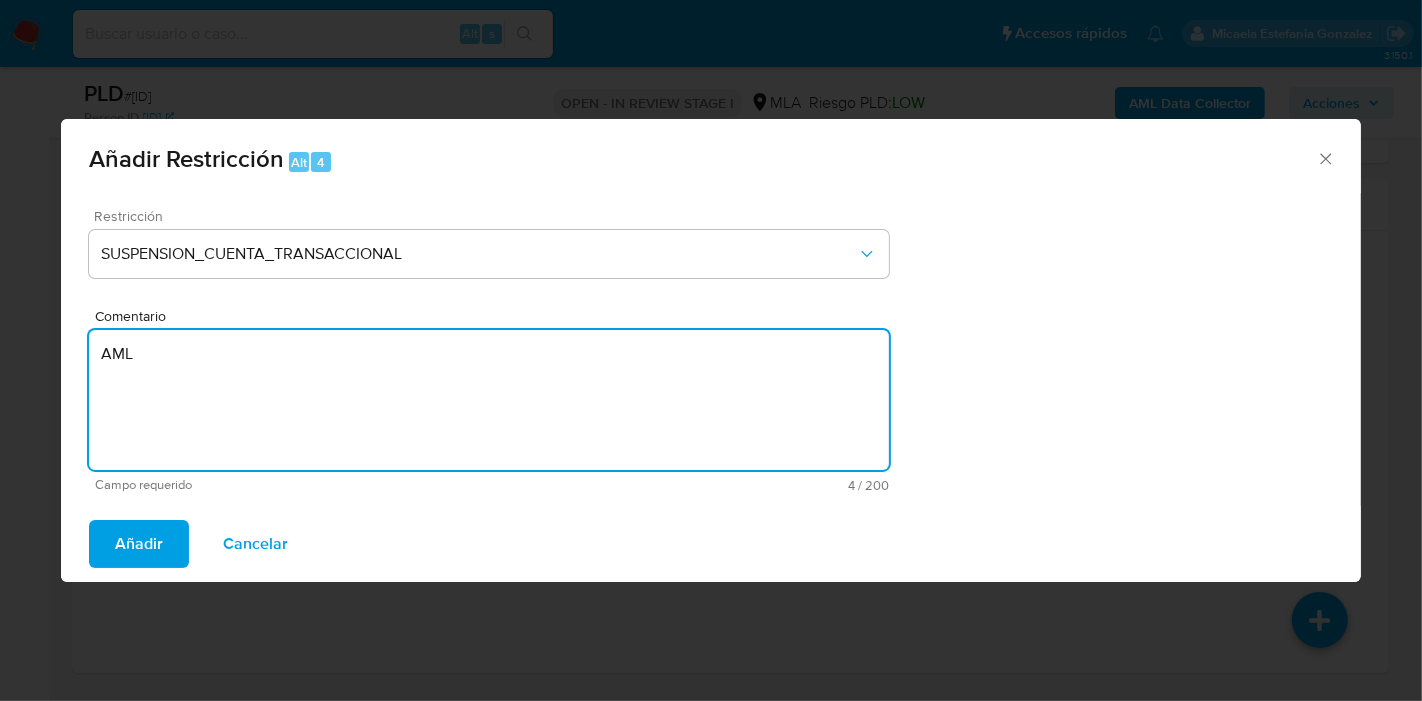 type on "AML" 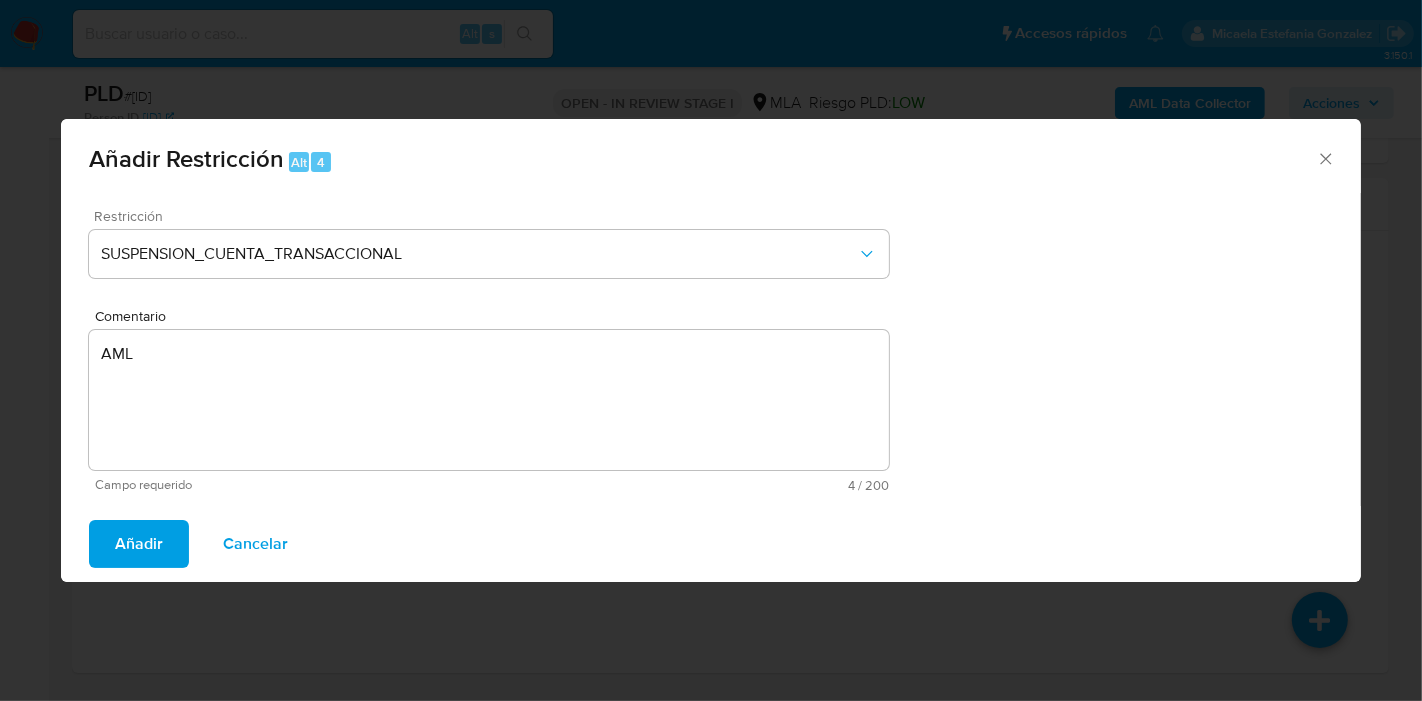 click on "Añadir Cancelar" at bounding box center (711, 544) 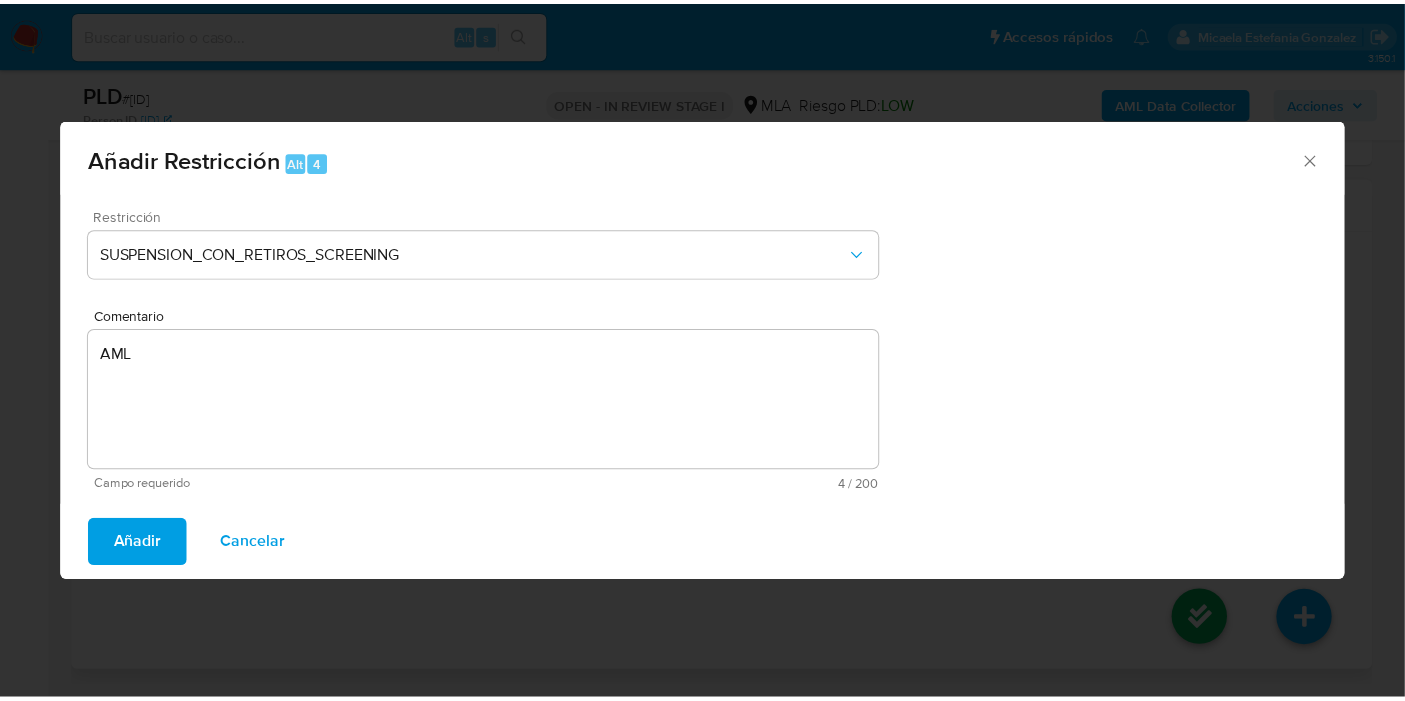 scroll, scrollTop: 3573, scrollLeft: 0, axis: vertical 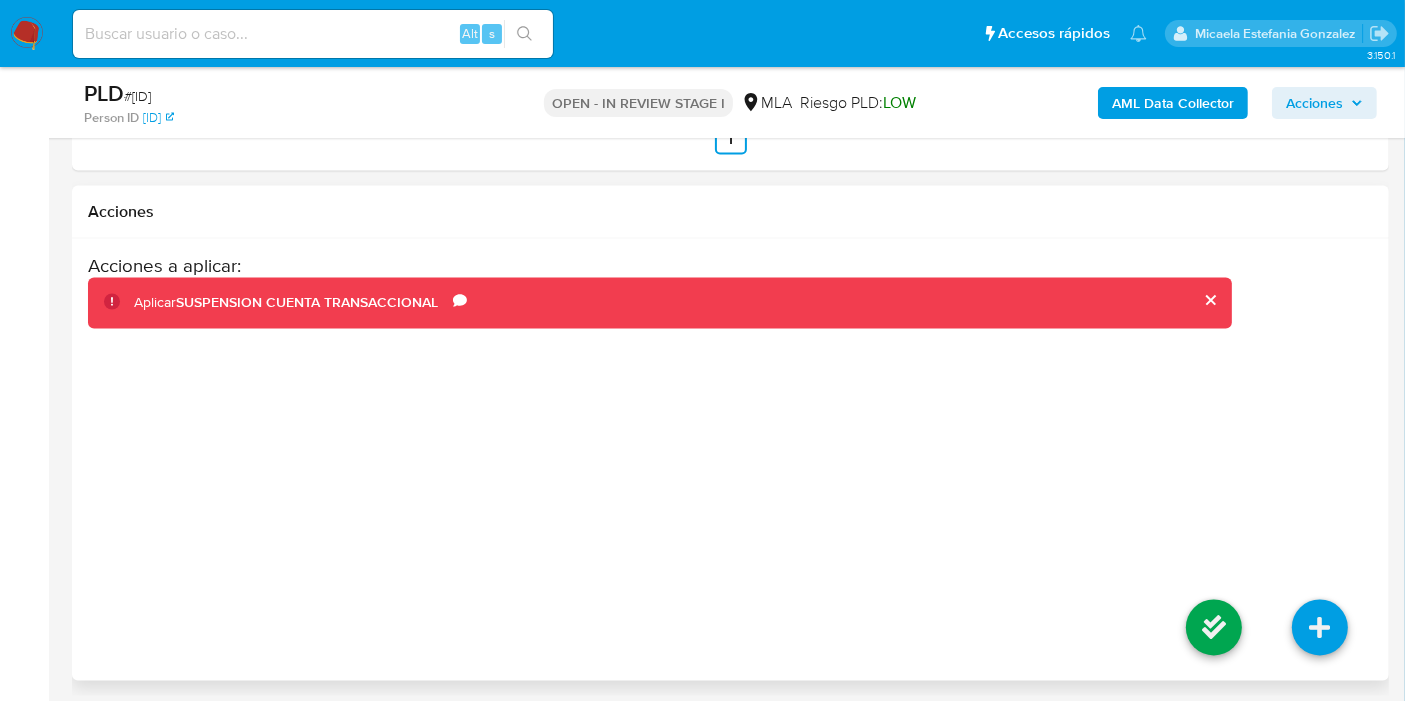 click at bounding box center (1214, 631) 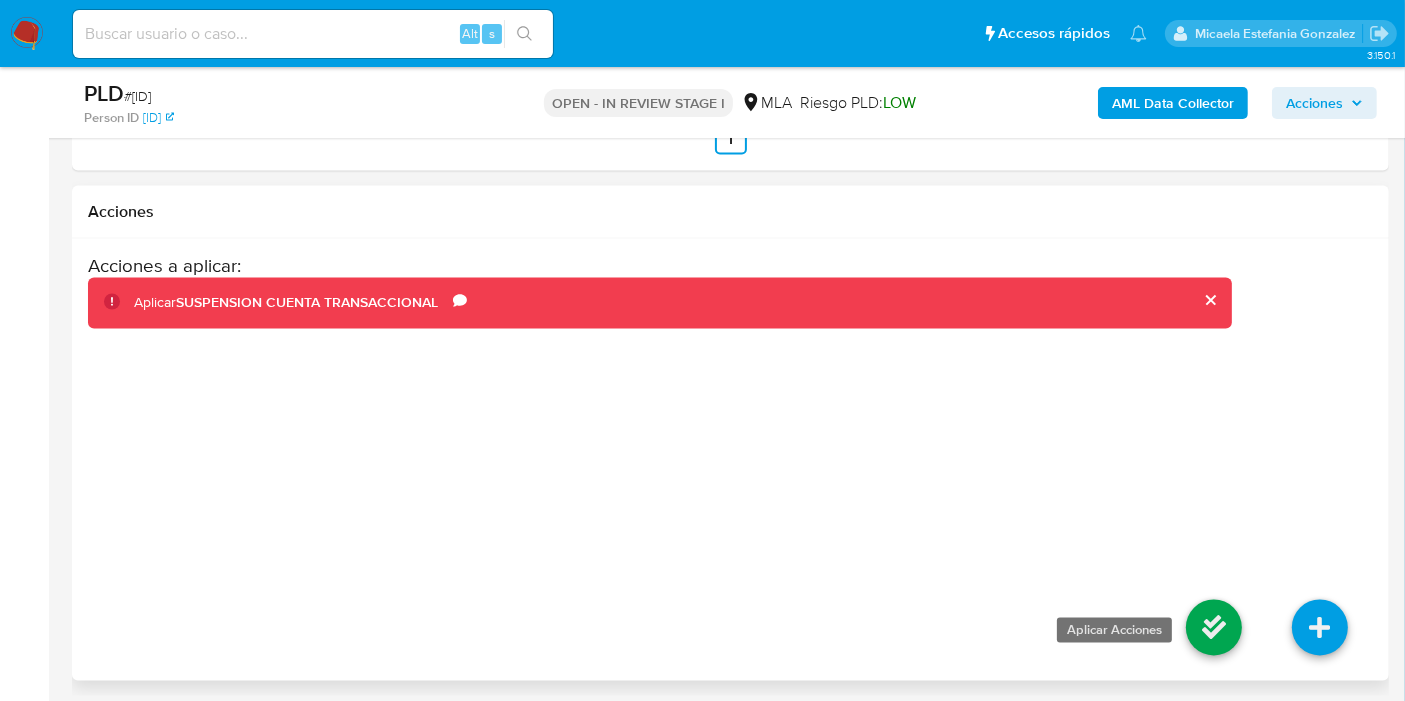 click at bounding box center (1214, 628) 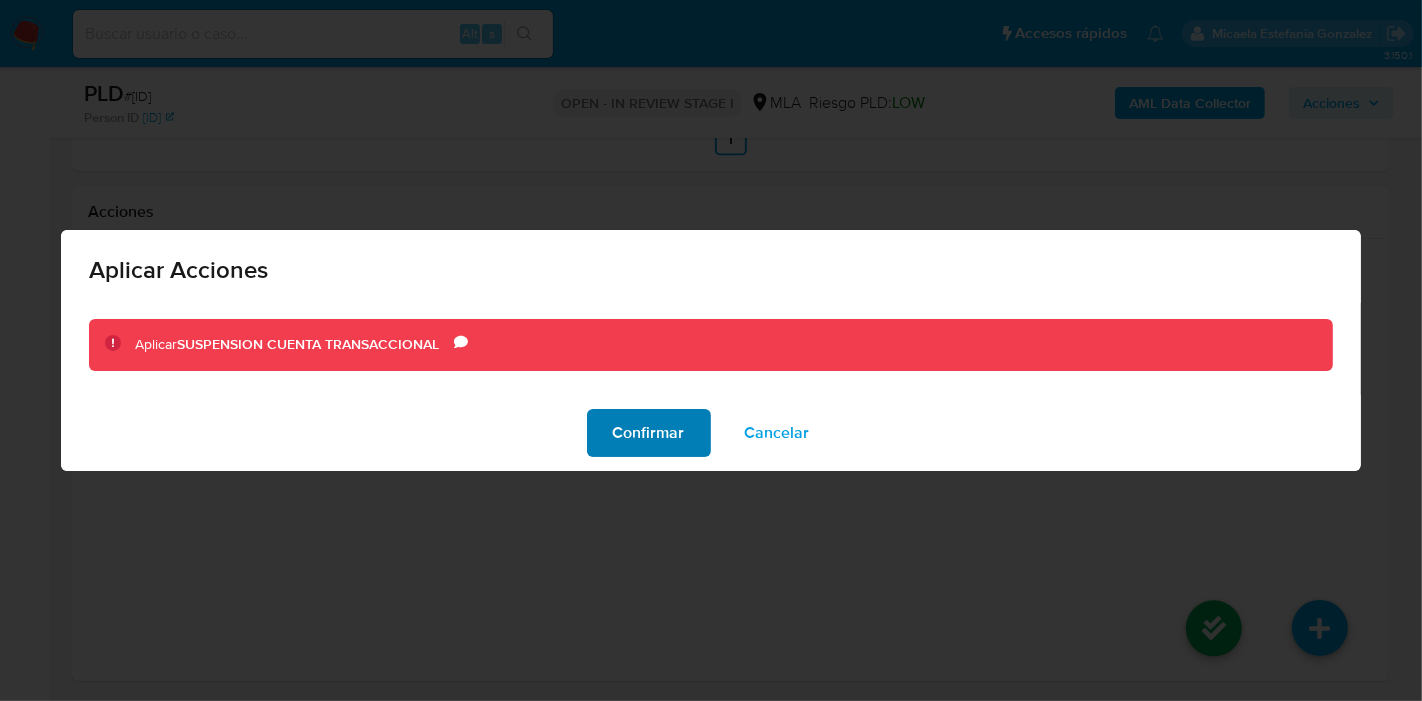 click on "Confirmar" at bounding box center (649, 433) 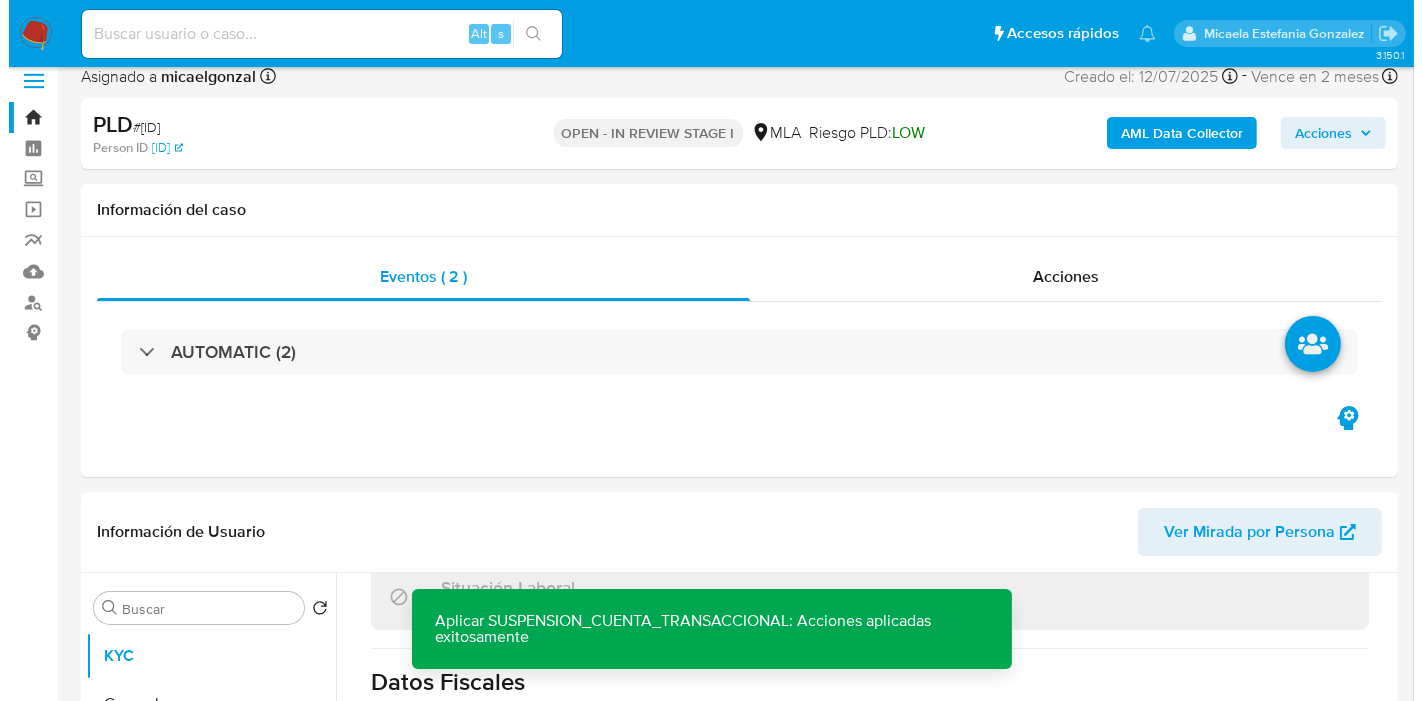 scroll, scrollTop: 0, scrollLeft: 0, axis: both 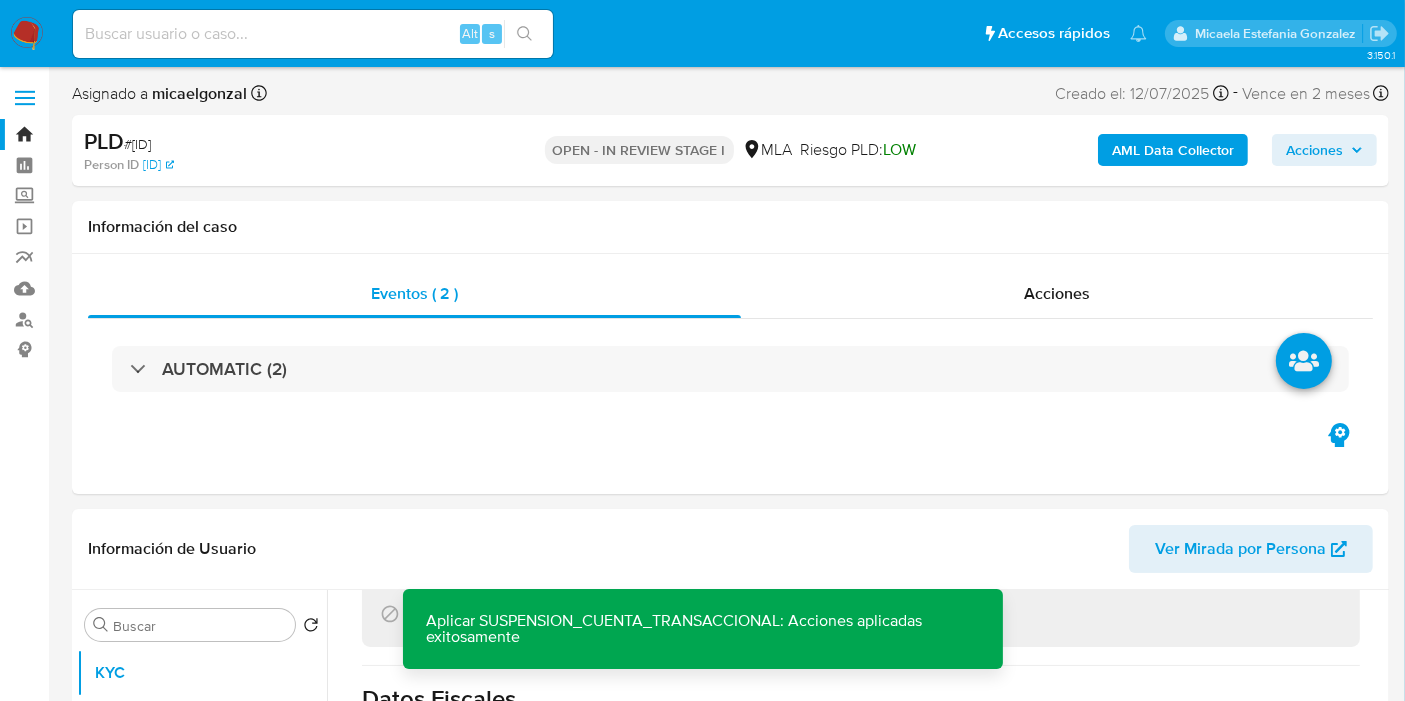 click on "AML Data Collector" at bounding box center [1173, 150] 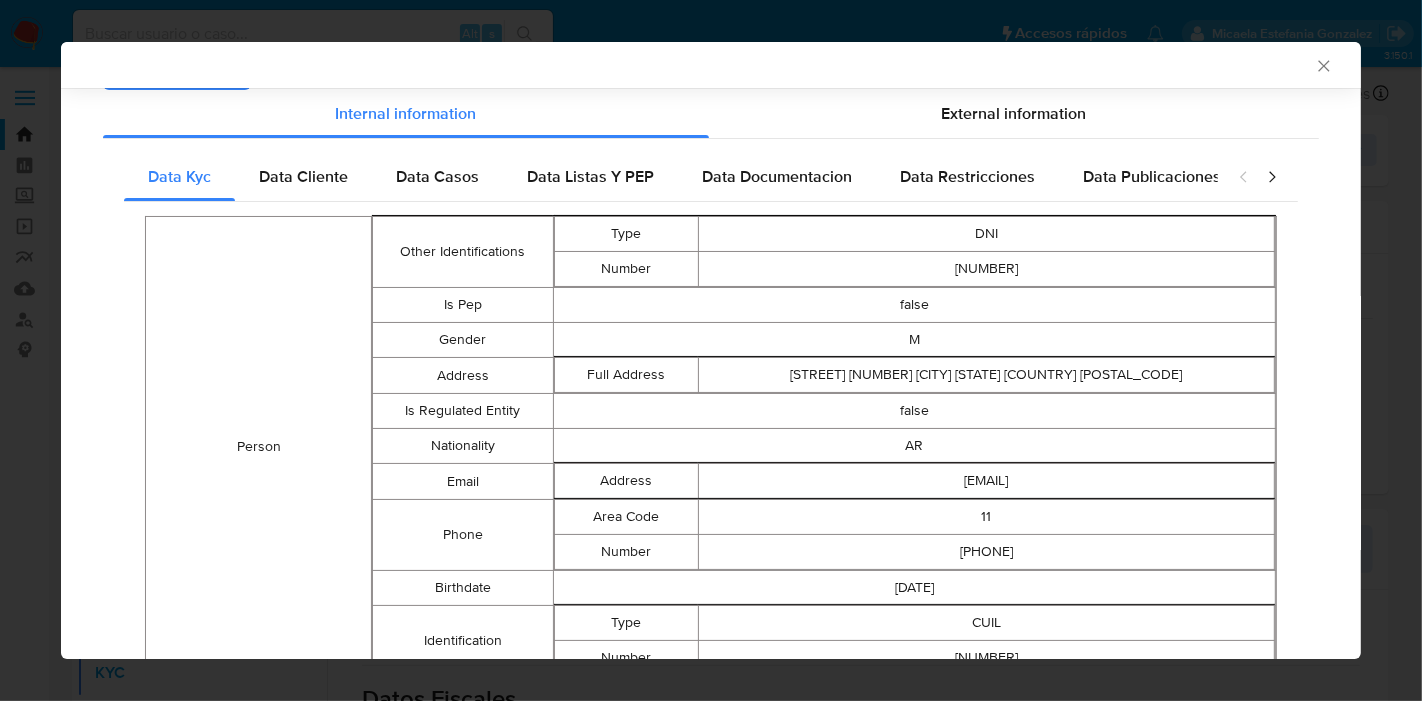 scroll, scrollTop: 142, scrollLeft: 0, axis: vertical 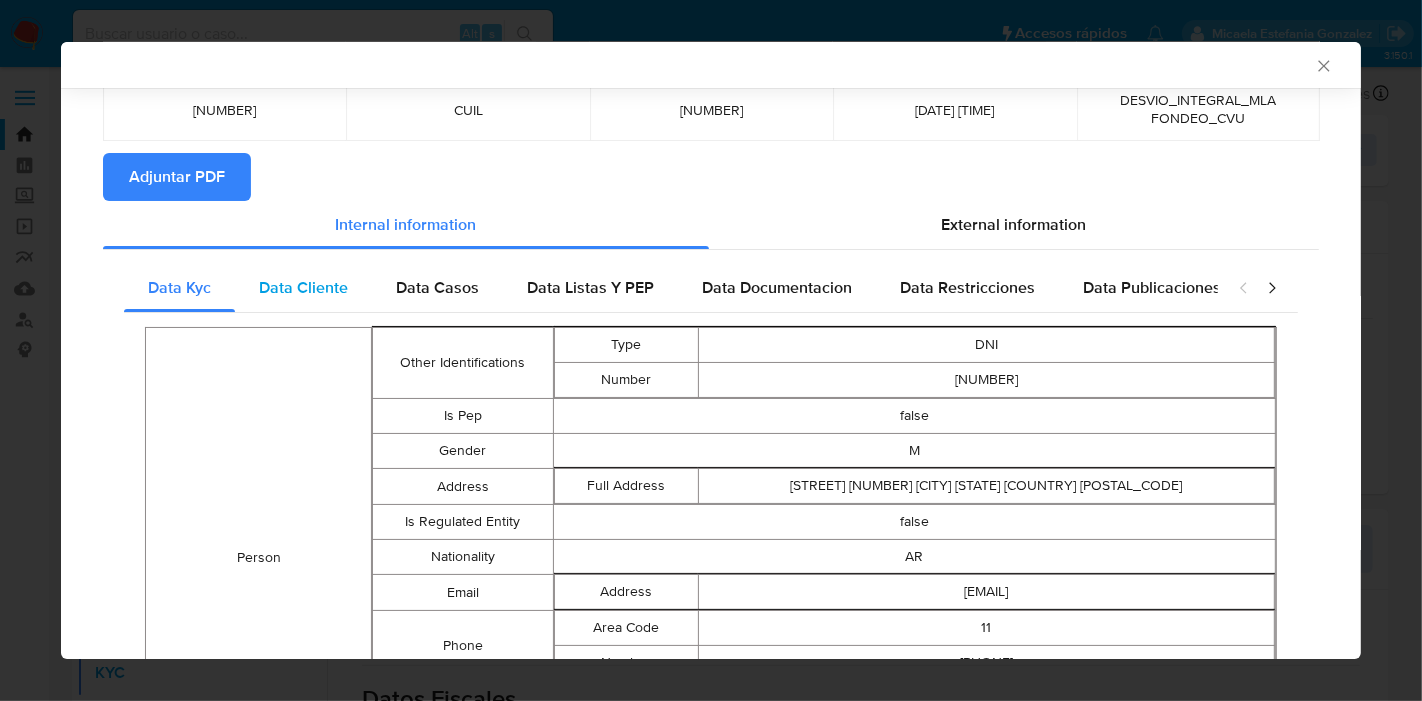 click on "Data Cliente" at bounding box center (303, 288) 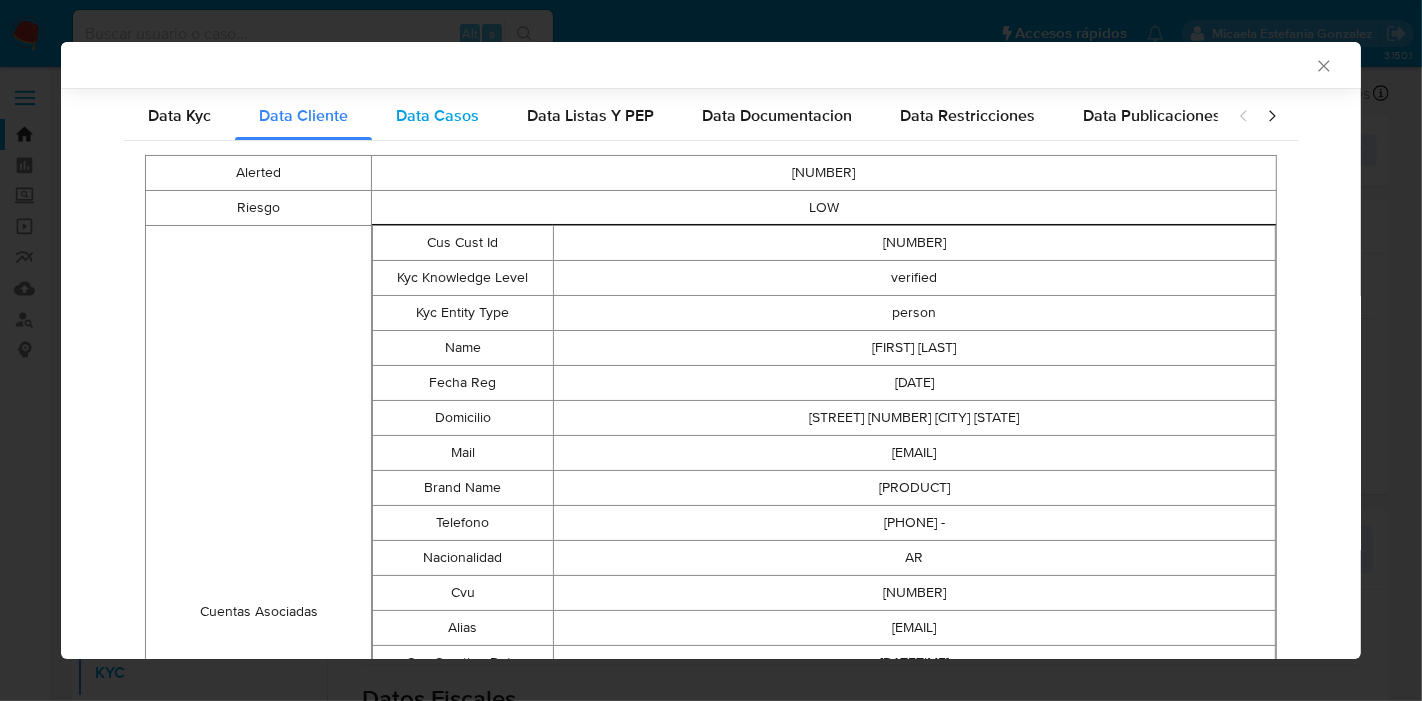 click on "Data Casos" at bounding box center (437, 115) 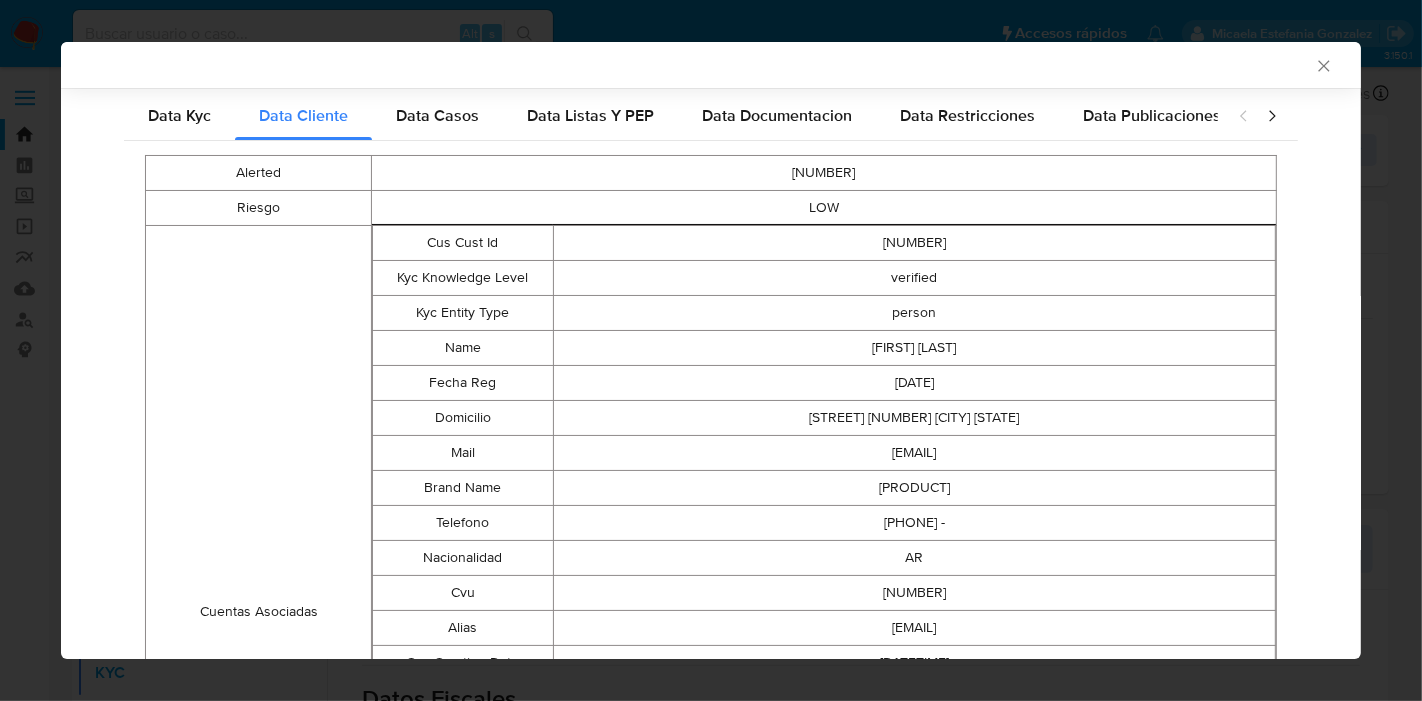scroll, scrollTop: 161, scrollLeft: 0, axis: vertical 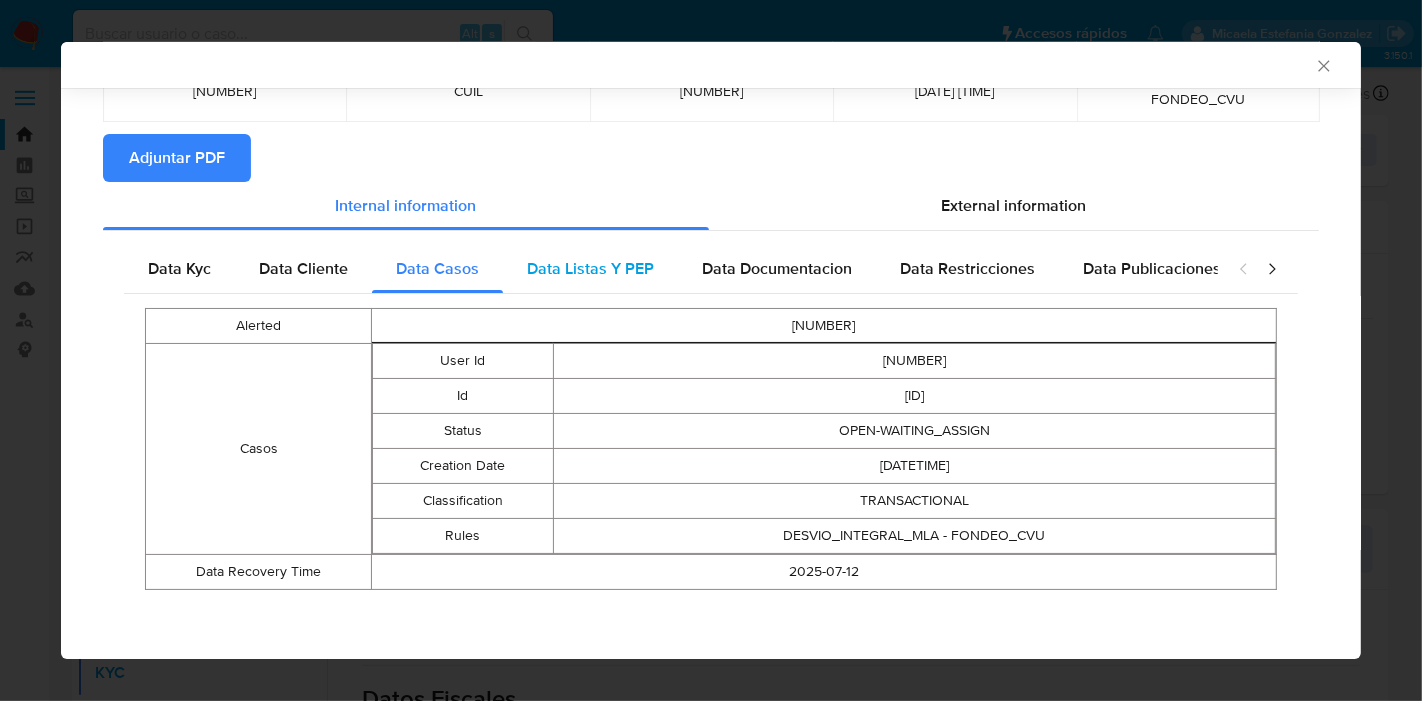 click on "Data Listas Y PEP" at bounding box center (590, 268) 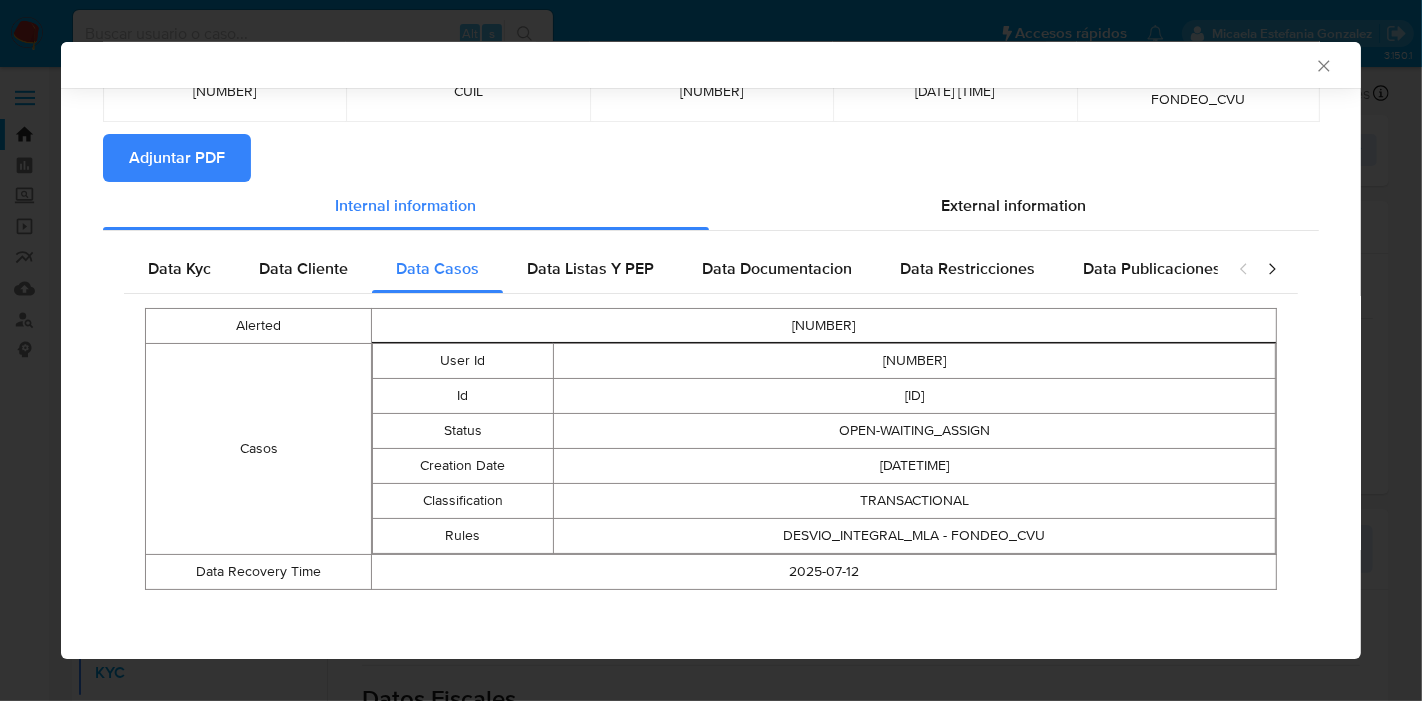 scroll, scrollTop: 0, scrollLeft: 0, axis: both 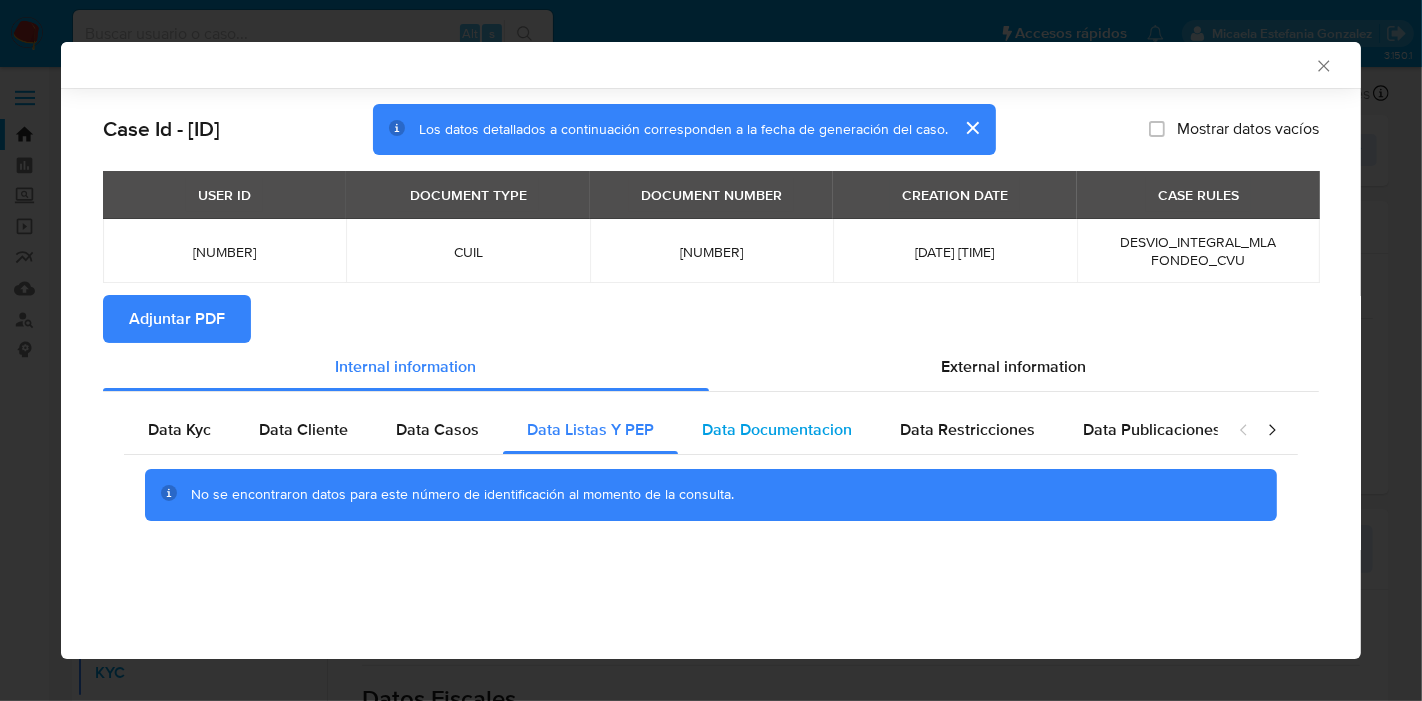 click on "Data Documentacion" at bounding box center (777, 430) 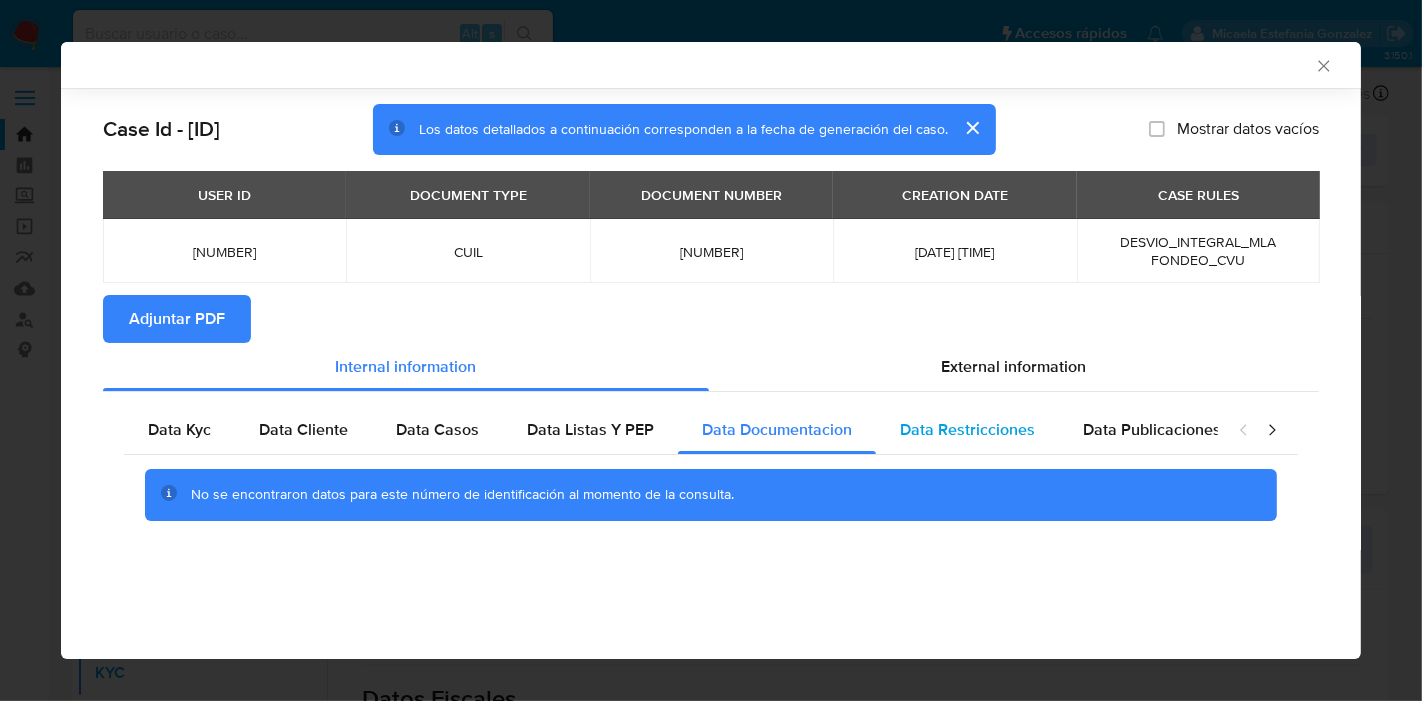 click on "Data Restricciones" at bounding box center [967, 430] 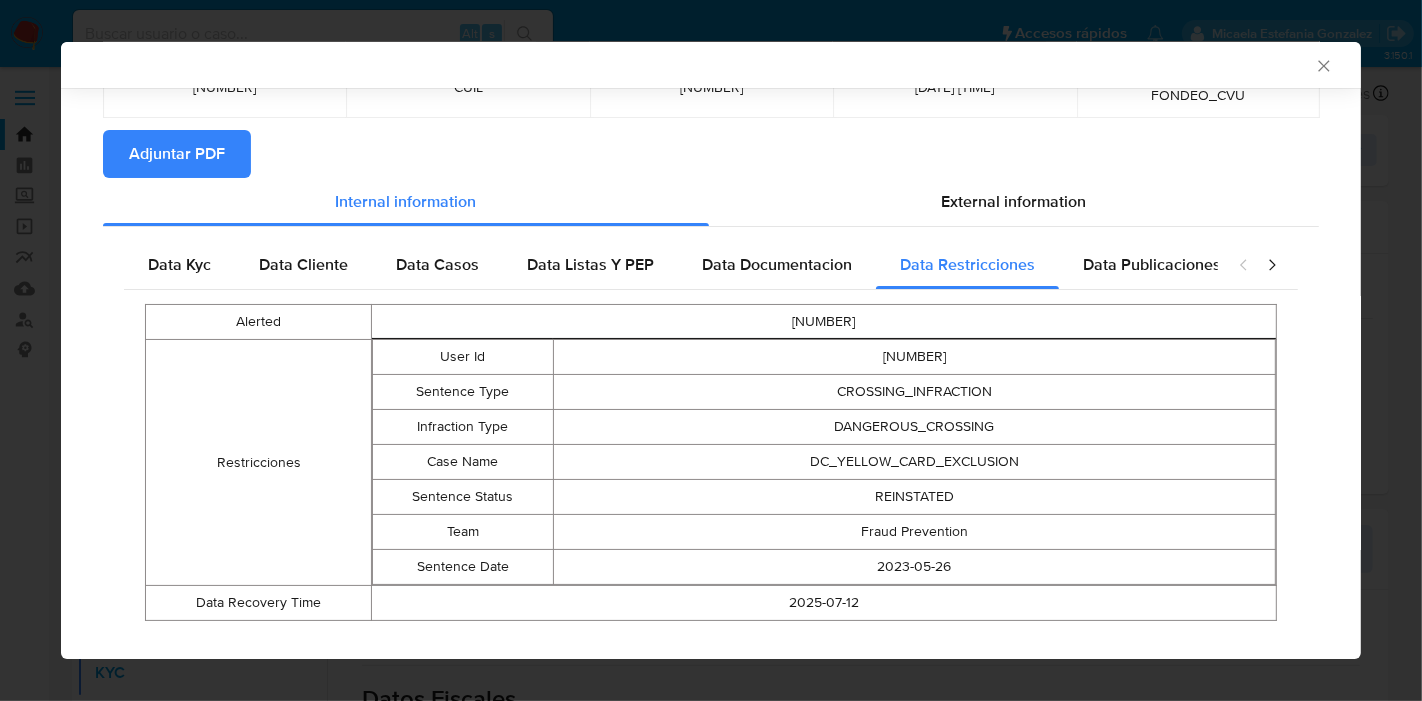 scroll, scrollTop: 196, scrollLeft: 0, axis: vertical 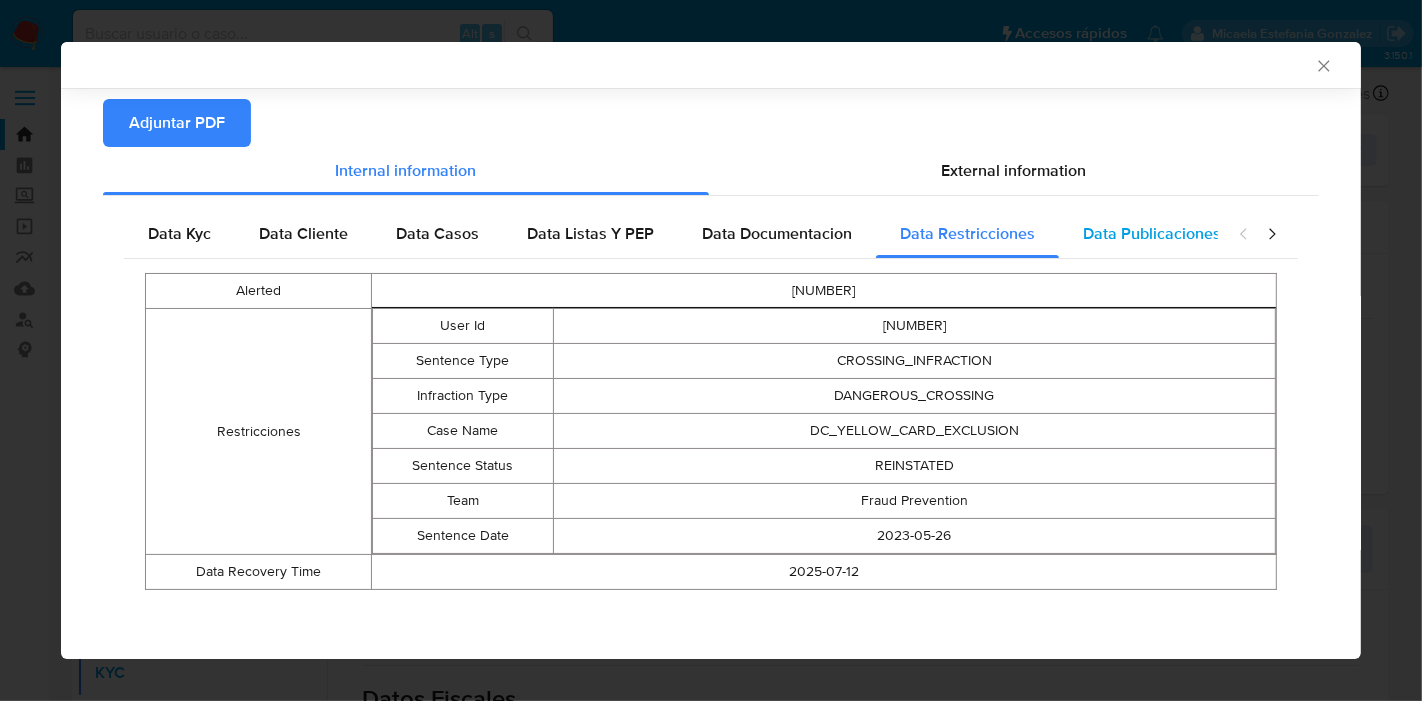 click on "Data Publicaciones" at bounding box center [1152, 233] 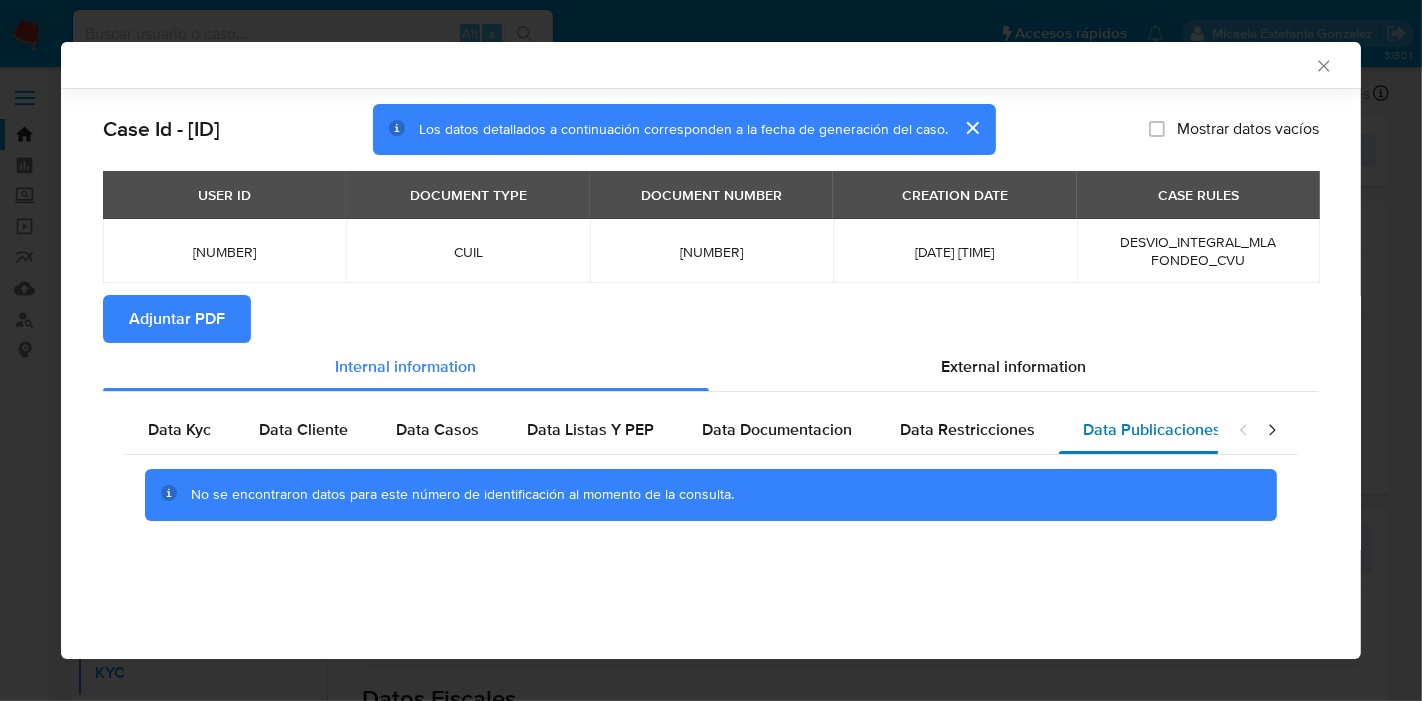 scroll, scrollTop: 0, scrollLeft: 0, axis: both 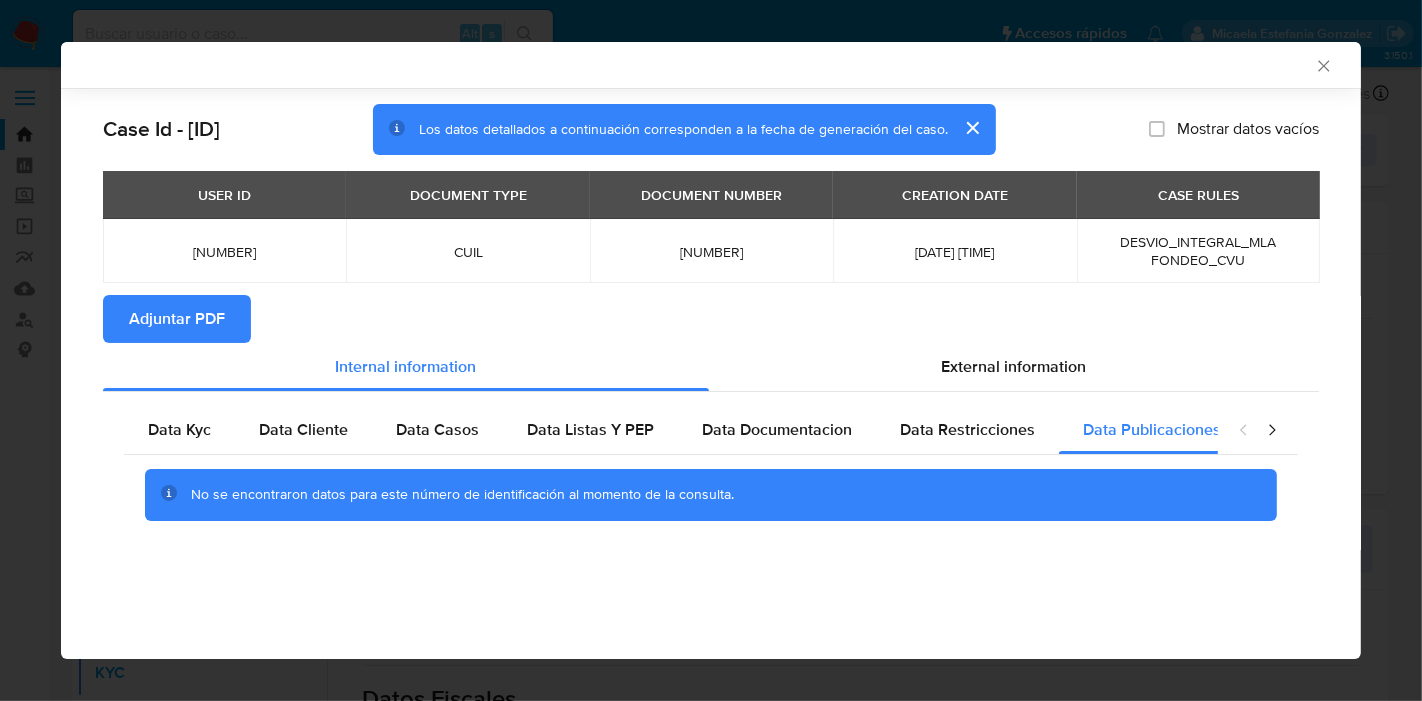 click at bounding box center (1258, 430) 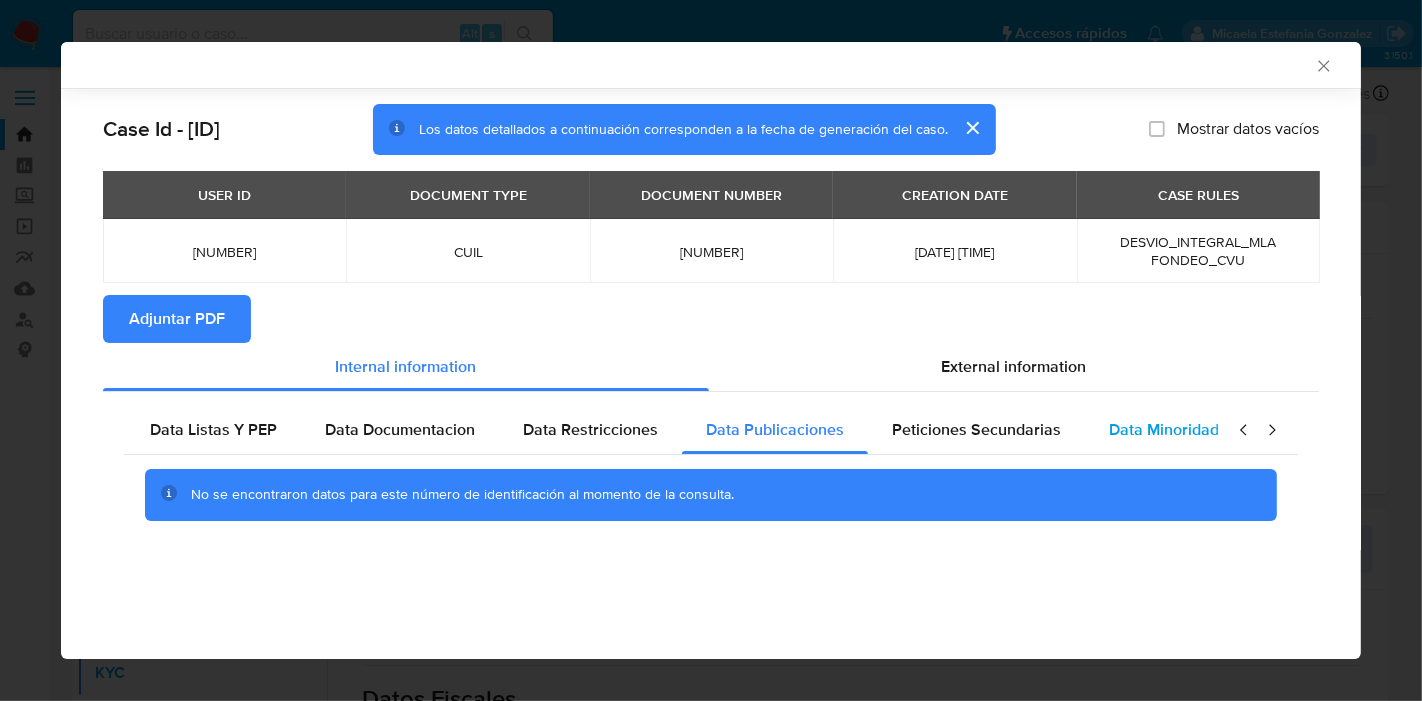 scroll, scrollTop: 0, scrollLeft: 391, axis: horizontal 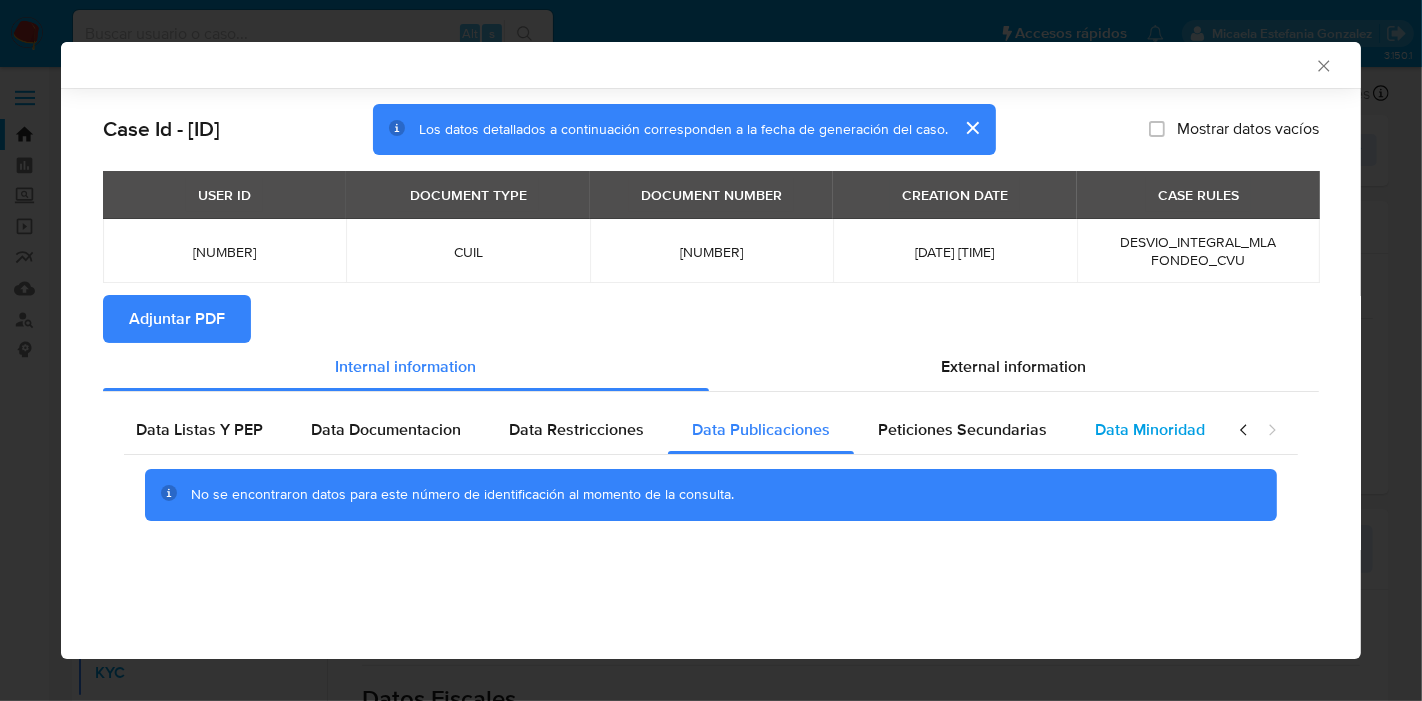 click on "Data Minoridad" at bounding box center [1150, 429] 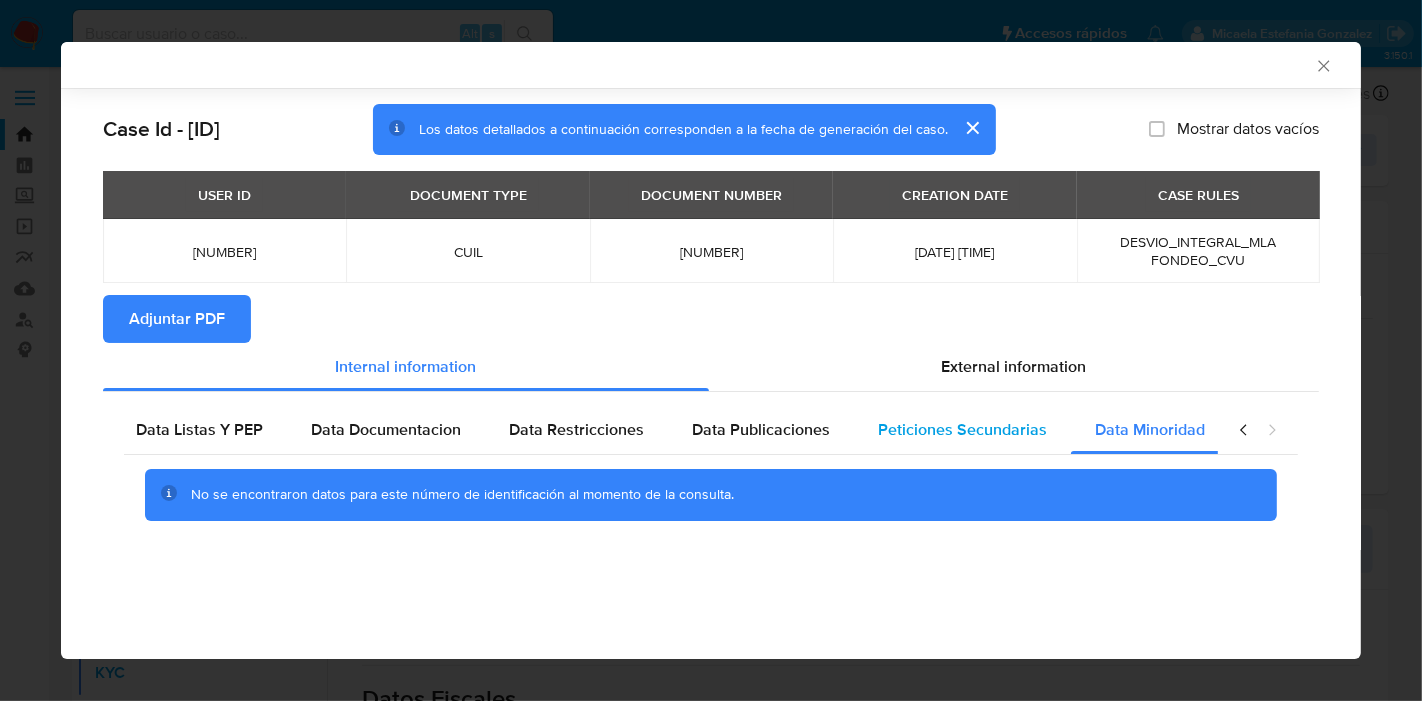 click on "Peticiones Secundarias" at bounding box center [962, 429] 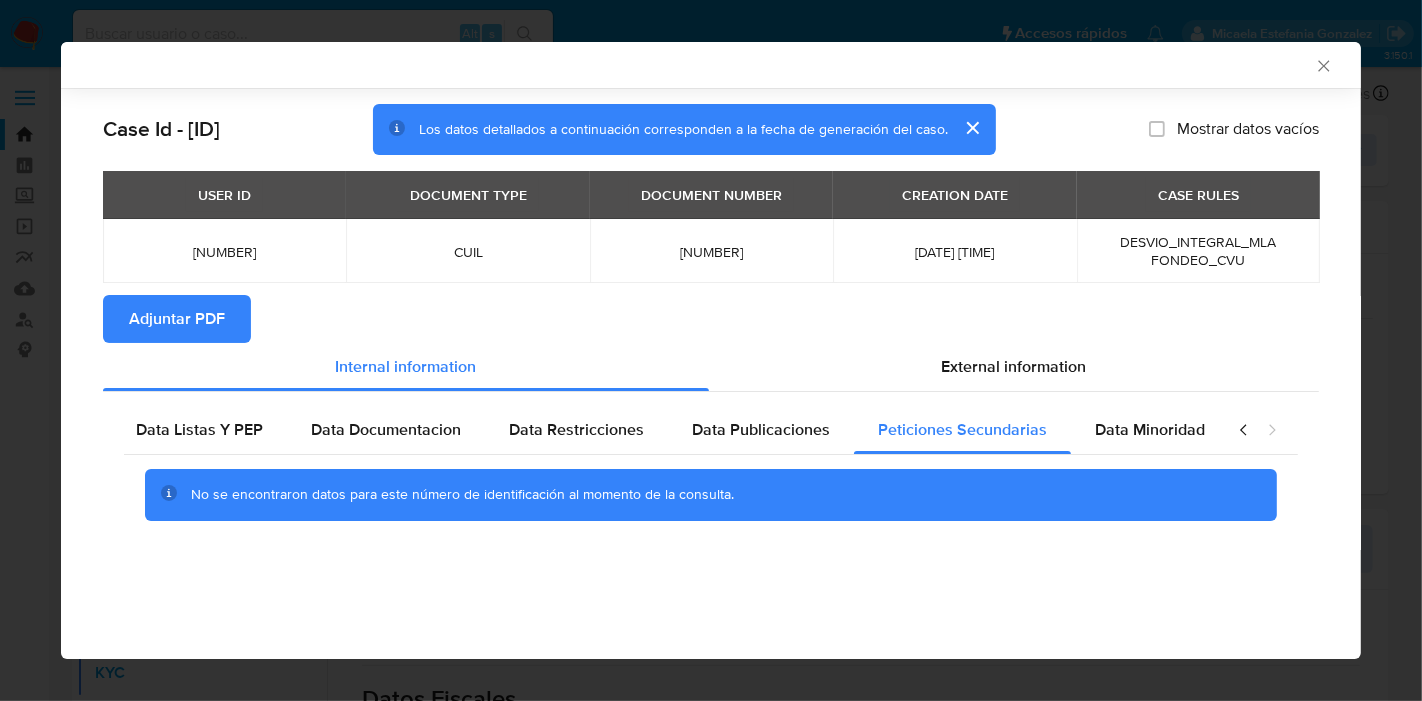 click 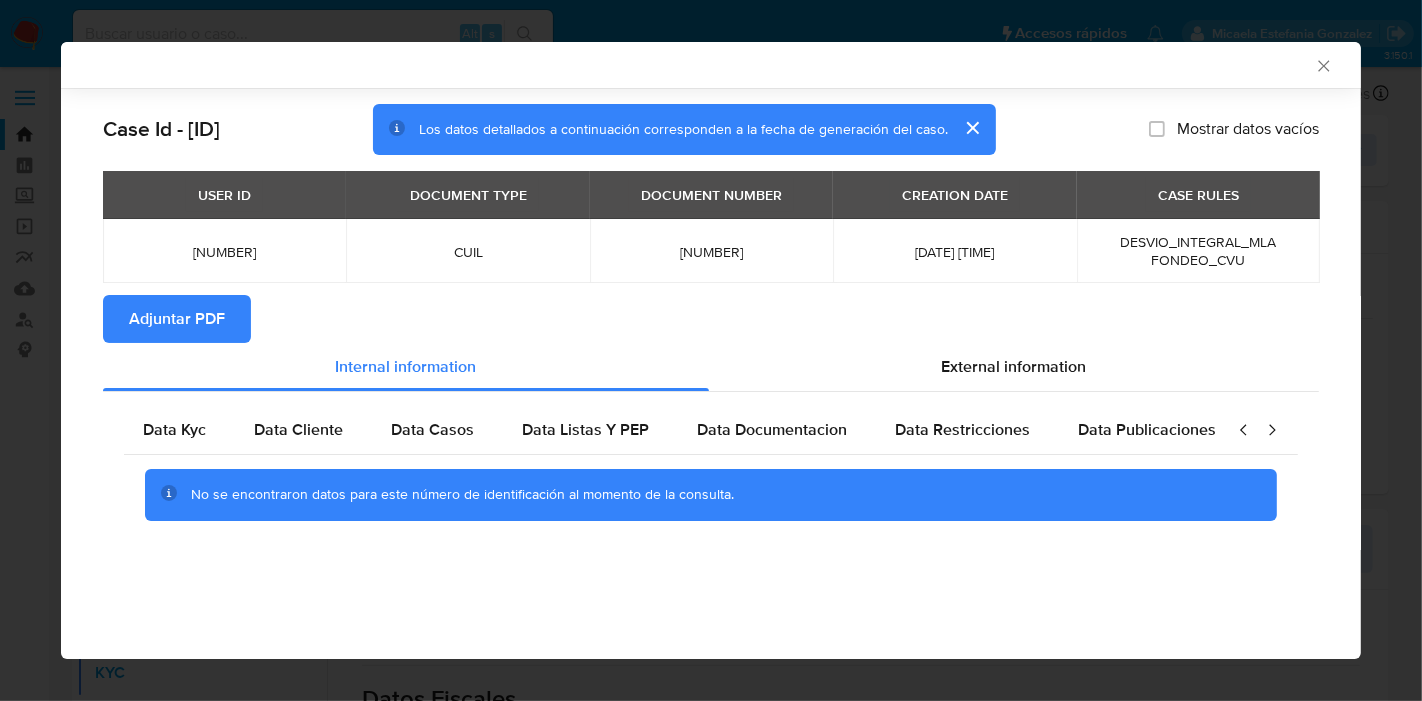 scroll, scrollTop: 0, scrollLeft: 0, axis: both 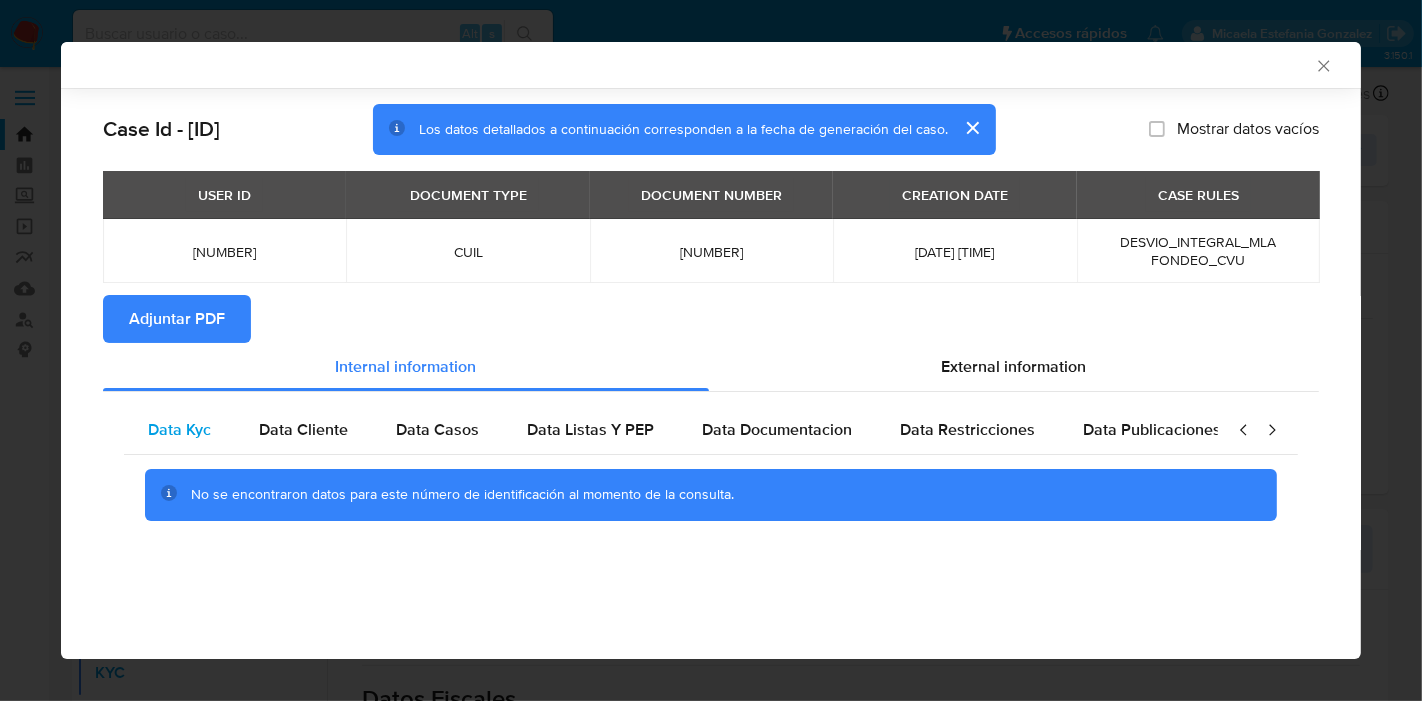 click on "Data Kyc" at bounding box center [179, 430] 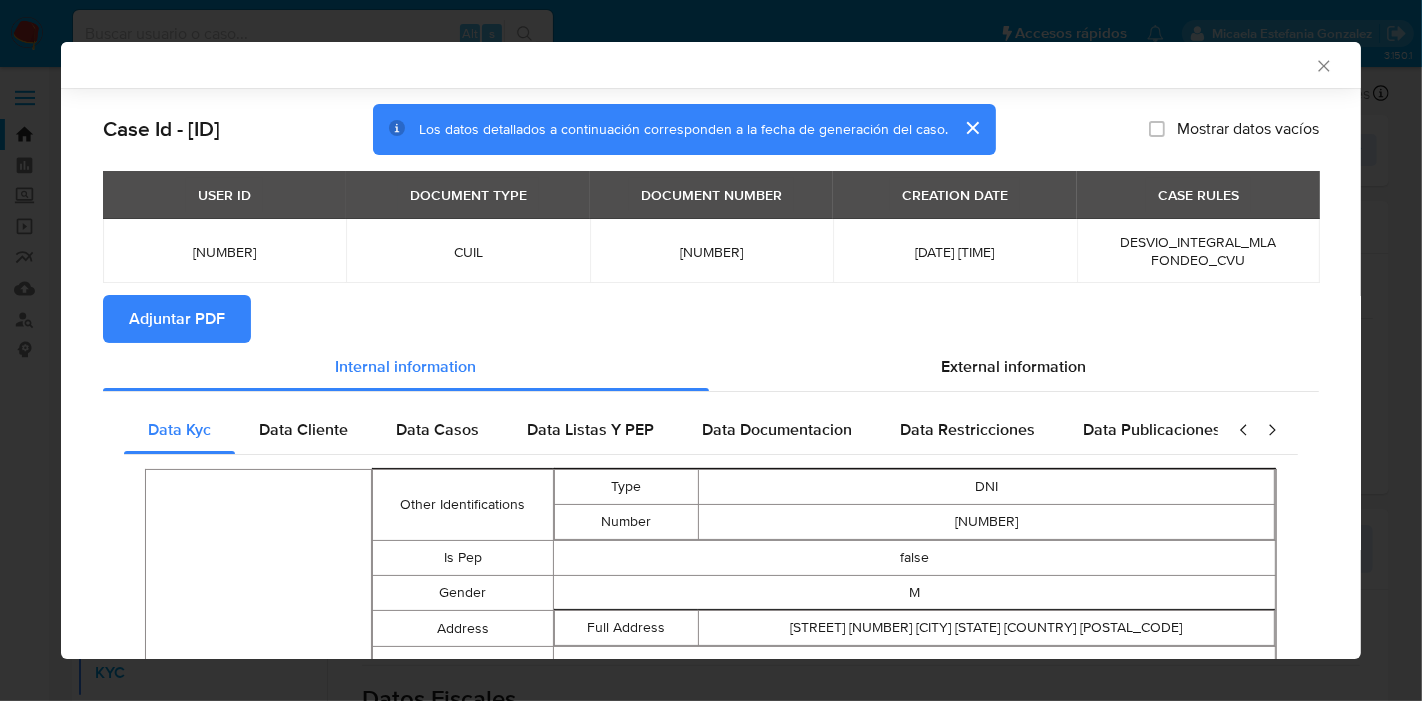 click 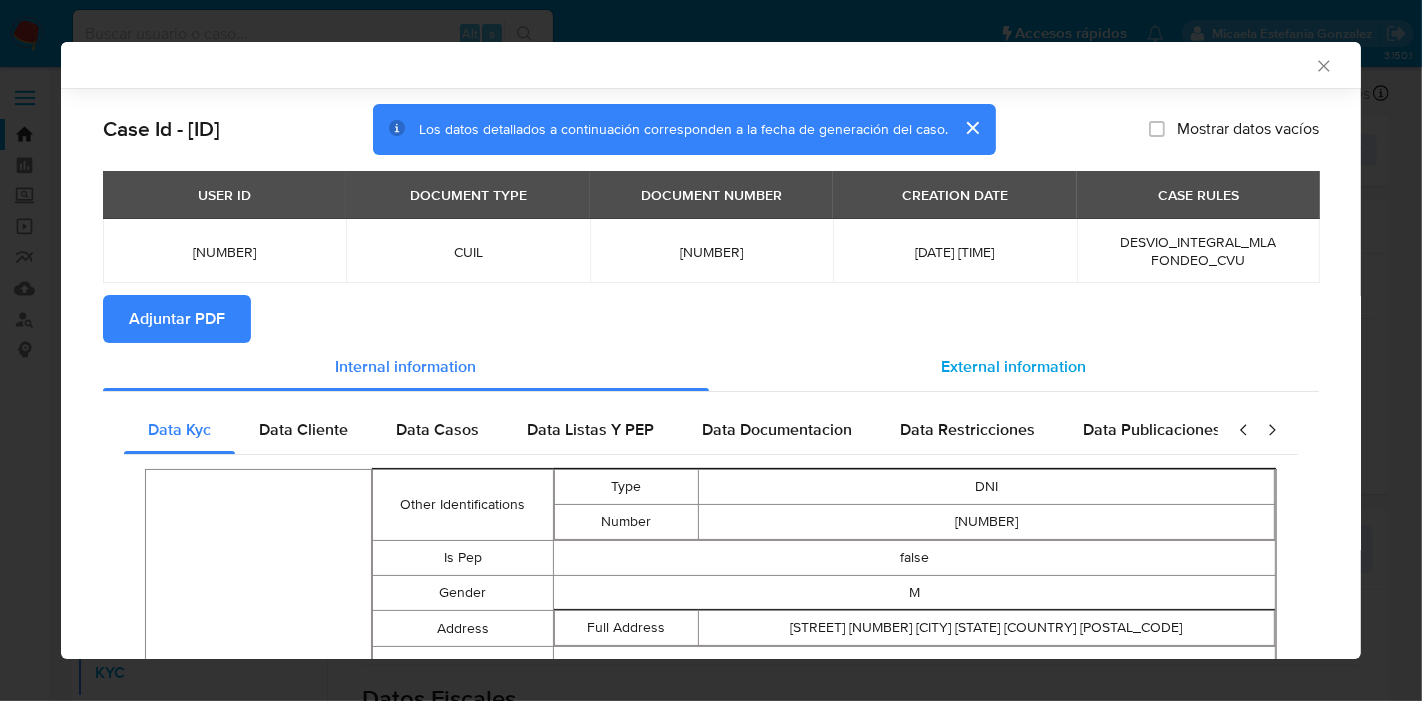click on "External information" at bounding box center (1014, 367) 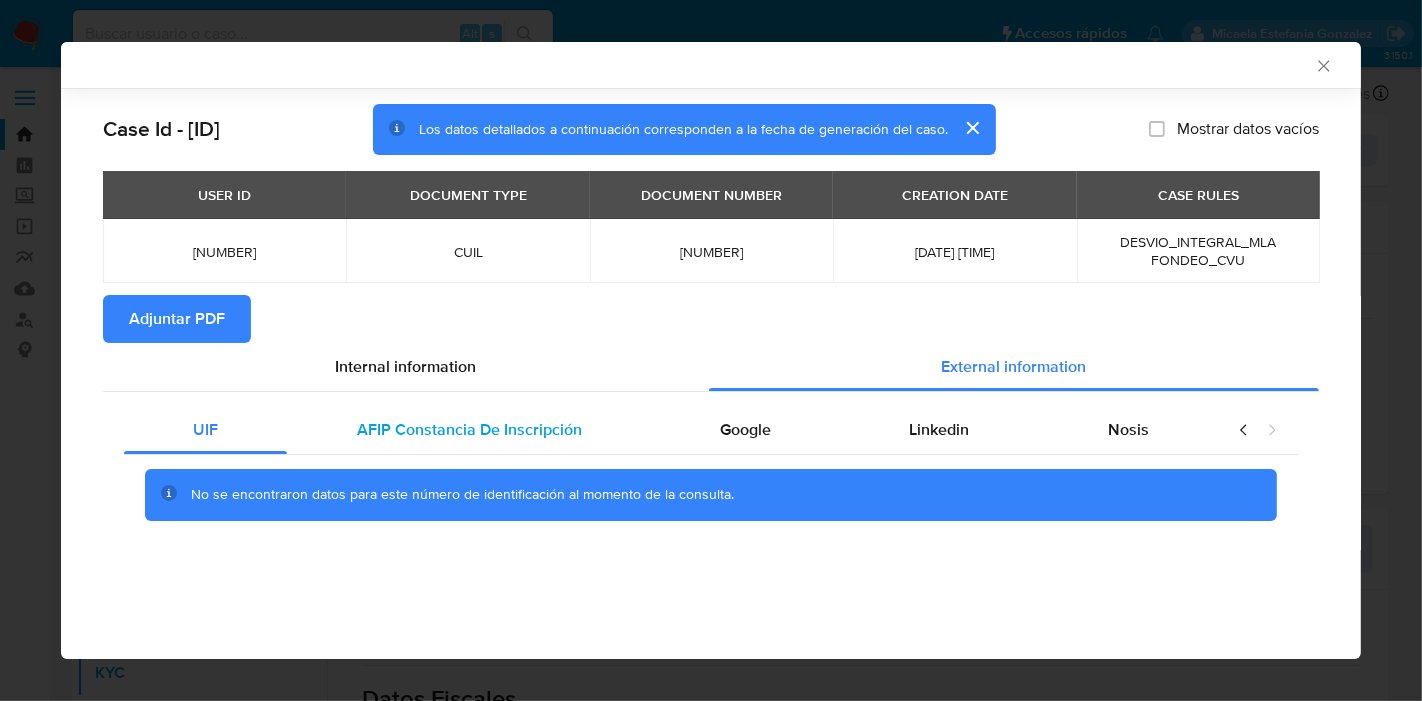 click on "AFIP Constancia De Inscripción" at bounding box center (469, 429) 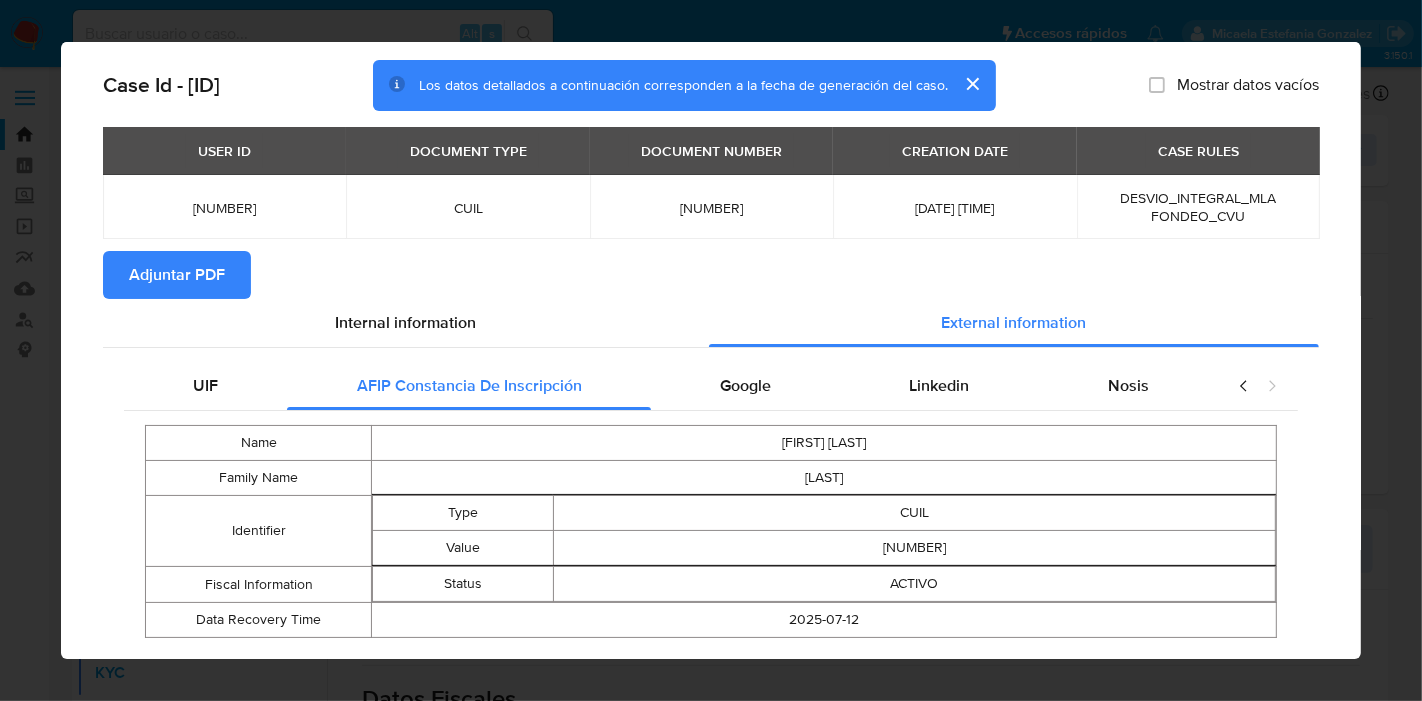 scroll, scrollTop: 92, scrollLeft: 0, axis: vertical 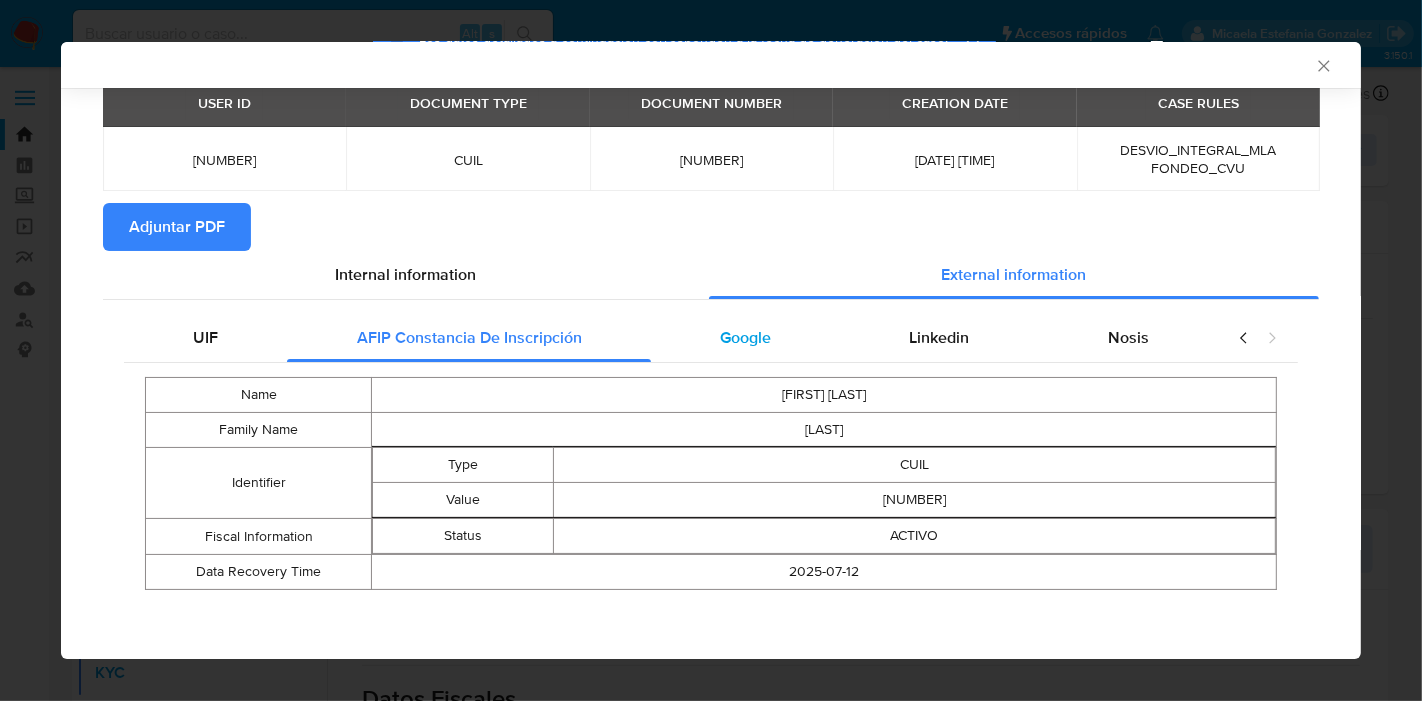 click on "Google" at bounding box center [745, 338] 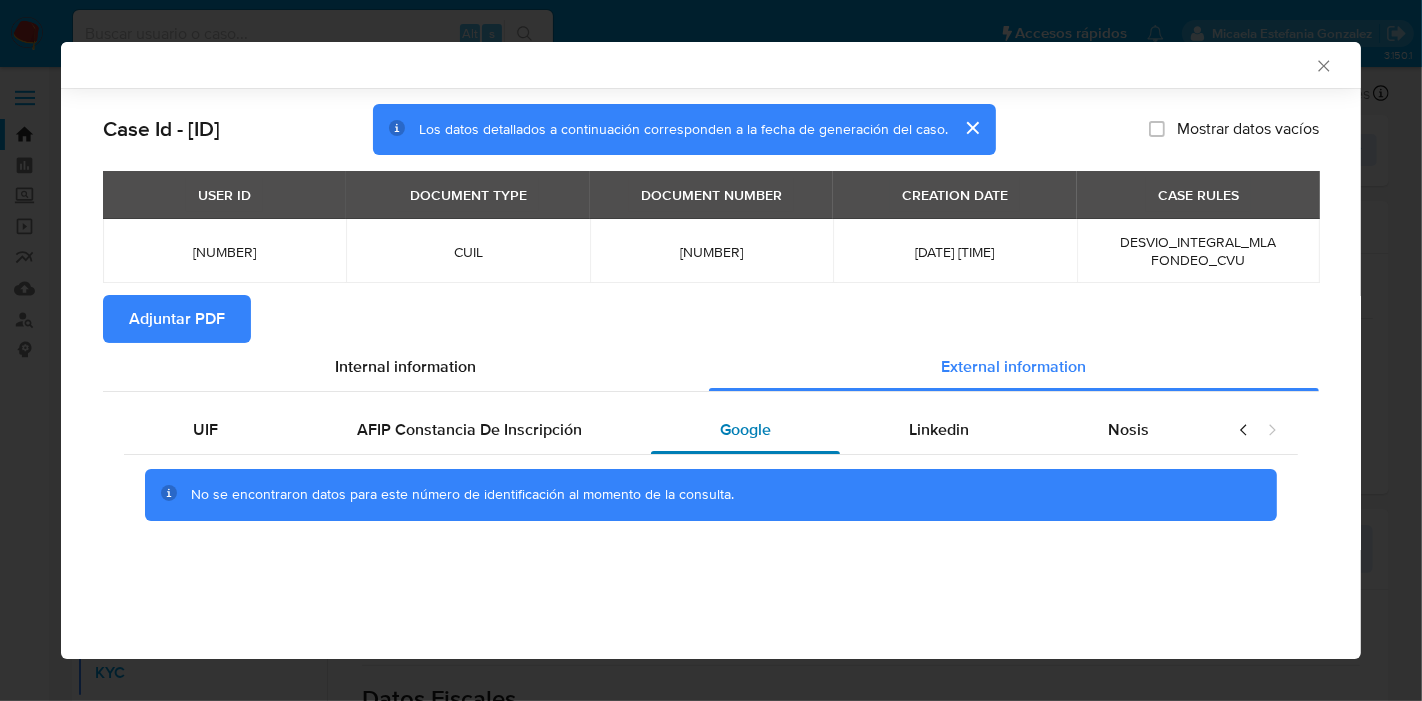 scroll, scrollTop: 0, scrollLeft: 0, axis: both 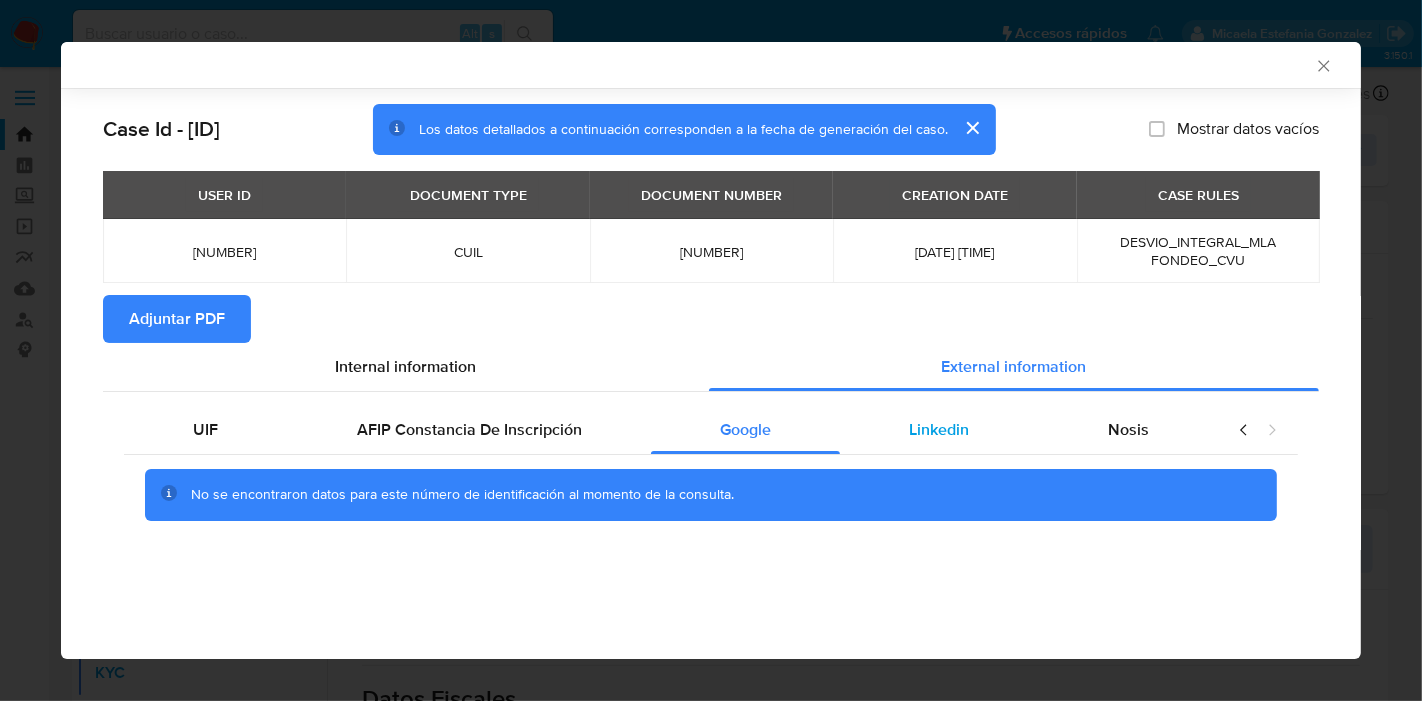 click on "Linkedin" at bounding box center [939, 429] 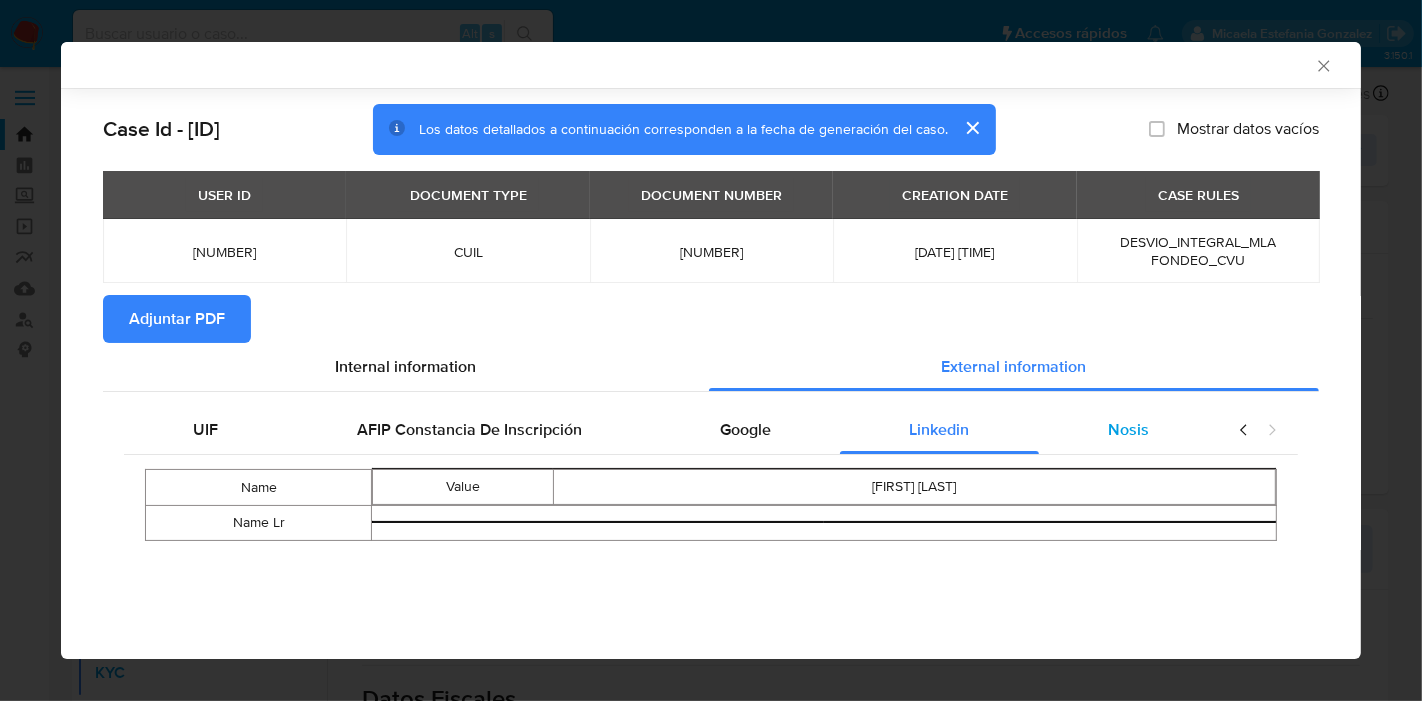 click on "Nosis" at bounding box center [1128, 429] 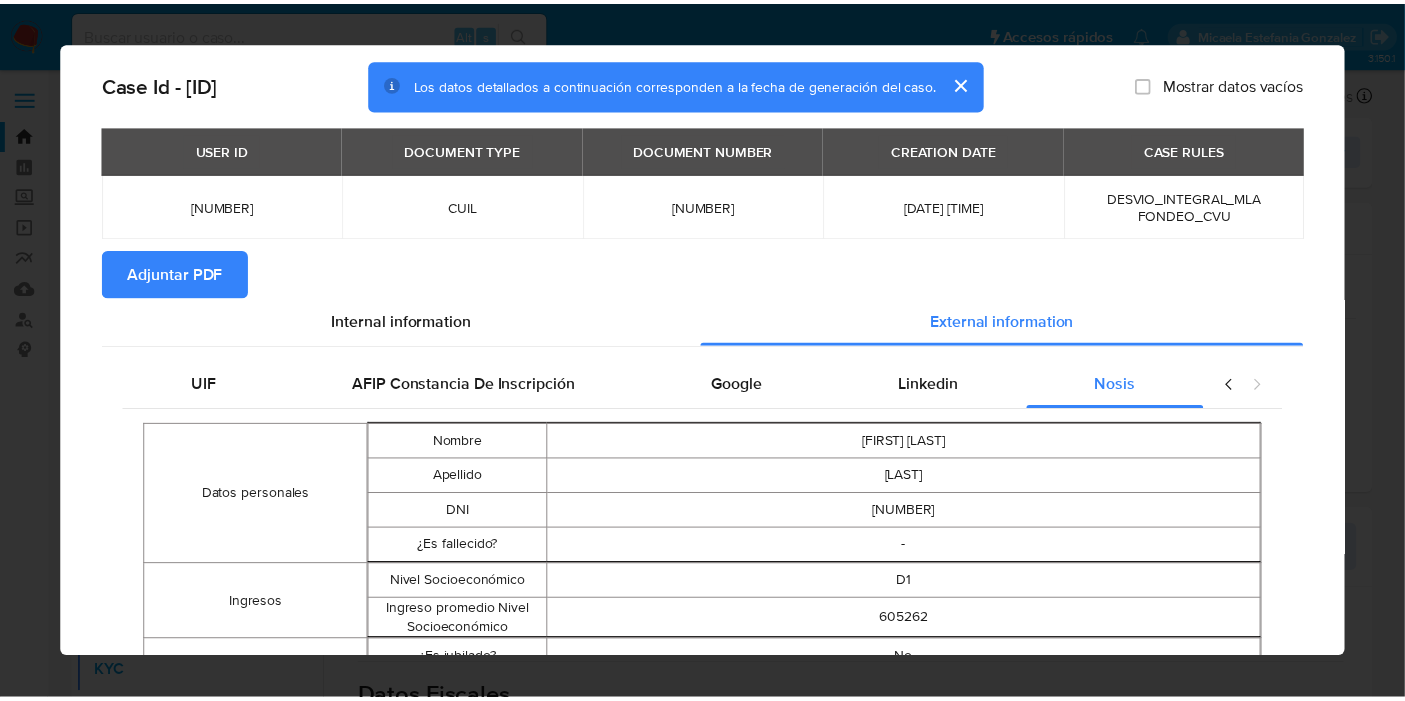 scroll, scrollTop: 0, scrollLeft: 0, axis: both 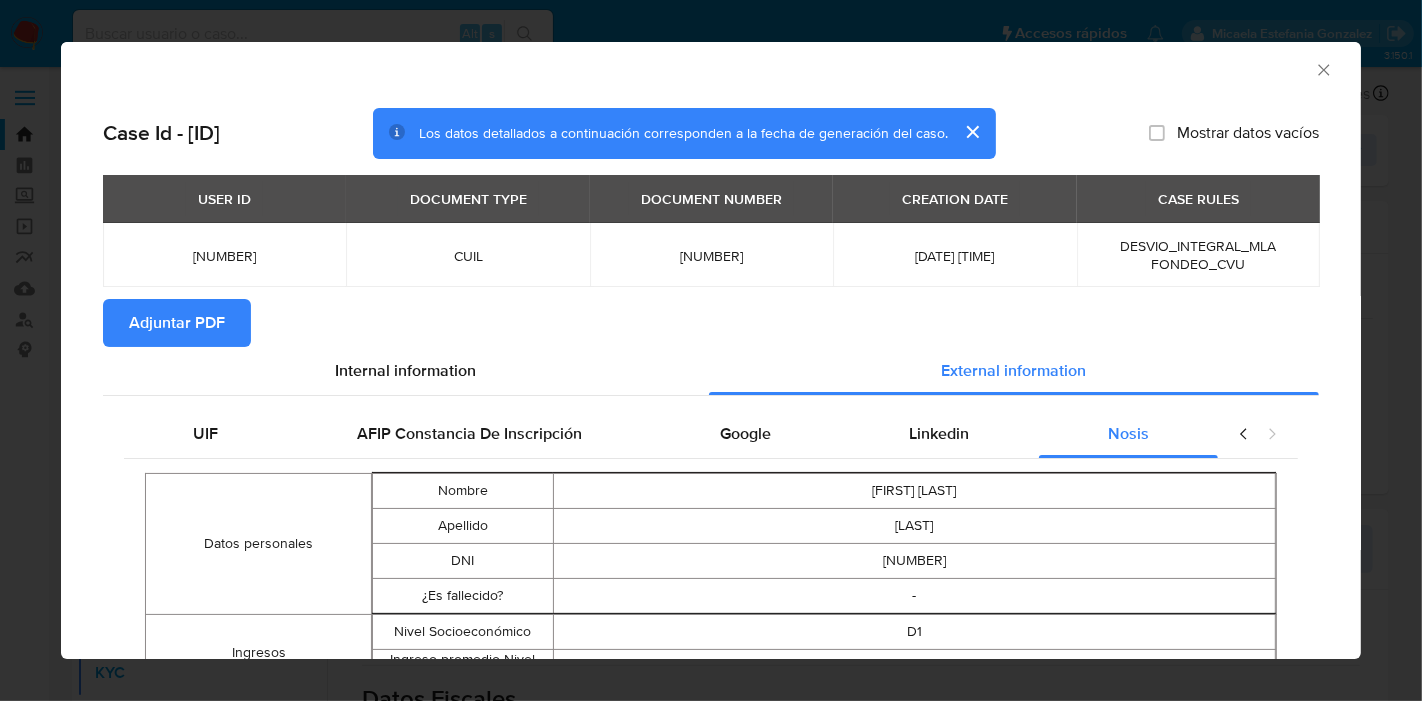 click on "UIF AFIP Constancia De Inscripción Google Linkedin Nosis Datos personales Nombre RICARDO EMILIANO Apellido RAMAYO DNI 30800767 ¿Es fallecido? - Ingresos Nivel Socioeconómico D1 Ingreso promedio Nivel Socioeconómico 605262 Condición fiscal ¿Es jubilado? No Fecha de actualización jubilado 2019-12-28 ¿Es monotributista? No ¿Es Autónomo? No ¿Es empleado doméstico? No ¿Es empleado? No Fecha de actualización empleado 2023-08-21 Antiguedad Laboral 0 Empleadores - Historia Laboral Documento Empleador Período de inicio Período de fin 30500315683 BRIDGESTONE ARGENTINA SAIC 200802 200810 30525390086 COCA COLA FEMSA DE BUENOS AIRES SA 200910 201003 30679911054 GELRE SERVICIOS EMPRESARIOS SA 201010 201105 30707658394 BELCONN ARGENTINA SA 201109 201110 30548104730 ATENTA SRL 201202 201203 30656760172 ADECCO ARGENTINA SA 201202 201401 33632417239 REST PERSONAL EVENTUAL SA 201310 201410 30592088130 DISTRIBUIDORA METROPOLITANA SRL 201410 201501 30711205019 SYNERGIA CONSULTORES SOCIEDAD SRL 201503 201505 201508" at bounding box center [711, 1314] 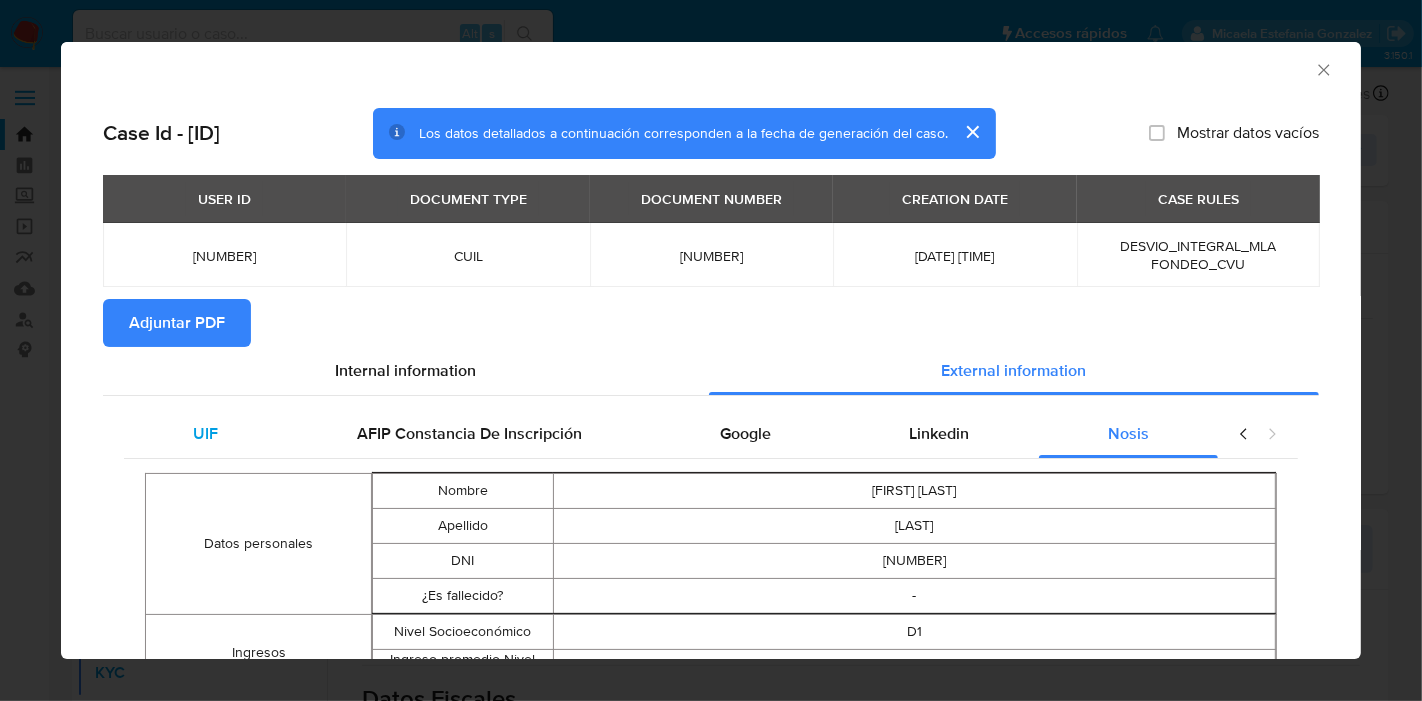 click on "UIF" at bounding box center [205, 434] 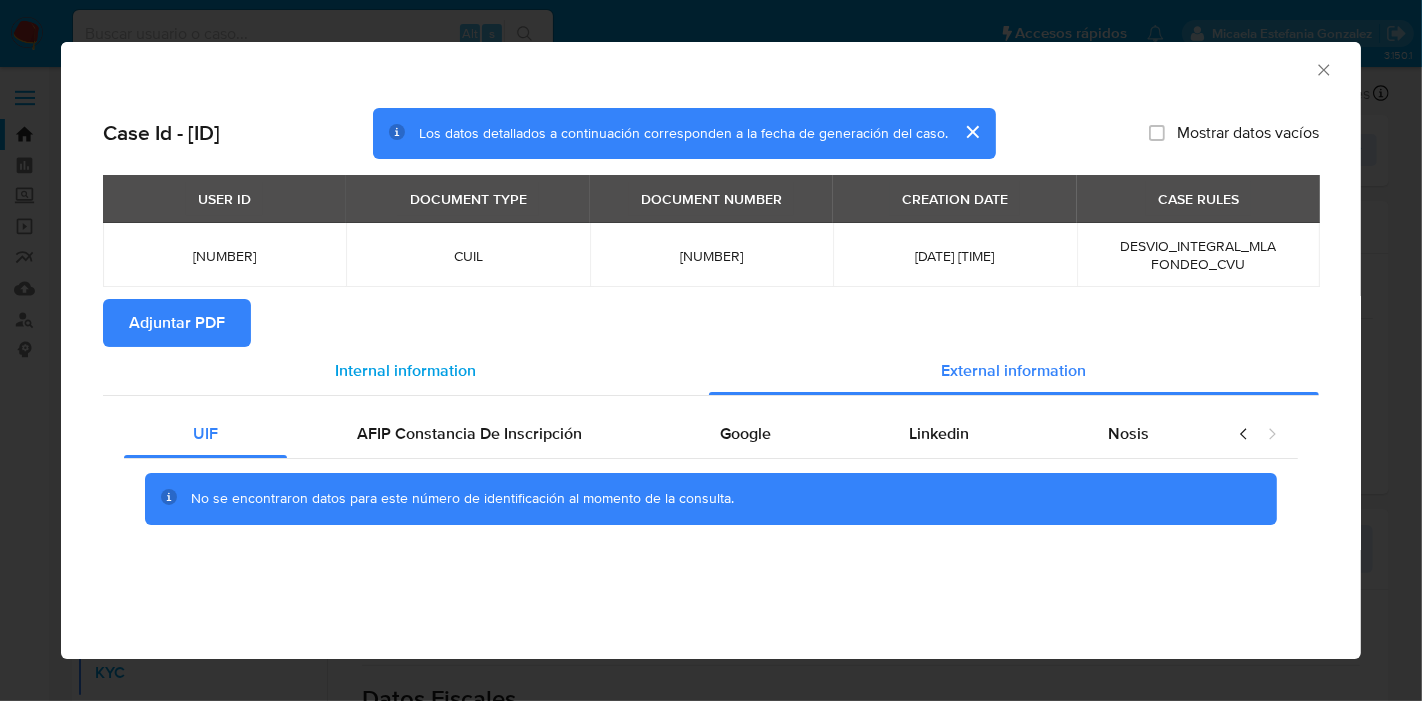 click on "Internal information" at bounding box center [406, 371] 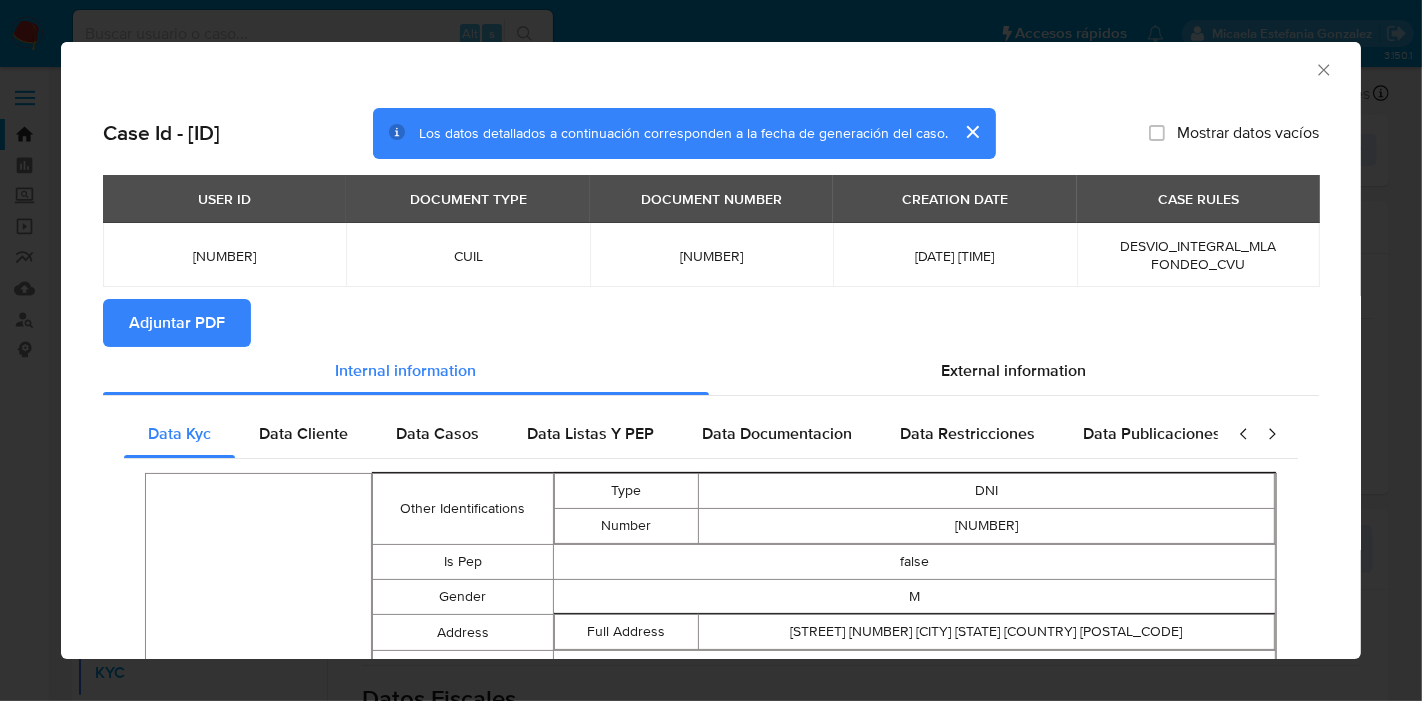 click on "Adjuntar PDF" at bounding box center [177, 323] 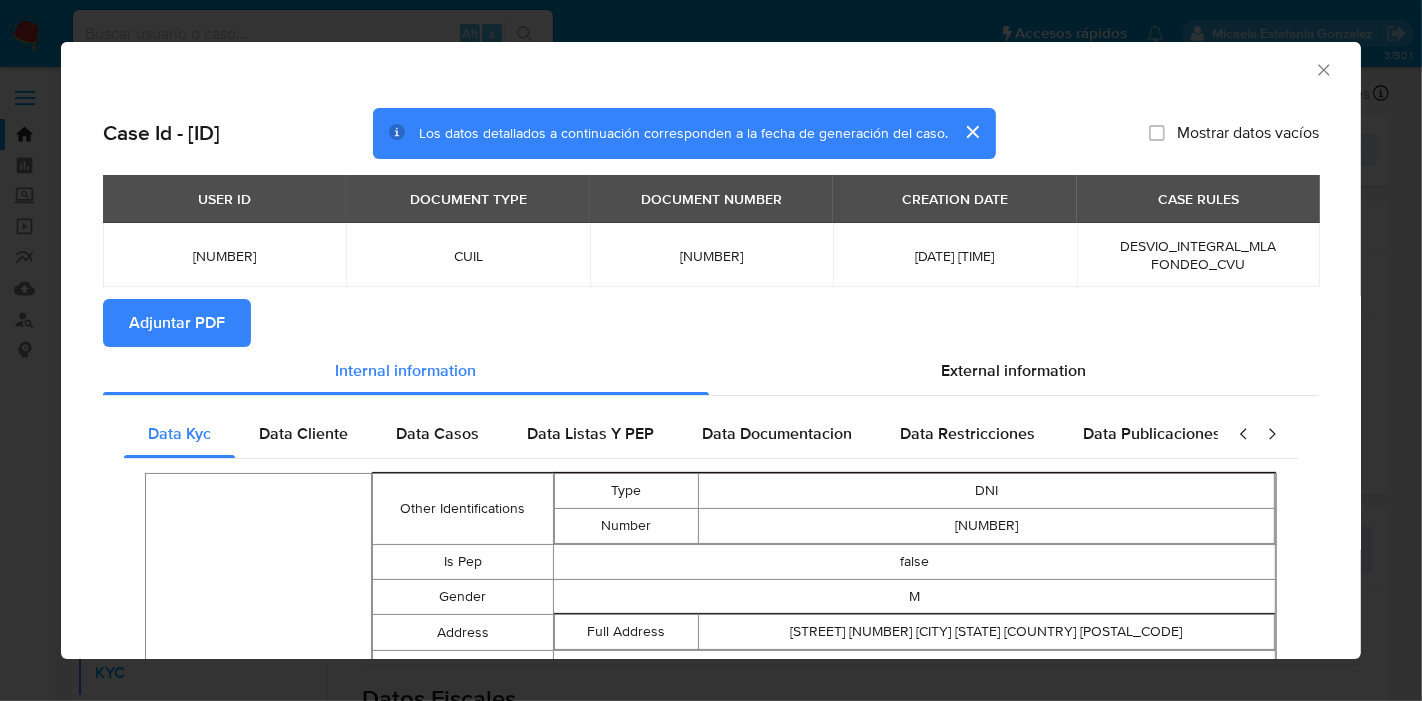 click 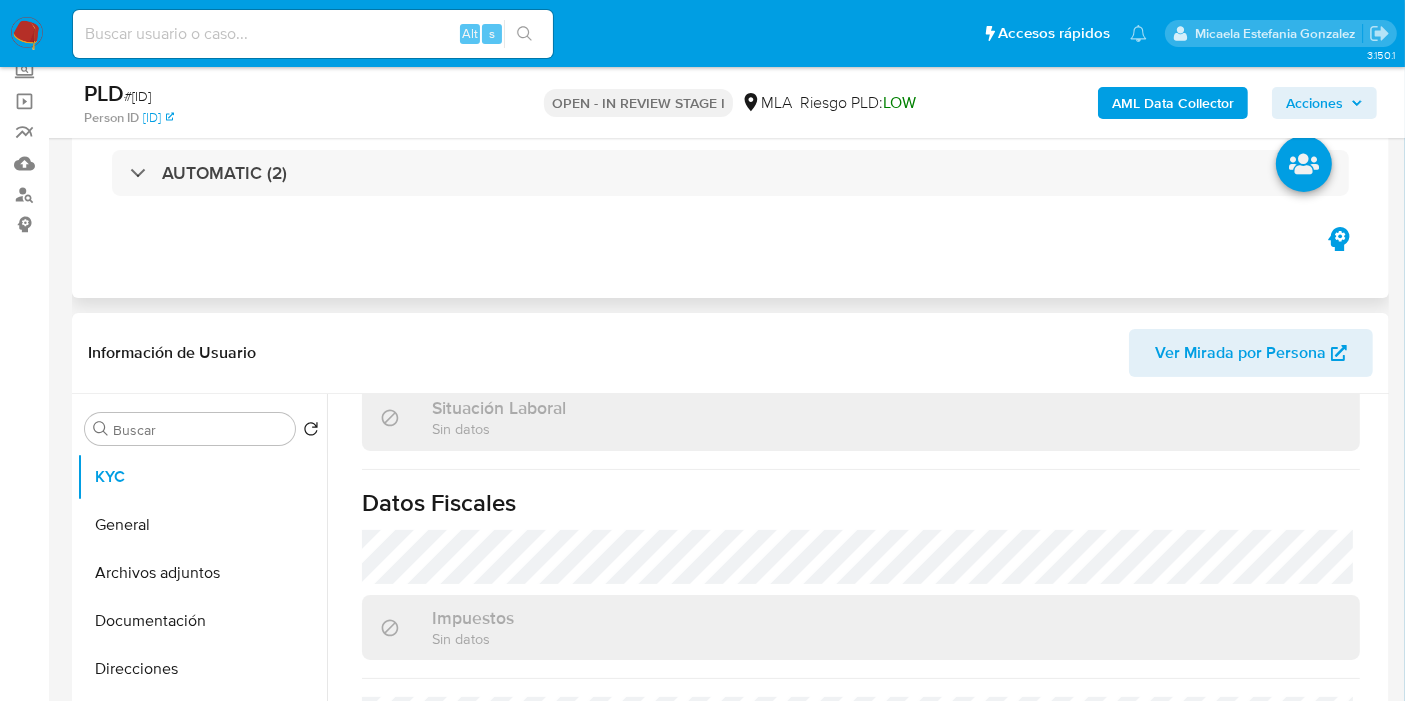 scroll, scrollTop: 333, scrollLeft: 0, axis: vertical 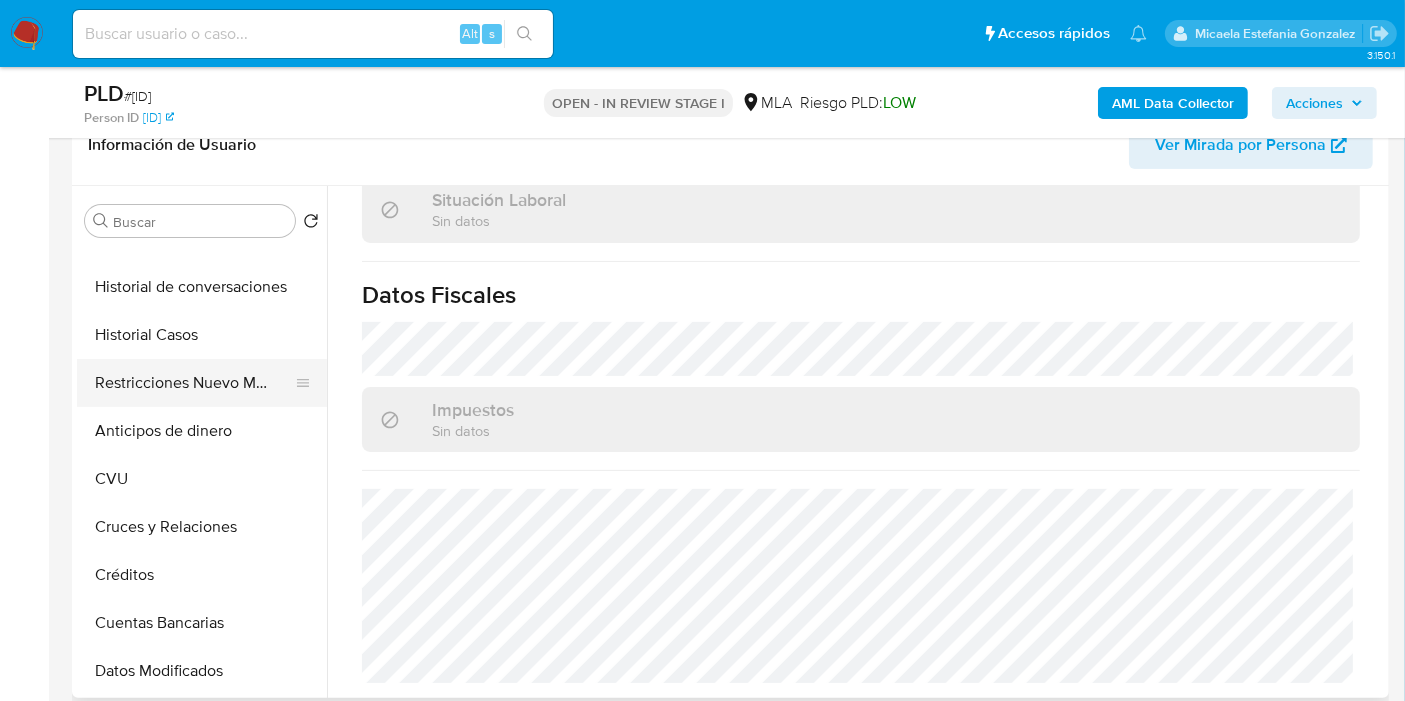click on "Restricciones Nuevo Mundo" at bounding box center [194, 383] 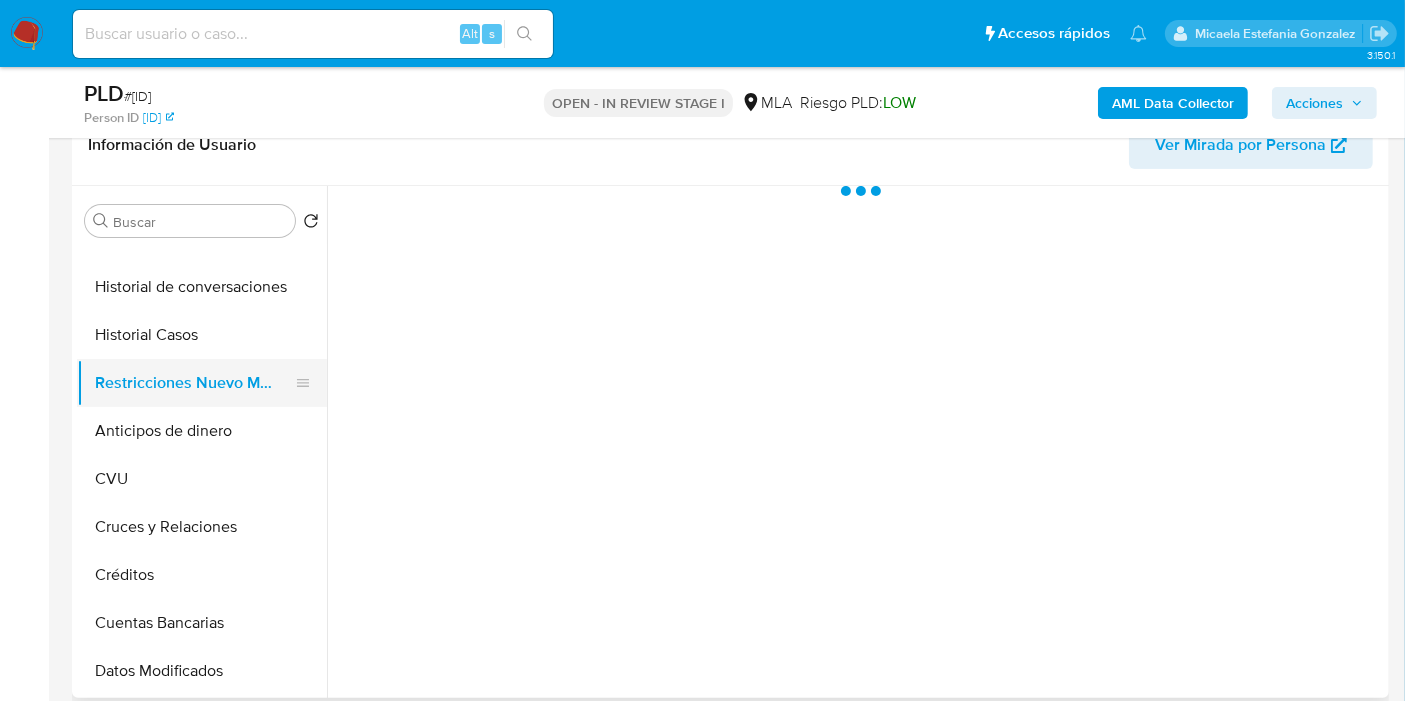 scroll, scrollTop: 0, scrollLeft: 0, axis: both 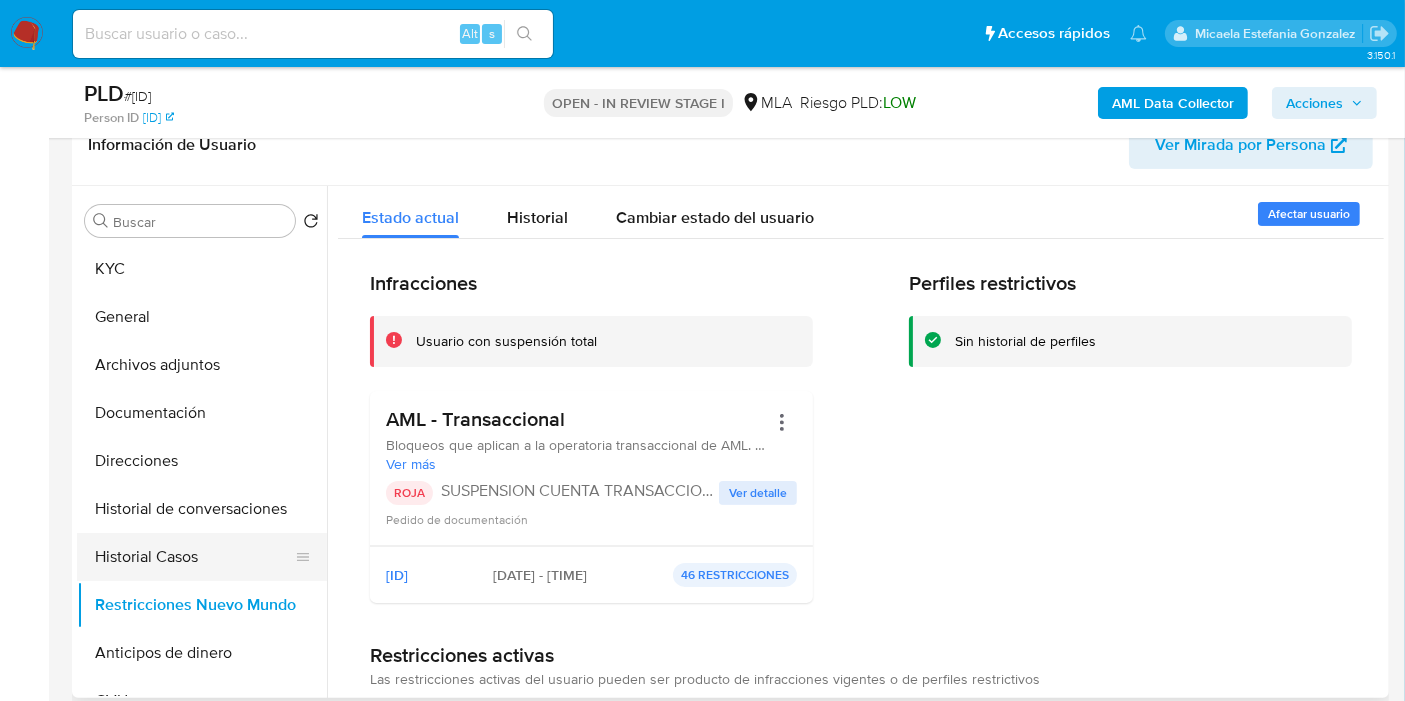 click on "Historial Casos" at bounding box center (194, 557) 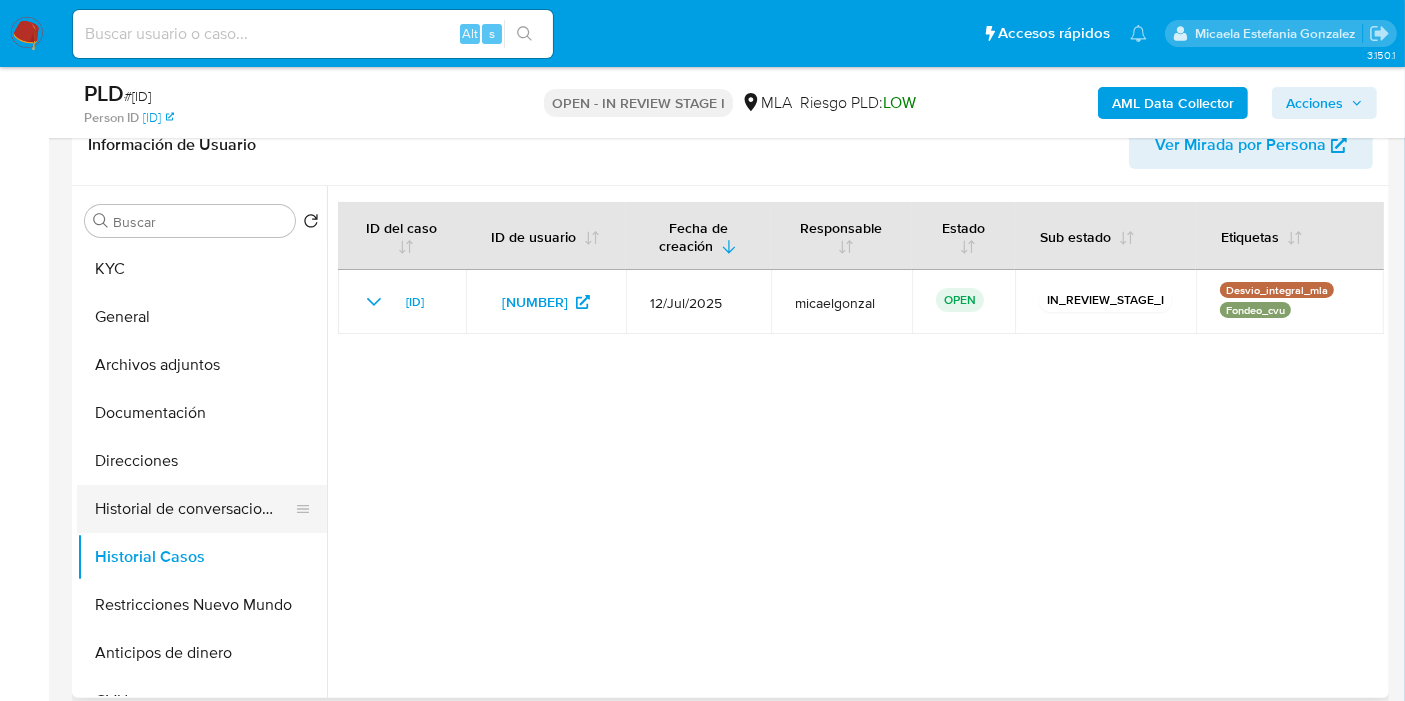 click on "Historial de conversaciones" at bounding box center (194, 509) 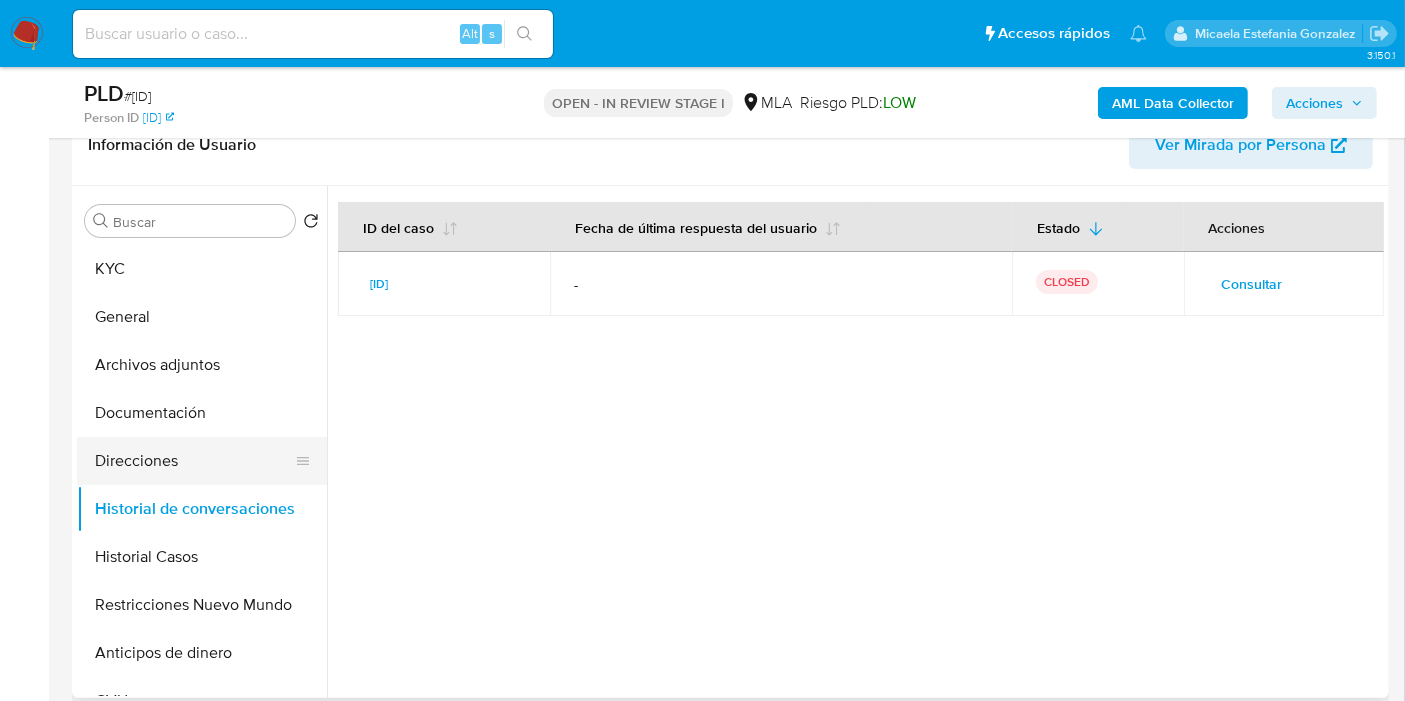 click on "Direcciones" at bounding box center [194, 461] 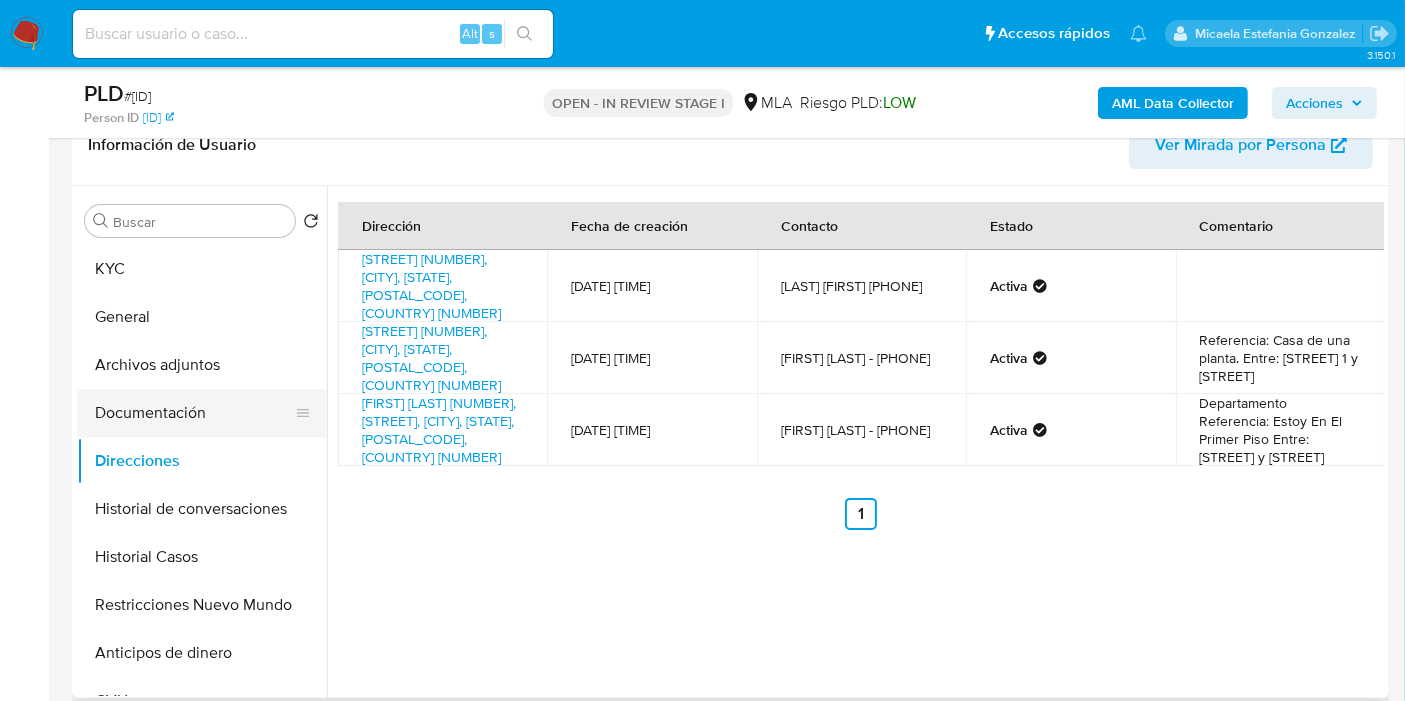 click on "Documentación" at bounding box center [194, 413] 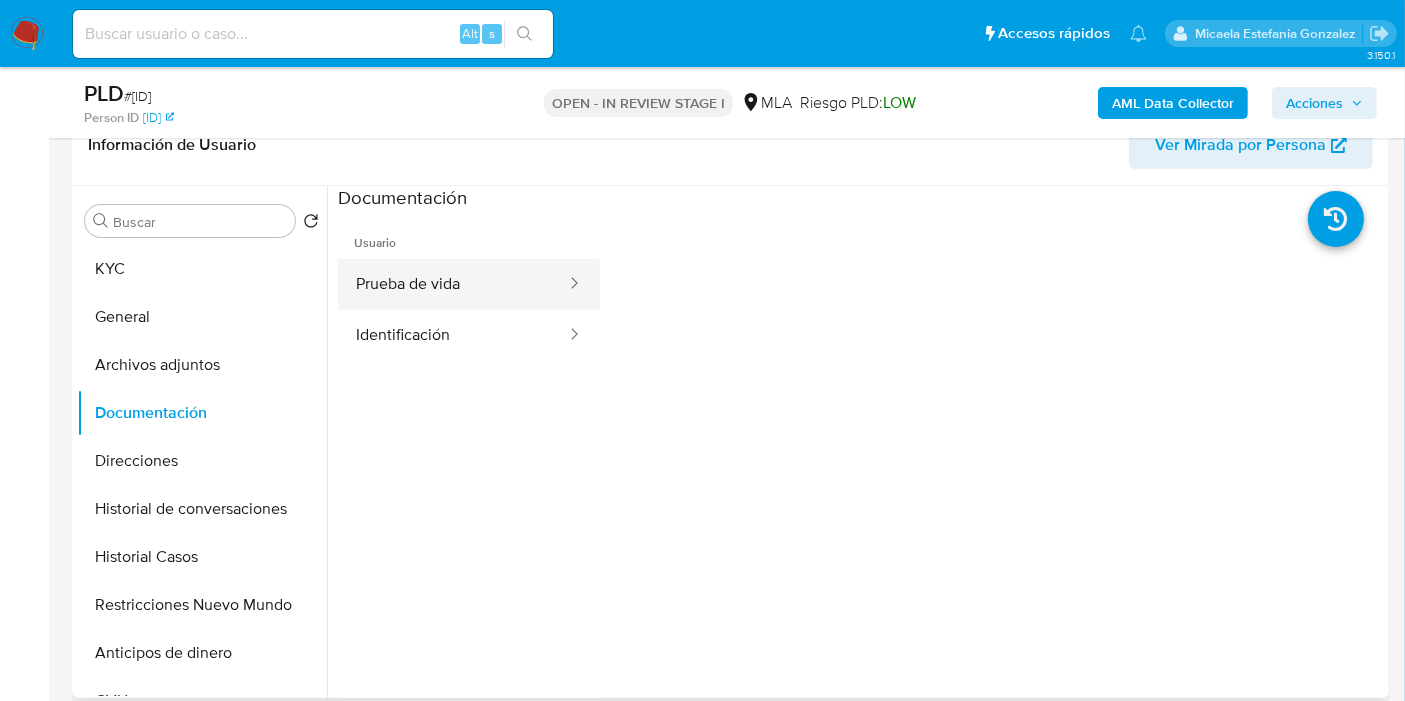 click on "Prueba de vida" at bounding box center (453, 284) 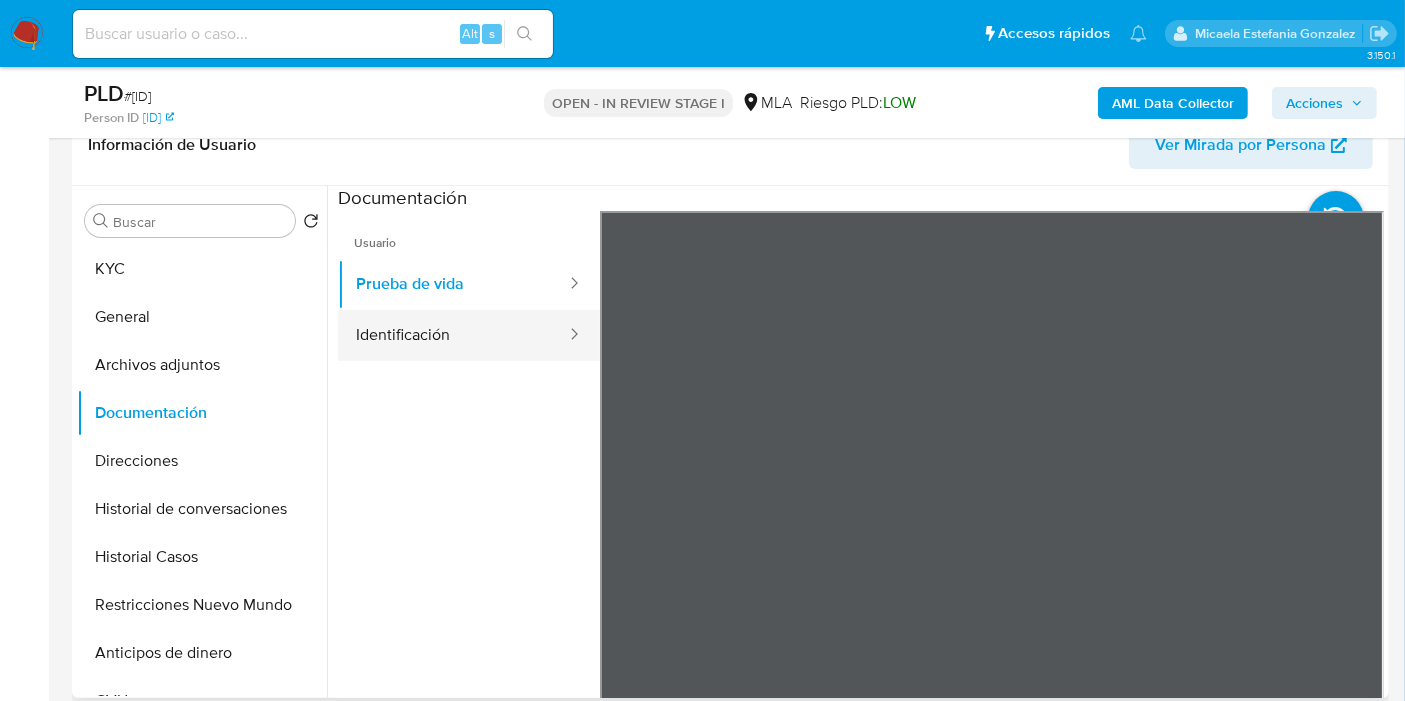 click on "Identificación" at bounding box center (453, 335) 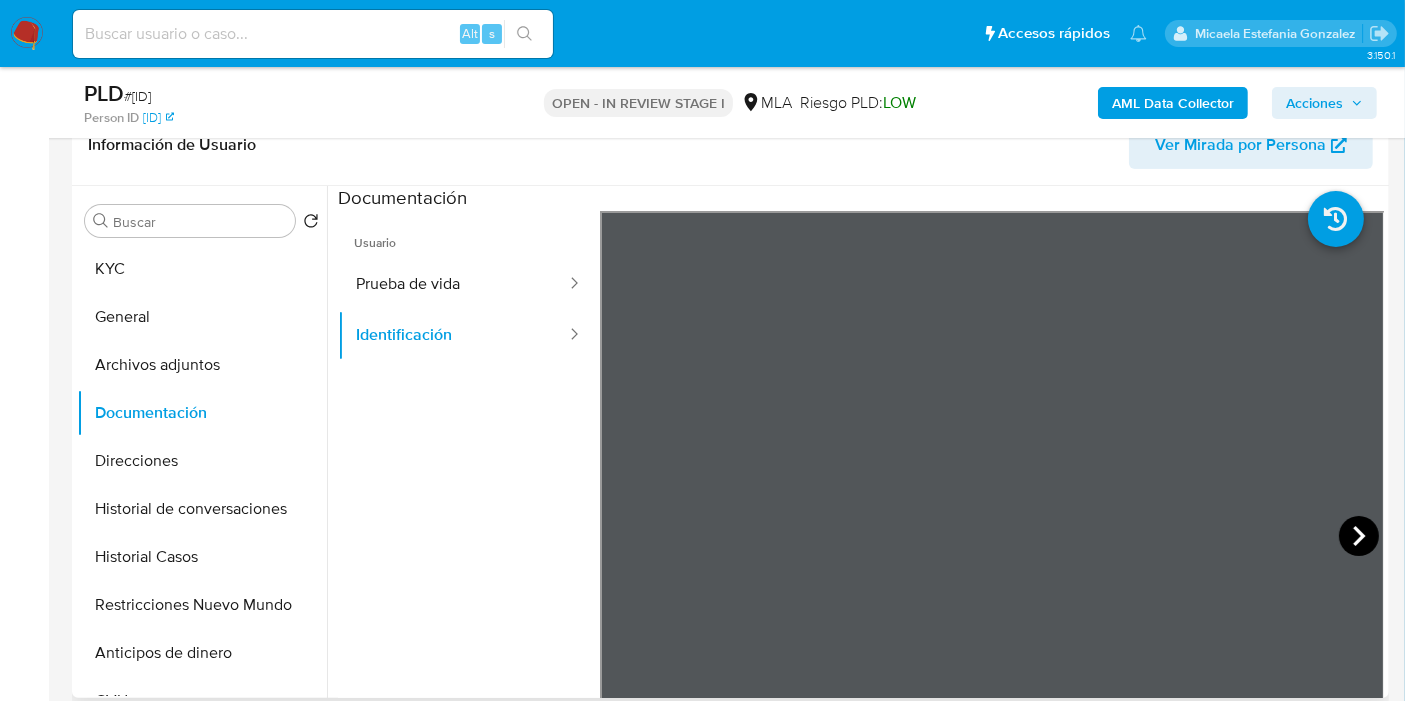 click 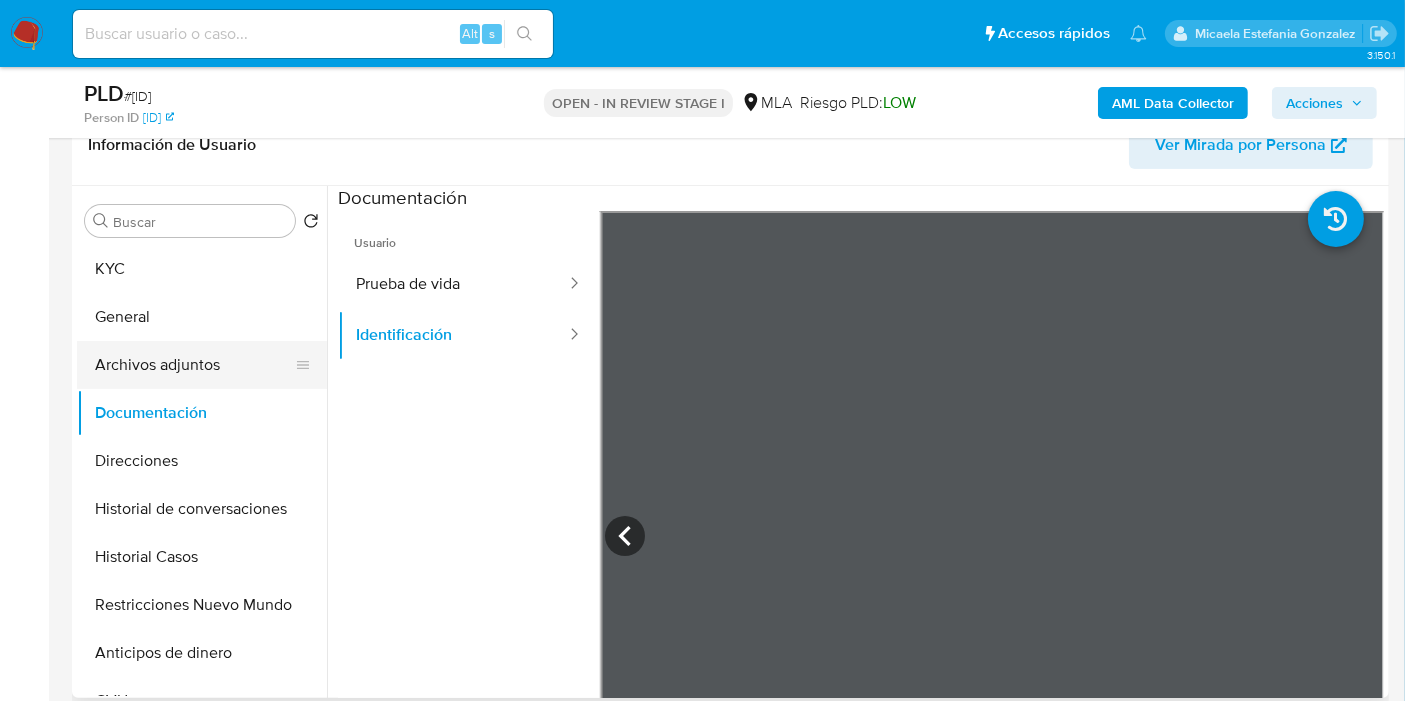 click on "Archivos adjuntos" at bounding box center (194, 365) 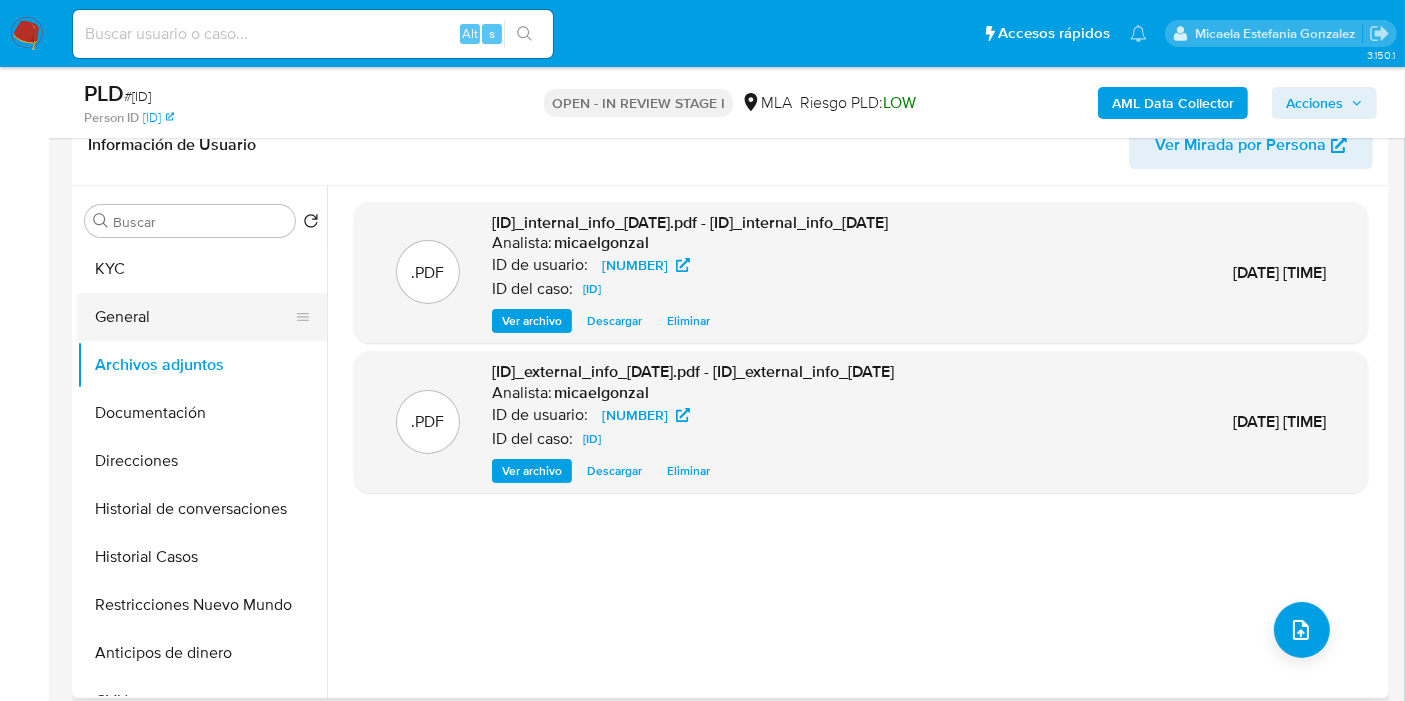 click on "General" at bounding box center [194, 317] 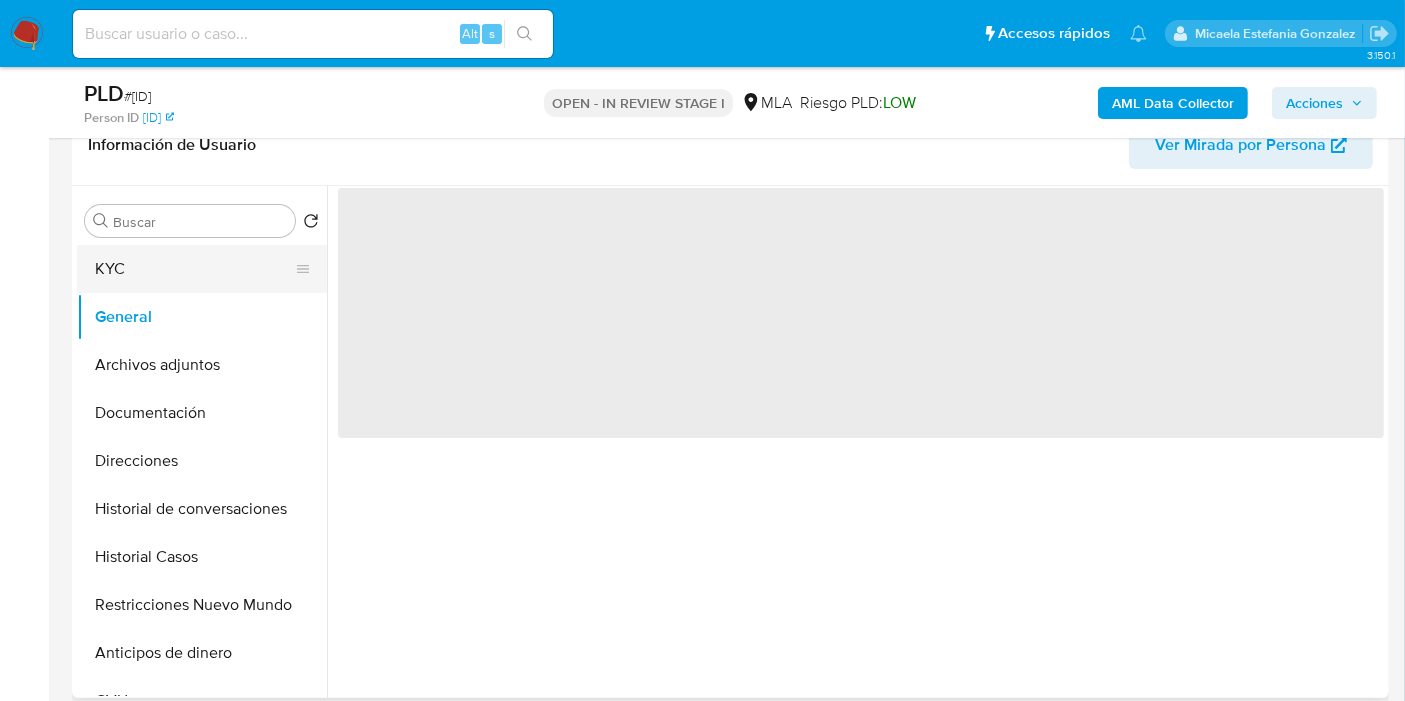 click on "KYC" at bounding box center [194, 269] 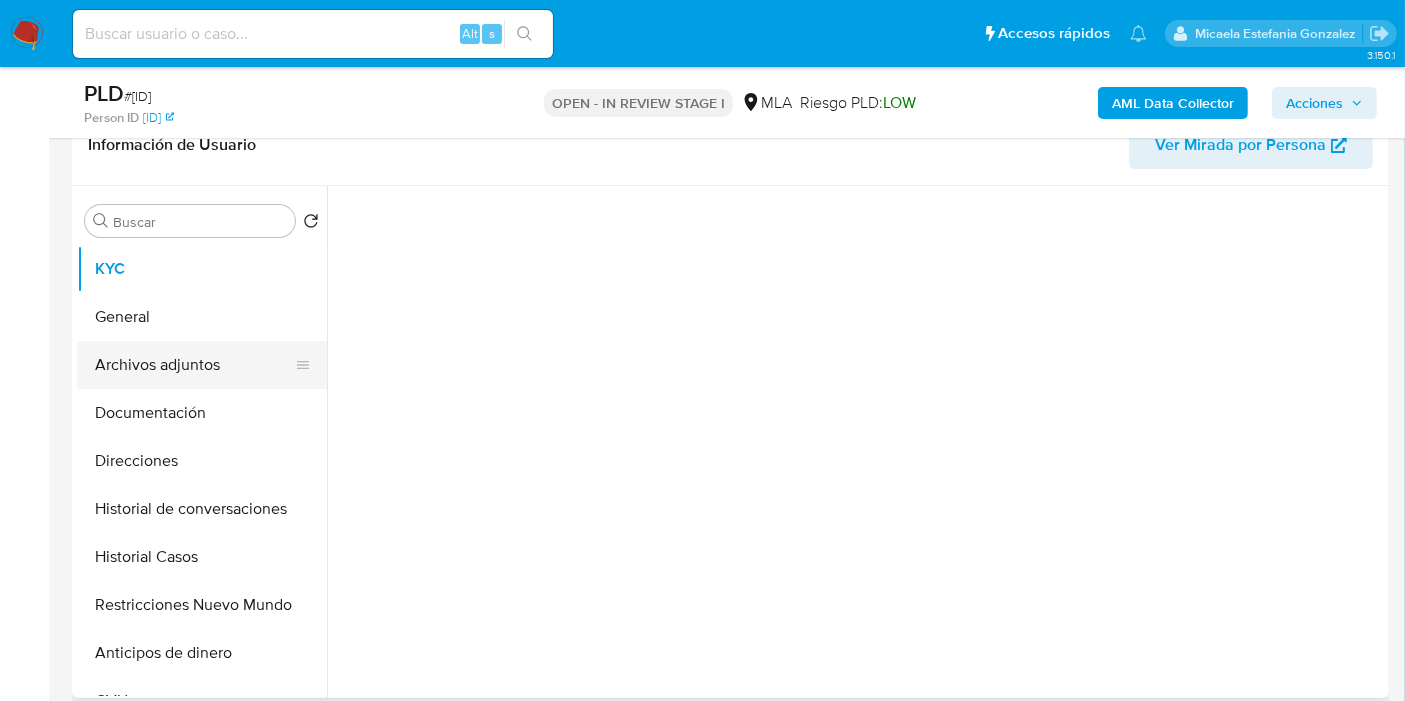 click on "Archivos adjuntos" at bounding box center (194, 365) 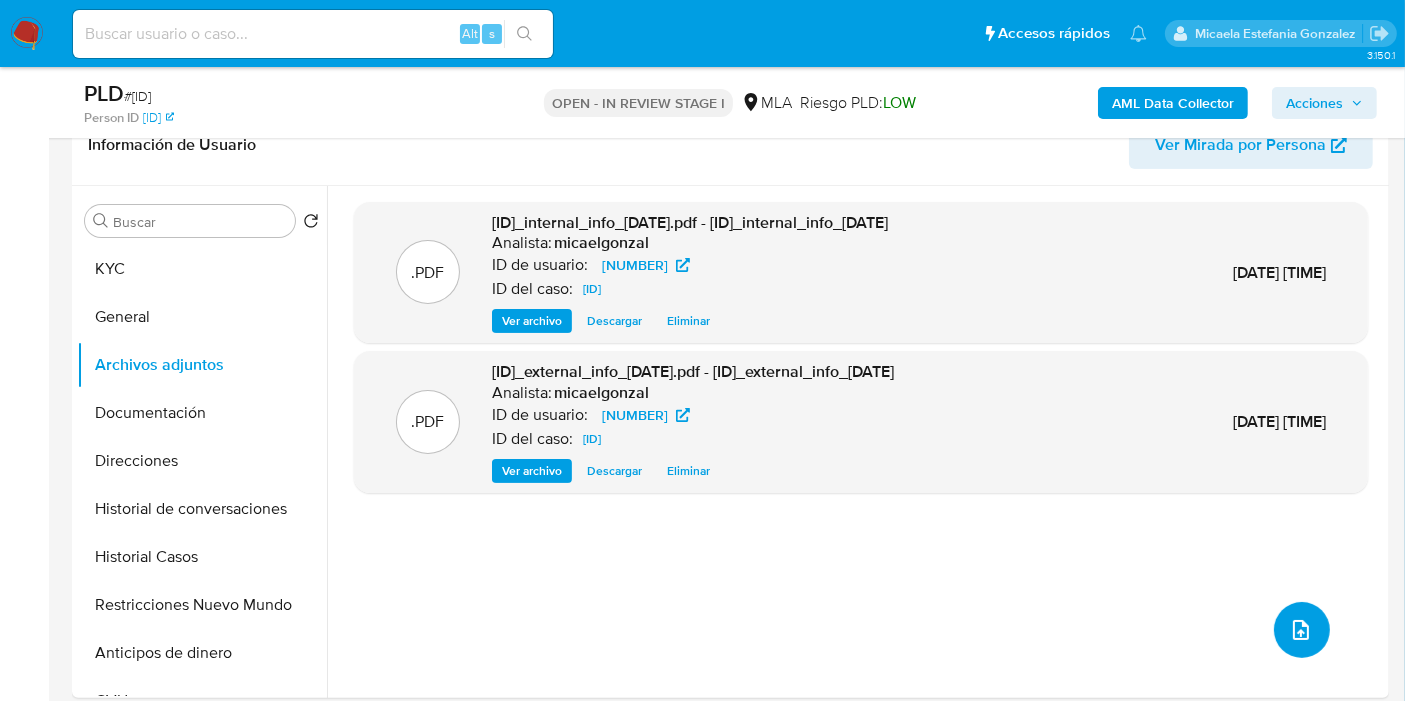 click 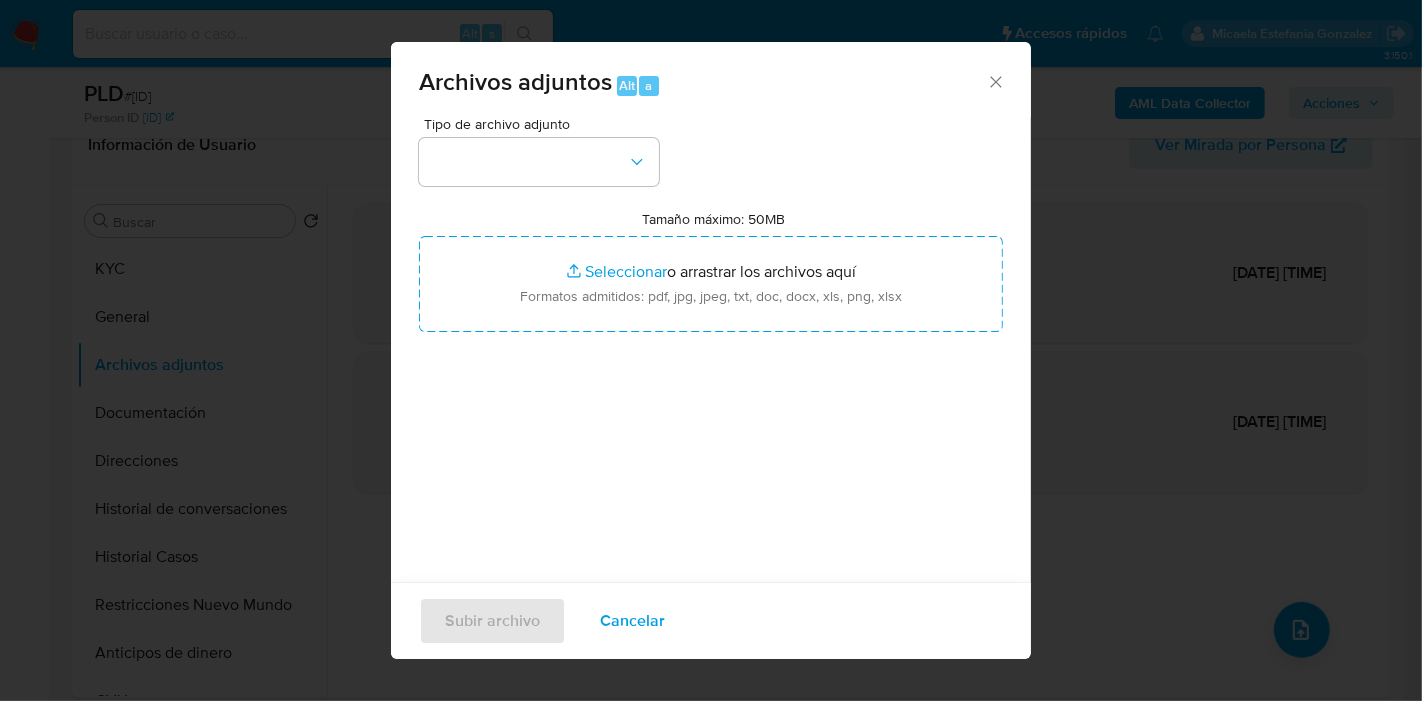 click at bounding box center (539, 162) 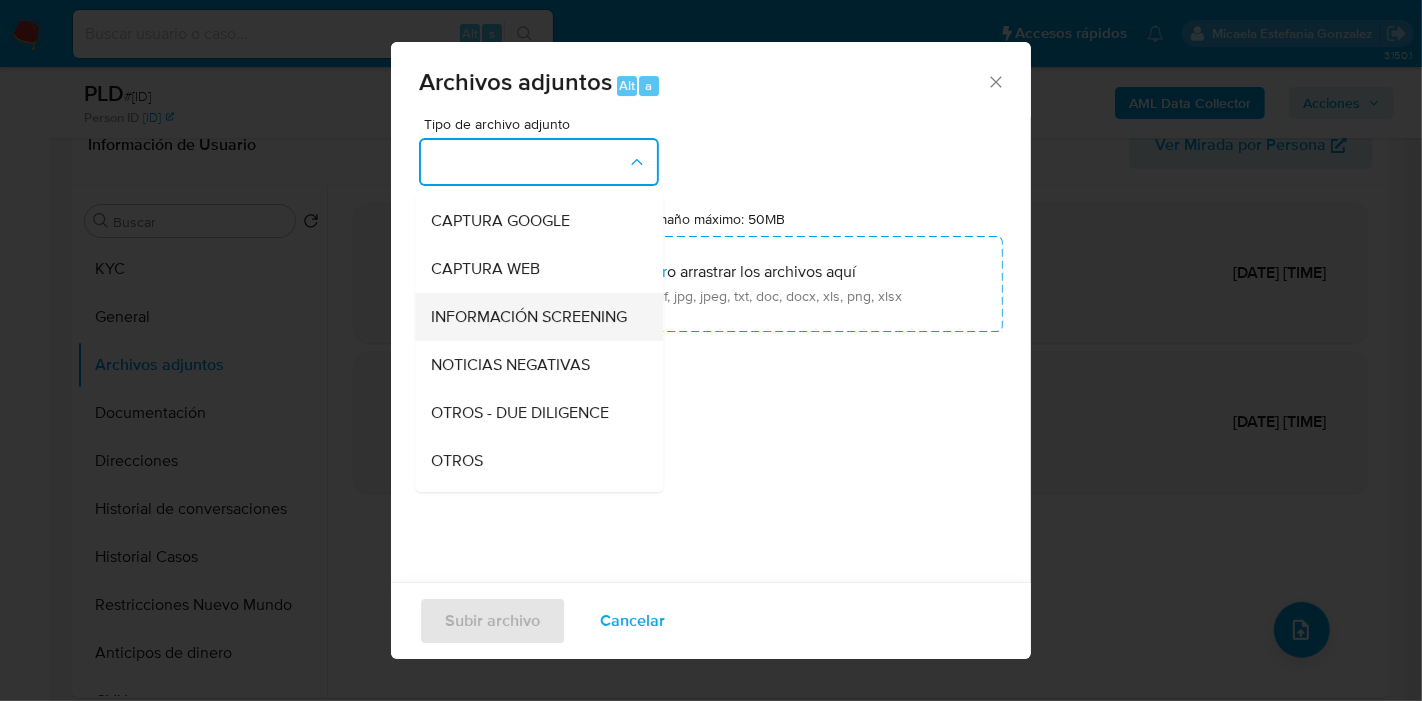scroll, scrollTop: 222, scrollLeft: 0, axis: vertical 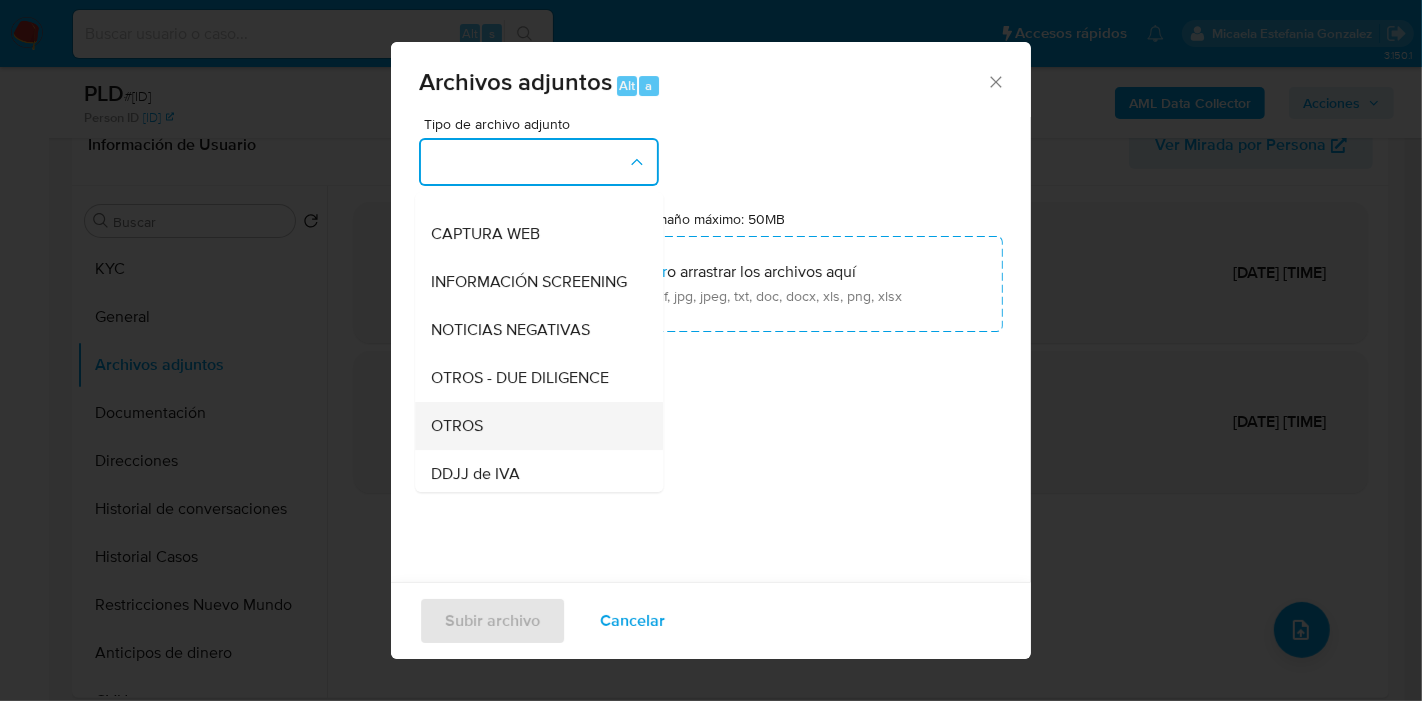 click on "OTROS" at bounding box center [533, 426] 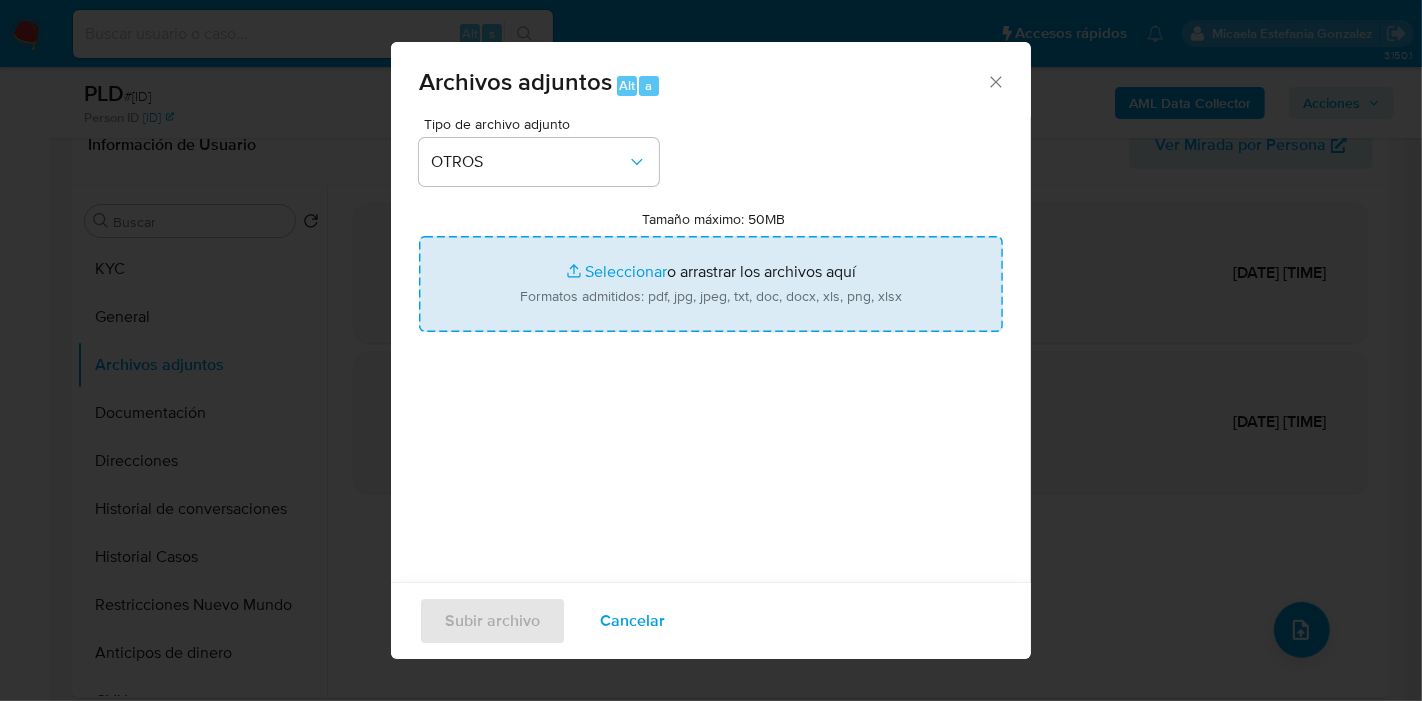 click on "Tamaño máximo: 50MB Seleccionar archivos" at bounding box center [711, 284] 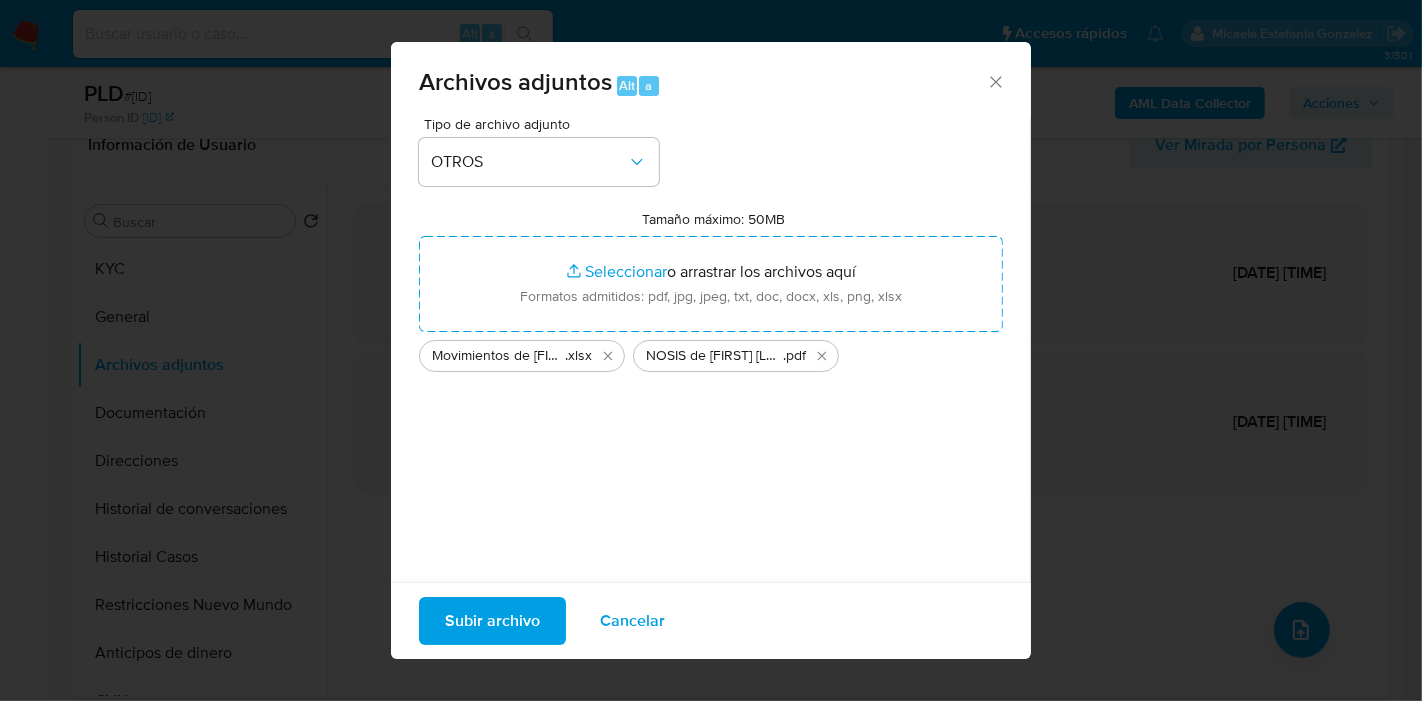 click on "Subir archivo" at bounding box center (492, 621) 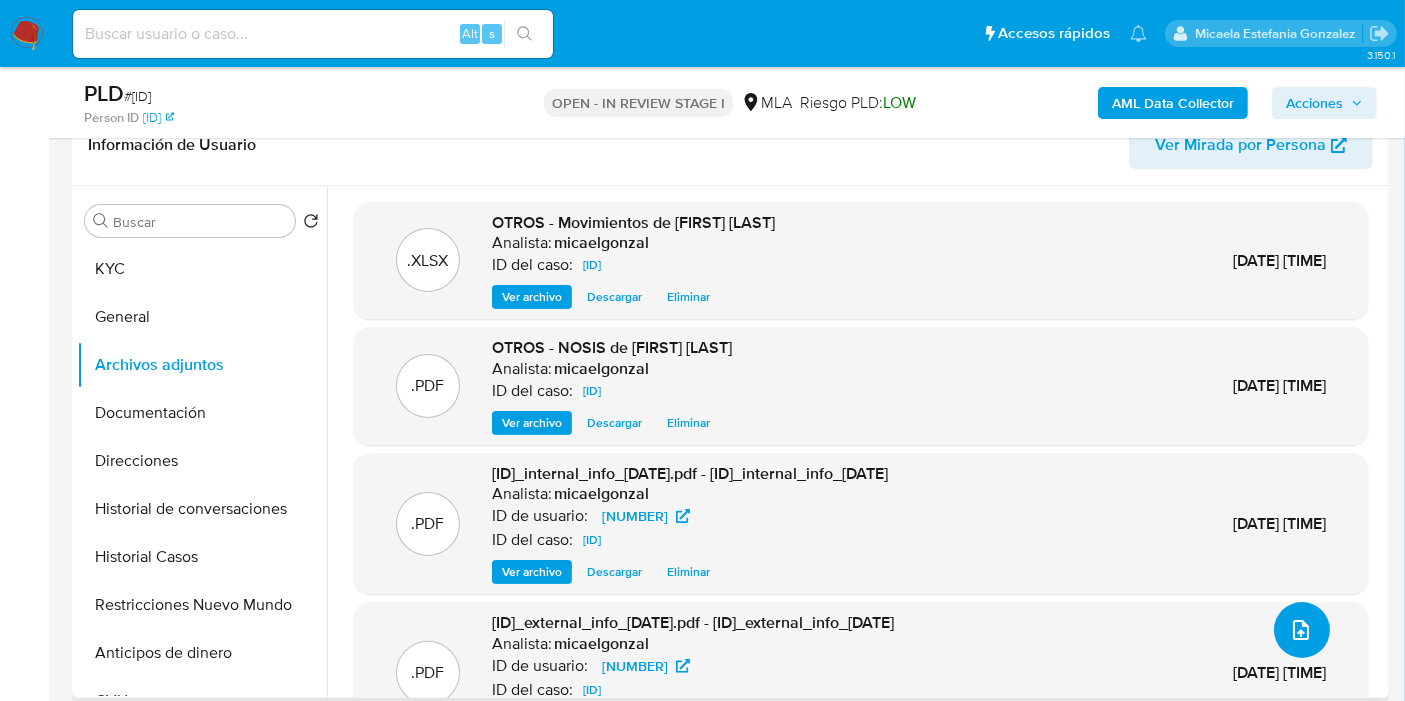 click at bounding box center (1301, 630) 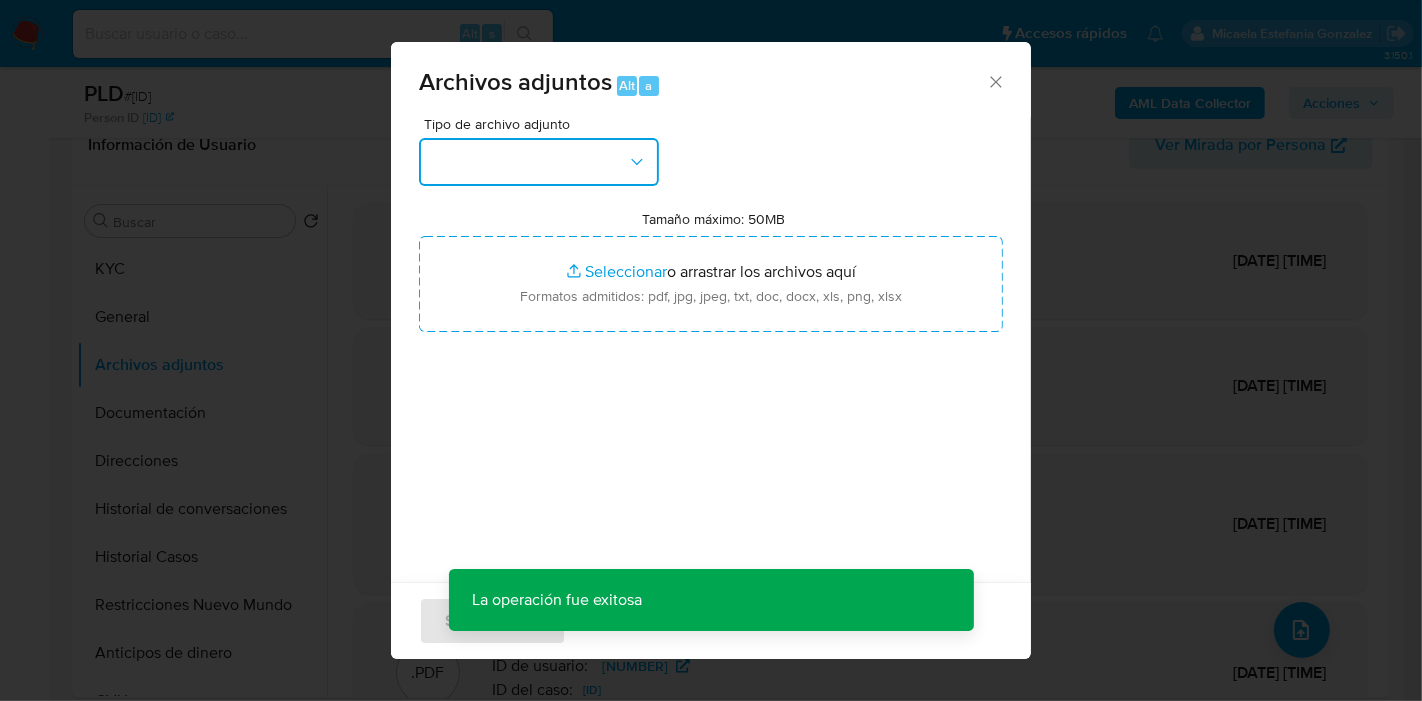 click at bounding box center (539, 162) 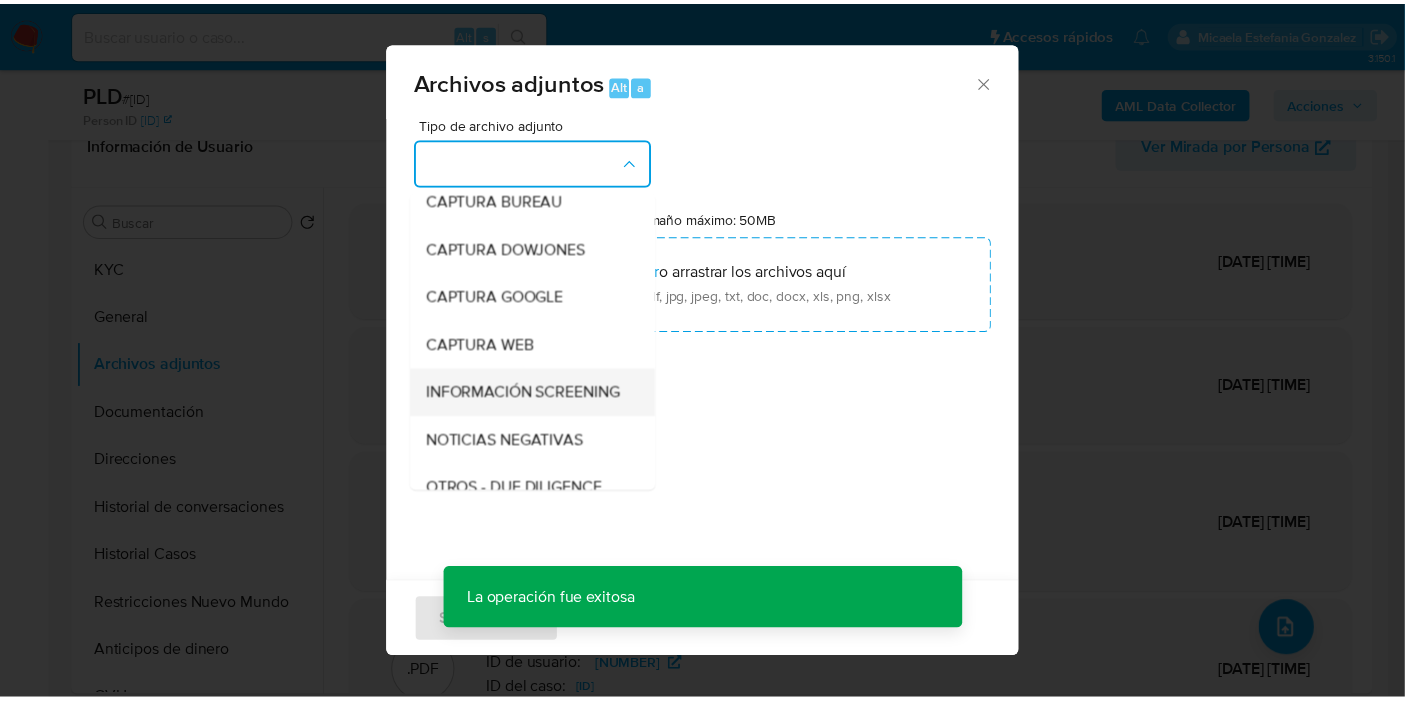scroll, scrollTop: 333, scrollLeft: 0, axis: vertical 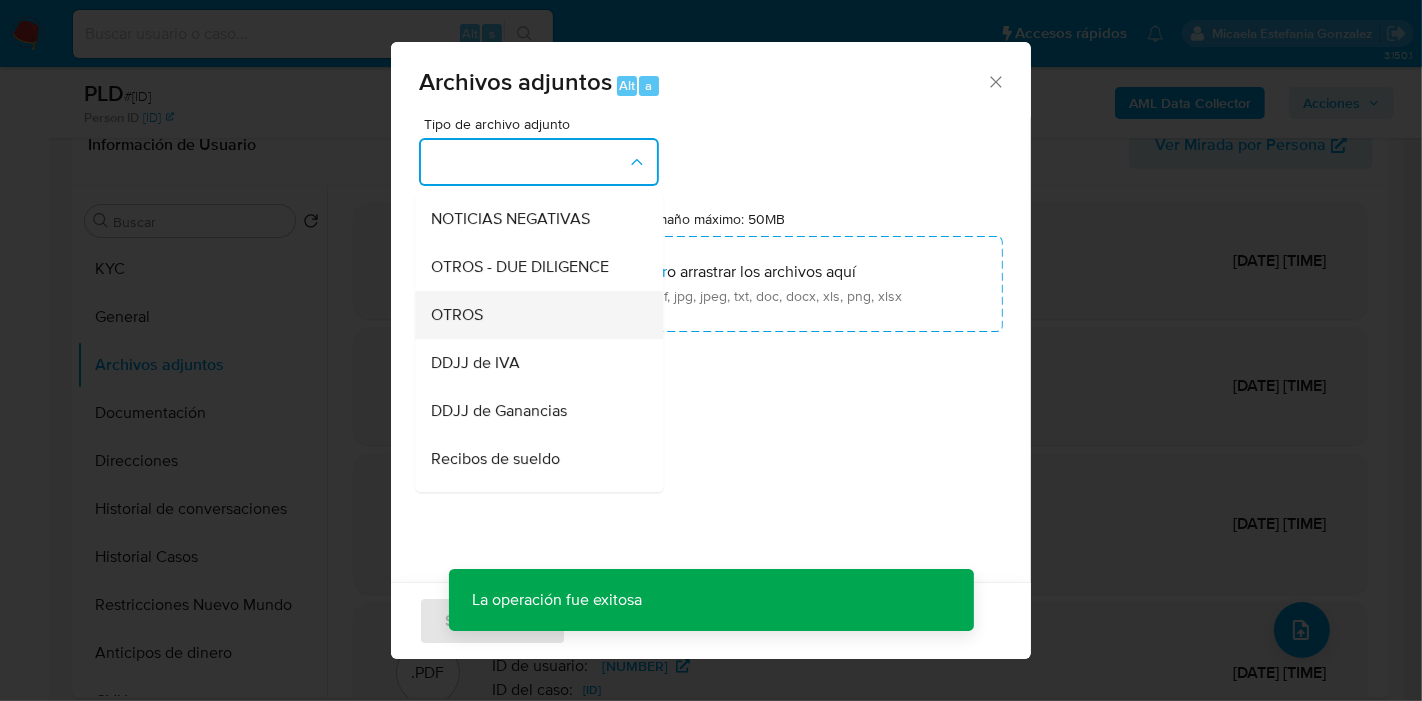 click on "OTROS" at bounding box center (533, 315) 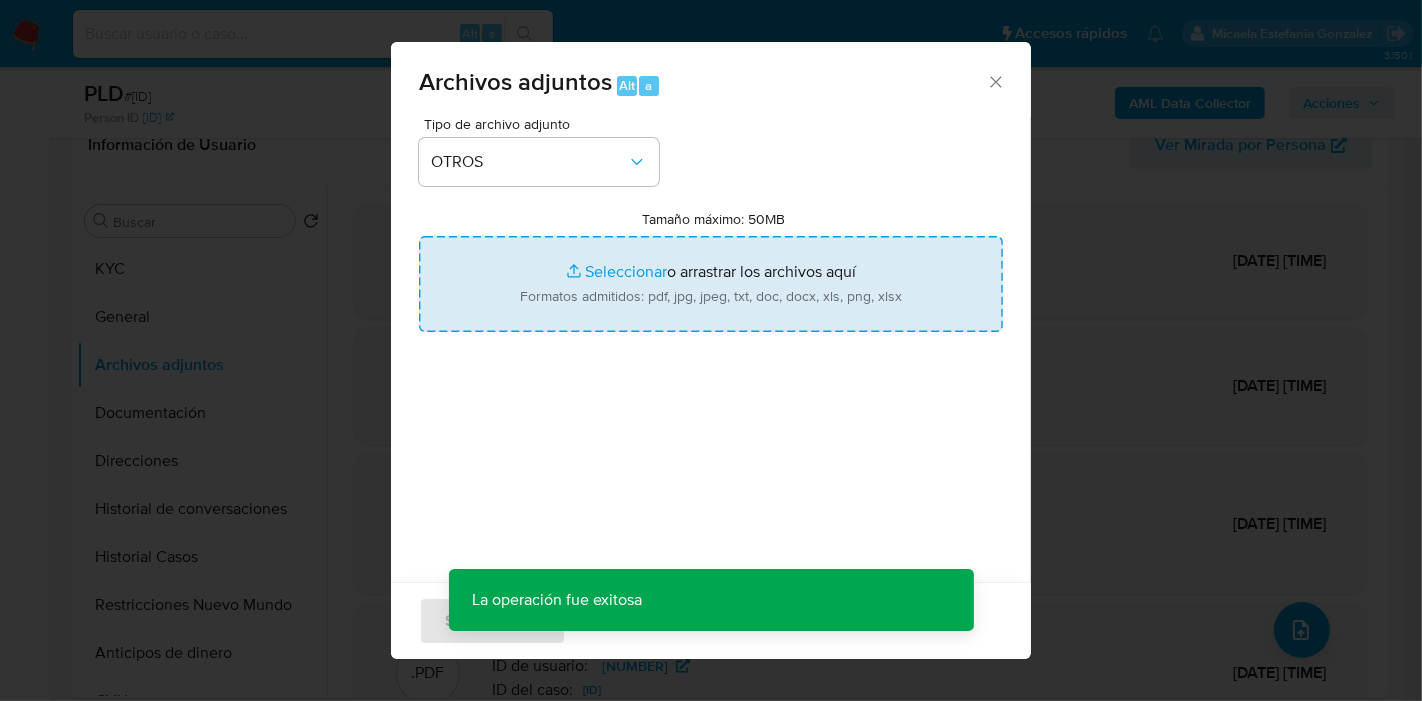 click on "Tamaño máximo: 50MB Seleccionar archivos" at bounding box center (711, 284) 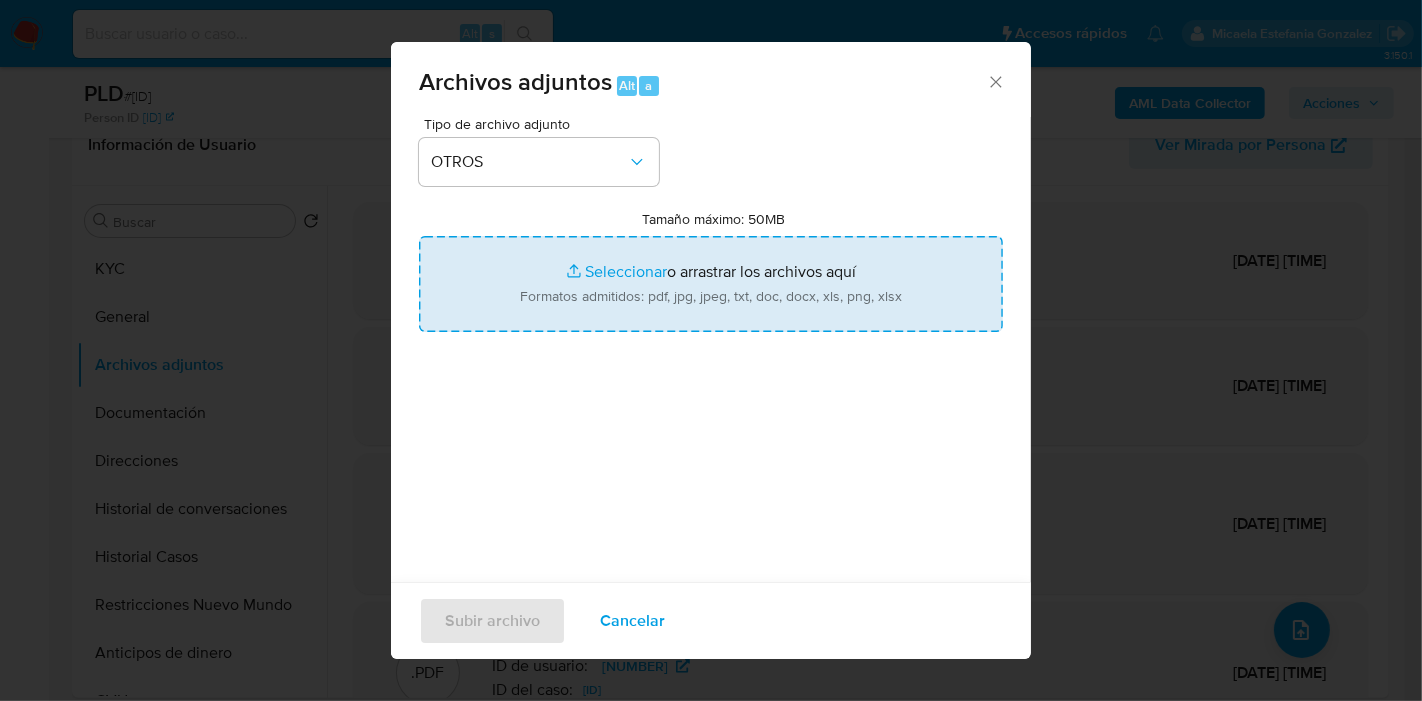 type on "C:\fakepath\Caselog HDrUaS85UphCYG24KBXwM6qF_2025_07_18_07_36_12.docx" 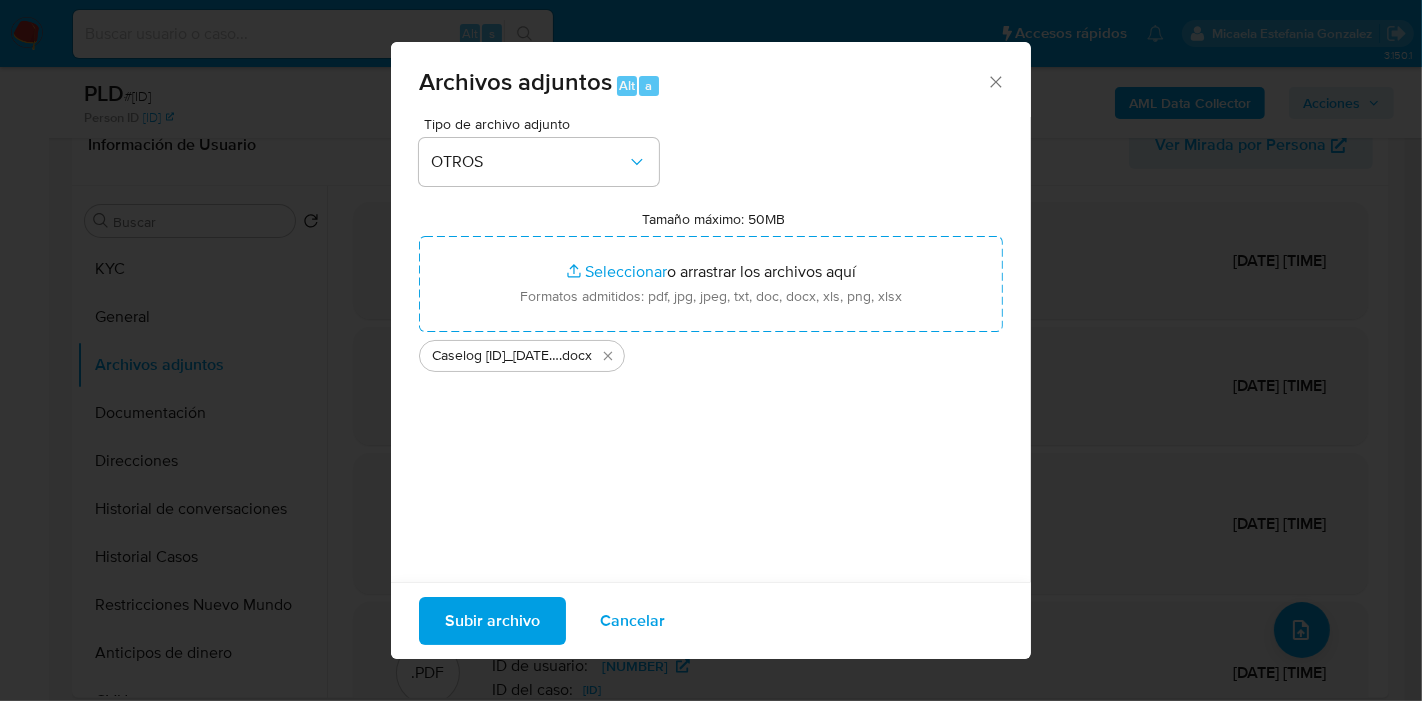 click on "Subir archivo" at bounding box center [492, 621] 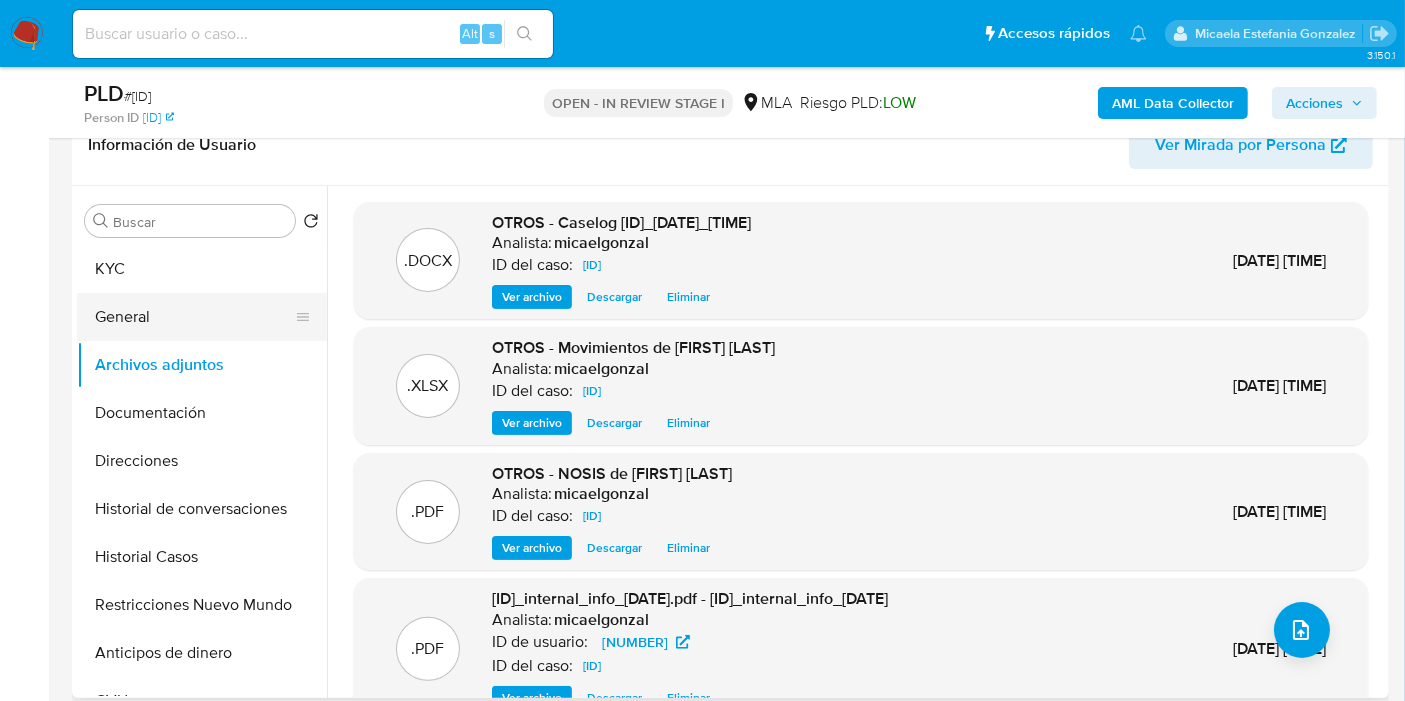 click on "General" at bounding box center [194, 317] 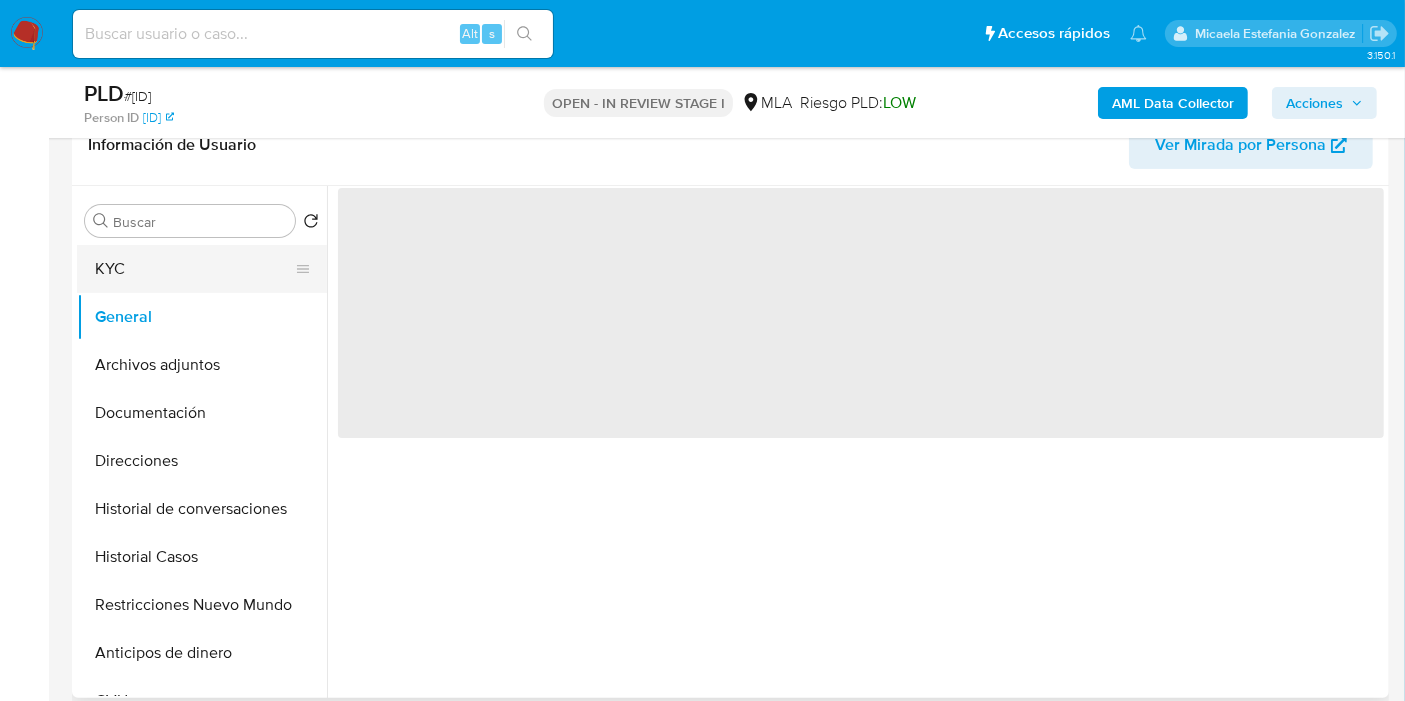 click on "KYC" at bounding box center (194, 269) 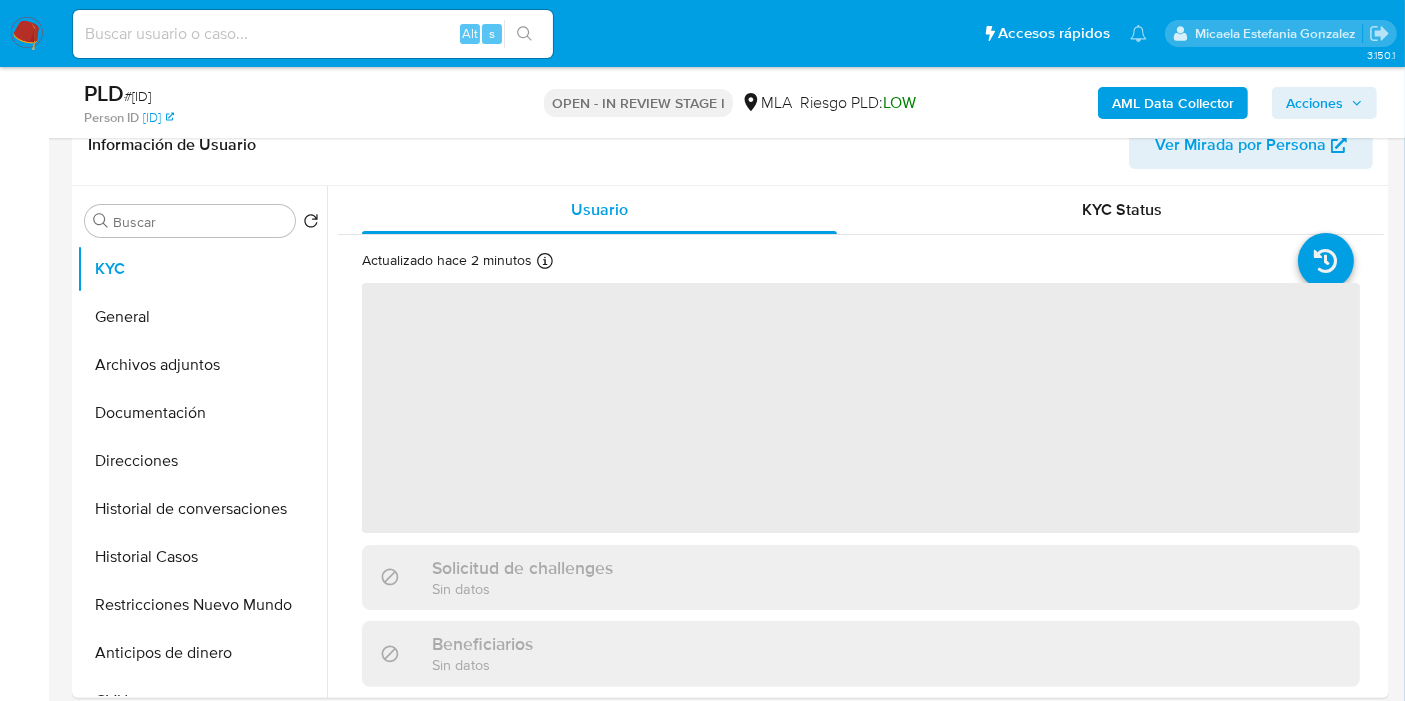 click on "Acciones" at bounding box center (1314, 103) 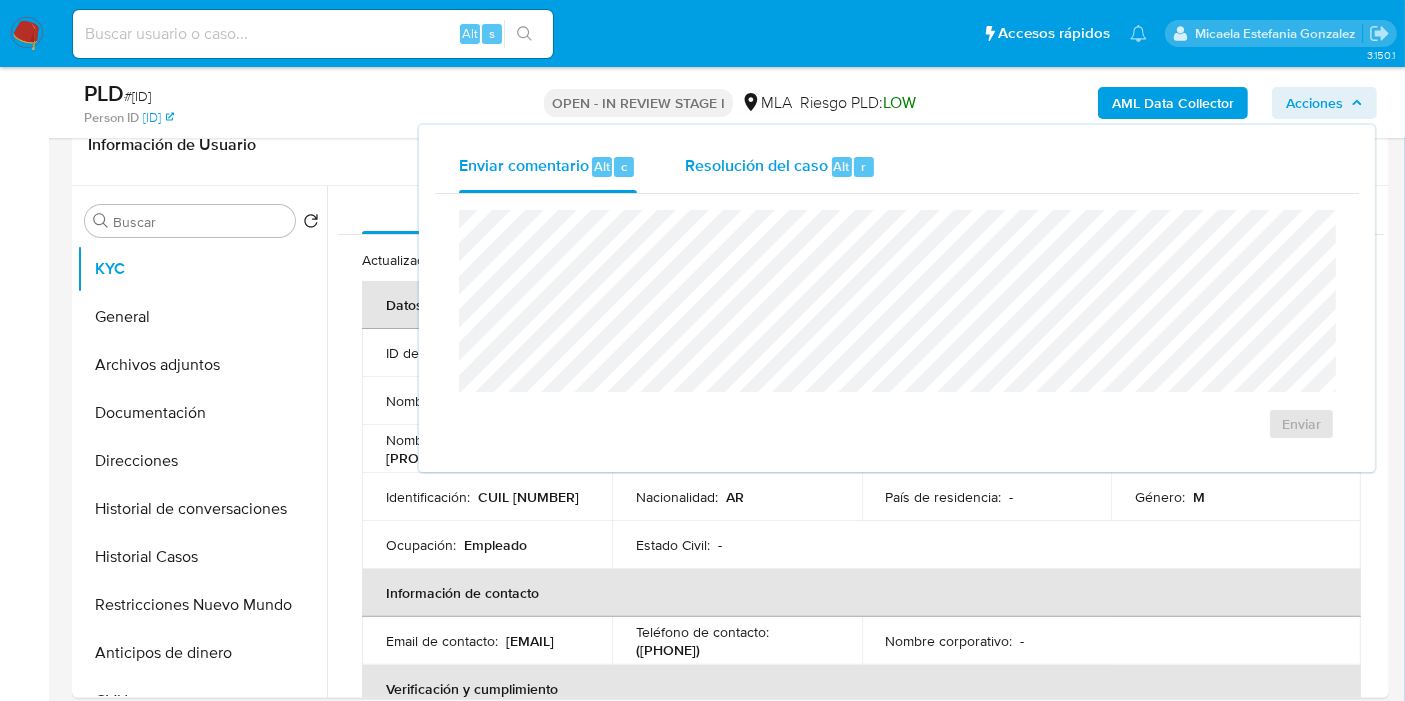 click on "Resolución del caso Alt r" at bounding box center (780, 167) 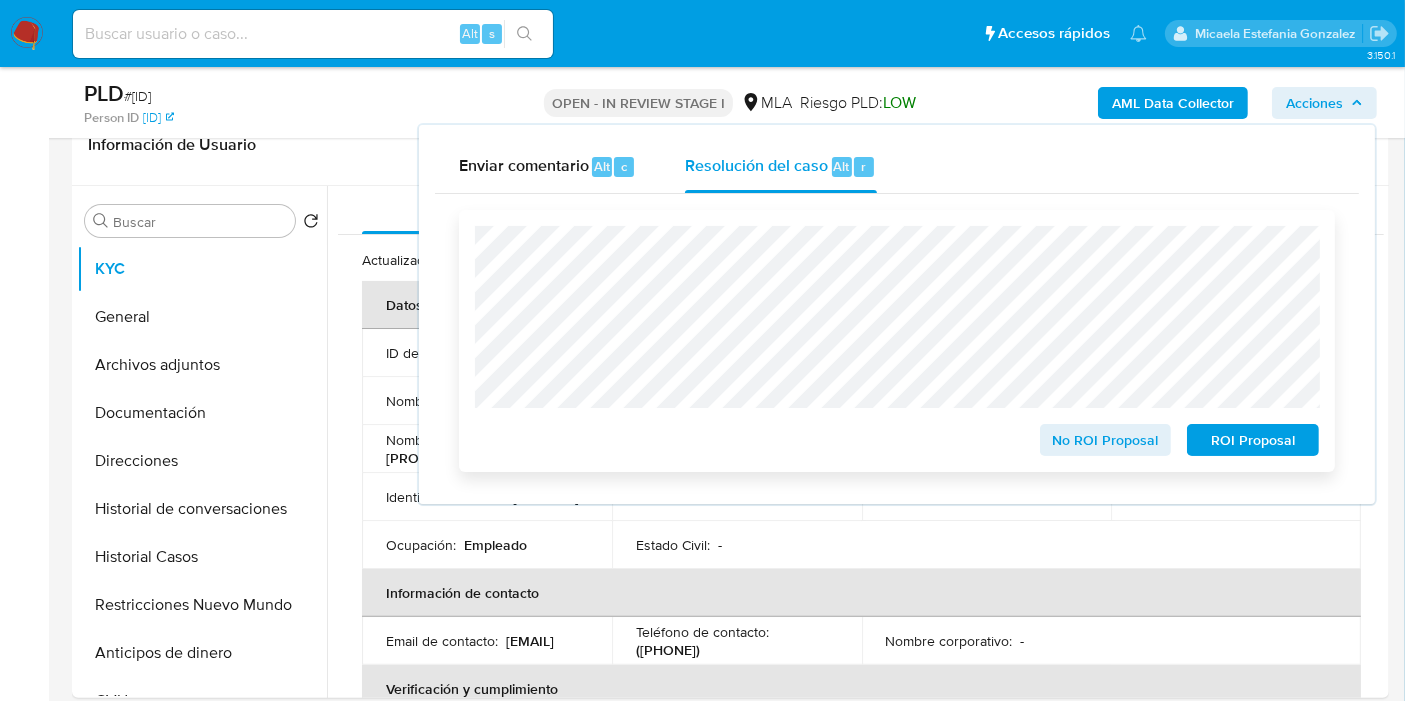 click on "ROI Proposal" at bounding box center [1253, 440] 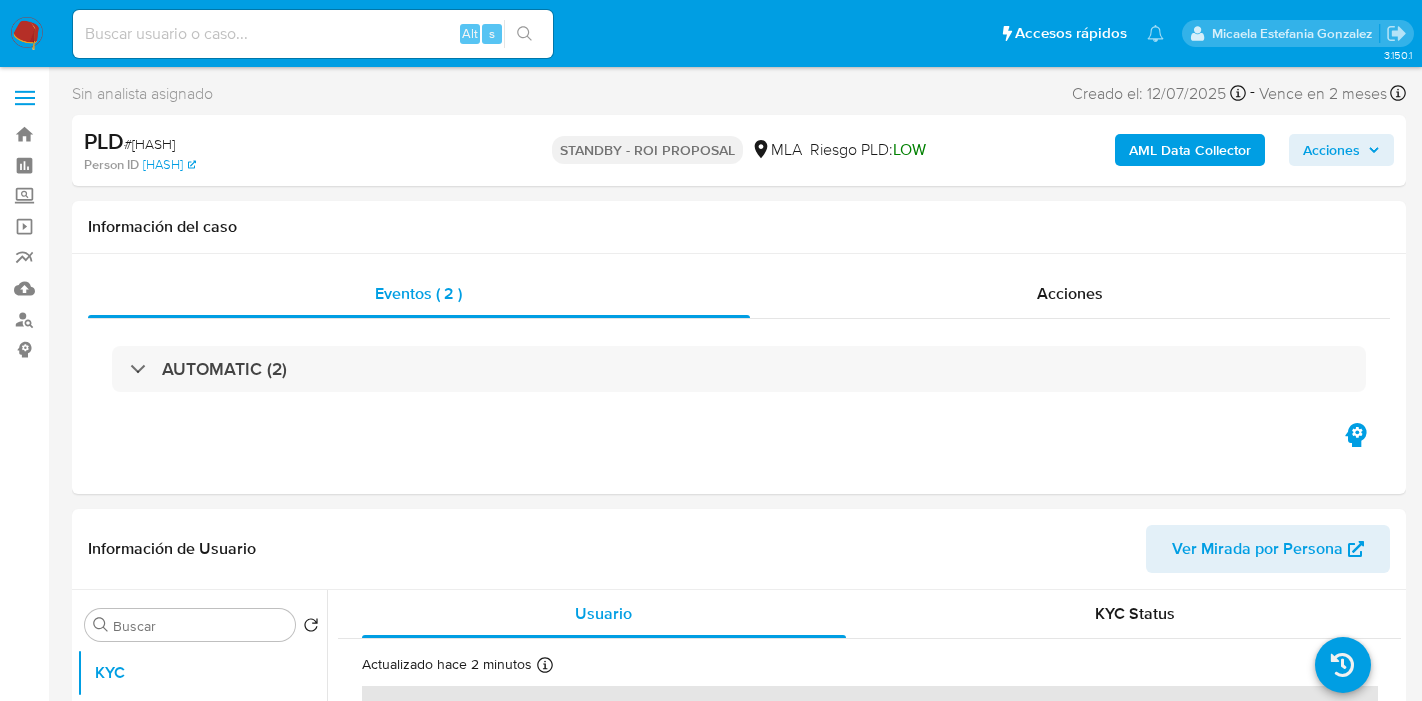 select on "10" 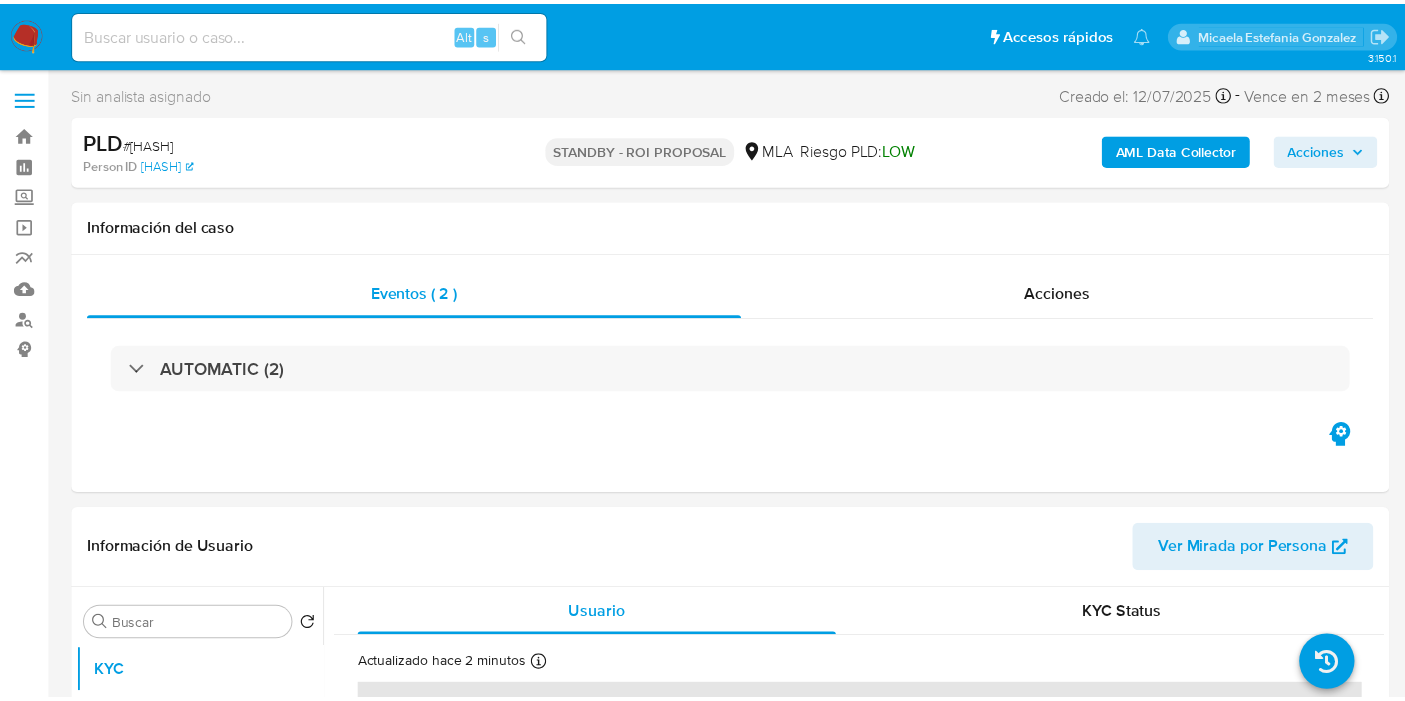 scroll, scrollTop: 0, scrollLeft: 0, axis: both 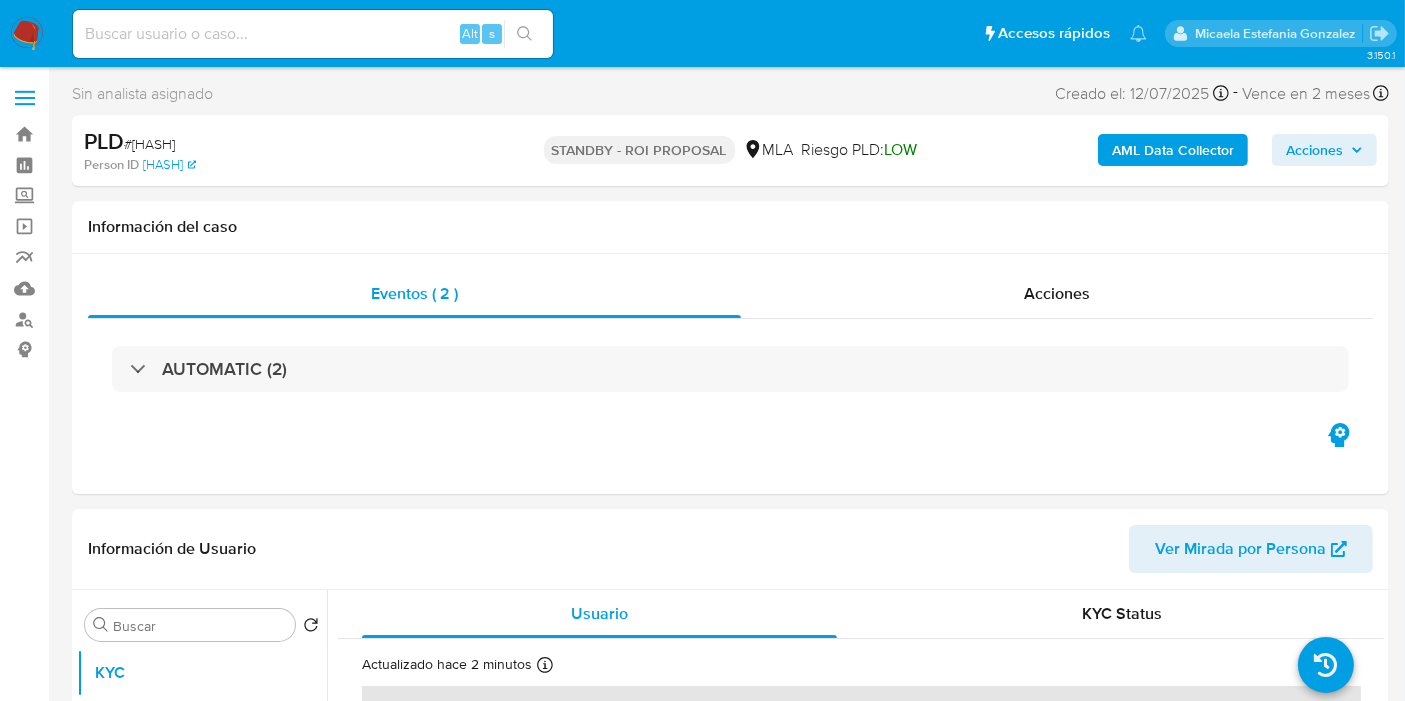 click at bounding box center [27, 34] 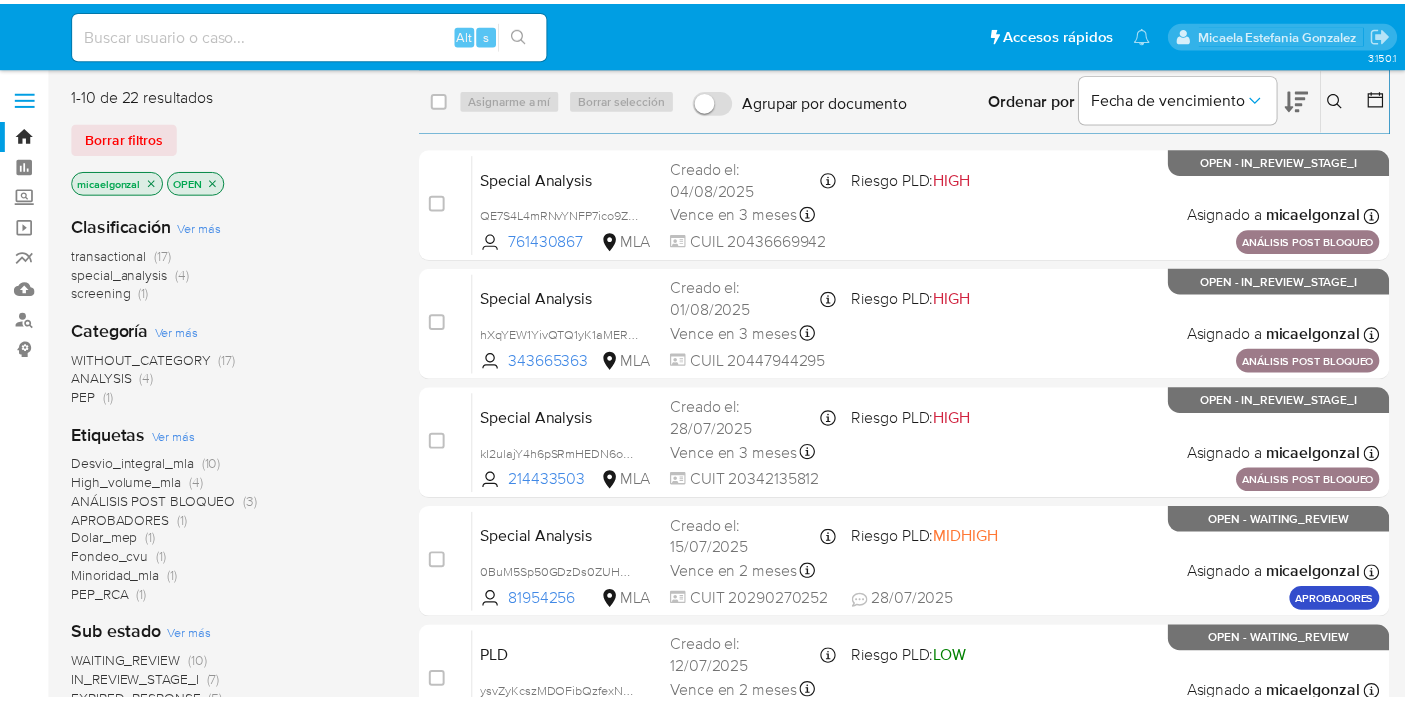 scroll, scrollTop: 0, scrollLeft: 0, axis: both 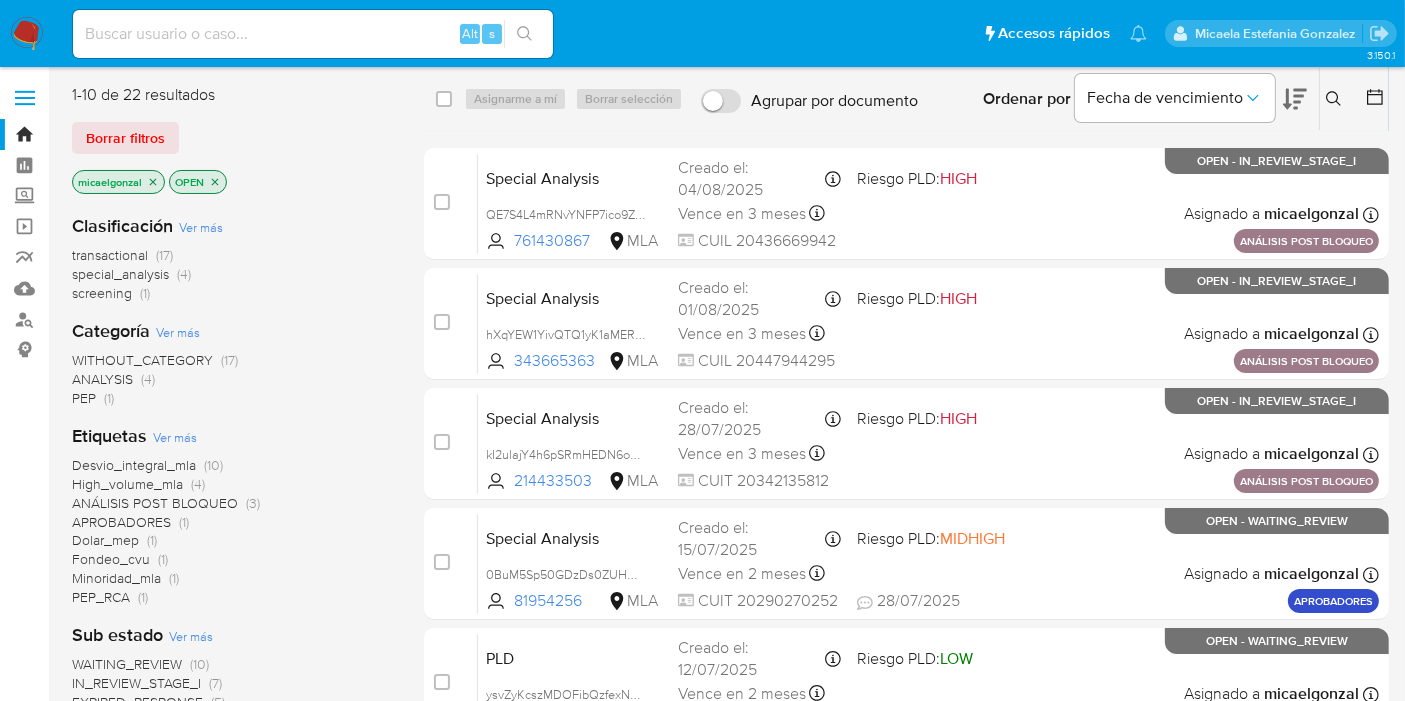 click at bounding box center [27, 34] 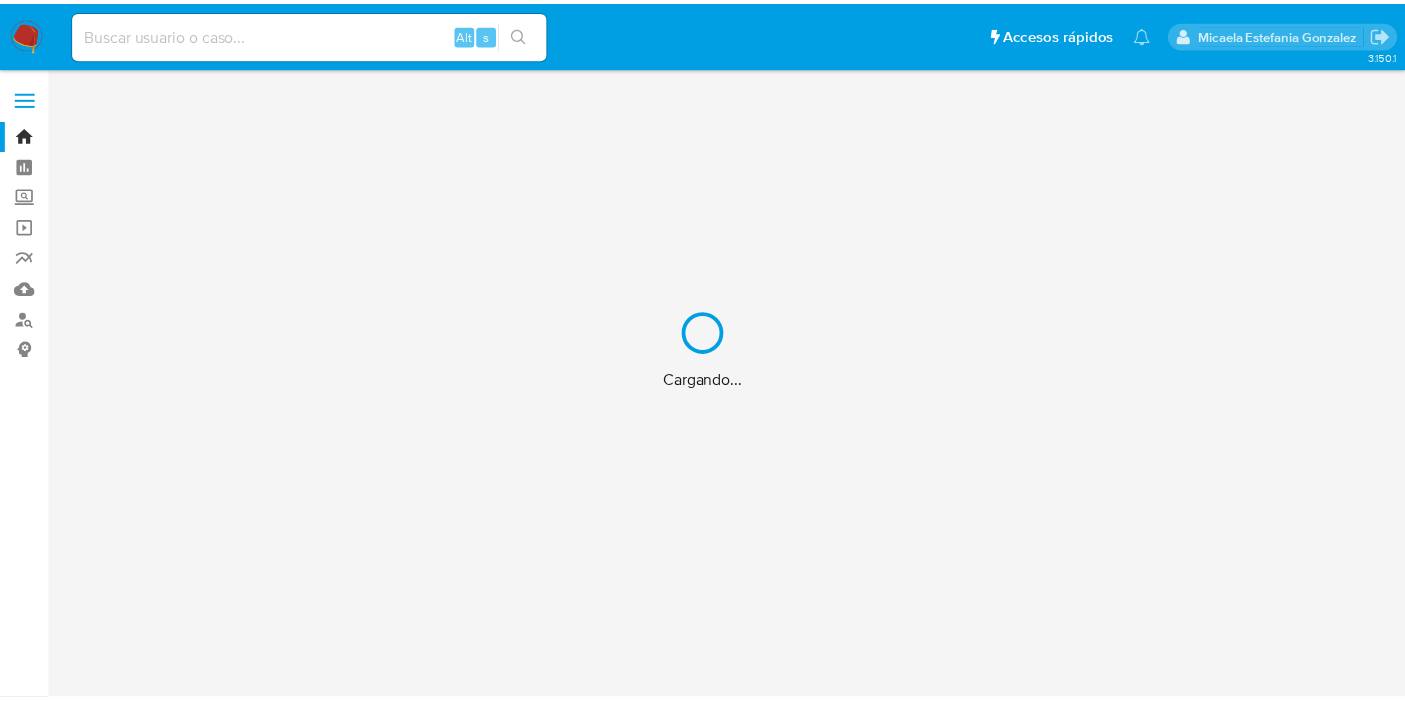 scroll, scrollTop: 0, scrollLeft: 0, axis: both 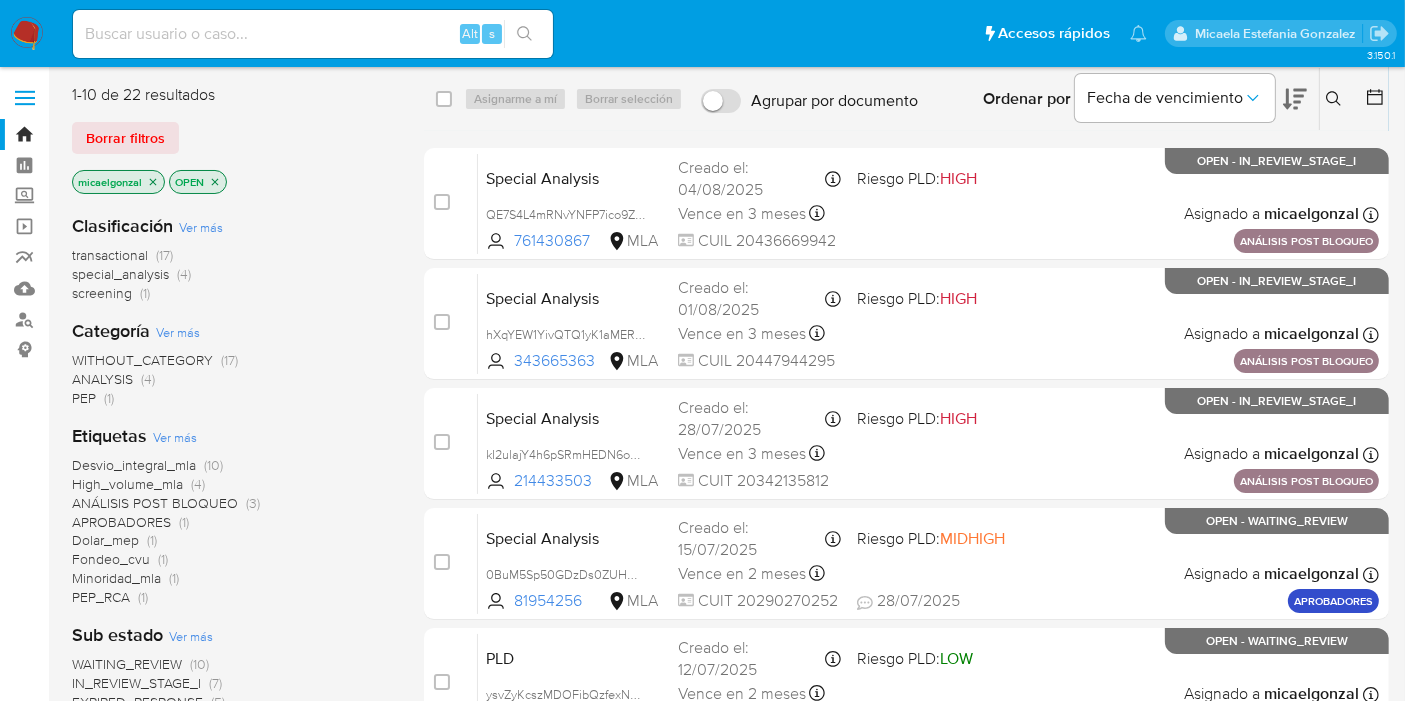 click on "screening" at bounding box center [102, 293] 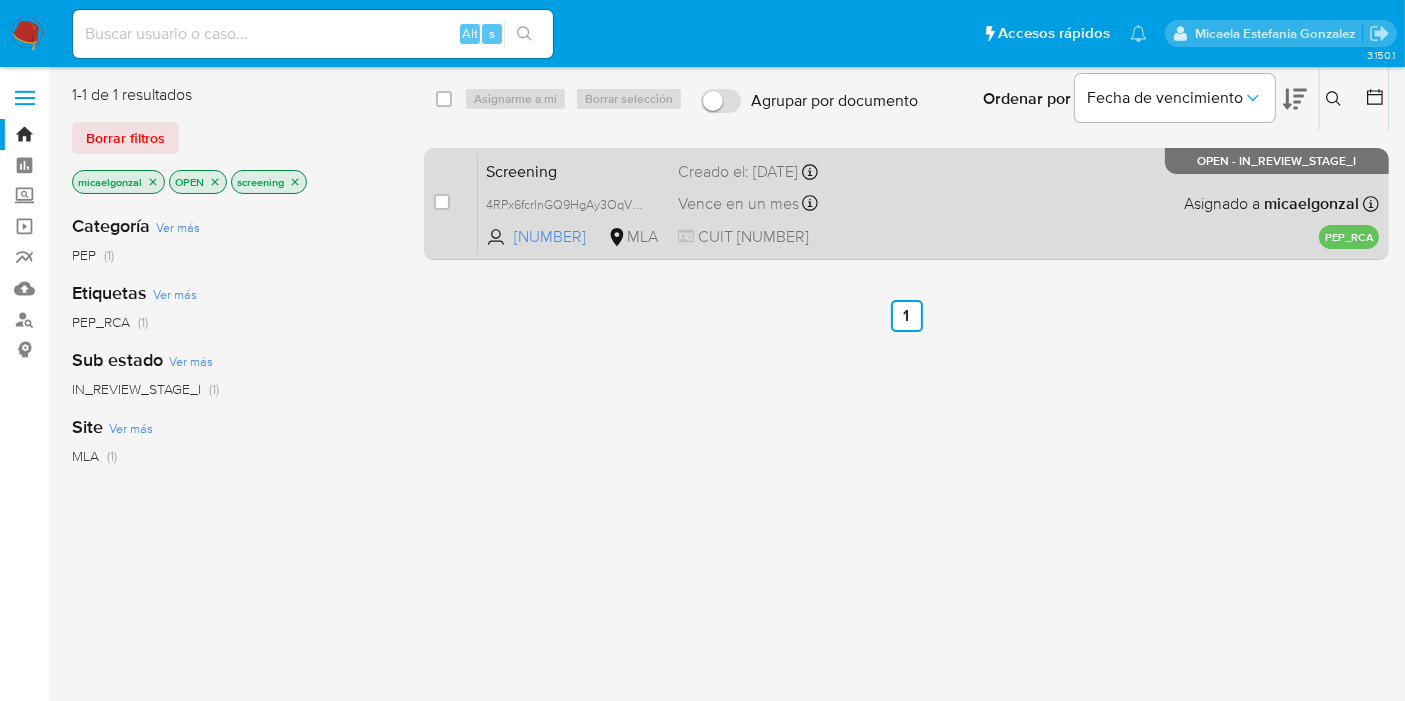 click on "Screening 4RPx6fcrlnGQ9HgAy3OqV9TX [NUMBER] MLA Creado el: [DATE]   Creado el: [DATE] [TIME] Vence en un mes   Vence el [DATE] [TIME] CUIT   [NUMBER] Asignado a   [USERNAME]   Asignado el: [DATE] [TIME] PEP_RCA OPEN - IN_REVIEW_STAGE_I" at bounding box center [928, 203] 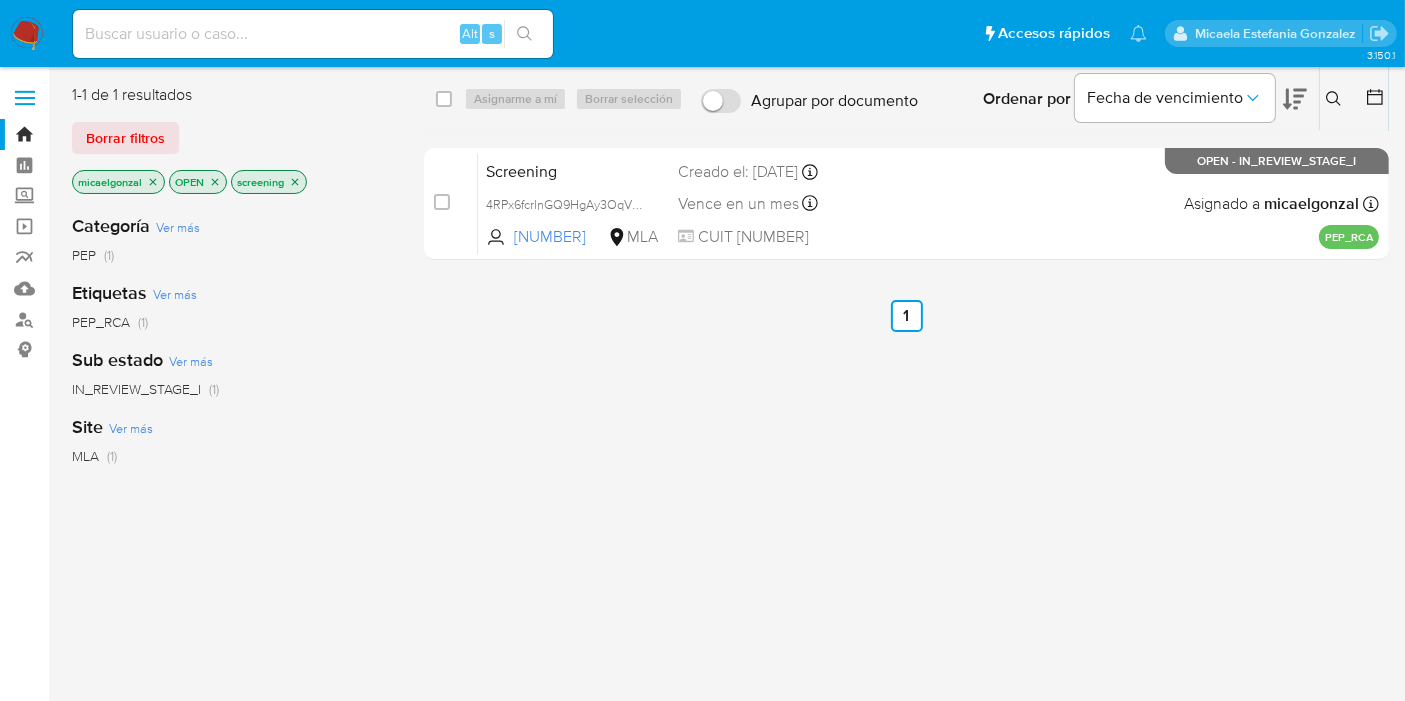 click at bounding box center [27, 34] 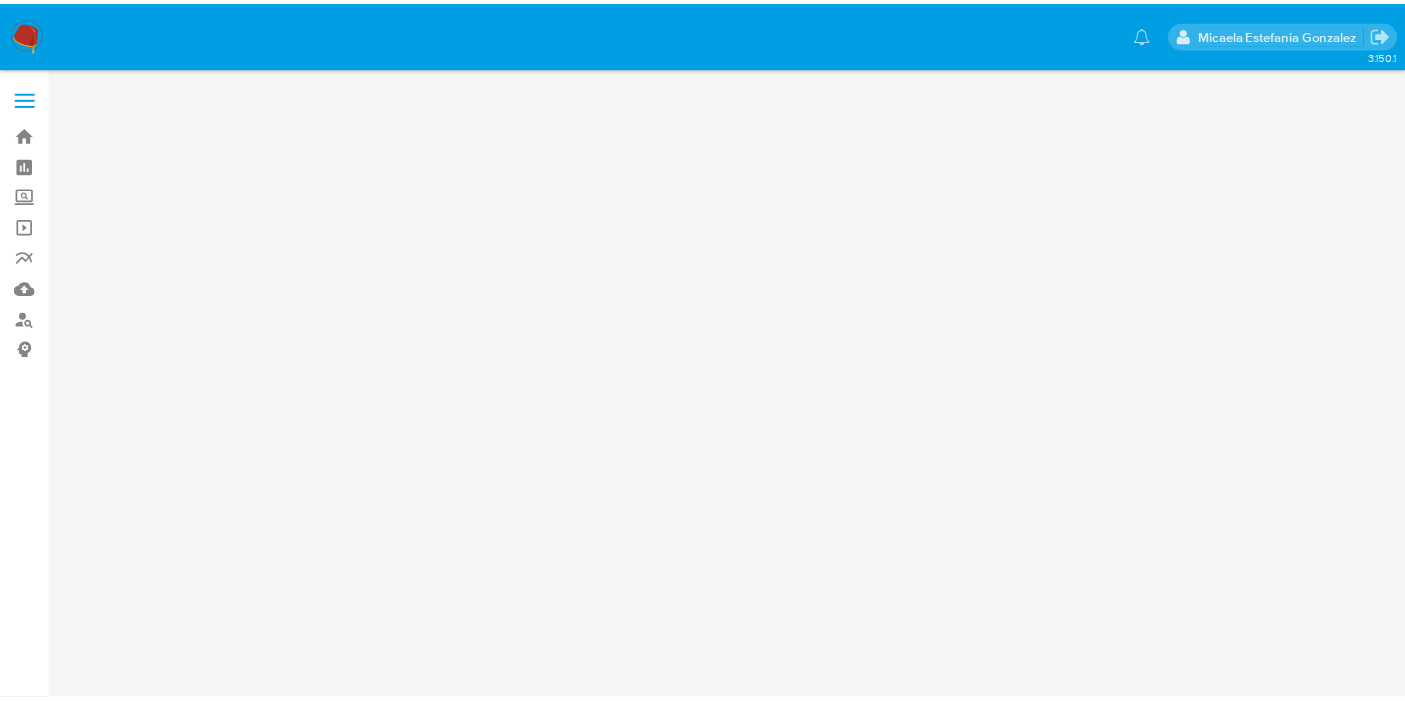 scroll, scrollTop: 0, scrollLeft: 0, axis: both 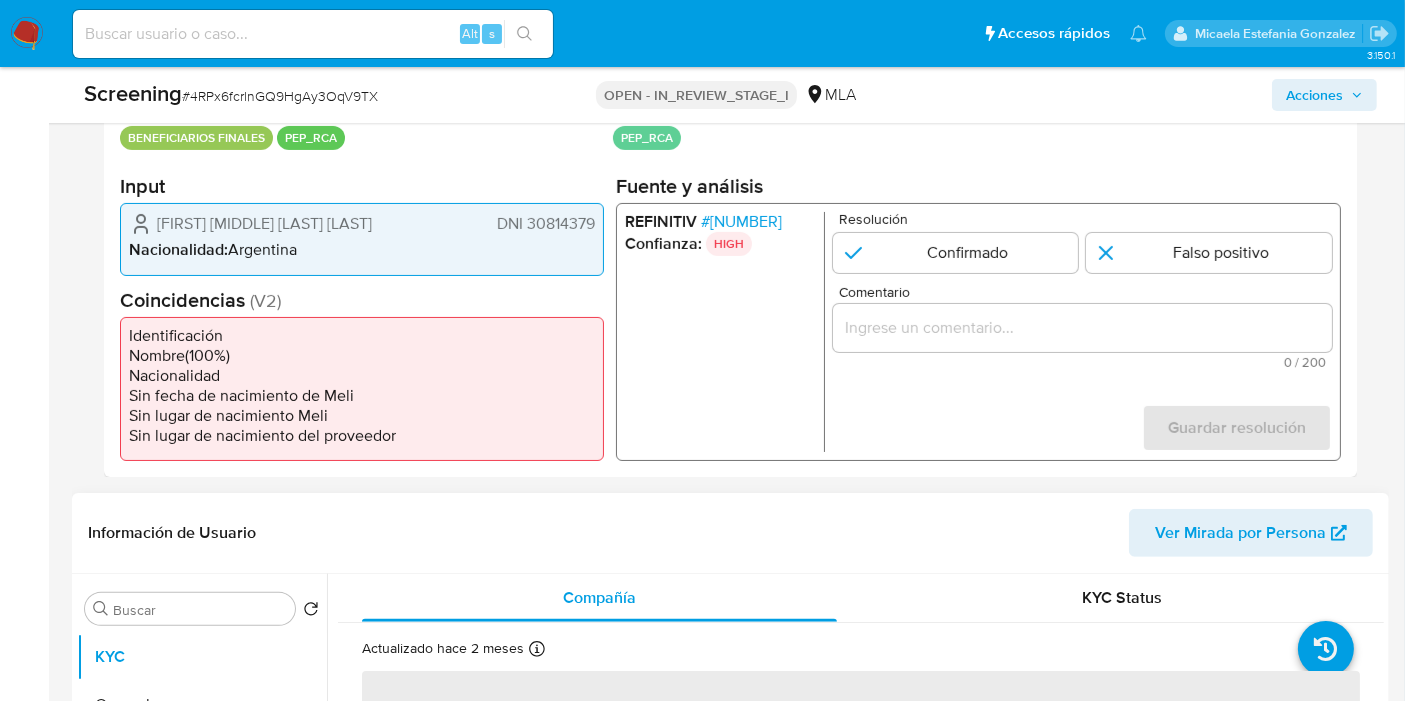 select on "10" 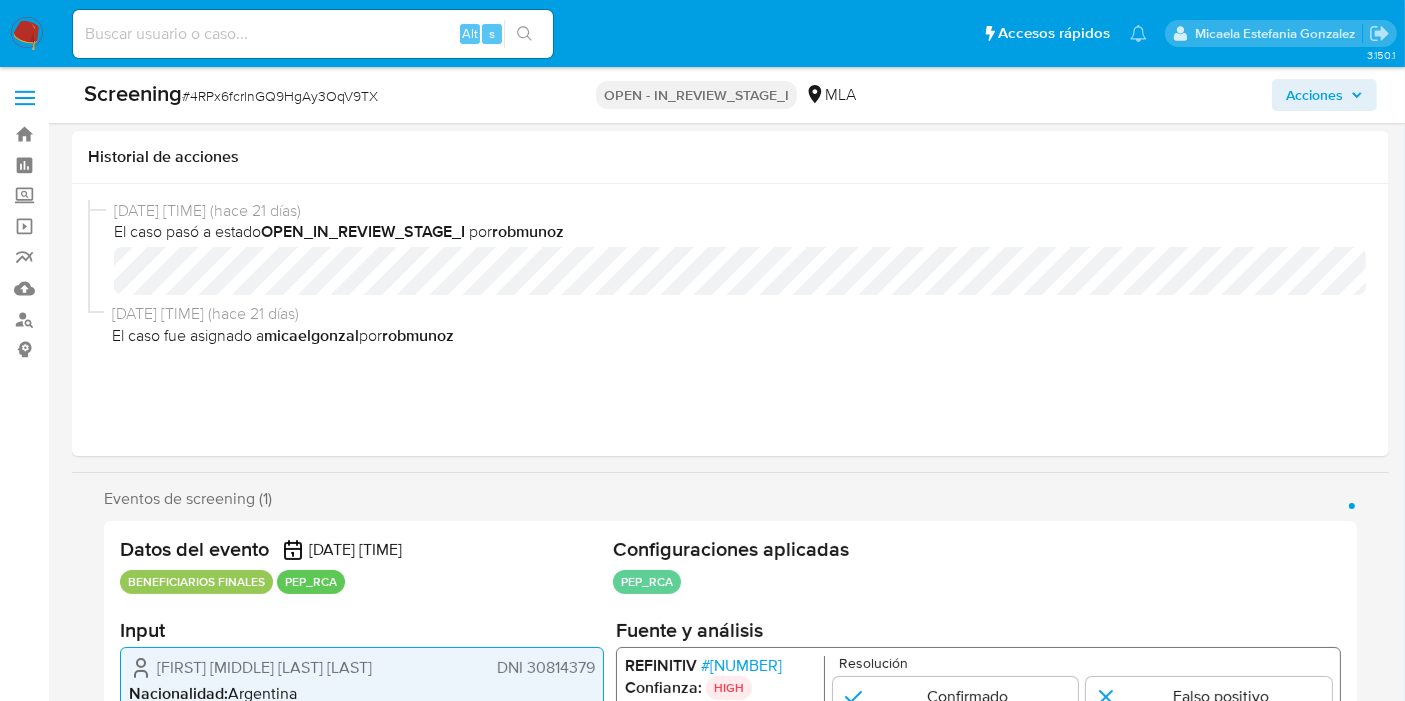 scroll, scrollTop: 222, scrollLeft: 0, axis: vertical 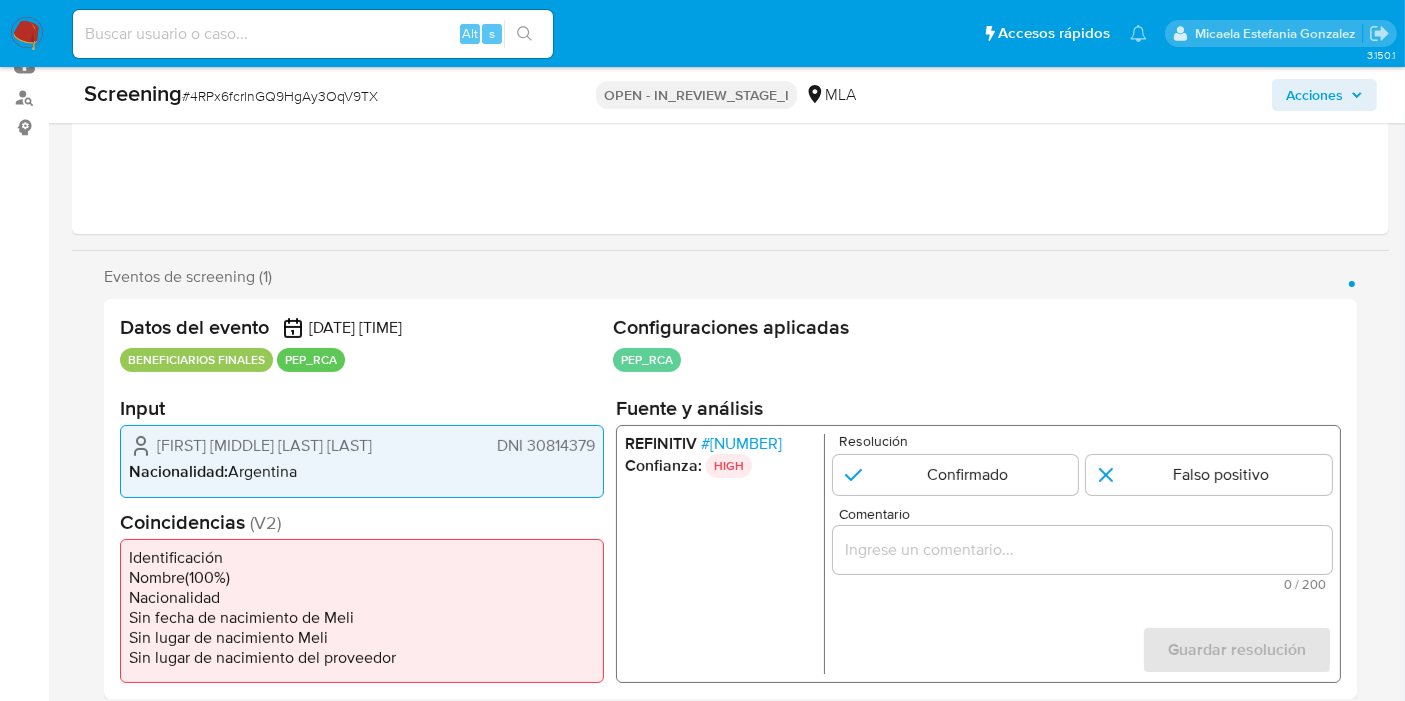 click on "Graciana Verónica Furlotti Pereyra" at bounding box center (264, 446) 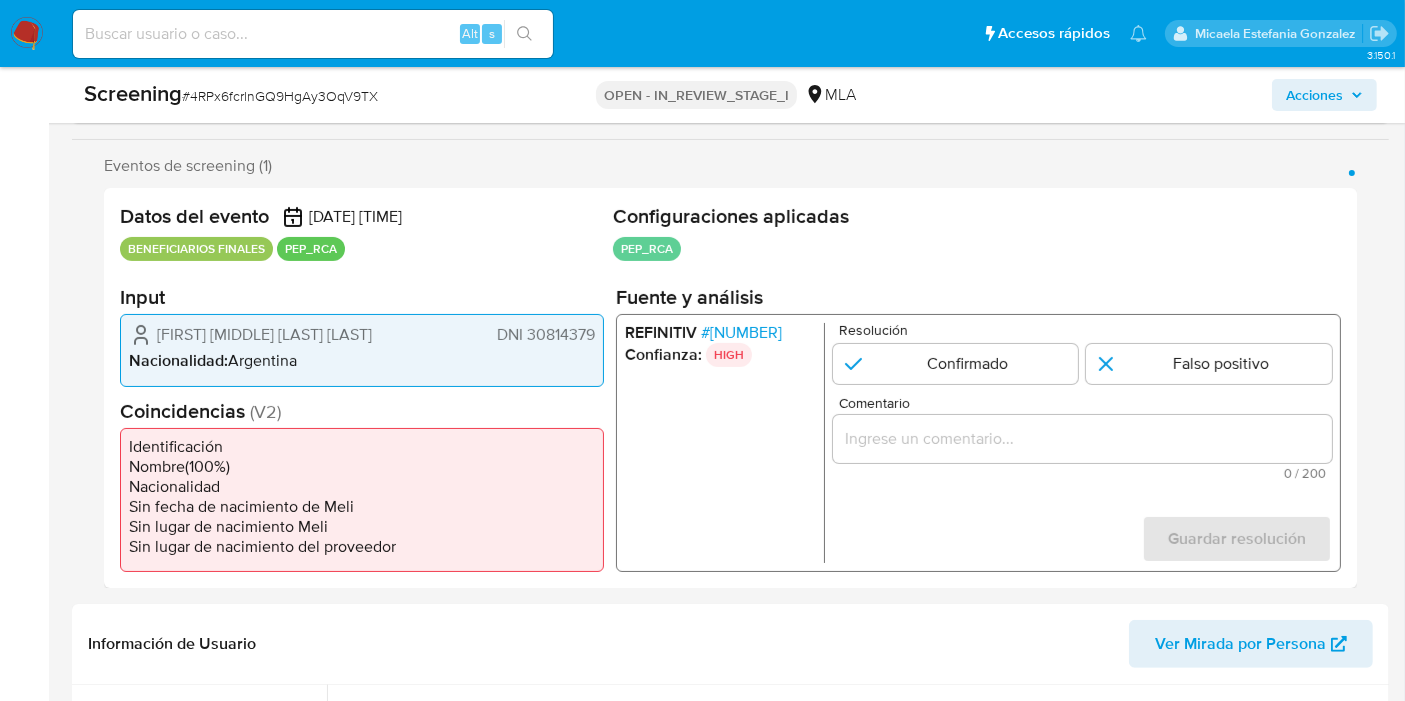 click on "Sin lugar de nacimiento Meli" at bounding box center [362, 526] 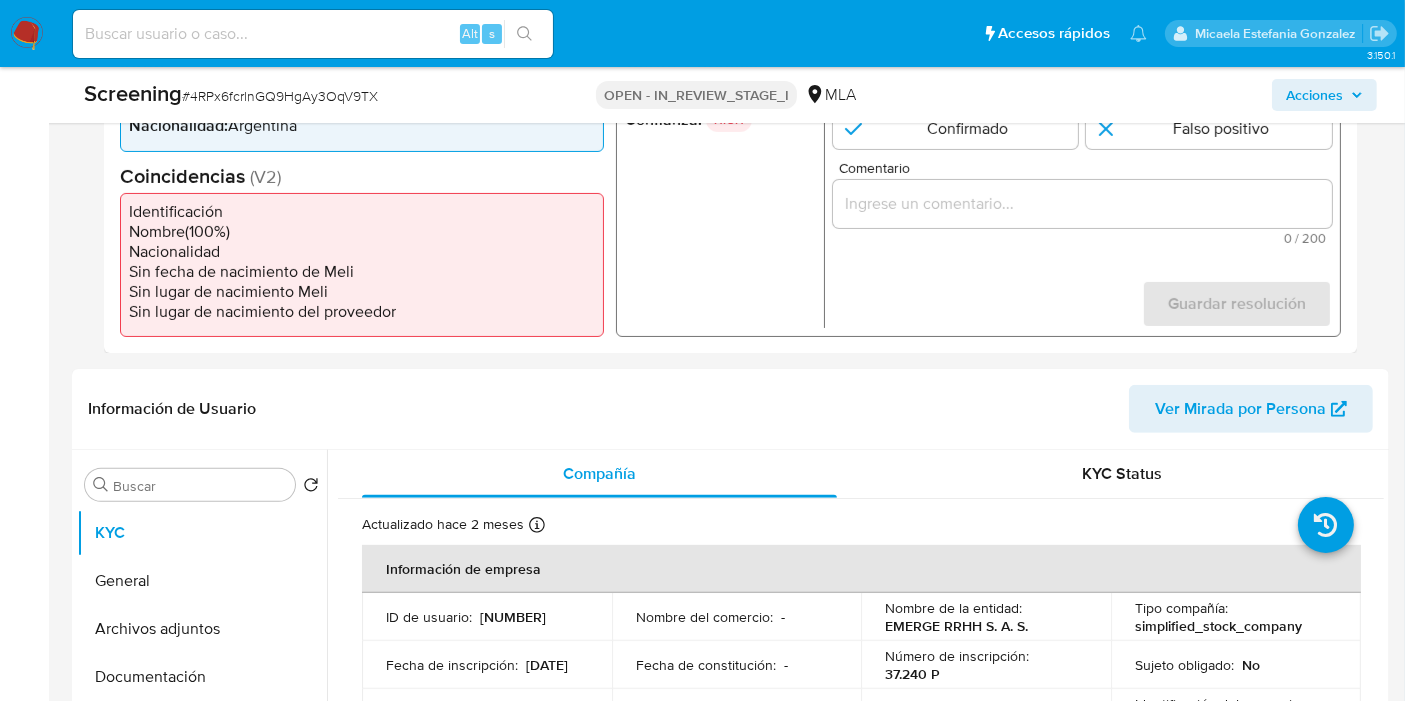 scroll, scrollTop: 666, scrollLeft: 0, axis: vertical 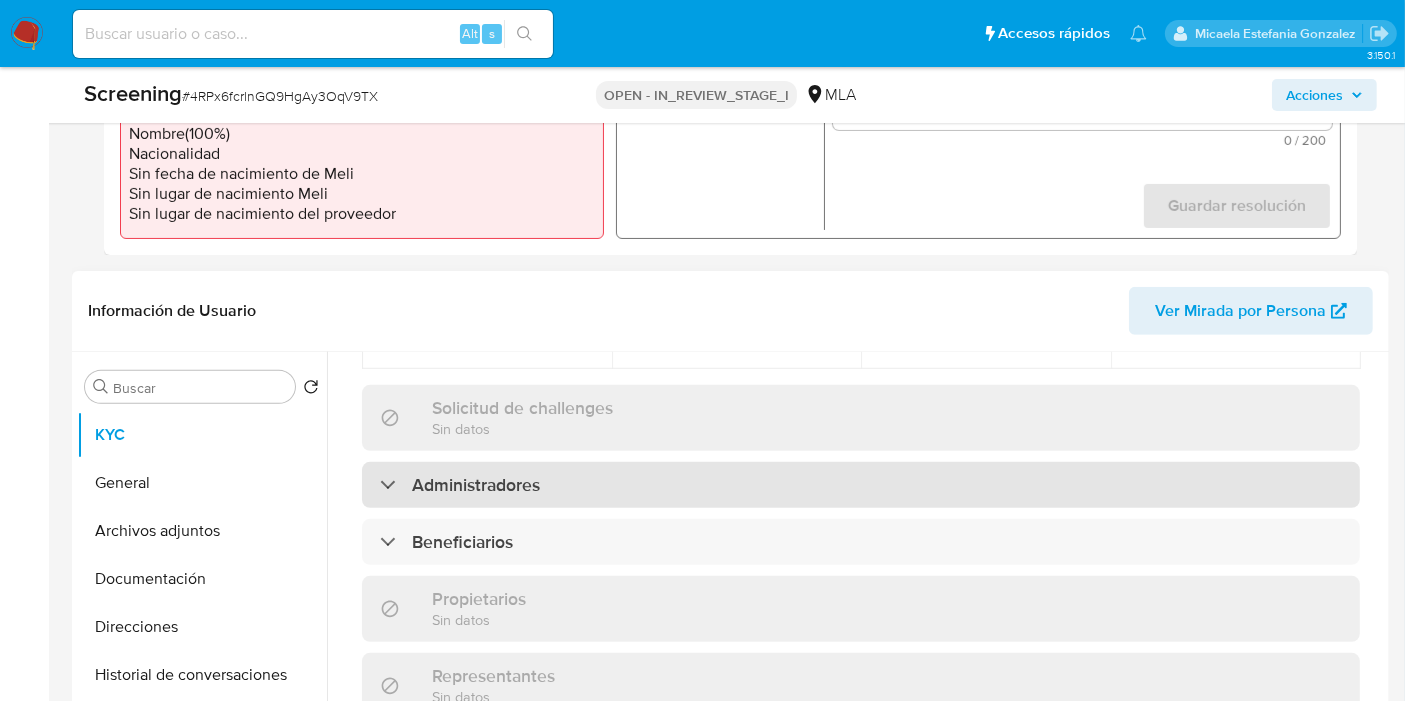 click on "Administradores" at bounding box center [476, 485] 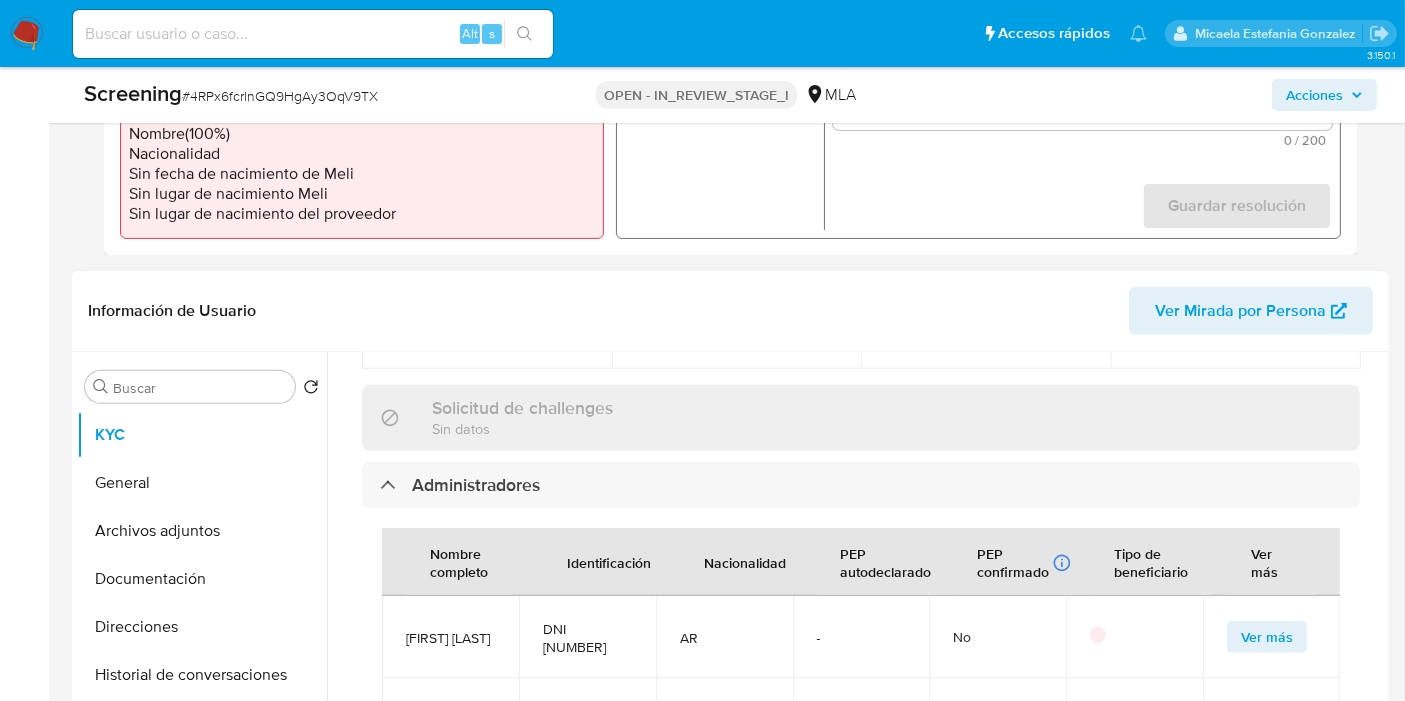 scroll, scrollTop: 17, scrollLeft: 0, axis: vertical 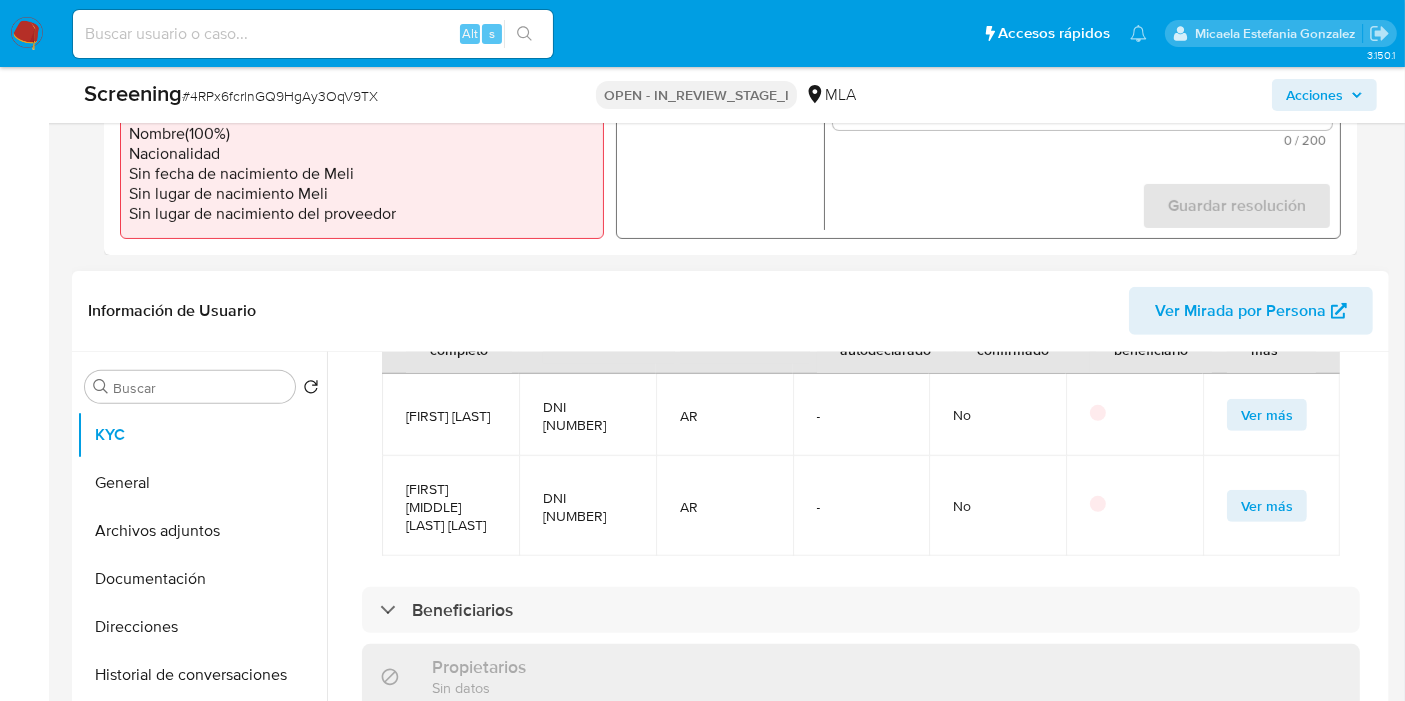 click on "DNI 30814379" at bounding box center (587, 507) 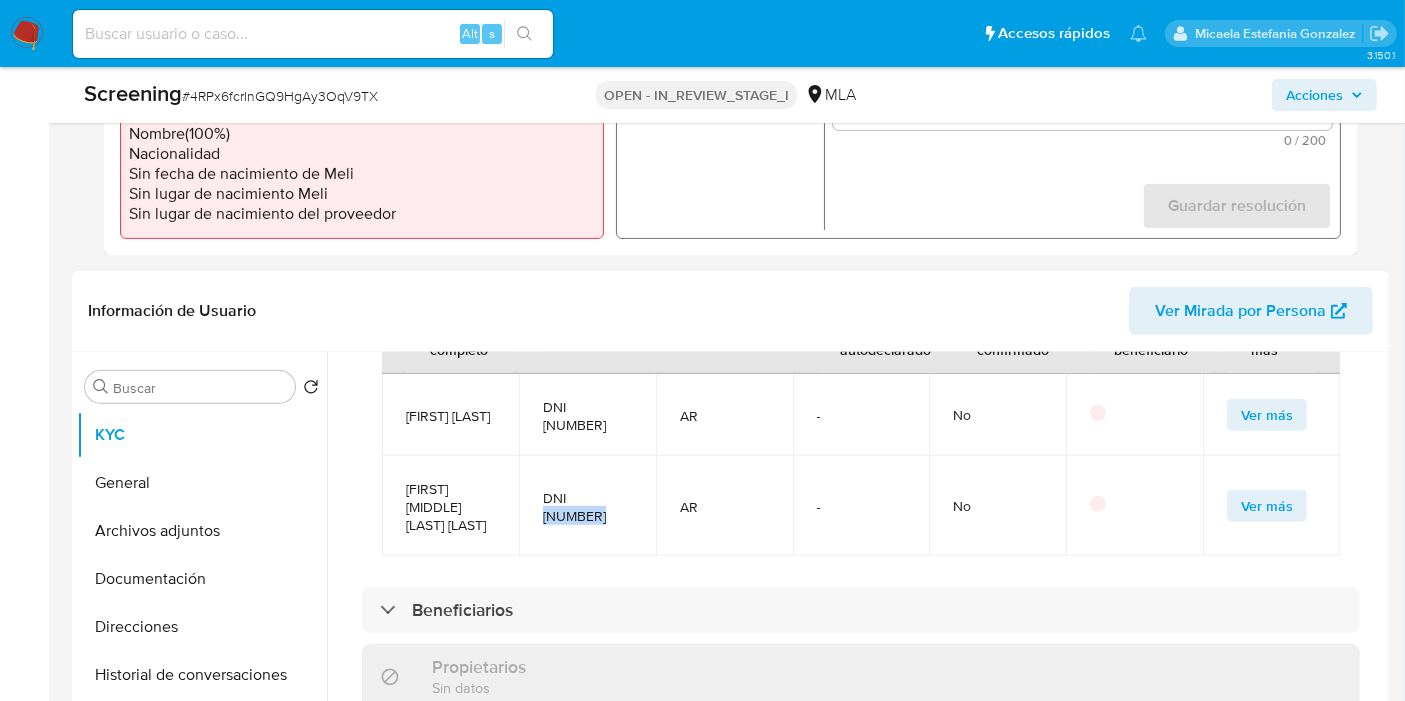 click on "DNI 30814379" at bounding box center [587, 507] 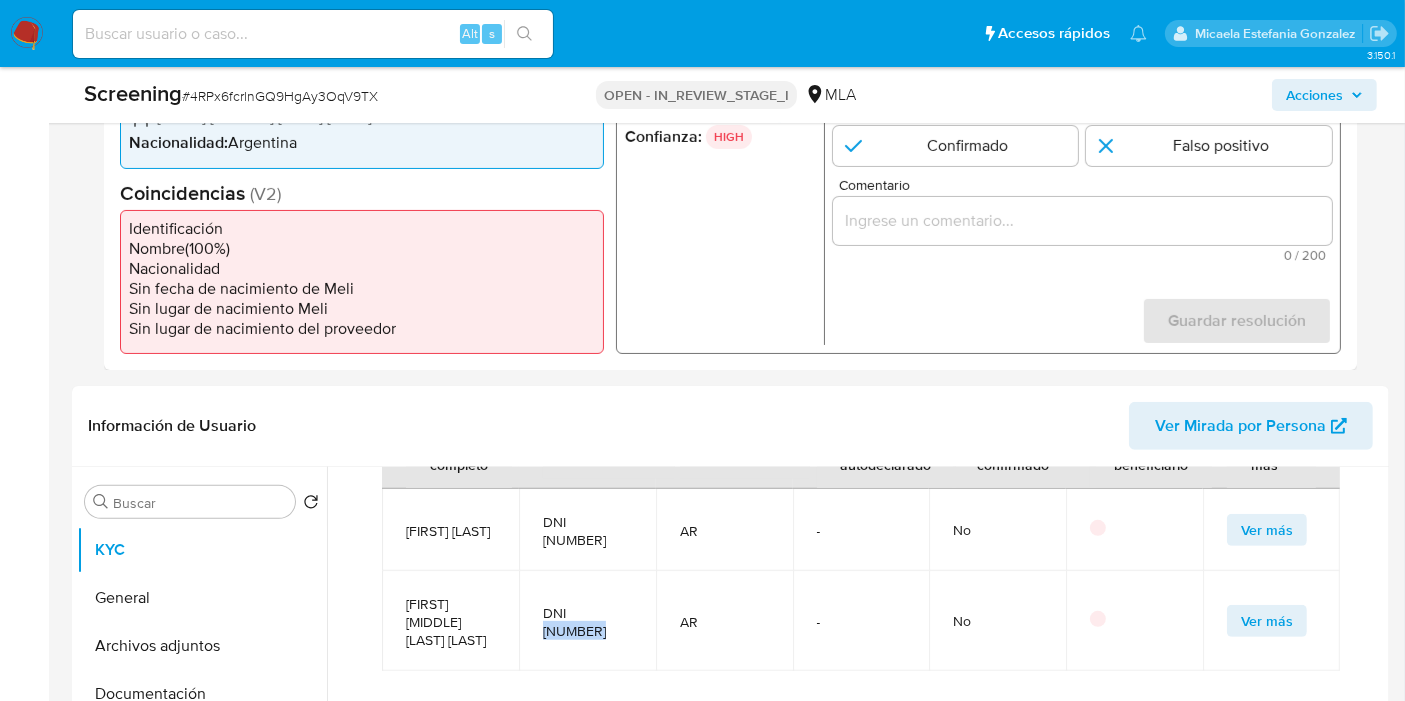 scroll, scrollTop: 444, scrollLeft: 0, axis: vertical 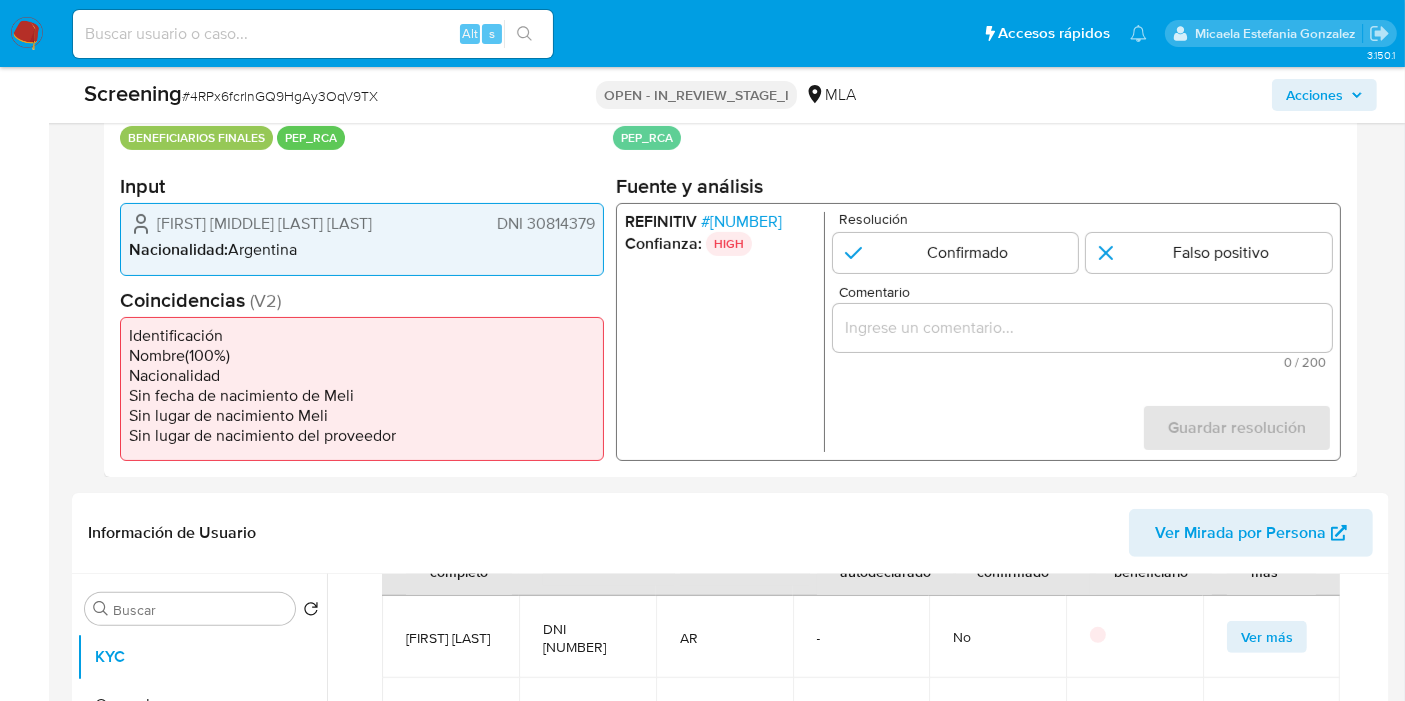 drag, startPoint x: 775, startPoint y: 215, endPoint x: 737, endPoint y: 223, distance: 38.832977 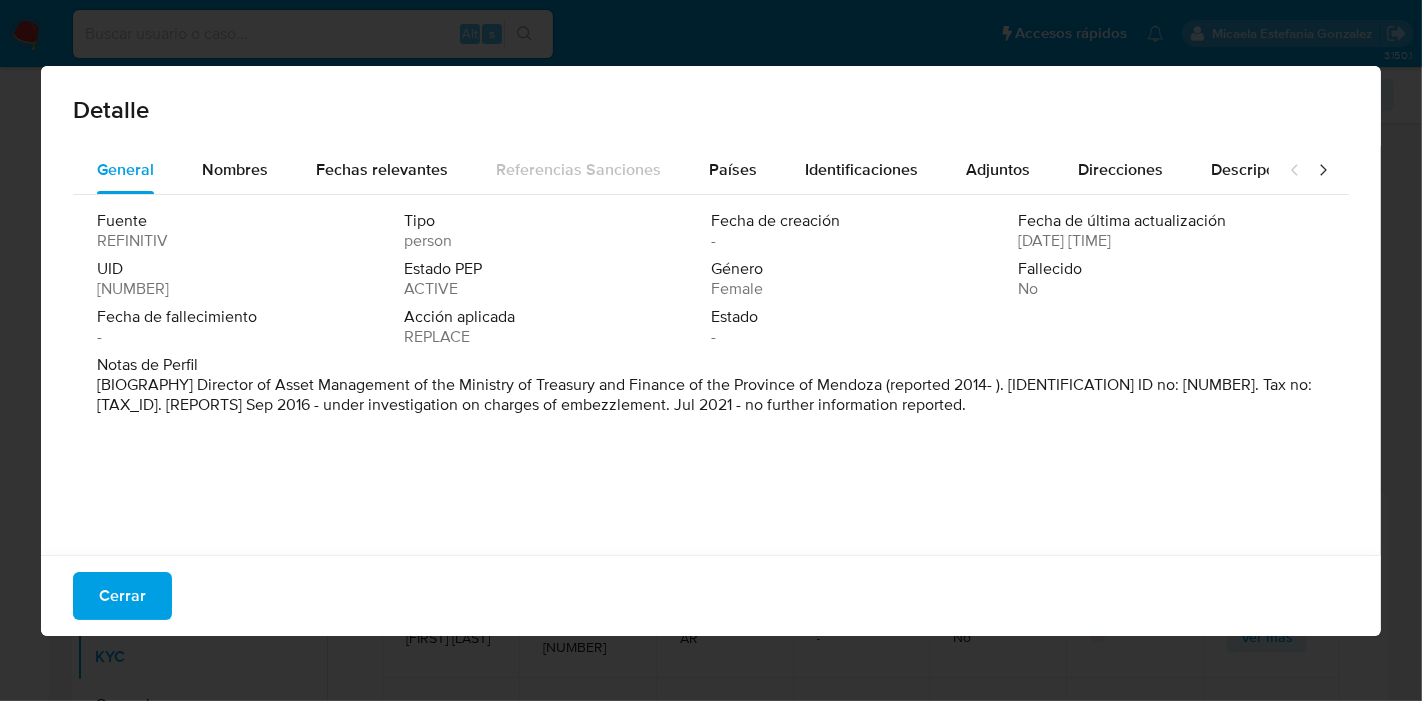 click on "[BIOGRAPHY] Director of Asset Management of the Ministry of Treasury and Finance of the Province of Mendoza (reported 2014- ). [IDENTIFICATION] ID no: 30814379. Tax no: 27-30814379-7. [REPORTS] Sep 2016 - under investigation on charges of embezzlement. Jul 2021 - no further information reported." at bounding box center (709, 395) 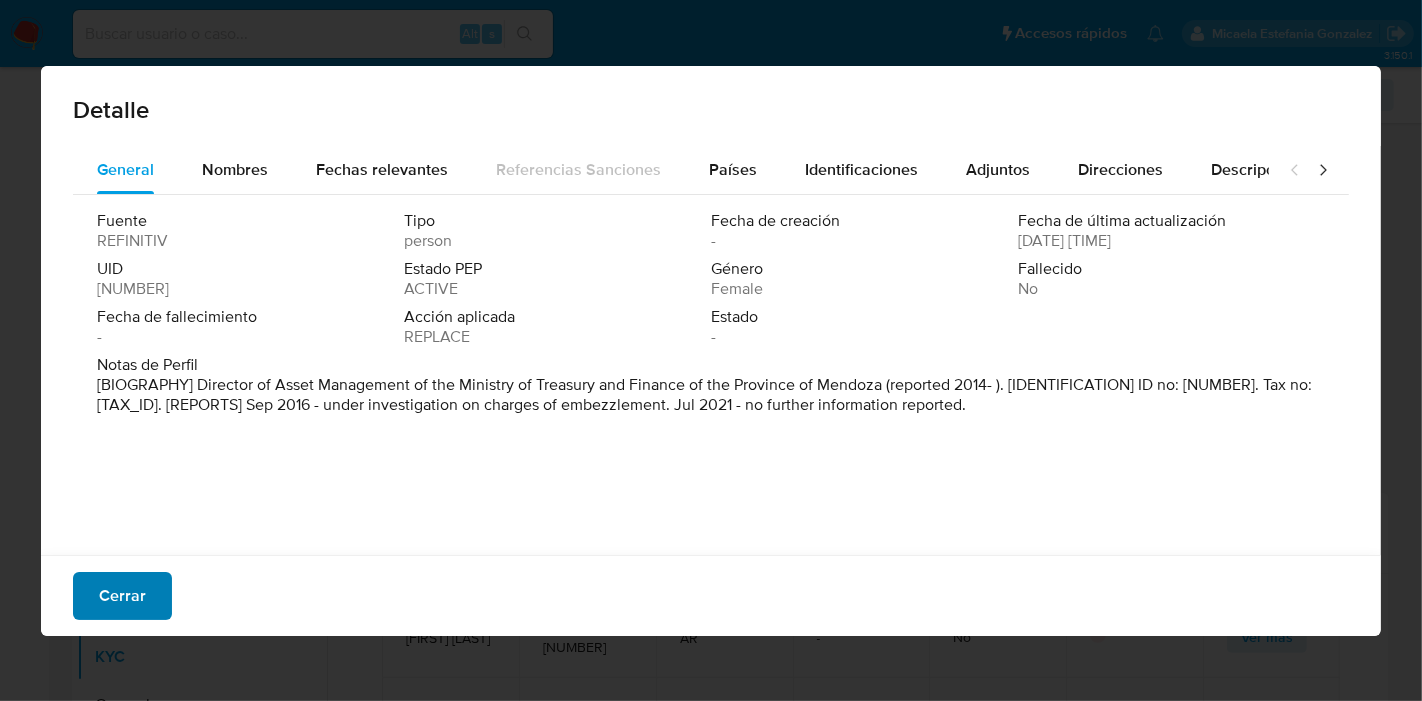 click on "Cerrar" at bounding box center (122, 596) 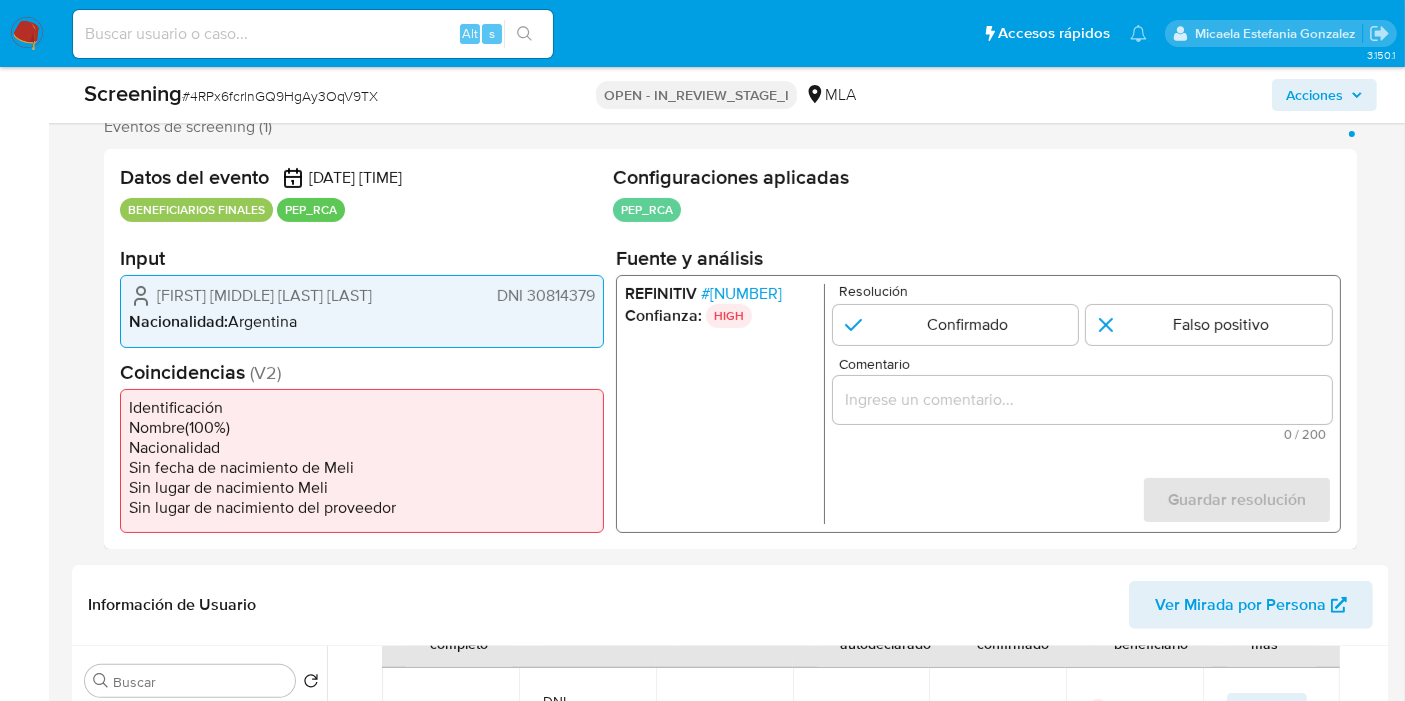 scroll, scrollTop: 333, scrollLeft: 0, axis: vertical 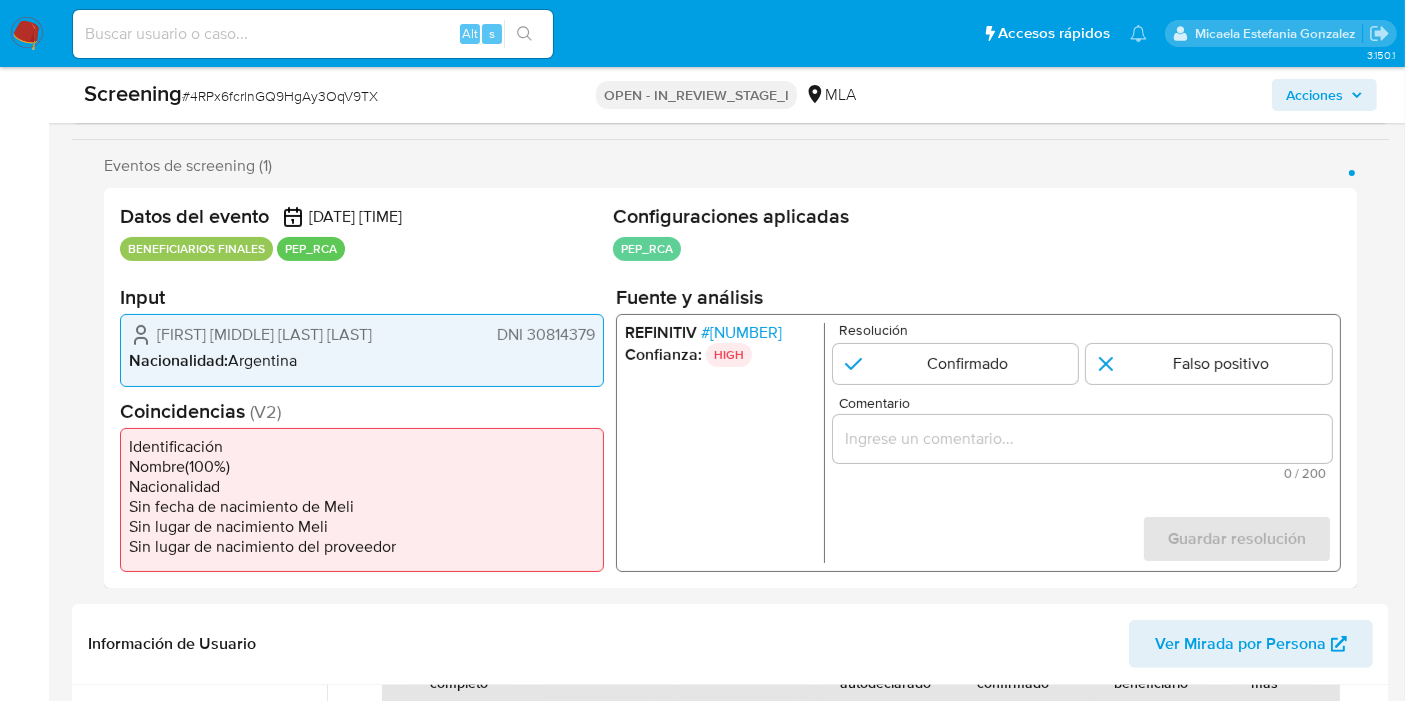 click on "# 2488990" at bounding box center [741, 333] 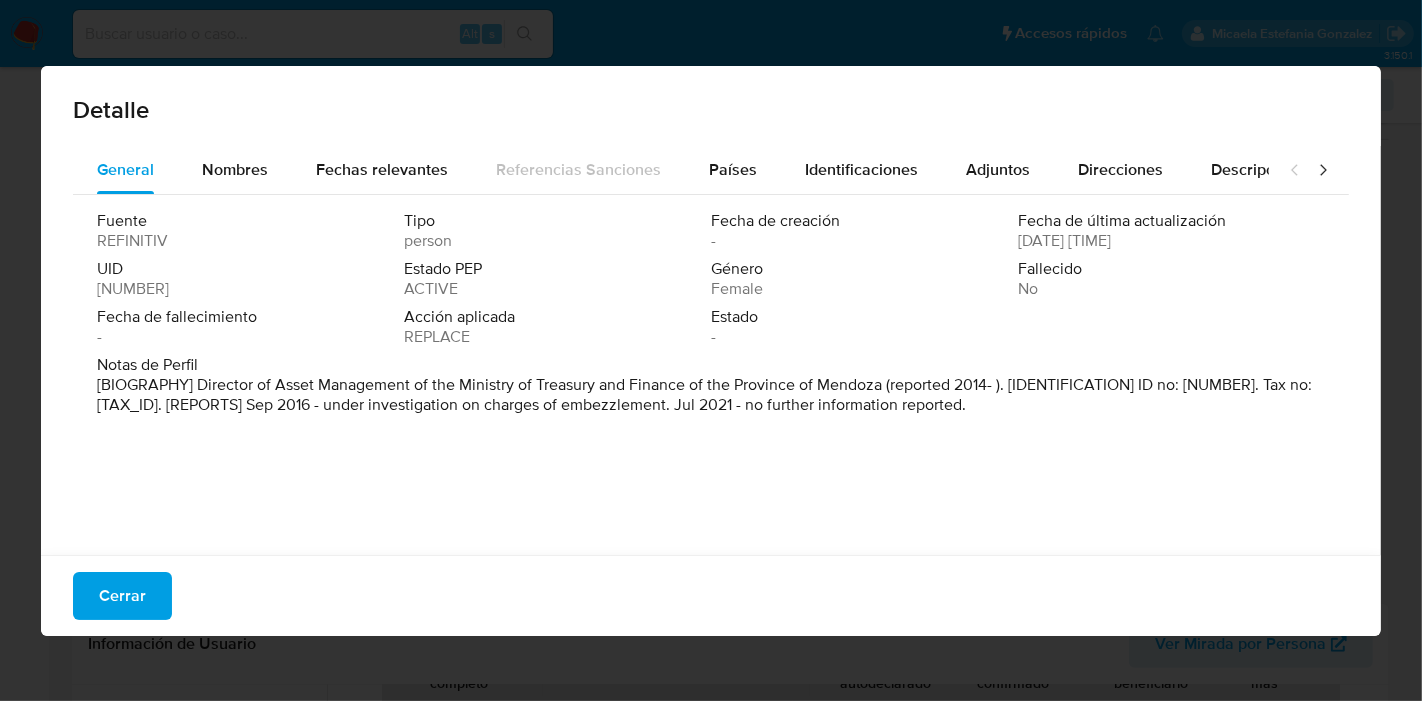 click on "[BIOGRAPHY] Director of Asset Management of the Ministry of Treasury and Finance of the Province of Mendoza (reported 2014- ). [IDENTIFICATION] ID no: 30814379. Tax no: 27-30814379-7. [REPORTS] Sep 2016 - under investigation on charges of embezzlement. Jul 2021 - no further information reported." at bounding box center [709, 395] 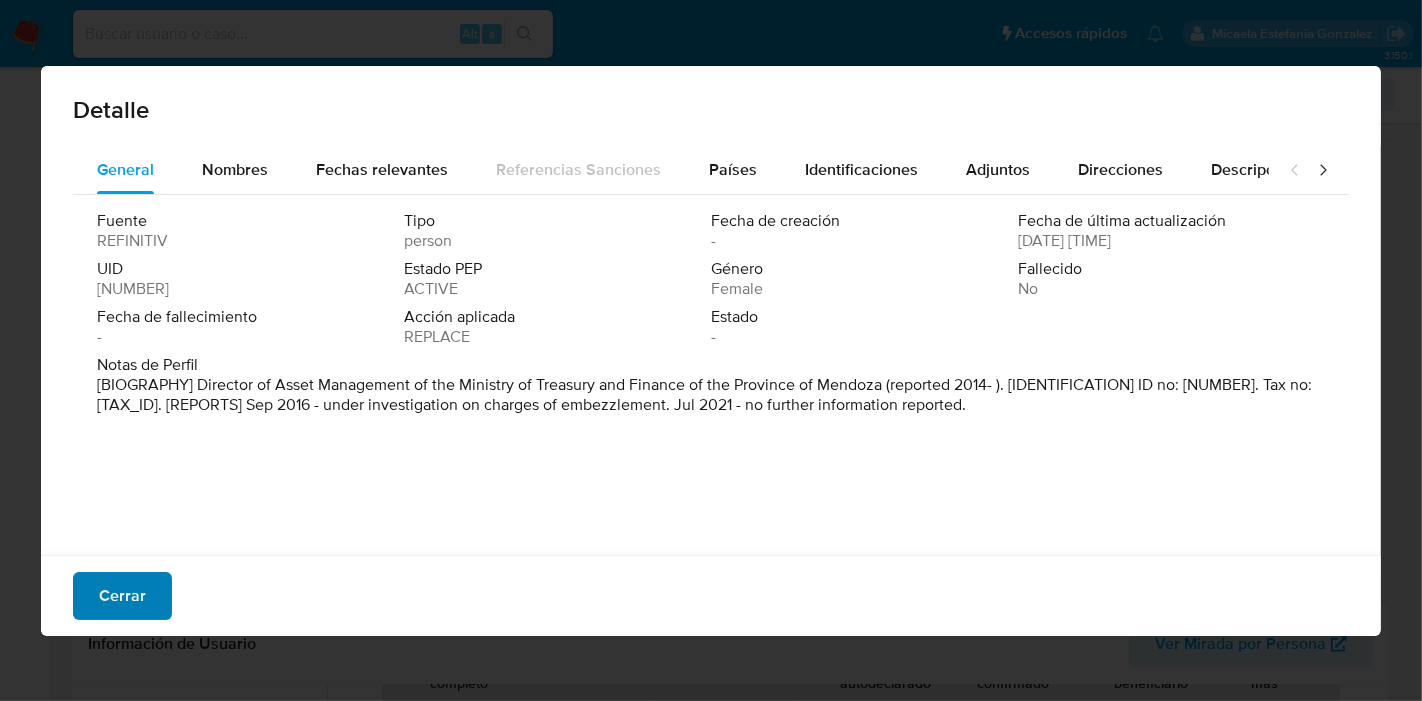 click on "Cerrar" at bounding box center [122, 596] 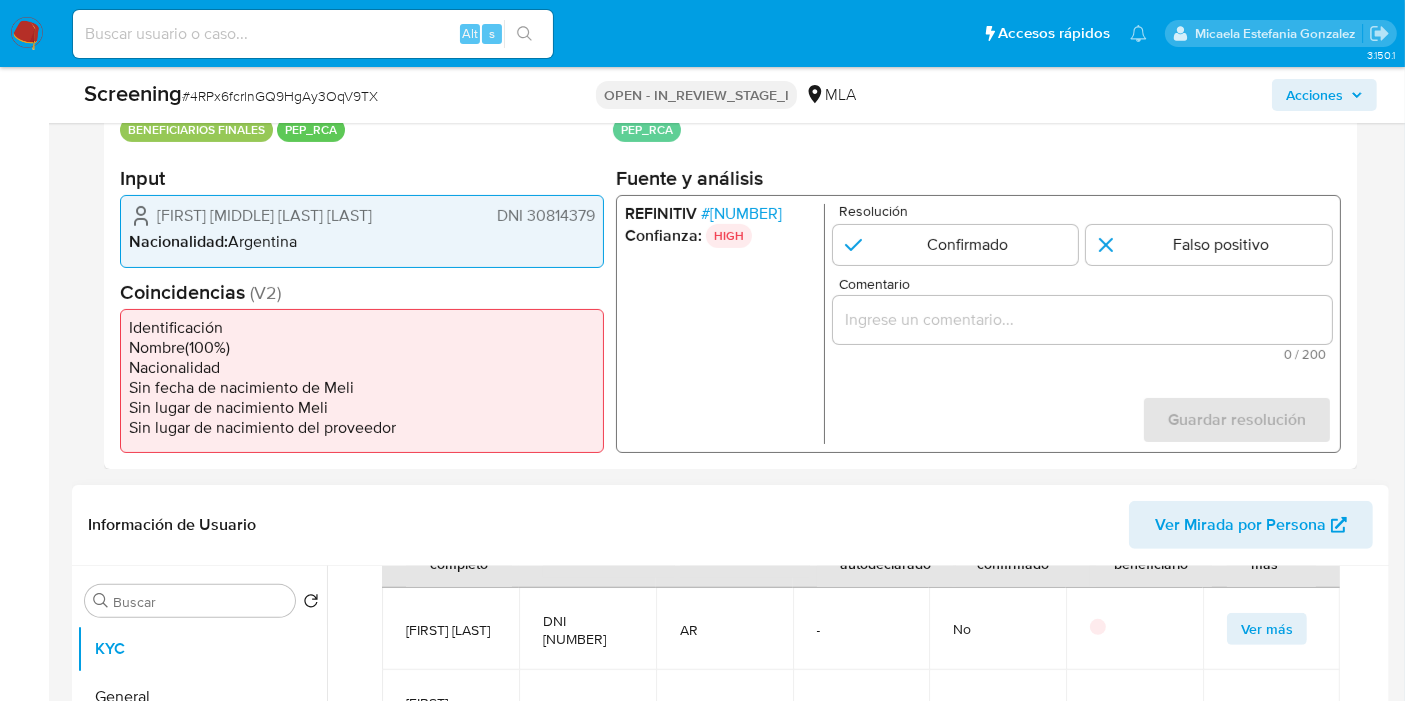 scroll, scrollTop: 777, scrollLeft: 0, axis: vertical 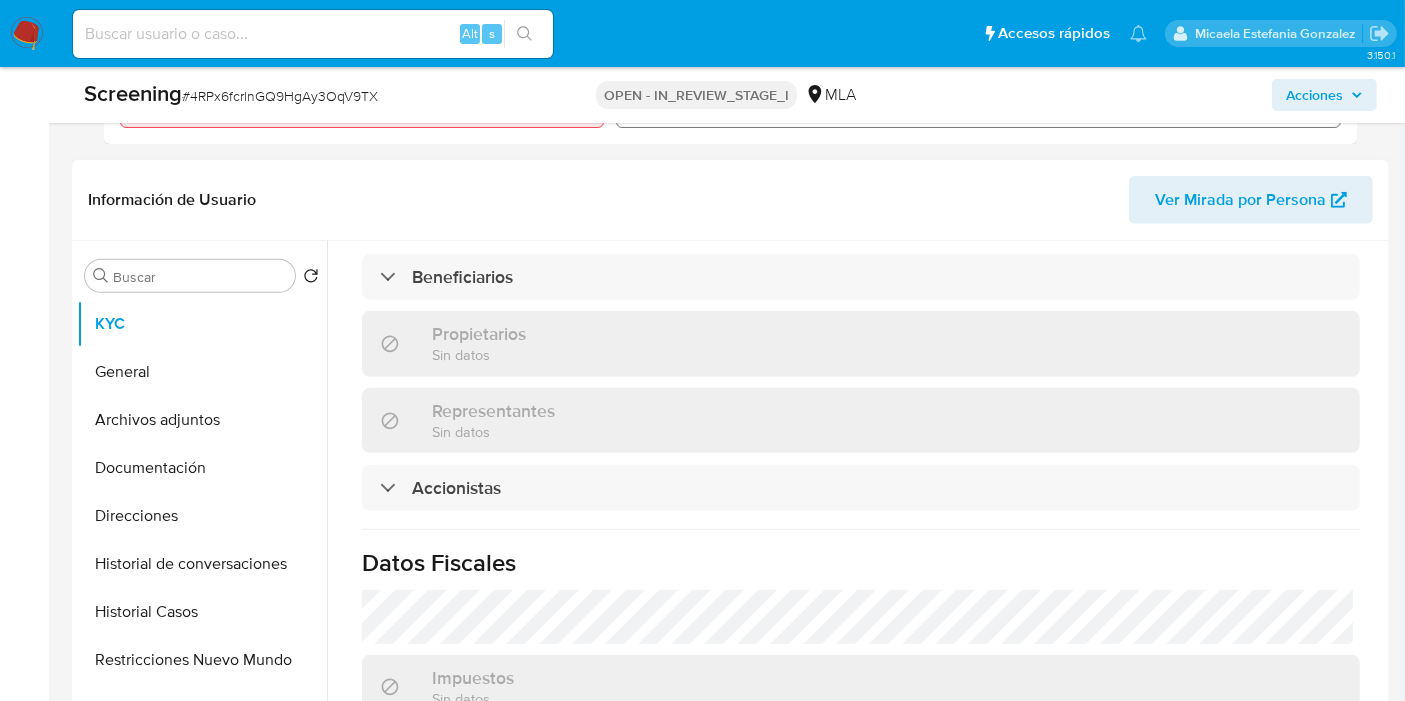 click on "Representantes Sin datos" at bounding box center (861, 420) 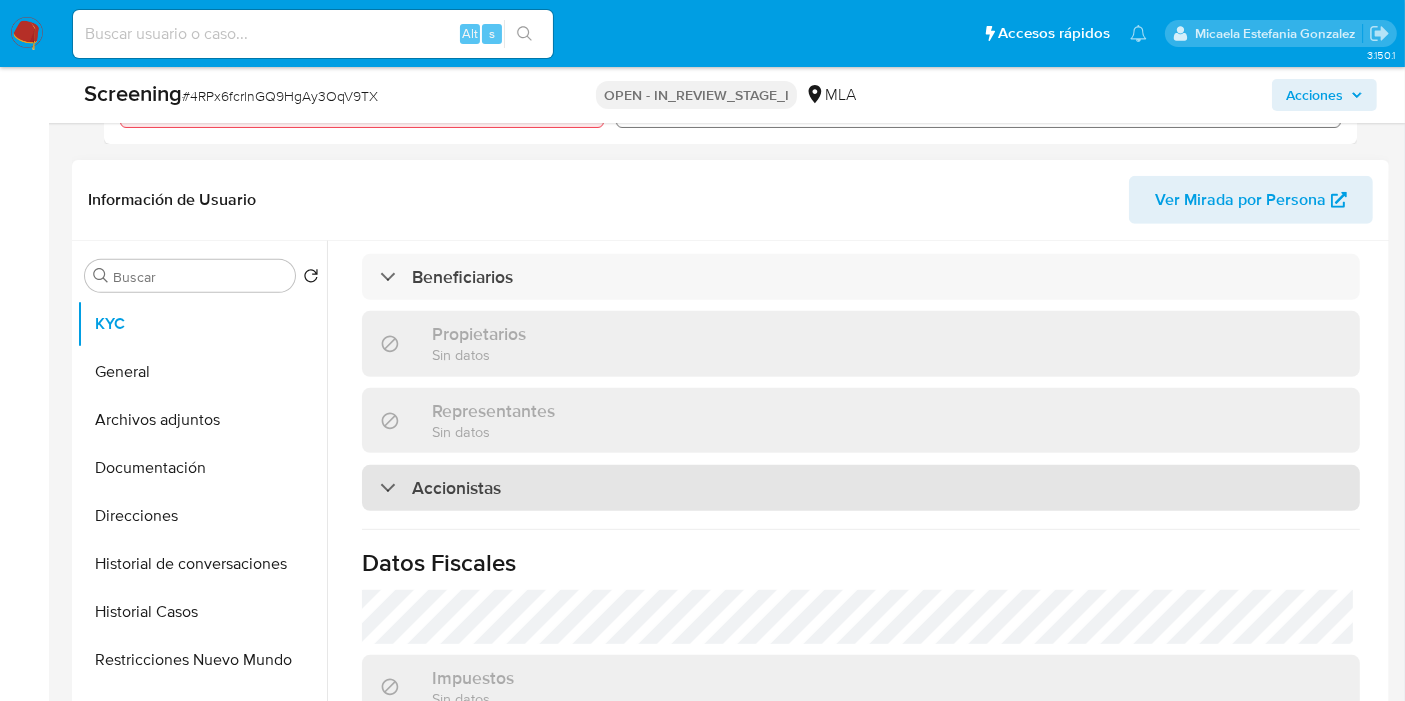 click on "Accionistas" at bounding box center (861, 488) 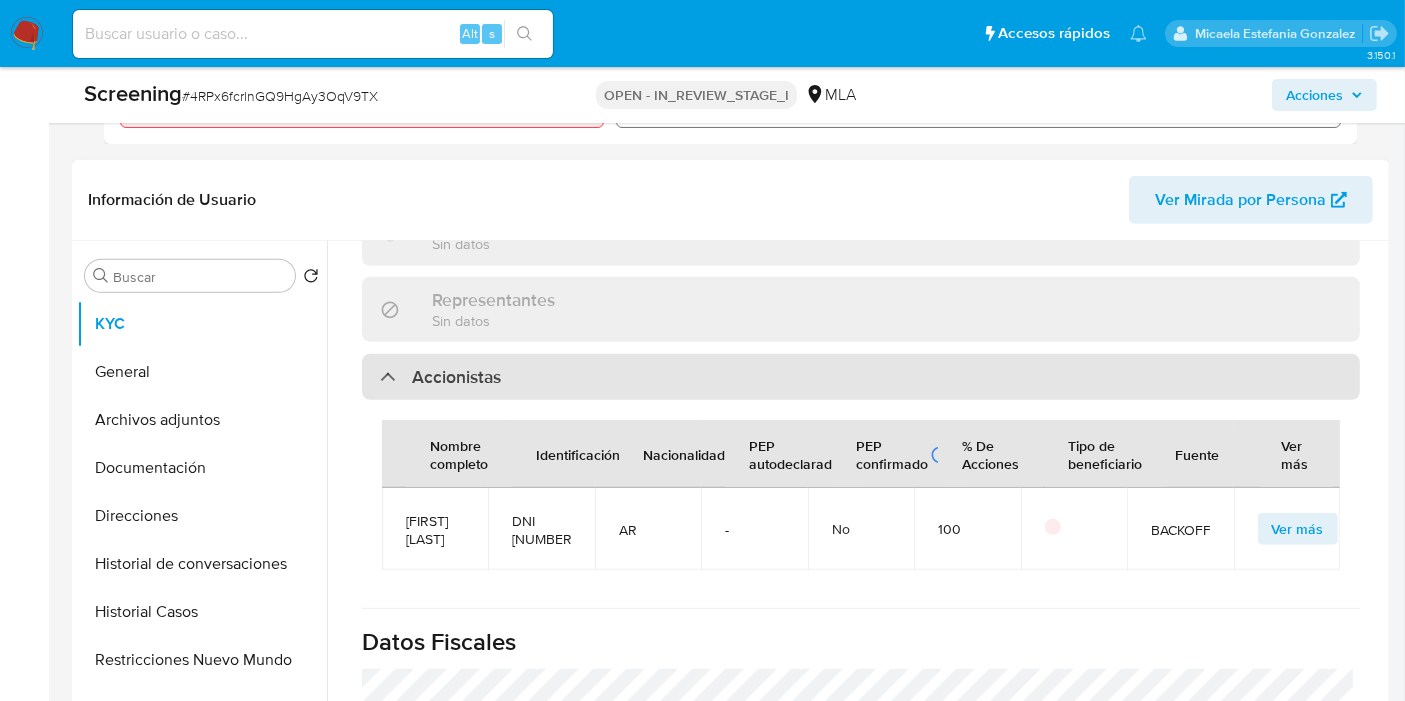 click on "Accionistas" at bounding box center [861, 377] 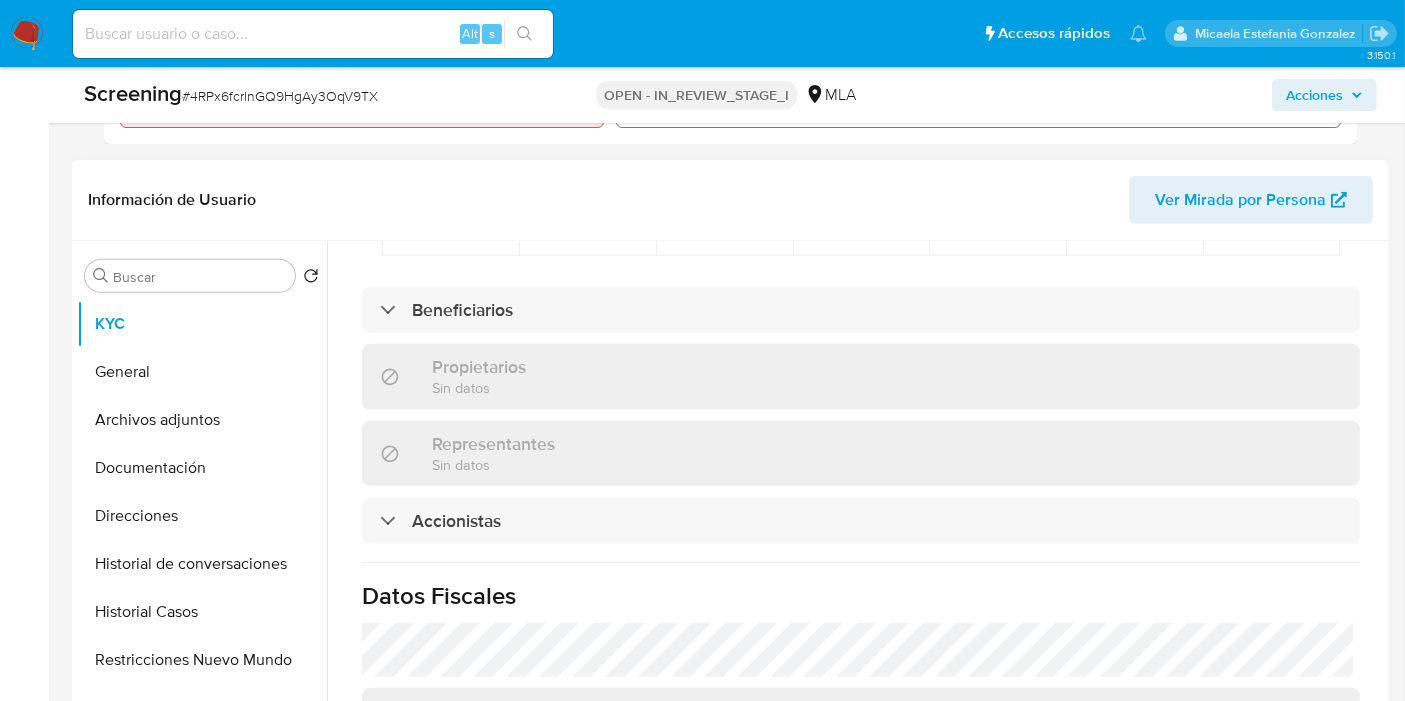 scroll, scrollTop: 1333, scrollLeft: 0, axis: vertical 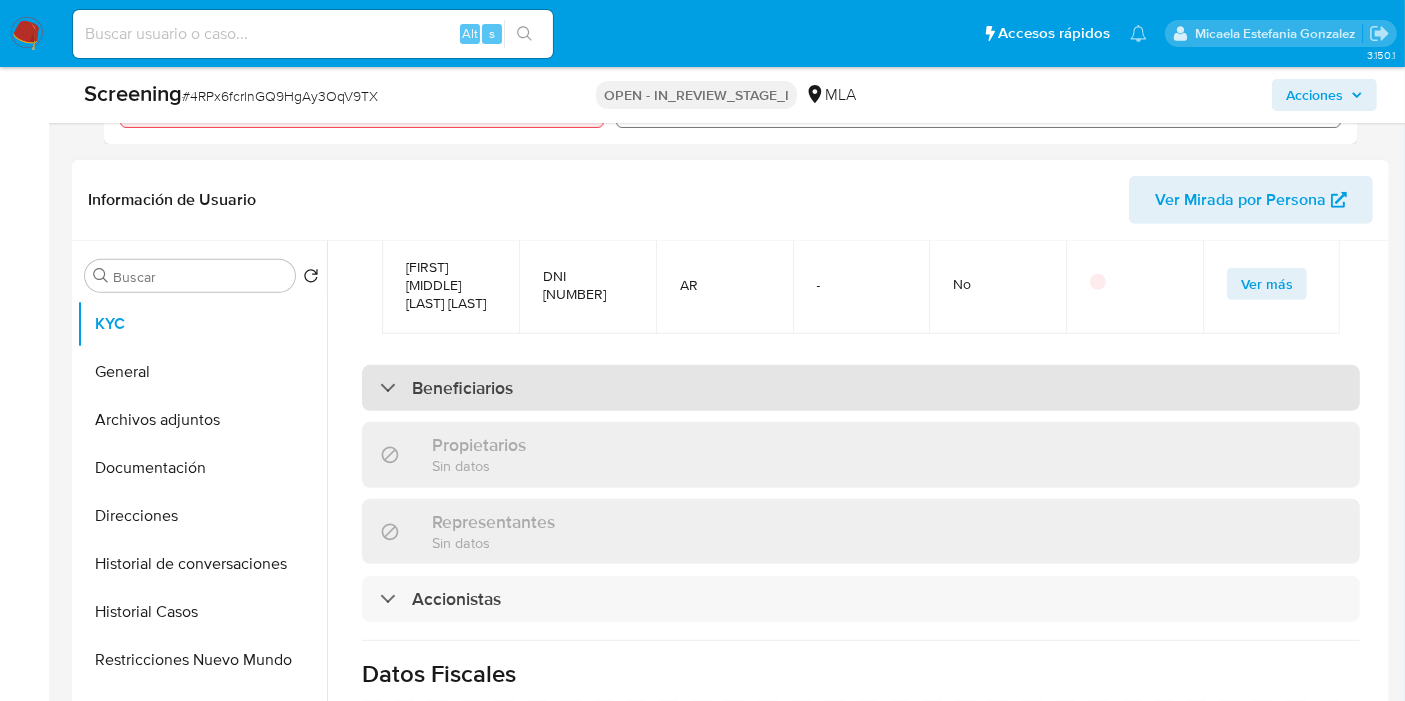 click on "Beneficiarios" at bounding box center (462, 388) 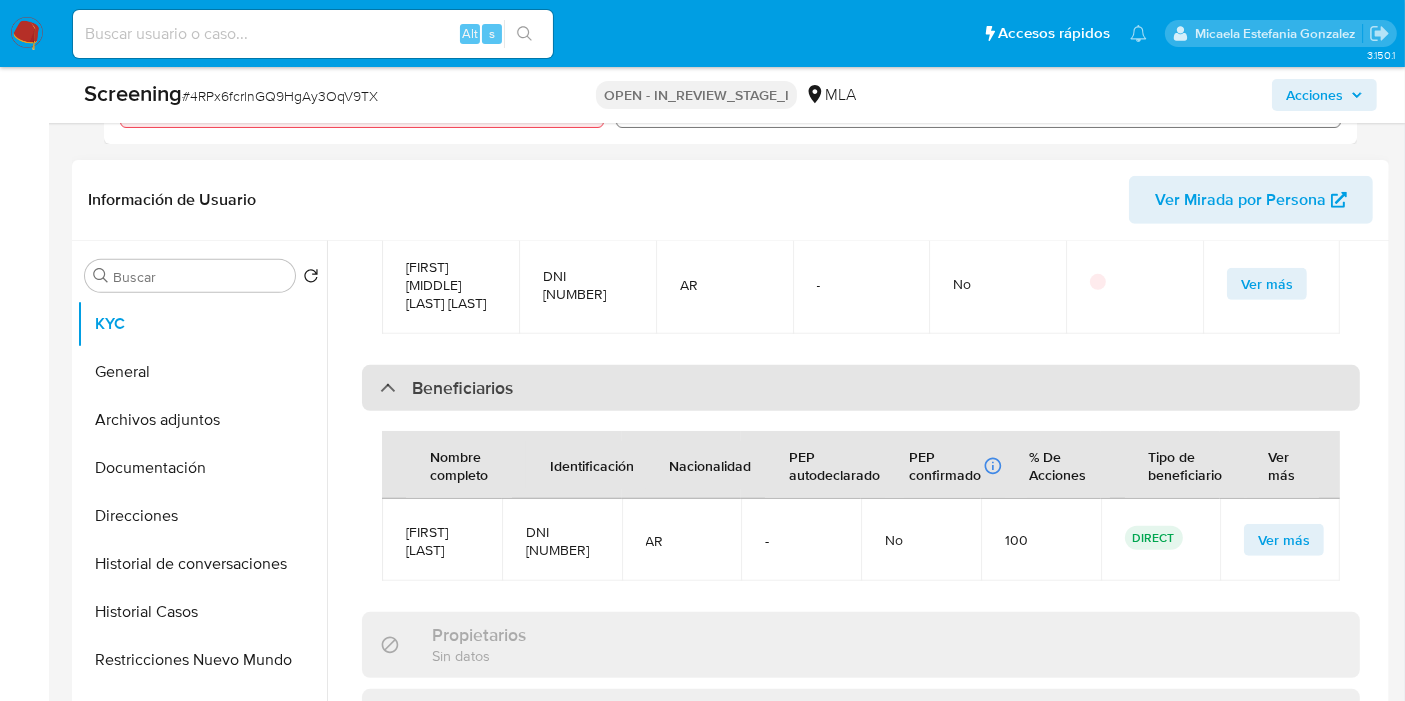 click on "Beneficiarios" at bounding box center [861, 388] 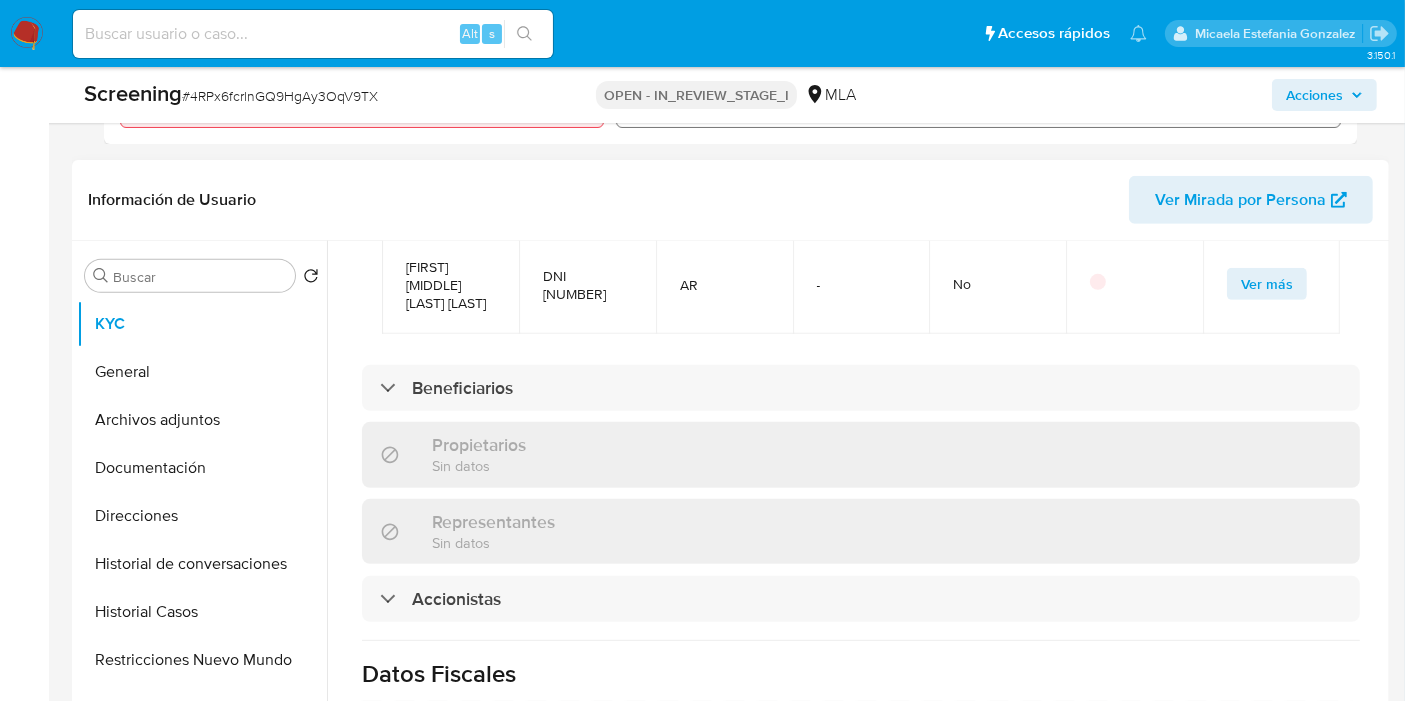 scroll, scrollTop: 1000, scrollLeft: 0, axis: vertical 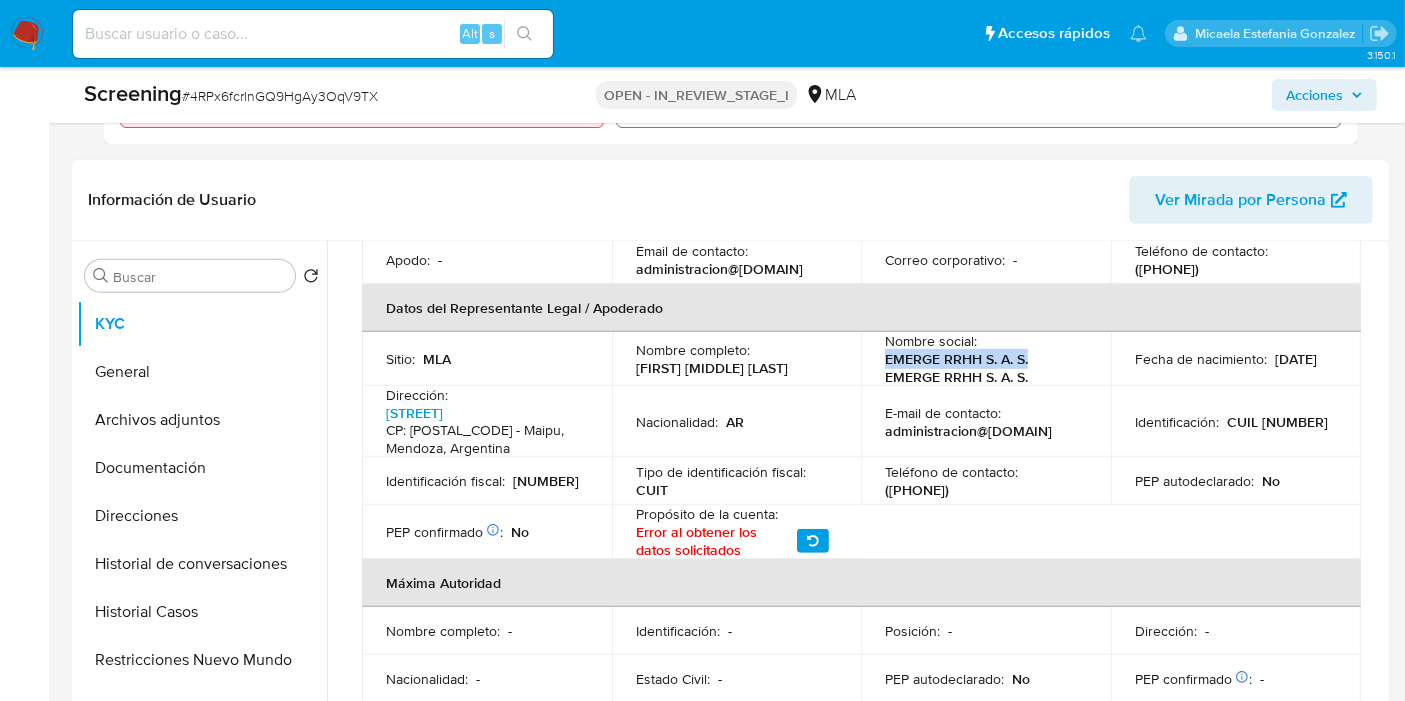 drag, startPoint x: 874, startPoint y: 364, endPoint x: 1030, endPoint y: 354, distance: 156.32019 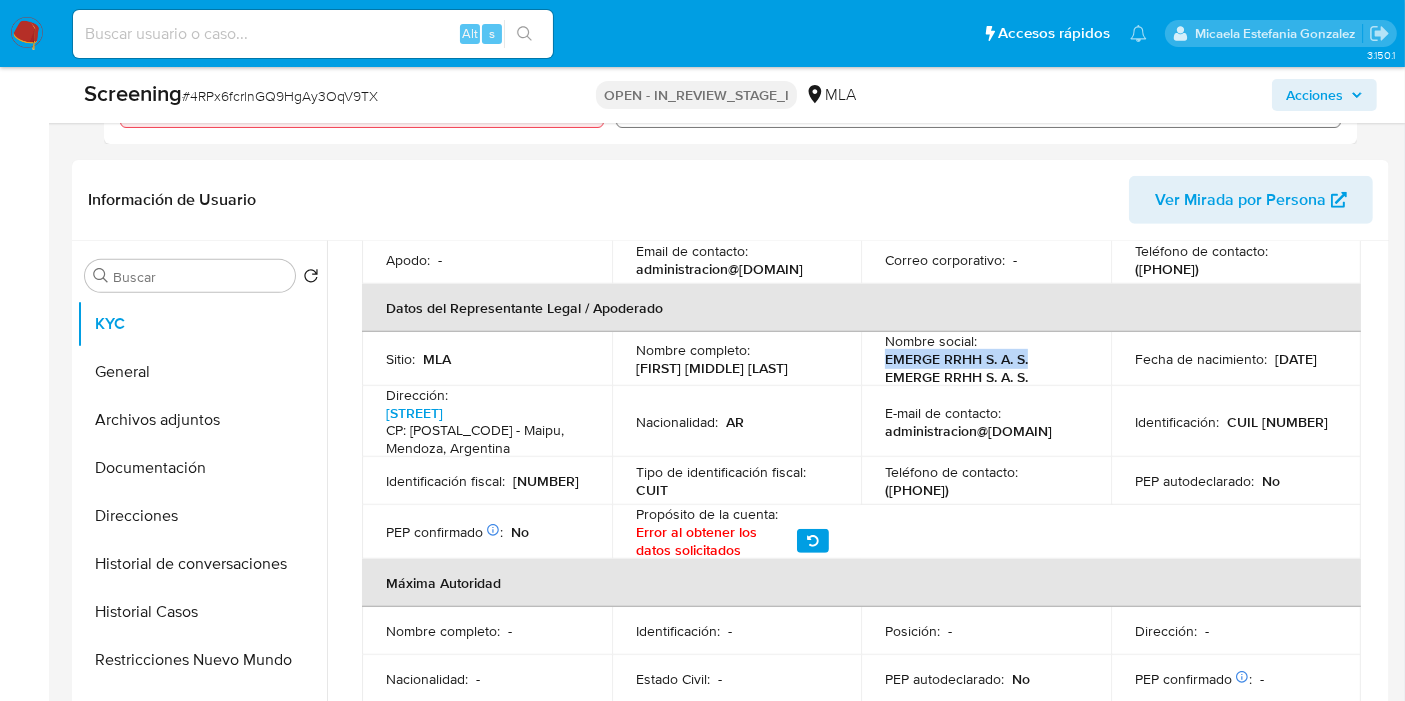 drag, startPoint x: 0, startPoint y: 490, endPoint x: 42, endPoint y: 500, distance: 43.174065 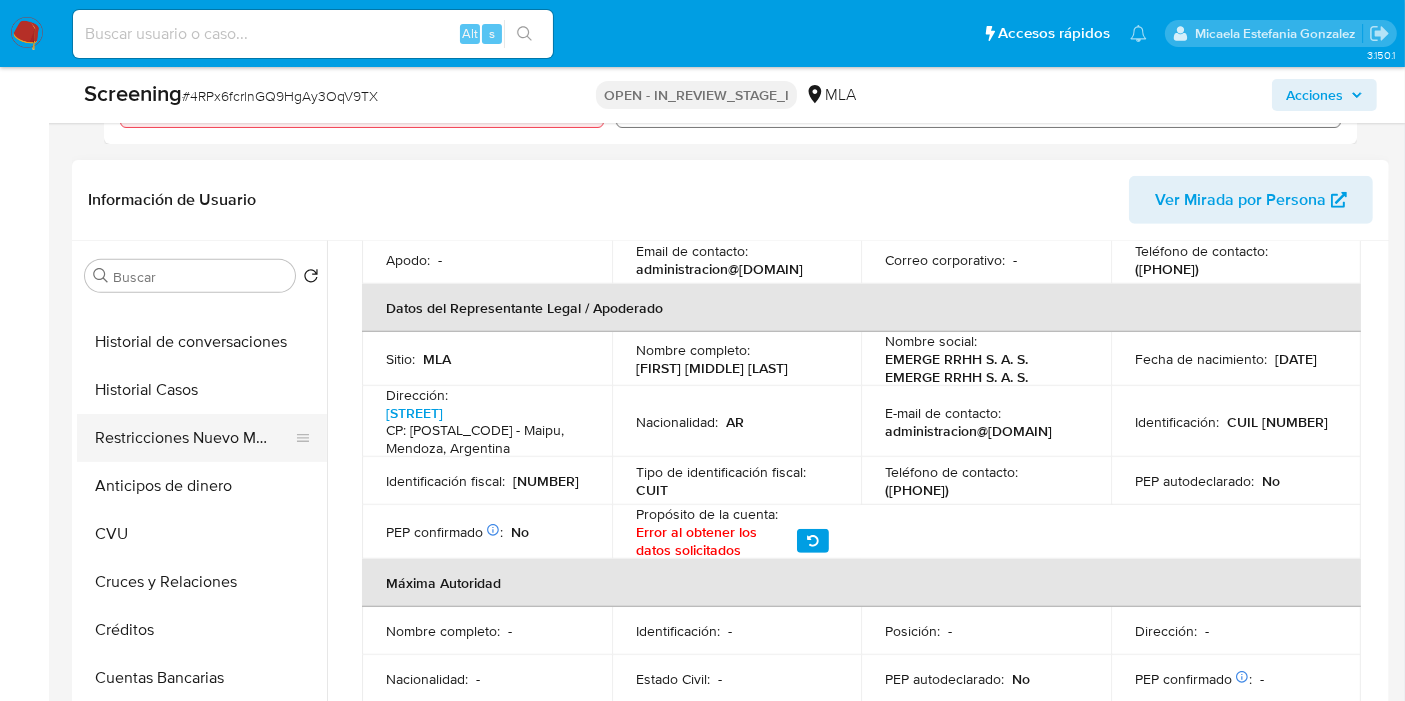 scroll, scrollTop: 0, scrollLeft: 0, axis: both 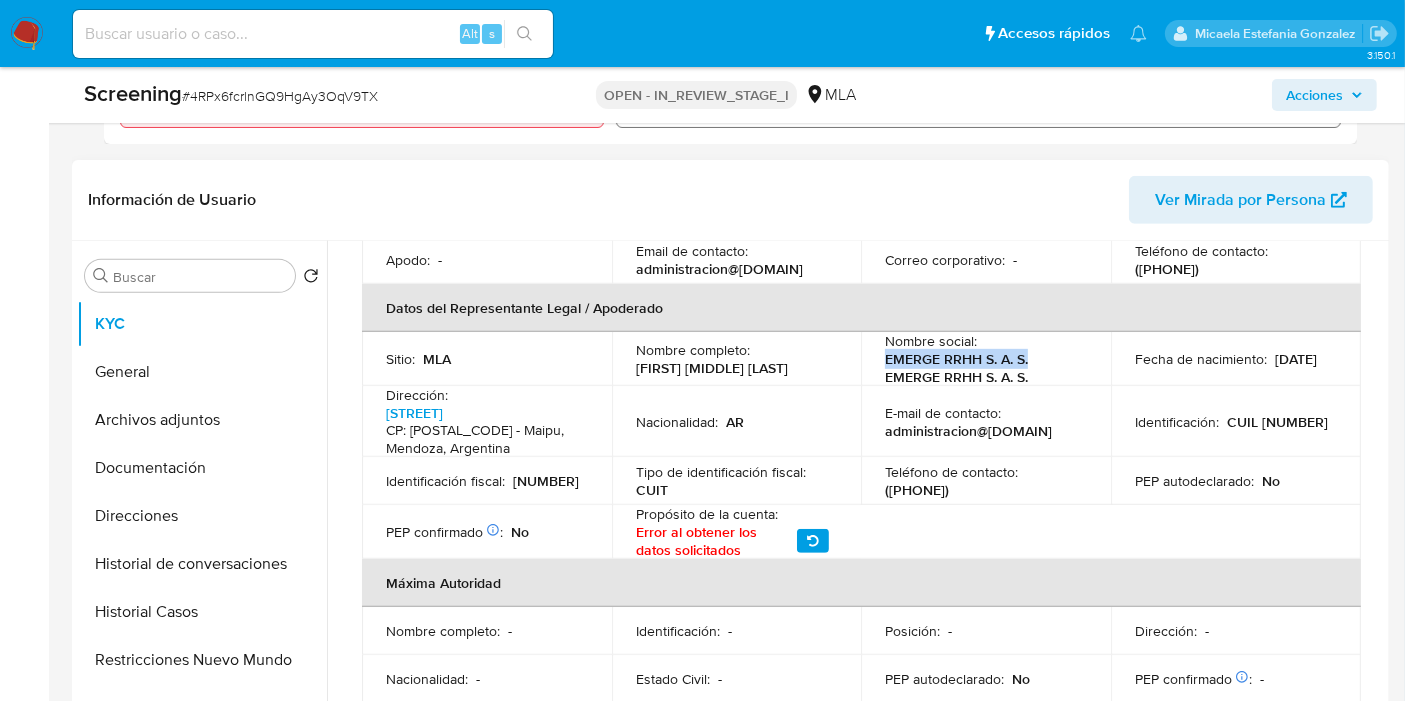 drag, startPoint x: 1034, startPoint y: 357, endPoint x: 874, endPoint y: 362, distance: 160.07811 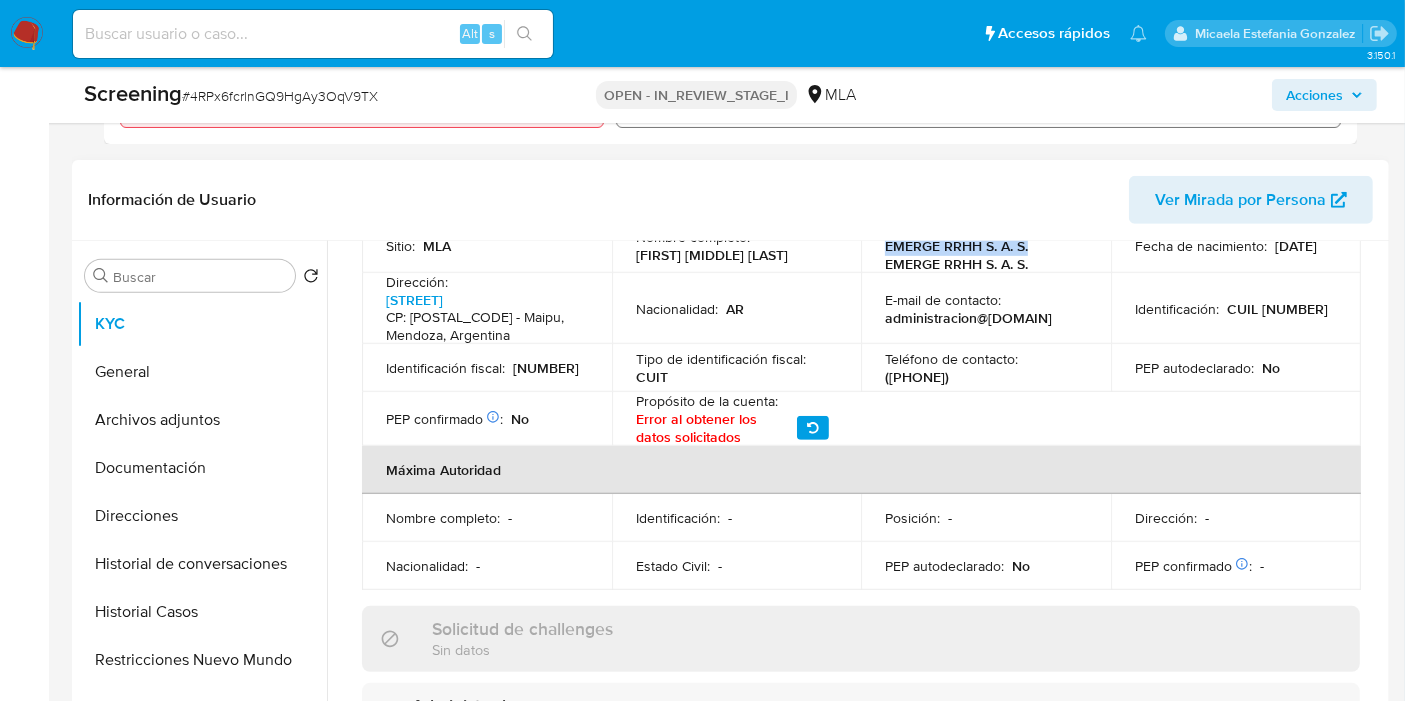scroll, scrollTop: 777, scrollLeft: 0, axis: vertical 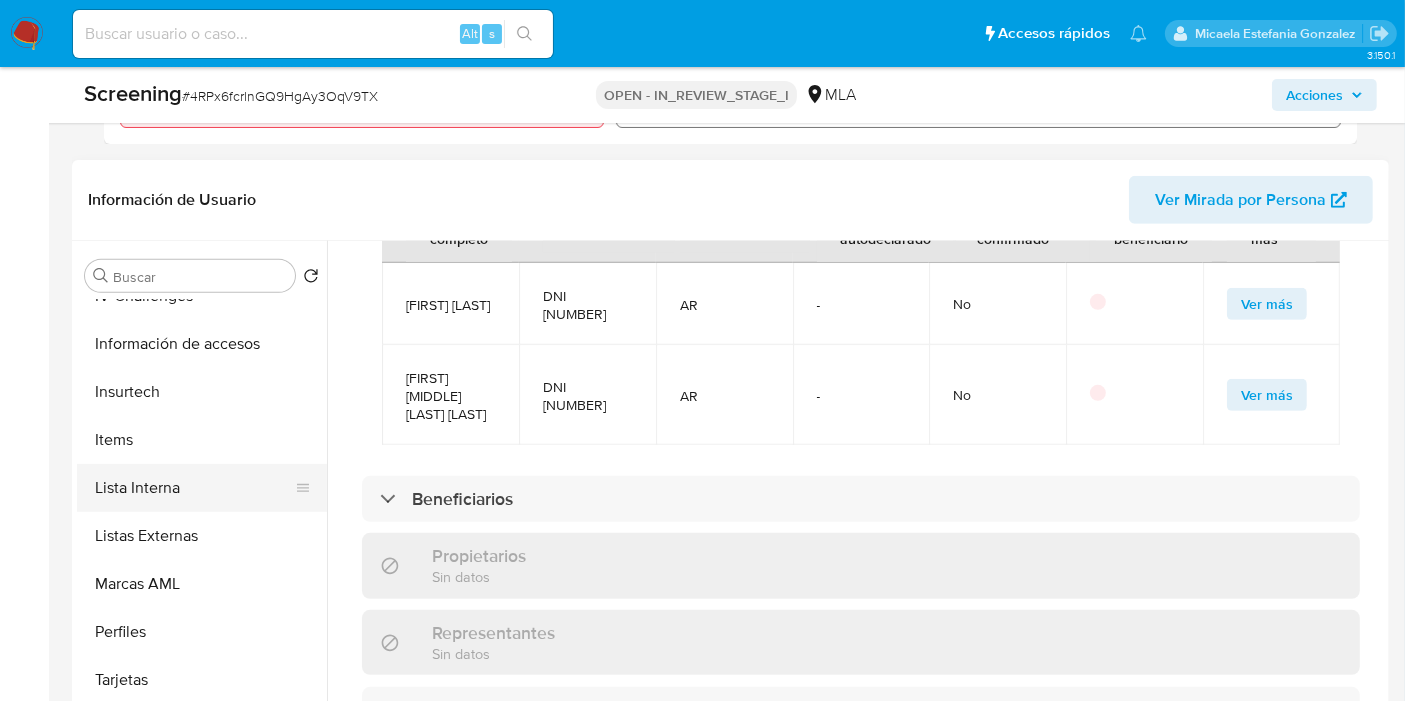 click on "Lista Interna" at bounding box center [194, 488] 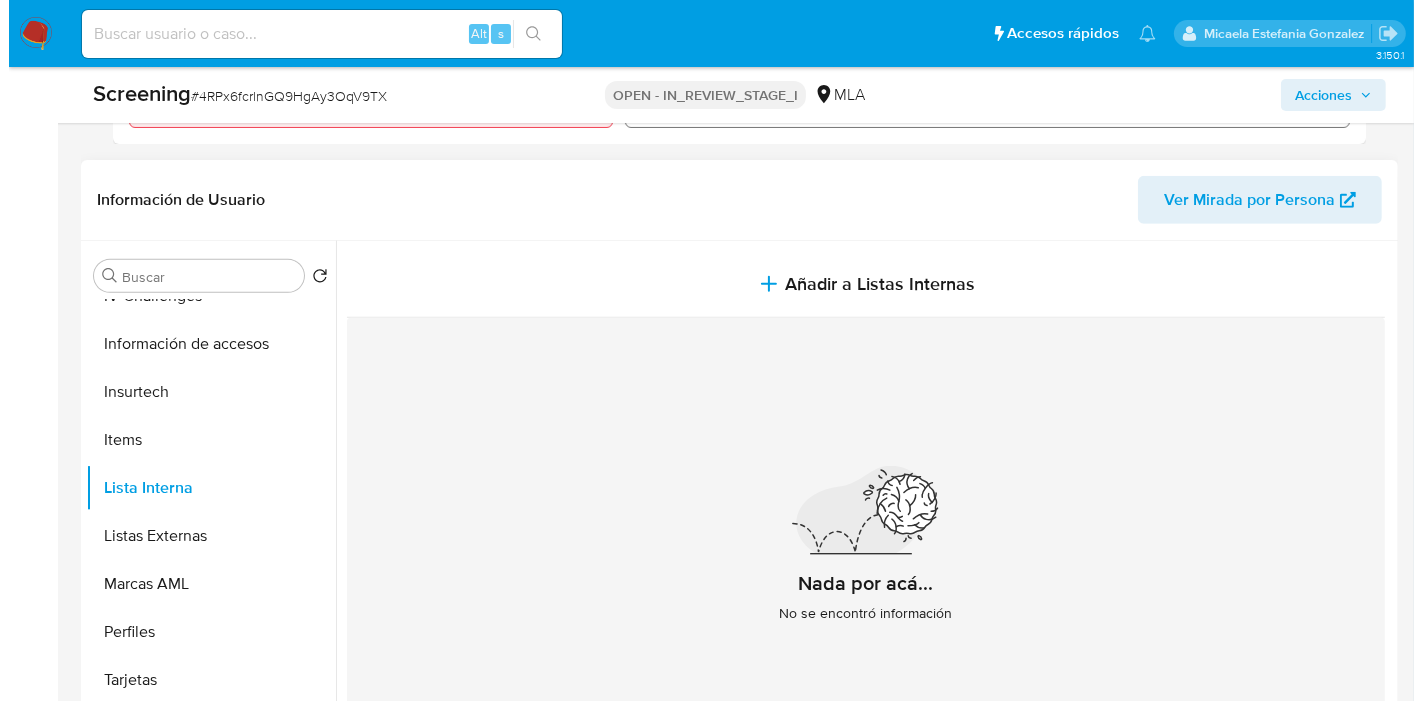 scroll, scrollTop: 44, scrollLeft: 0, axis: vertical 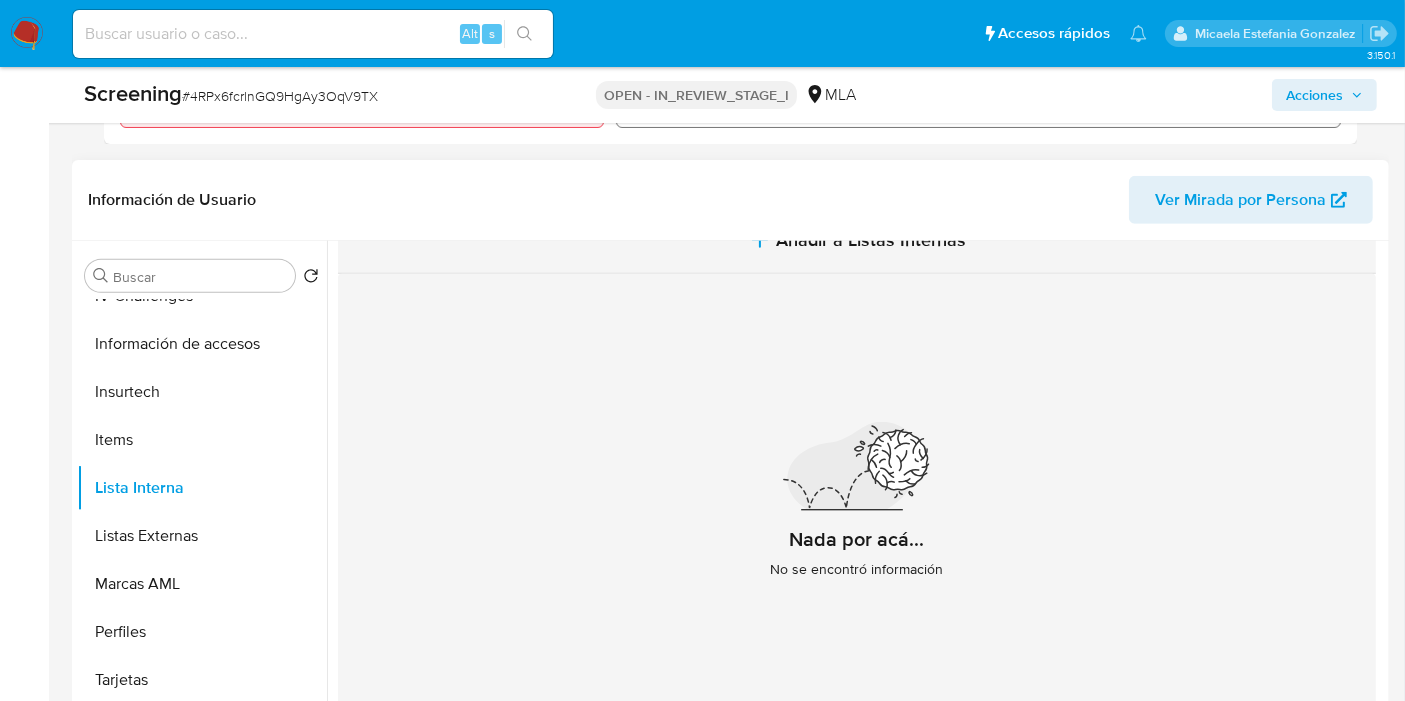 click on "Añadir a Listas Internas" at bounding box center [857, 240] 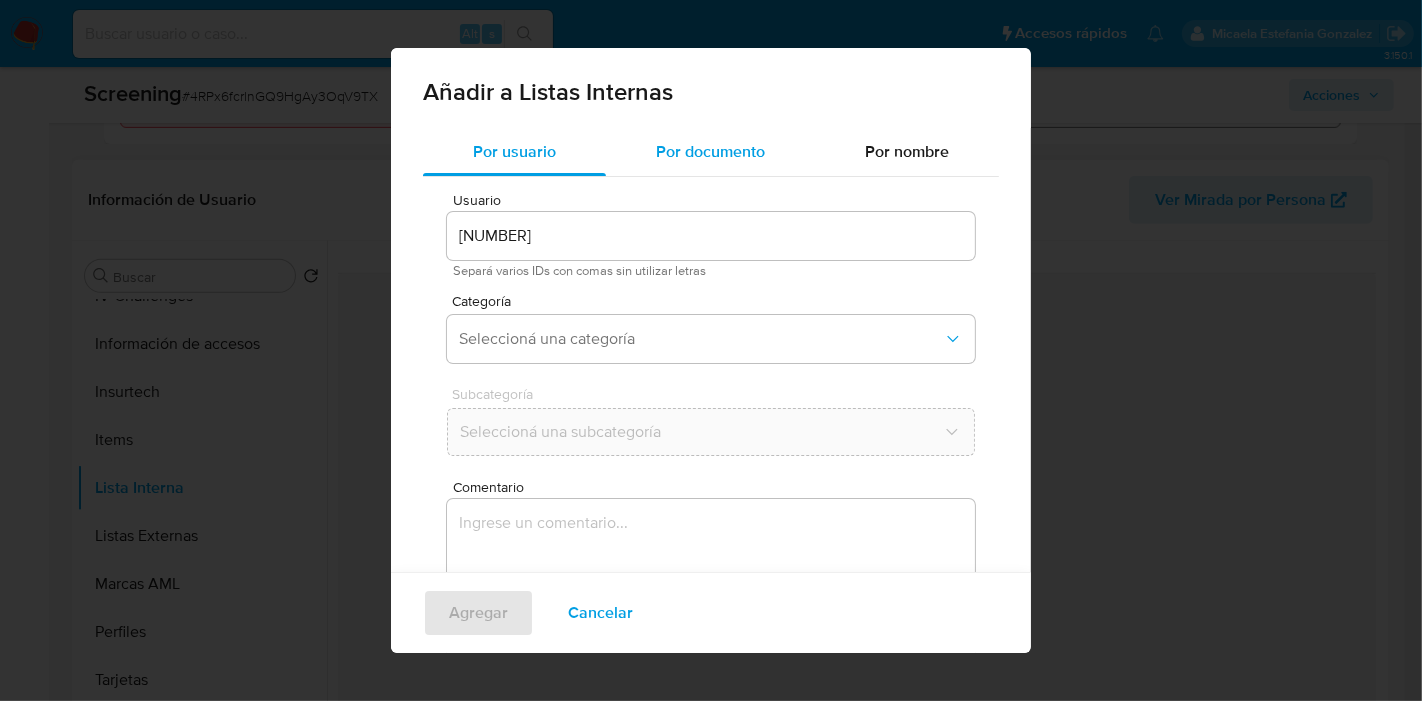 click on "Por documento" at bounding box center (710, 152) 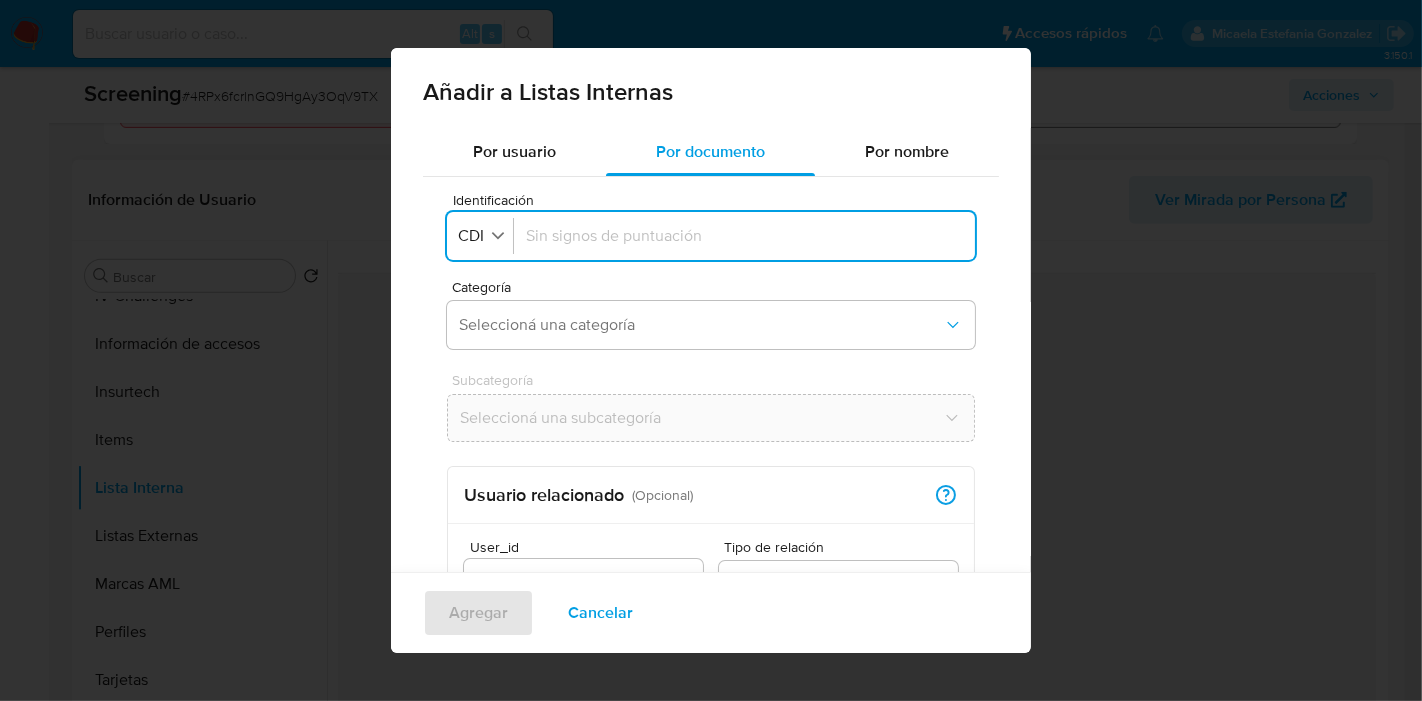 click on "Identificación Identificación CDI Categoría Seleccioná una categoría Subcategoría Seleccioná una subcategoría   Usuario relacionado   ( Opcional )   Relación Documento - Usuario   Indica que un documento tiene una característica identificada que lo relaciona con un usuario. Por ejemplo, que es BBFF de una empresa User_id Un único user_id Tipo de relación Seleccioná una relación Comentario 0 / 400 400 caracteres restantes" at bounding box center [711, 539] 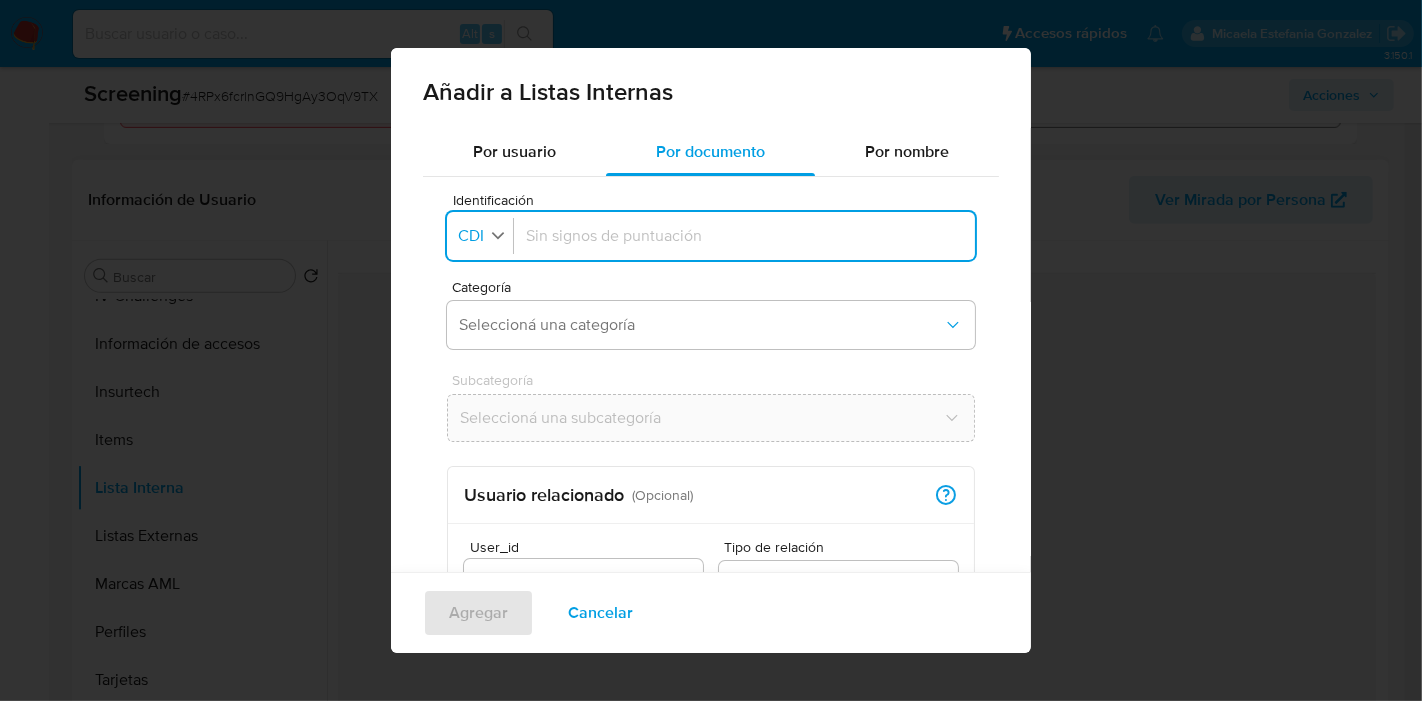 click on "CDI" at bounding box center (471, 236) 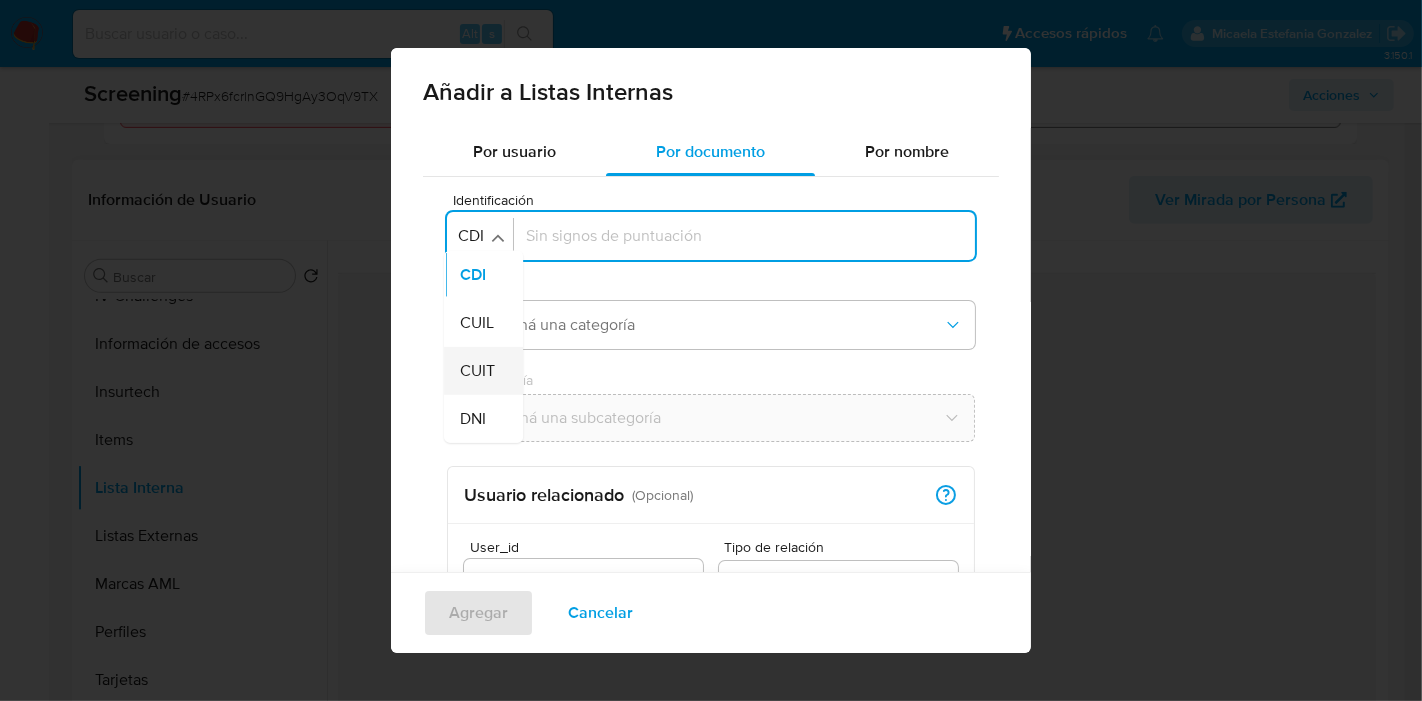 drag, startPoint x: 478, startPoint y: 338, endPoint x: 494, endPoint y: 371, distance: 36.67424 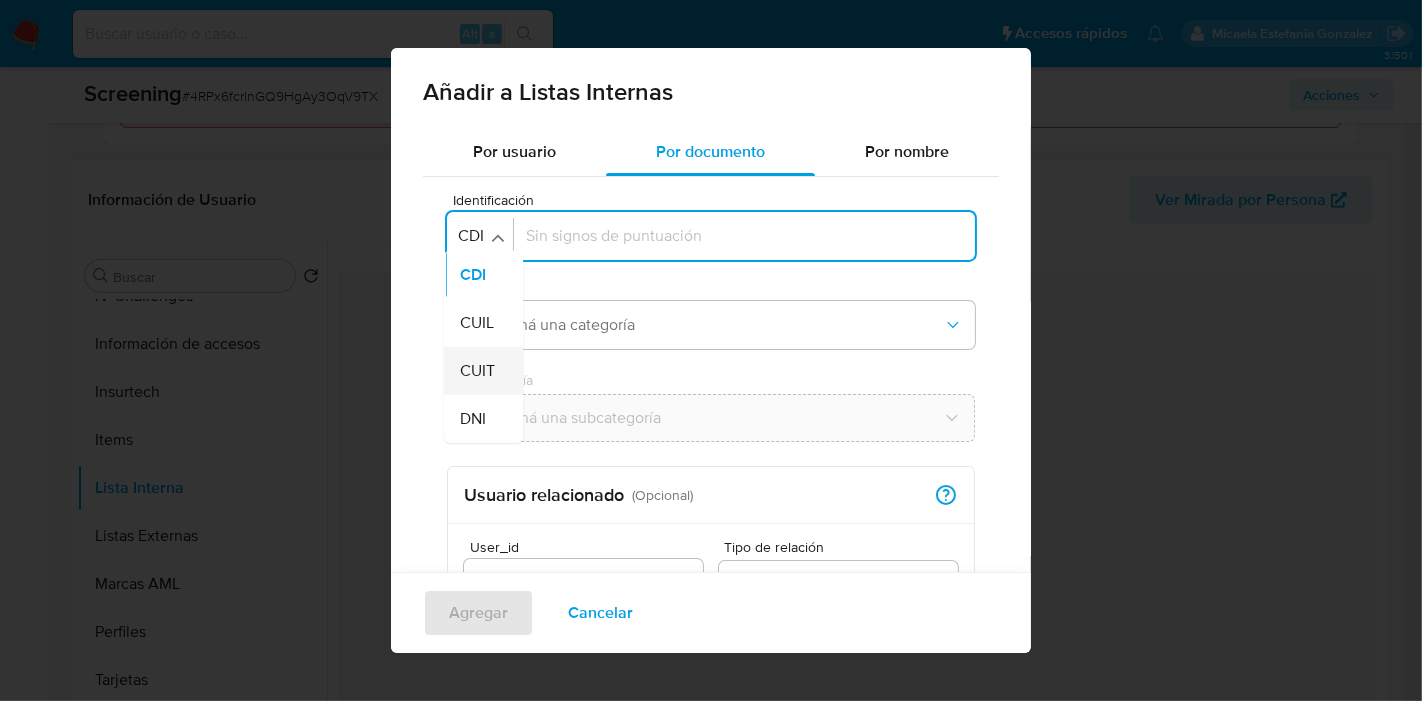 click on "CUIT" at bounding box center (477, 370) 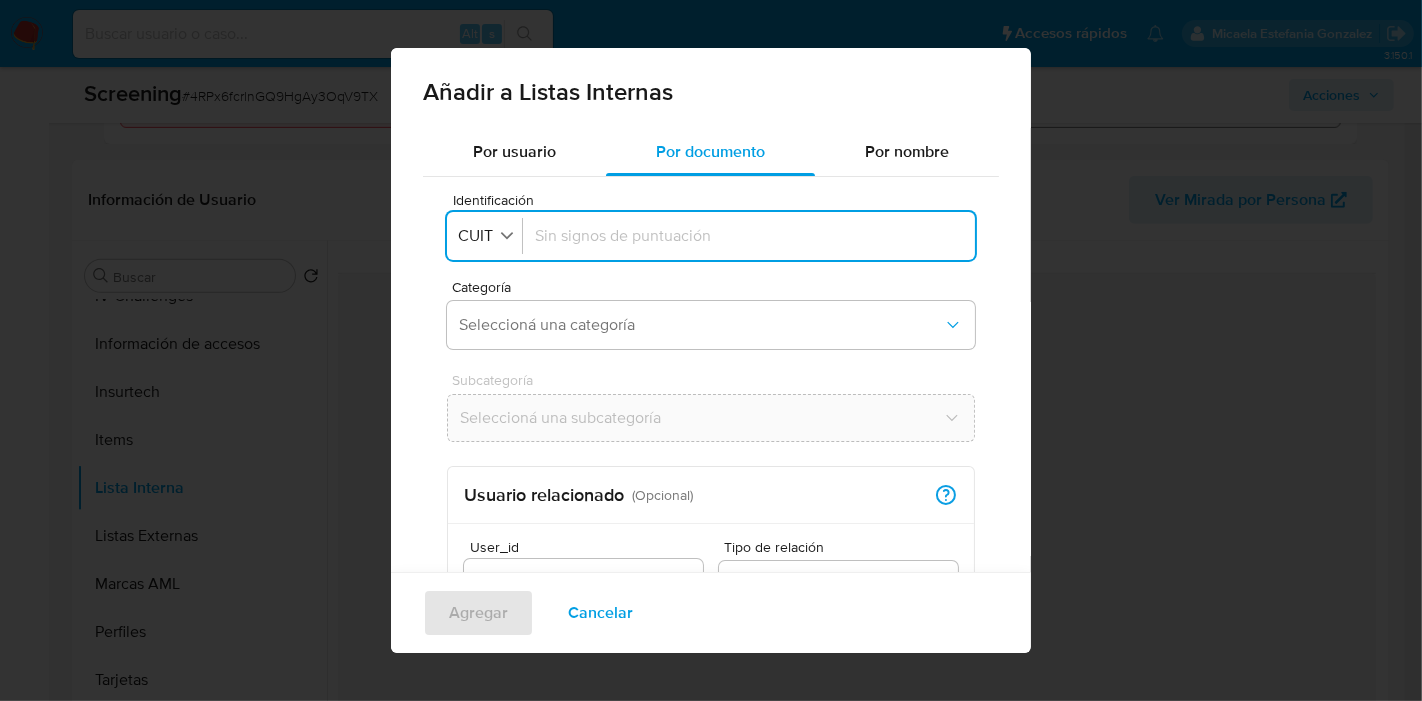click at bounding box center [749, 236] 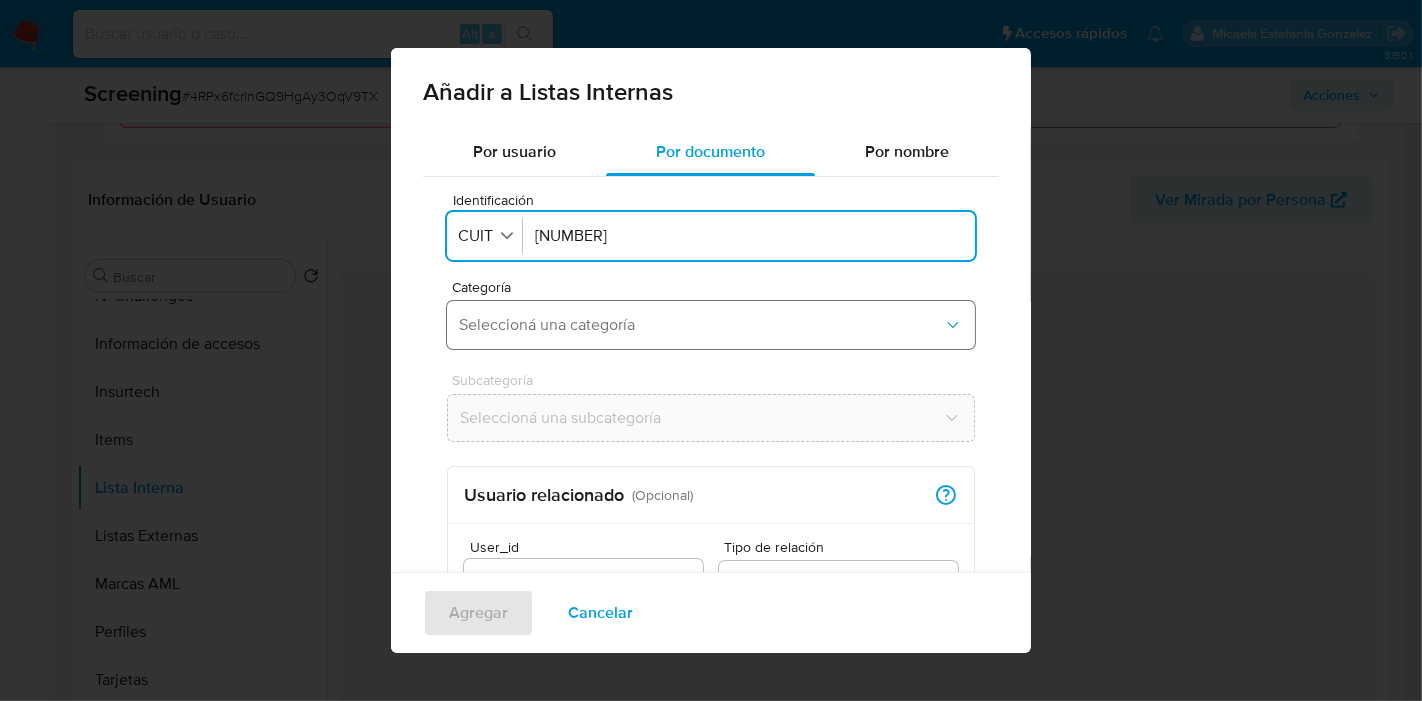 type on "27308143797" 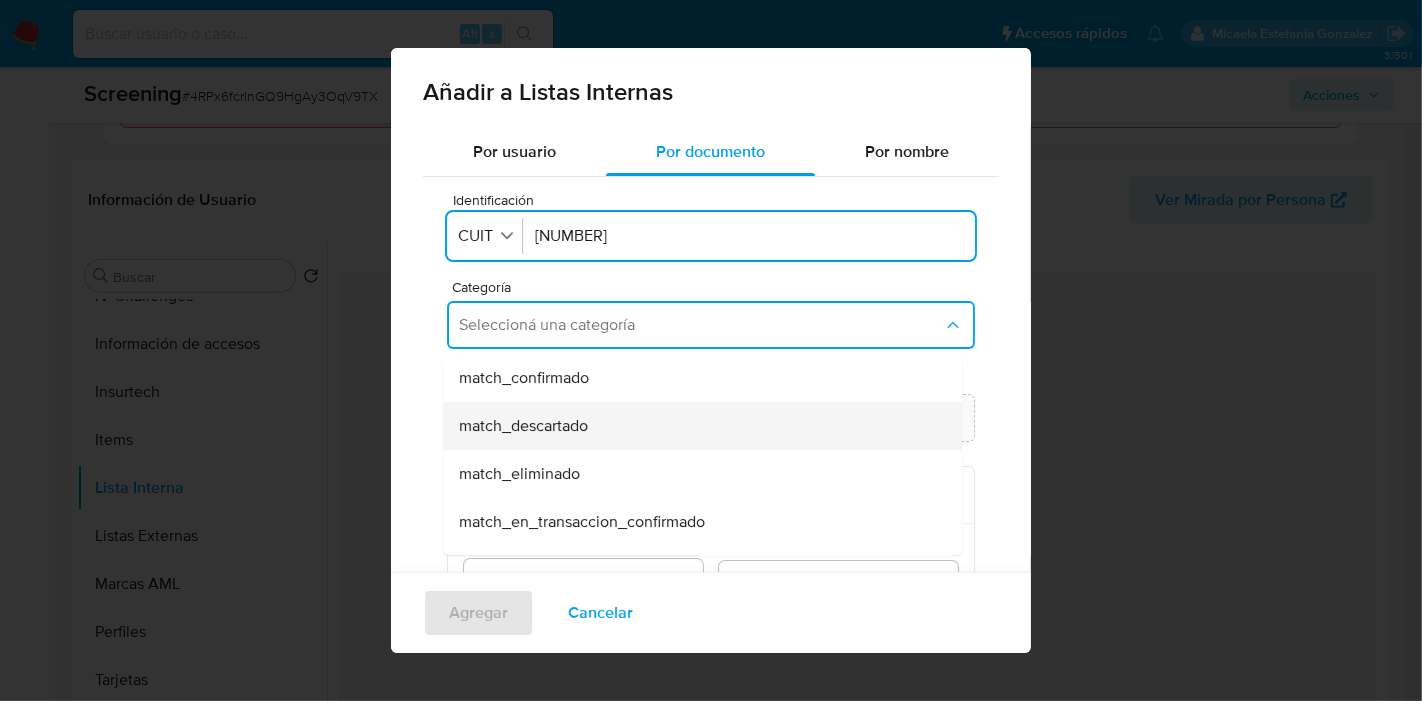 scroll, scrollTop: 111, scrollLeft: 0, axis: vertical 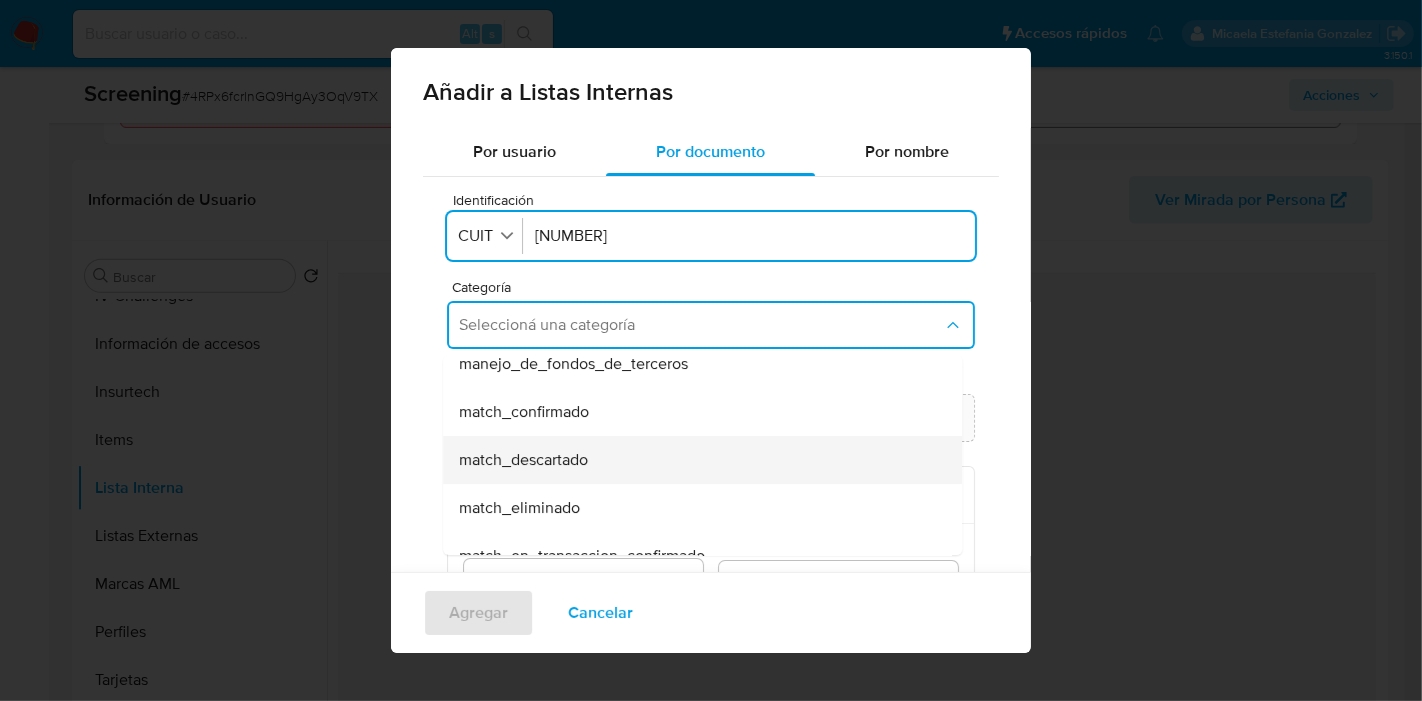 click on "match_descartado" at bounding box center (696, 460) 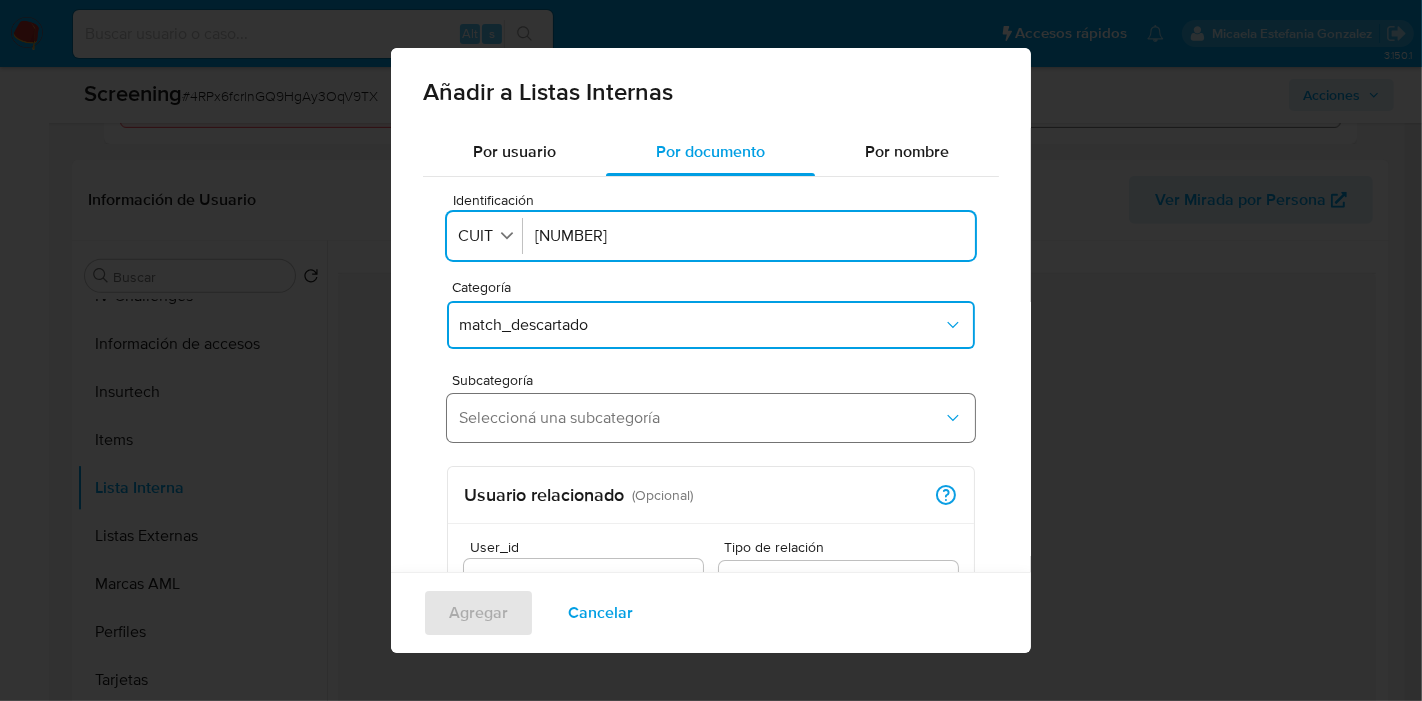 click on "Seleccioná una subcategoría" at bounding box center (701, 418) 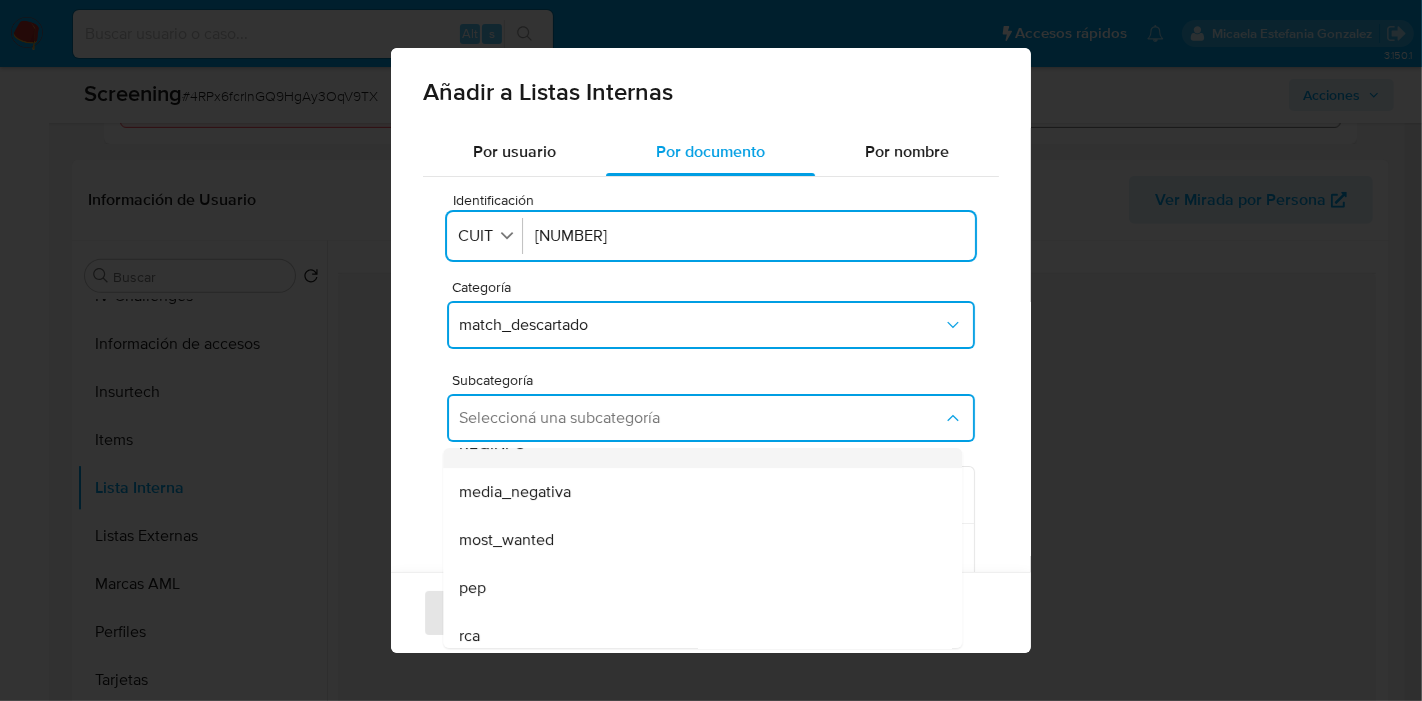 scroll, scrollTop: 111, scrollLeft: 0, axis: vertical 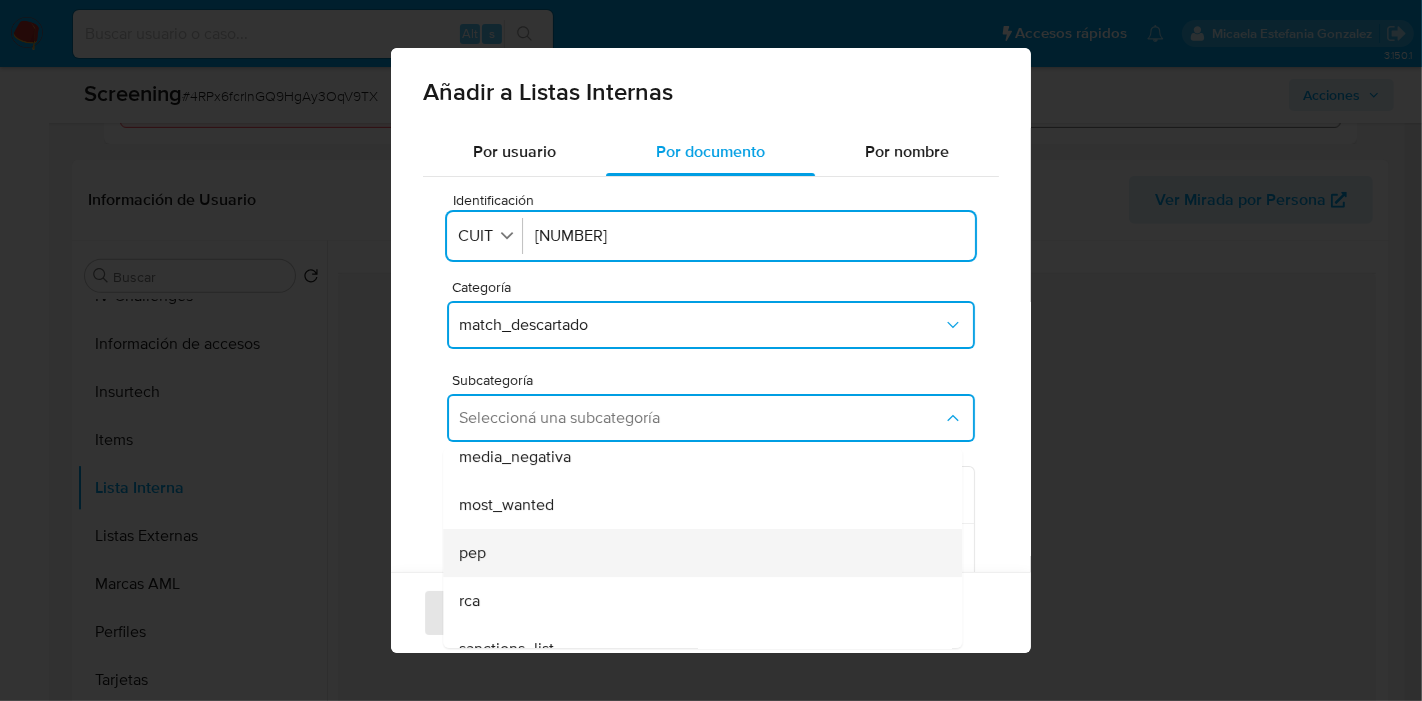 click on "pep" at bounding box center [696, 553] 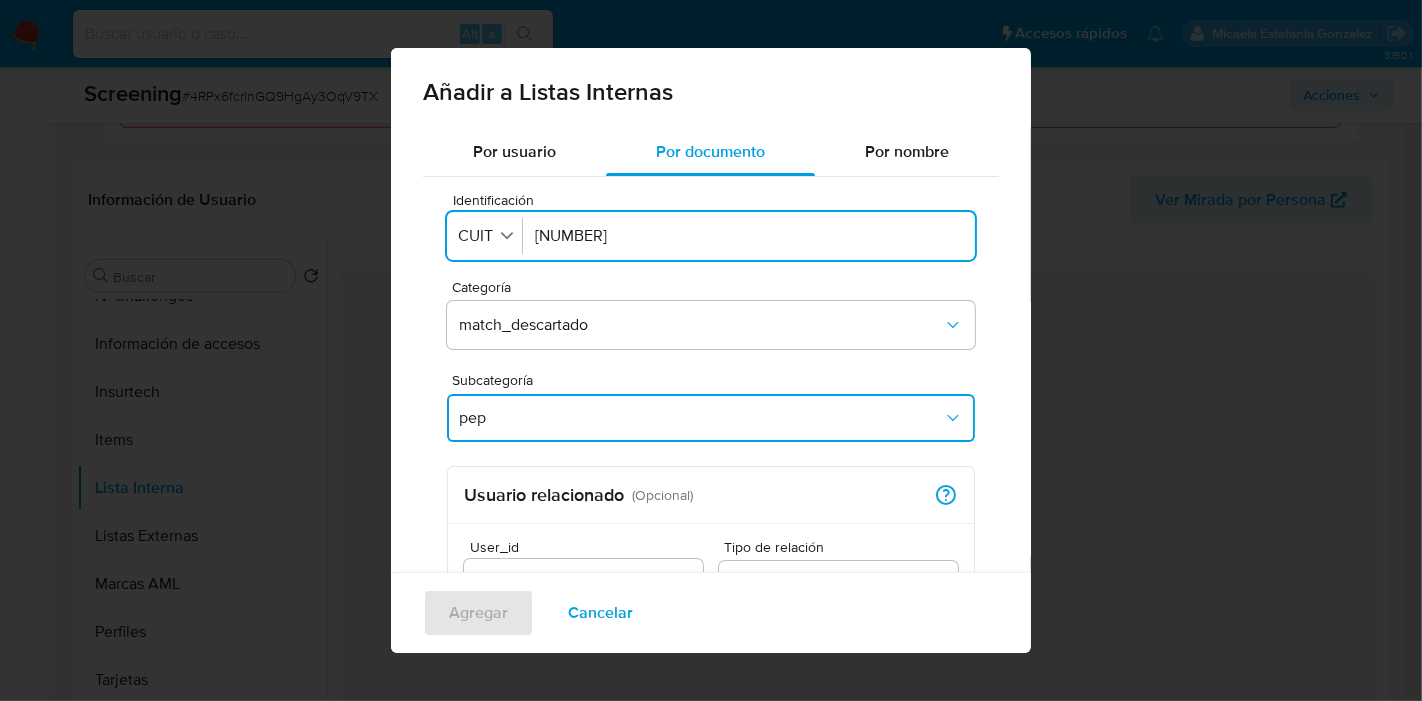 click on "Usuario relacionado" at bounding box center (544, 495) 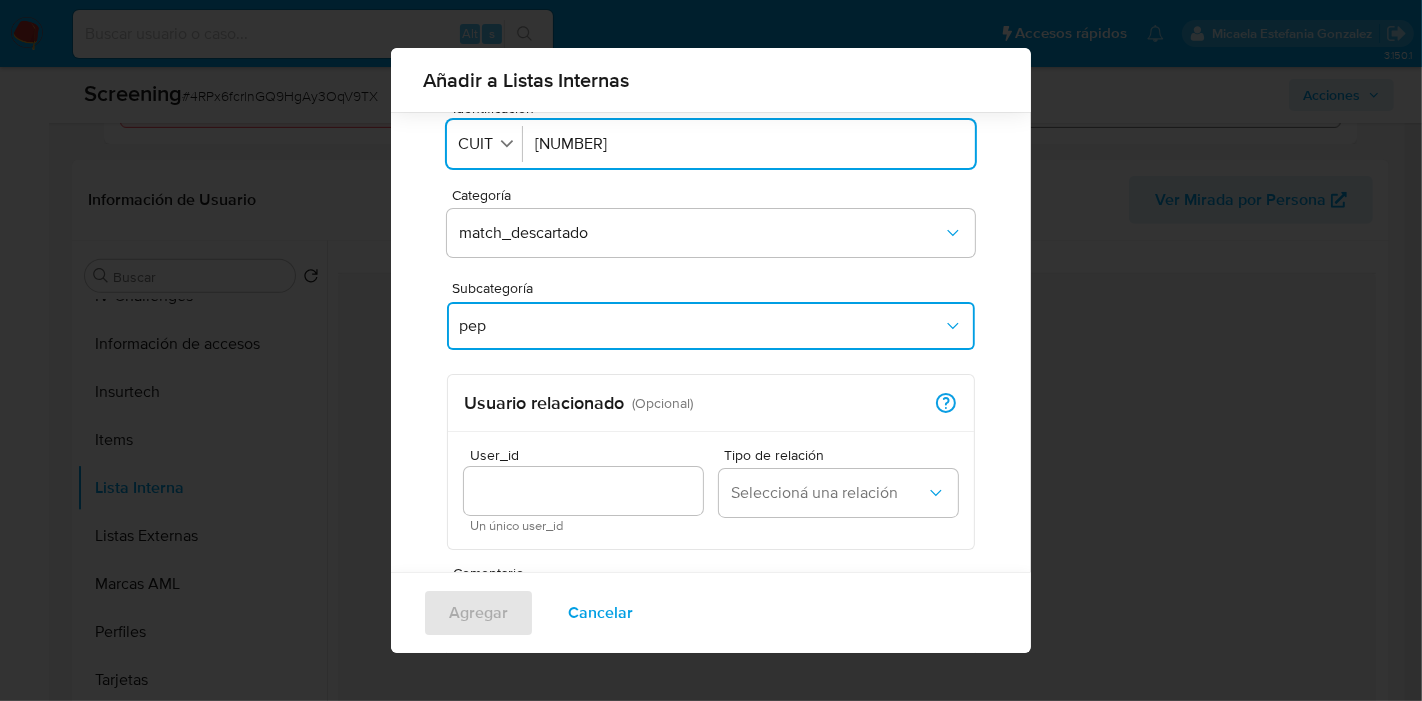 scroll, scrollTop: 94, scrollLeft: 0, axis: vertical 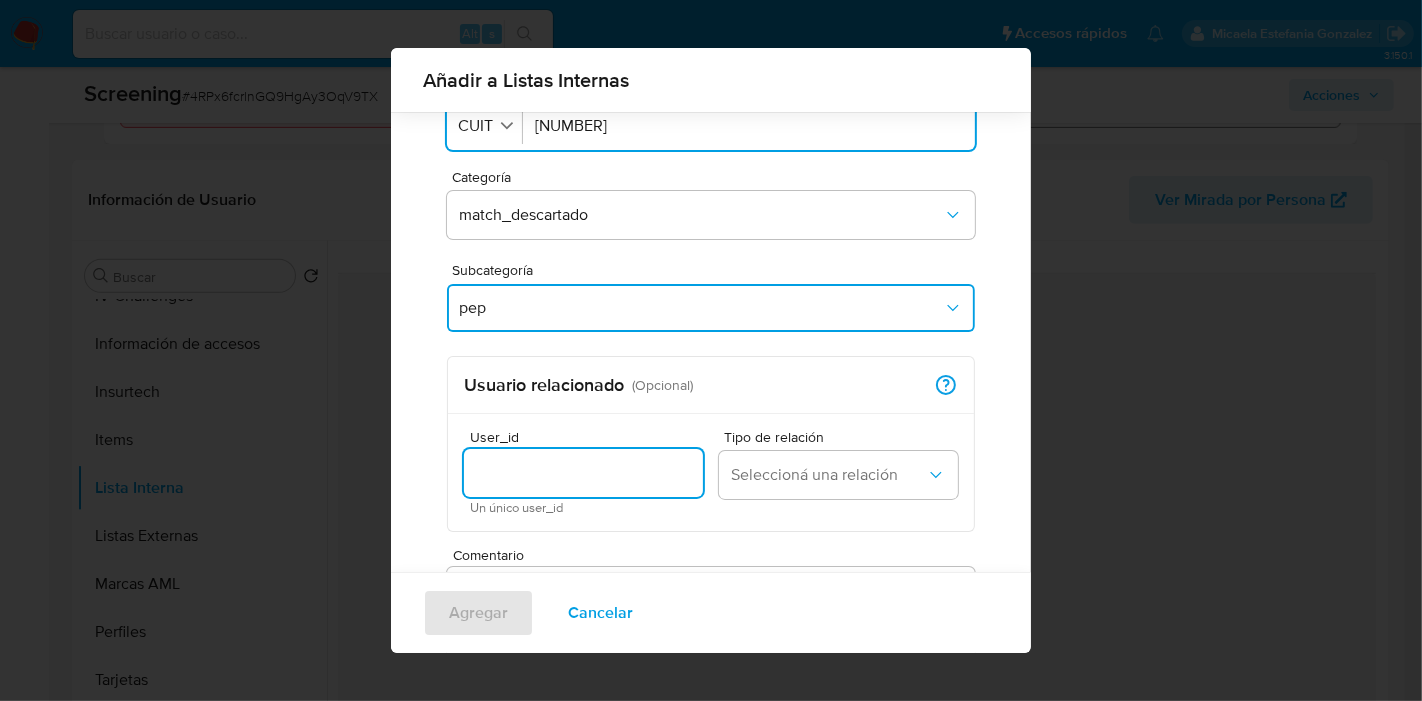 click at bounding box center [583, 473] 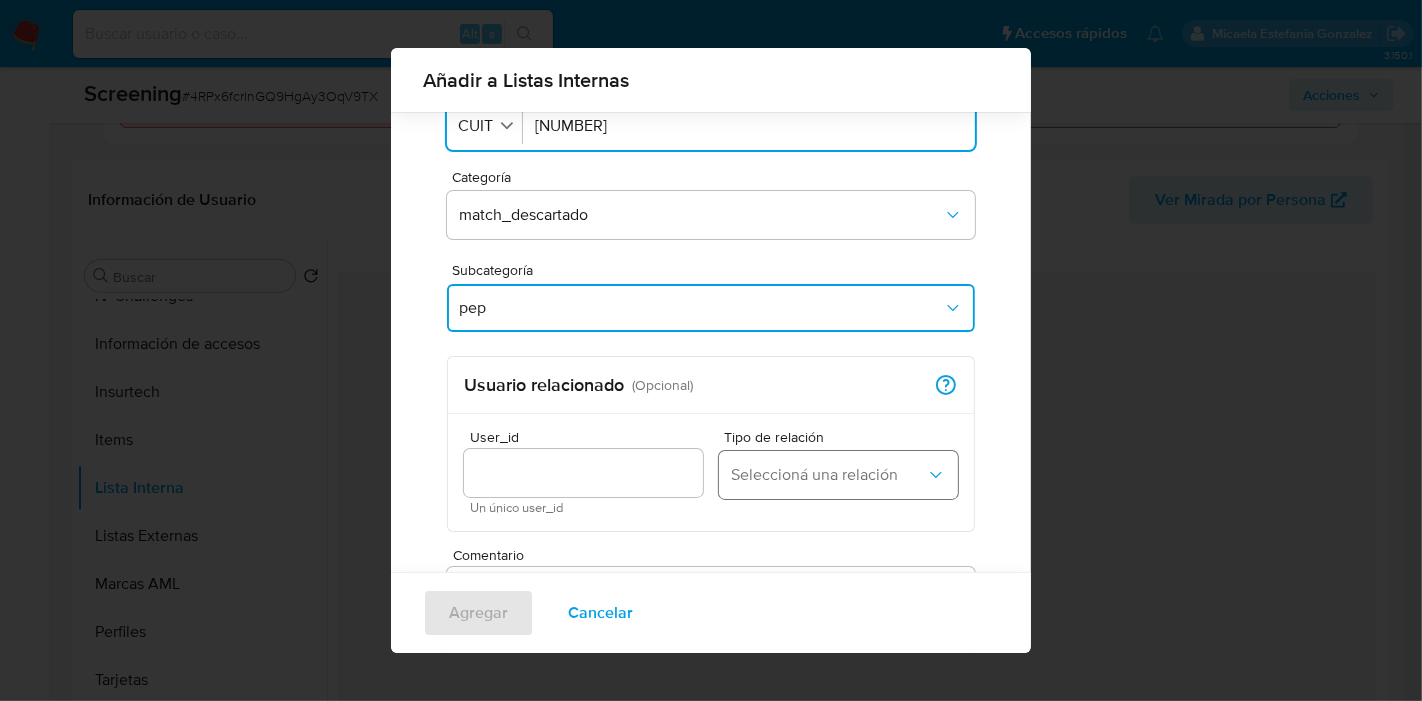 click on "Seleccioná una relación" at bounding box center [828, 475] 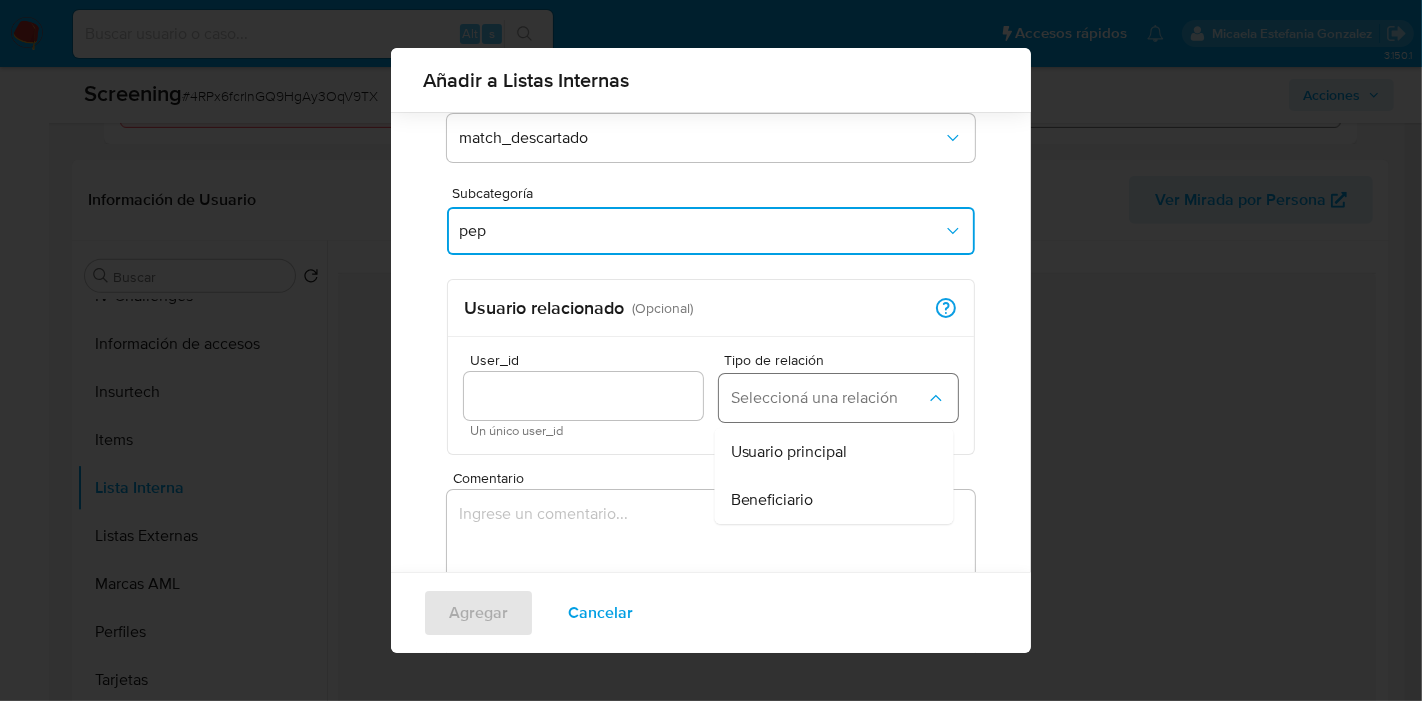 scroll, scrollTop: 205, scrollLeft: 0, axis: vertical 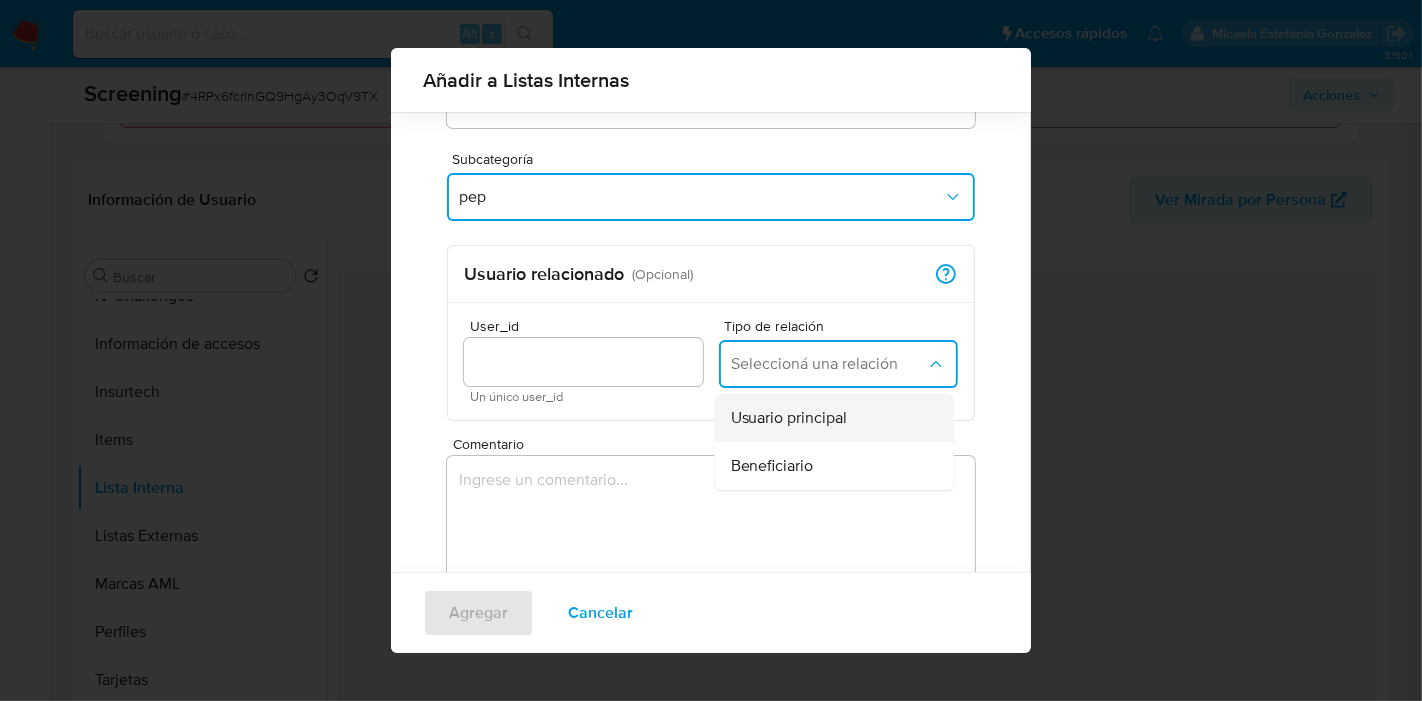 click on "Usuario principal" at bounding box center [789, 418] 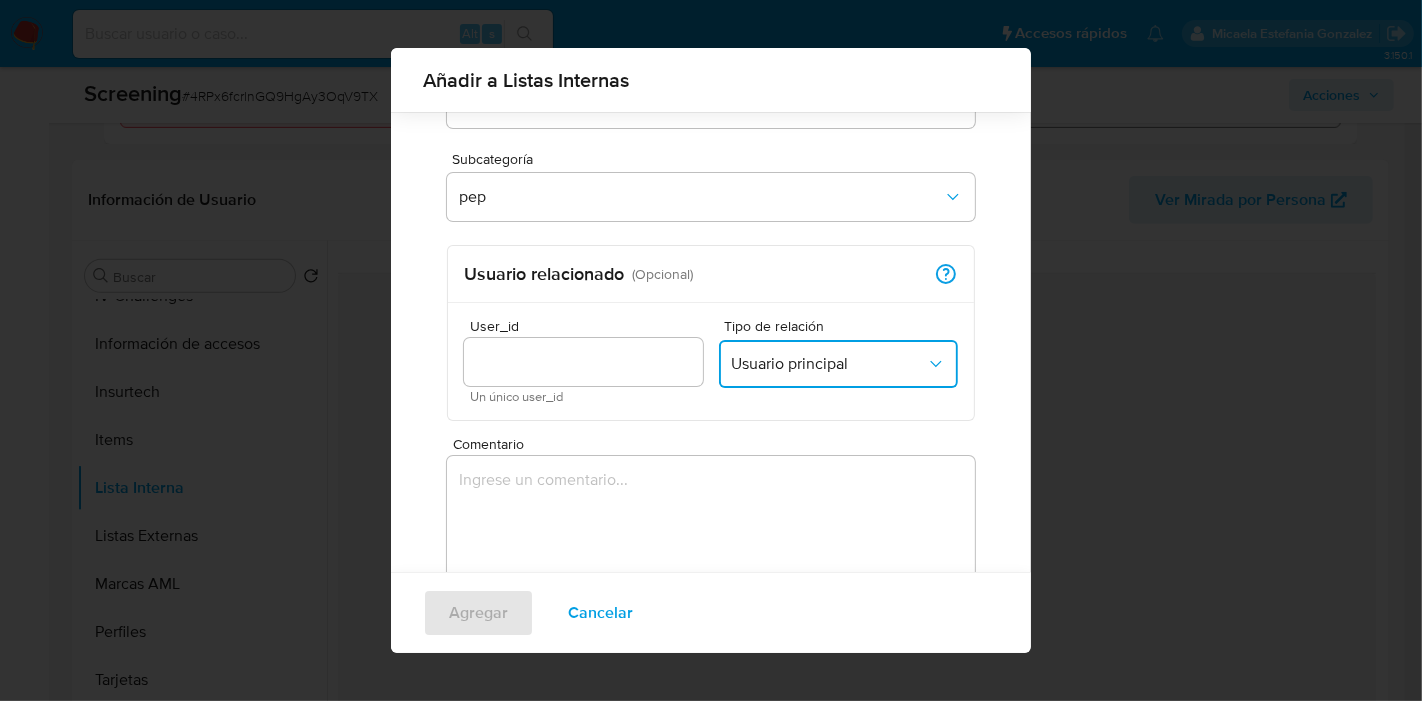 click at bounding box center (583, 362) 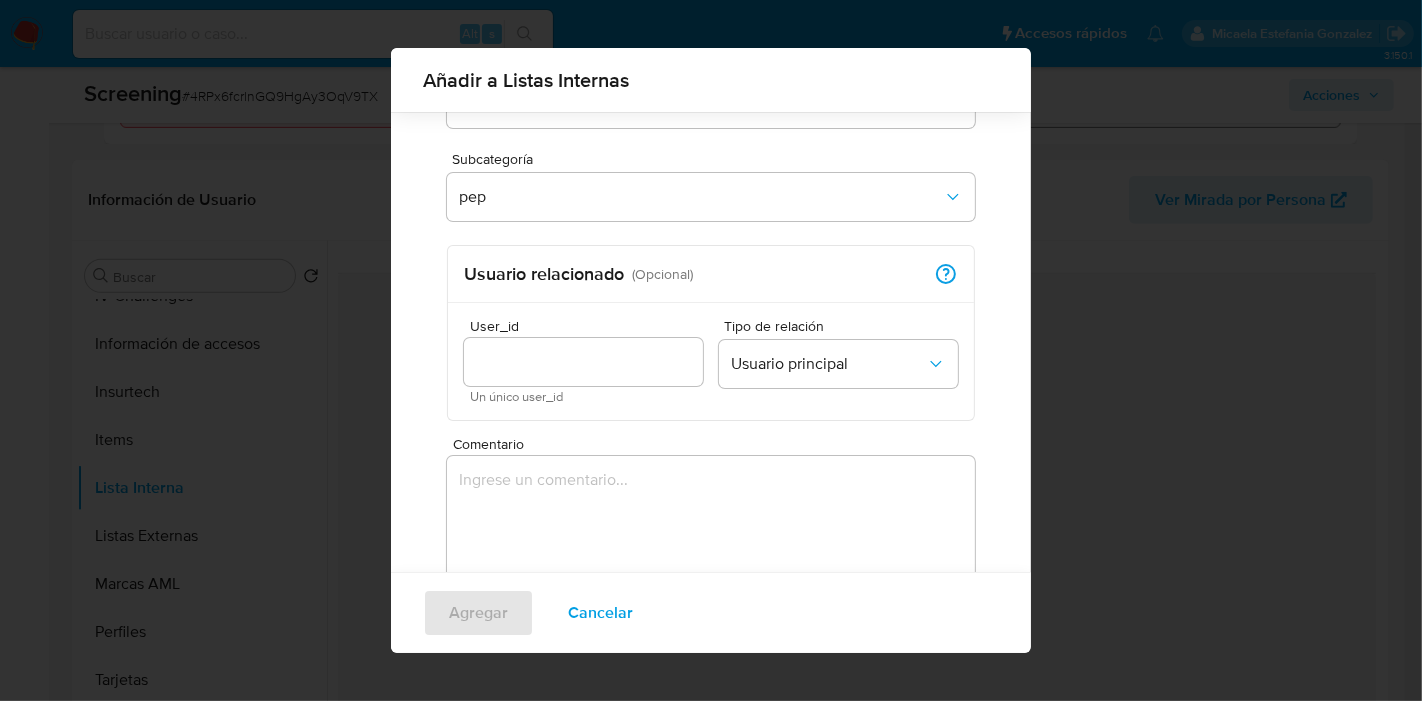 click at bounding box center [583, 362] 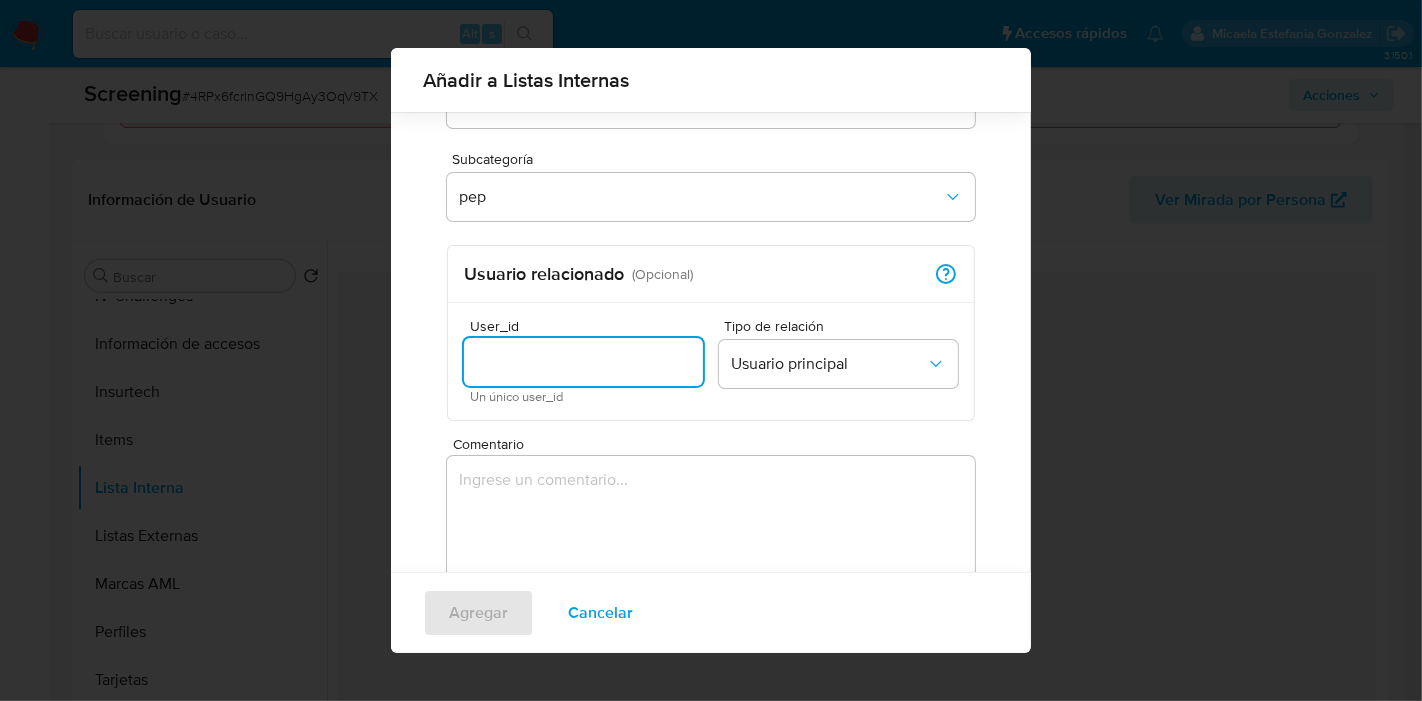 click at bounding box center [583, 362] 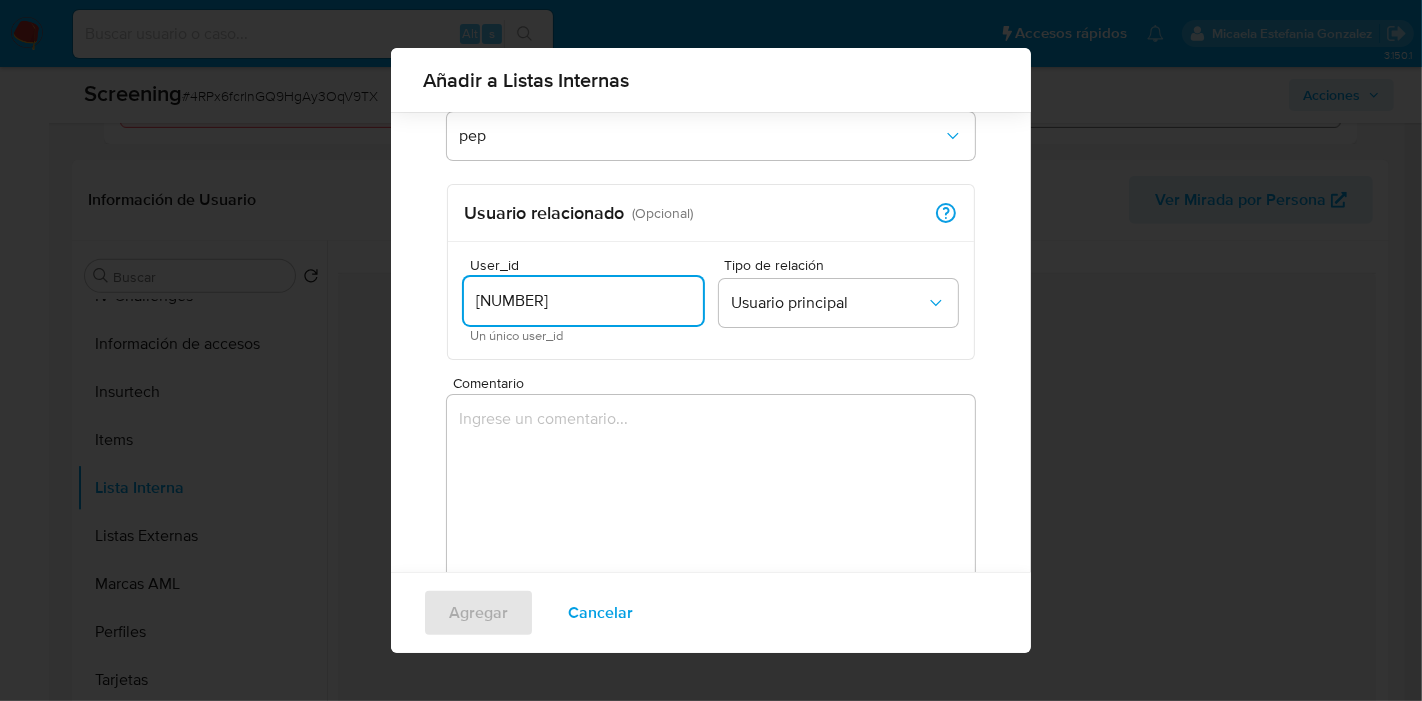scroll, scrollTop: 317, scrollLeft: 0, axis: vertical 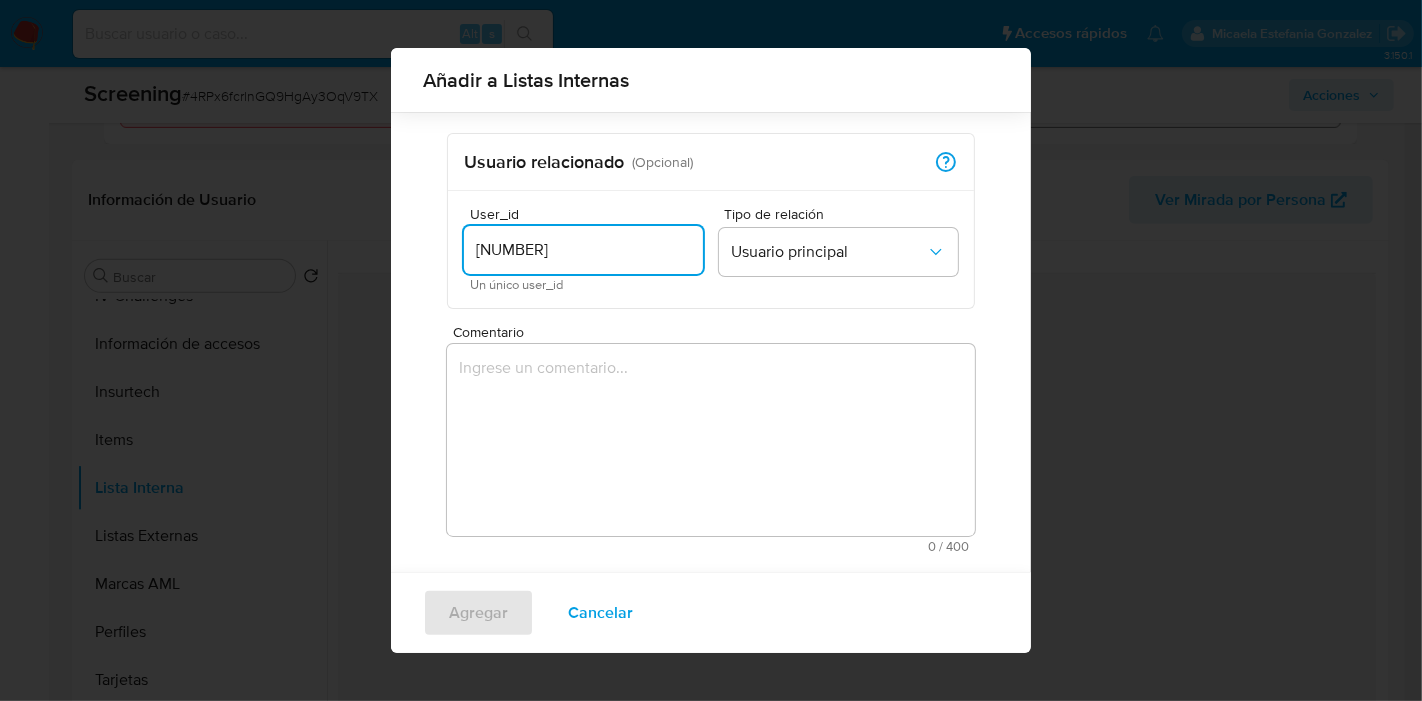 type on "2485176265" 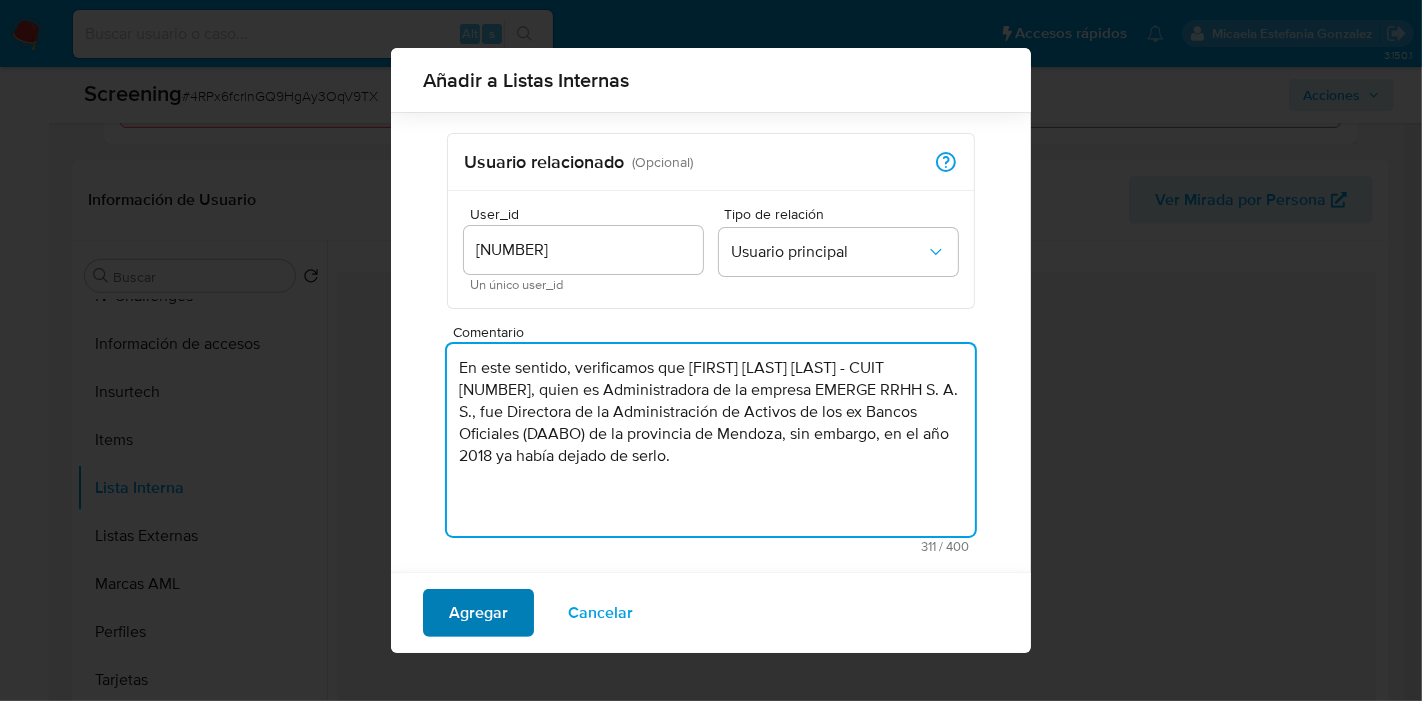 type on "En este sentido, verificamos que Graciana Veronica Furlotti Pereyra - CUIT 27308143797, quien es Administradora de la empresa EMERGE RRHH S. A. S., fue Directora de la Administración de Activos de los ex Bancos Oficiales (DAABO) de la provincia de Mendoza, sin embargo, en el año 2018 ya había dejado de serlo." 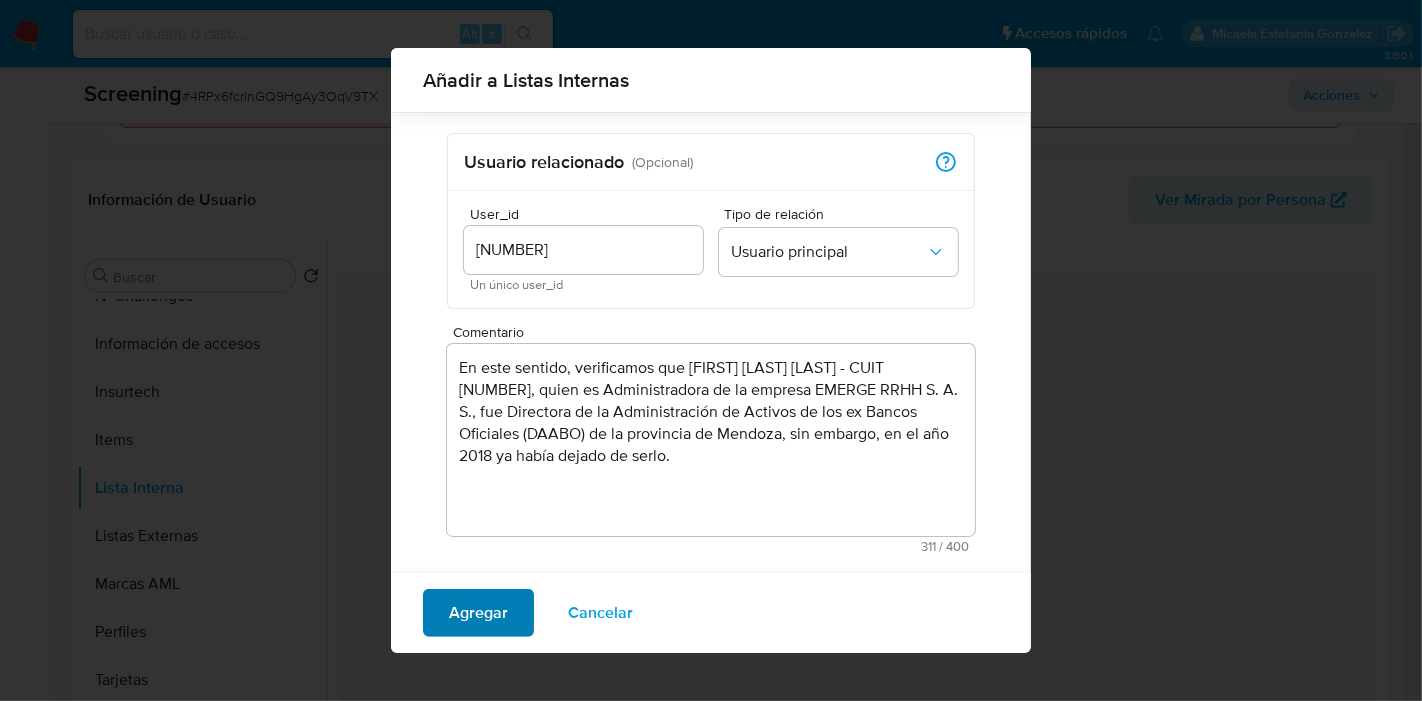 click on "Agregar" at bounding box center [478, 613] 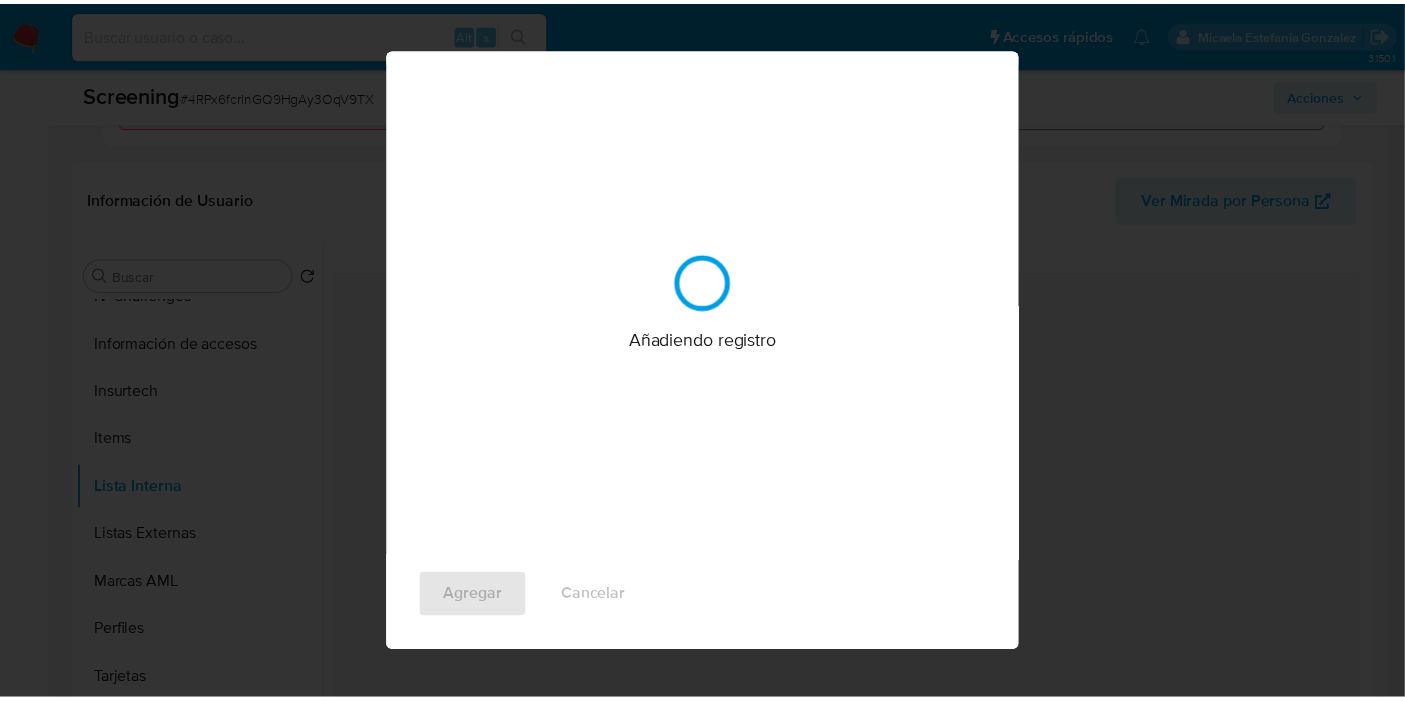 scroll, scrollTop: 0, scrollLeft: 0, axis: both 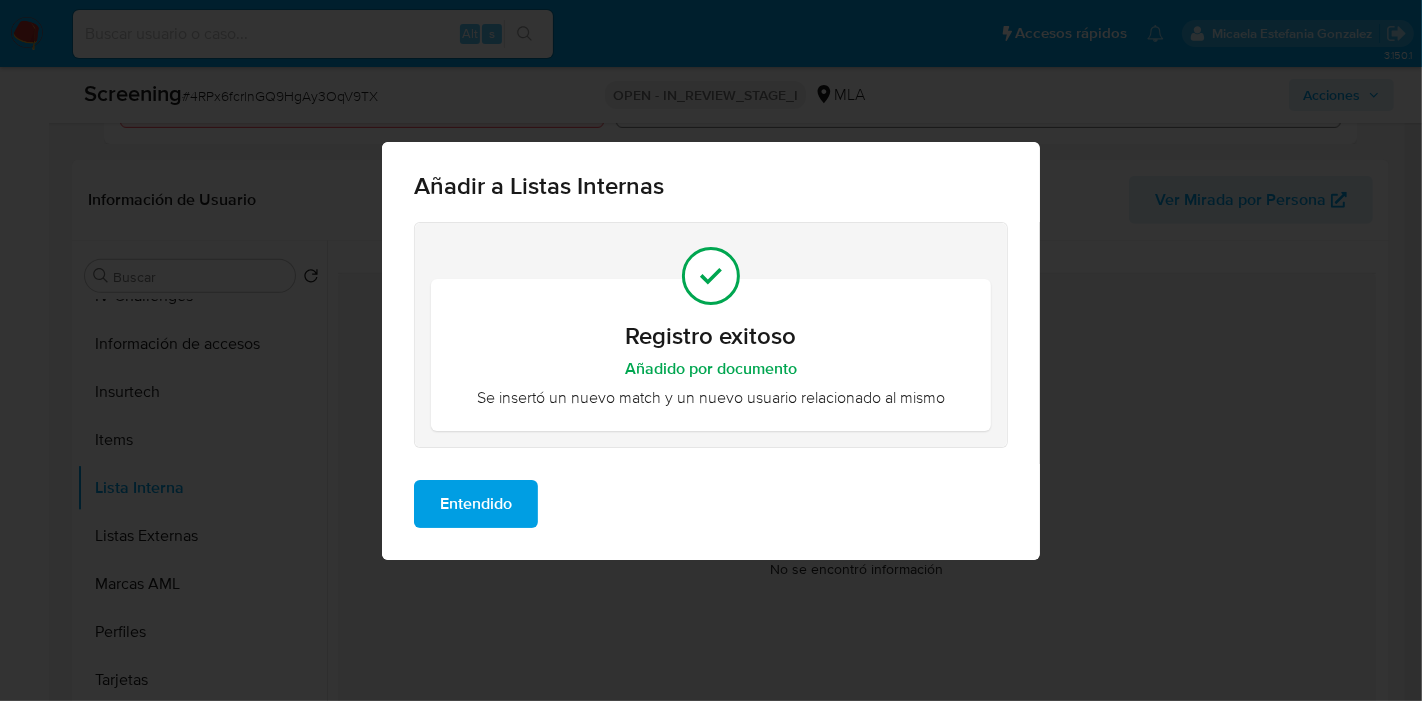 click on "Entendido" at bounding box center [476, 504] 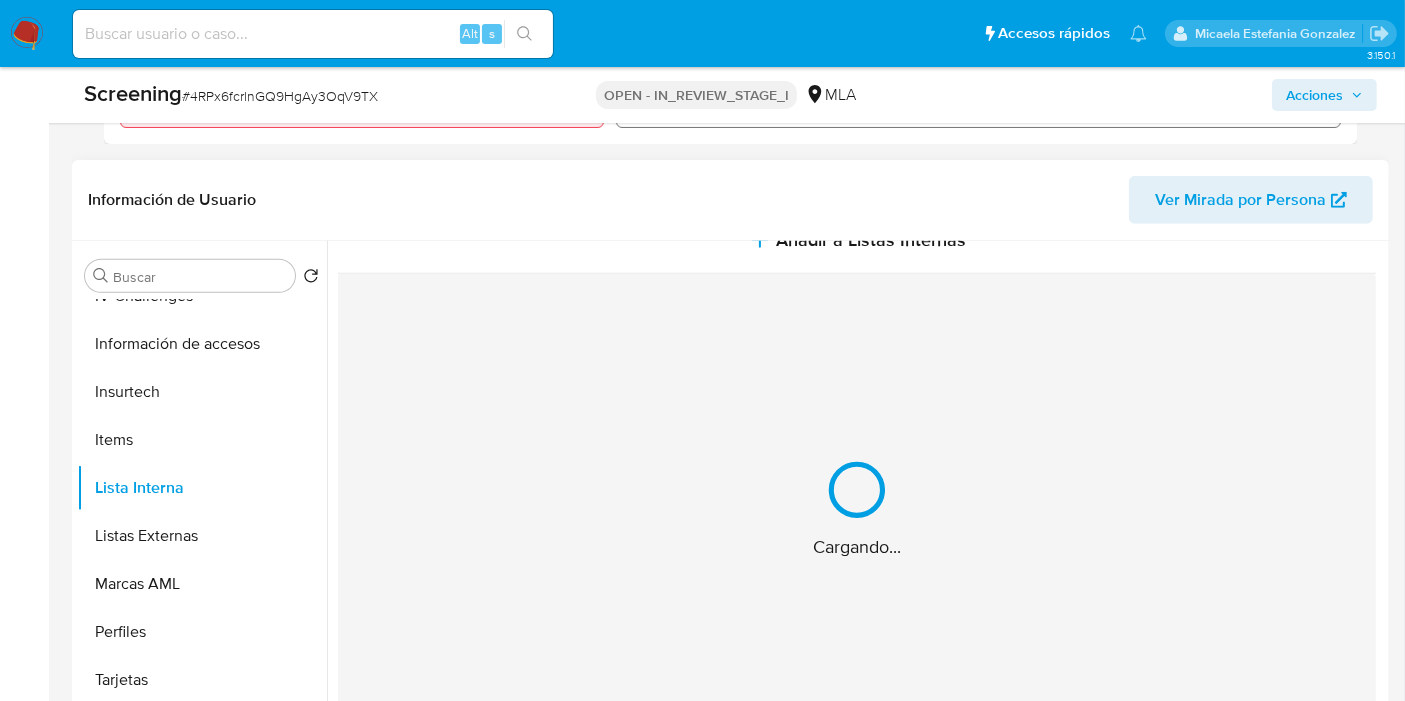 scroll, scrollTop: 0, scrollLeft: 0, axis: both 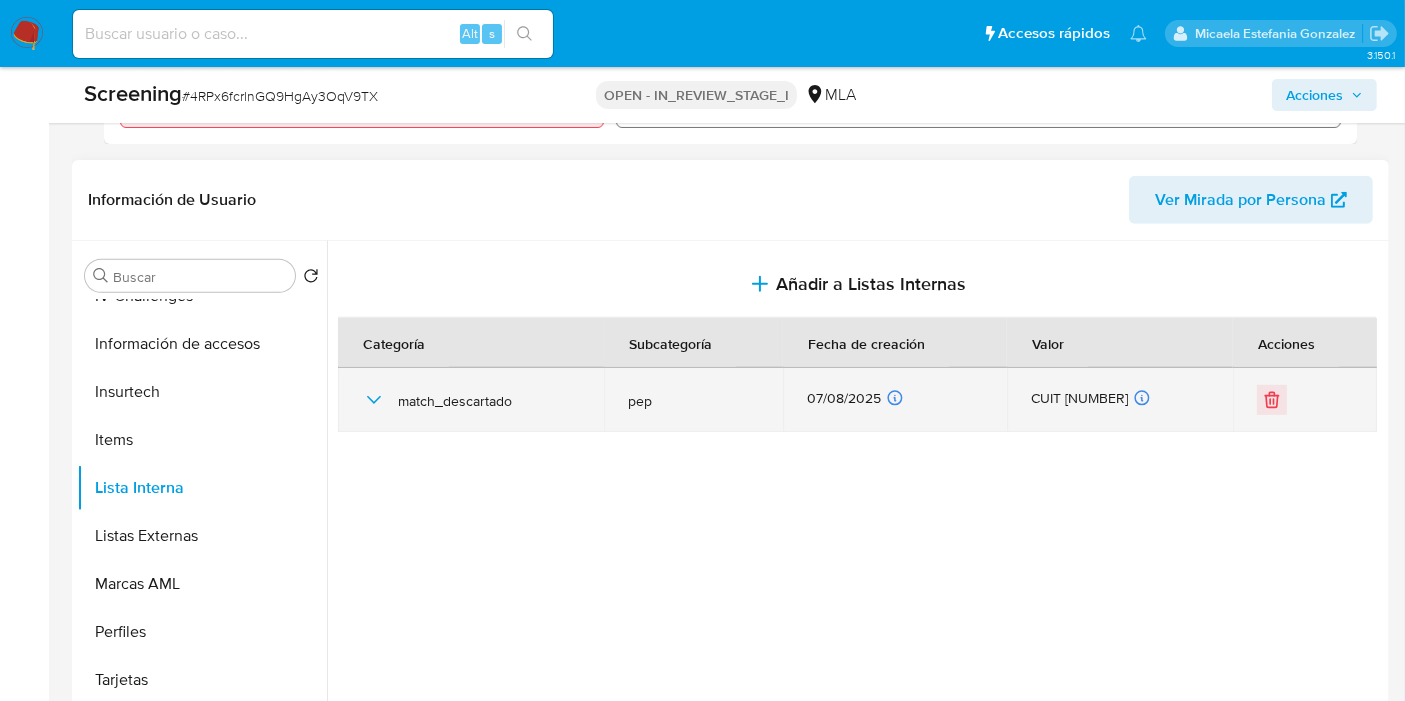 click 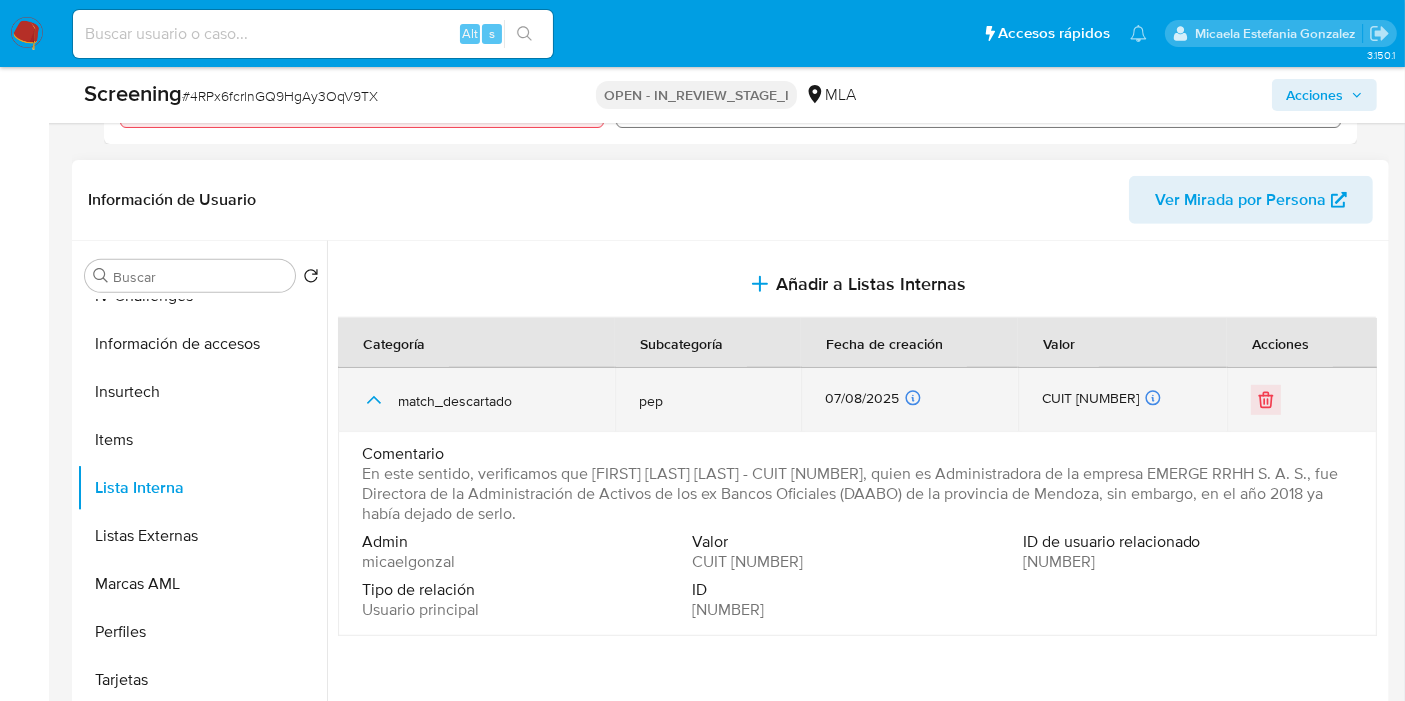 click 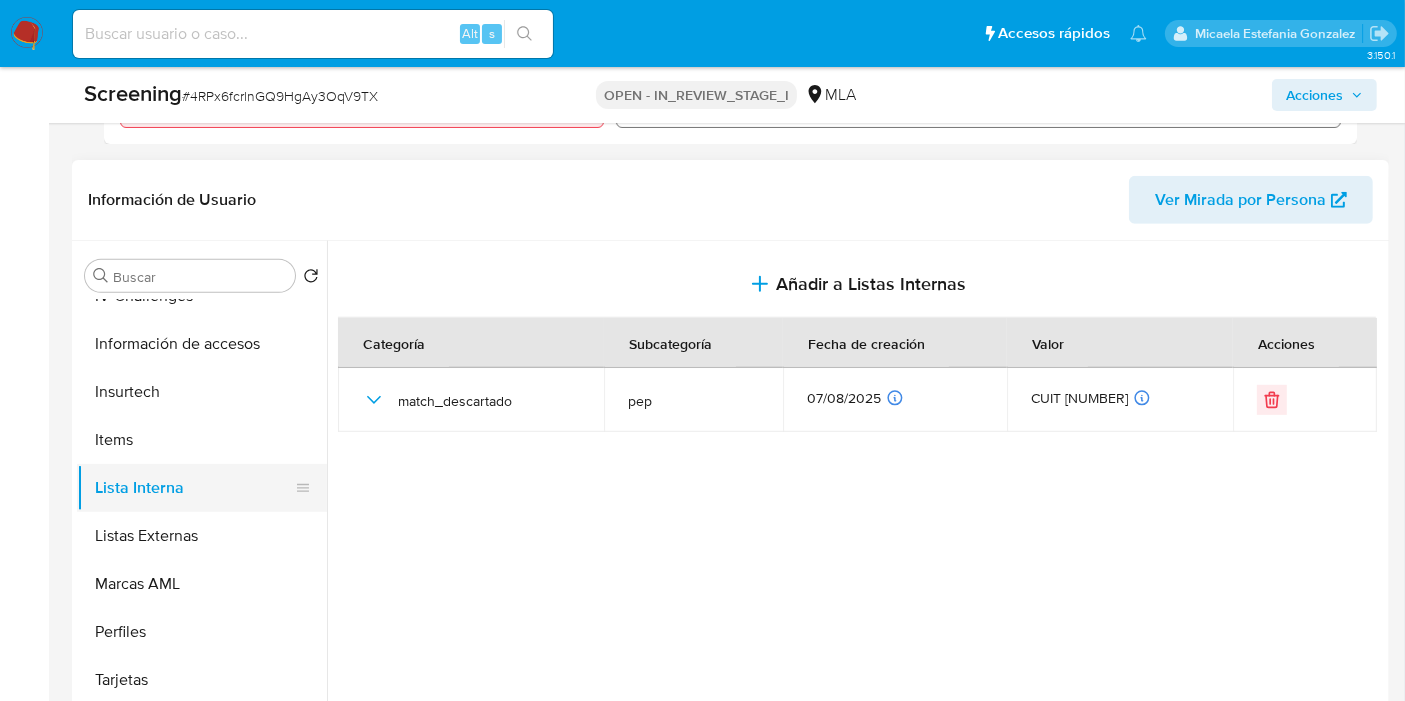 scroll, scrollTop: 781, scrollLeft: 0, axis: vertical 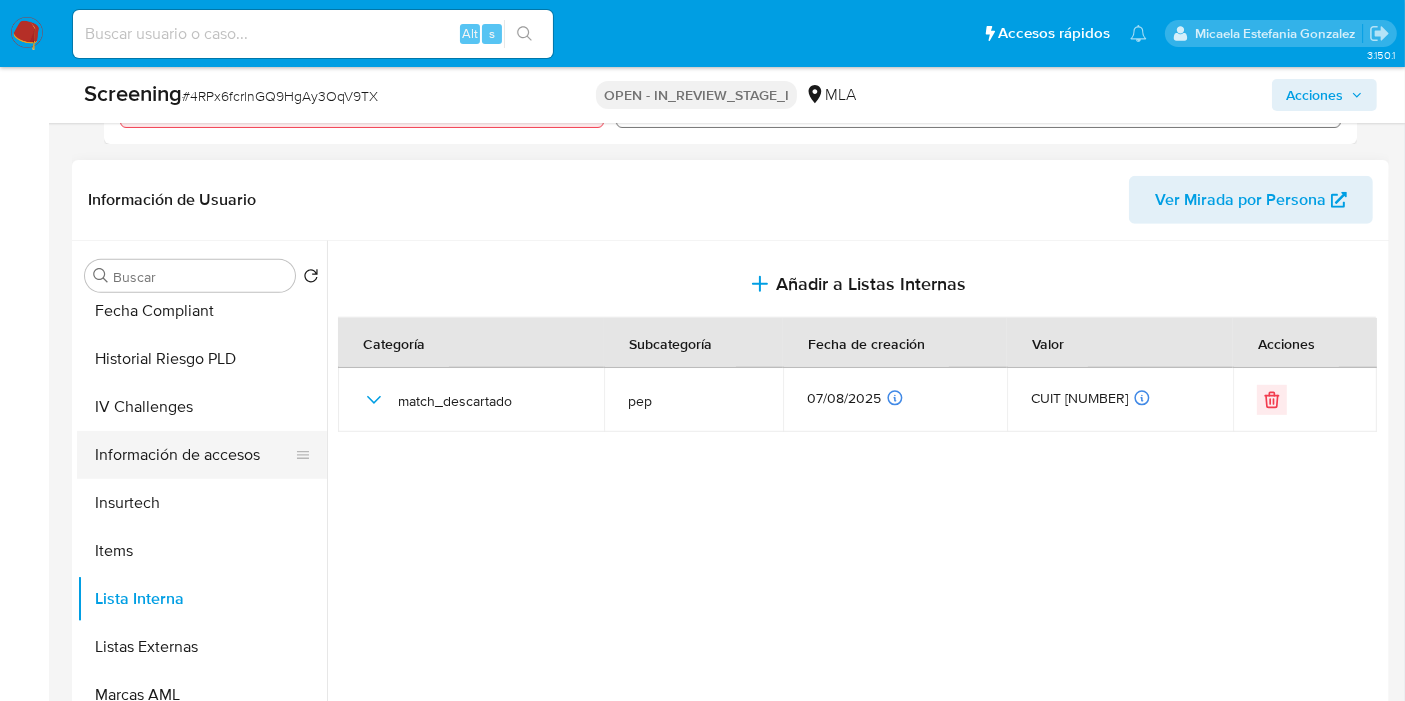 click on "Información de accesos" at bounding box center [194, 455] 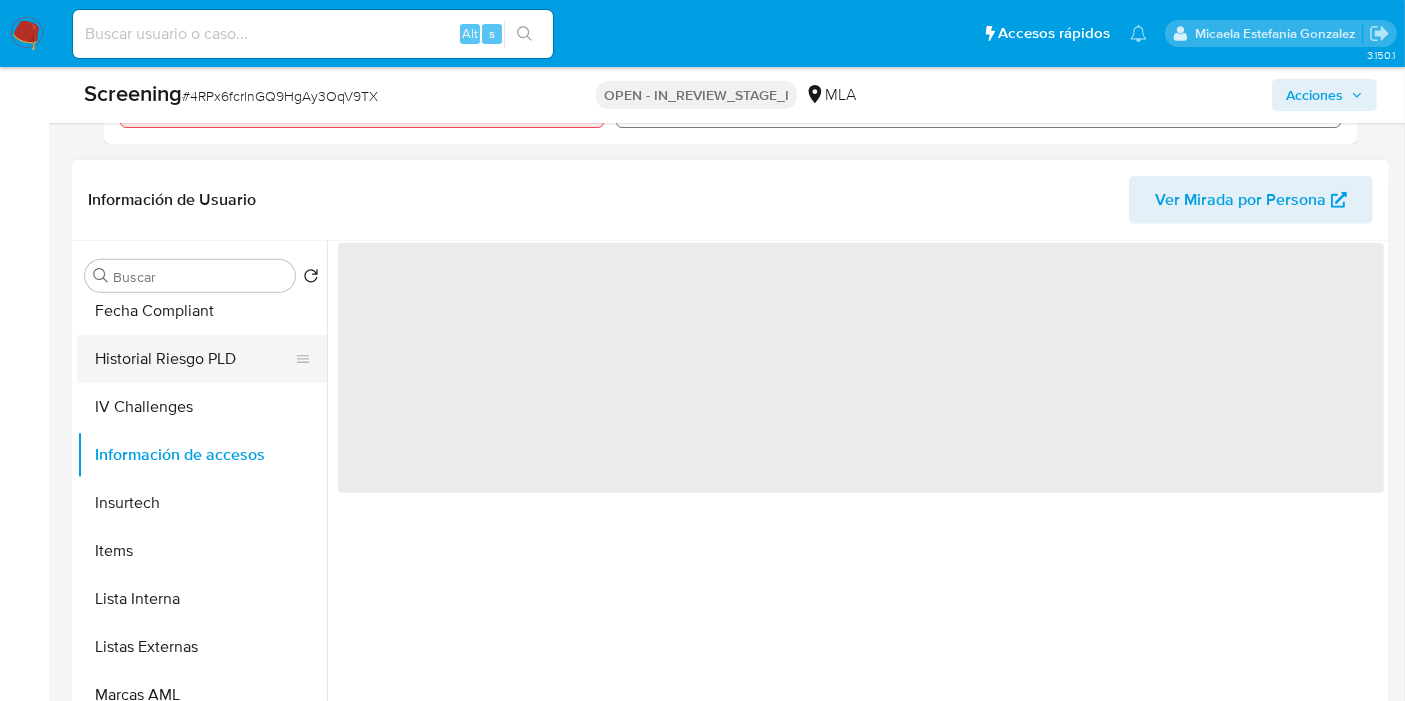 click on "Historial Riesgo PLD" at bounding box center [194, 359] 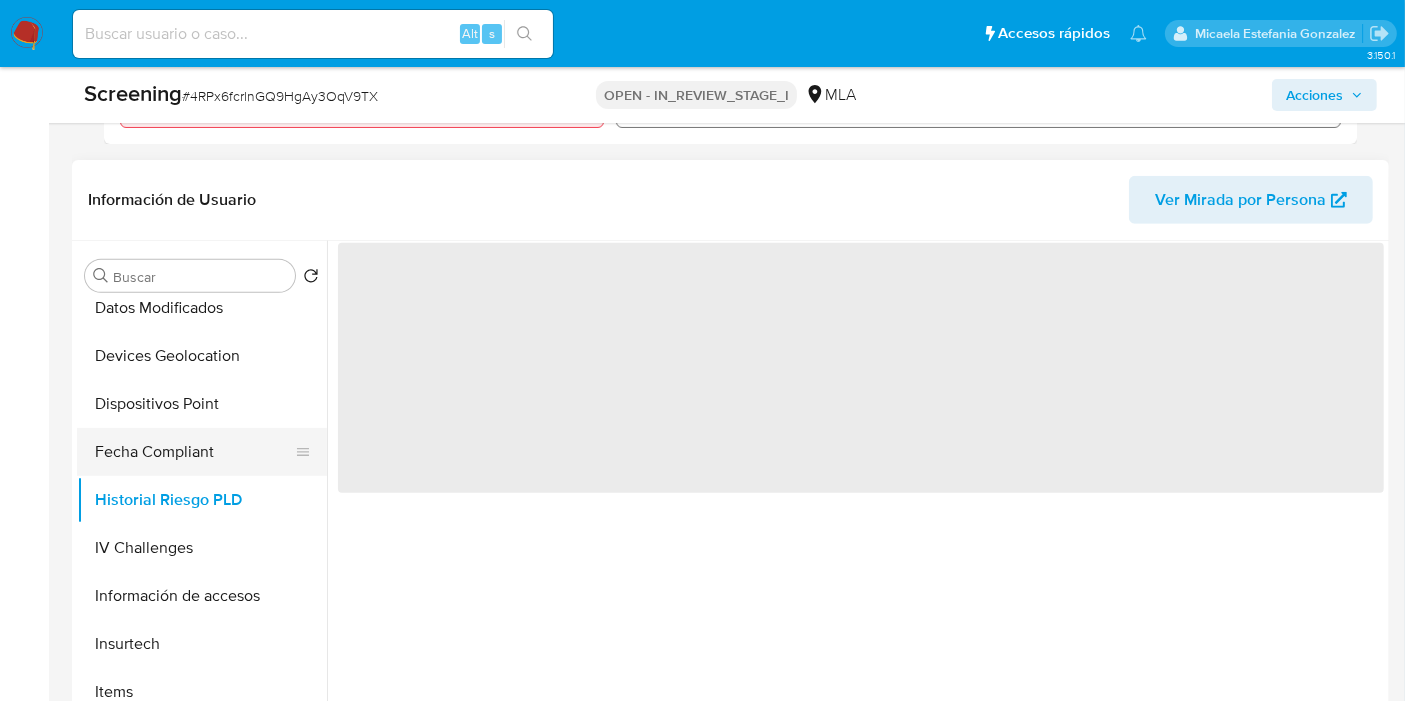 scroll, scrollTop: 559, scrollLeft: 0, axis: vertical 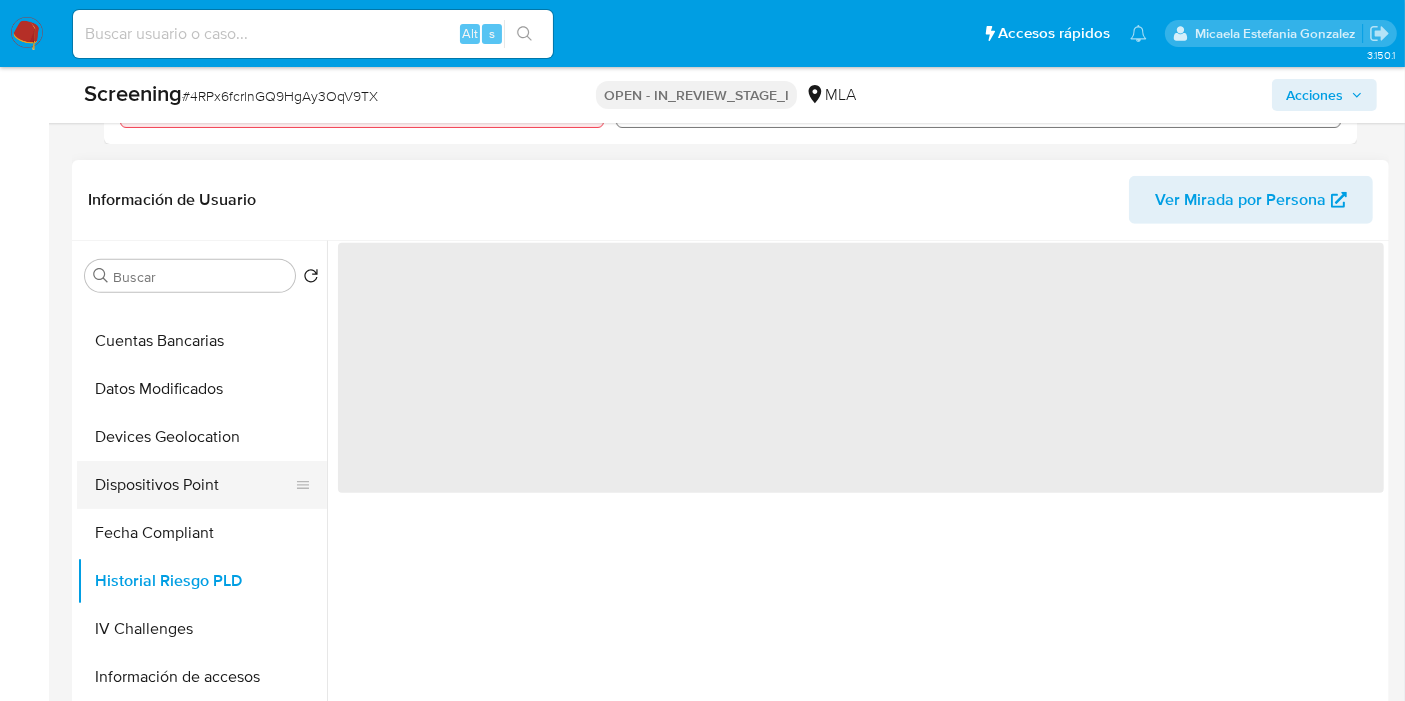 click on "Dispositivos Point" at bounding box center [194, 485] 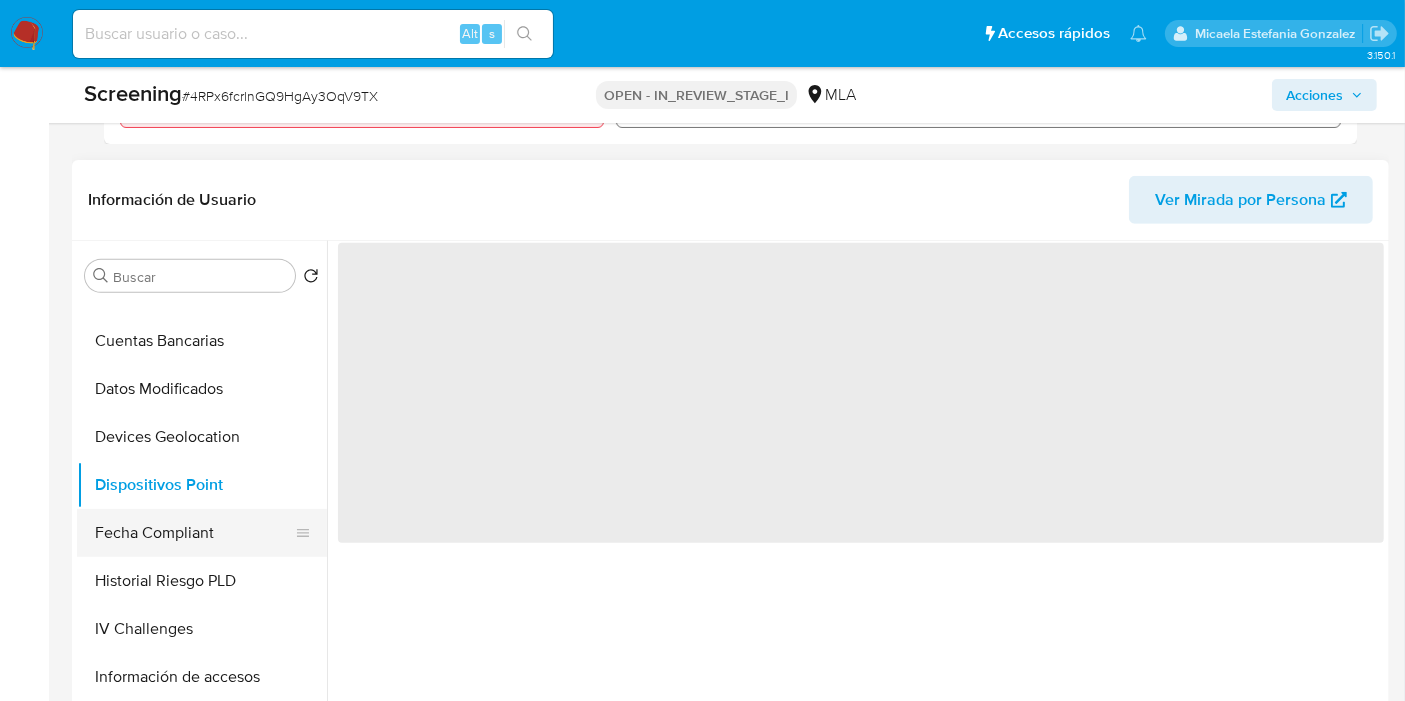 click on "Fecha Compliant" at bounding box center (194, 533) 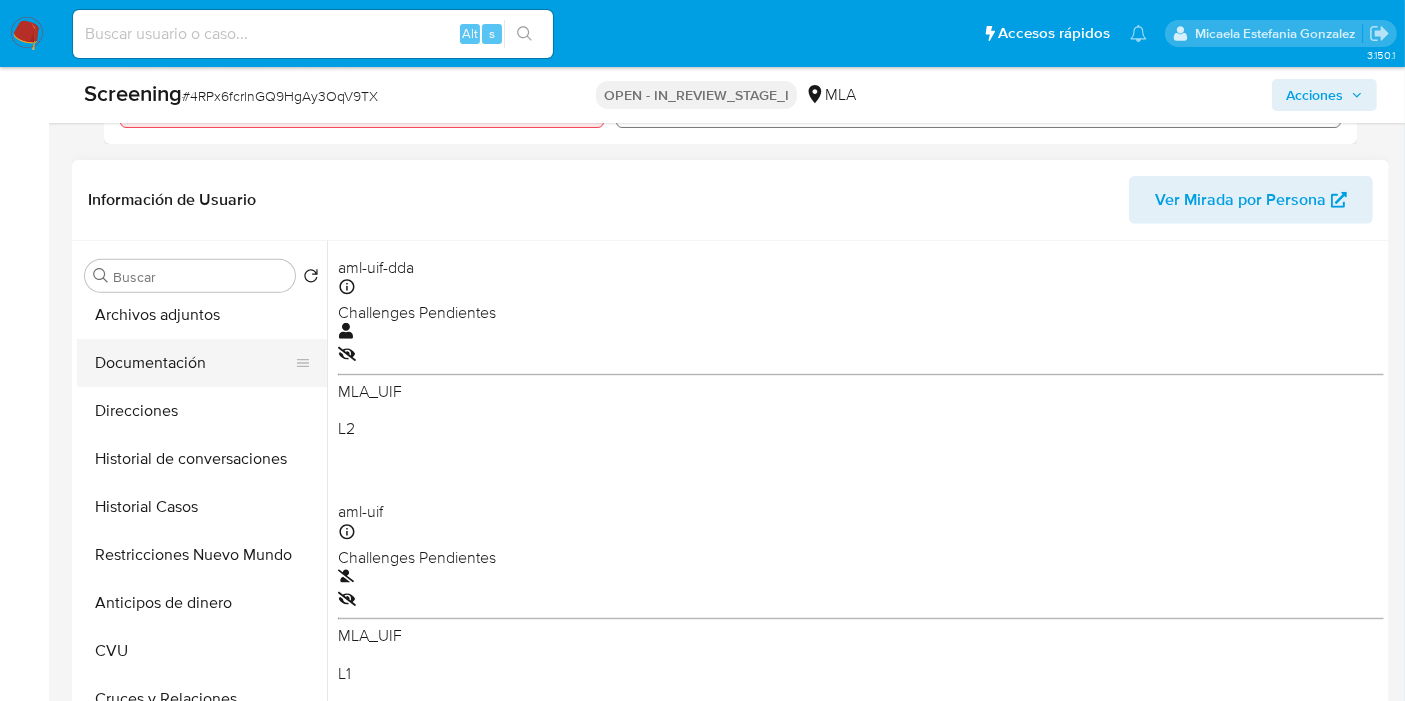 scroll, scrollTop: 3, scrollLeft: 0, axis: vertical 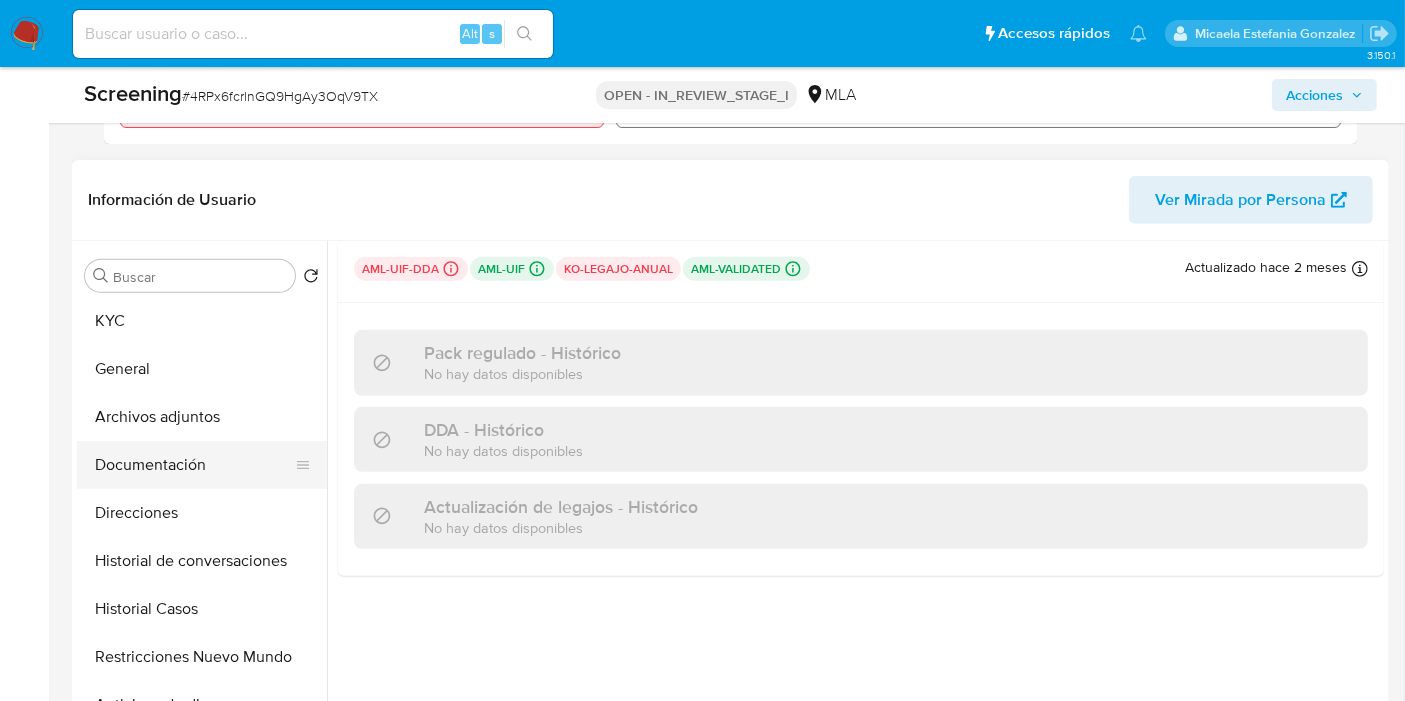 click on "Documentación" at bounding box center (194, 465) 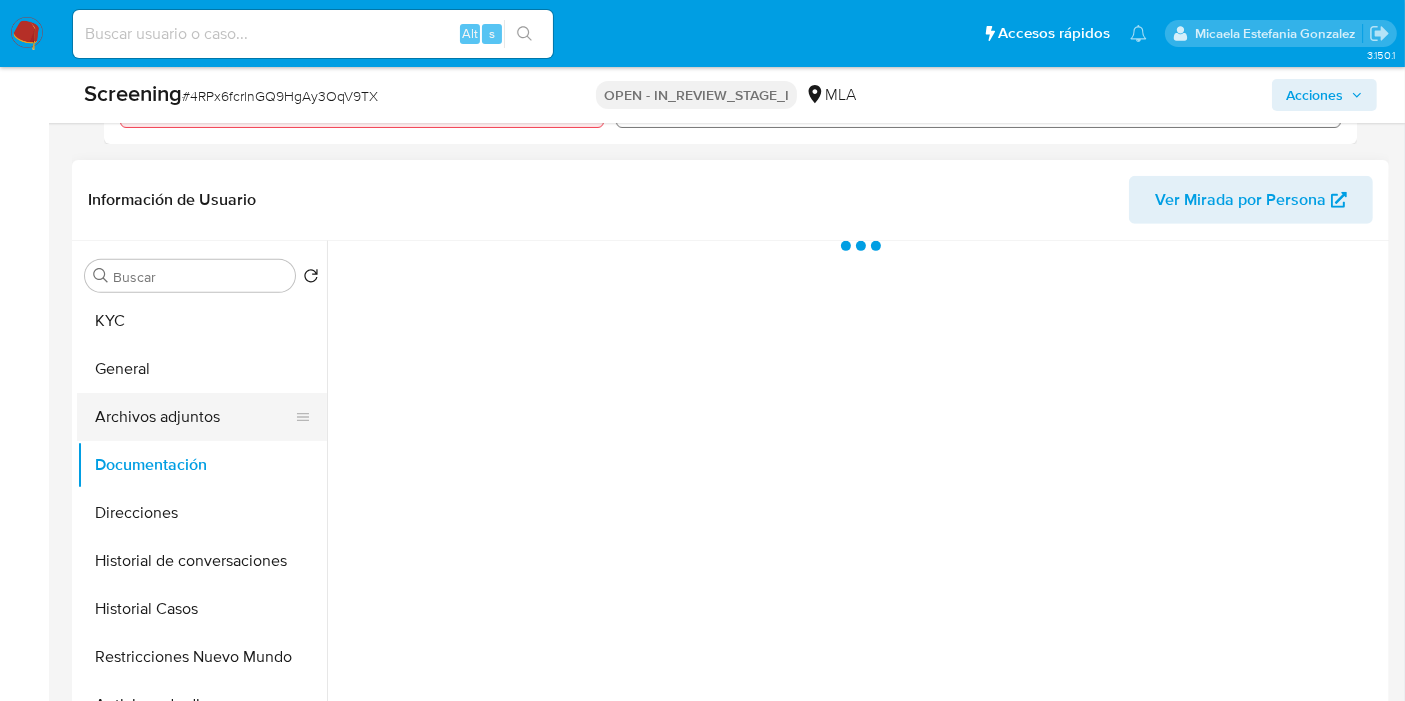 click on "Archivos adjuntos" at bounding box center [194, 417] 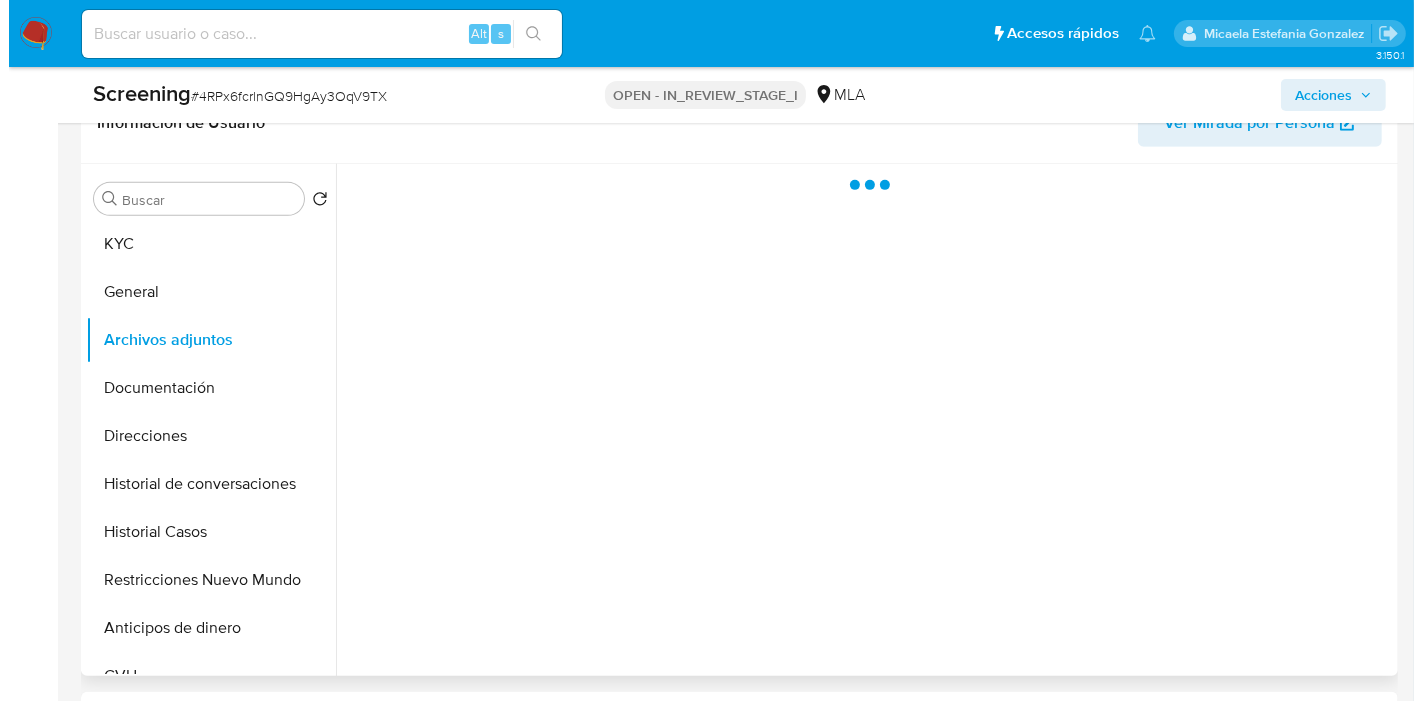 scroll, scrollTop: 888, scrollLeft: 0, axis: vertical 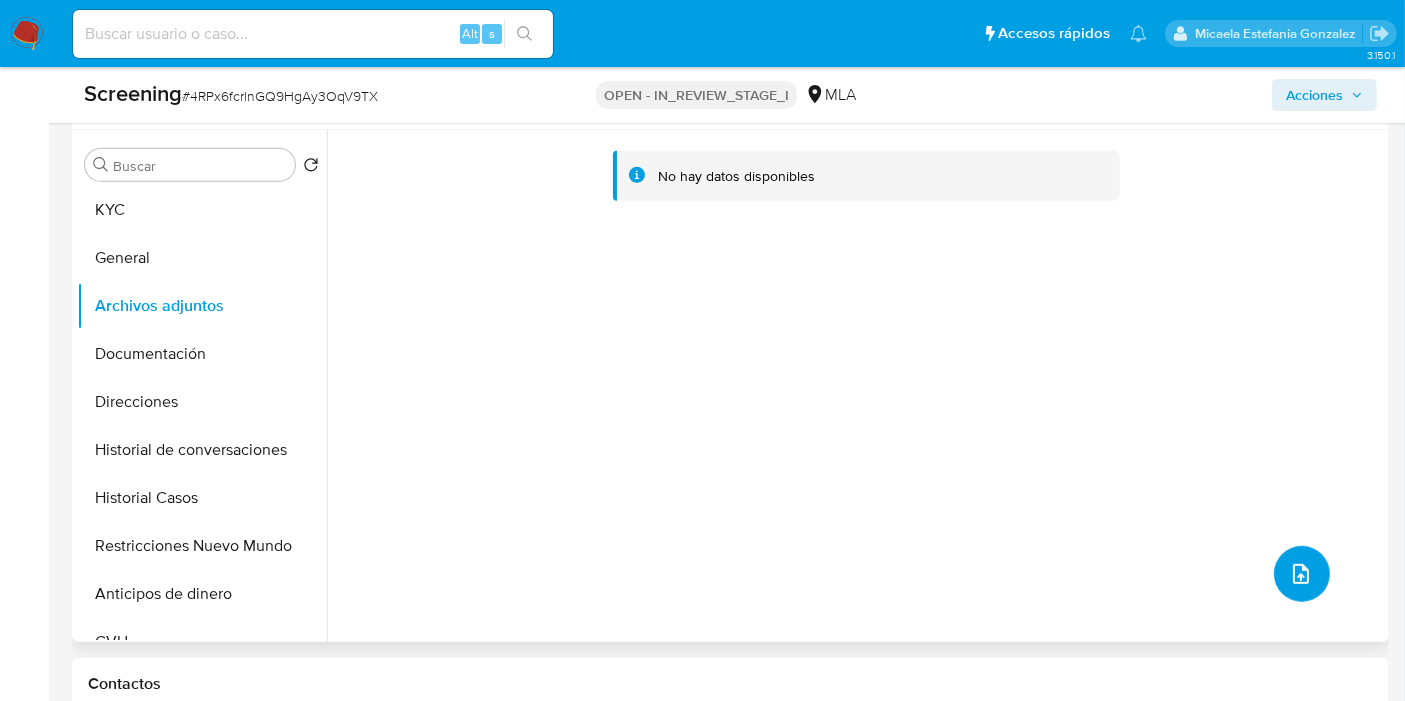click 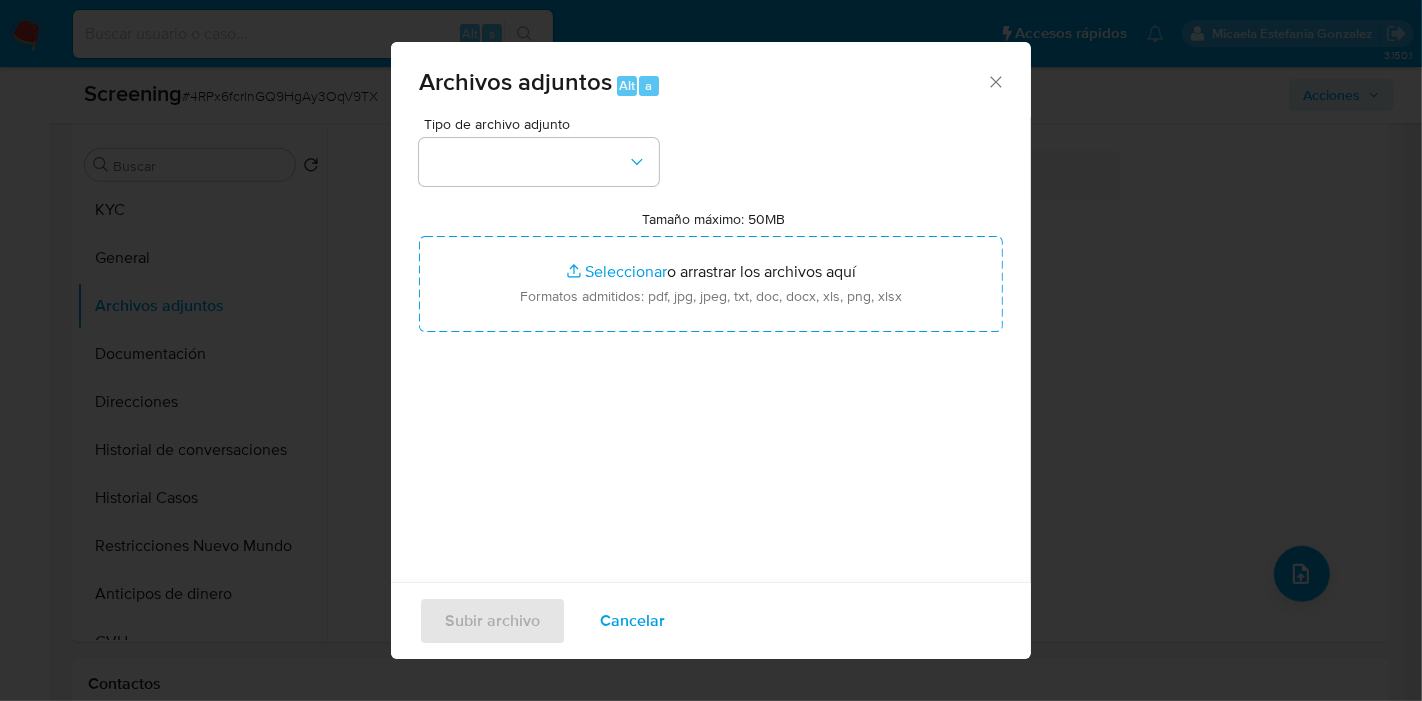 click on "Tipo de archivo adjunto" at bounding box center (539, 151) 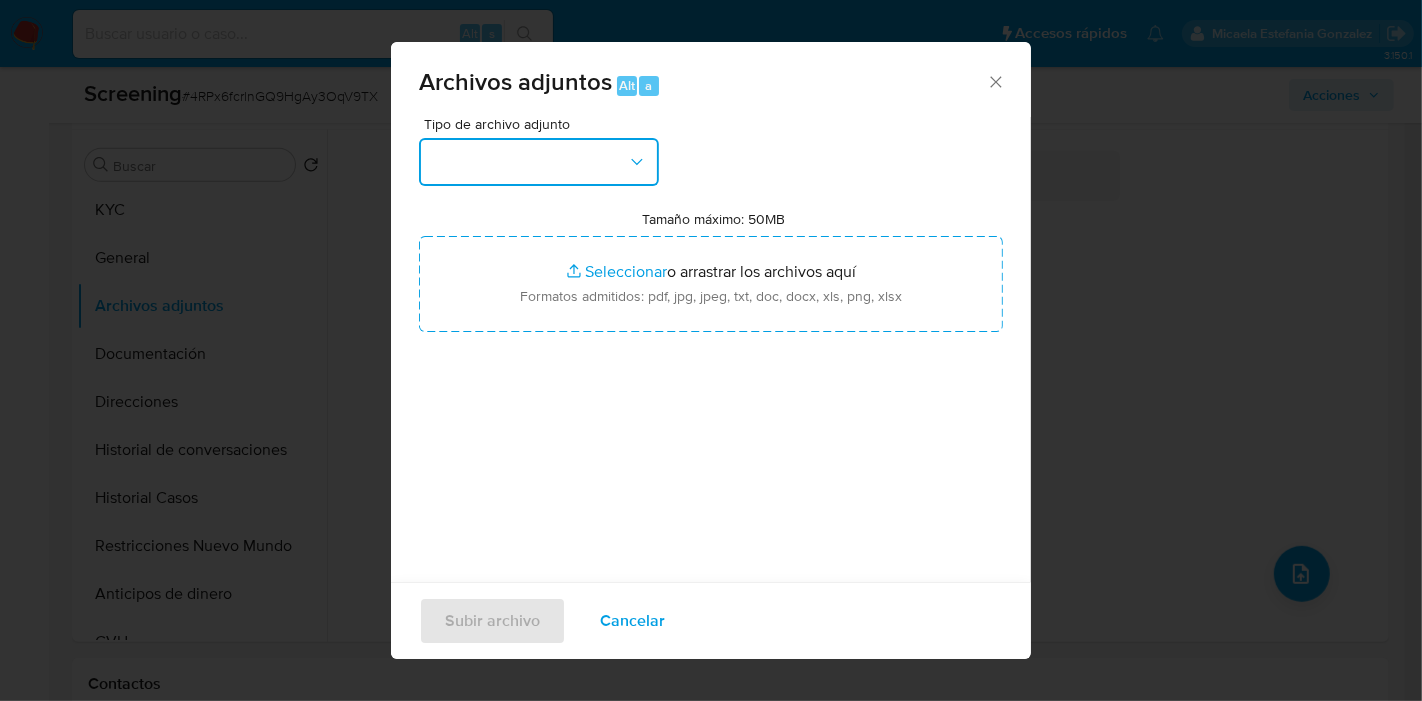 click at bounding box center [539, 162] 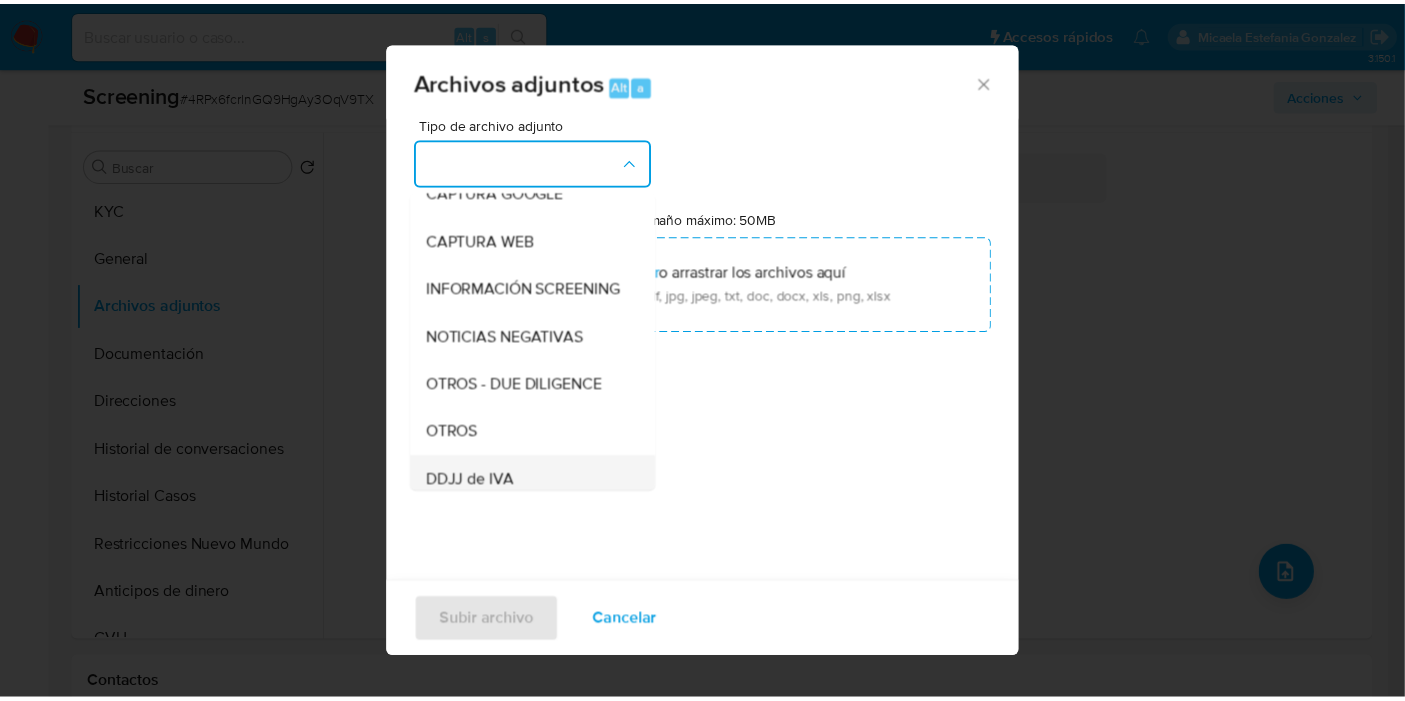 scroll, scrollTop: 333, scrollLeft: 0, axis: vertical 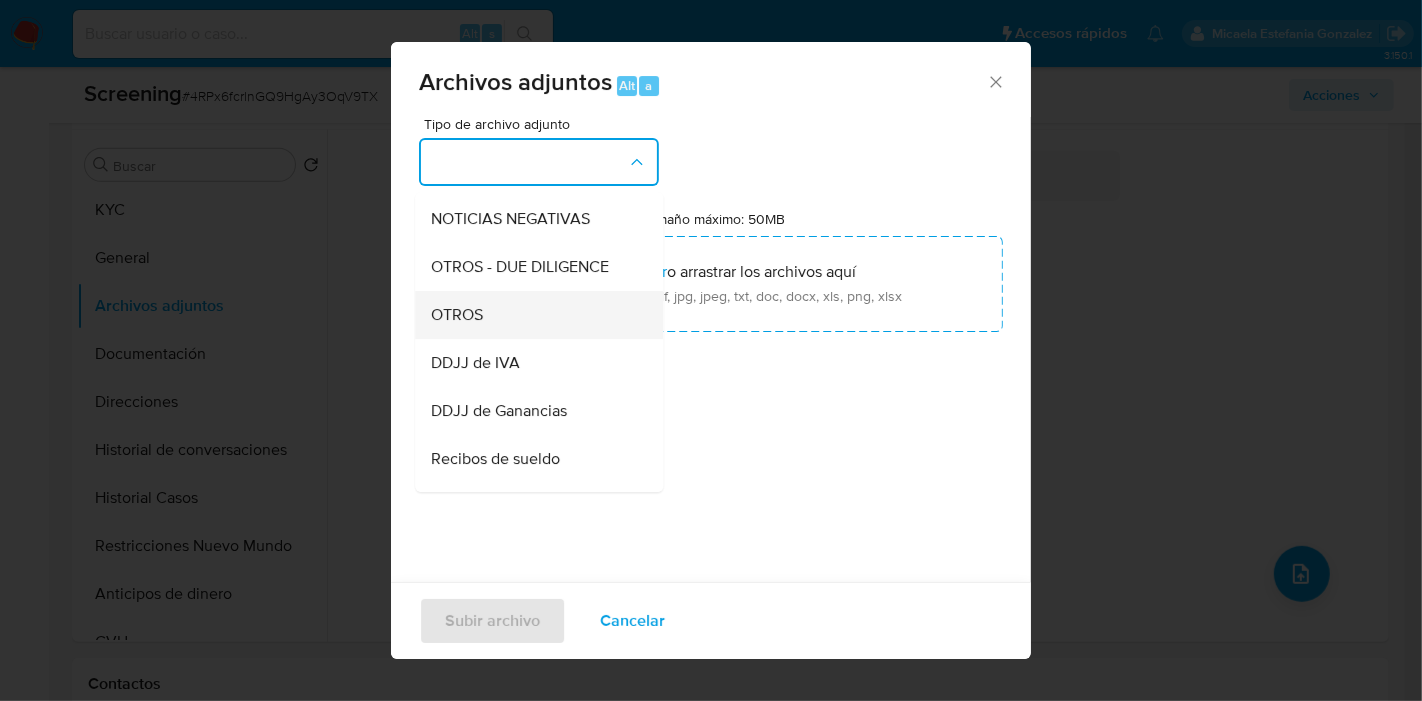 click on "OTROS" at bounding box center [533, 315] 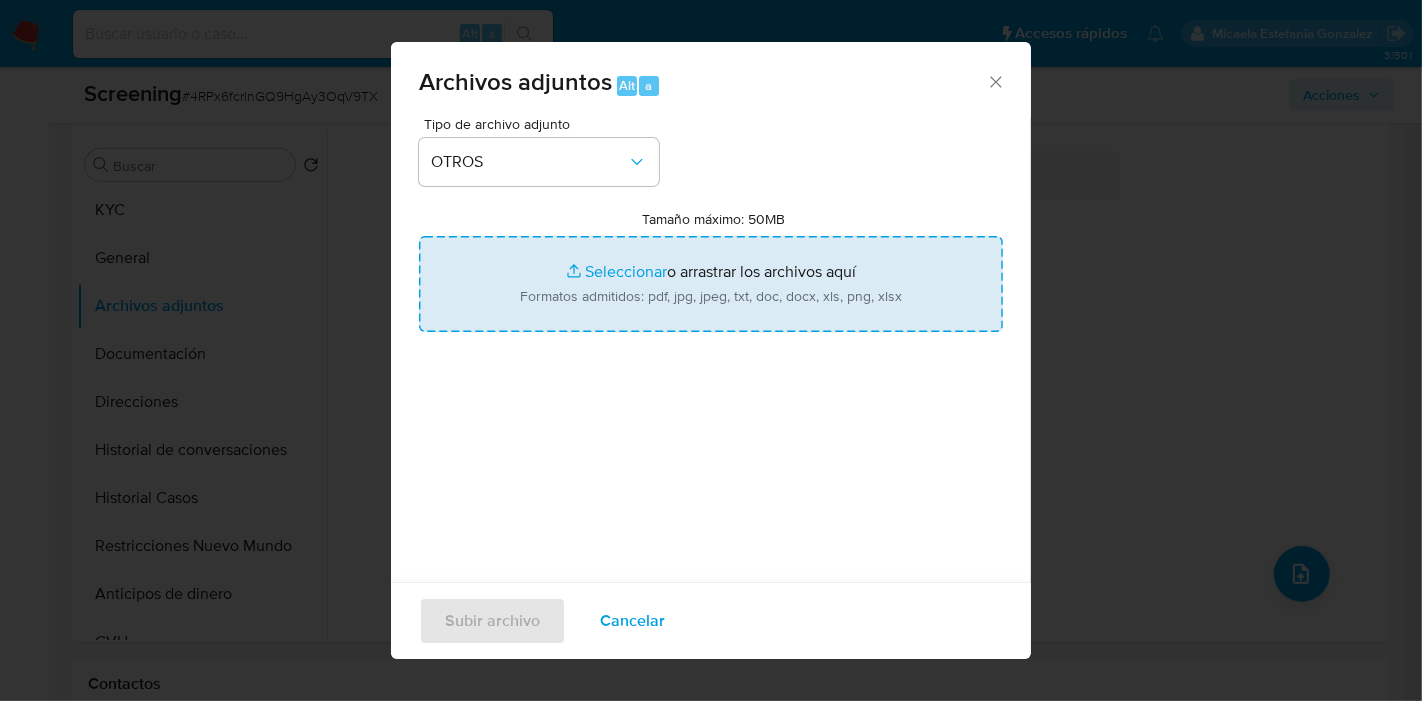 click on "Tamaño máximo: 50MB Seleccionar archivos" at bounding box center (711, 284) 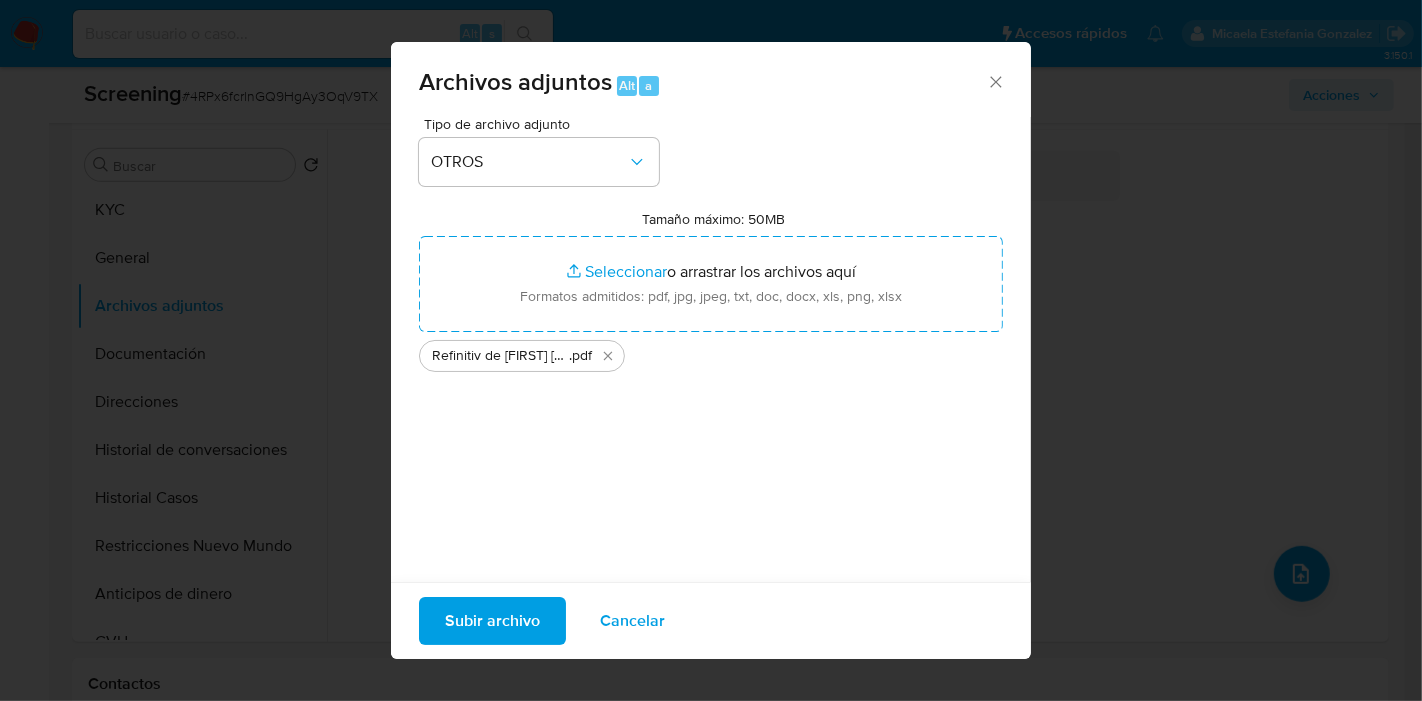 click on "Subir archivo" at bounding box center (492, 621) 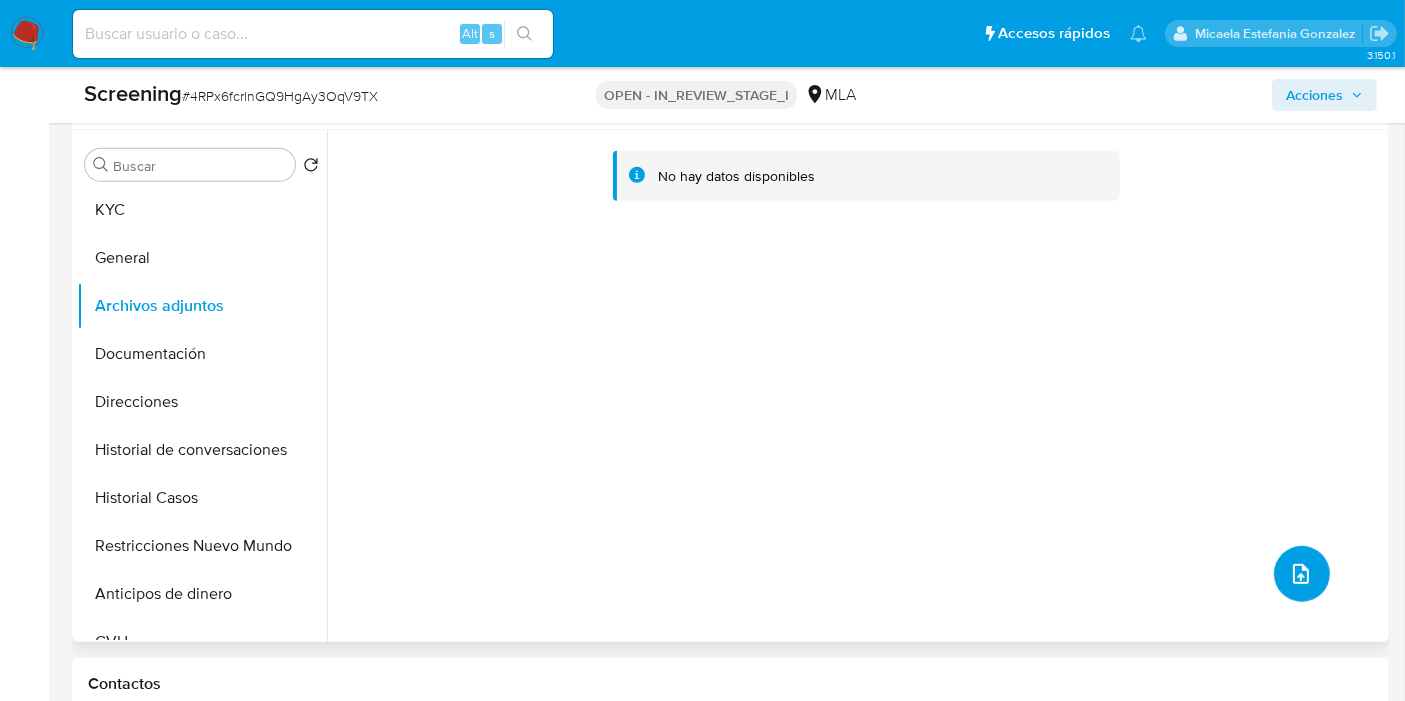 scroll, scrollTop: 555, scrollLeft: 0, axis: vertical 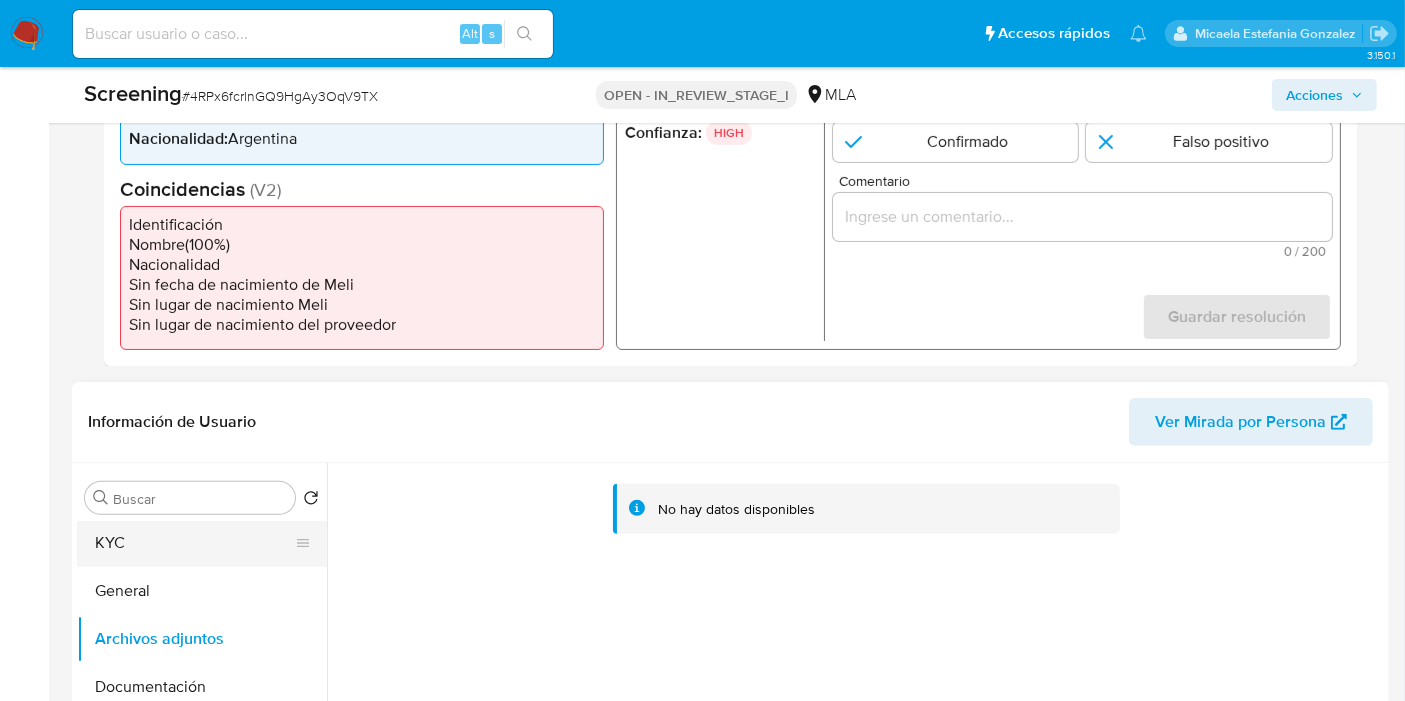 click on "KYC" at bounding box center (194, 543) 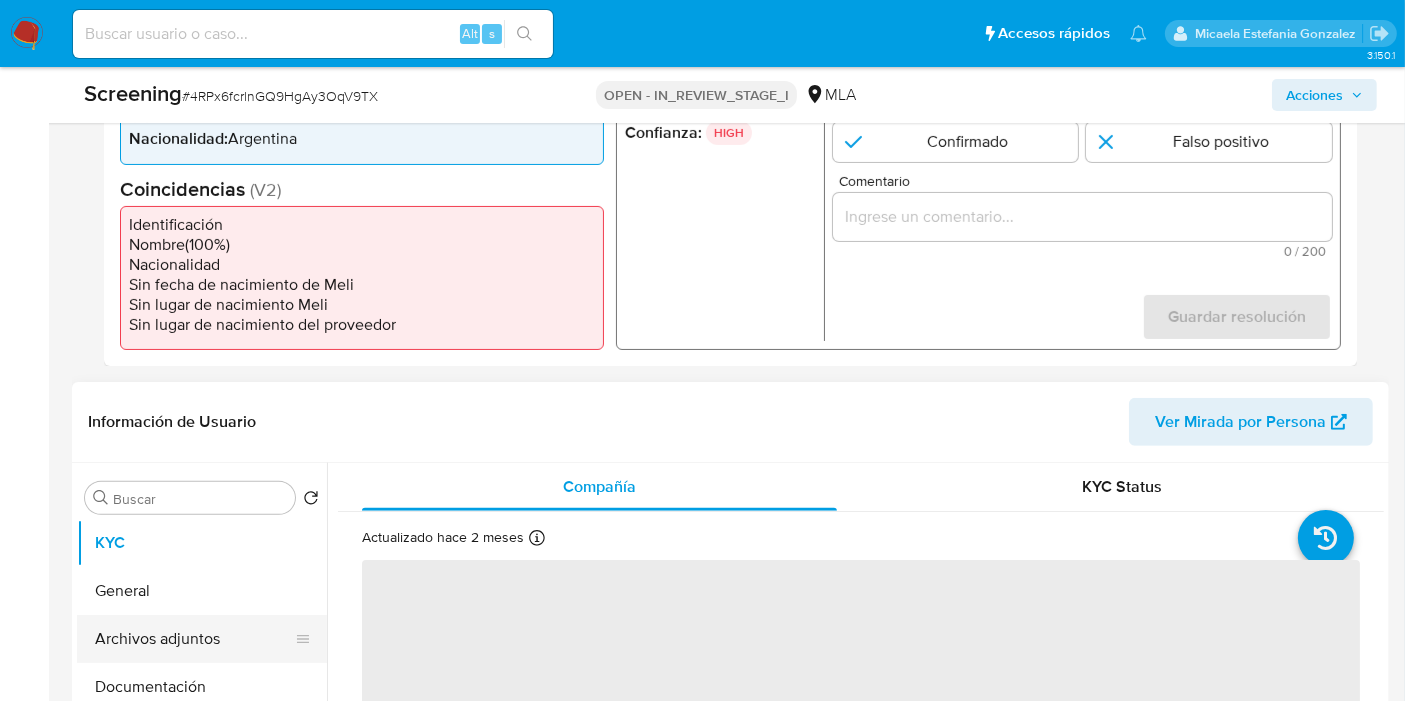 click on "Archivos adjuntos" at bounding box center [194, 639] 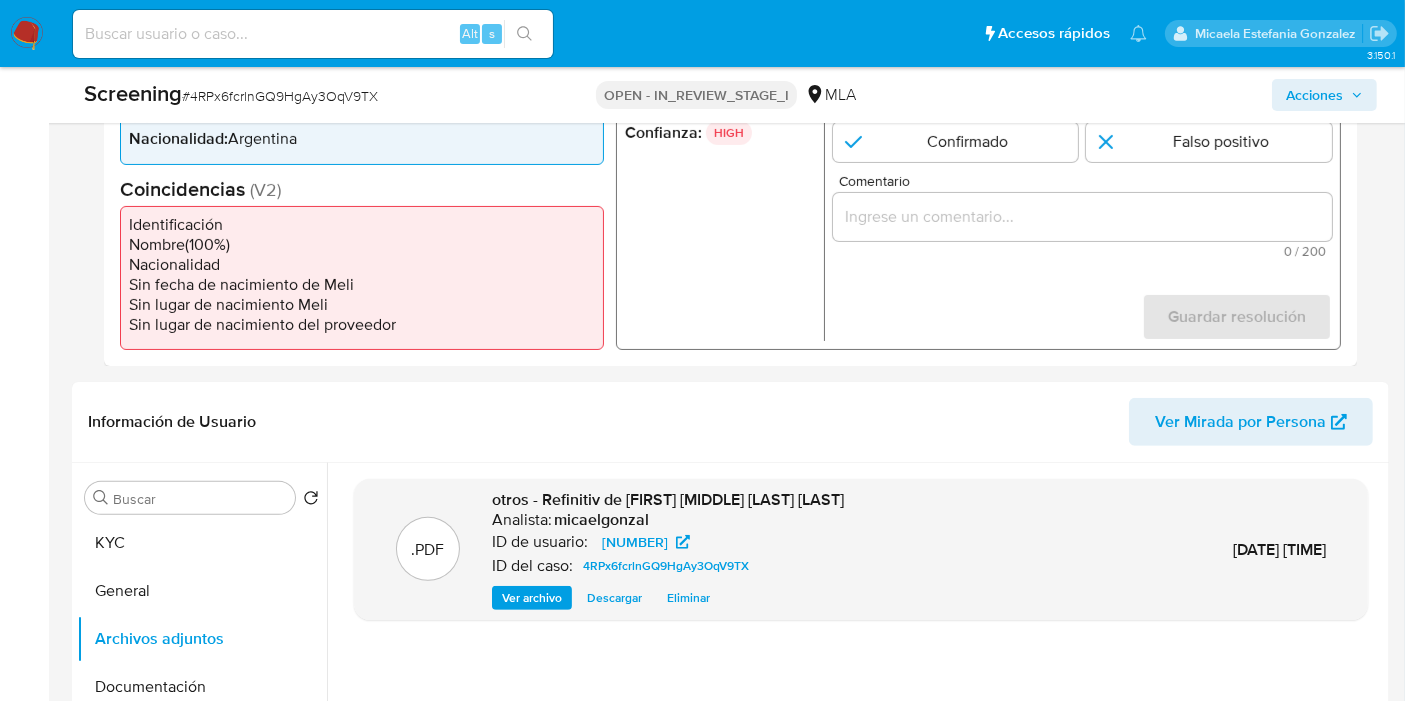 click at bounding box center [1082, 217] 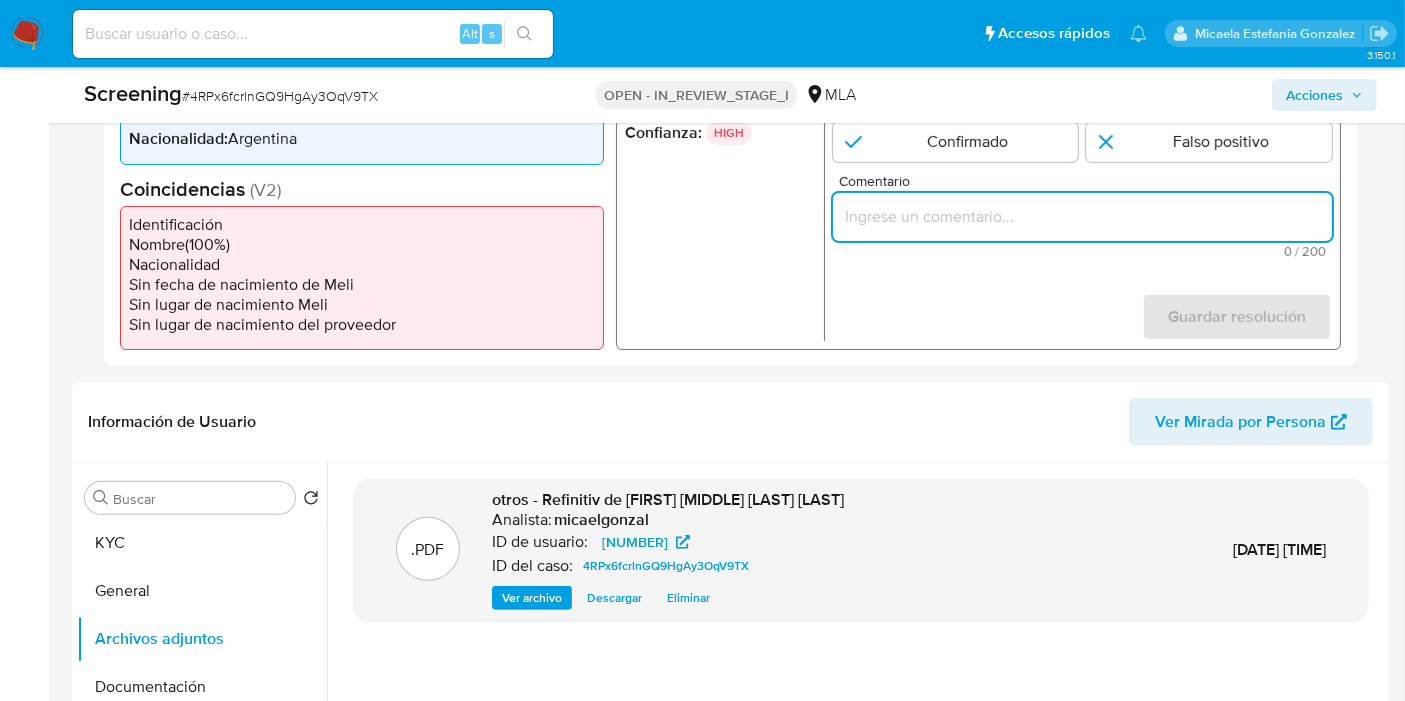 paste on "En este sentido, verificamos que Graciana Veronica Furlotti Pereyra - CUIT 27308143797, quien es Administradora de la empresa EMERGE RRHH S. A. S., fue Directora de la Administración de Activos de los" 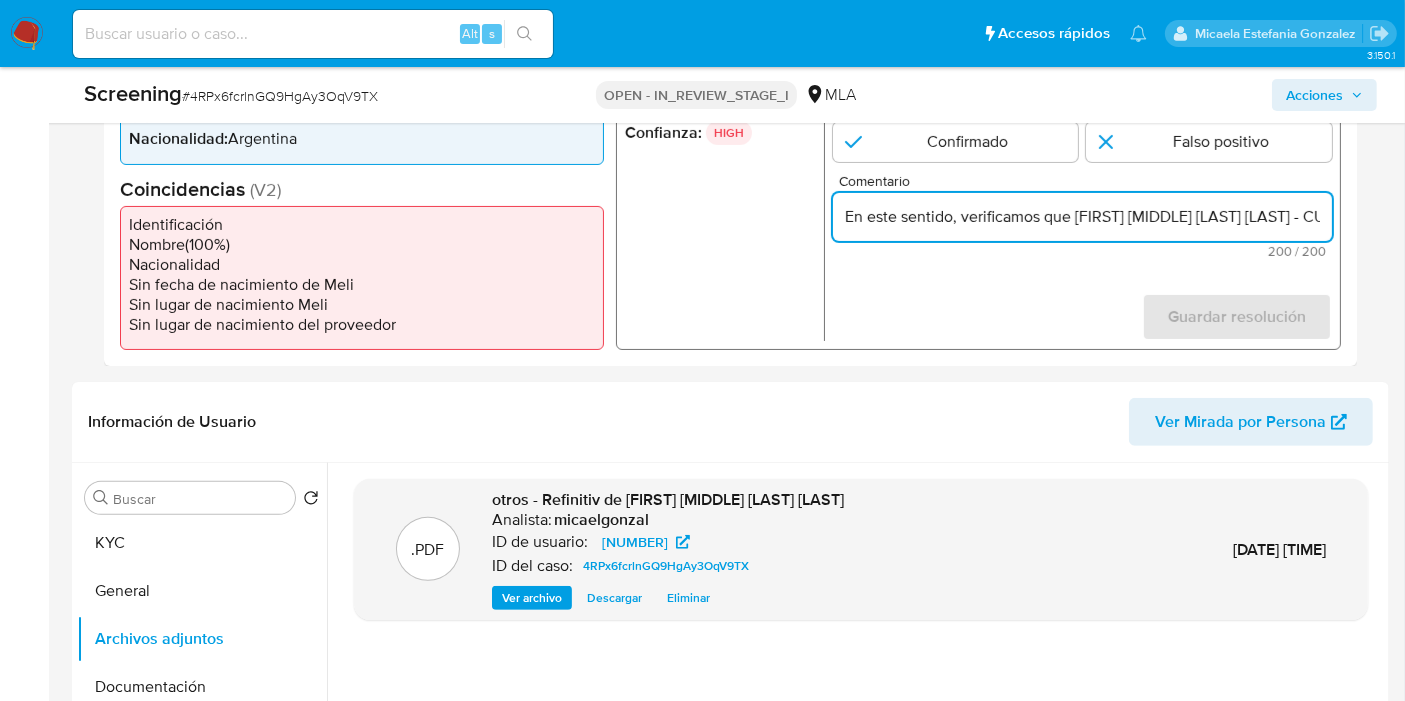 scroll, scrollTop: 0, scrollLeft: 955, axis: horizontal 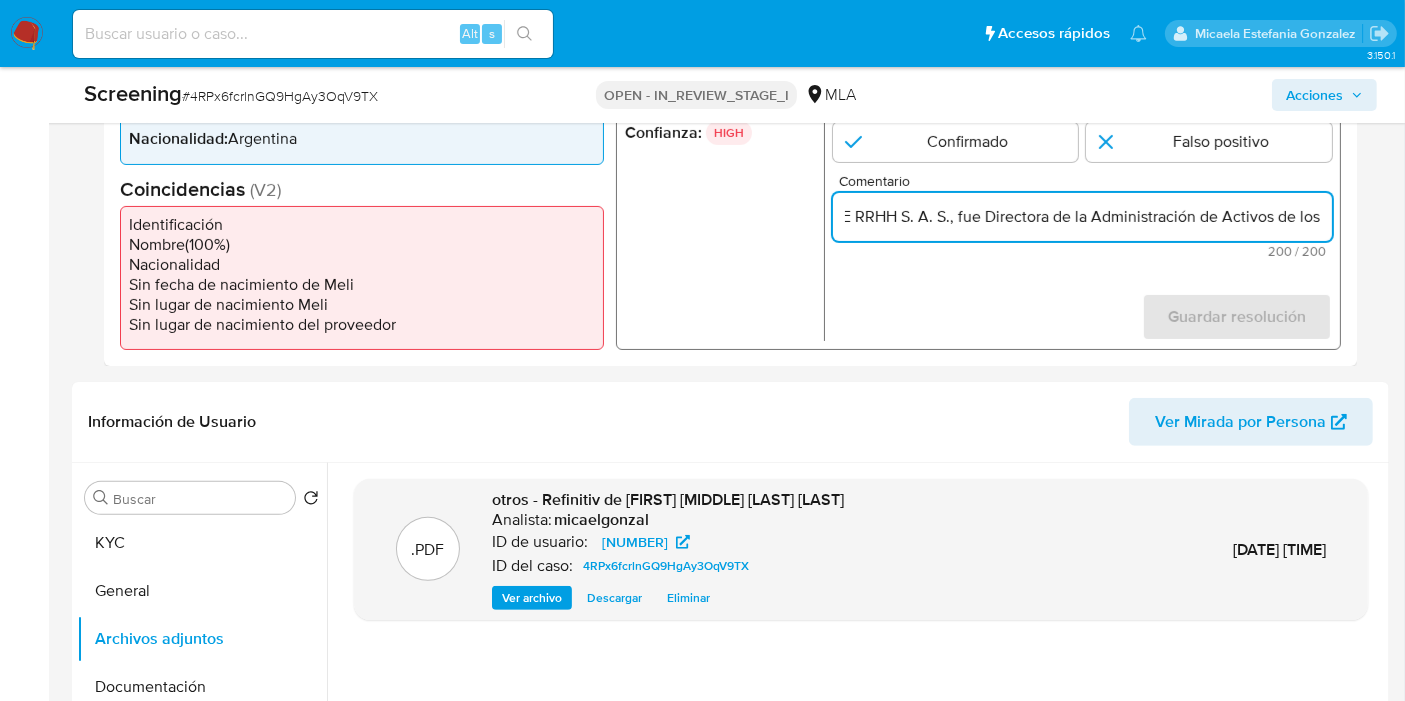 drag, startPoint x: 1031, startPoint y: 219, endPoint x: 1421, endPoint y: 247, distance: 391.00385 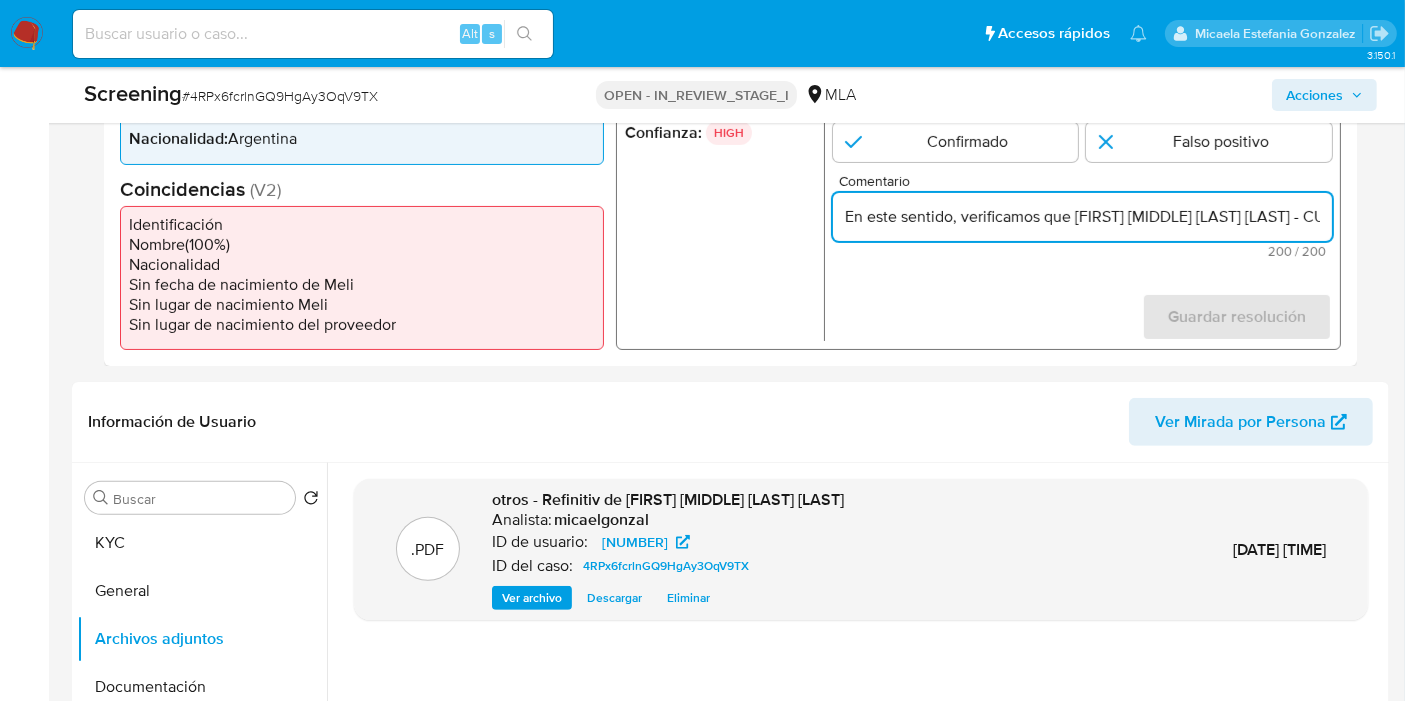 drag, startPoint x: 945, startPoint y: 221, endPoint x: 922, endPoint y: 218, distance: 23.194826 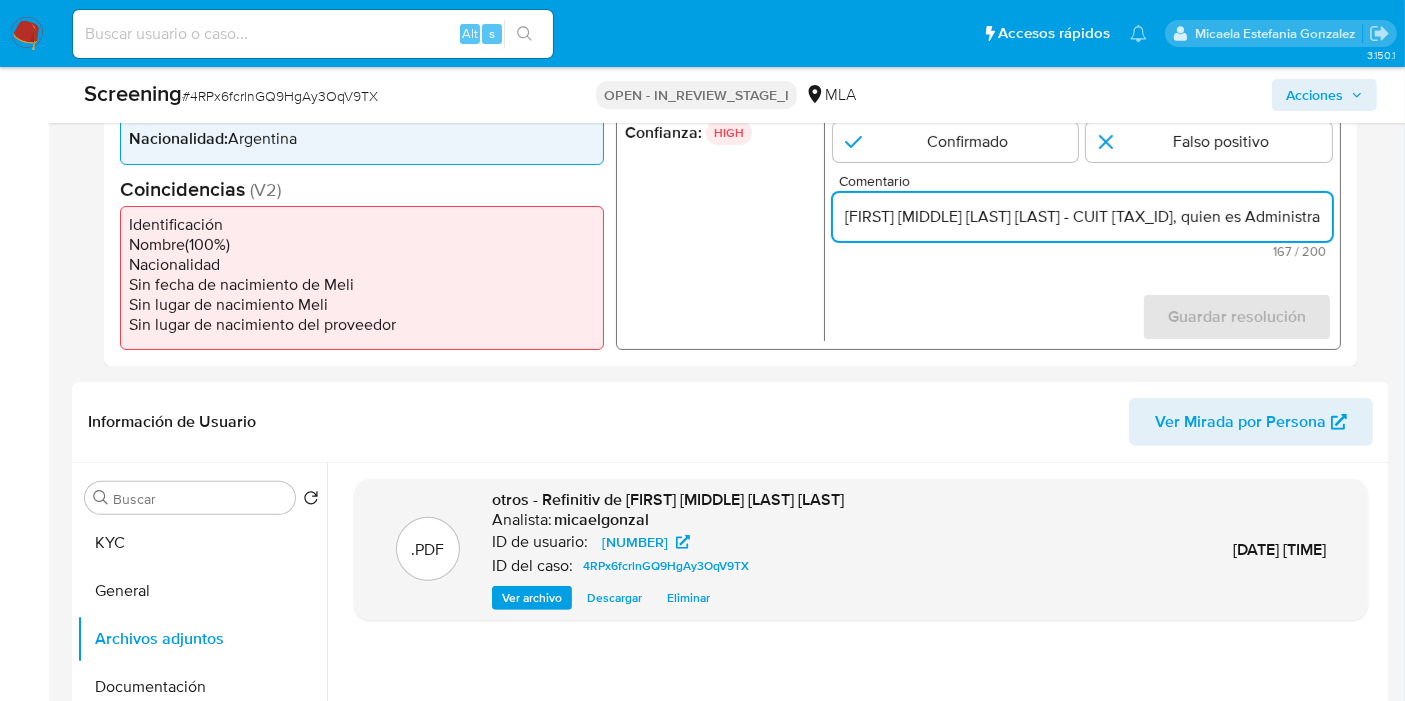 drag, startPoint x: 1128, startPoint y: 222, endPoint x: 1114, endPoint y: 218, distance: 14.56022 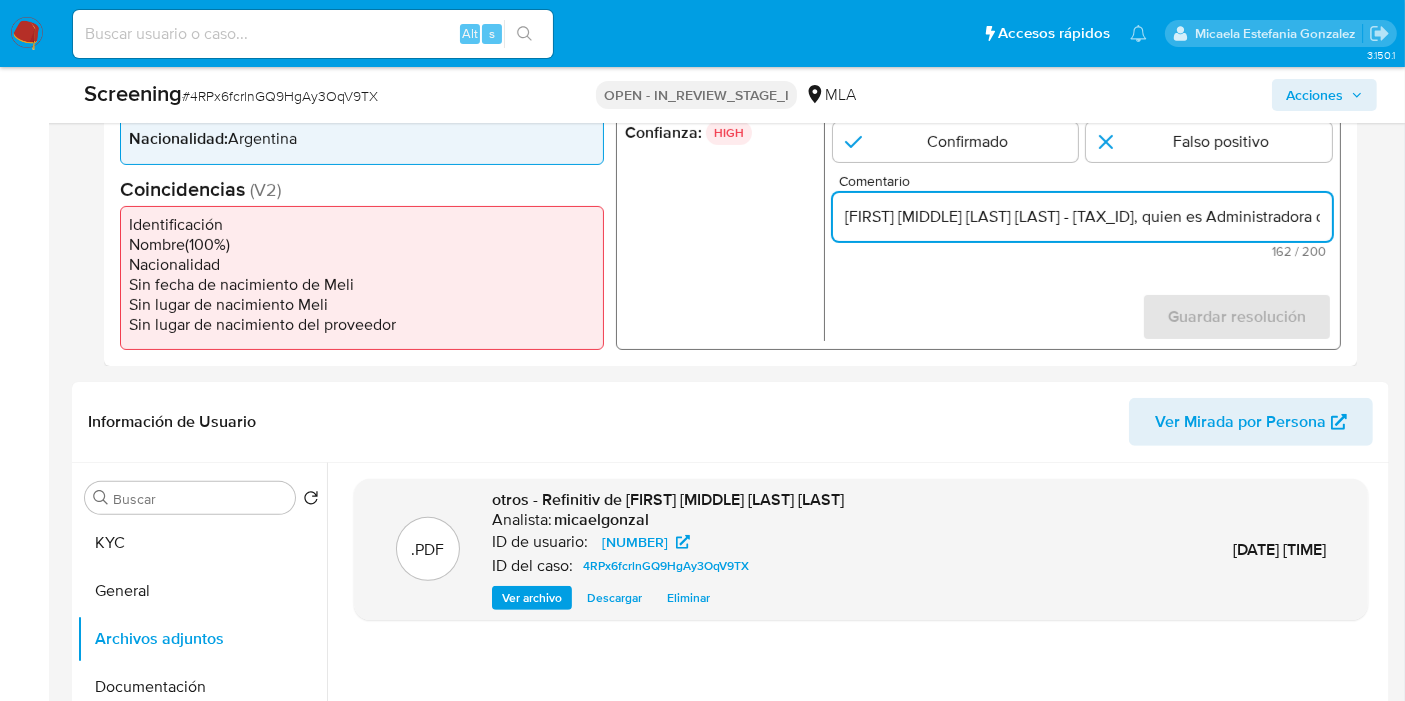 click on "Graciana Veronica Furlotti Pereyra - 27308143797, quien es Administradora de la empresa EMERGE RRHH S. A. S., fue Directora de la Administración de Activos de los" at bounding box center [1082, 217] 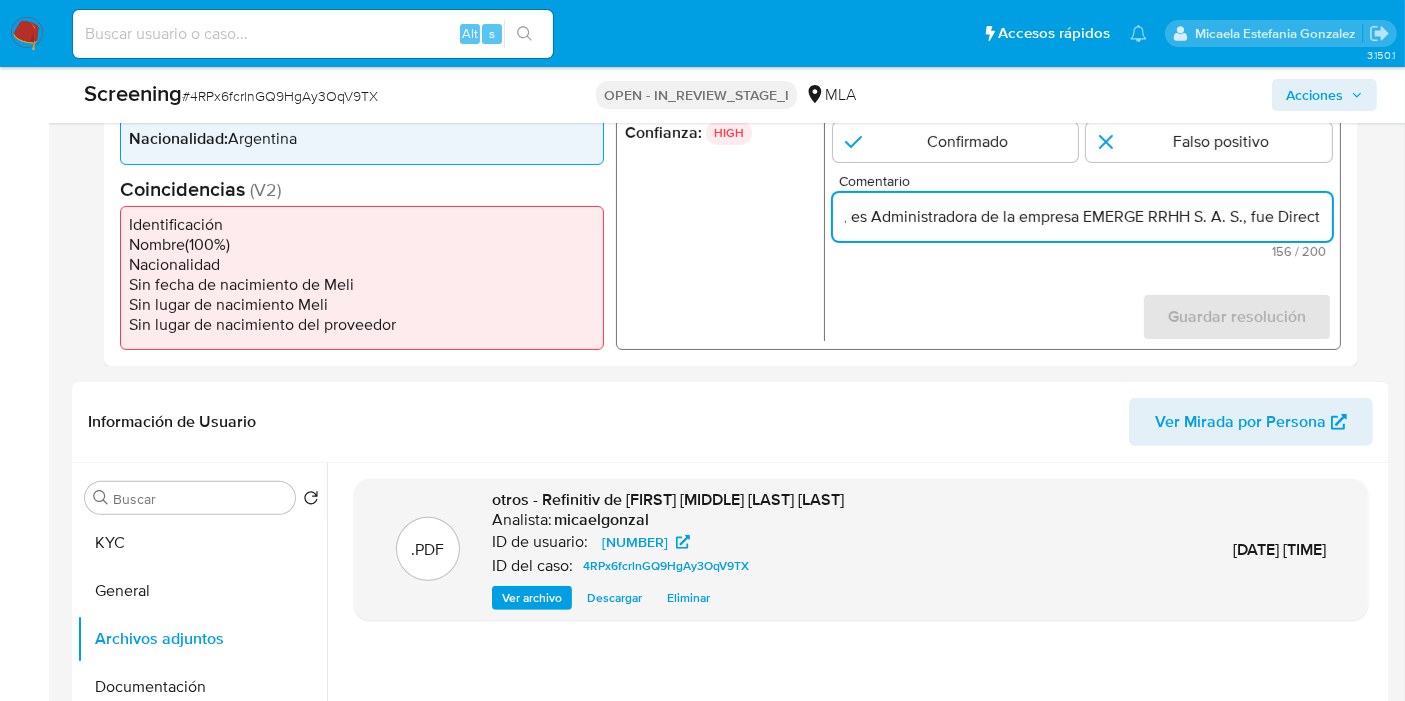scroll, scrollTop: 0, scrollLeft: 642, axis: horizontal 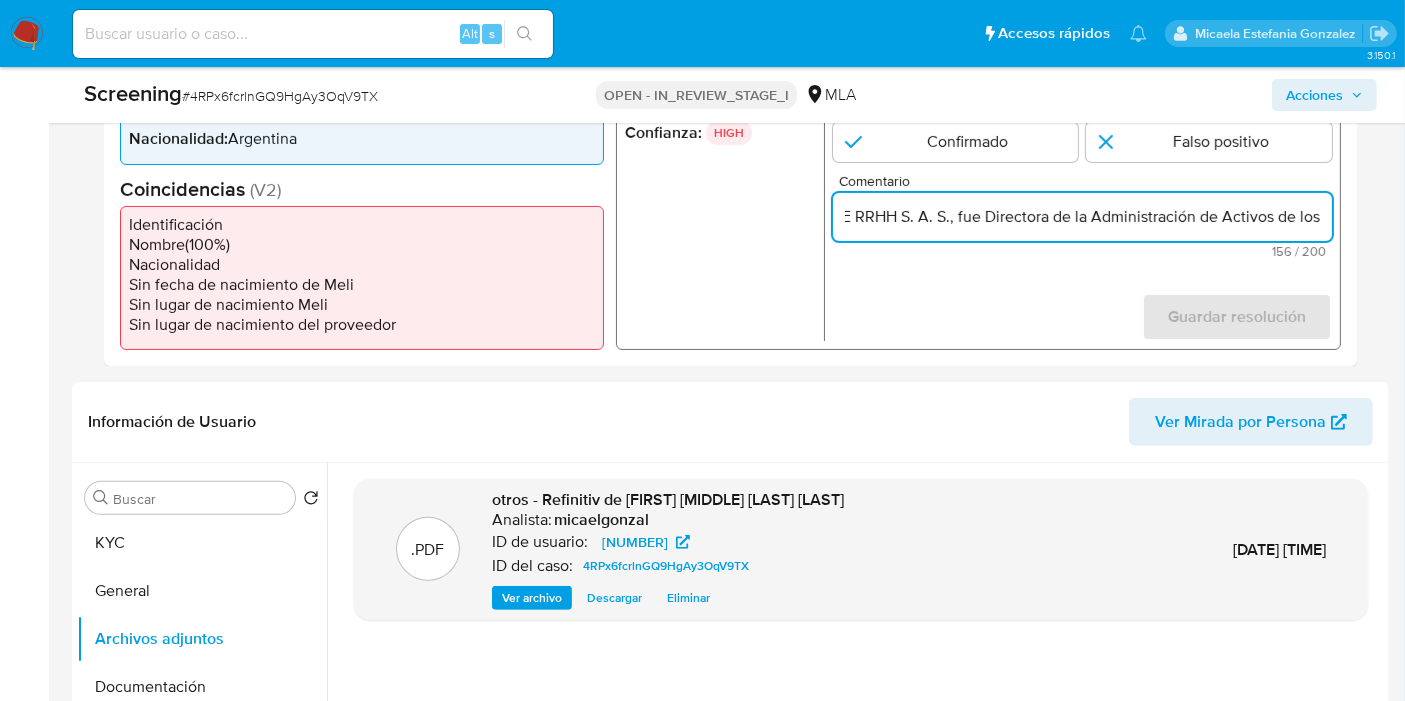 drag, startPoint x: 1274, startPoint y: 210, endPoint x: 1387, endPoint y: 215, distance: 113.110565 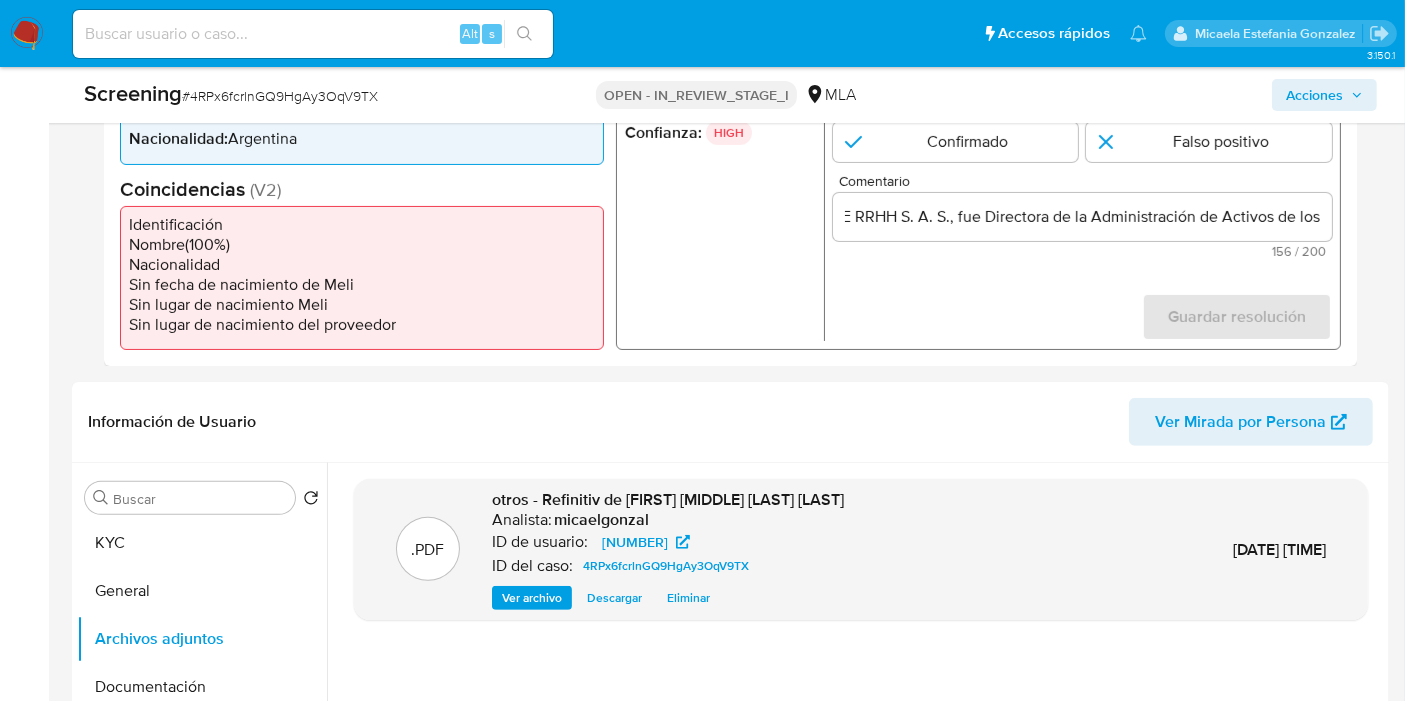scroll, scrollTop: 0, scrollLeft: 0, axis: both 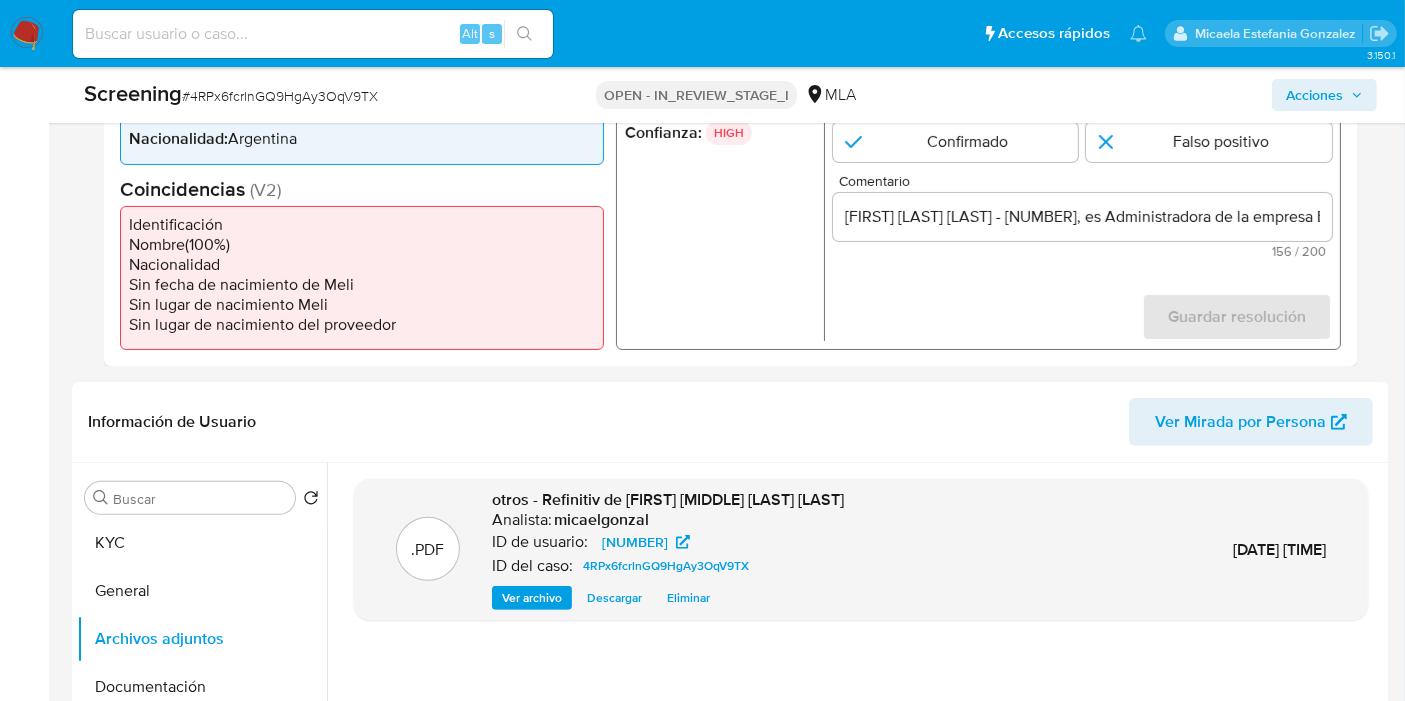 click on "REFINITIV   # 2488990 Confianza:   HIGH Resolución Confirmado Falso positivo Comentario Graciana Veronica Furlotti Pereyra - 27308143797, es Administradora de la empresa EMERGE RRHH S. A. S., fue Directora de la Administración de Activos de los 156 / 200 44 caracteres restantes Guardar resolución   Completa ambos campos" at bounding box center (978, 221) 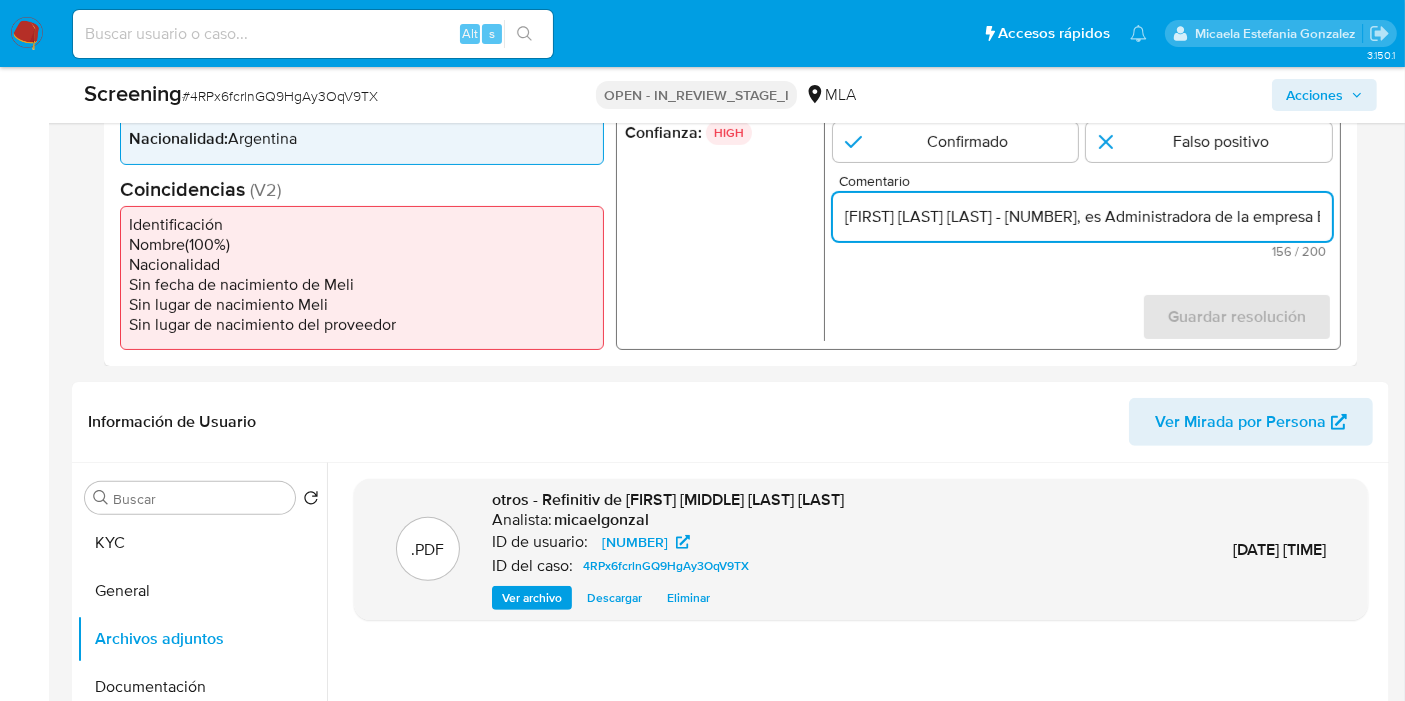 click on "Graciana Veronica Furlotti Pereyra - 27308143797, es Administradora de la empresa EMERGE RRHH S. A. S., fue Directora de la Administración de Activos de los" at bounding box center [1082, 217] 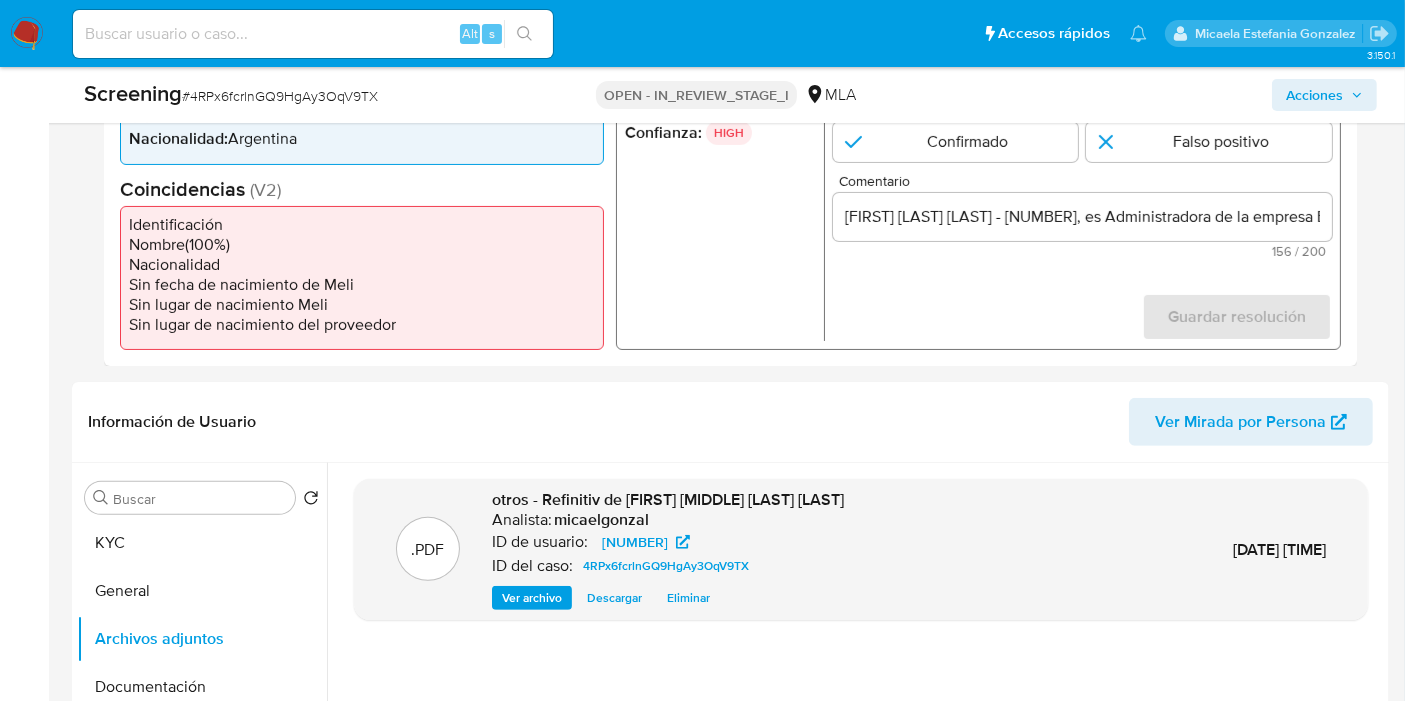 click on "Datos del evento 11/06/2025 00:00:43 BENEFICIARIOS FINALES PEP_RCA Configuraciones aplicadas PEP_RCA Configuración   Categorización PEP_RCA Tipo de categoría PEP&RCA Regulación LOCAL Días laborables No Vence en 90 días Input Graciana Verónica Furlotti Pereyra DNI
30814379 Nacionalidad :  Argentina Coincidencias   ( V2 ) Identificación Nombre  ( 100 %) Nacionalidad Sin fecha de nacimiento de Meli Sin lugar de nacimiento Meli Sin lugar de nacimiento del proveedor Fuente y análisis REFINITIV   # 2488990 Confianza:   HIGH Resolución Confirmado Falso positivo Comentario Graciana Veronica Furlotti Pereyra - 27308143797, es Administradora de la empresa EMERGE RRHH S. A. S., fue Directora de la Administración de Activos de los 156 / 200 44 caracteres restantes Guardar resolución   Completa ambos campos" at bounding box center (730, 166) 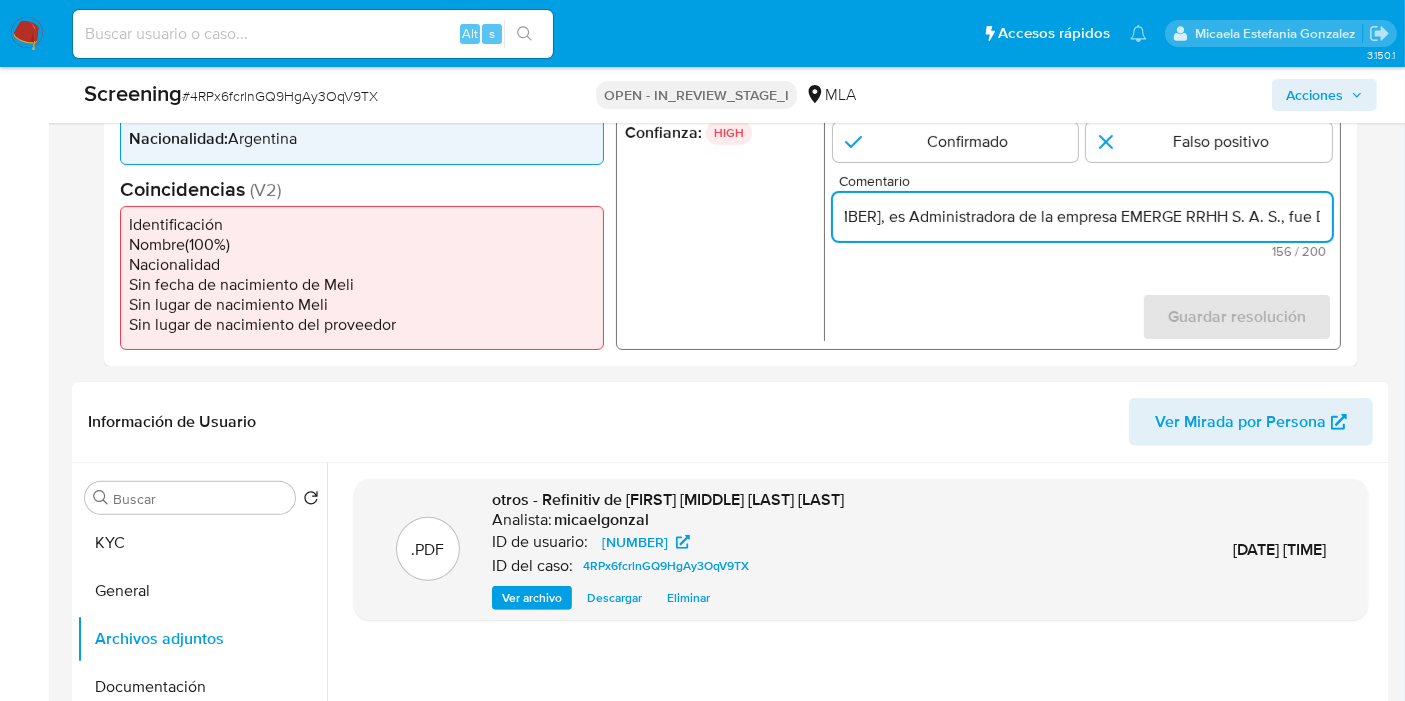 scroll, scrollTop: 0, scrollLeft: 642, axis: horizontal 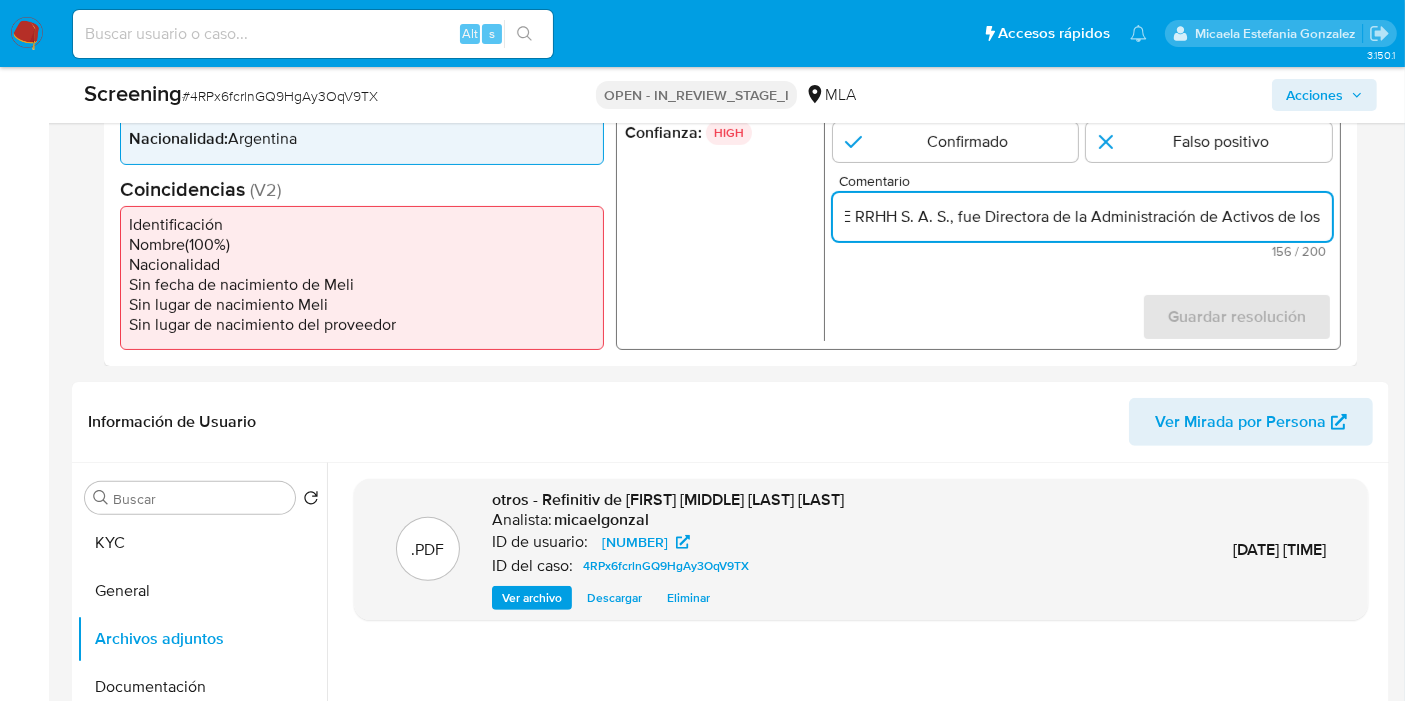 drag, startPoint x: 1274, startPoint y: 204, endPoint x: 1421, endPoint y: 210, distance: 147.12239 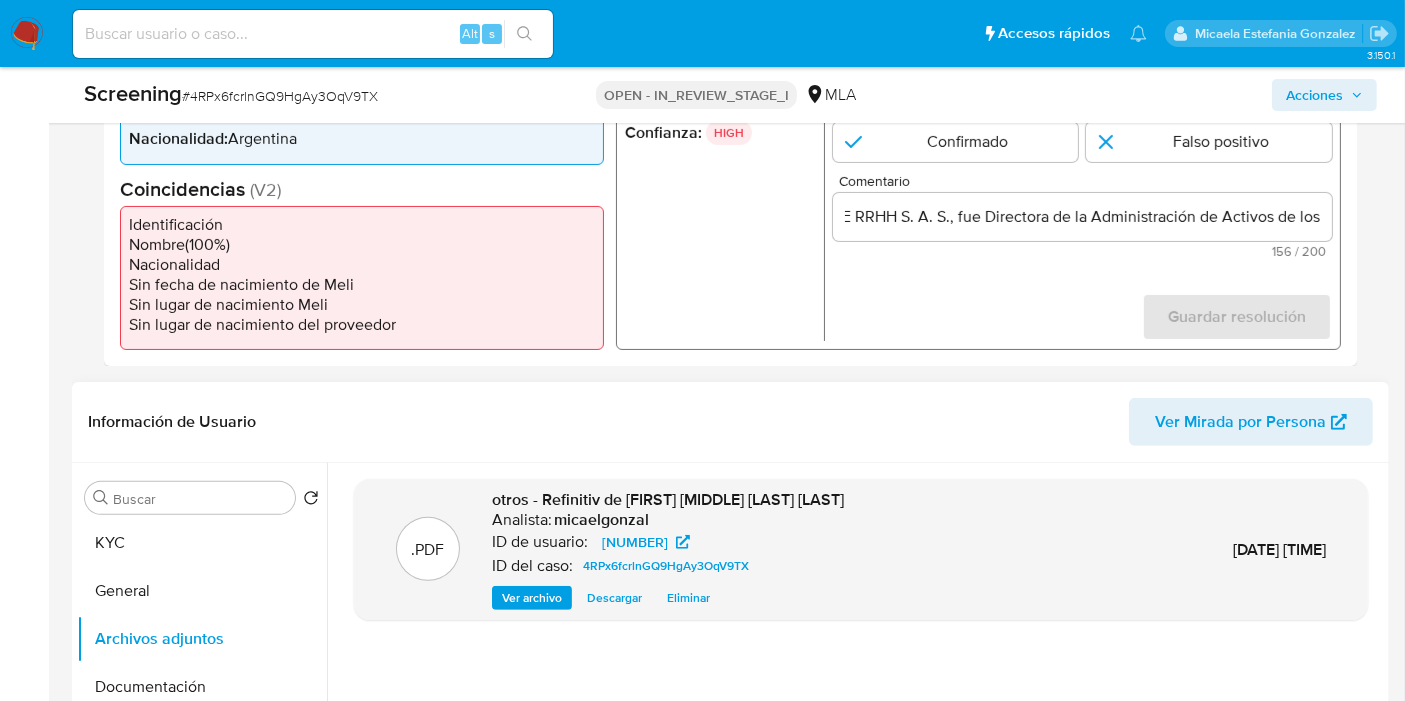 scroll, scrollTop: 0, scrollLeft: 0, axis: both 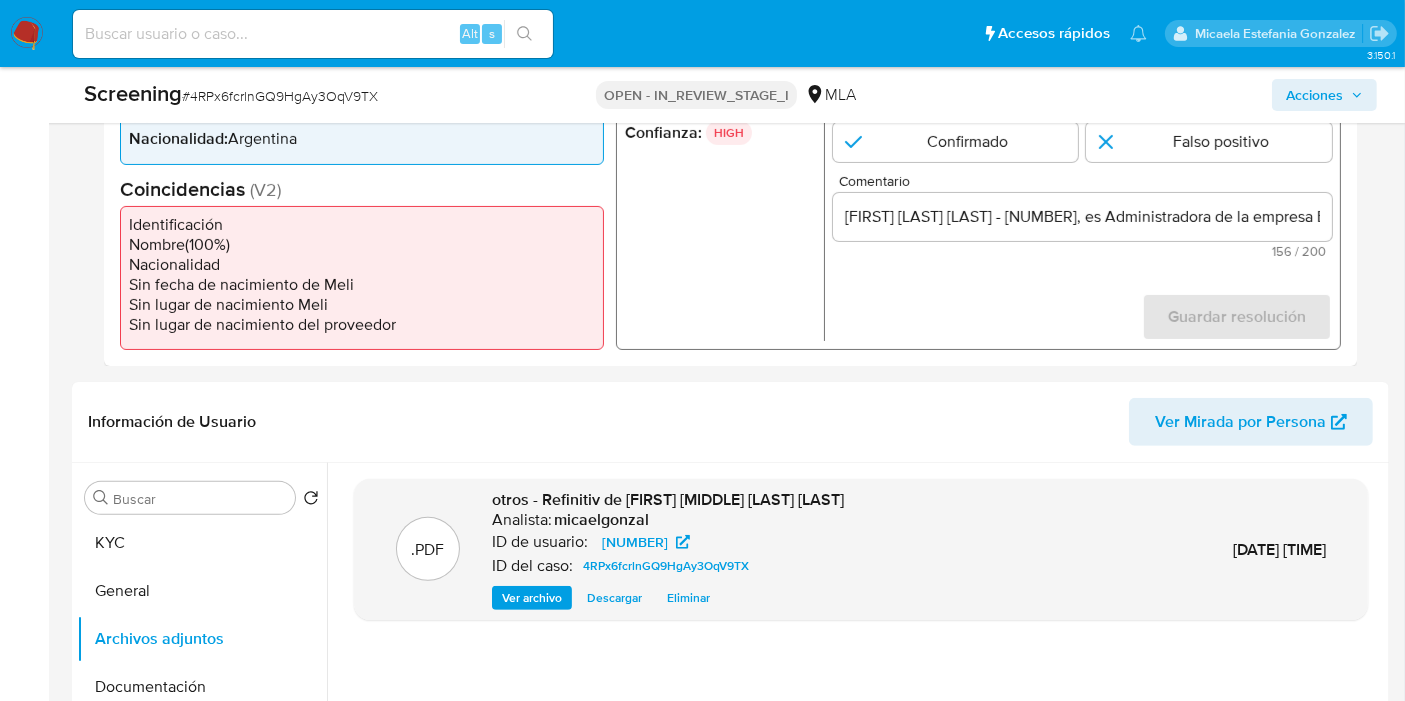 click on "Eventos de screening   (1) Página 1 Datos del evento 11/06/2025 00:00:43 BENEFICIARIOS FINALES PEP_RCA Configuraciones aplicadas PEP_RCA Configuración   Categorización PEP_RCA Tipo de categoría PEP&RCA Regulación LOCAL Días laborables No Vence en 90 días Input Graciana Verónica Furlotti Pereyra DNI
30814379 Nacionalidad :  Argentina Coincidencias   ( V2 ) Identificación Nombre  ( 100 %) Nacionalidad Sin fecha de nacimiento de Meli Sin lugar de nacimiento Meli Sin lugar de nacimiento del proveedor Fuente y análisis REFINITIV   # 2488990 Confianza:   HIGH Resolución Confirmado Falso positivo Comentario Graciana Veronica Furlotti Pereyra - 27308143797, es Administradora de la empresa EMERGE RRHH S. A. S., fue Directora de la Administración de Activos de los 156 / 200 44 caracteres restantes Guardar resolución   Completa ambos campos" at bounding box center (730, 150) 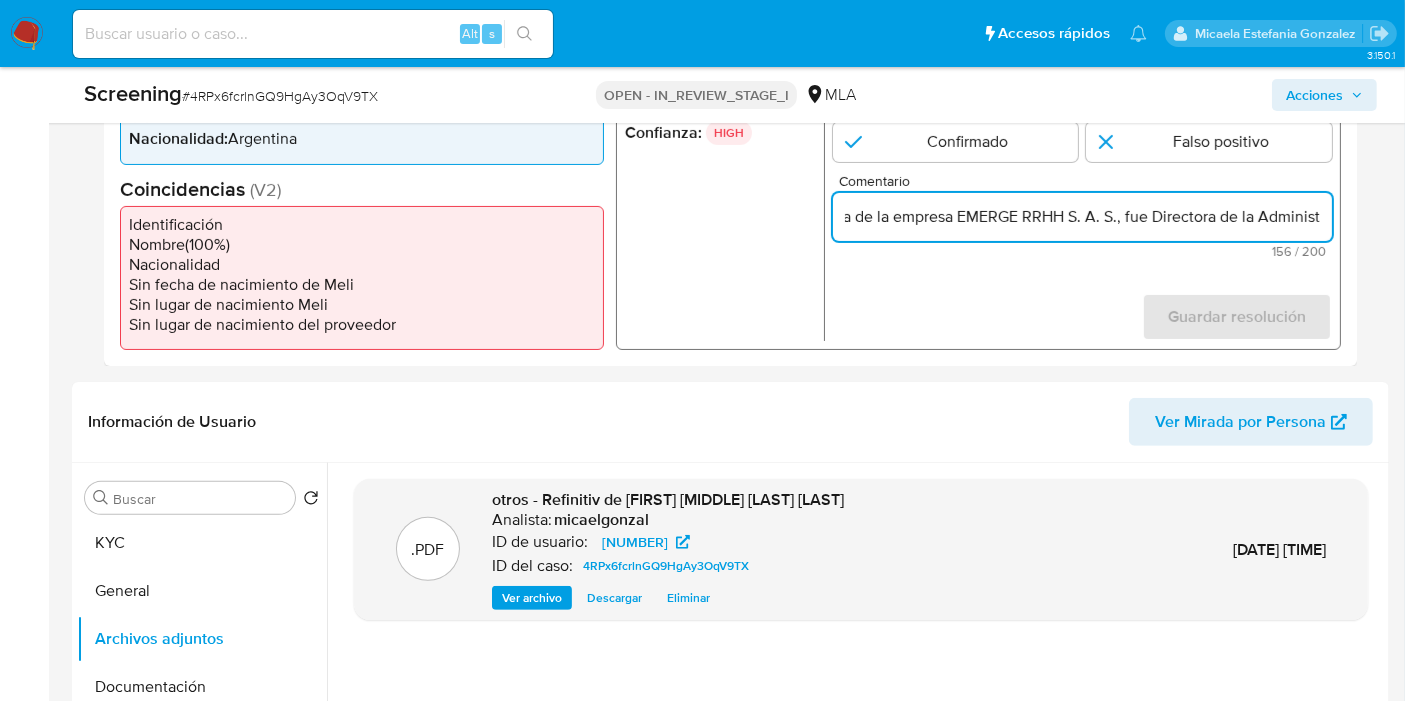 scroll, scrollTop: 0, scrollLeft: 642, axis: horizontal 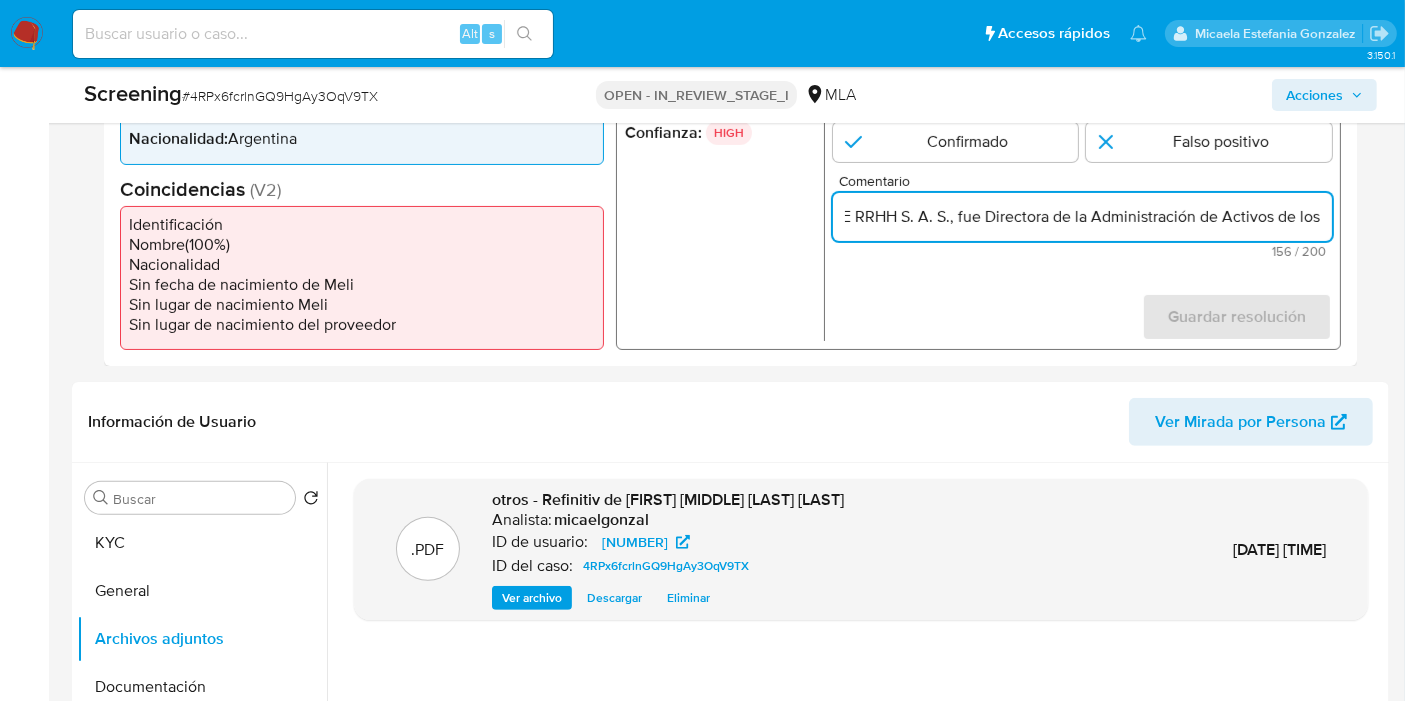 drag, startPoint x: 1297, startPoint y: 223, endPoint x: 1421, endPoint y: 220, distance: 124.036285 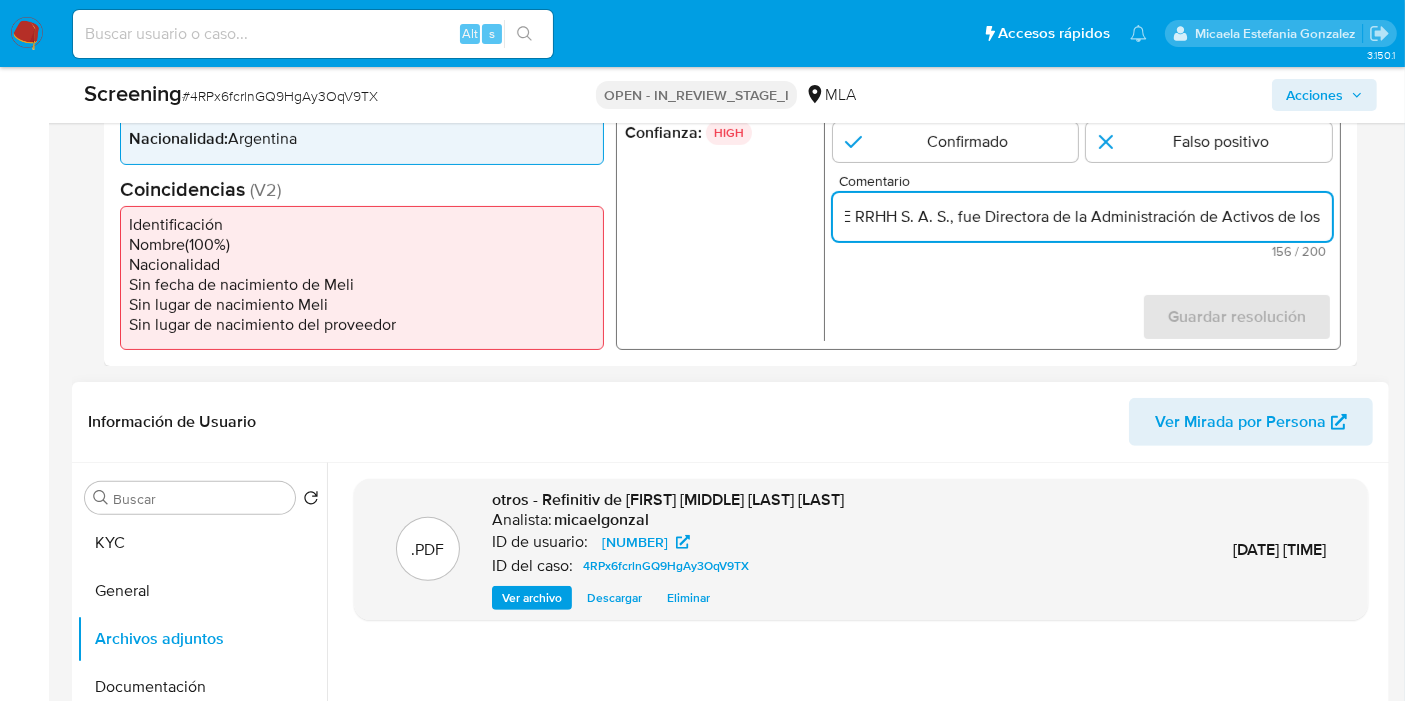 scroll, scrollTop: 0, scrollLeft: 0, axis: both 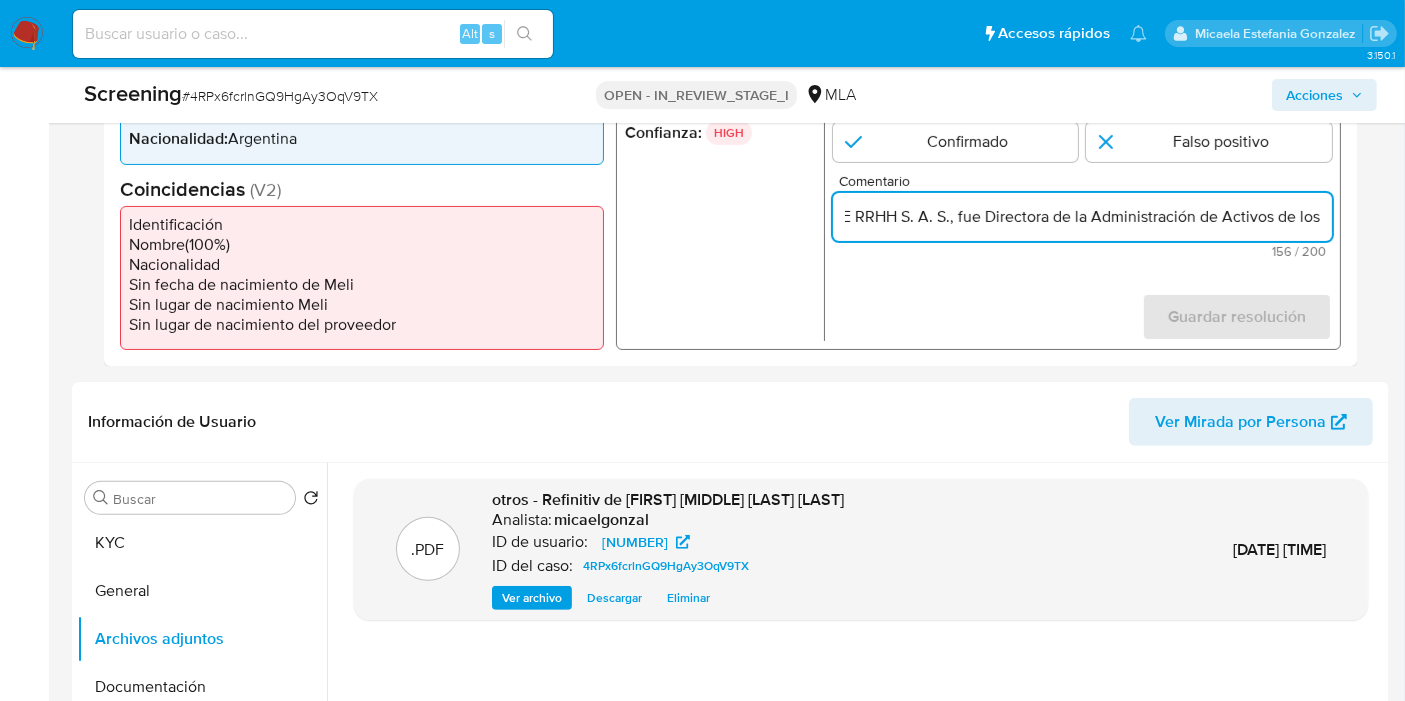 drag, startPoint x: 1322, startPoint y: 207, endPoint x: 1421, endPoint y: 233, distance: 102.357216 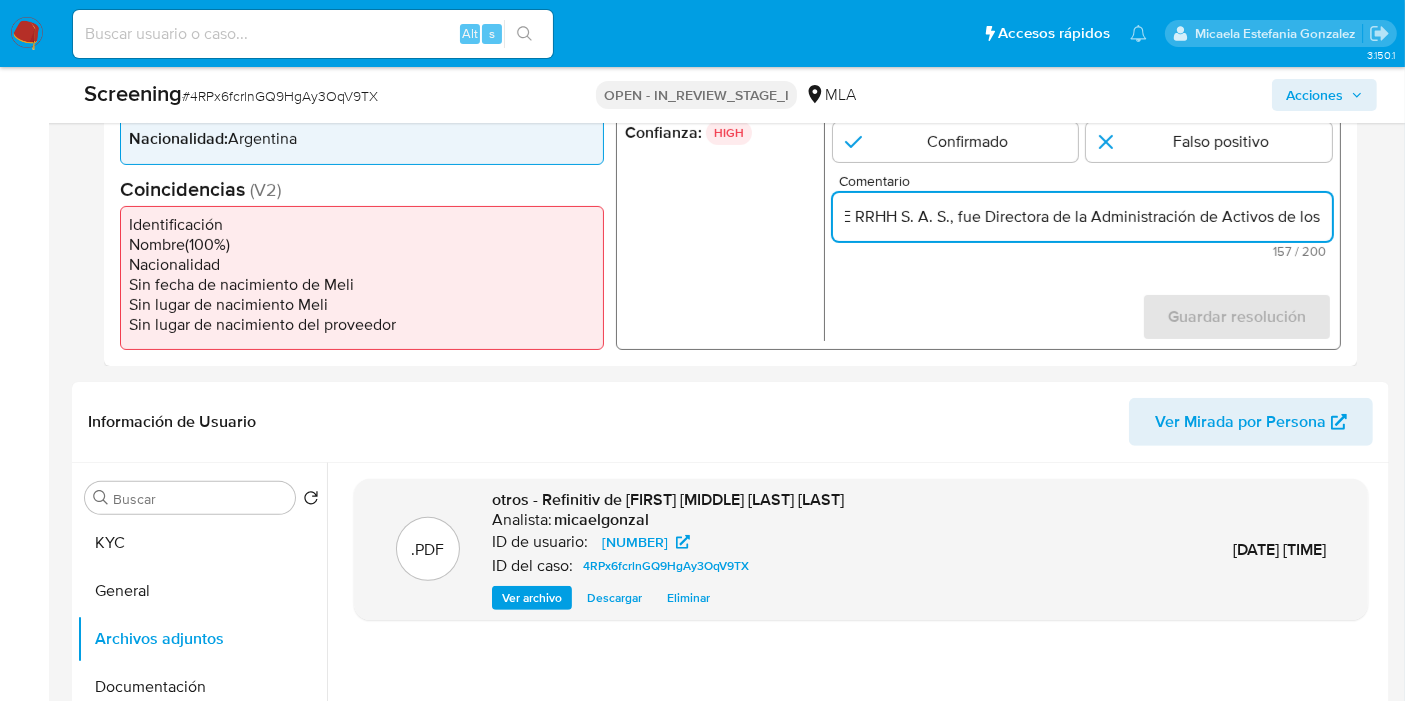 paste on "ex Bancos Oficiales (DAABO) de la provincia" 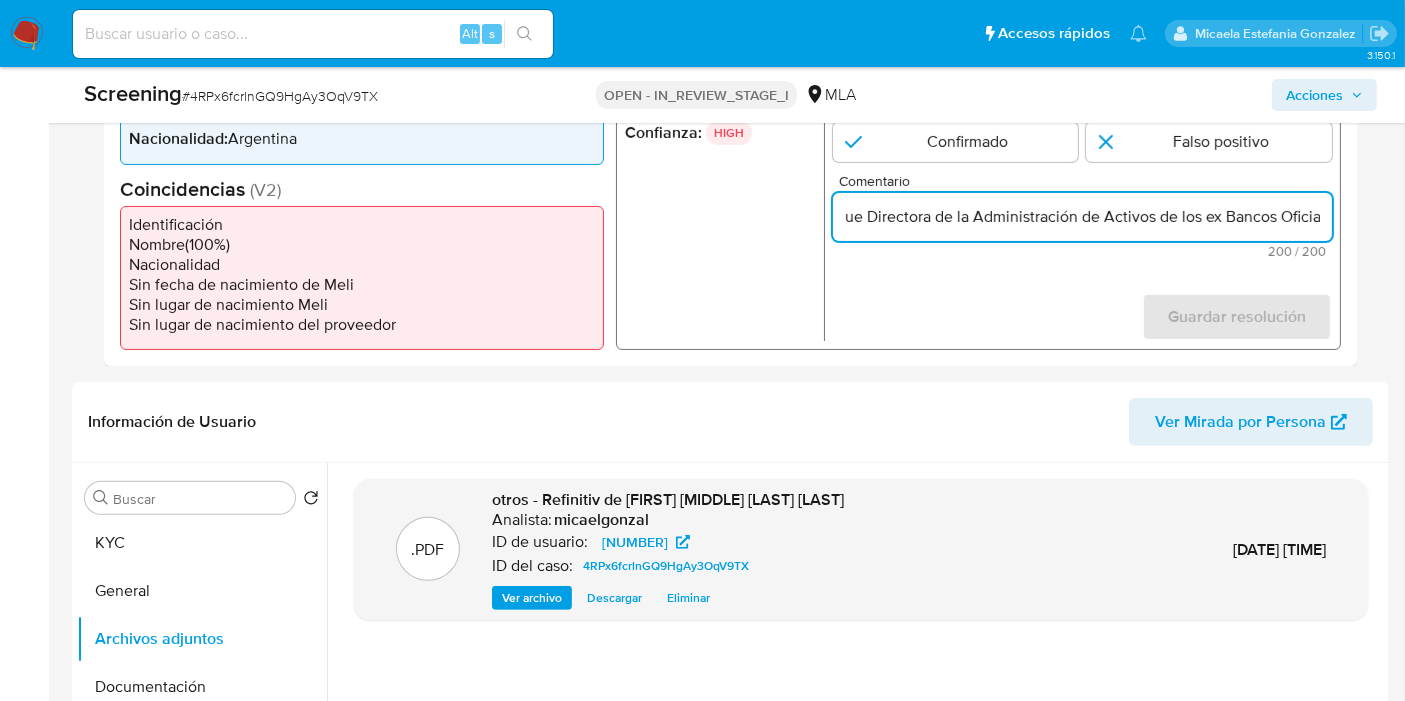 scroll, scrollTop: 0, scrollLeft: 955, axis: horizontal 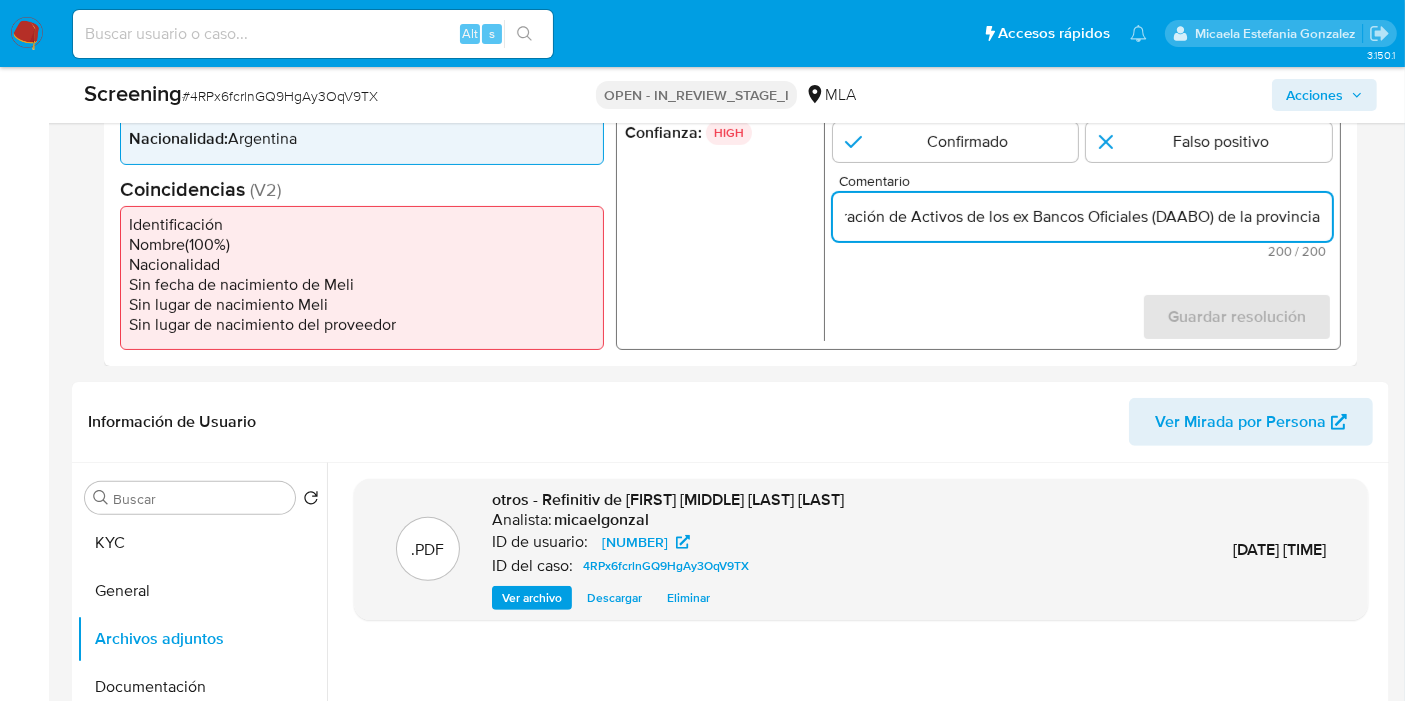 drag, startPoint x: 1167, startPoint y: 214, endPoint x: 1204, endPoint y: 209, distance: 37.336308 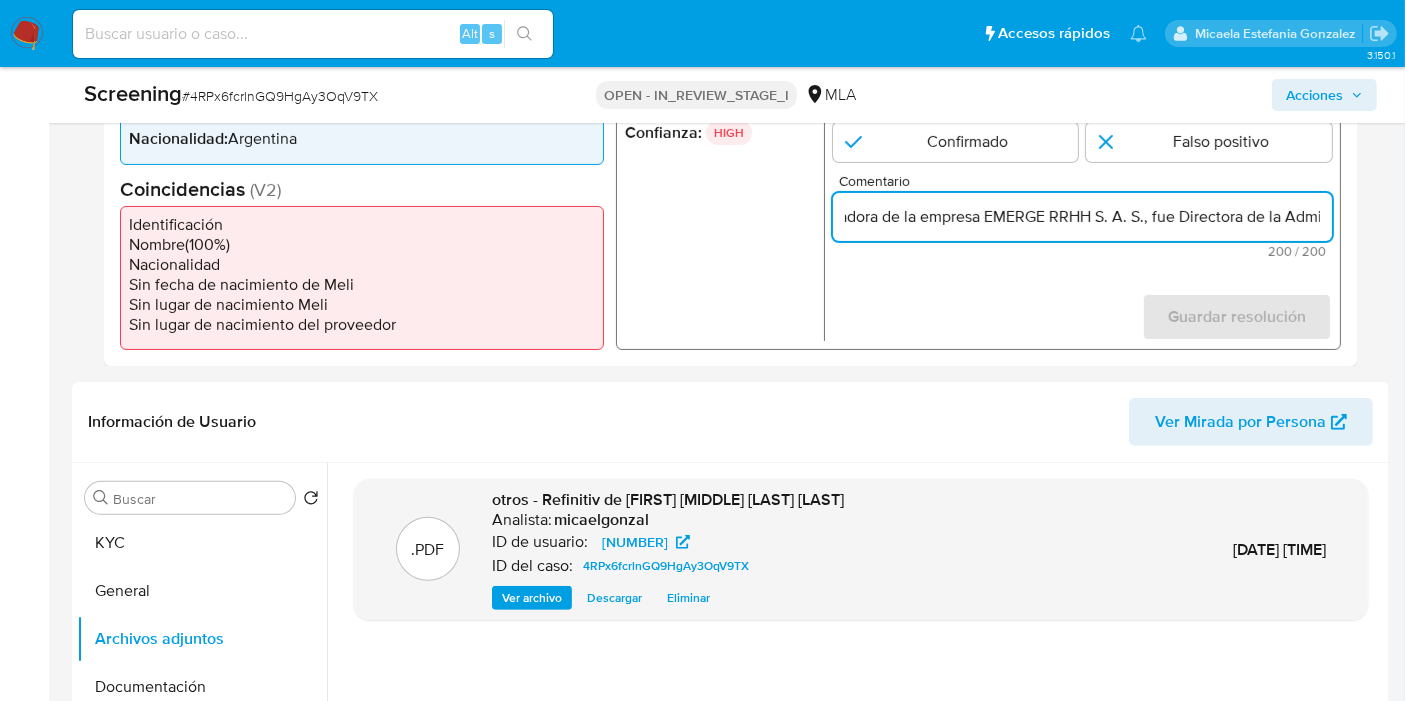 scroll, scrollTop: 0, scrollLeft: 188, axis: horizontal 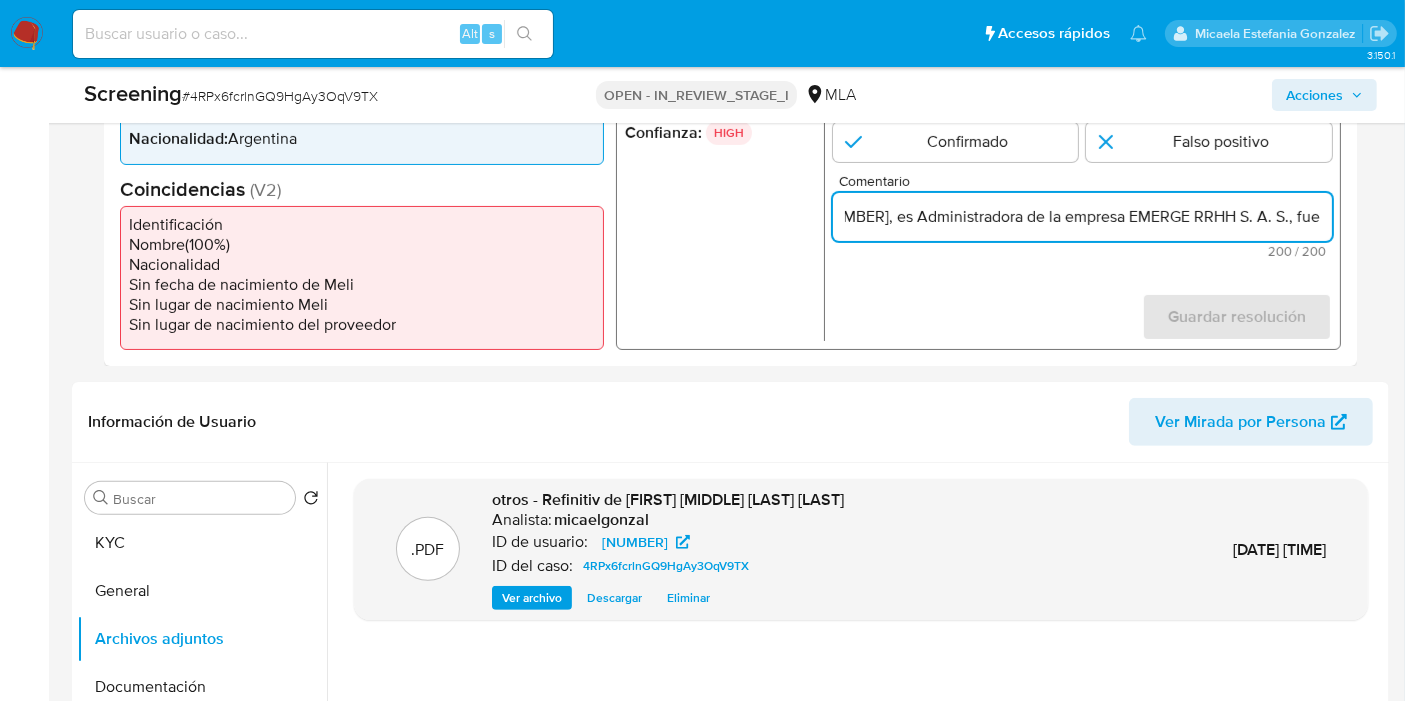 click on "Graciana Veronica Furlotti Pereyra - 27308143797, es Administradora de la empresa EMERGE RRHH S. A. S., fue Directora de la Administración de Activos de los ex Bancos Oficiales (DAABO) de la provincia" at bounding box center (1082, 217) 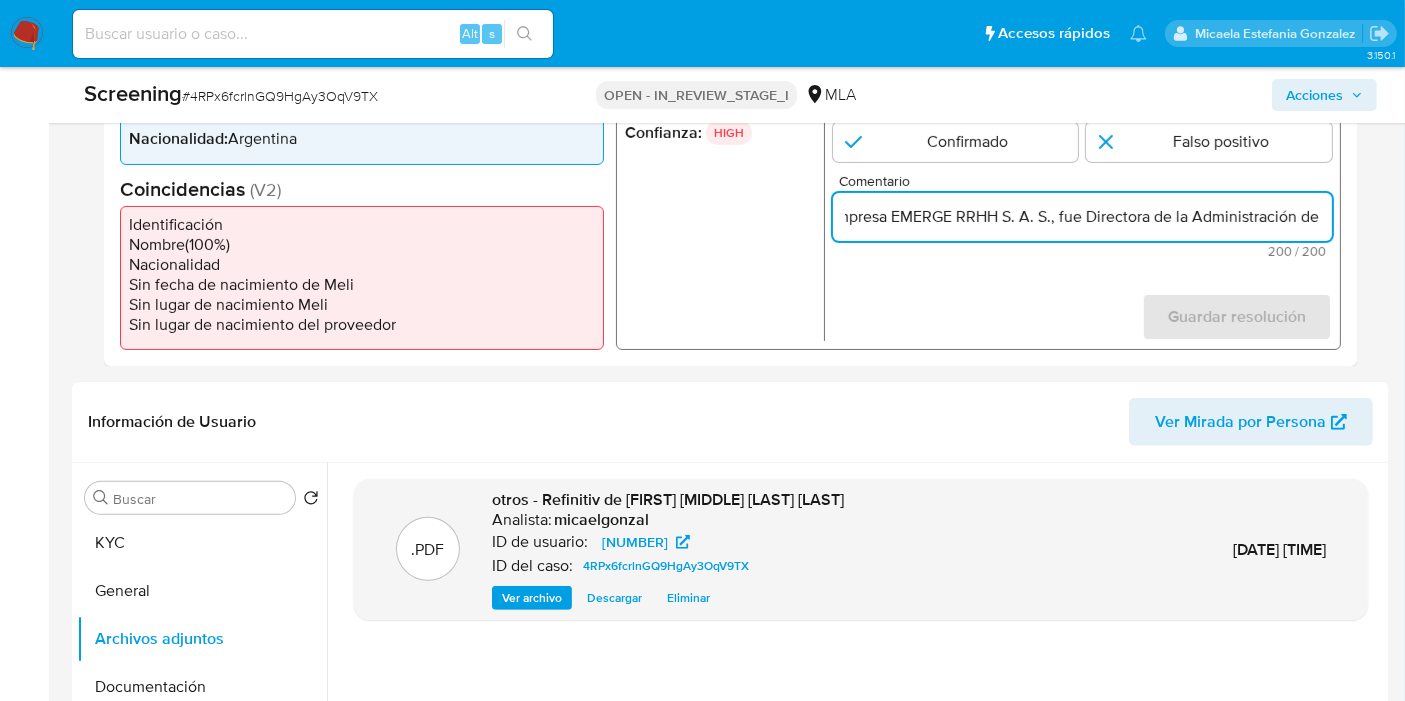 scroll, scrollTop: 0, scrollLeft: 604, axis: horizontal 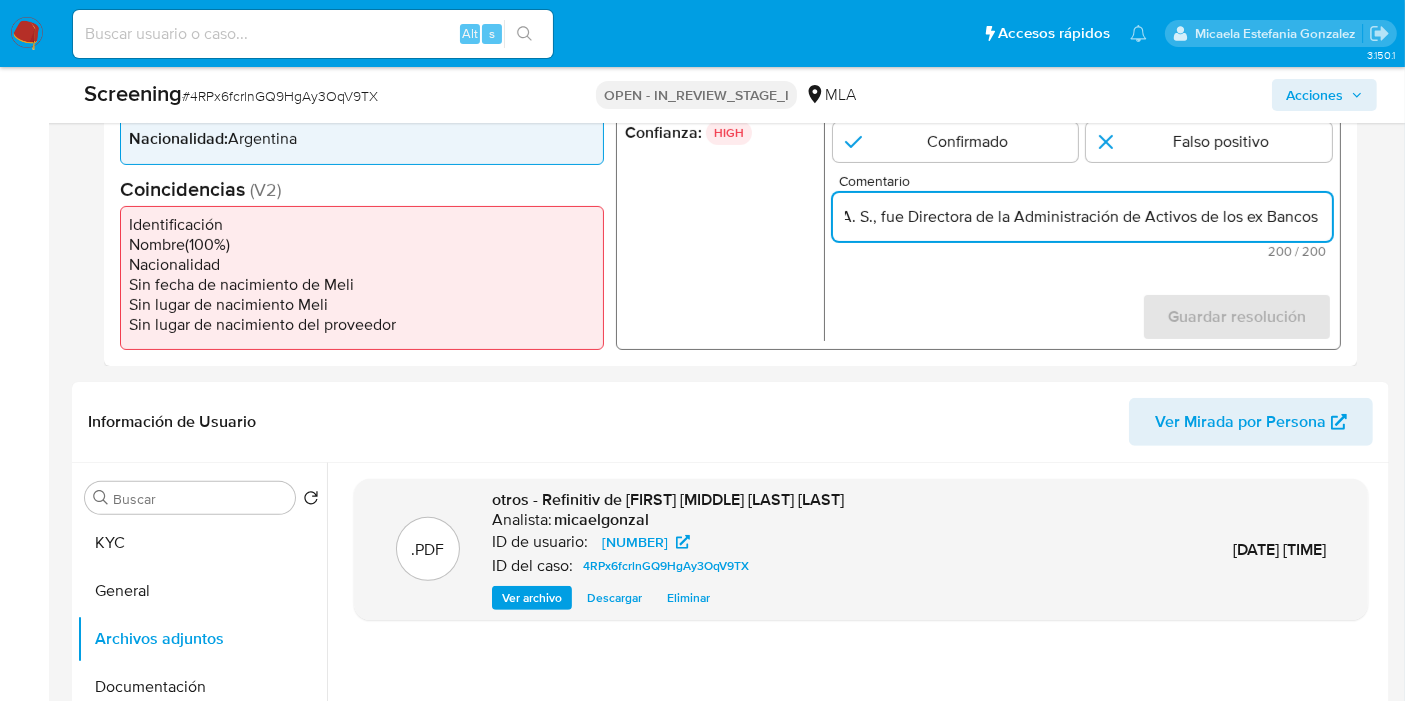 drag, startPoint x: 1248, startPoint y: 213, endPoint x: 989, endPoint y: 215, distance: 259.00772 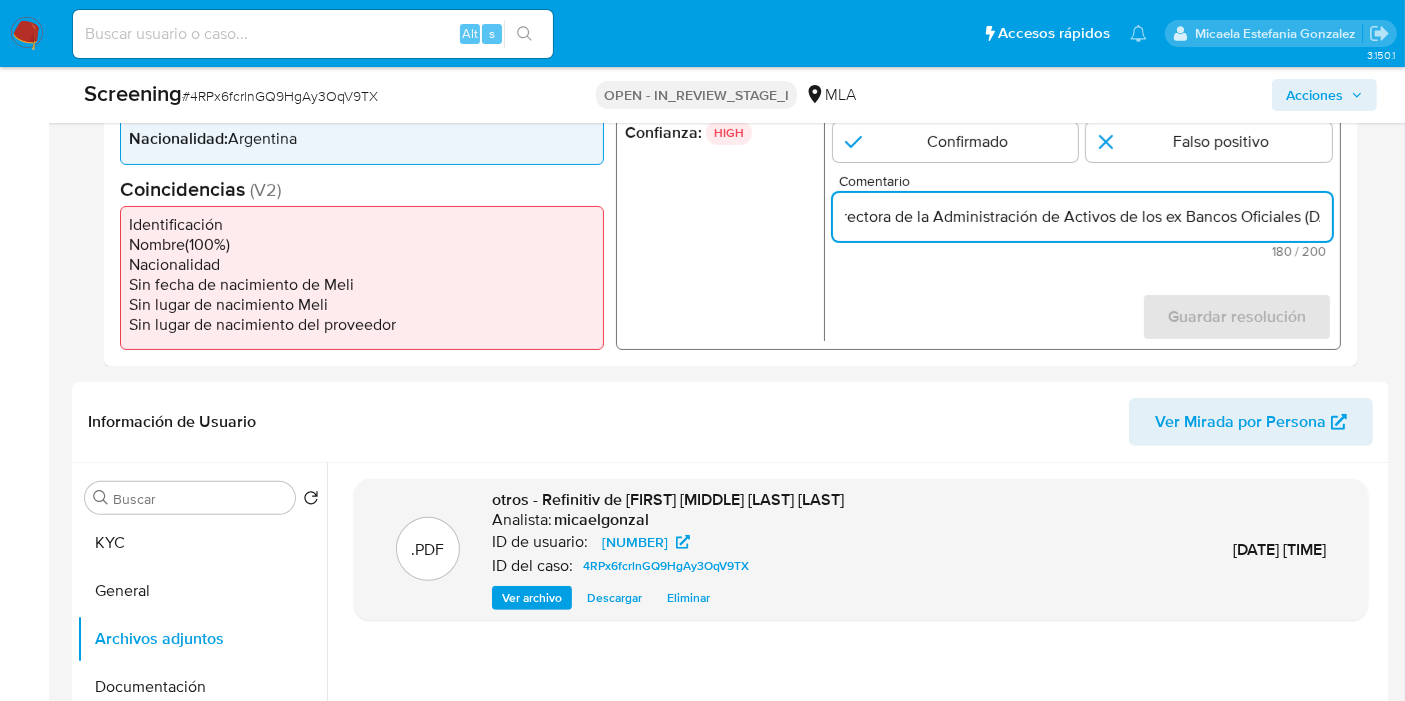 scroll, scrollTop: 0, scrollLeft: 574, axis: horizontal 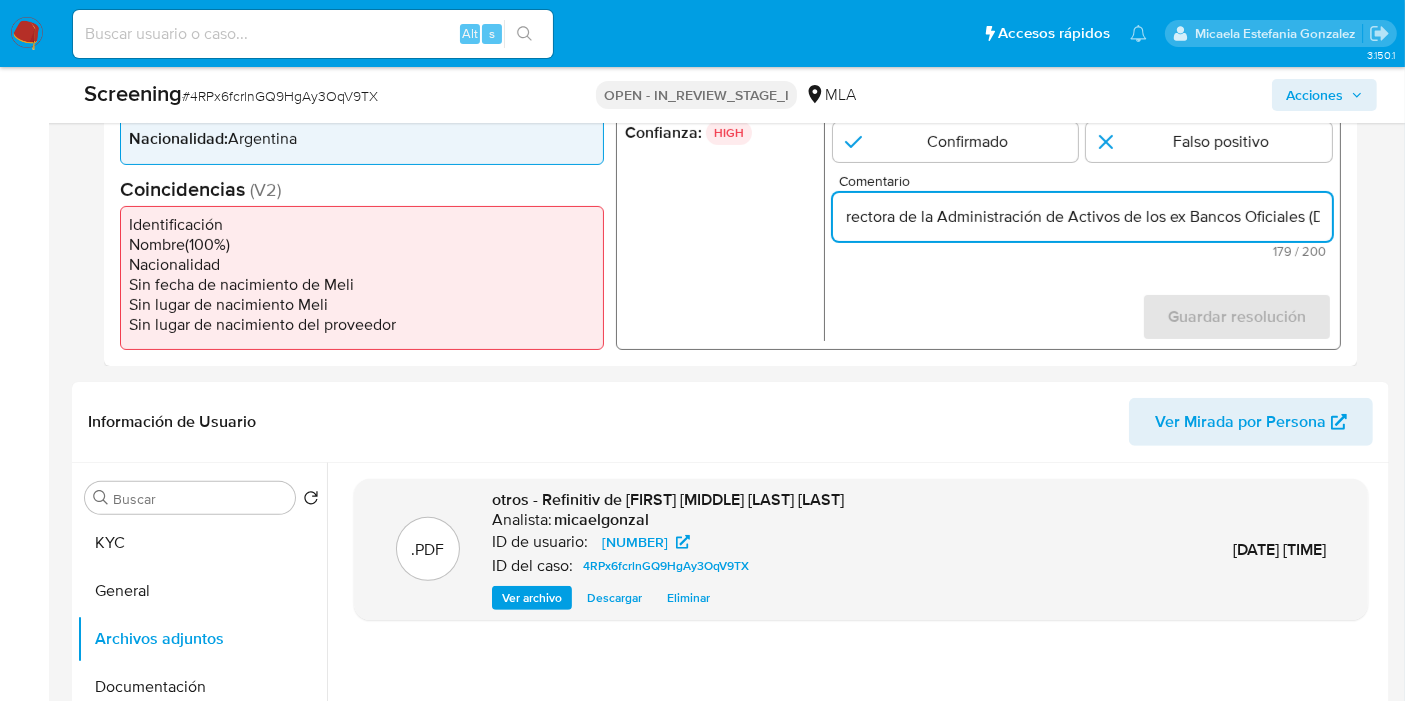 click on "Graciana Veronica Furlotti Pereyra - 27308143797, es Administradora de la empresa, fue Directora de la Administración de Activos de los ex Bancos Oficiales (DAABO) de la provincia" at bounding box center (1082, 217) 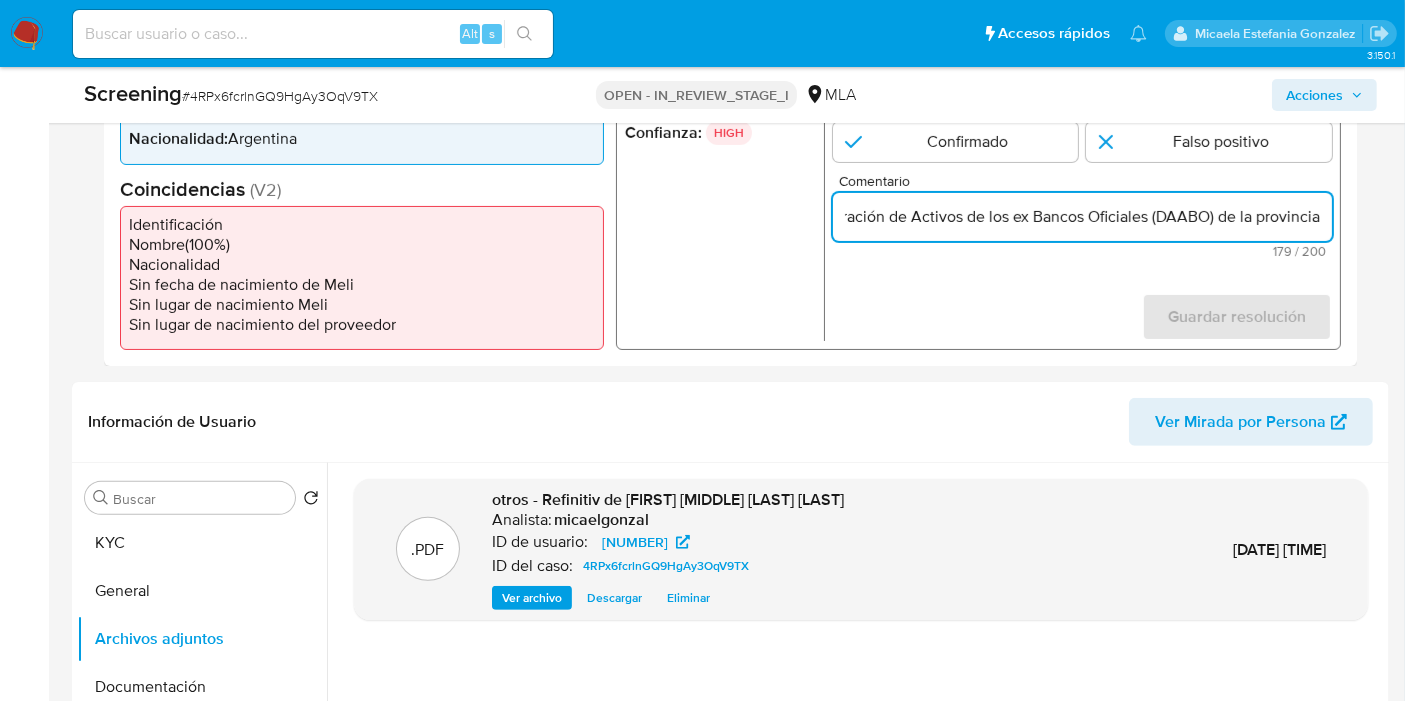 scroll, scrollTop: 0, scrollLeft: 790, axis: horizontal 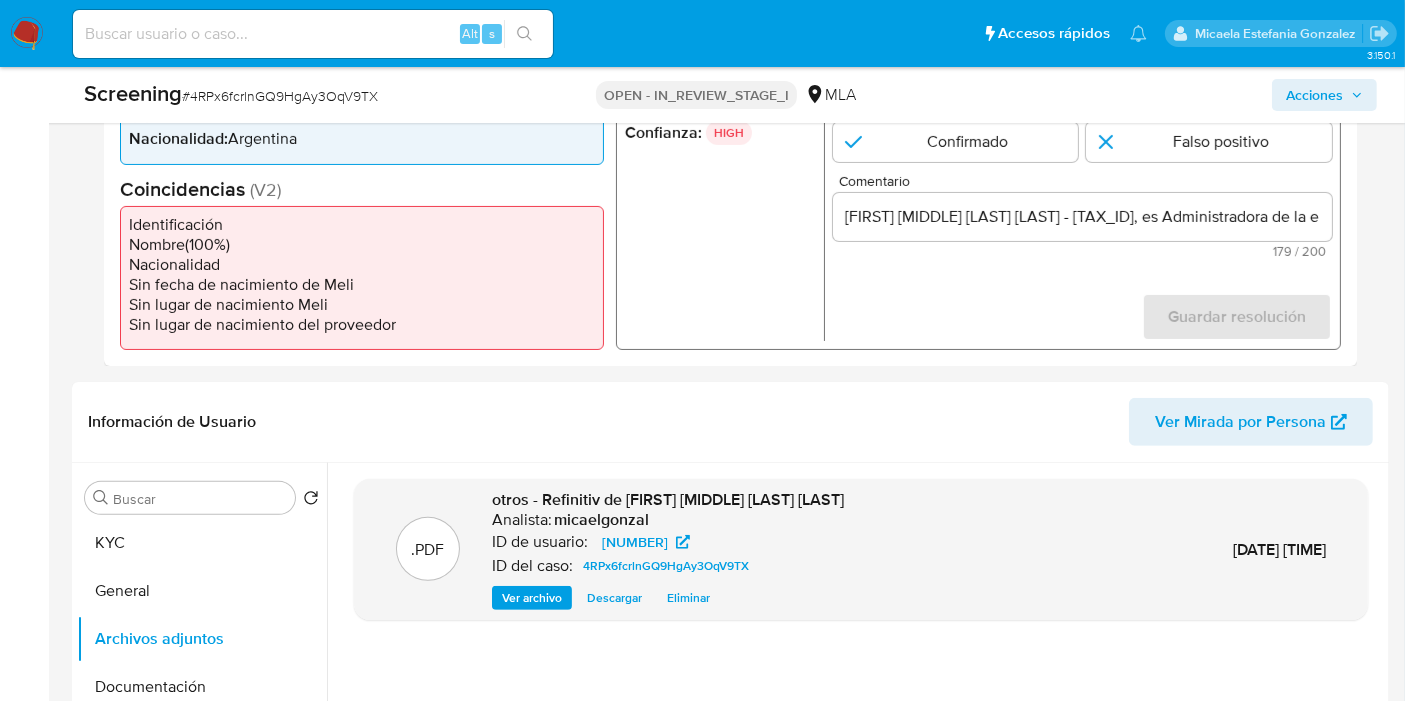 drag, startPoint x: 1334, startPoint y: 220, endPoint x: 1305, endPoint y: 217, distance: 29.15476 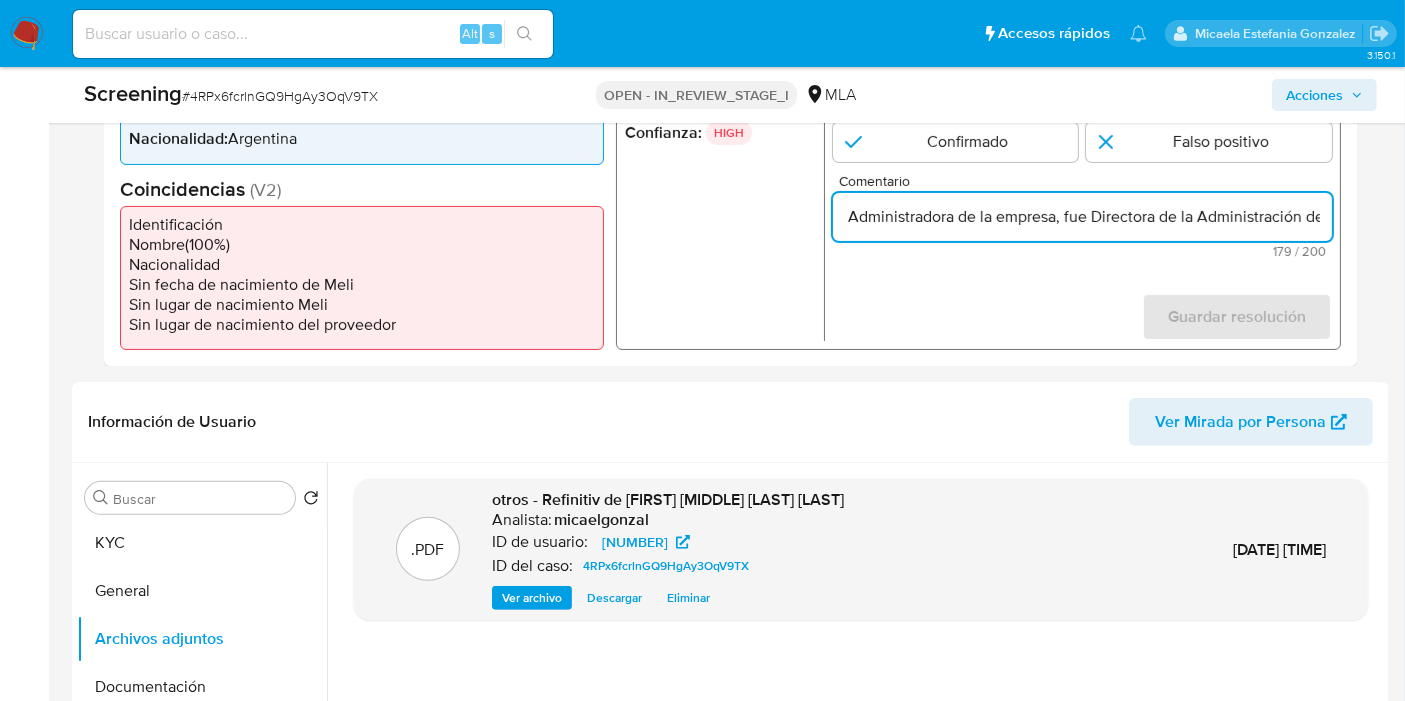 scroll, scrollTop: 0, scrollLeft: 790, axis: horizontal 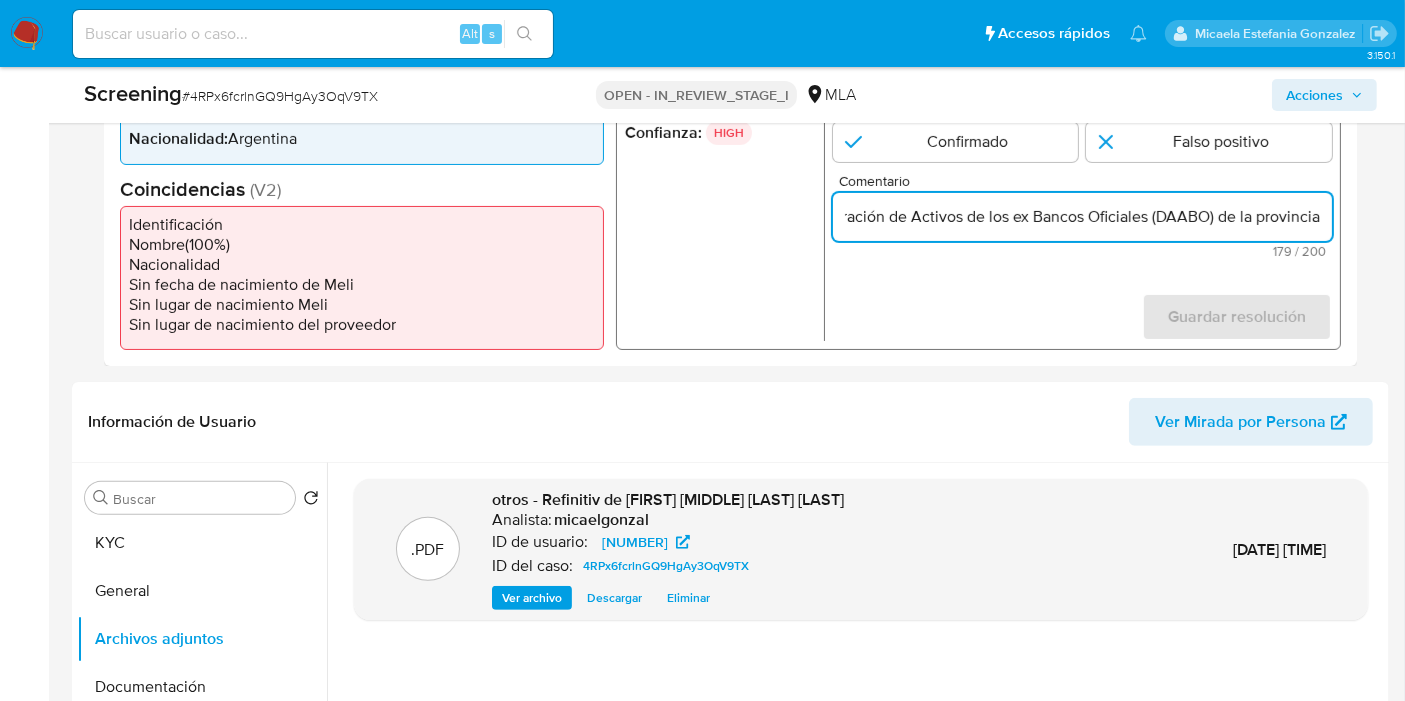 drag, startPoint x: 1262, startPoint y: 217, endPoint x: 1421, endPoint y: 227, distance: 159.31415 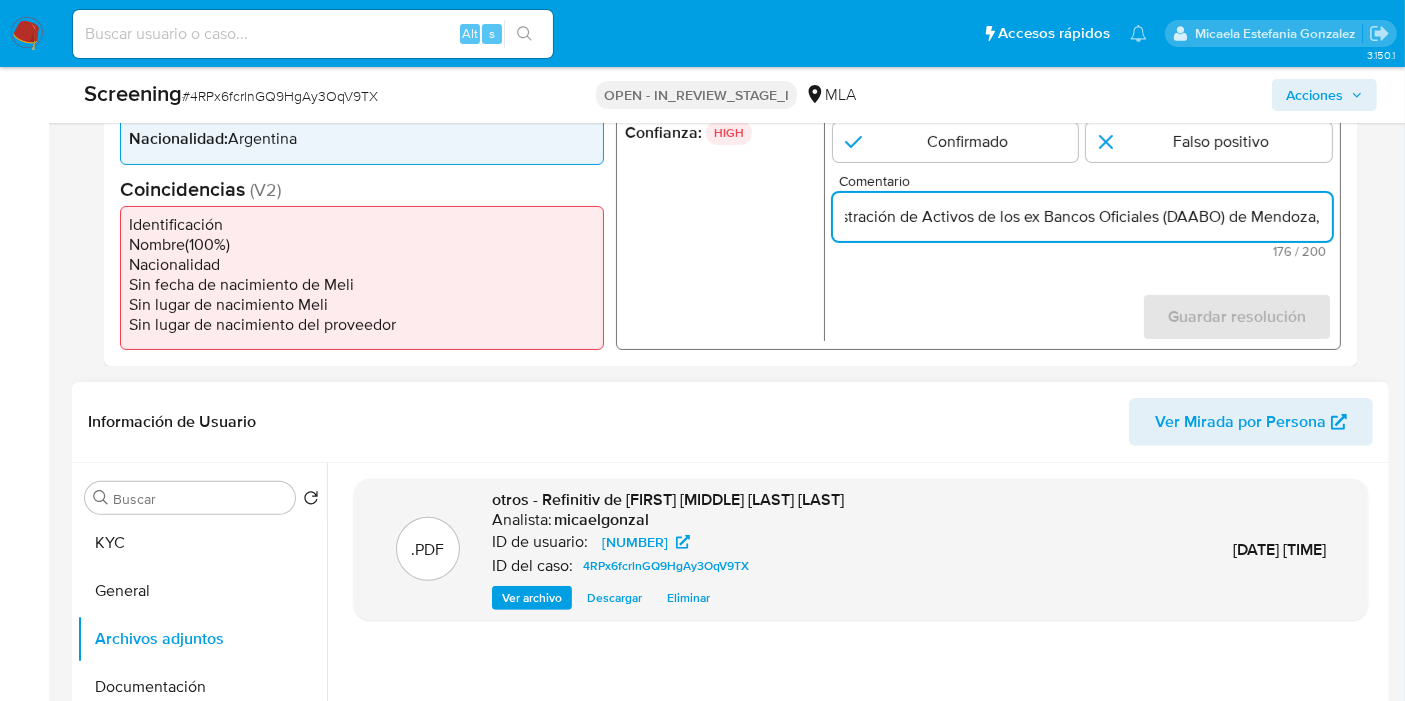 scroll, scrollTop: 0, scrollLeft: 0, axis: both 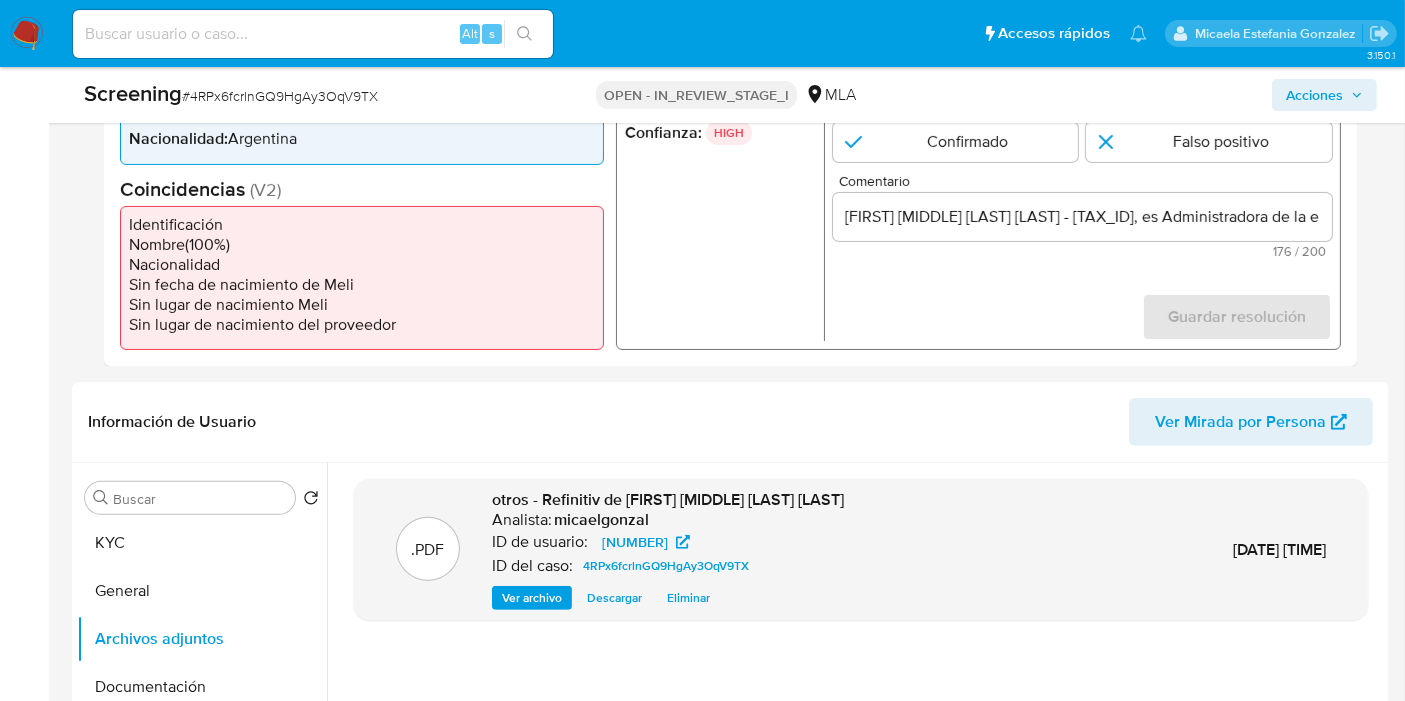 drag, startPoint x: 1378, startPoint y: 361, endPoint x: 1305, endPoint y: 330, distance: 79.30952 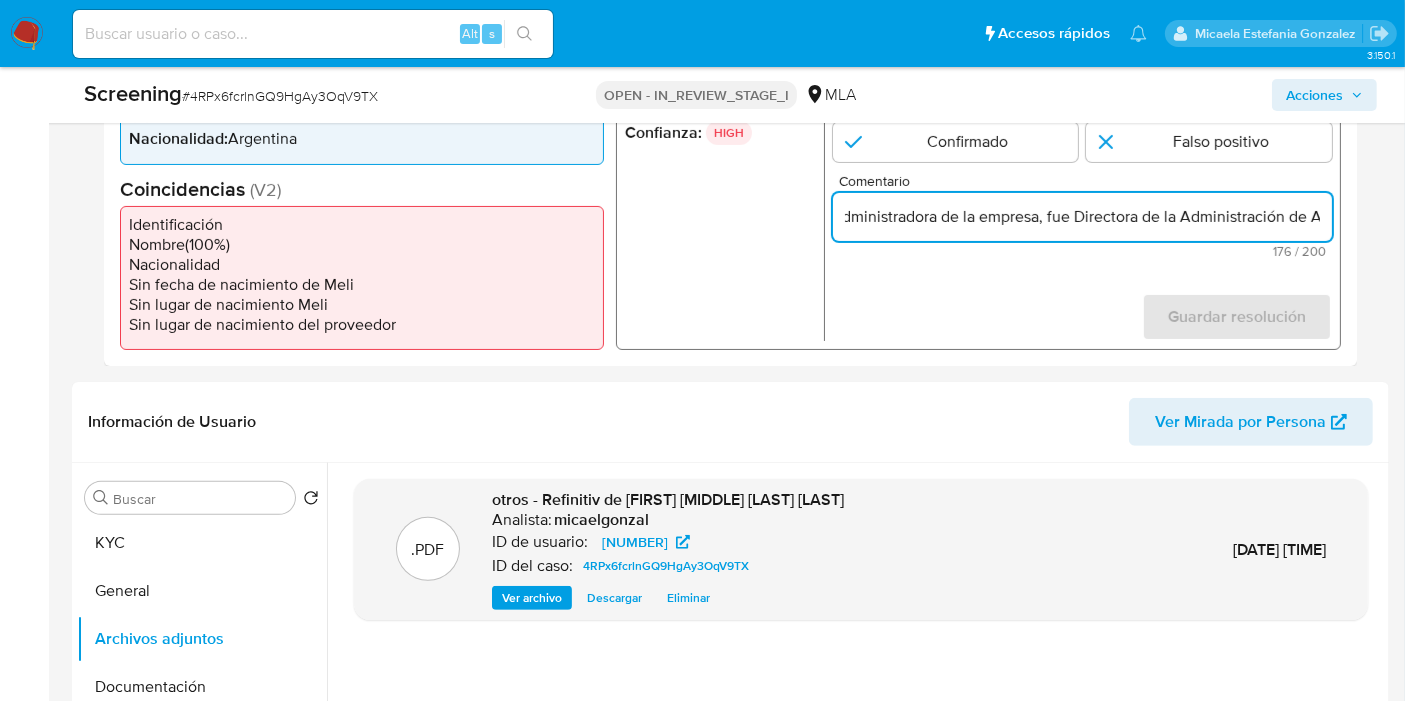 scroll, scrollTop: 0, scrollLeft: 783, axis: horizontal 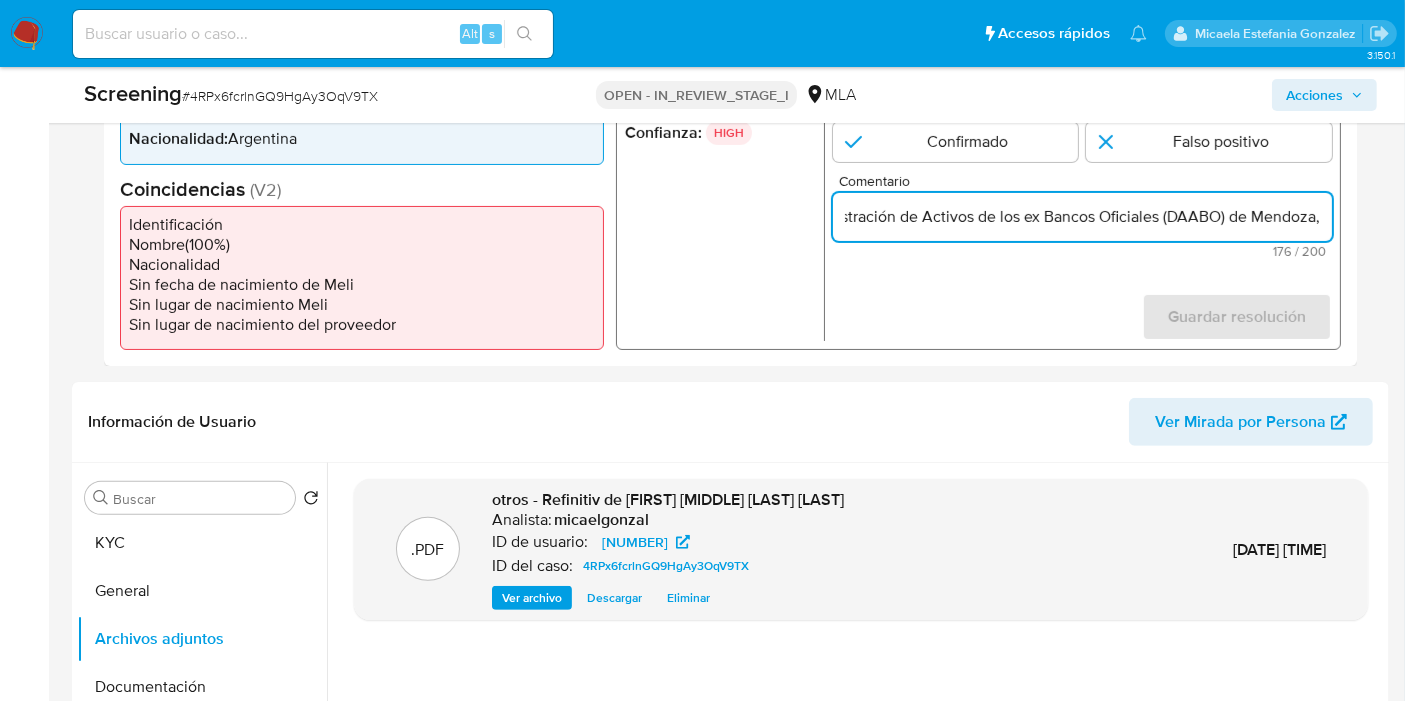 drag, startPoint x: 1301, startPoint y: 210, endPoint x: 1421, endPoint y: 221, distance: 120.50311 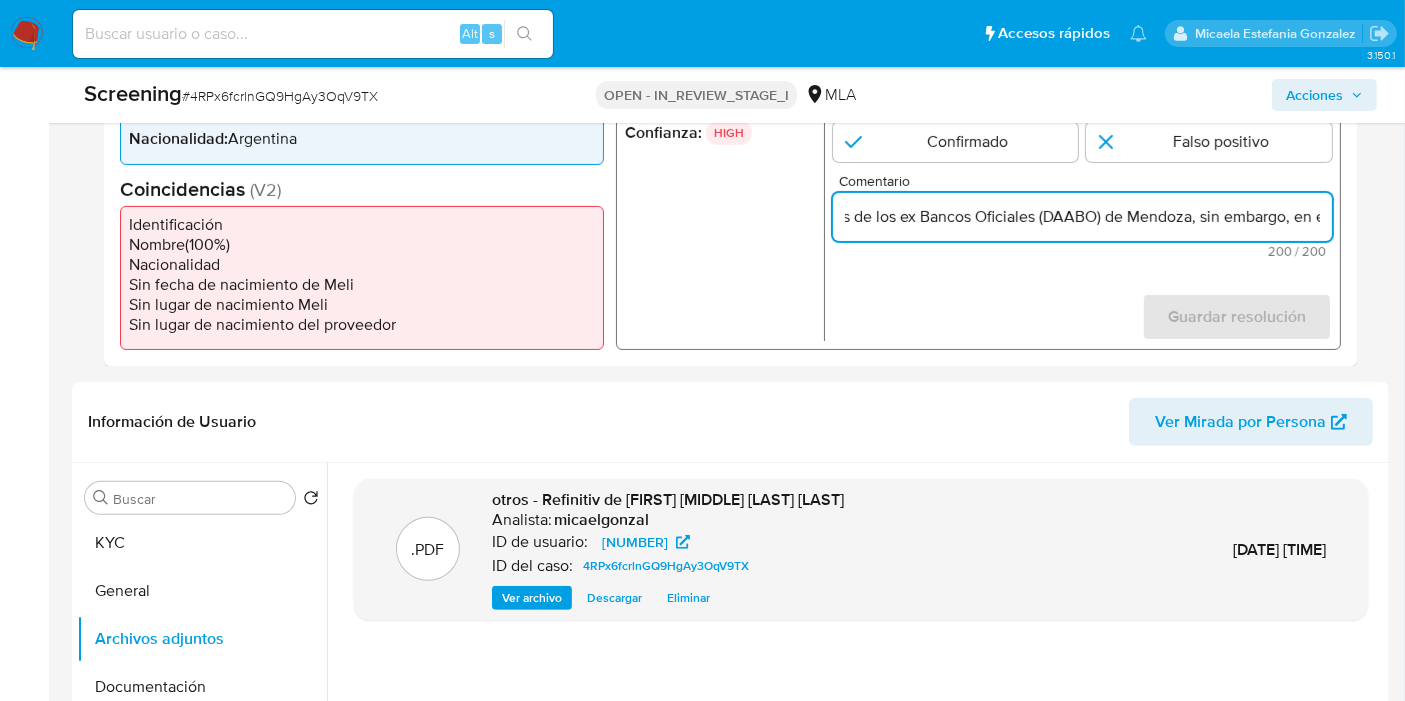 scroll, scrollTop: 0, scrollLeft: 951, axis: horizontal 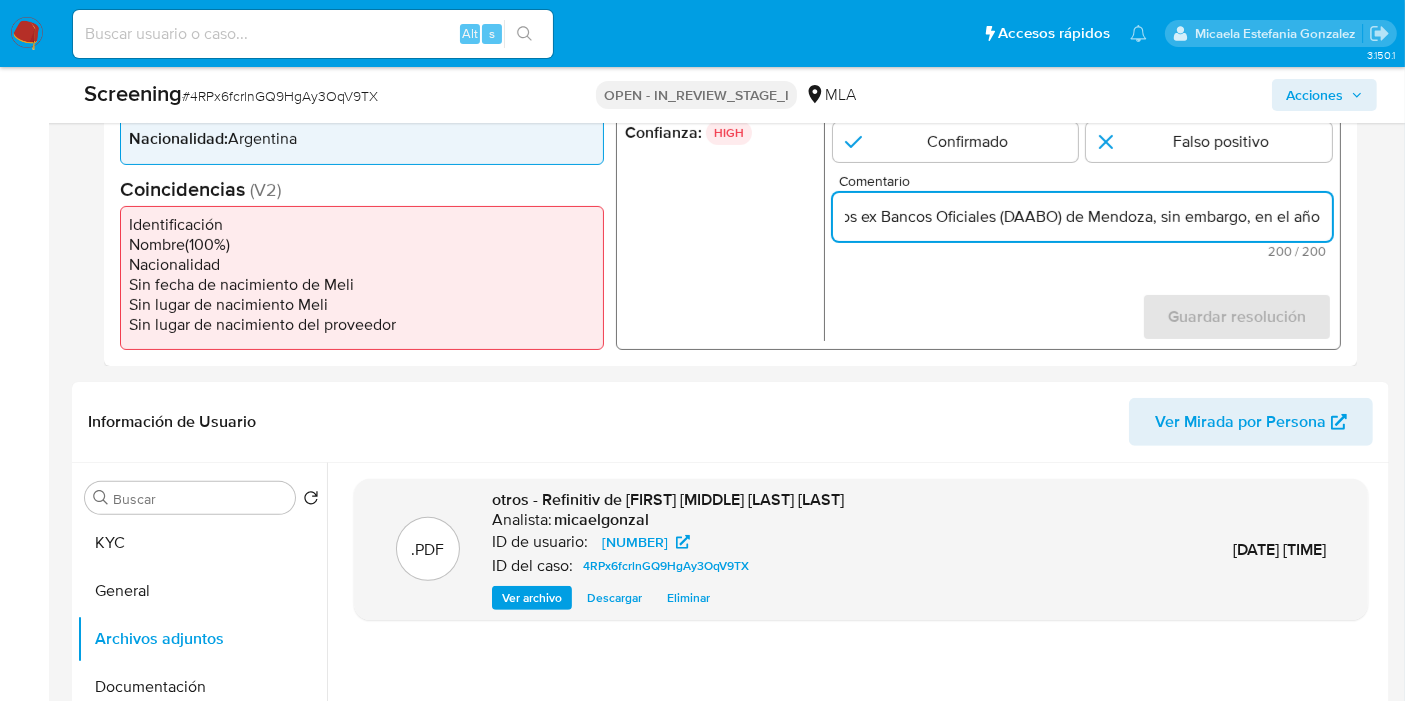 drag, startPoint x: 996, startPoint y: 215, endPoint x: 1058, endPoint y: 216, distance: 62.008064 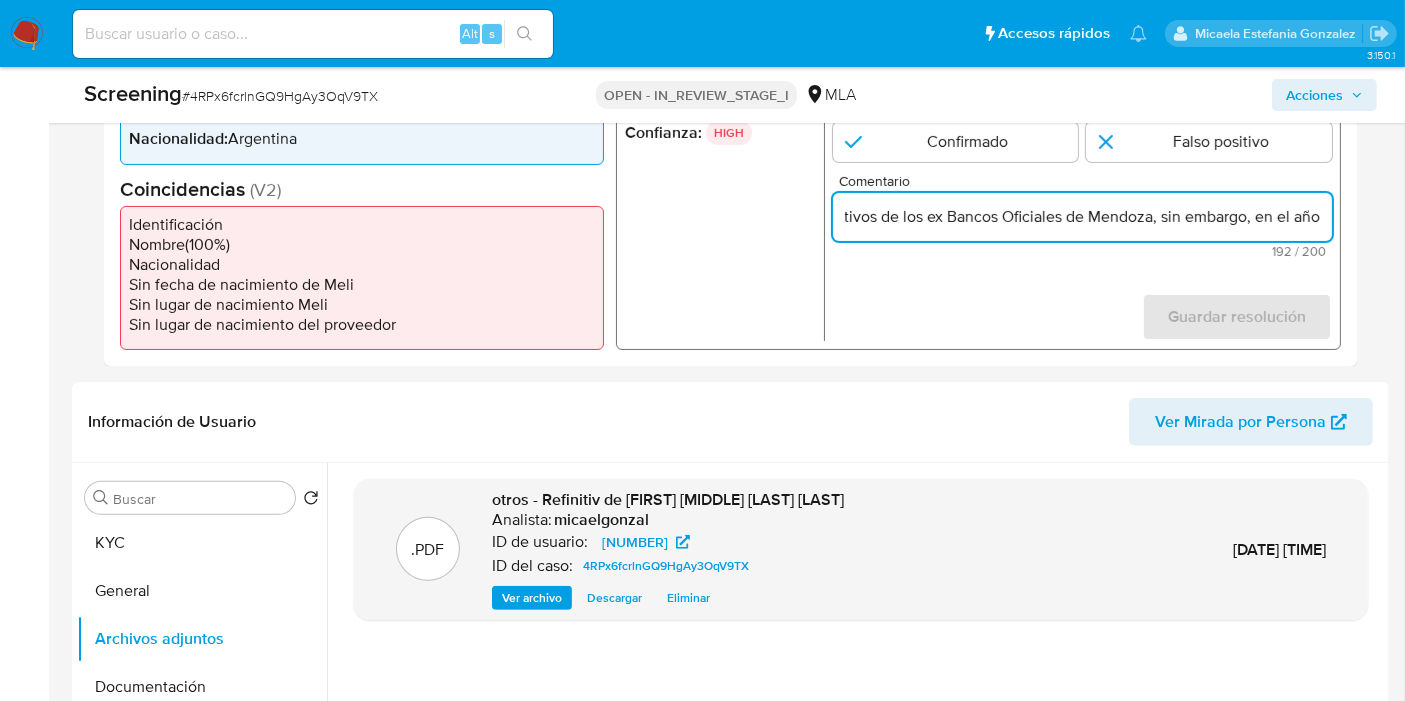 scroll, scrollTop: 0, scrollLeft: 885, axis: horizontal 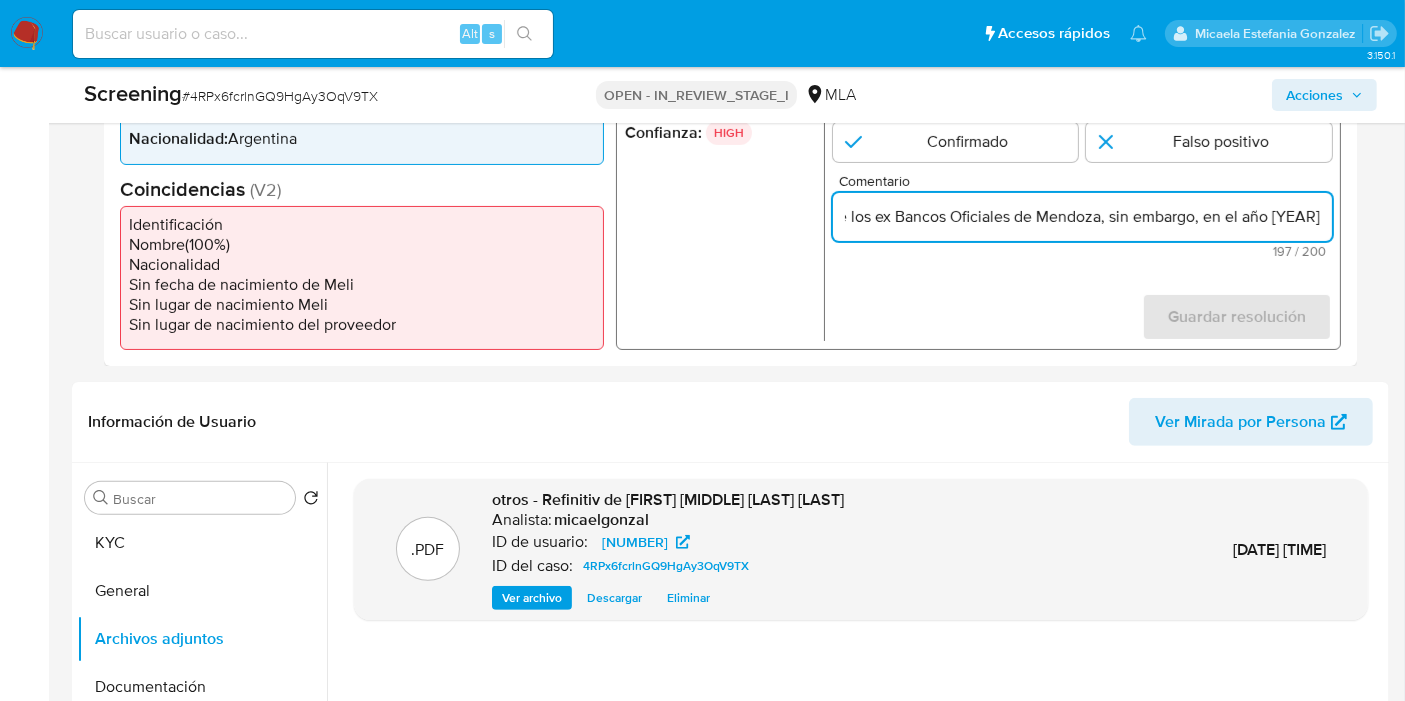 drag, startPoint x: 1134, startPoint y: 219, endPoint x: 1214, endPoint y: 227, distance: 80.399 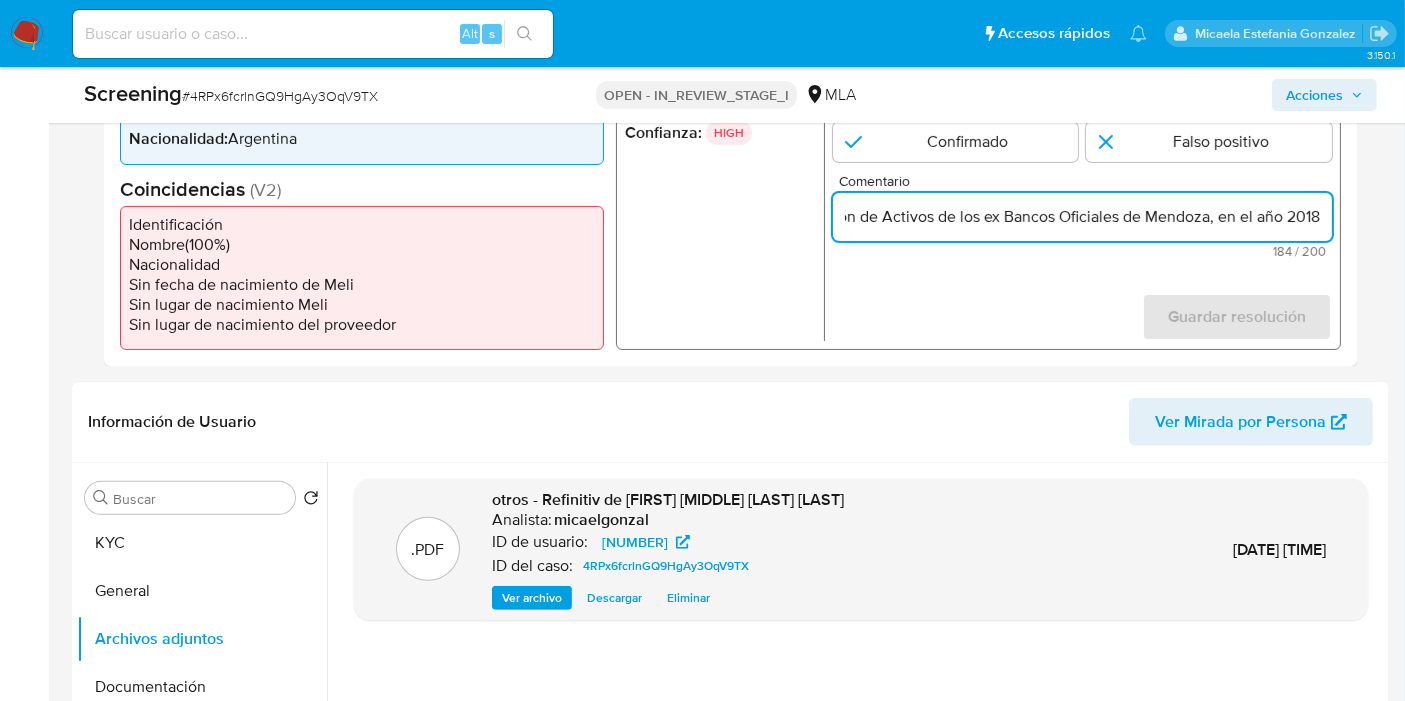scroll, scrollTop: 0, scrollLeft: 828, axis: horizontal 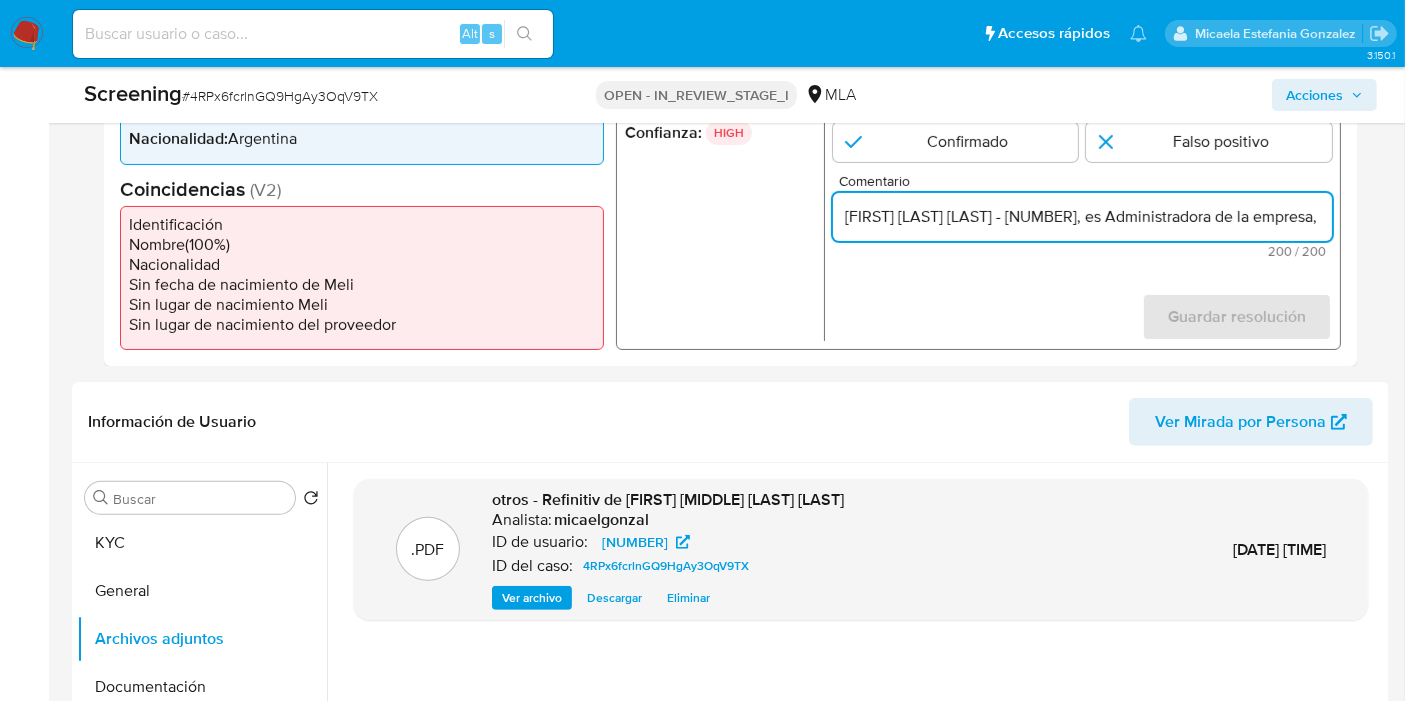 drag, startPoint x: 1262, startPoint y: 223, endPoint x: 937, endPoint y: 207, distance: 325.39362 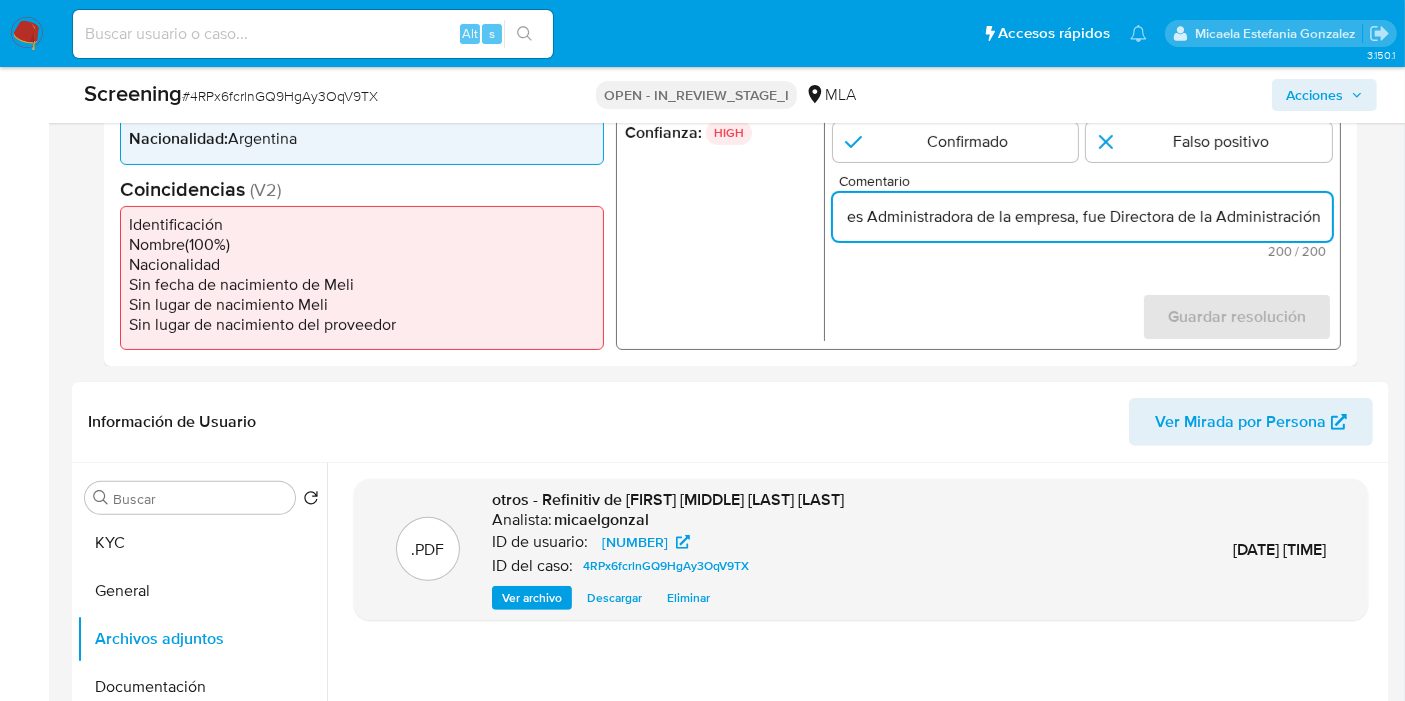 drag, startPoint x: 1103, startPoint y: 215, endPoint x: 1201, endPoint y: 212, distance: 98.045906 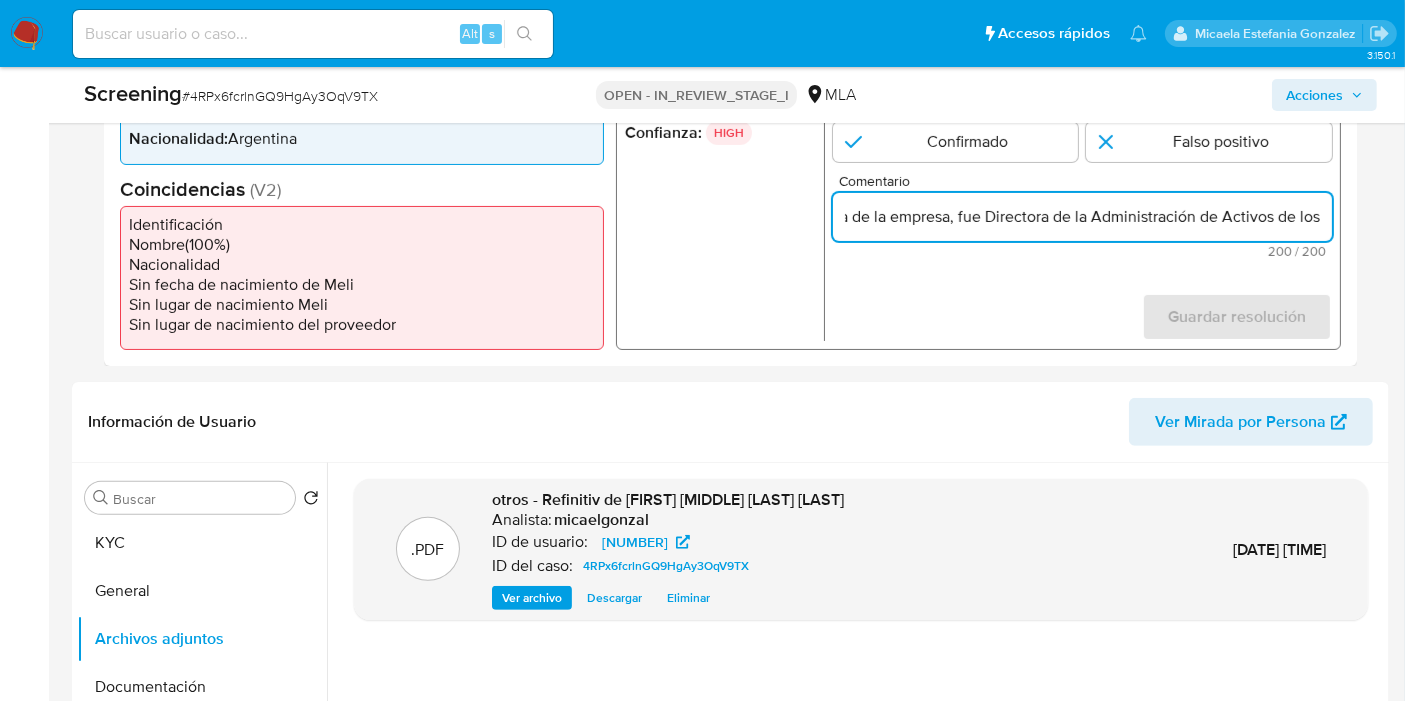 click on "Graciana Veronica Furlotti Pereyra - 27308143797, es Administradora de la empresa, fue Directora de la Administración de Activos de los ex Bancos Oficiales de Mendoza,  en el año 2018 habia dejado de" at bounding box center [1082, 217] 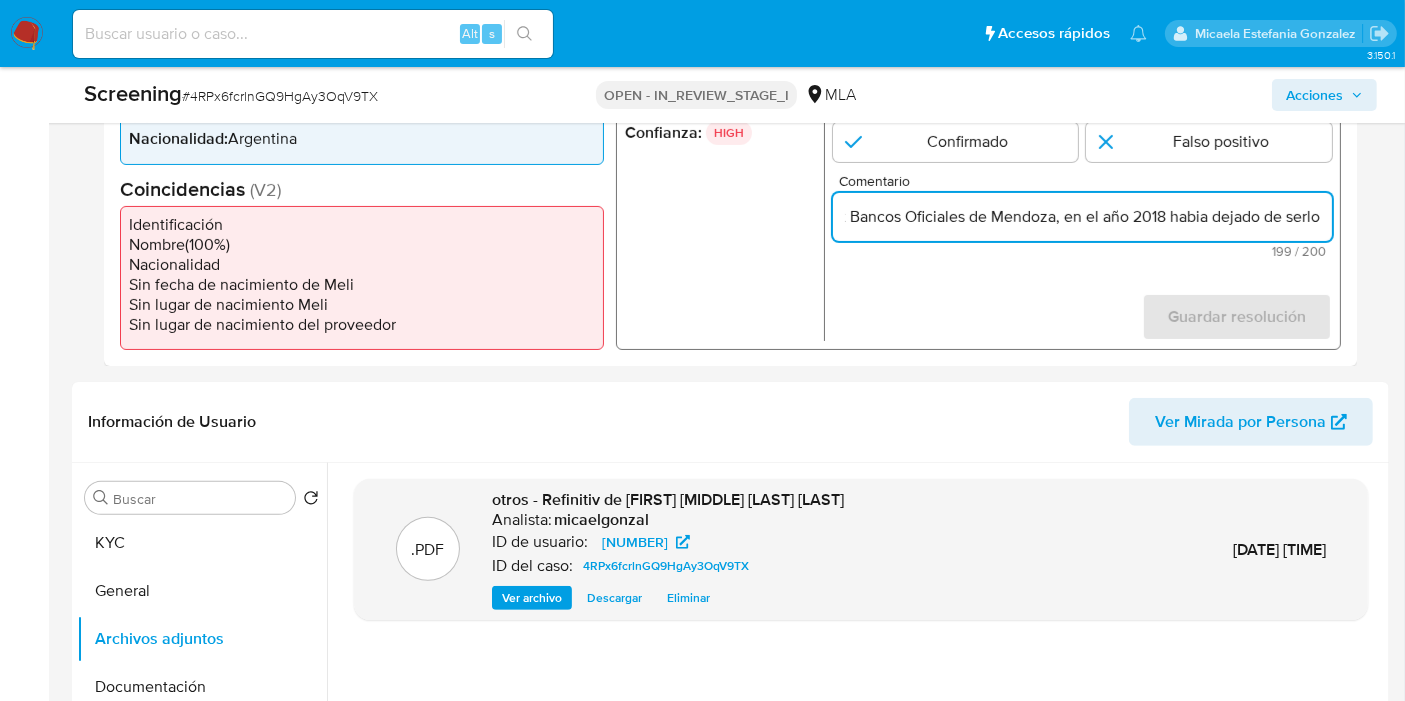scroll, scrollTop: 0, scrollLeft: 939, axis: horizontal 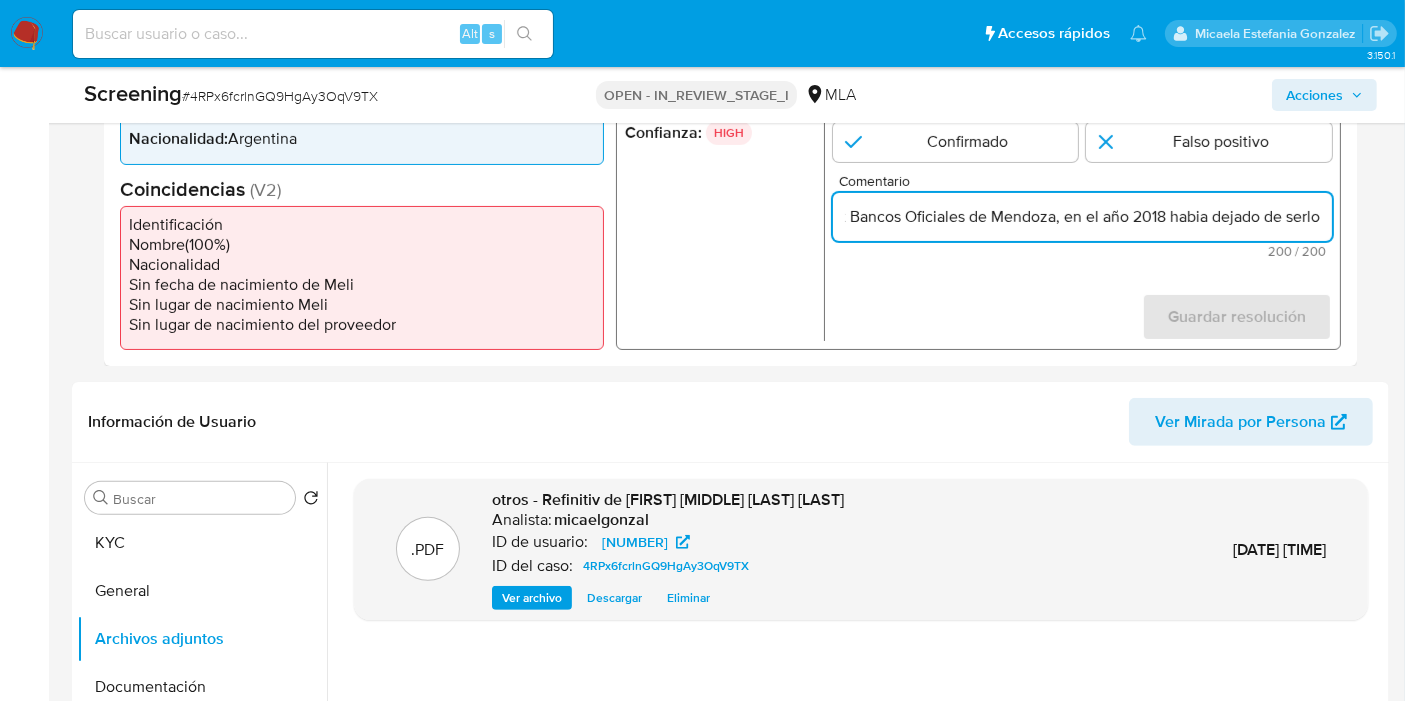 type on "Graciana Veronica Furlotti Pereyra - 27308143797, es Administradora de la empresa, fue Dir. de la Administración de Activos de los ex Bancos Oficiales de Mendoza,  en el año 2018 habia dejado de serlo" 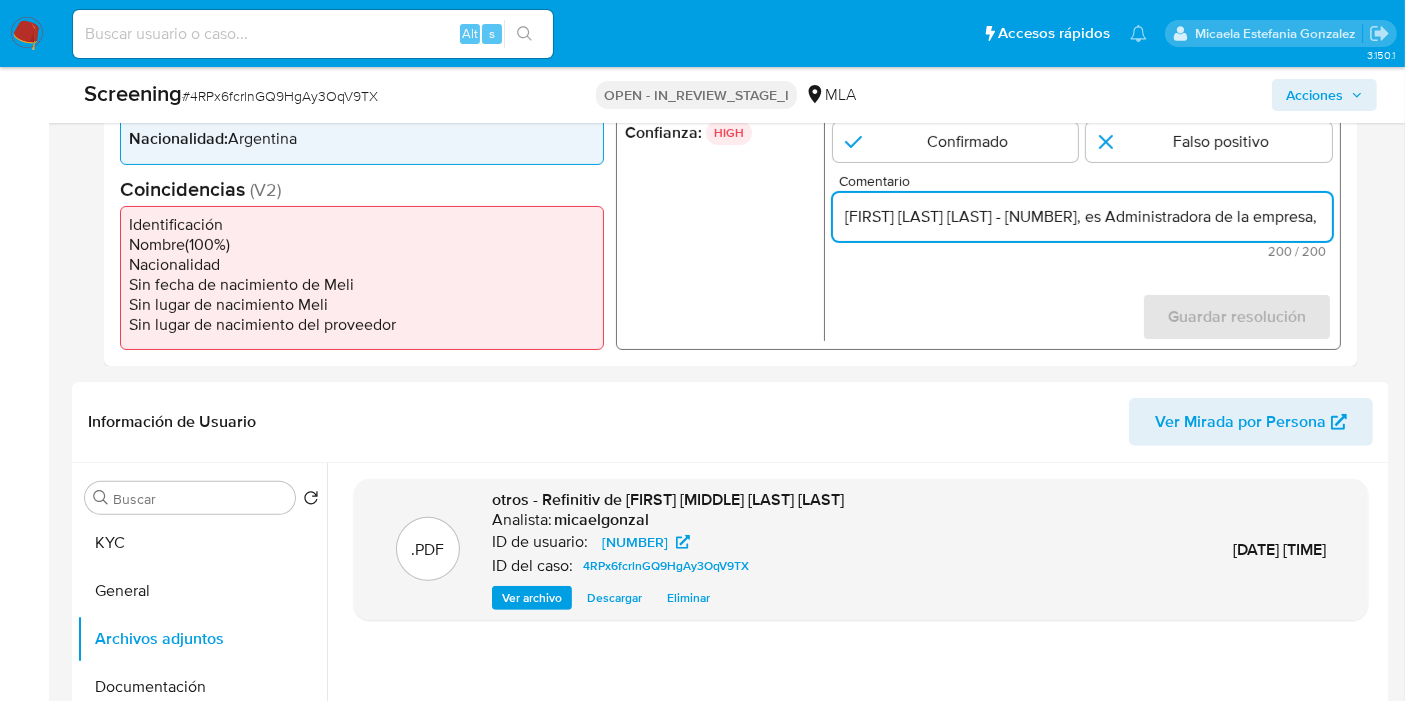 click on "Resolución Confirmado Falso positivo Comentario Graciana Veronica Furlotti Pereyra - 27308143797, es Administradora de la empresa, fue Dir. de la Administración de Activos de los ex Bancos Oficiales de Mendoza,  en el año 2018 habia dejado de serlo 200 / 200 0 caracteres restantes Guardar resolución   Completa ambos campos" at bounding box center [1082, 221] 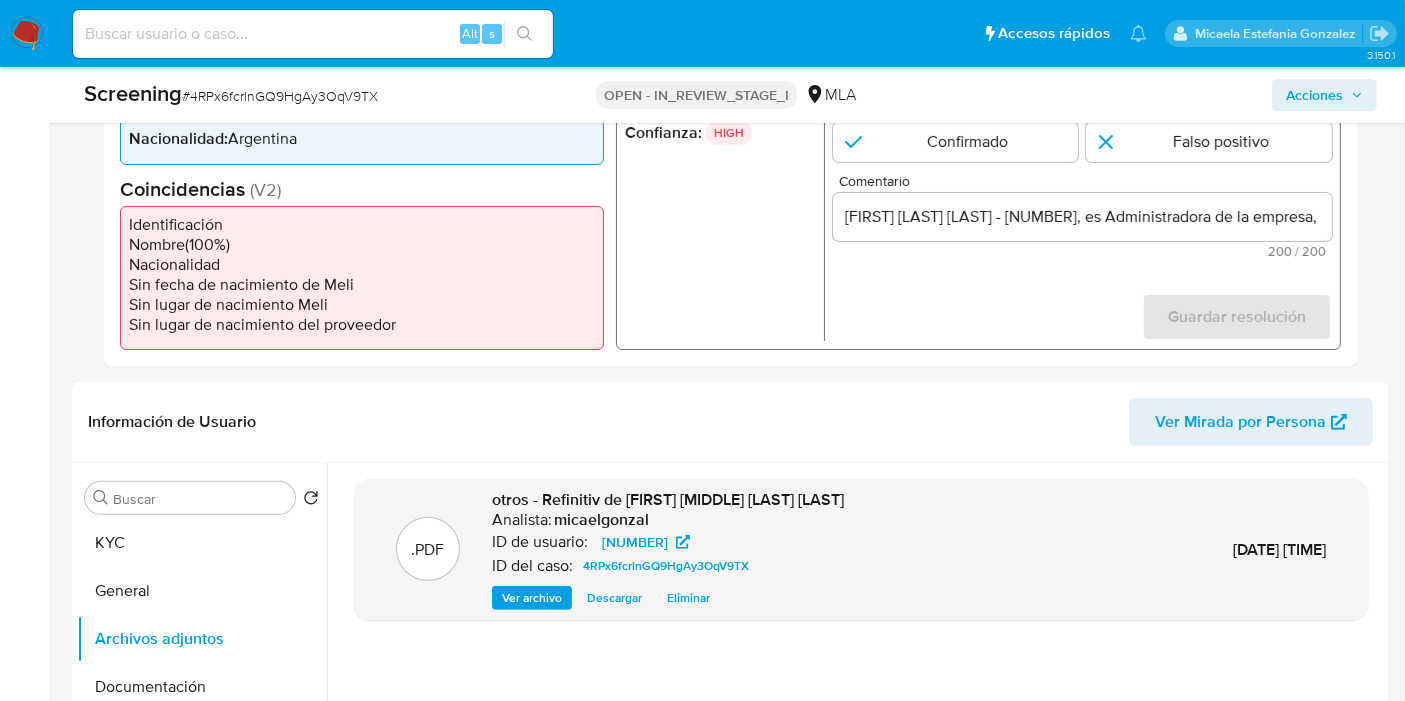click on "Resolución Confirmado Falso positivo Comentario Graciana Veronica Furlotti Pereyra - 27308143797, es Administradora de la empresa, fue Dir. de la Administración de Activos de los ex Bancos Oficiales de Mendoza,  en el año 2018 habia dejado de serlo 200 / 200 0 caracteres restantes Guardar resolución   Completa ambos campos" at bounding box center (1082, 221) 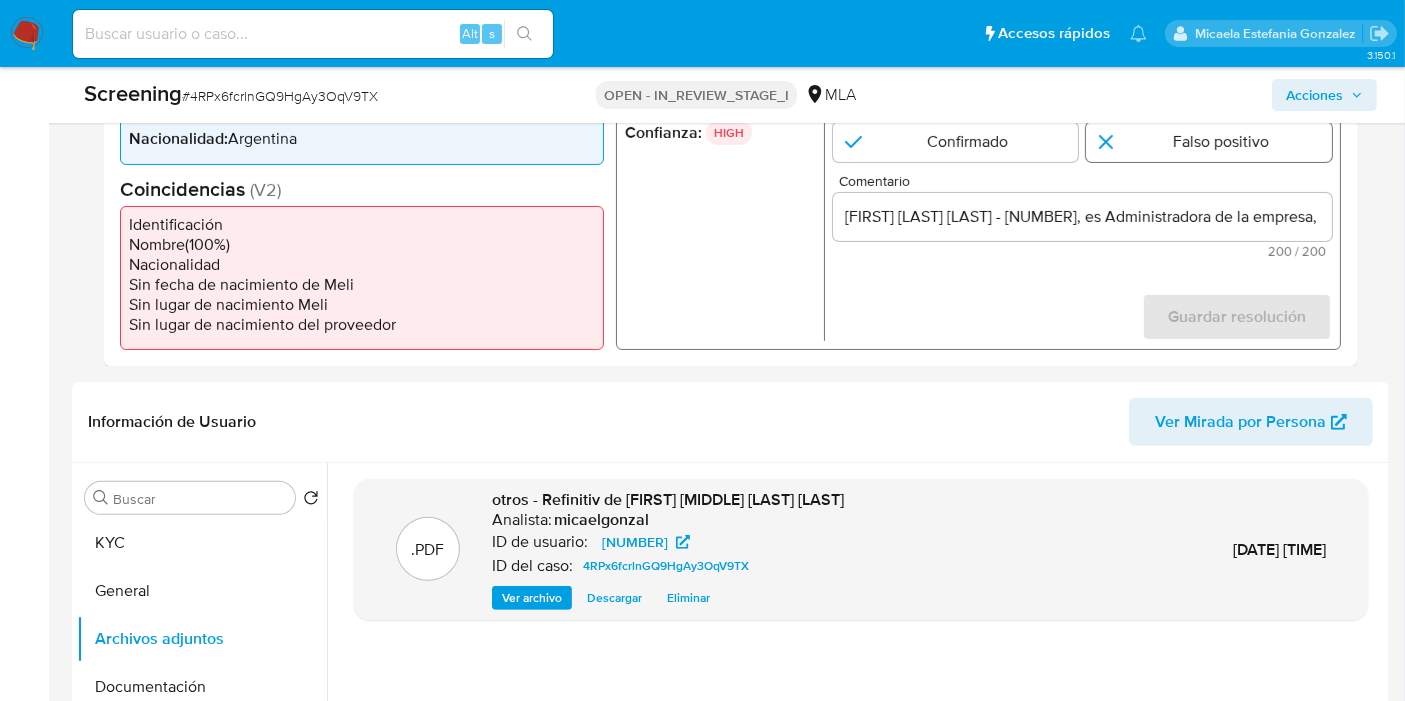 click at bounding box center [1209, 142] 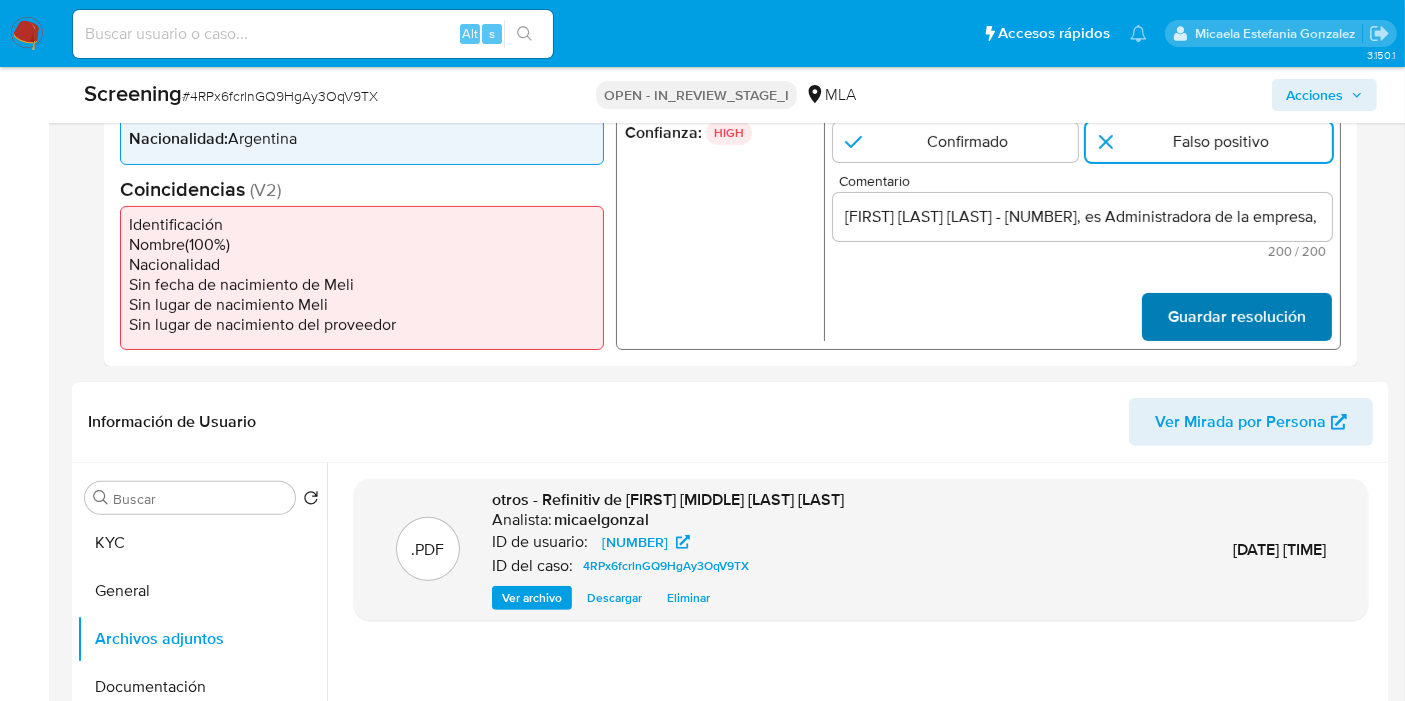 click on "Guardar resolución" at bounding box center (1237, 317) 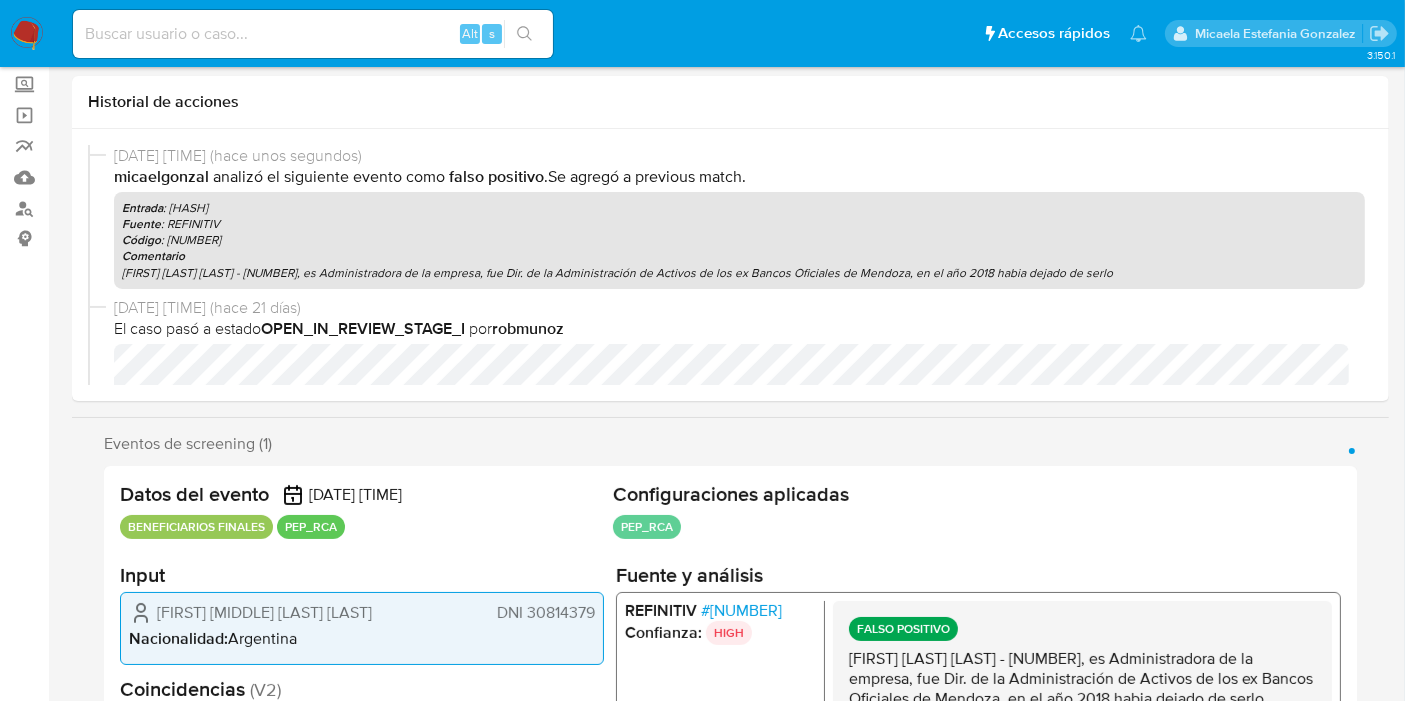 scroll, scrollTop: 0, scrollLeft: 0, axis: both 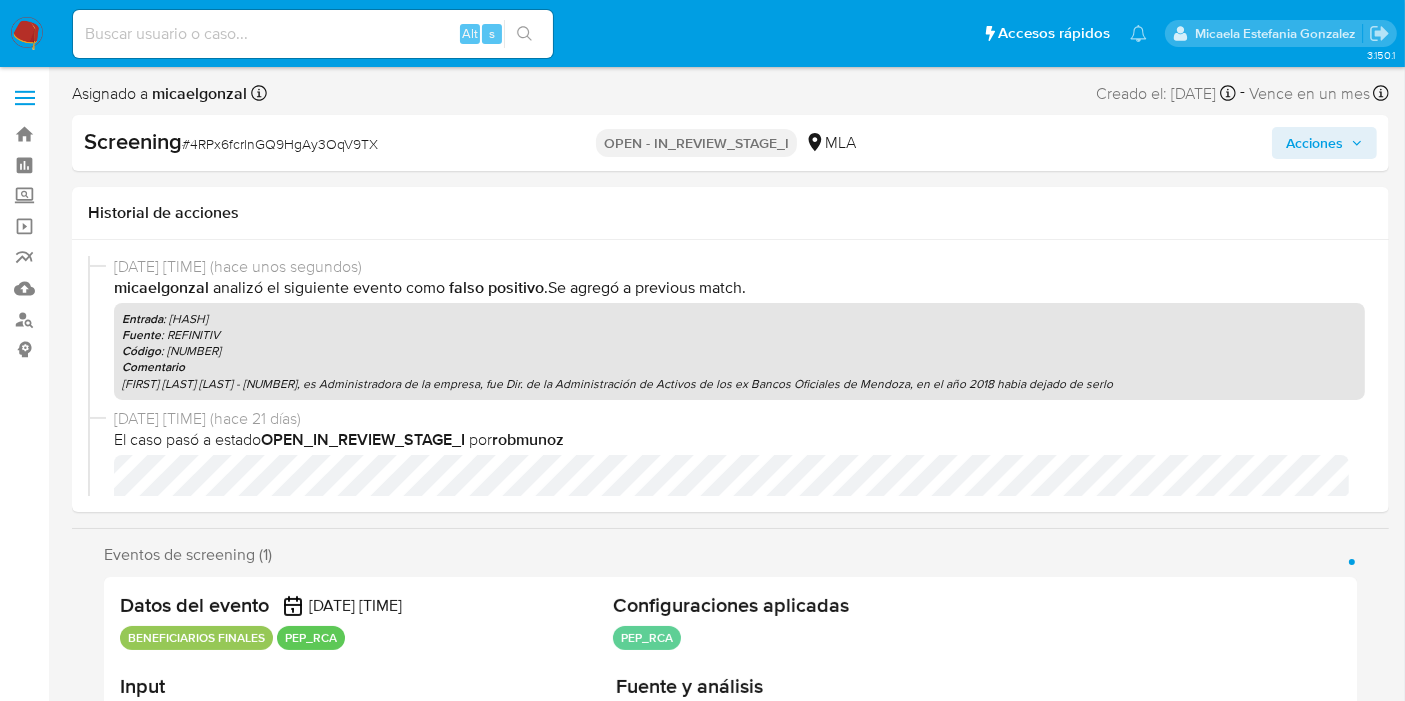 click on "Acciones" at bounding box center [1314, 143] 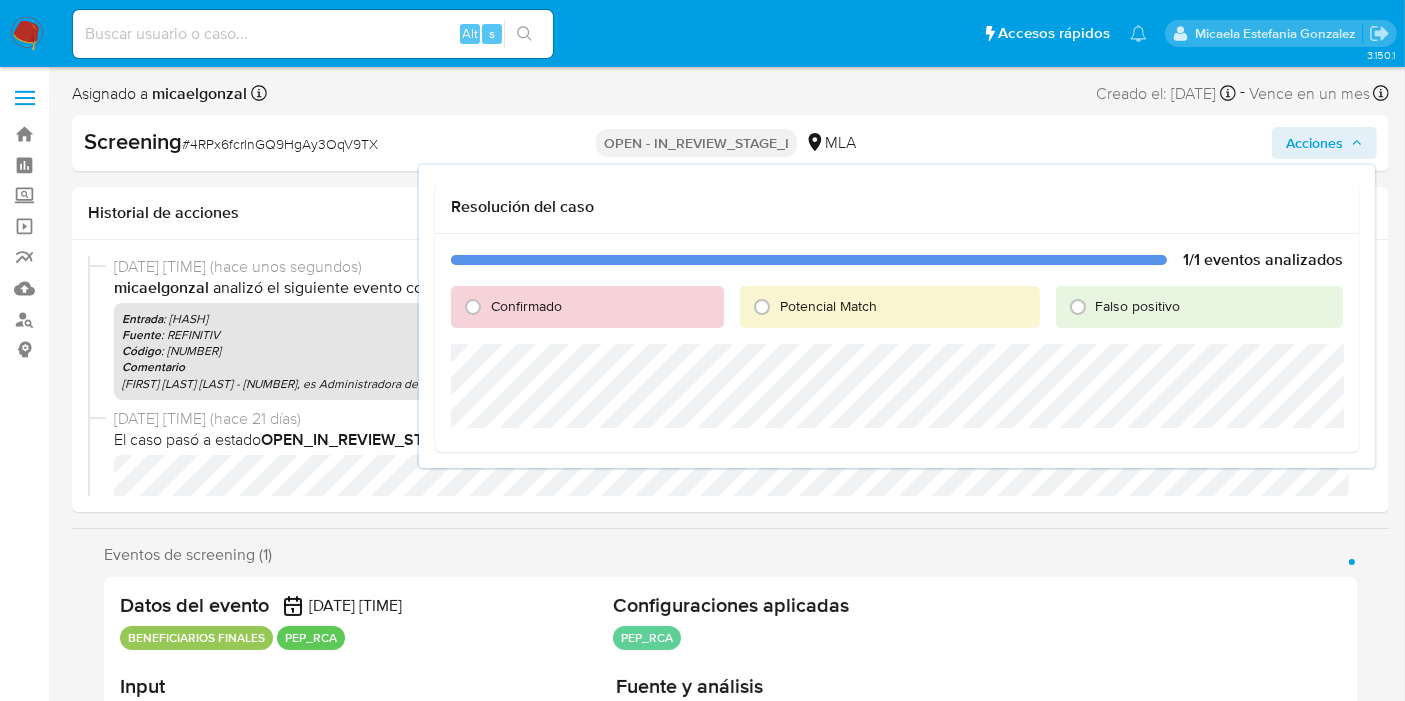 click on "Falso positivo" at bounding box center (1138, 306) 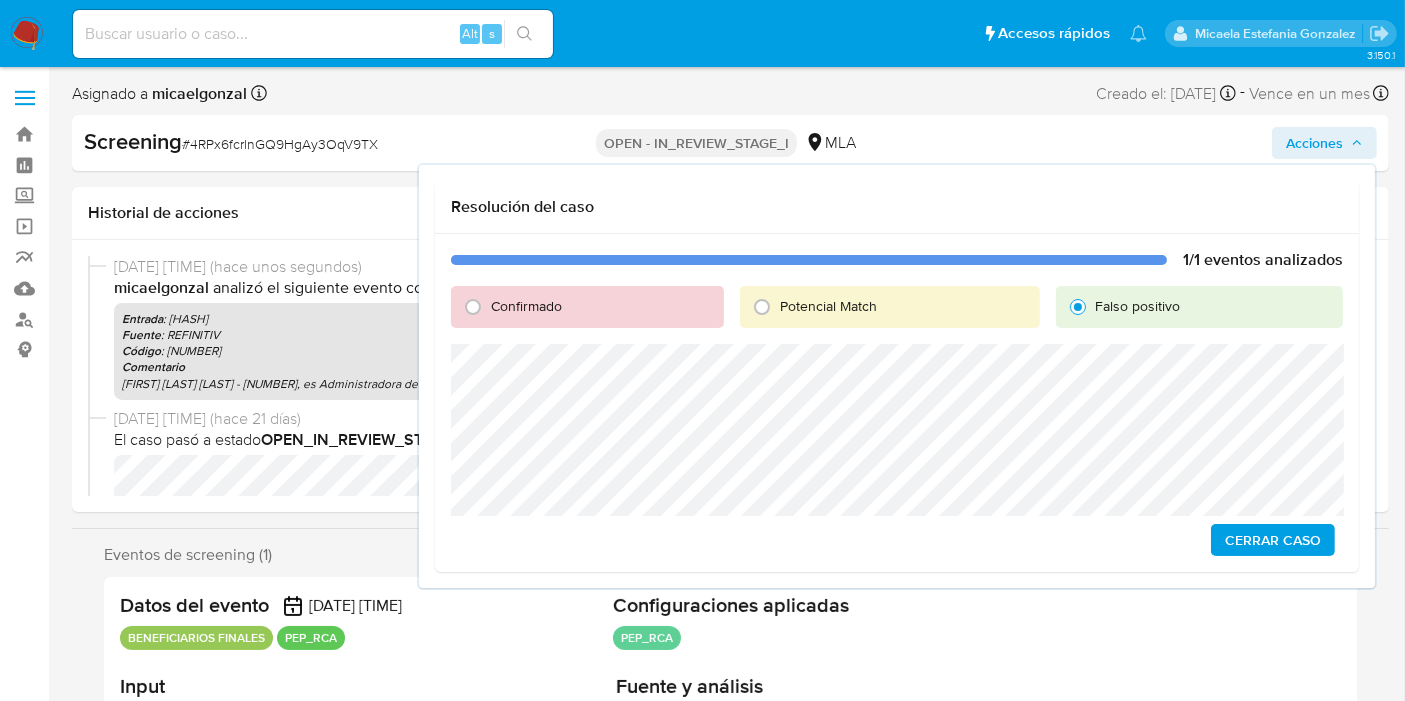 click on "Cerrar Caso" at bounding box center (1273, 540) 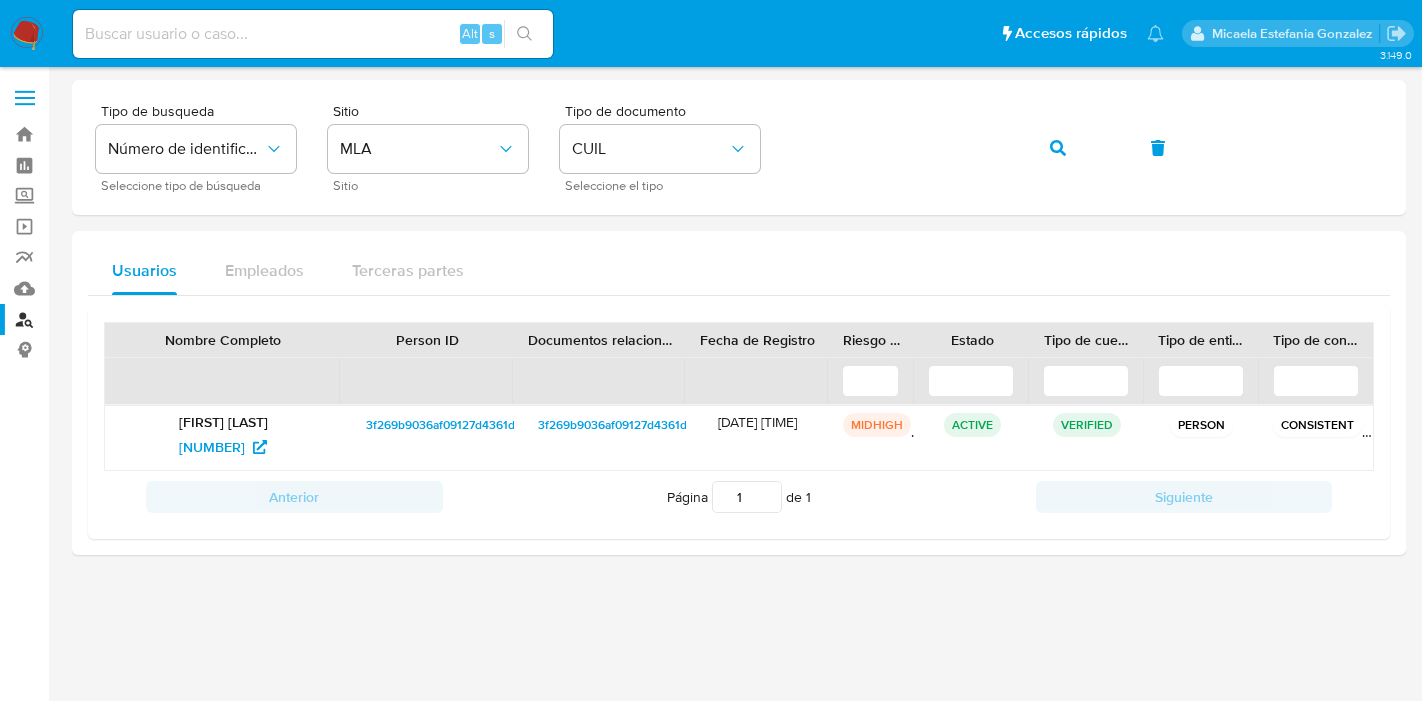 scroll, scrollTop: 0, scrollLeft: 0, axis: both 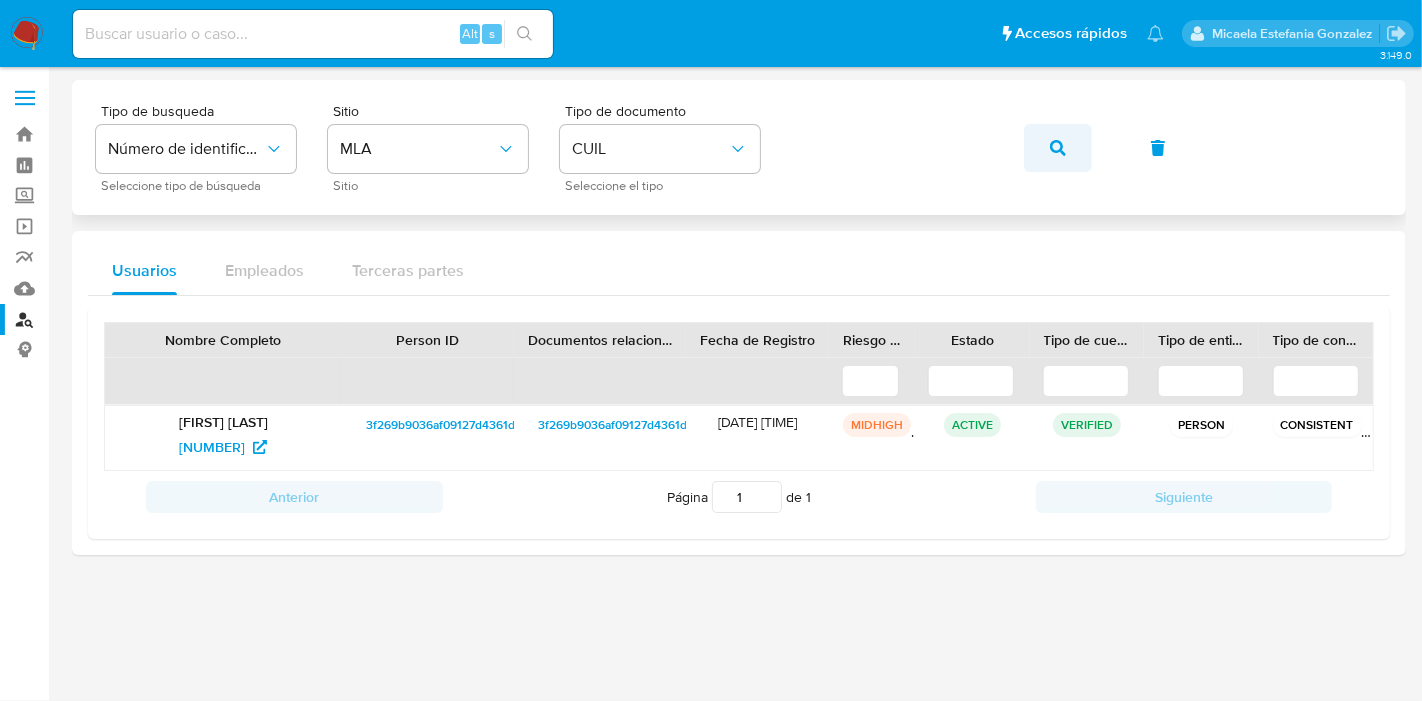 click 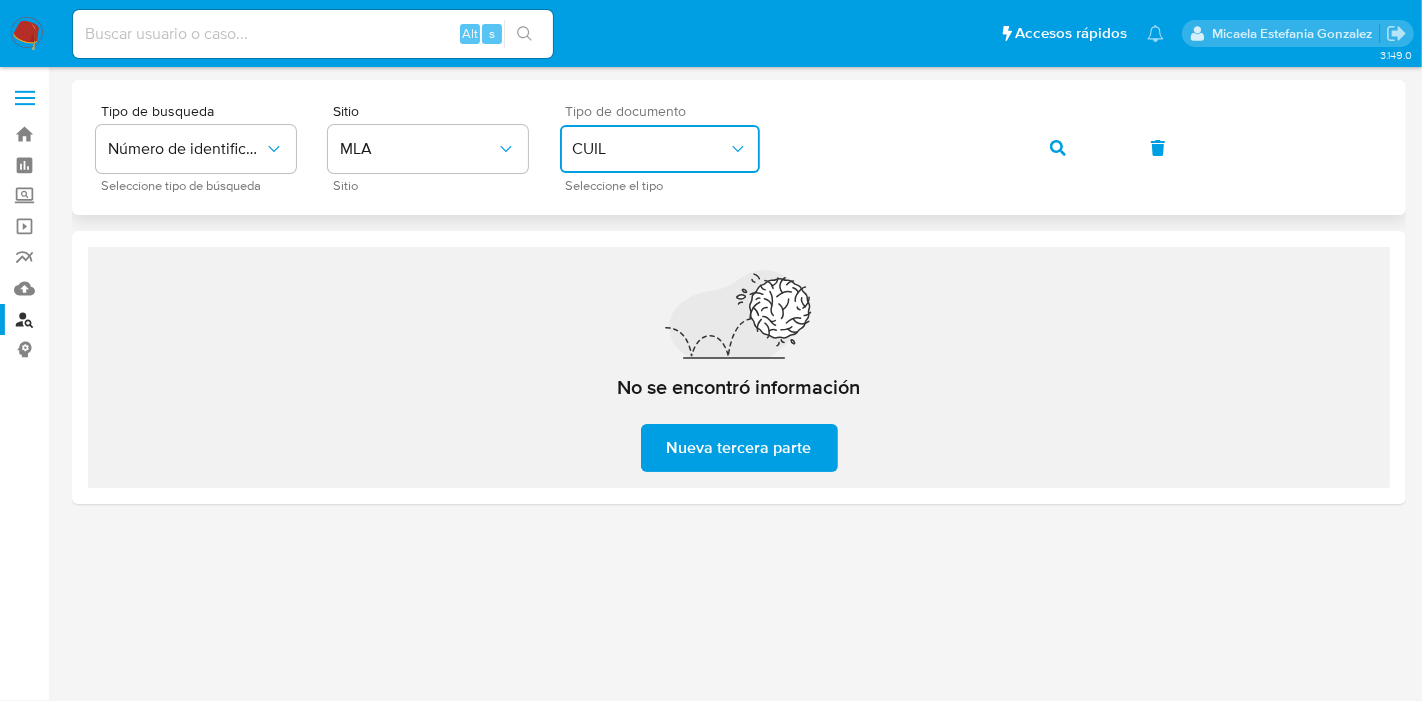click on "CUIL" at bounding box center (650, 149) 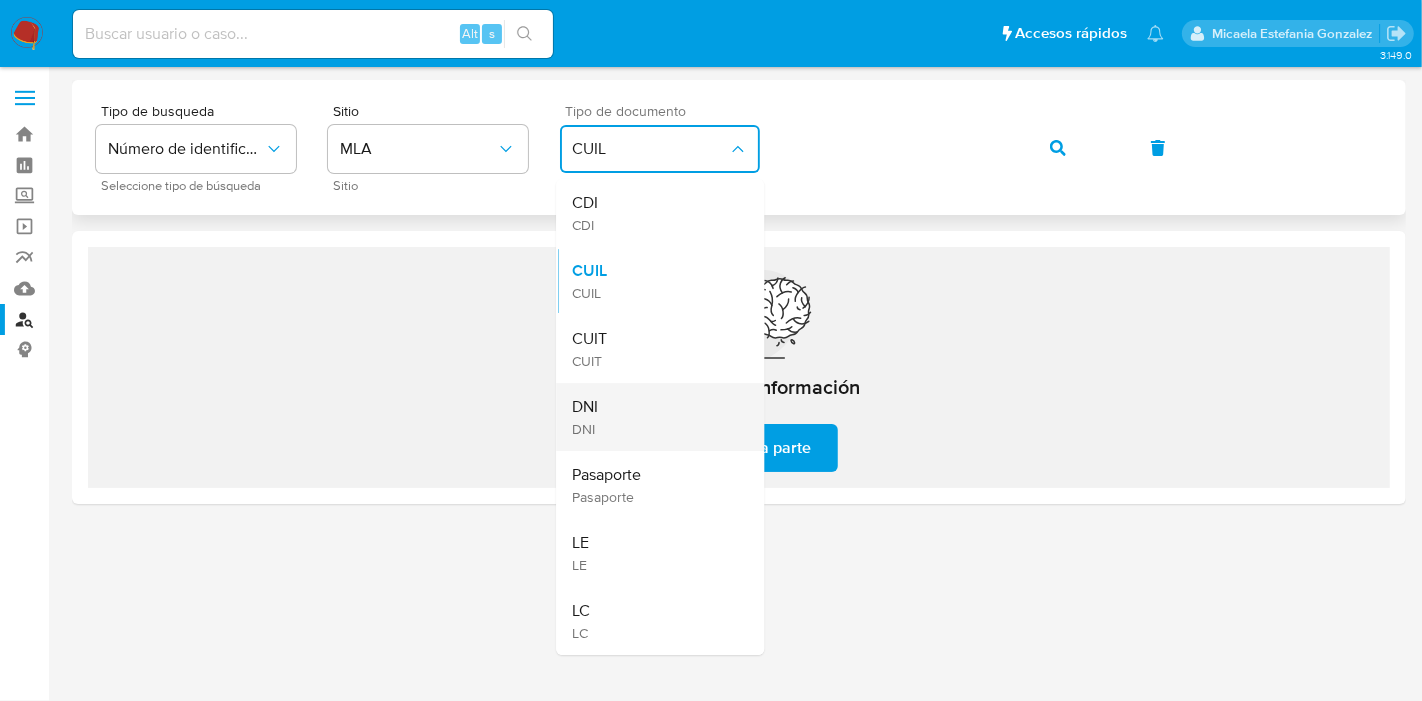 click on "DNI DNI" at bounding box center [654, 417] 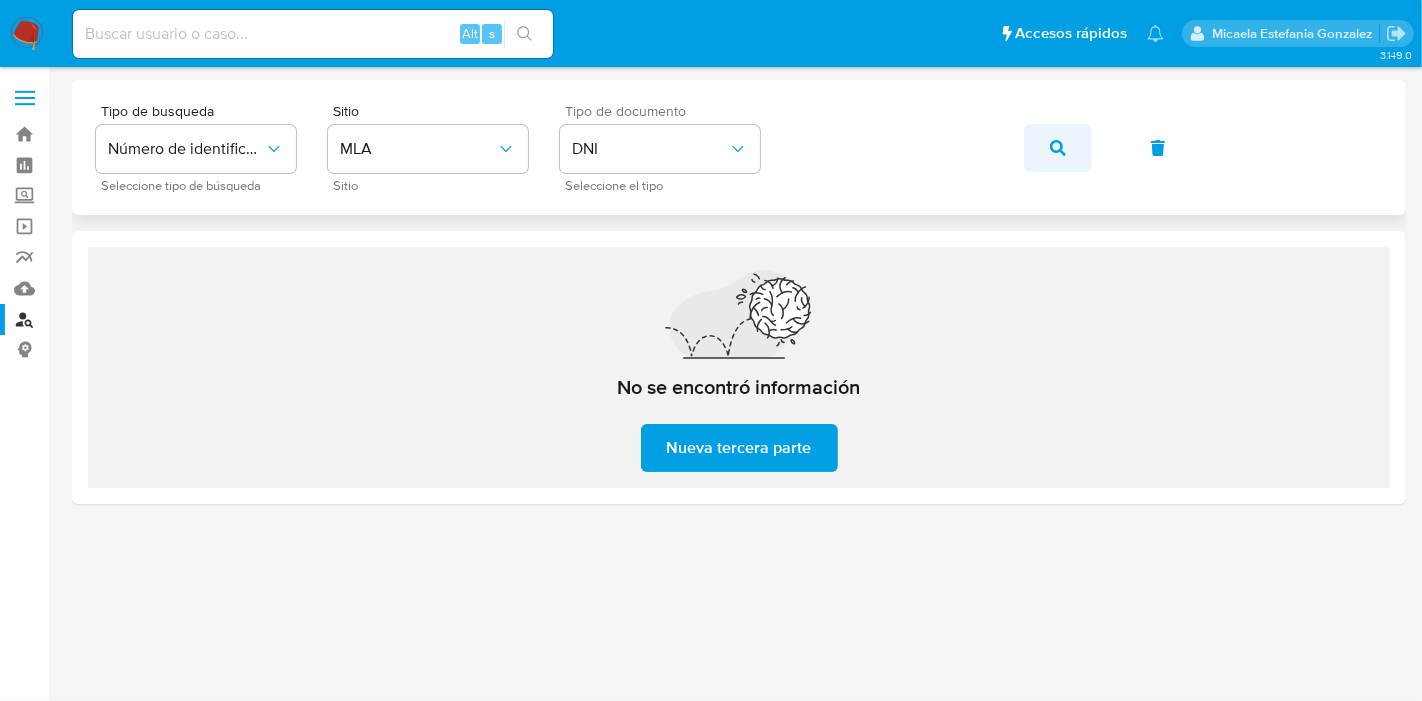 click on "Tipo de busqueda Número de identificación Seleccione tipo de búsqueda Sitio MLA Sitio Tipo de documento DNI Seleccione el tipo" at bounding box center [739, 147] 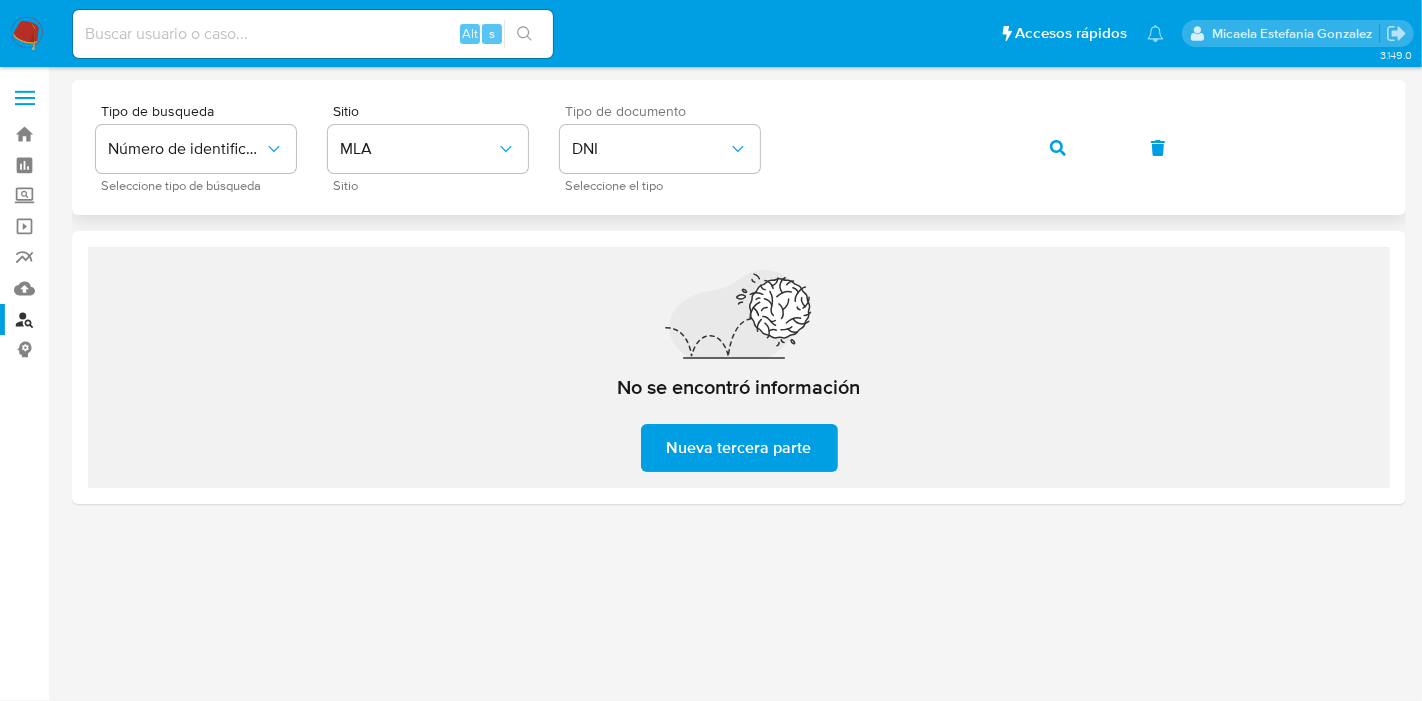 click 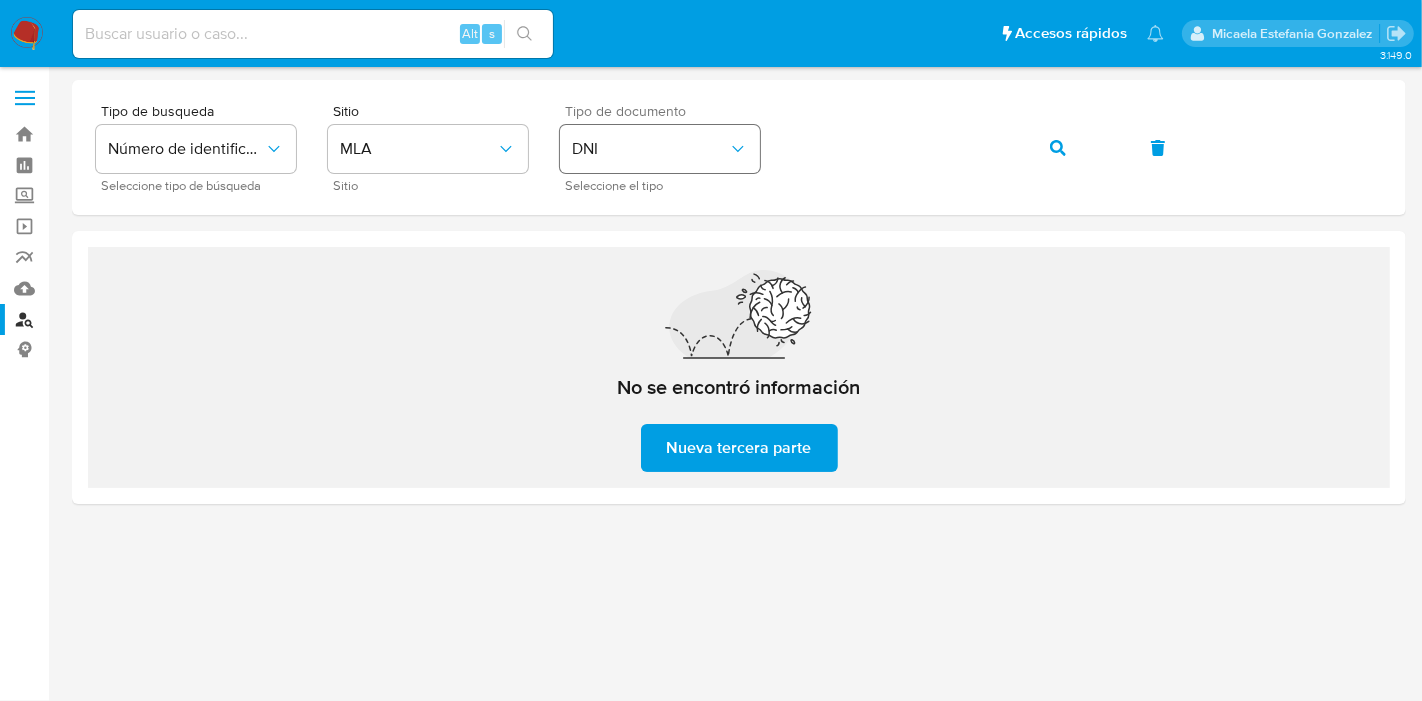 click on "DNI" at bounding box center (660, 149) 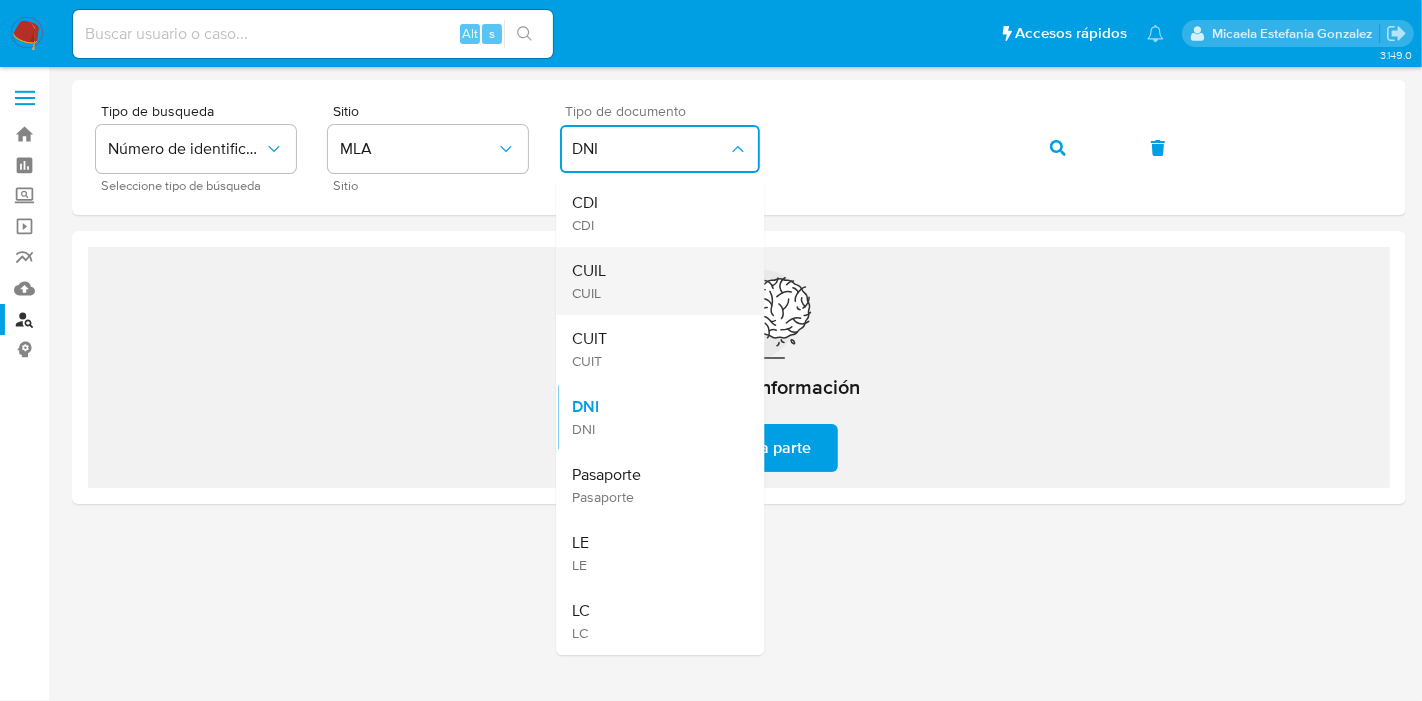 click on "CUIL CUIL" at bounding box center (654, 281) 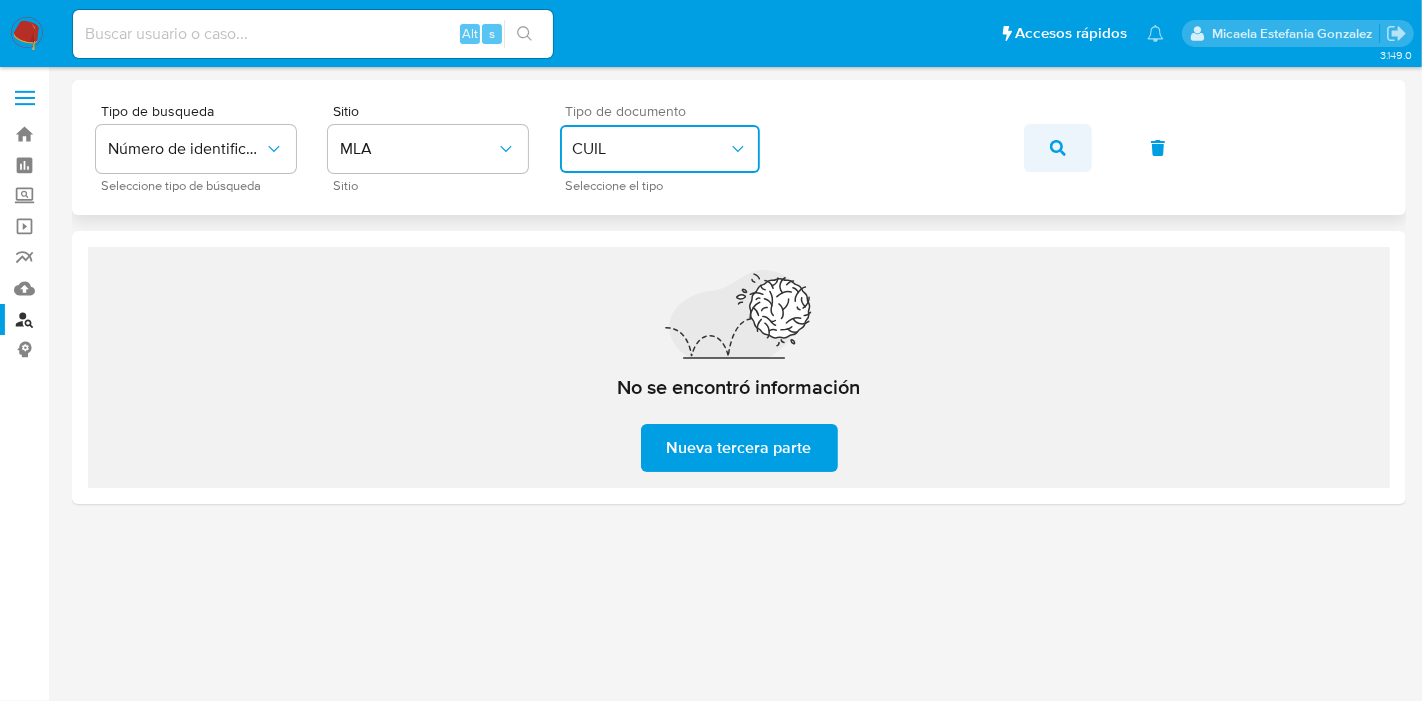 click at bounding box center [1058, 148] 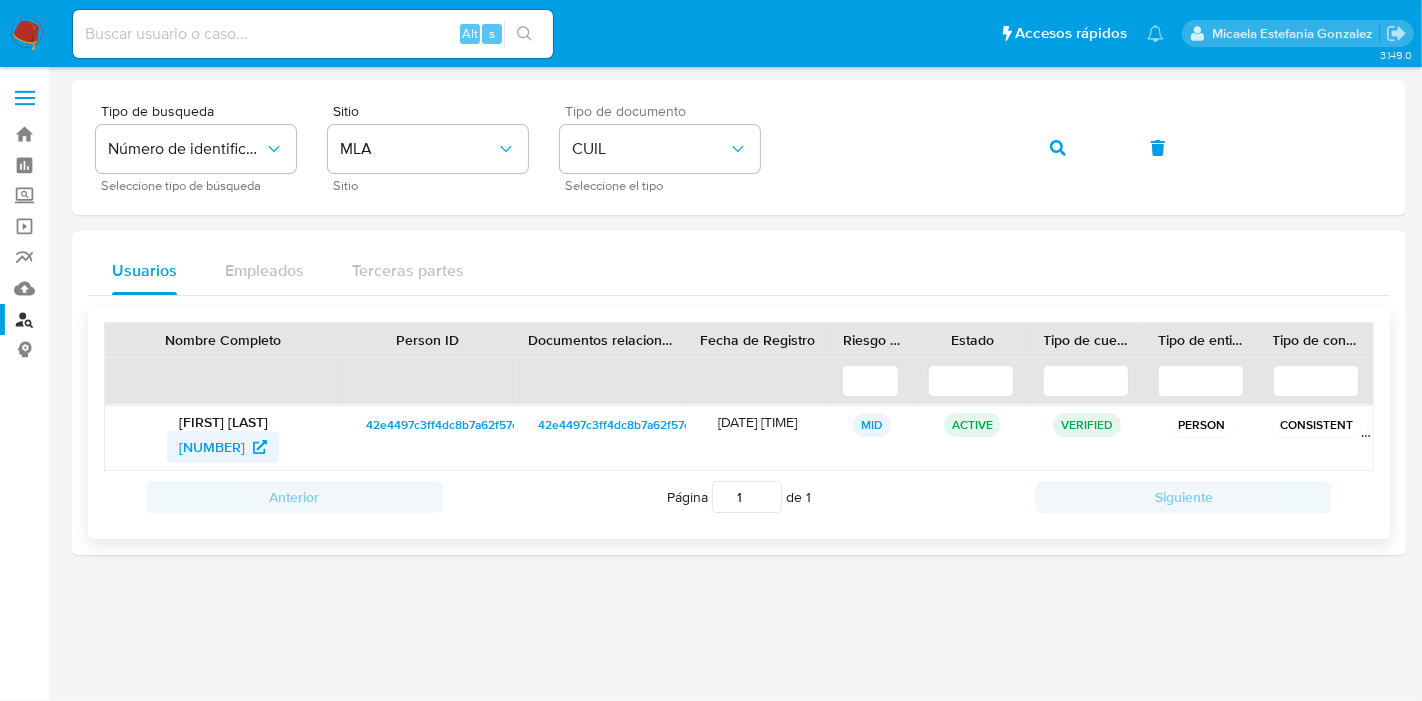 click on "[NUMBER]" at bounding box center [212, 447] 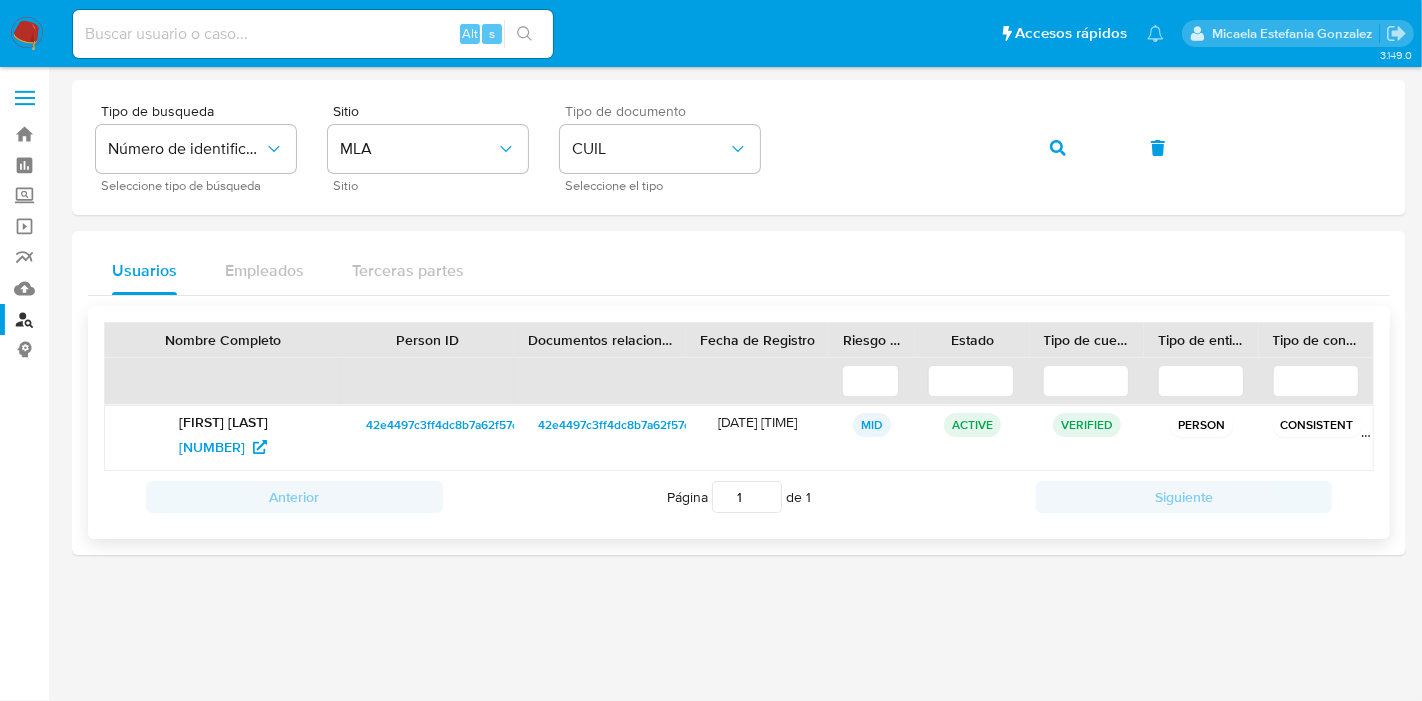 click on "[FIRST] [LAST]" at bounding box center [223, 422] 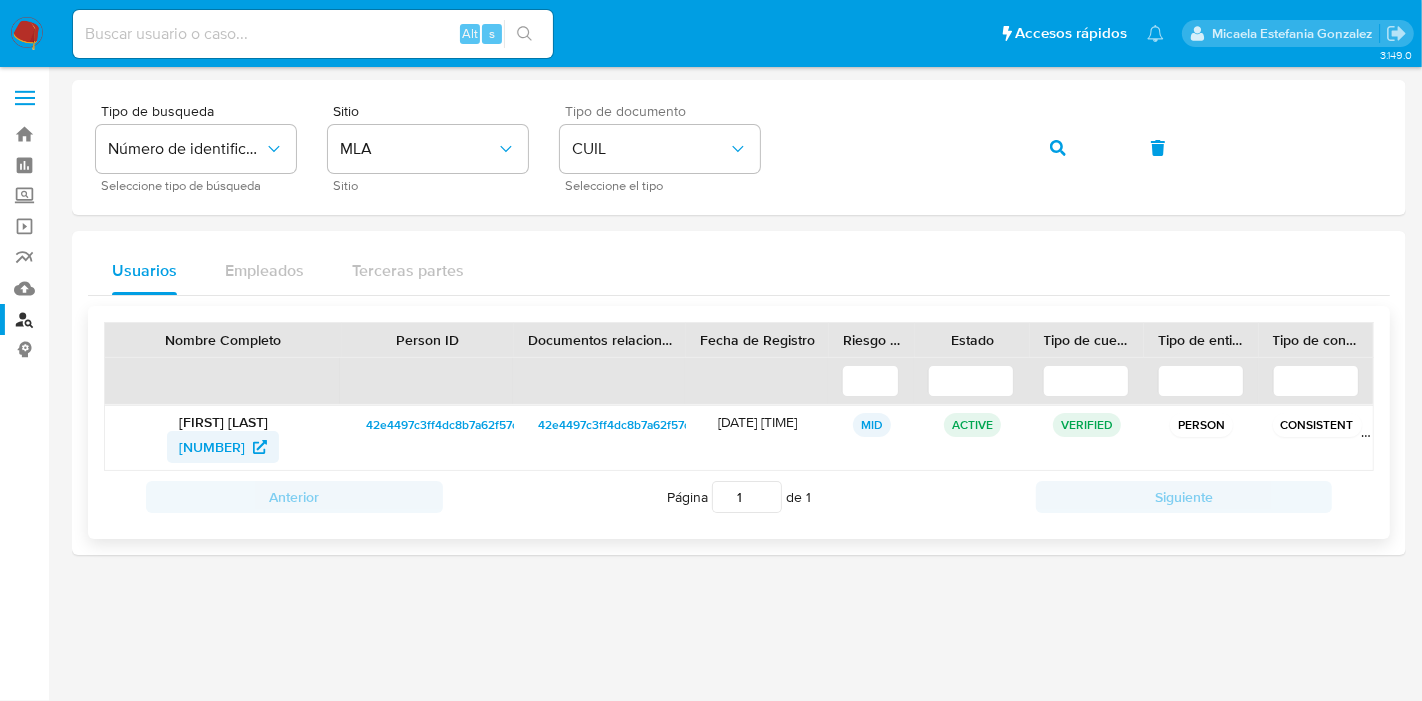 click on "[NUMBER]" at bounding box center [212, 447] 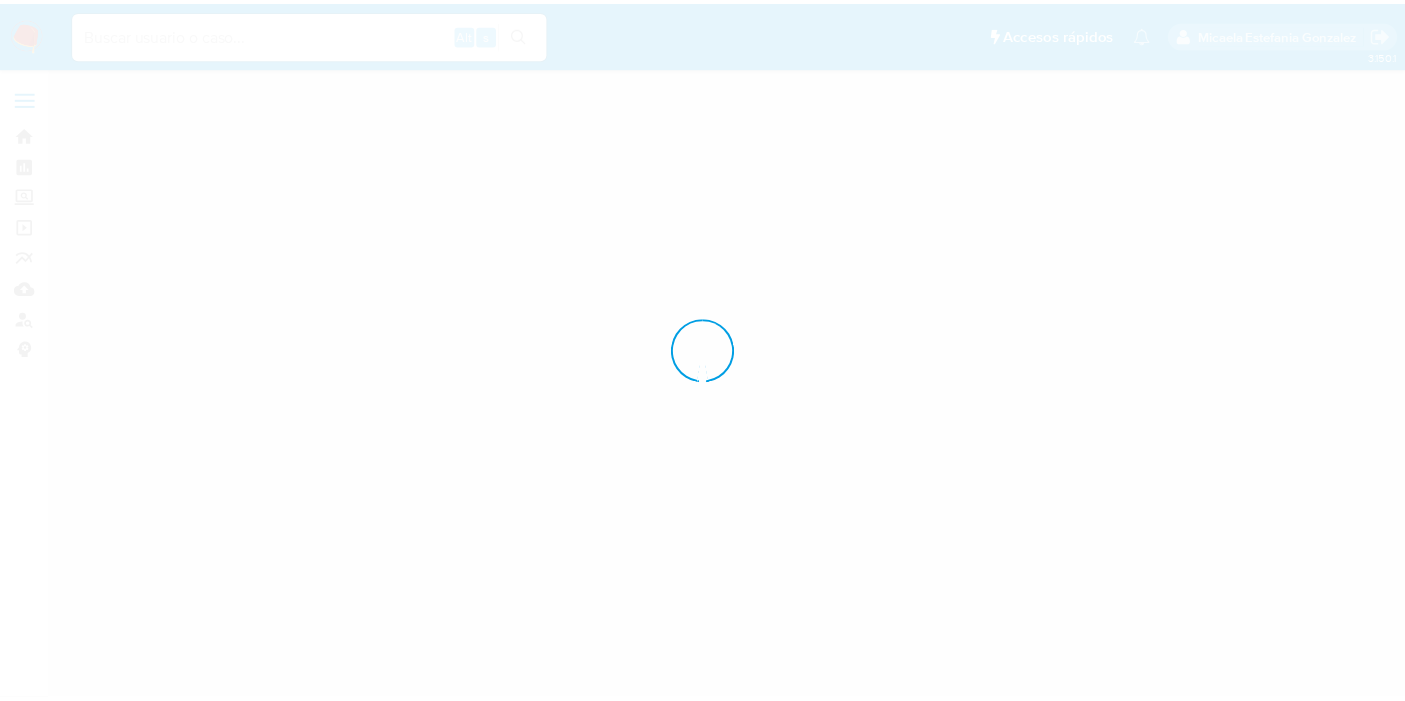 scroll, scrollTop: 0, scrollLeft: 0, axis: both 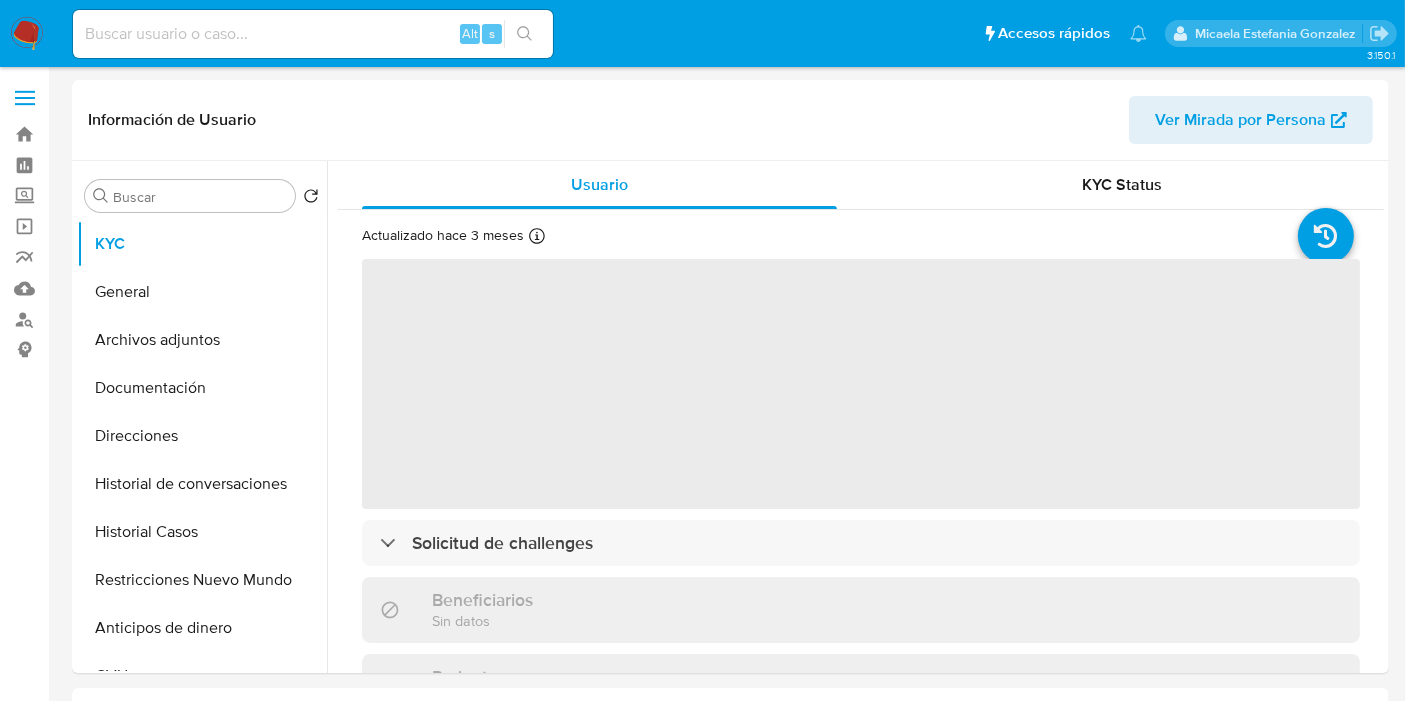 select on "10" 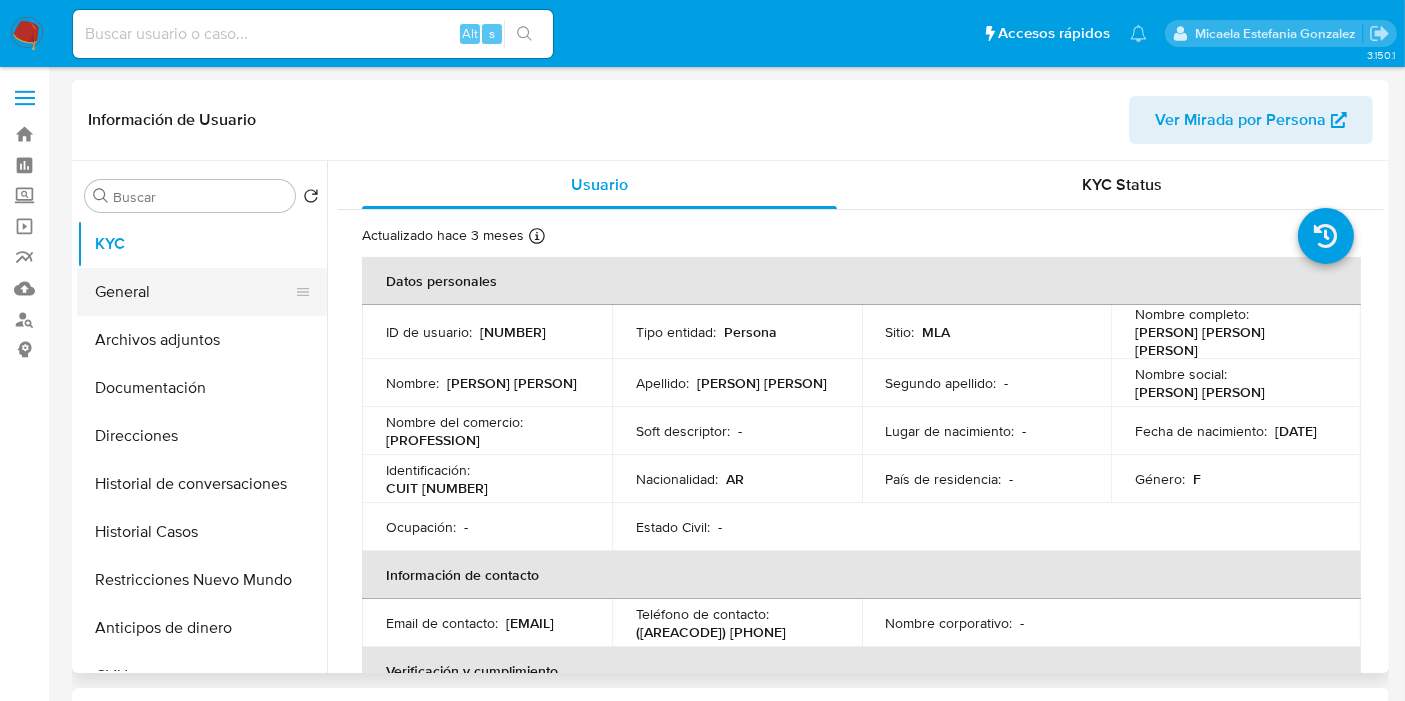 click on "General" at bounding box center [194, 292] 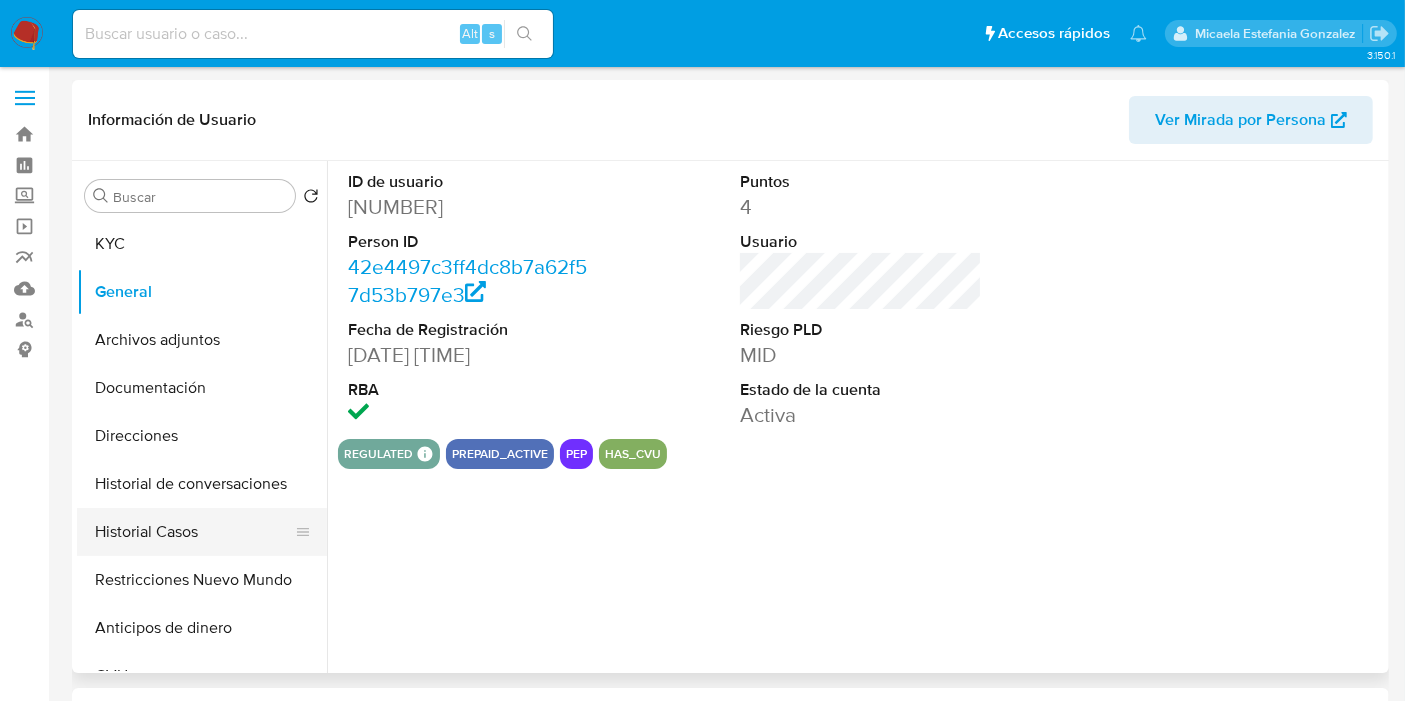 scroll, scrollTop: 111, scrollLeft: 0, axis: vertical 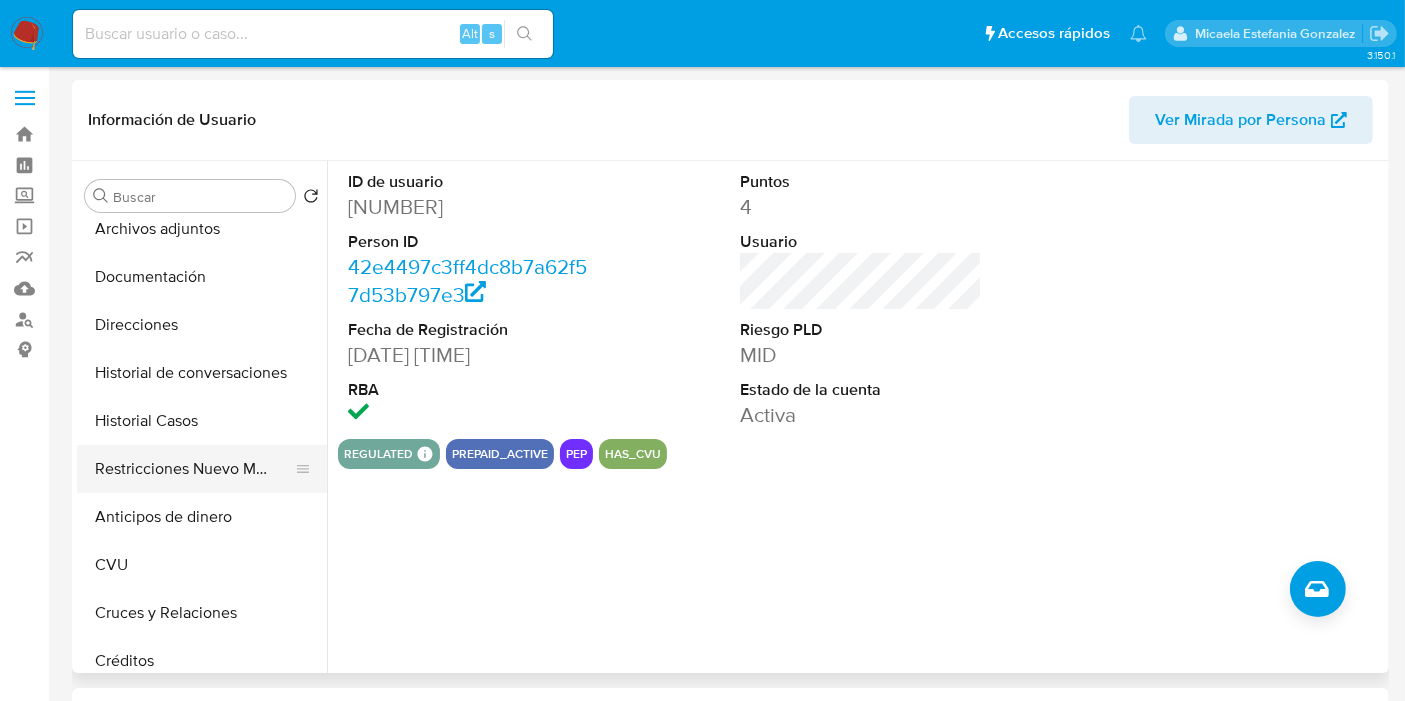 click on "Restricciones Nuevo Mundo" at bounding box center (194, 469) 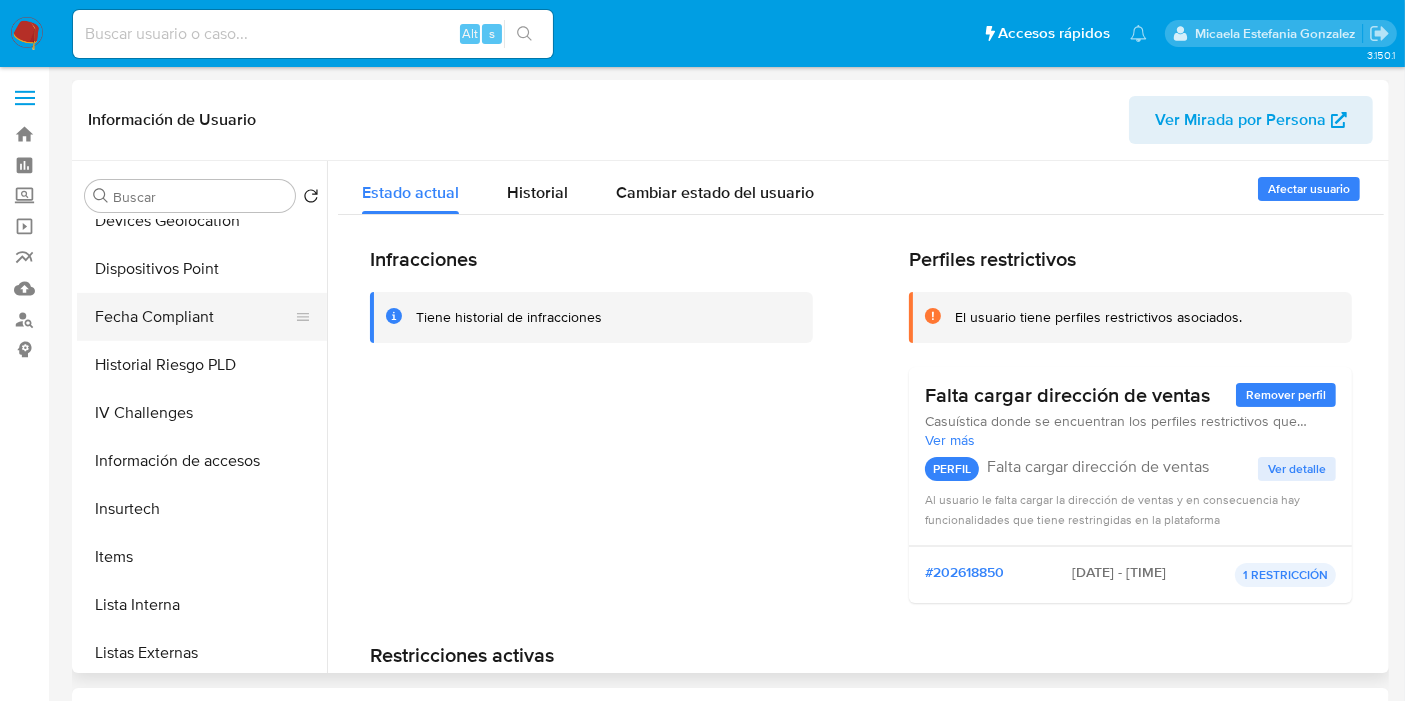 scroll, scrollTop: 888, scrollLeft: 0, axis: vertical 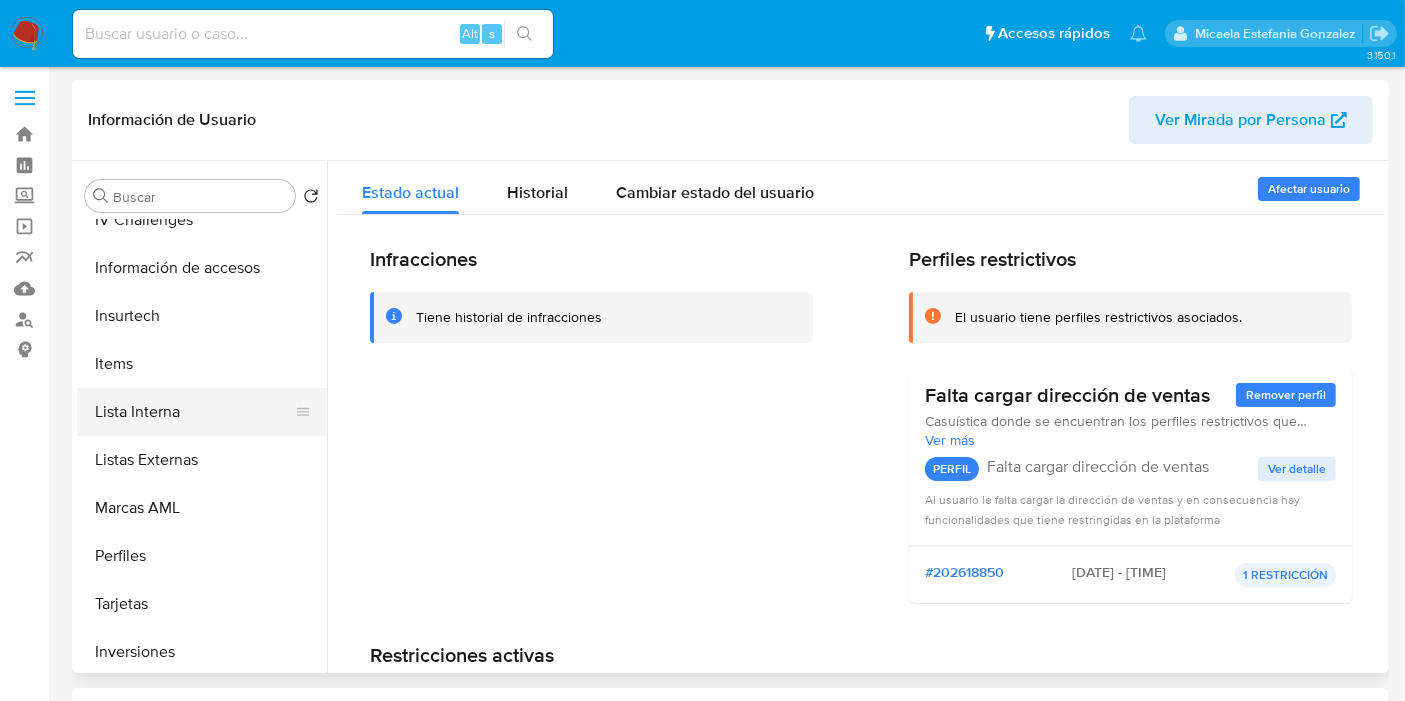 click on "Lista Interna" at bounding box center (194, 412) 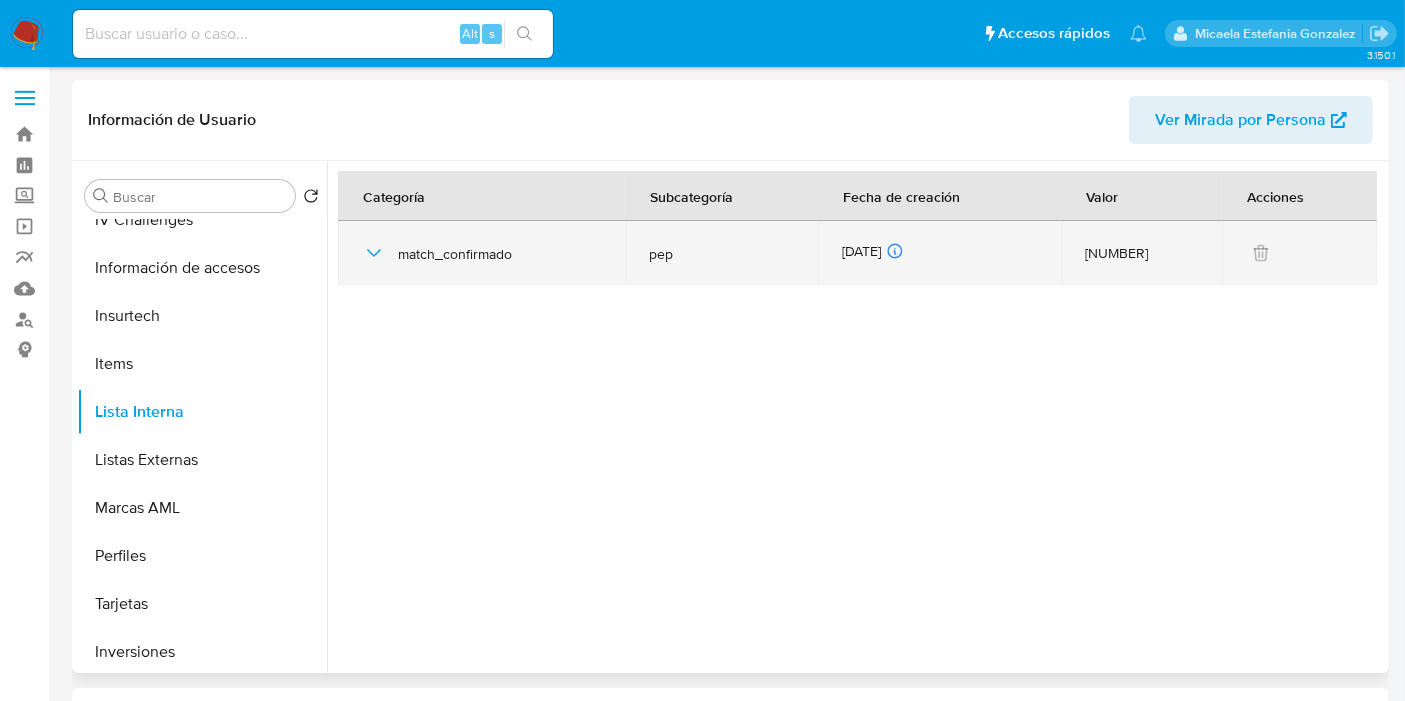 click on "match_confirmado" at bounding box center [481, 253] 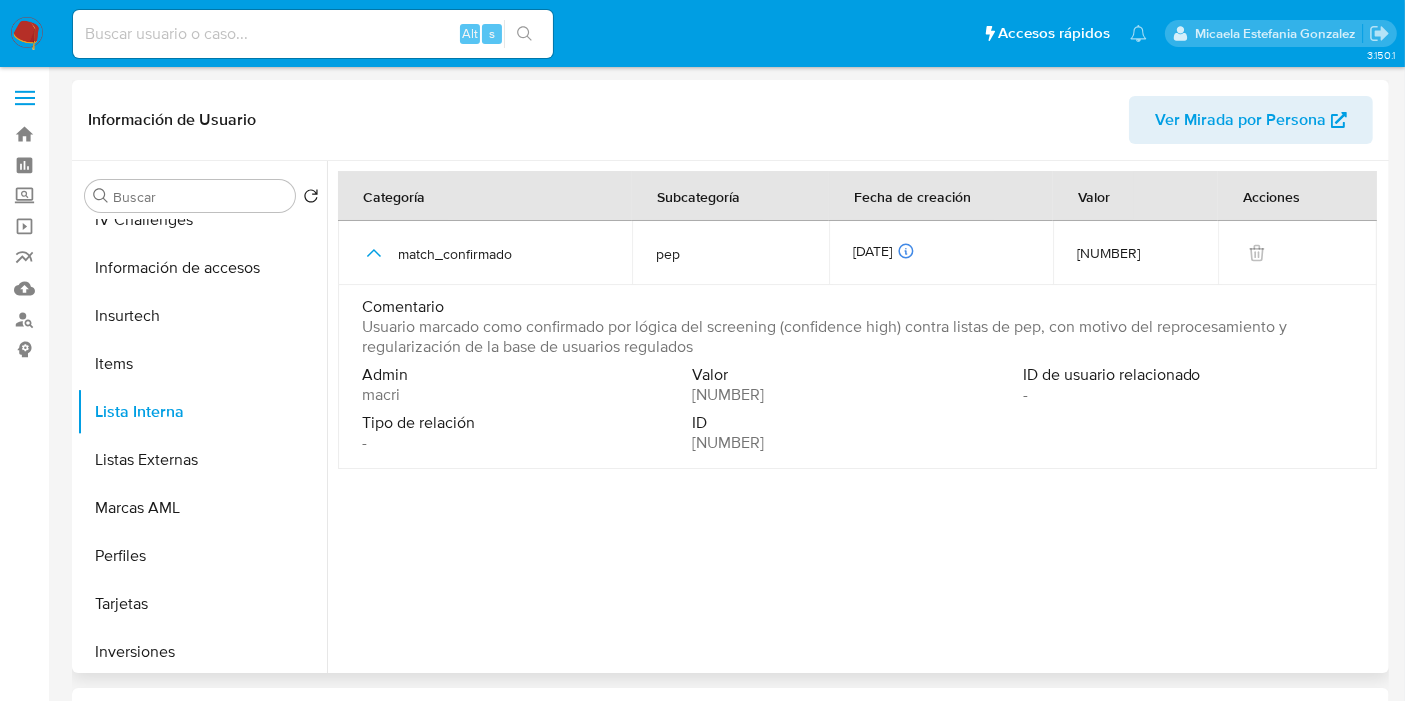 click on "Comentario Usuario marcado como confirmado por lógica del screening (confidence high) contra listas de pep, con motivo del reprocesamiento y regularización de la base de usuarios regulados" at bounding box center [857, 331] 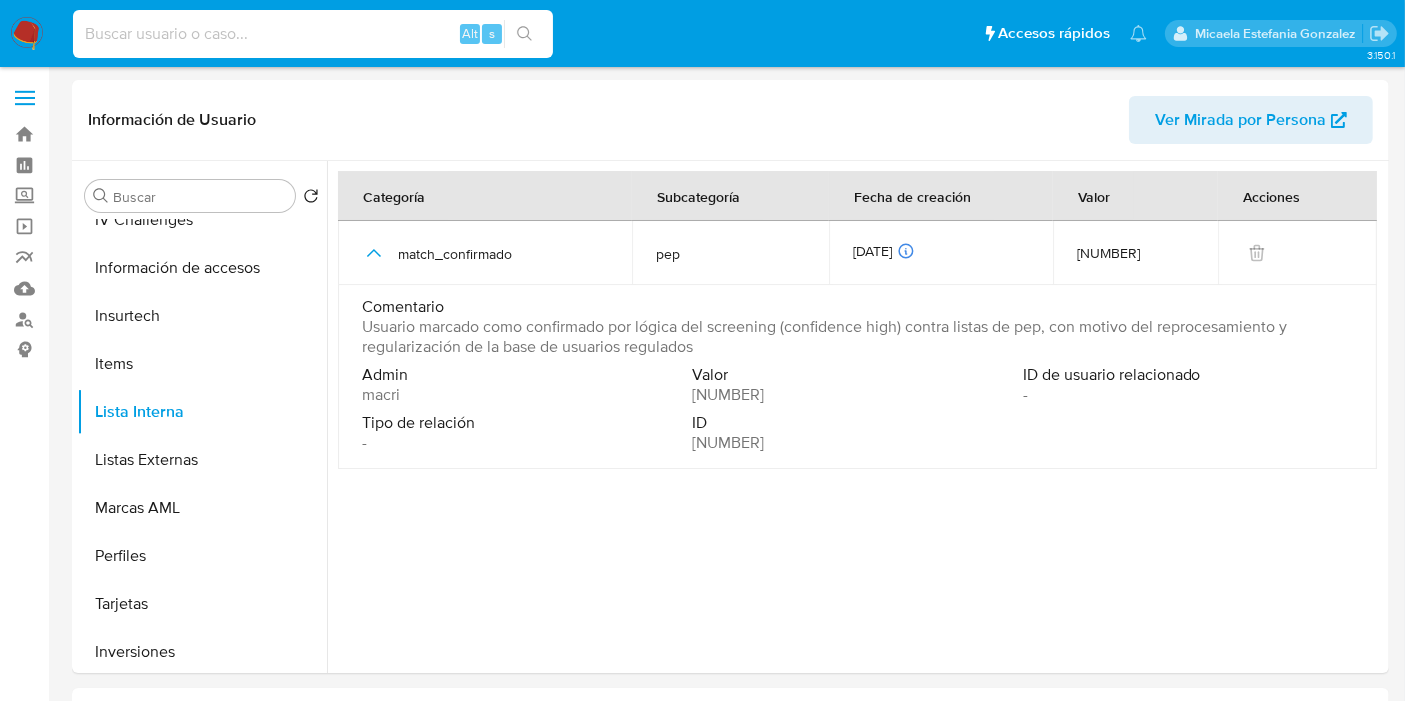 click at bounding box center (313, 34) 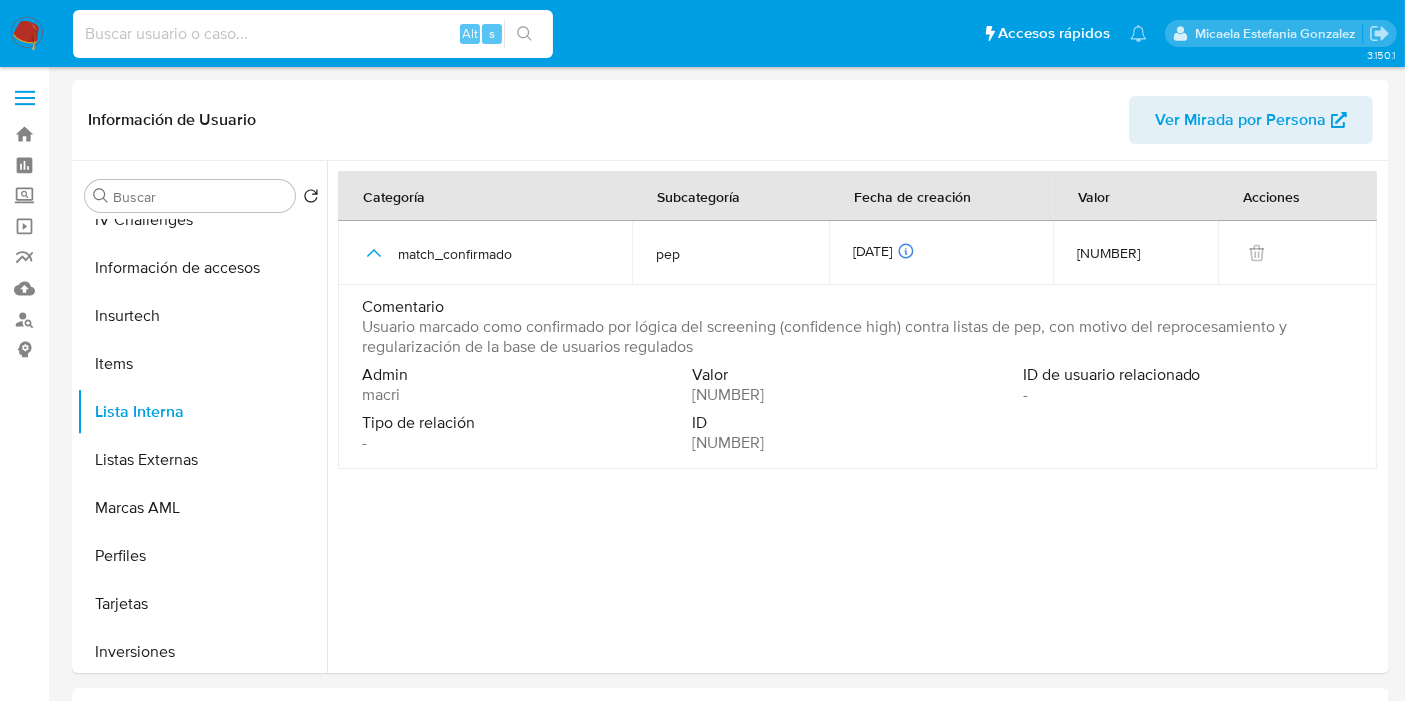 paste on "MrnOWo4BWCyZoNB5BpSH3NoO" 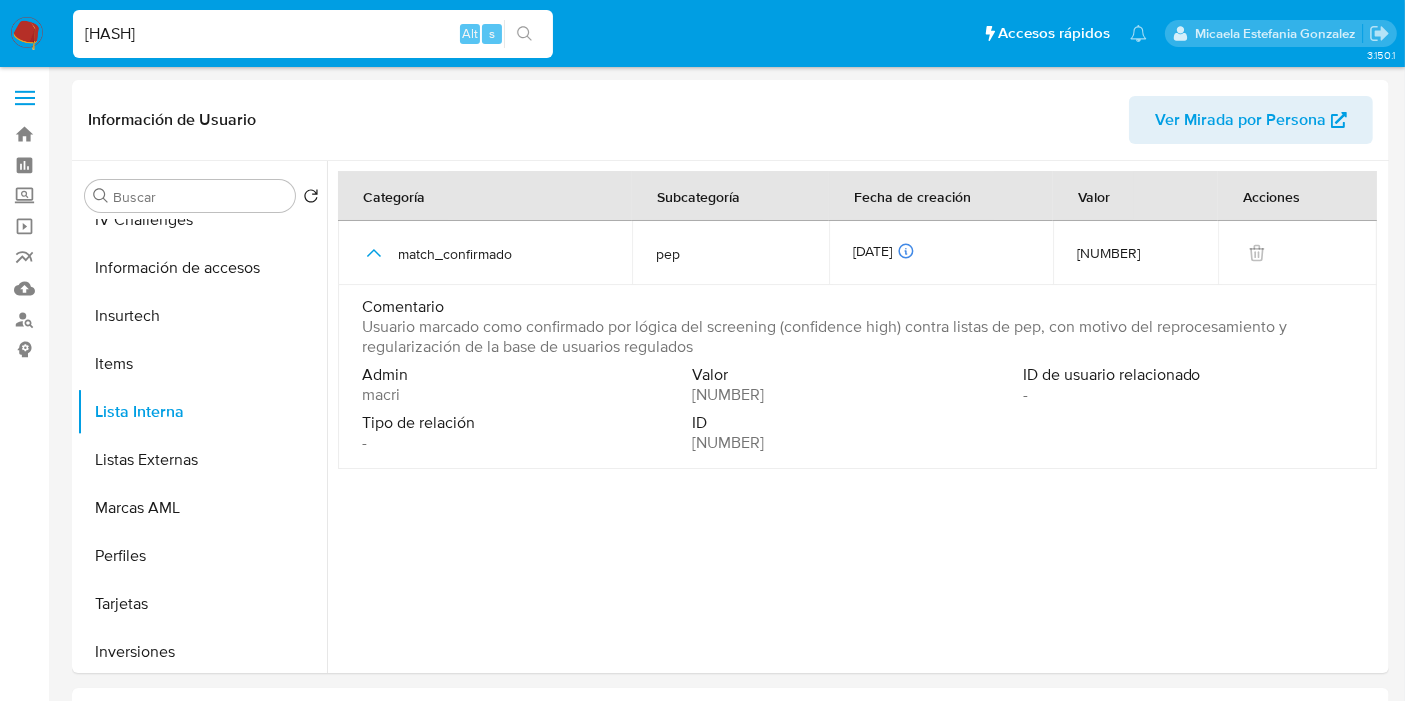 type on "MrnOWo4BWCyZoNB5BpSH3NoO" 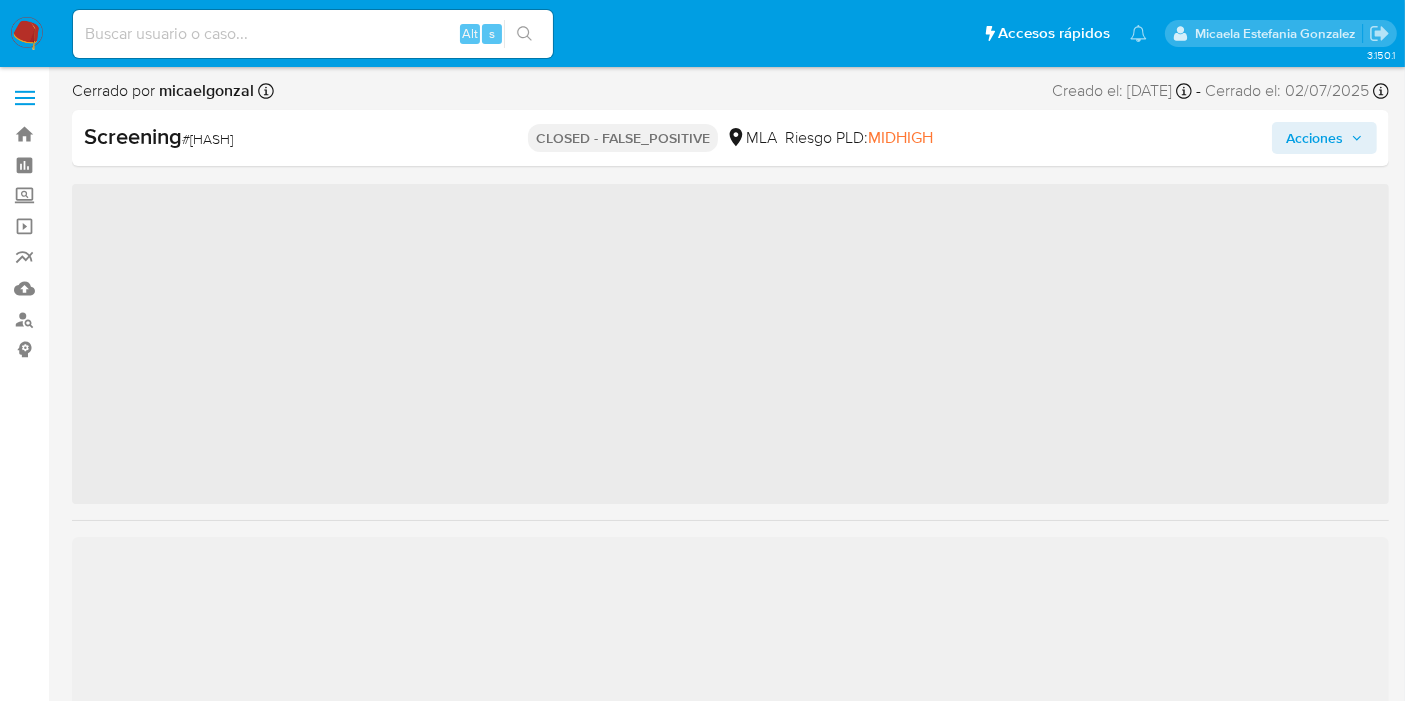 scroll, scrollTop: 333, scrollLeft: 0, axis: vertical 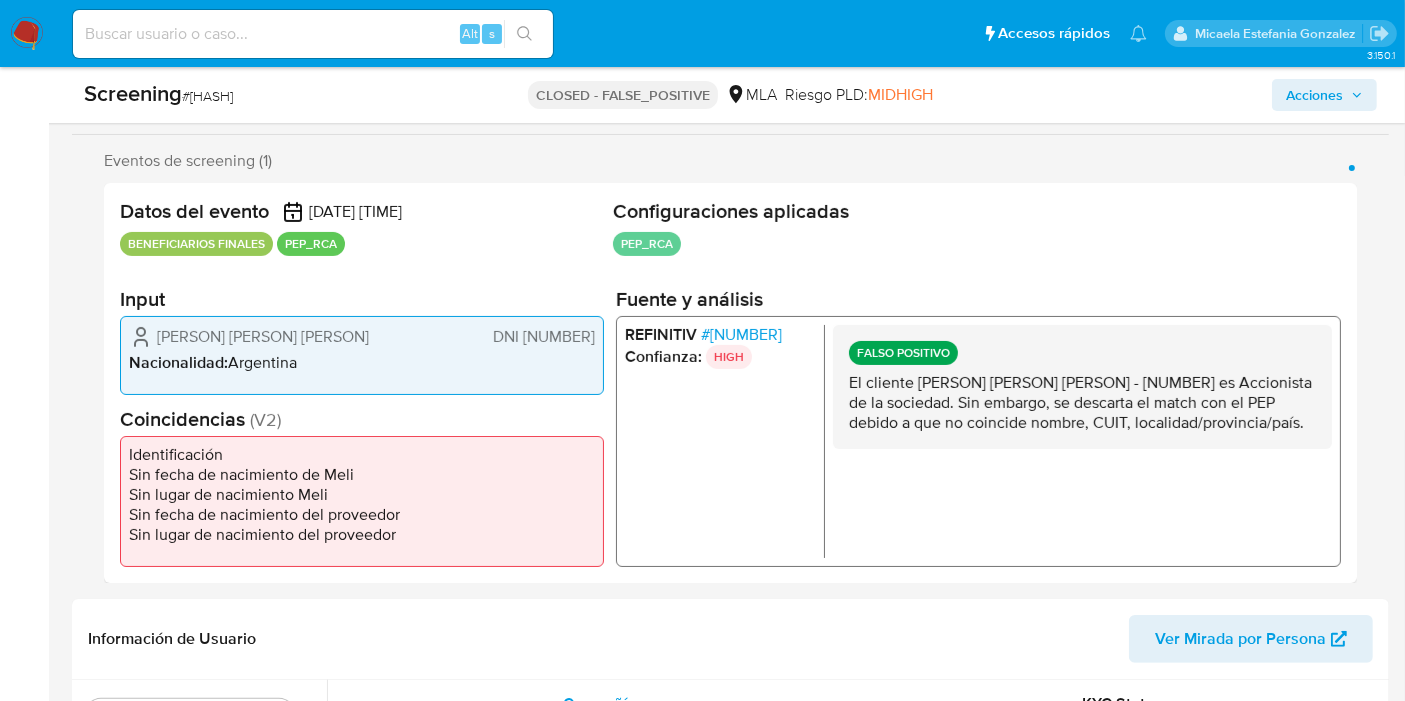 select on "10" 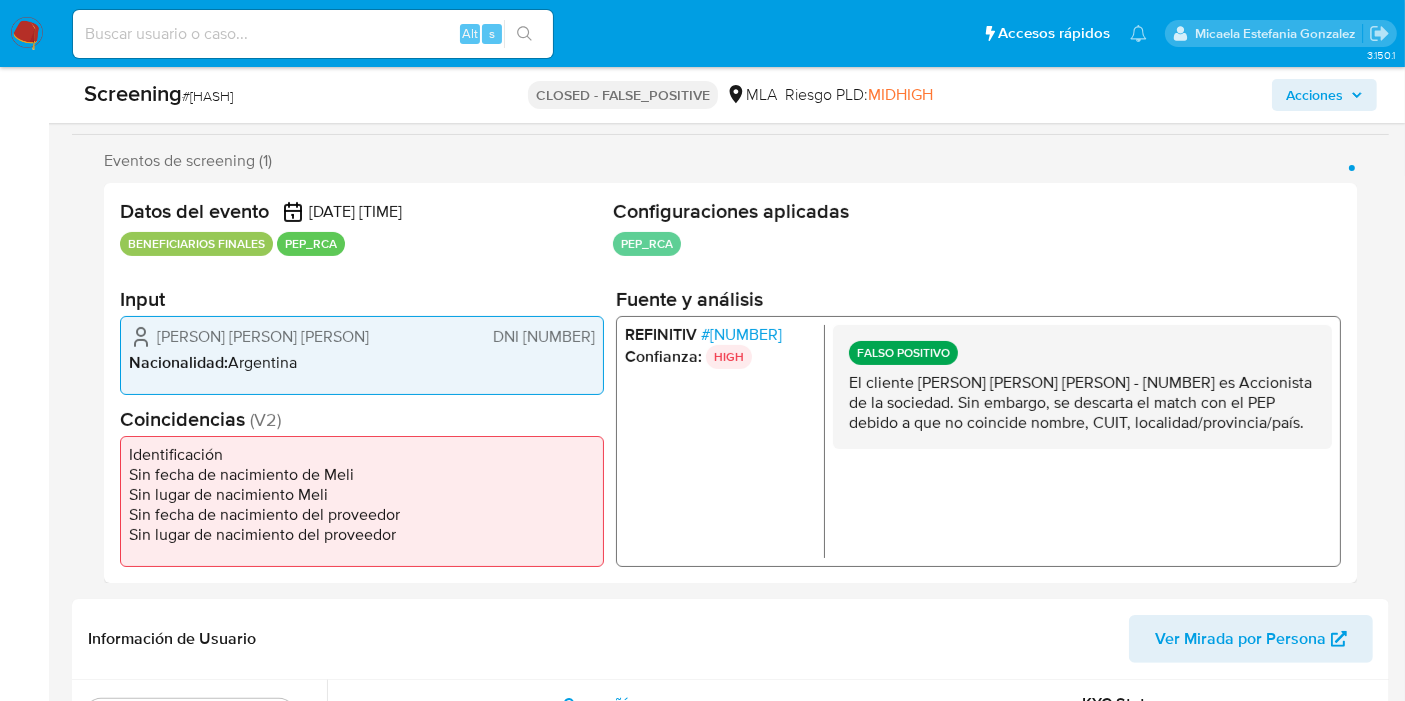 click on "Alt s" at bounding box center (313, 34) 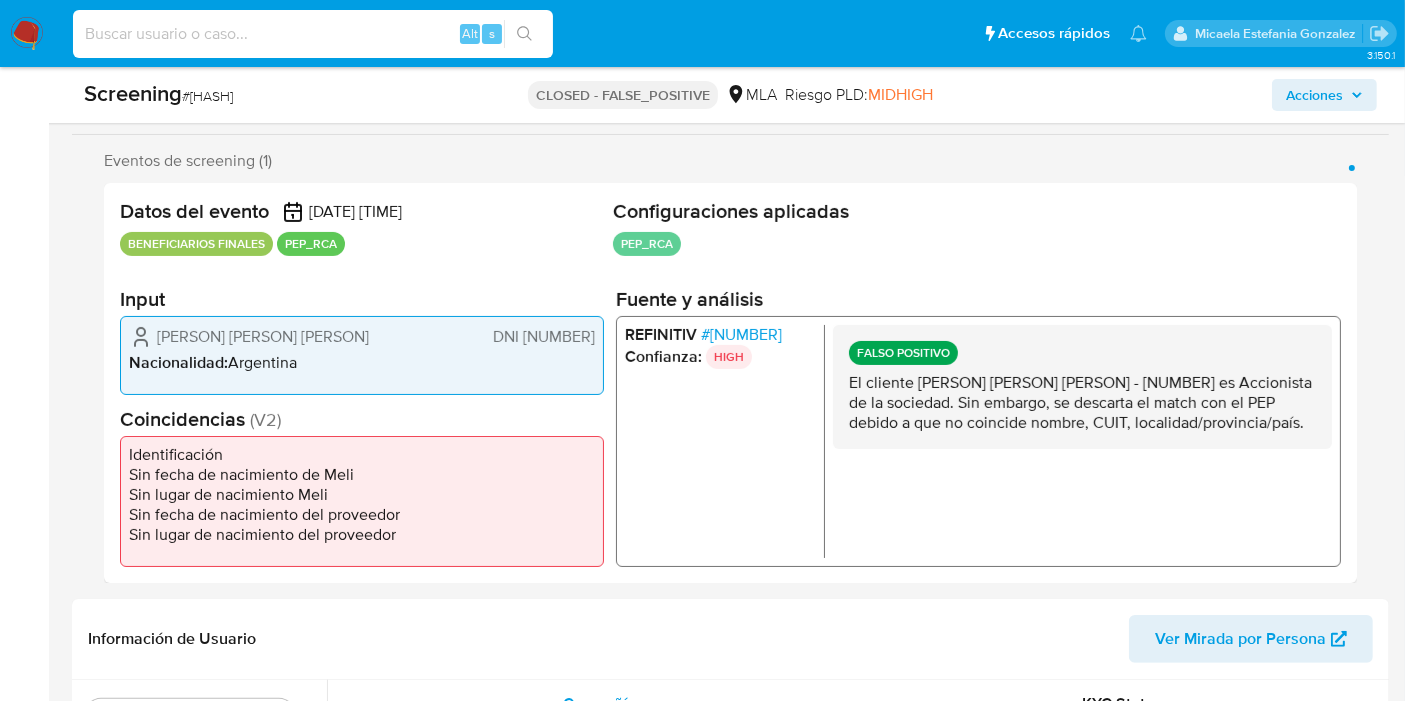 click at bounding box center [313, 34] 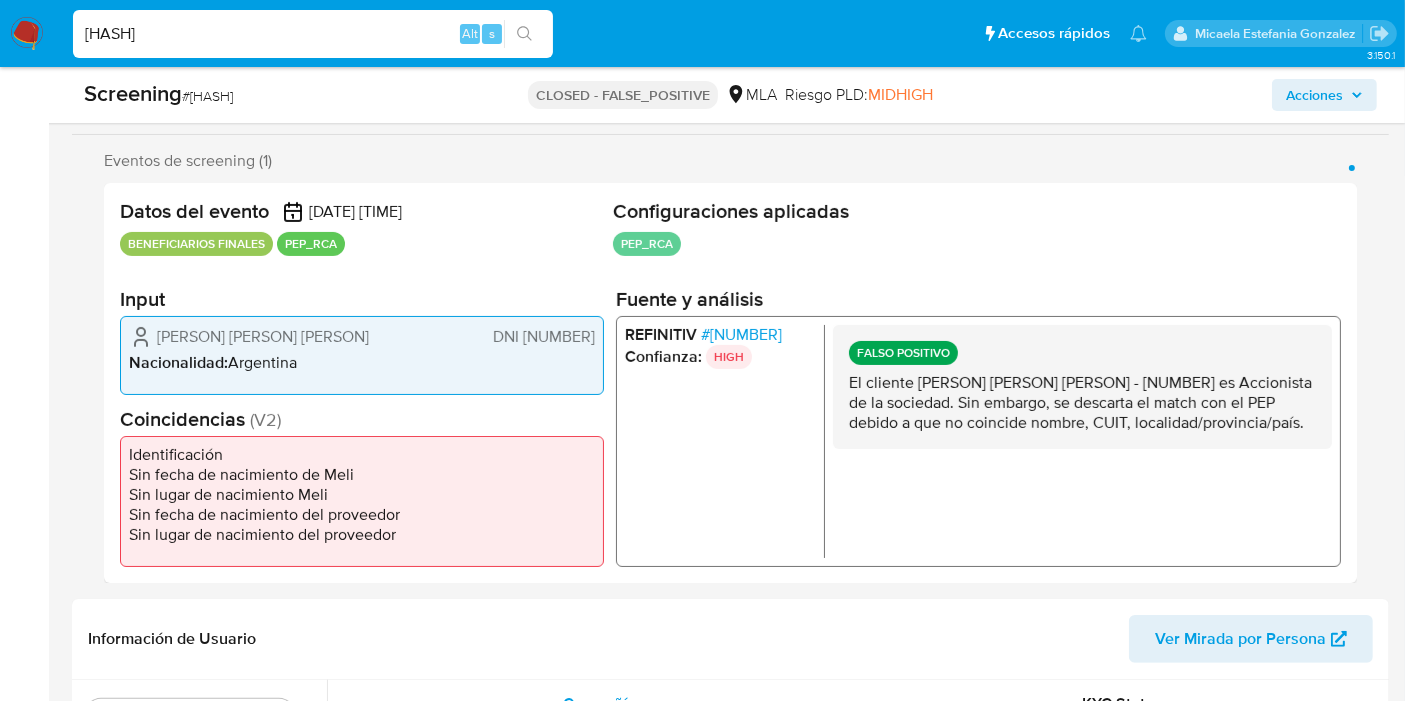 type on "24t6Uuwpg2xON0wBhlKclK01" 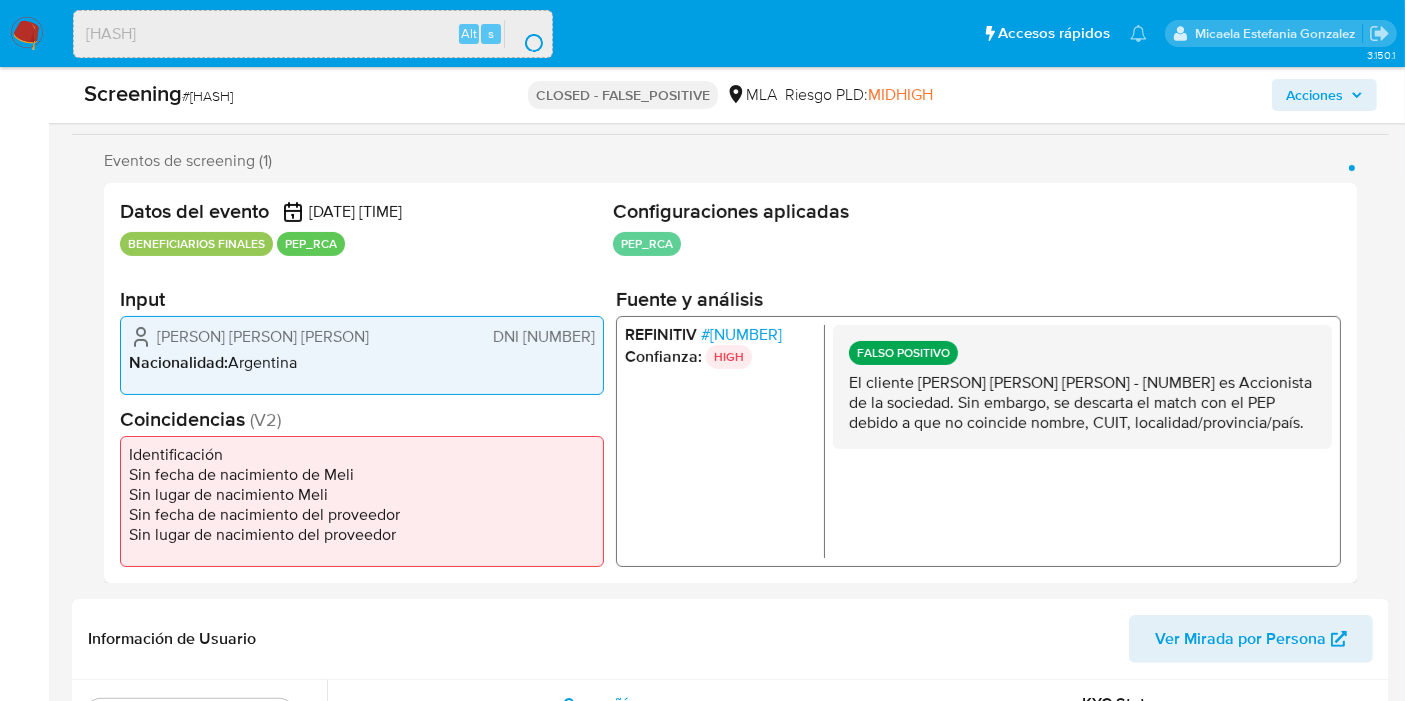 scroll, scrollTop: 0, scrollLeft: 0, axis: both 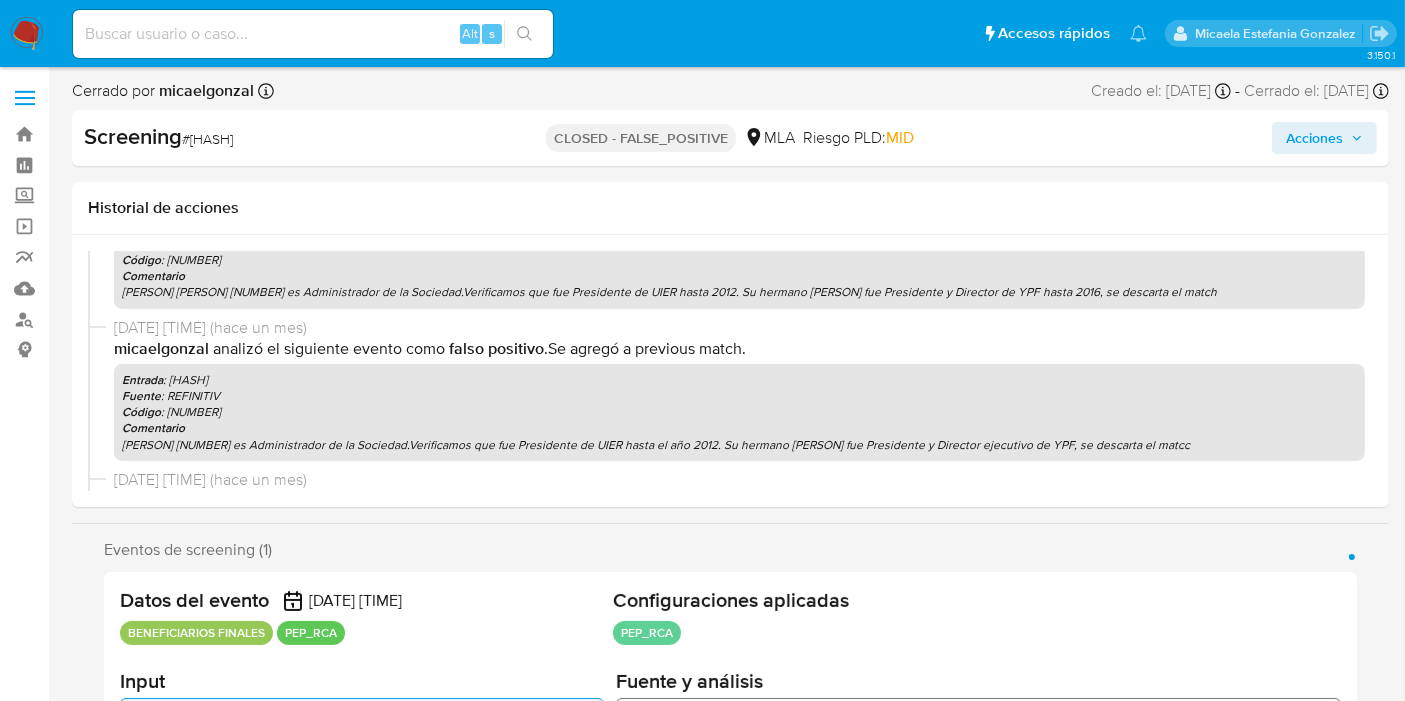 select on "10" 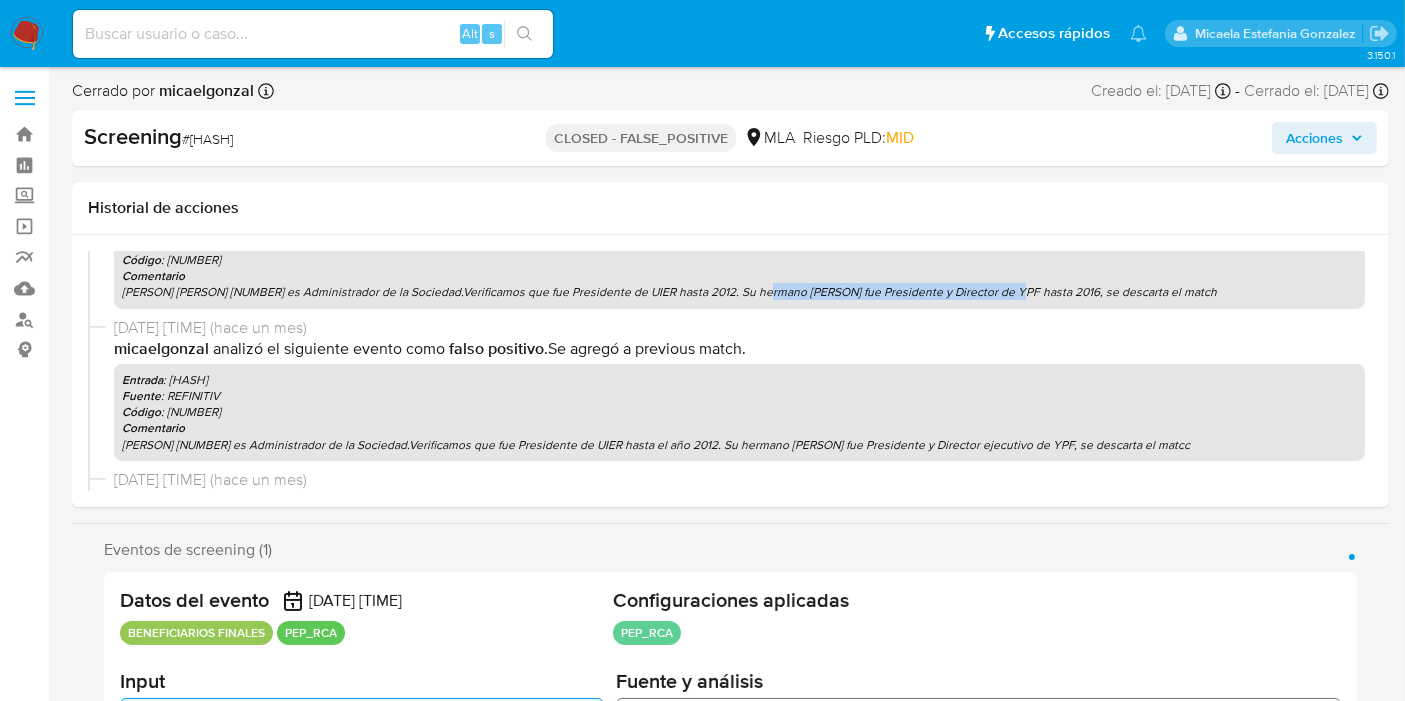drag, startPoint x: 748, startPoint y: 291, endPoint x: 994, endPoint y: 286, distance: 246.05081 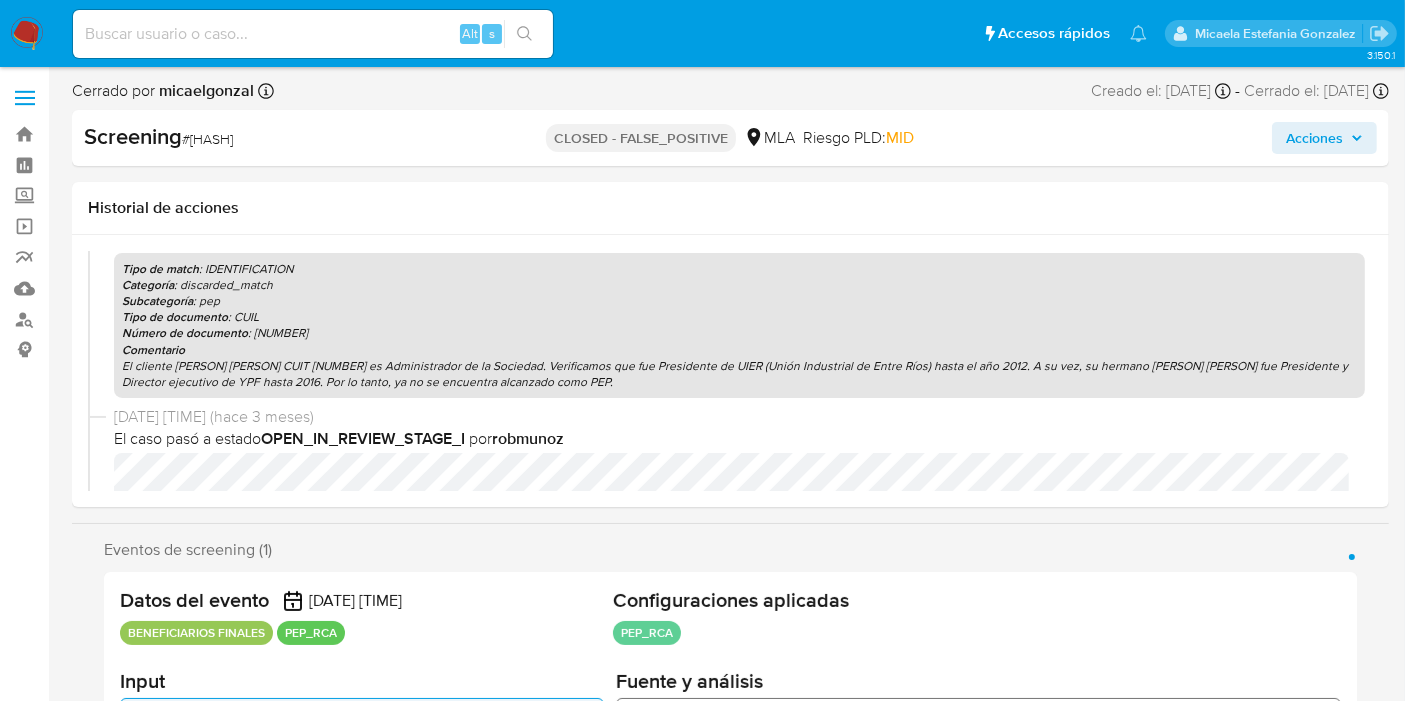 scroll, scrollTop: 608, scrollLeft: 0, axis: vertical 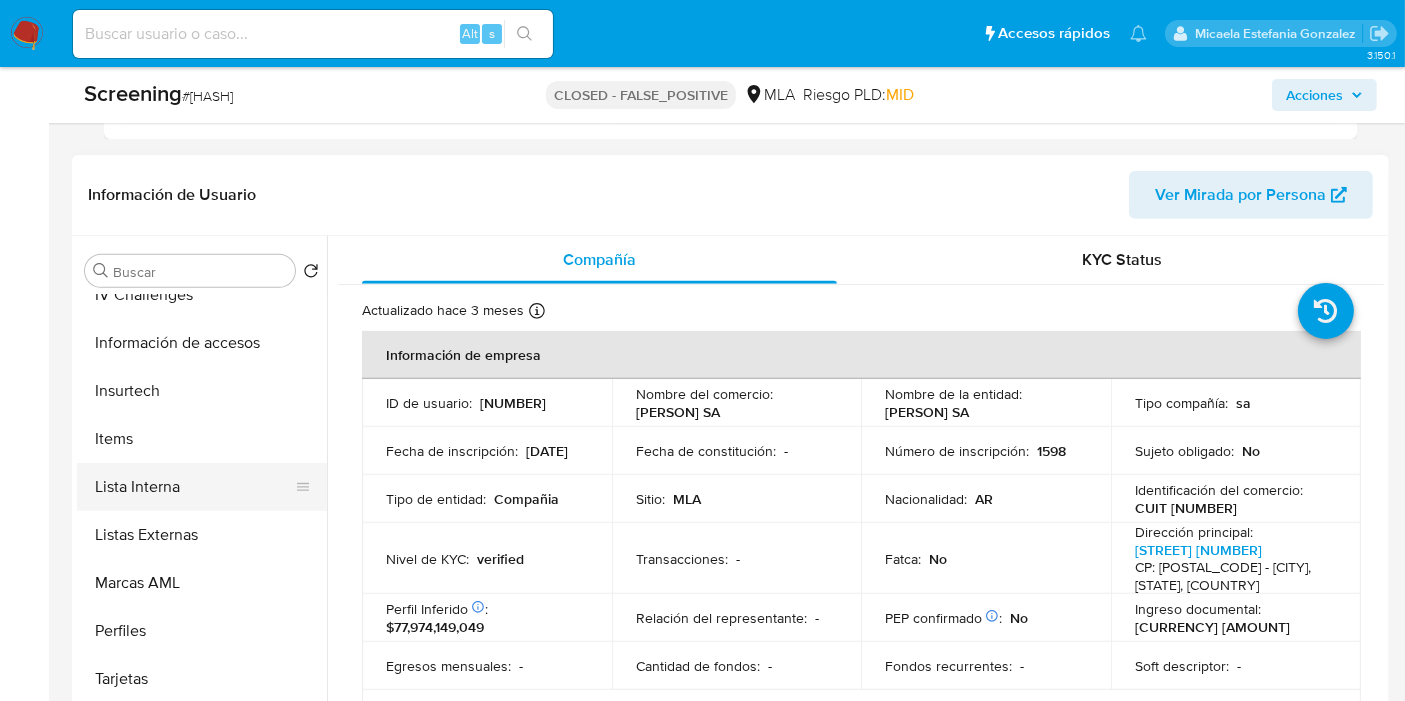 click on "Lista Interna" at bounding box center [194, 487] 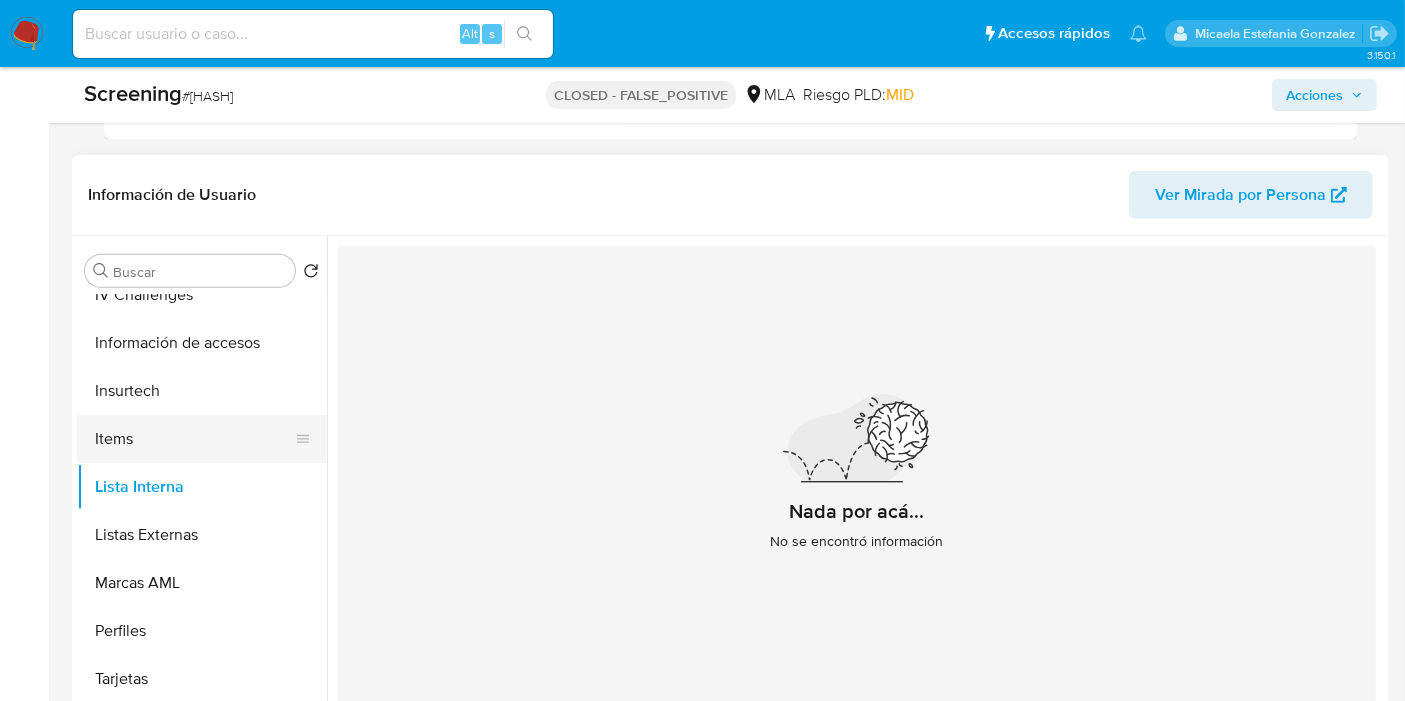 click on "Items" at bounding box center [194, 439] 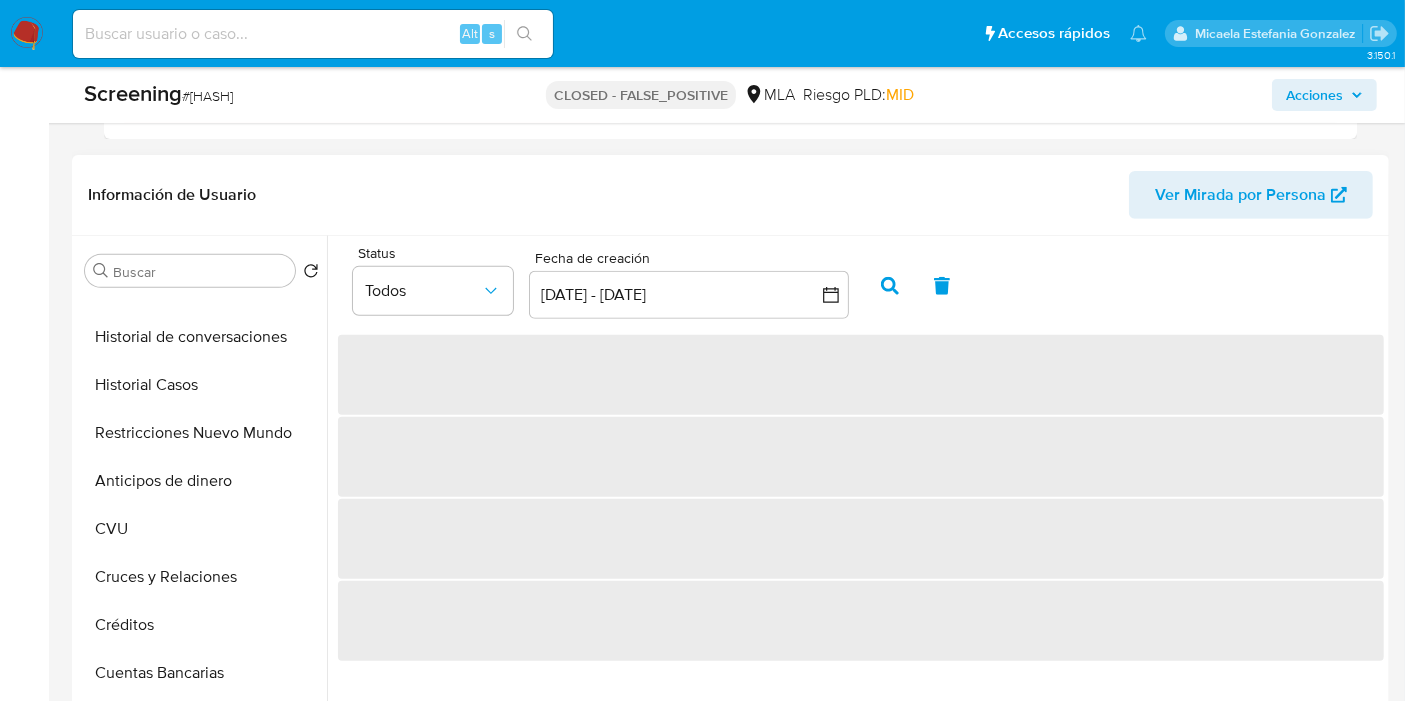 scroll, scrollTop: 0, scrollLeft: 0, axis: both 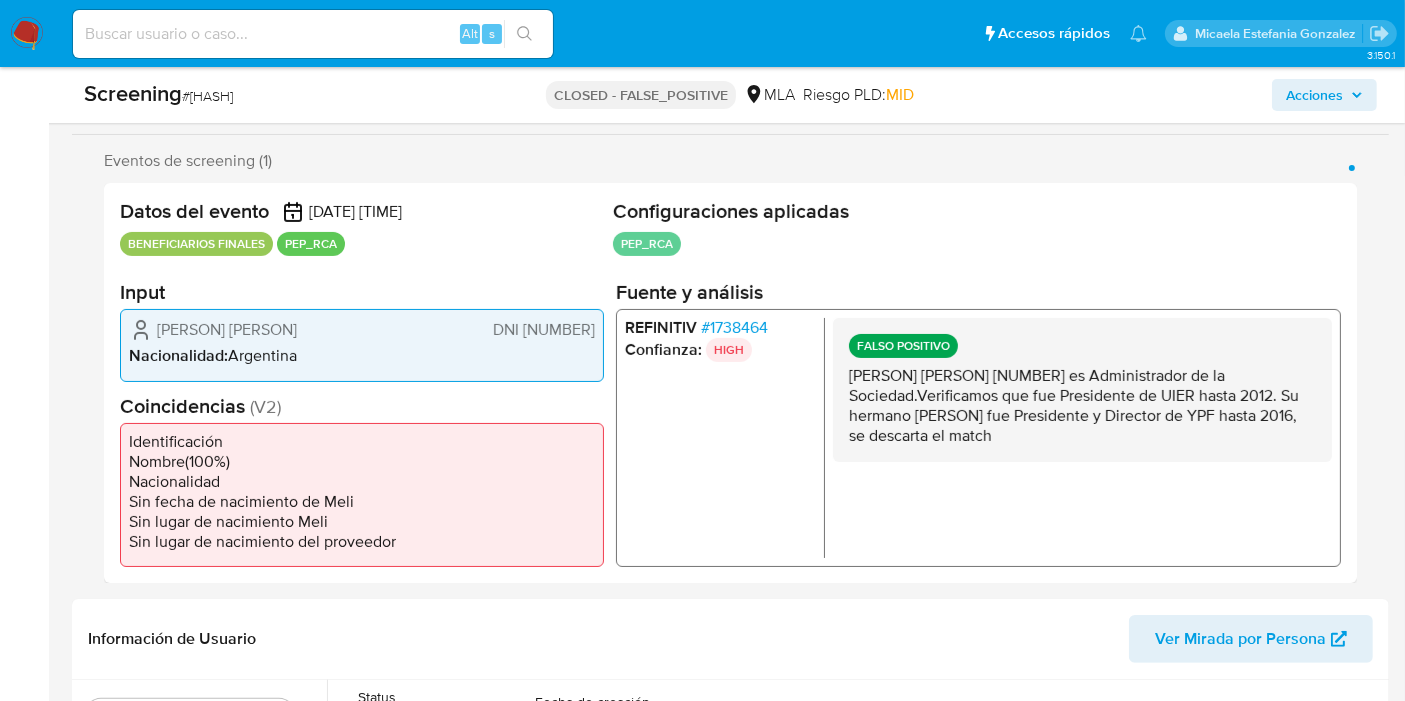 click on "Carlos Galuccio 20215122531 es Administrador de la Sociedad.Verificamos que fue Presidente de UIER hasta 2012. Su hermano Miguel fue Presidente y Director de YPF hasta 2016, se descarta el match" at bounding box center (1082, 406) 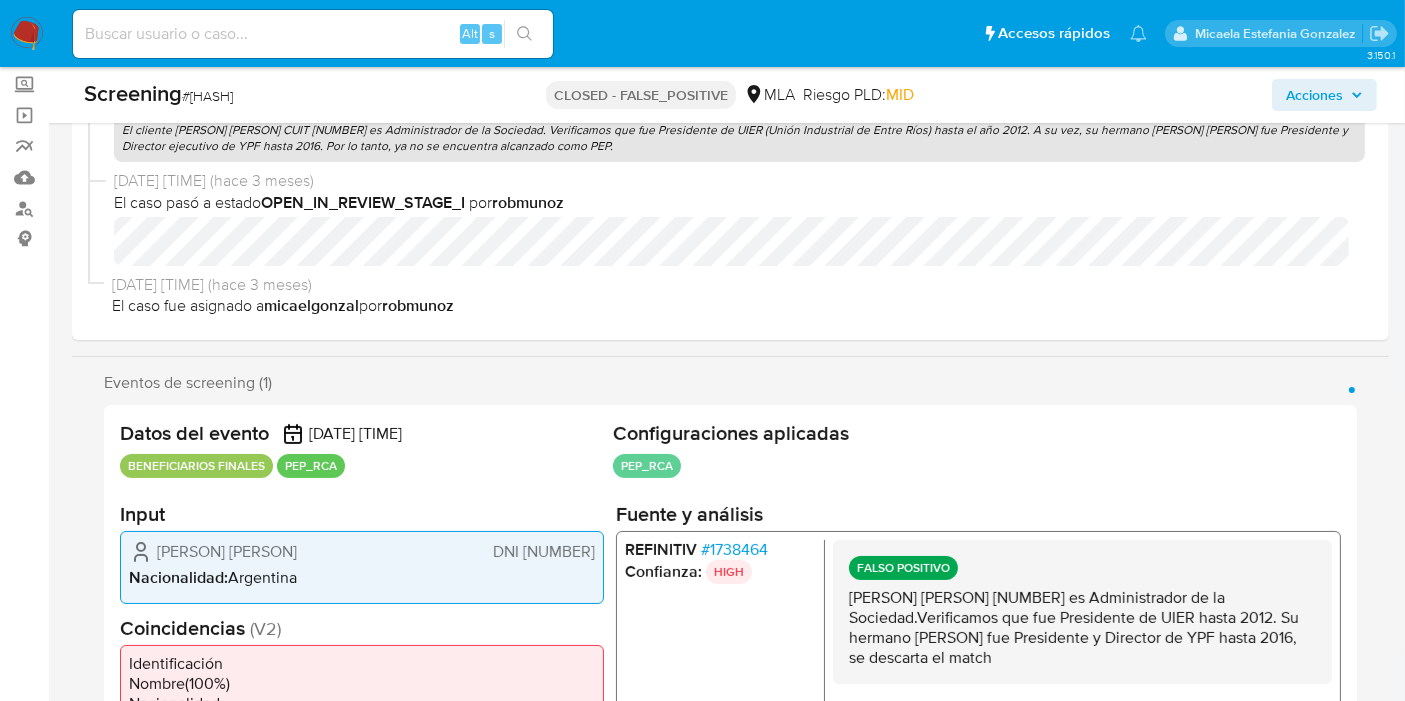 scroll, scrollTop: 0, scrollLeft: 0, axis: both 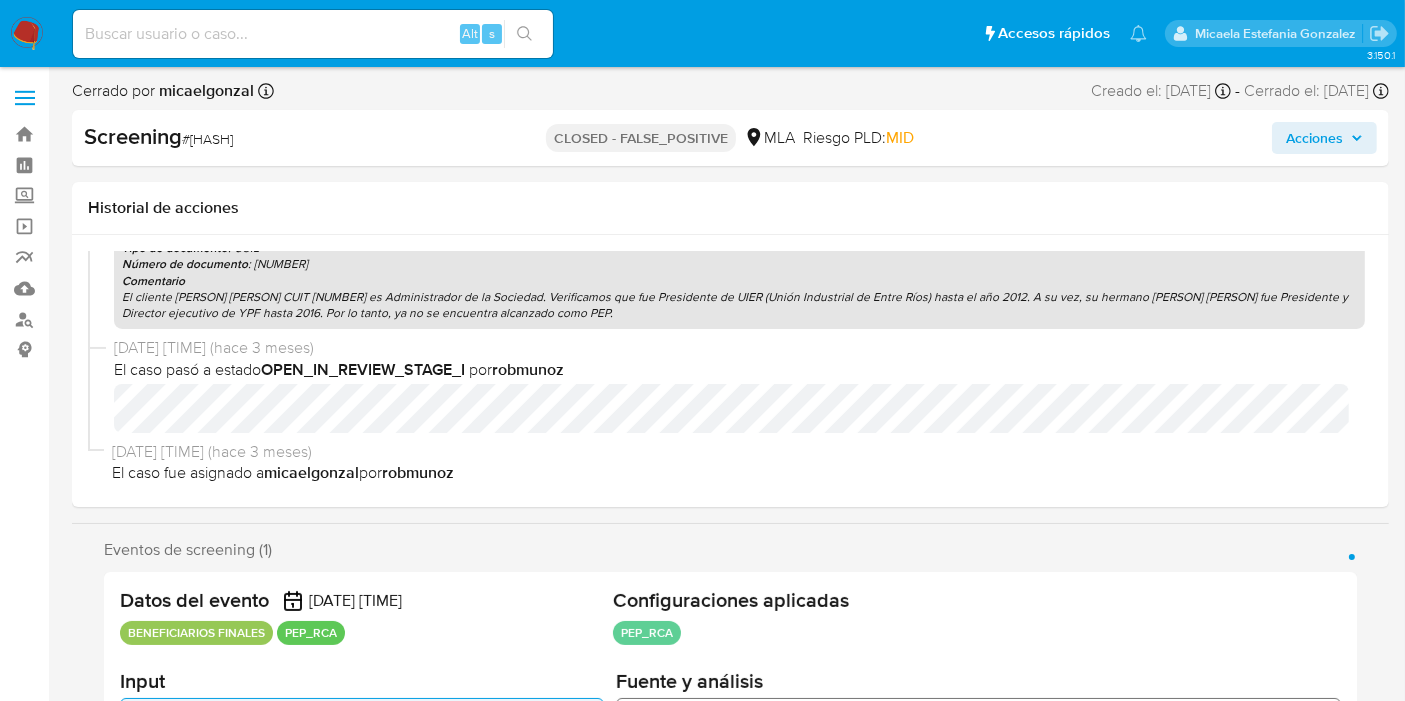 click on "Tipo de match : IDENTIFICATION Categoría : discarded_match Subcategoría : pep Tipo de documento : CUIL Número de documento : 20215122531 Comentario El cliente Carlos Miguel Galuccio CUIT 20215122531 es Administrador de la Sociedad. Verificamos que fue Presidente de UIER (Unión Industrial de Entre Ríos) hasta el año 2012. A su vez, su hermano Miguel Matías Galuccio fue Presidente y Director ejecutivo de YPF hasta 2016. Por lo tanto, ya no se encuentra alcanzado como PEP." at bounding box center [739, 257] 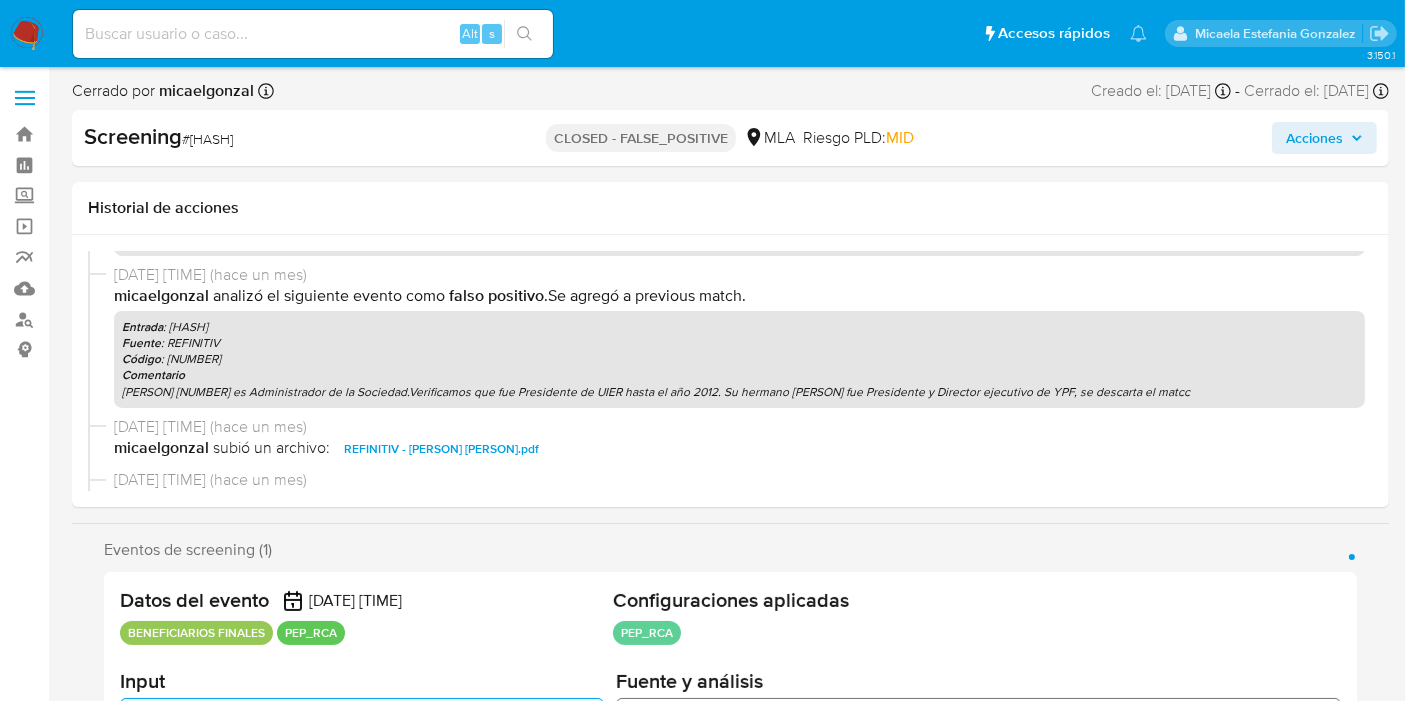 scroll, scrollTop: 53, scrollLeft: 0, axis: vertical 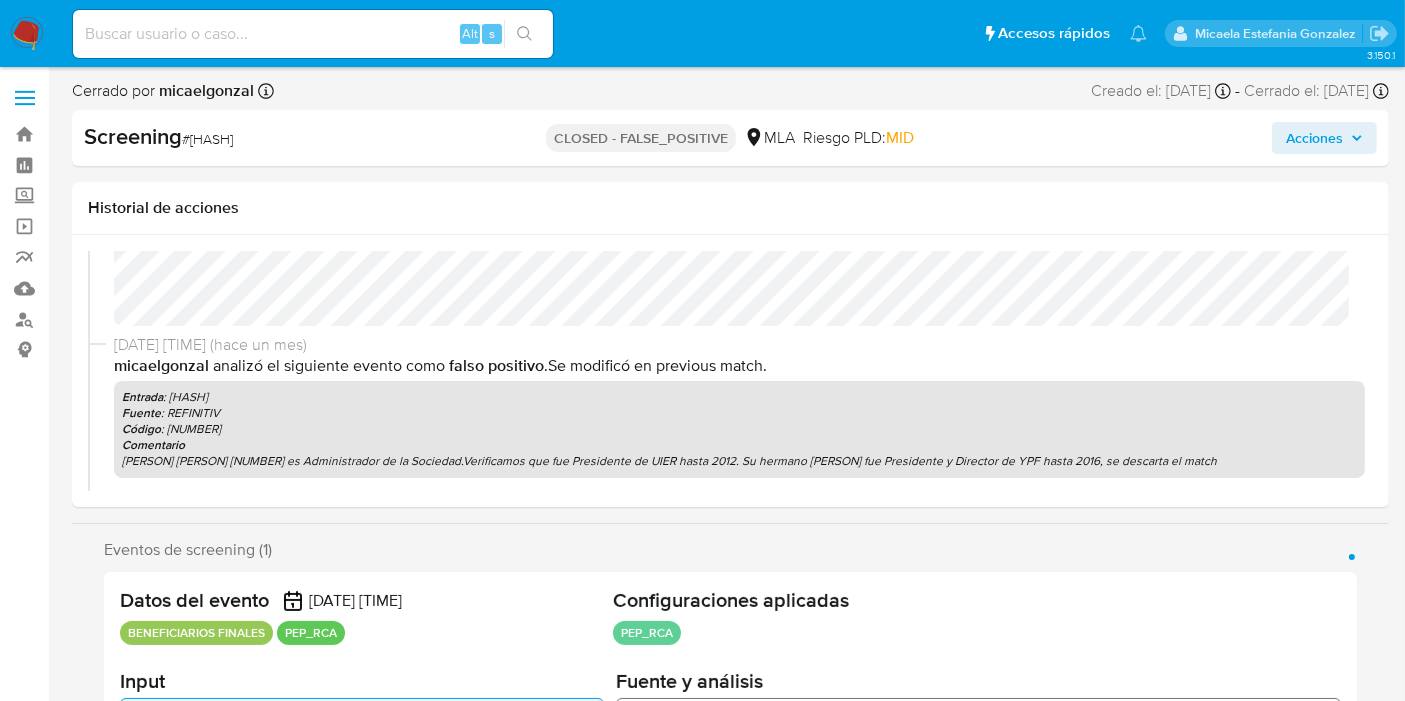 click on "10/07/2025 18:12:13 (hace un mes) El caso pasó a estado  CLOSED_FALSE_POSITIVE      por  micaelgonzal 10/07/2025 18:11:21 (hace un mes) micaelgonzal   Analizó el siguiente evento como   Falso positivo .  Se modificó en previous match . Entrada : aa0d745a802de7f0cac28cca79ada9a184d6edc438b47443857db3193b9929ce Fuente : REFINITIV Código : 1738464 Comentario Carlos Galuccio 20215122531 es Administrador de la Sociedad.Verificamos que fue Presidente de UIER hasta 2012. Su hermano Miguel fue Presidente y Director de YPF hasta 2016, se descarta el match 10/07/2025 18:10:29 (hace un mes) micaelgonzal   Analizó el siguiente evento como   Falso positivo .  Se agregó a previous match . Entrada : aa0d745a802de7f0cac28cca79ada9a184d6edc438b47443857db3193b9929ce Fuente : REFINITIV Código : 1738464 Comentario Carlos Galuccio 20215122531 es Administrador de la Sociedad.Verificamos que fue Presidente de UIER hasta el año 2012. Su hermano Miguel fue Presidente y Director ejecutivo de YPF, se descarta el matcc : pep" at bounding box center [730, 371] 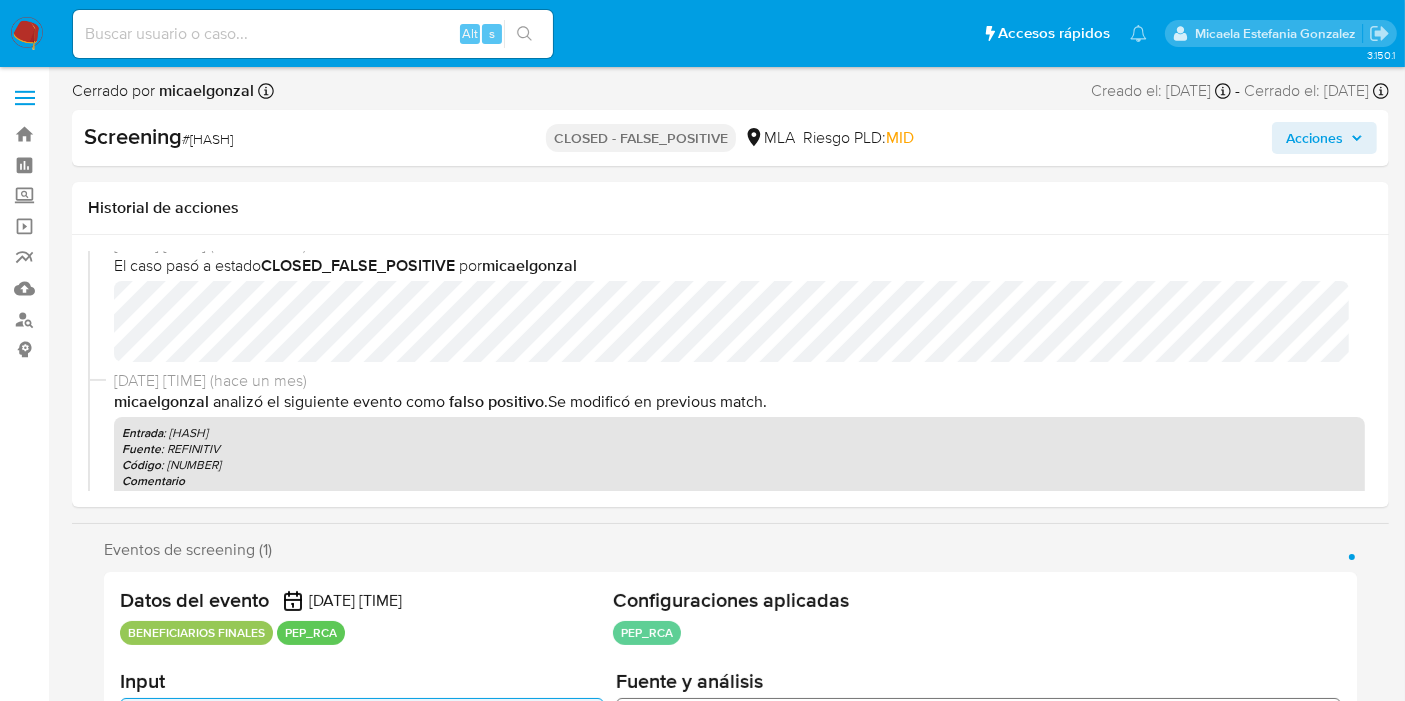scroll, scrollTop: 0, scrollLeft: 0, axis: both 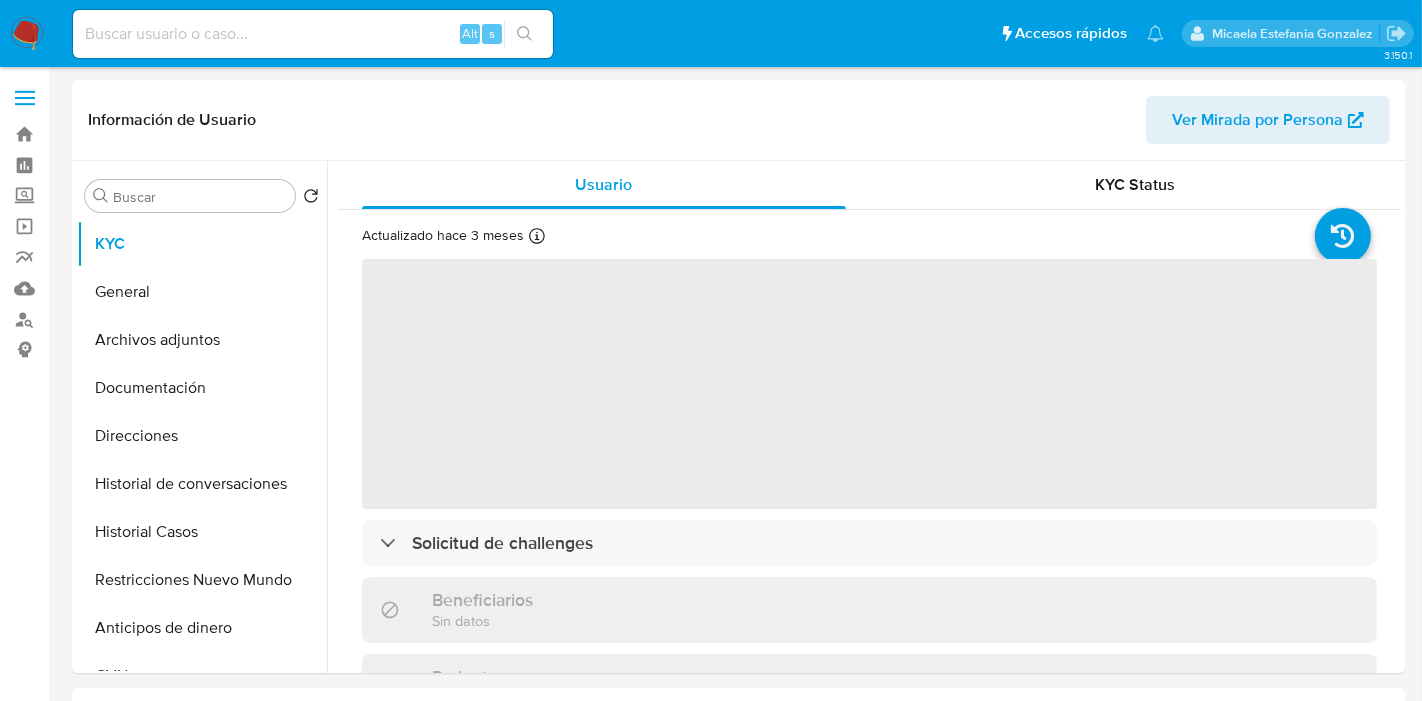 select on "10" 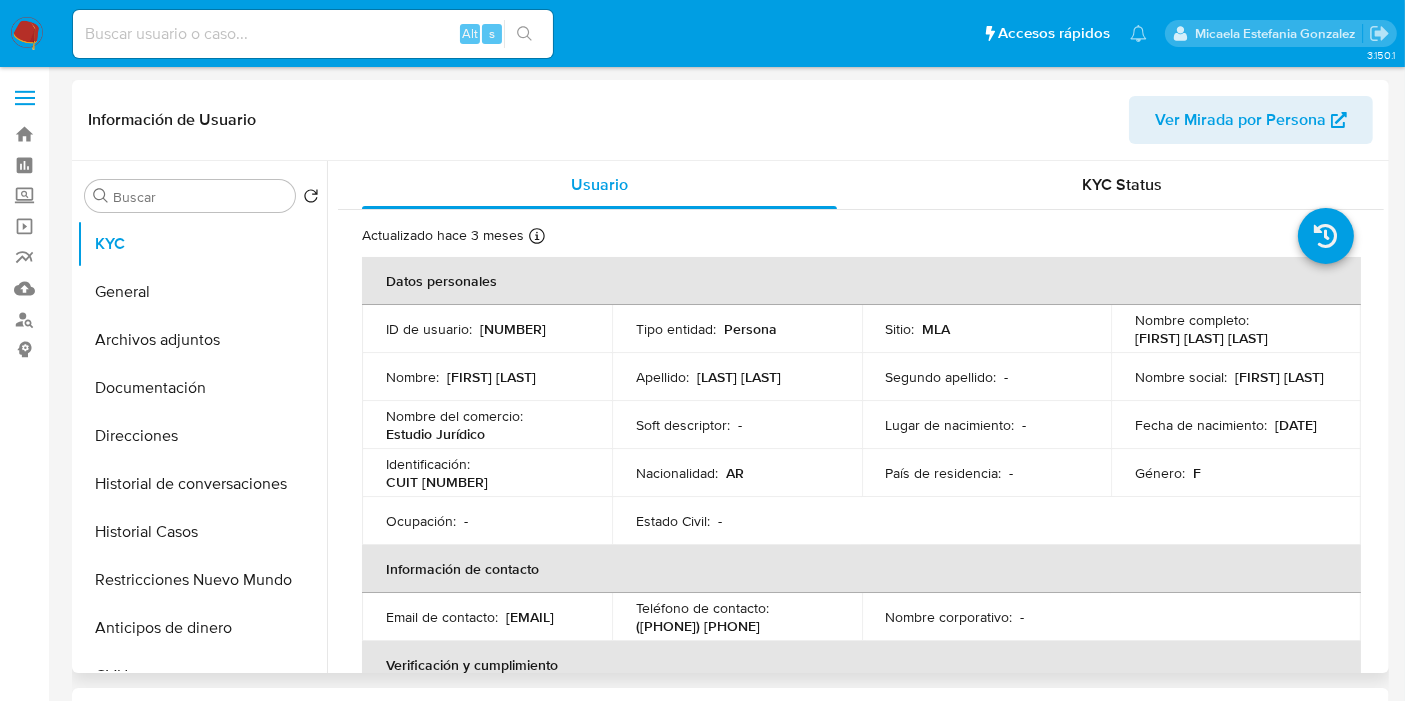 drag, startPoint x: 1211, startPoint y: 347, endPoint x: 1134, endPoint y: 335, distance: 77.92946 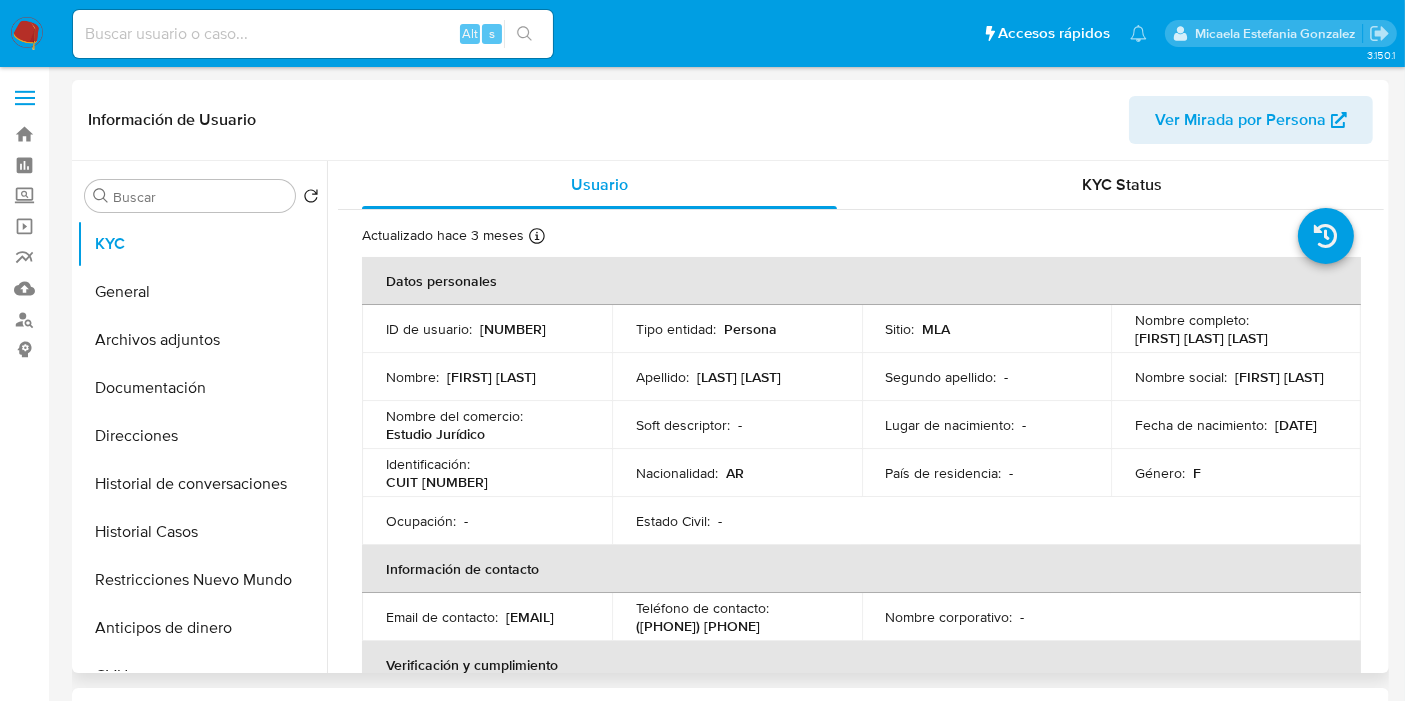 scroll, scrollTop: 1681, scrollLeft: 0, axis: vertical 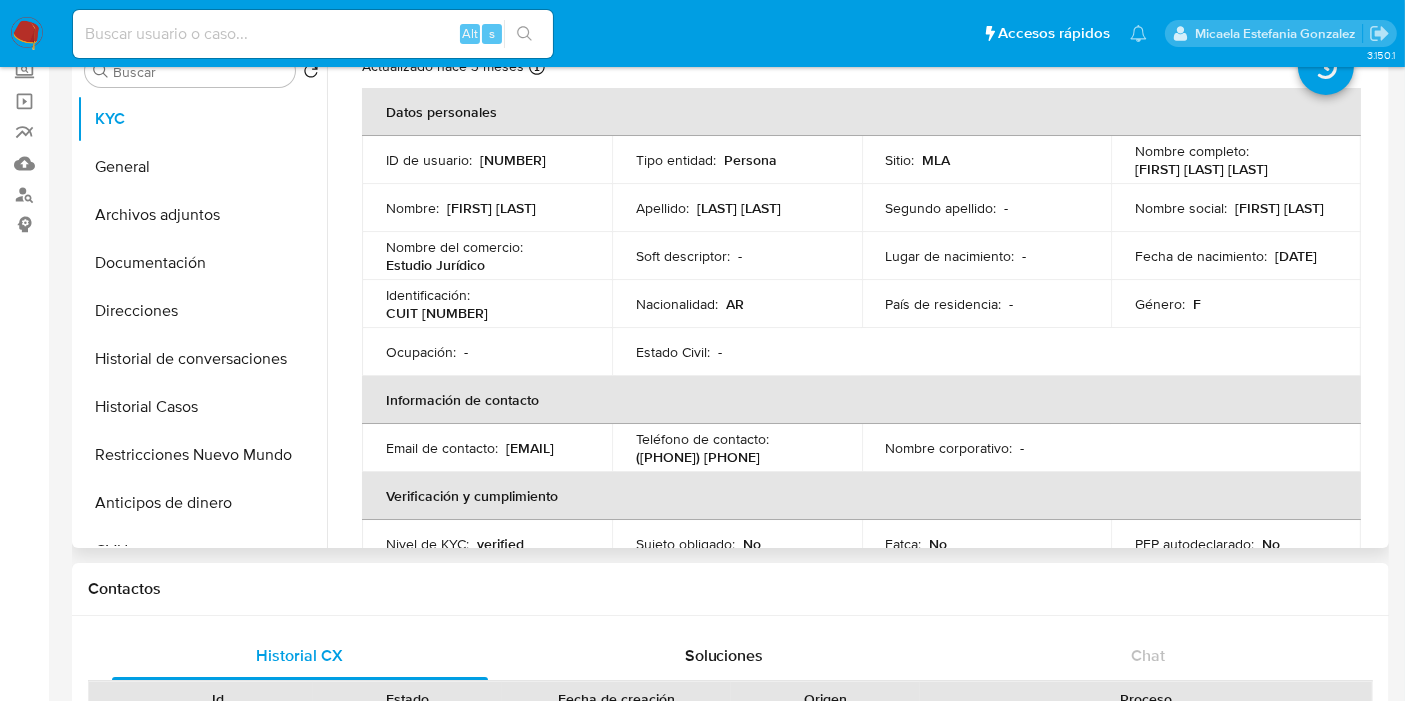 click on "CUIT 27308143797" at bounding box center [437, 313] 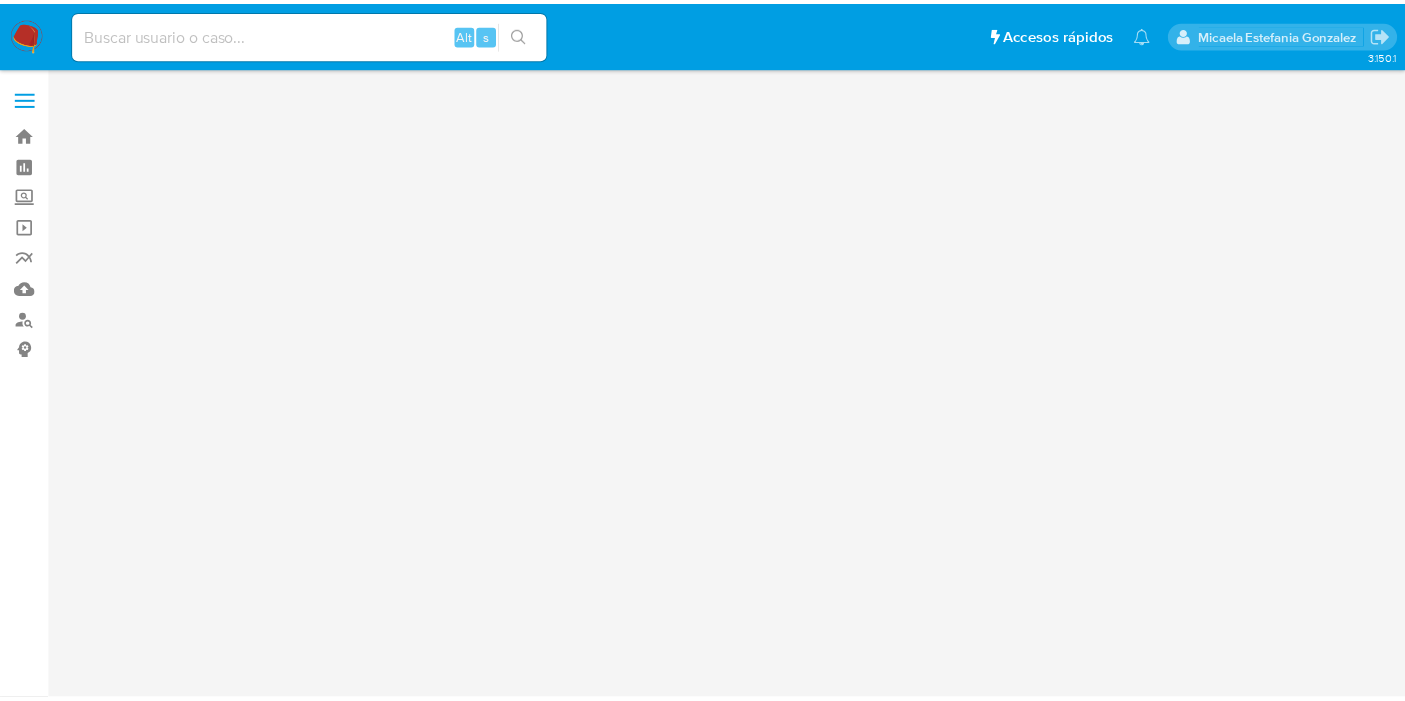 scroll, scrollTop: 0, scrollLeft: 0, axis: both 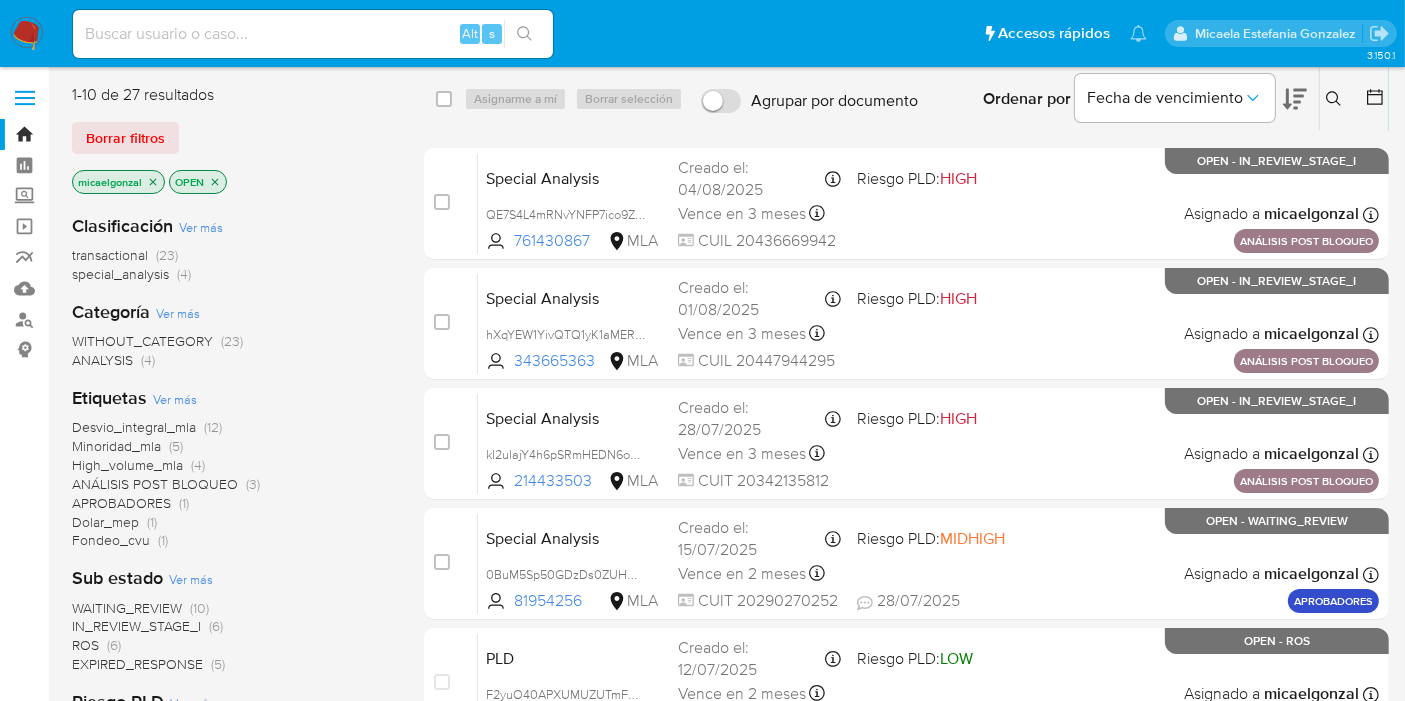 click on "transactional (23) special_analysis (4)" at bounding box center [232, 265] 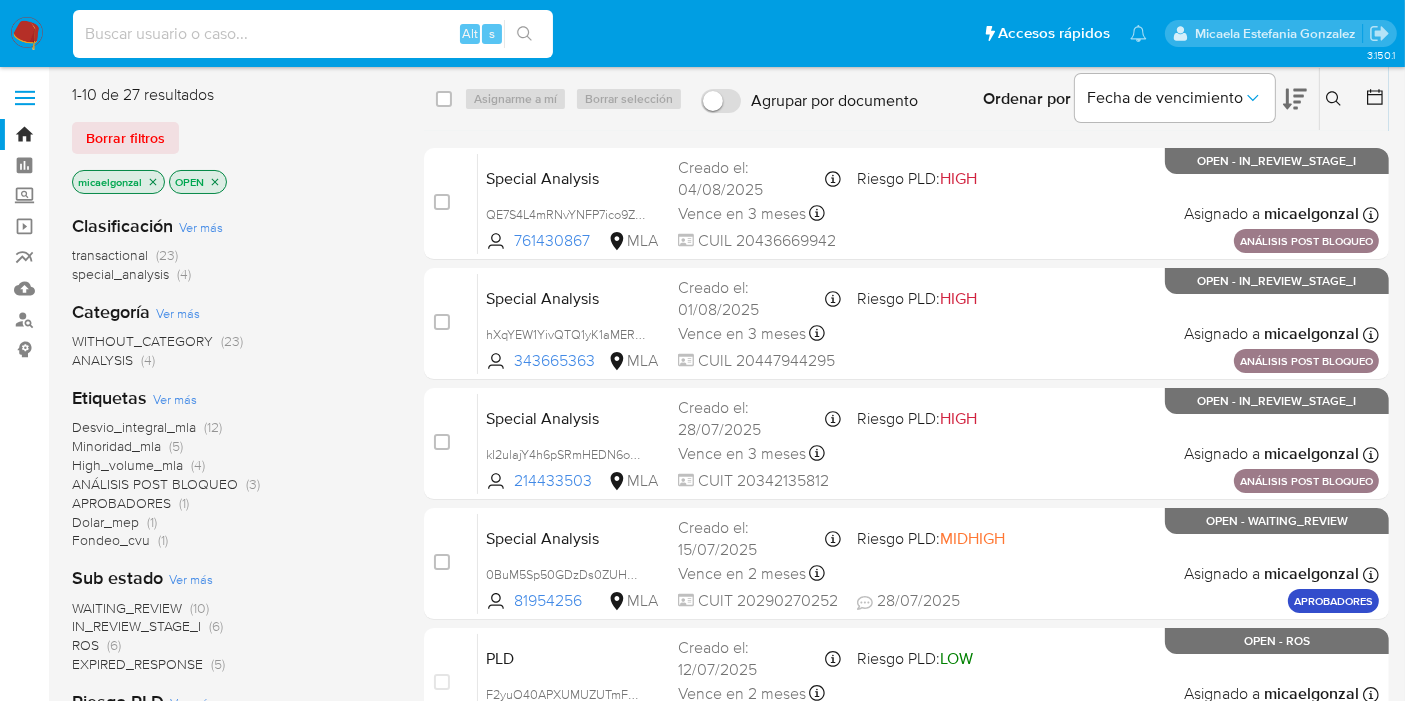 paste on "2Z1ZoxUcy3veu8fa49ZrP2Dt" 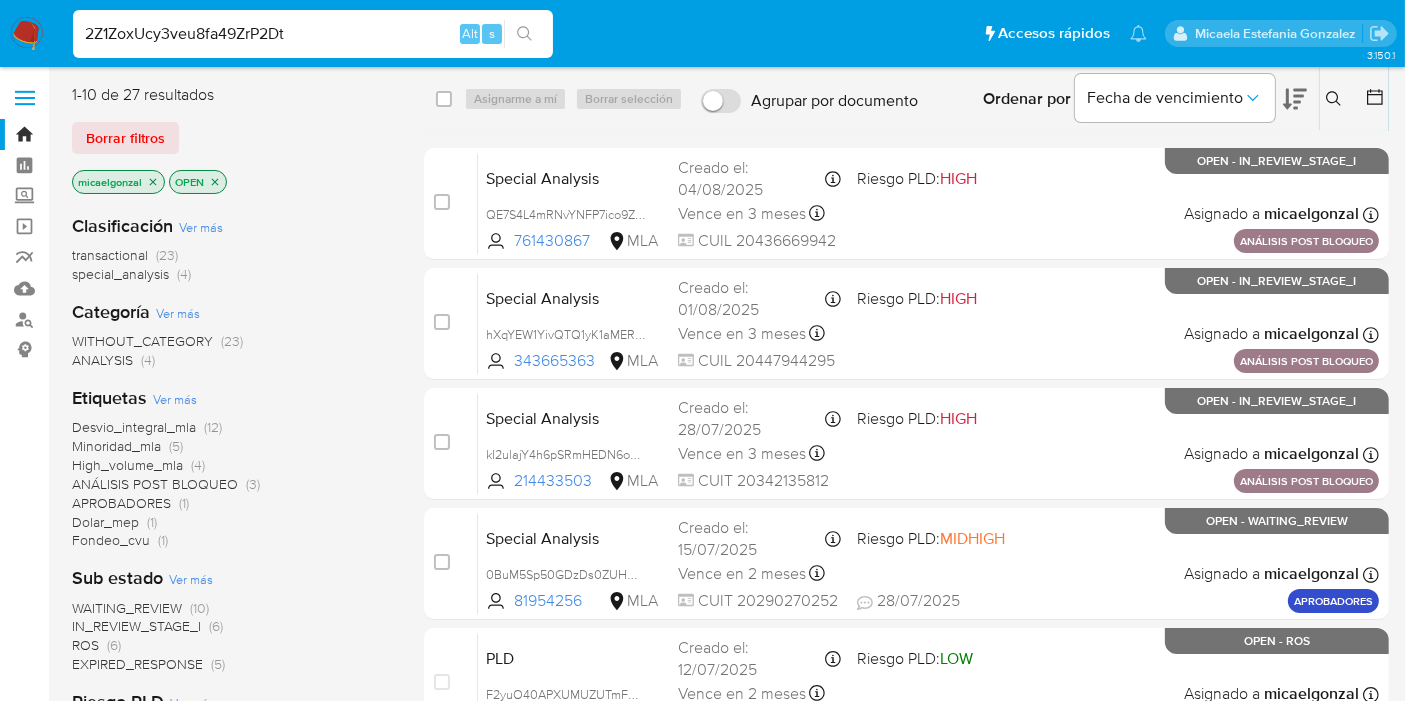 type on "2Z1ZoxUcy3veu8fa49ZrP2Dt" 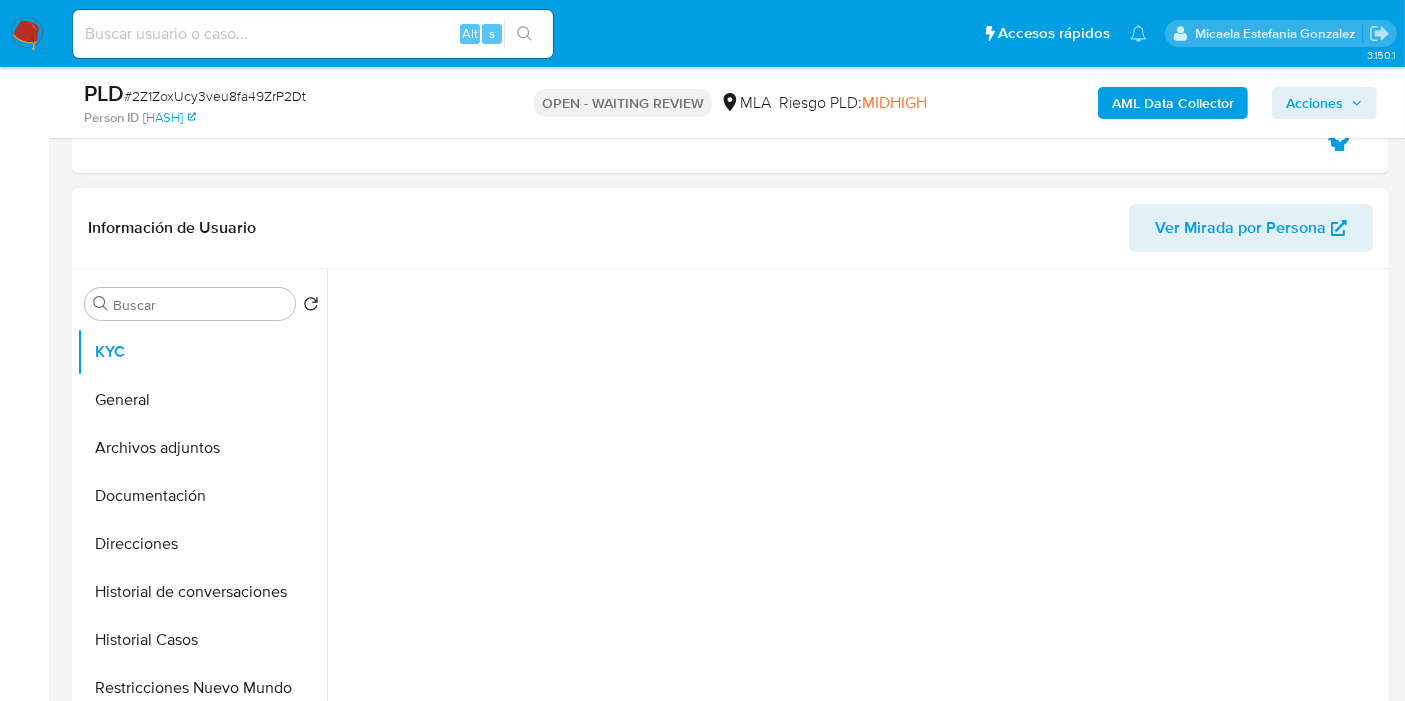 scroll, scrollTop: 666, scrollLeft: 0, axis: vertical 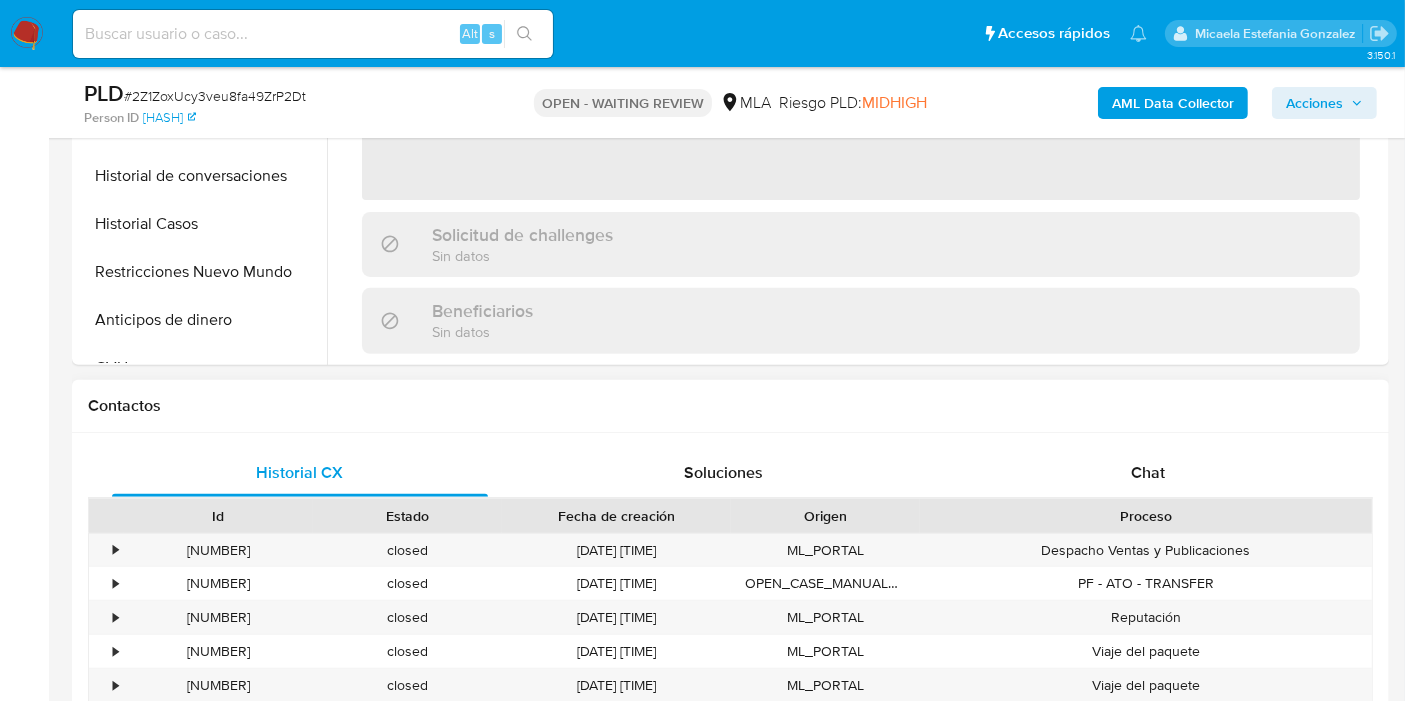 click on "Proceso" at bounding box center (1146, 516) 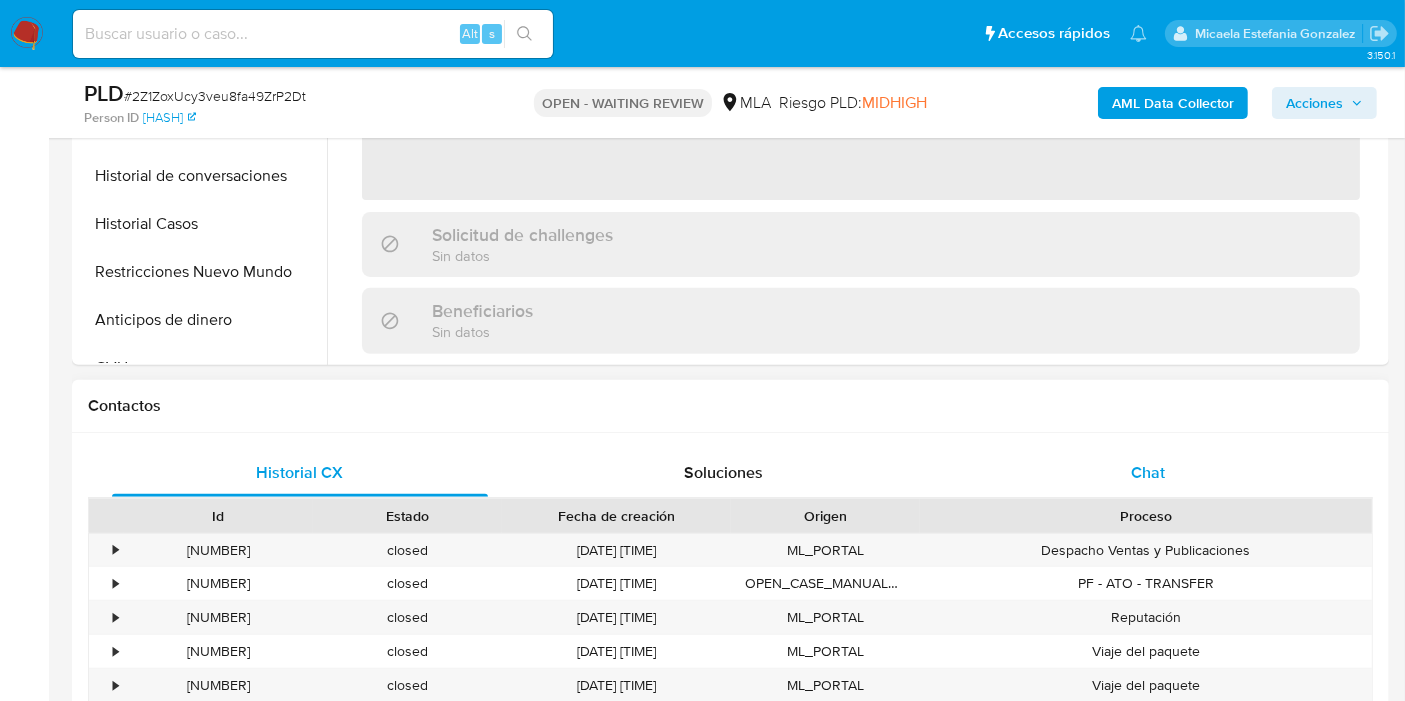 click on "Chat" at bounding box center (1148, 473) 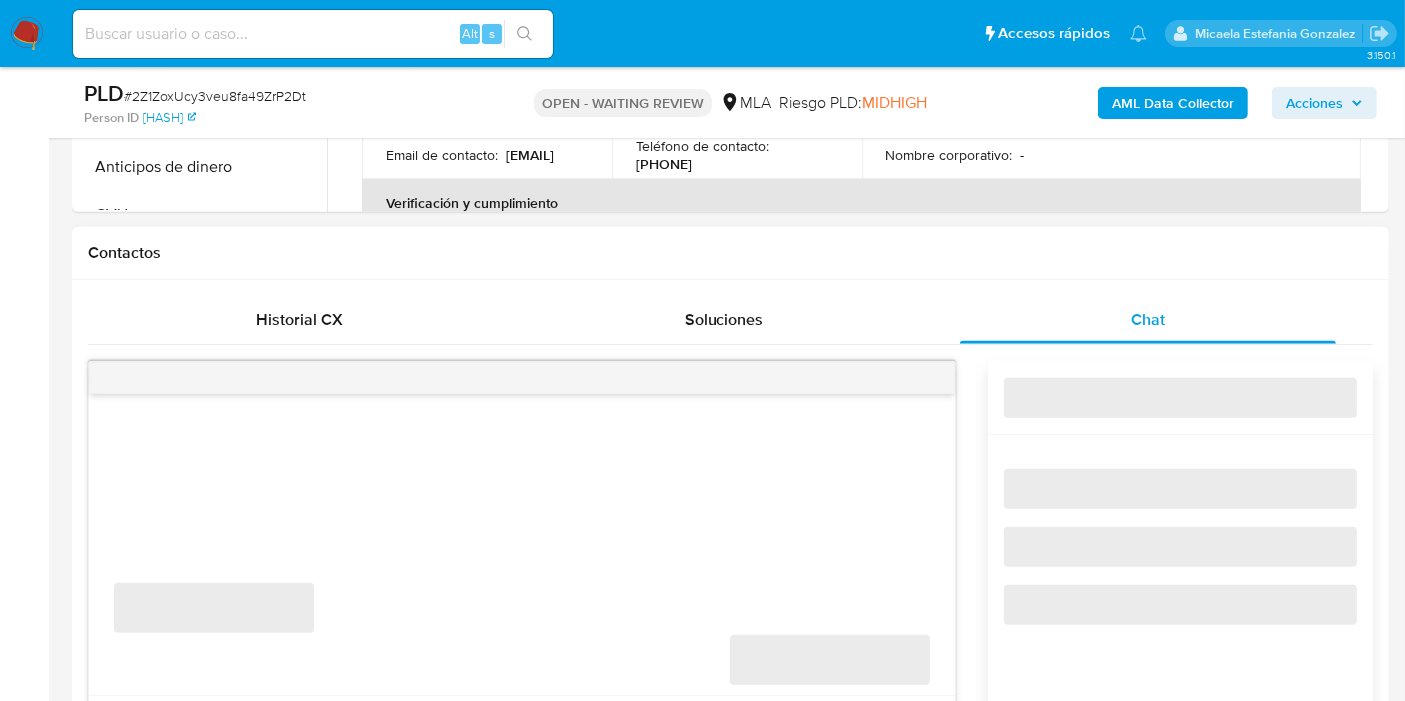 scroll, scrollTop: 888, scrollLeft: 0, axis: vertical 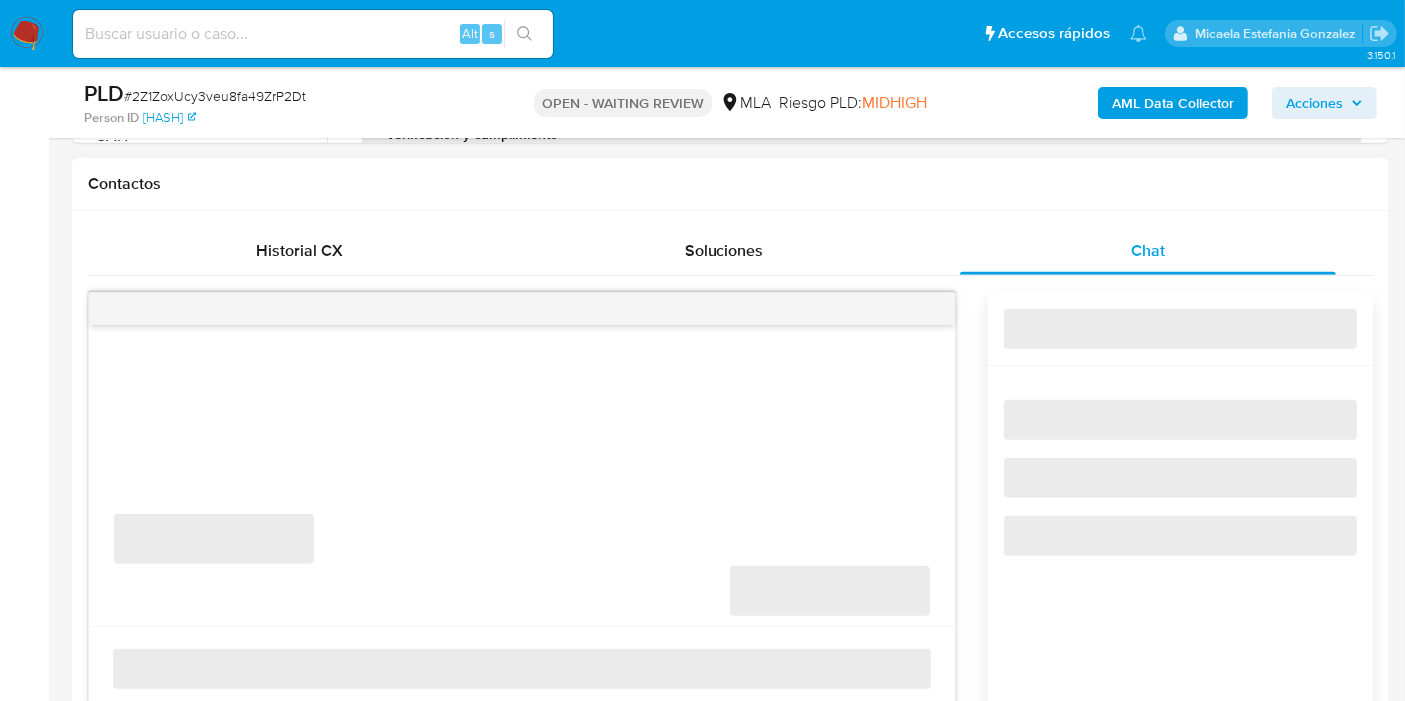 select on "10" 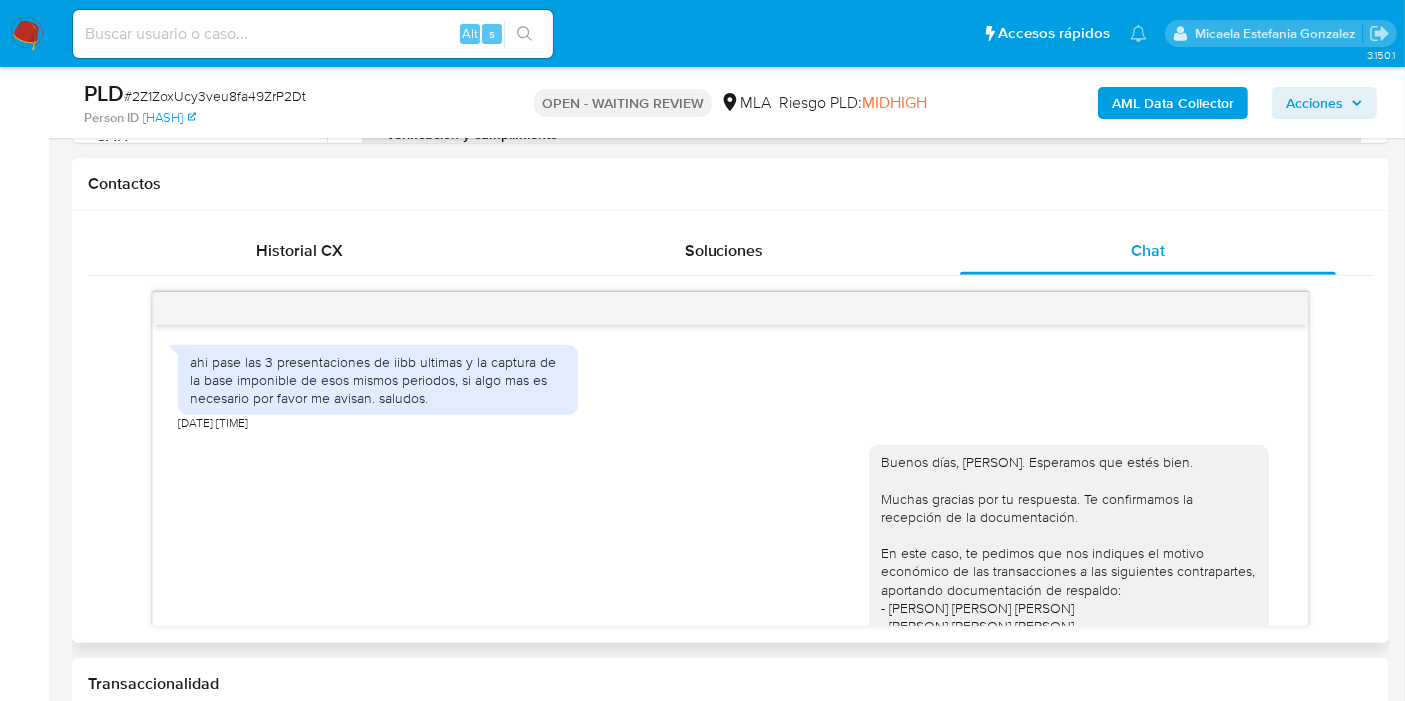 scroll, scrollTop: 1362, scrollLeft: 0, axis: vertical 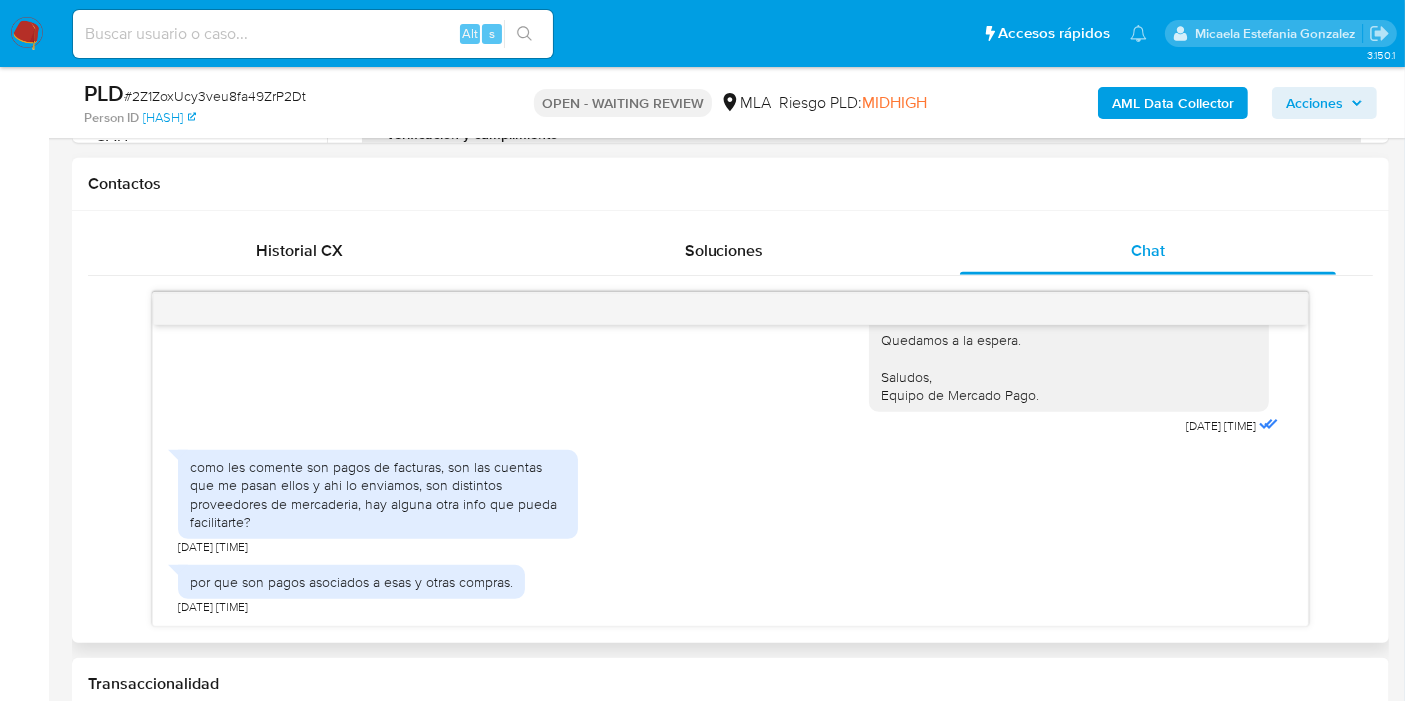 click on "como les comente son pagos de facturas, son las cuentas que me pasan ellos y ahi lo enviamos, son distintos proveedores de mercaderia, hay alguna otra info que pueda facilitarte?" at bounding box center [378, 494] 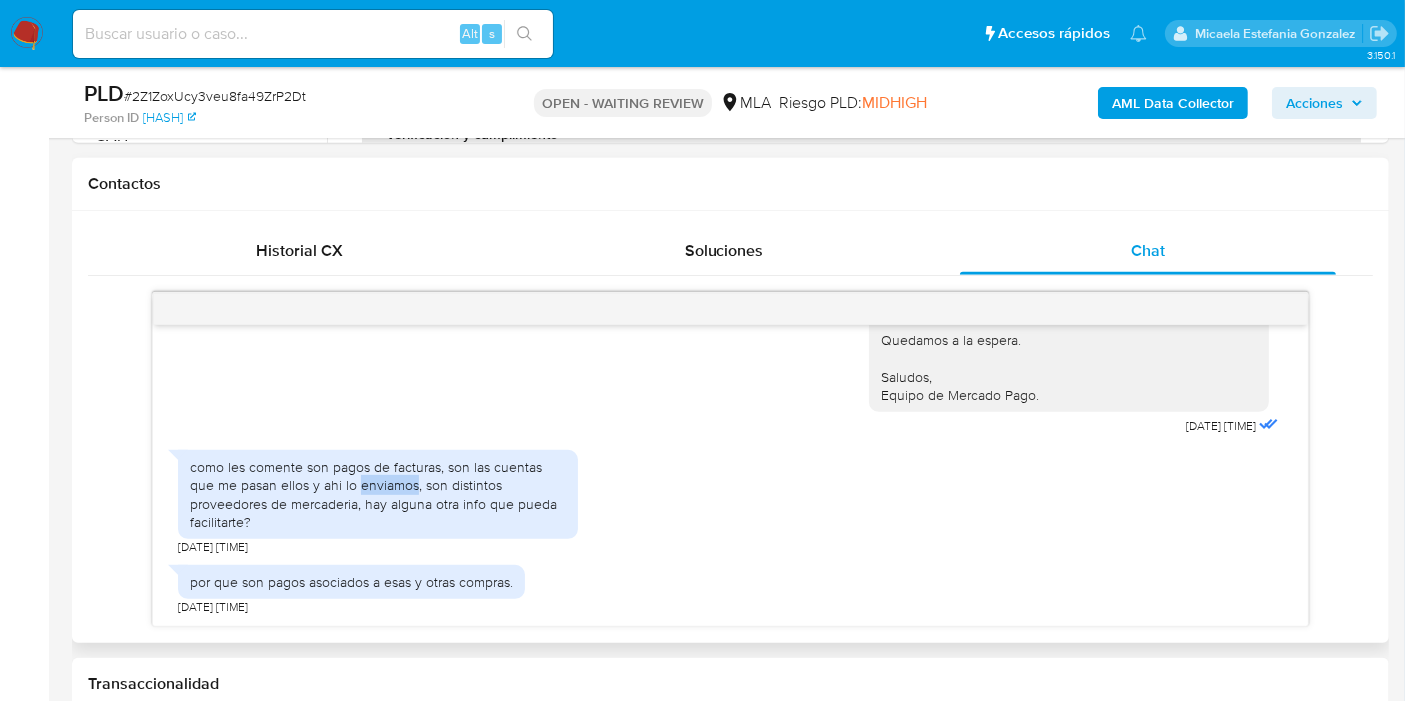 click on "como les comente son pagos de facturas, son las cuentas que me pasan ellos y ahi lo enviamos, son distintos proveedores de mercaderia, hay alguna otra info que pueda facilitarte?" at bounding box center (378, 494) 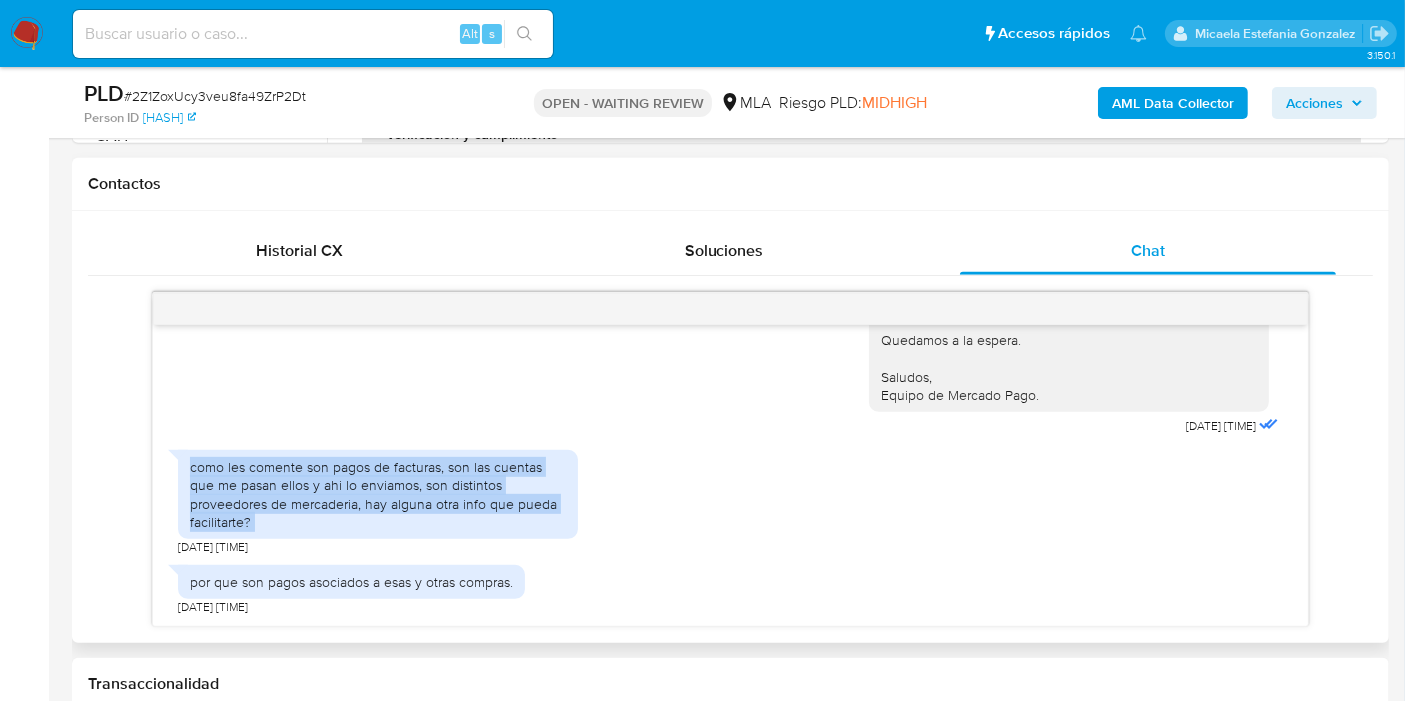 click on "como les comente son pagos de facturas, son las cuentas que me pasan ellos y ahi lo enviamos, son distintos proveedores de mercaderia, hay alguna otra info que pueda facilitarte?" at bounding box center (378, 494) 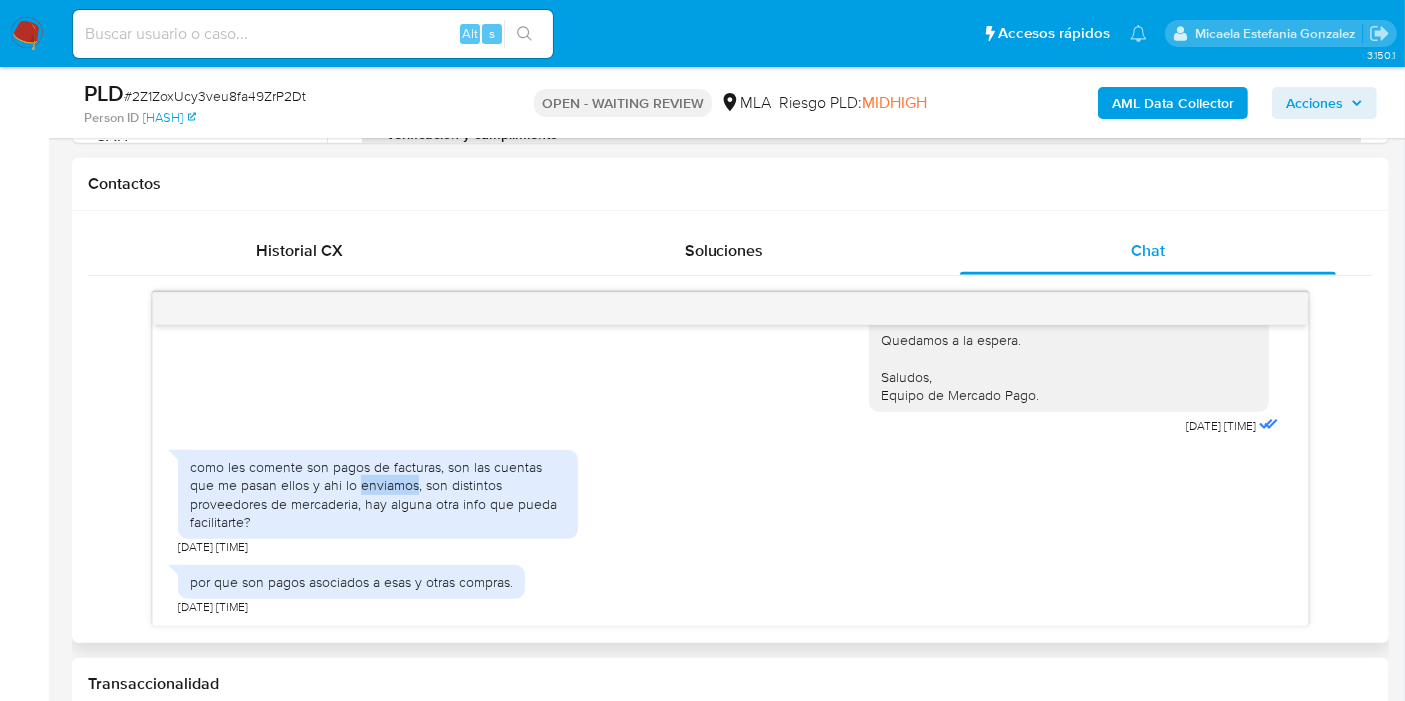 click on "como les comente son pagos de facturas, son las cuentas que me pasan ellos y ahi lo enviamos, son distintos proveedores de mercaderia, hay alguna otra info que pueda facilitarte?" at bounding box center (378, 494) 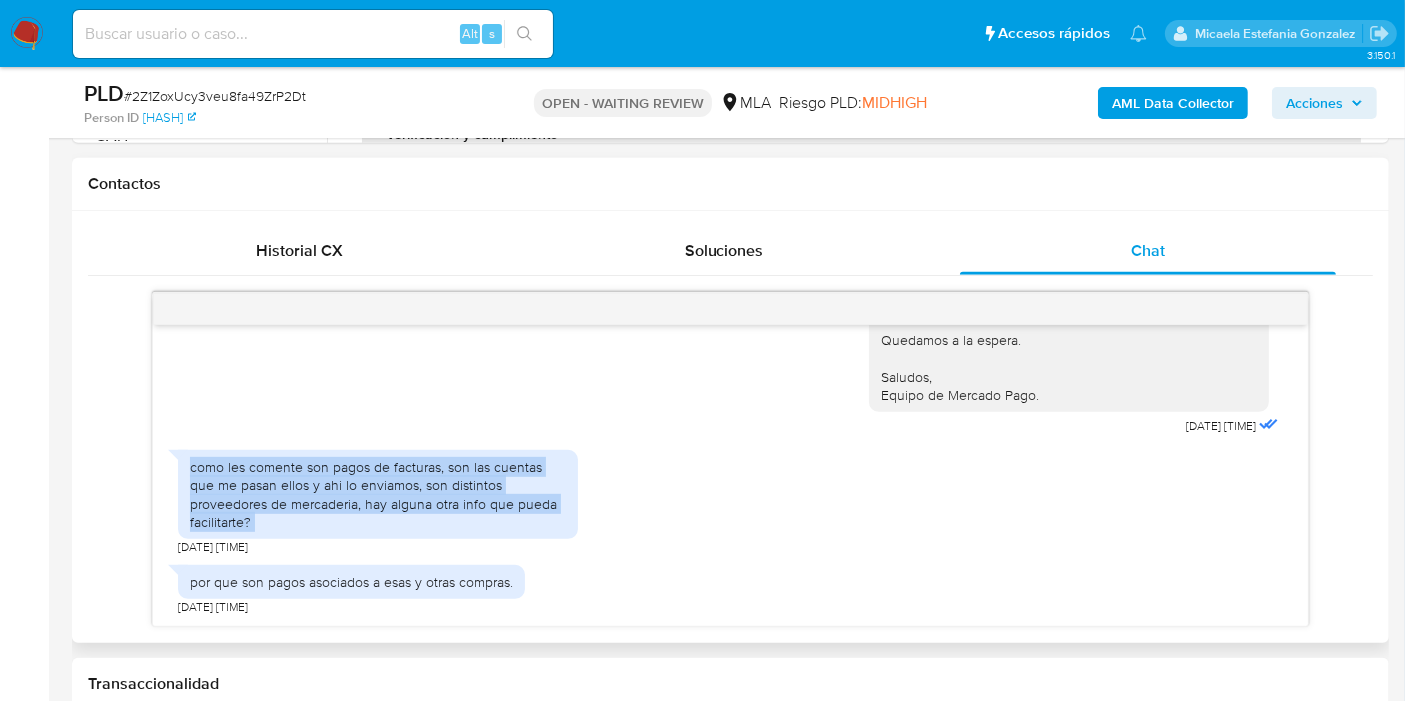 click on "como les comente son pagos de facturas, son las cuentas que me pasan ellos y ahi lo enviamos, son distintos proveedores de mercaderia, hay alguna otra info que pueda facilitarte?" at bounding box center [378, 494] 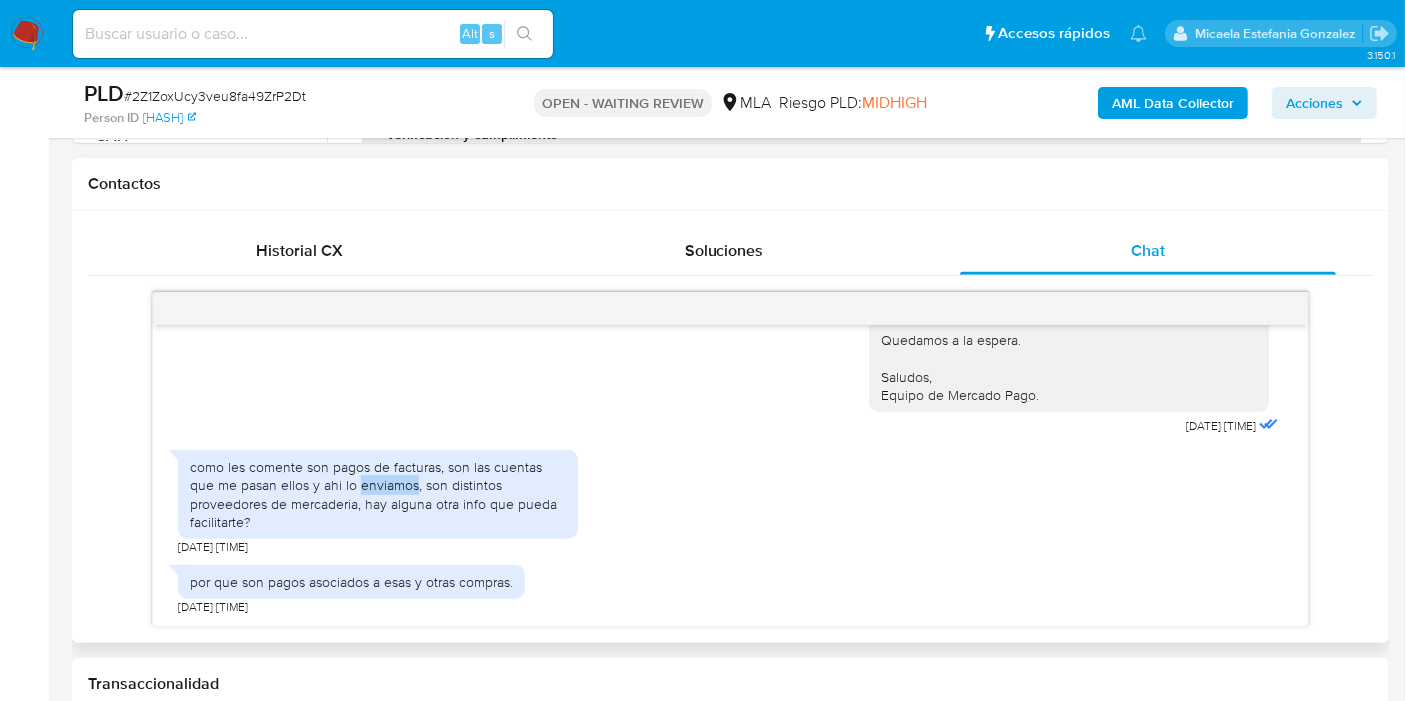 click on "como les comente son pagos de facturas, son las cuentas que me pasan ellos y ahi lo enviamos, son distintos proveedores de mercaderia, hay alguna otra info que pueda facilitarte?" at bounding box center [378, 494] 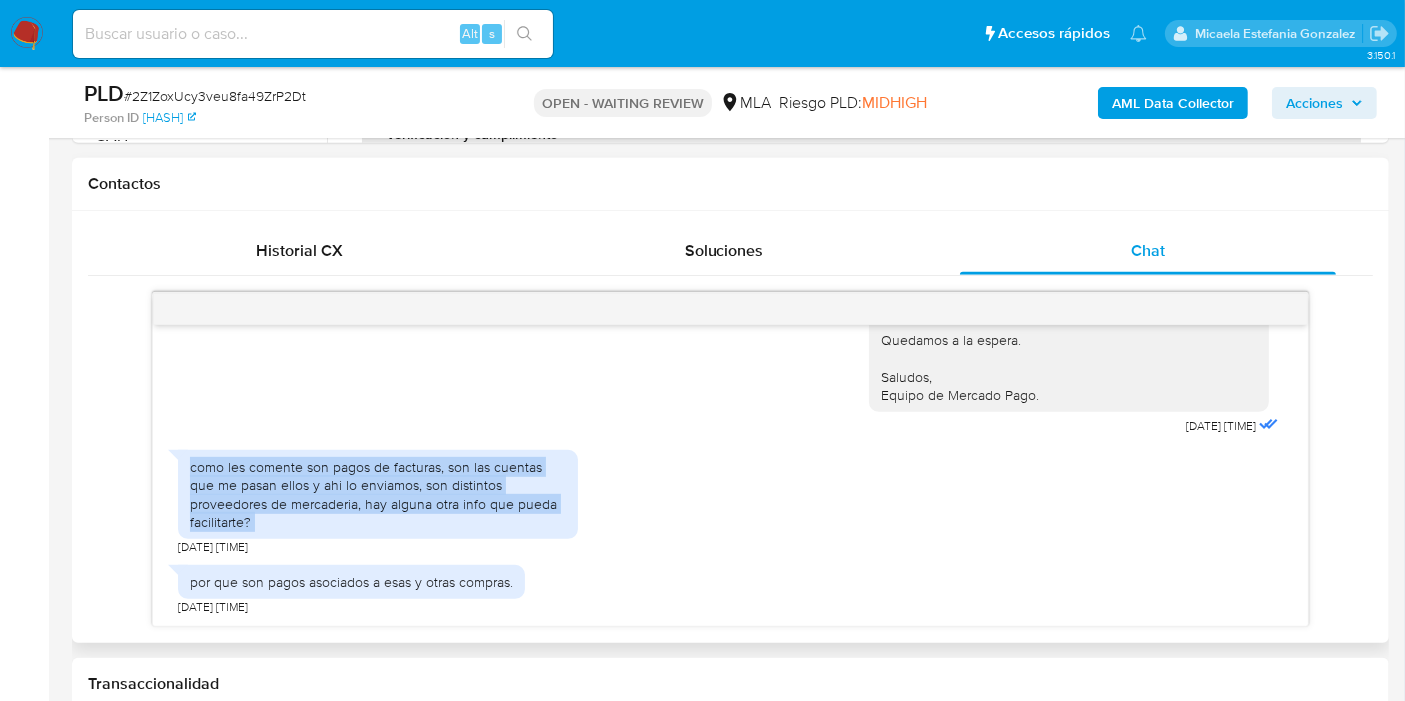 click on "como les comente son pagos de facturas, son las cuentas que me pasan ellos y ahi lo enviamos, son distintos proveedores de mercaderia, hay alguna otra info que pueda facilitarte?" at bounding box center (378, 494) 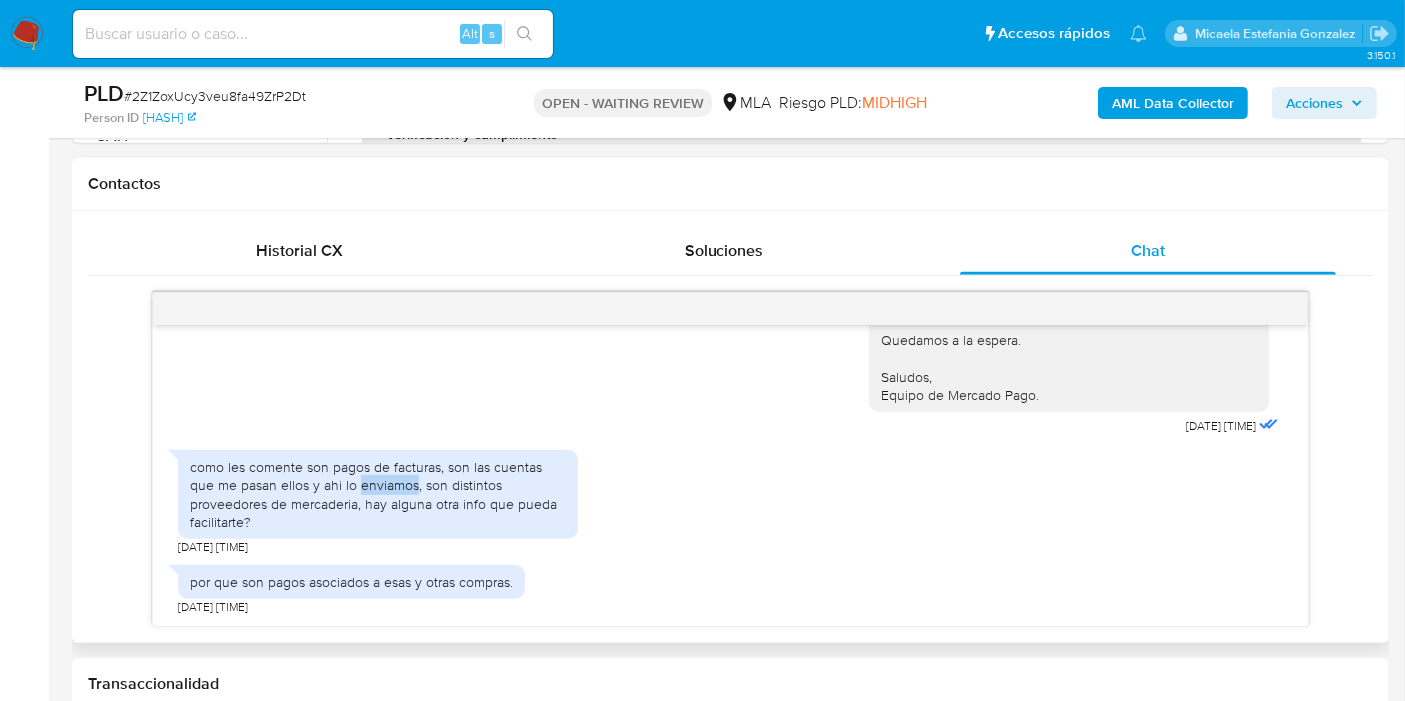 click on "como les comente son pagos de facturas, son las cuentas que me pasan ellos y ahi lo enviamos, son distintos proveedores de mercaderia, hay alguna otra info que pueda facilitarte?" at bounding box center (378, 494) 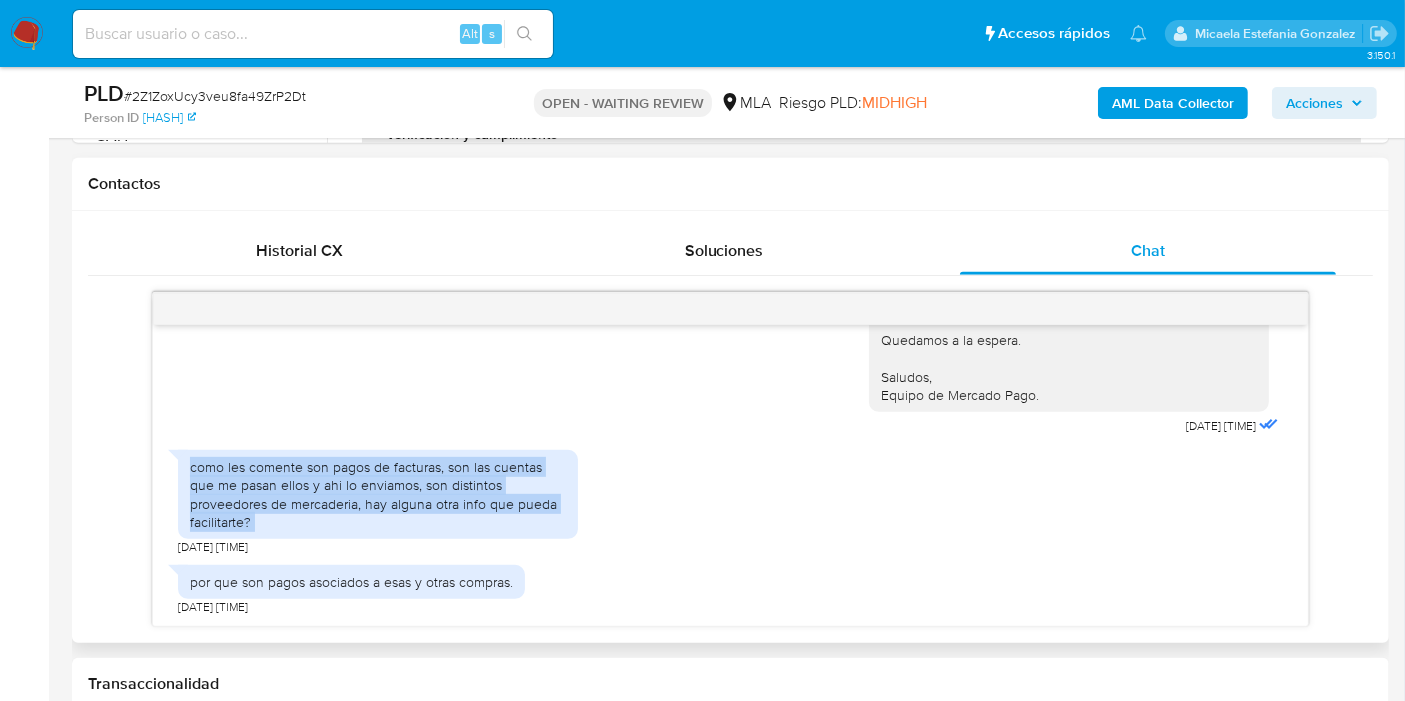 click on "como les comente son pagos de facturas, son las cuentas que me pasan ellos y ahi lo enviamos, son distintos proveedores de mercaderia, hay alguna otra info que pueda facilitarte?" at bounding box center [378, 494] 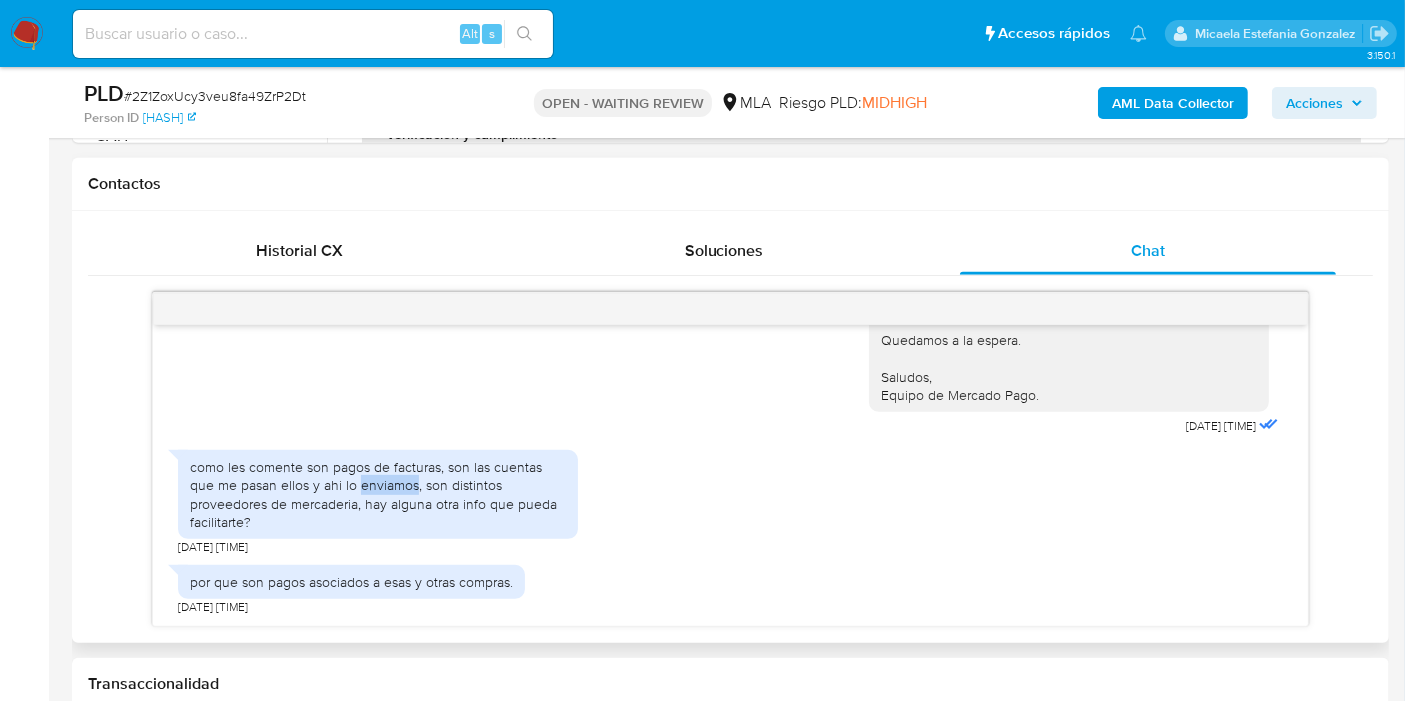 click on "como les comente son pagos de facturas, son las cuentas que me pasan ellos y ahi lo enviamos, son distintos proveedores de mercaderia, hay alguna otra info que pueda facilitarte?" at bounding box center (378, 494) 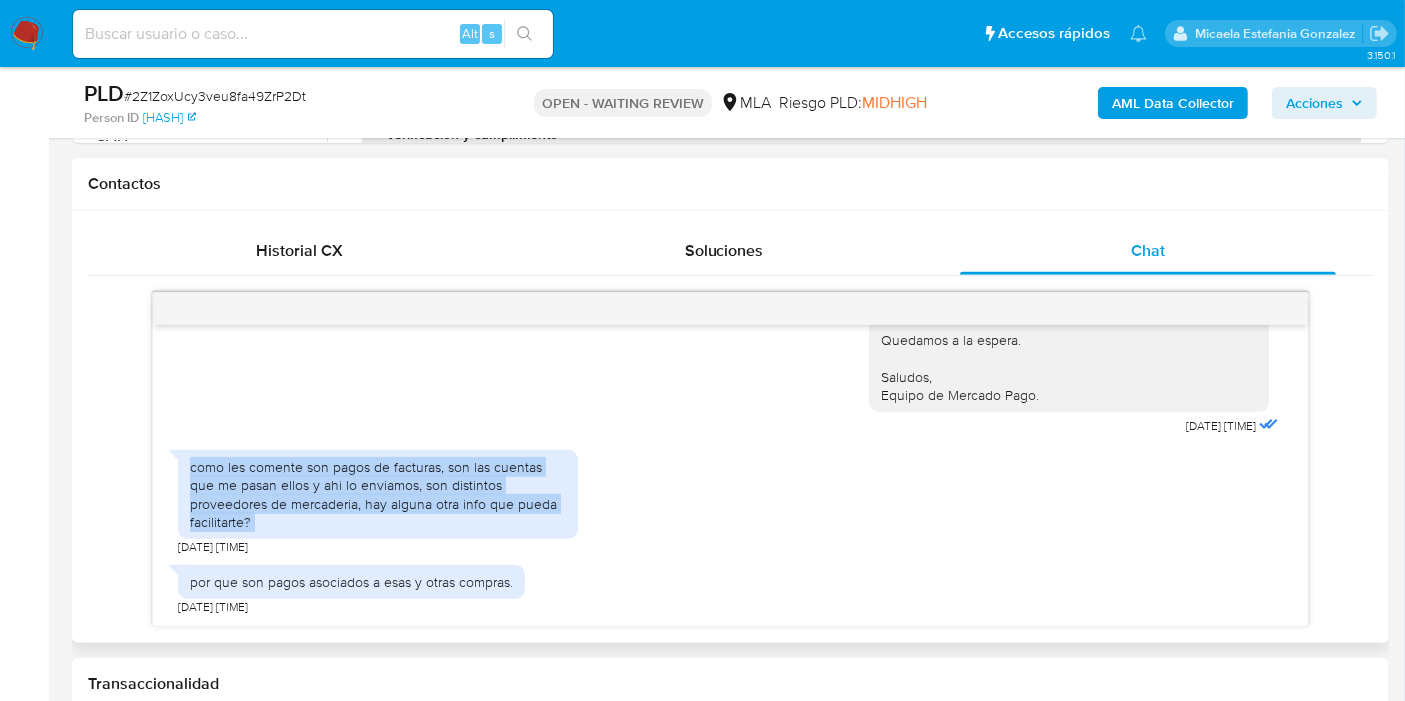 click on "como les comente son pagos de facturas, son las cuentas que me pasan ellos y ahi lo enviamos, son distintos proveedores de mercaderia, hay alguna otra info que pueda facilitarte?" at bounding box center (378, 494) 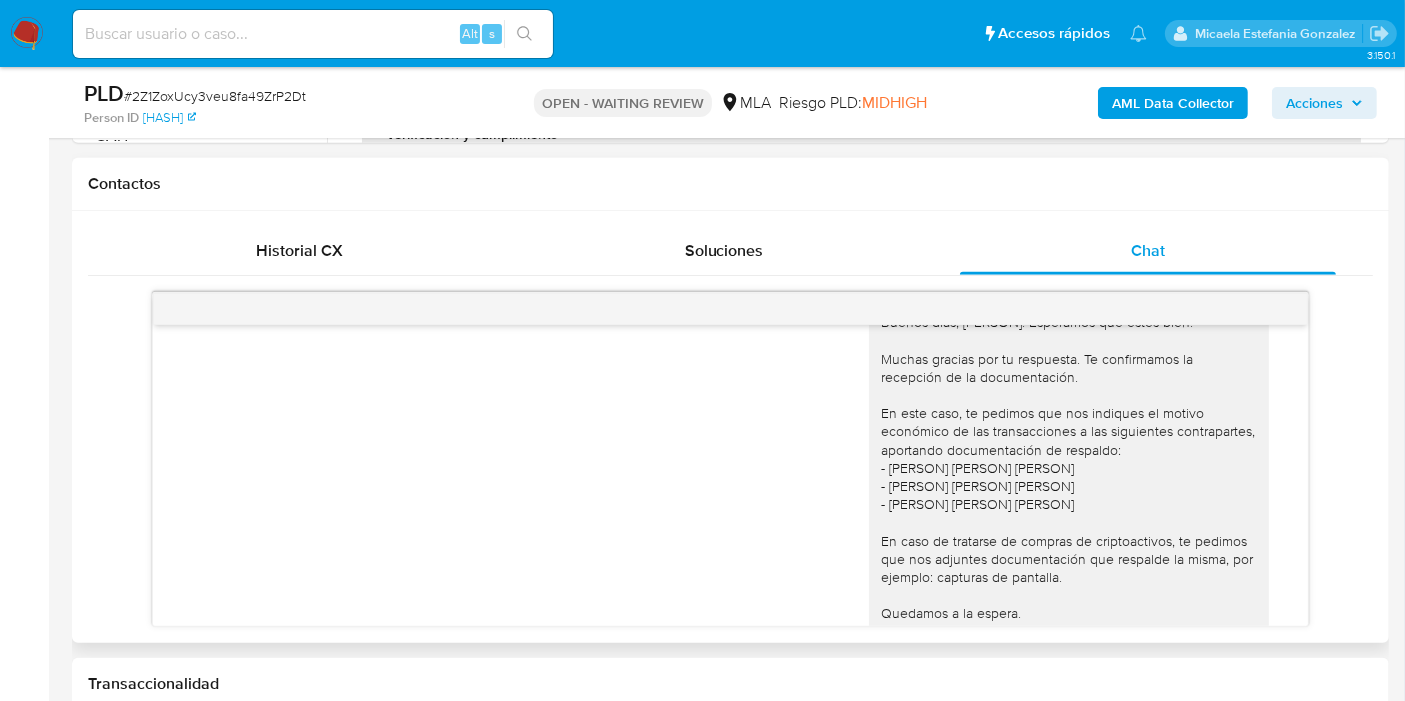 scroll, scrollTop: 0, scrollLeft: 0, axis: both 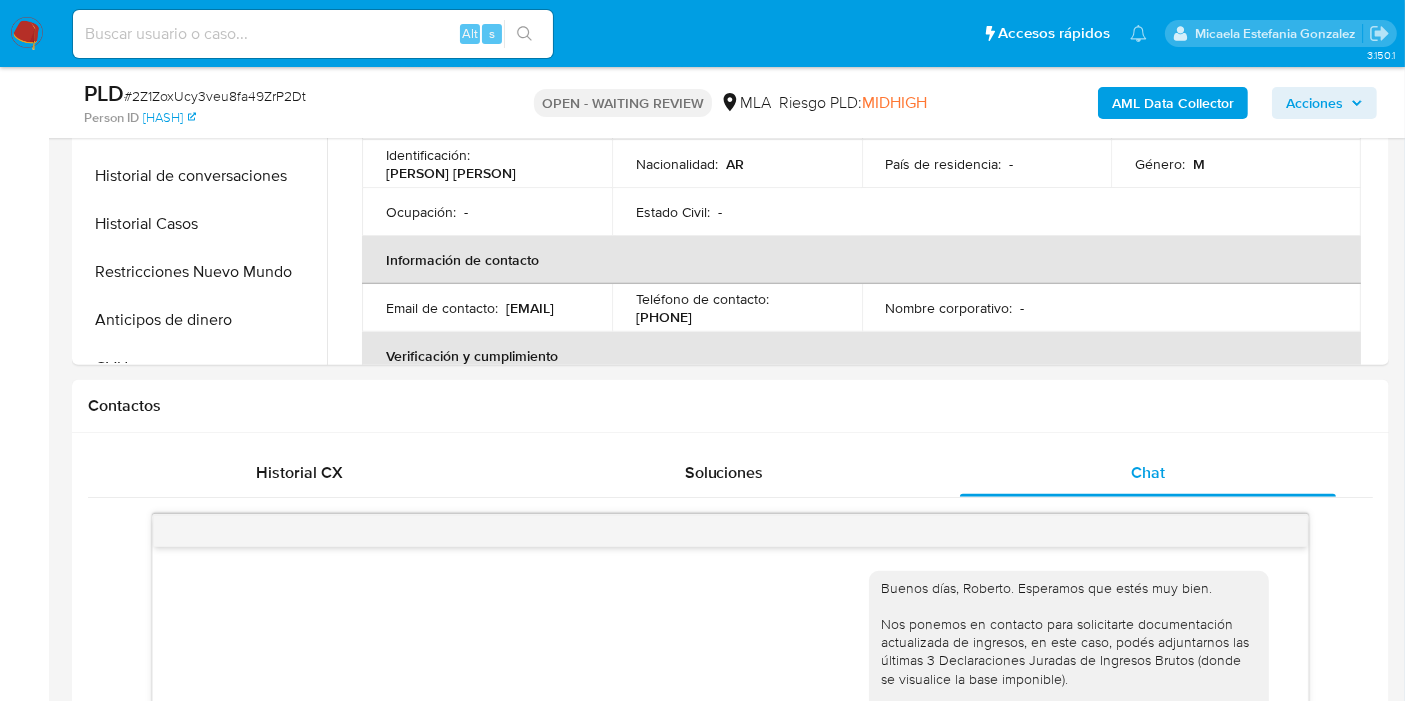 click at bounding box center [27, 34] 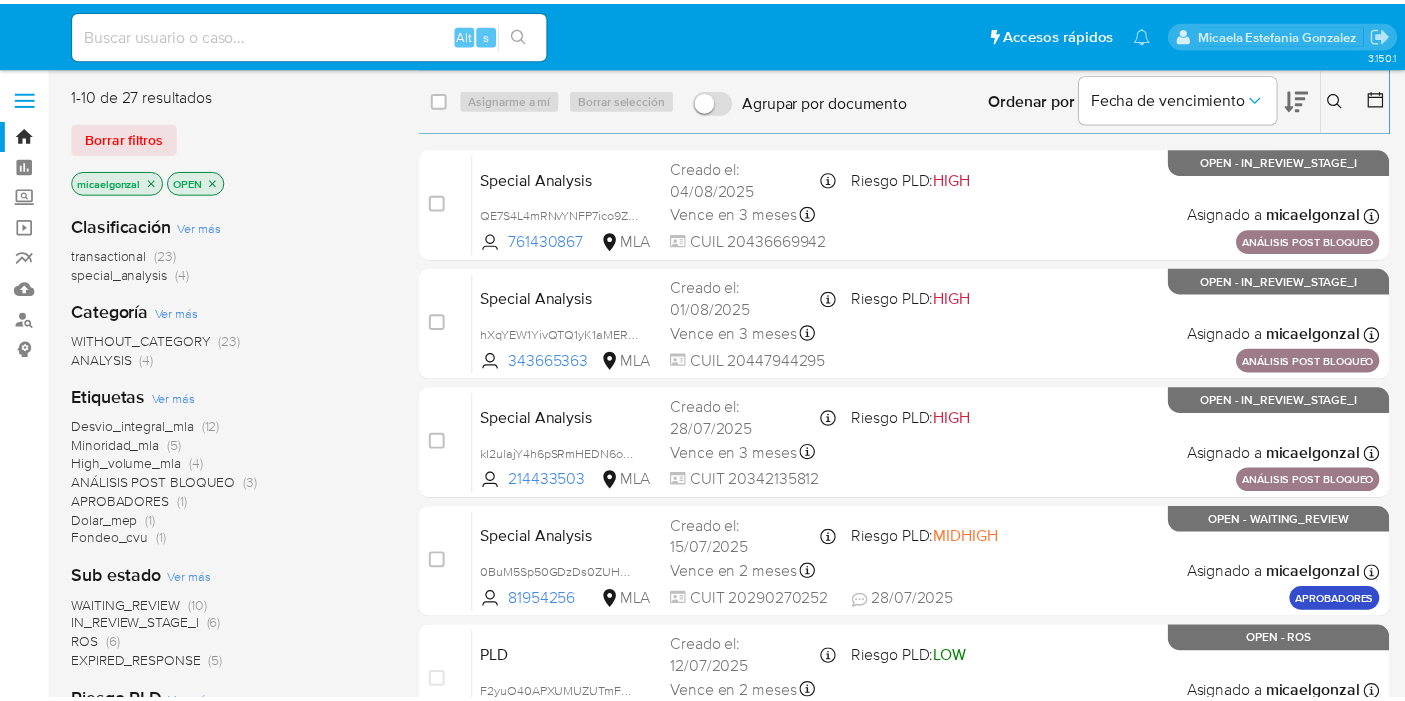 scroll, scrollTop: 0, scrollLeft: 0, axis: both 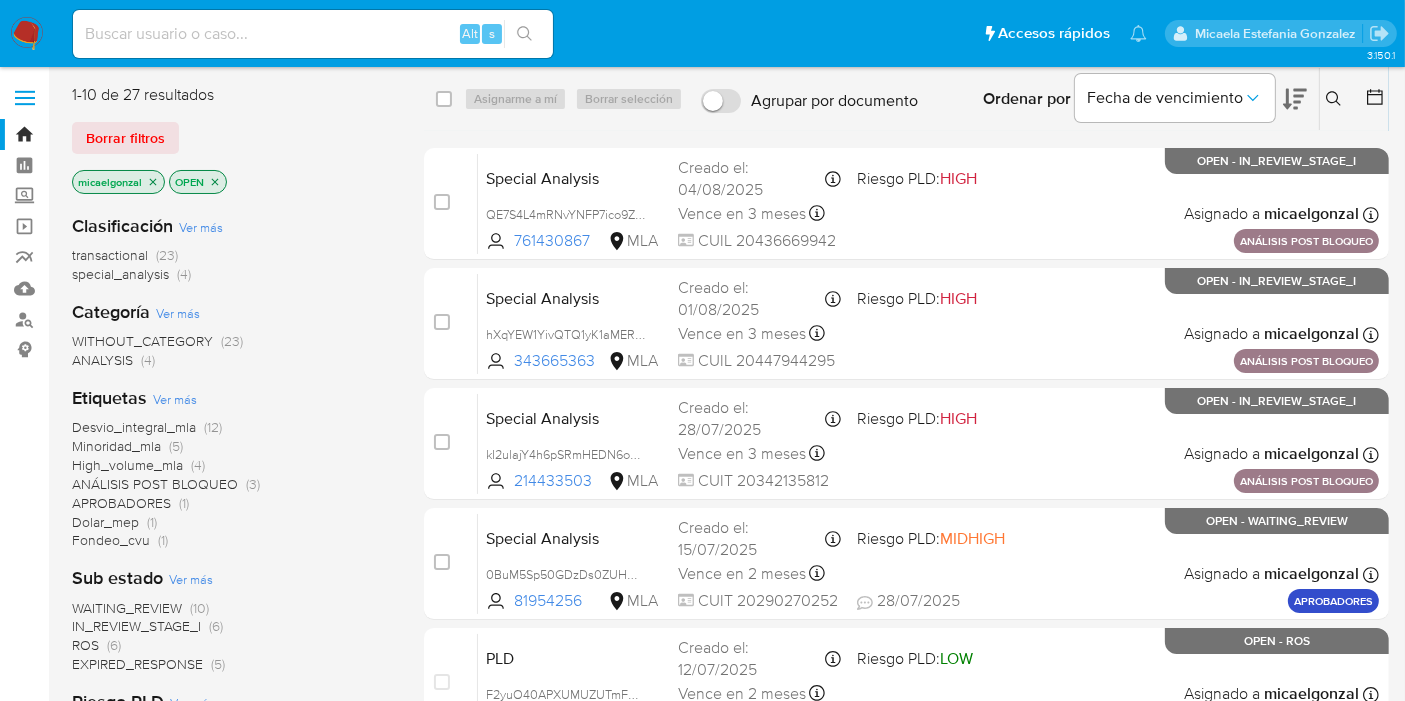 click on "Pausado Ver notificaciones Alt s Accesos rápidos   Presiona las siguientes teclas para acceder a algunas de las funciones Buscar caso o usuario Alt s Volver al home Alt h [NAME] [LAST]" at bounding box center (702, 33) 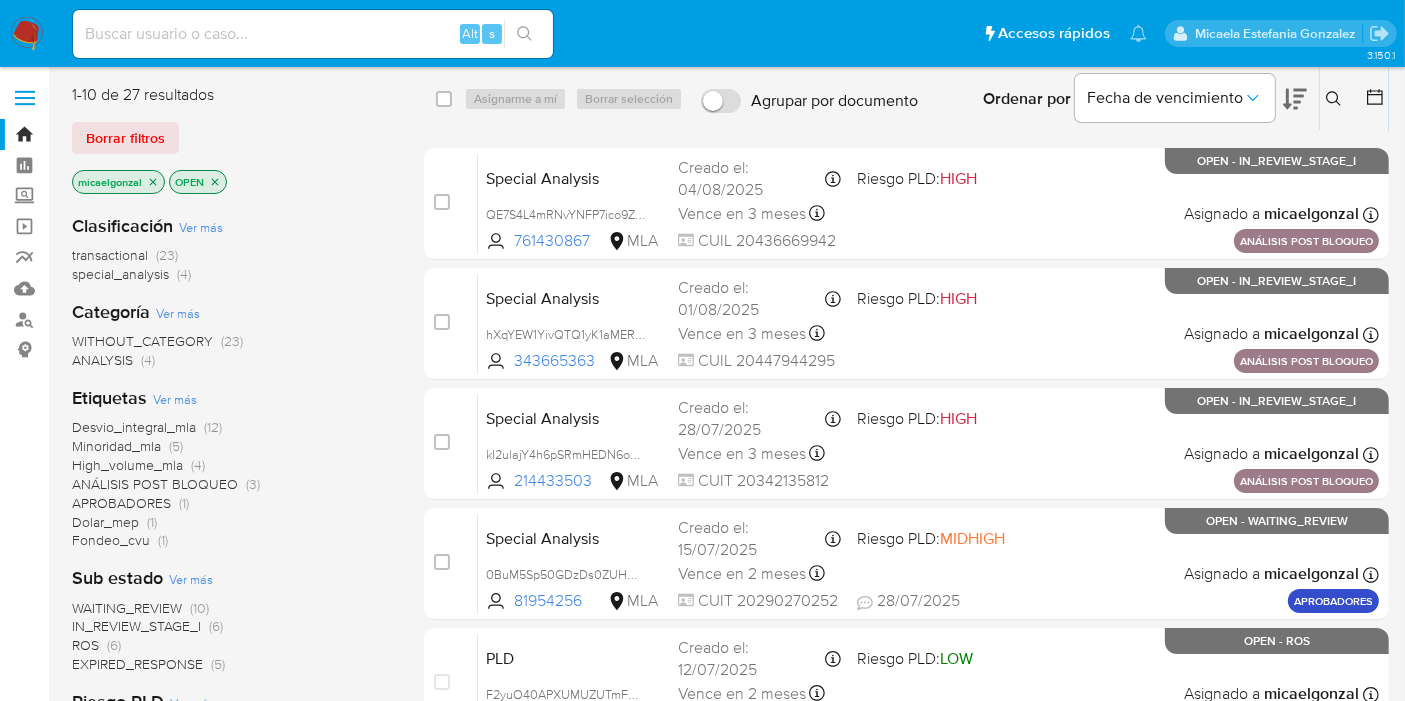 click at bounding box center (27, 34) 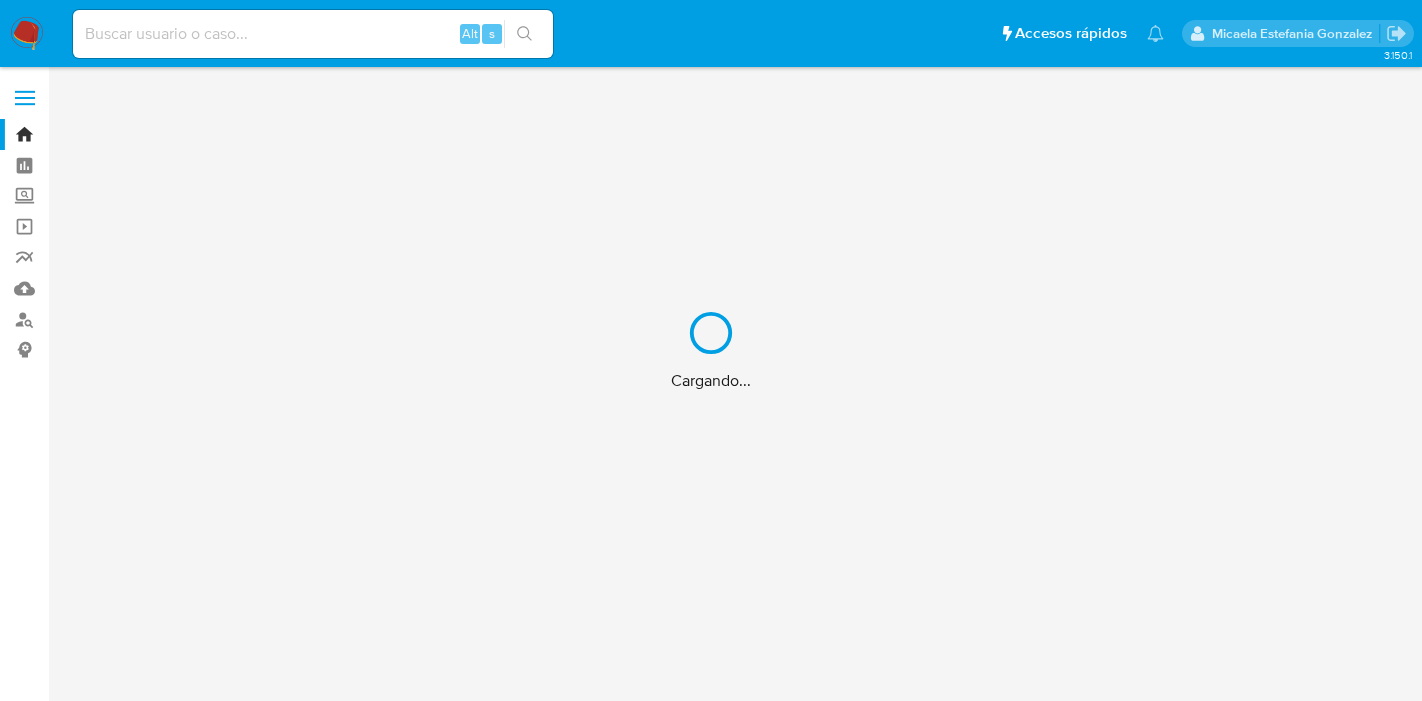 scroll, scrollTop: 0, scrollLeft: 0, axis: both 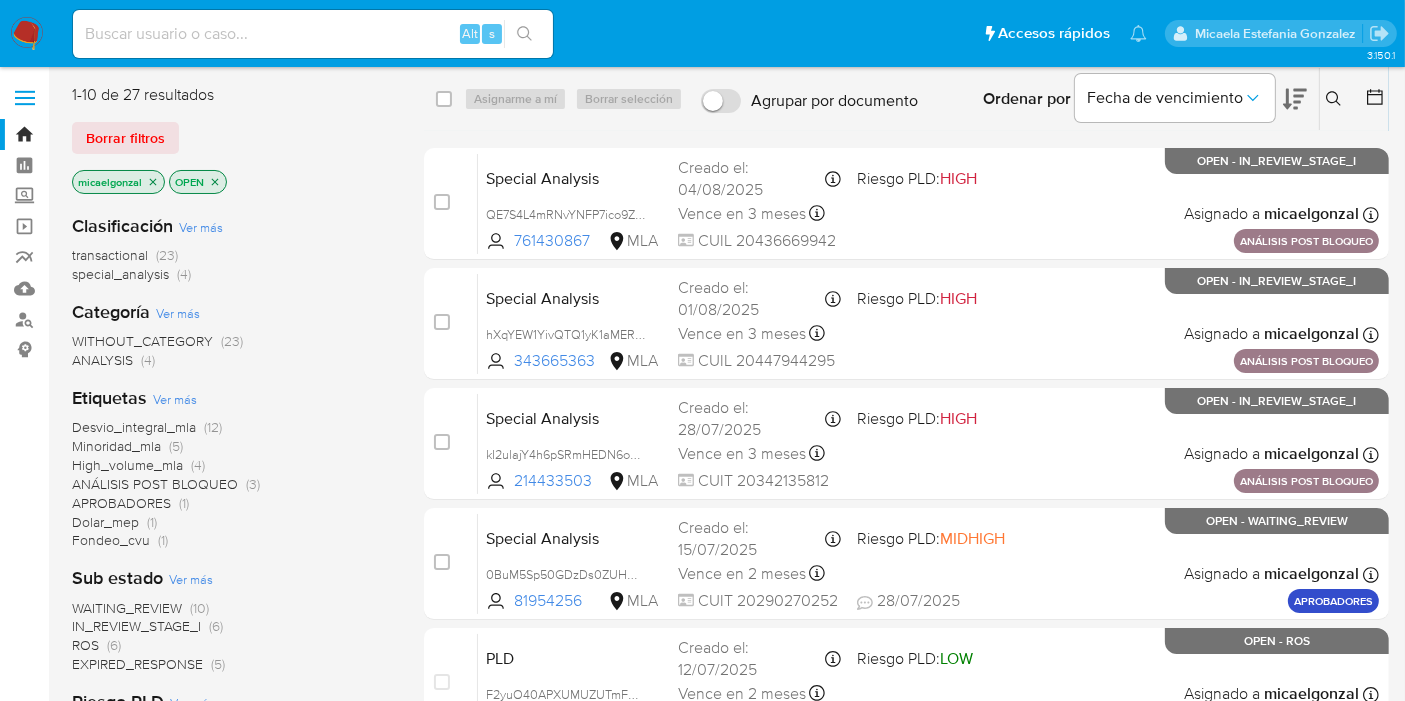 click on "[NUMBER]-[NUMBER] de [NUMBER] resultados Borrar filtros [USERNAME] OPEN" at bounding box center [232, 141] 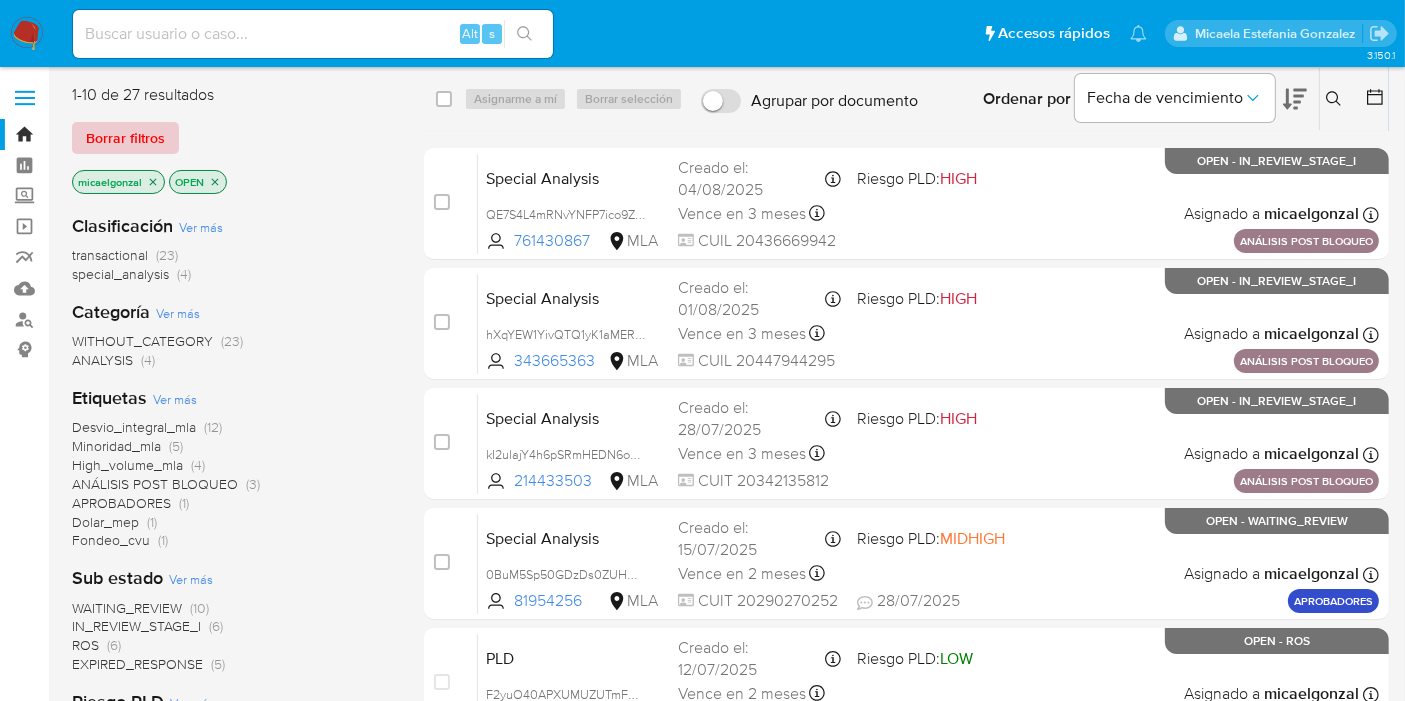 click on "Borrar filtros" at bounding box center [125, 138] 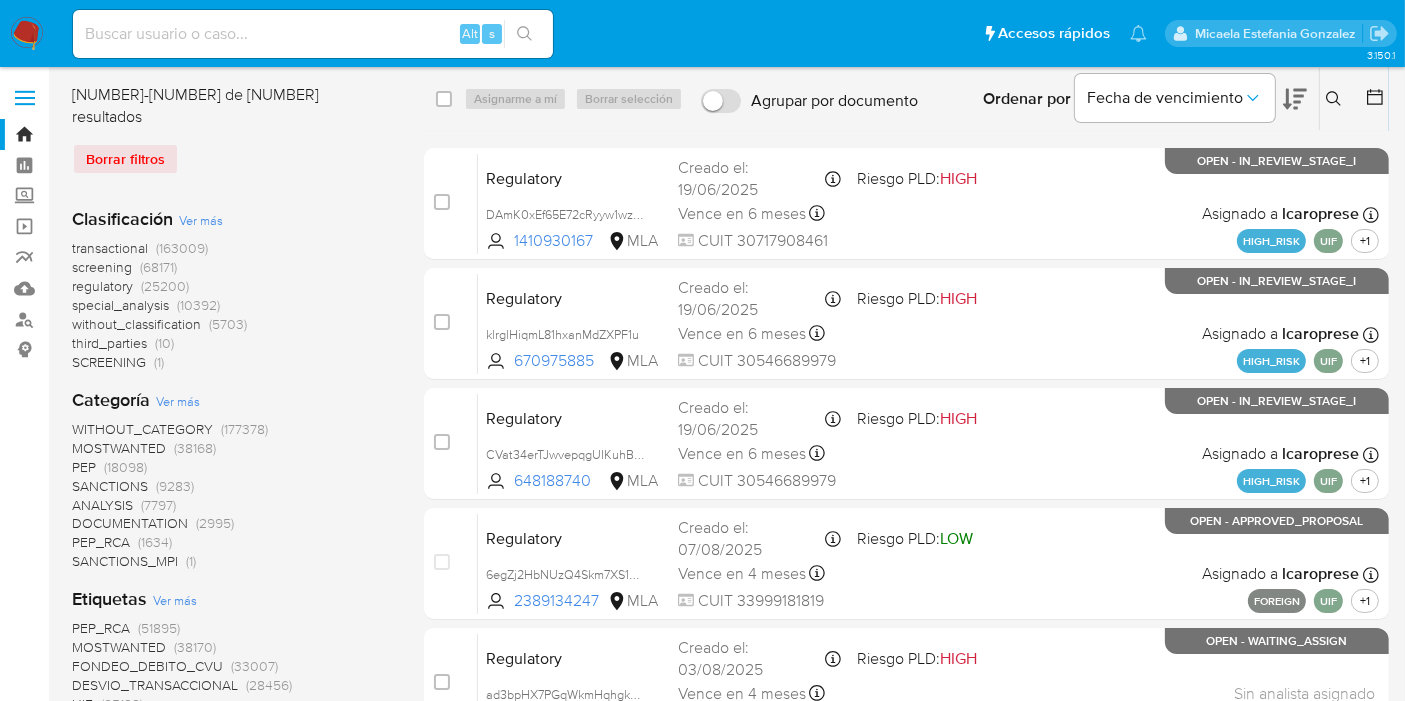 click 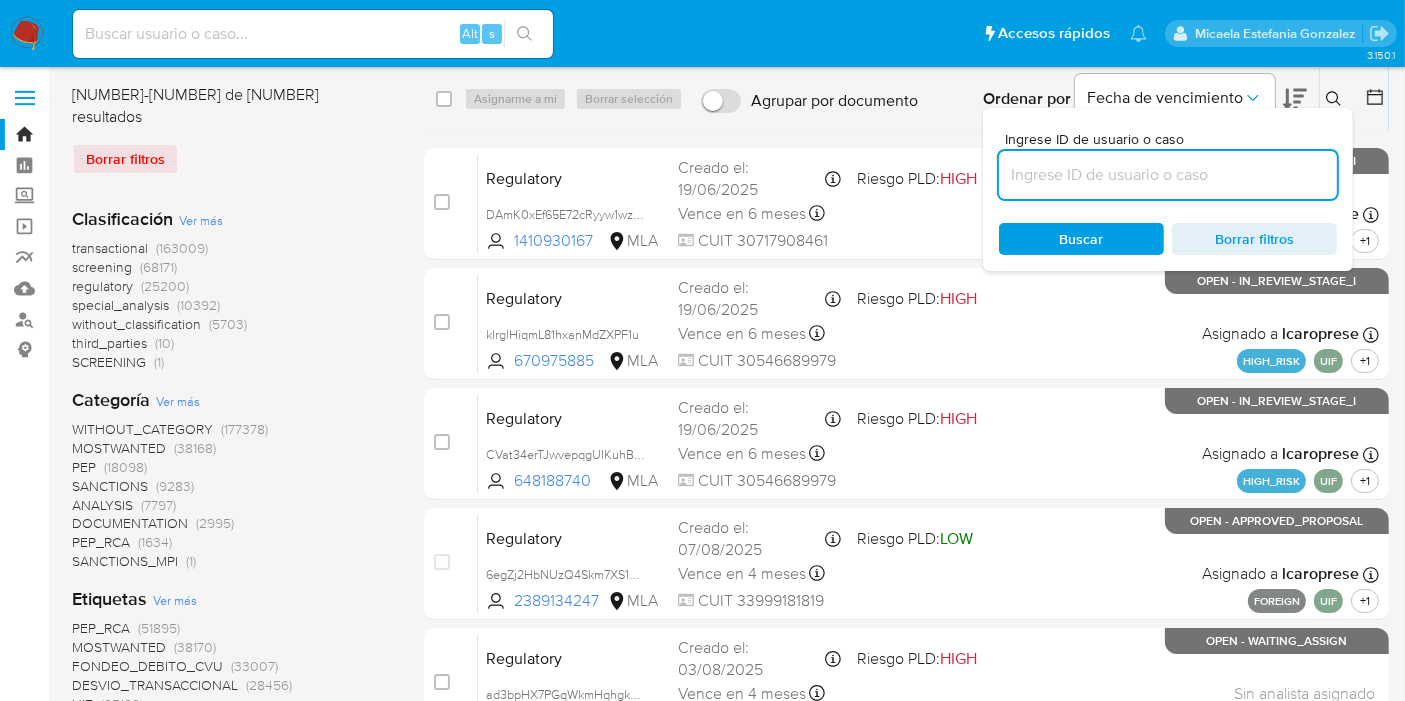drag, startPoint x: 1083, startPoint y: 172, endPoint x: 1073, endPoint y: 180, distance: 12.806249 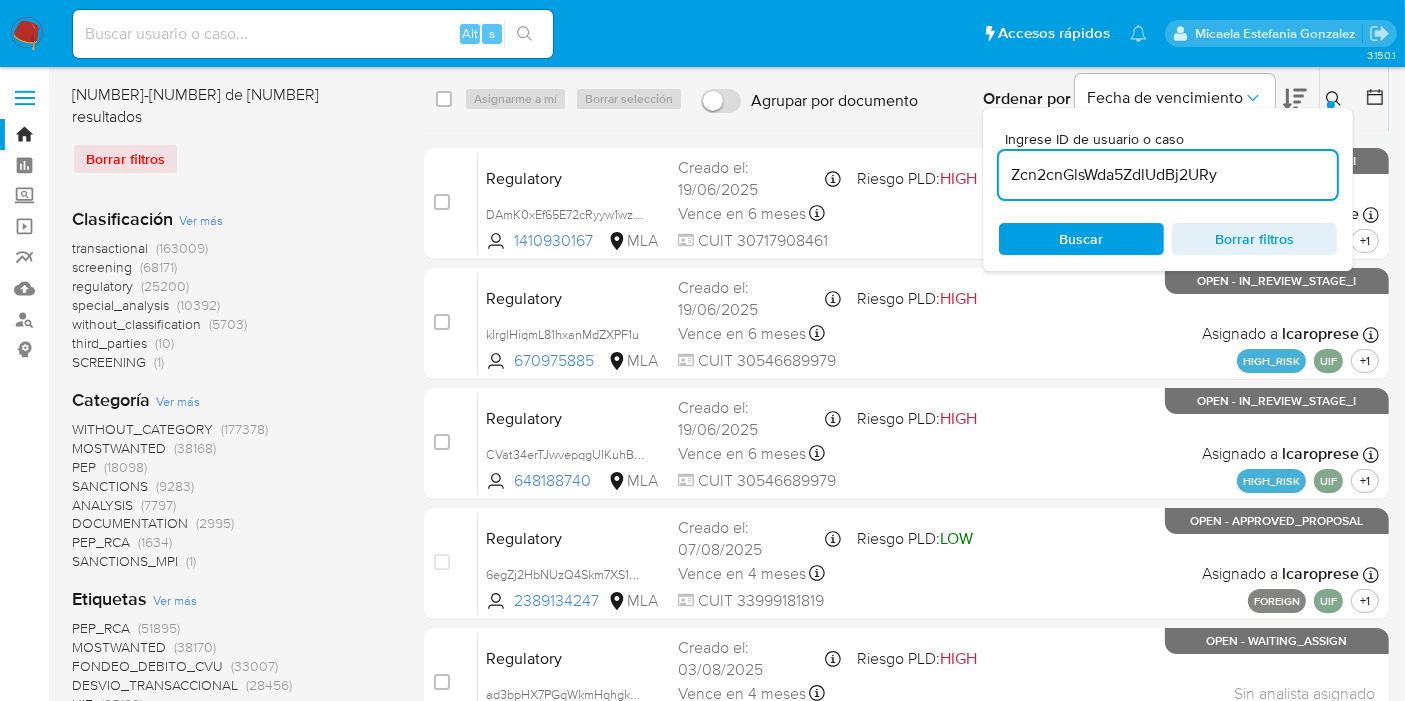 type on "Zcn2cnGlsWda5ZdlUdBj2URy" 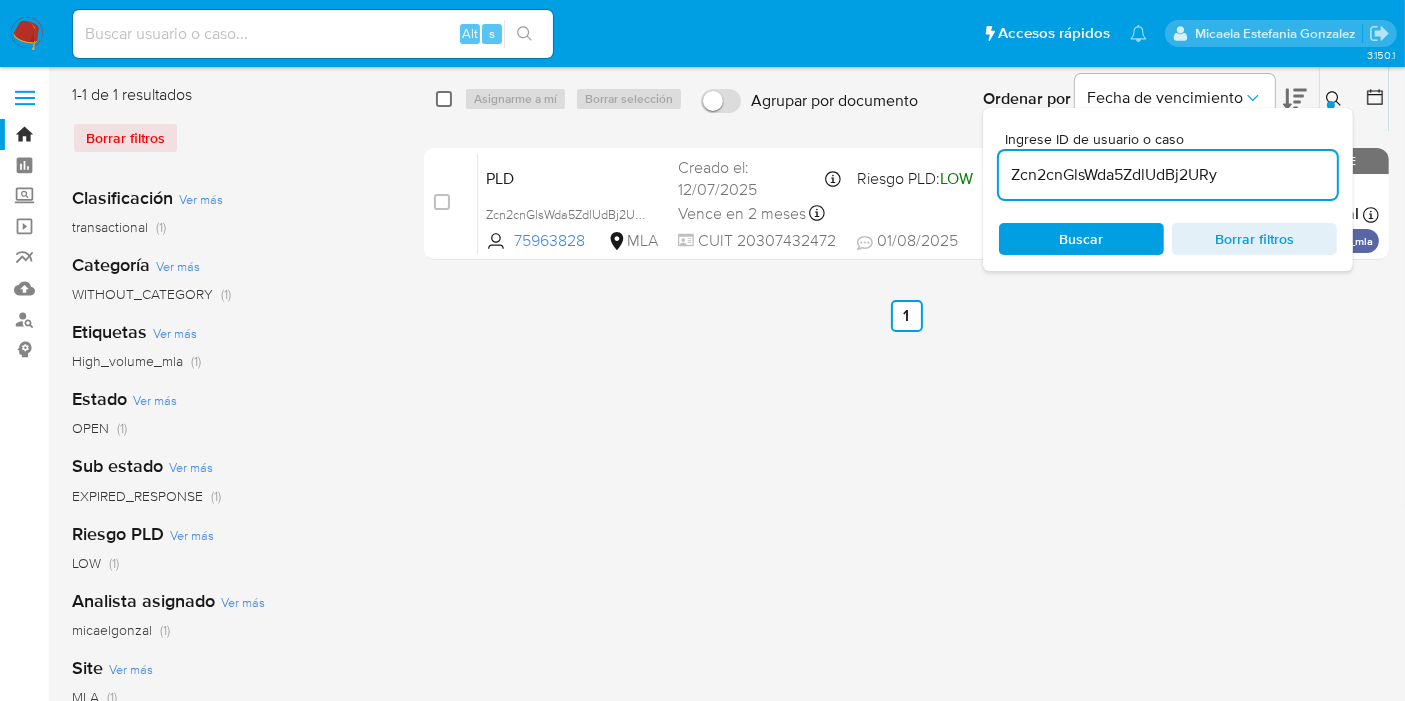 click at bounding box center [444, 99] 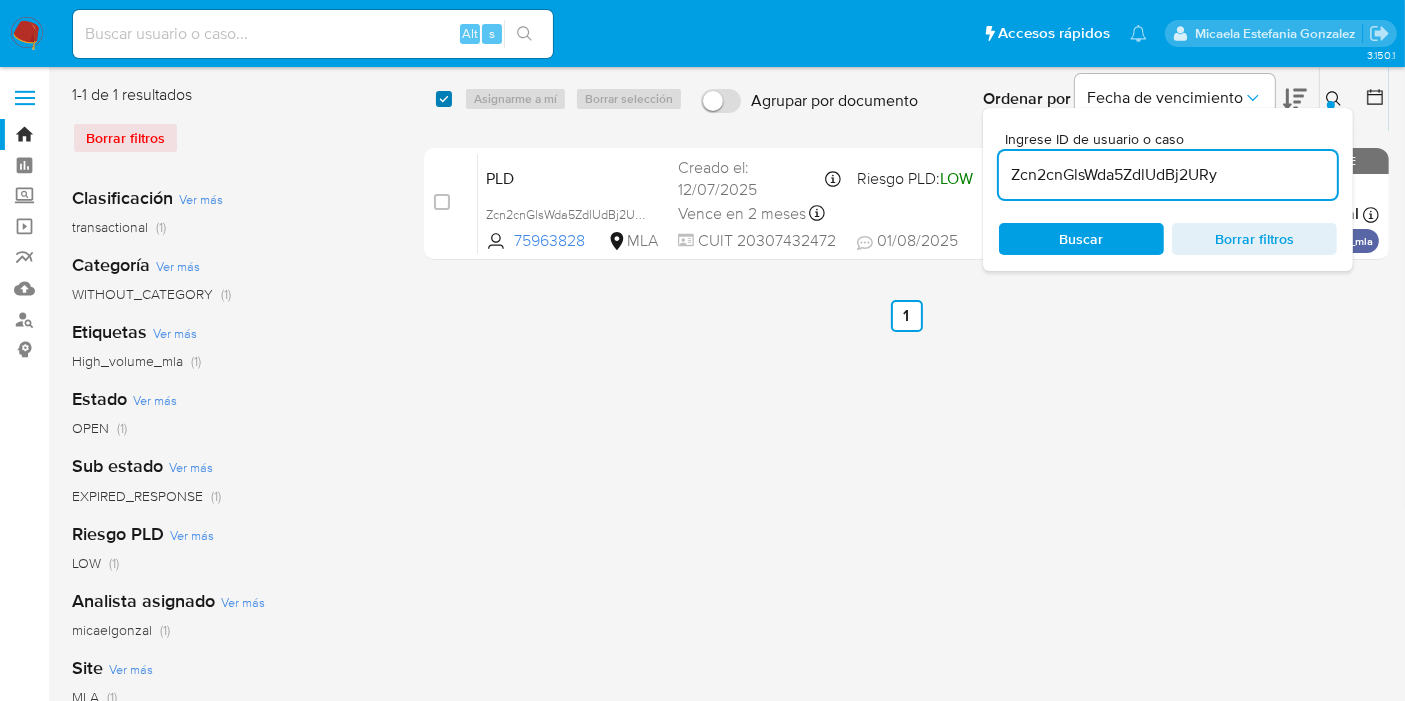 checkbox on "true" 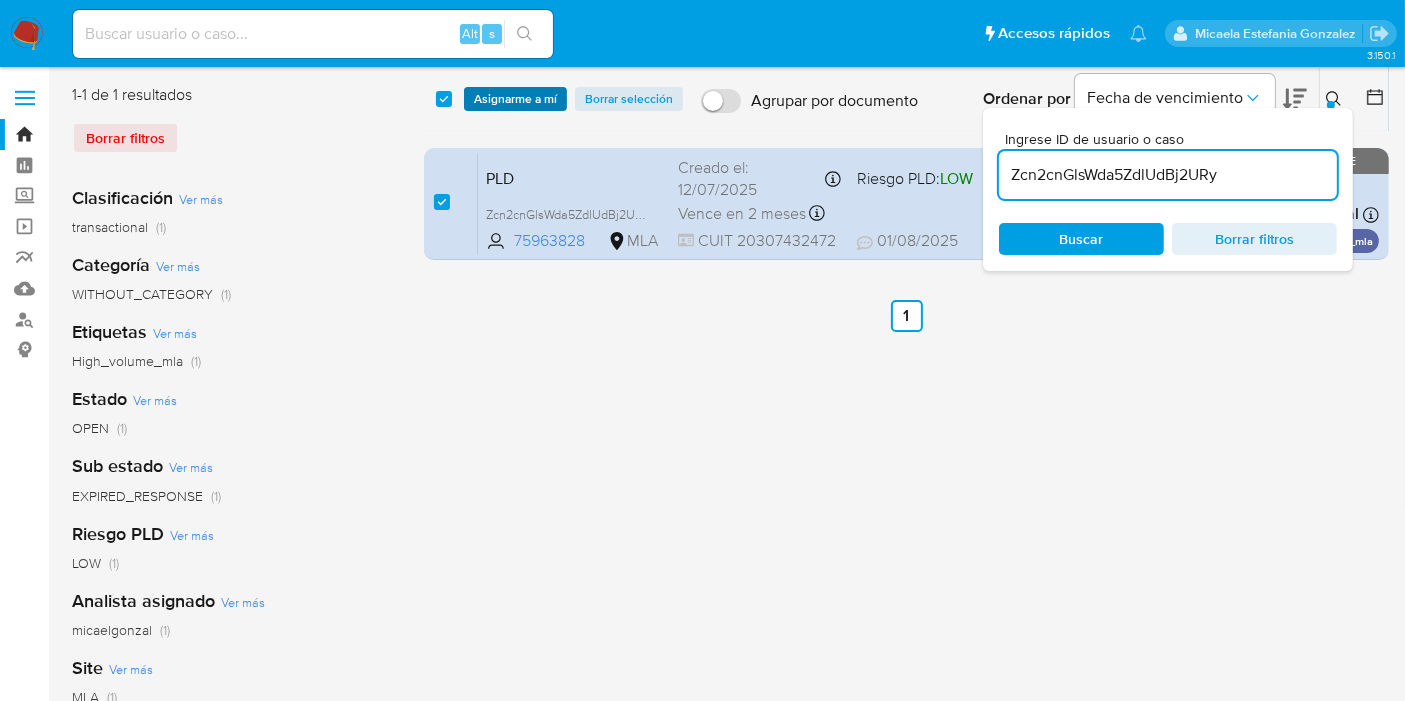 click on "Asignarme a mí" at bounding box center [515, 99] 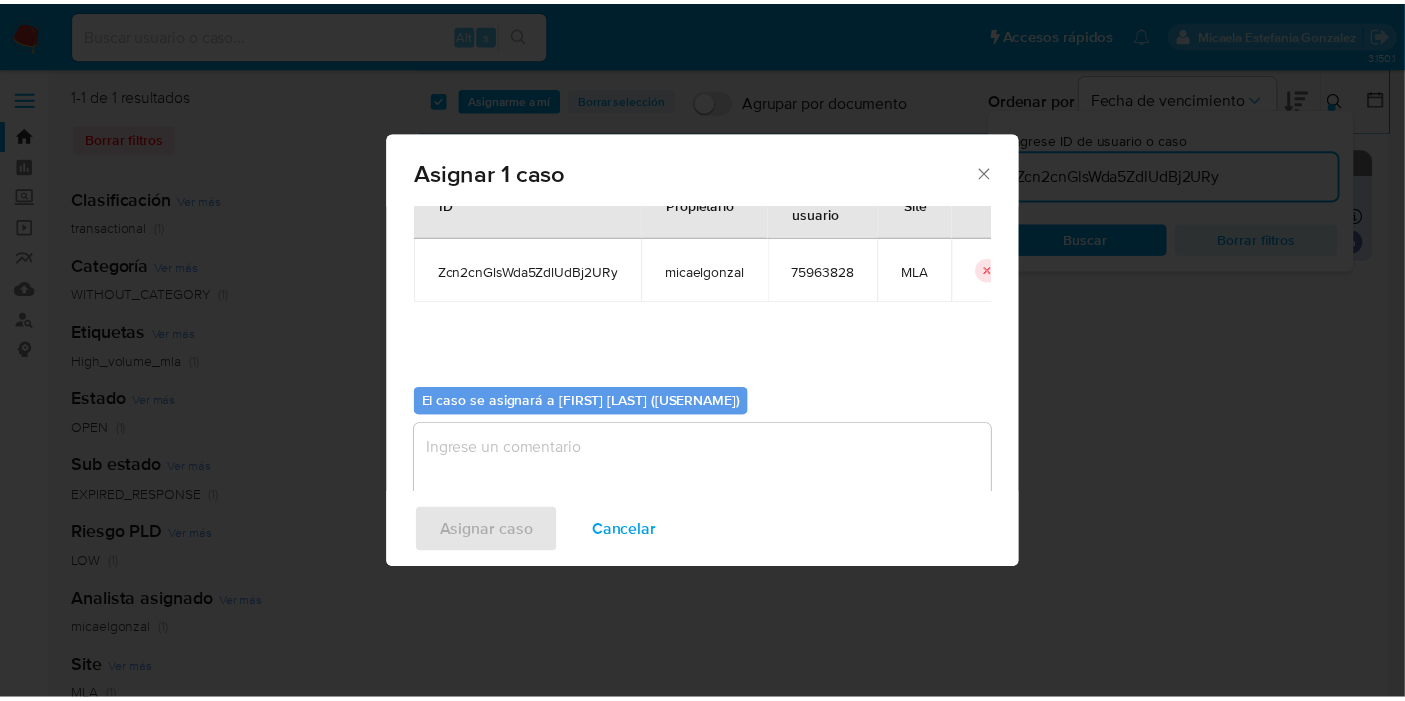 scroll, scrollTop: 102, scrollLeft: 0, axis: vertical 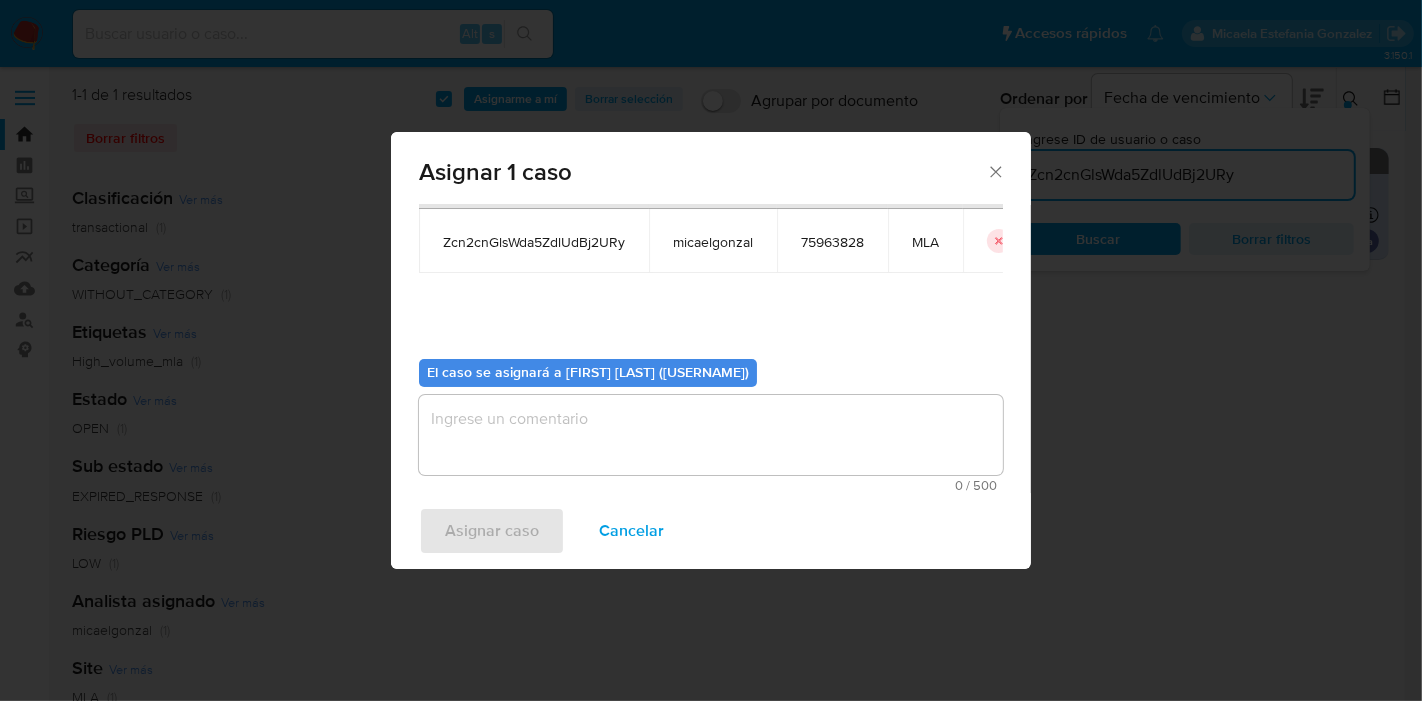 click on "0 / 500" at bounding box center [711, 485] 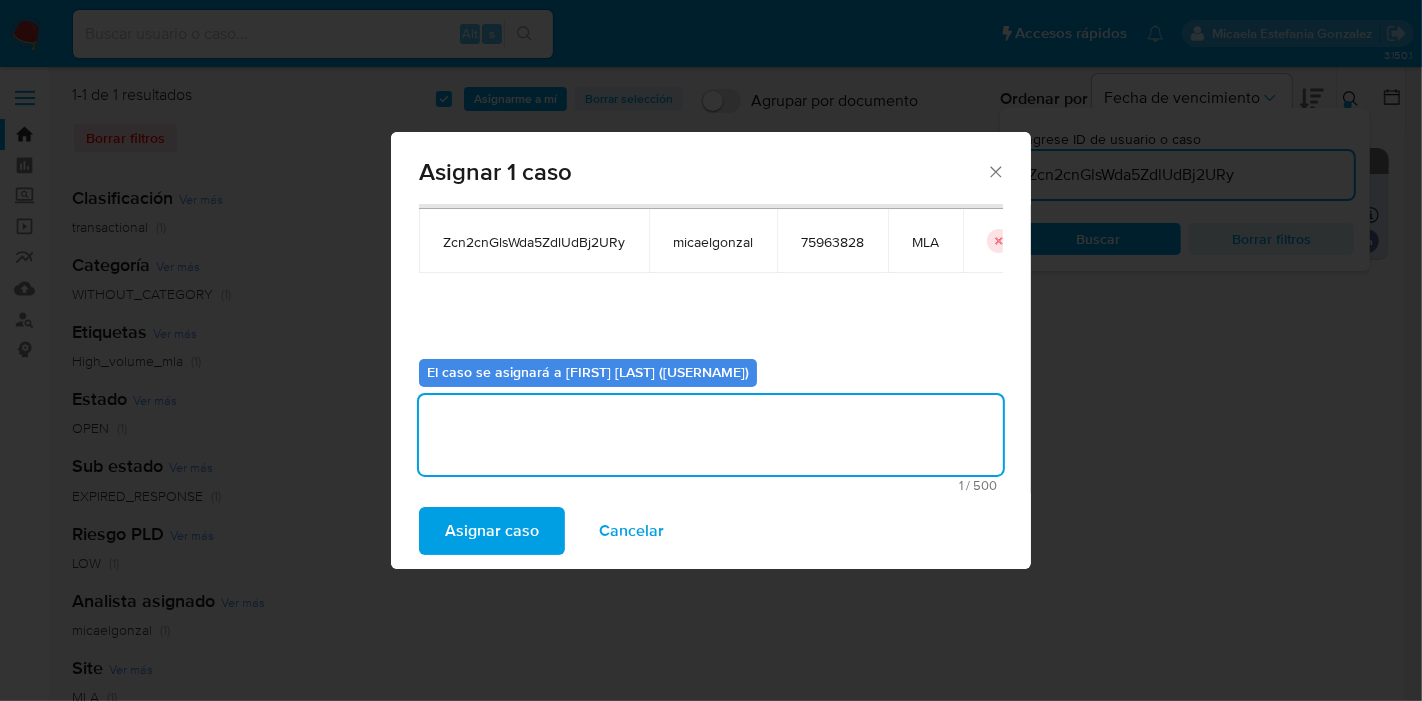 click on "Asignar caso" at bounding box center [492, 531] 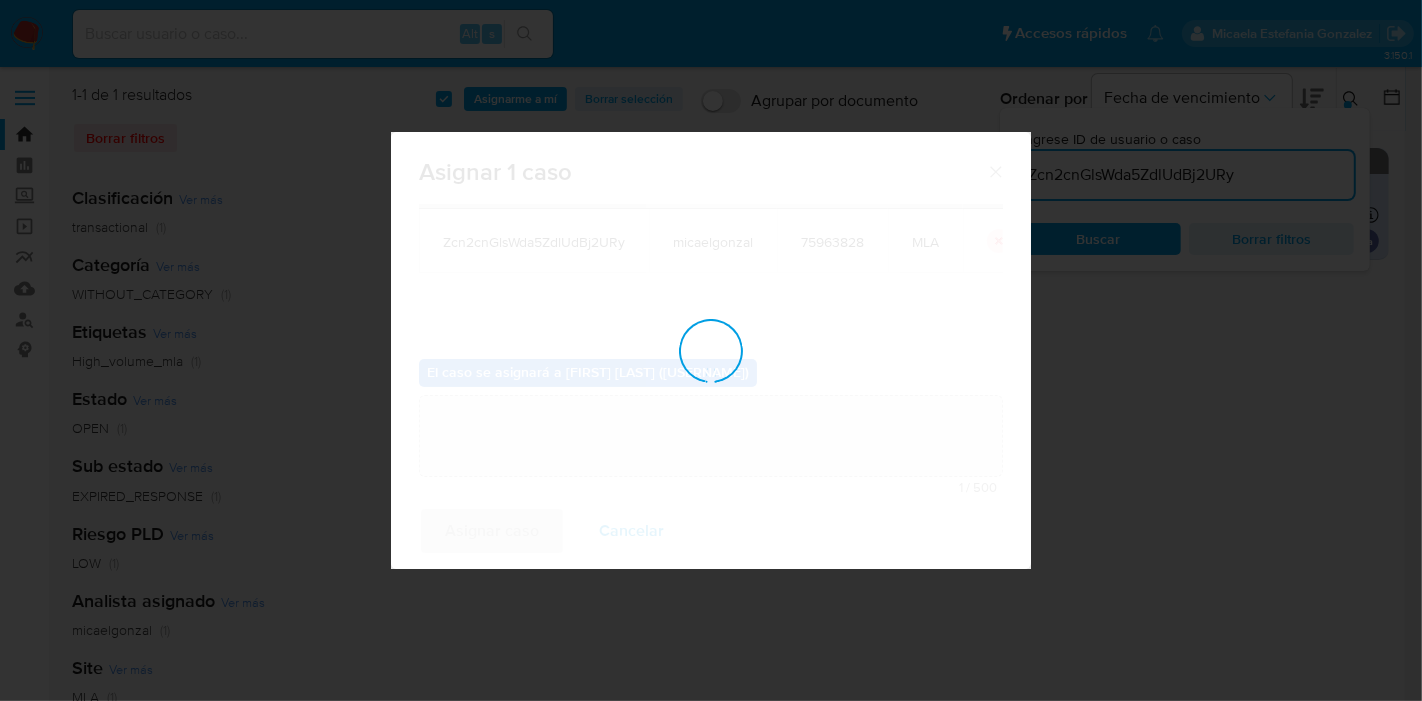 type 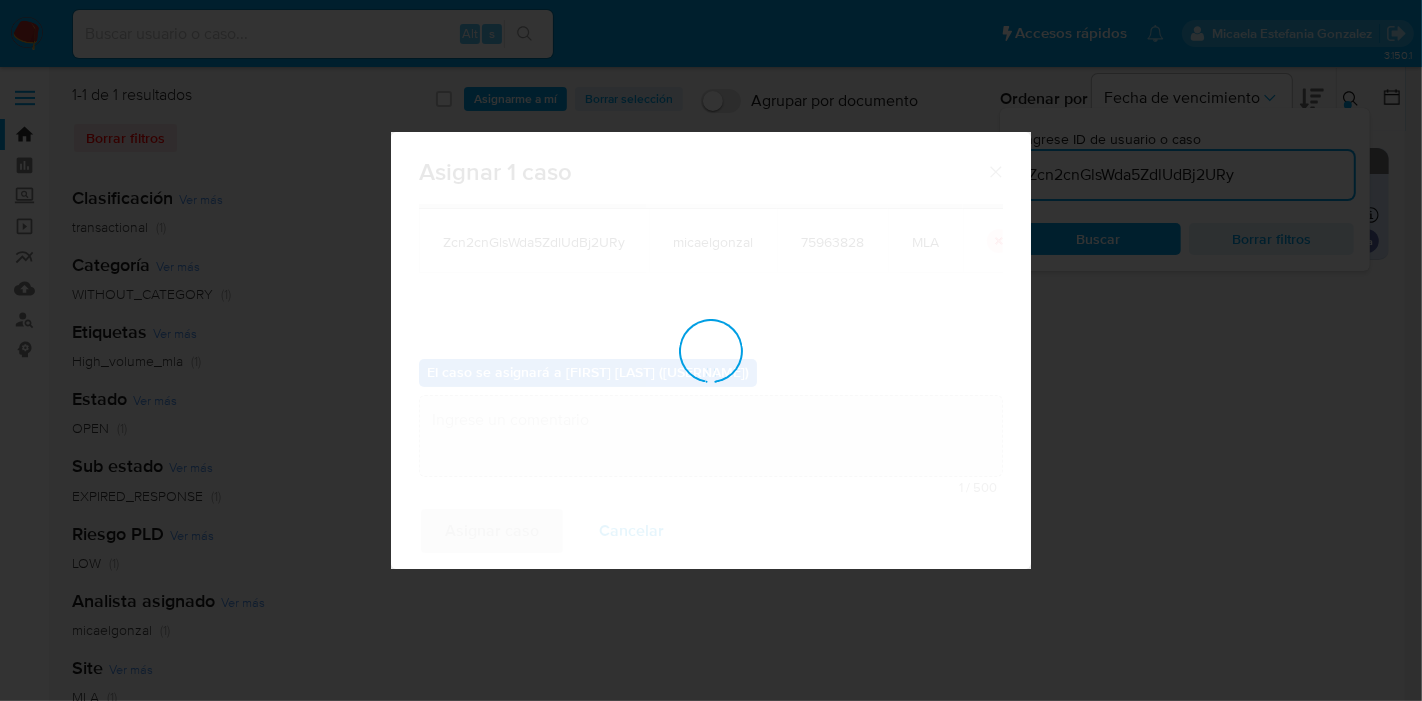 checkbox on "false" 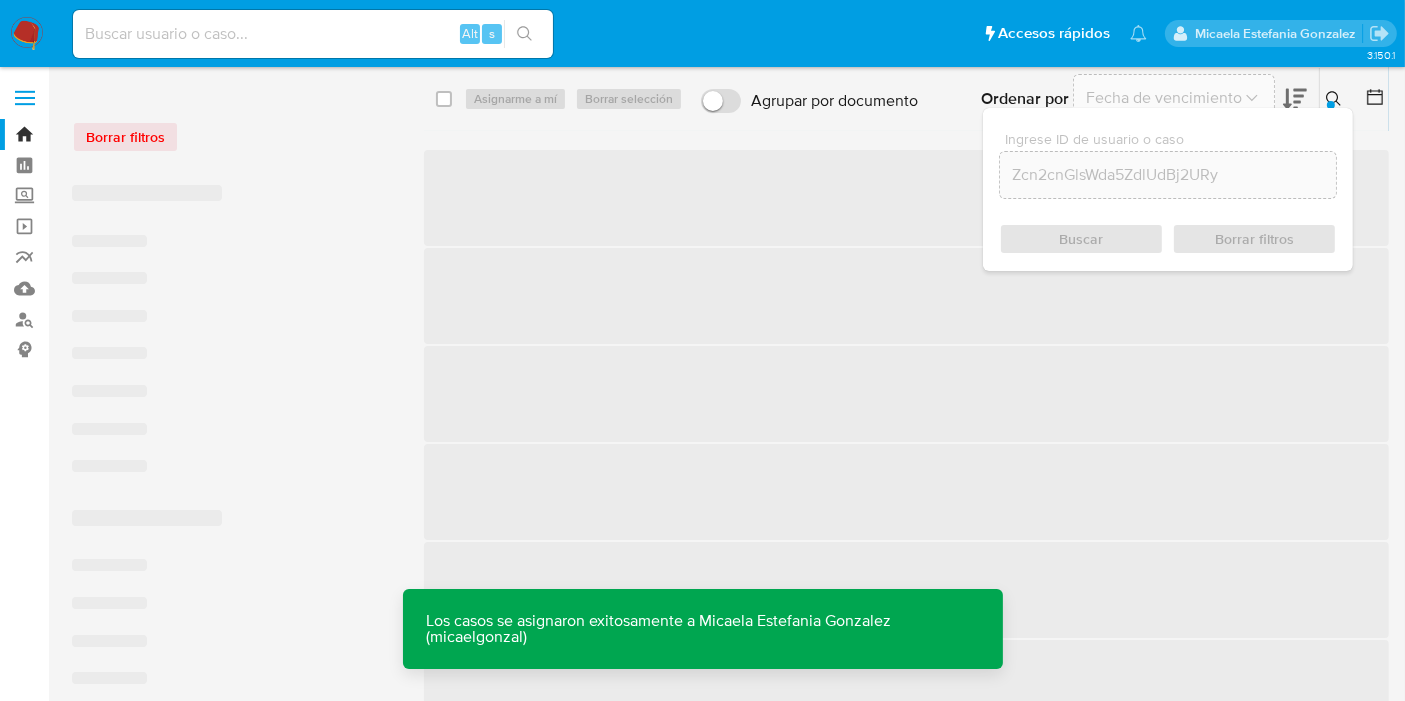 click at bounding box center (313, 34) 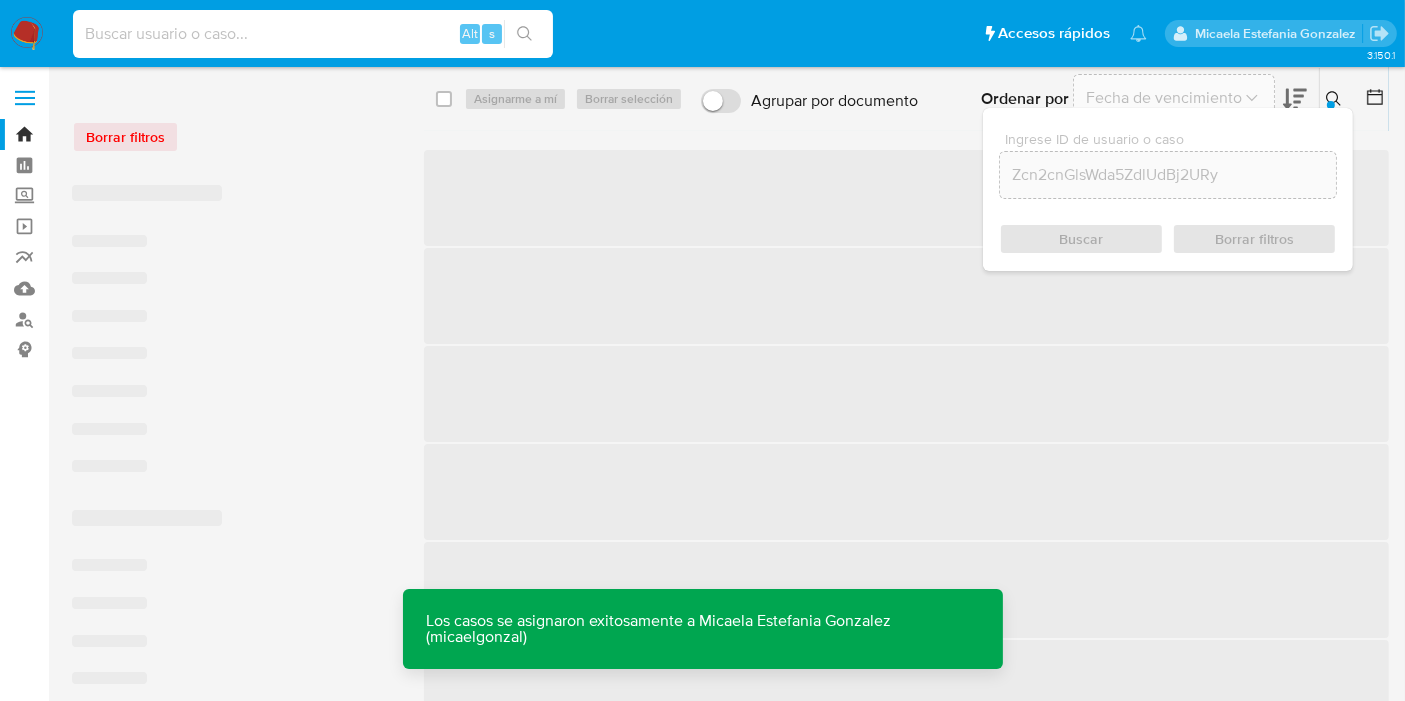 paste on "Zcn2cnGlsWda5ZdlUdBj2URy" 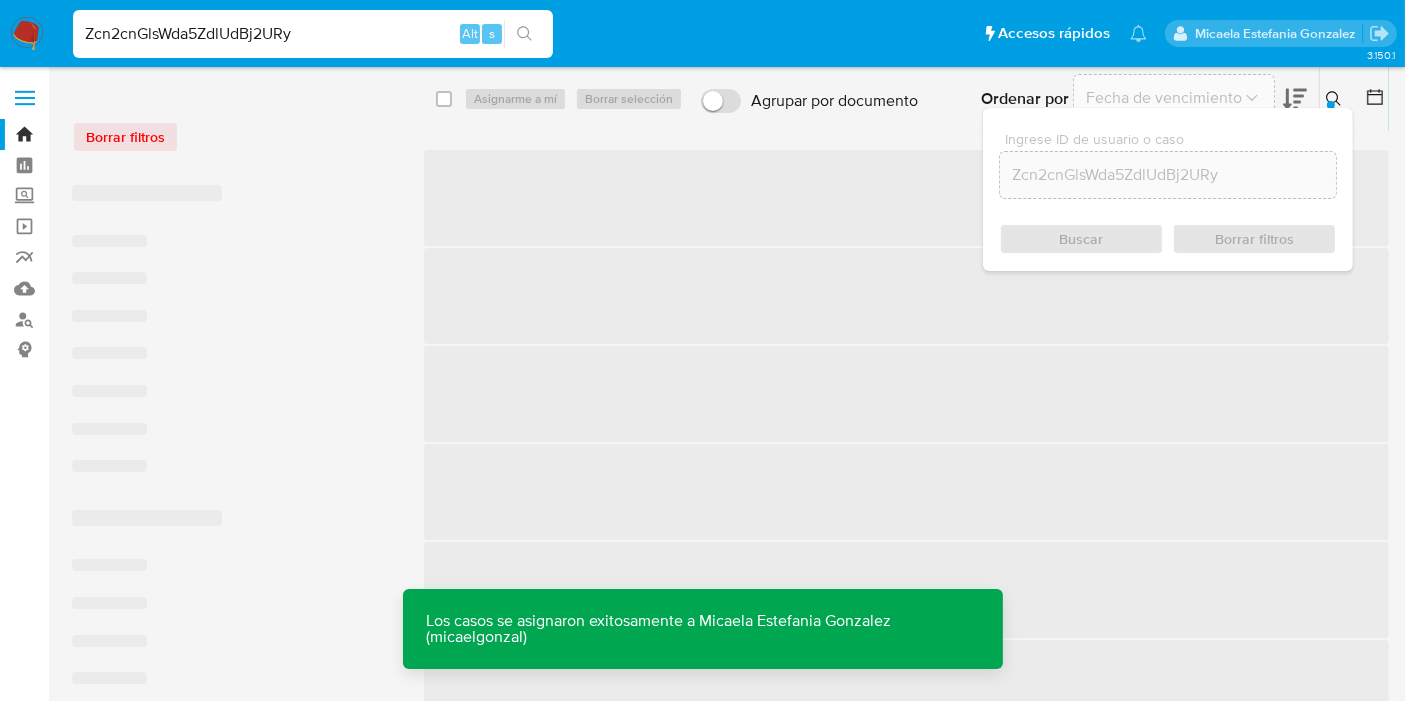 type on "Zcn2cnGlsWda5ZdlUdBj2URy" 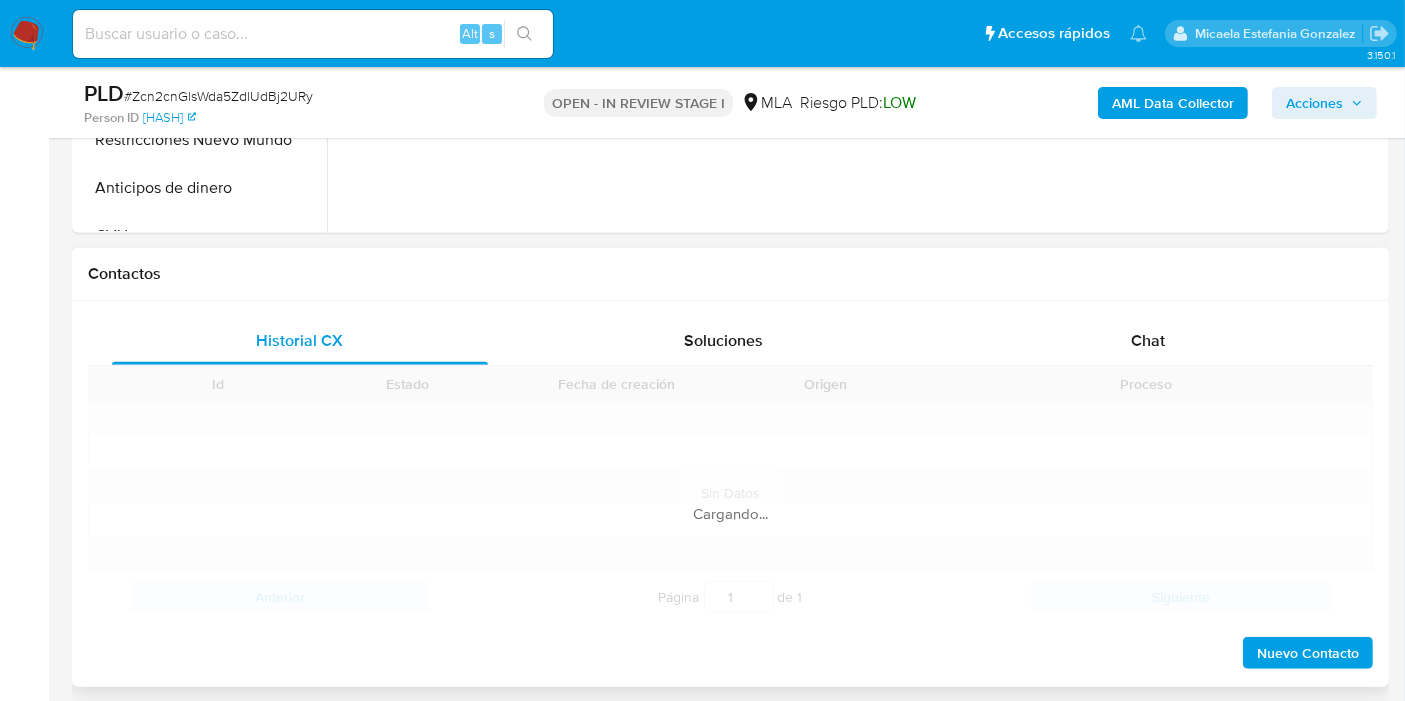 scroll, scrollTop: 888, scrollLeft: 0, axis: vertical 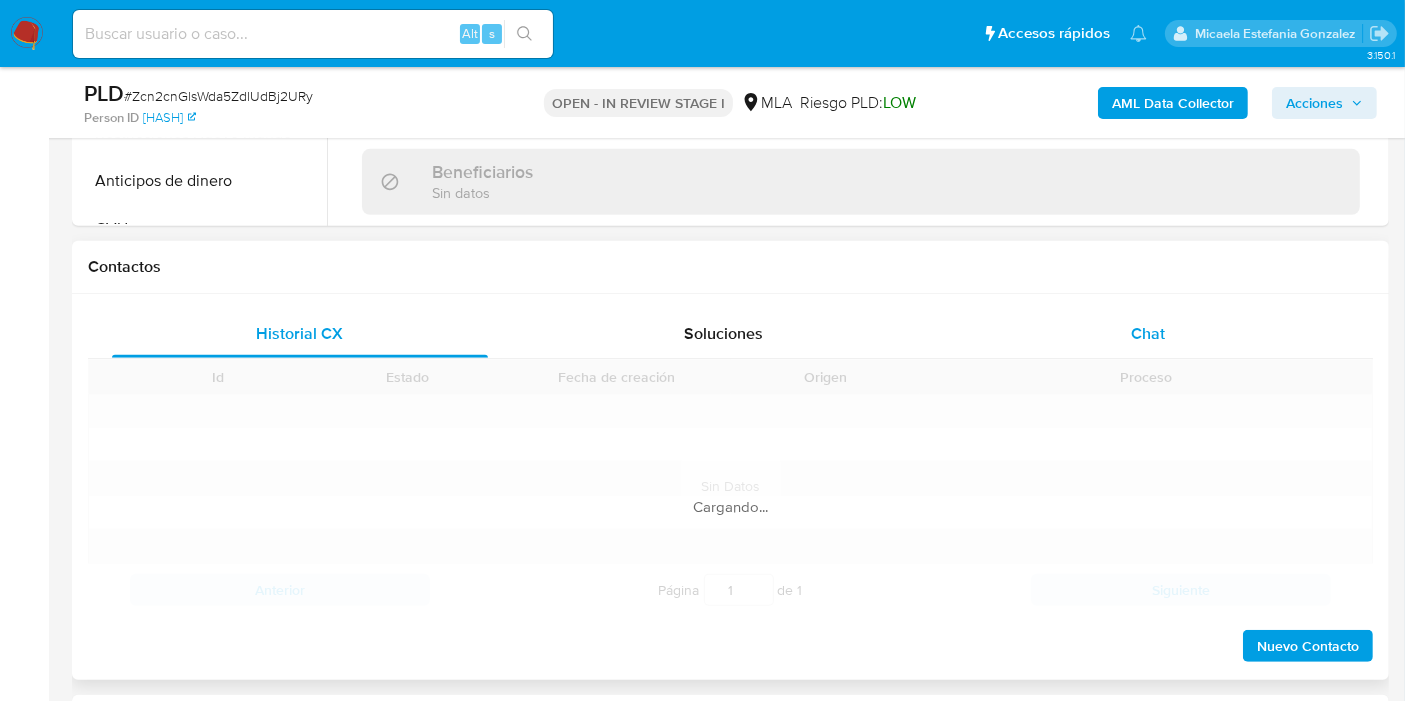 click on "Chat" at bounding box center (1148, 334) 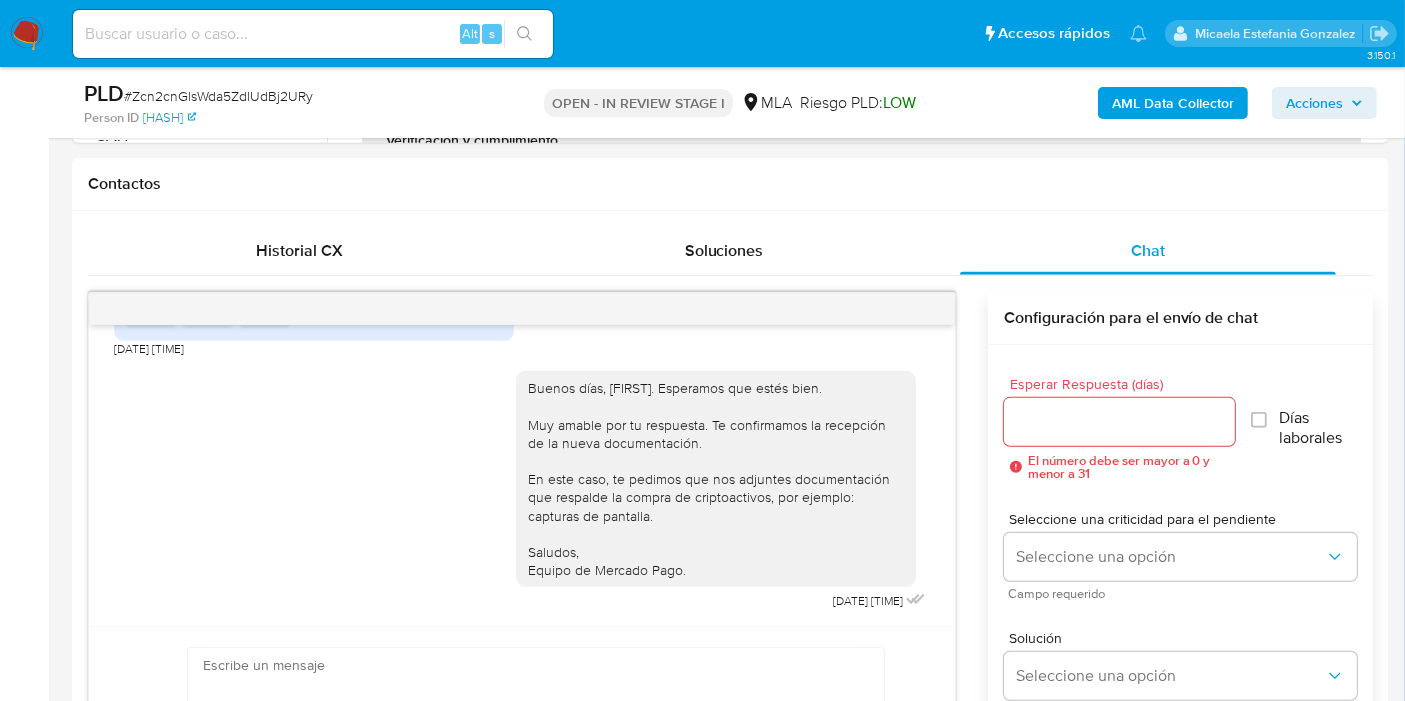 select on "10" 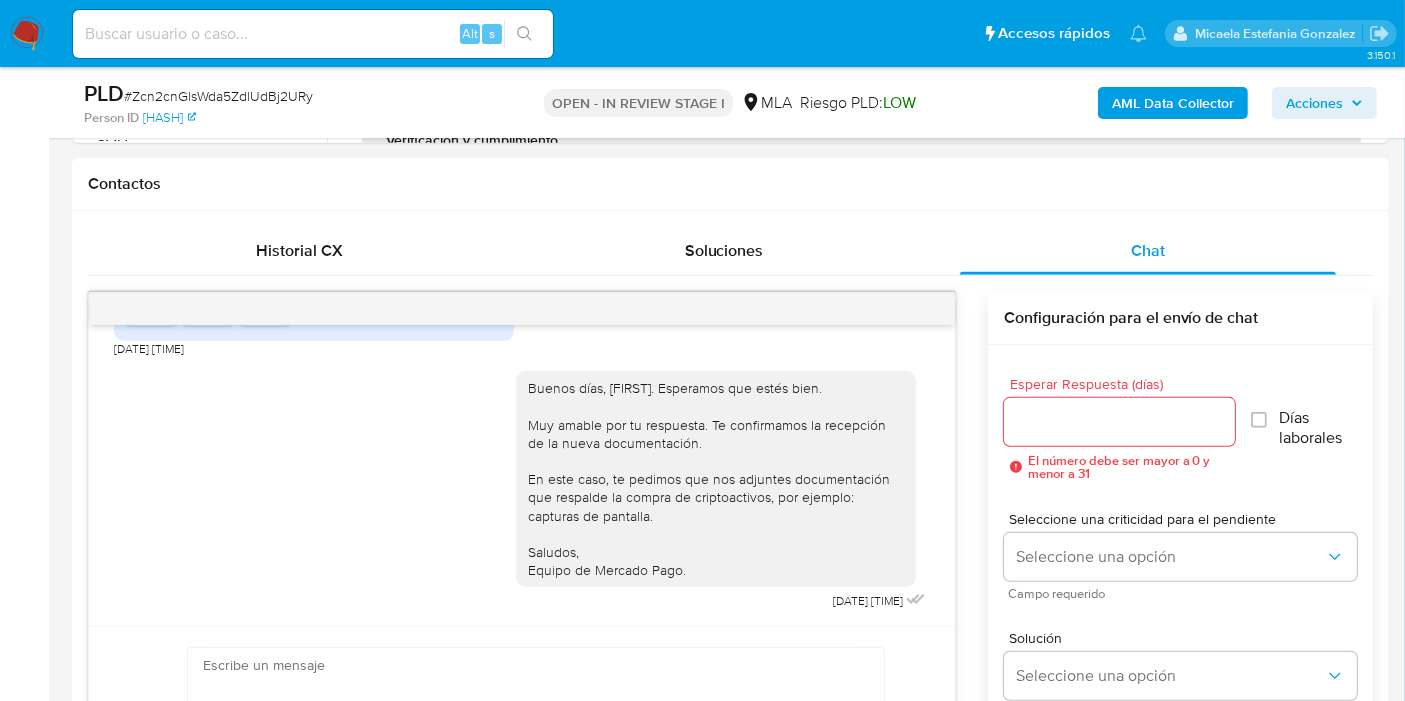 scroll, scrollTop: 2833, scrollLeft: 0, axis: vertical 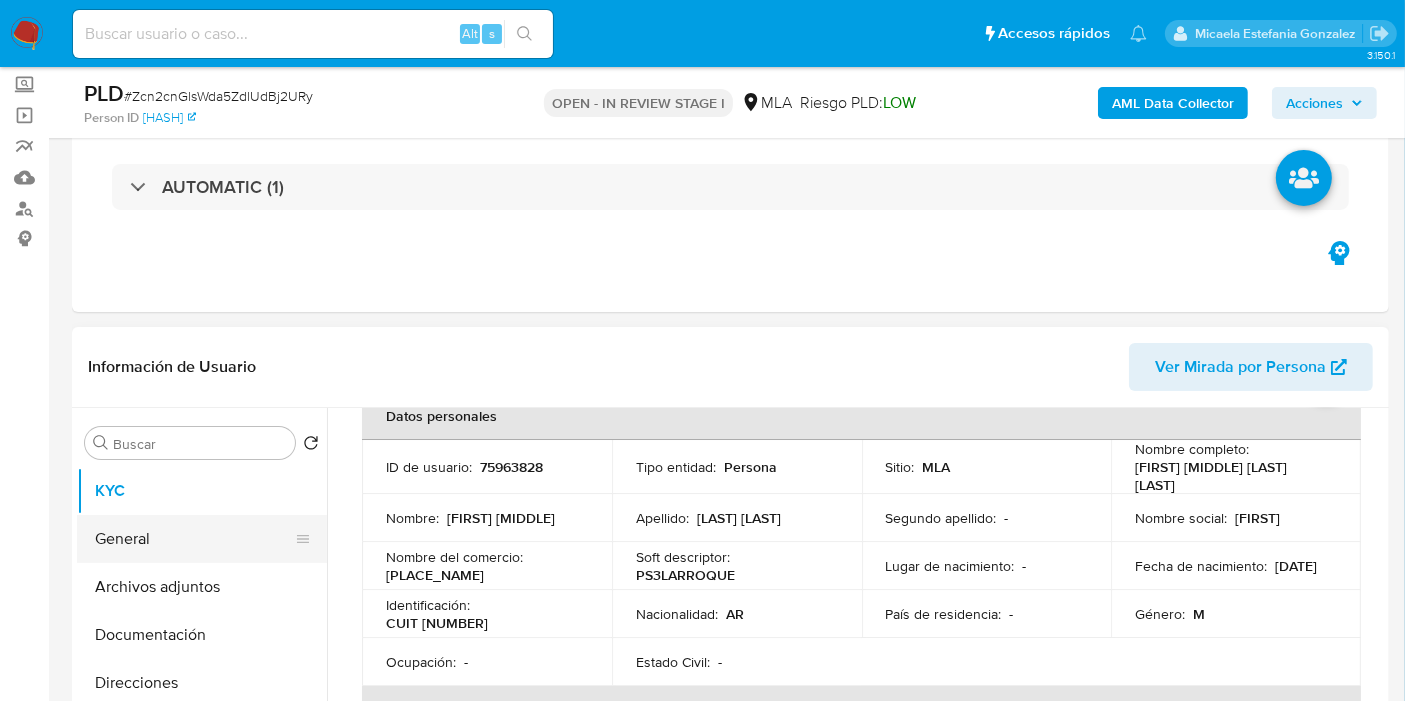 click on "General" at bounding box center [194, 539] 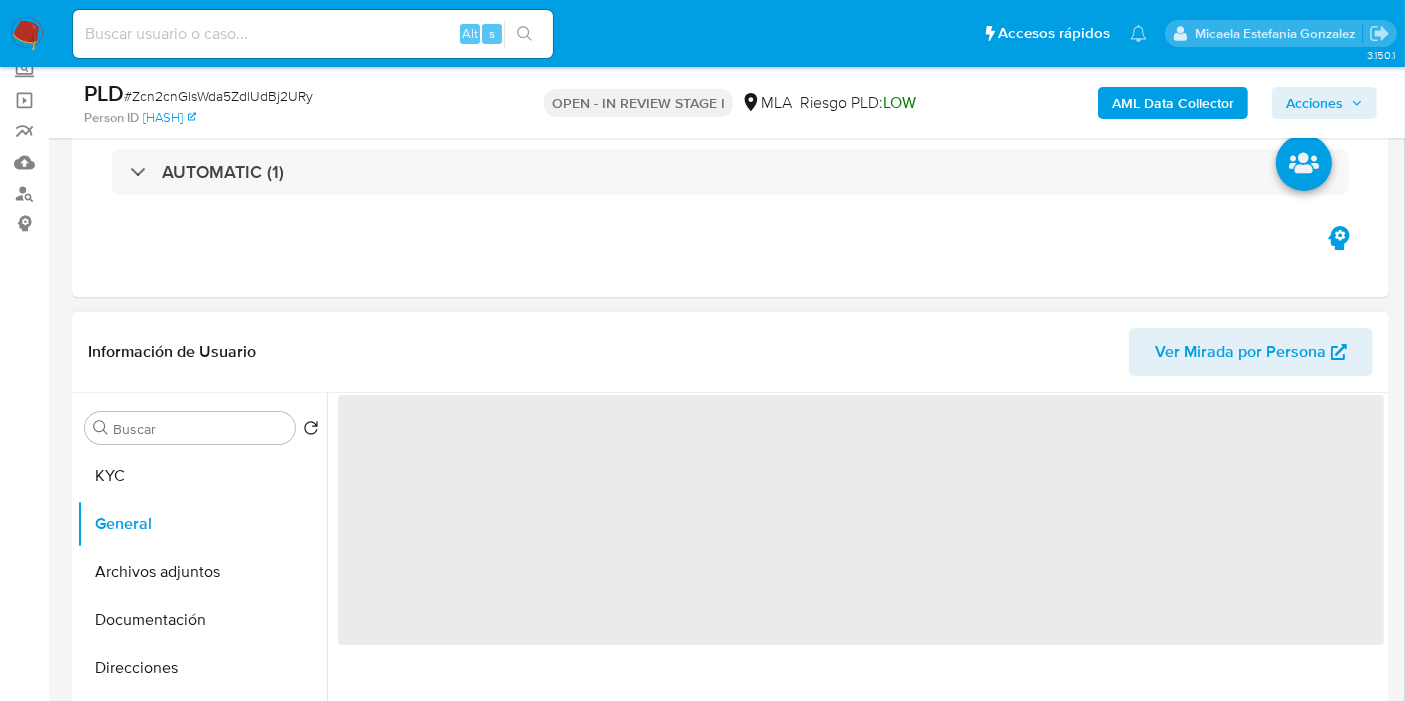 scroll, scrollTop: 222, scrollLeft: 0, axis: vertical 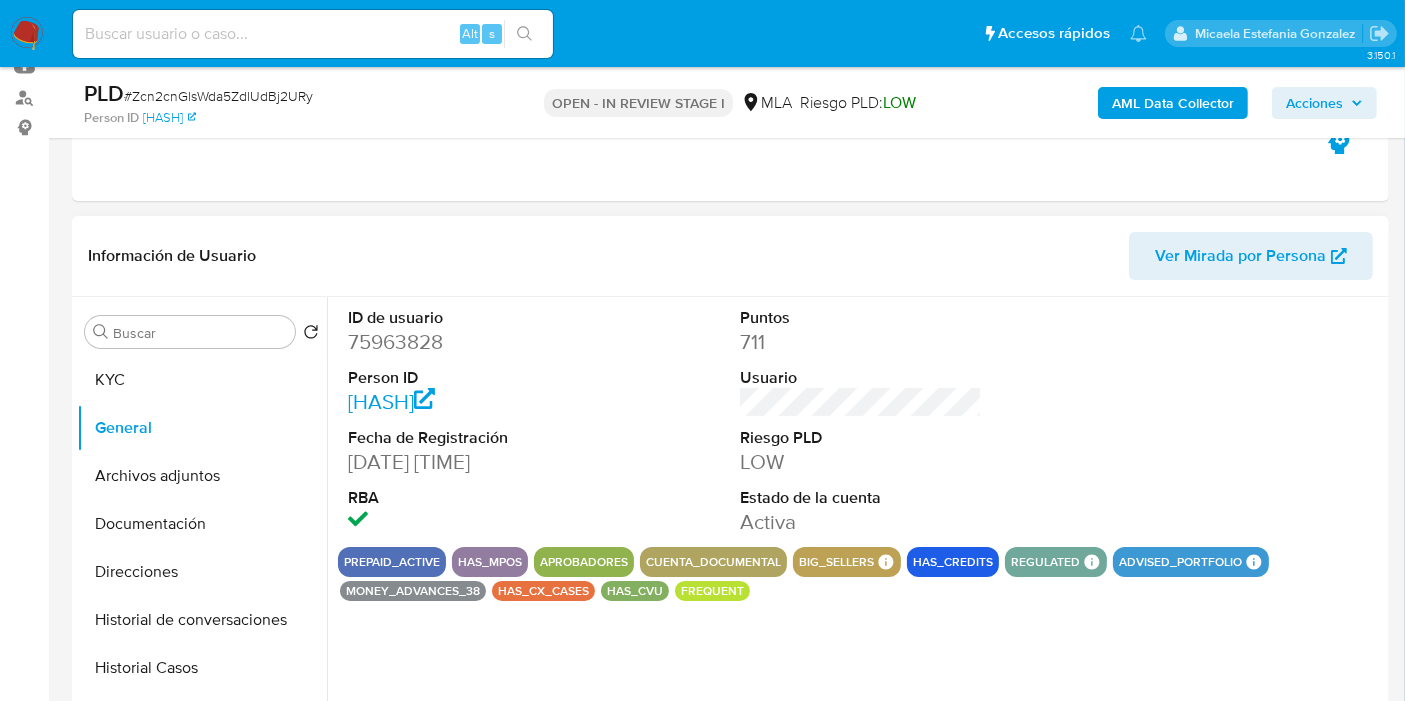 click on "75963828" at bounding box center (469, 342) 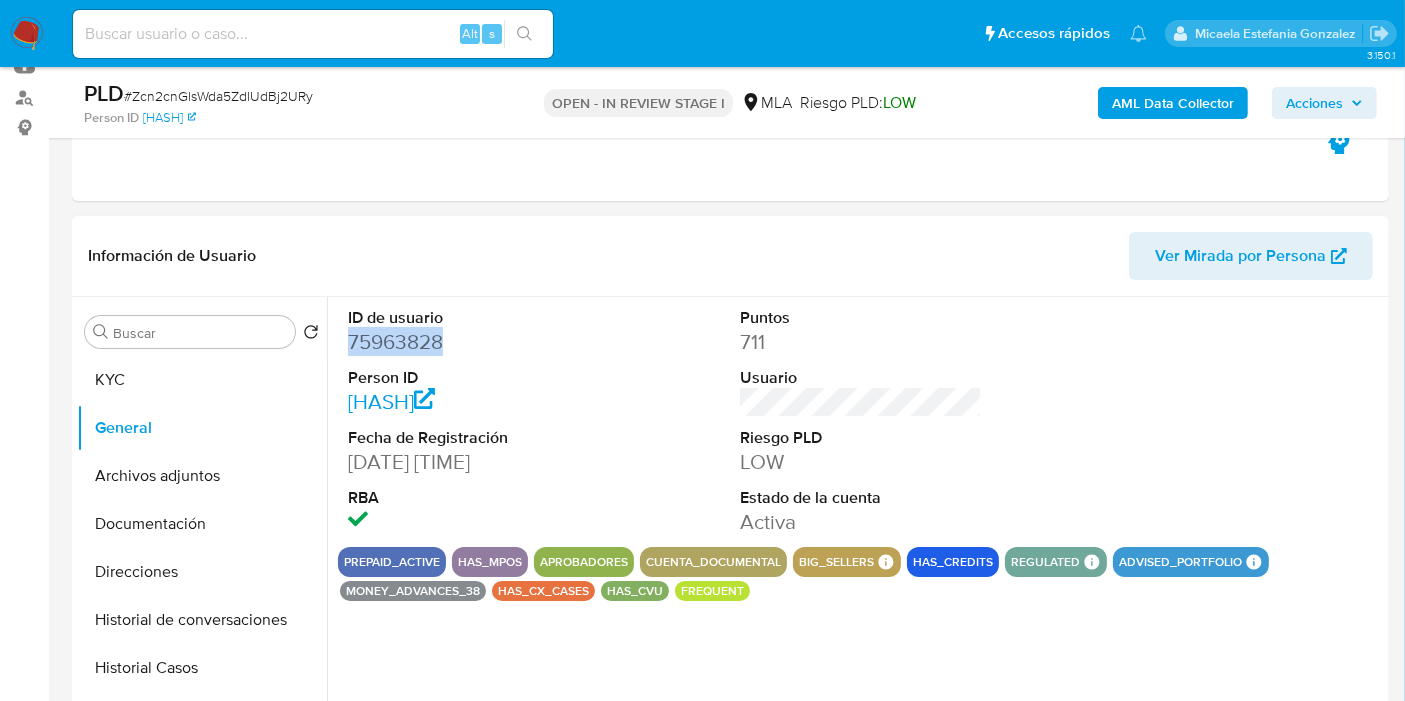click on "75963828" at bounding box center [469, 342] 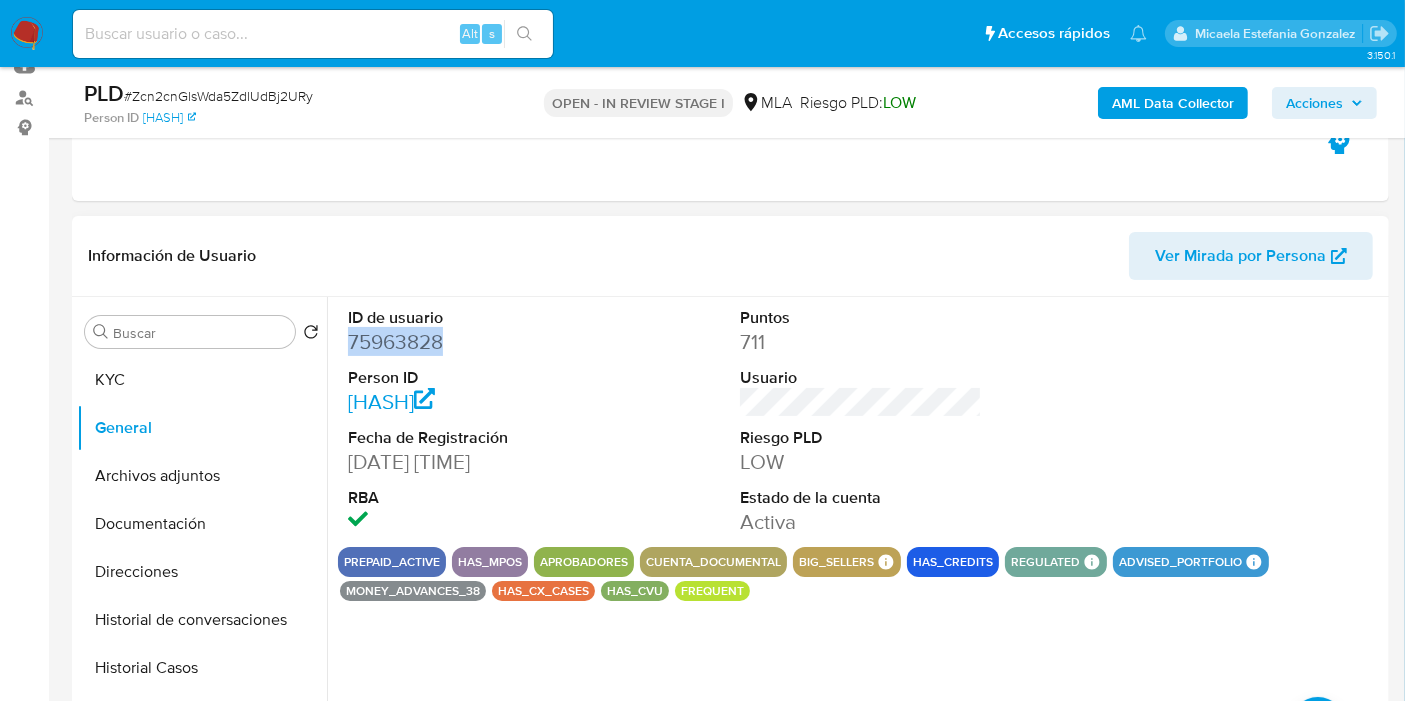 copy on "75963828" 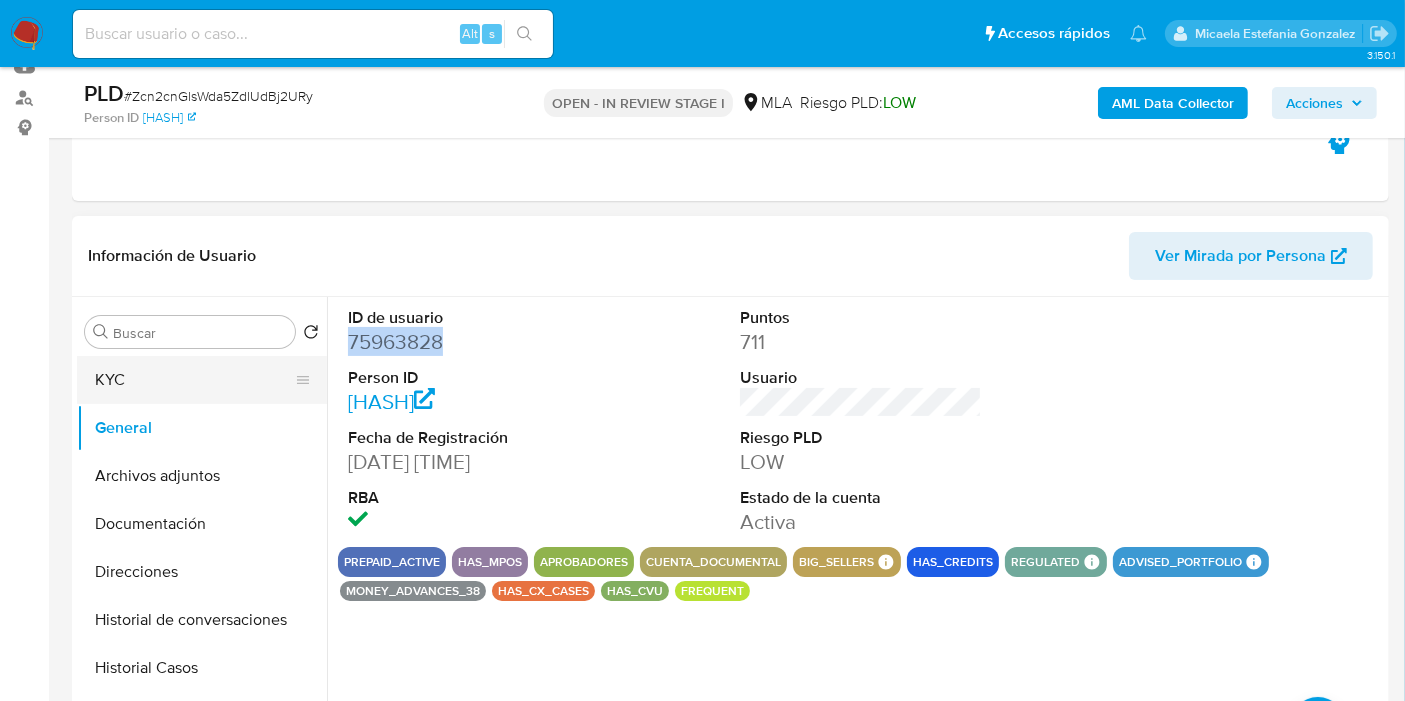 click on "KYC" at bounding box center (194, 380) 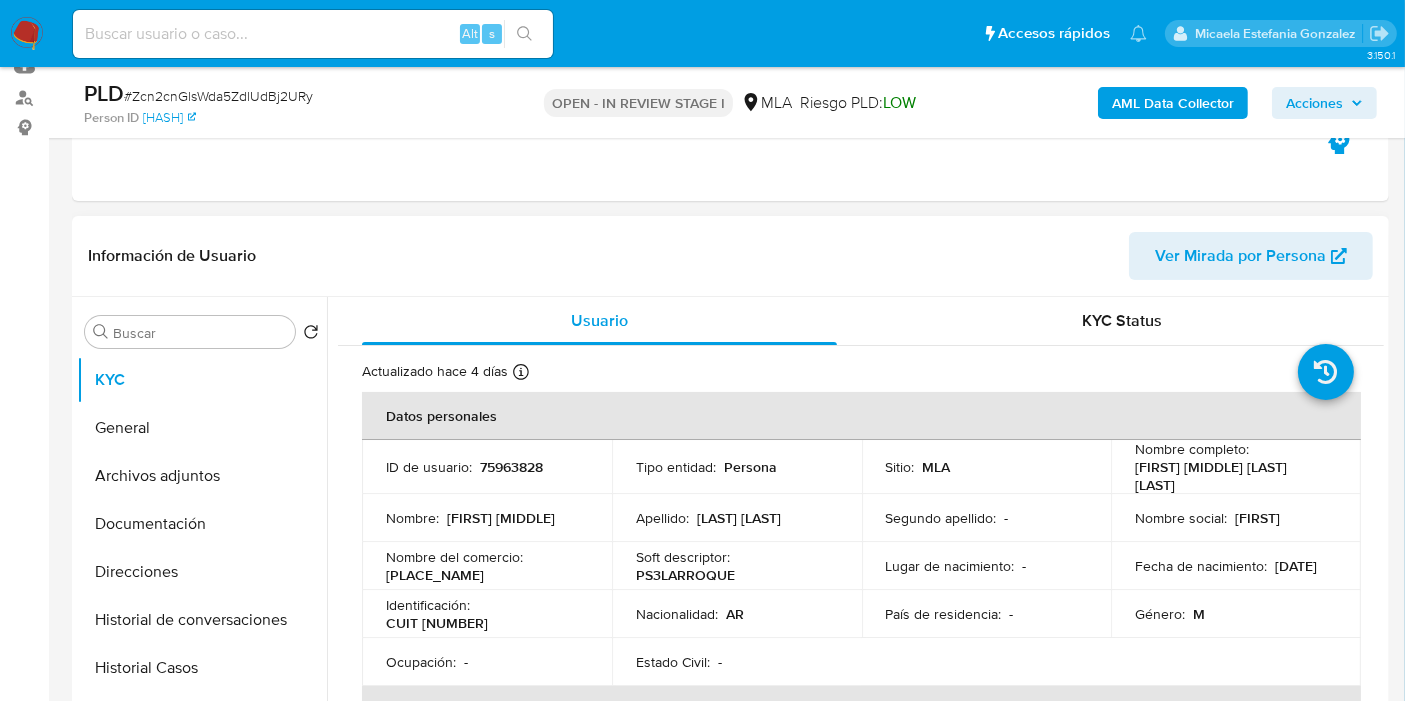 drag, startPoint x: 537, startPoint y: 616, endPoint x: 427, endPoint y: 618, distance: 110.01818 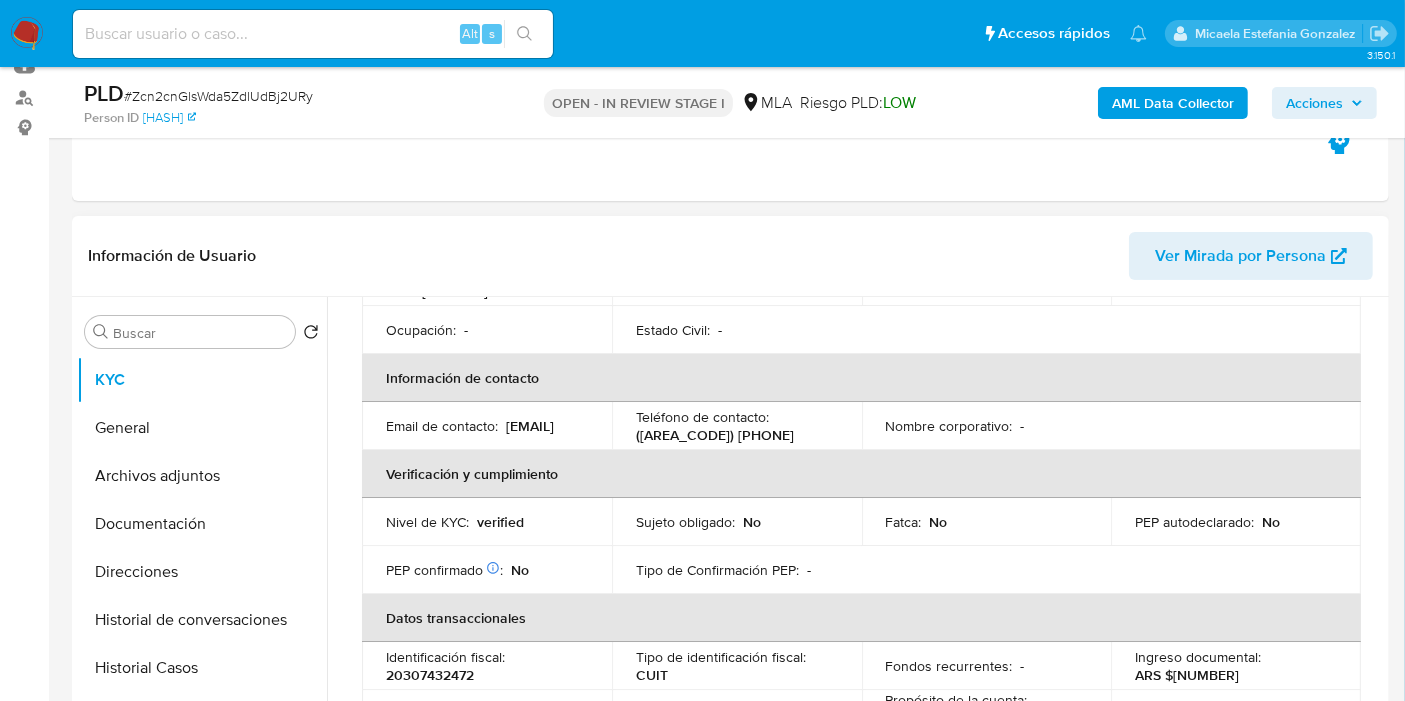 scroll, scrollTop: 333, scrollLeft: 0, axis: vertical 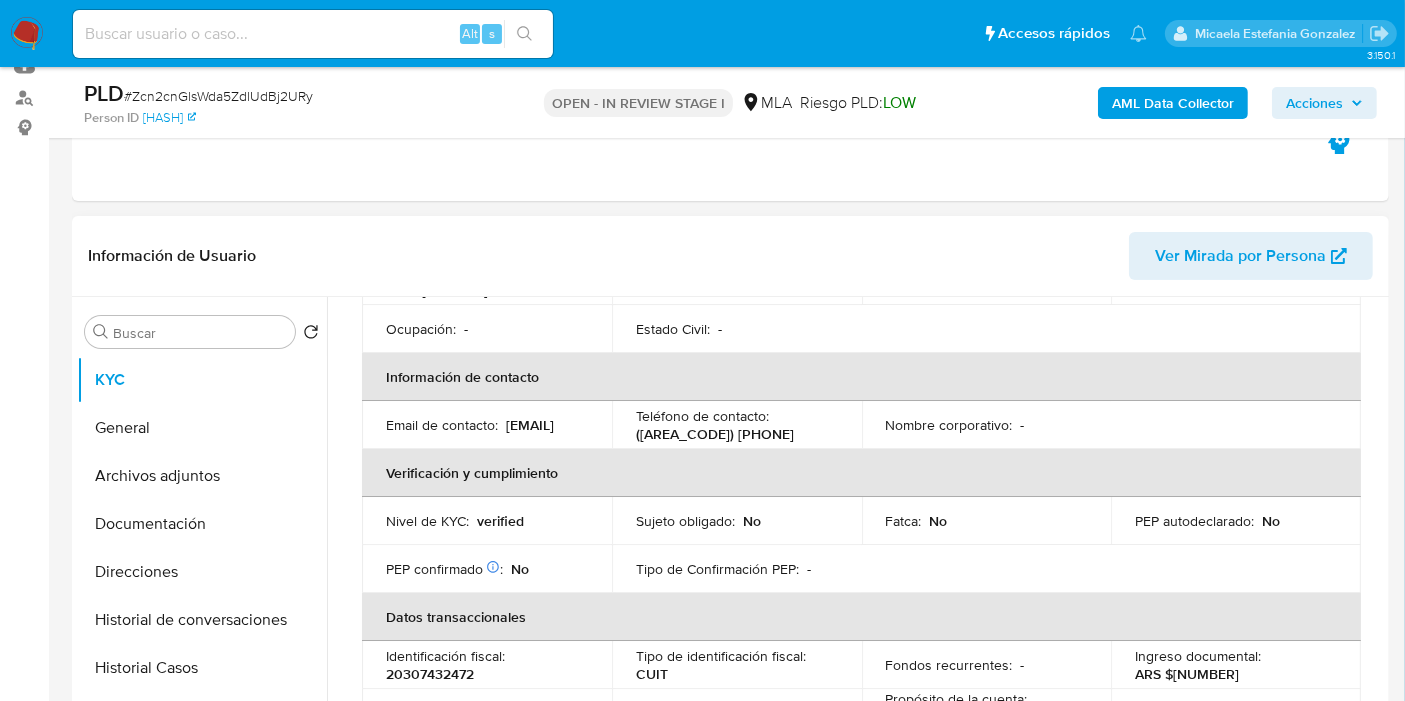 drag, startPoint x: 551, startPoint y: 422, endPoint x: 385, endPoint y: 426, distance: 166.04819 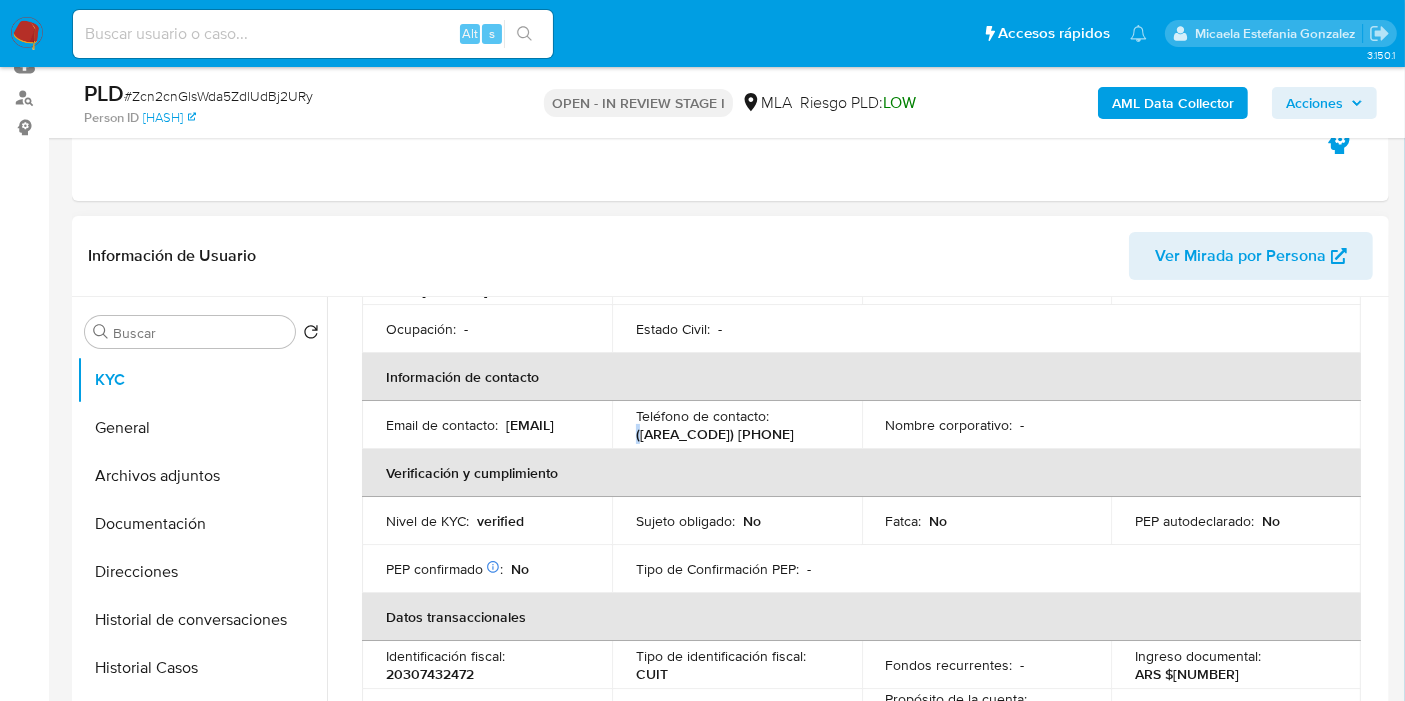 click on "(11) 23289433" at bounding box center (715, 434) 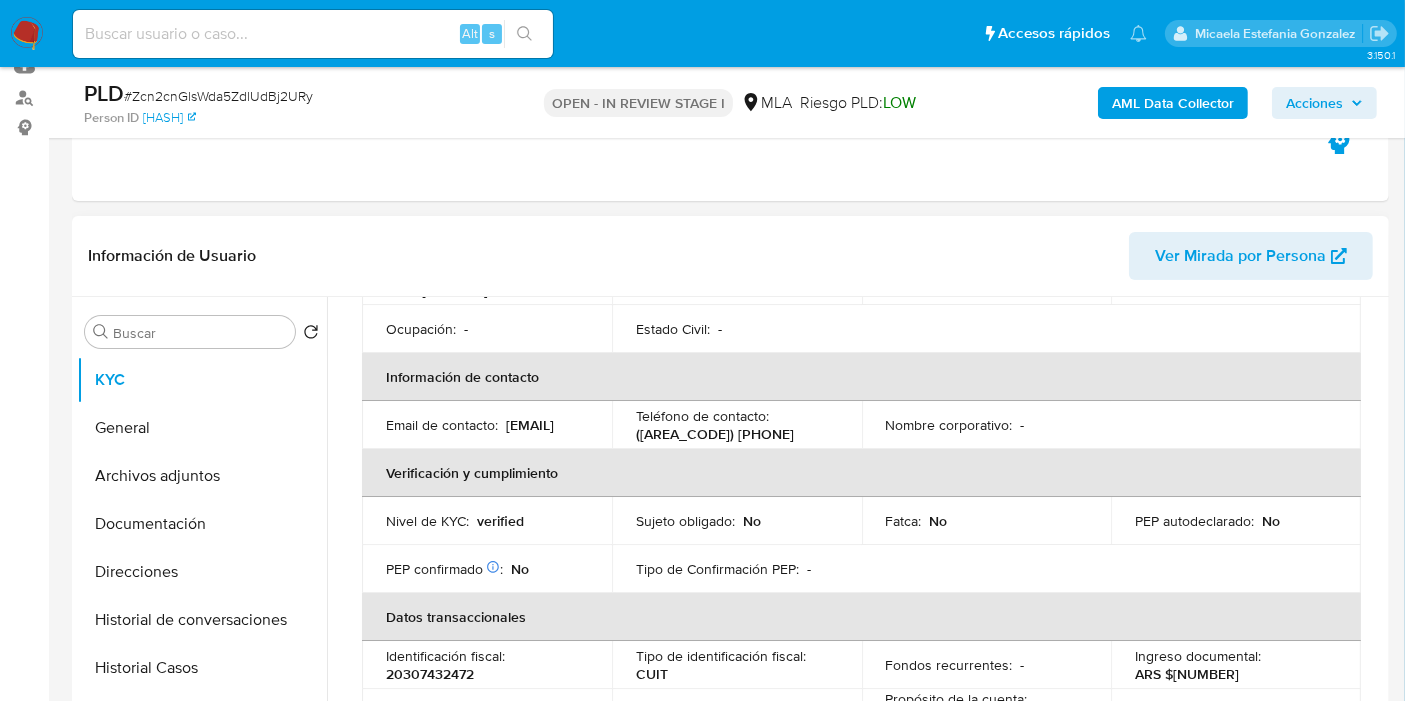 click on "(11) 23289433" at bounding box center [715, 434] 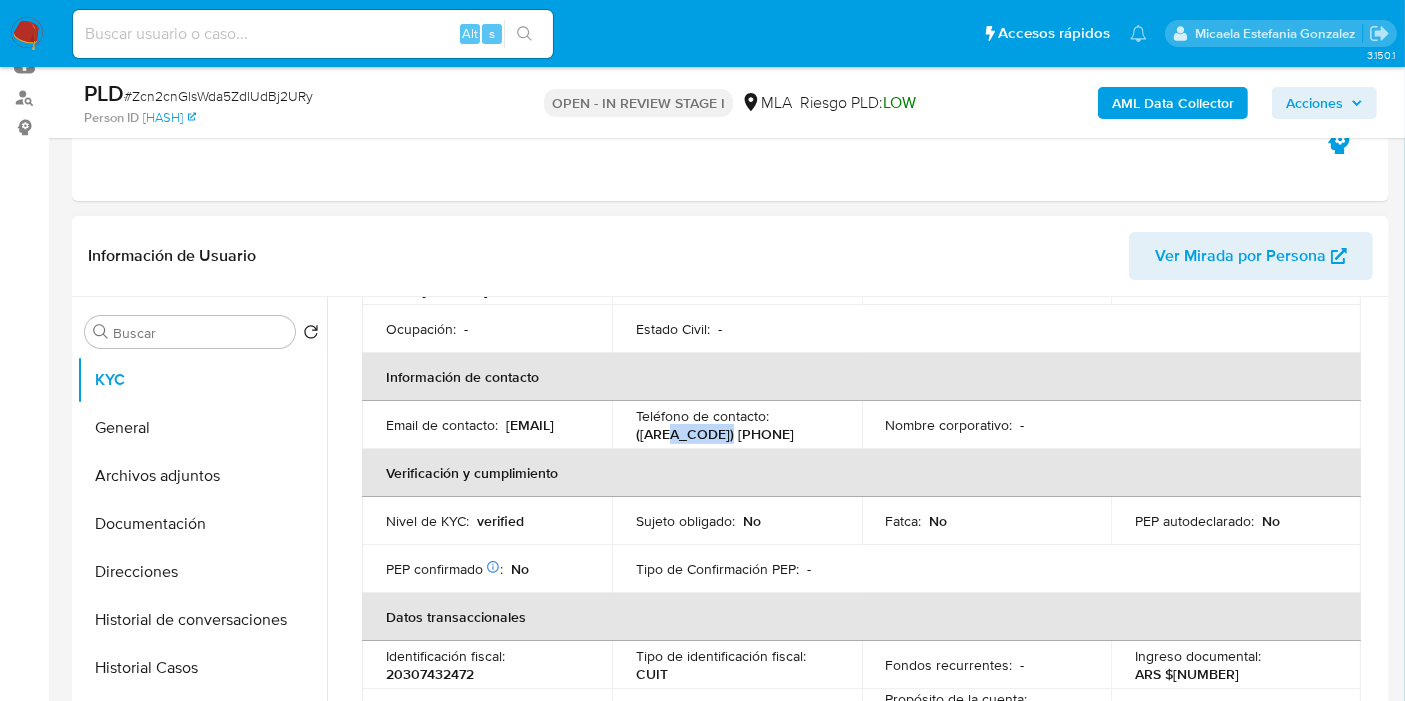 click on "(11) 23289433" at bounding box center (715, 434) 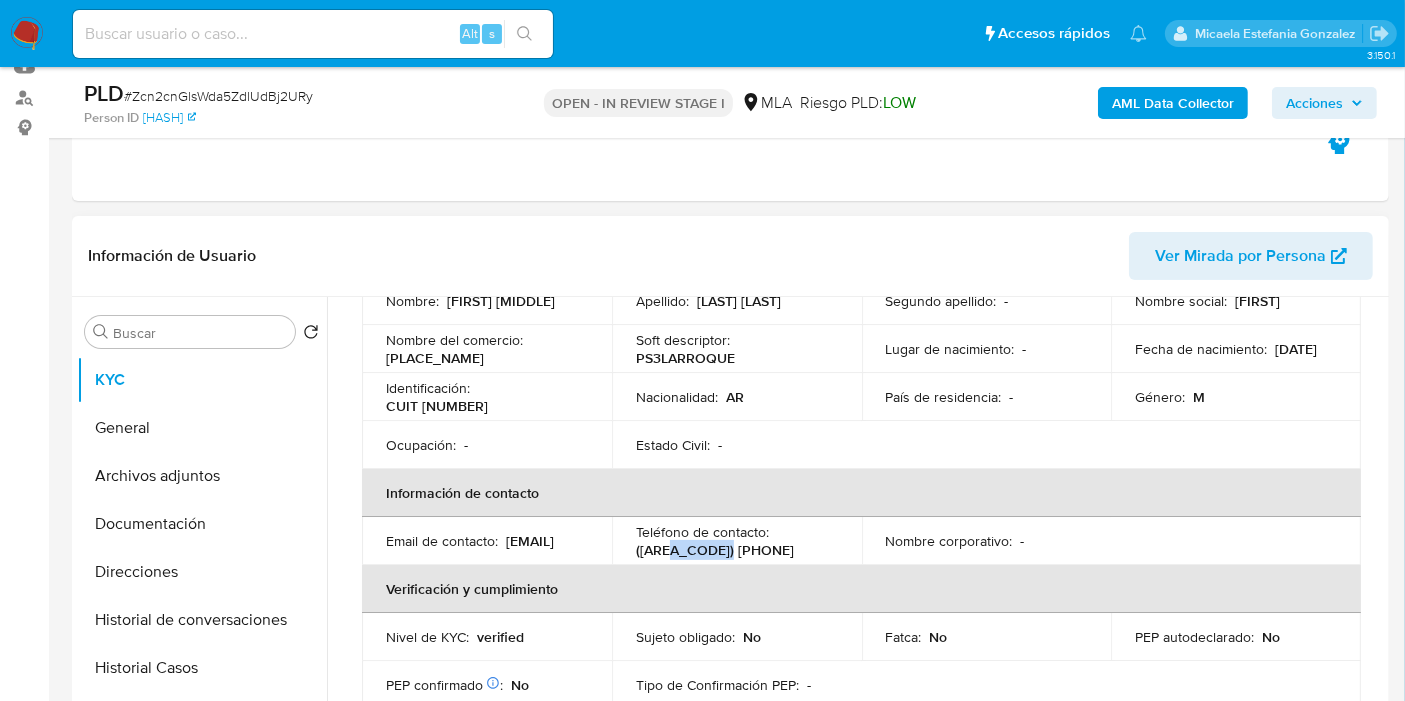 scroll, scrollTop: 0, scrollLeft: 0, axis: both 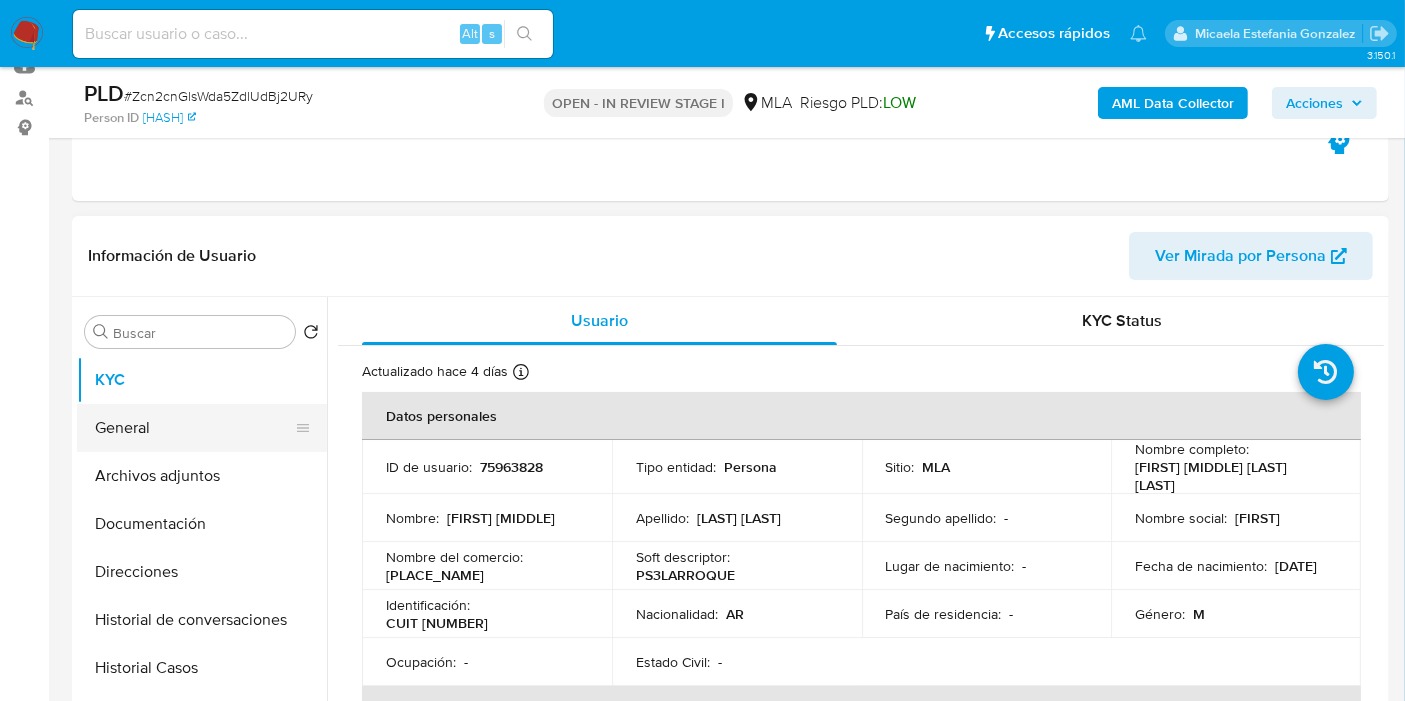 click on "General" at bounding box center [194, 428] 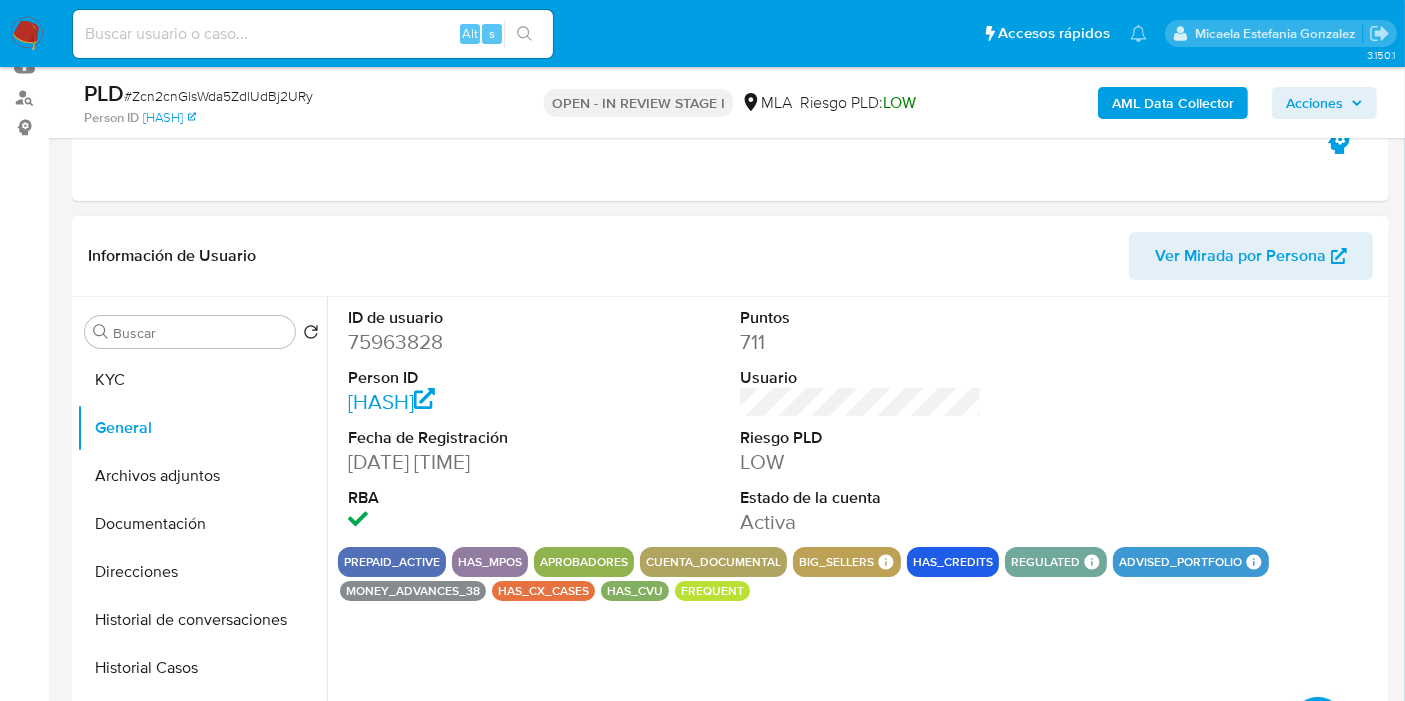 click on "75963828" at bounding box center (469, 342) 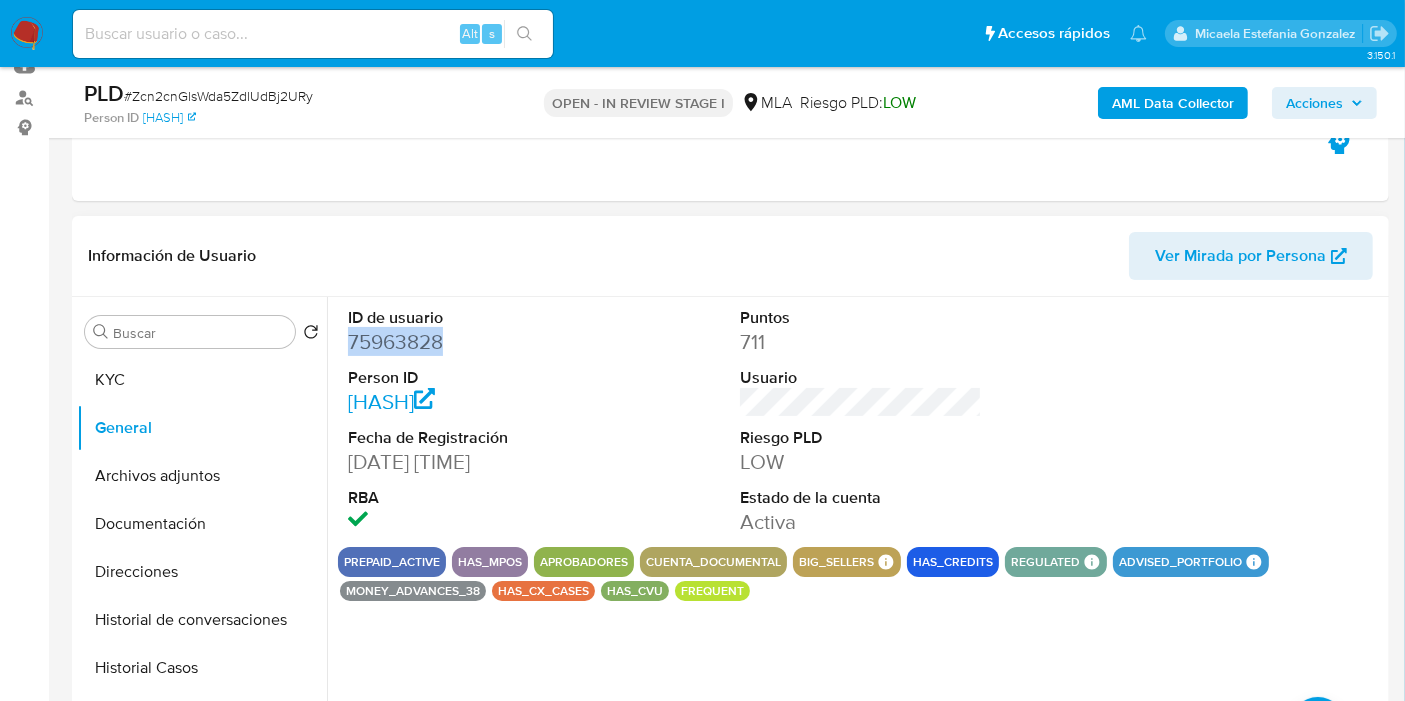 copy on "75963828" 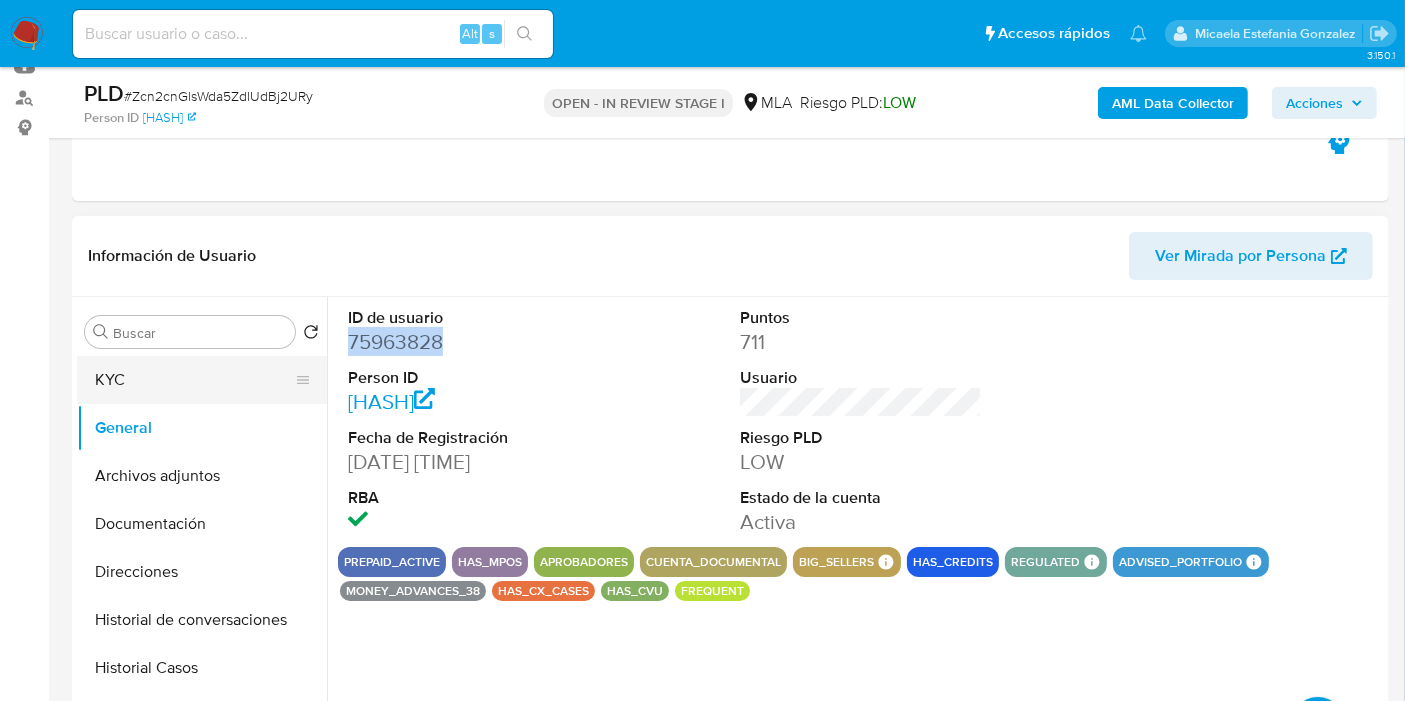 click on "KYC" at bounding box center (194, 380) 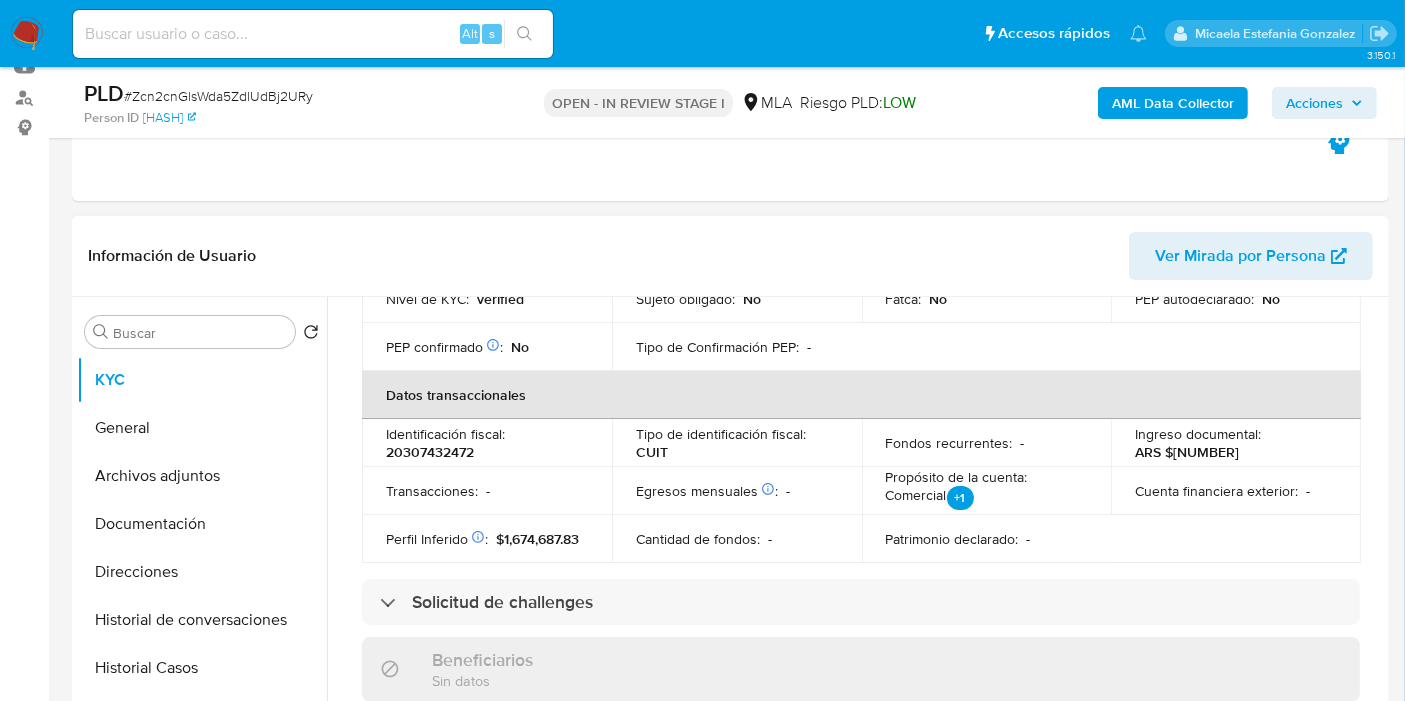scroll, scrollTop: 1083, scrollLeft: 0, axis: vertical 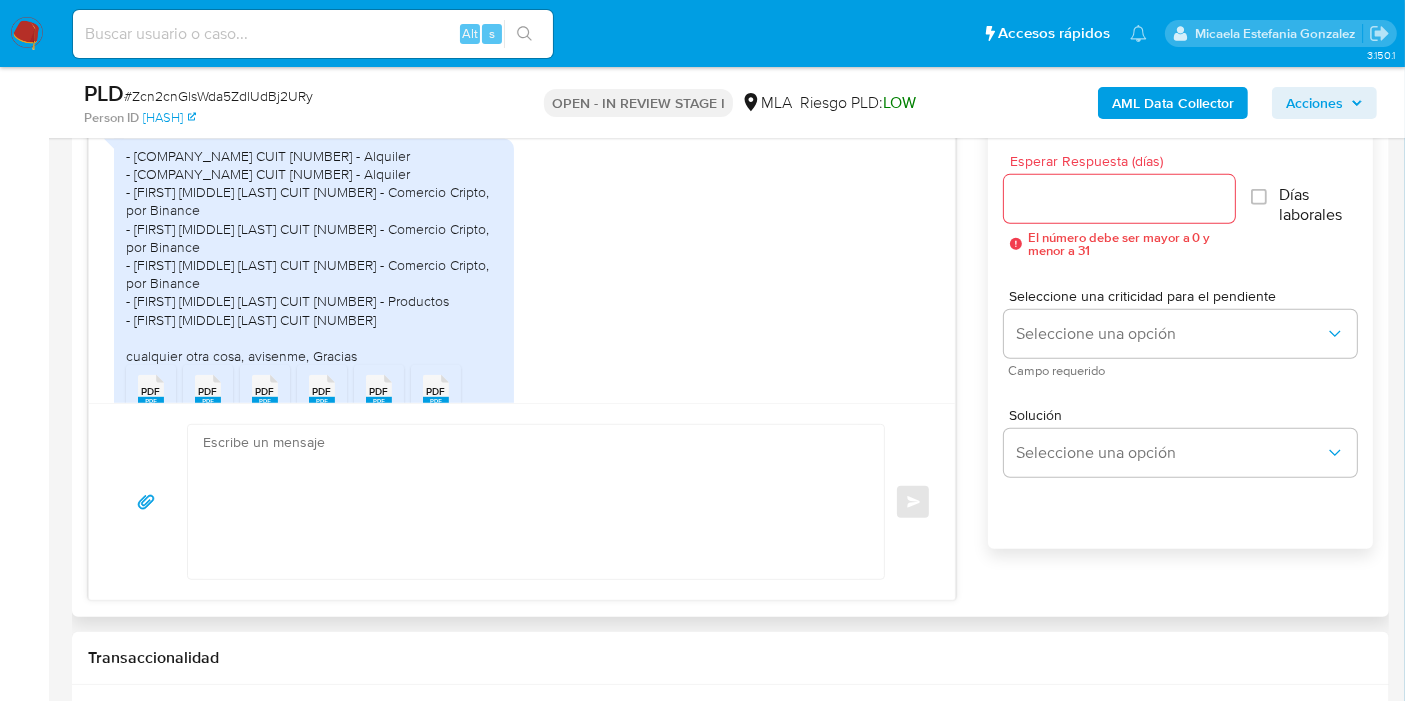 click on "- Irsa Inversiones Y Representaciones Sa CUIT 30525322749 - Alquiler
- Cencosud Sa CUIT 30590360763 - Alquiler
- Santiago Javier Pedro CUIT 20330183986 - Comercio Cripto, por Binance
- Santiago Luis Fernández CUIT 20264804559 - Comercio Cripto, por Binance
- Matias Nahuel Franco CUIT 23413519829 - Comercio Cripto, por Binance
- Roberto Damian Reino CUIT 20294982923 - Productos
- Mauro Ezequiel Marmarides CUIT 20323194522
cualquier otra cosa, avisenme, Gracias" at bounding box center [314, 256] 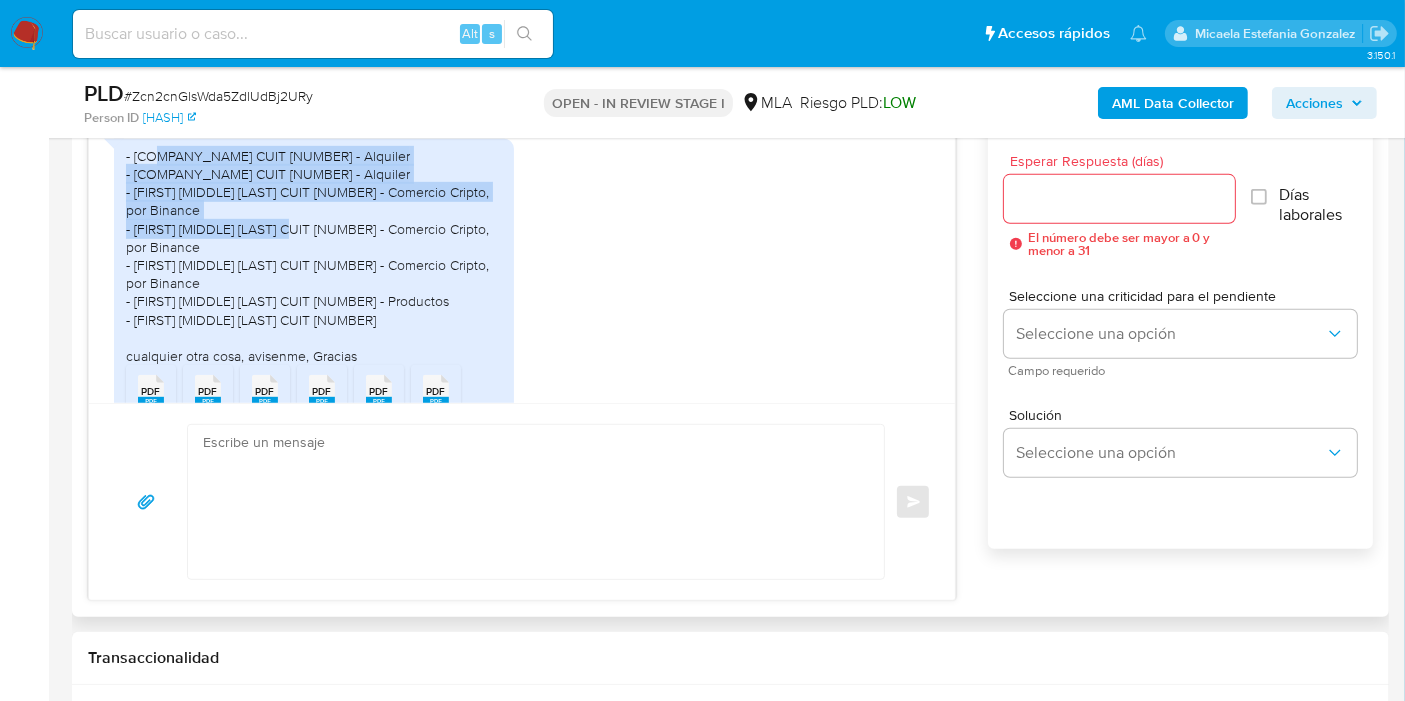 drag, startPoint x: 151, startPoint y: 228, endPoint x: 315, endPoint y: 309, distance: 182.91255 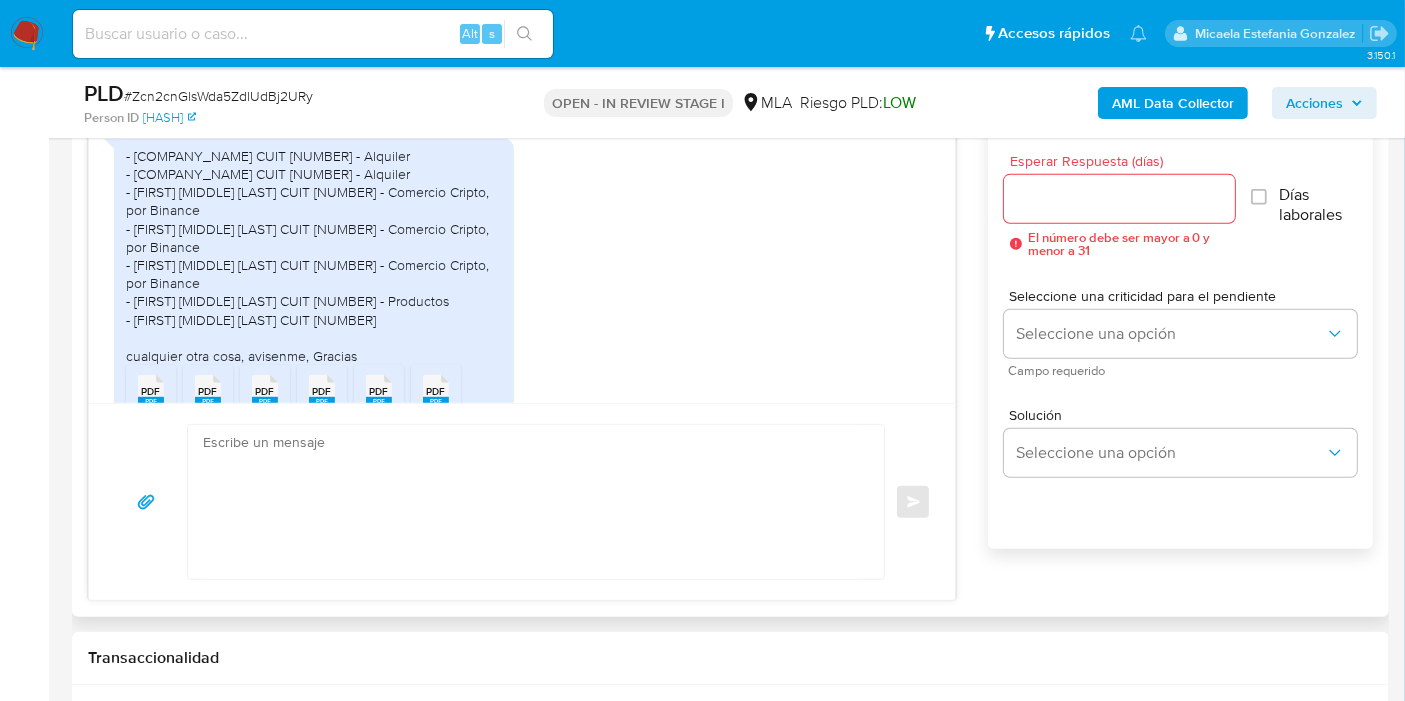 scroll, scrollTop: 2722, scrollLeft: 0, axis: vertical 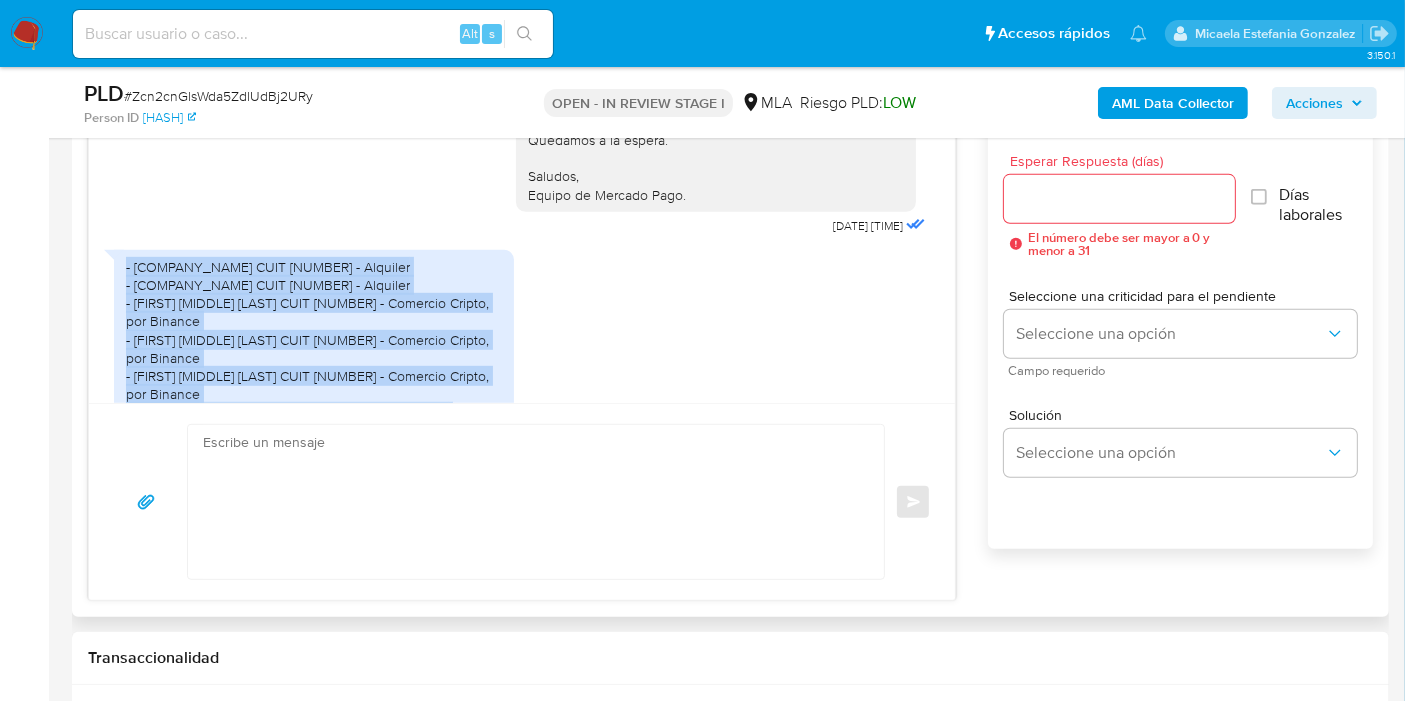 drag, startPoint x: 452, startPoint y: 310, endPoint x: 125, endPoint y: 344, distance: 328.76282 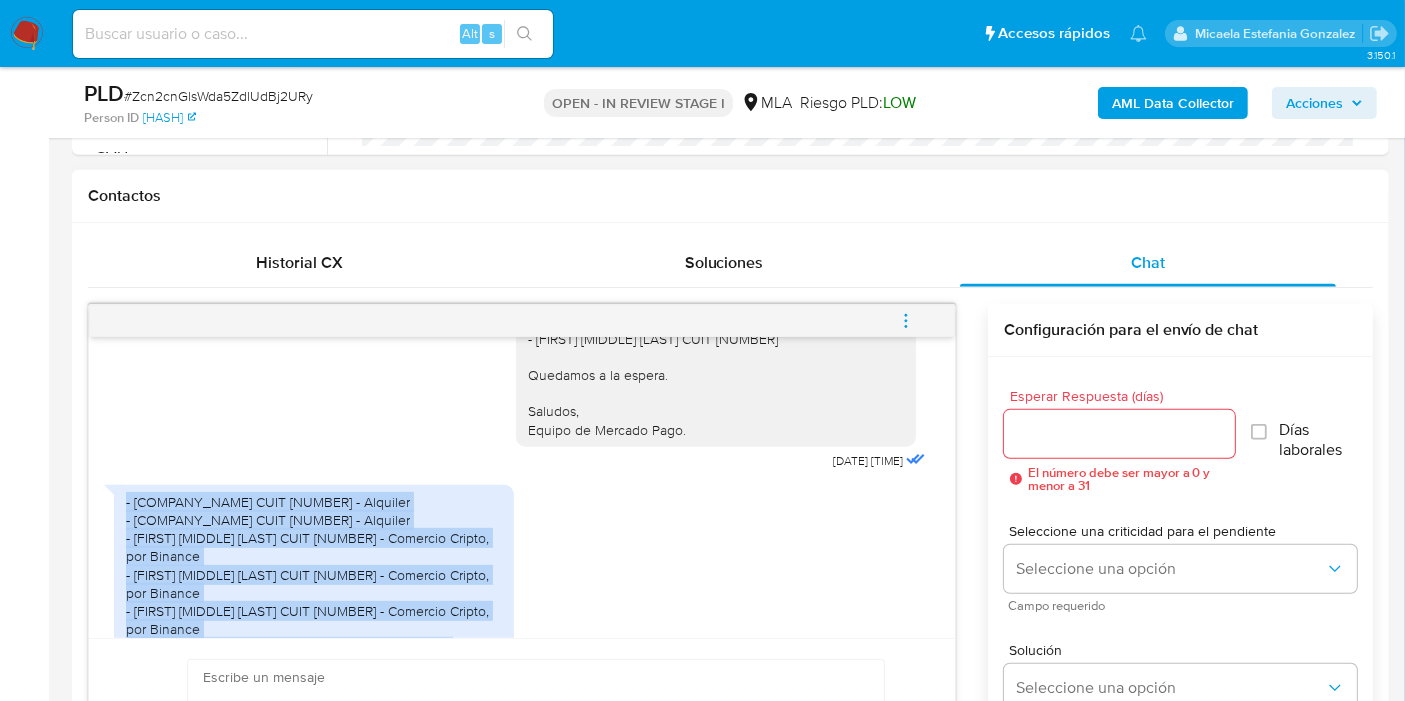 scroll, scrollTop: 666, scrollLeft: 0, axis: vertical 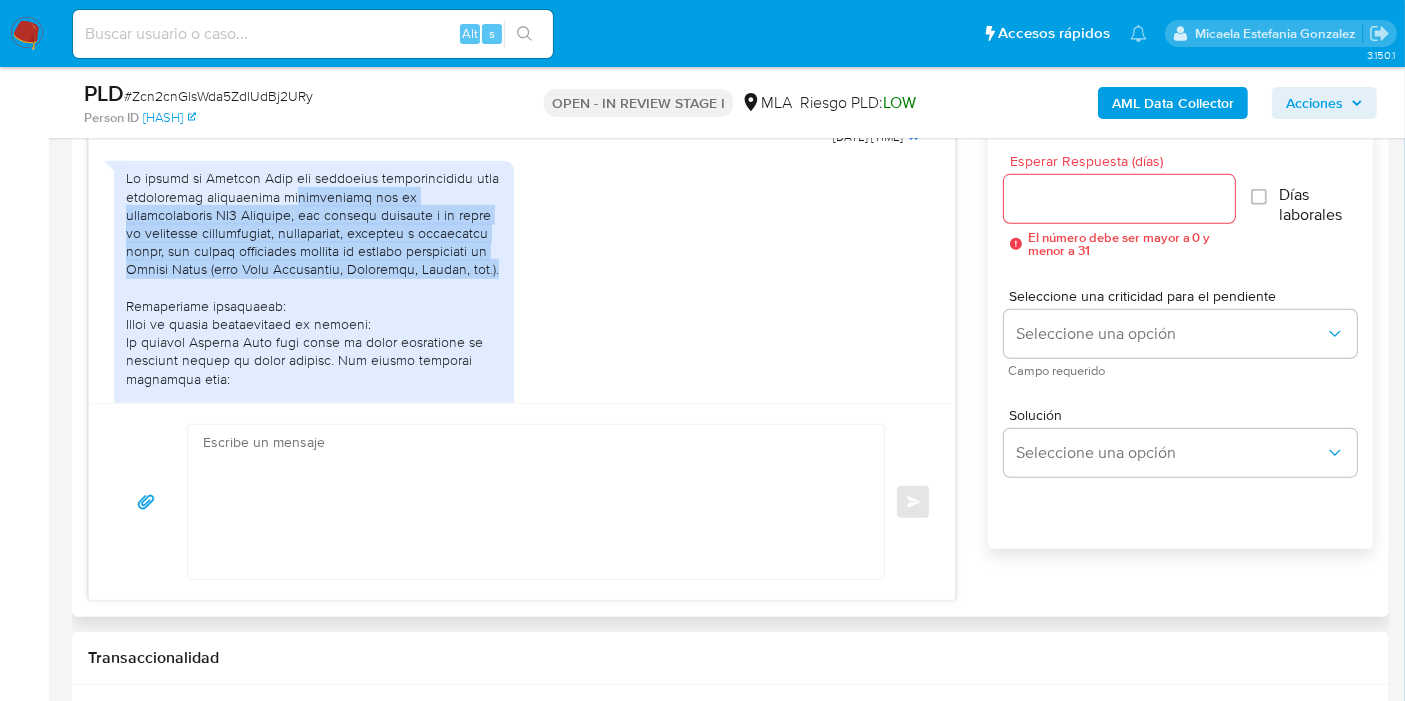 drag, startPoint x: 295, startPoint y: 236, endPoint x: 452, endPoint y: 302, distance: 170.30855 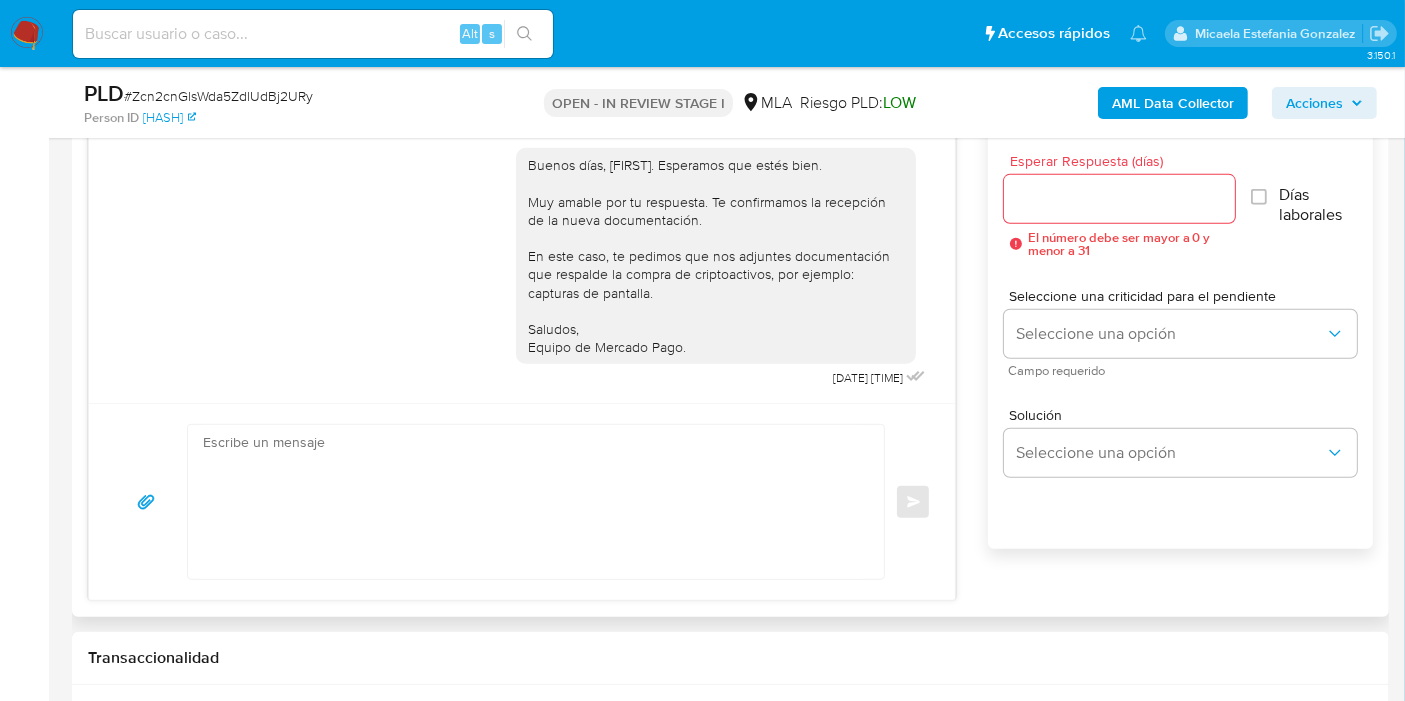 scroll, scrollTop: 2944, scrollLeft: 0, axis: vertical 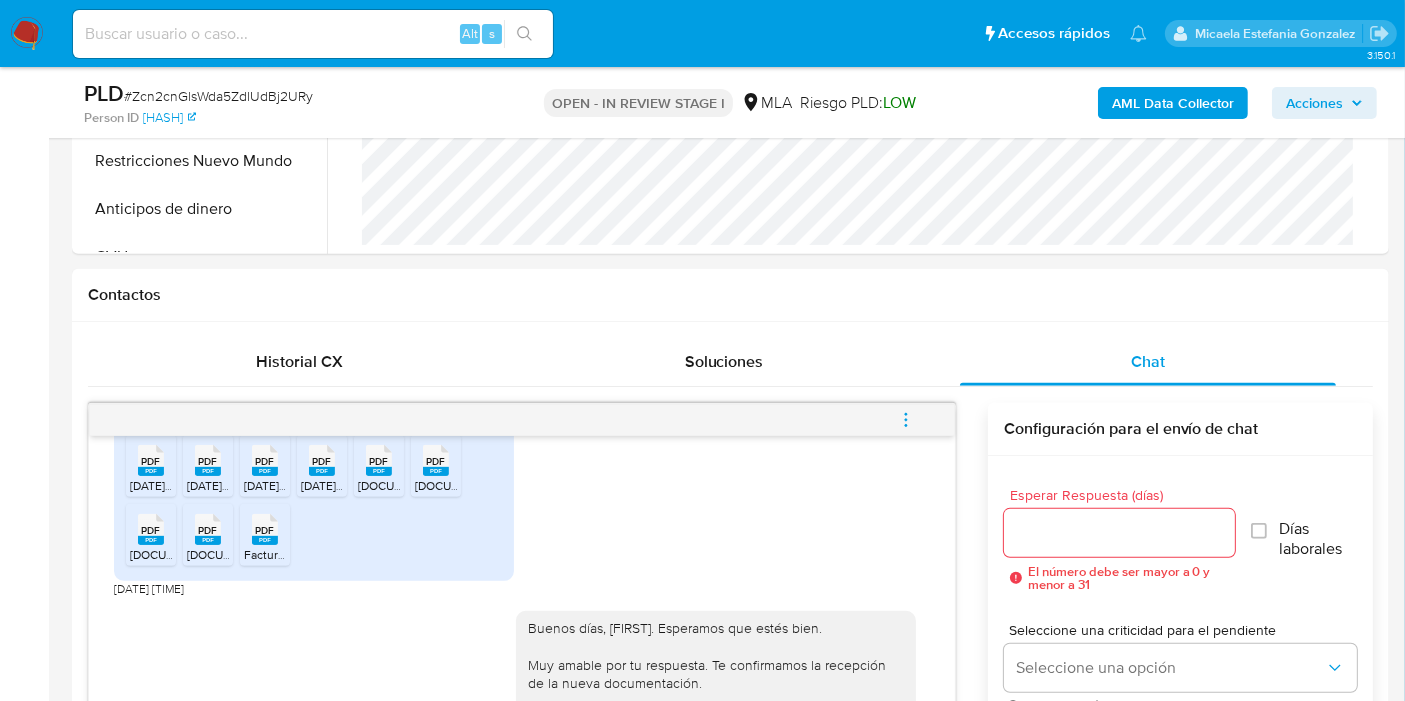 click at bounding box center [906, 420] 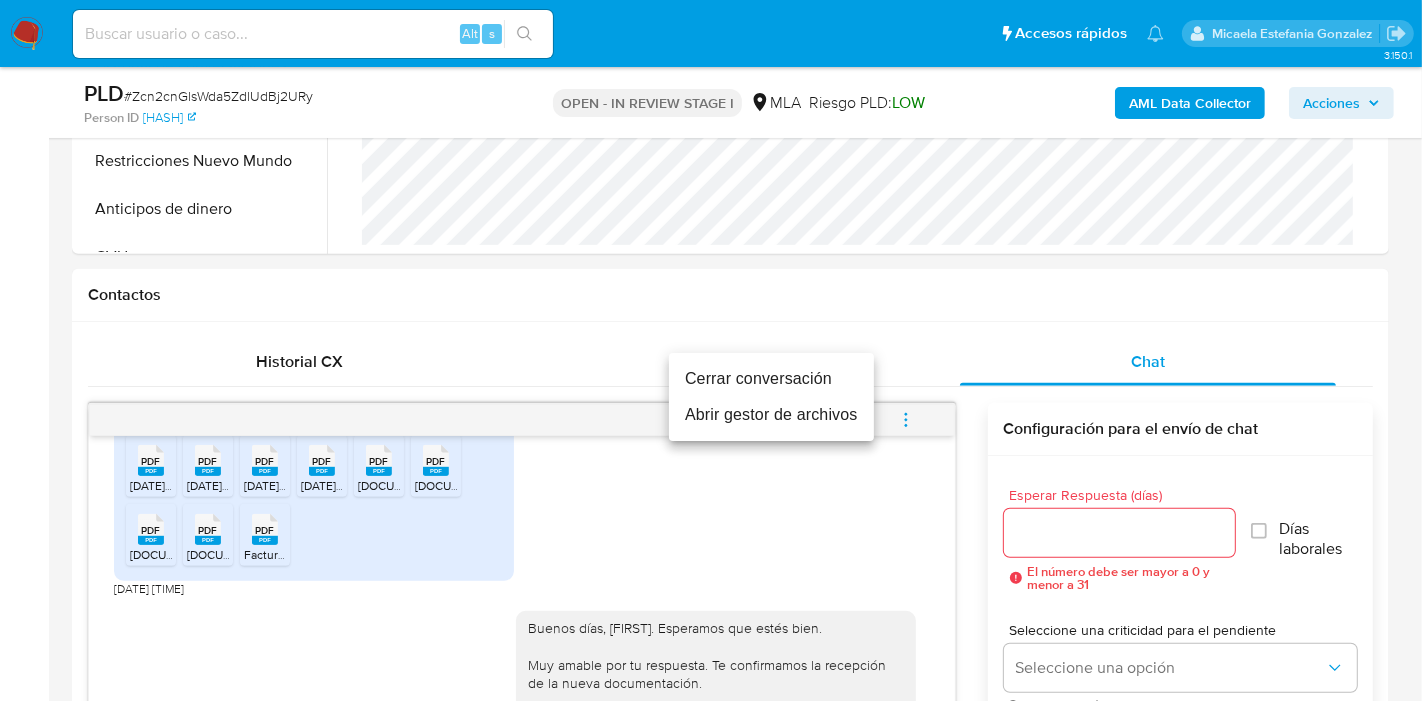 drag, startPoint x: 825, startPoint y: 358, endPoint x: 817, endPoint y: 367, distance: 12.0415945 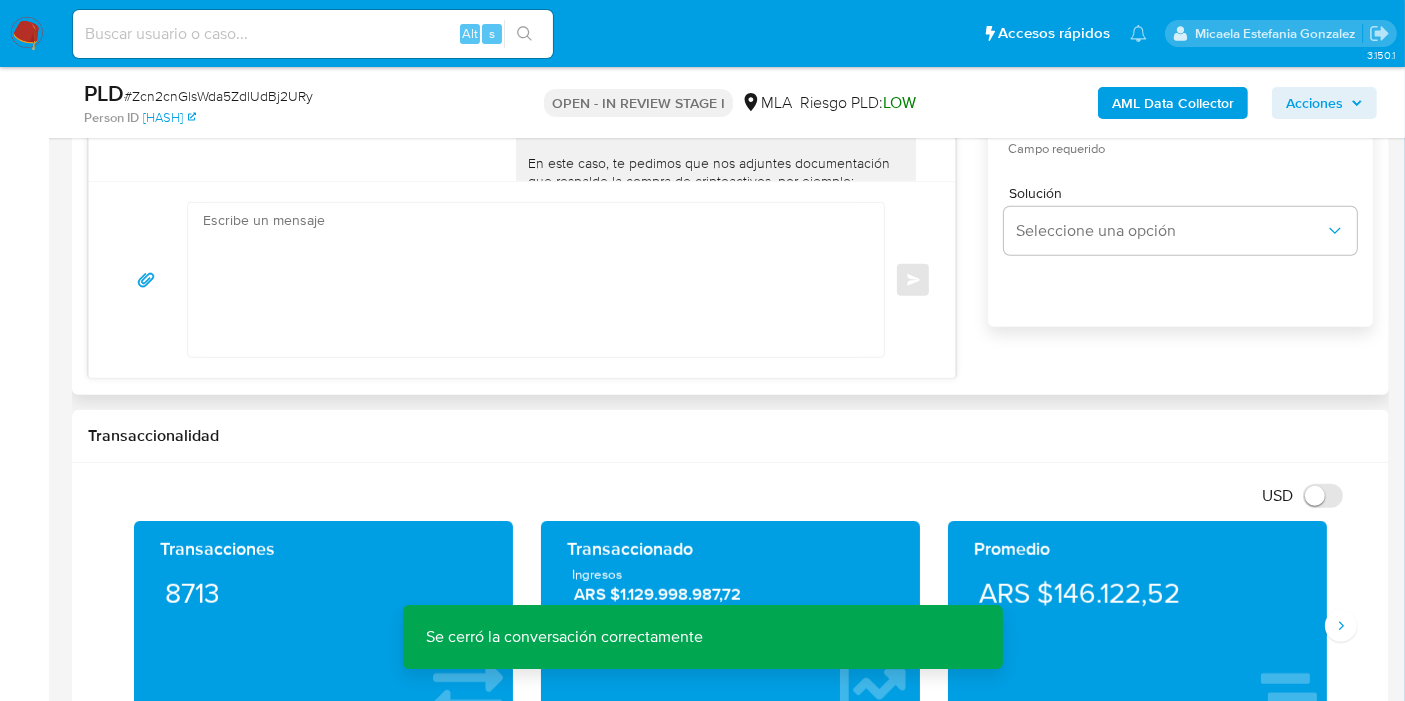 scroll, scrollTop: 888, scrollLeft: 0, axis: vertical 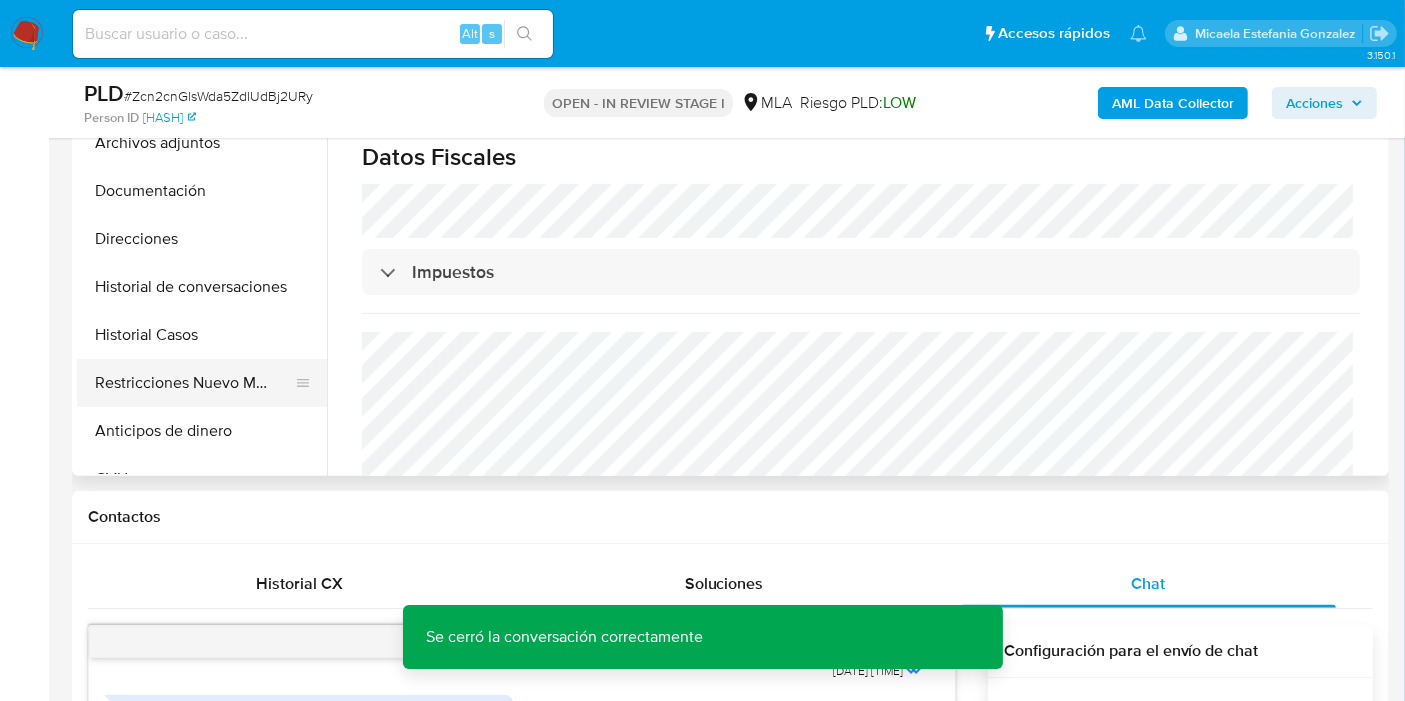 click on "Restricciones Nuevo Mundo" at bounding box center (194, 383) 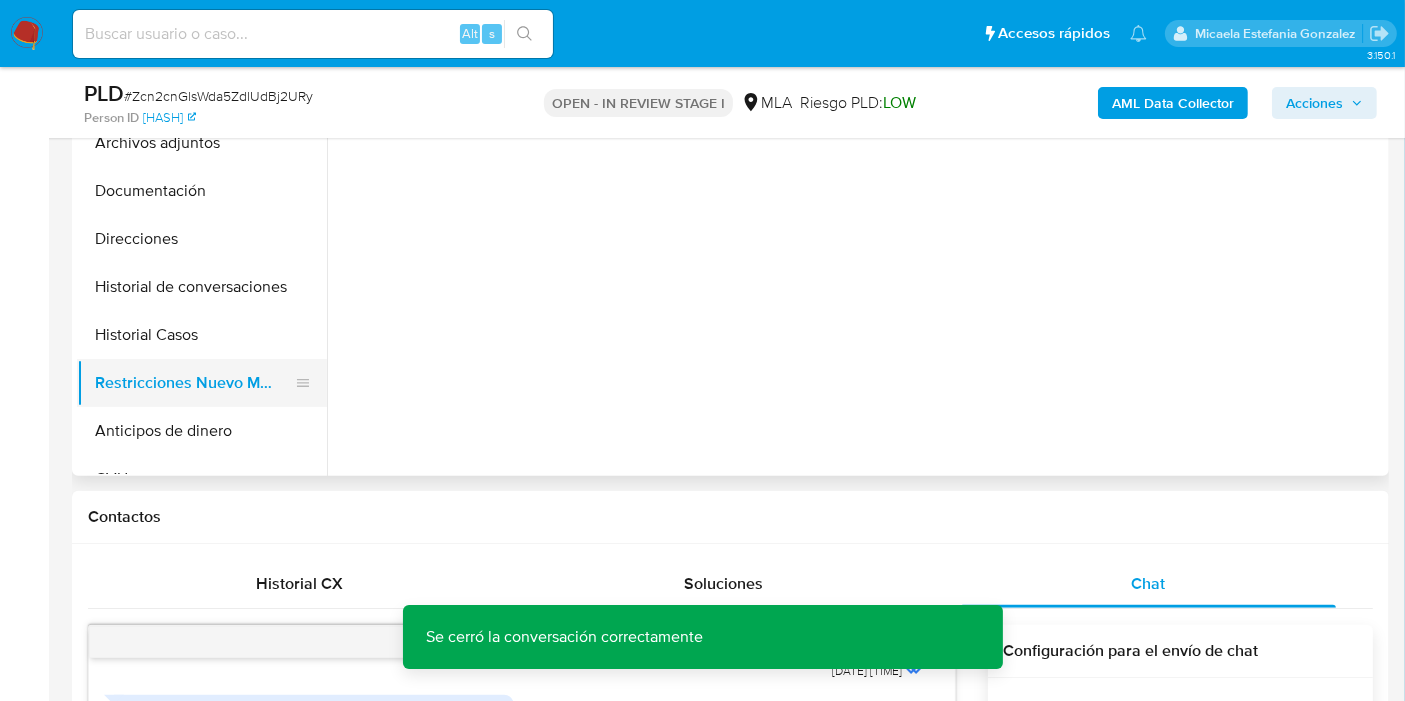 scroll, scrollTop: 0, scrollLeft: 0, axis: both 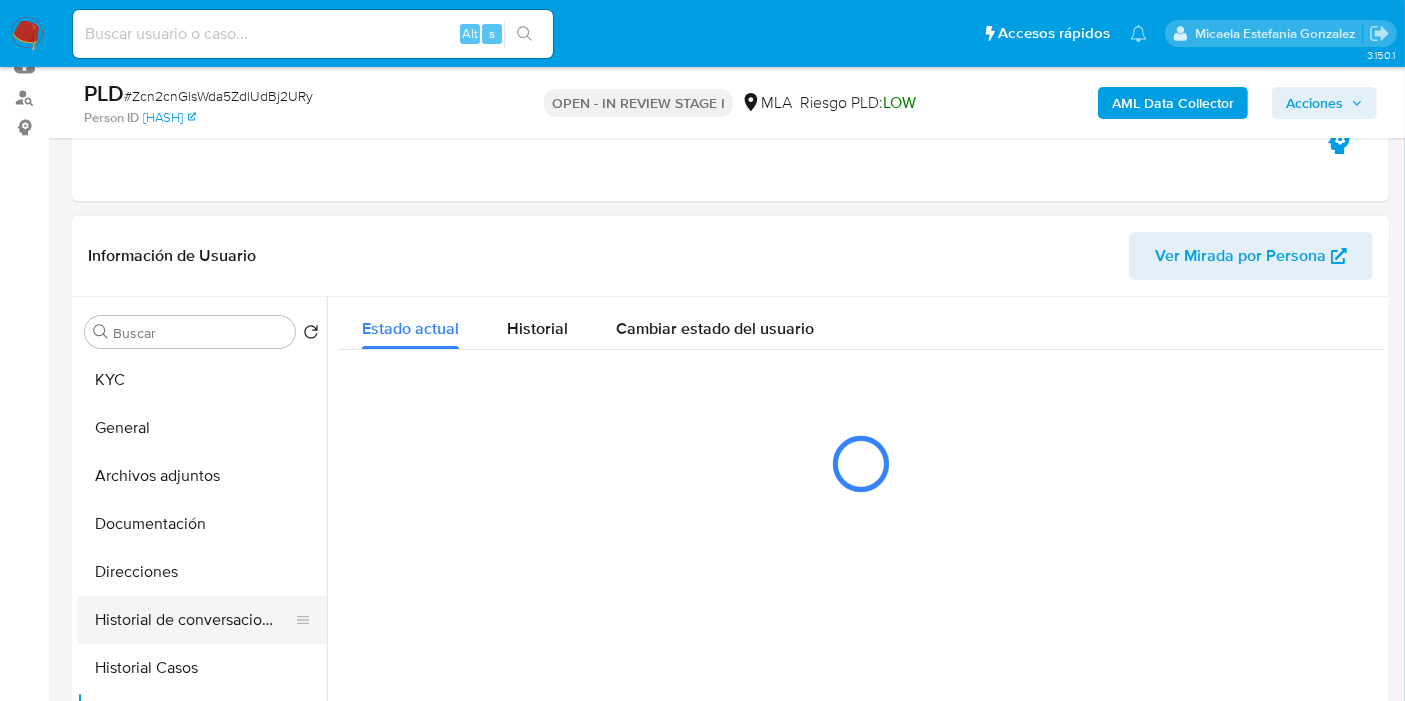click on "Historial de conversaciones" at bounding box center (194, 620) 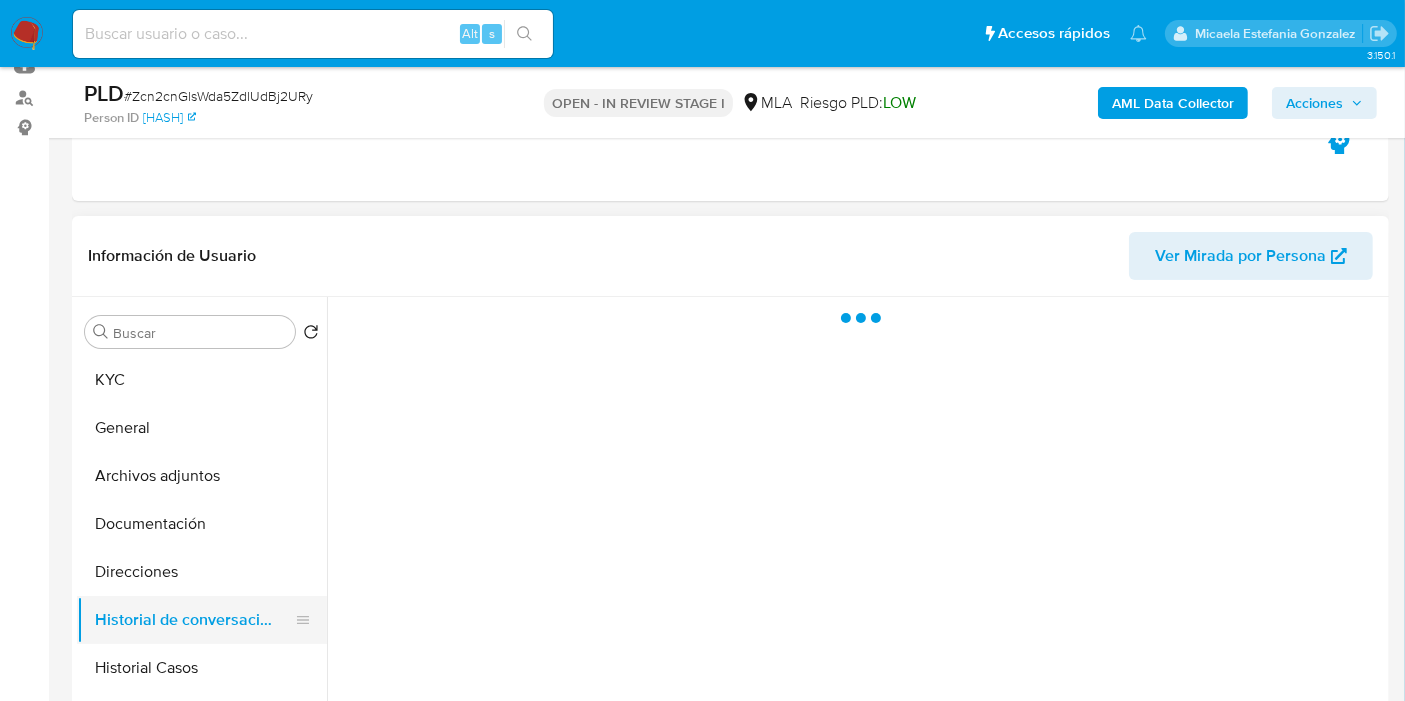 click on "Historial de conversaciones" at bounding box center [194, 620] 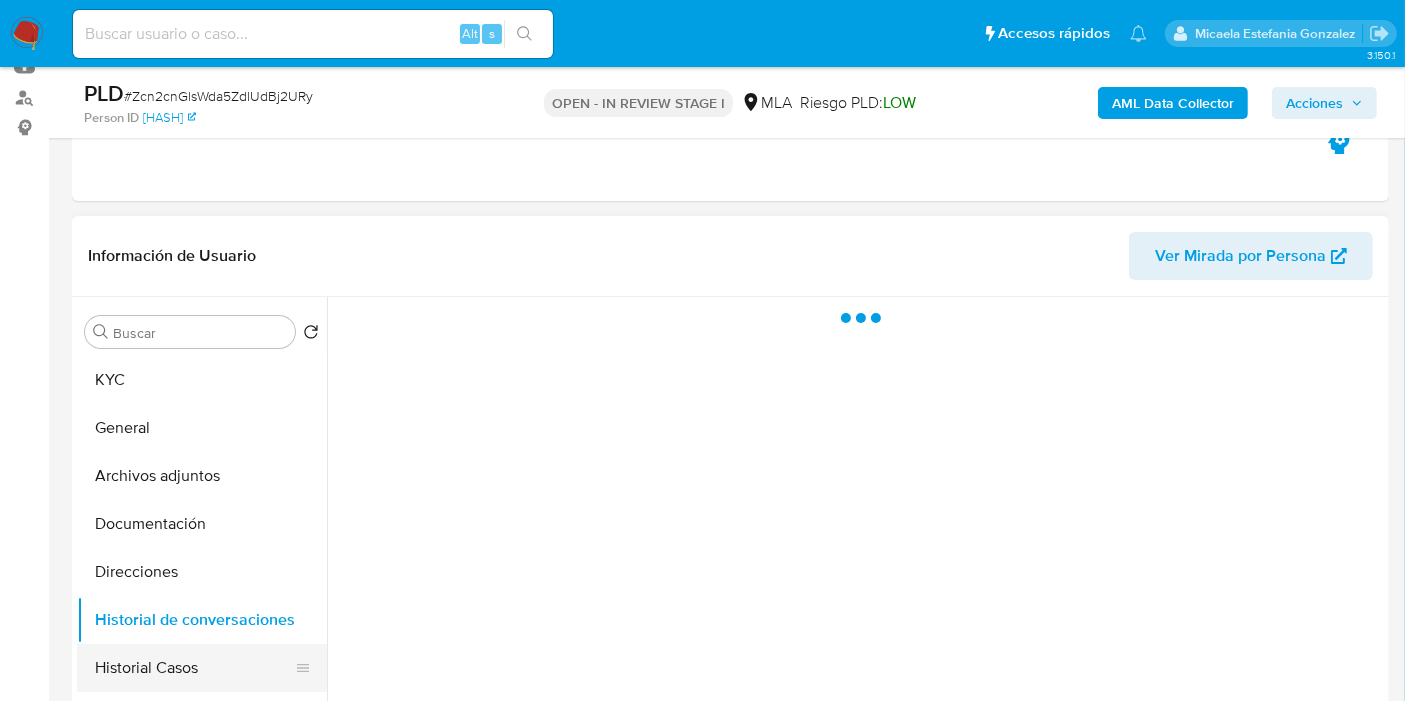 click on "Historial Casos" at bounding box center (194, 668) 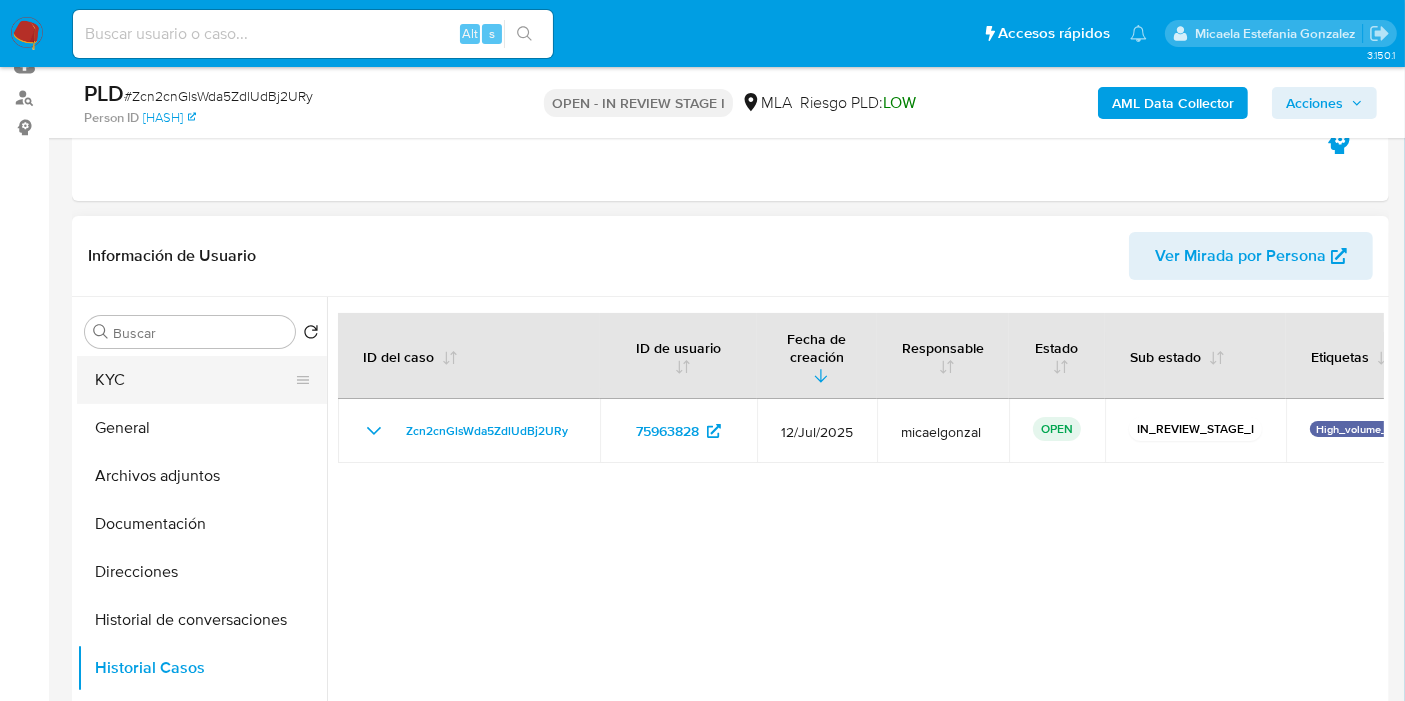 click on "KYC" at bounding box center (194, 380) 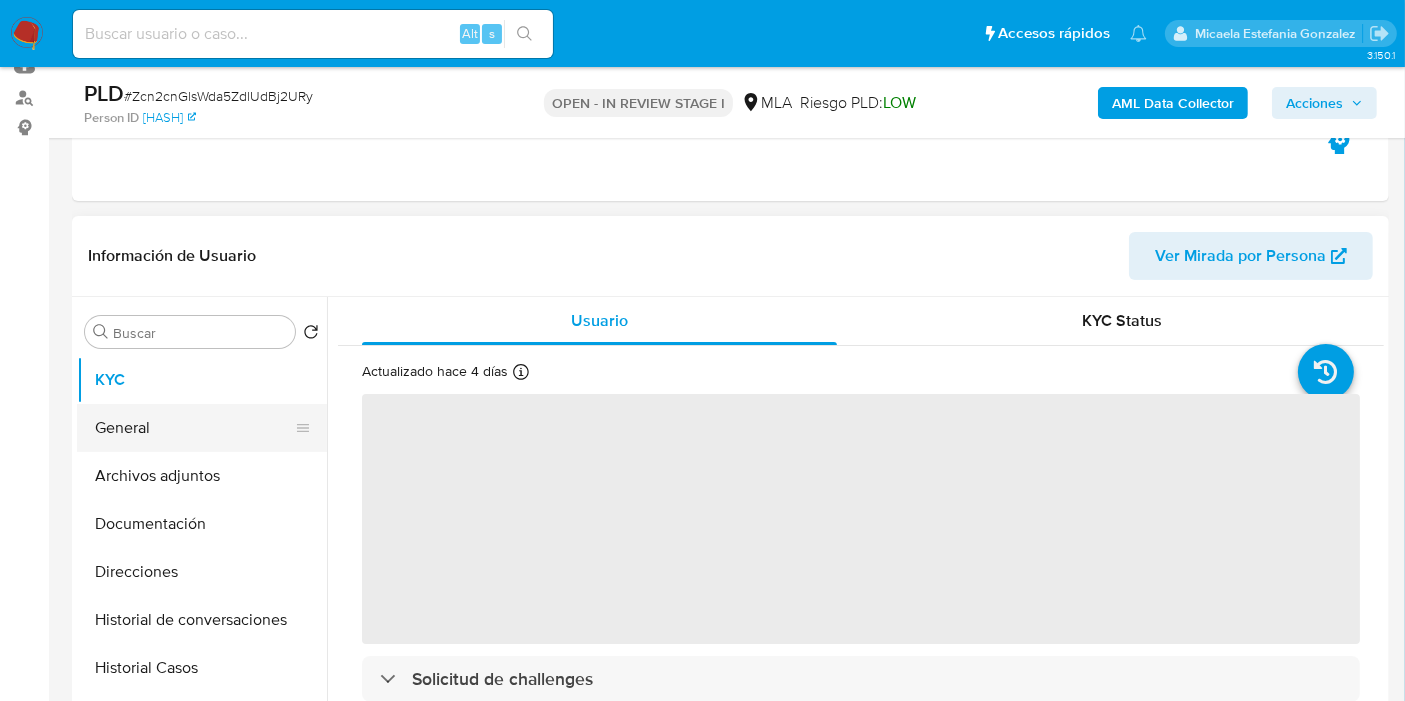 click on "General" at bounding box center [194, 428] 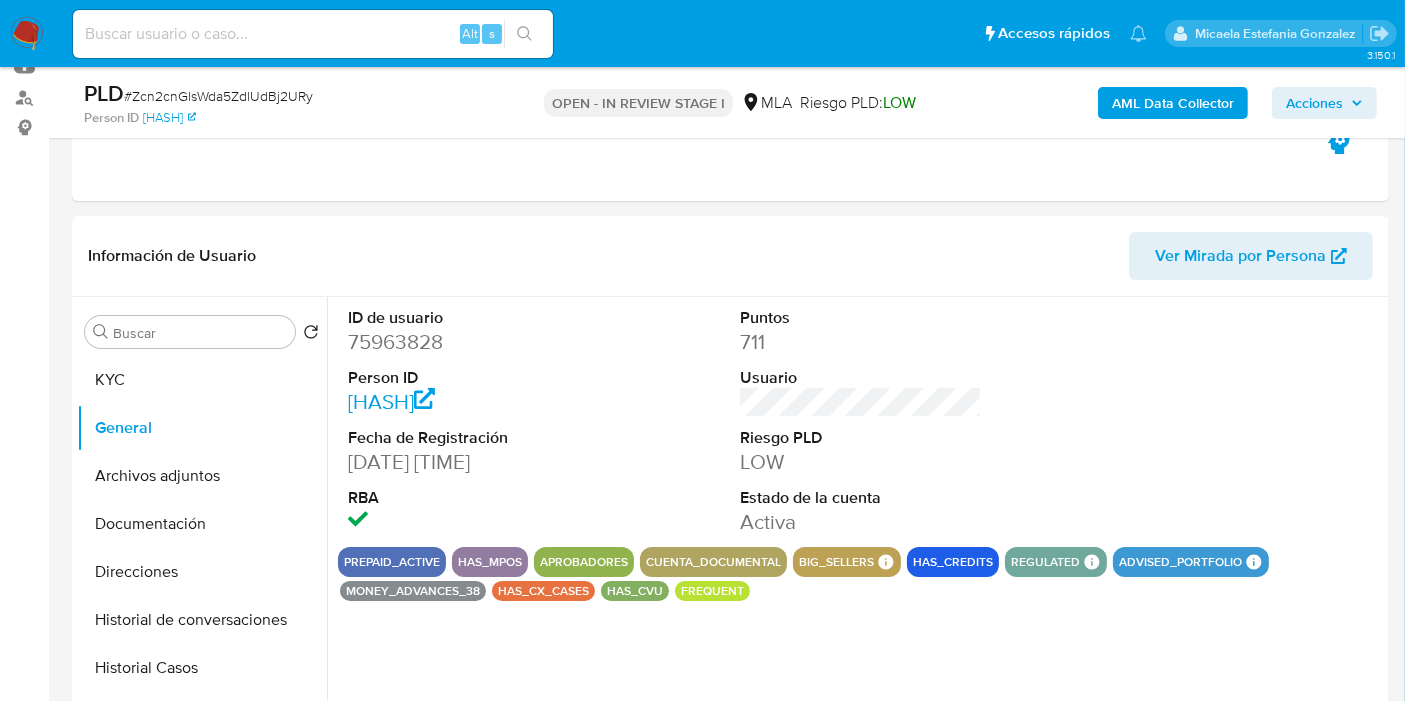 click on "AML Data Collector" at bounding box center [1173, 103] 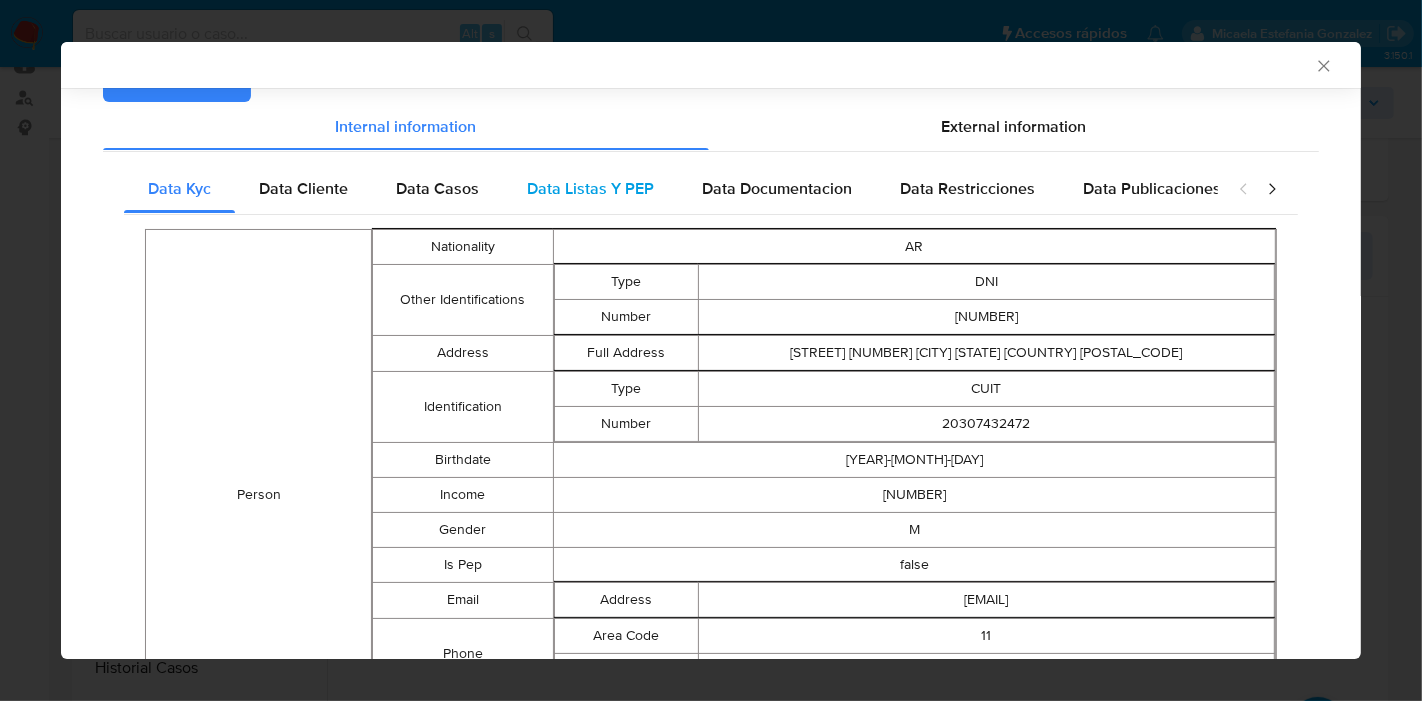scroll, scrollTop: 49, scrollLeft: 0, axis: vertical 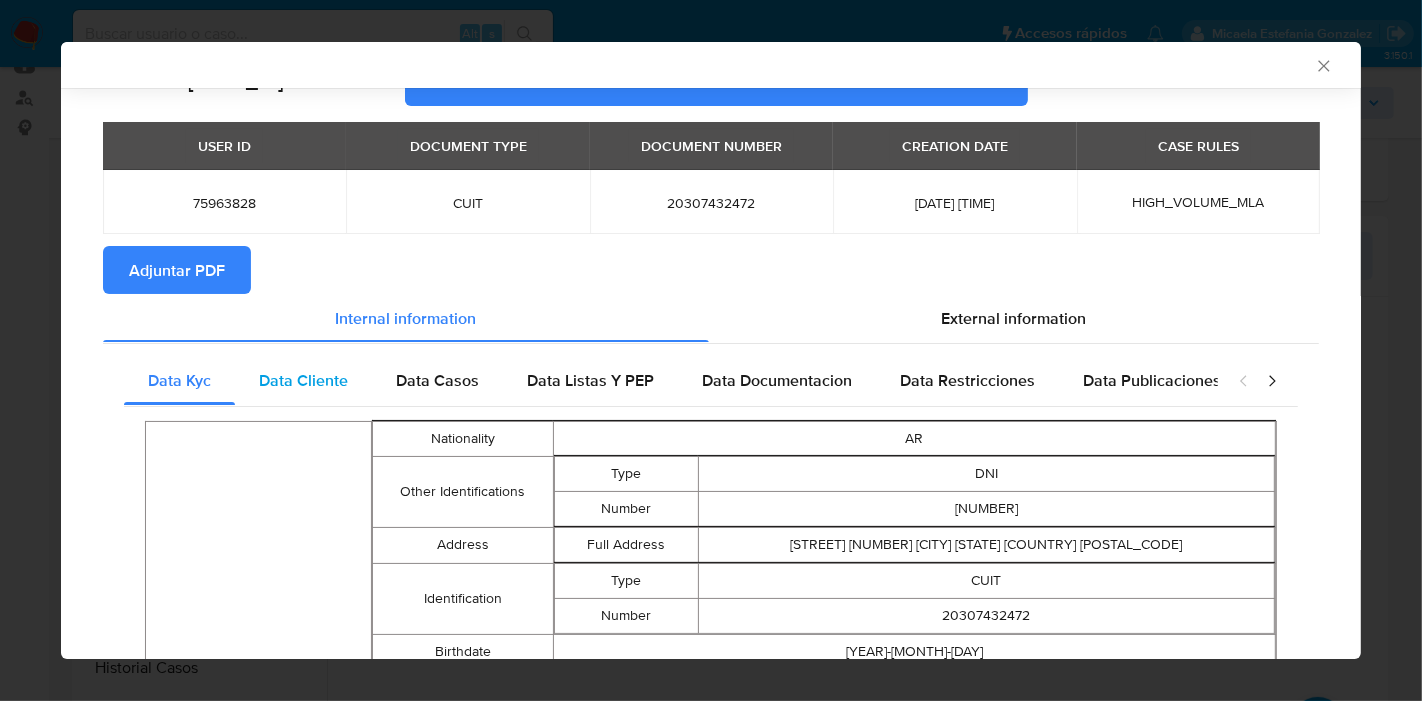 click on "Data Cliente" at bounding box center (303, 380) 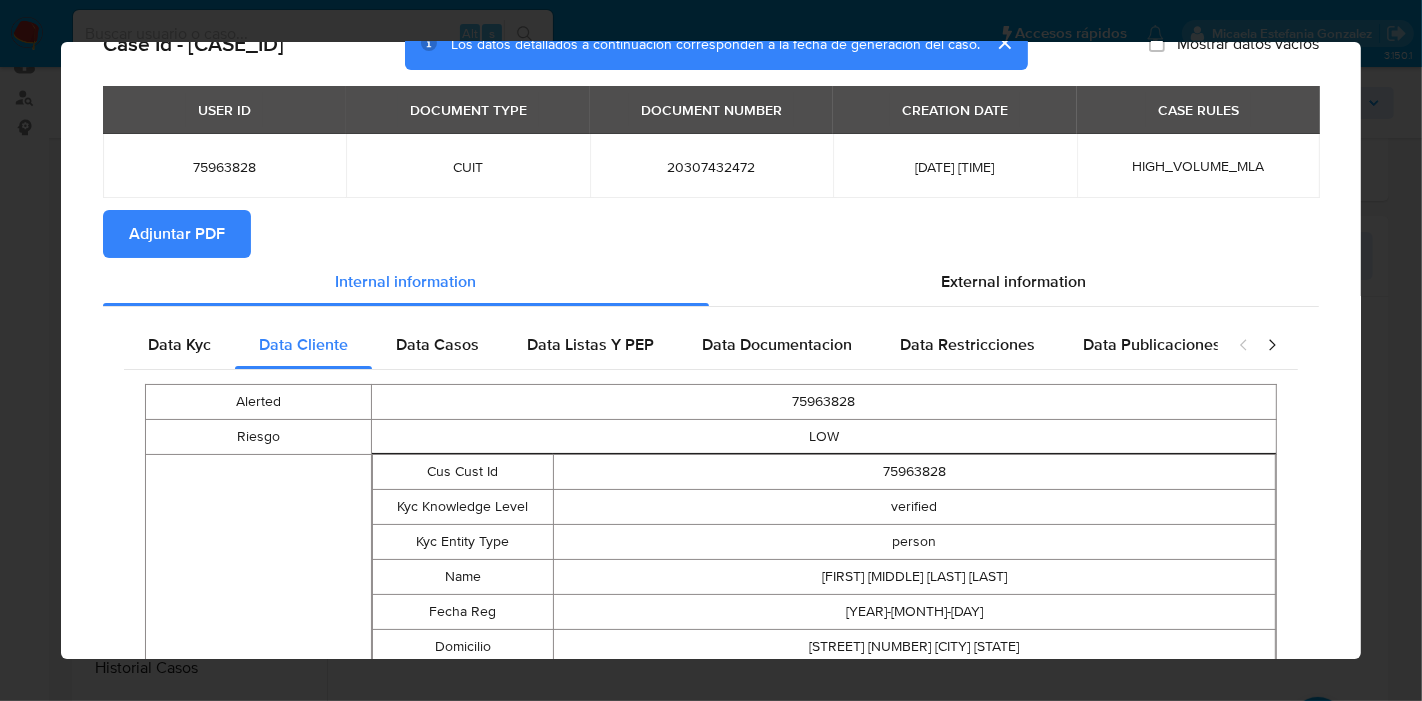 scroll, scrollTop: 15, scrollLeft: 0, axis: vertical 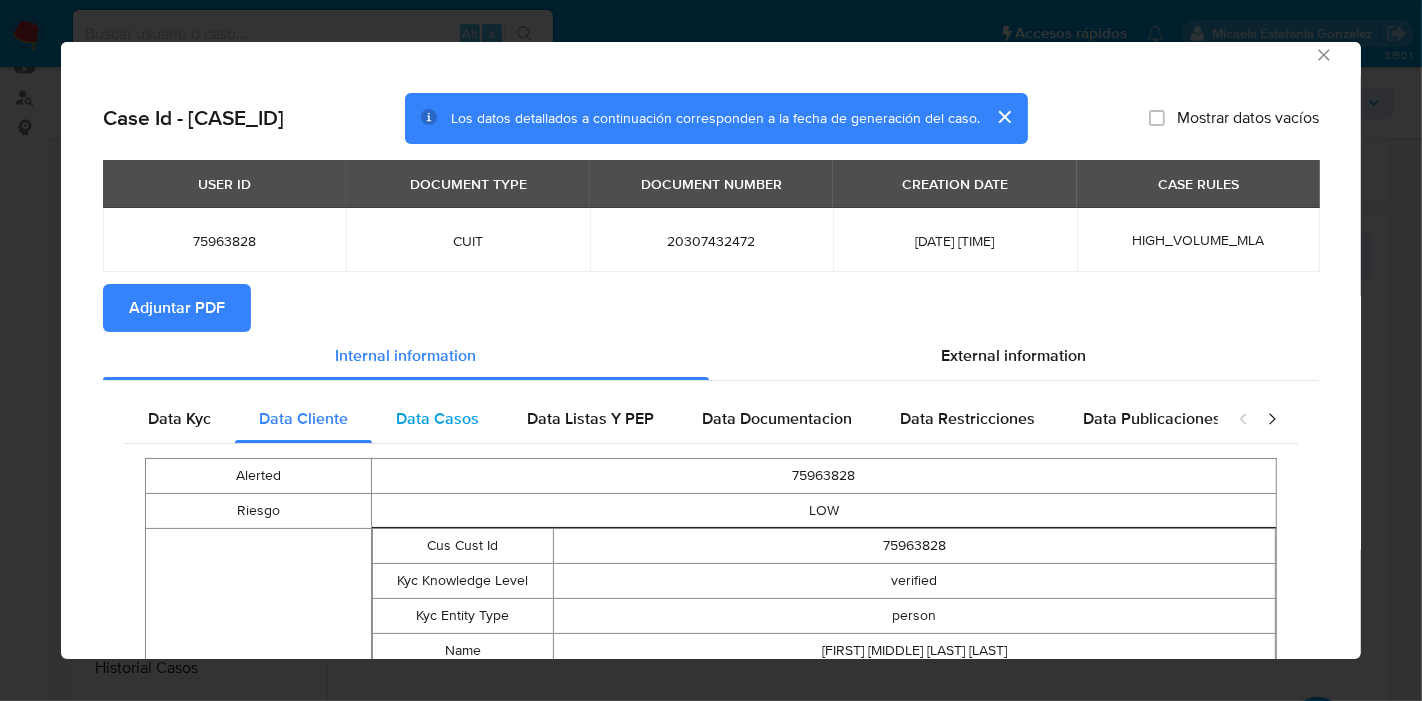 click on "Data Casos" at bounding box center [437, 418] 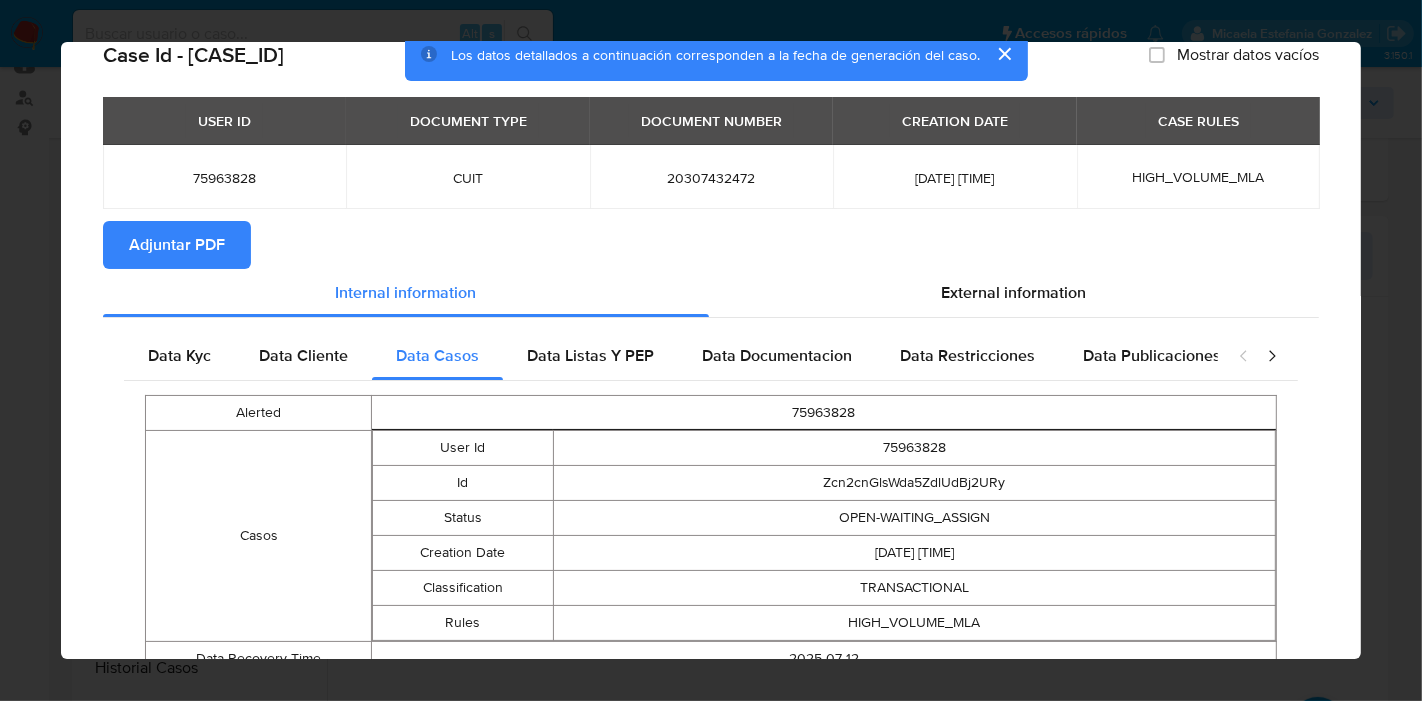 scroll, scrollTop: 161, scrollLeft: 0, axis: vertical 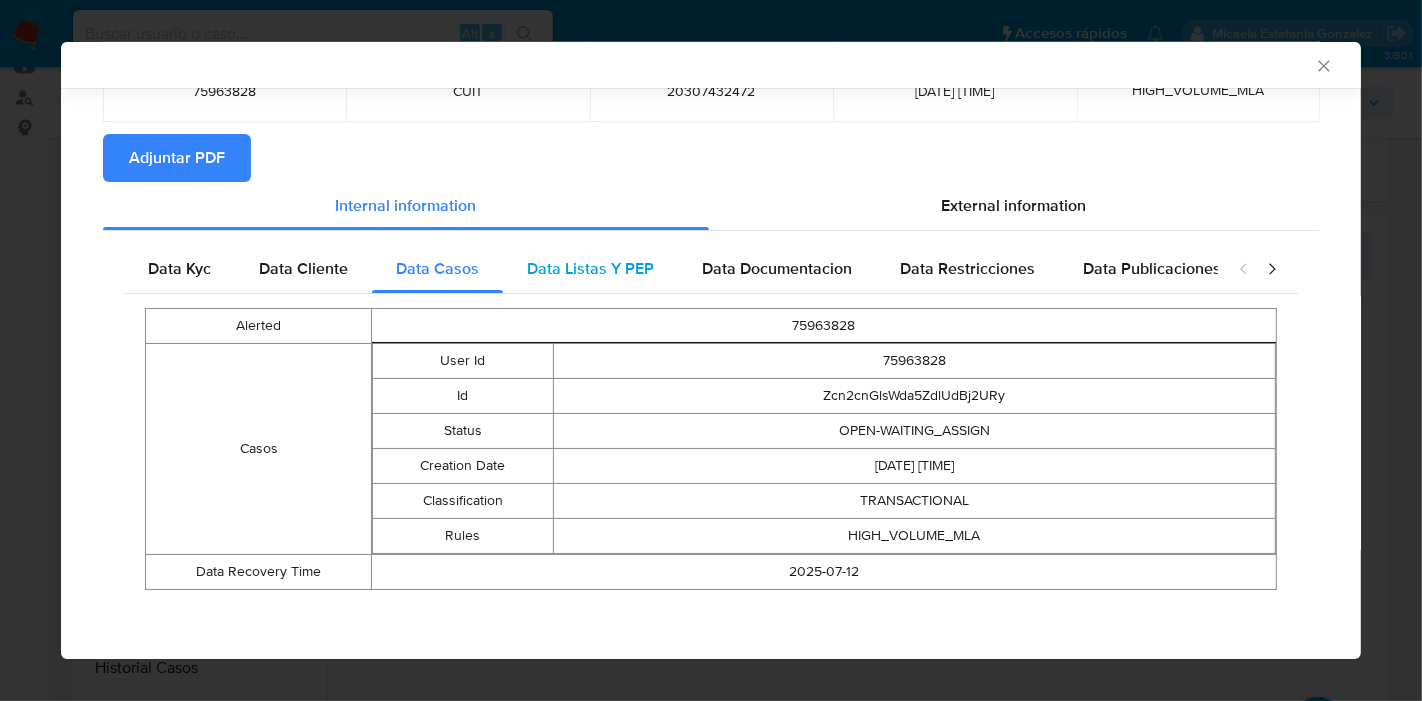 click on "Data Listas Y PEP" at bounding box center [590, 269] 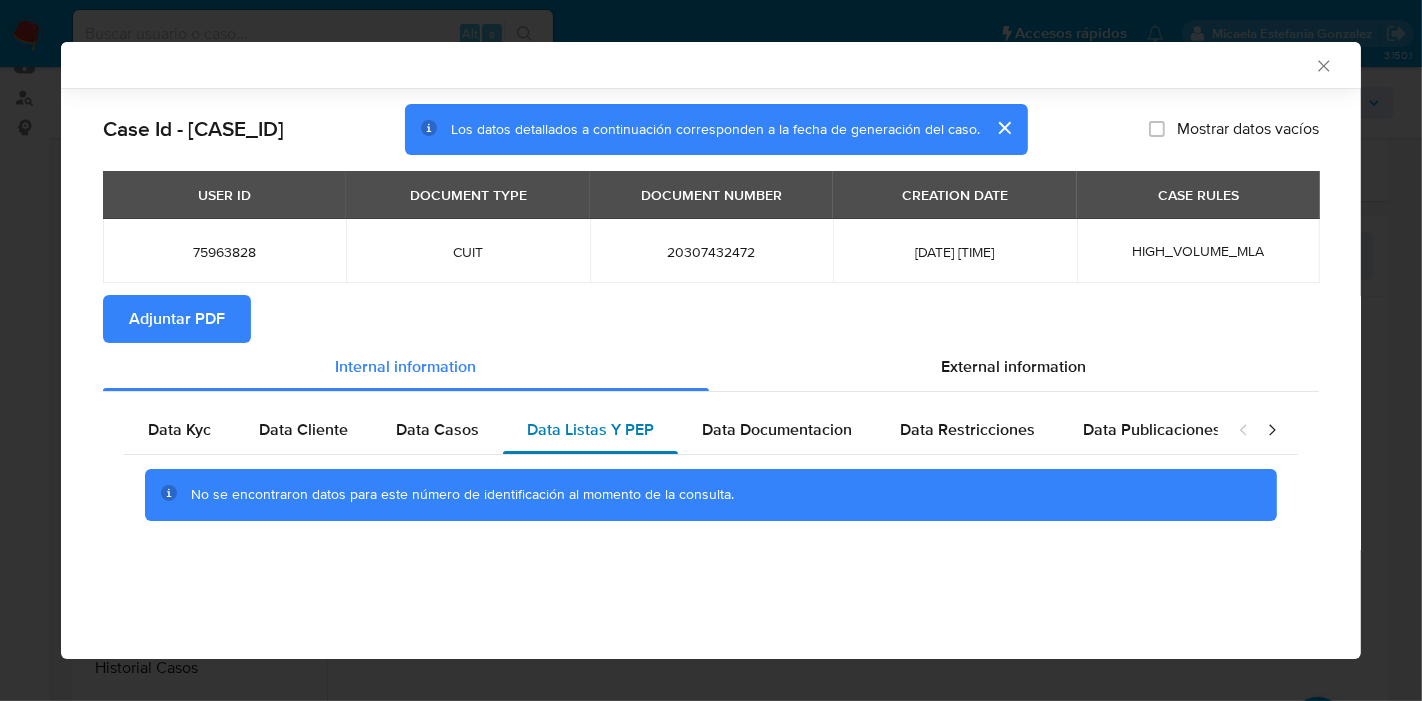 scroll, scrollTop: 0, scrollLeft: 0, axis: both 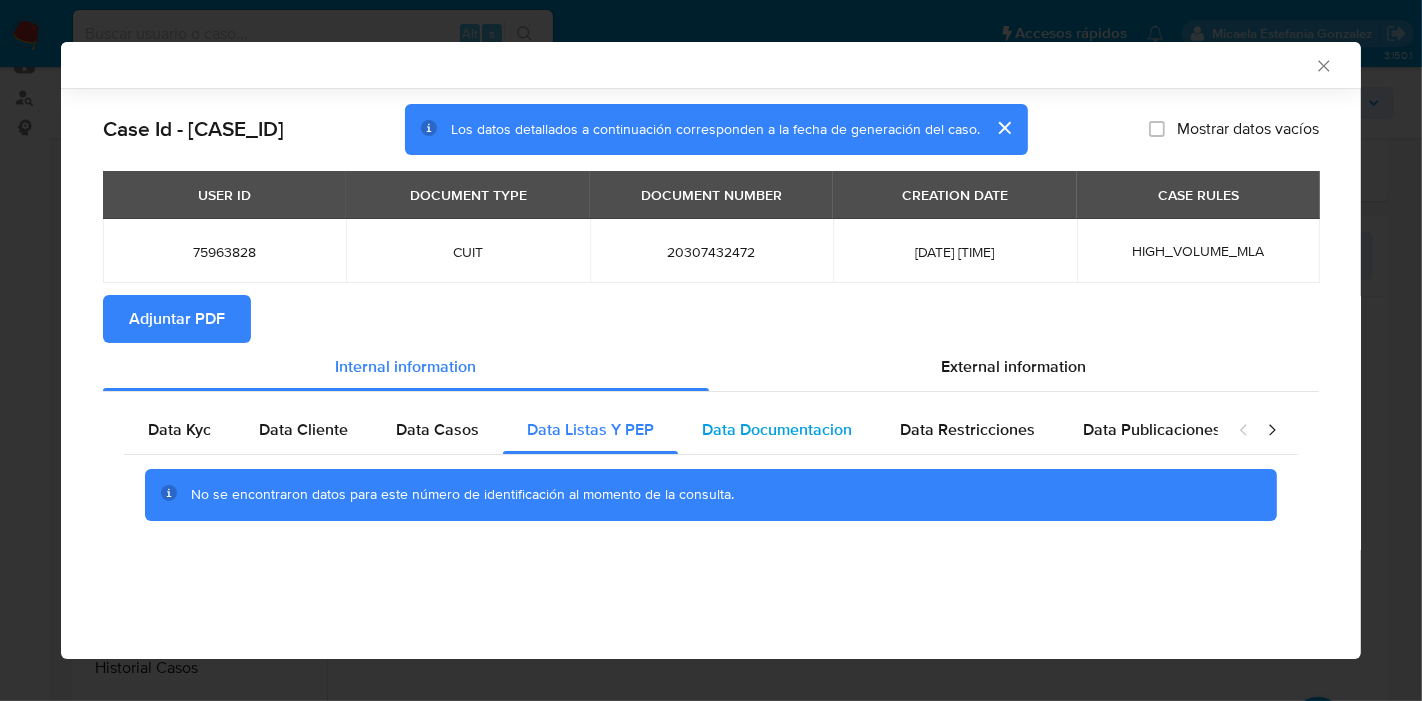 click on "Data Documentacion" at bounding box center (777, 429) 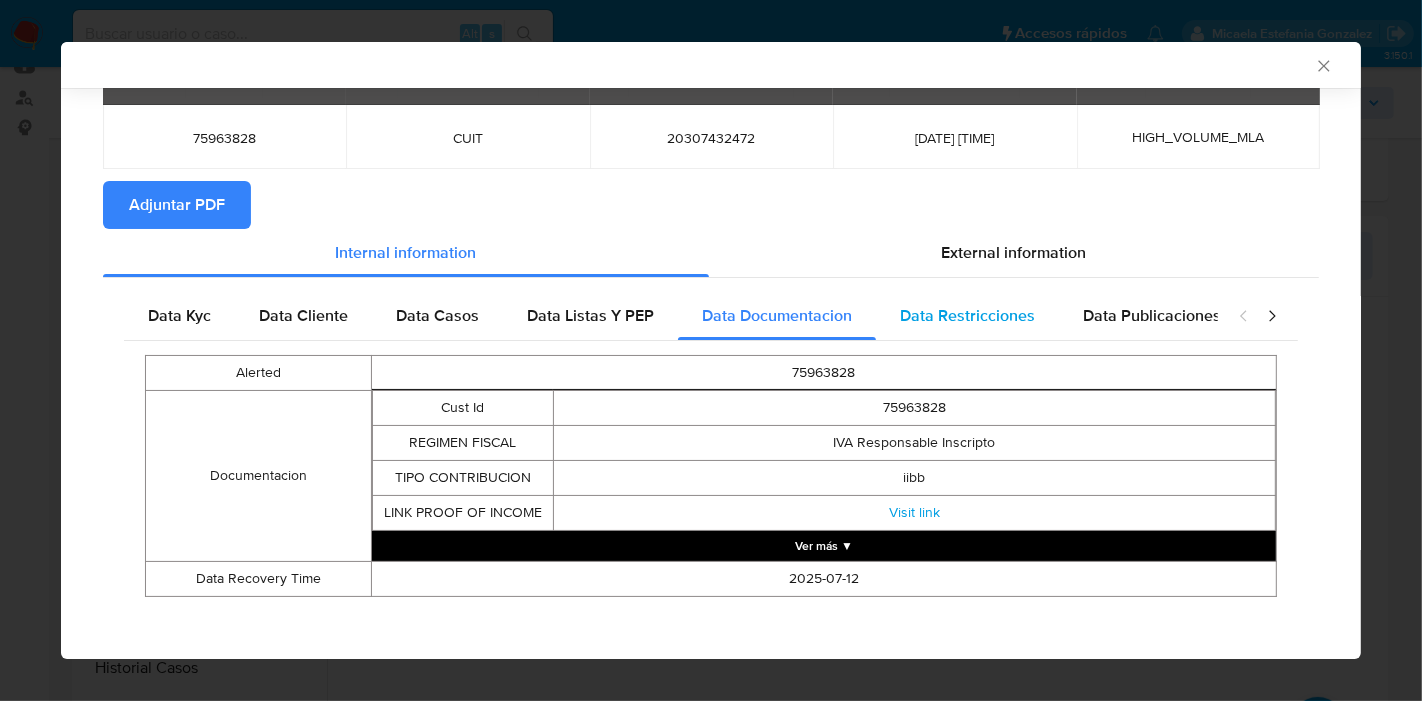 scroll, scrollTop: 121, scrollLeft: 0, axis: vertical 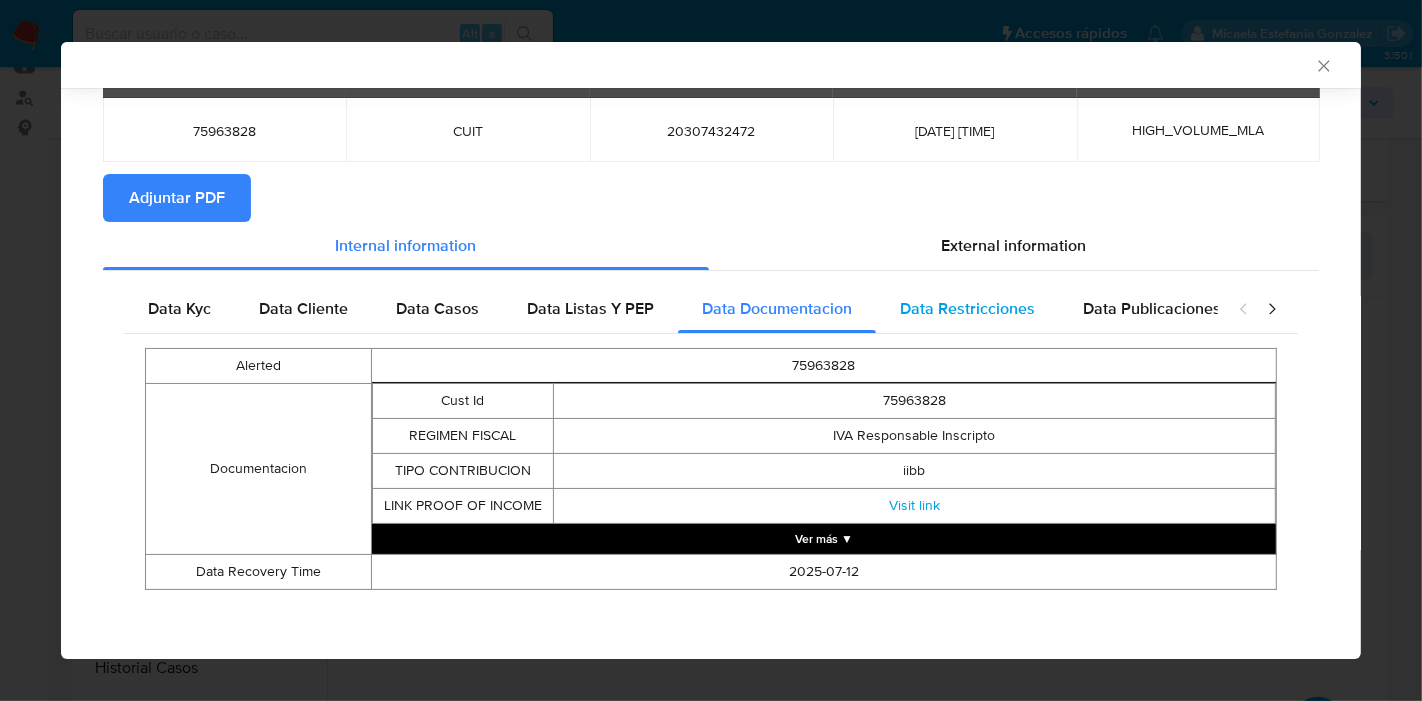 click on "Data Restricciones" at bounding box center [967, 309] 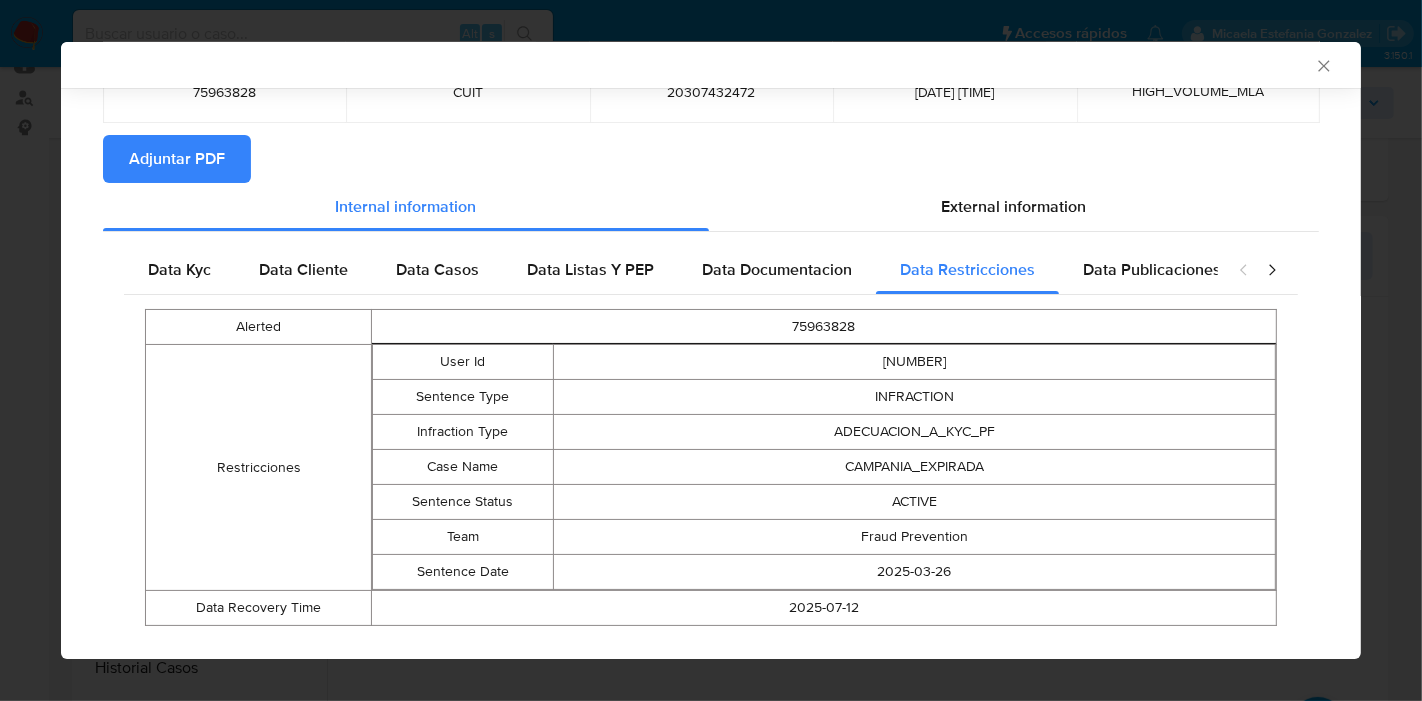 scroll, scrollTop: 196, scrollLeft: 0, axis: vertical 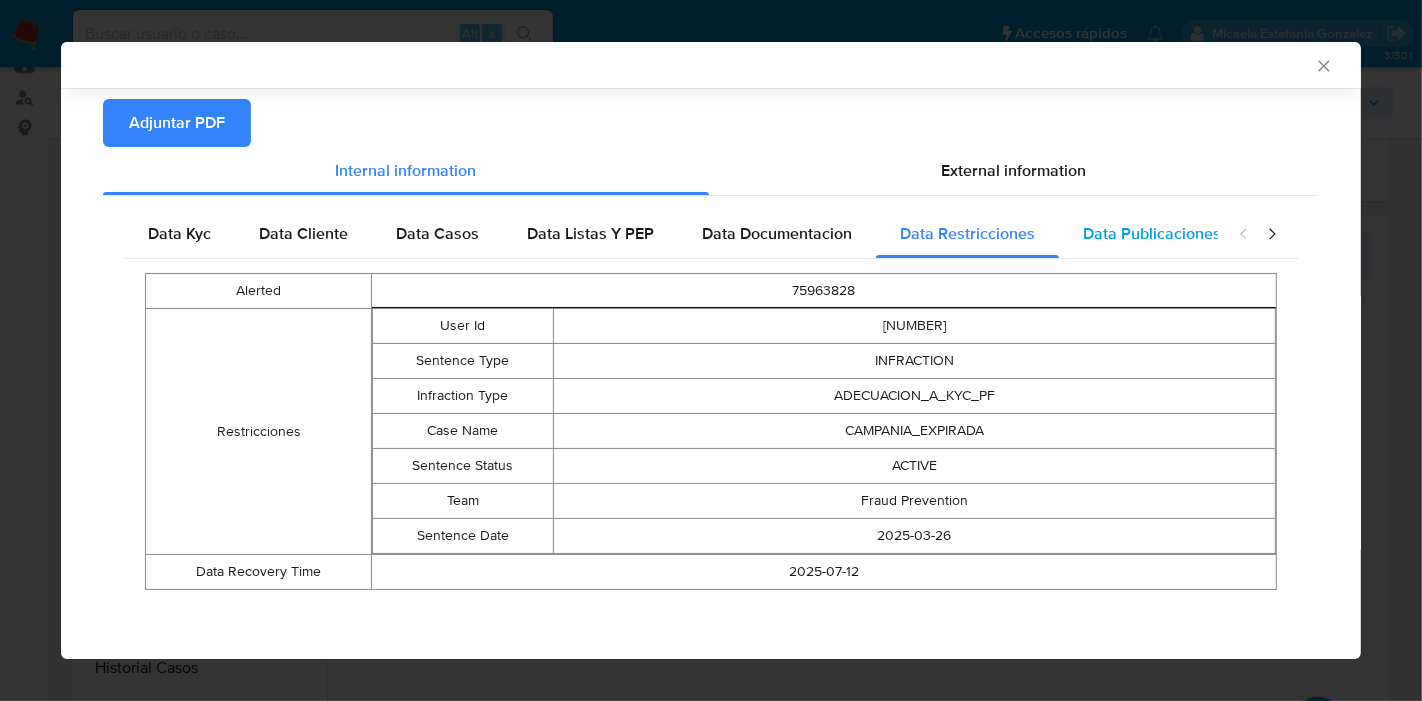 click on "Data Publicaciones" at bounding box center (1152, 233) 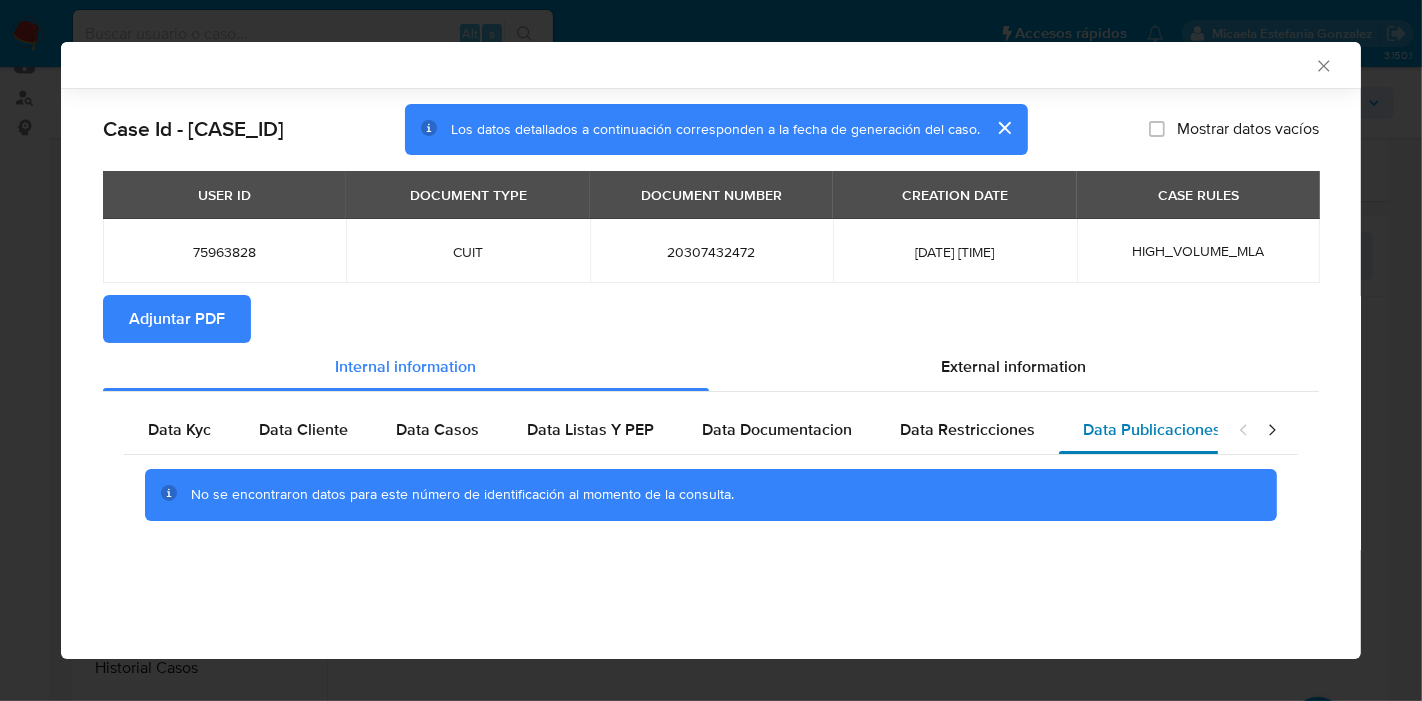 scroll, scrollTop: 0, scrollLeft: 0, axis: both 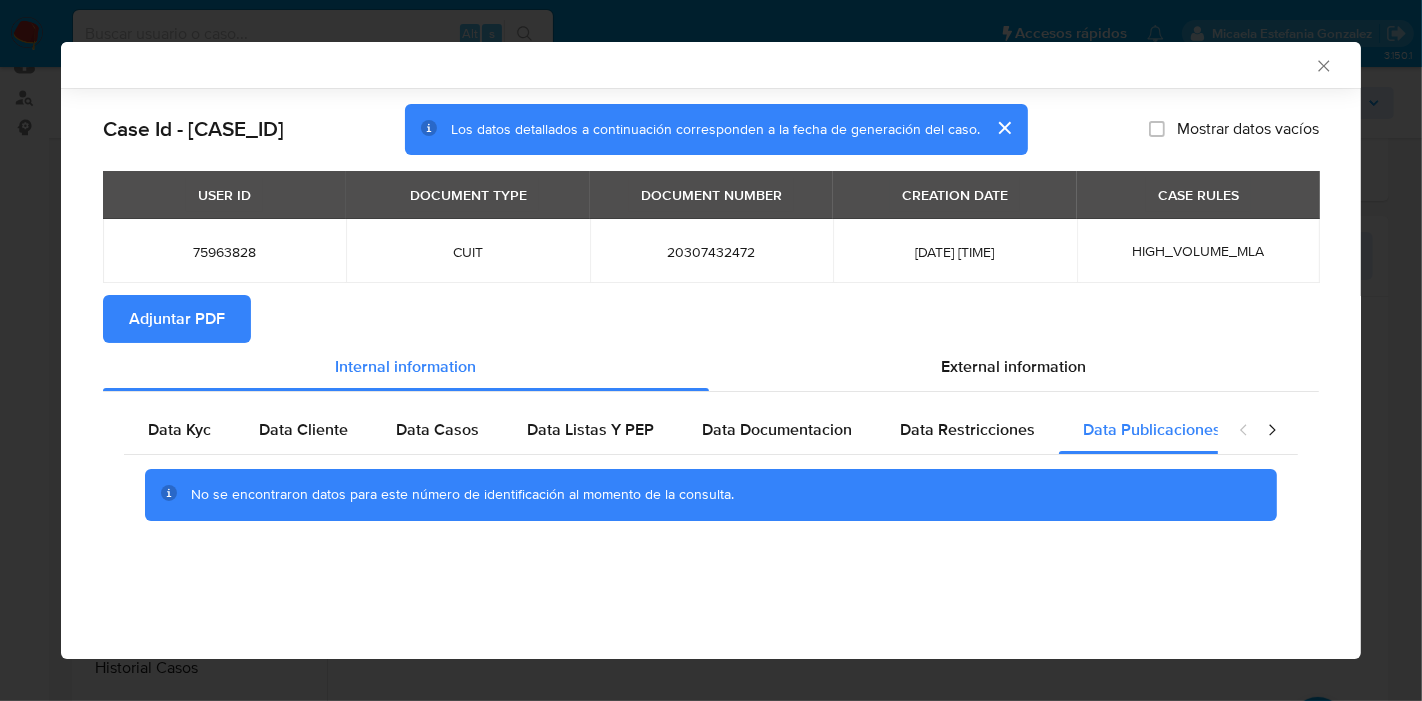 click 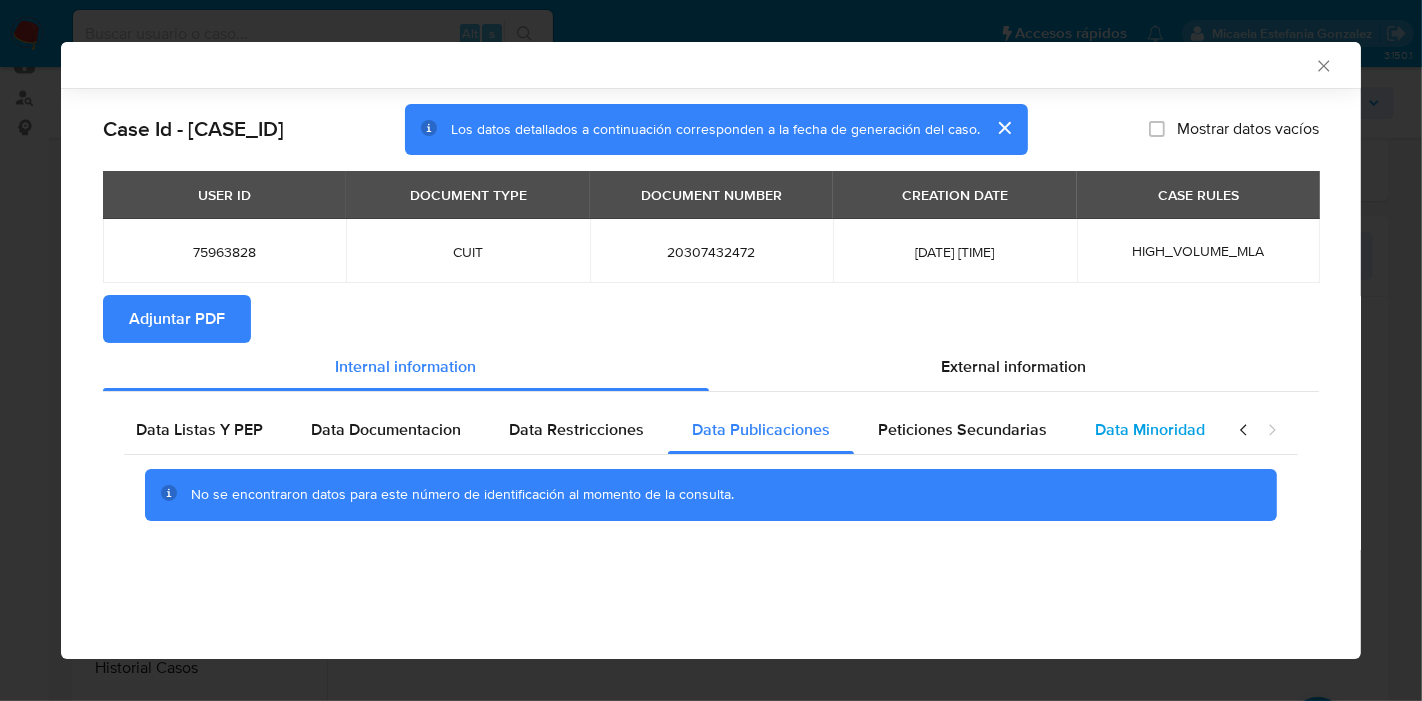 click on "Data Minoridad" at bounding box center (1150, 429) 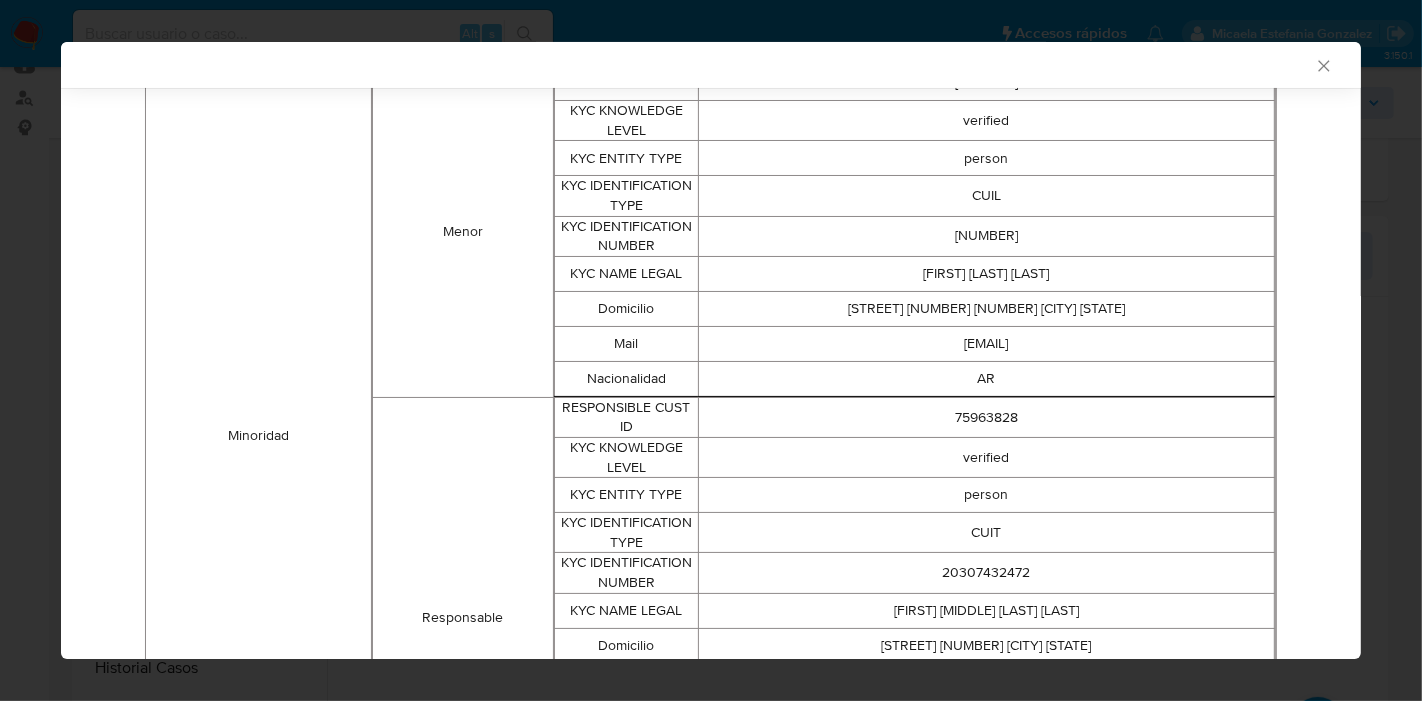 scroll, scrollTop: 314, scrollLeft: 0, axis: vertical 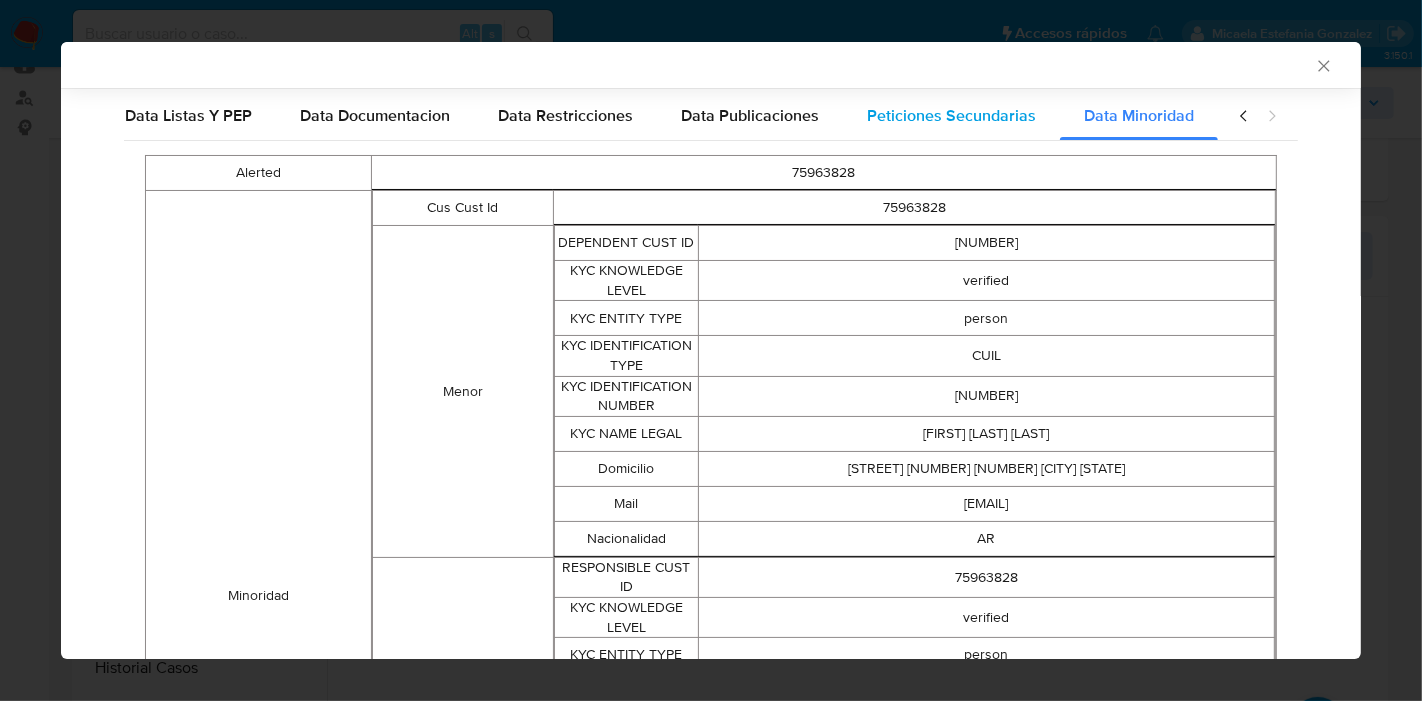 click on "Peticiones Secundarias" at bounding box center (951, 116) 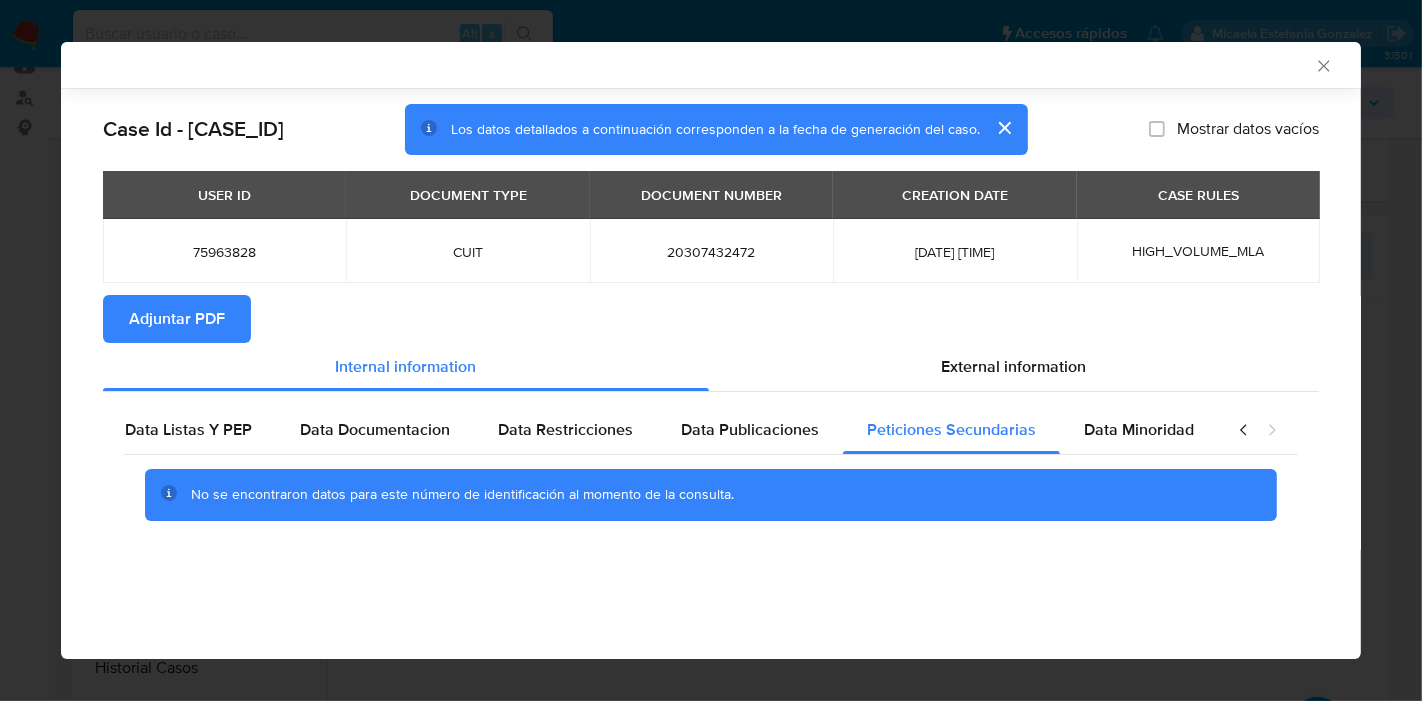 scroll, scrollTop: 0, scrollLeft: 391, axis: horizontal 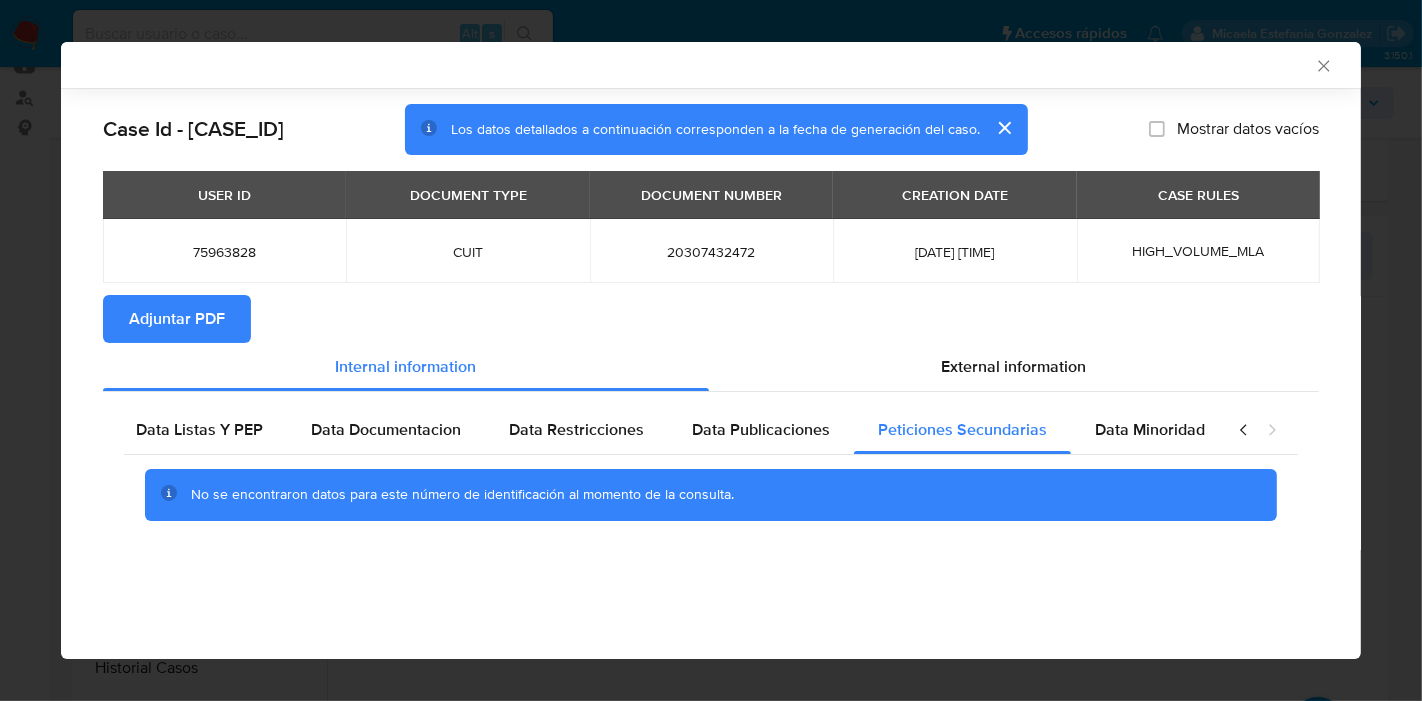drag, startPoint x: 1240, startPoint y: 435, endPoint x: 738, endPoint y: 462, distance: 502.7256 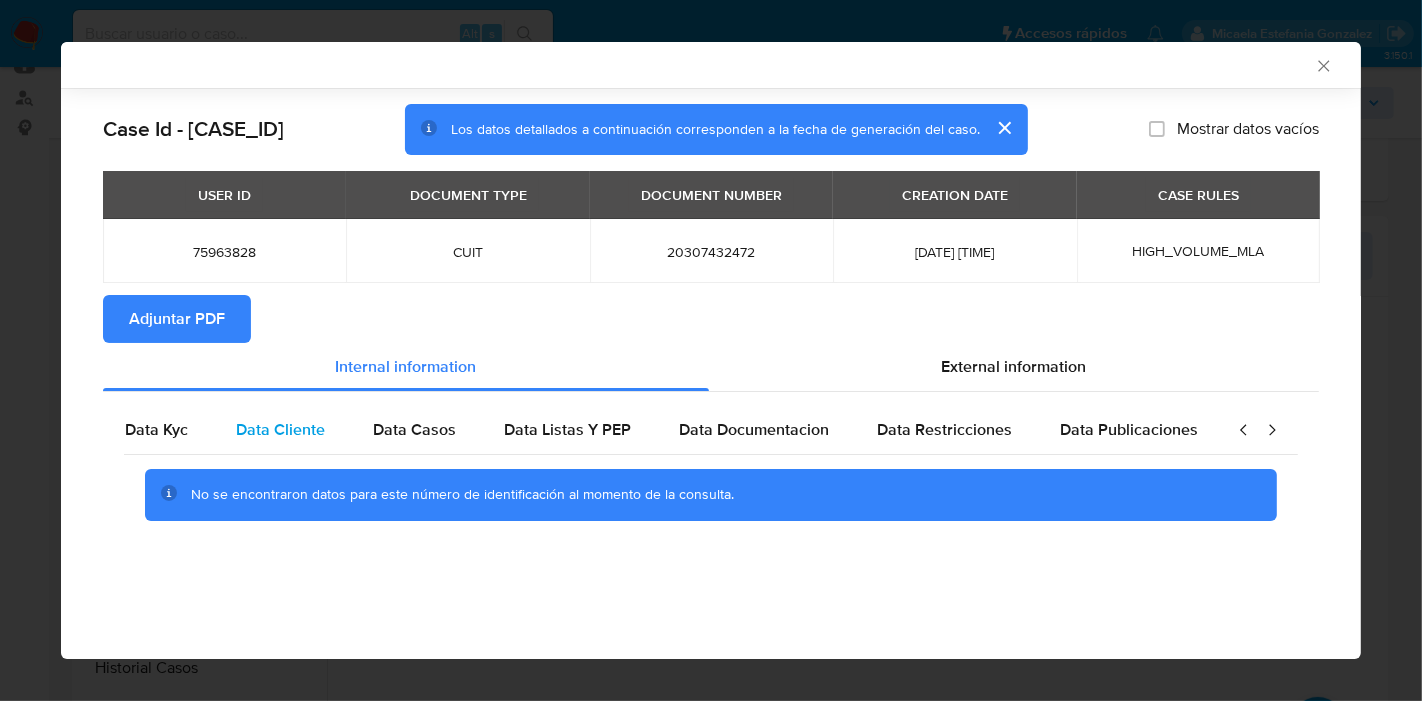 scroll, scrollTop: 0, scrollLeft: 0, axis: both 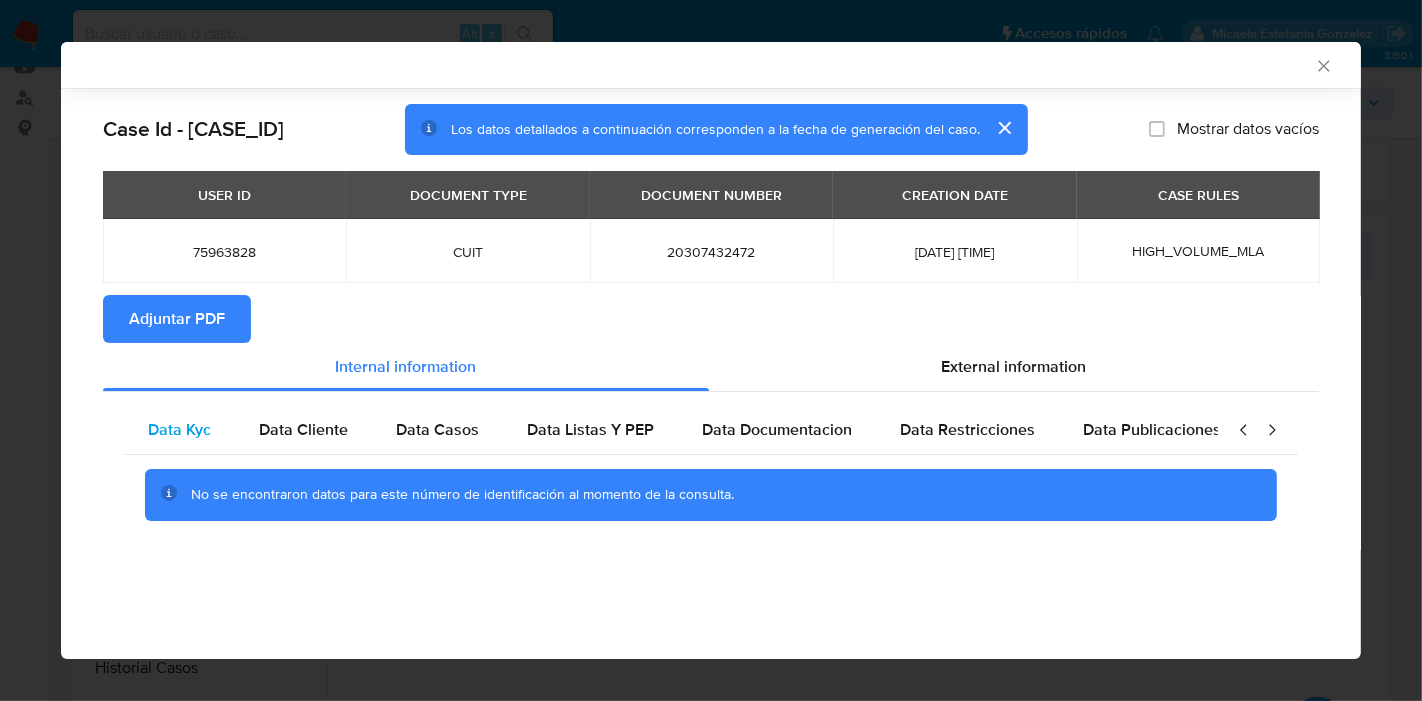 click on "Data Kyc" at bounding box center [179, 430] 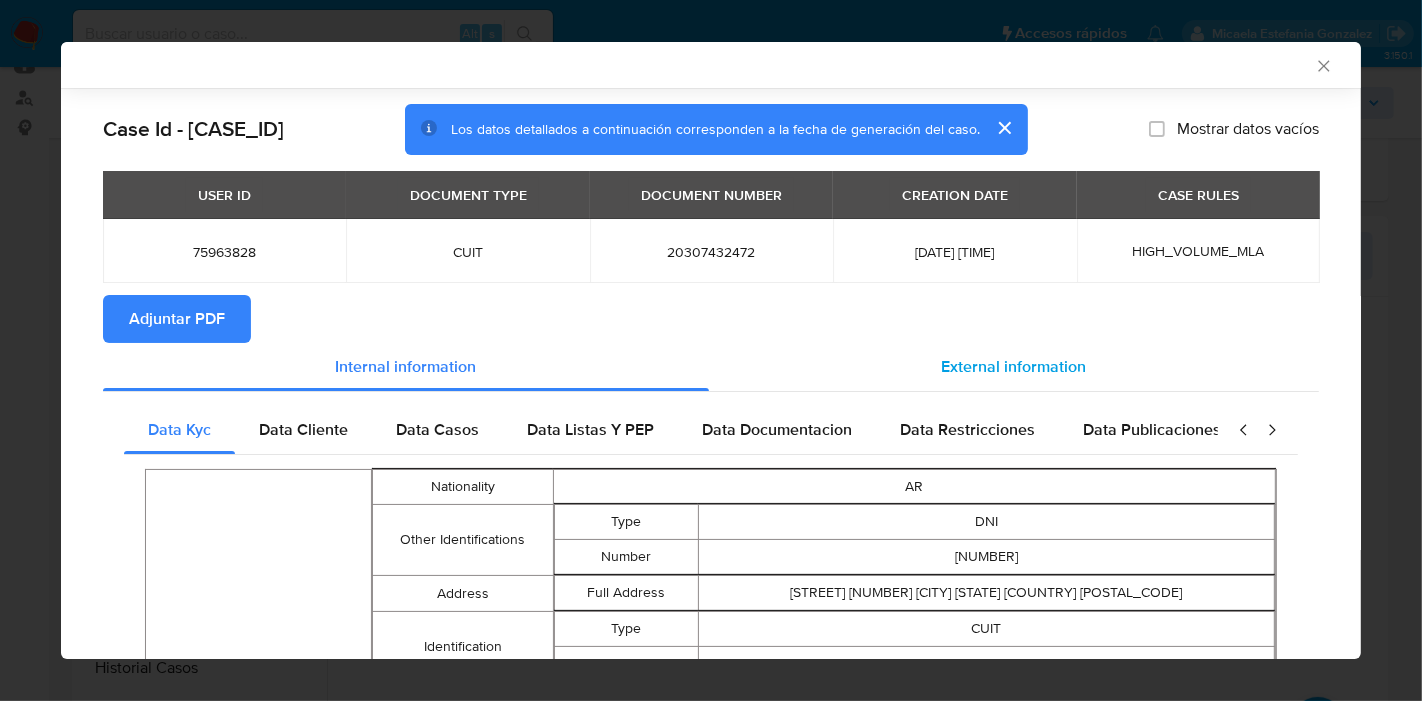 click on "External information" at bounding box center [1014, 366] 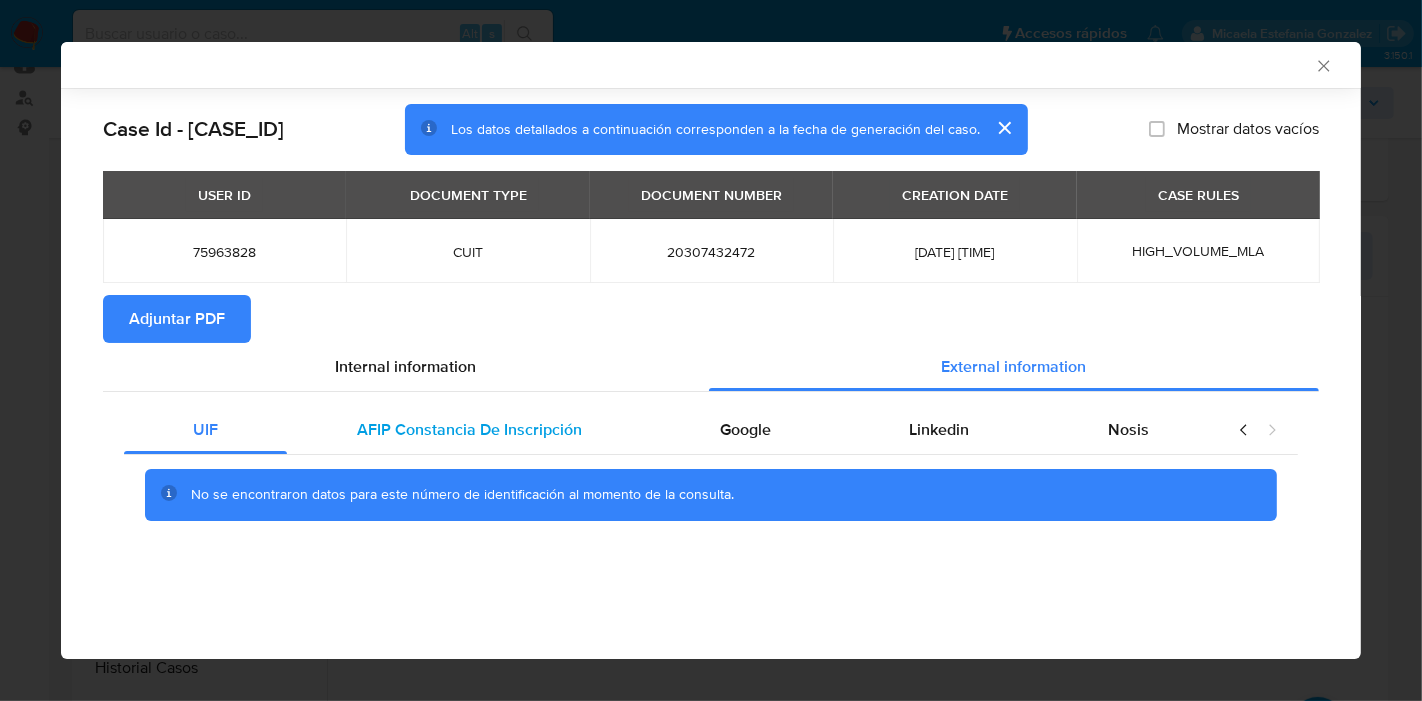click on "AFIP Constancia De Inscripción" at bounding box center (469, 429) 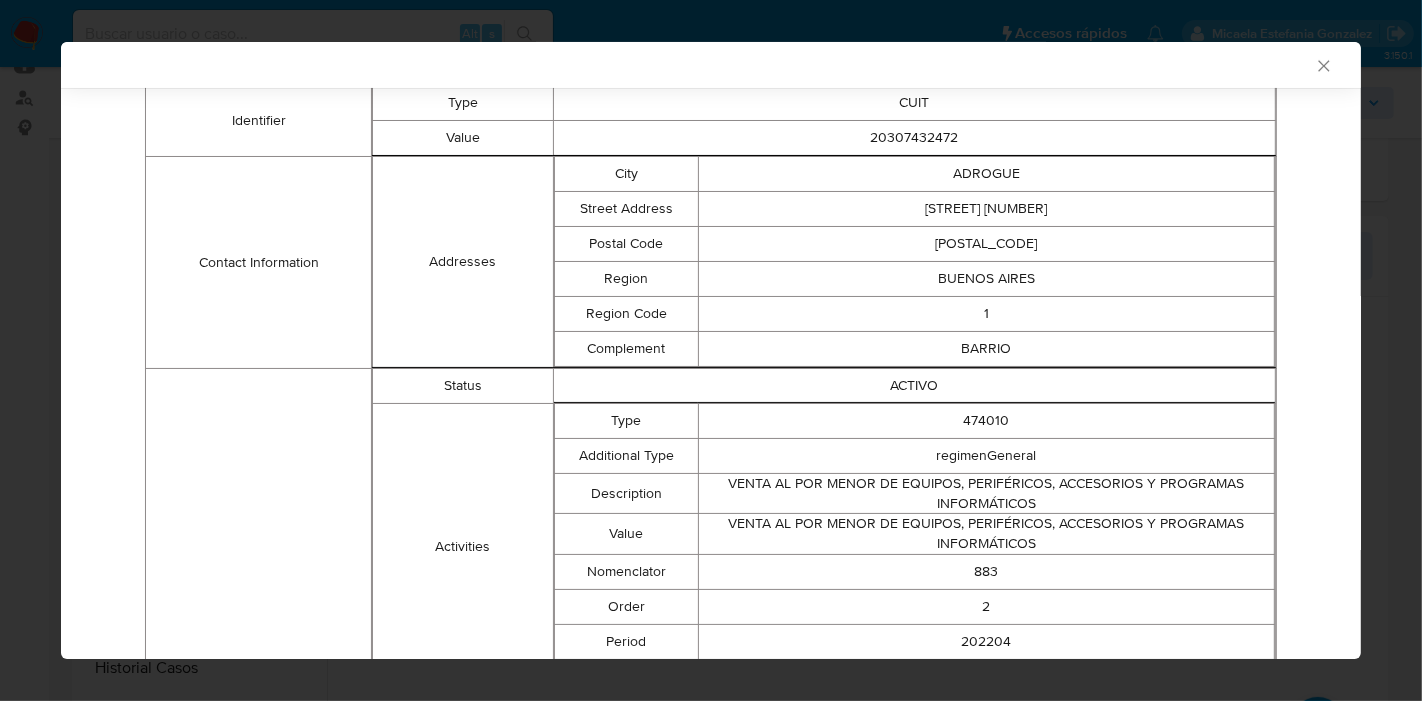 scroll, scrollTop: 0, scrollLeft: 0, axis: both 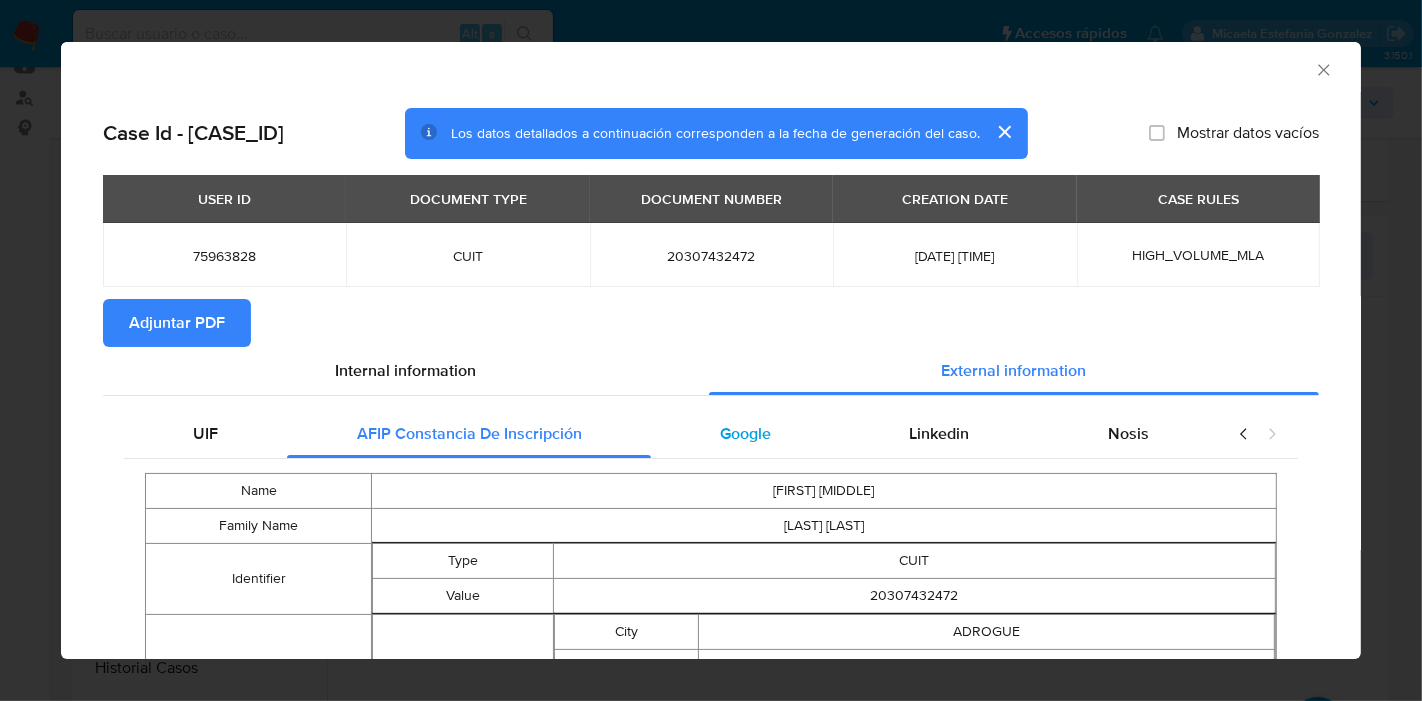 click on "Google" at bounding box center (745, 433) 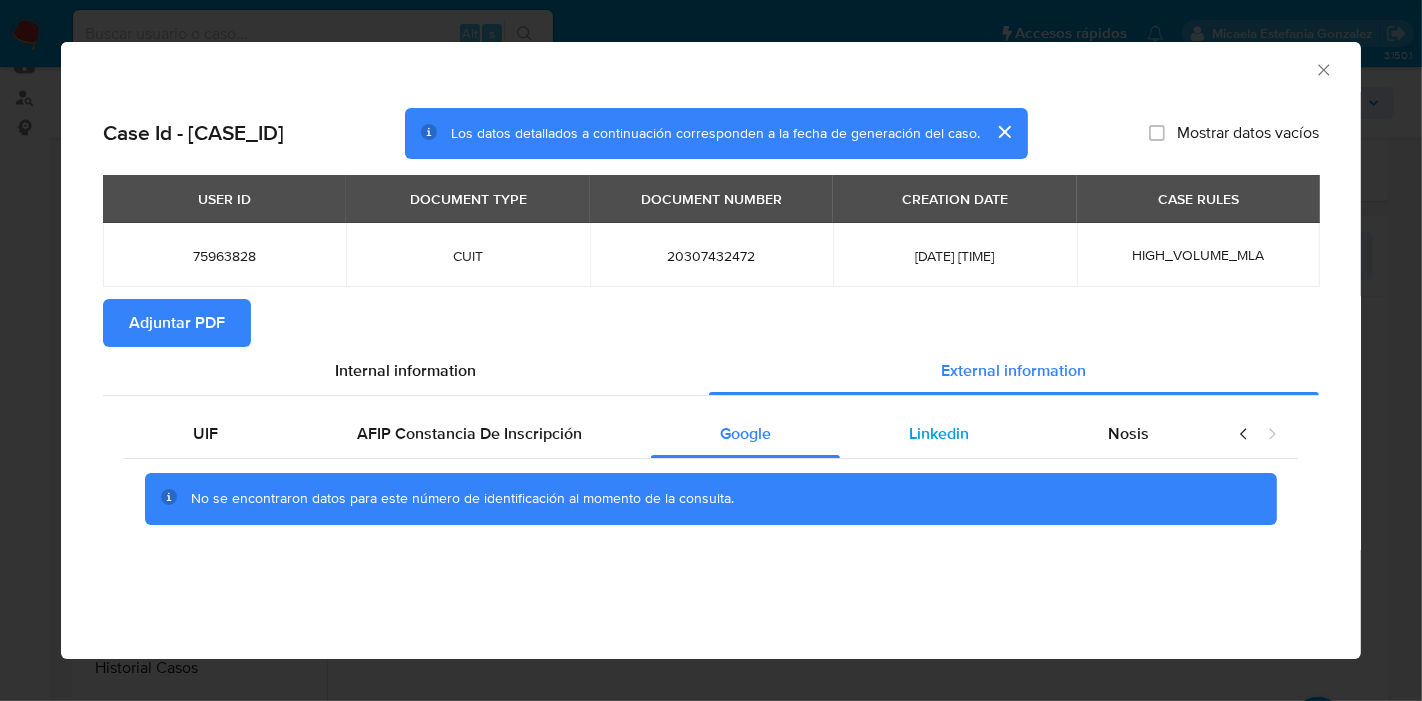 click on "Linkedin" at bounding box center (939, 433) 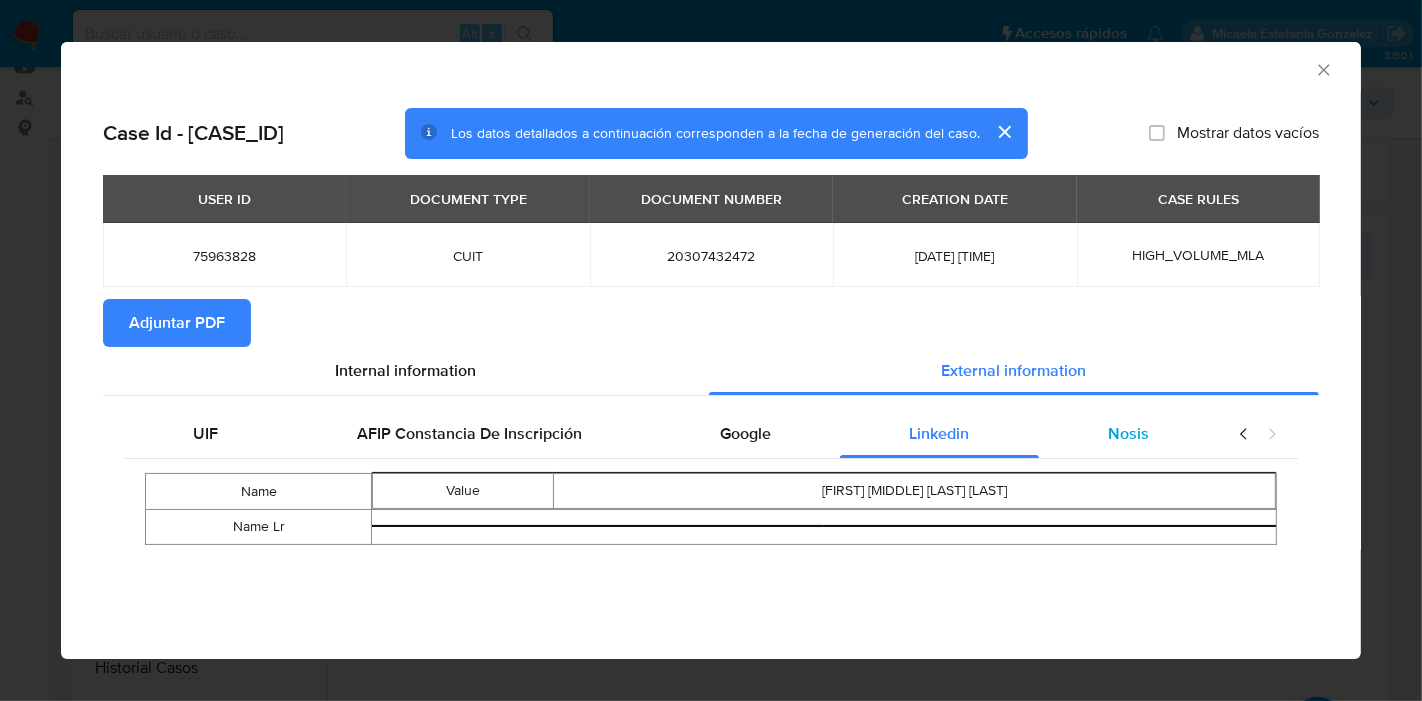 click on "Nosis" at bounding box center (1128, 433) 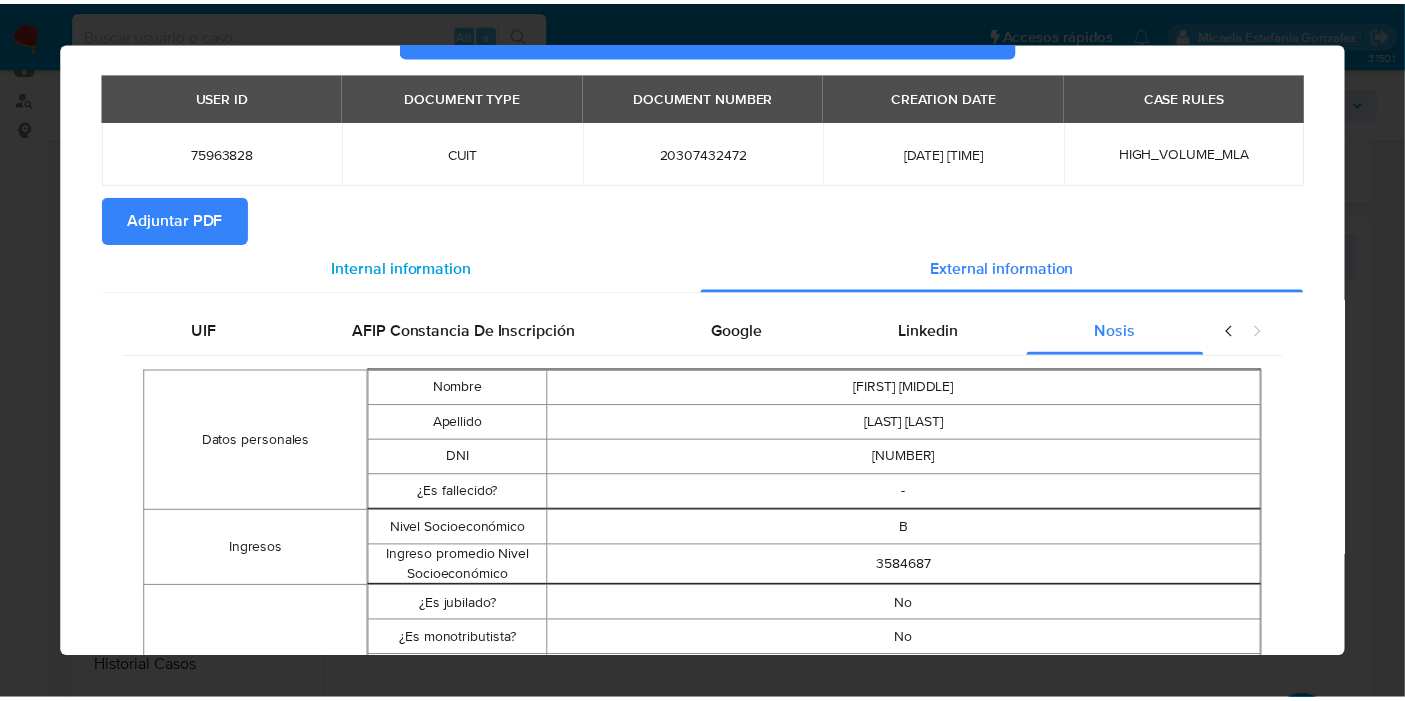 scroll, scrollTop: 0, scrollLeft: 0, axis: both 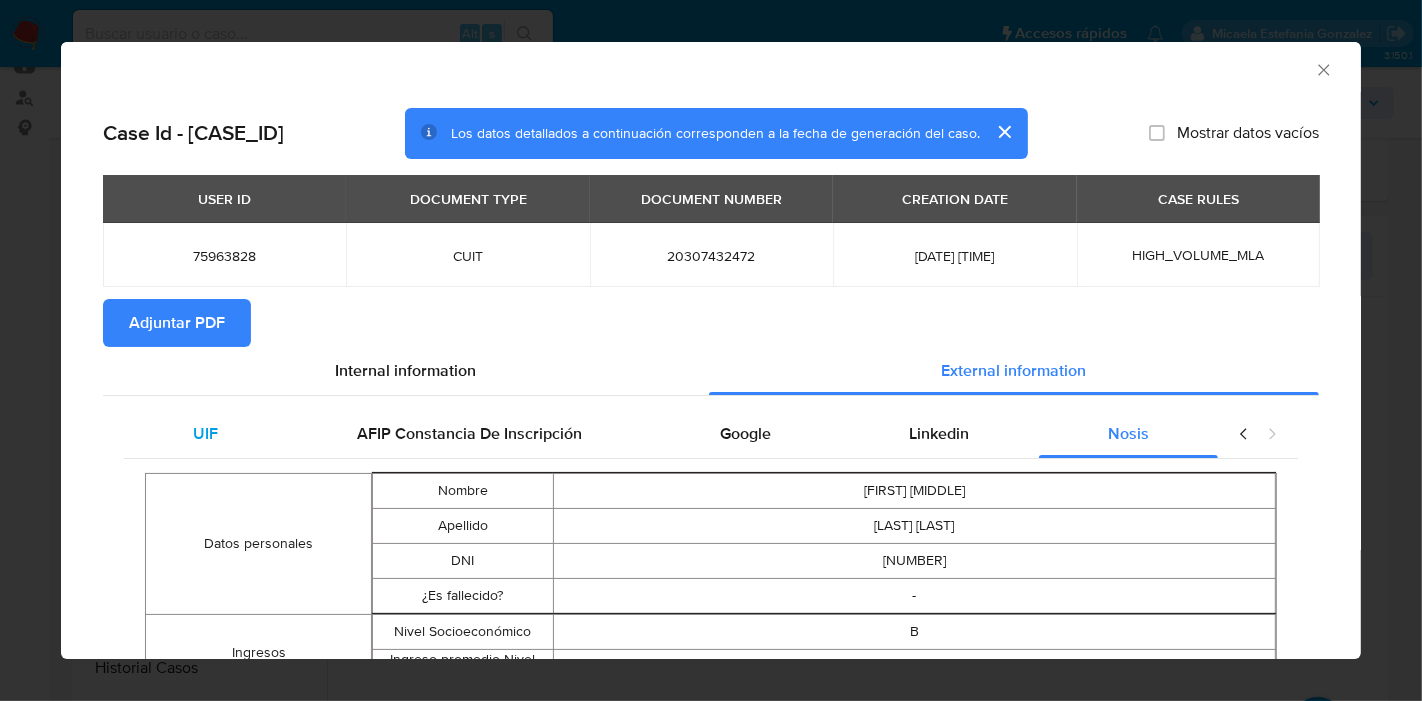 click on "UIF" at bounding box center [205, 434] 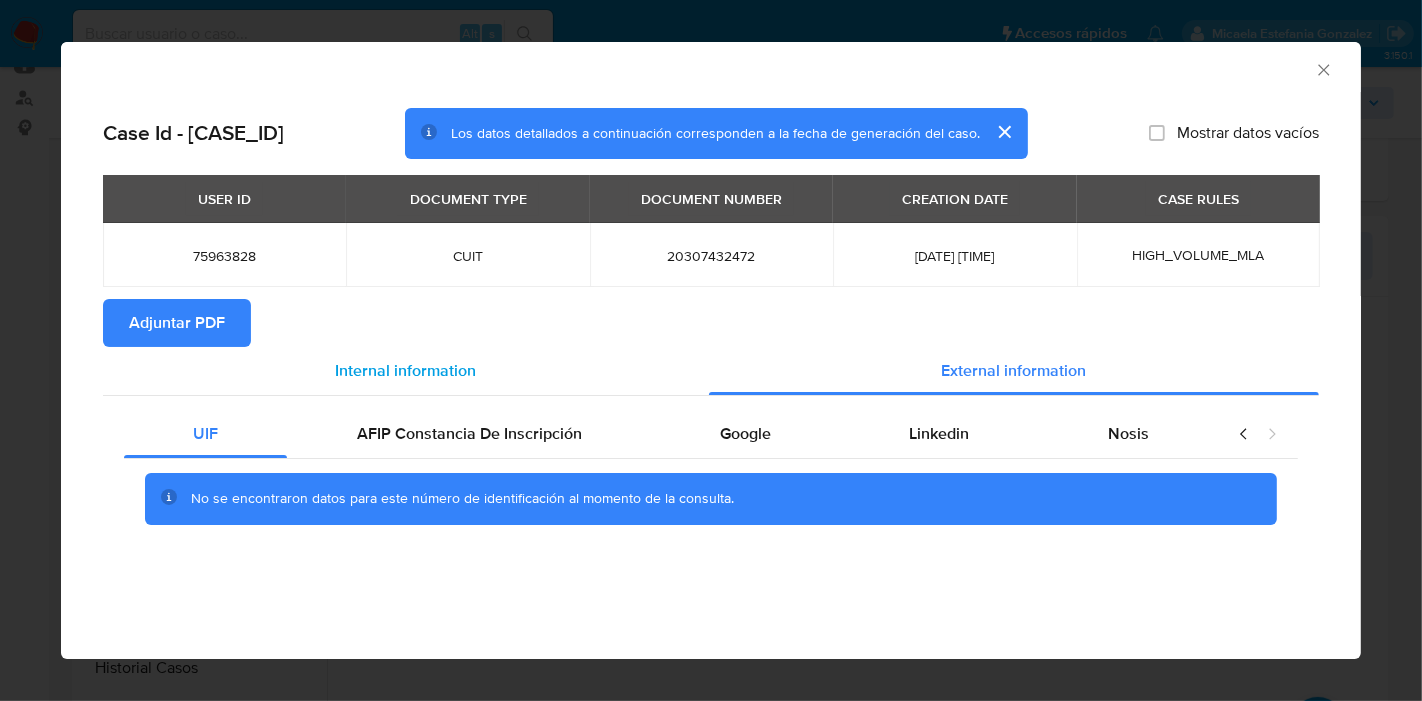 click on "Internal information" at bounding box center (406, 370) 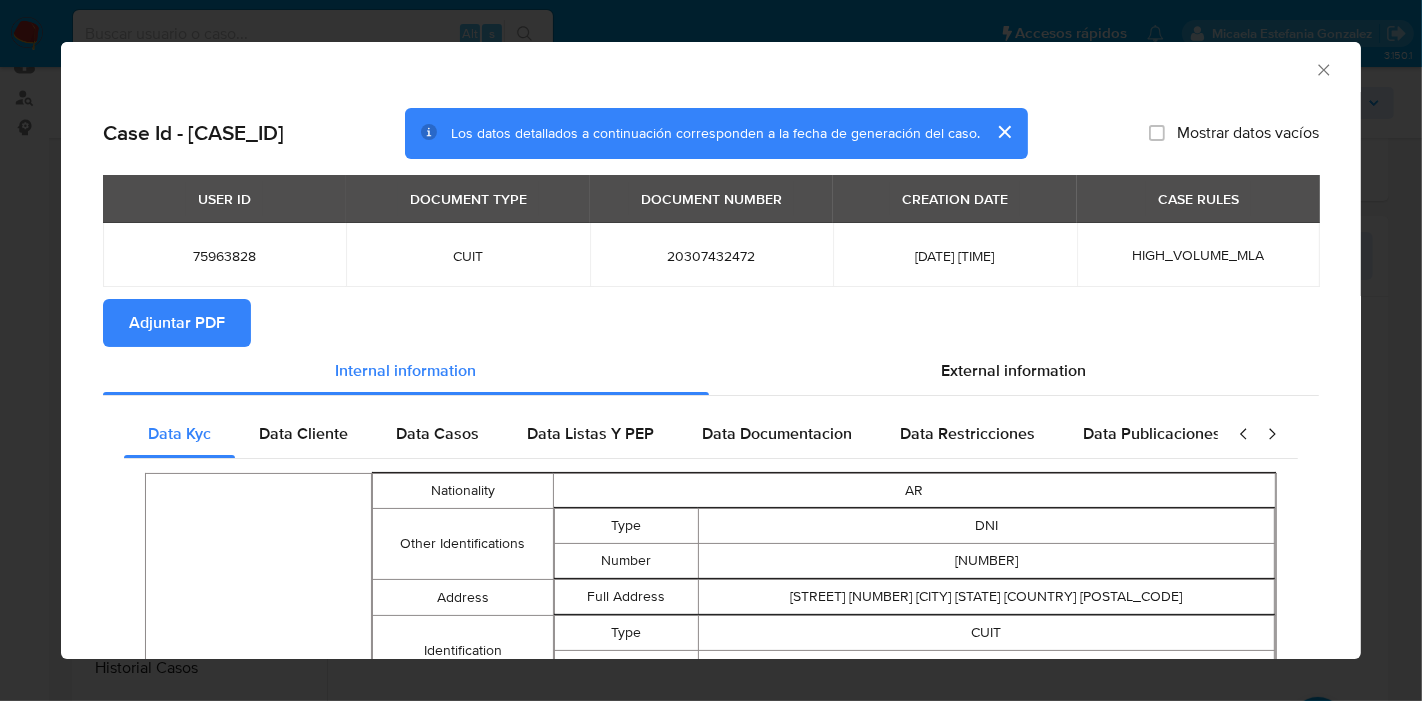 click on "Adjuntar PDF" at bounding box center [177, 323] 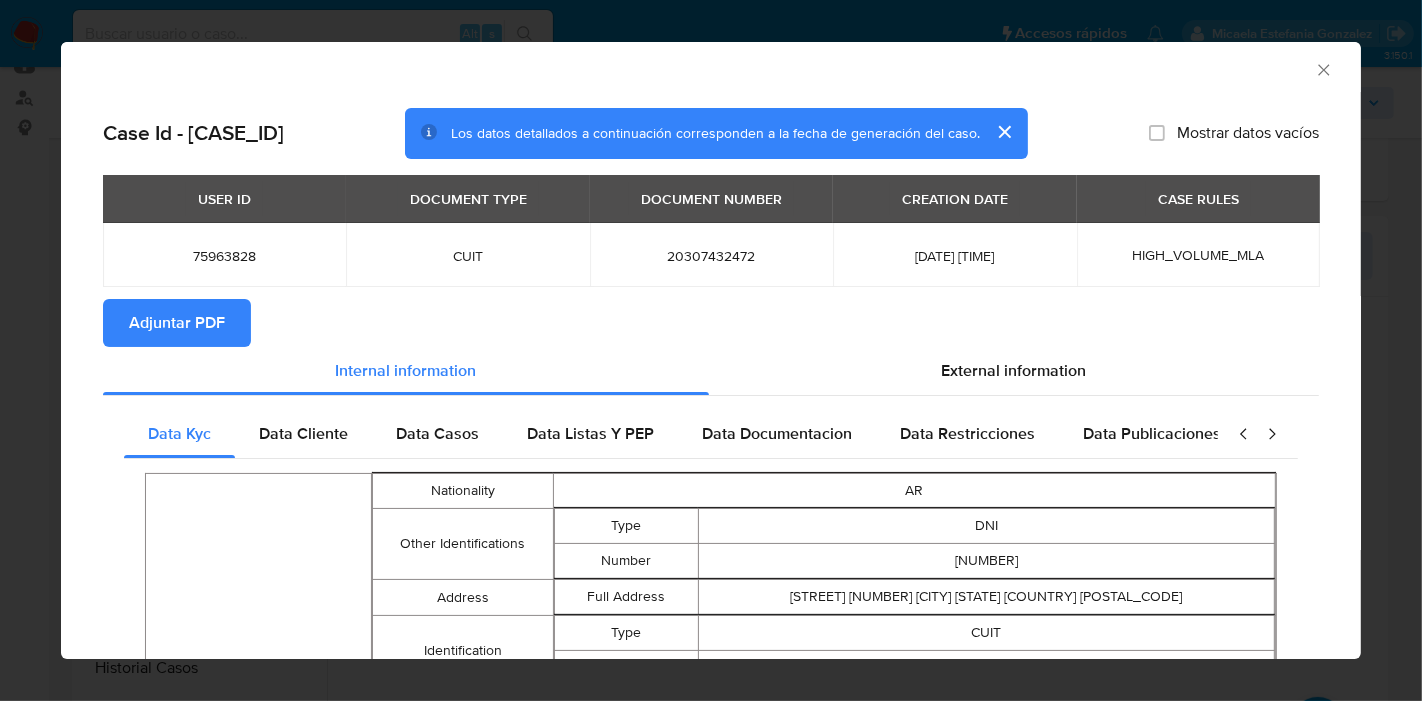 click 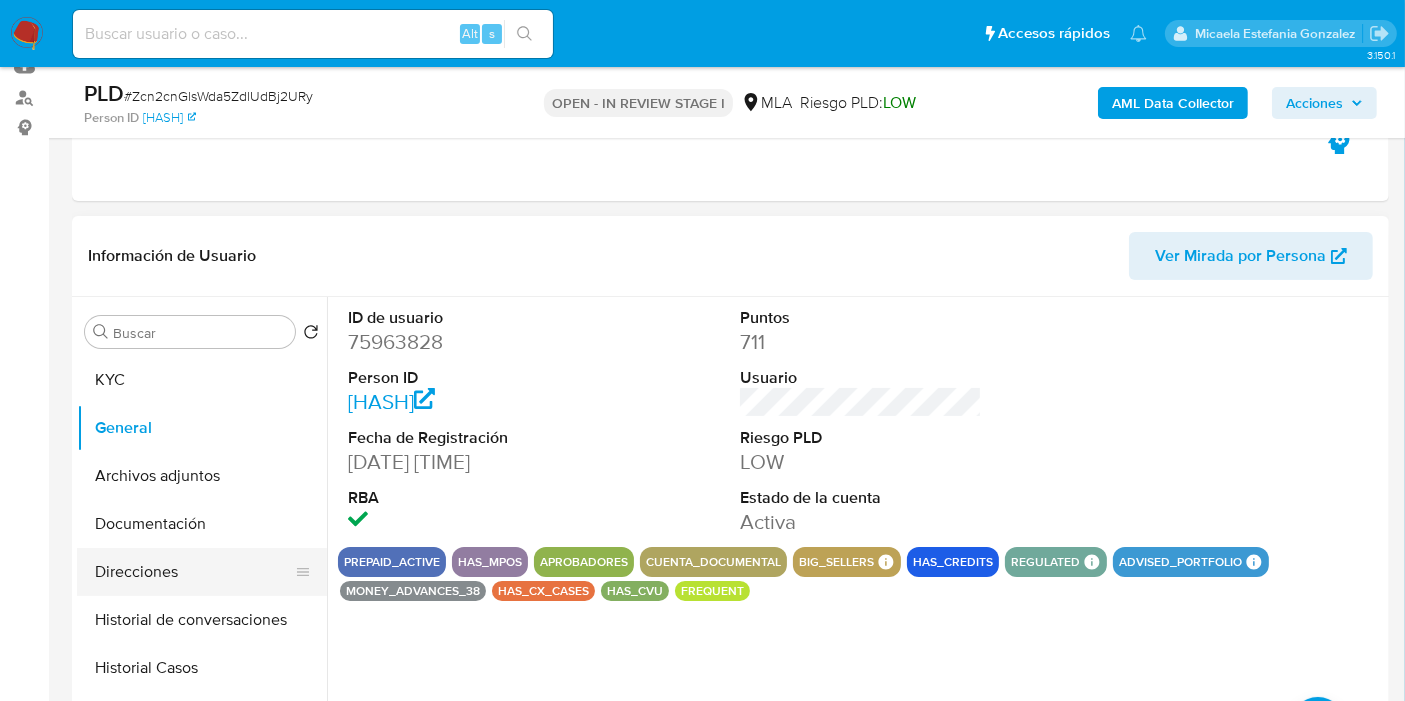 click on "Direcciones" at bounding box center (194, 572) 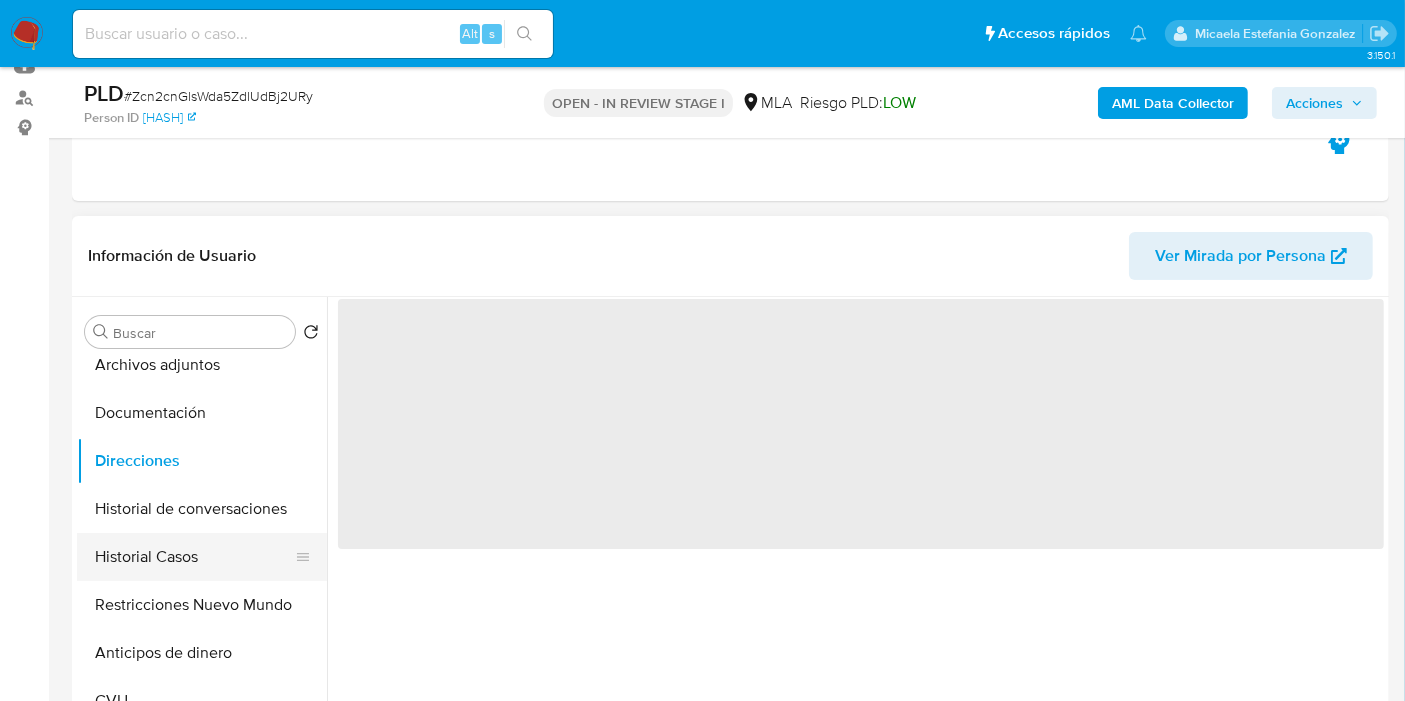 scroll, scrollTop: 222, scrollLeft: 0, axis: vertical 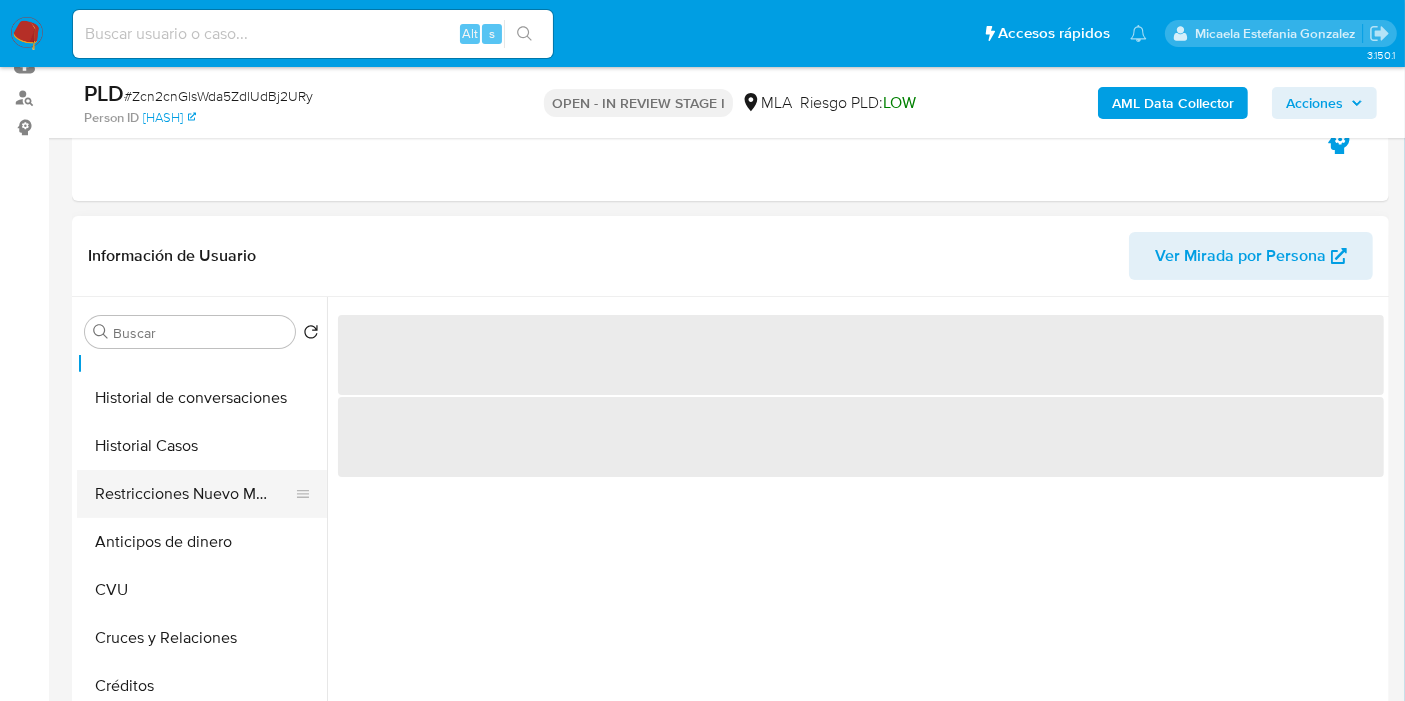 click on "Restricciones Nuevo Mundo" at bounding box center (194, 494) 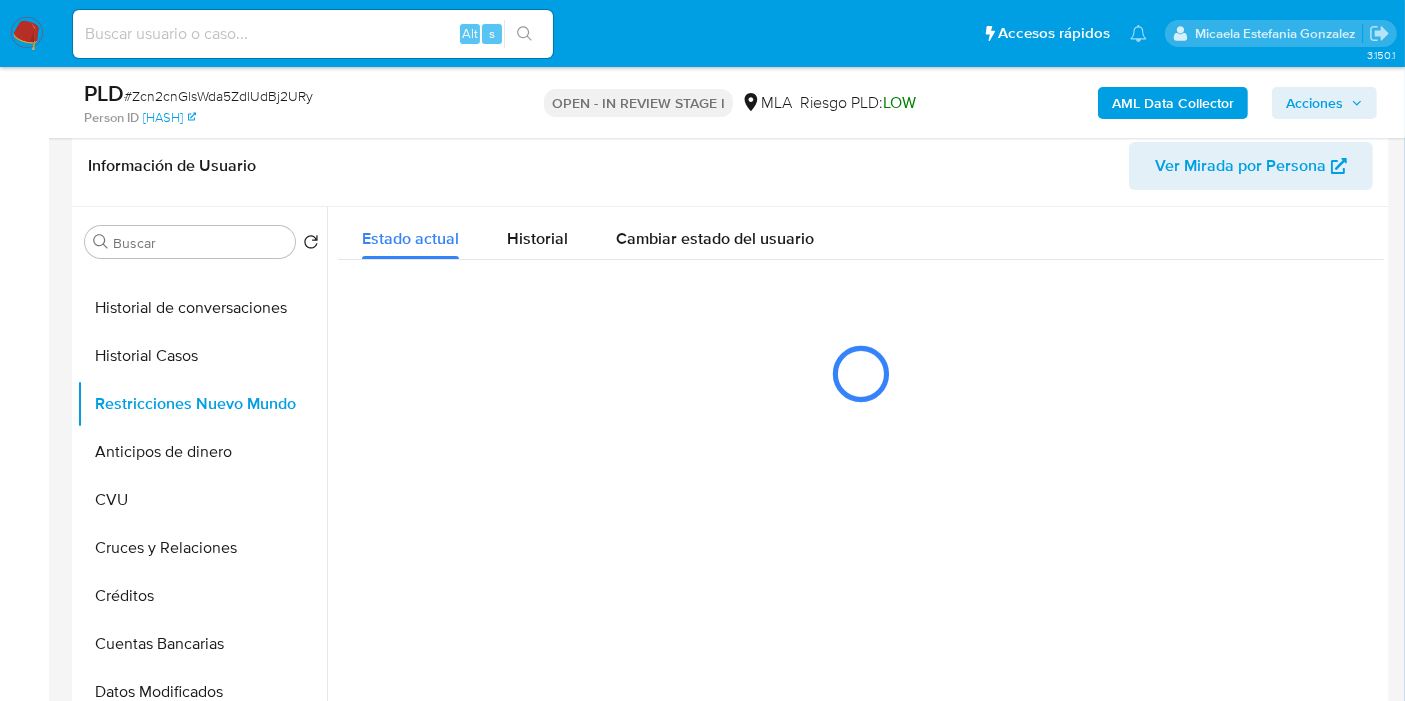 scroll, scrollTop: 333, scrollLeft: 0, axis: vertical 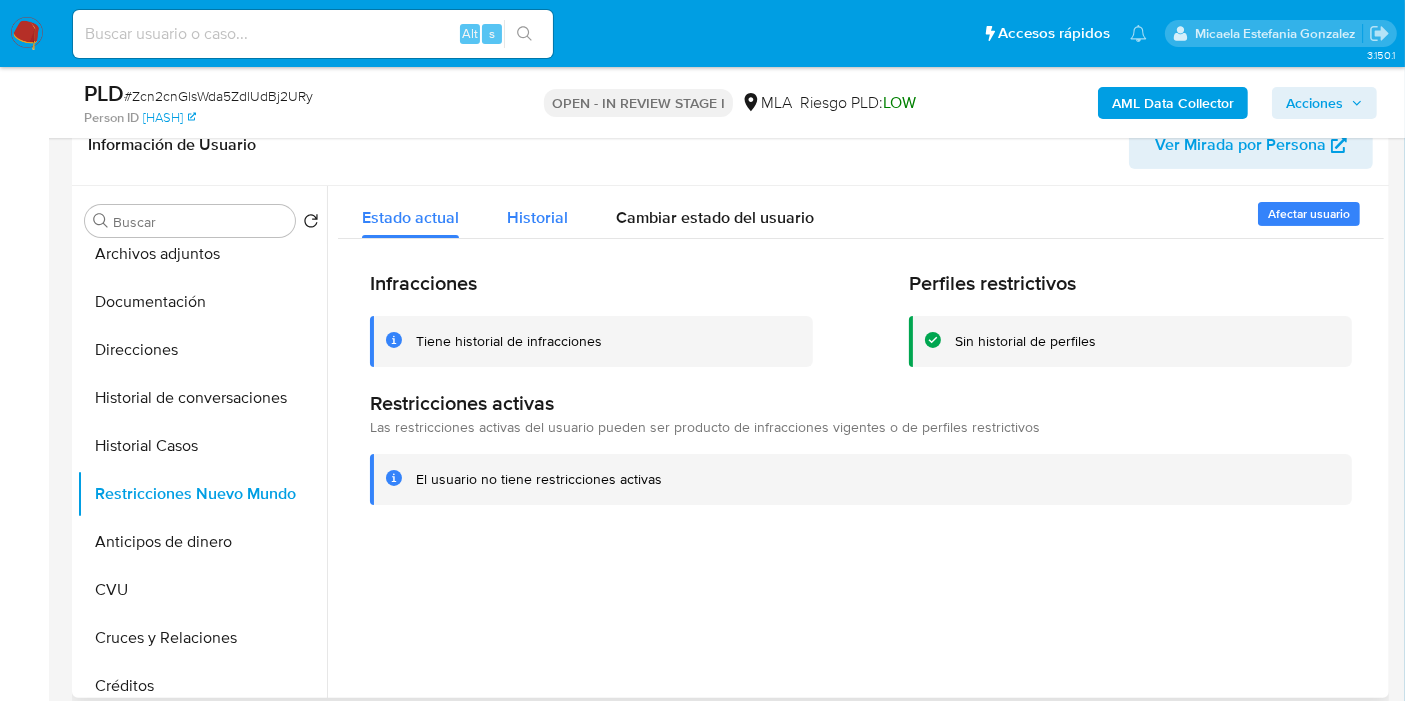 click on "Historial" at bounding box center [537, 217] 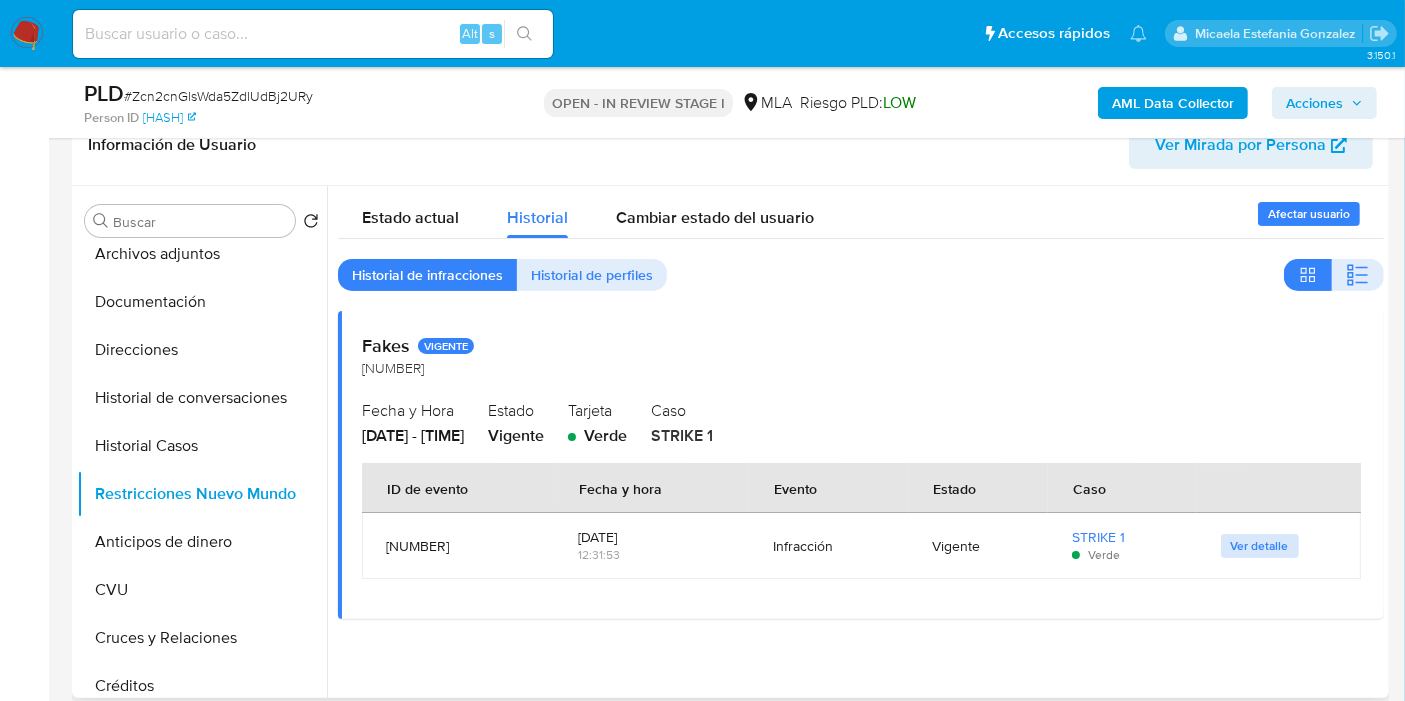 click on "Ver detalle" at bounding box center (1260, 546) 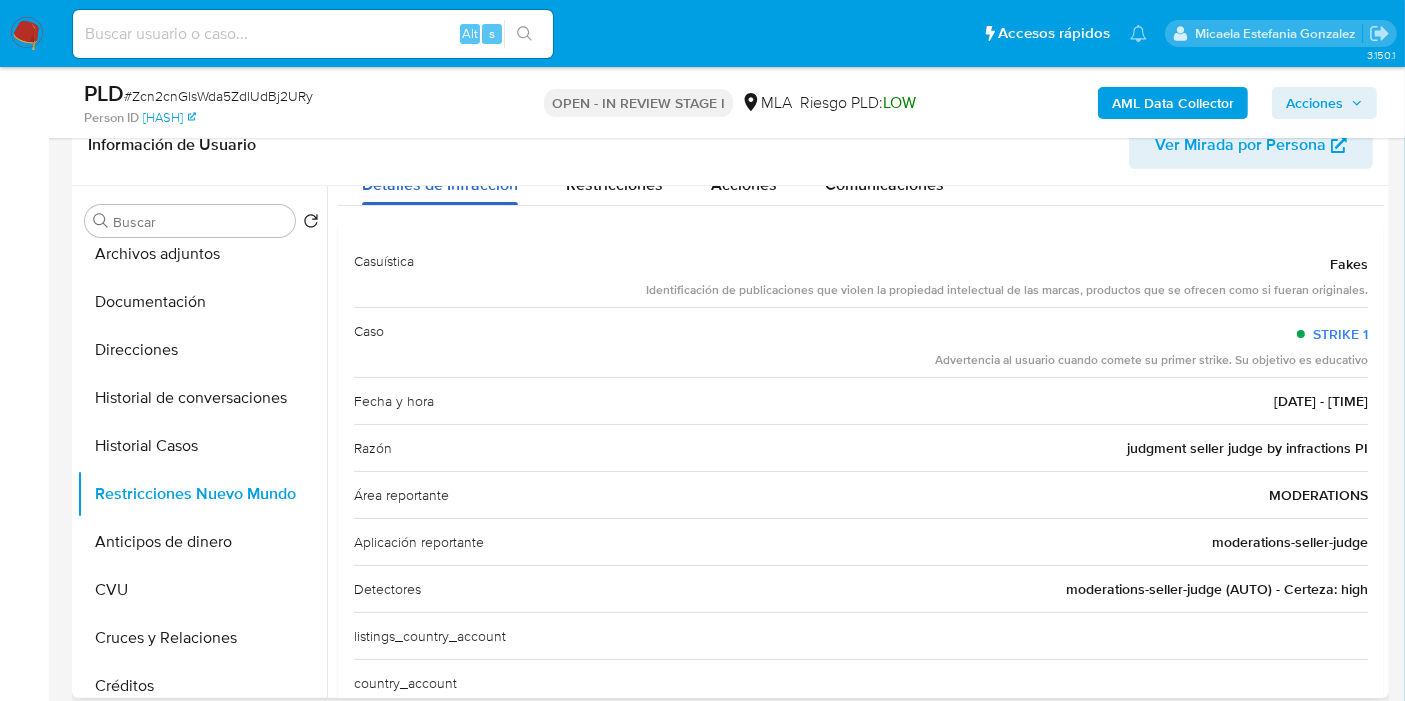 scroll, scrollTop: 0, scrollLeft: 0, axis: both 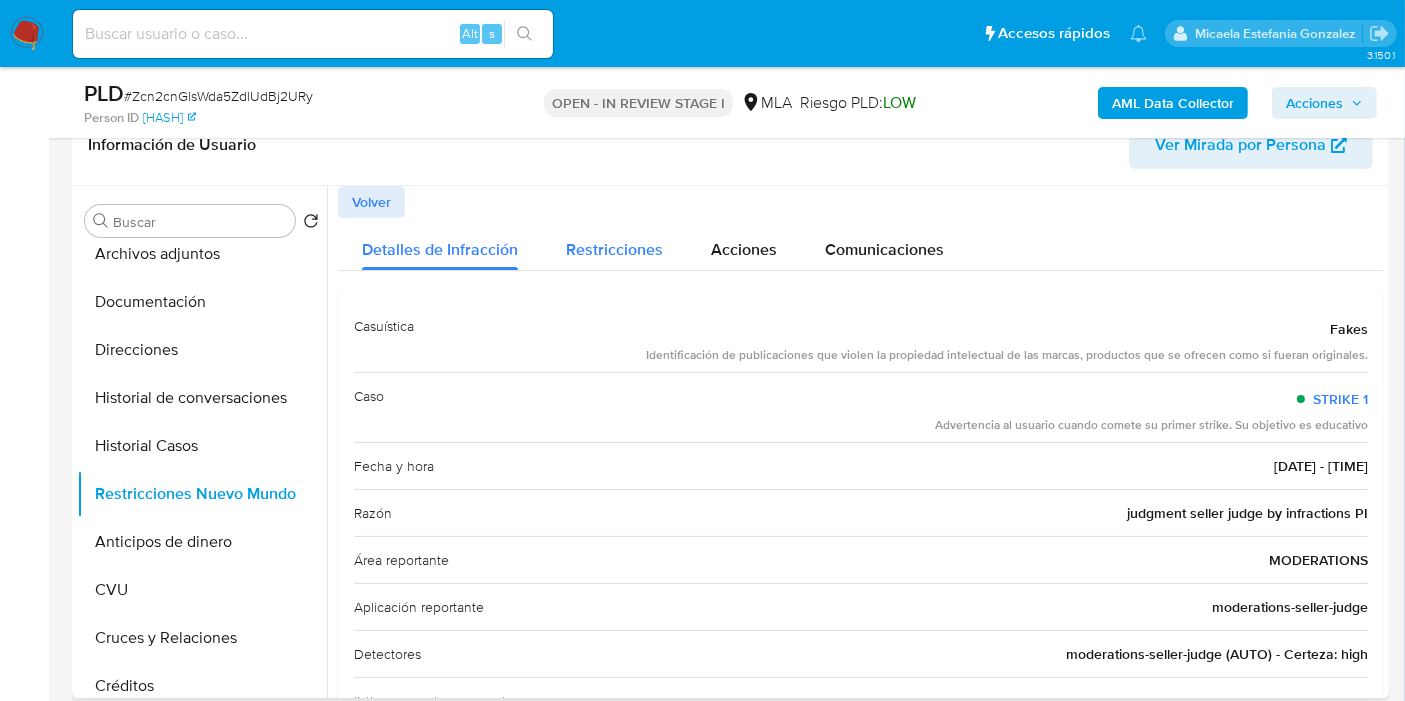 click on "Restricciones" at bounding box center [614, 244] 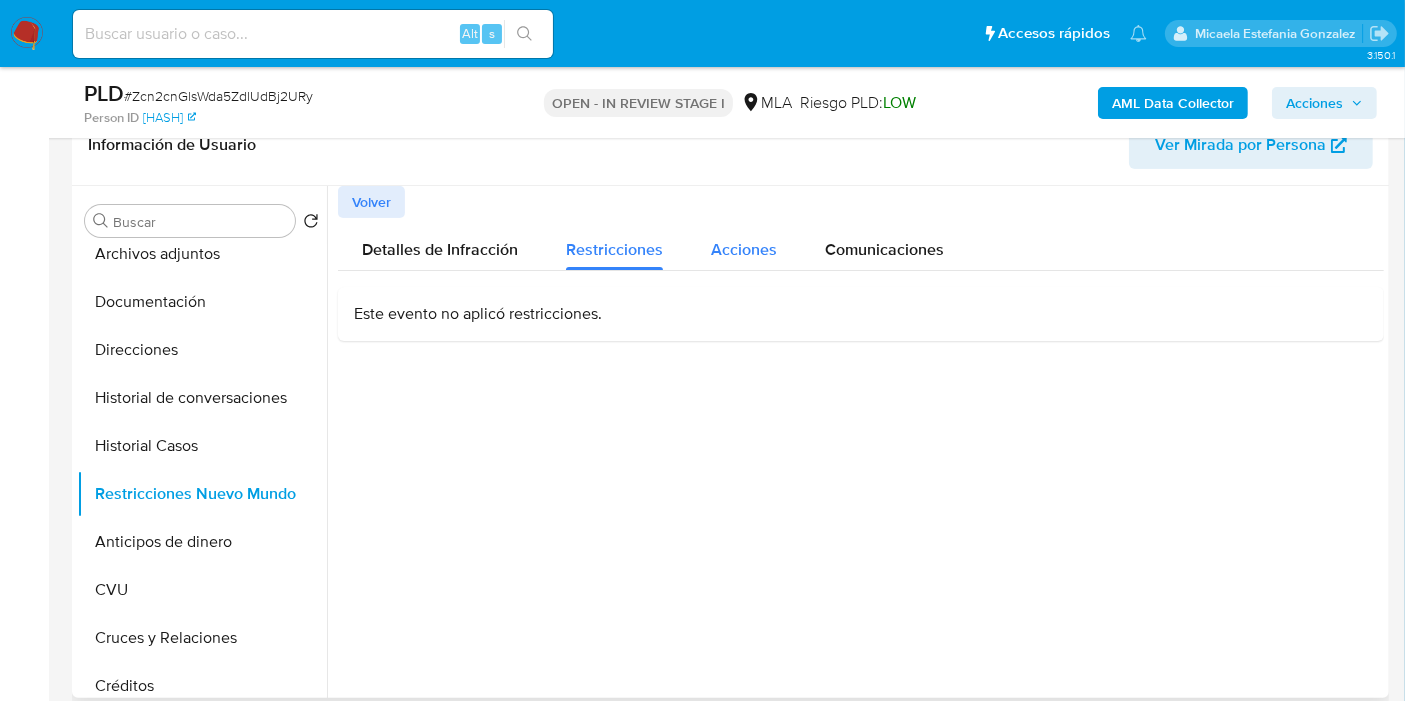 click on "Acciones" at bounding box center (744, 244) 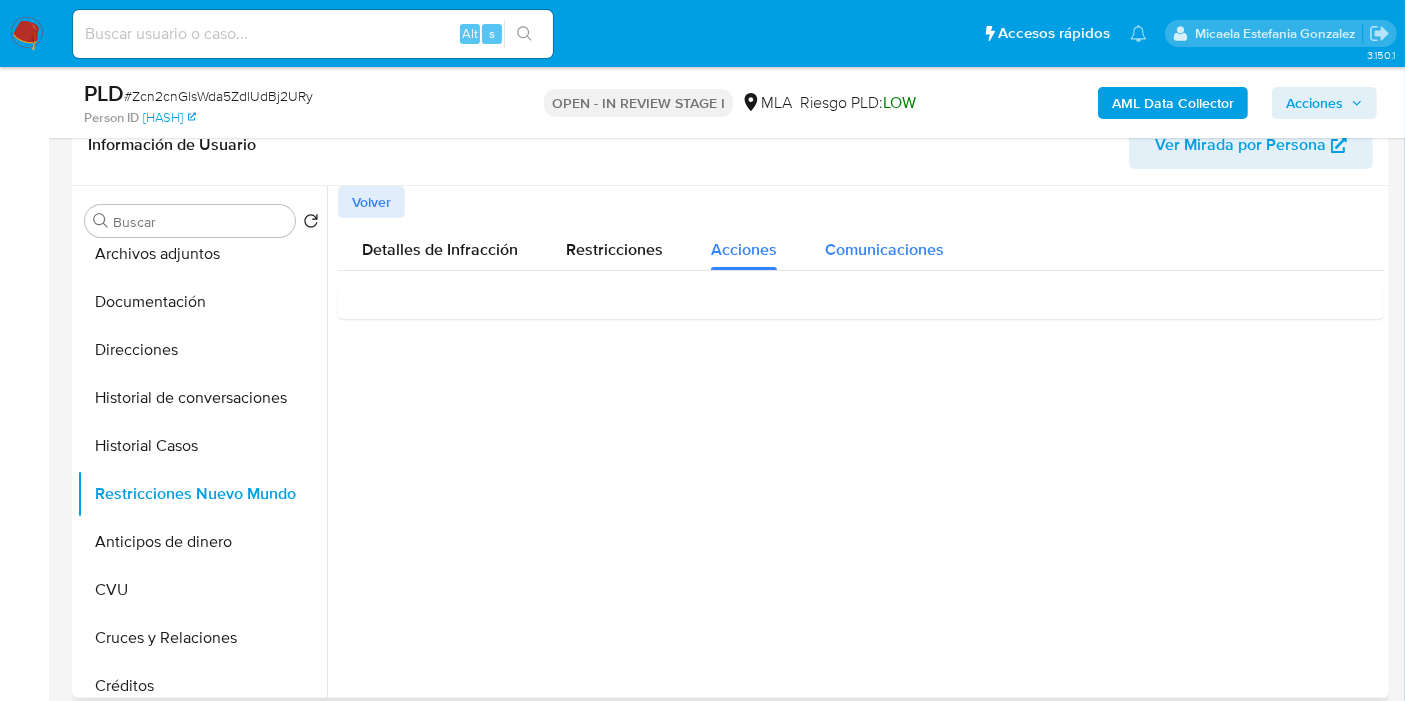 click on "Comunicaciones" at bounding box center [884, 249] 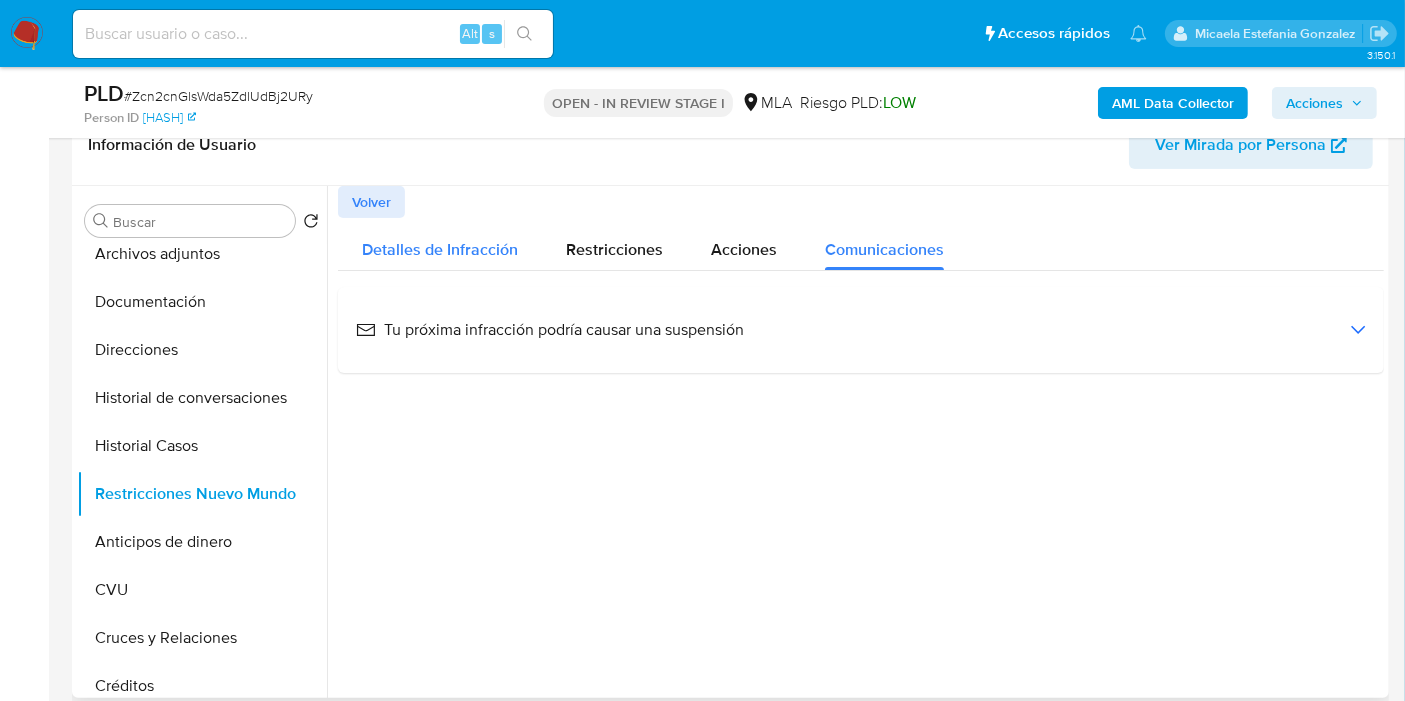 click on "Detalles de Infracción" at bounding box center [440, 249] 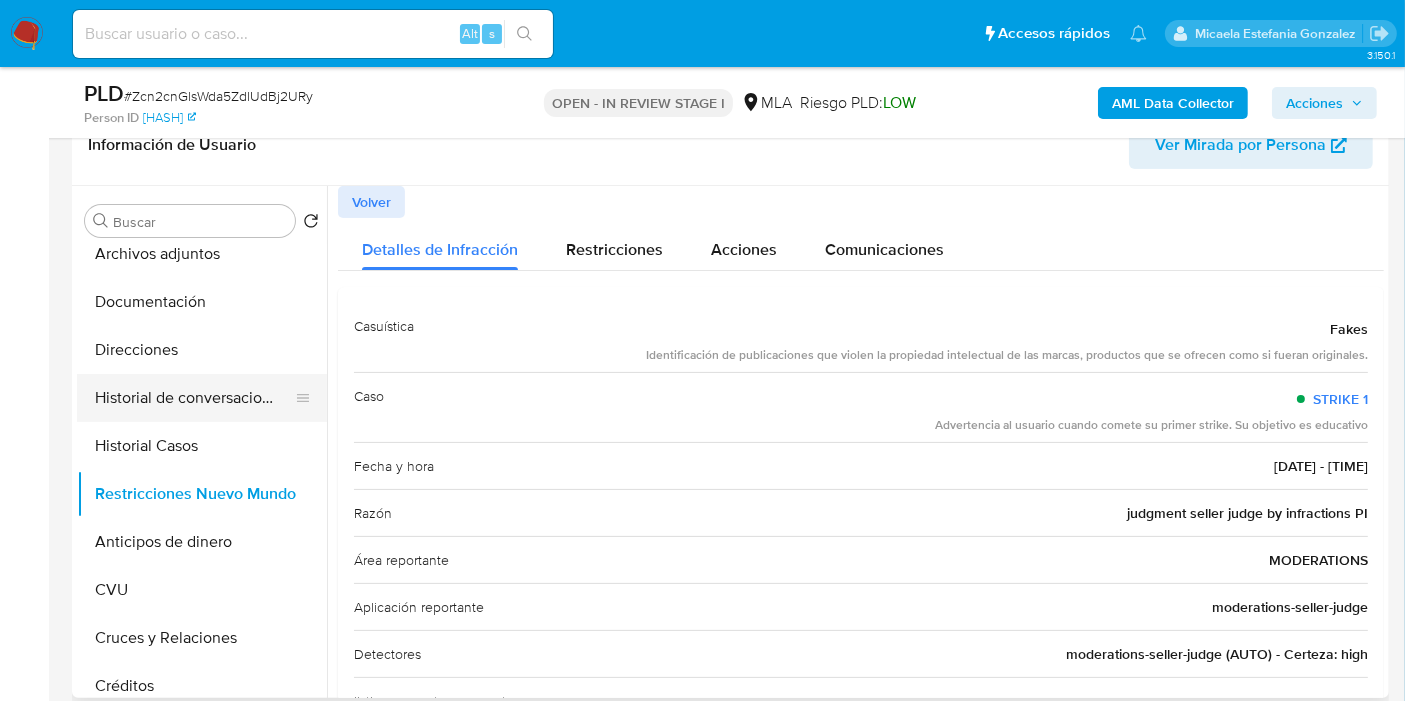 click on "Historial de conversaciones" at bounding box center [194, 398] 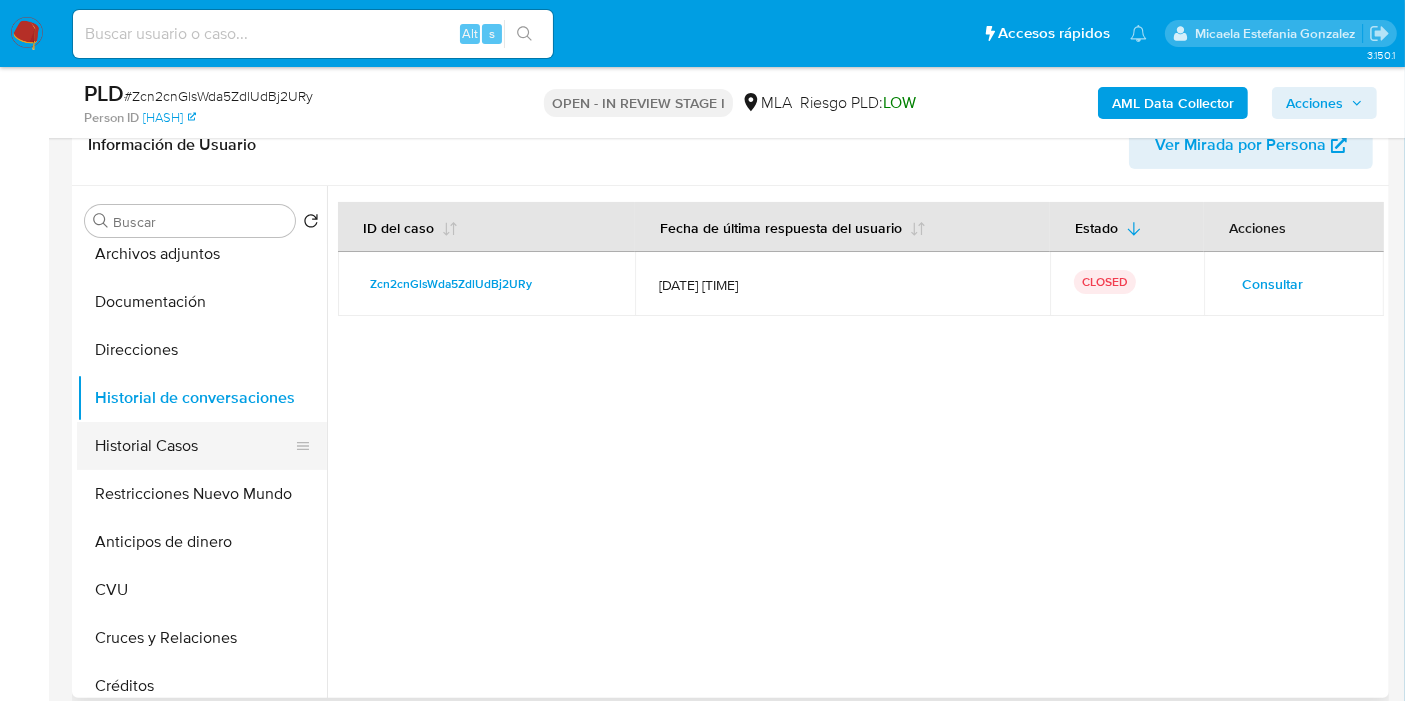 click on "Historial Casos" at bounding box center [194, 446] 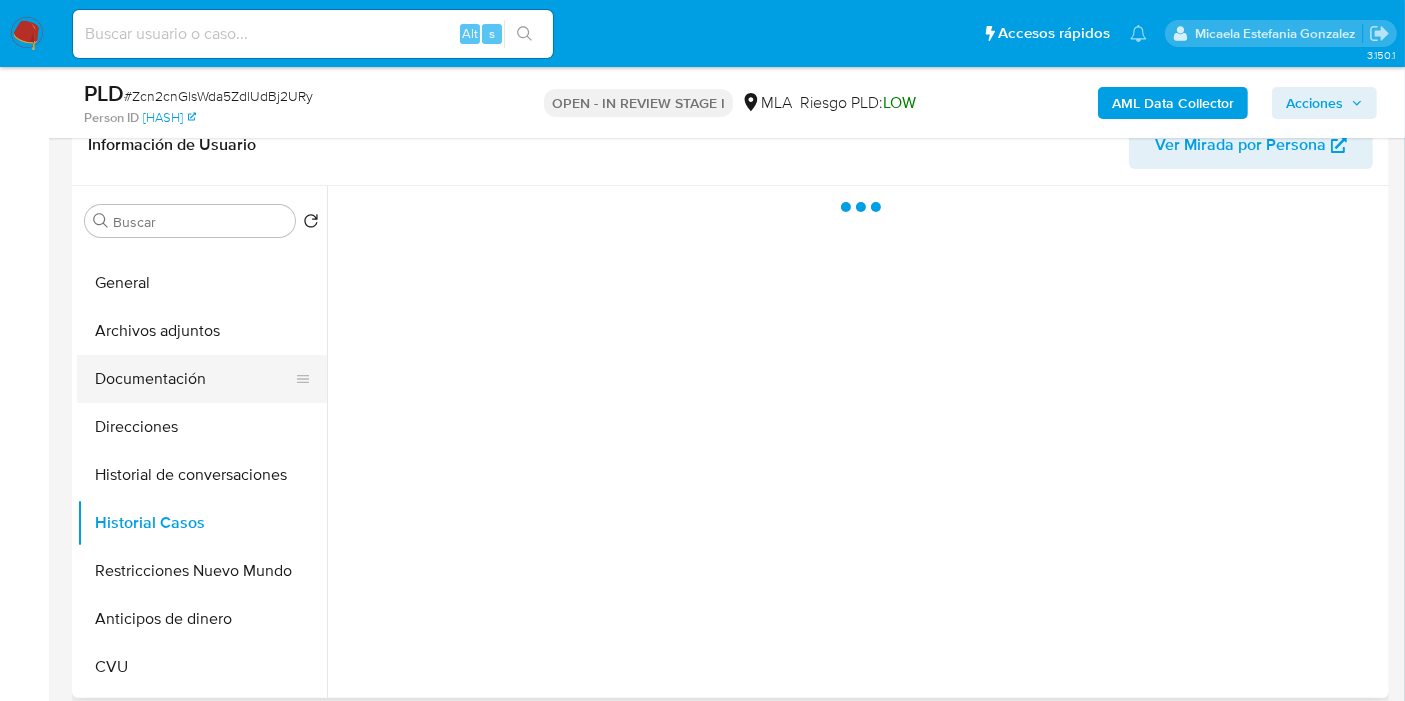 scroll, scrollTop: 0, scrollLeft: 0, axis: both 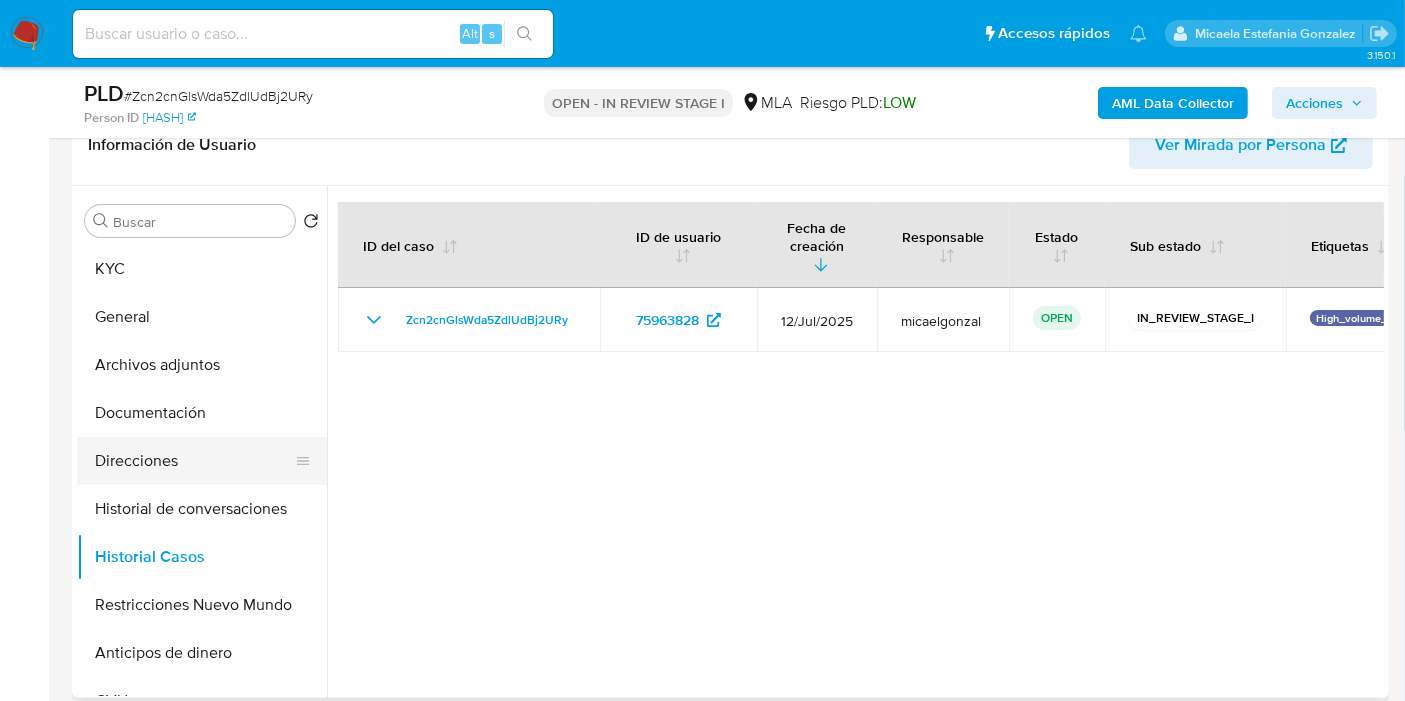 click on "Direcciones" at bounding box center (194, 461) 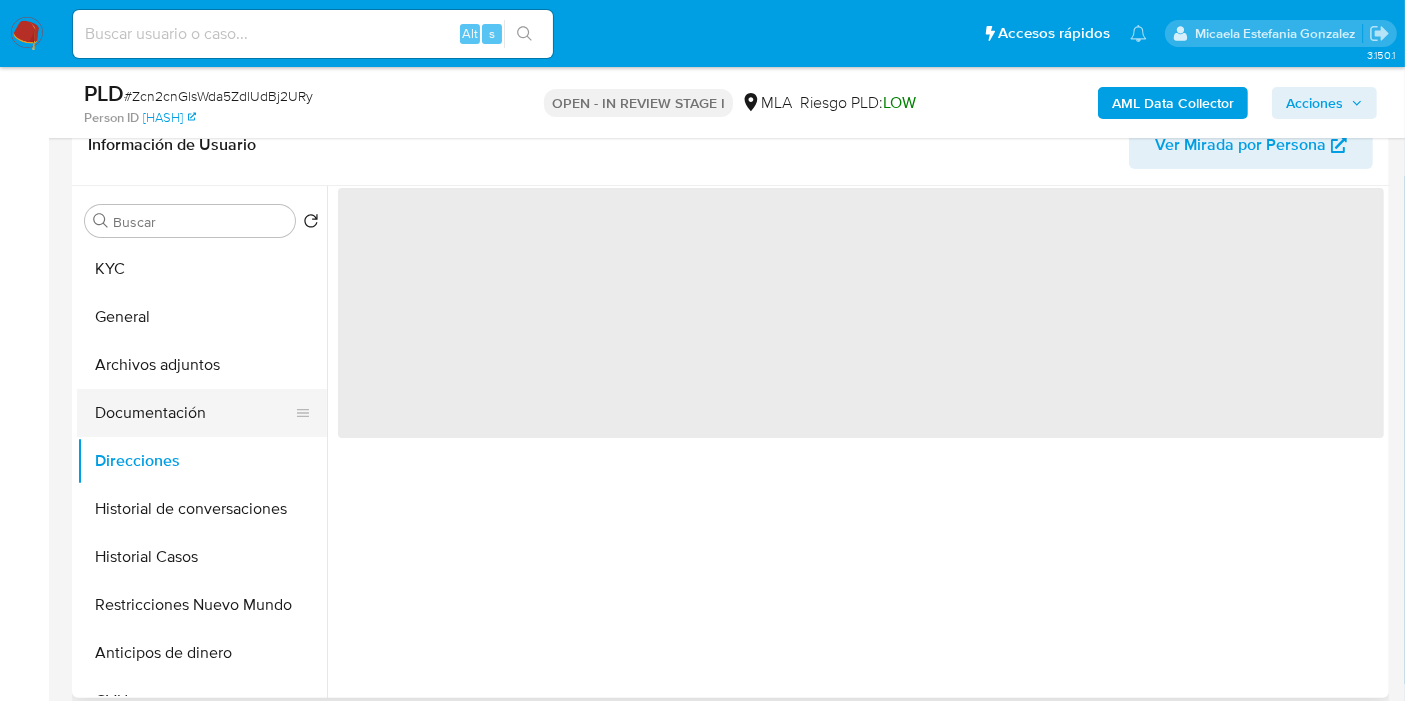 drag, startPoint x: 188, startPoint y: 439, endPoint x: 197, endPoint y: 426, distance: 15.811388 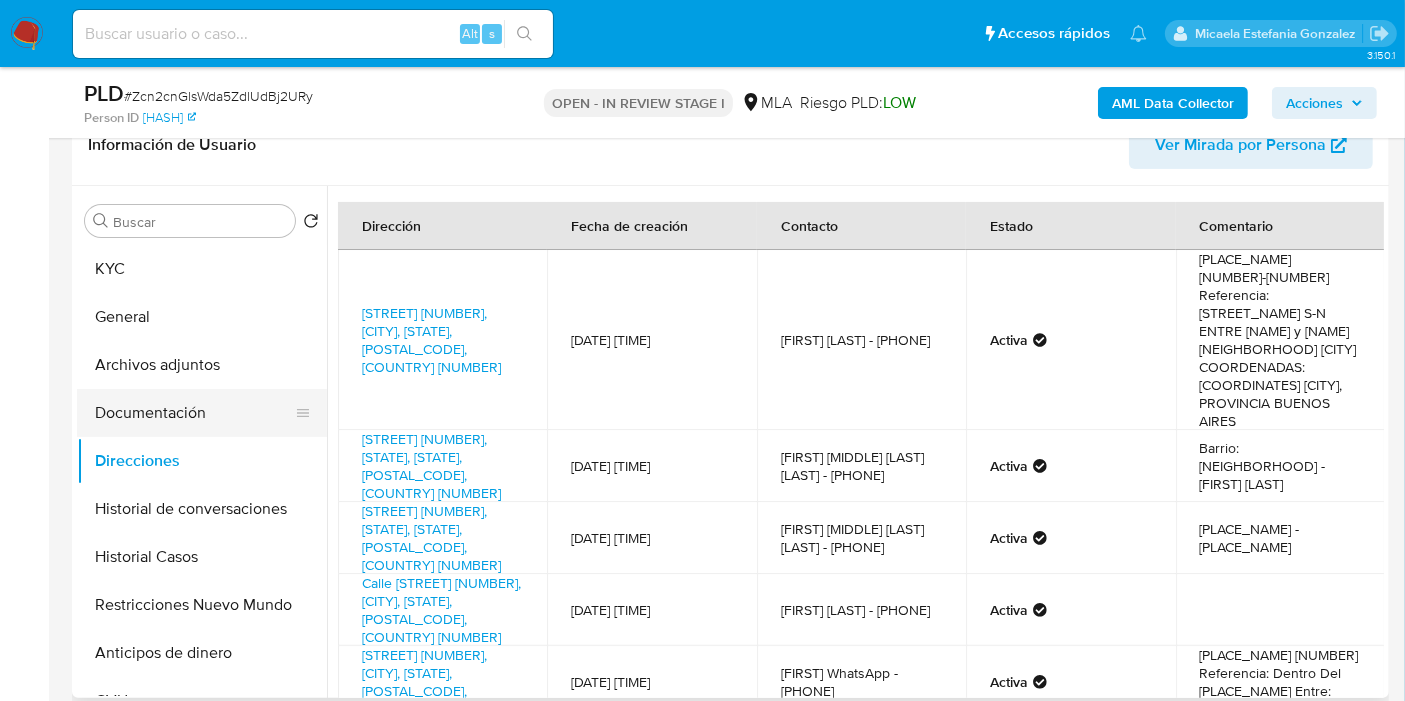 click on "Documentación" at bounding box center (194, 413) 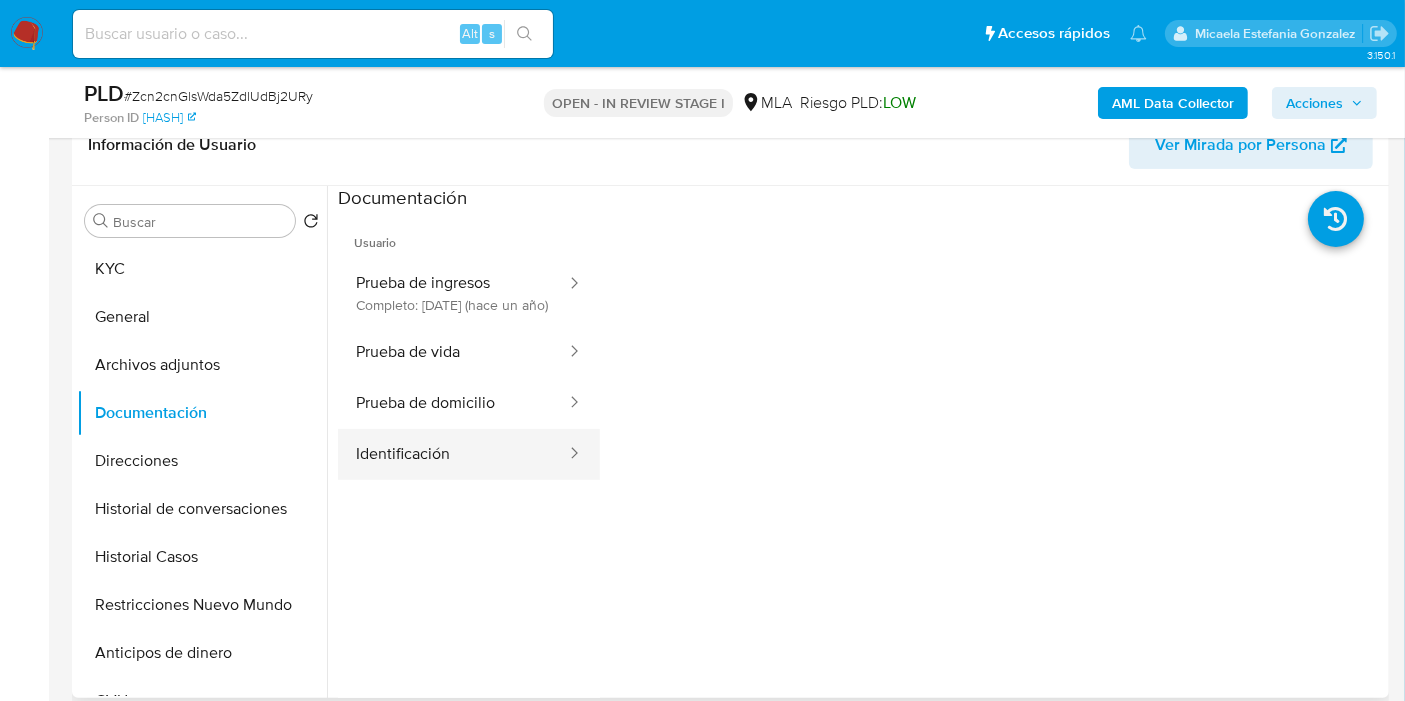 click on "Identificación" at bounding box center (453, 454) 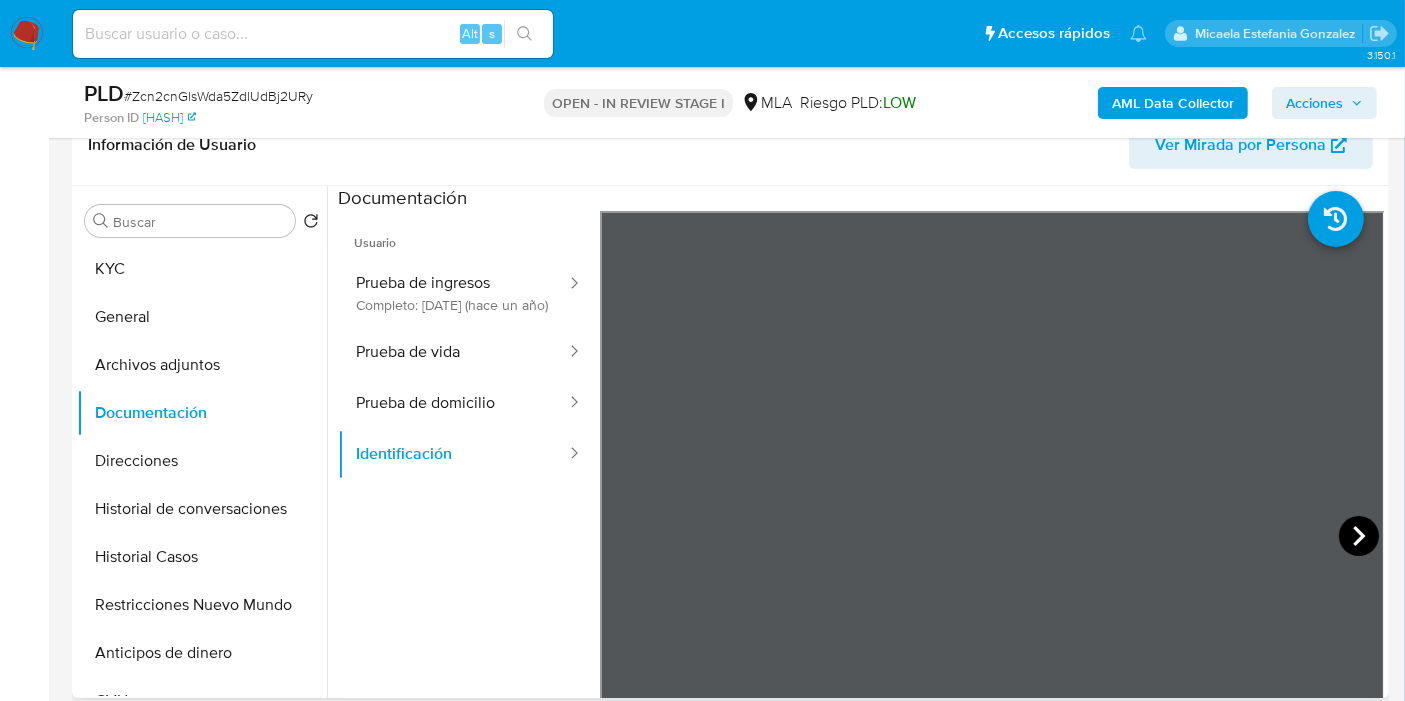 click 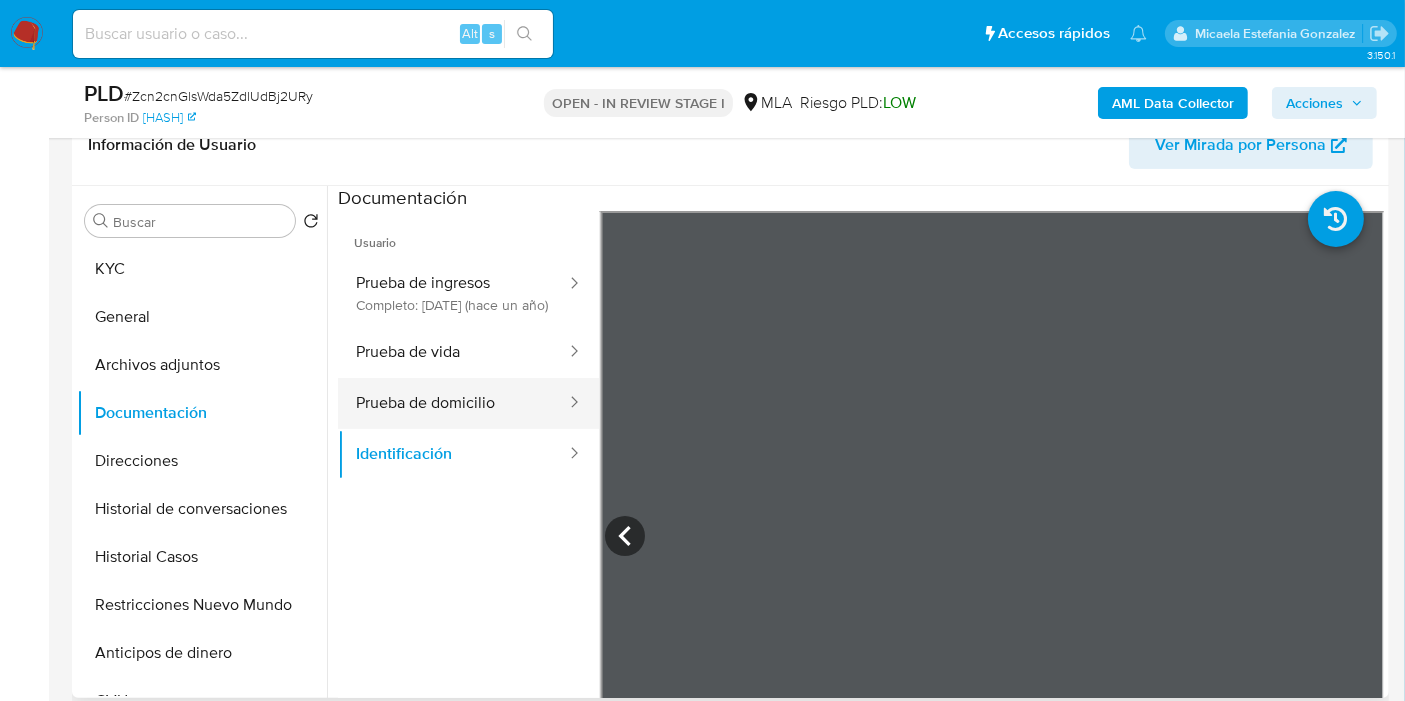 click on "Prueba de domicilio" at bounding box center (453, 403) 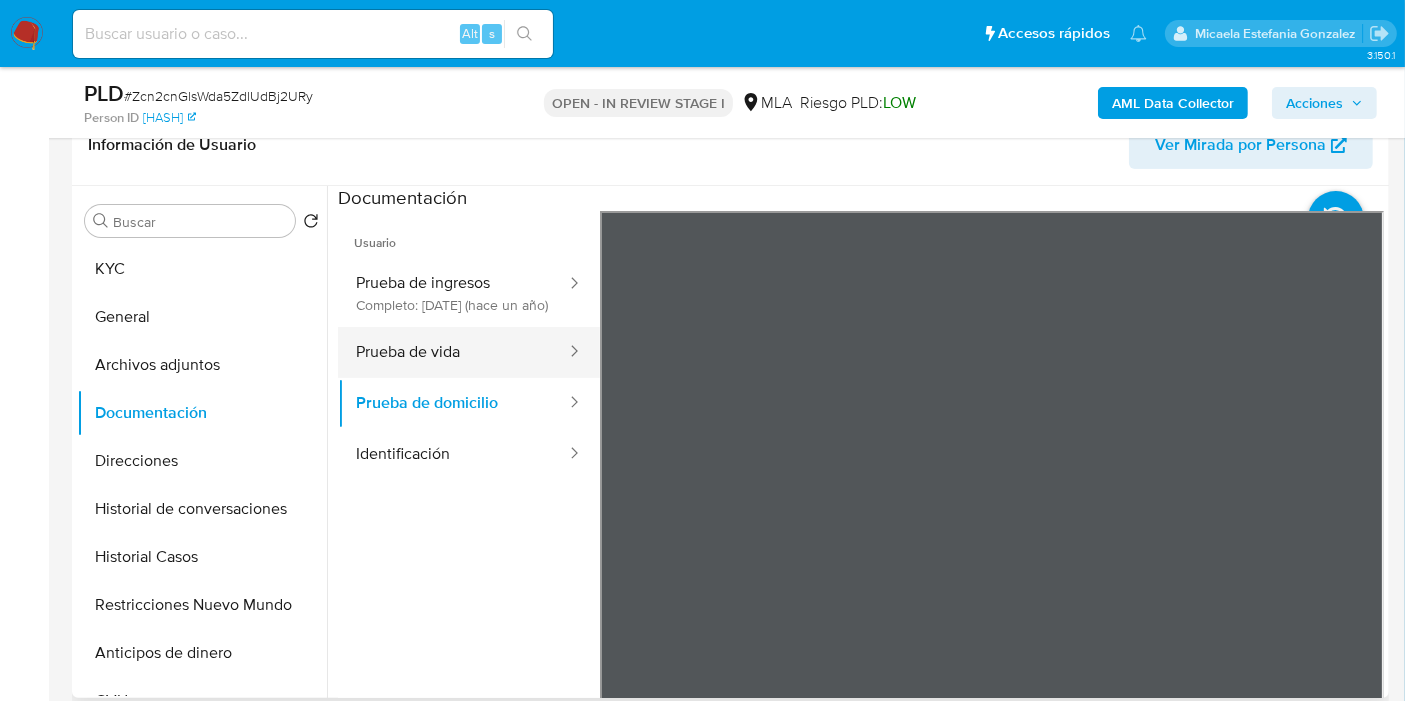 click on "Prueba de vida" at bounding box center (453, 352) 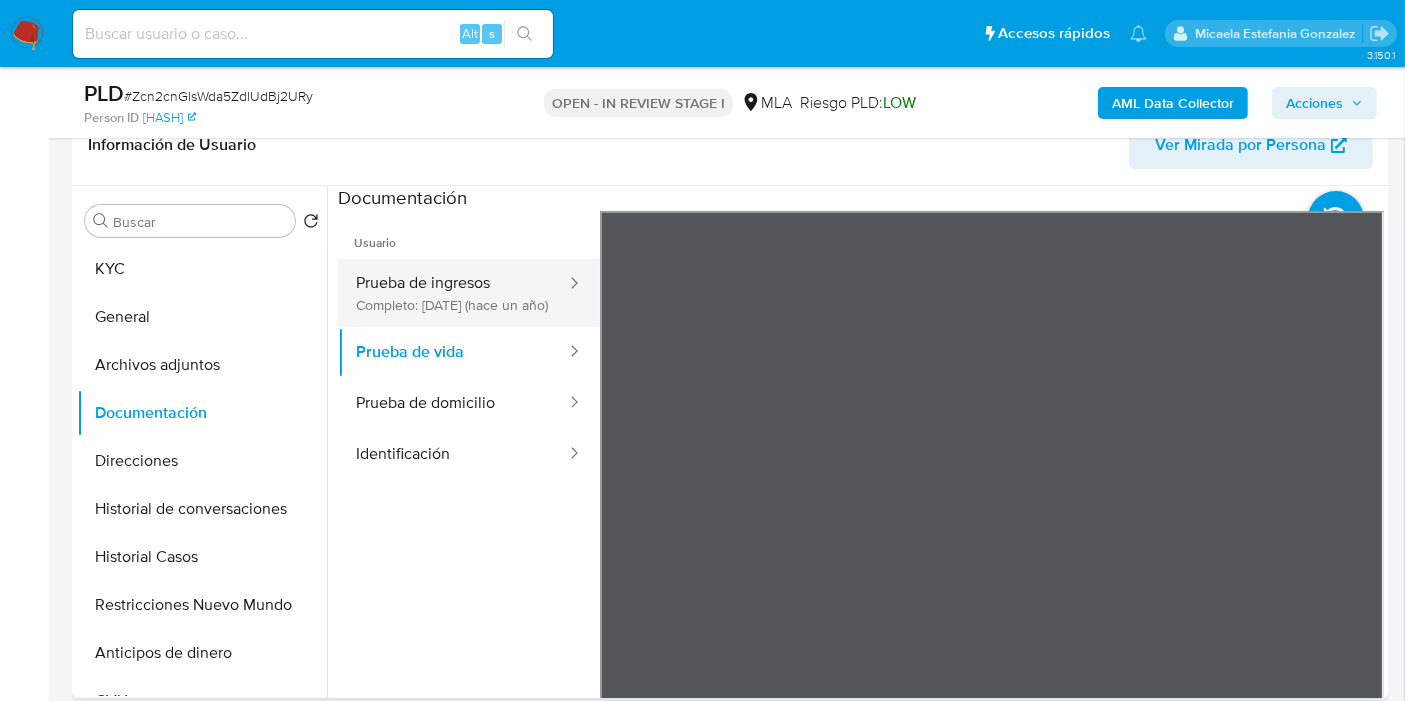 click on "Prueba de ingresos Completo: 19/03/2024 (hace un año)" at bounding box center [453, 293] 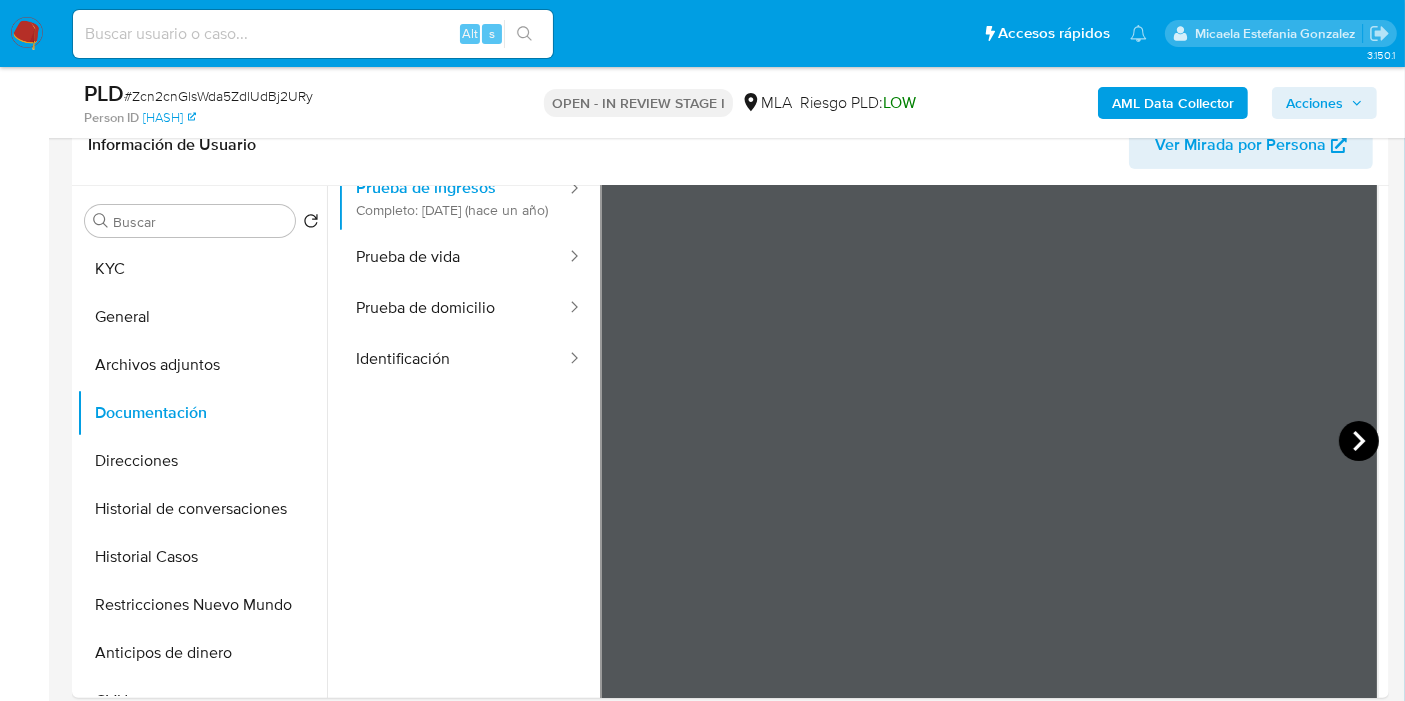 scroll, scrollTop: 63, scrollLeft: 0, axis: vertical 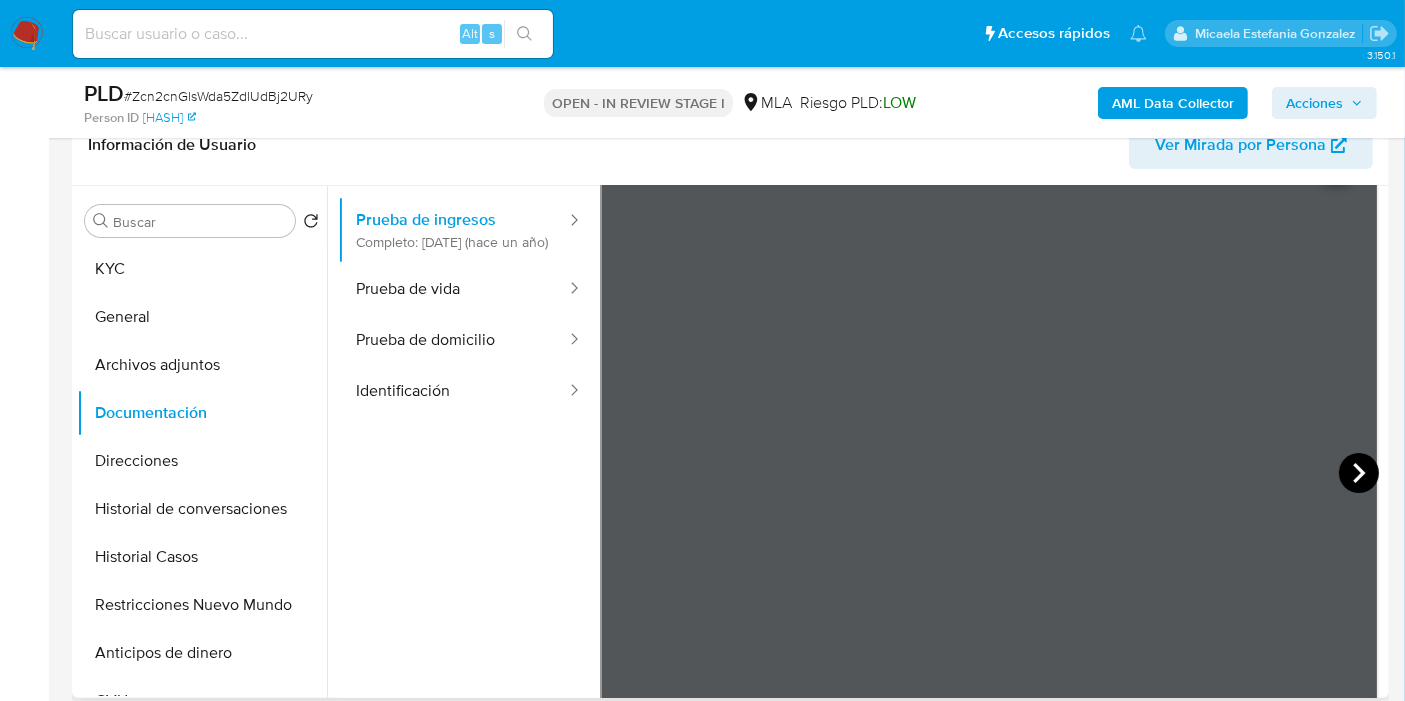 click 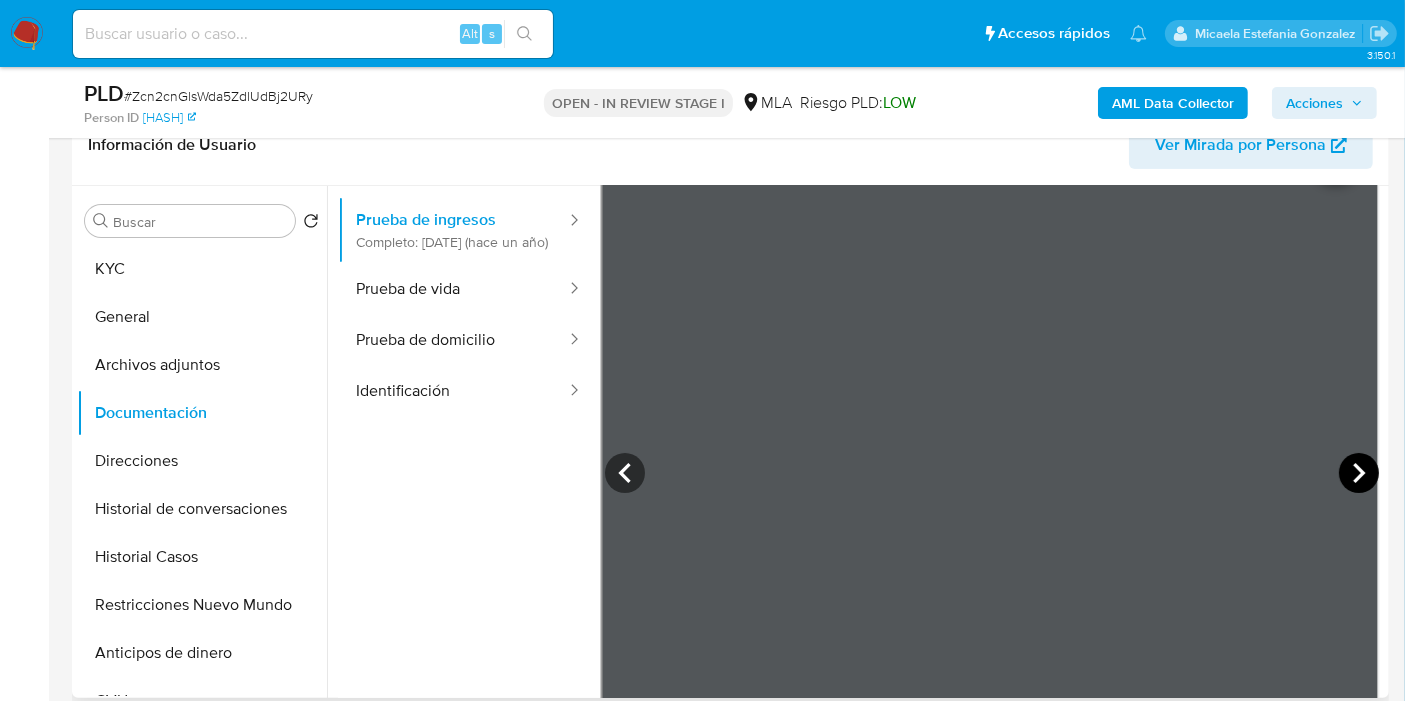 click 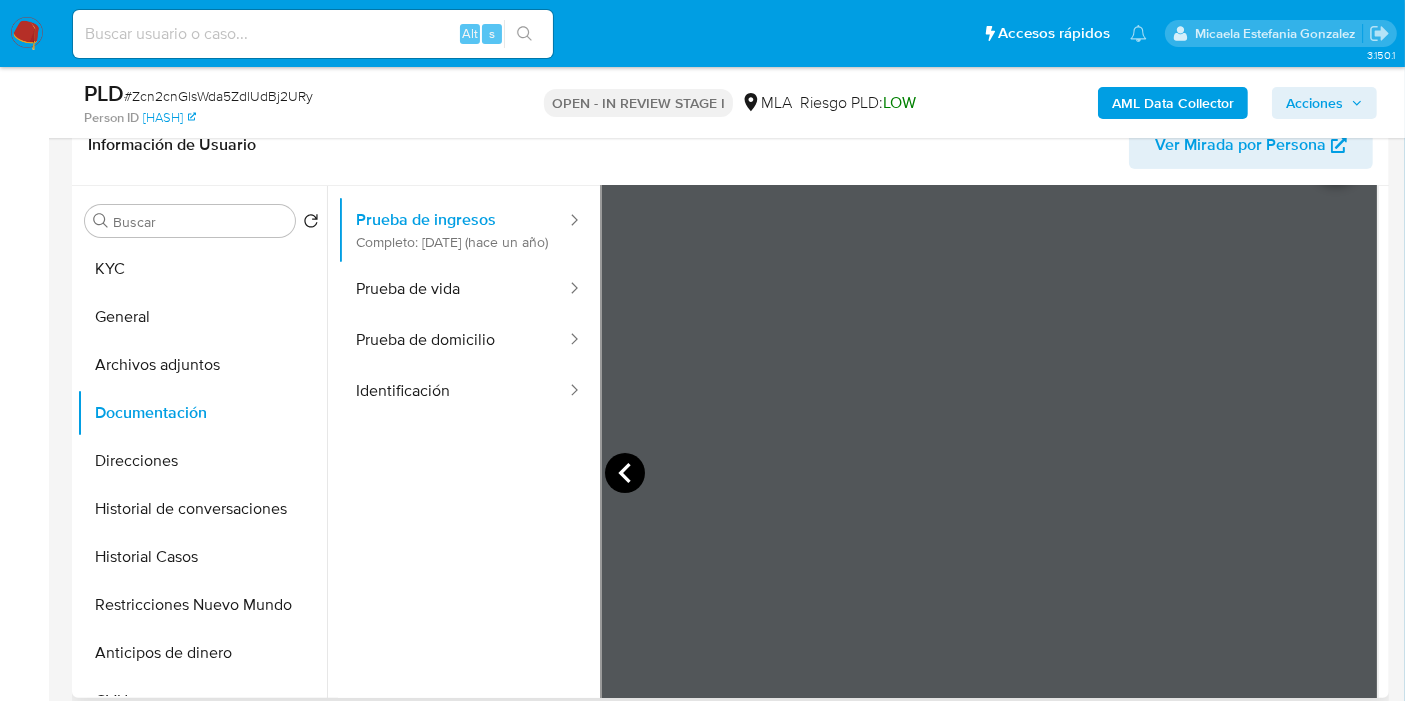 click 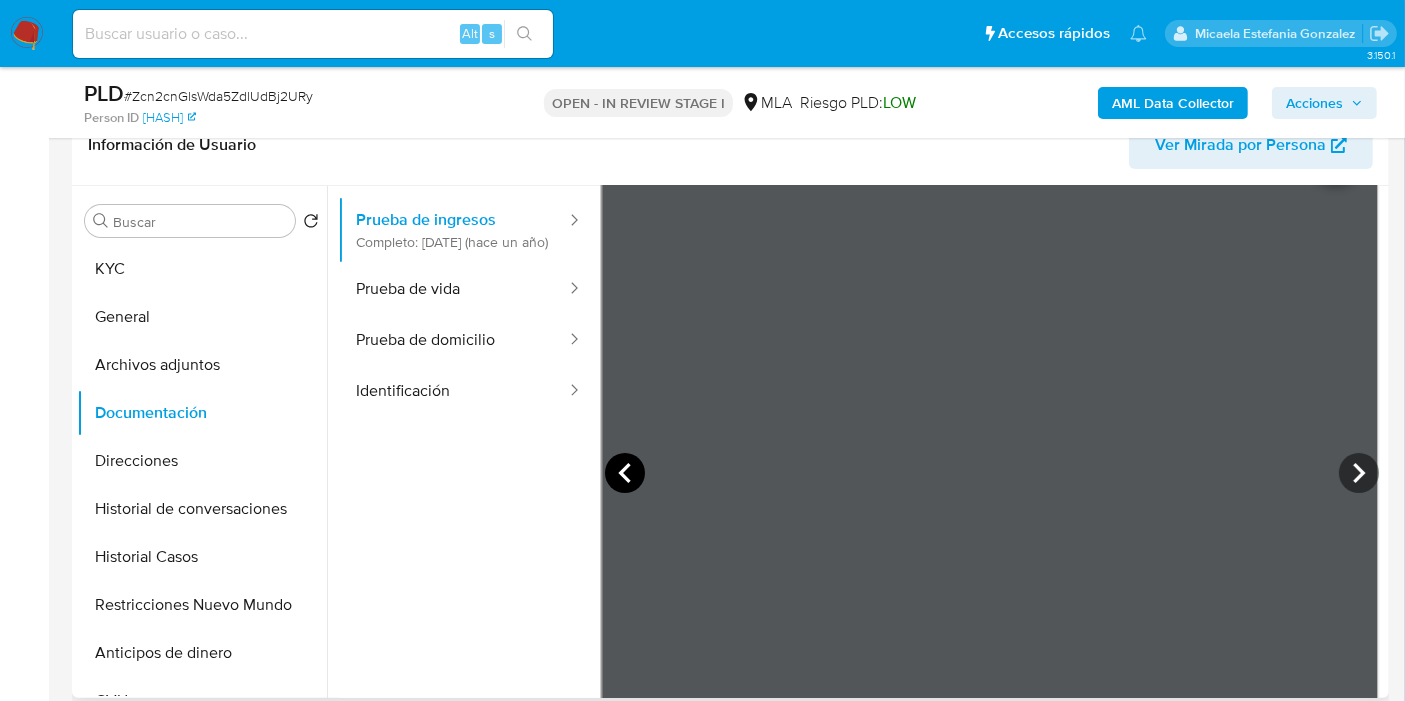 click 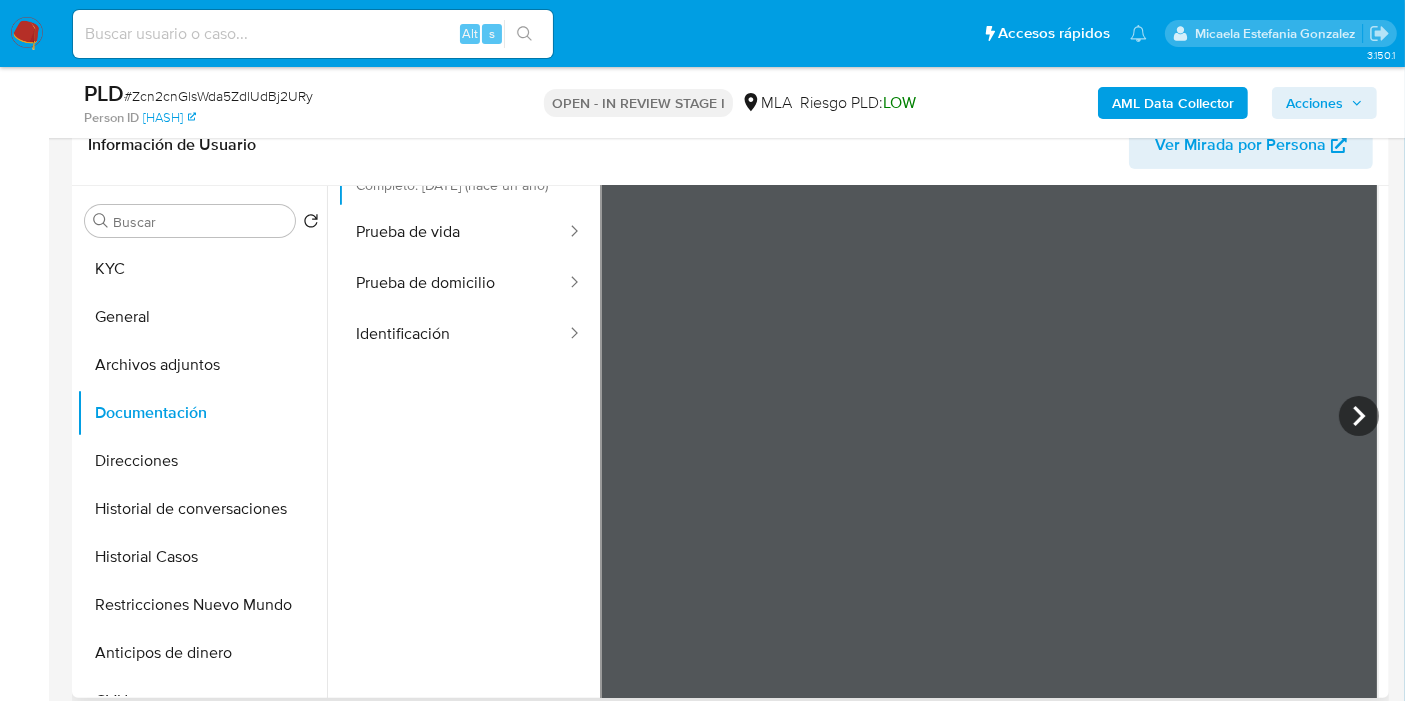 scroll, scrollTop: 174, scrollLeft: 0, axis: vertical 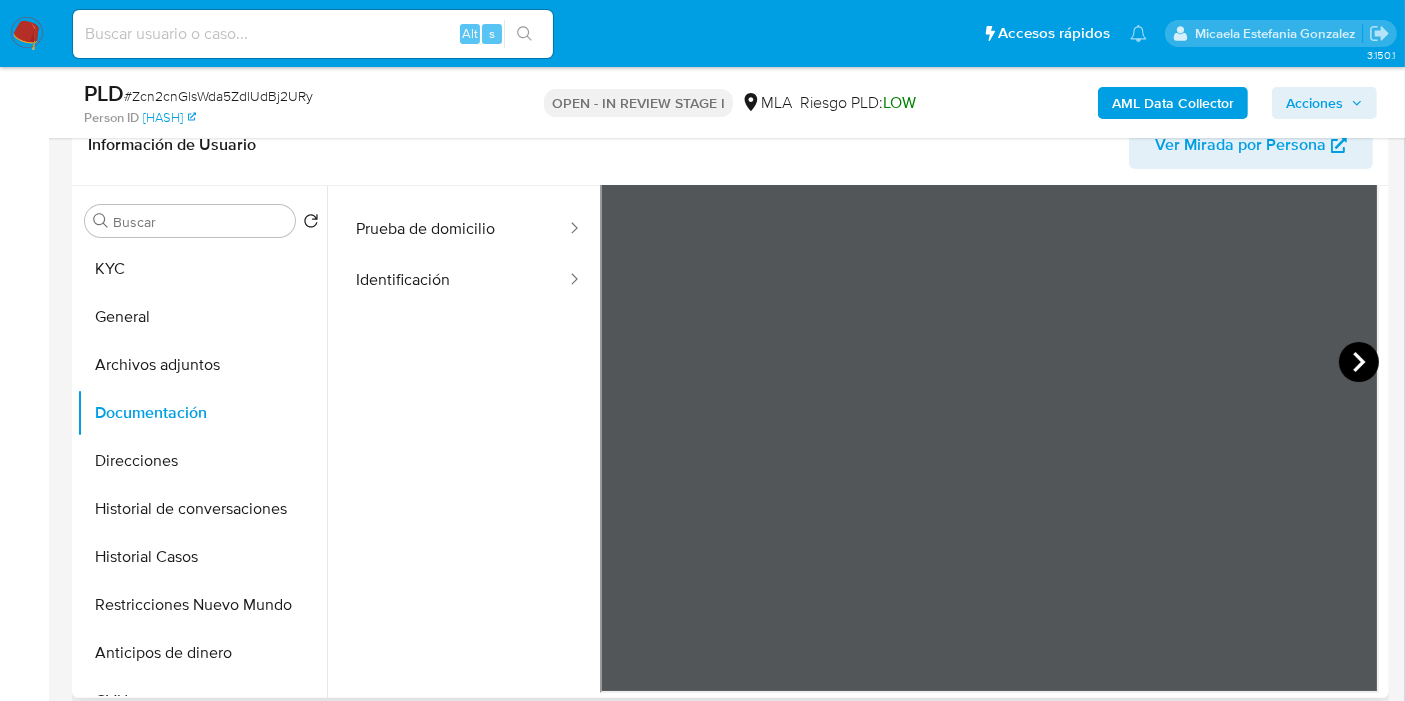 click 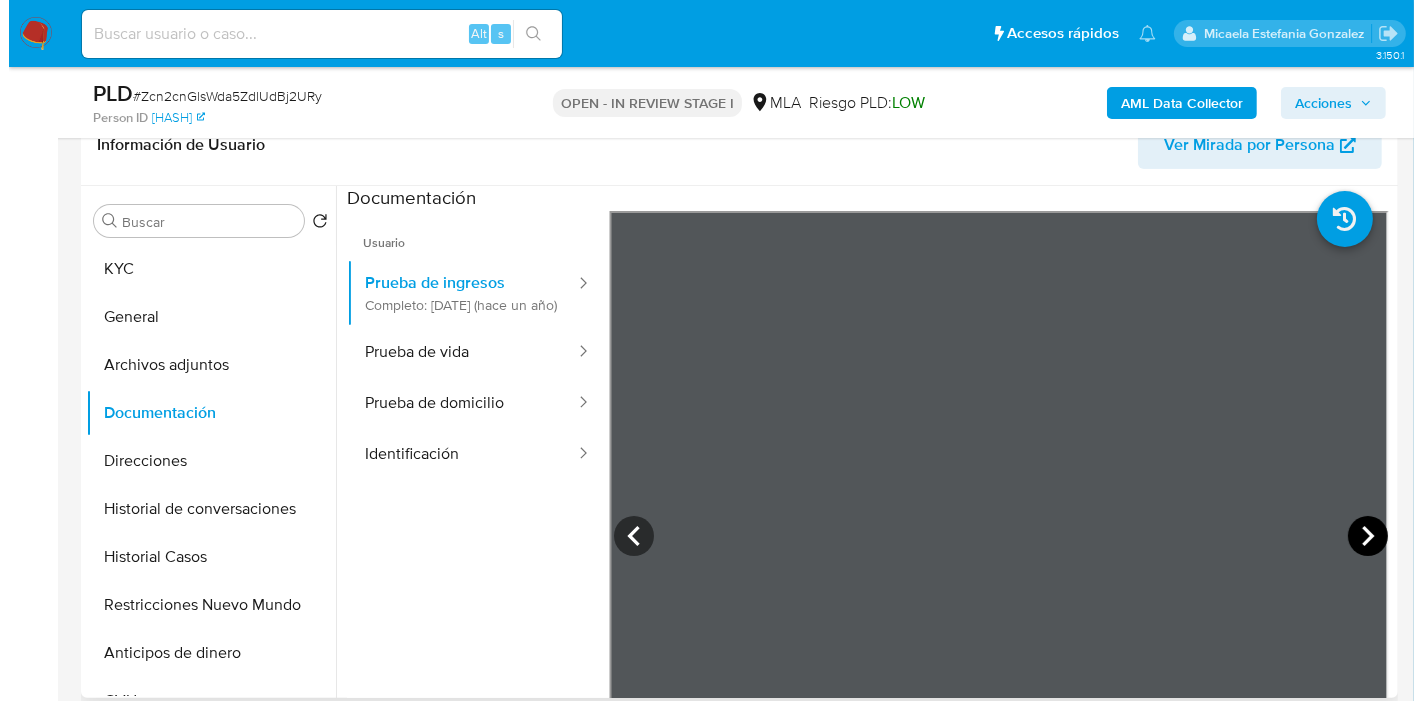 scroll, scrollTop: 0, scrollLeft: 0, axis: both 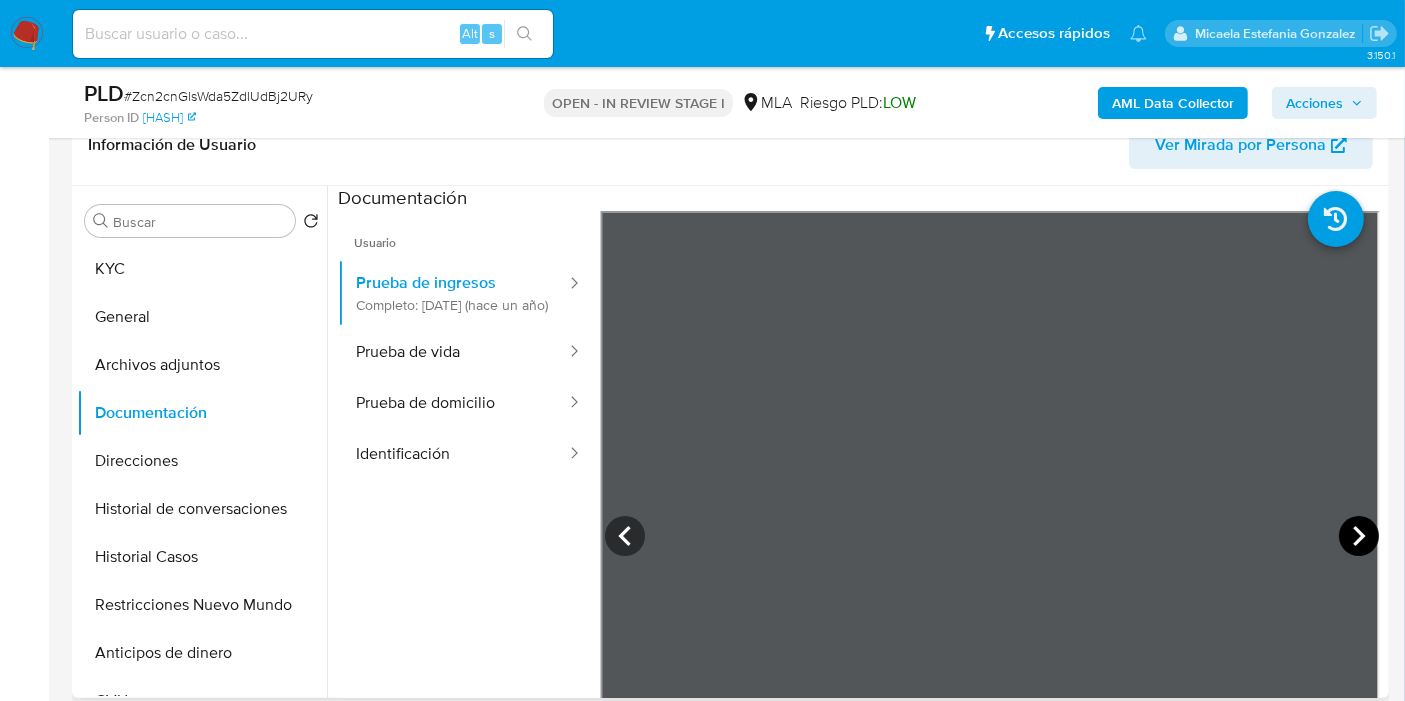 click 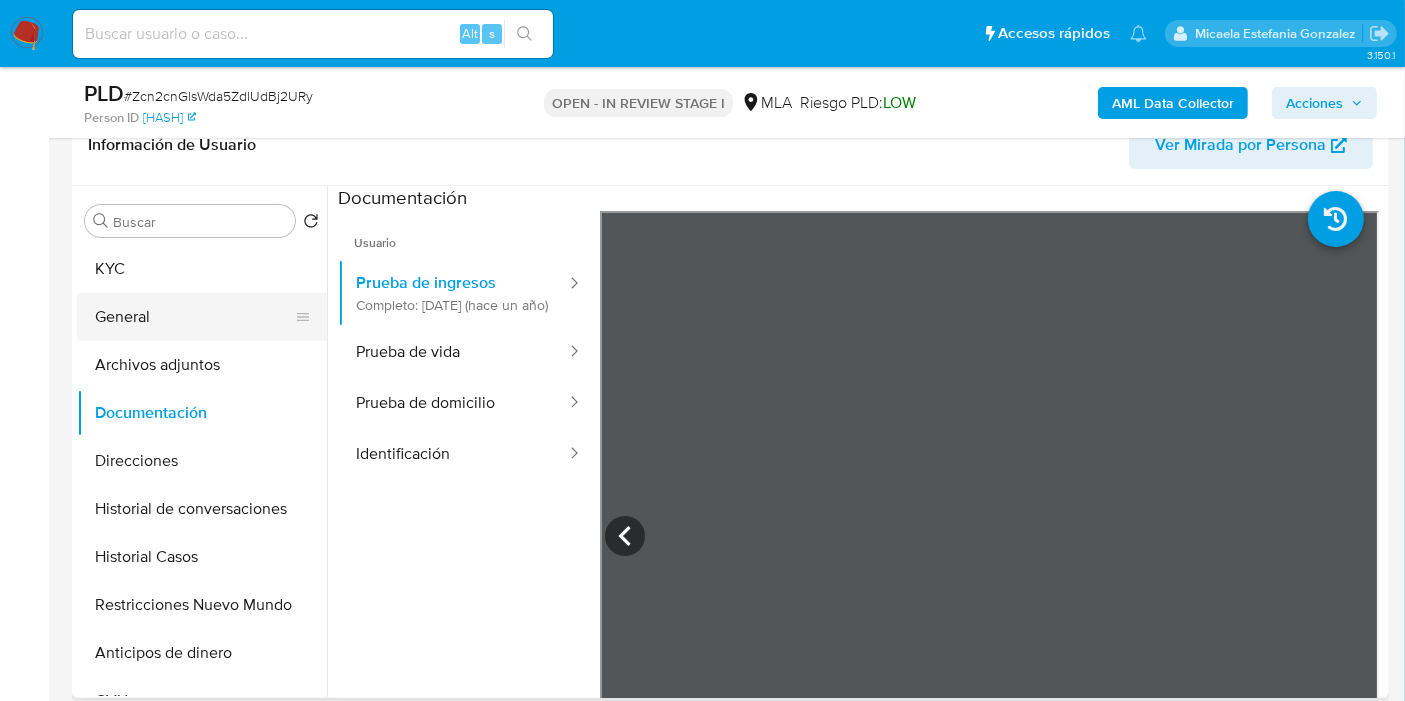 click on "Historial de conversaciones" at bounding box center (202, 509) 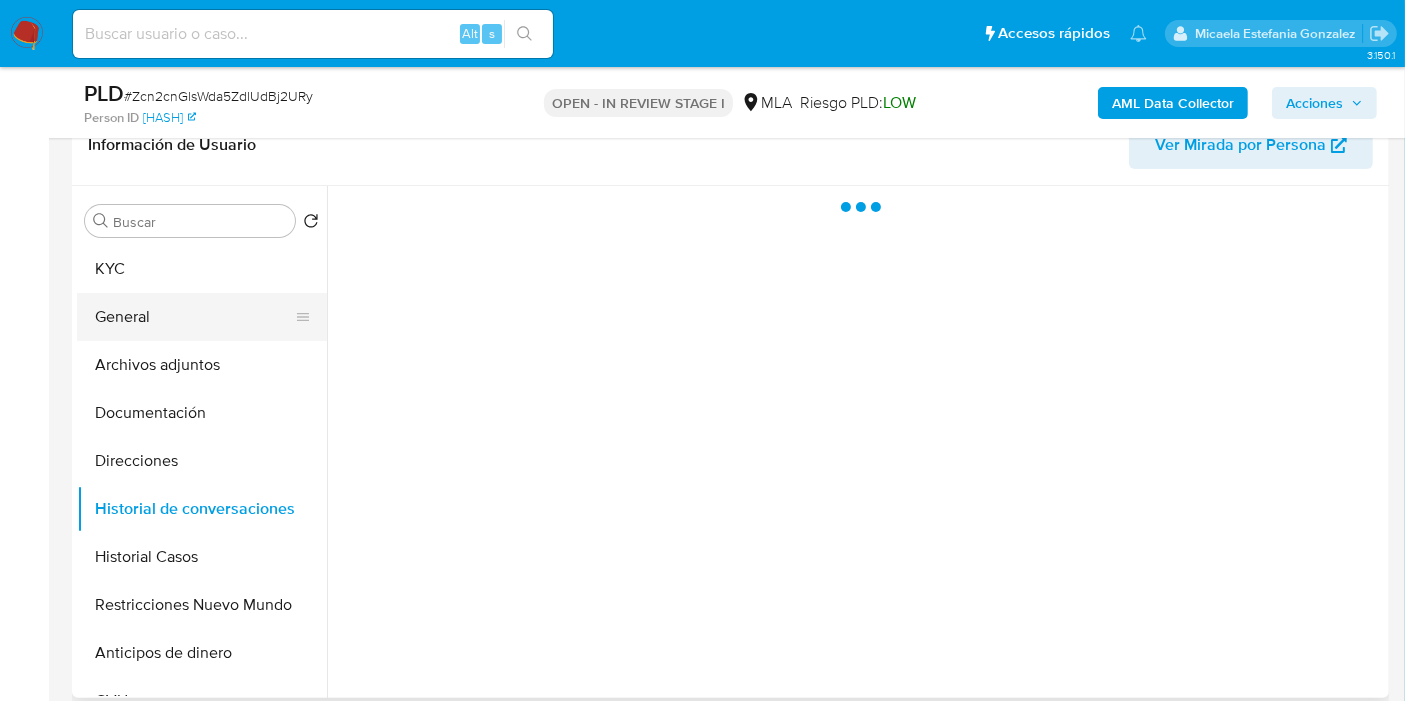 click on "General" at bounding box center (194, 317) 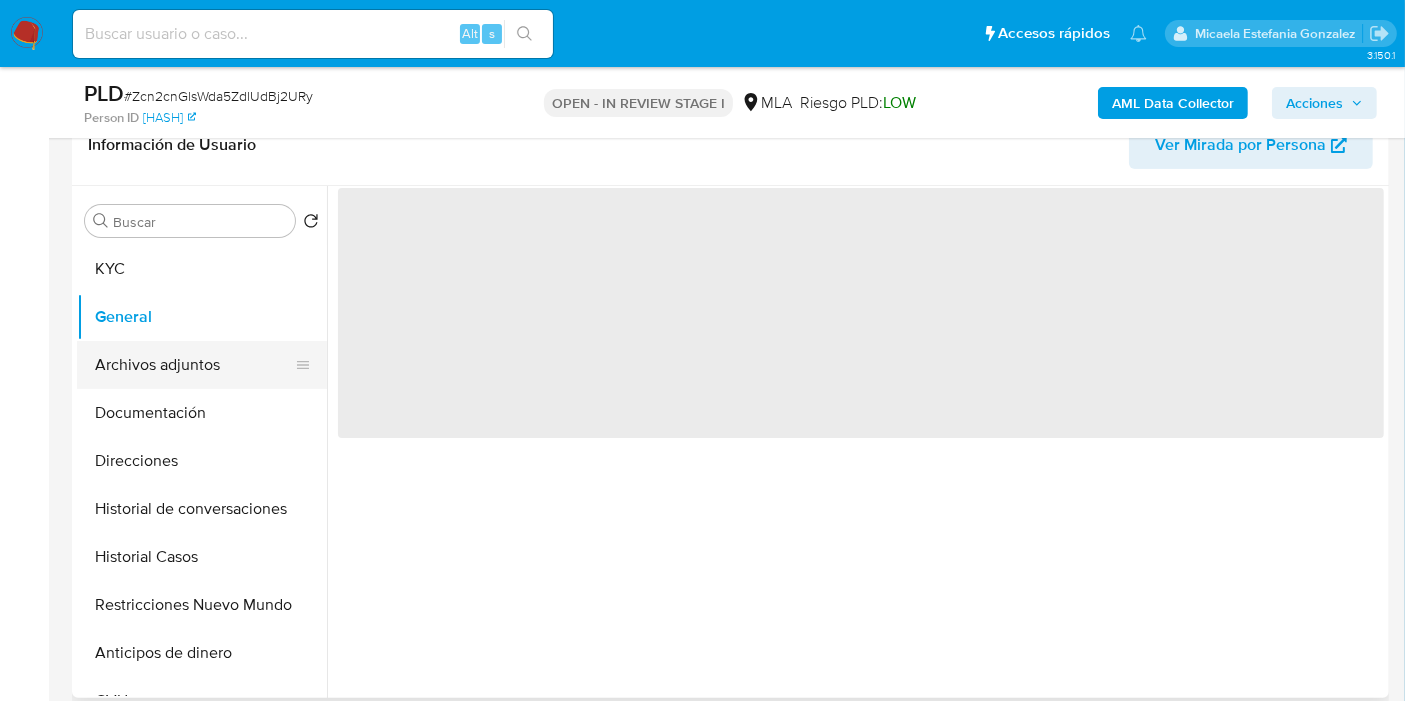 click on "Archivos adjuntos" at bounding box center [194, 365] 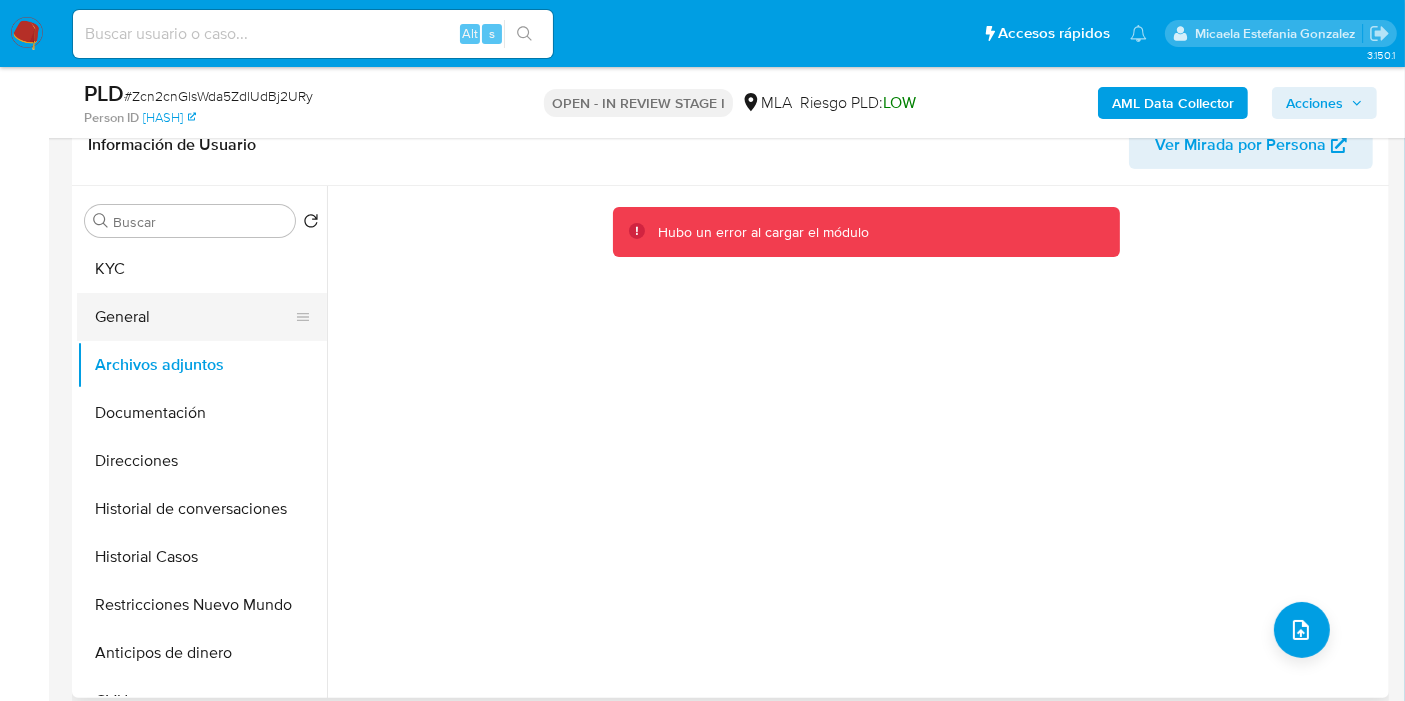 click on "General" at bounding box center (194, 317) 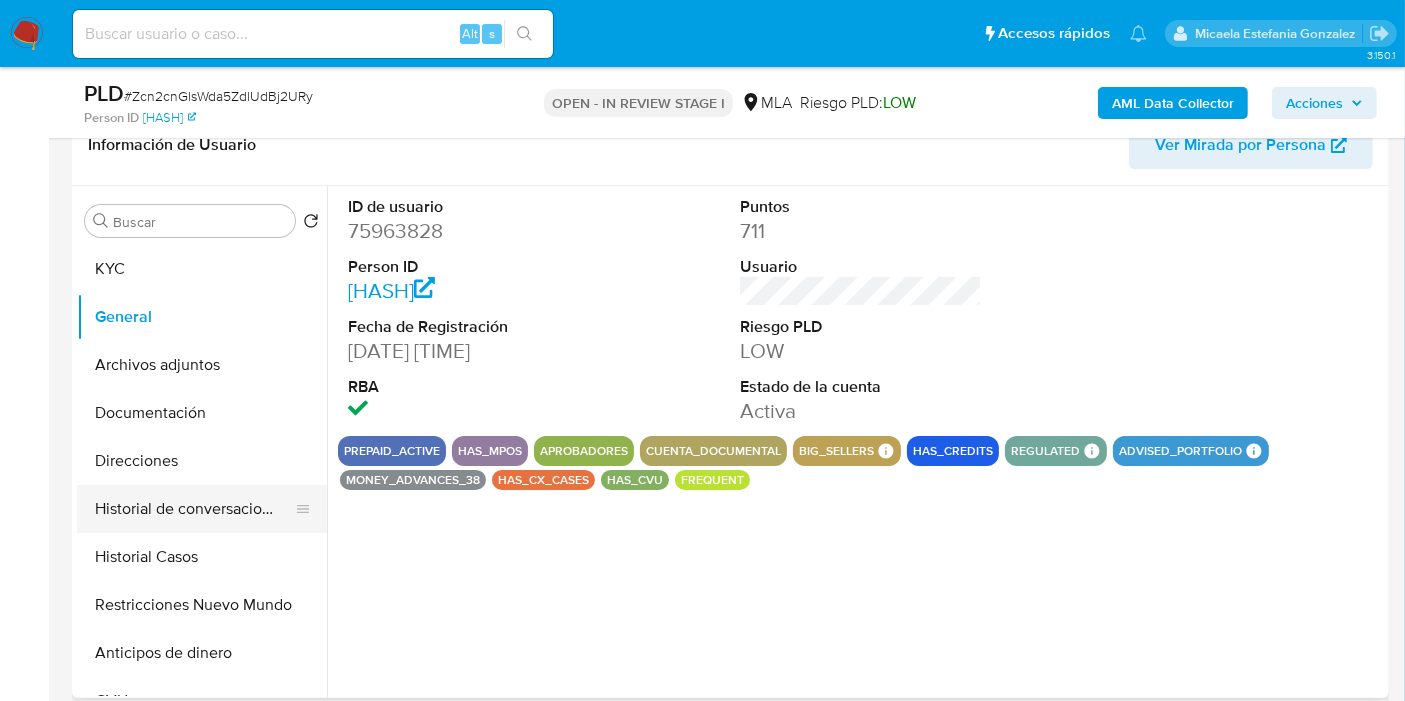 click on "Historial de conversaciones" at bounding box center [194, 509] 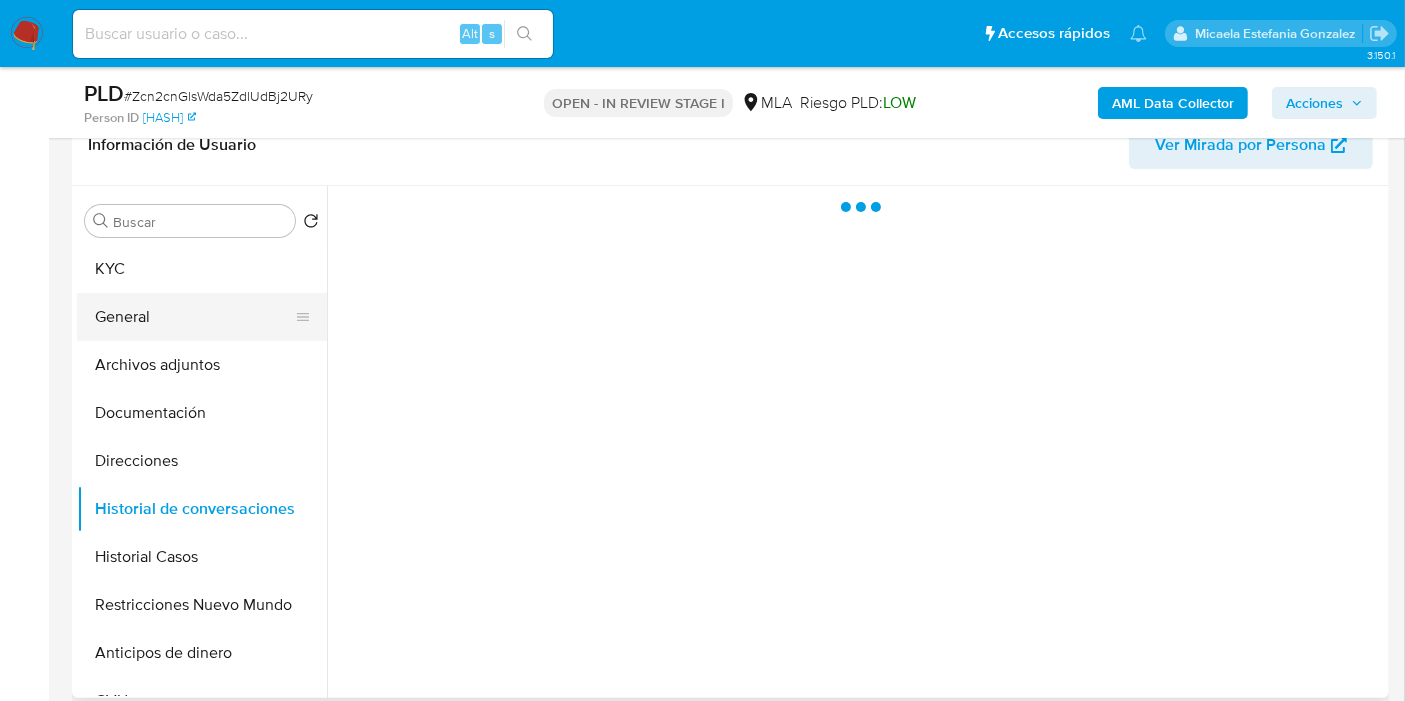 click on "General" at bounding box center (194, 317) 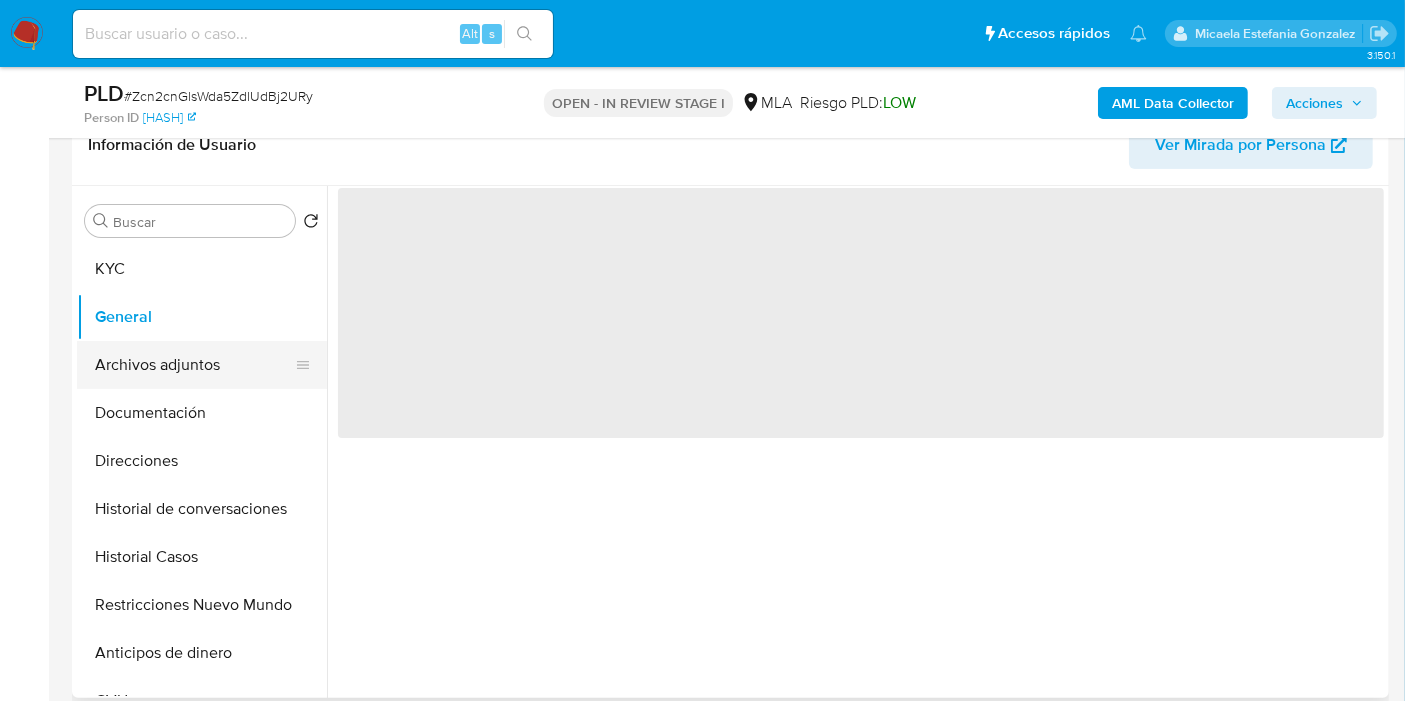 click on "Archivos adjuntos" at bounding box center [194, 365] 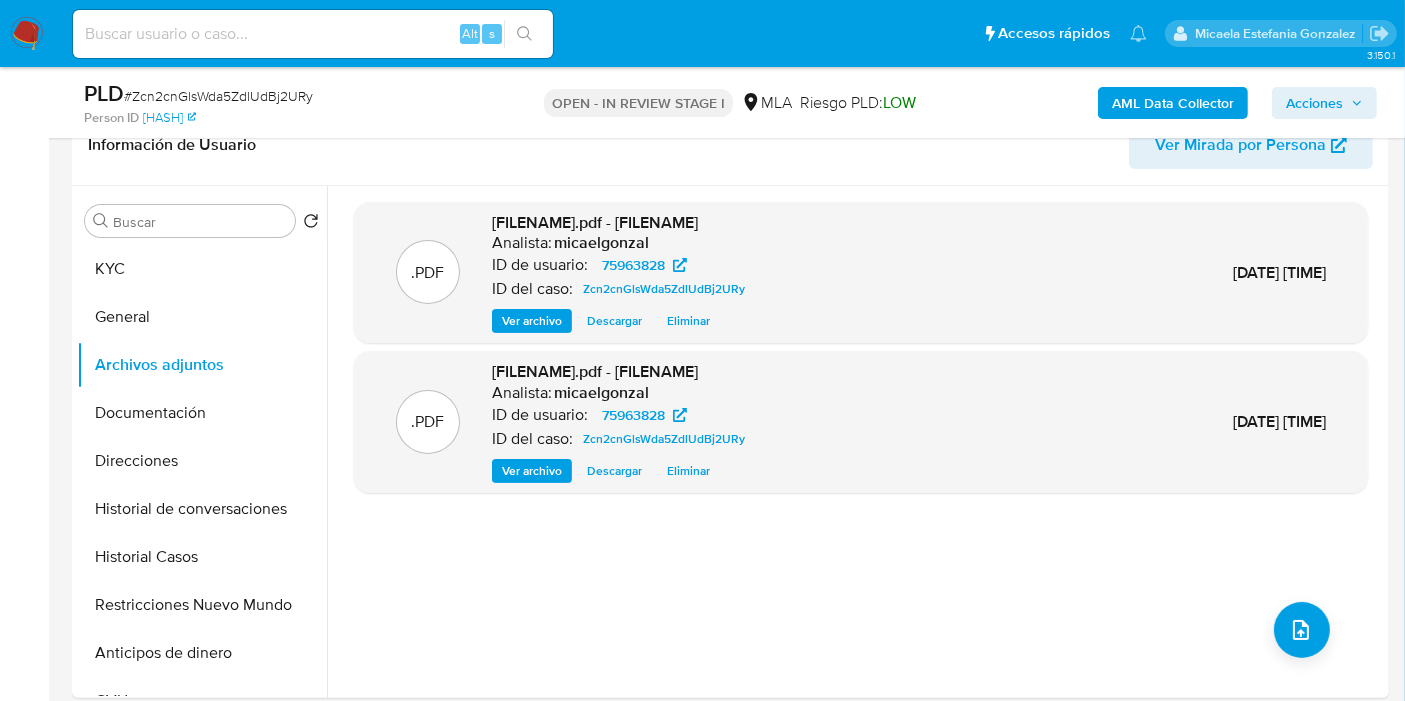click on ".PDF Zcn2cnGlsWda5ZdlUdBj2URy_internal_info_7_8_2025.pdf - Zcn2cnGlsWda5ZdlUdBj2URy_internal_info_7_8_2025 Analista: micaelgonzal ID de usuario: 75963828 ID del caso: Zcn2cnGlsWda5ZdlUdBj2URy Ver archivo Descargar Eliminar 07/Ago/2025 16:11:50 .PDF Zcn2cnGlsWda5ZdlUdBj2URy_external_info_7_8_2025.pdf - Zcn2cnGlsWda5ZdlUdBj2URy_external_info_7_8_2025 Analista: micaelgonzal ID de usuario: 75963828 ID del caso: Zcn2cnGlsWda5ZdlUdBj2URy Ver archivo Descargar Eliminar 07/Ago/2025 16:11:47" at bounding box center [861, 442] 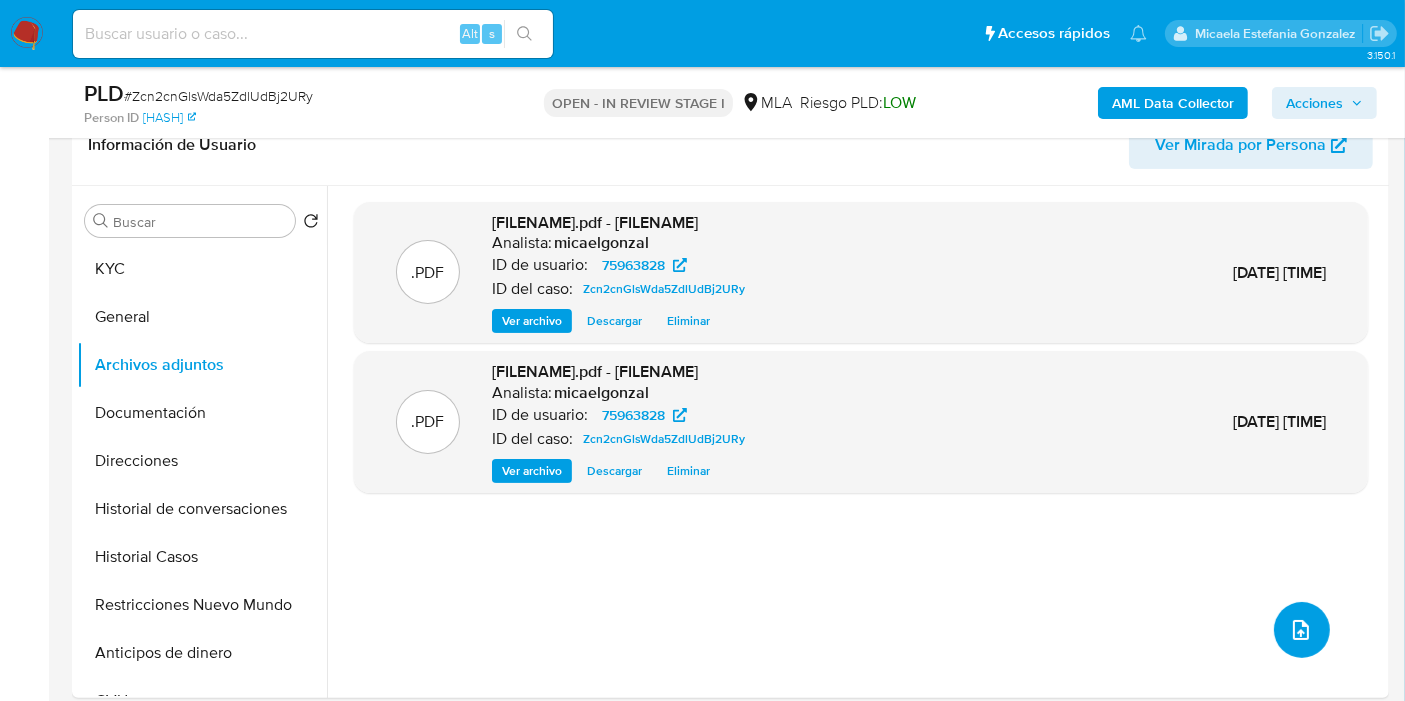click 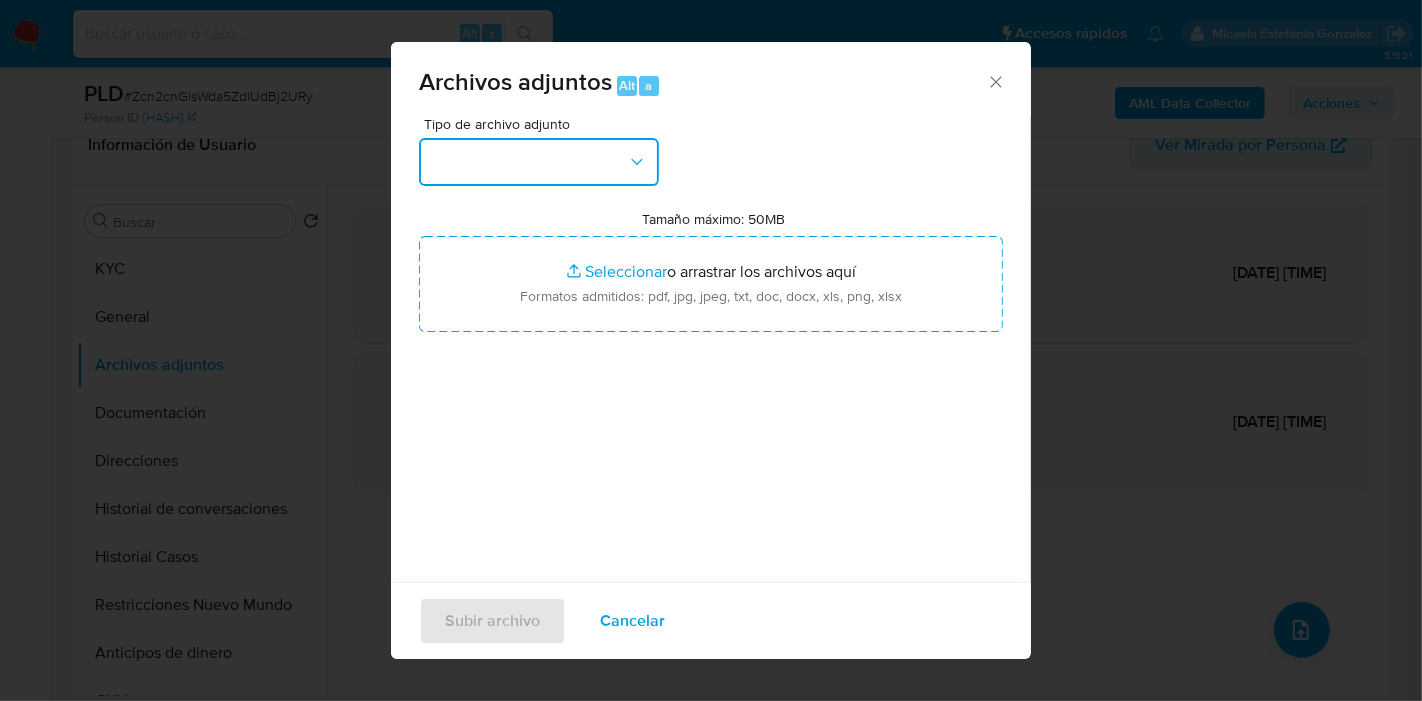 click at bounding box center (539, 162) 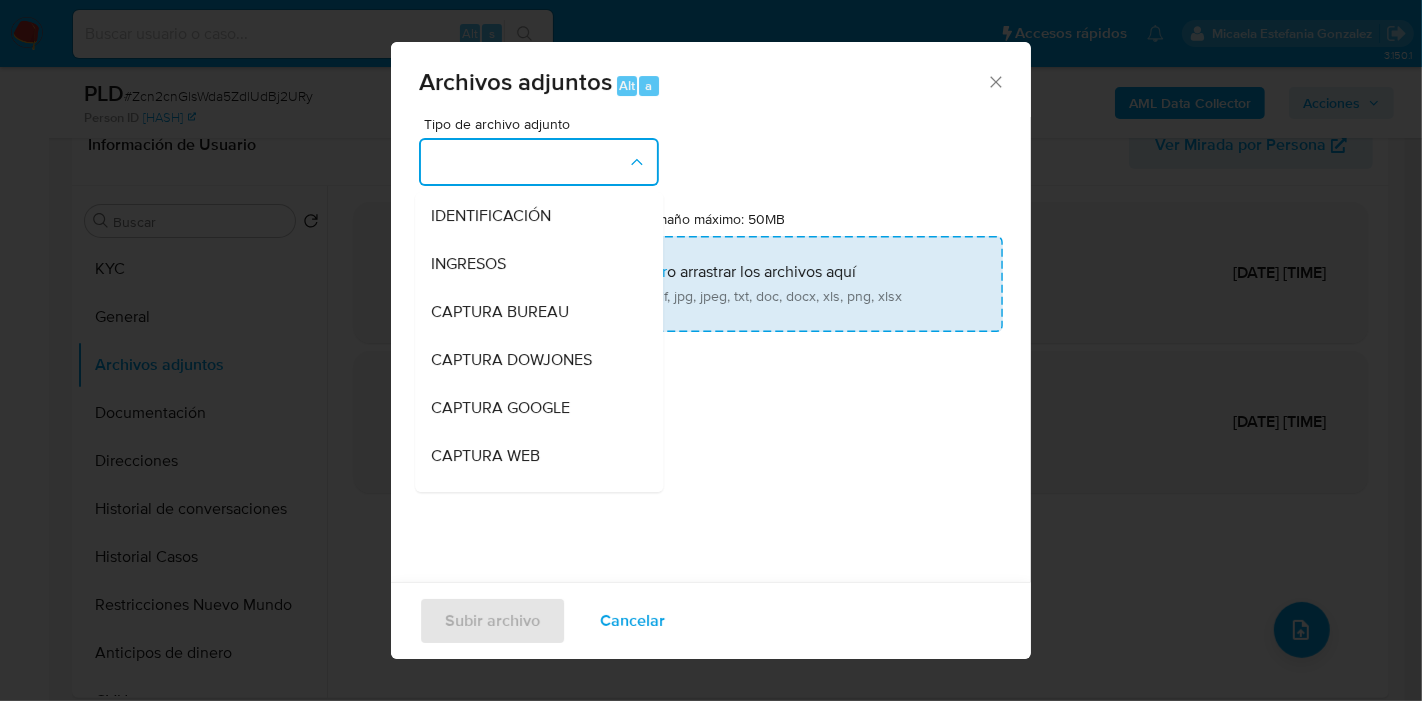 click on "Tamaño máximo: 50MB Seleccionar archivos" at bounding box center (711, 284) 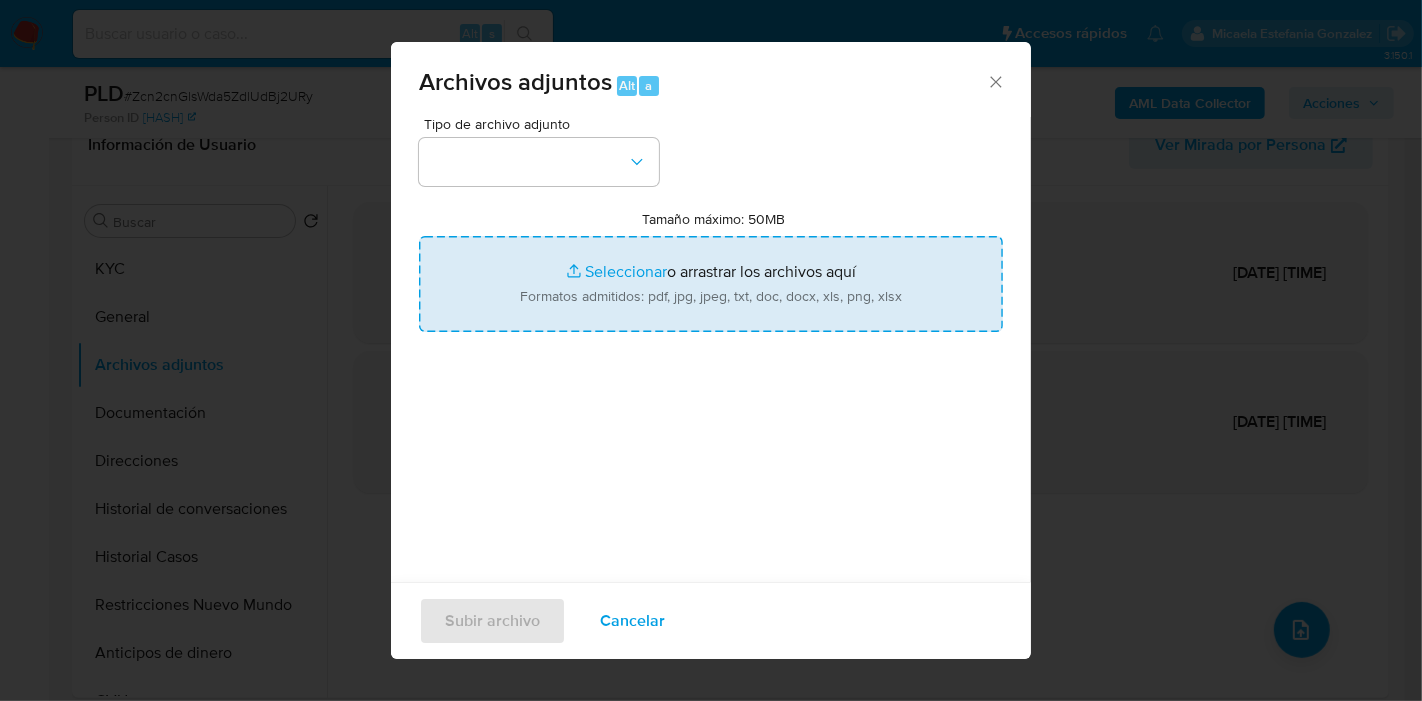 type on "C:\fakepath\Facturas - IRSA.pdf" 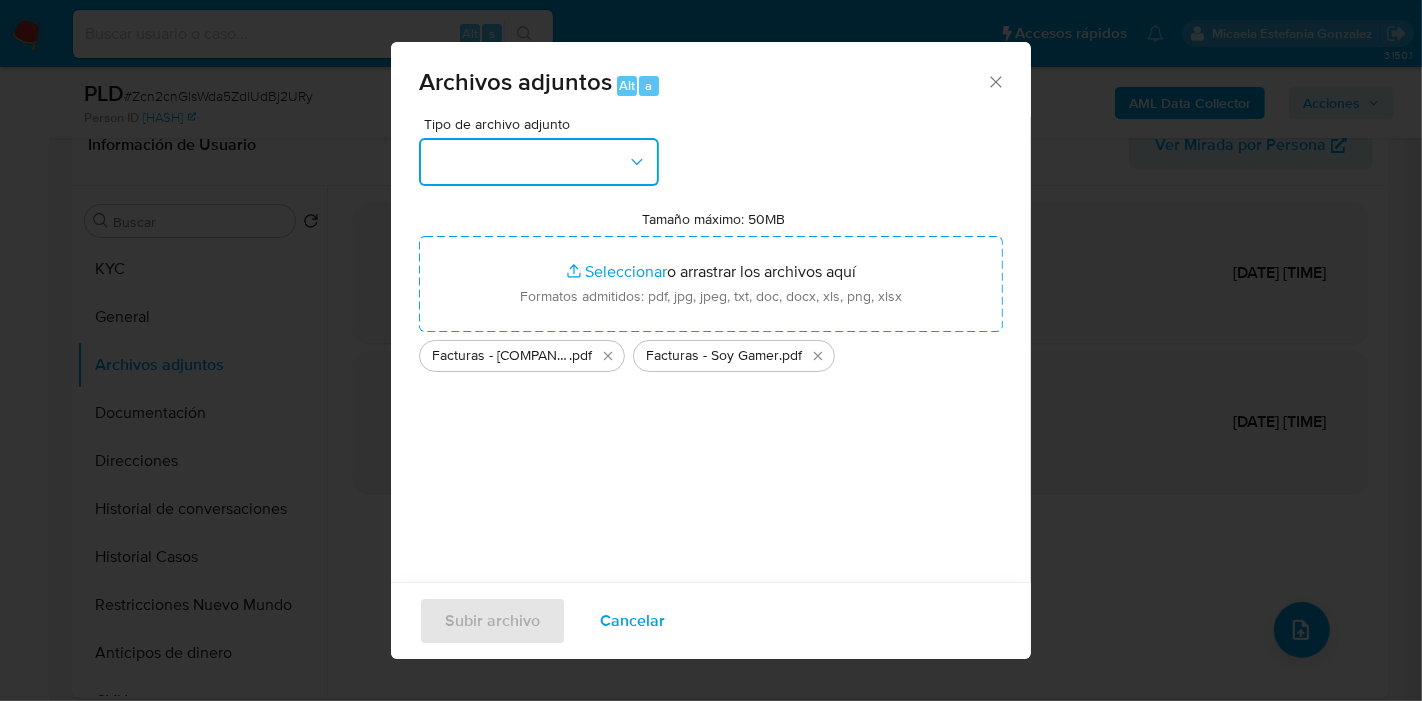 click at bounding box center [539, 162] 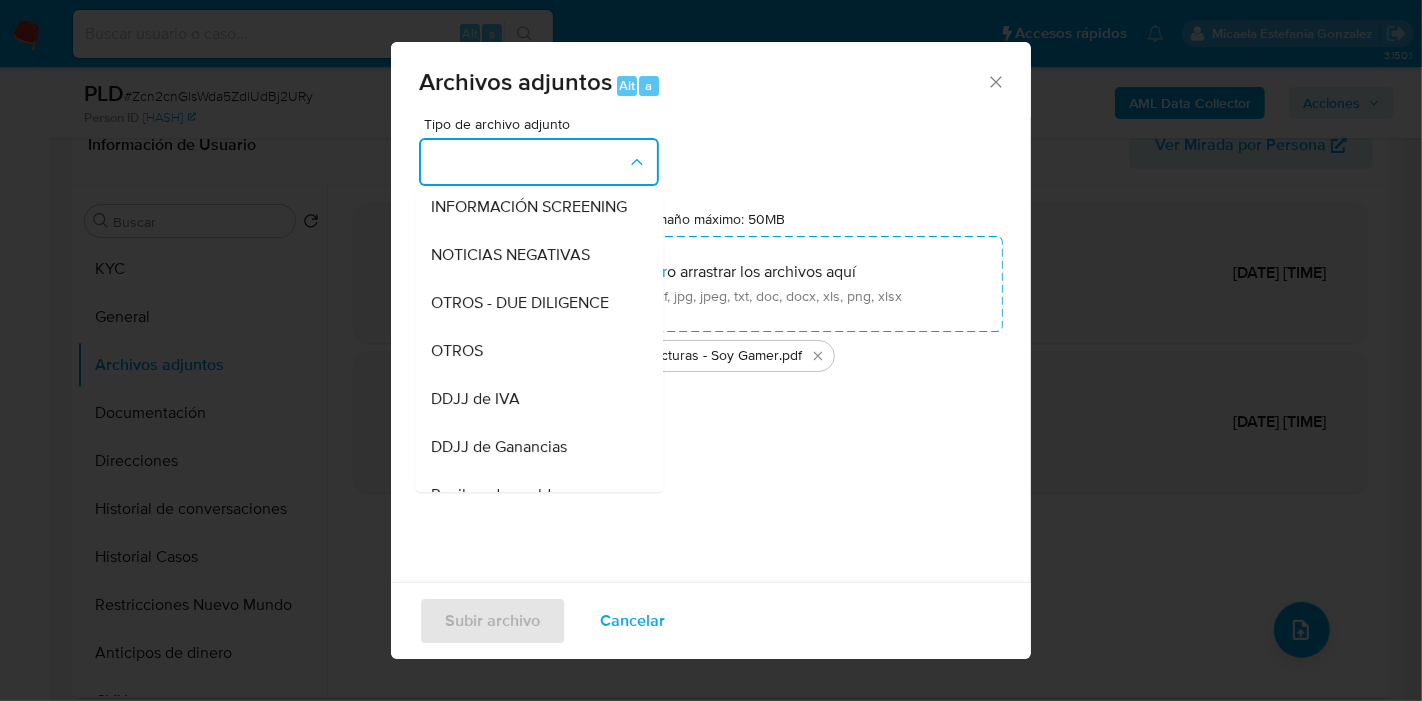 scroll, scrollTop: 333, scrollLeft: 0, axis: vertical 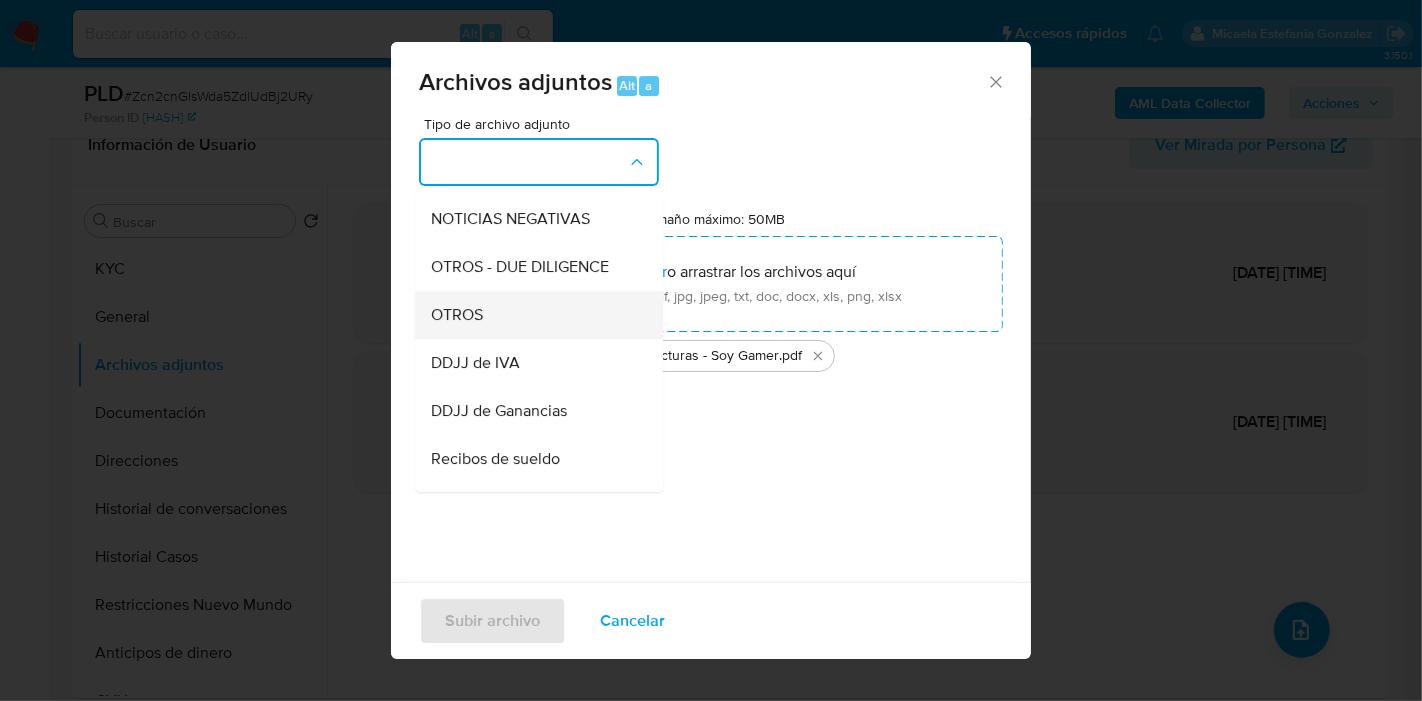 click on "OTROS" at bounding box center (533, 315) 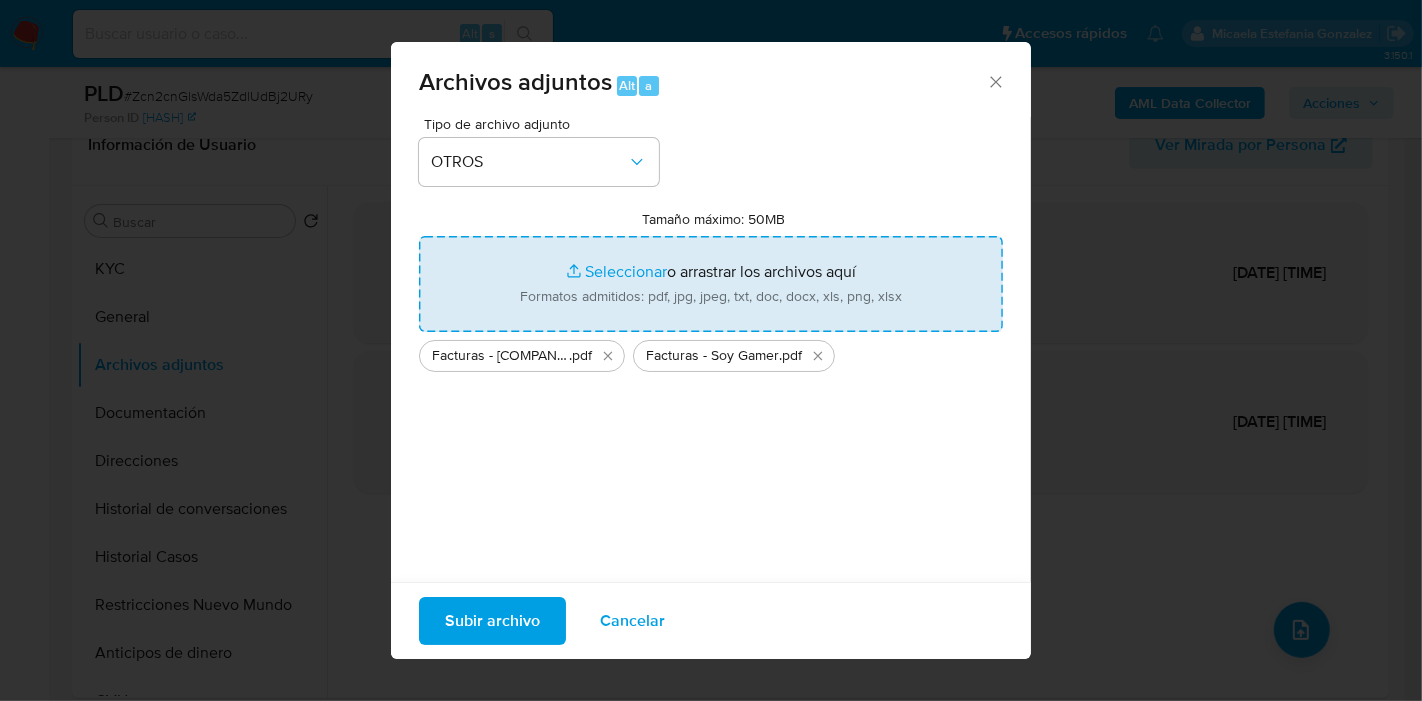 click on "Tamaño máximo: 50MB Seleccionar archivos" at bounding box center [711, 284] 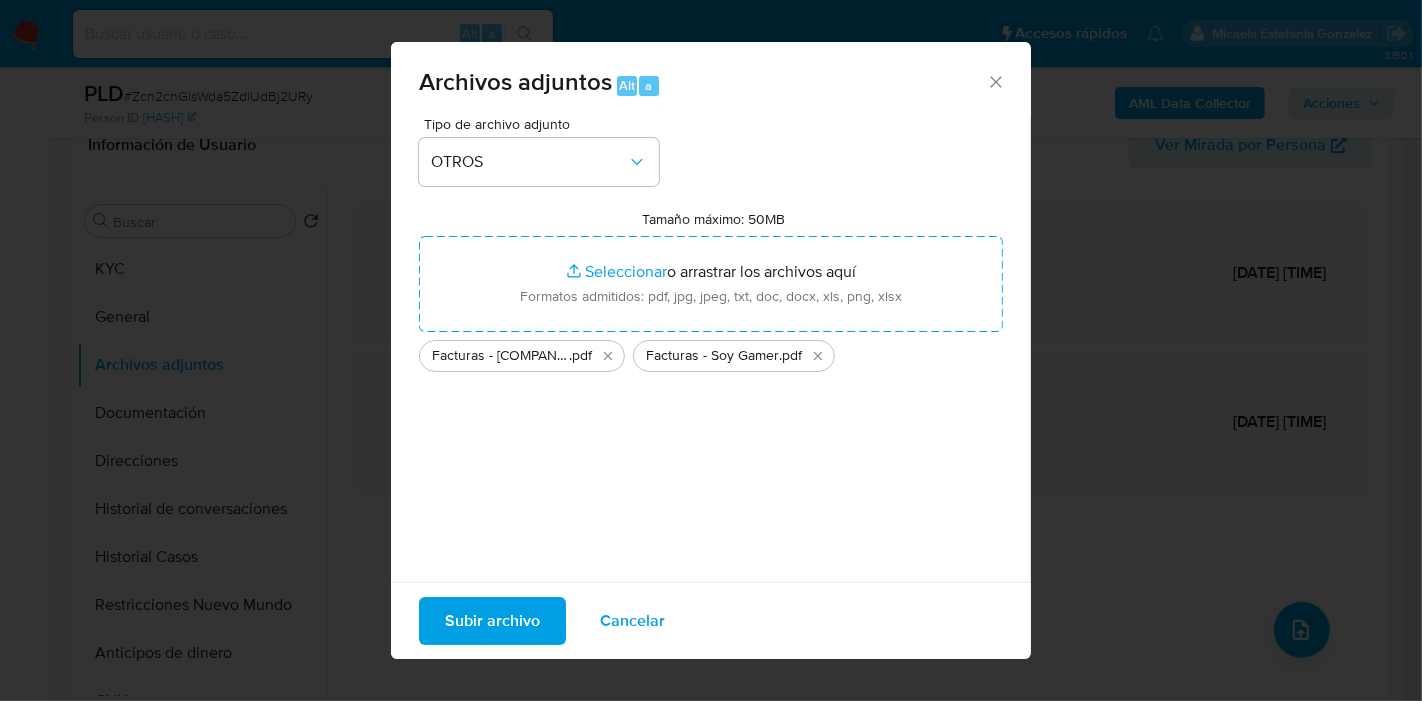 click on "Subir archivo" at bounding box center [492, 621] 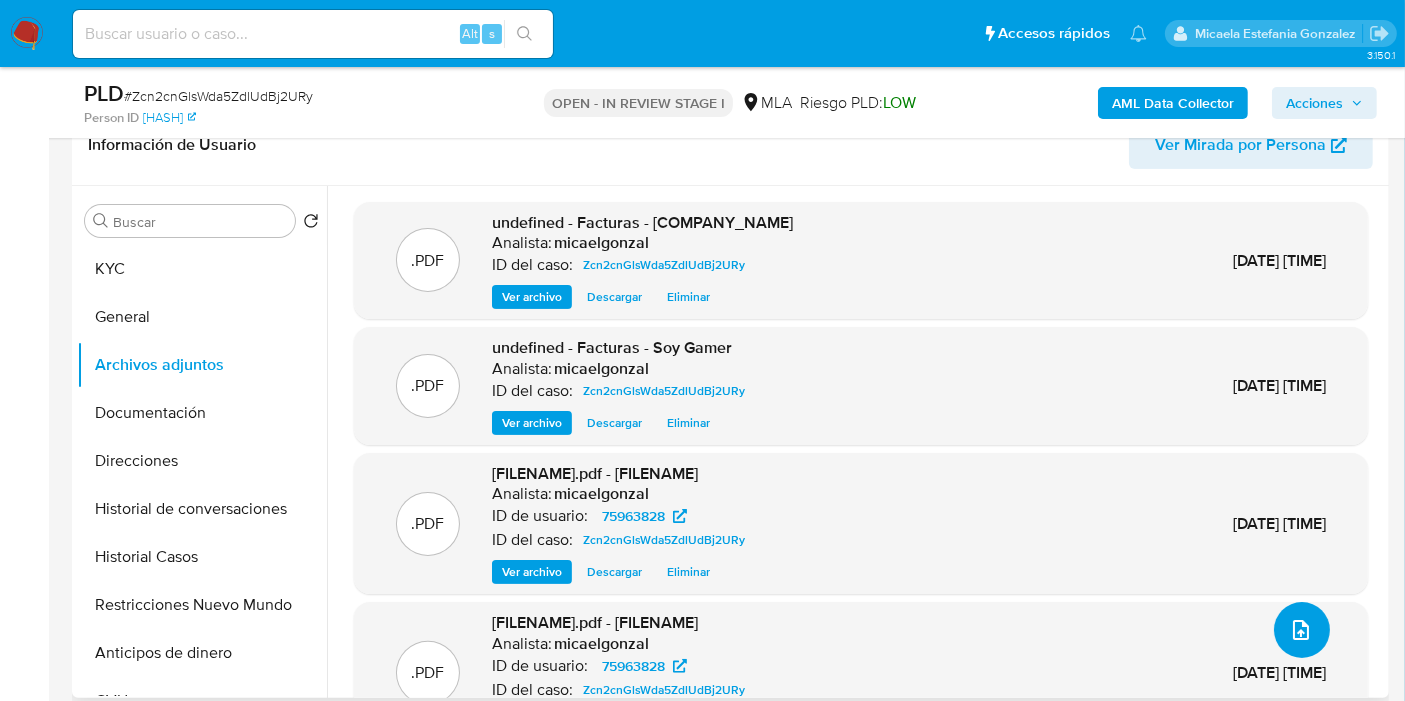 click at bounding box center [1302, 630] 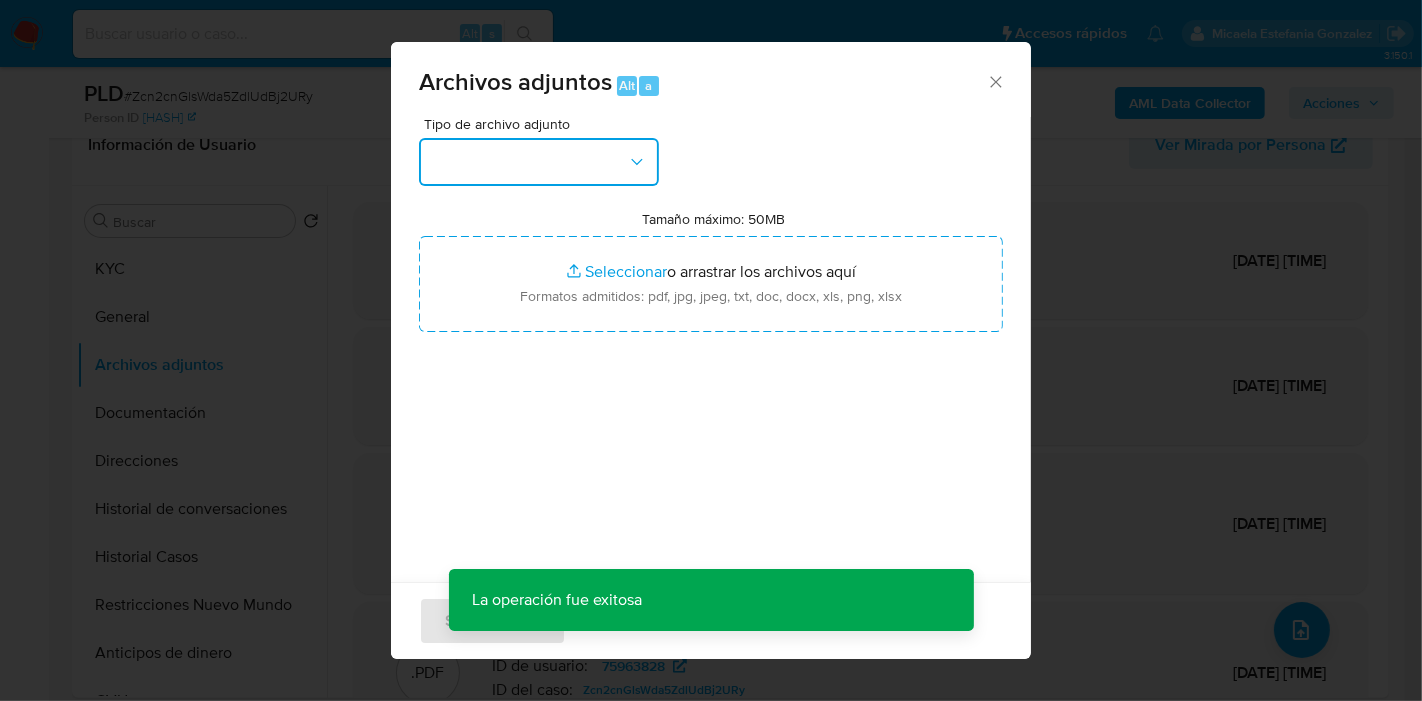 click at bounding box center (539, 162) 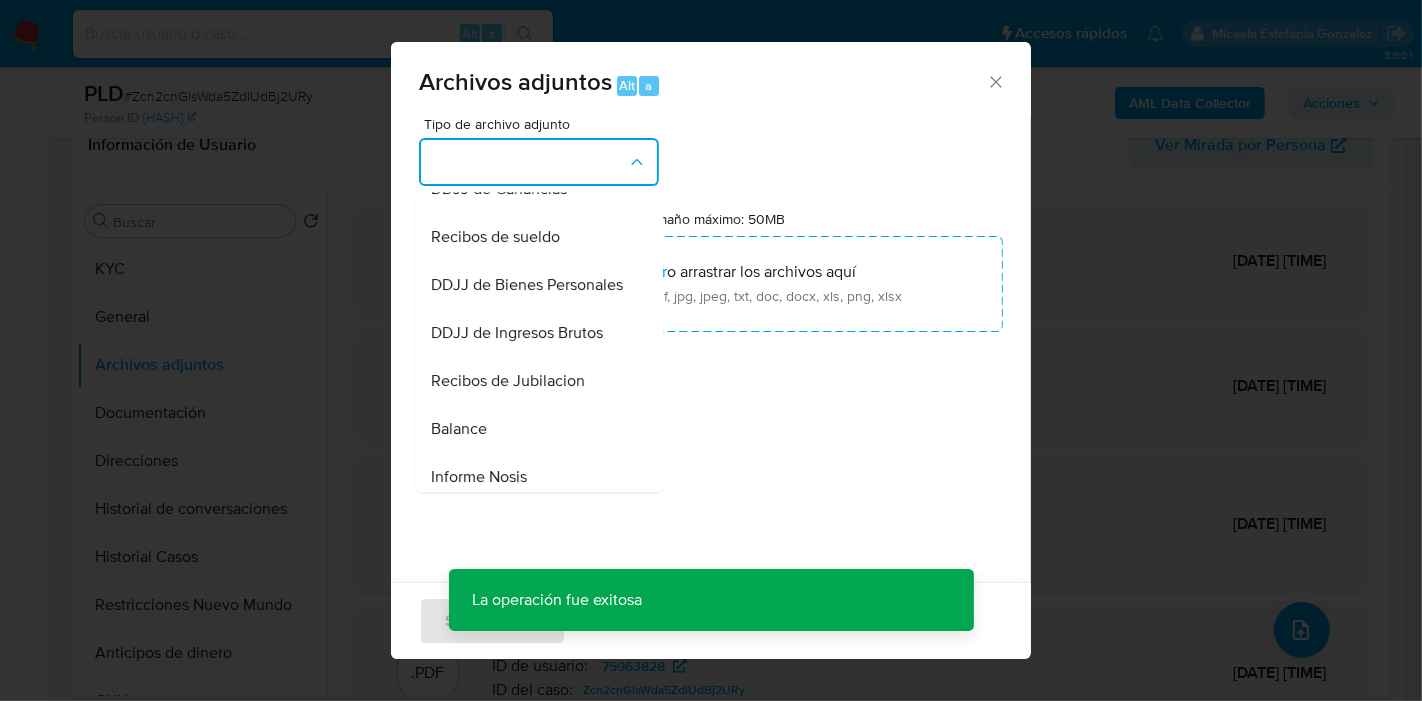scroll, scrollTop: 807, scrollLeft: 0, axis: vertical 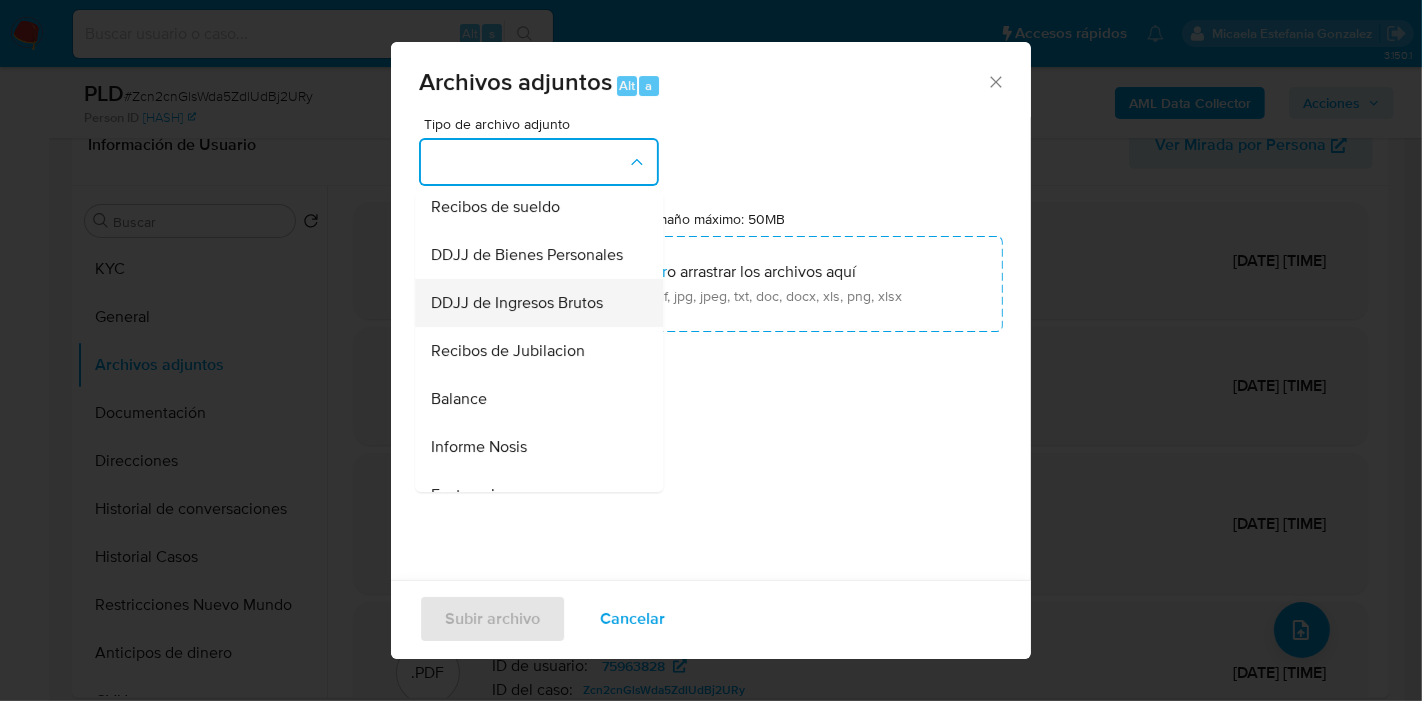 click on "DDJJ de Ingresos Brutos" at bounding box center (533, 303) 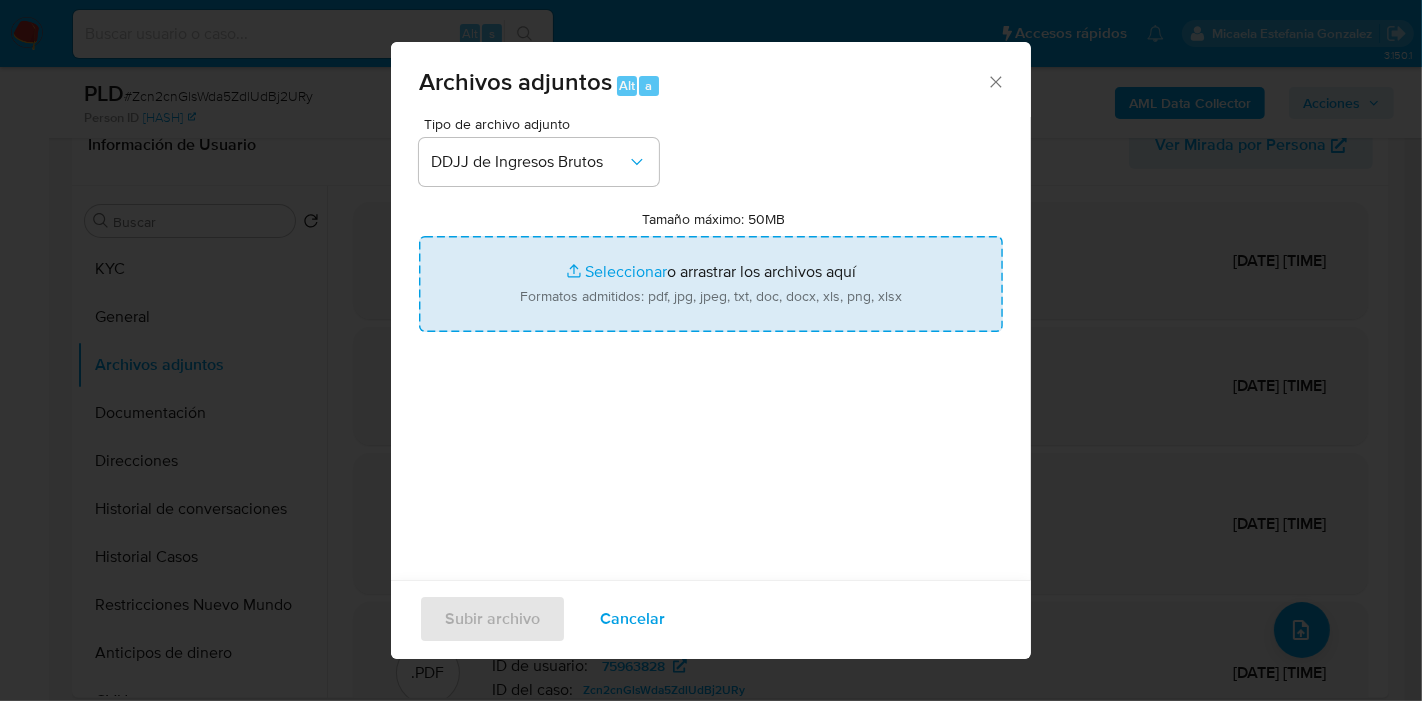 click on "Tamaño máximo: 50MB Seleccionar archivos" at bounding box center [711, 284] 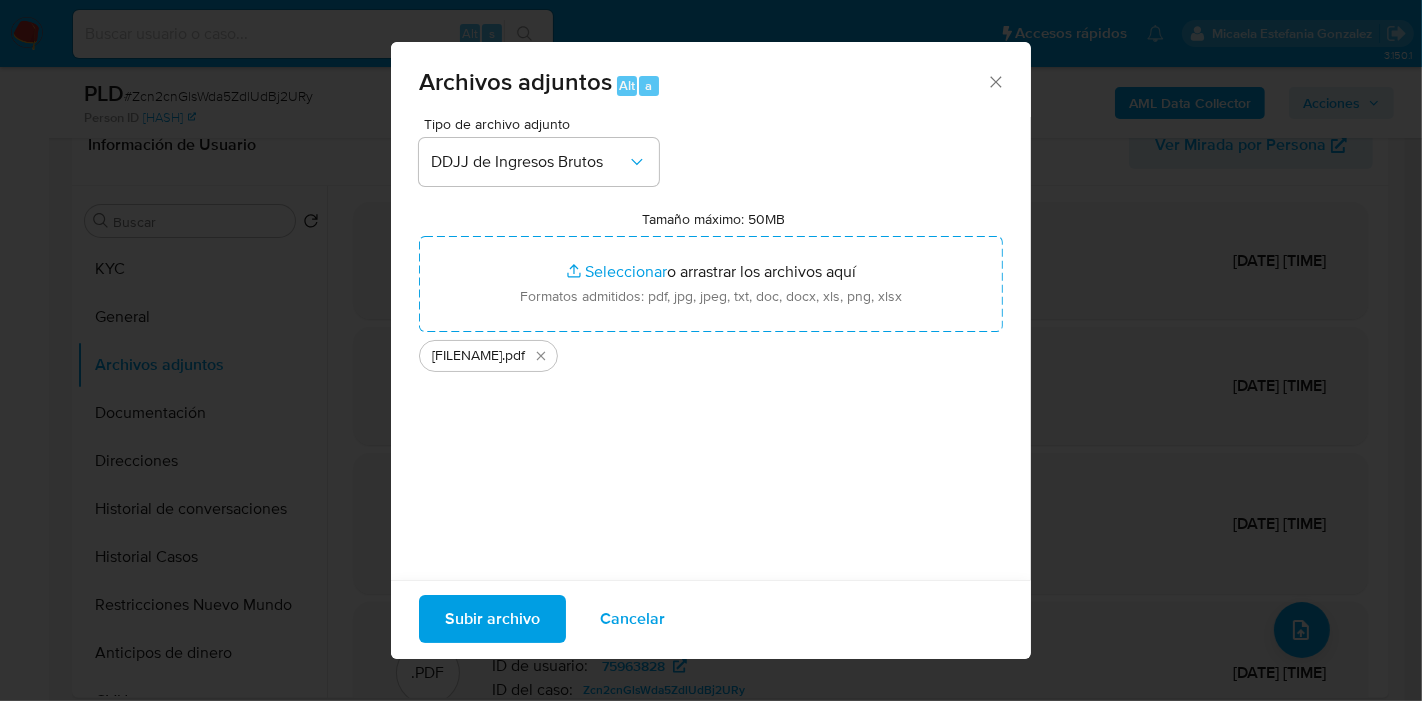 click on "Subir archivo" at bounding box center (492, 619) 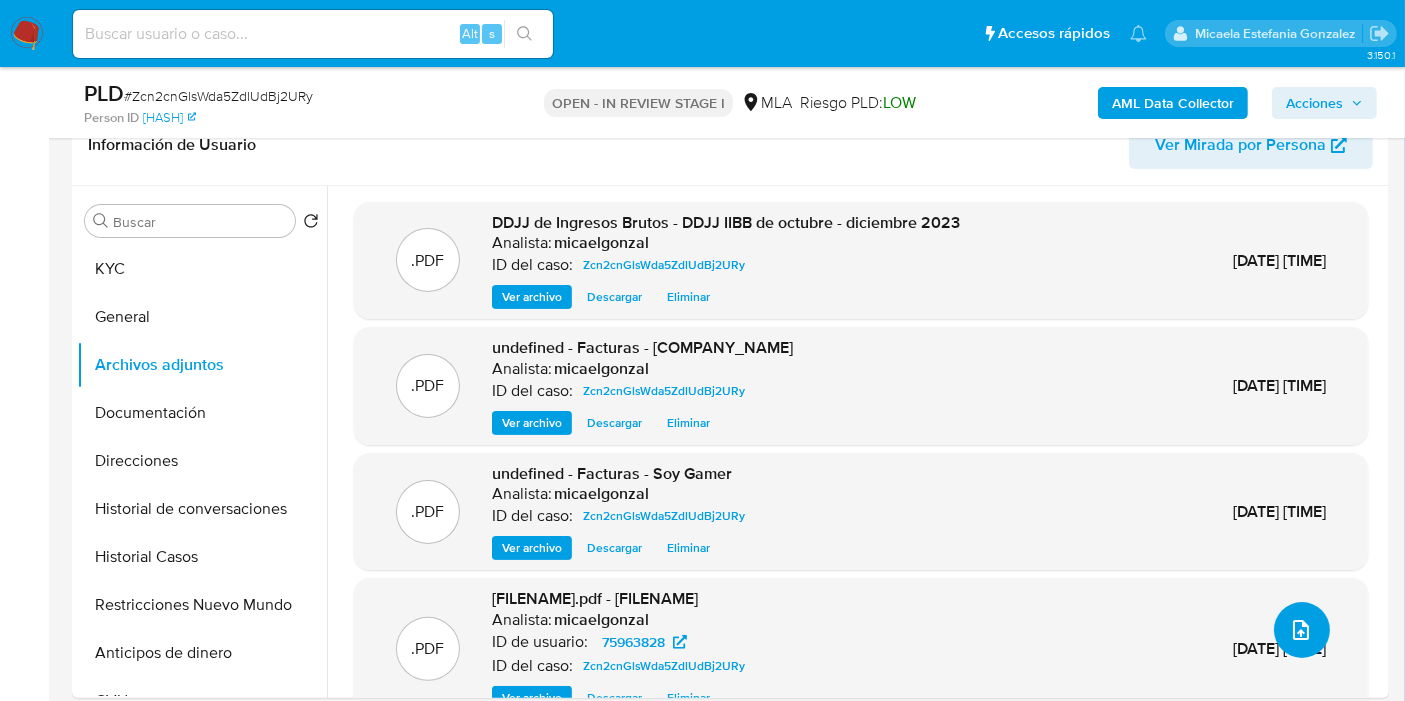 click 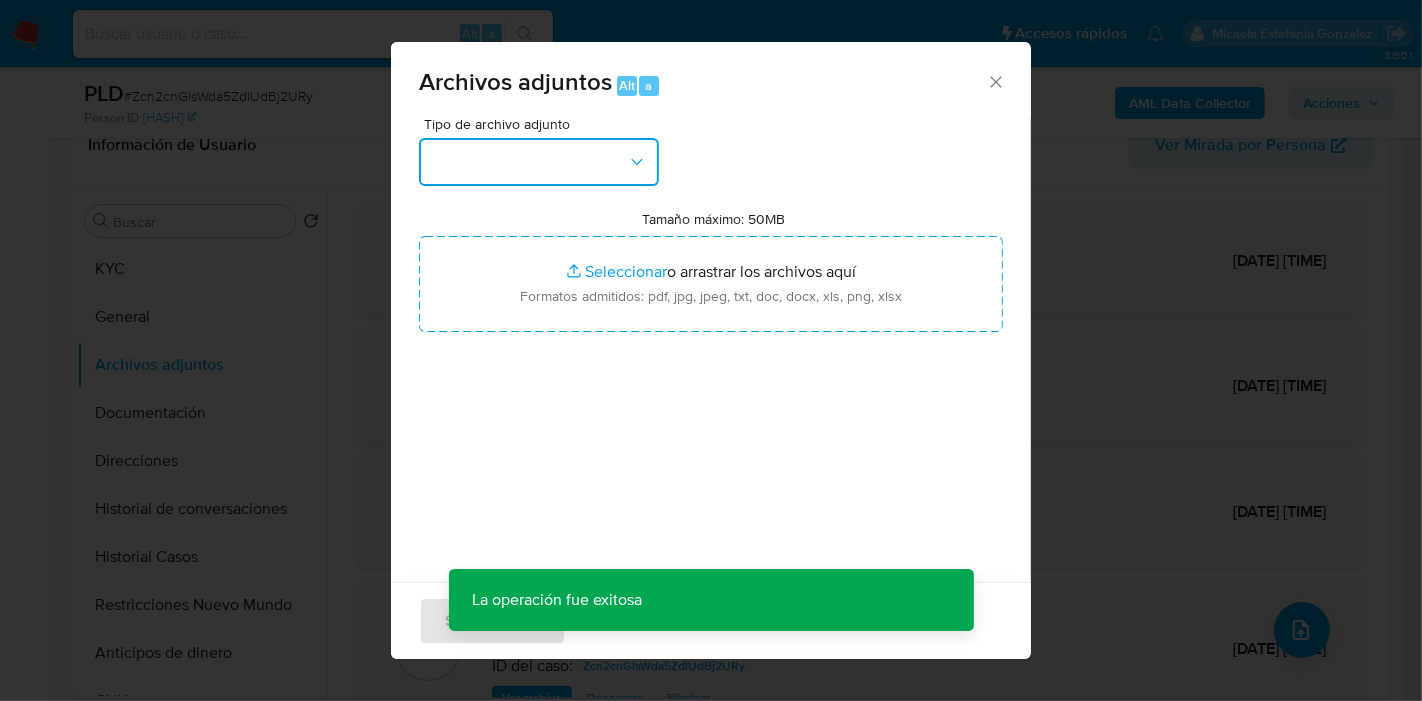 click at bounding box center [539, 162] 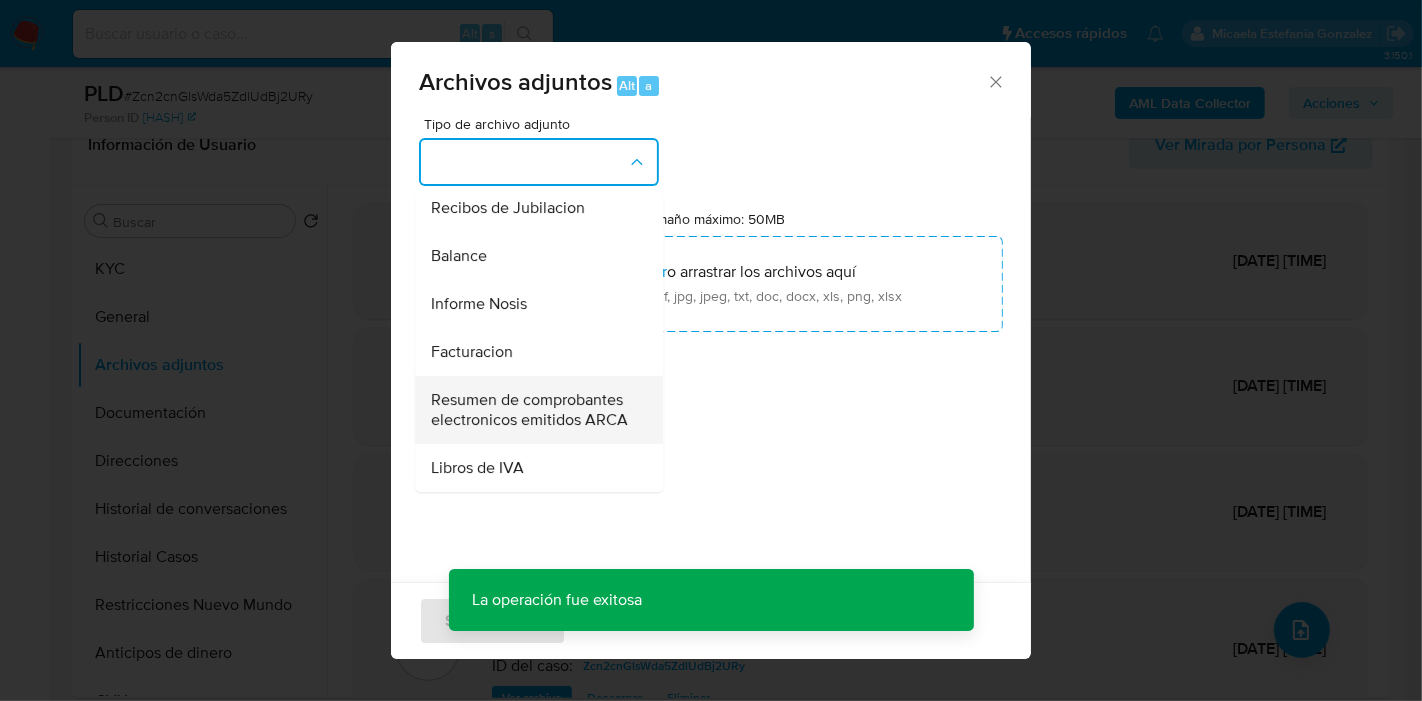 scroll, scrollTop: 807, scrollLeft: 0, axis: vertical 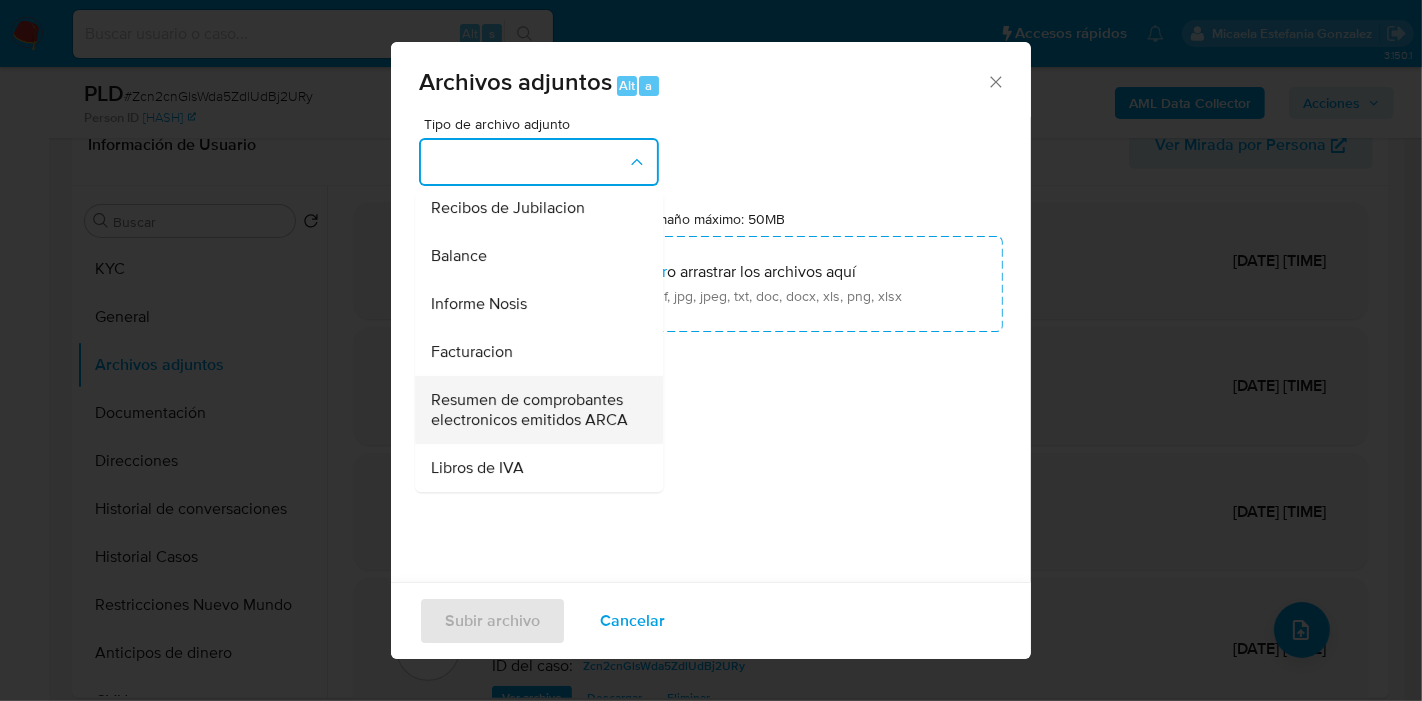 click on "Resumen de comprobantes electronicos emitidos ARCA" at bounding box center [533, 410] 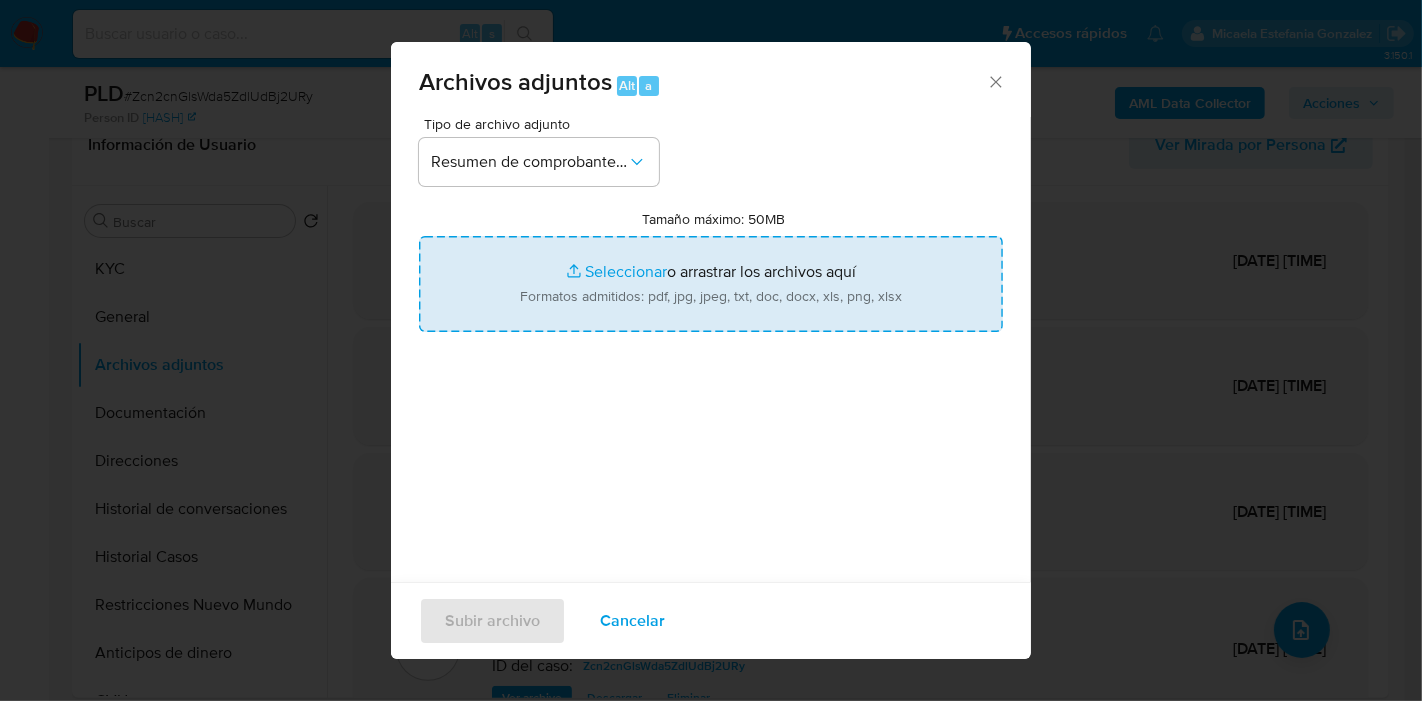 click on "Tamaño máximo: 50MB Seleccionar archivos" at bounding box center (711, 284) 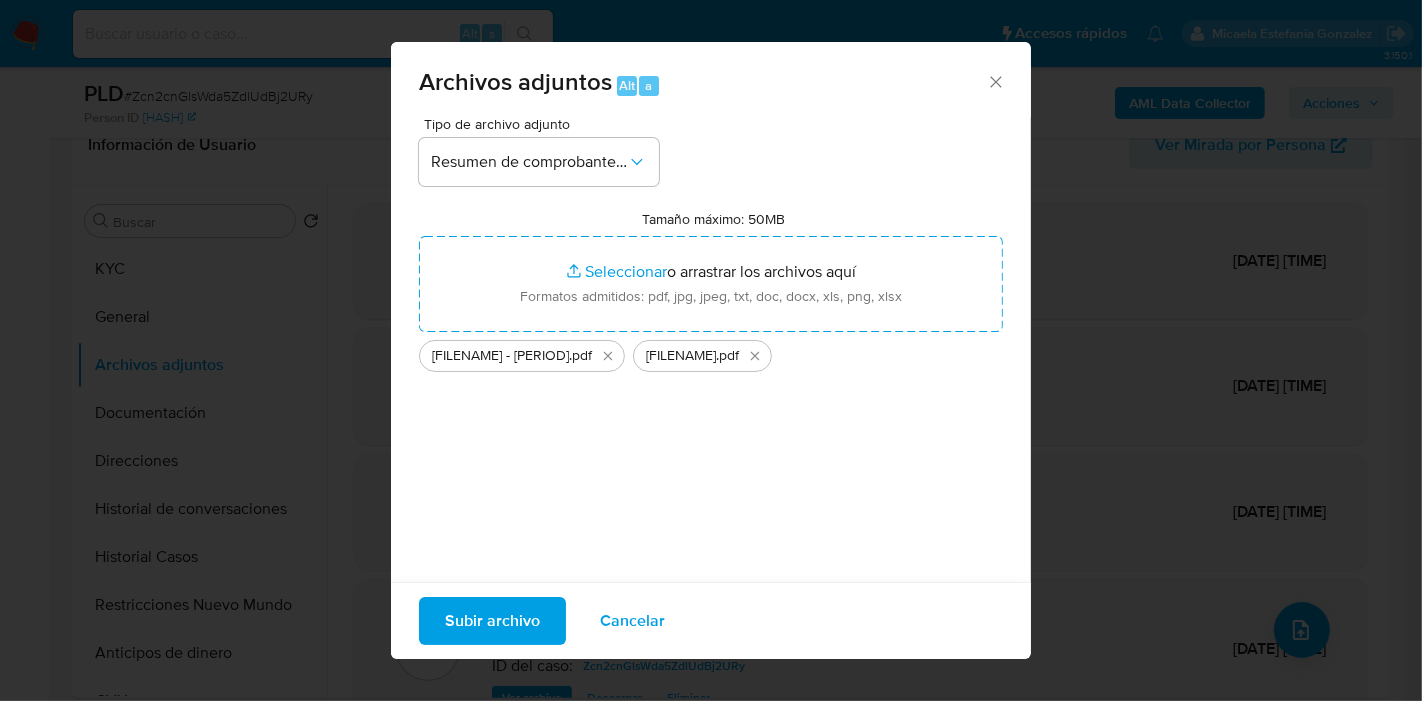 click on "Subir archivo" at bounding box center [492, 621] 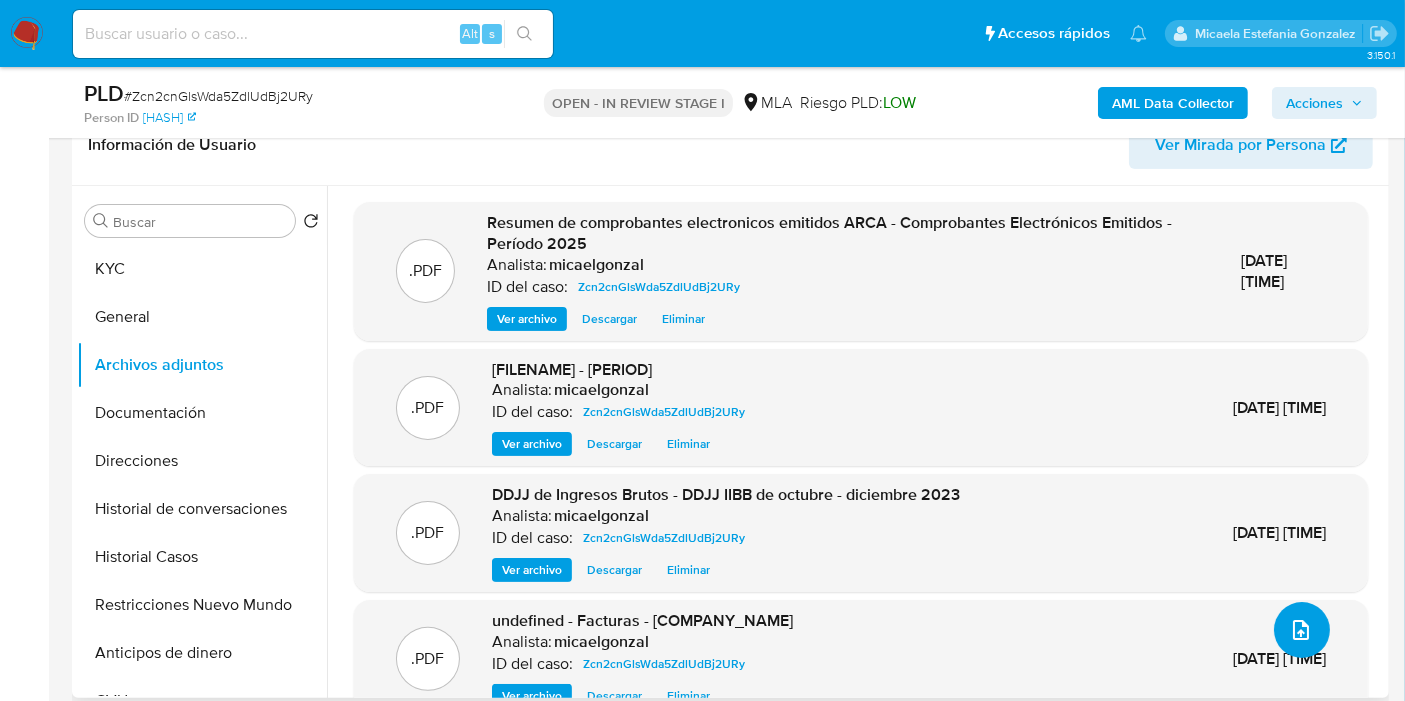 click 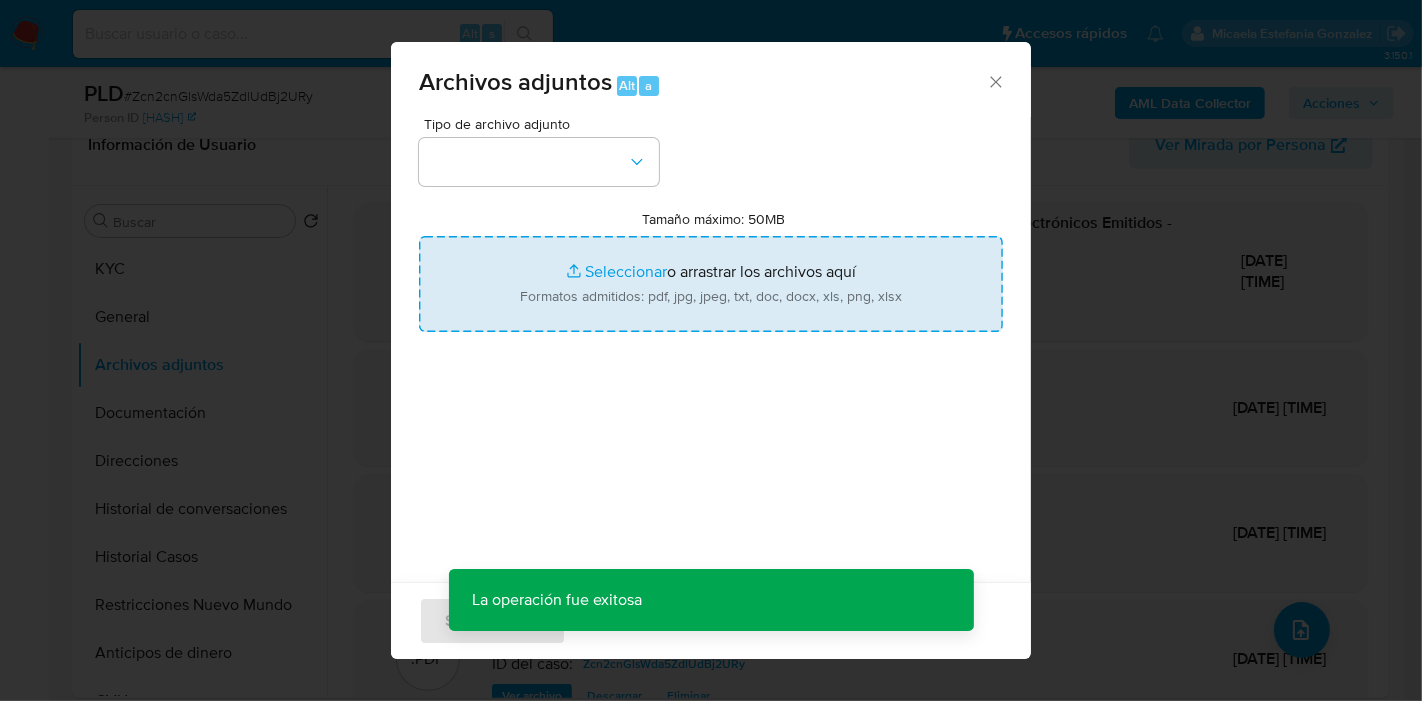 click on "Tamaño máximo: 50MB Seleccionar archivos" at bounding box center [711, 284] 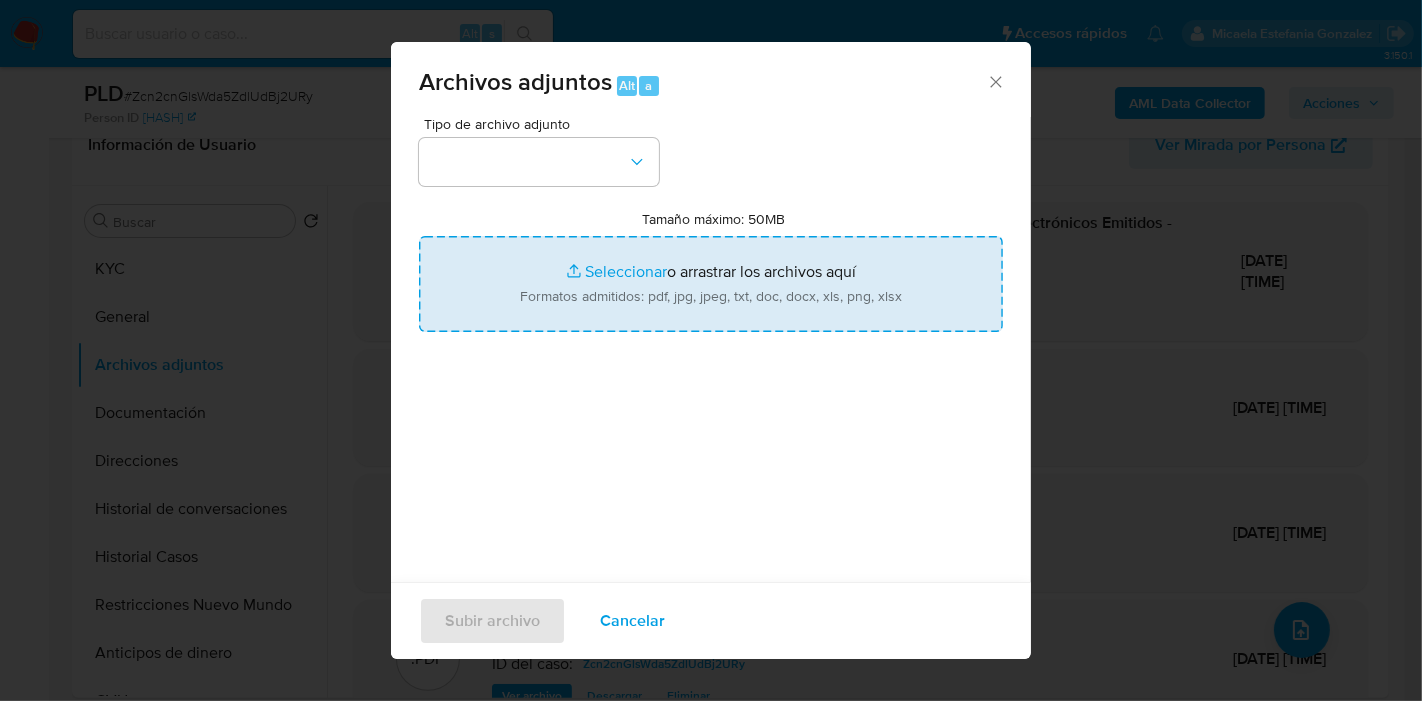 type on "C:\fakepath\Movimientos de Gonzalo Hernan Yelmo Beltran.xlsx" 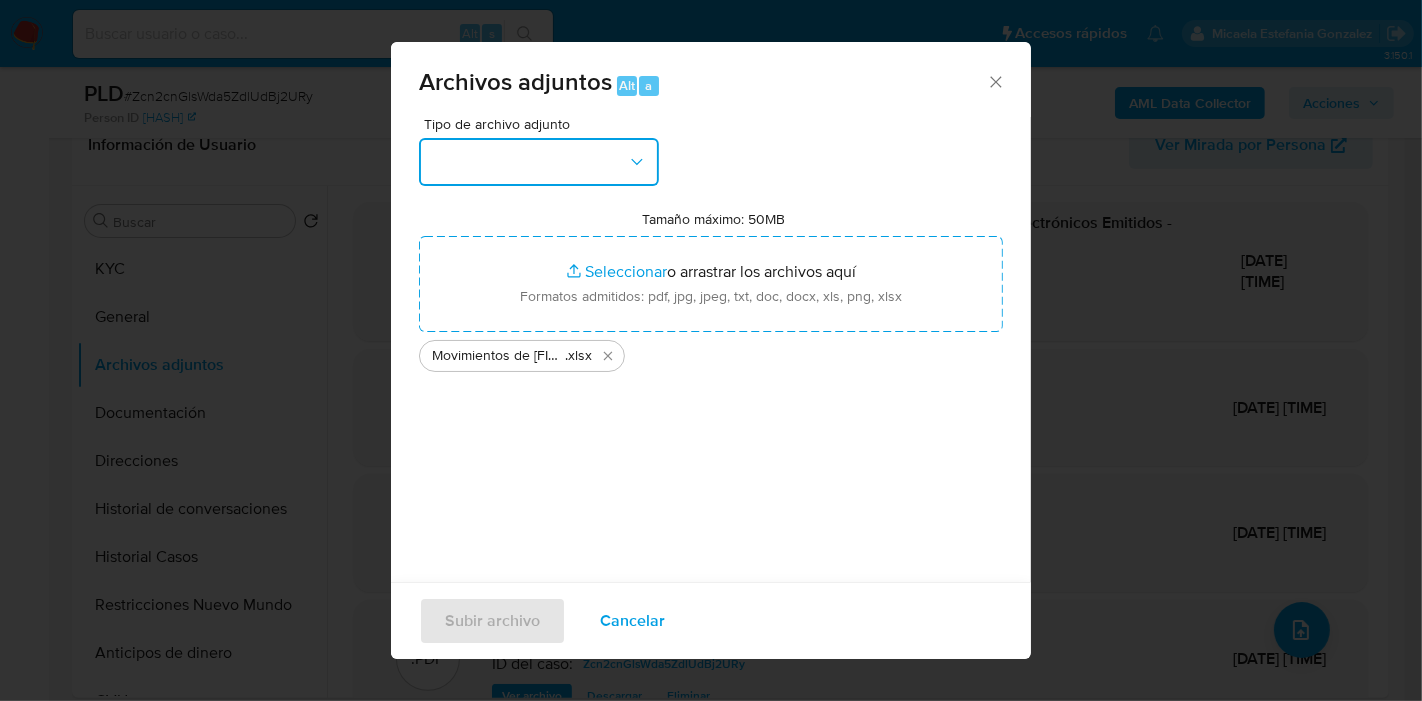 click at bounding box center [539, 162] 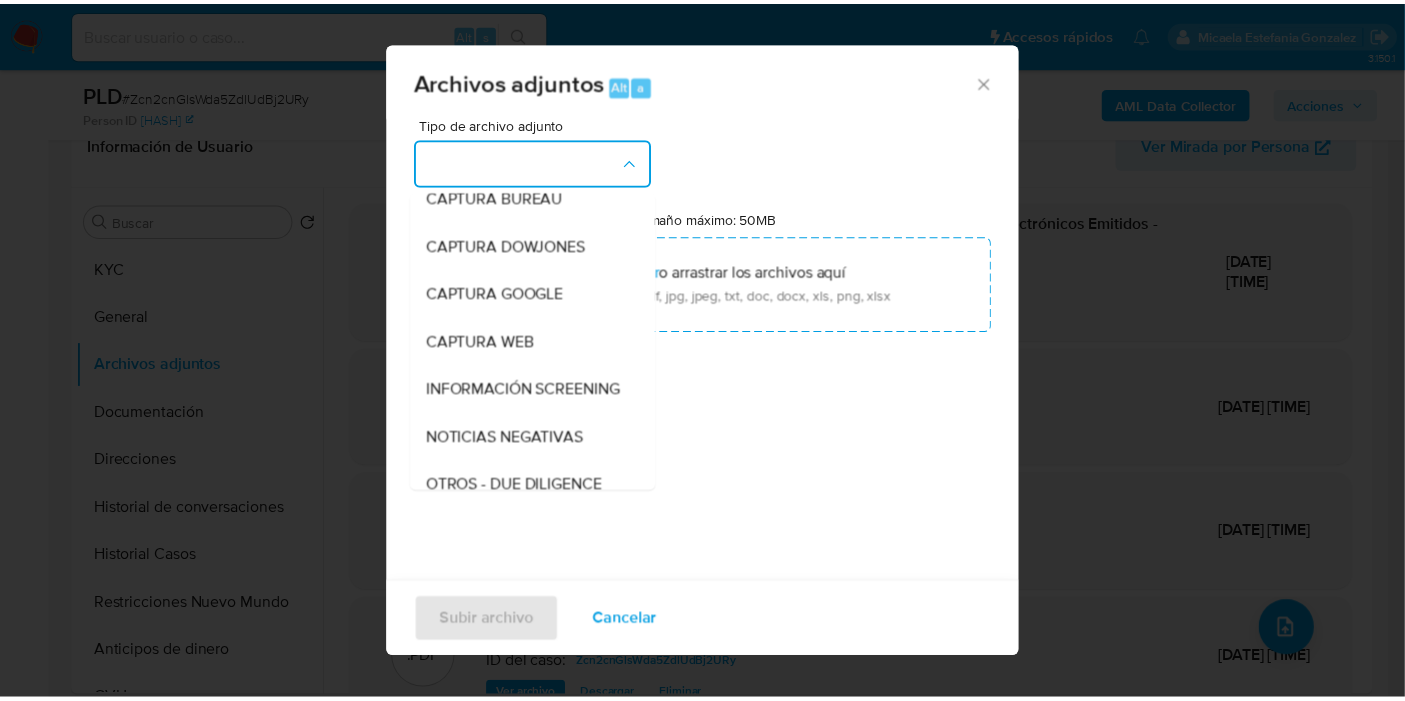 scroll, scrollTop: 222, scrollLeft: 0, axis: vertical 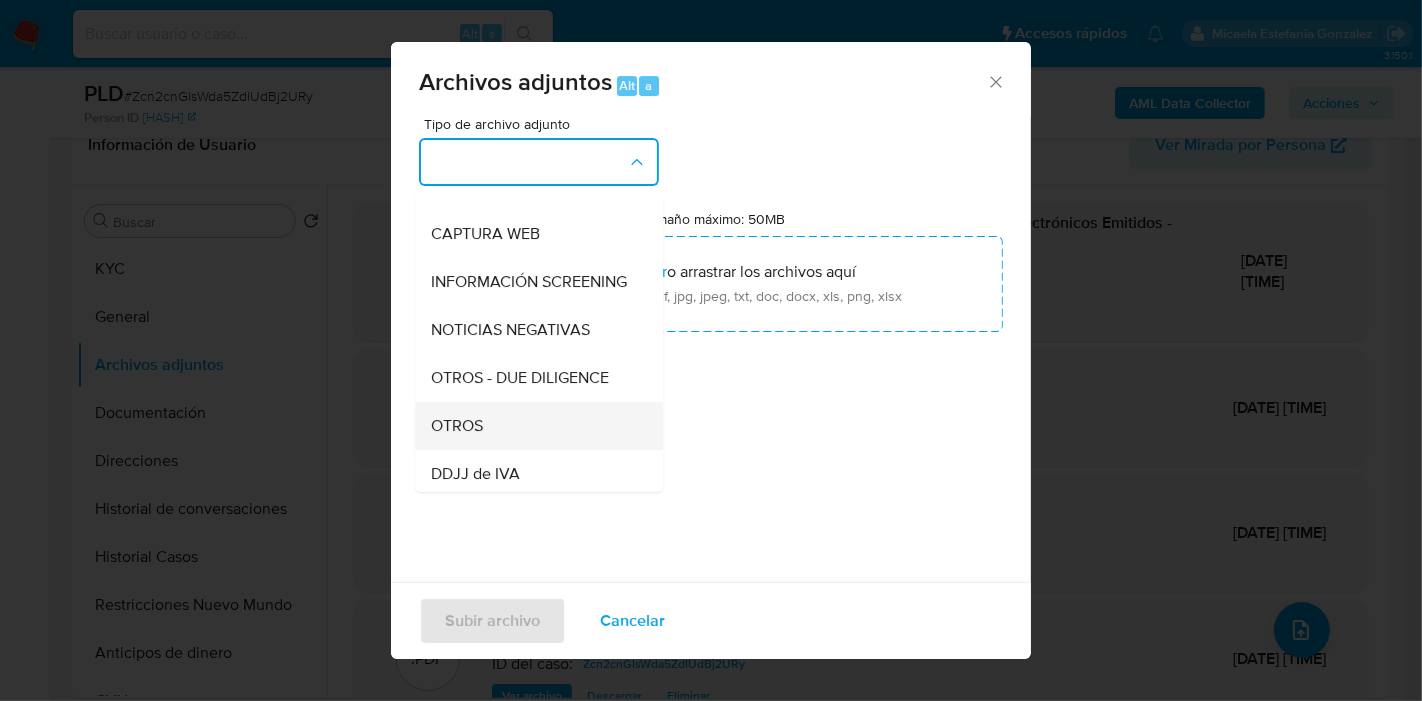 click on "OTROS" at bounding box center (533, 426) 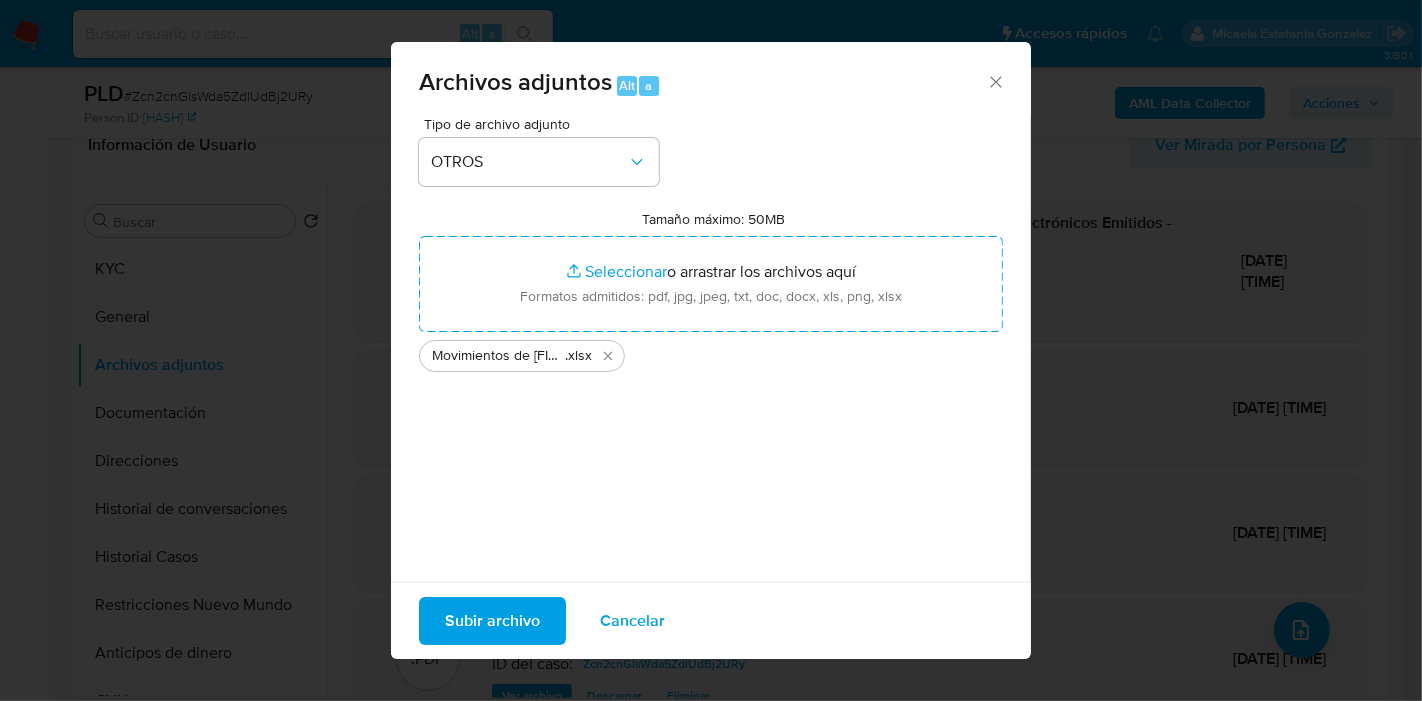 click on "Subir archivo" at bounding box center [492, 621] 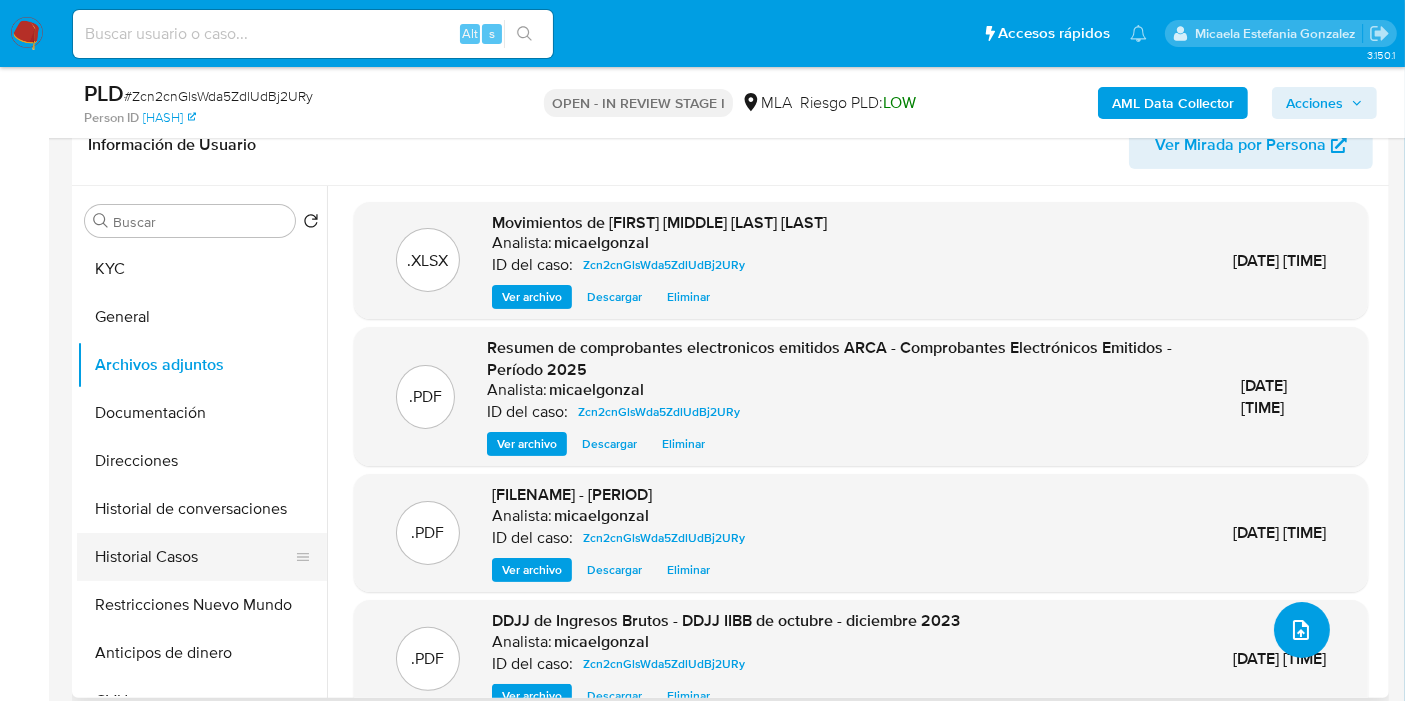 scroll, scrollTop: 59, scrollLeft: 0, axis: vertical 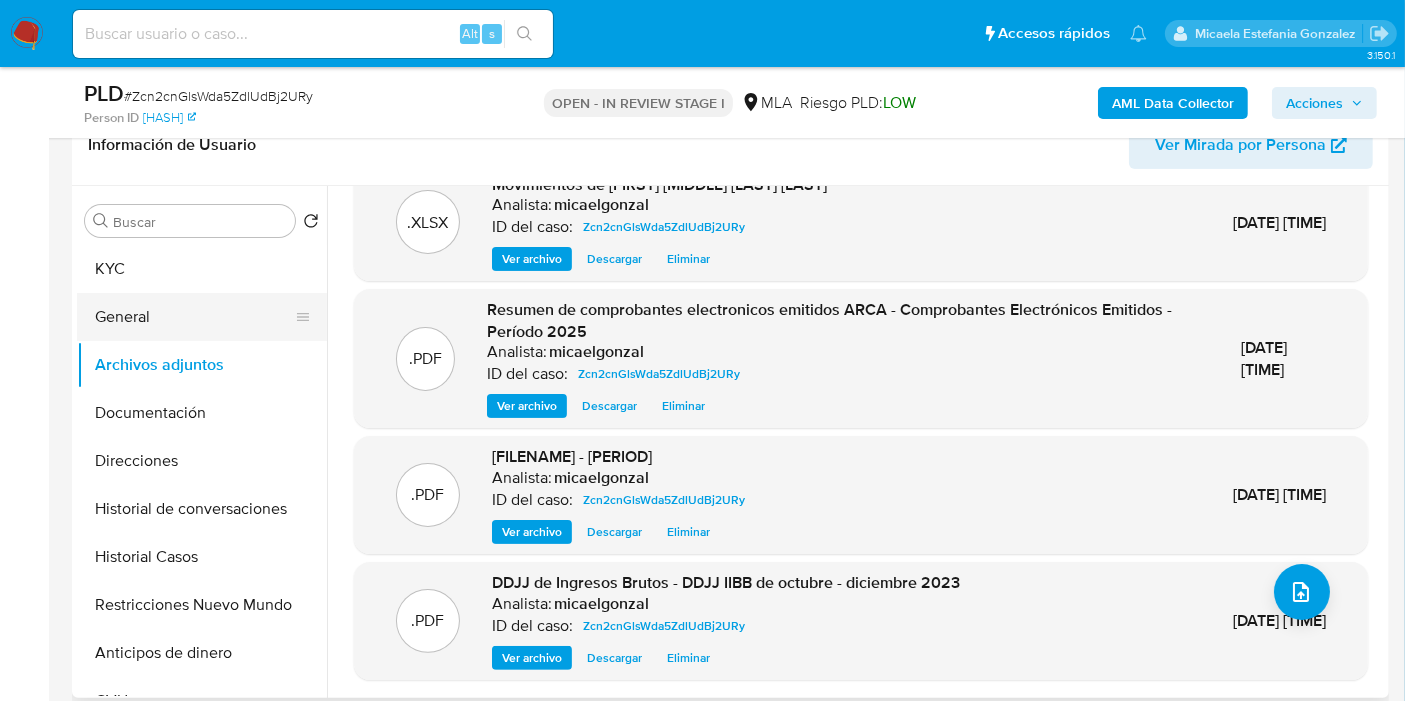 click on "General" at bounding box center (194, 317) 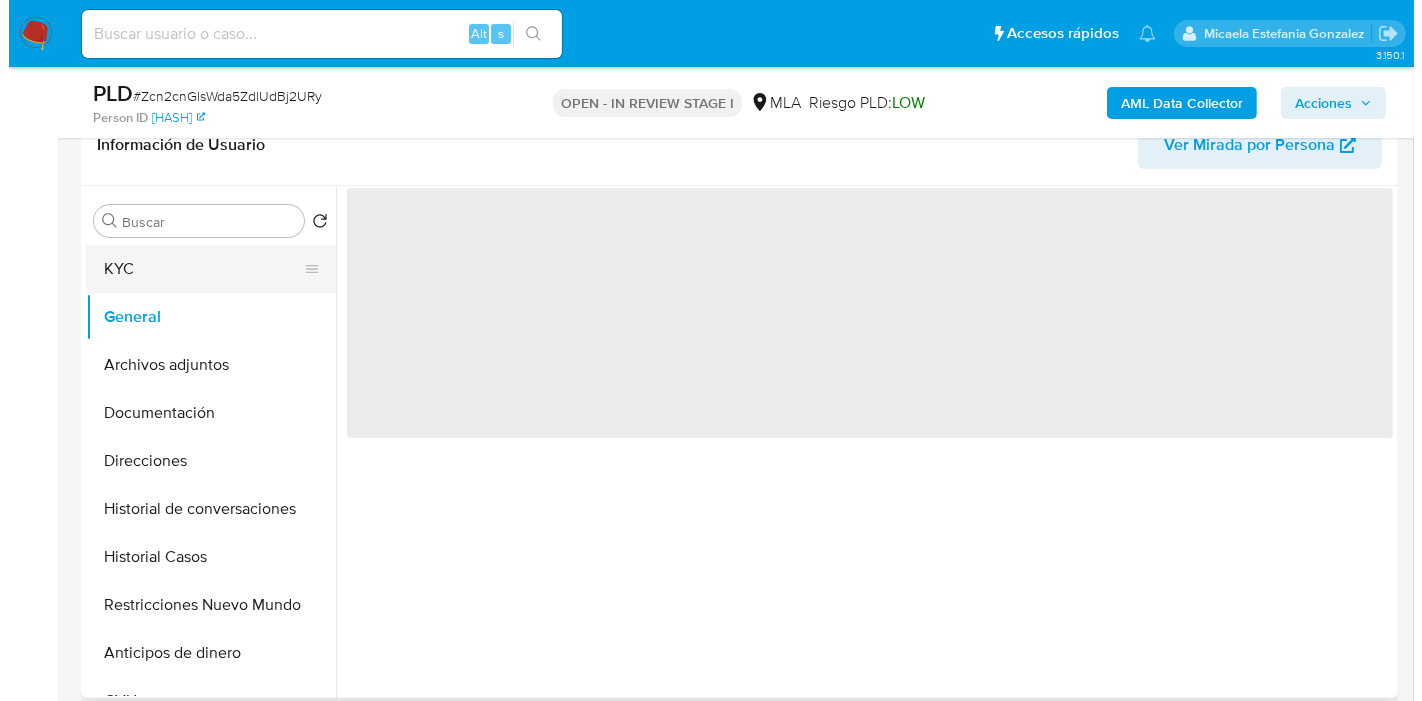 scroll, scrollTop: 0, scrollLeft: 0, axis: both 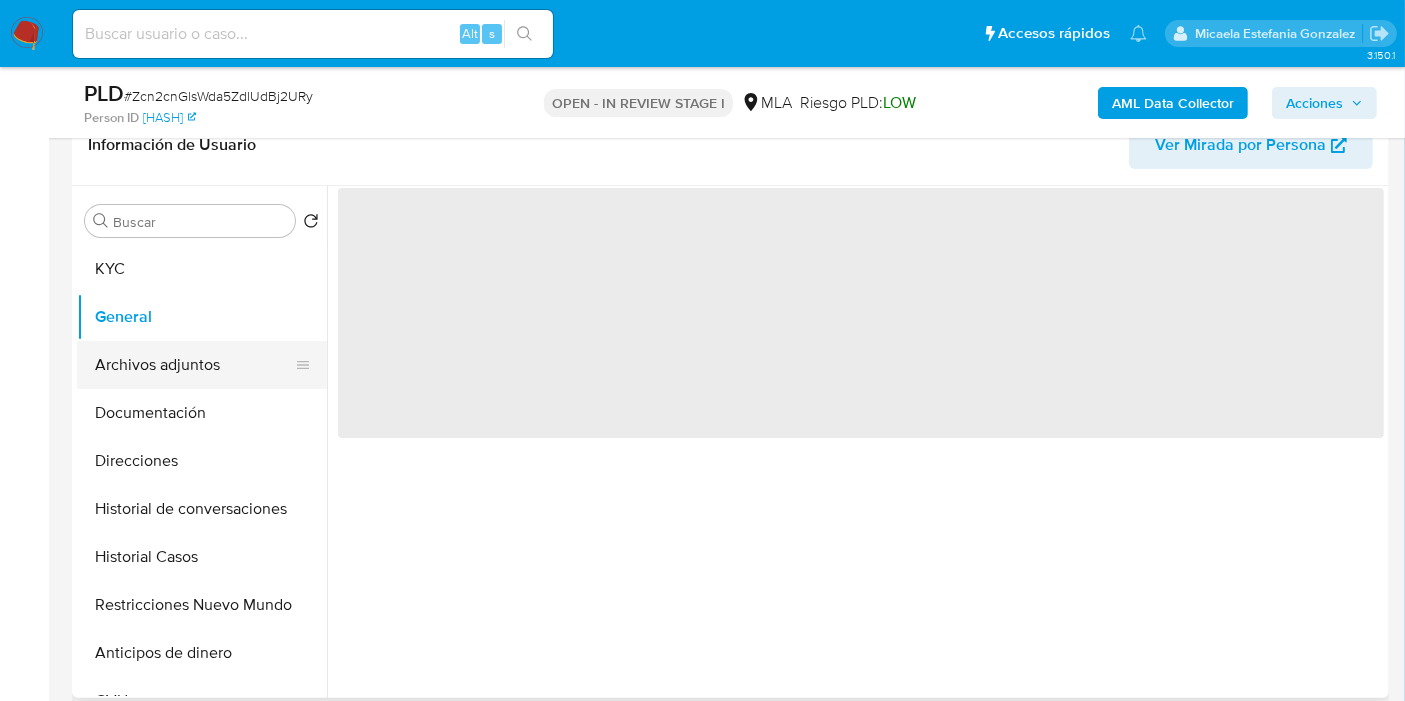 click on "Archivos adjuntos" at bounding box center [194, 365] 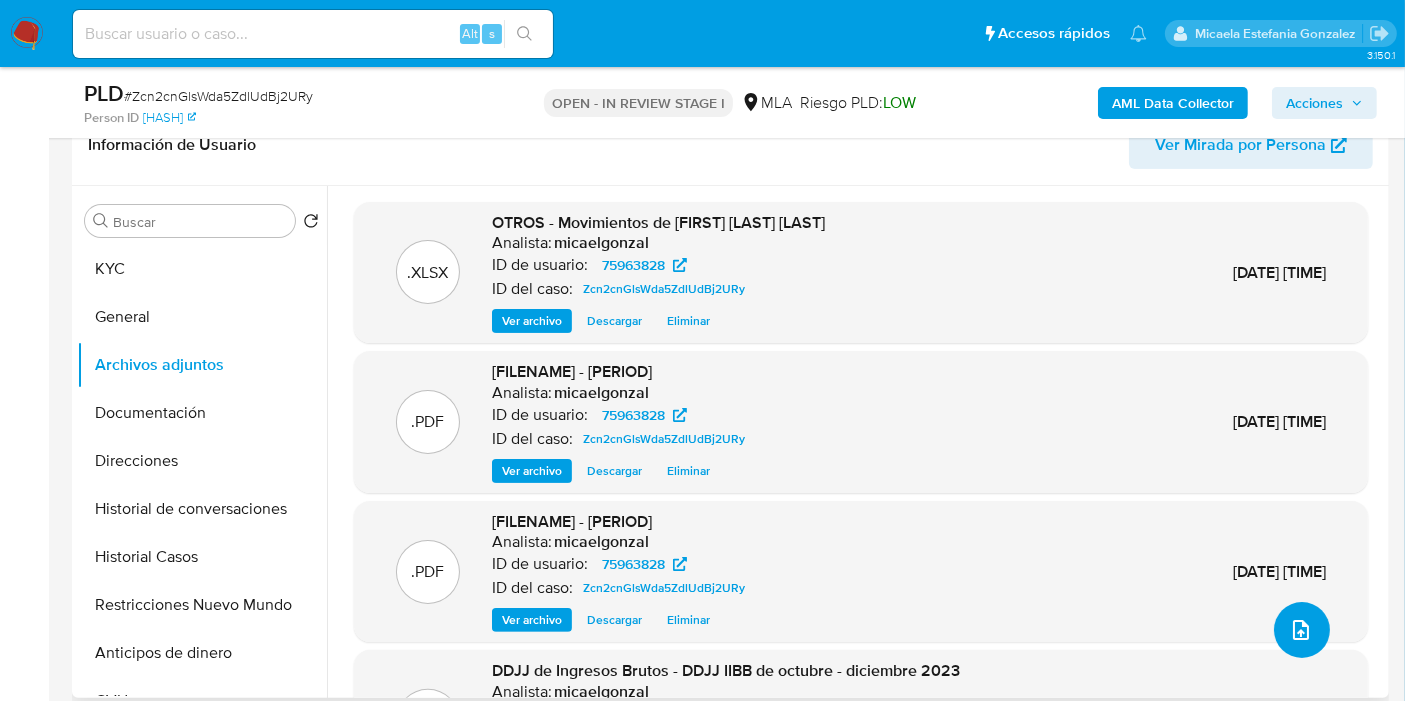 click at bounding box center (1302, 630) 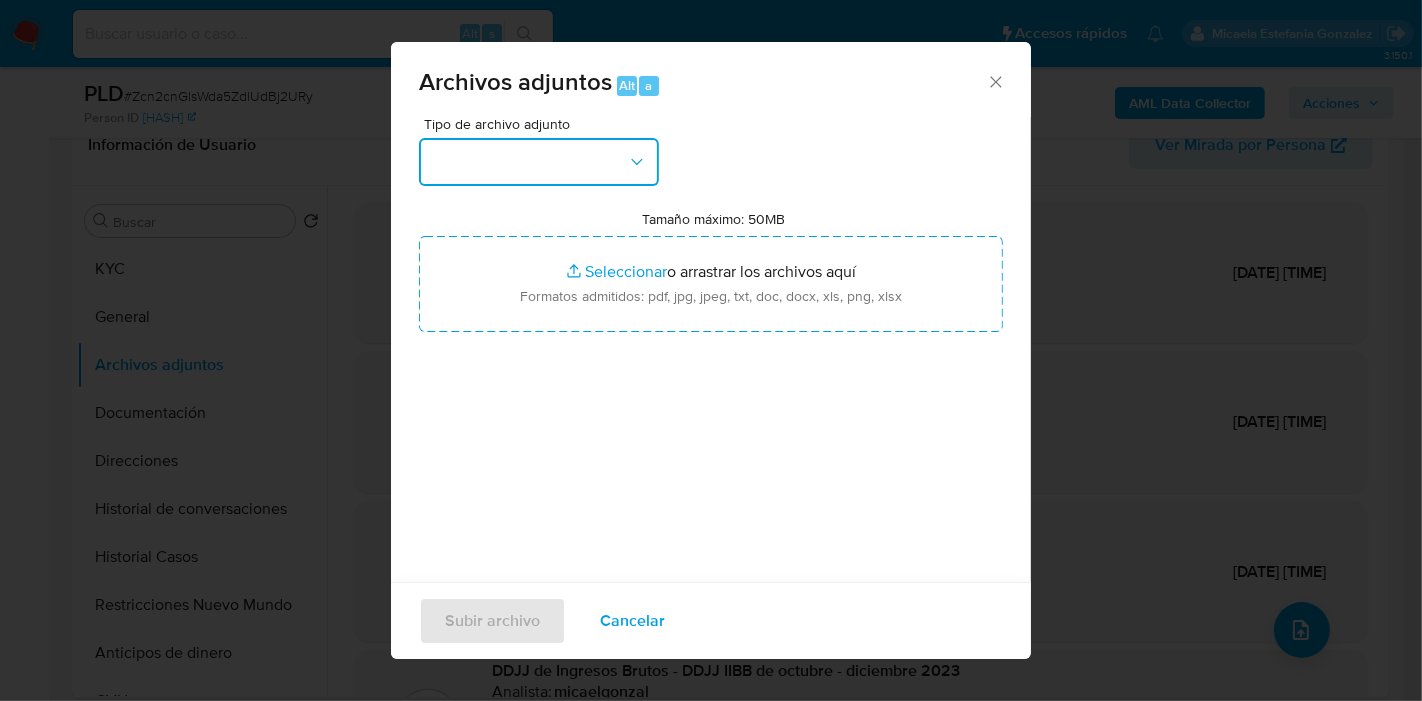 click at bounding box center (539, 162) 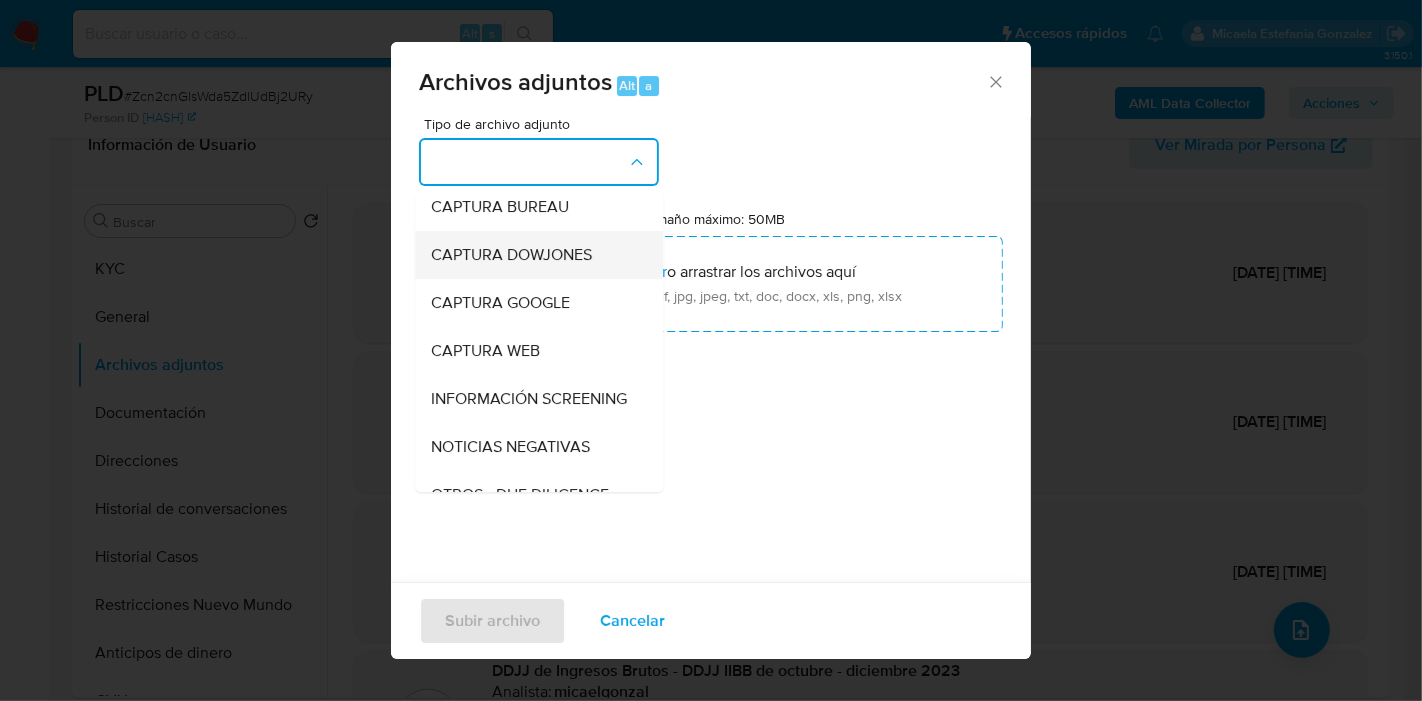 scroll, scrollTop: 333, scrollLeft: 0, axis: vertical 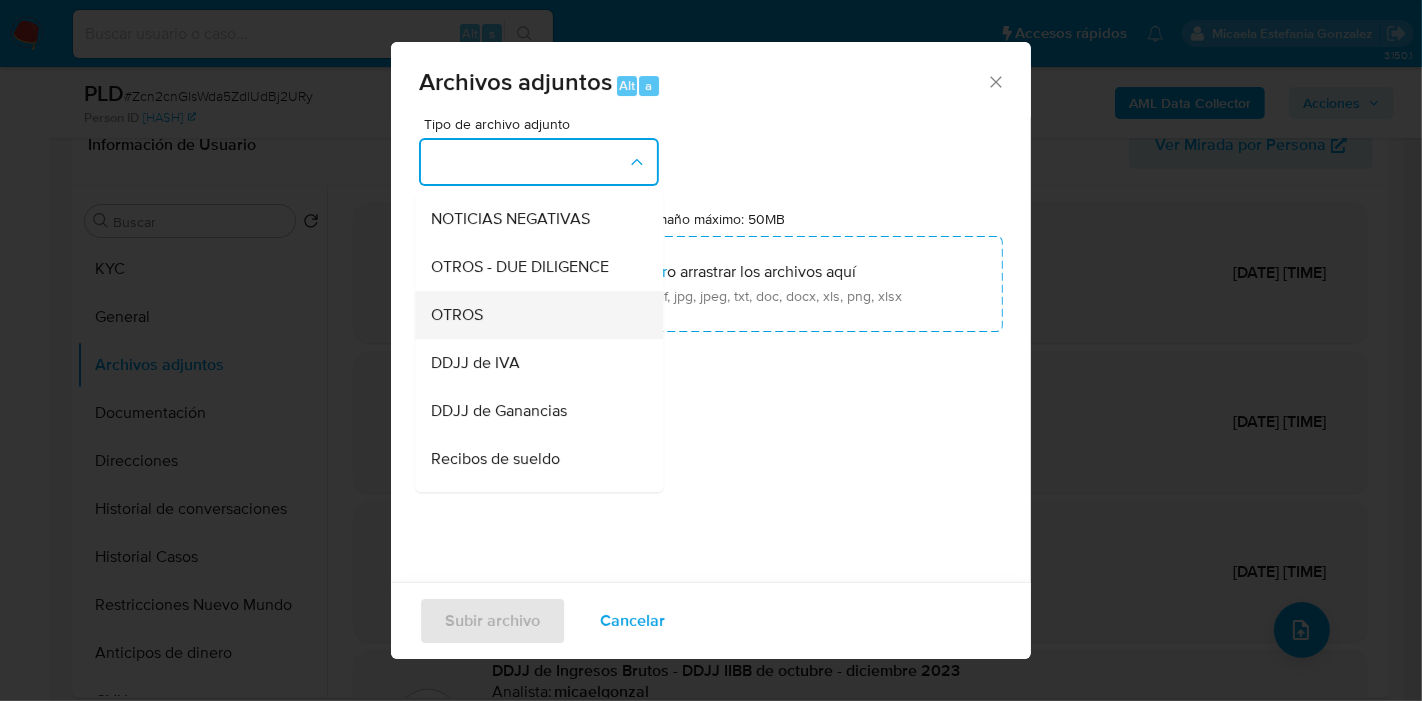 click on "OTROS" at bounding box center (533, 315) 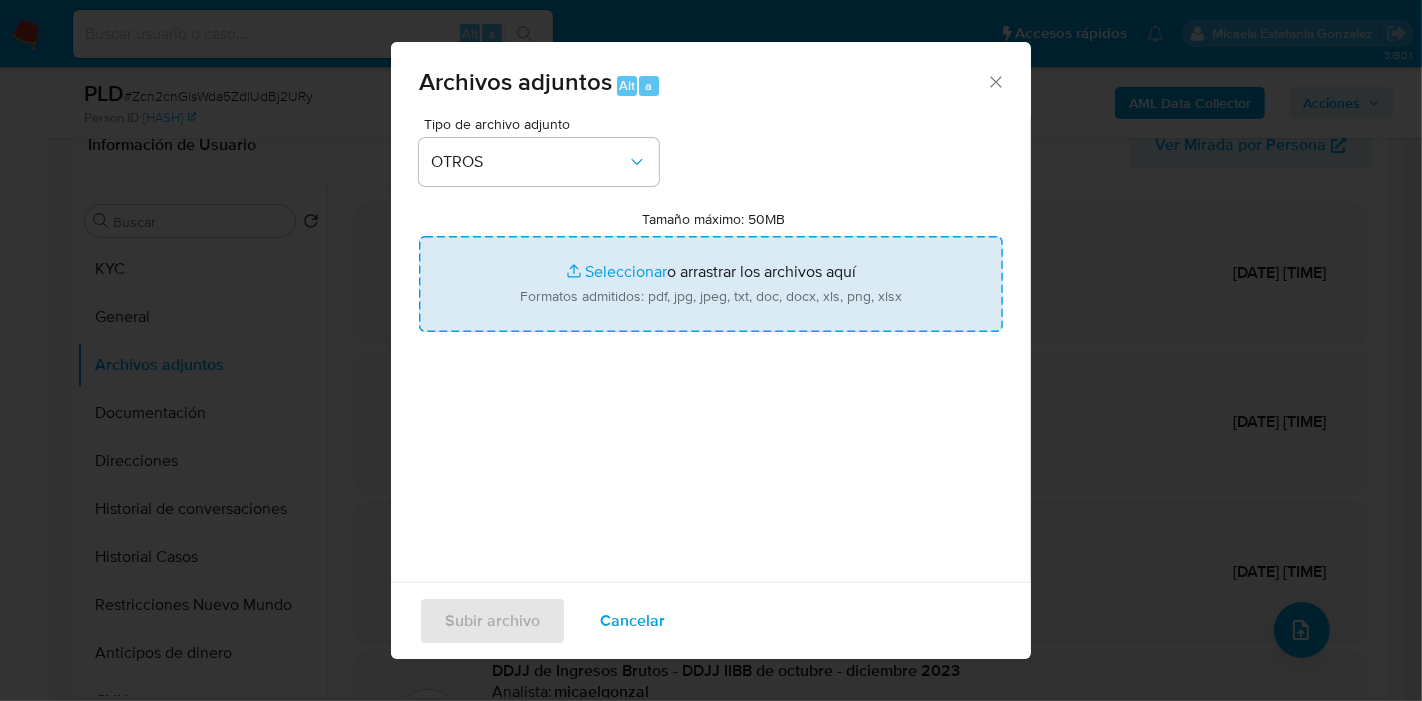 click on "Tamaño máximo: 50MB Seleccionar archivos" at bounding box center (711, 284) 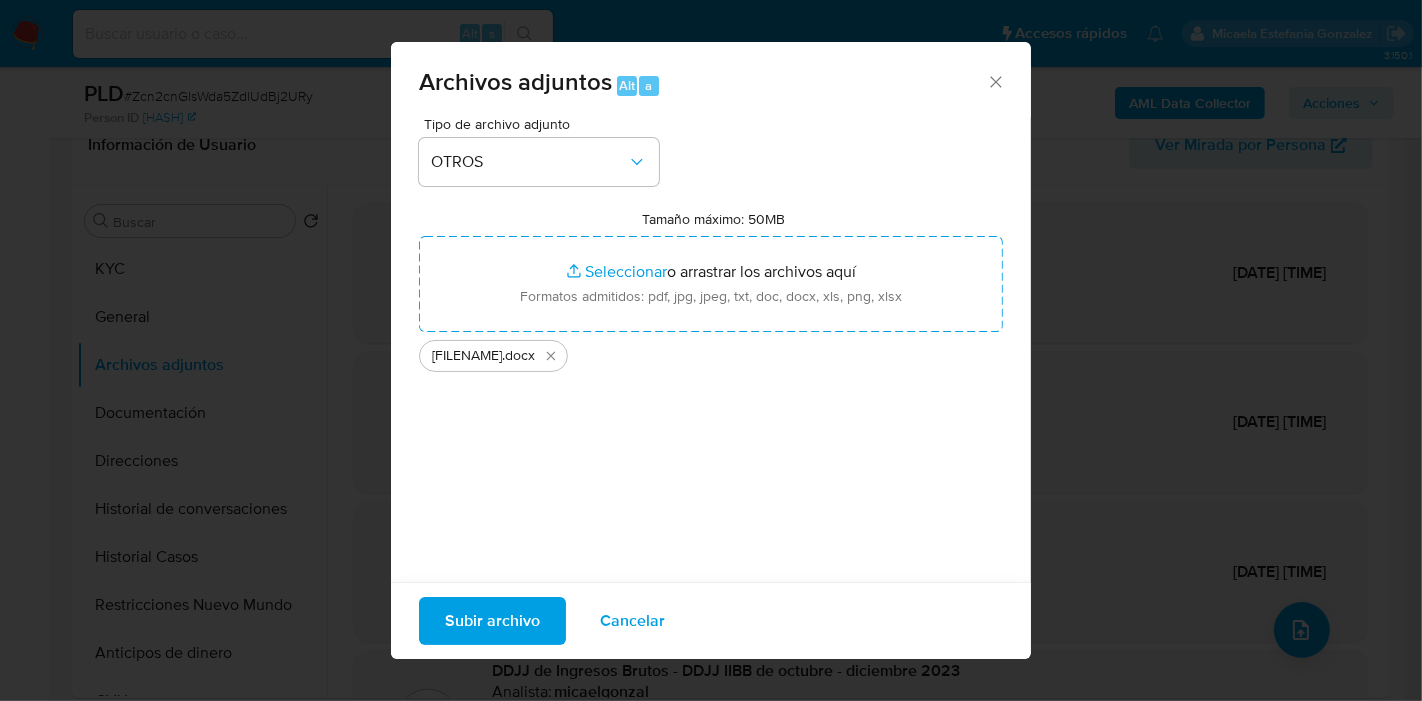 click on "Tipo de archivo adjunto OTROS Tamaño máximo: 50MB Seleccionar archivos Seleccionar  o arrastrar los archivos aquí Formatos admitidos: pdf, jpg, jpeg, txt, doc, docx, xls, png, xlsx Caselog Zcn2cnGlsWda5ZdlUdBj2URy_2025_07_18_04_58_20 .docx" at bounding box center [711, 353] 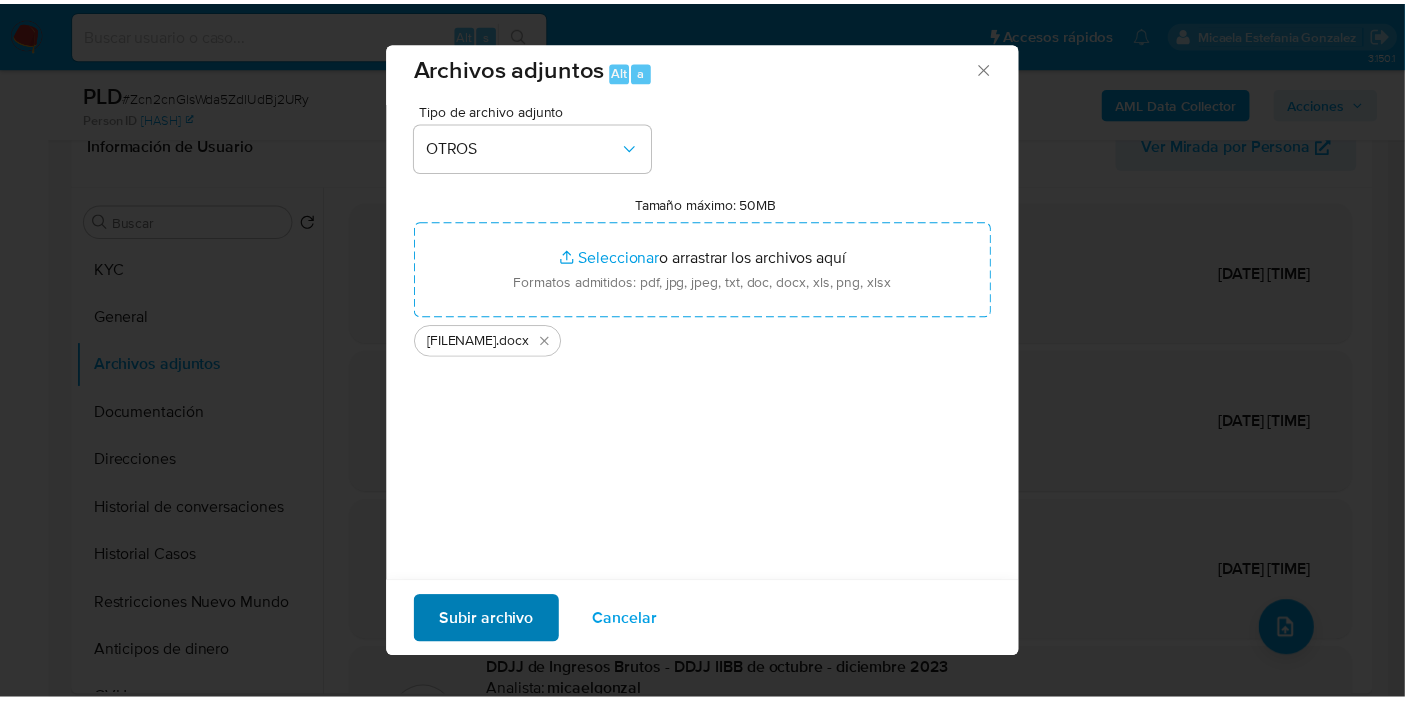 scroll, scrollTop: 20, scrollLeft: 0, axis: vertical 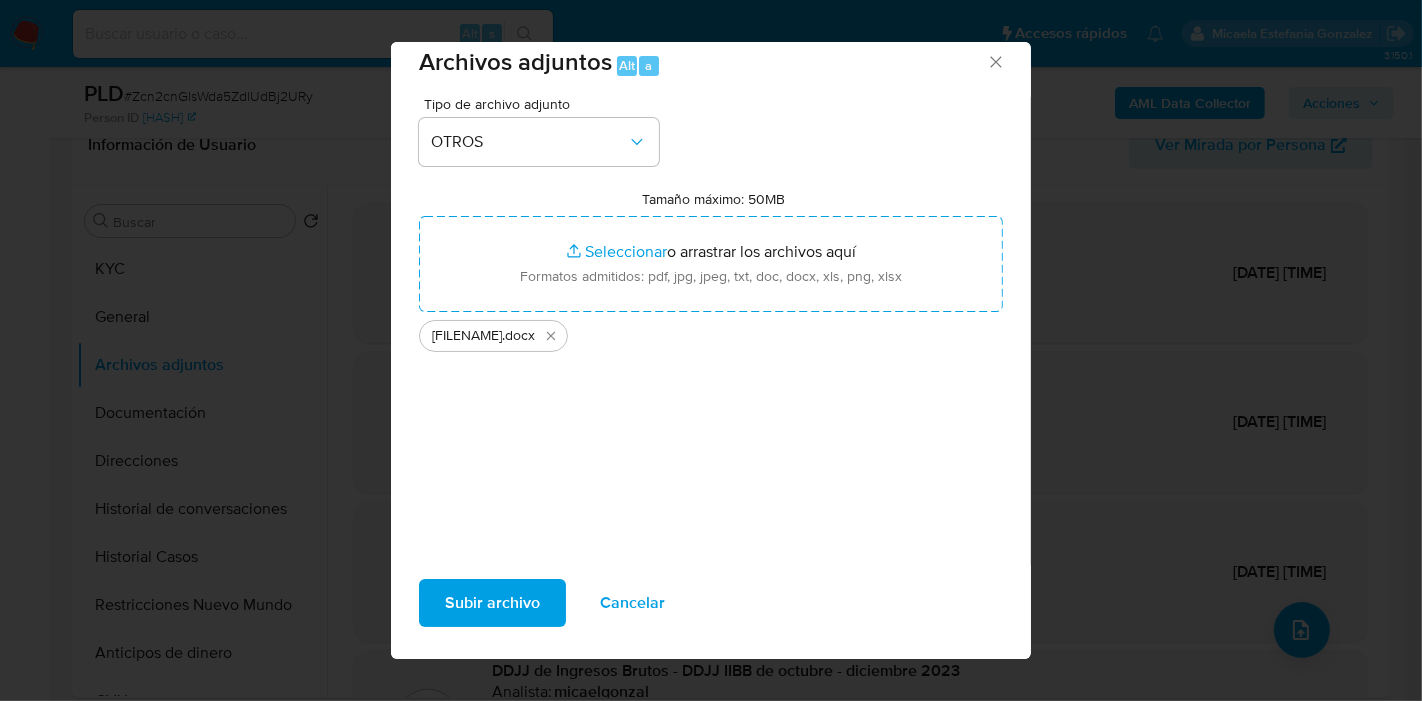 click on "Subir archivo" at bounding box center (492, 603) 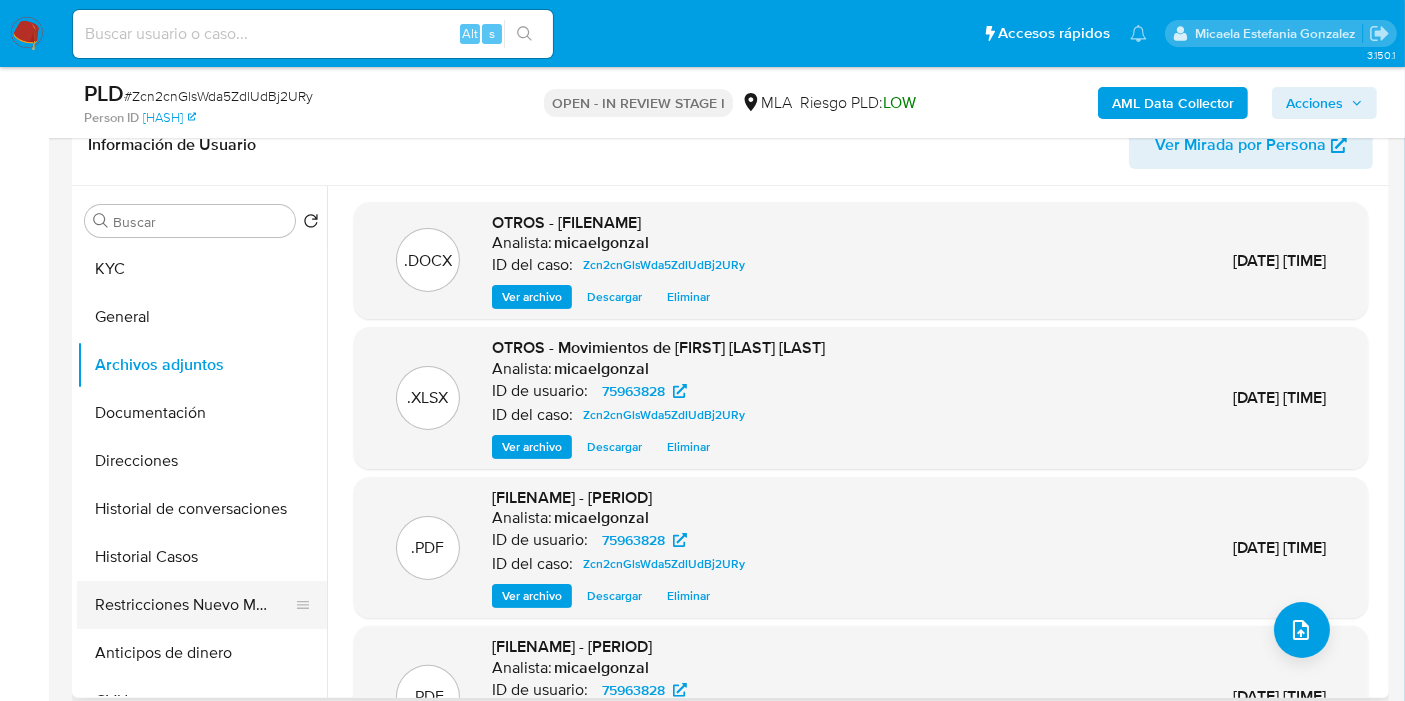 click on "Restricciones Nuevo Mundo" at bounding box center (194, 605) 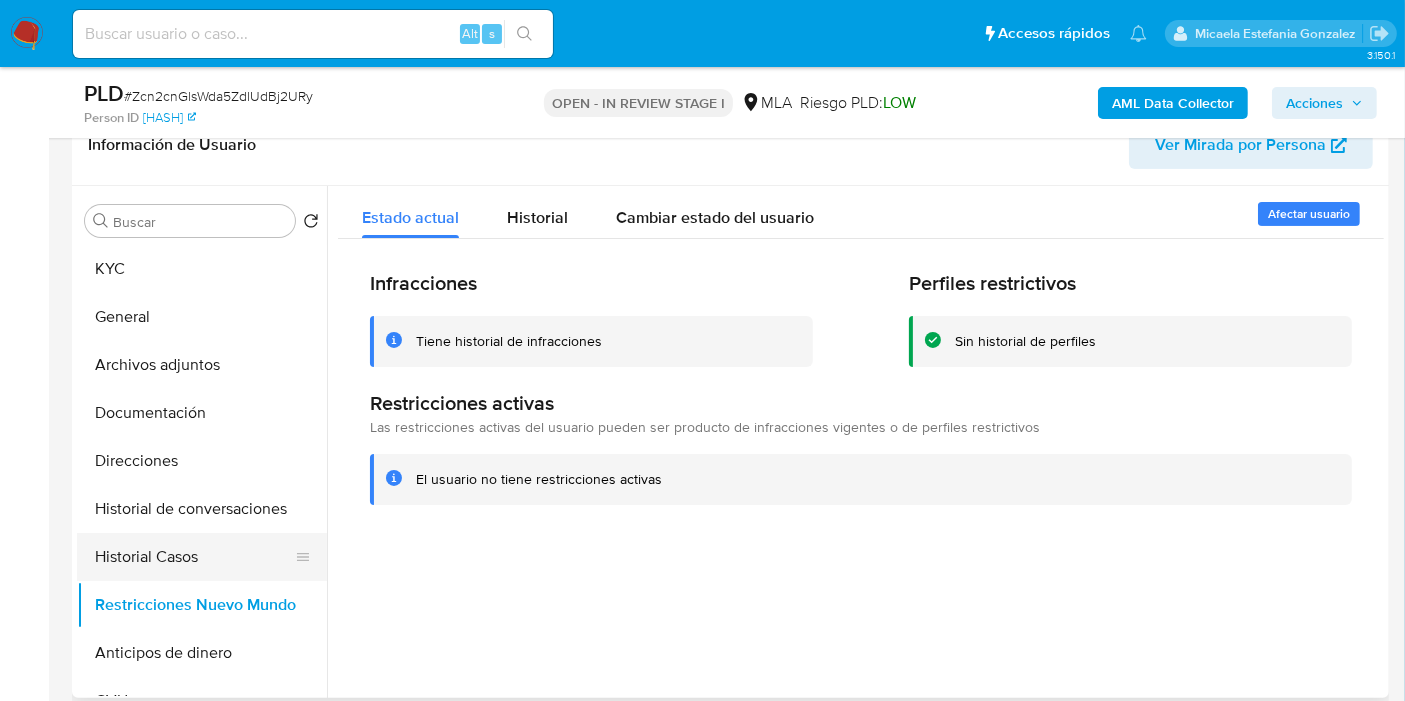 click on "Historial Casos" at bounding box center [194, 557] 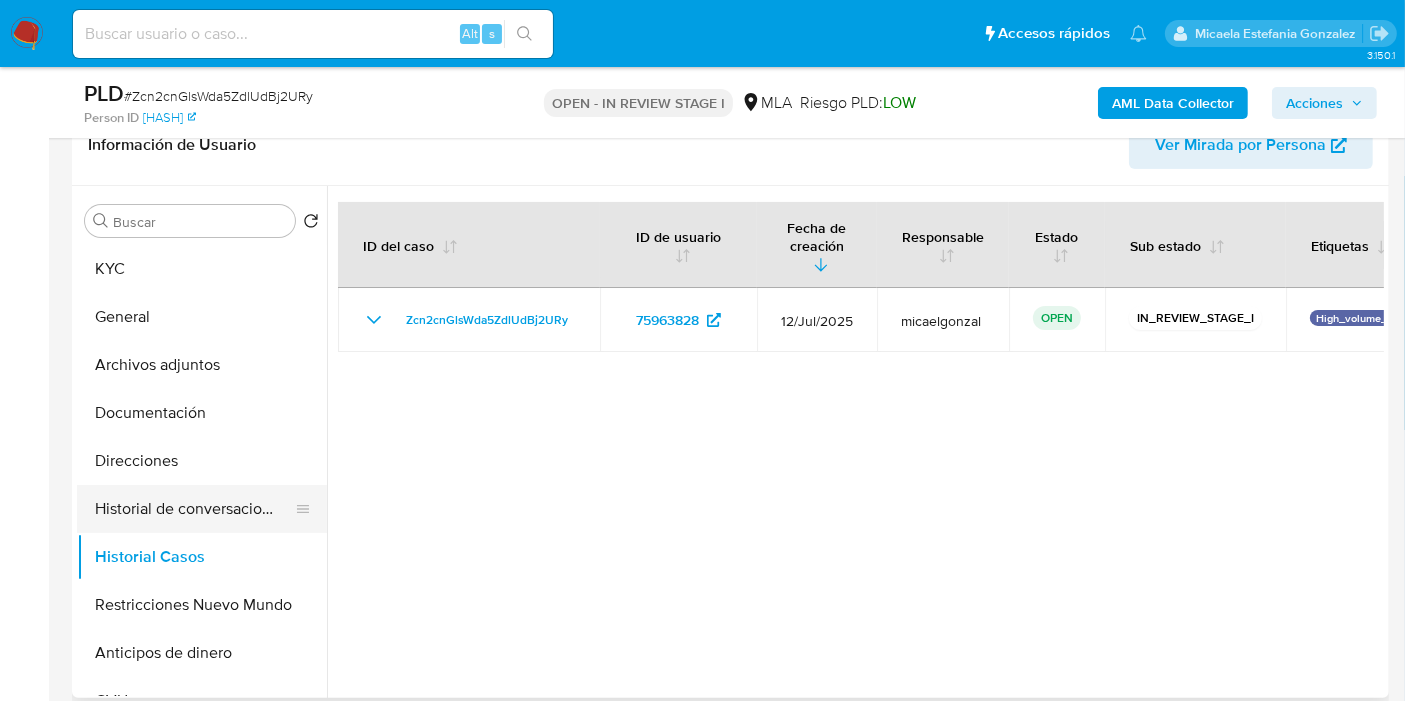 click on "Historial de conversaciones" at bounding box center (194, 509) 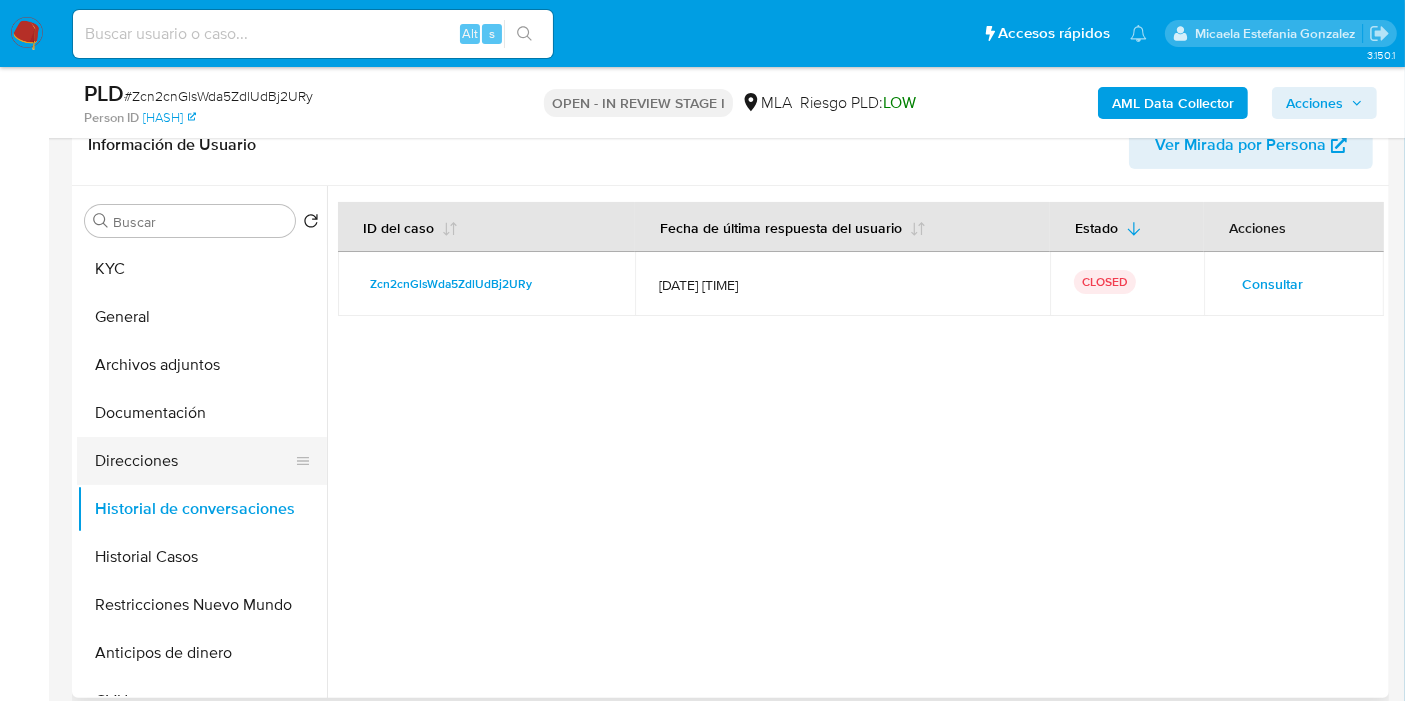 click on "Direcciones" at bounding box center (194, 461) 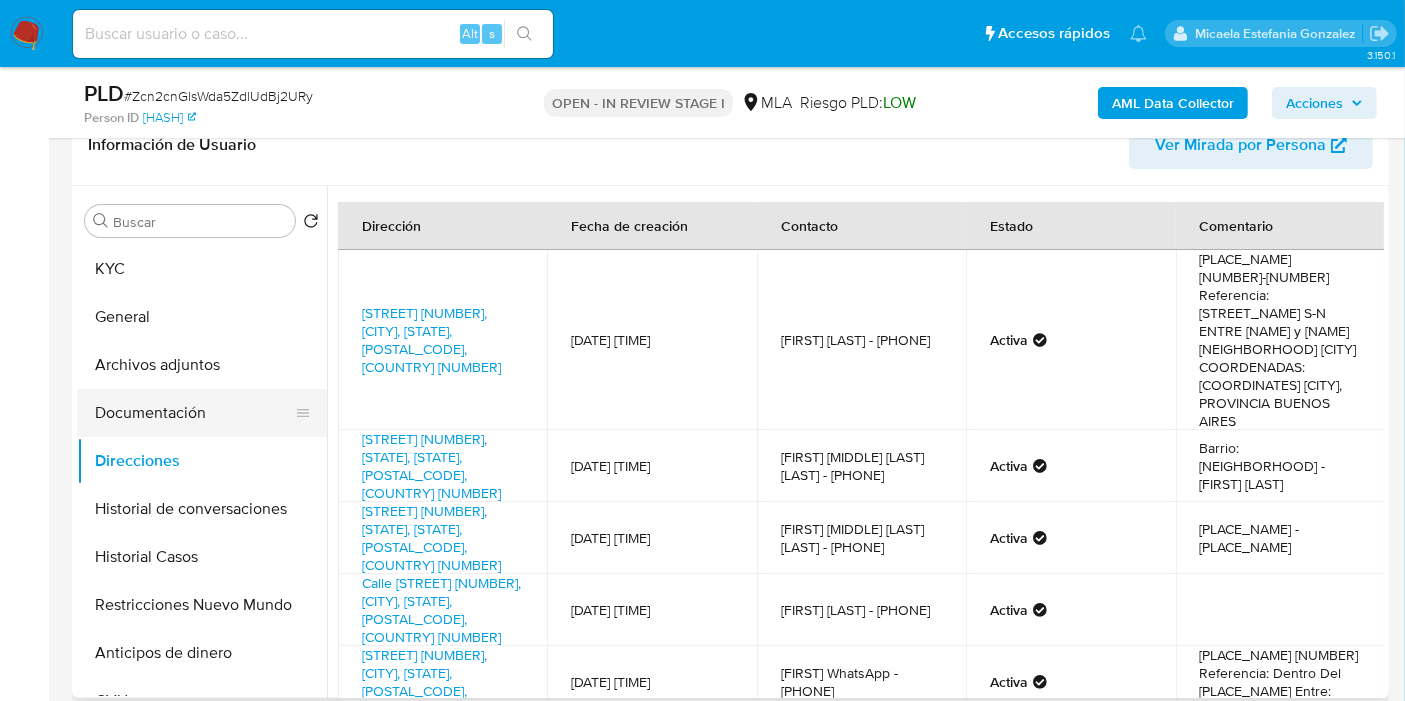 click on "Documentación" at bounding box center (194, 413) 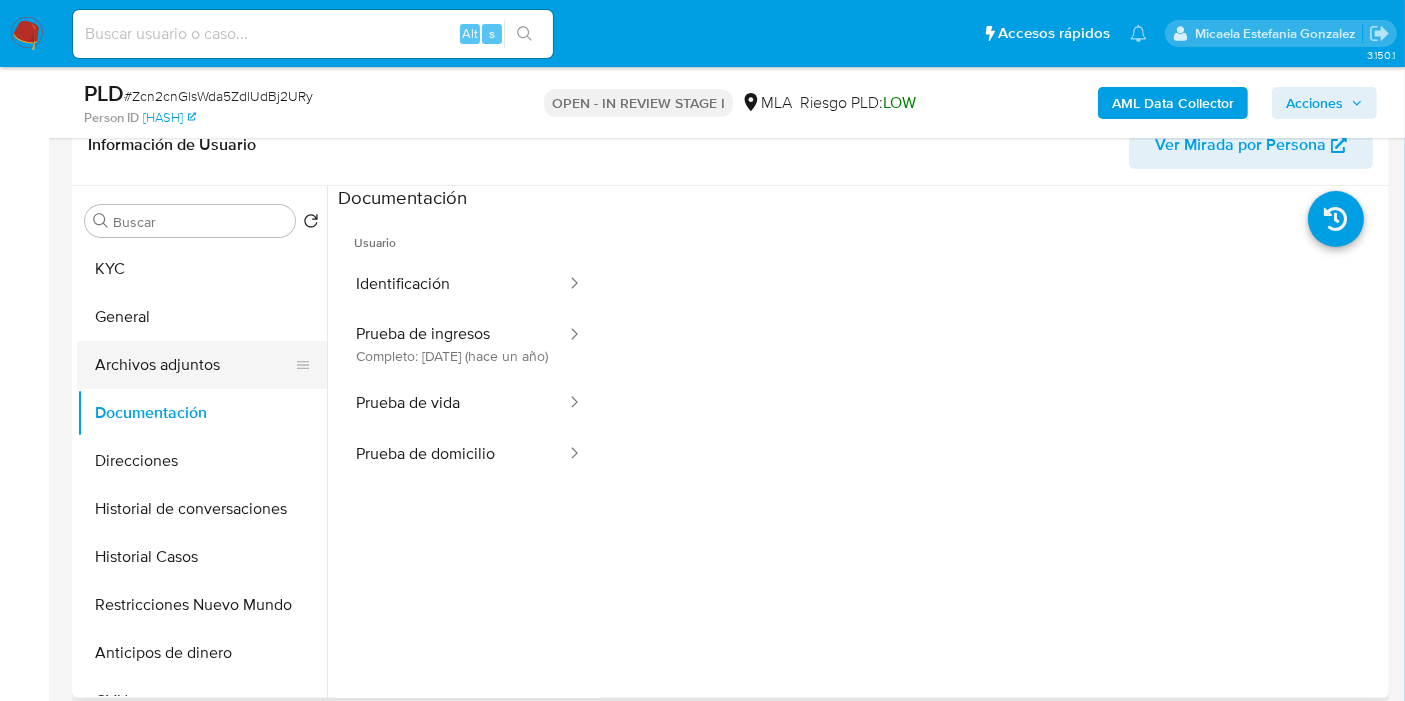 click on "Archivos adjuntos" at bounding box center [194, 365] 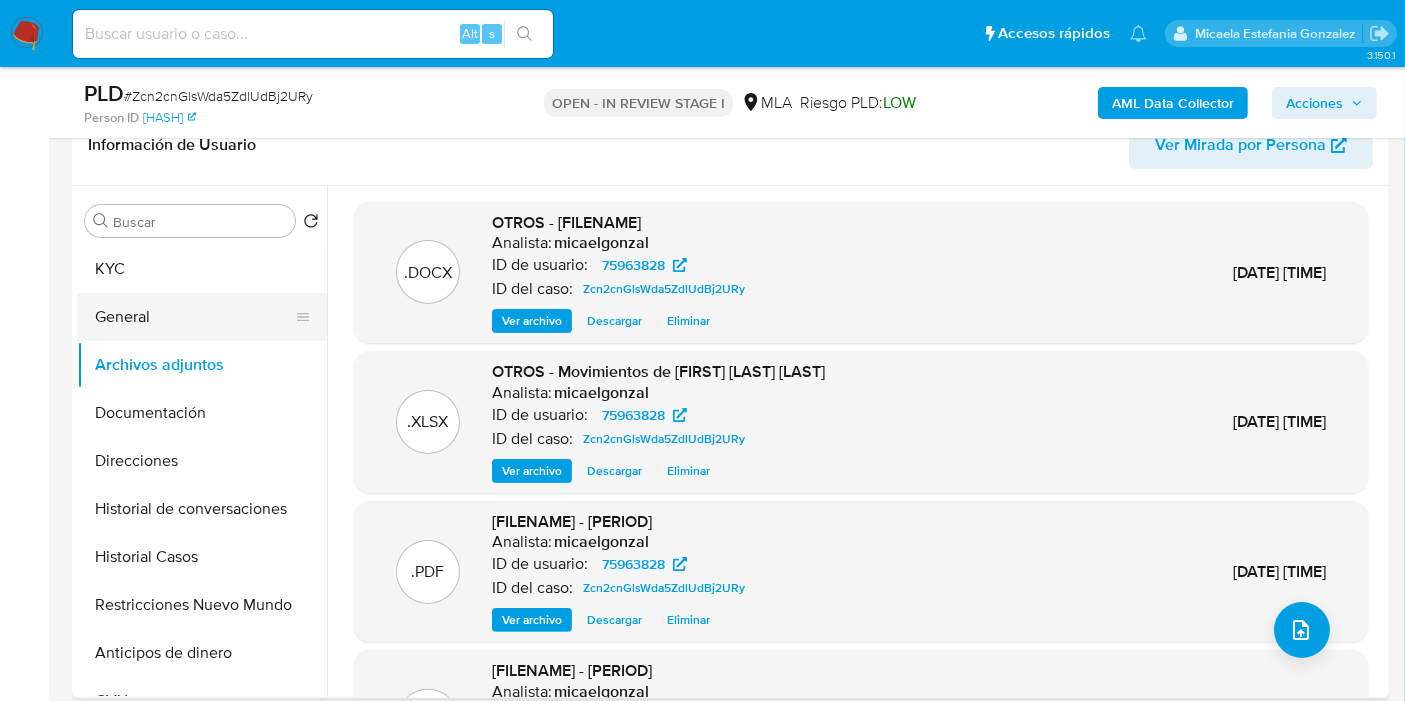 click on "General" at bounding box center [194, 317] 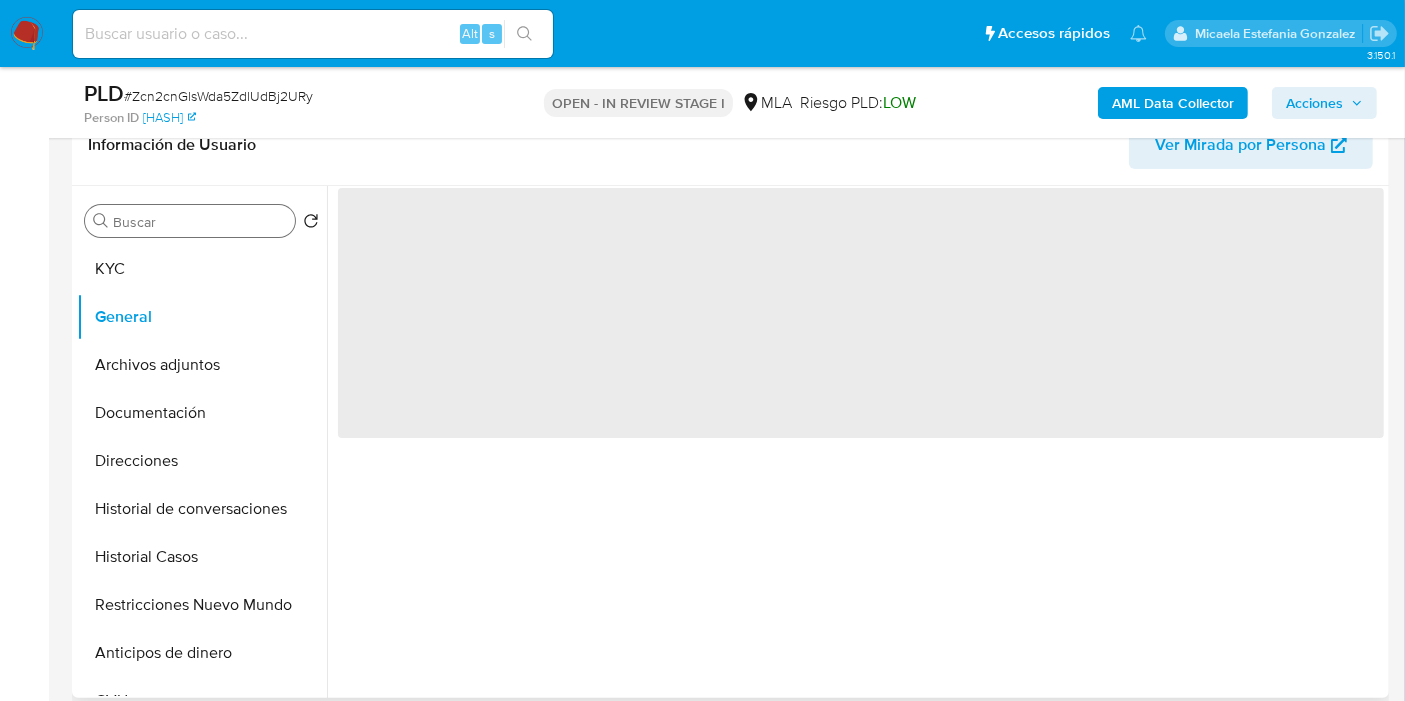 click on "Buscar" at bounding box center (190, 221) 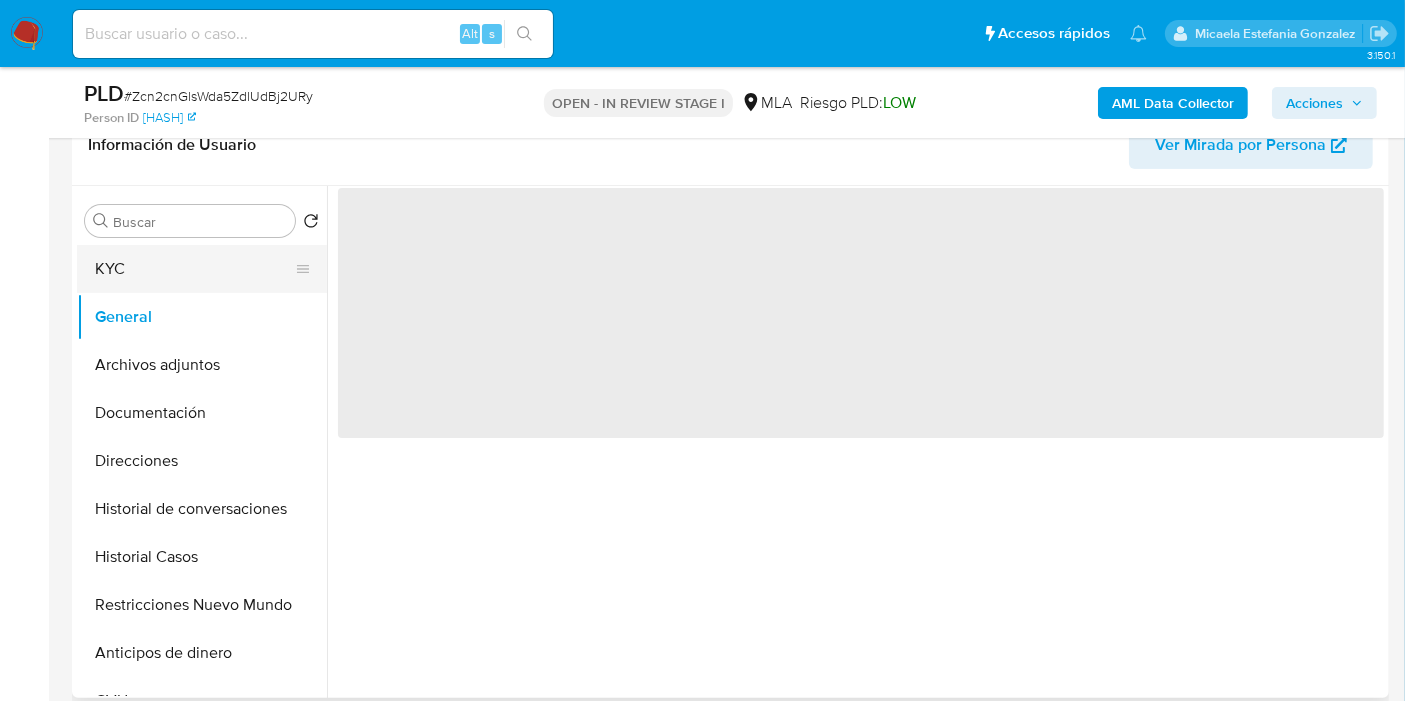 click on "KYC" at bounding box center (194, 269) 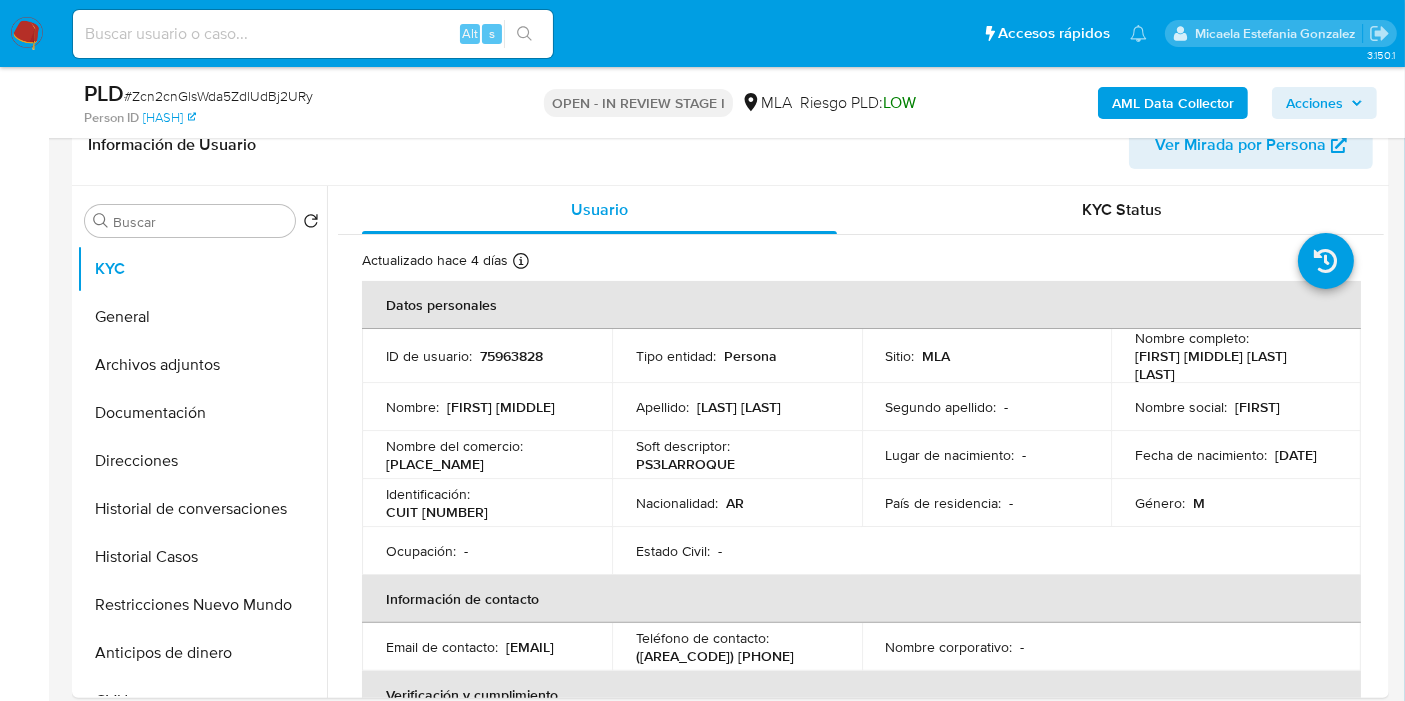 click on "Acciones" at bounding box center [1314, 103] 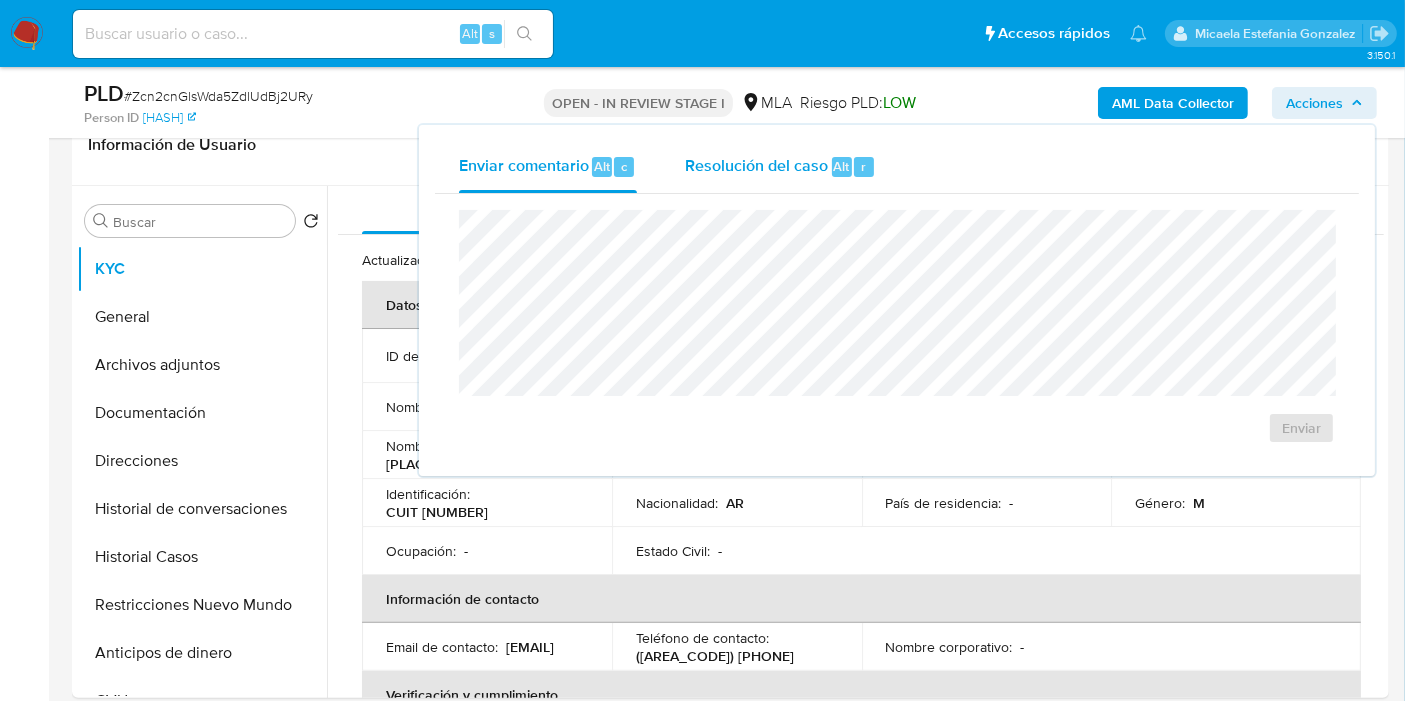 click on "Resolución del caso" at bounding box center (756, 165) 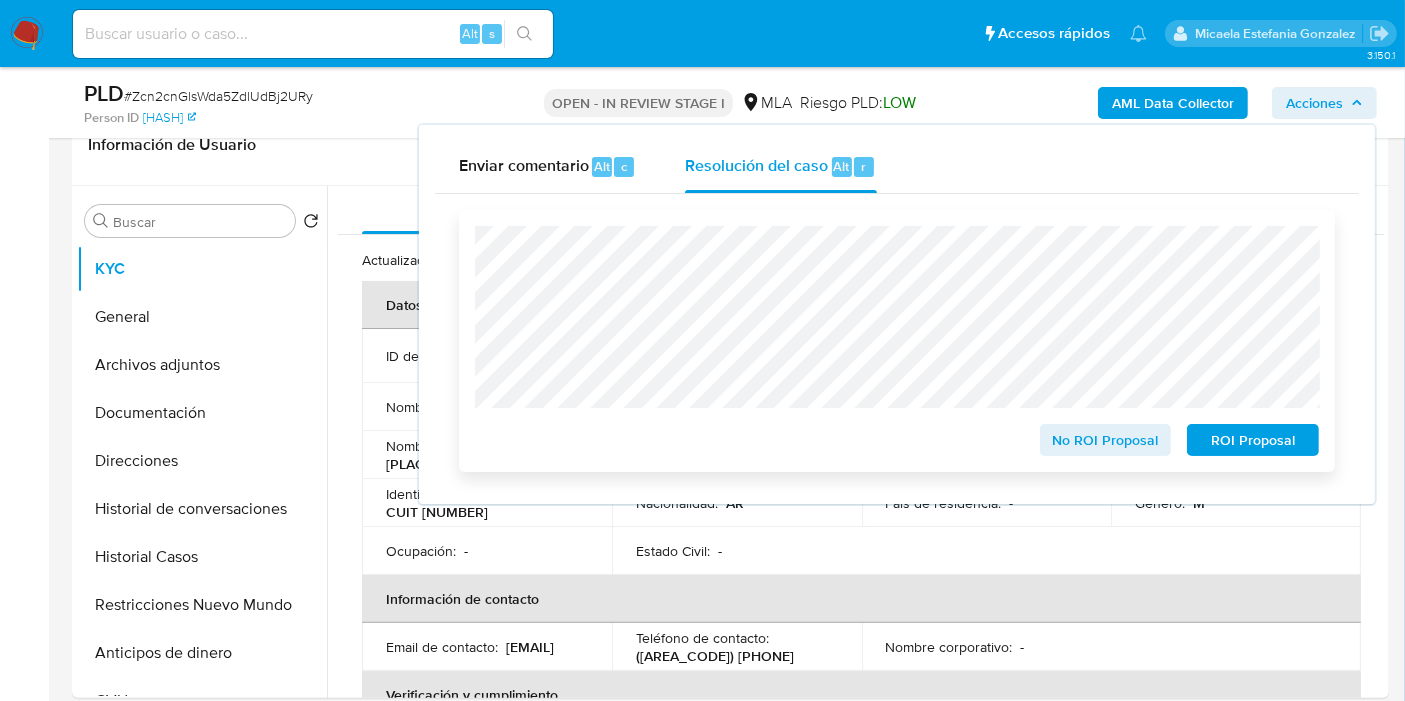 click on "No ROI Proposal" at bounding box center [1106, 440] 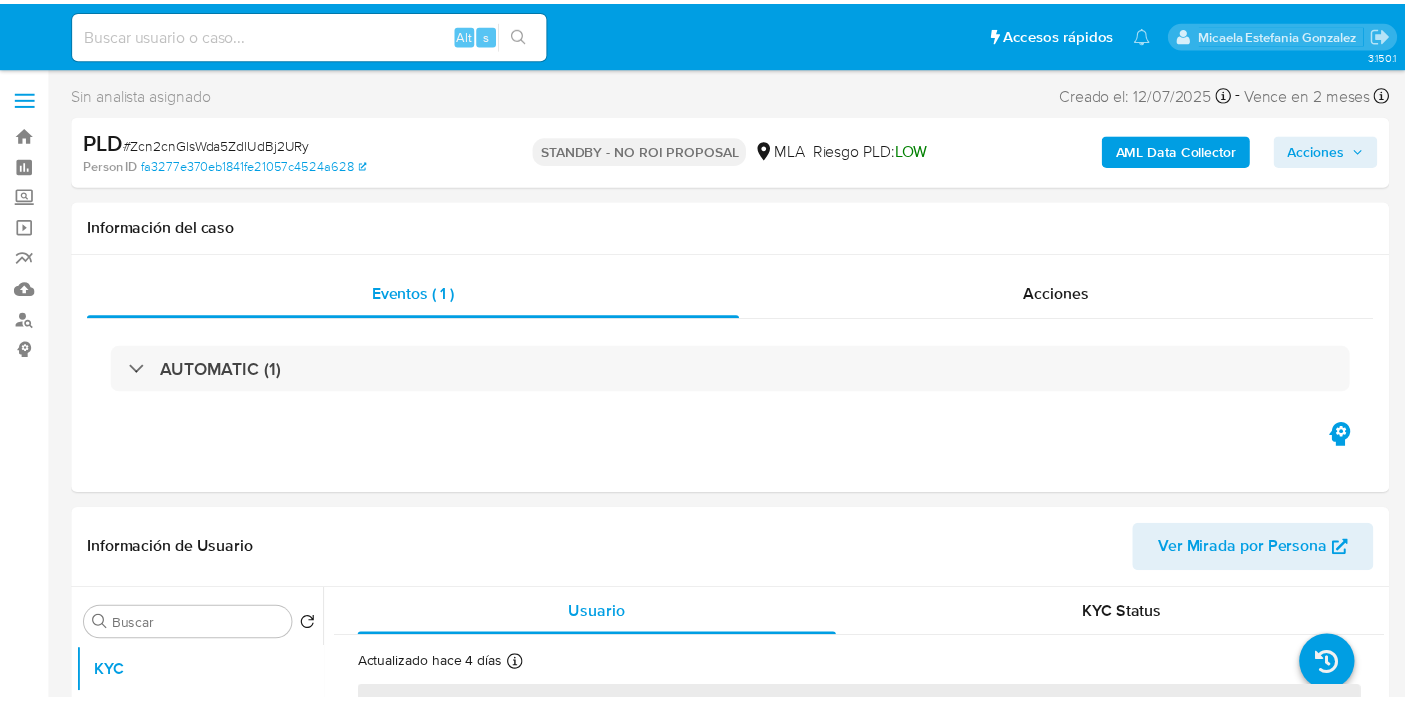 scroll, scrollTop: 0, scrollLeft: 0, axis: both 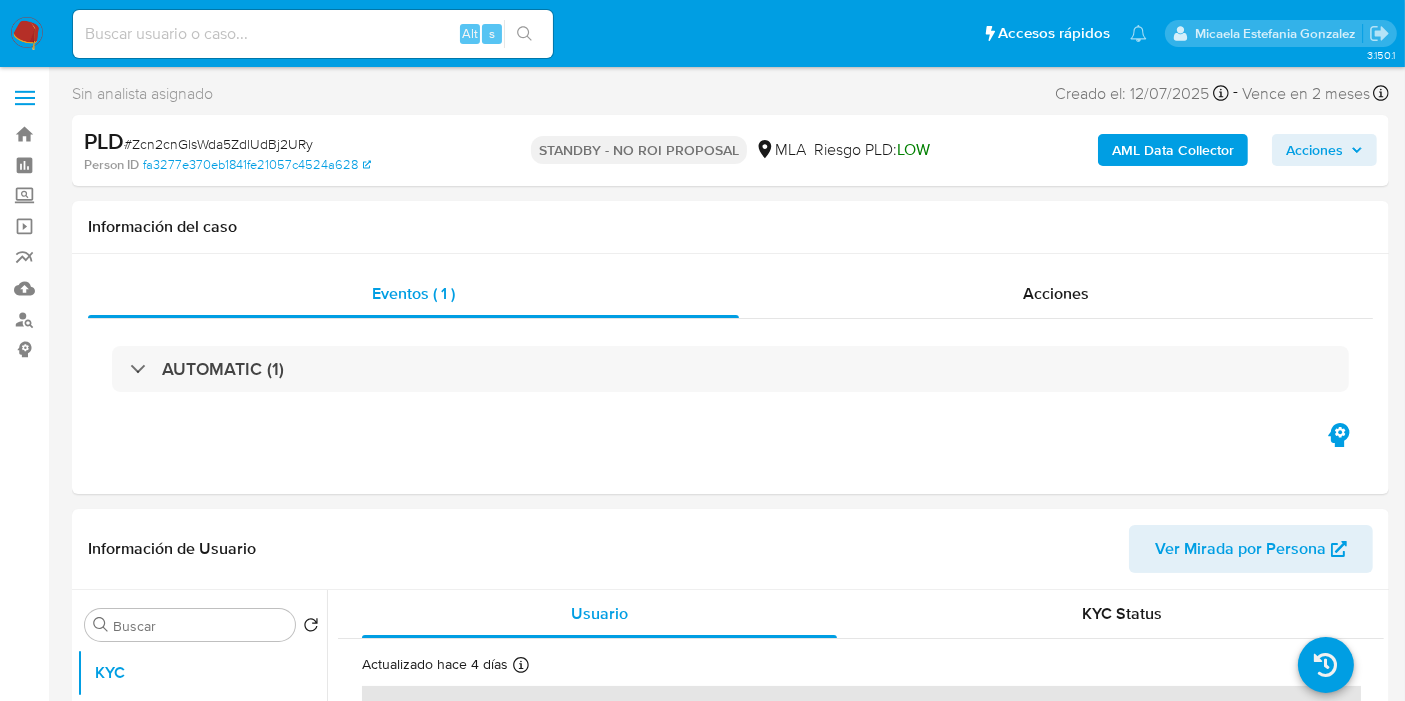 click at bounding box center (27, 34) 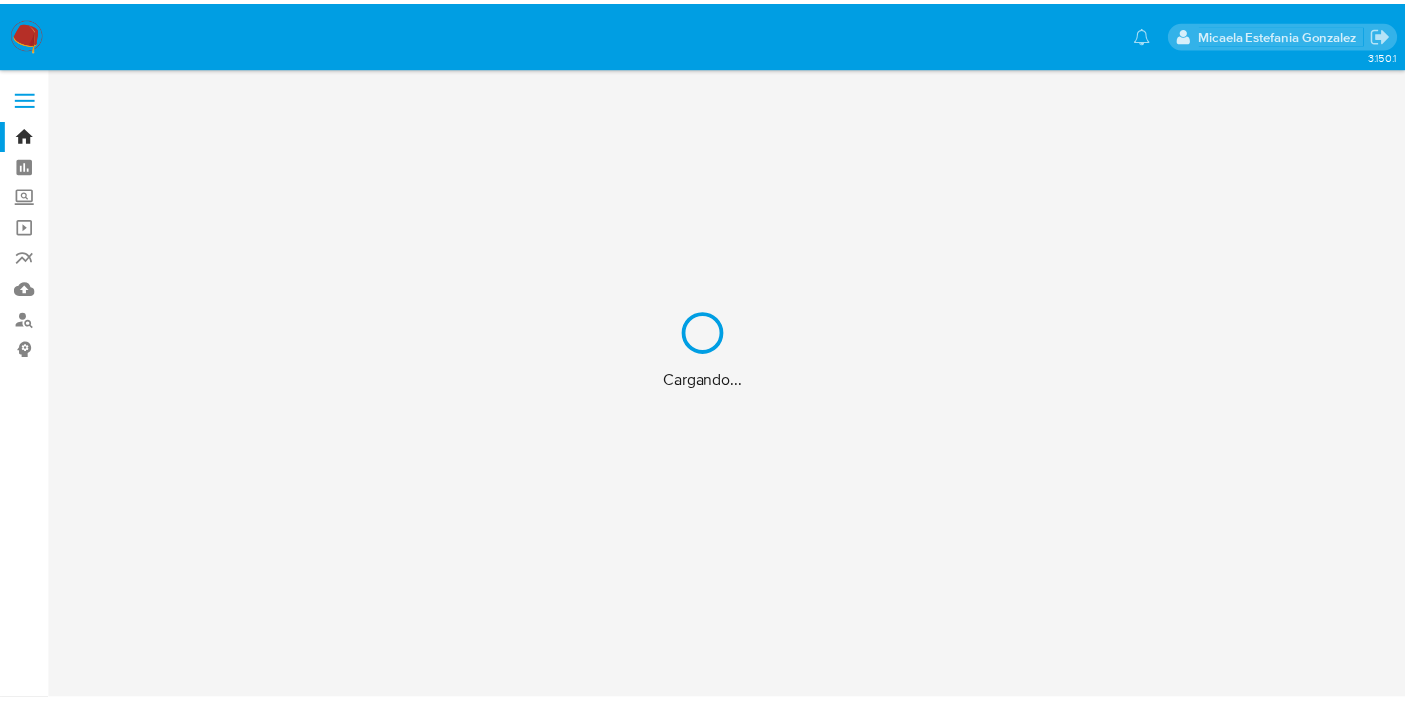 scroll, scrollTop: 0, scrollLeft: 0, axis: both 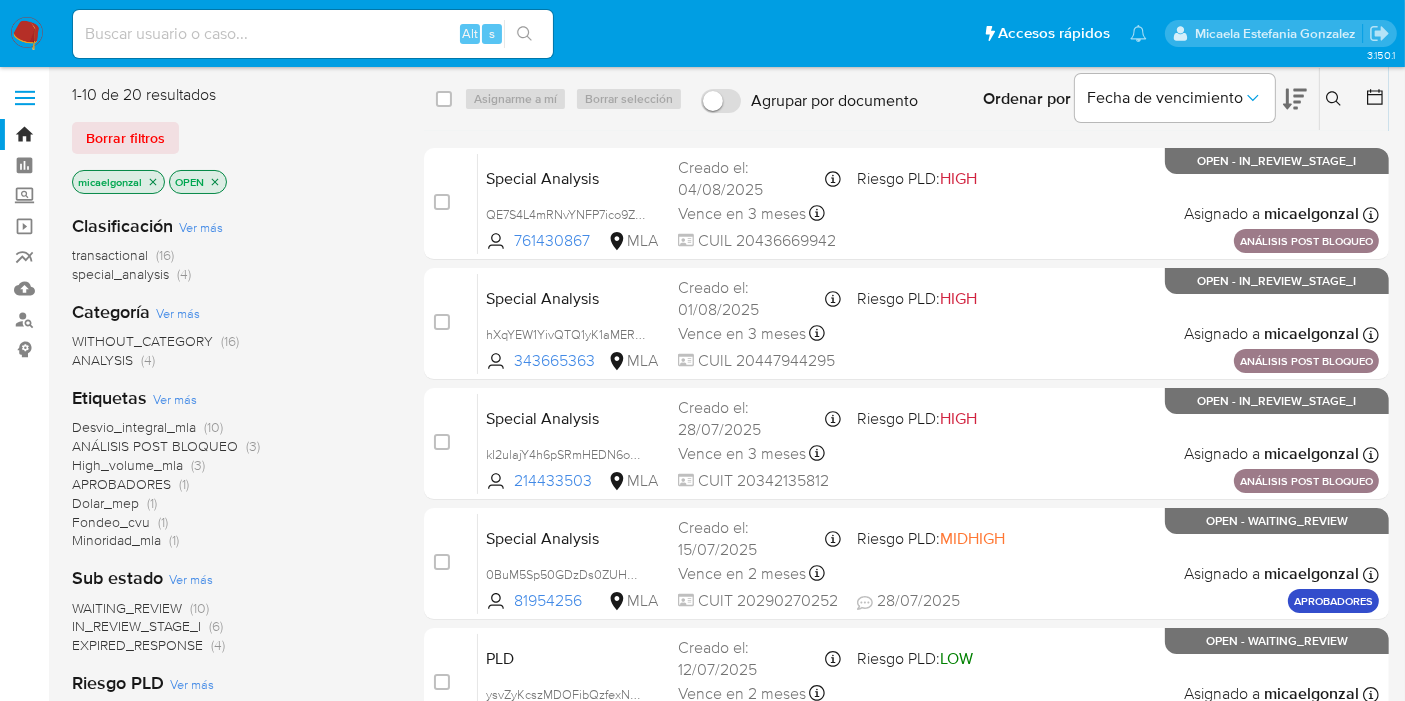 click on "micaelgonzal" at bounding box center (118, 182) 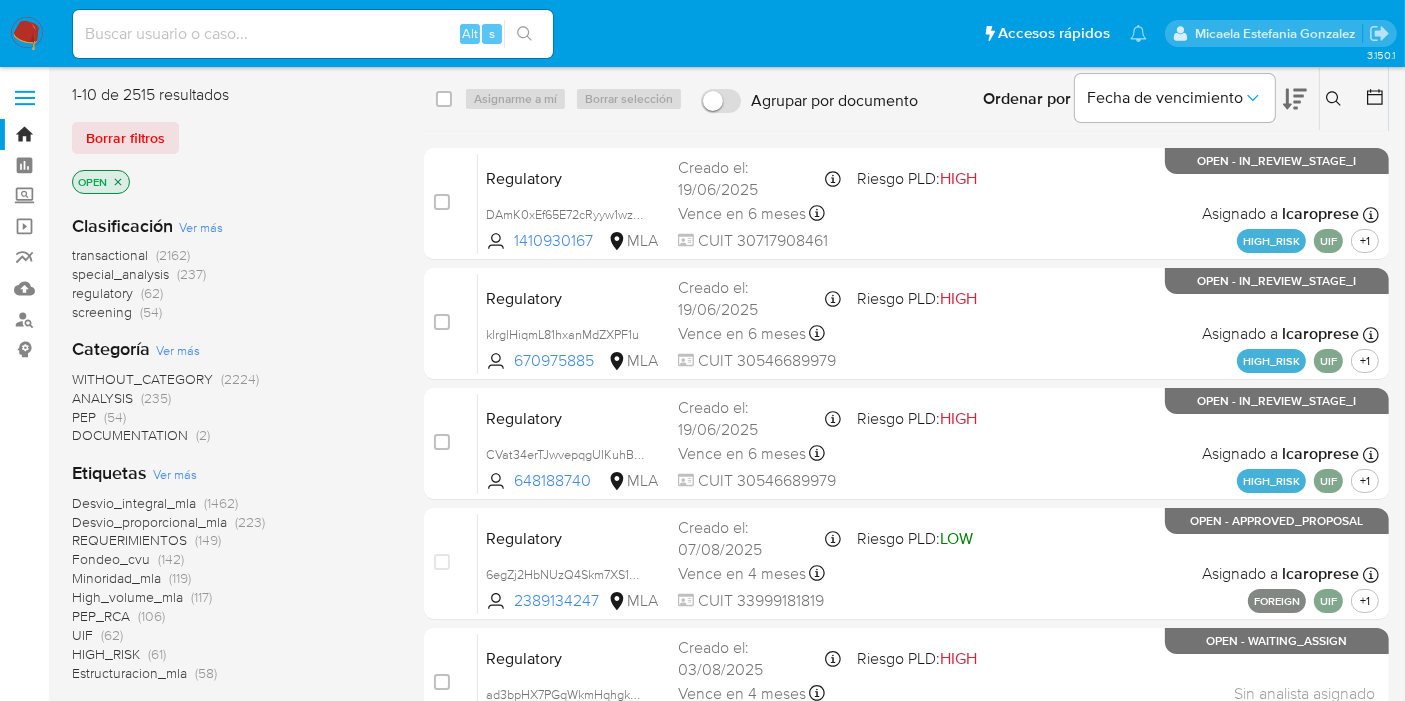 scroll, scrollTop: 111, scrollLeft: 0, axis: vertical 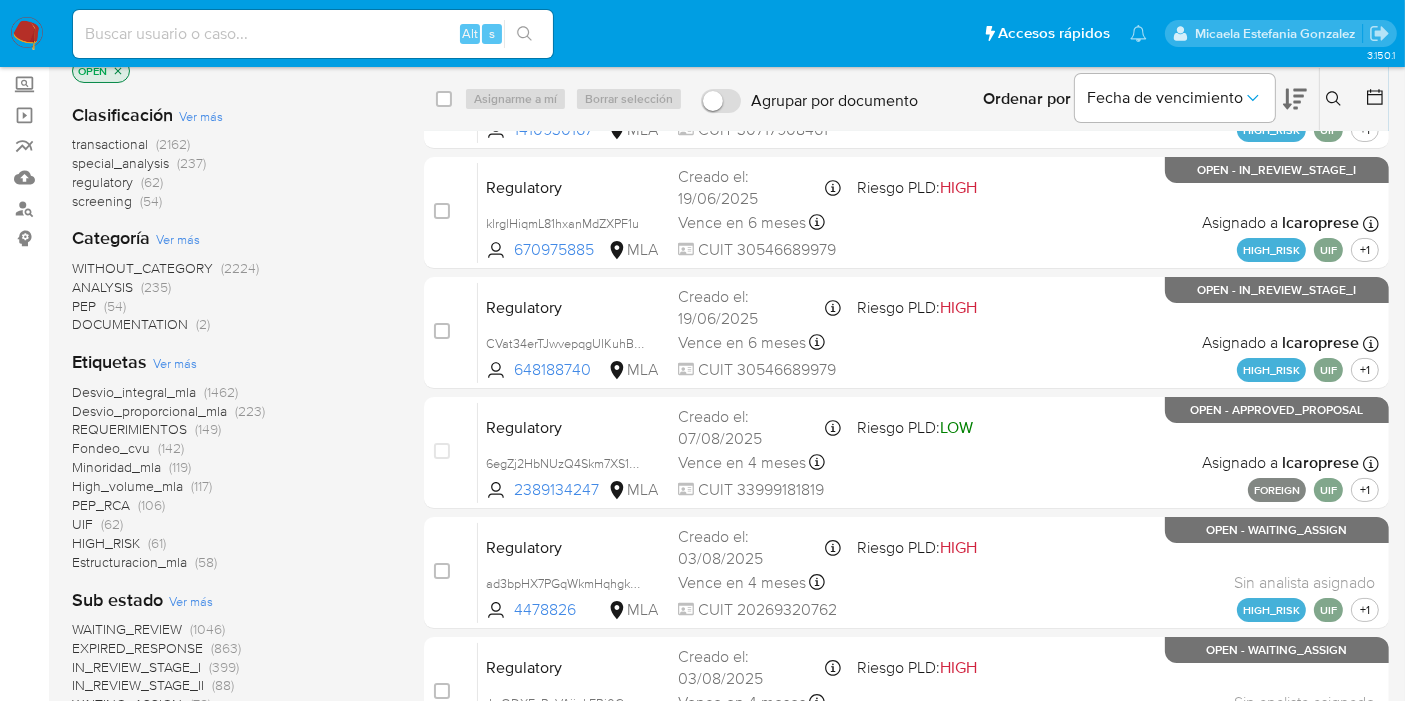 drag, startPoint x: 205, startPoint y: 601, endPoint x: 277, endPoint y: 549, distance: 88.814415 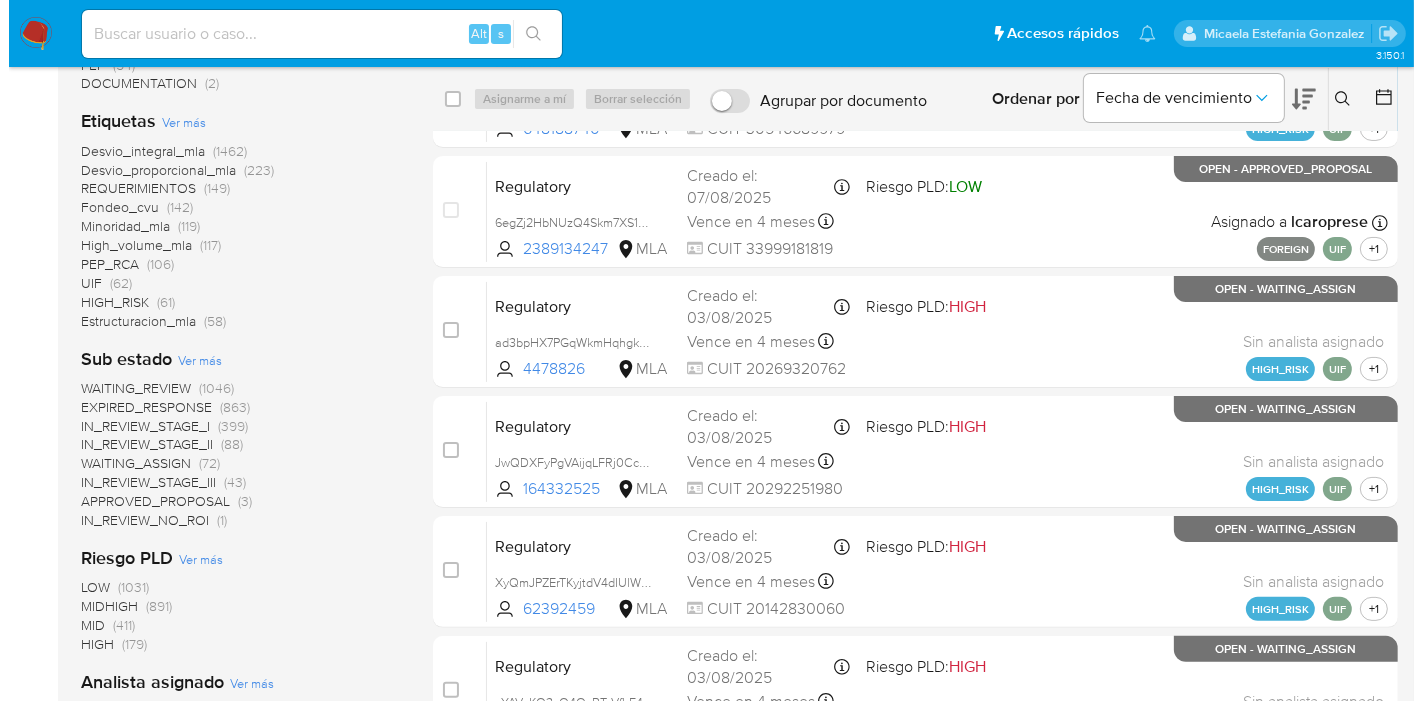 scroll, scrollTop: 555, scrollLeft: 0, axis: vertical 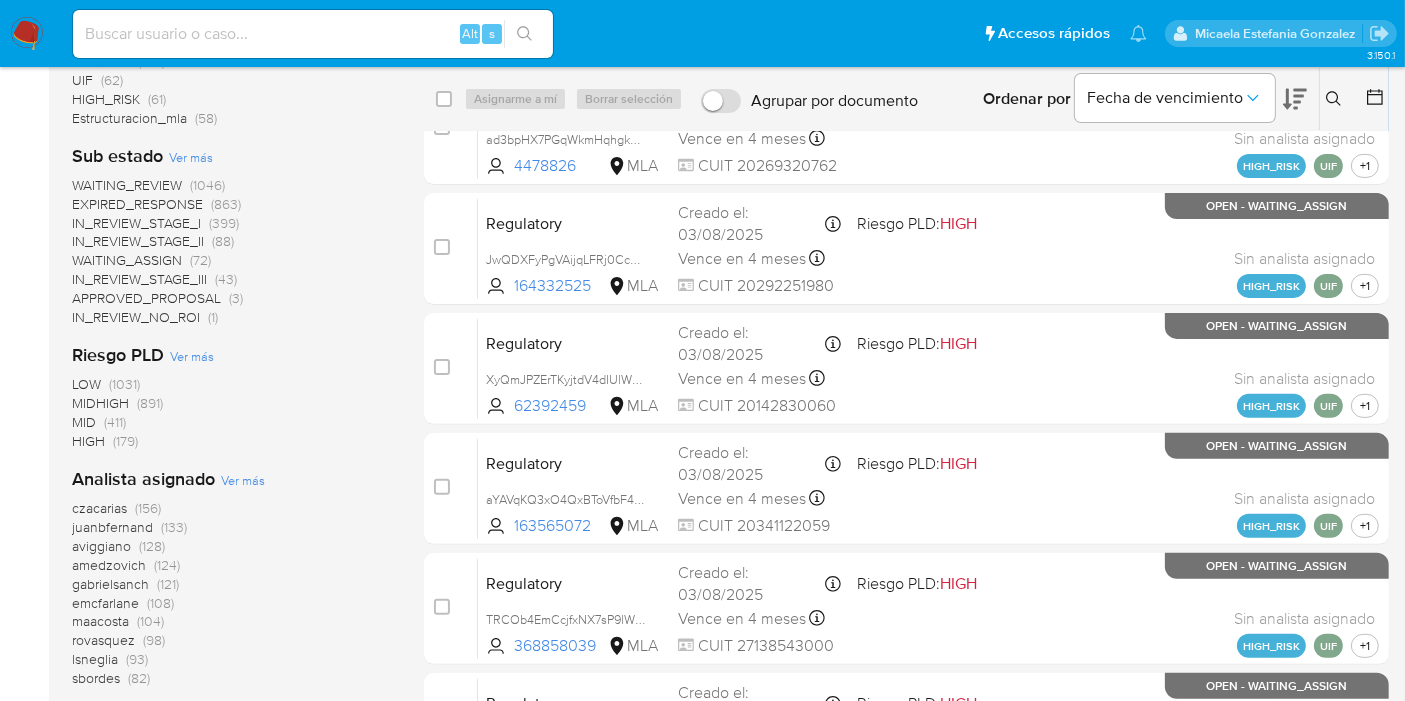 click on "Ver más" at bounding box center (243, 480) 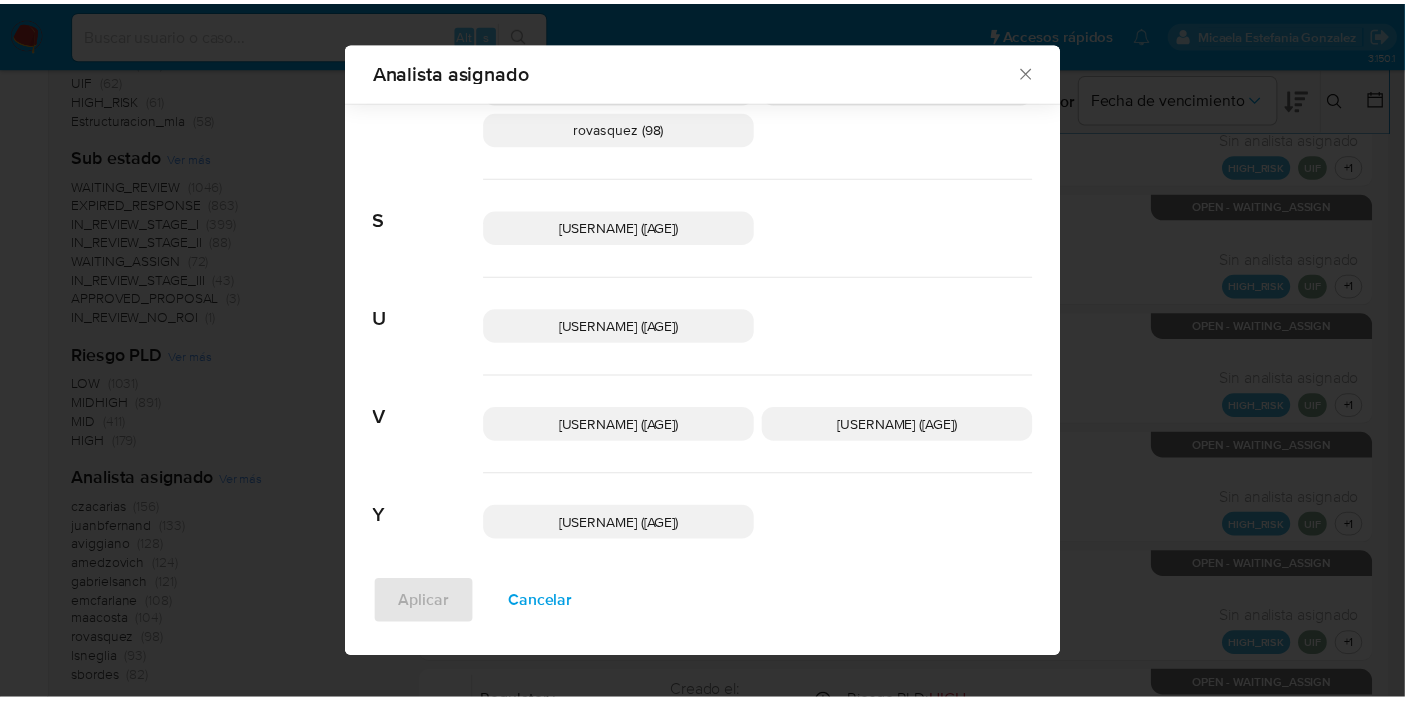 scroll, scrollTop: 1623, scrollLeft: 0, axis: vertical 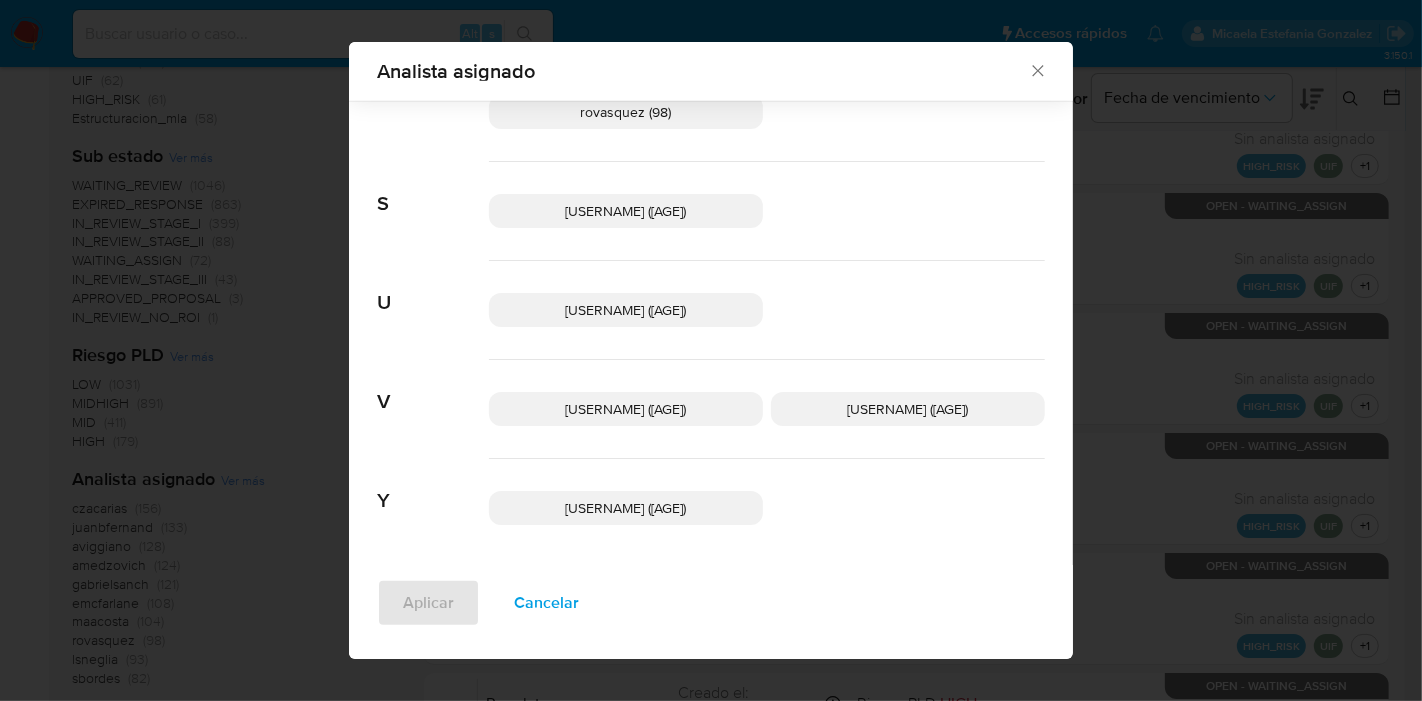 click on "Analista asignado" at bounding box center [702, 71] 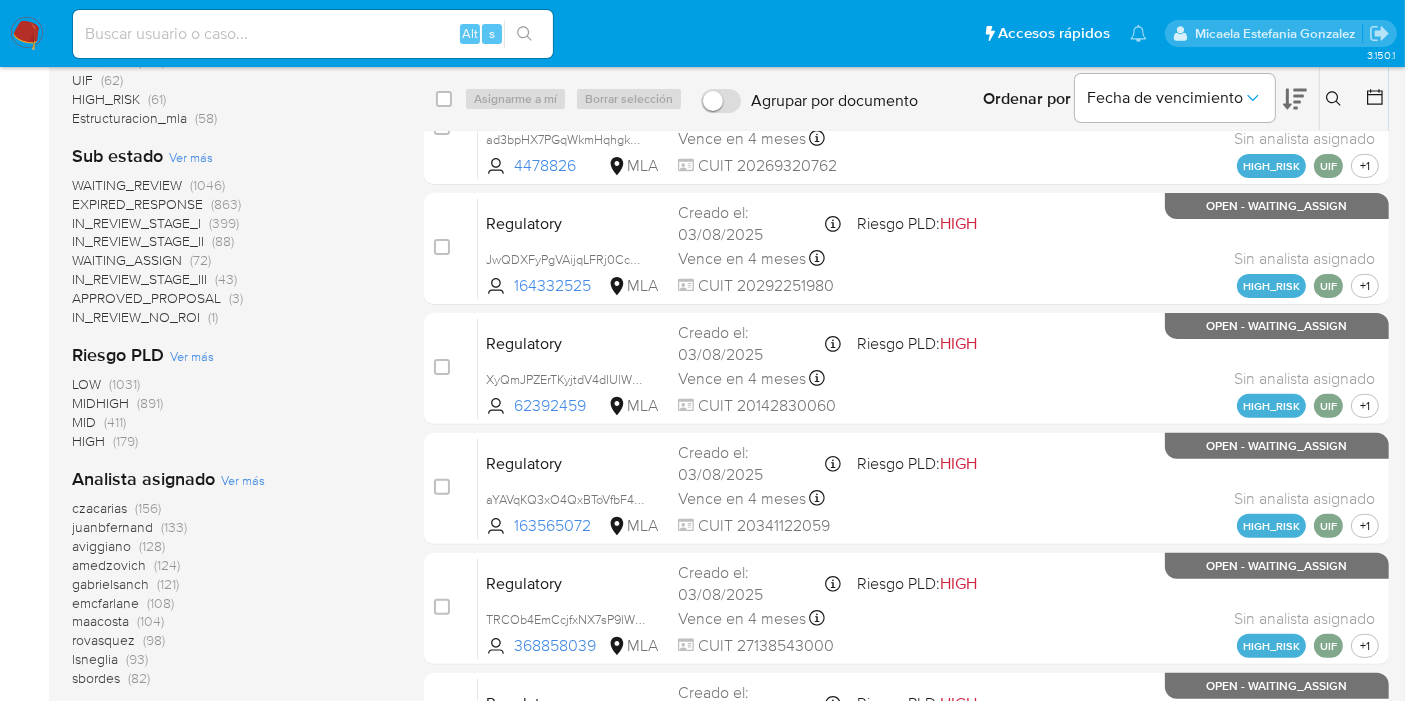 click at bounding box center (27, 34) 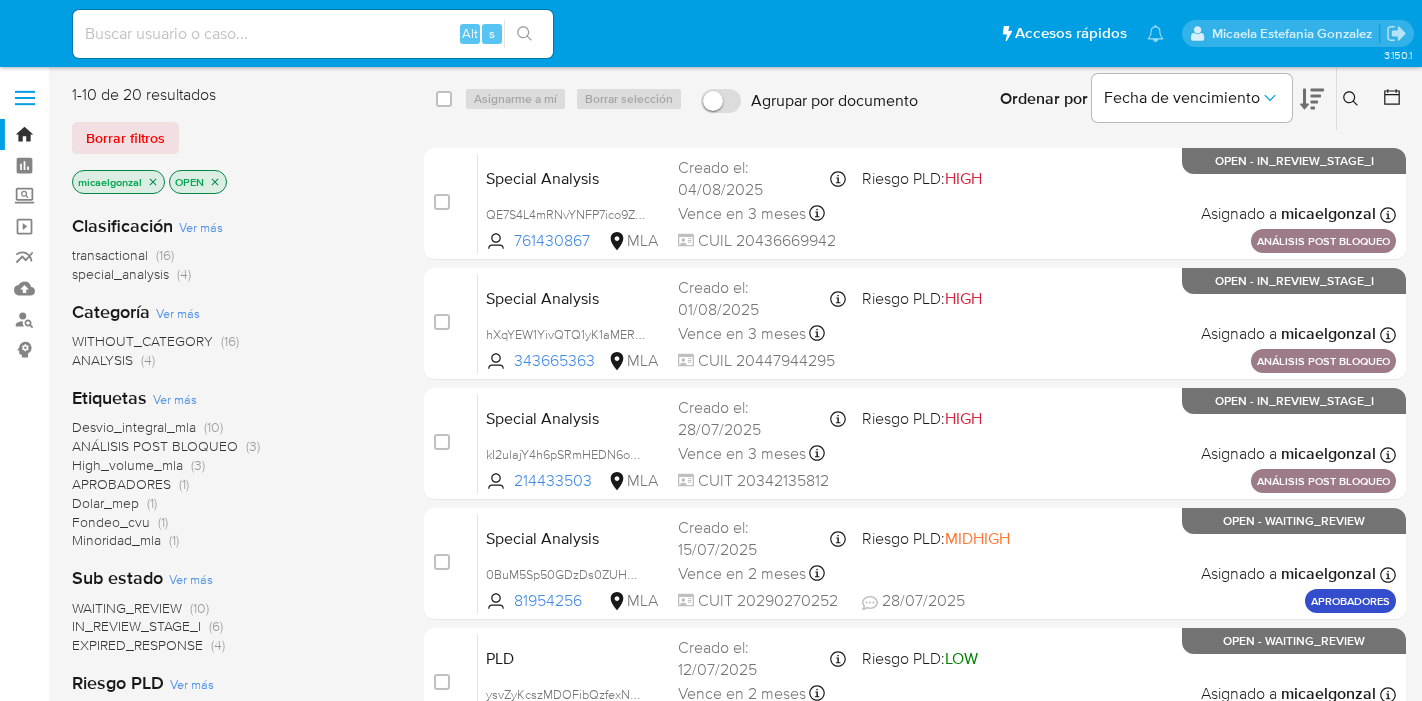 scroll, scrollTop: 0, scrollLeft: 0, axis: both 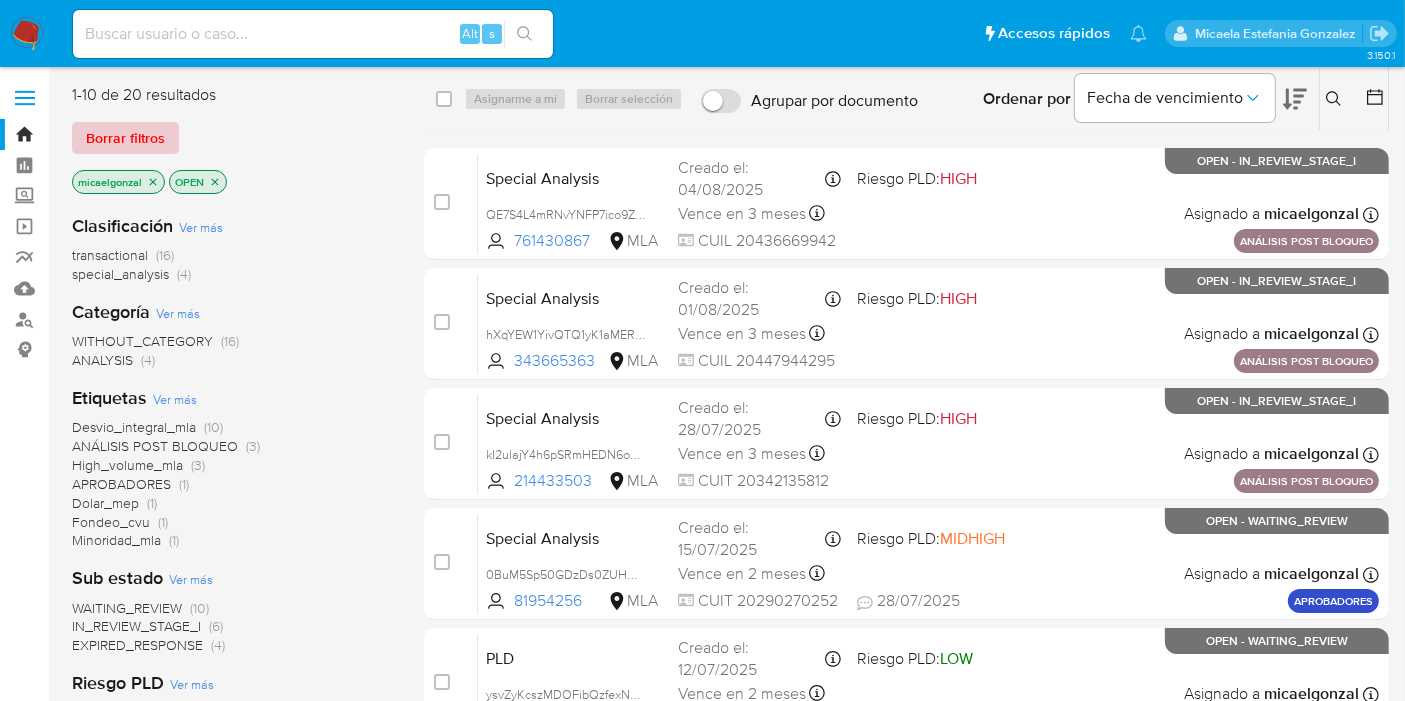 click on "Borrar filtros" at bounding box center (125, 138) 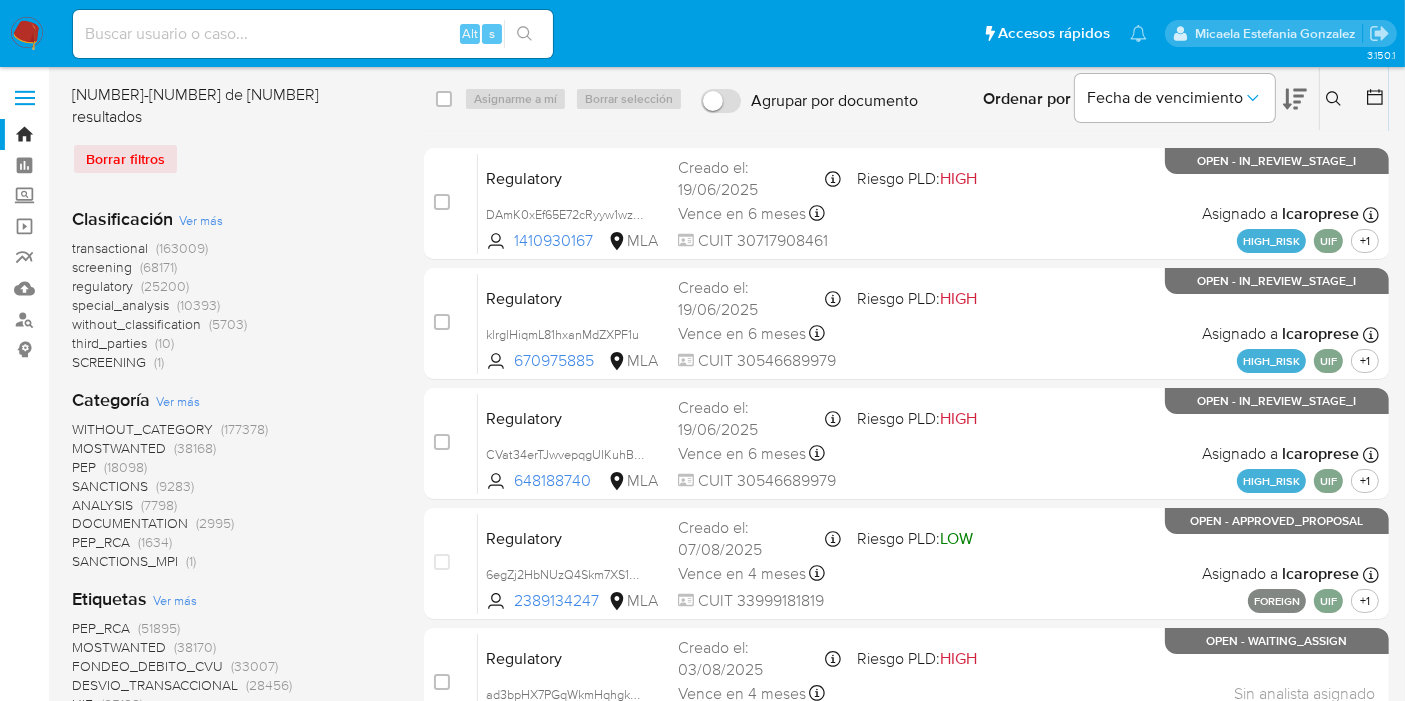 click 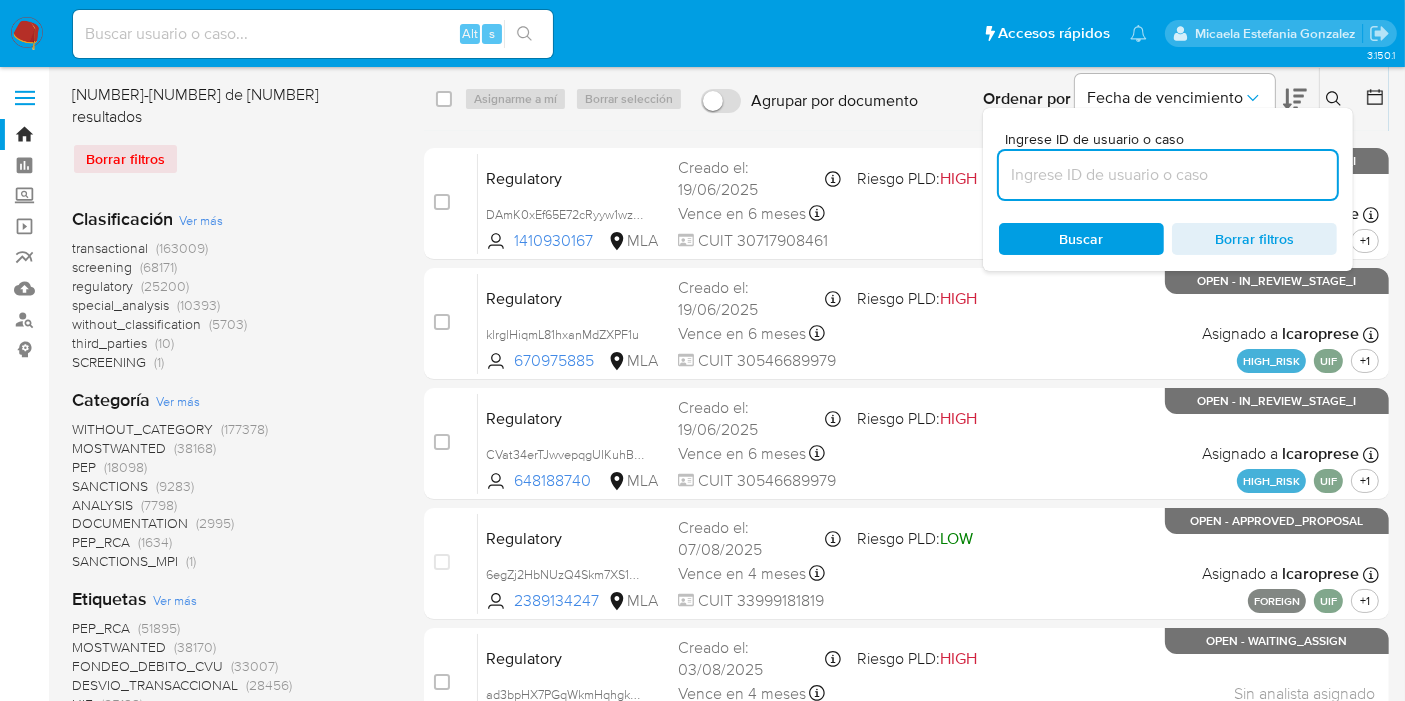 click at bounding box center [1168, 175] 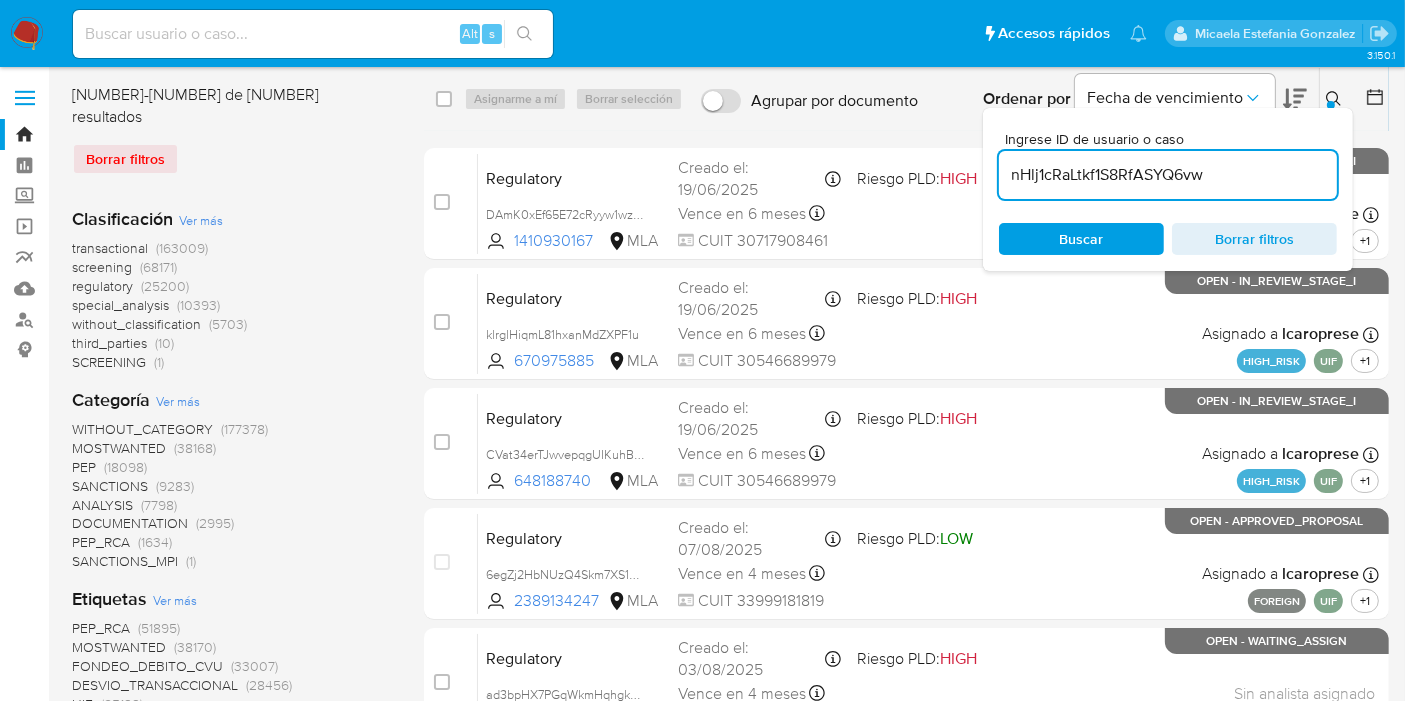 type on "nHlj1cRaLtkf1S8RfASYQ6vw" 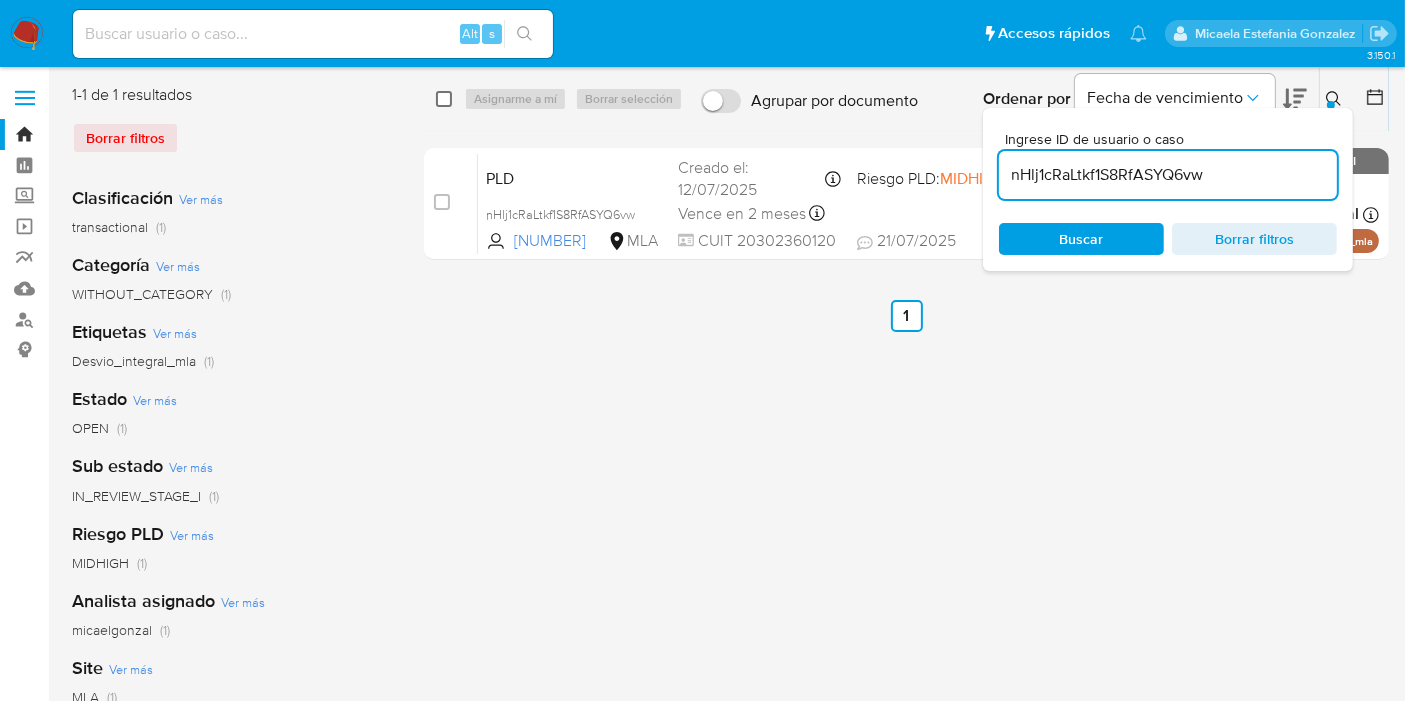 click at bounding box center (444, 99) 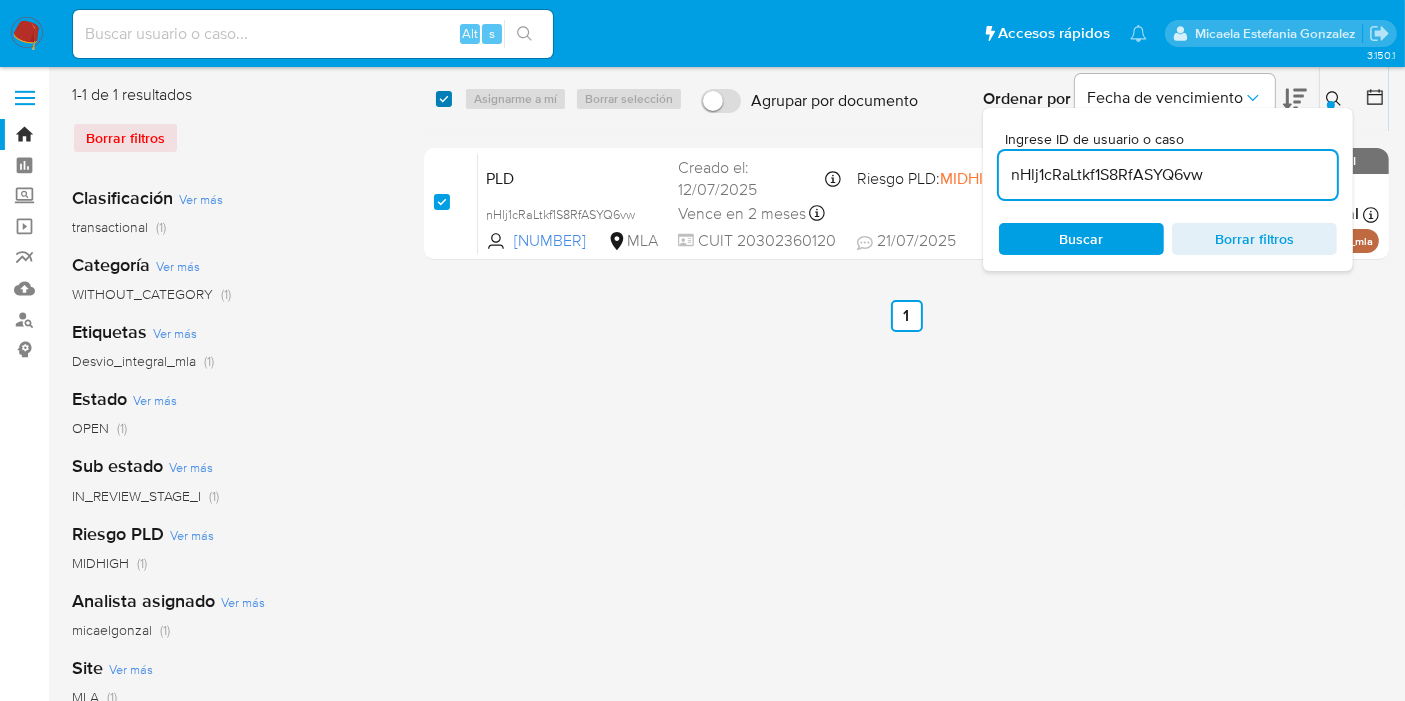 checkbox on "true" 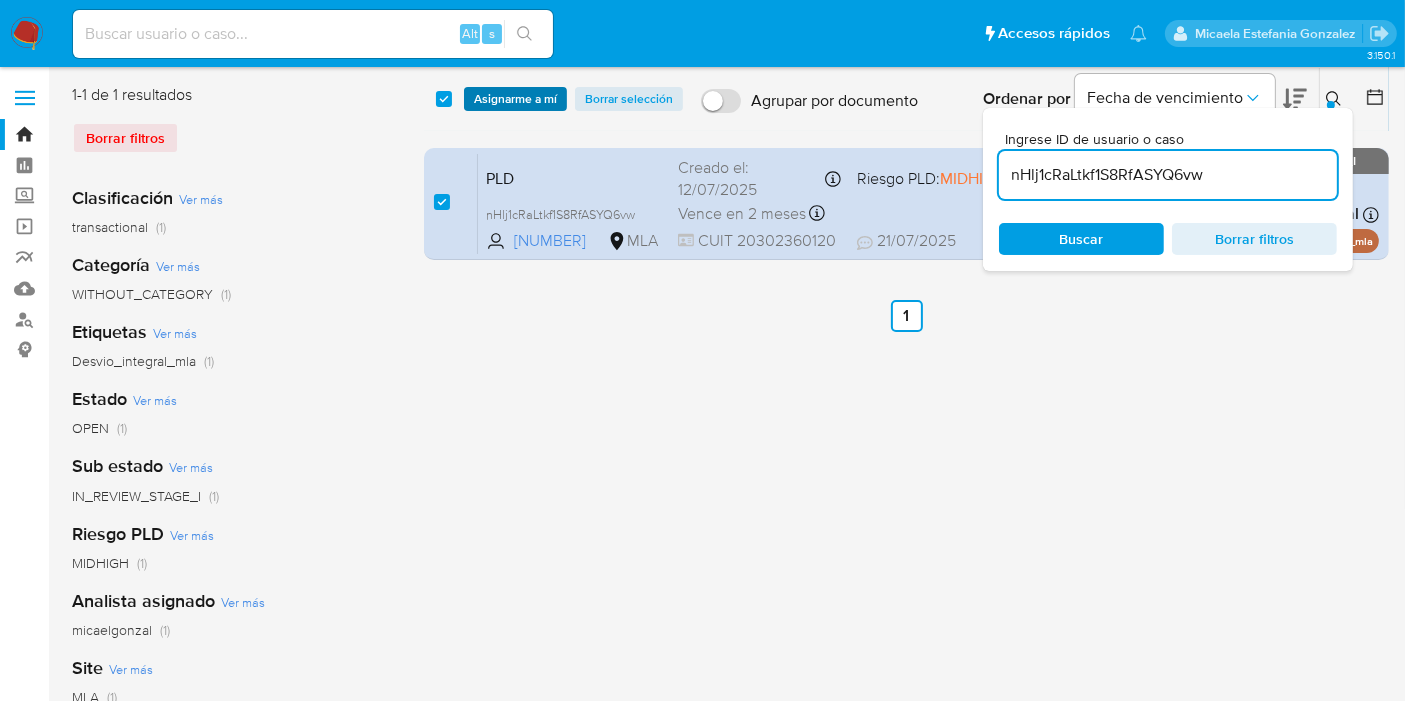 click on "Asignarme a mí" at bounding box center [515, 99] 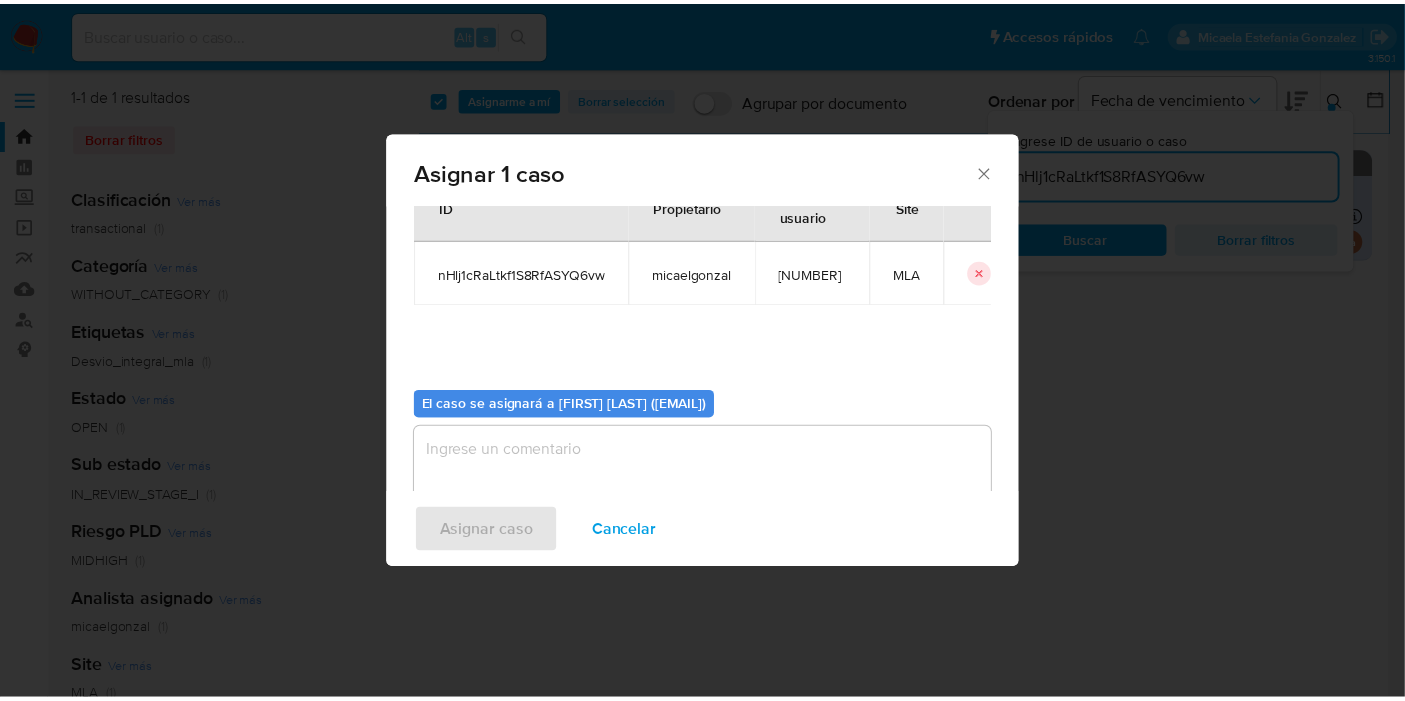 scroll, scrollTop: 102, scrollLeft: 0, axis: vertical 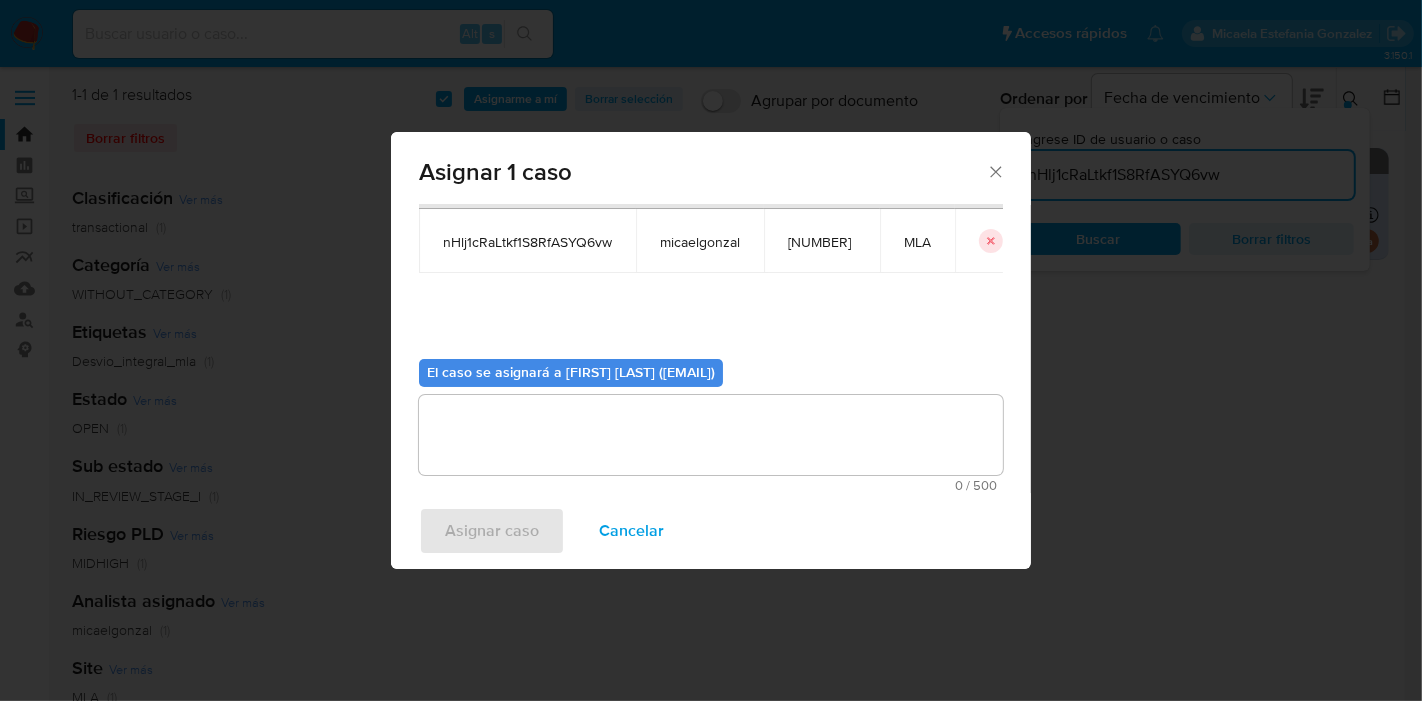 click at bounding box center (711, 435) 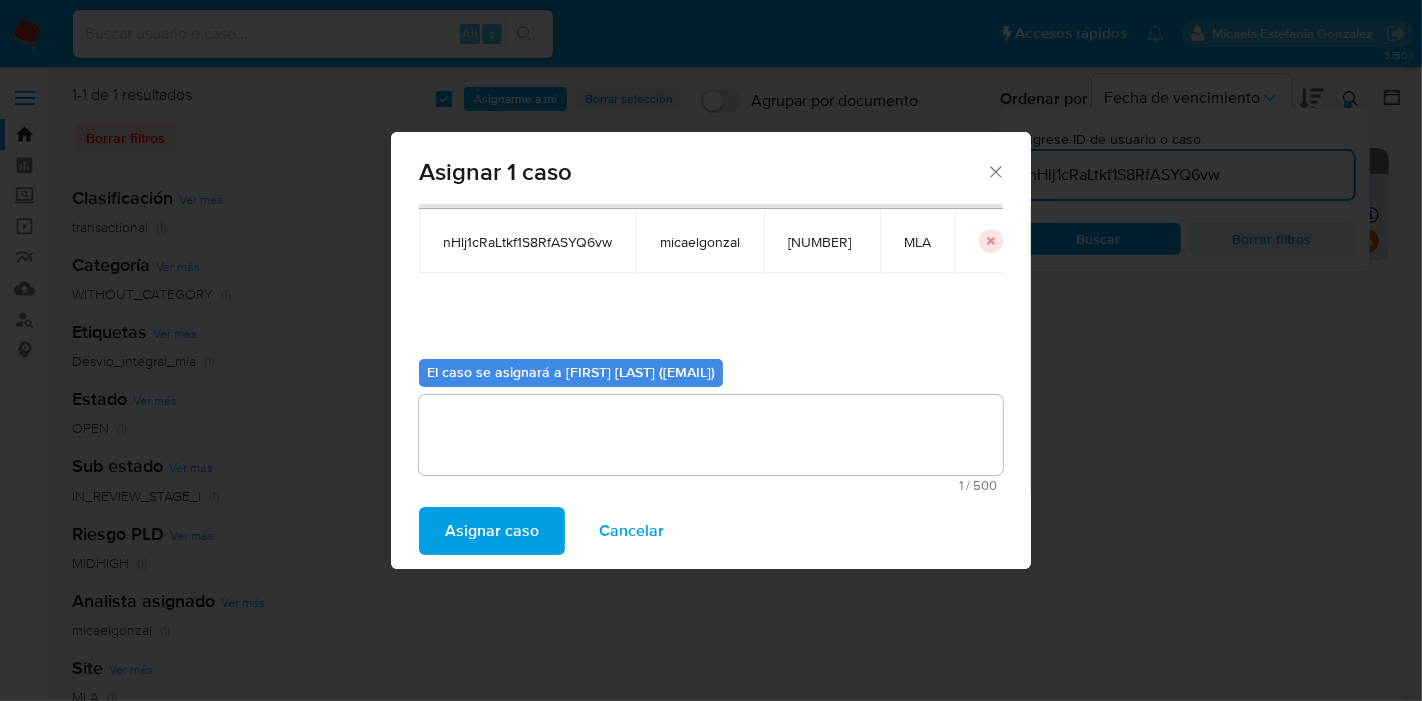click on "Asignar caso" at bounding box center [492, 531] 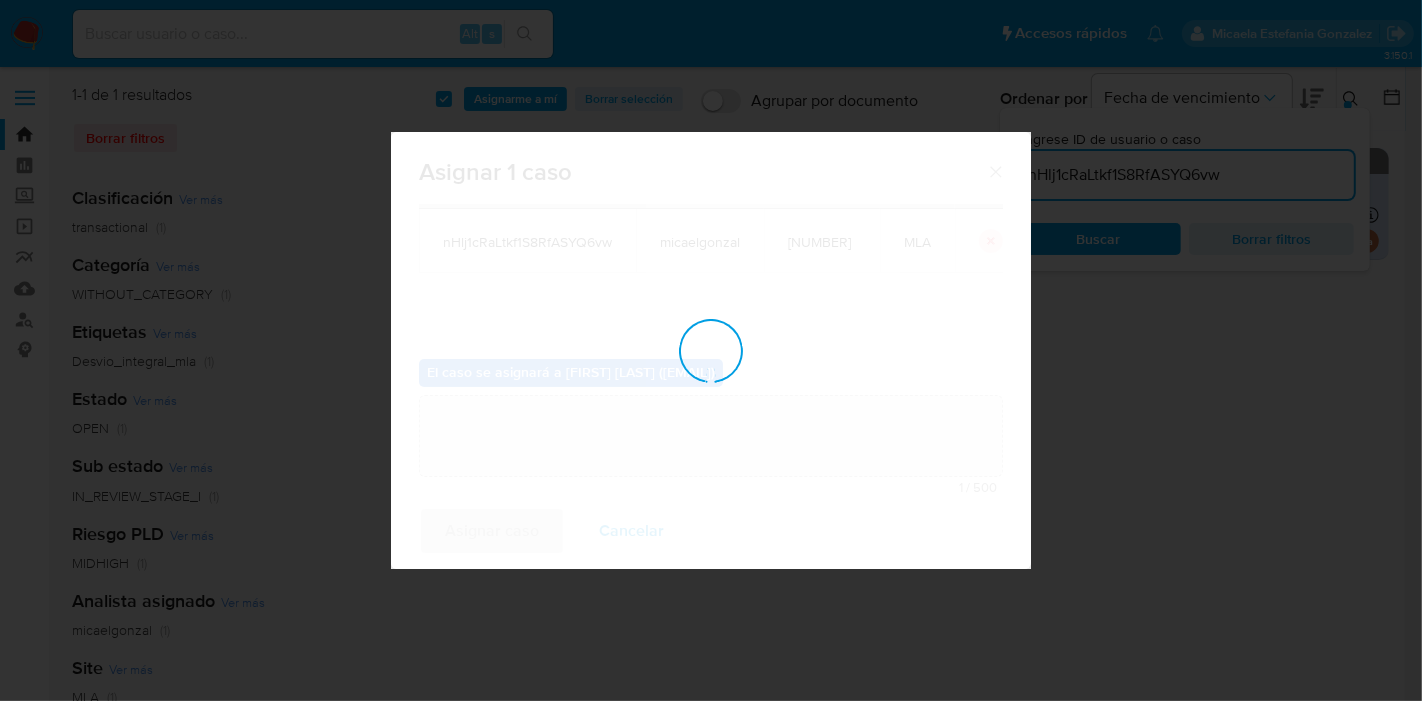 type 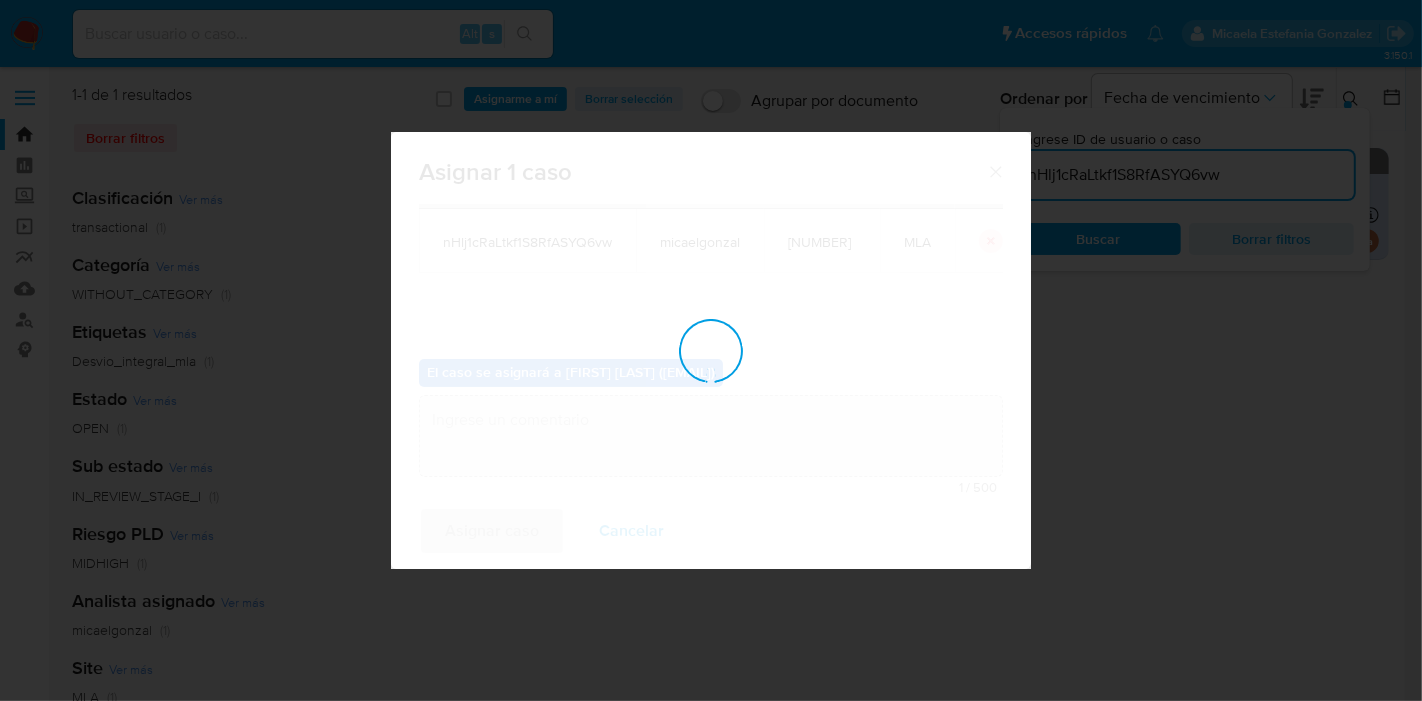 checkbox on "false" 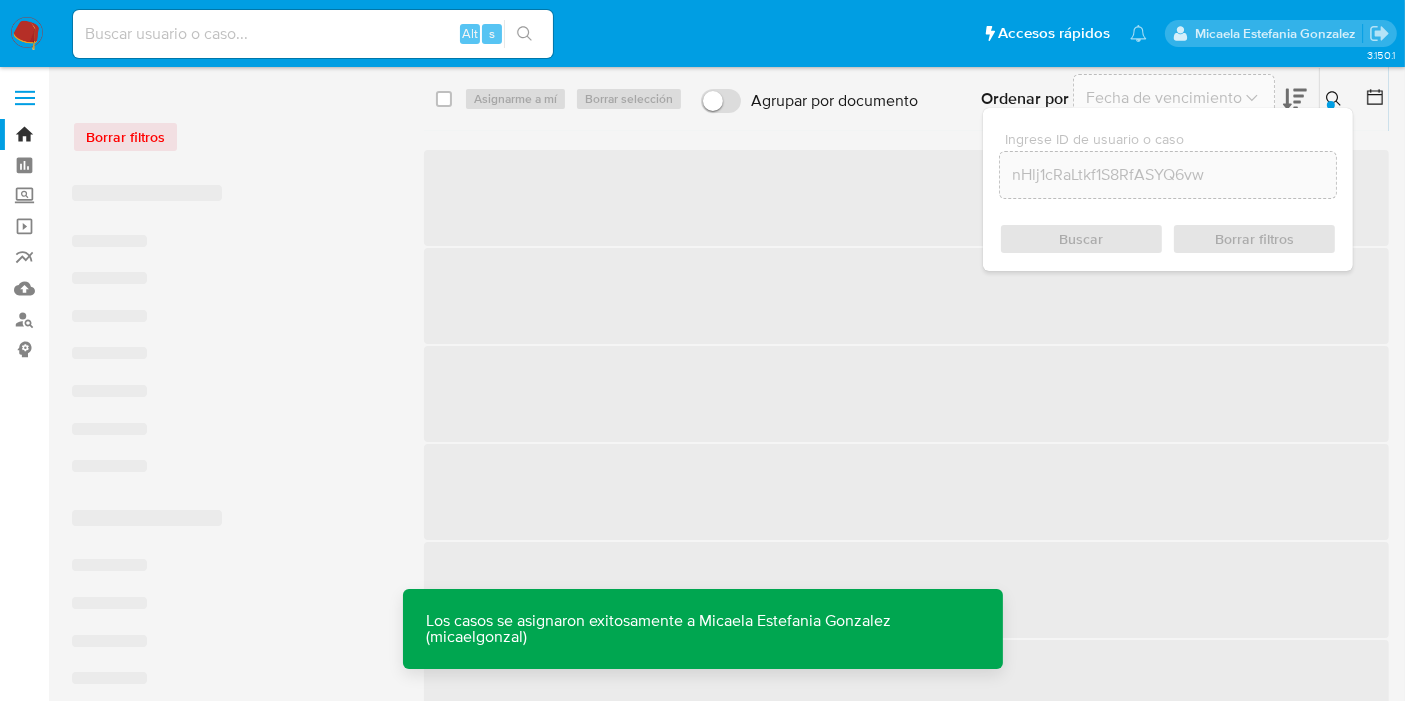 click at bounding box center [313, 34] 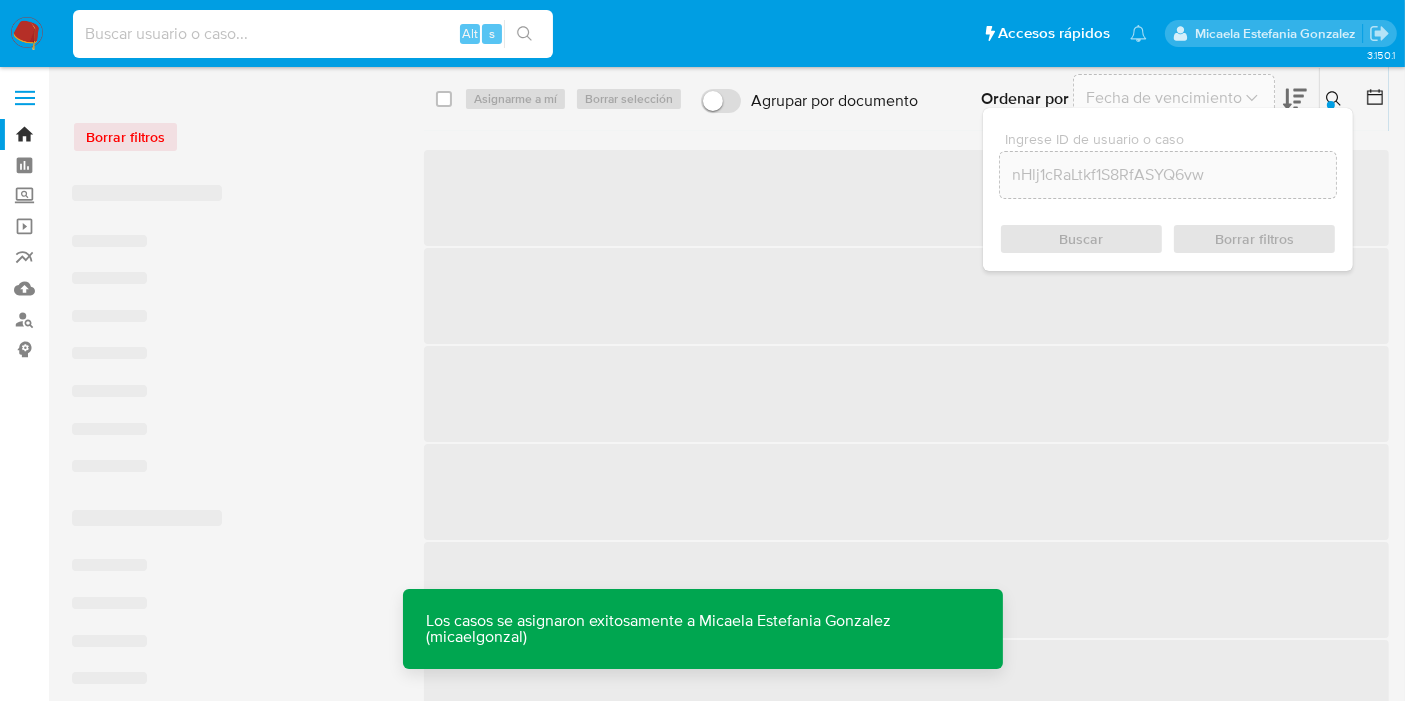 paste on "nHlj1cRaLtkf1S8RfASYQ6vw" 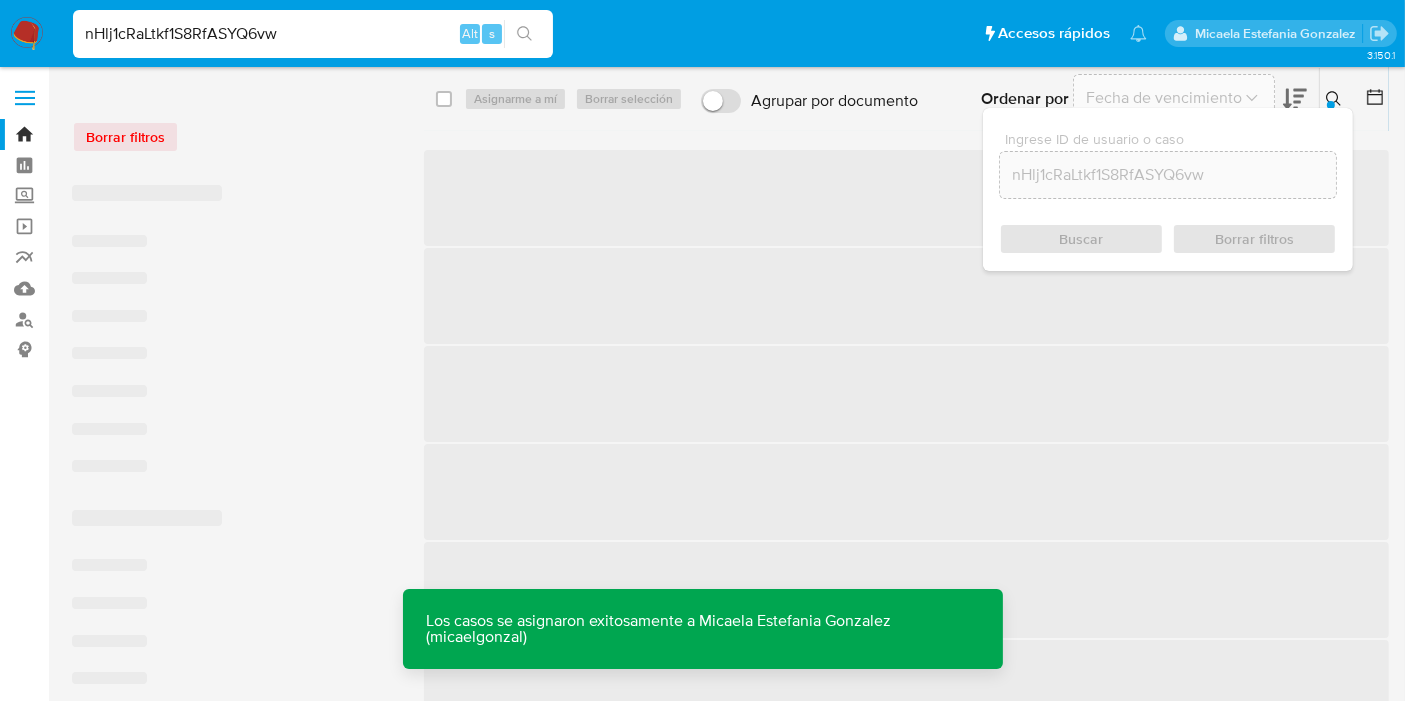type on "nHlj1cRaLtkf1S8RfASYQ6vw" 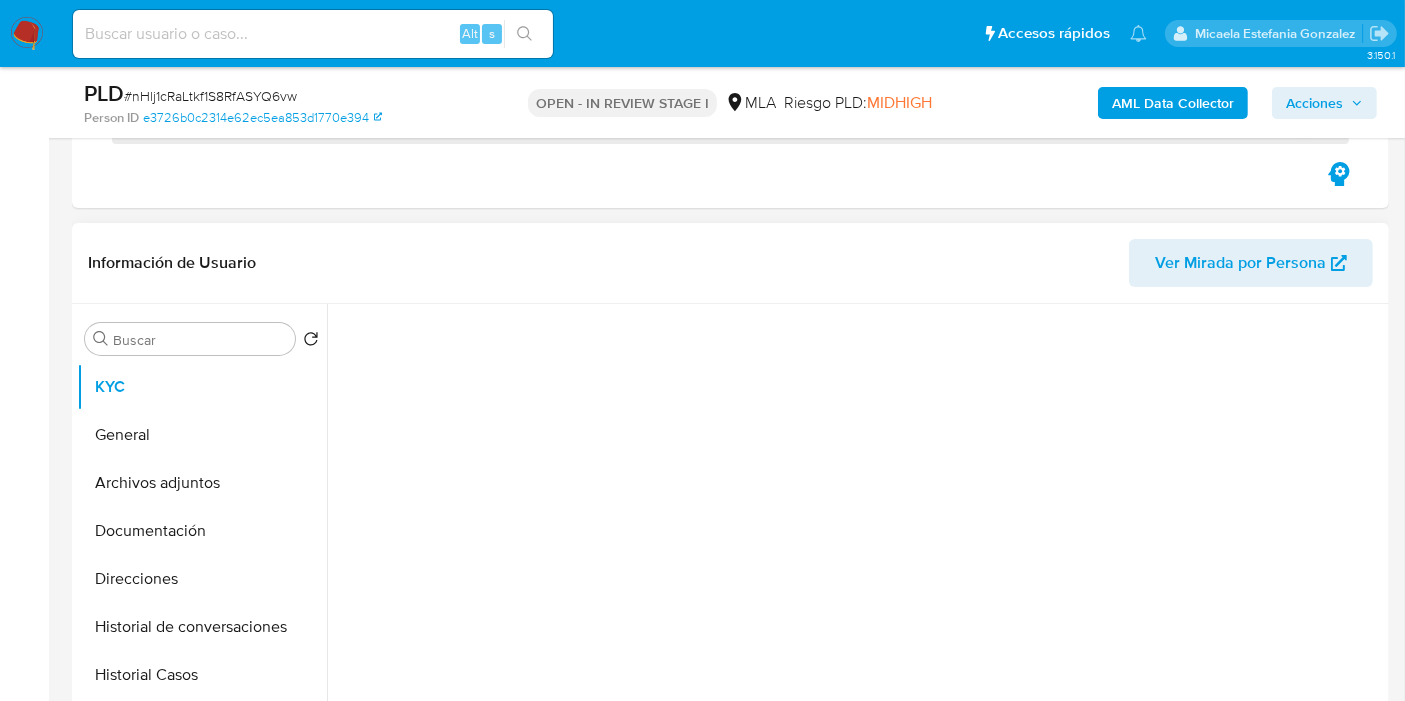 scroll, scrollTop: 333, scrollLeft: 0, axis: vertical 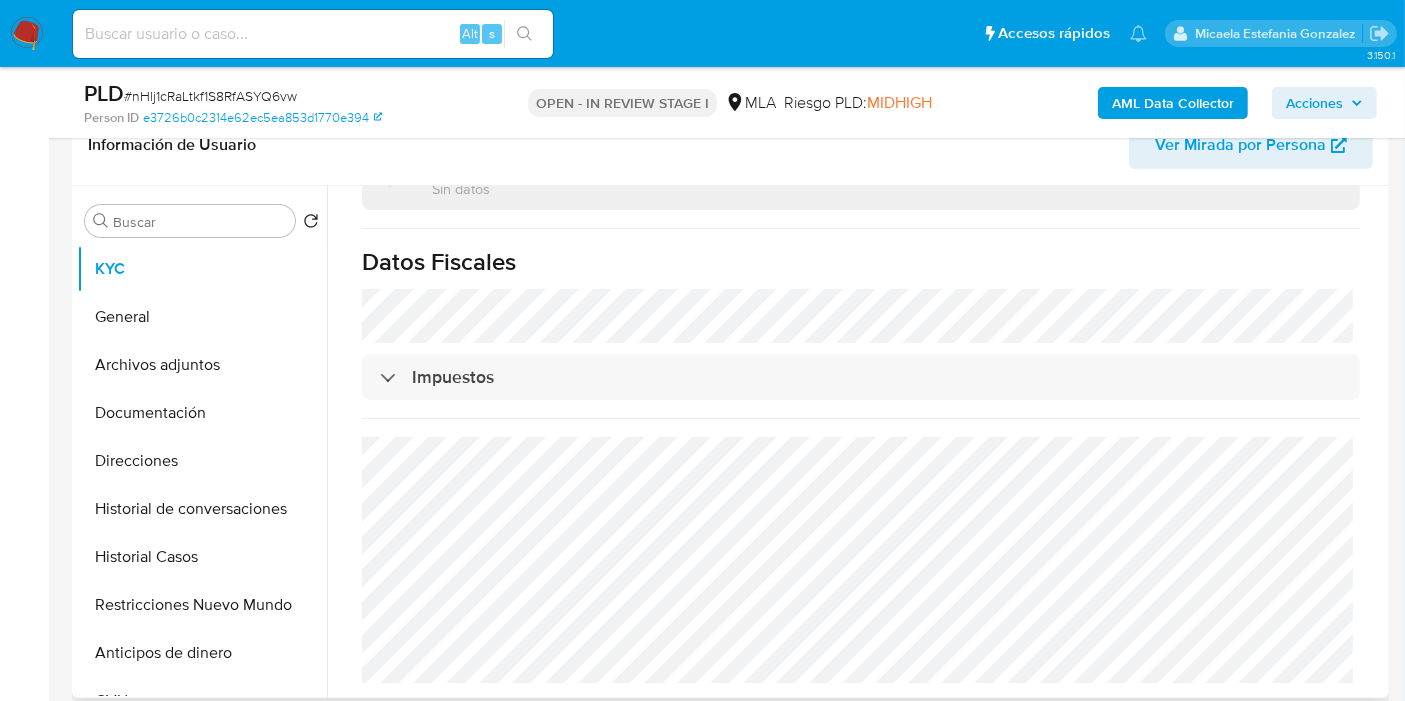 select on "10" 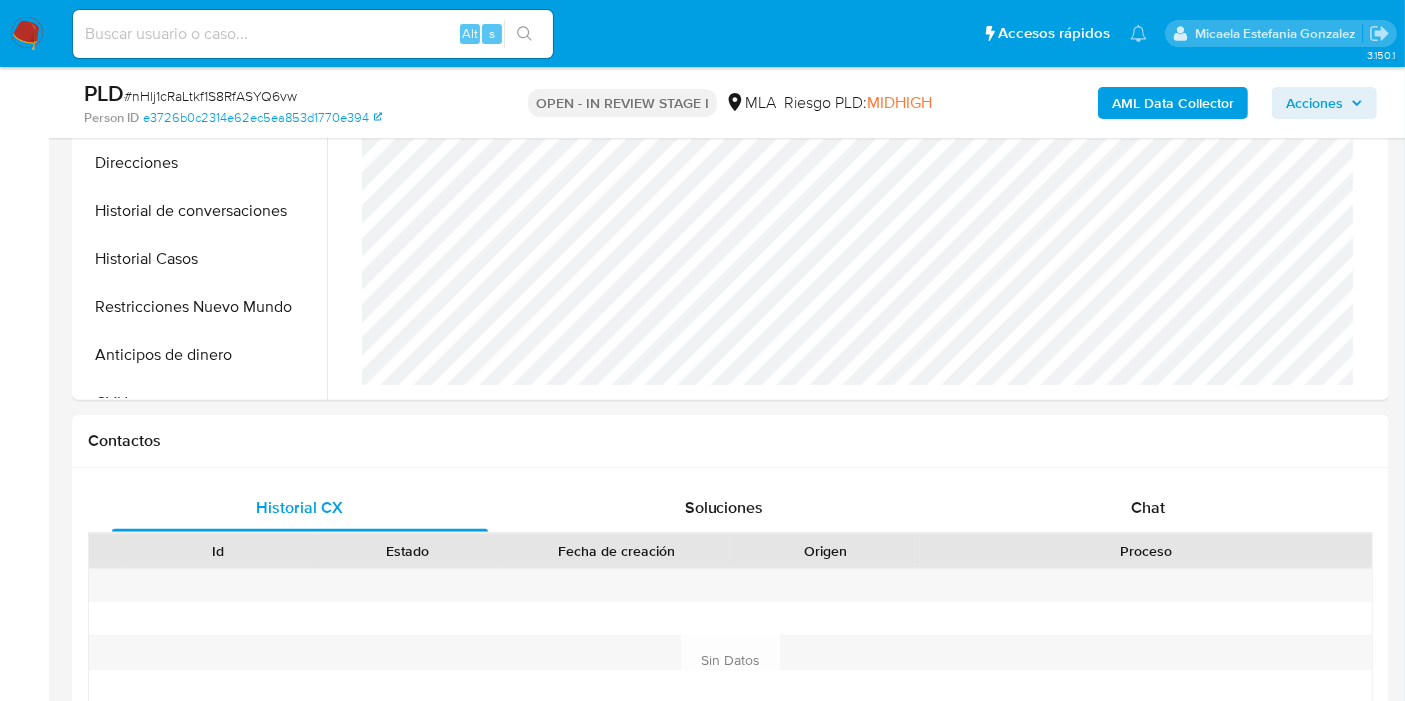 scroll, scrollTop: 777, scrollLeft: 0, axis: vertical 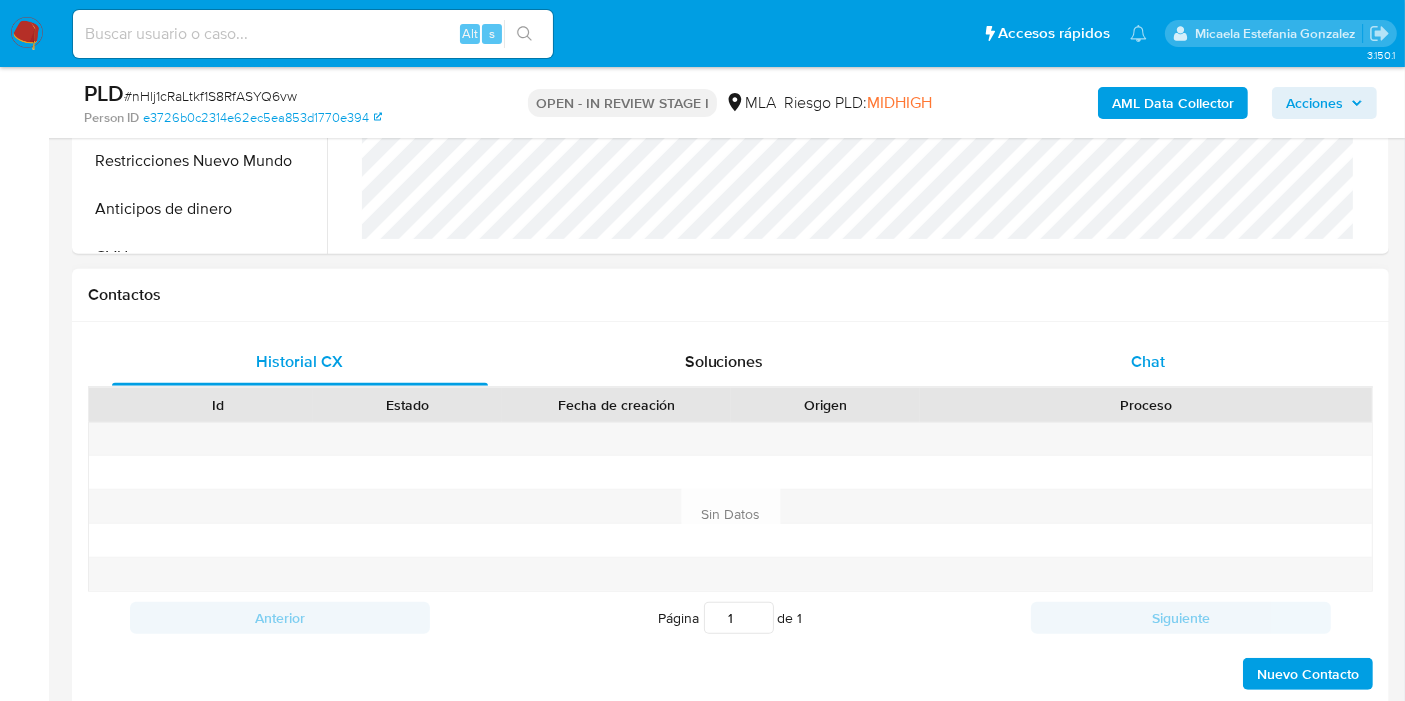 drag, startPoint x: 1309, startPoint y: 332, endPoint x: 1204, endPoint y: 361, distance: 108.93117 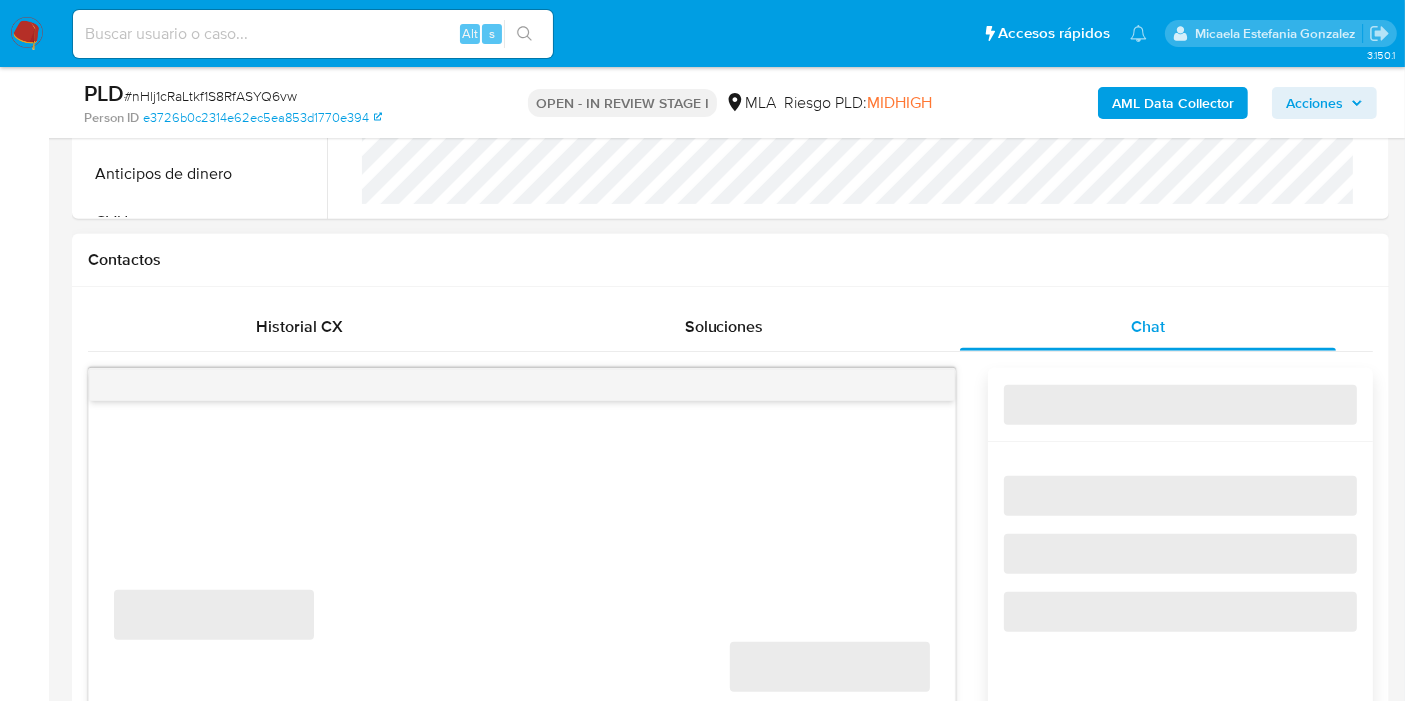 scroll, scrollTop: 1000, scrollLeft: 0, axis: vertical 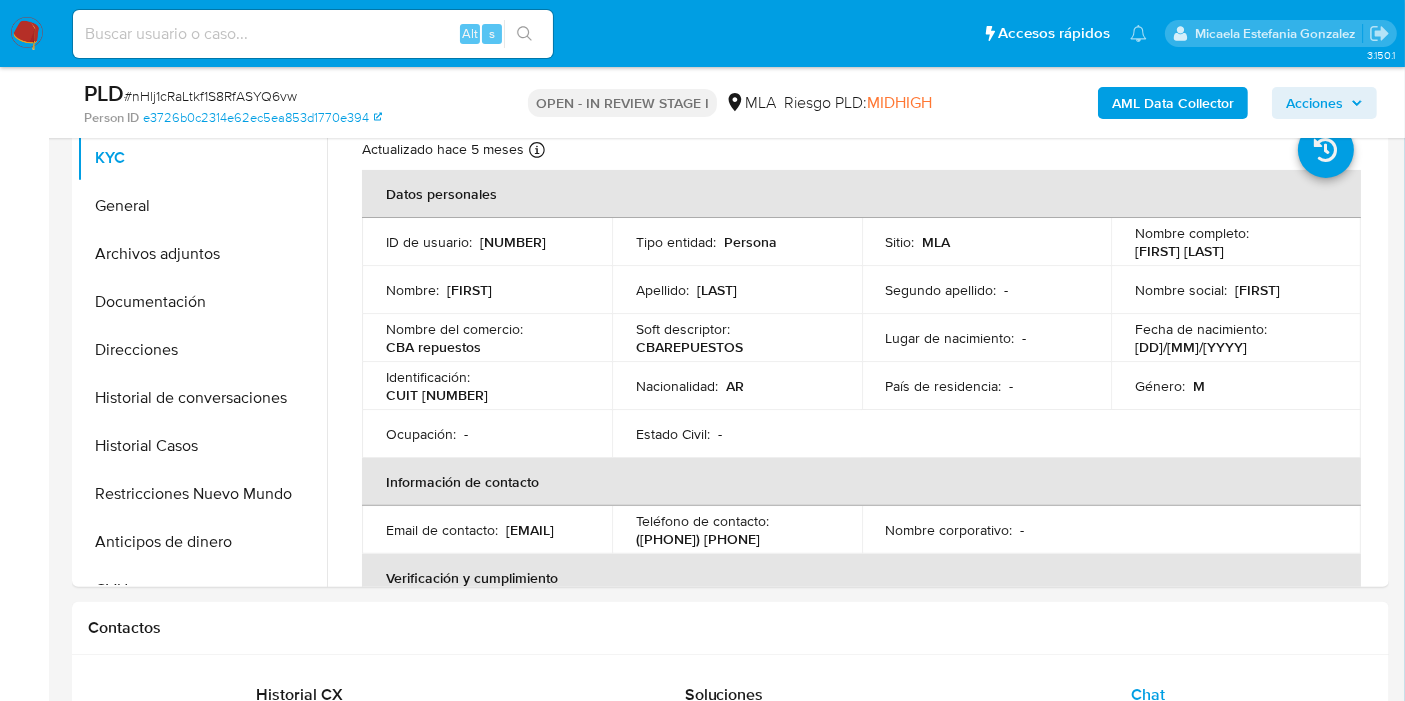 click at bounding box center [27, 34] 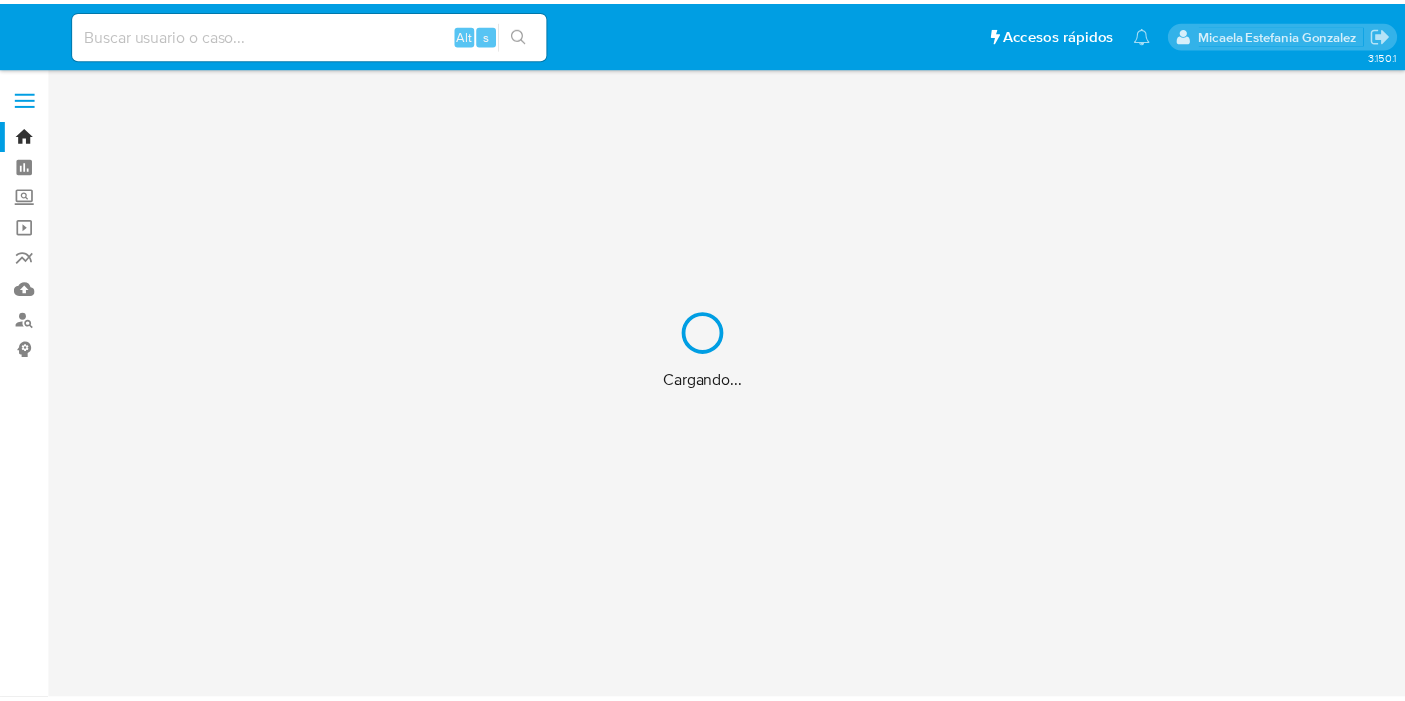 scroll, scrollTop: 0, scrollLeft: 0, axis: both 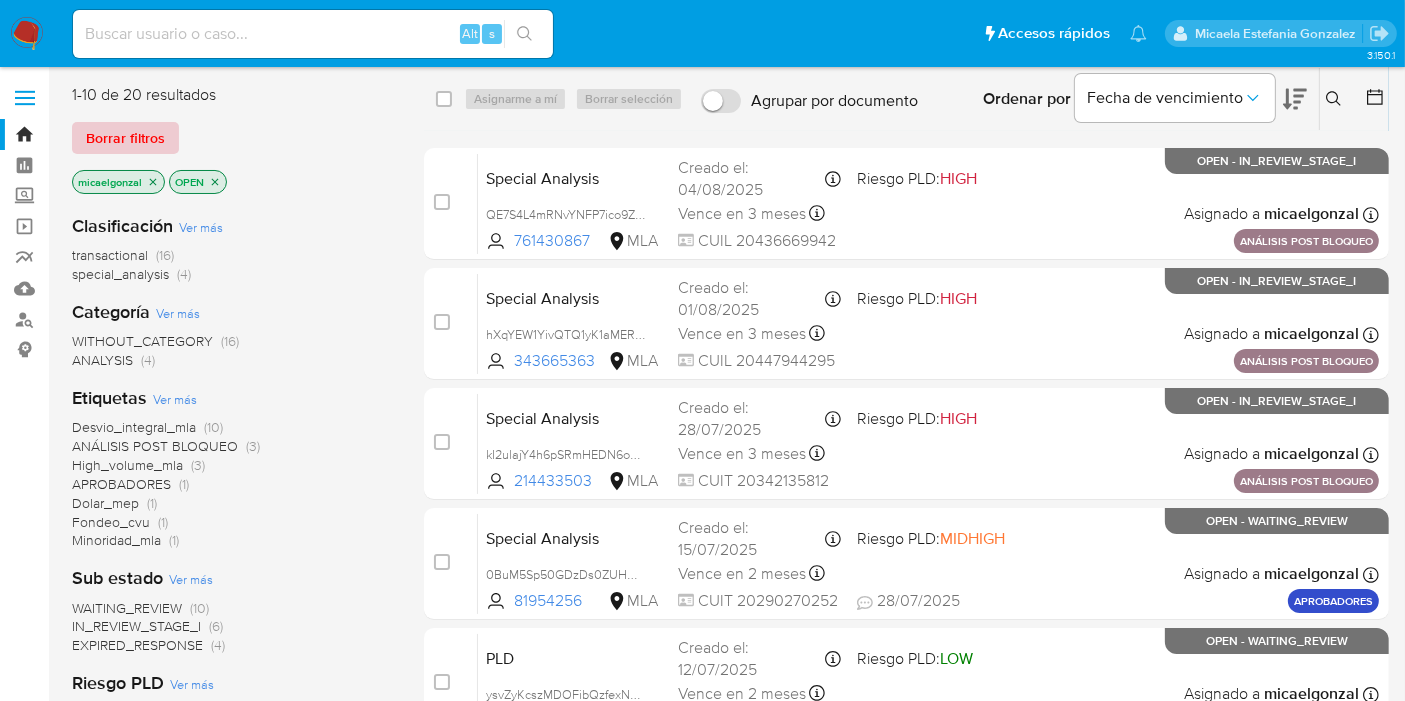 click on "Borrar filtros" at bounding box center (125, 138) 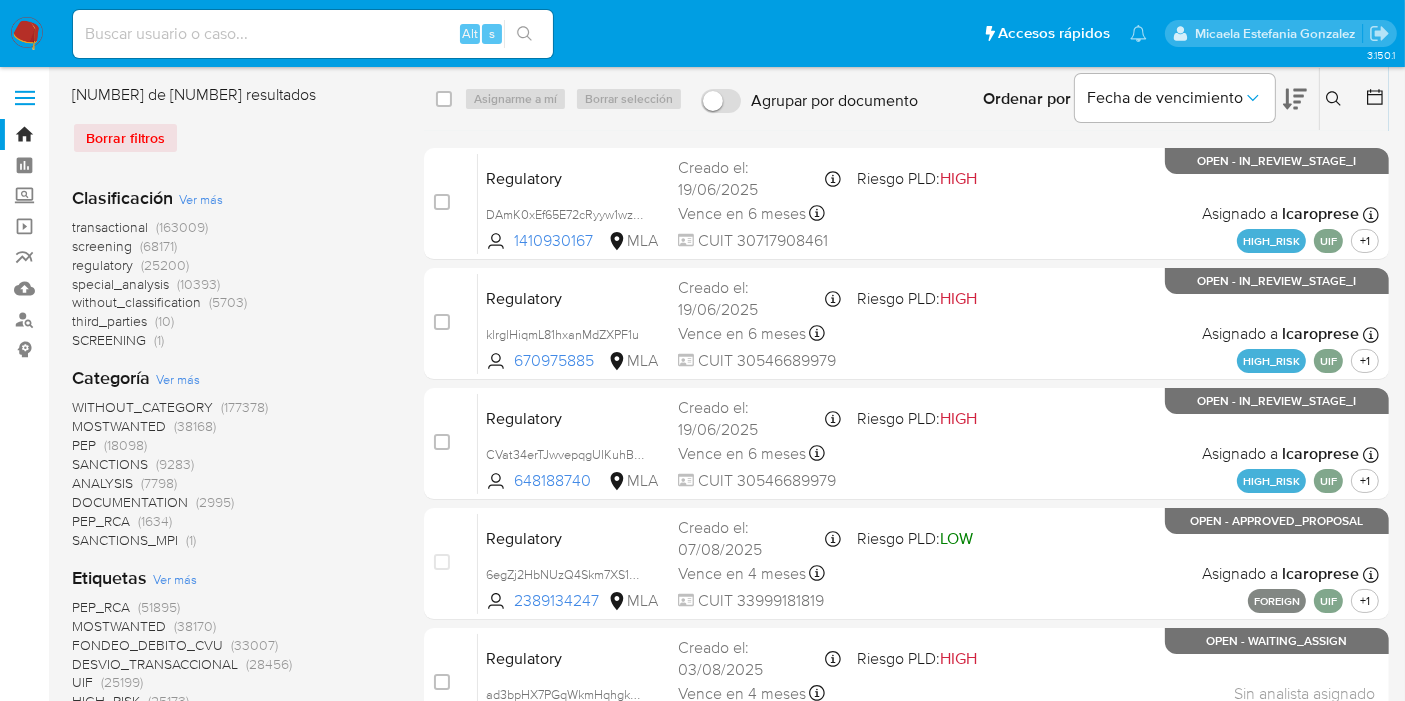 click at bounding box center (1336, 99) 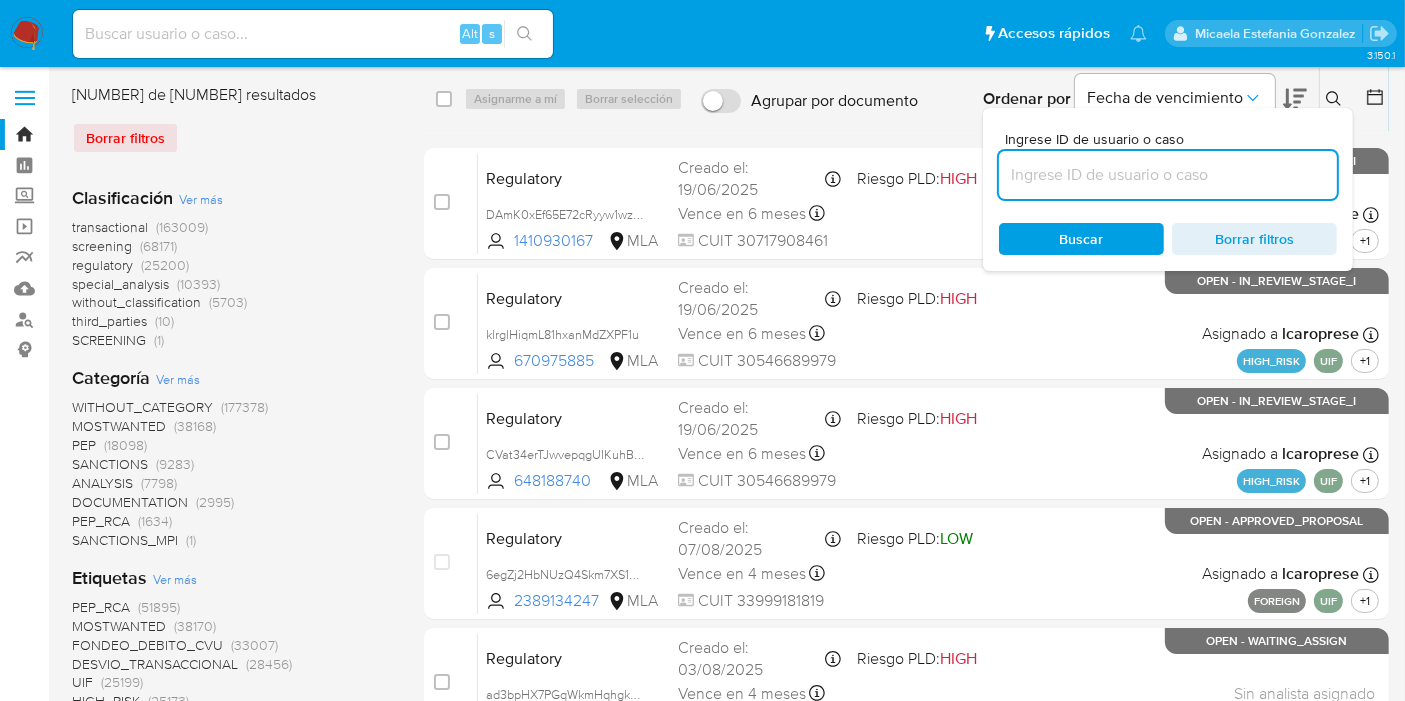 click at bounding box center (1168, 175) 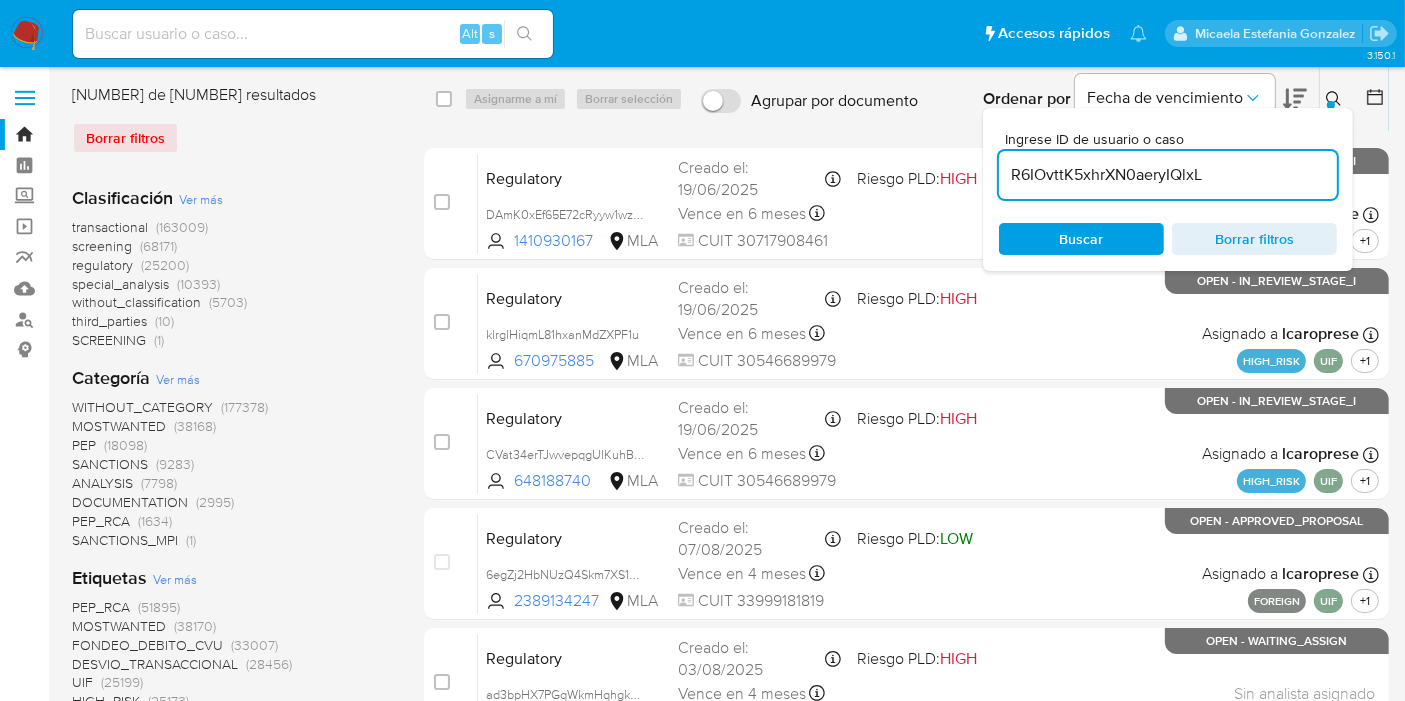 type on "R6IOvttK5xhrXN0aeryIQlxL" 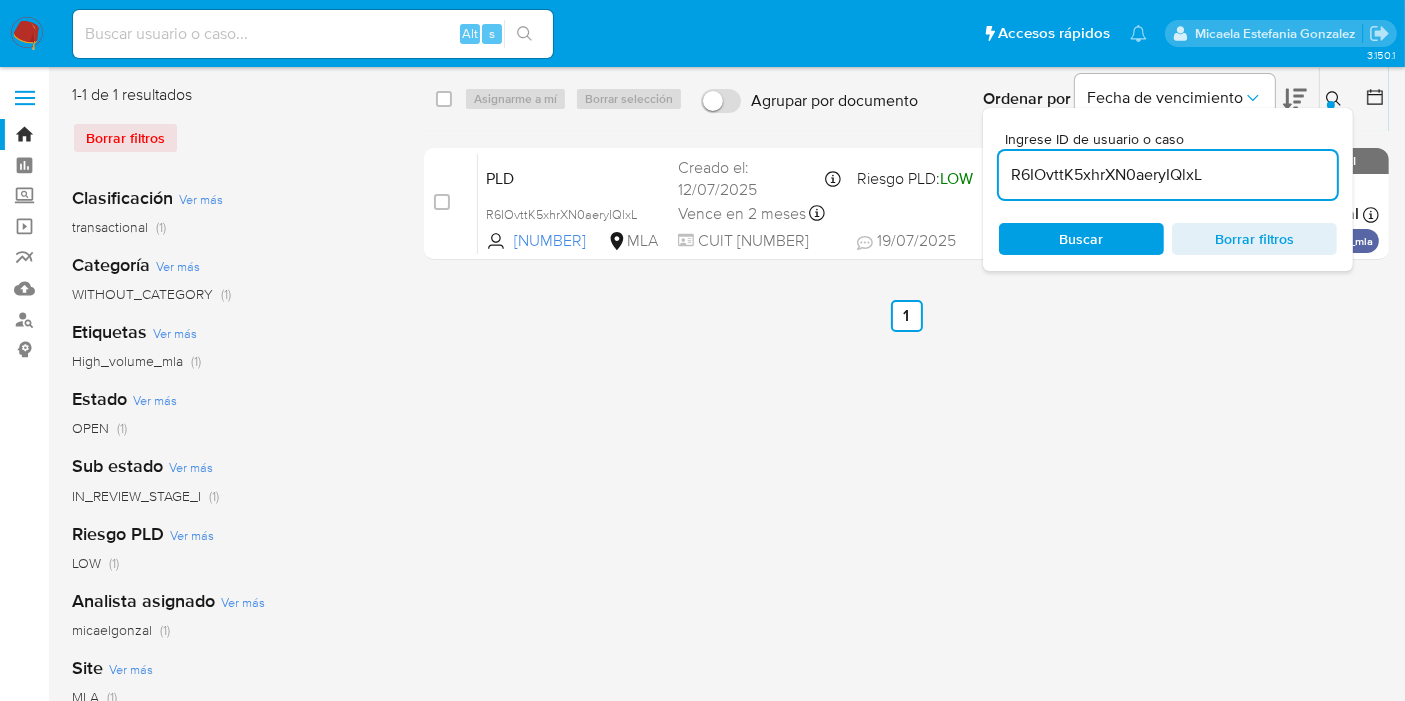 click on "select-all-cases-checkbox" at bounding box center [448, 99] 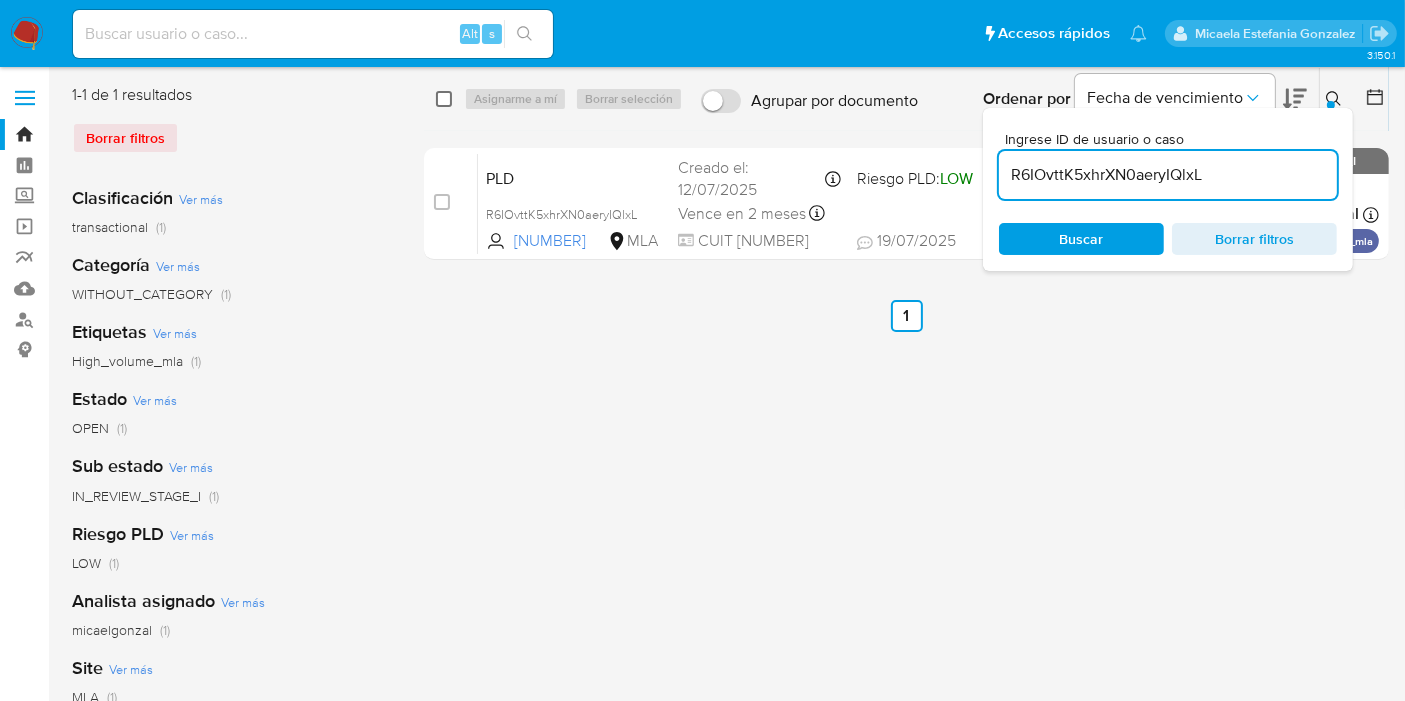 click on "select-all-cases-checkbox" at bounding box center (448, 99) 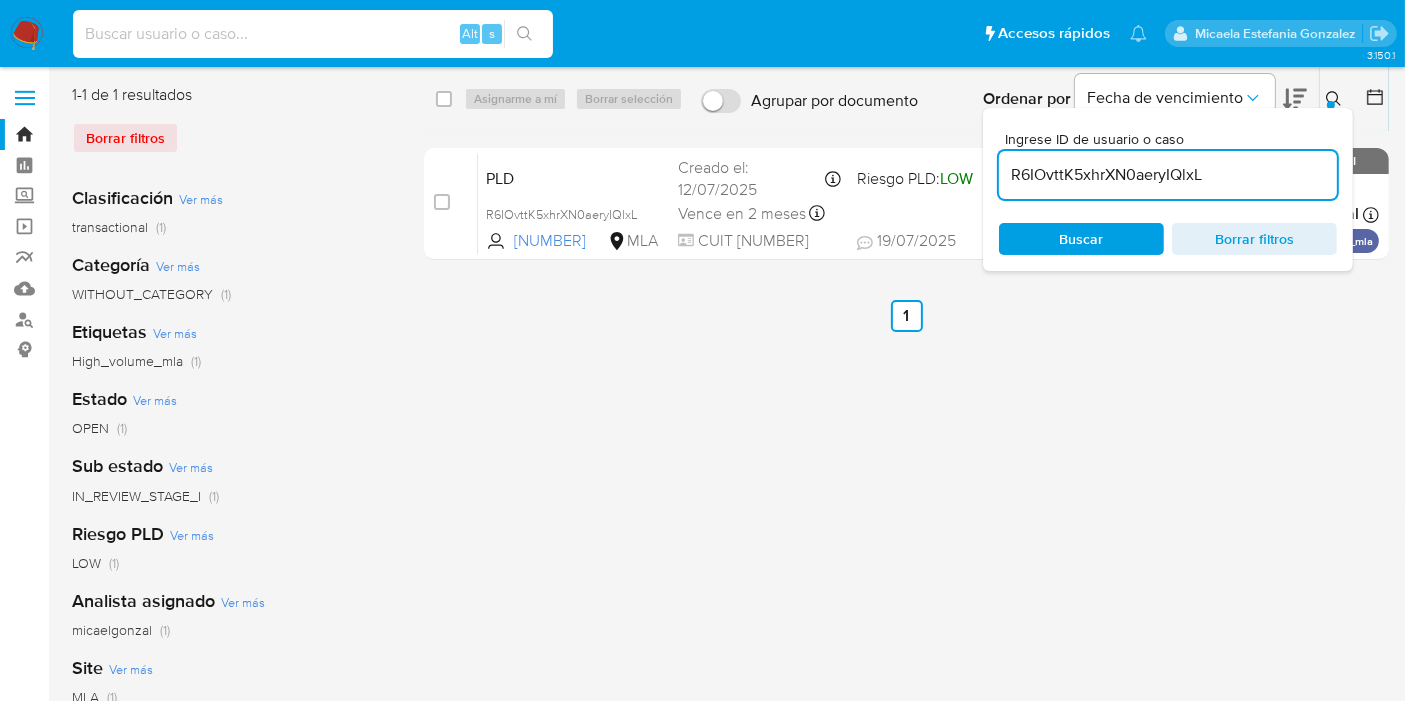 click at bounding box center [313, 34] 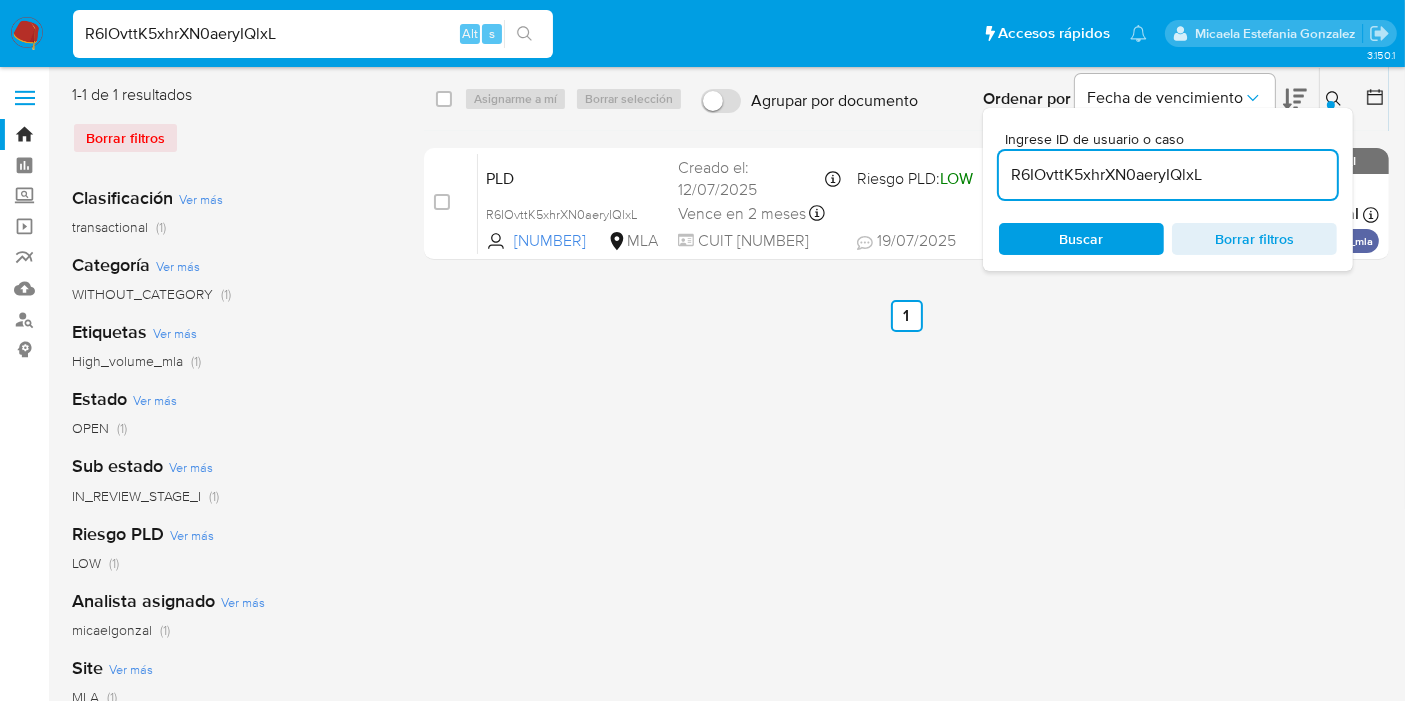 type on "R6IOvttK5xhrXN0aeryIQlxL" 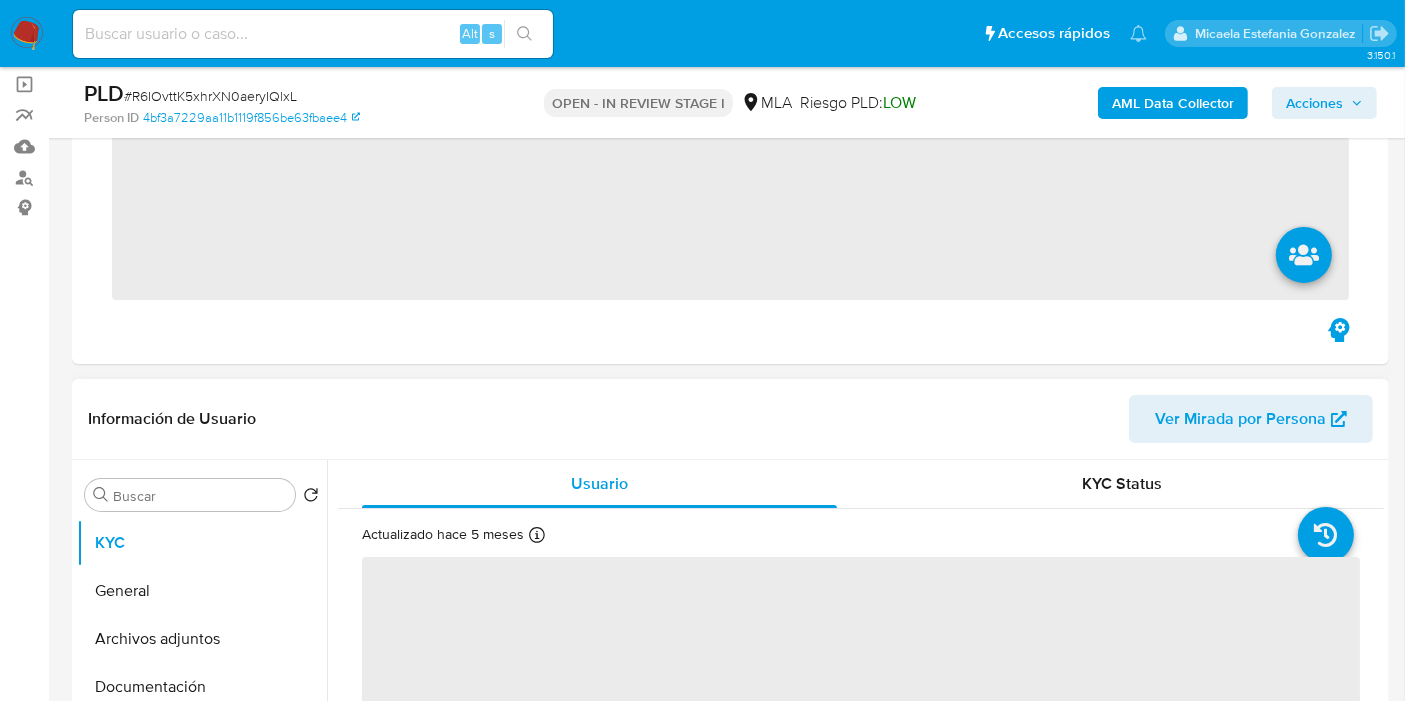 scroll, scrollTop: 222, scrollLeft: 0, axis: vertical 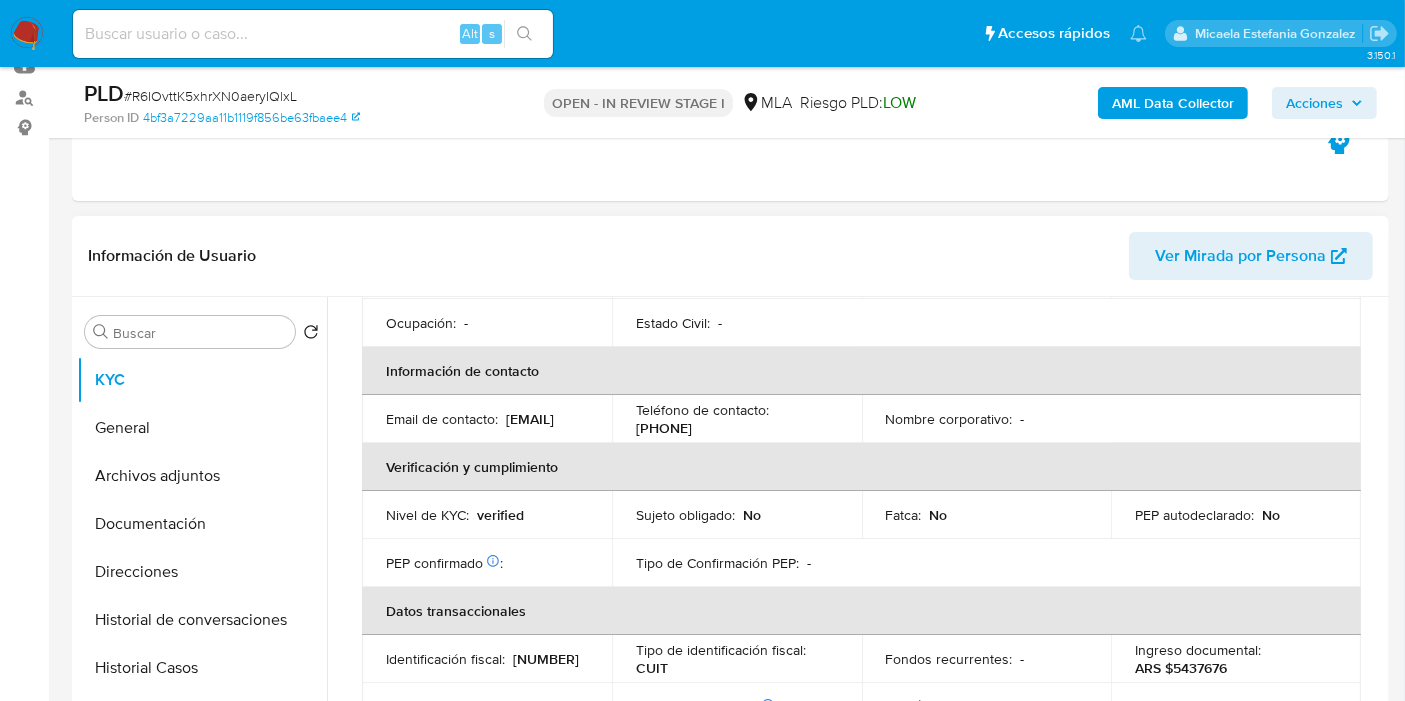 select on "10" 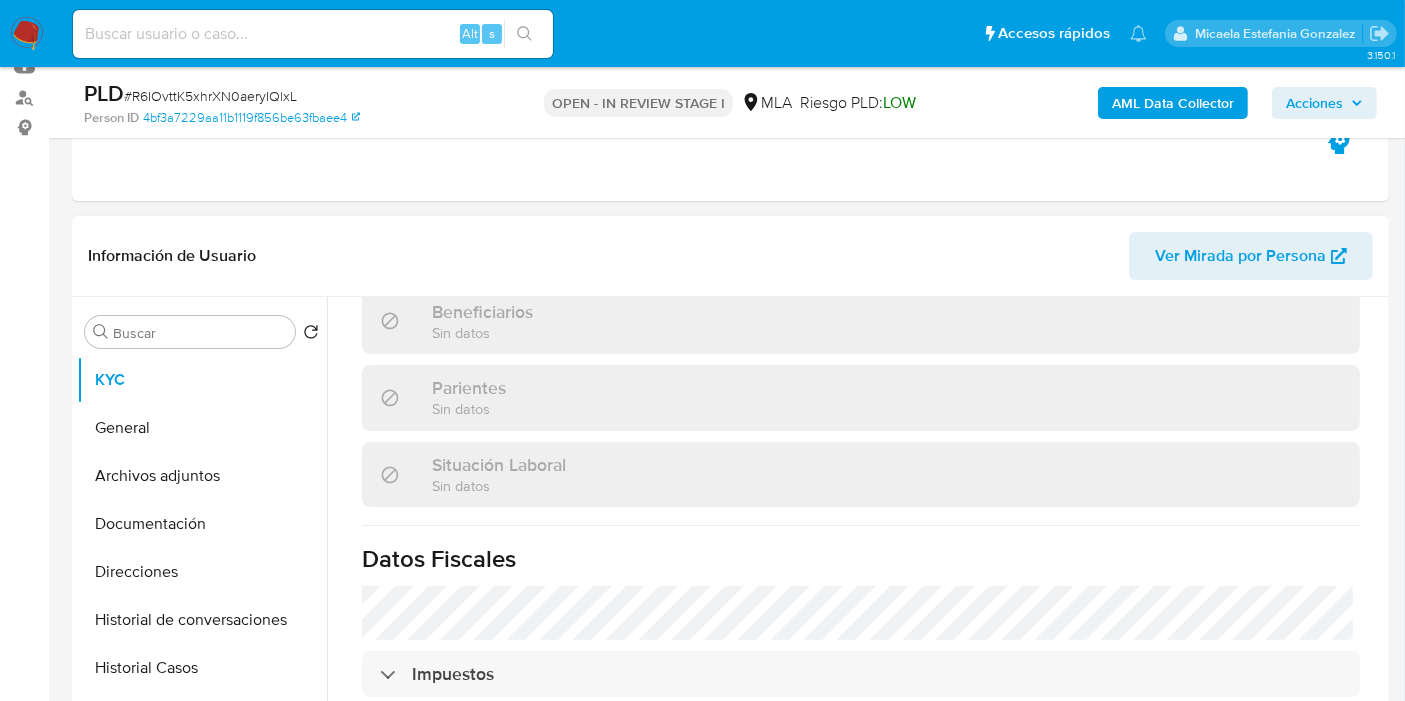 scroll, scrollTop: 1083, scrollLeft: 0, axis: vertical 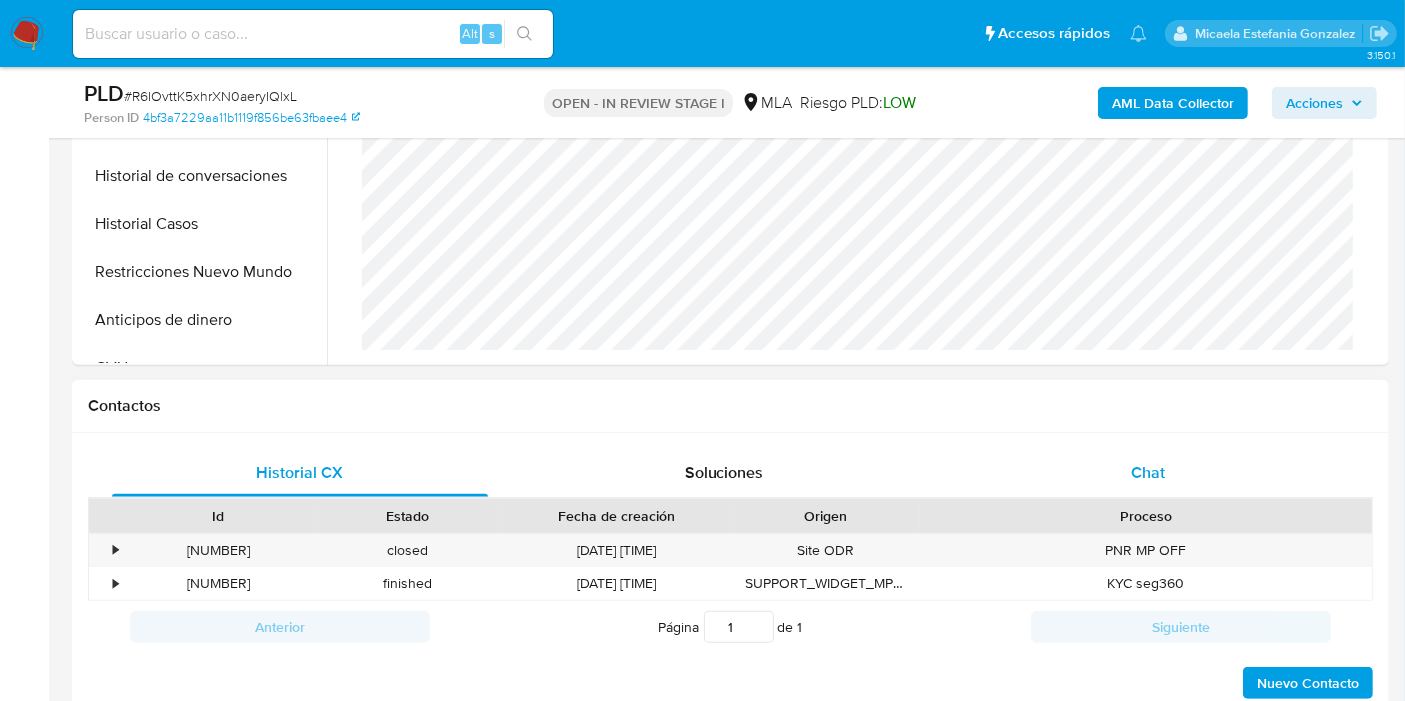 click on "Chat" at bounding box center [1148, 473] 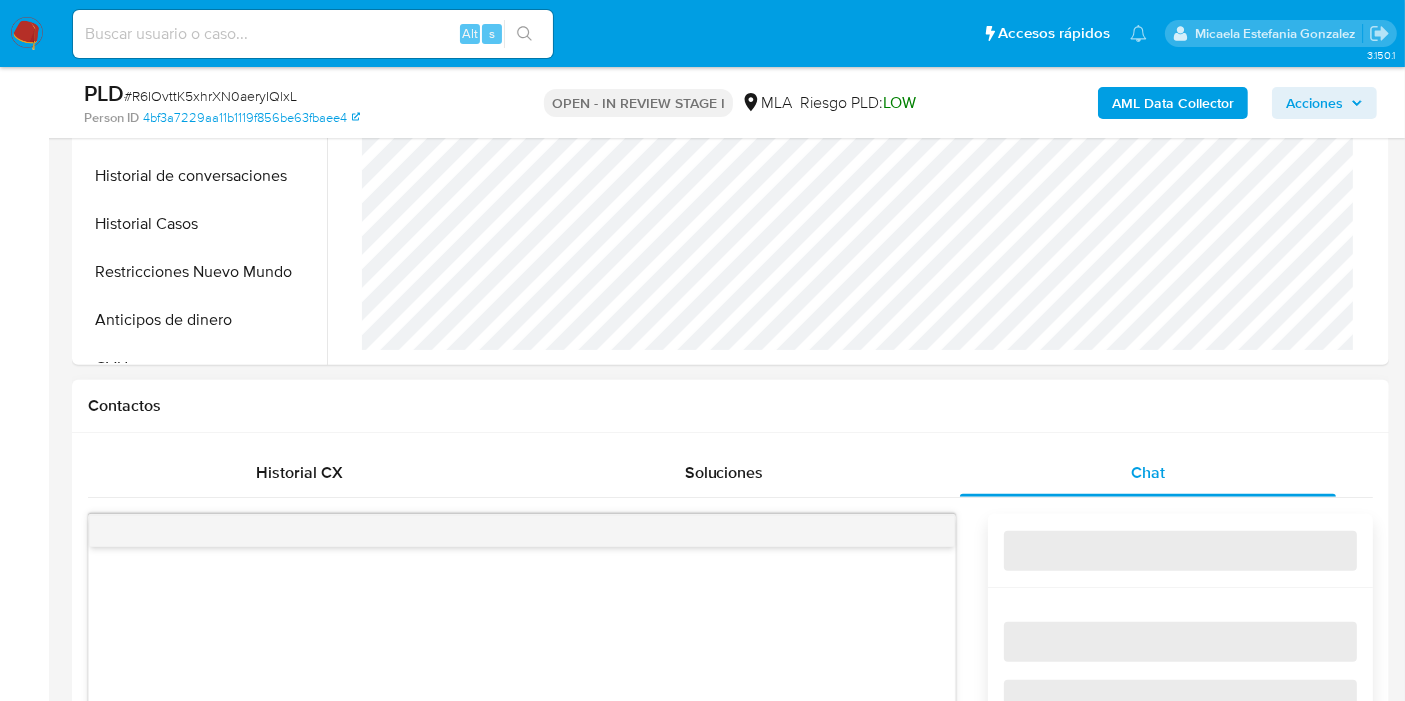 scroll, scrollTop: 888, scrollLeft: 0, axis: vertical 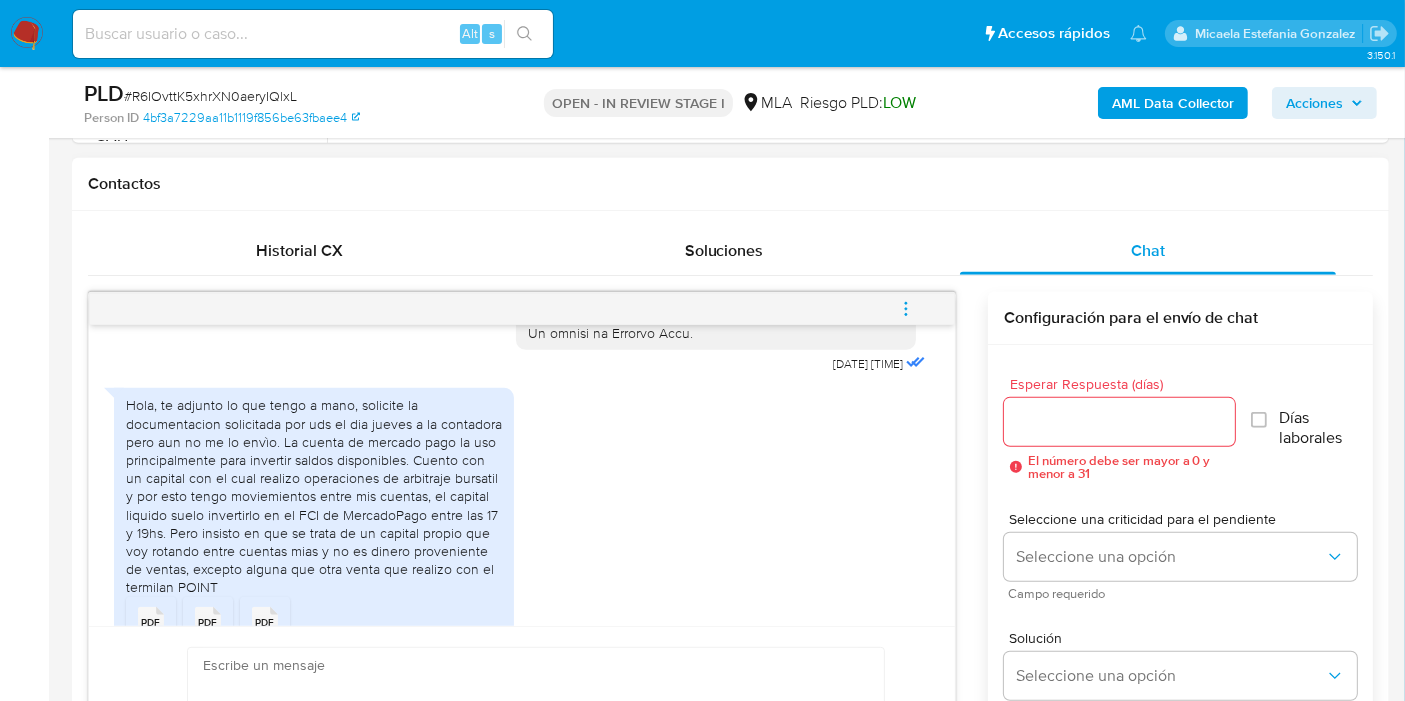 click on "Hola, te adjunto lo que tengo a mano, solicite la documentacion solicitada por uds el dia jueves a la contadora pero aun no me lo envìo. La cuenta de mercado pago la uso principalmente para invertir saldos disponibles. Cuento con un capital con el cual realizo operaciones de arbitraje bursatil y por esto tengo moviemientos entre mis cuentas, el capital liquido suelo invertirlo en el FCI de MercadoPago entre las 17 y 19hs. Pero insisto en que se trata de un capital propio que voy rotando entre cuentas mias y no es dinero proveniente de ventas, excepto alguna que otra venta que realizo con el termilan POINT" at bounding box center (314, 496) 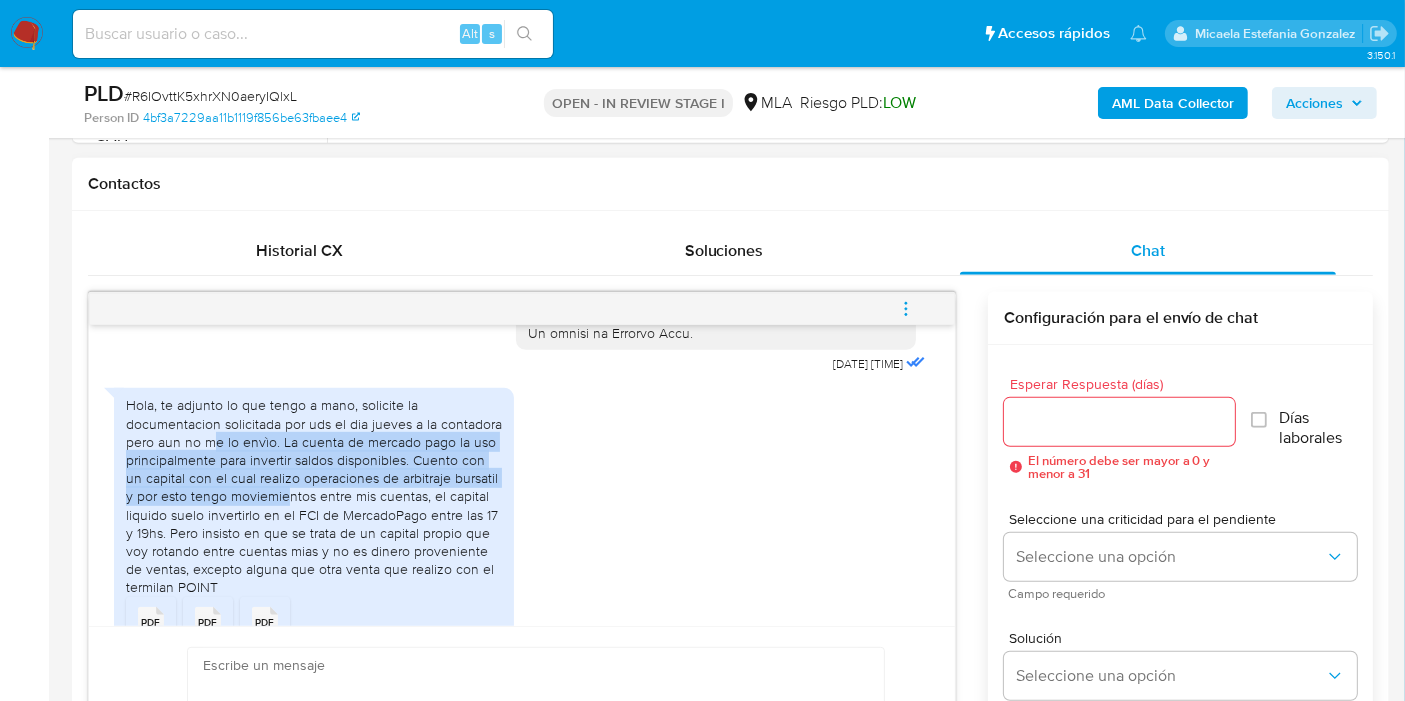 drag, startPoint x: 215, startPoint y: 483, endPoint x: 285, endPoint y: 527, distance: 82.68011 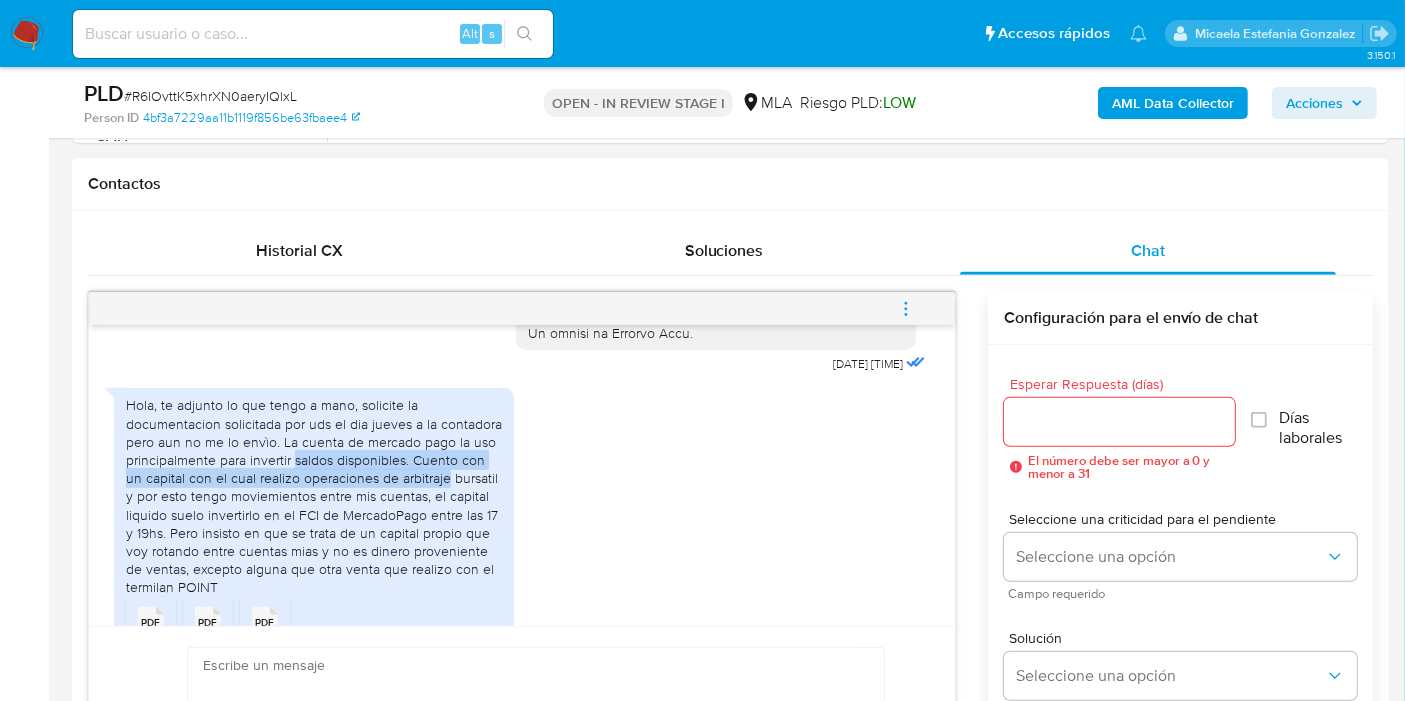 drag, startPoint x: 295, startPoint y: 492, endPoint x: 380, endPoint y: 535, distance: 95.257545 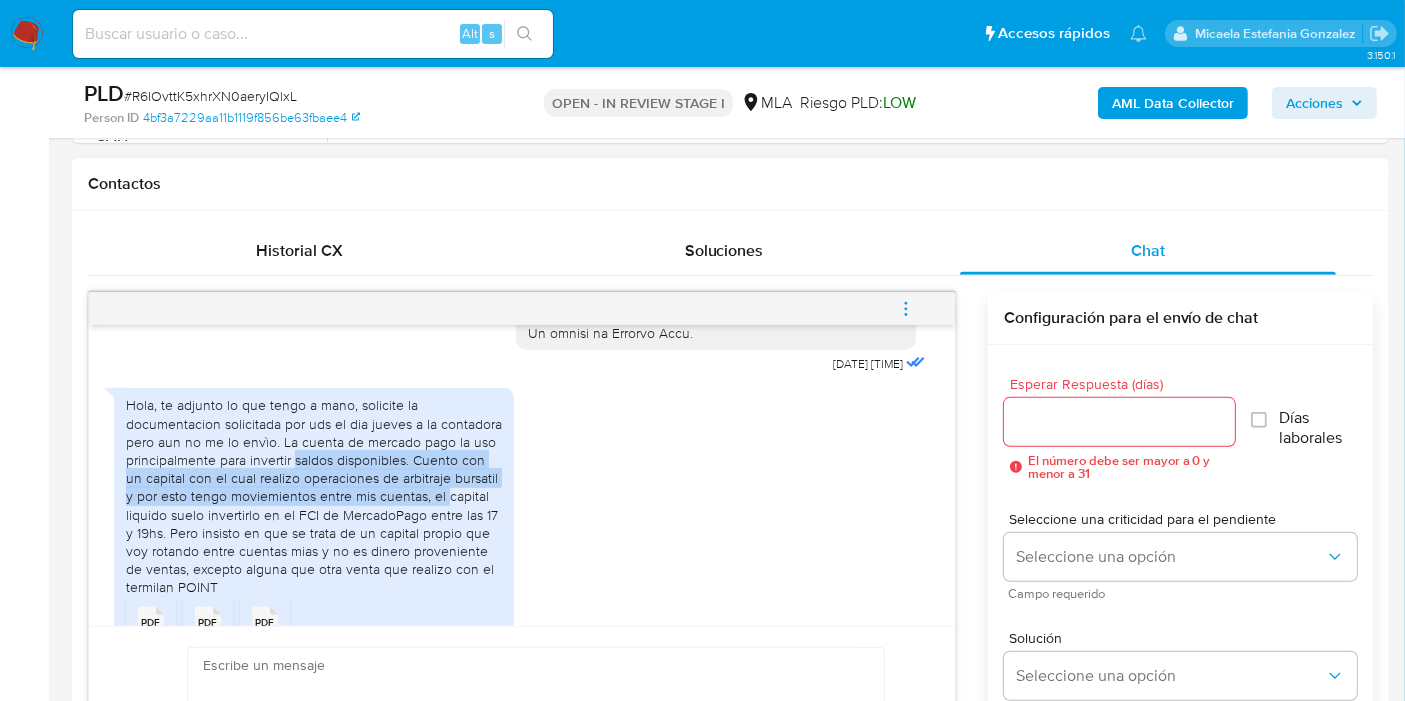 click on "Hola, te adjunto lo que tengo a mano, solicite la documentacion solicitada por uds el dia jueves a la contadora pero aun no me lo envìo. La cuenta de mercado pago la uso principalmente para invertir saldos disponibles. Cuento con un capital con el cual realizo operaciones de arbitraje bursatil y por esto tengo moviemientos entre mis cuentas, el capital liquido suelo invertirlo en el FCI de MercadoPago entre las 17 y 19hs. Pero insisto en que se trata de un capital propio que voy rotando entre cuentas mias y no es dinero proveniente de ventas, excepto alguna que otra venta que realizo con el termilan POINT" at bounding box center (314, 496) 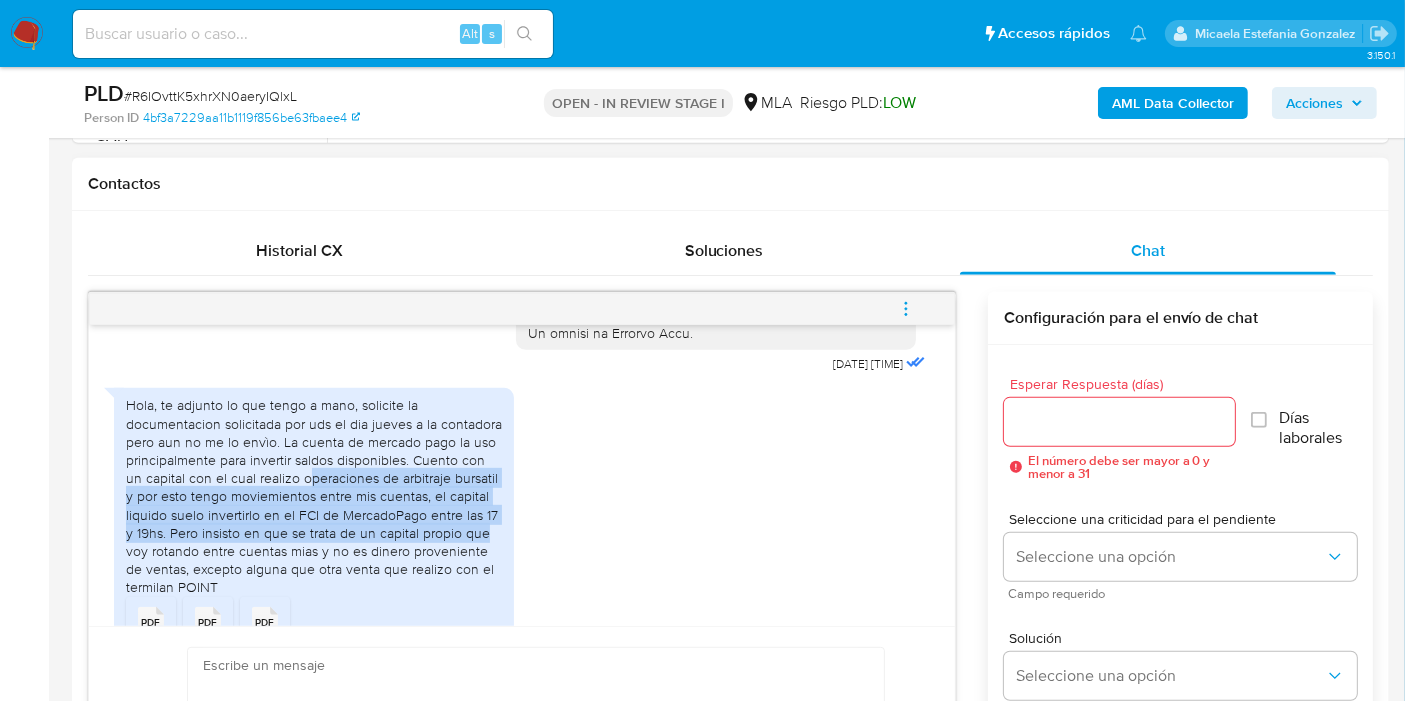 drag, startPoint x: 305, startPoint y: 521, endPoint x: 588, endPoint y: 569, distance: 287.0418 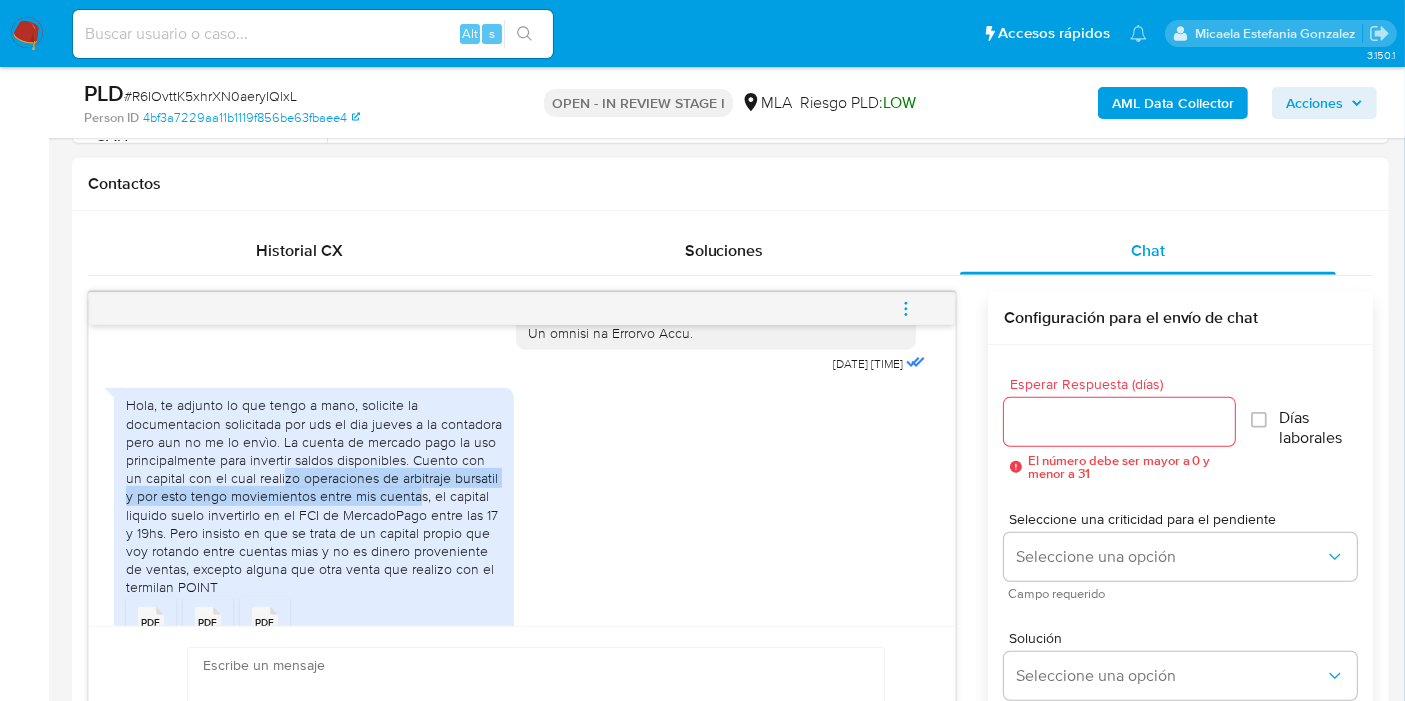 drag, startPoint x: 281, startPoint y: 521, endPoint x: 417, endPoint y: 539, distance: 137.186 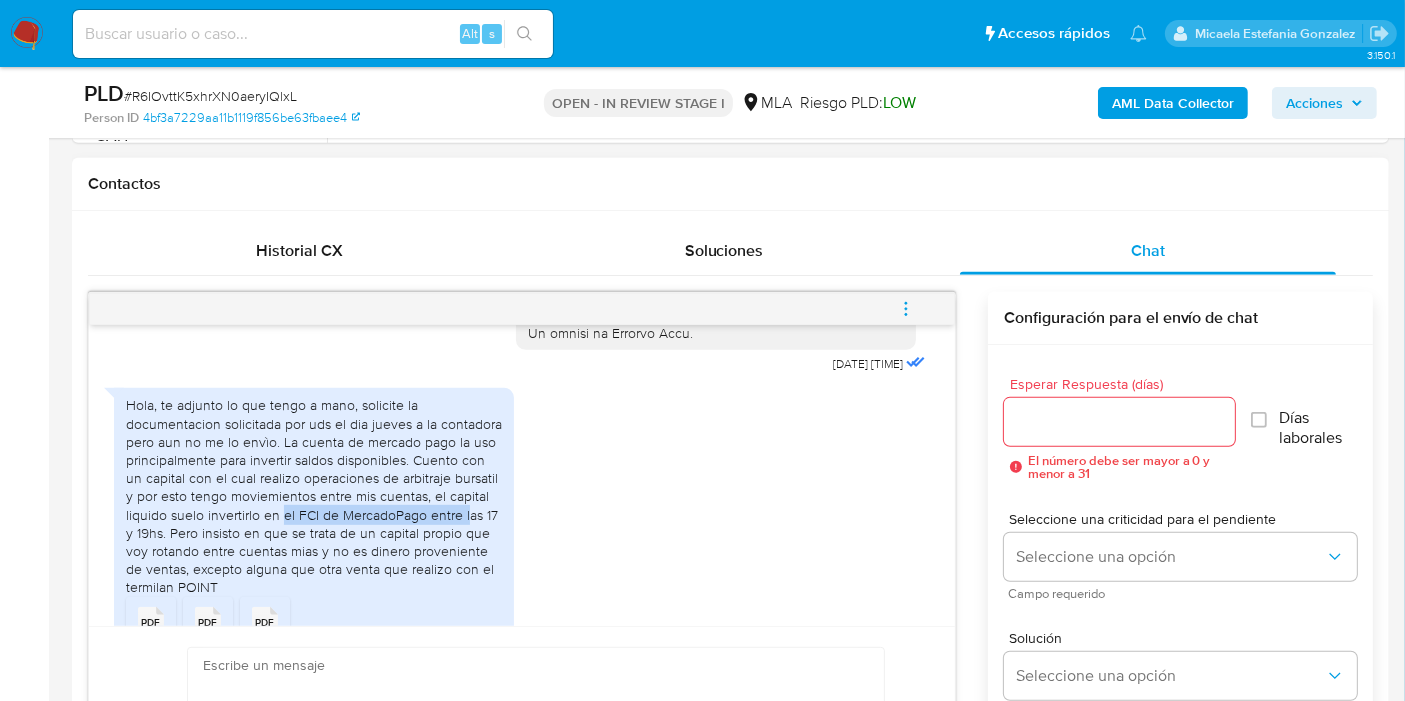 drag, startPoint x: 279, startPoint y: 543, endPoint x: 467, endPoint y: 552, distance: 188.2153 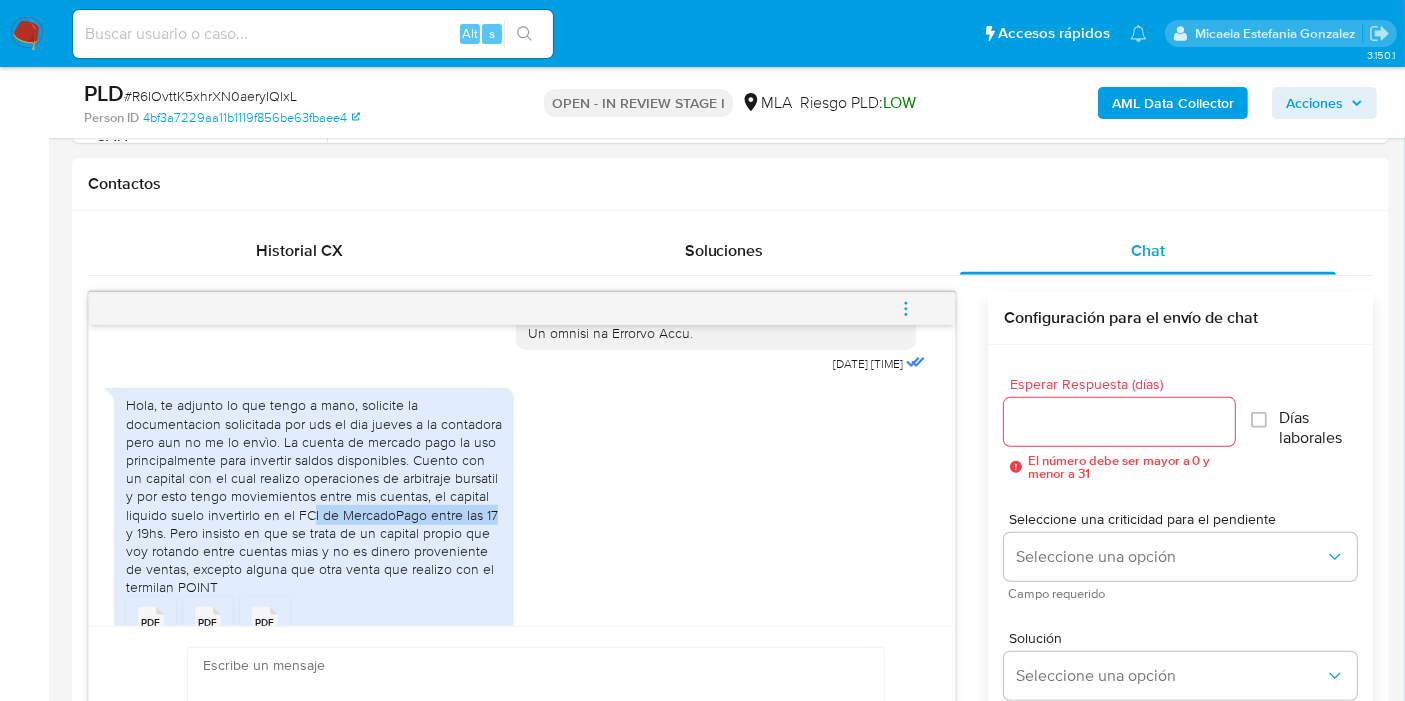 drag, startPoint x: 320, startPoint y: 547, endPoint x: 497, endPoint y: 555, distance: 177.1807 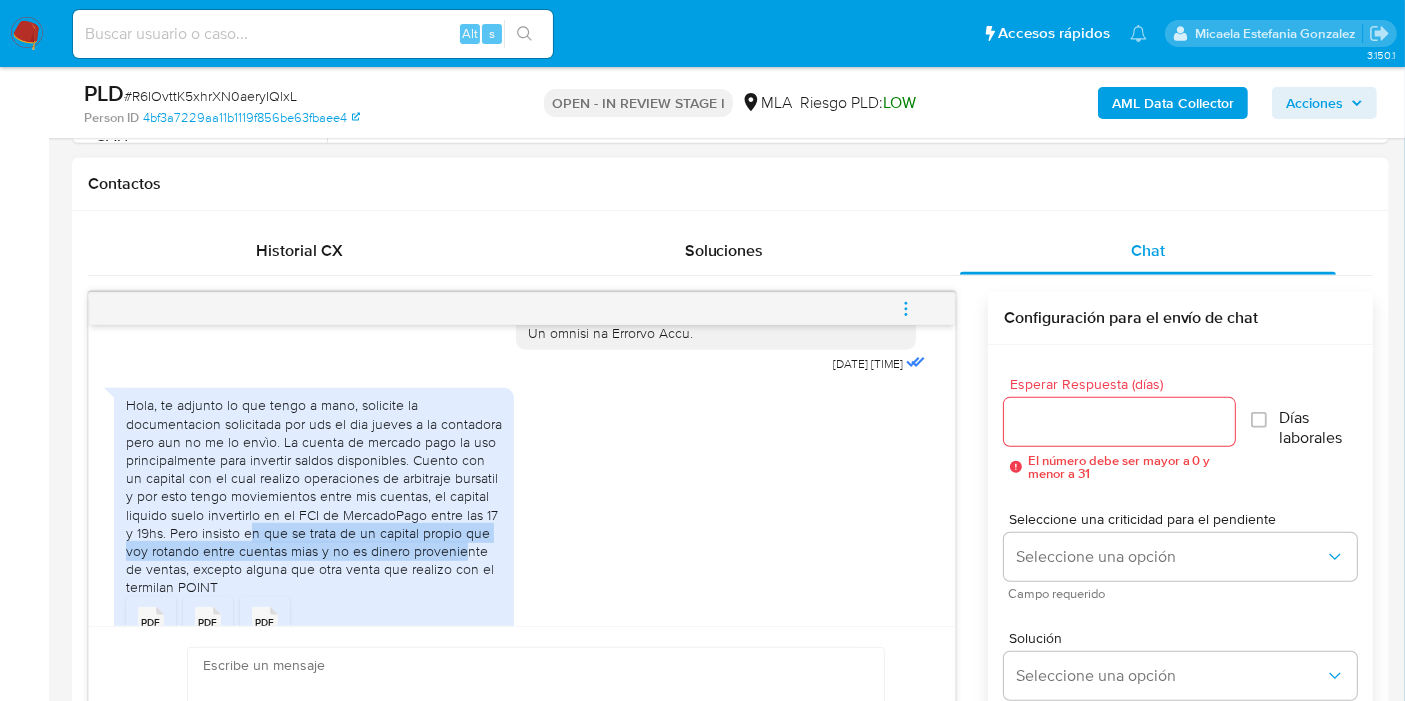 drag, startPoint x: 248, startPoint y: 563, endPoint x: 463, endPoint y: 592, distance: 216.94699 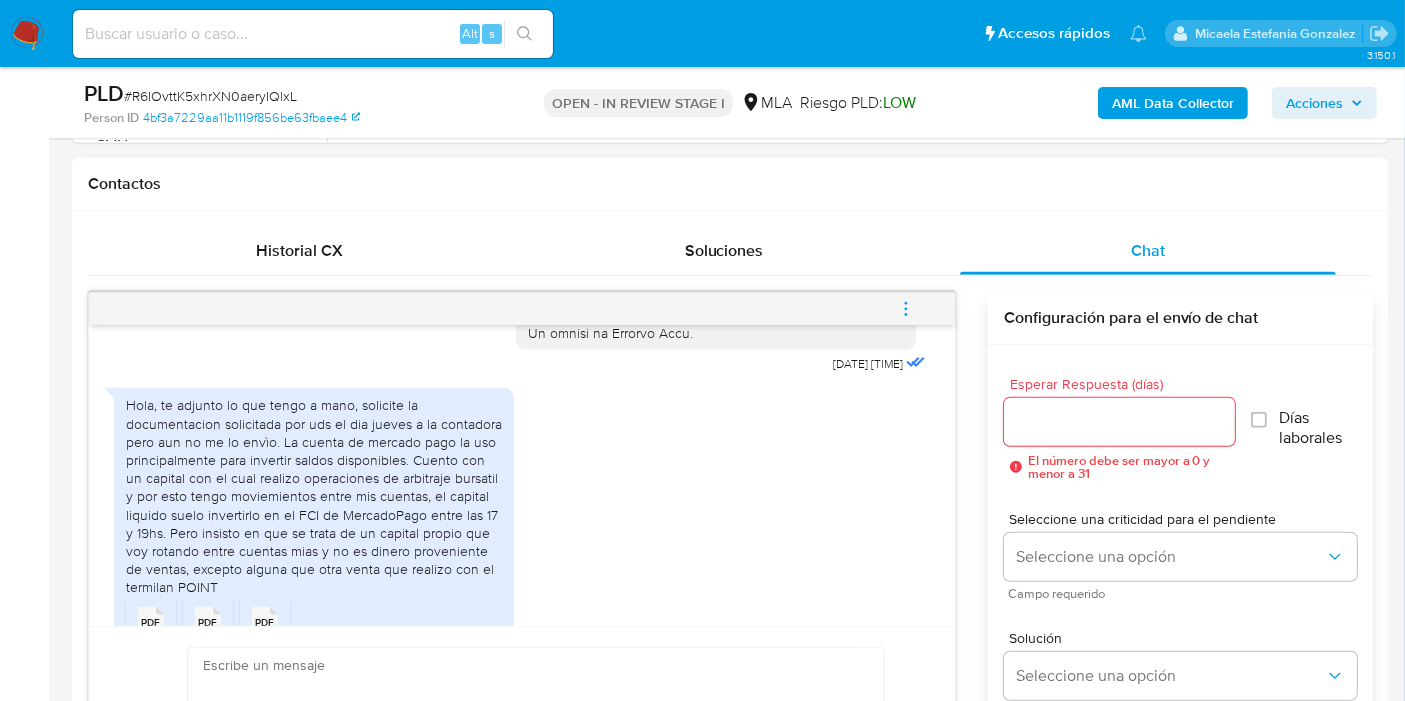 scroll, scrollTop: 1162, scrollLeft: 0, axis: vertical 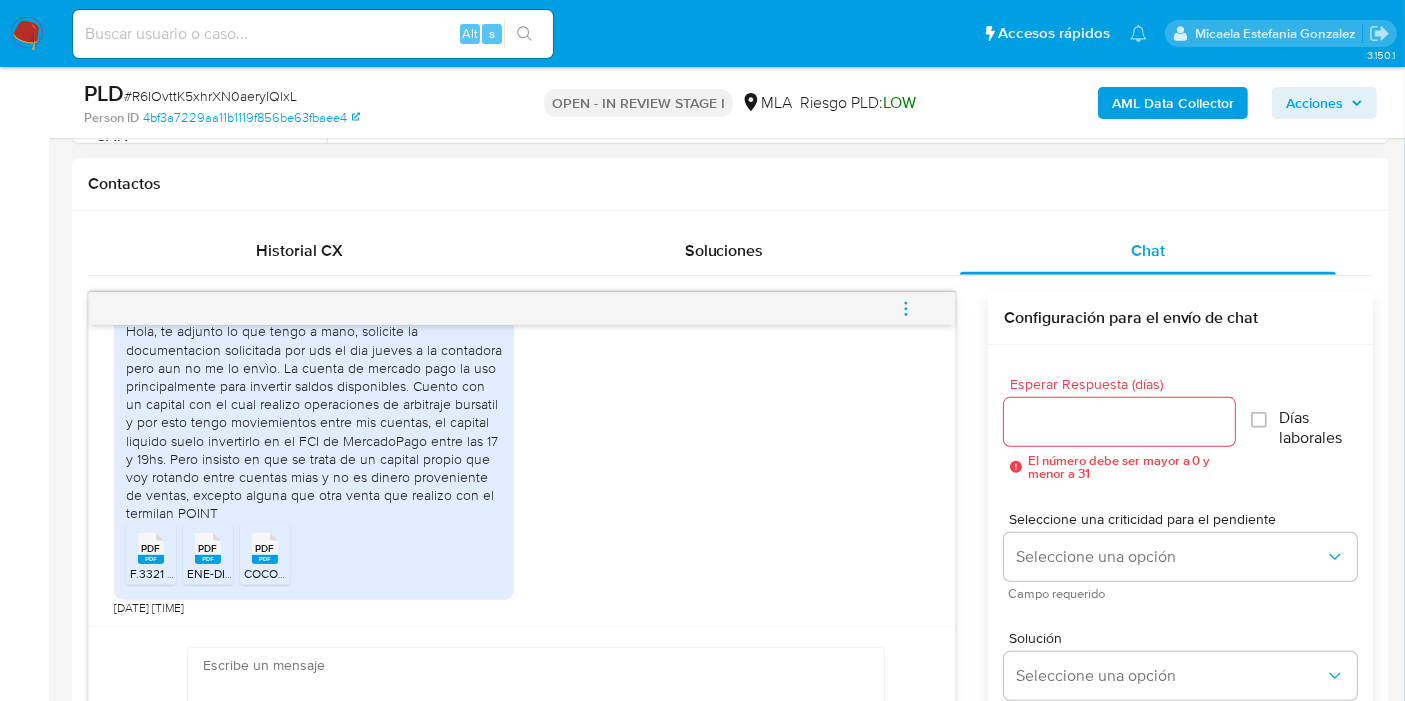 click on "Hola, te adjunto lo que tengo a mano, solicite la documentacion solicitada por uds el dia jueves a la contadora pero aun no me lo envìo. La cuenta de mercado pago la uso principalmente para invertir saldos disponibles. Cuento con un capital con el cual realizo operaciones de arbitraje bursatil y por esto tengo moviemientos entre mis cuentas, el capital liquido suelo invertirlo en el FCI de MercadoPago entre las 17 y 19hs. Pero insisto en que se trata de un capital propio que voy rotando entre cuentas mias y no es dinero proveniente de ventas, excepto alguna que otra venta que realizo con el termilan POINT" at bounding box center [314, 422] 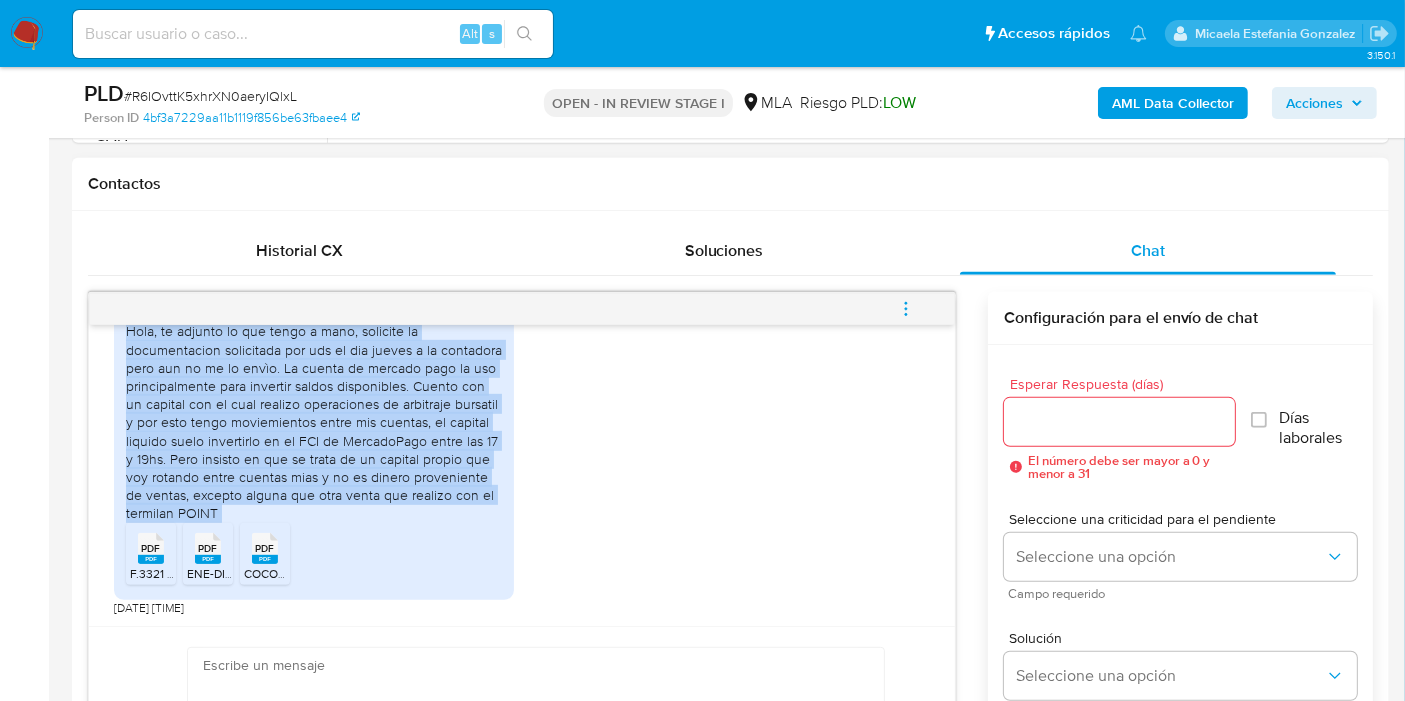 click on "Hola, te adjunto lo que tengo a mano, solicite la documentacion solicitada por uds el dia jueves a la contadora pero aun no me lo envìo. La cuenta de mercado pago la uso principalmente para invertir saldos disponibles. Cuento con un capital con el cual realizo operaciones de arbitraje bursatil y por esto tengo moviemientos entre mis cuentas, el capital liquido suelo invertirlo en el FCI de MercadoPago entre las 17 y 19hs. Pero insisto en que se trata de un capital propio que voy rotando entre cuentas mias y no es dinero proveniente de ventas, excepto alguna que otra venta que realizo con el termilan POINT" at bounding box center (314, 422) 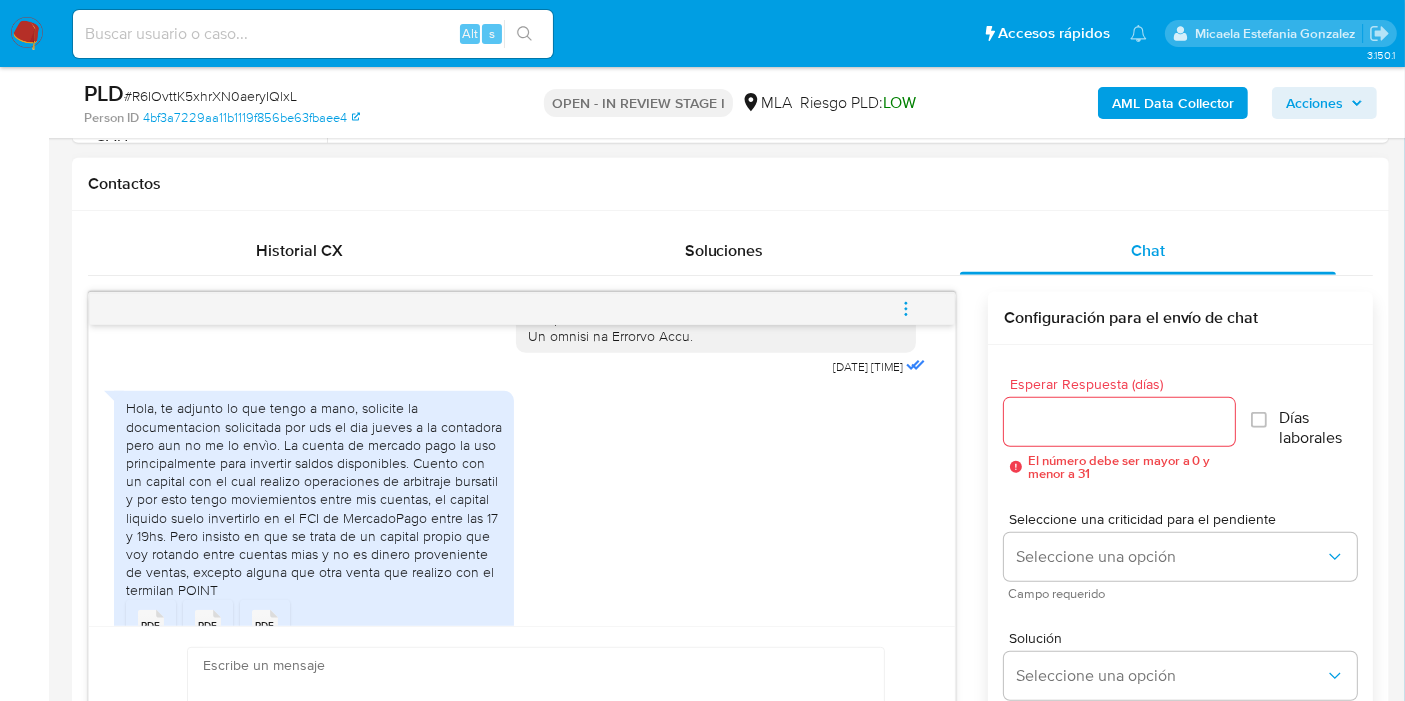 scroll, scrollTop: 940, scrollLeft: 0, axis: vertical 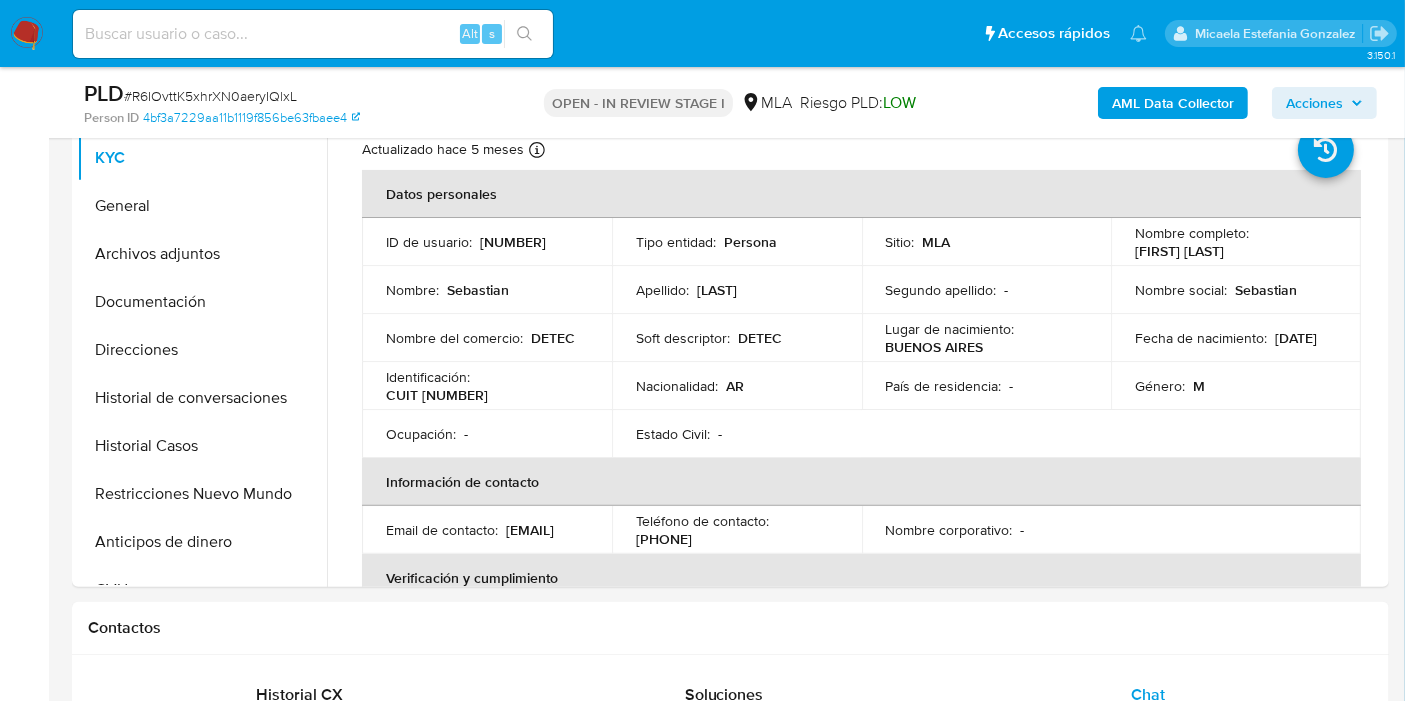 click on "Información de contacto" at bounding box center [861, 482] 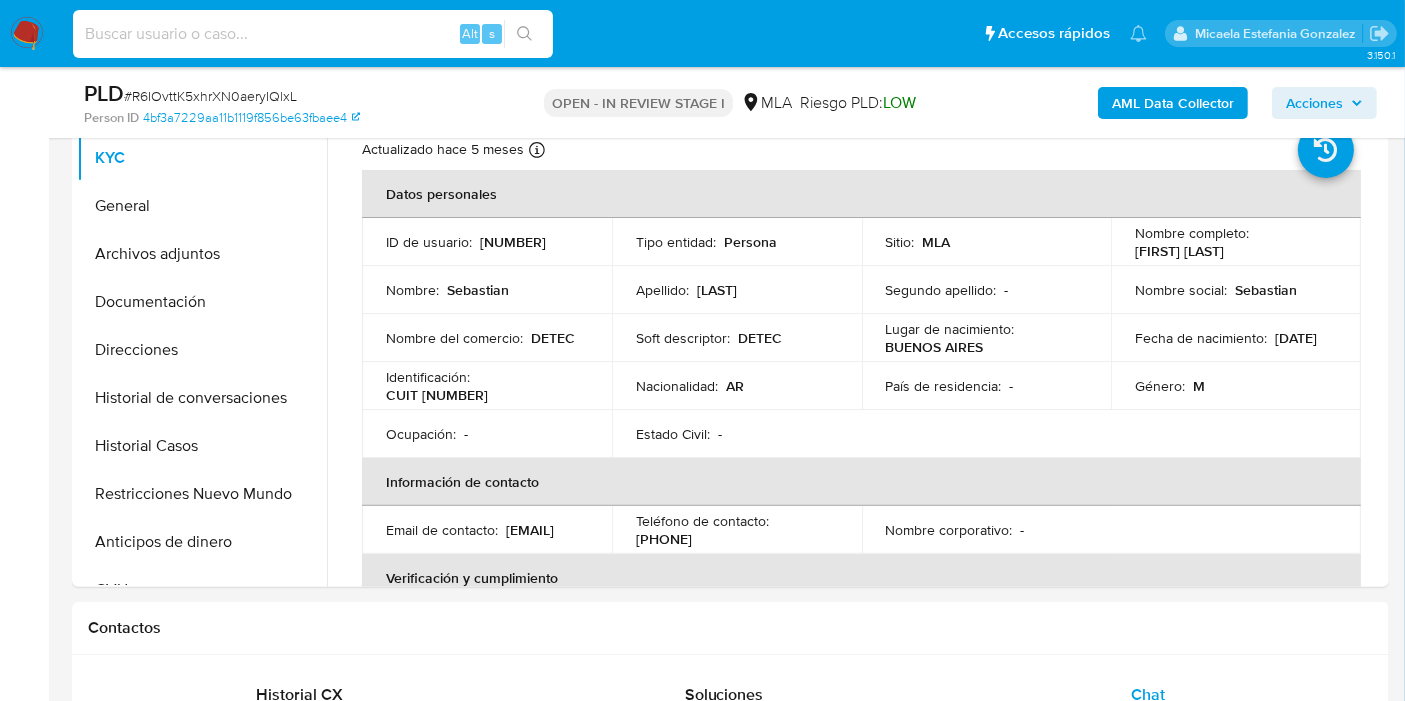 paste on "4bdIA7pY0jgKSuw70vUnI2Hr" 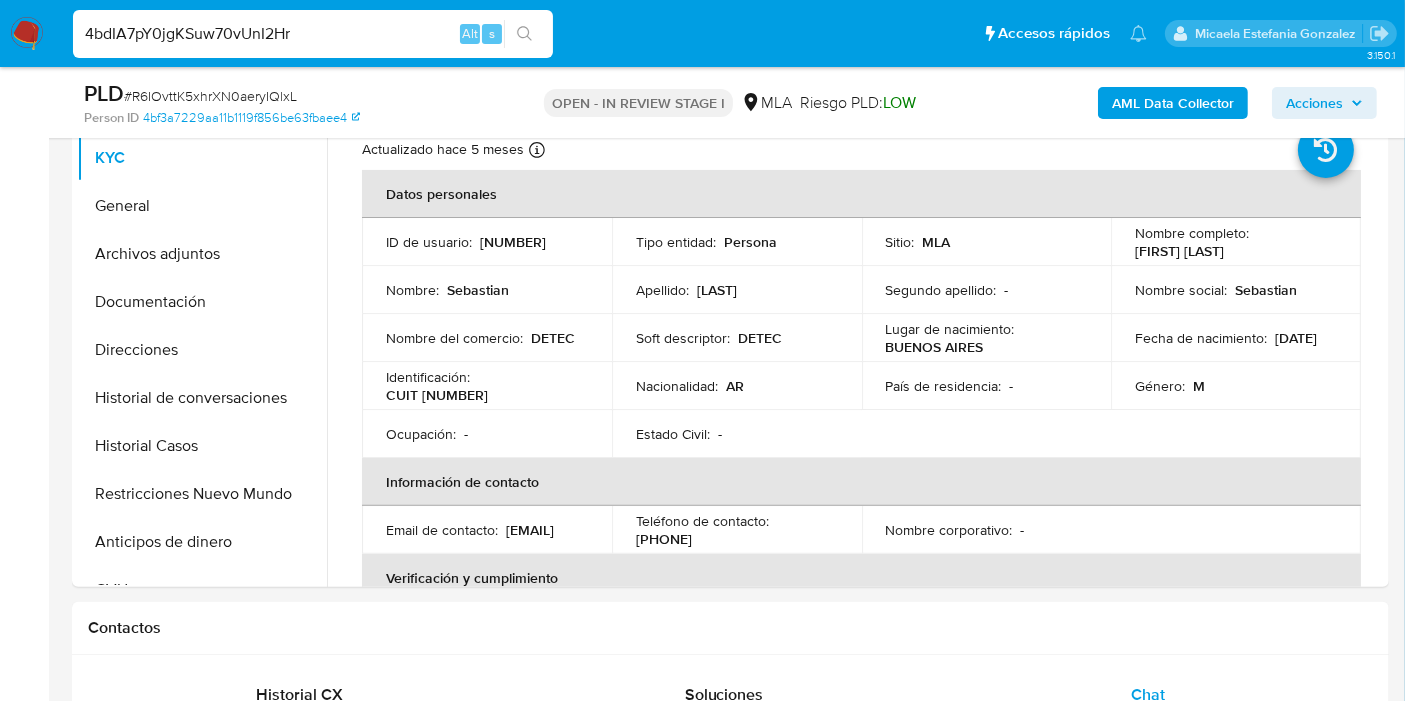 type on "4bdIA7pY0jgKSuw70vUnI2Hr" 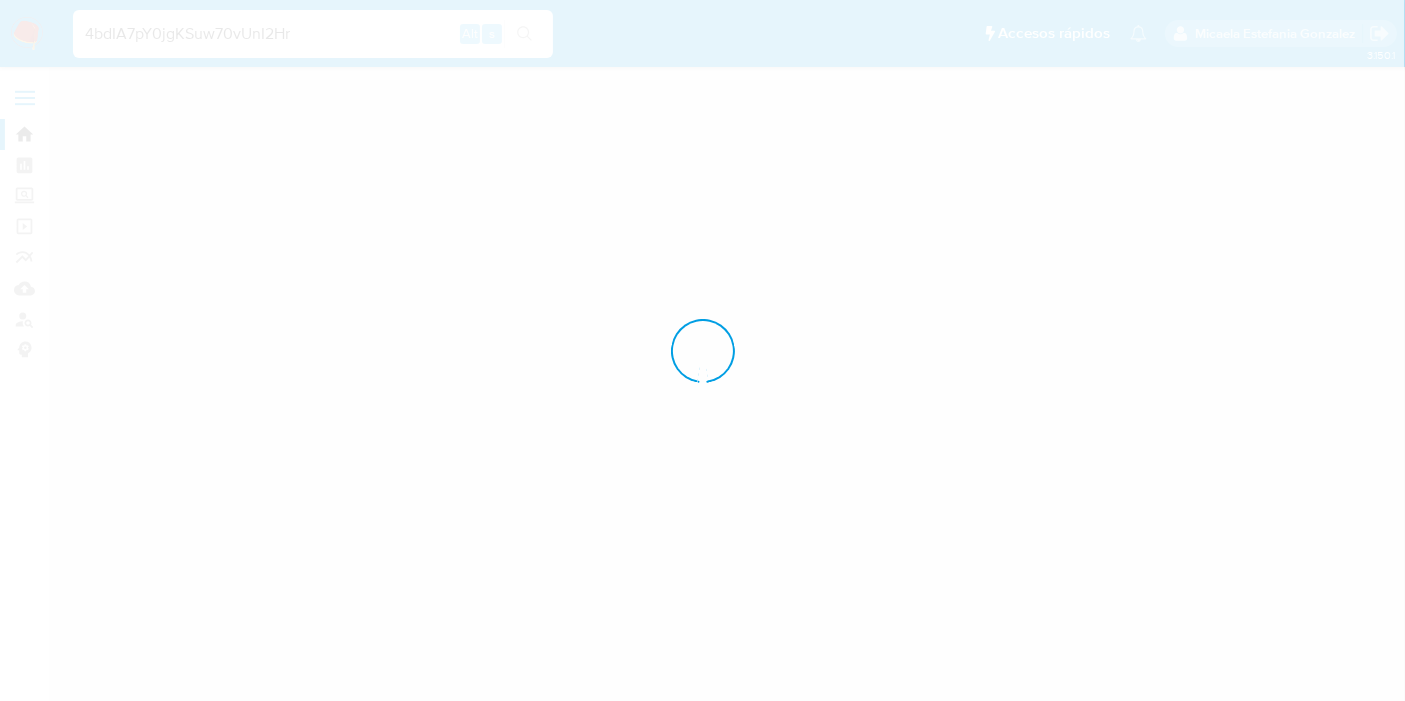 scroll, scrollTop: 0, scrollLeft: 0, axis: both 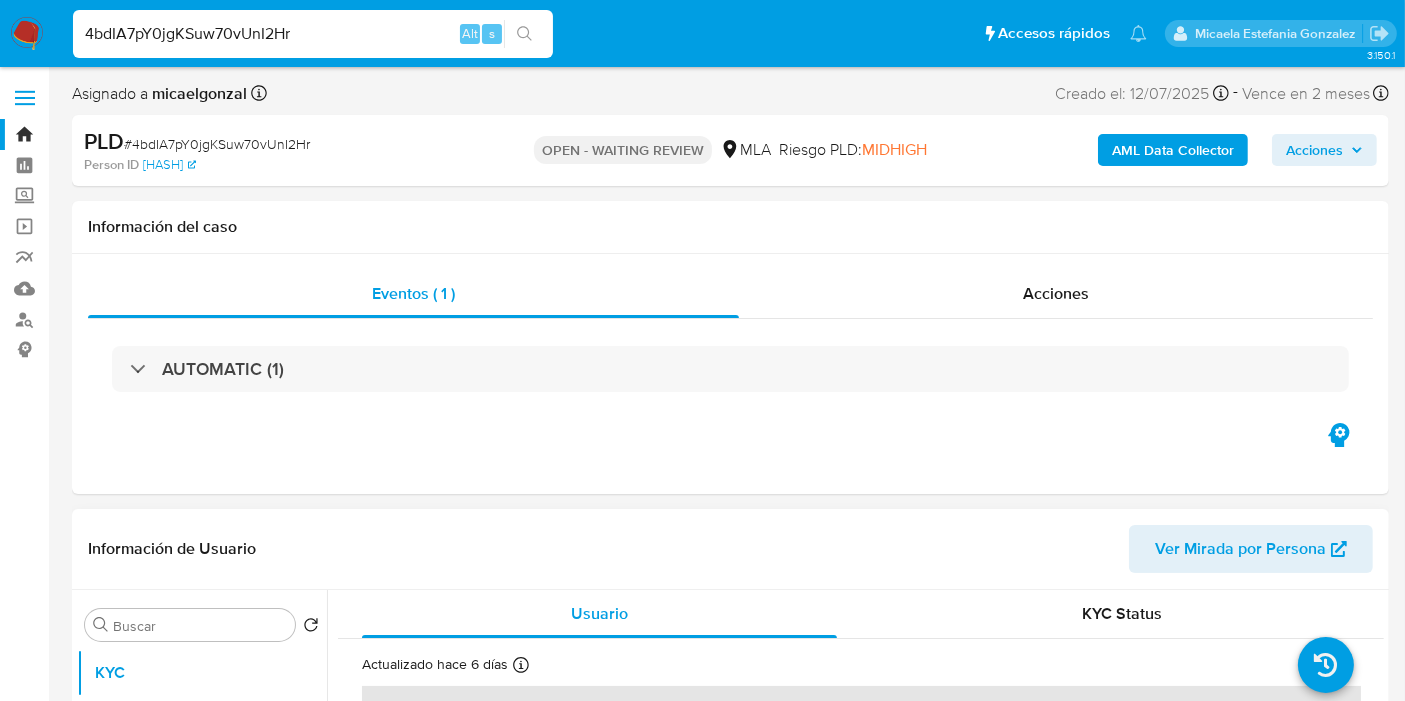 select on "10" 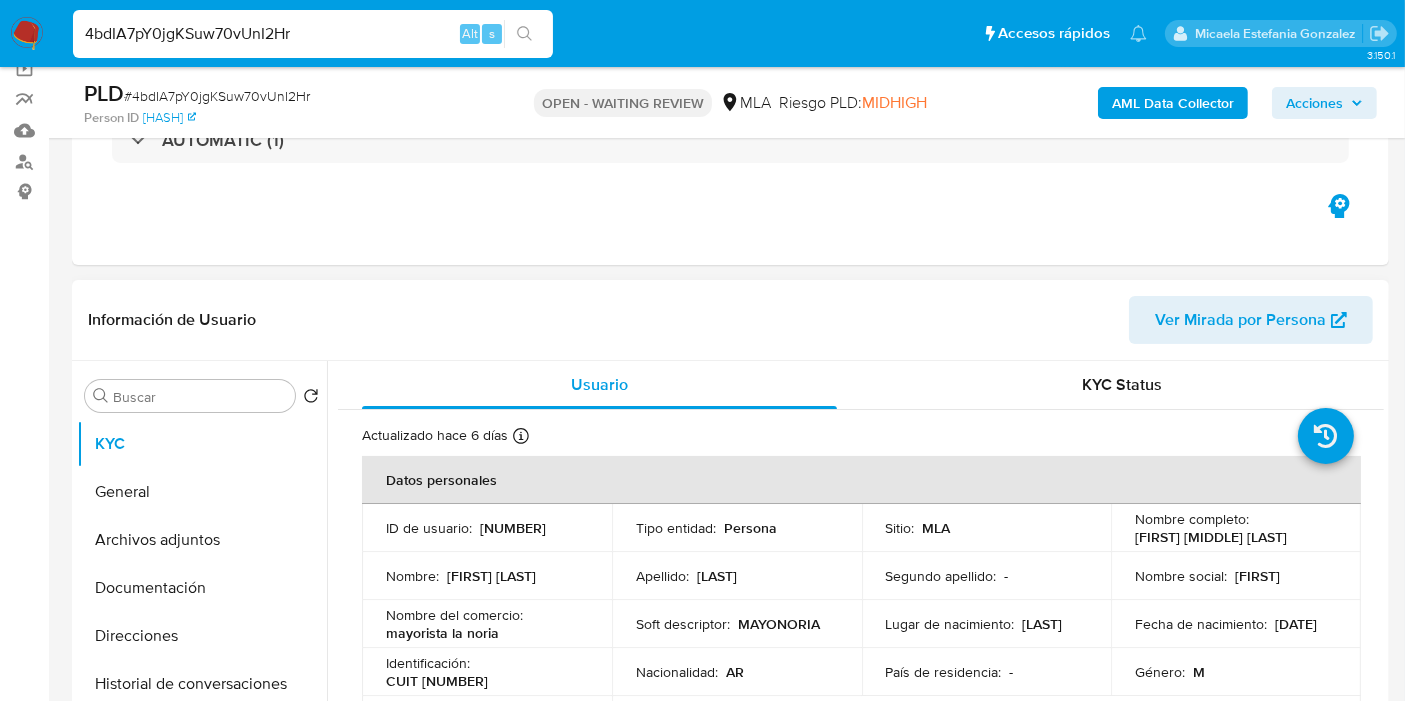 scroll, scrollTop: 333, scrollLeft: 0, axis: vertical 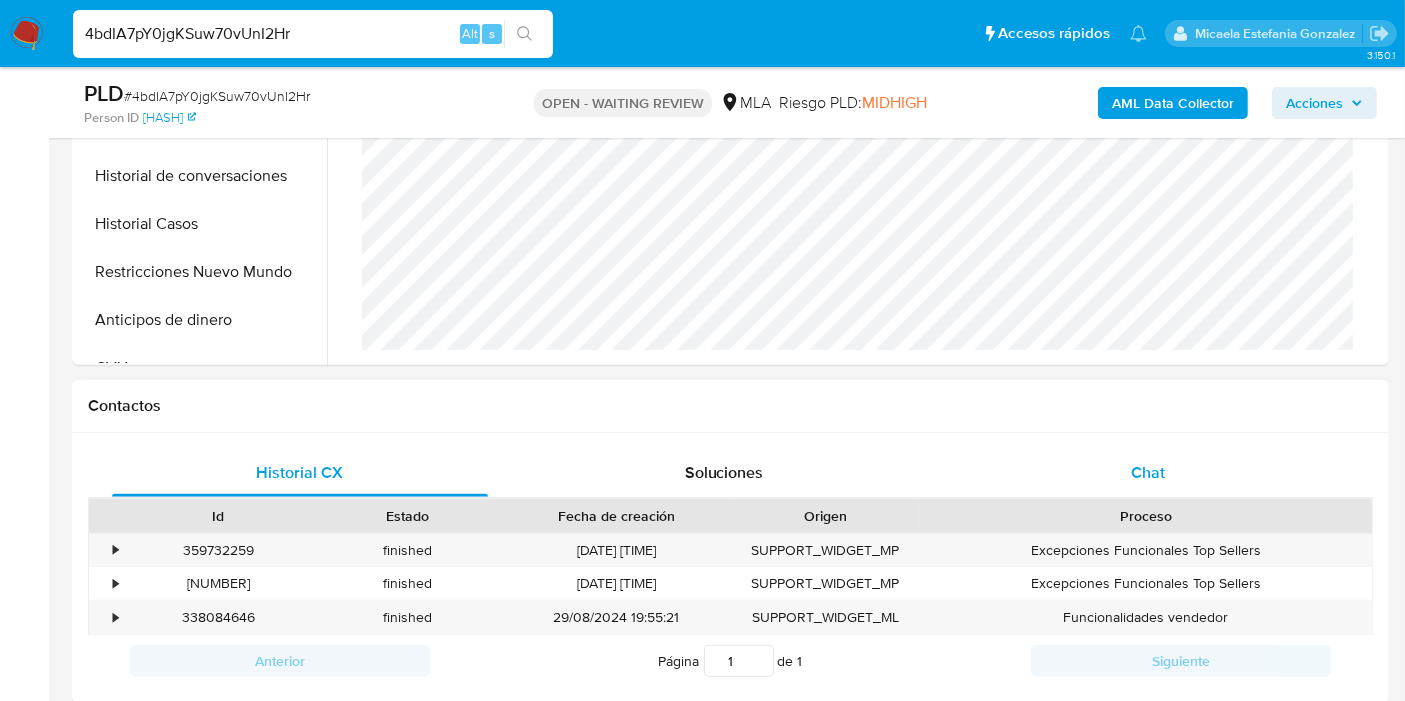 click on "Chat" at bounding box center (1148, 473) 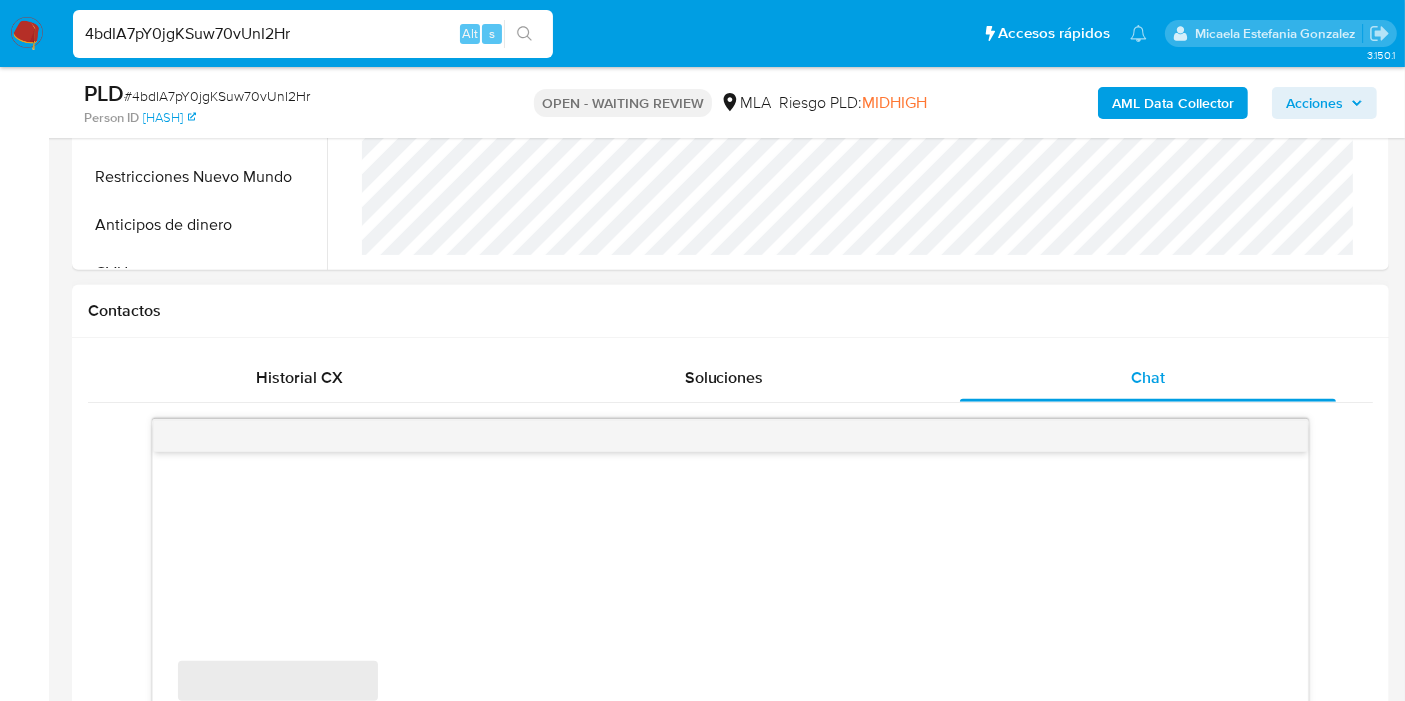 scroll, scrollTop: 888, scrollLeft: 0, axis: vertical 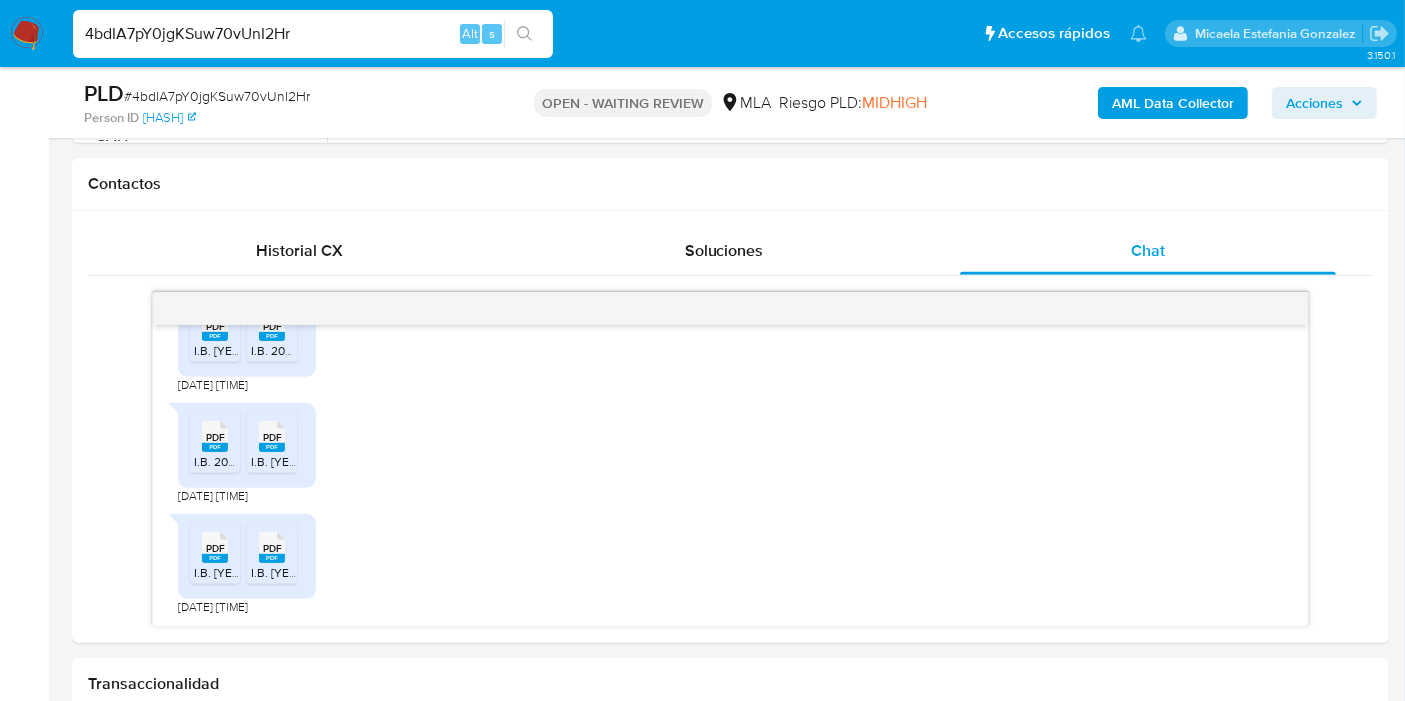 click on "[HASH]" at bounding box center [217, 96] 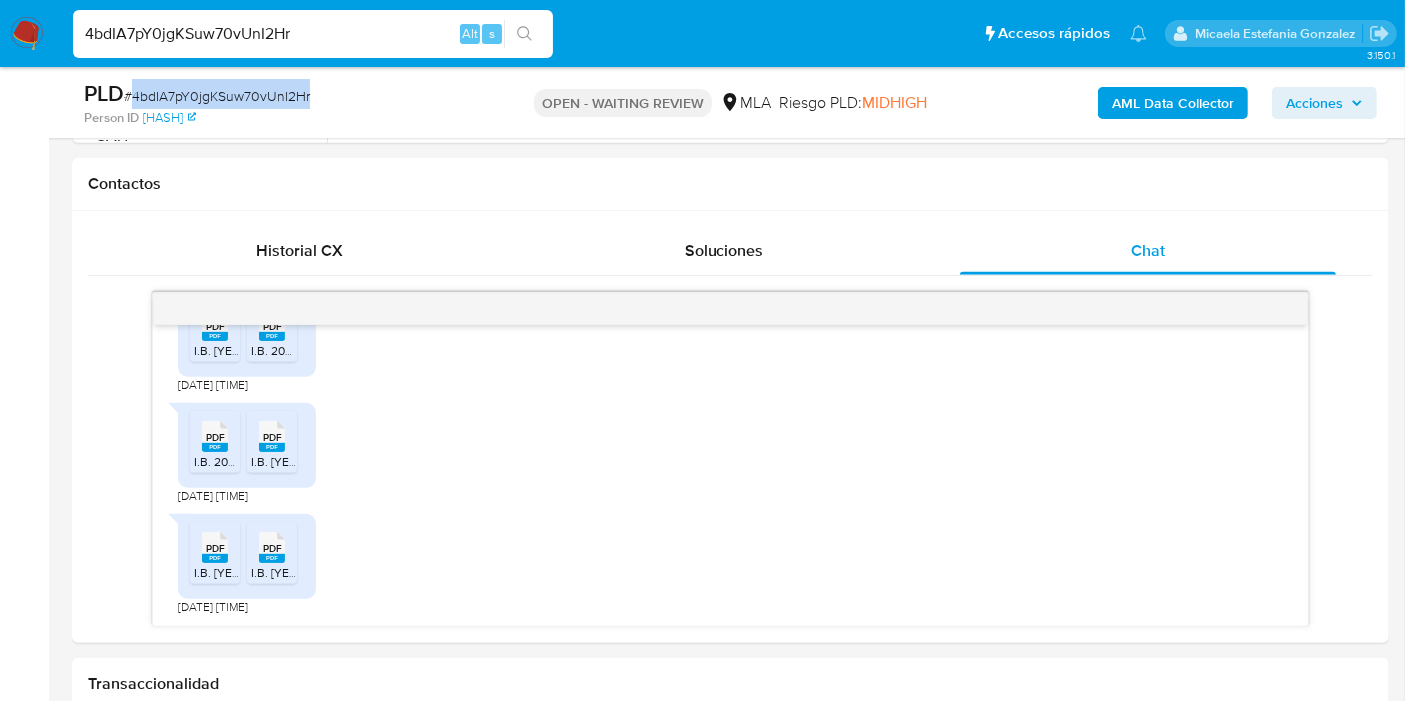 click on "[HASH]" at bounding box center (217, 96) 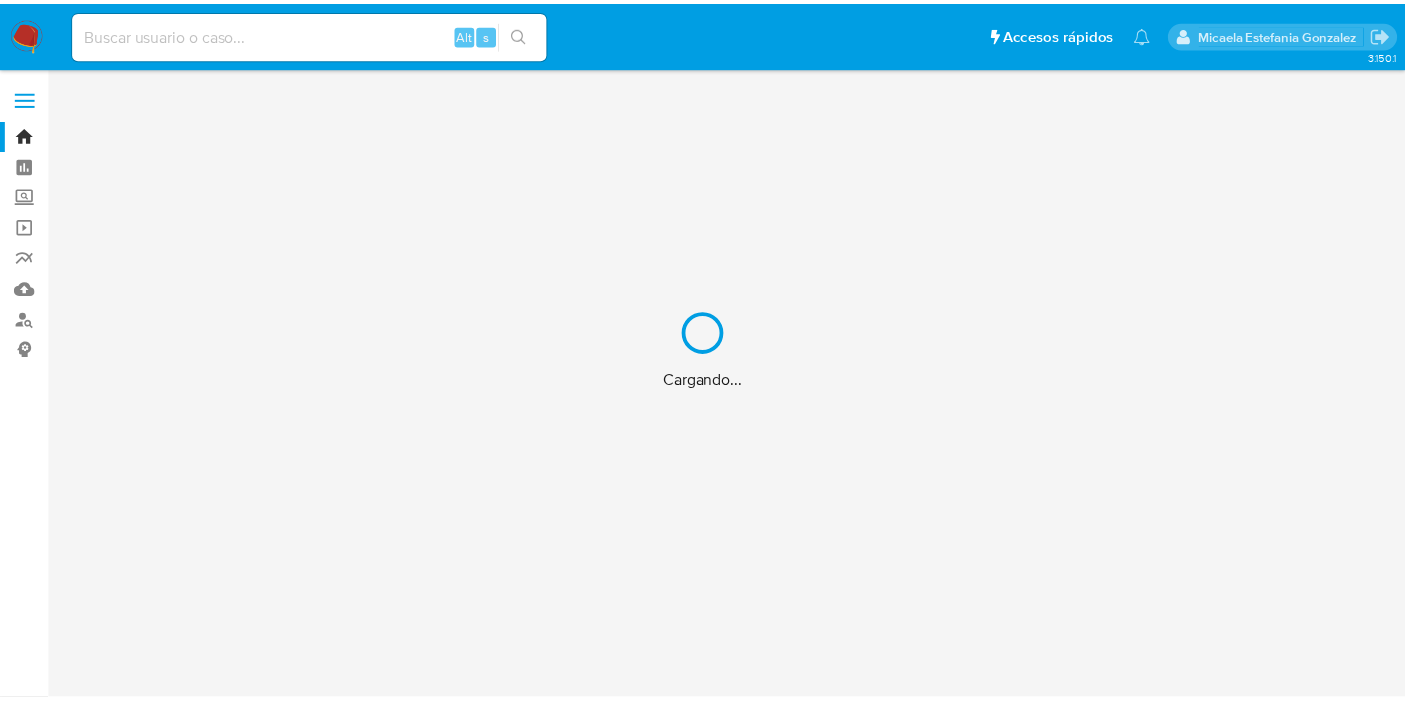 scroll, scrollTop: 0, scrollLeft: 0, axis: both 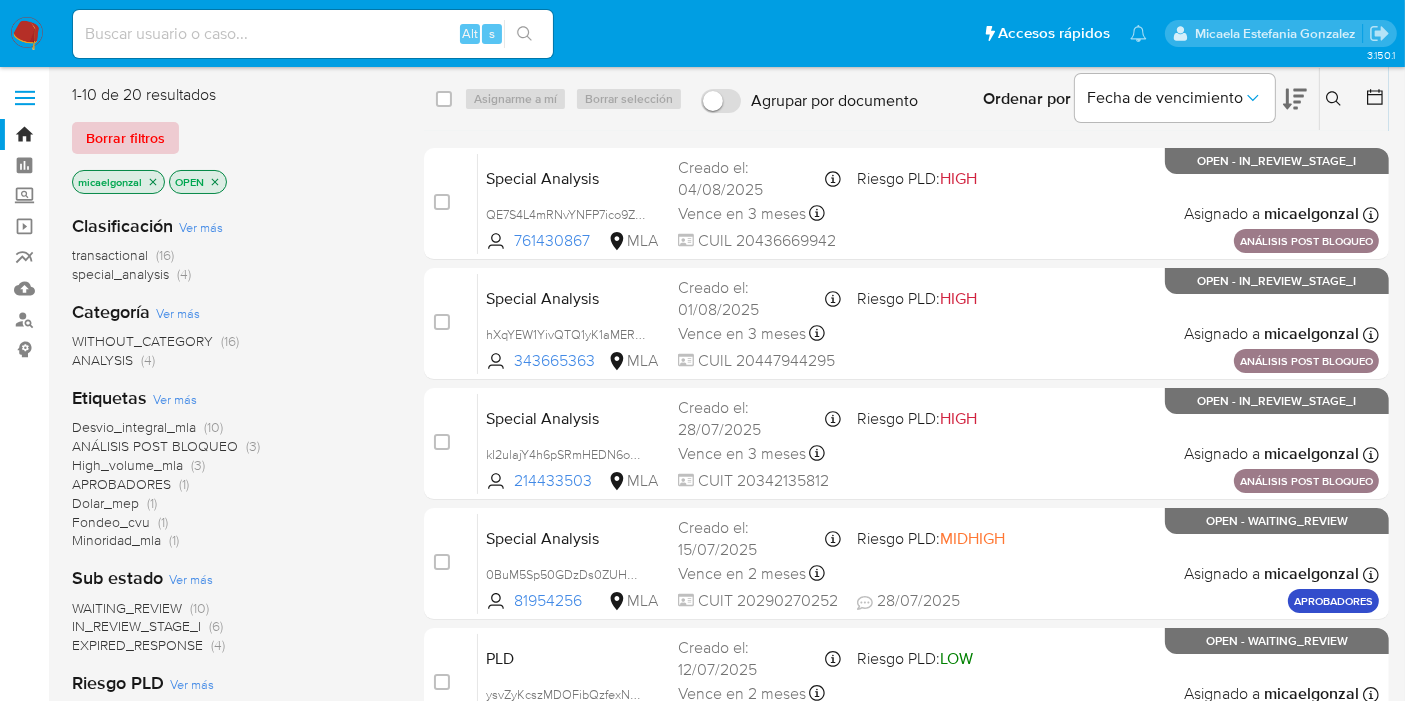 click on "Borrar filtros" at bounding box center [125, 138] 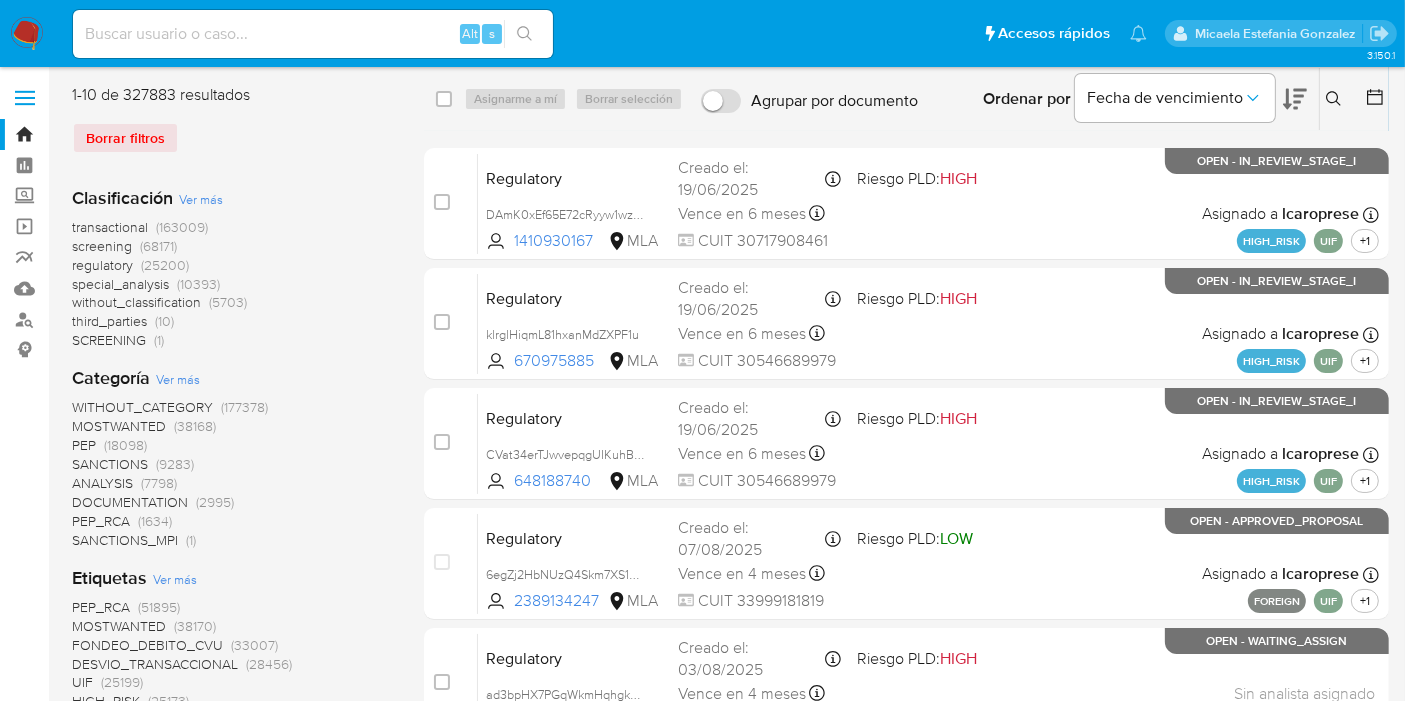 click at bounding box center (1336, 99) 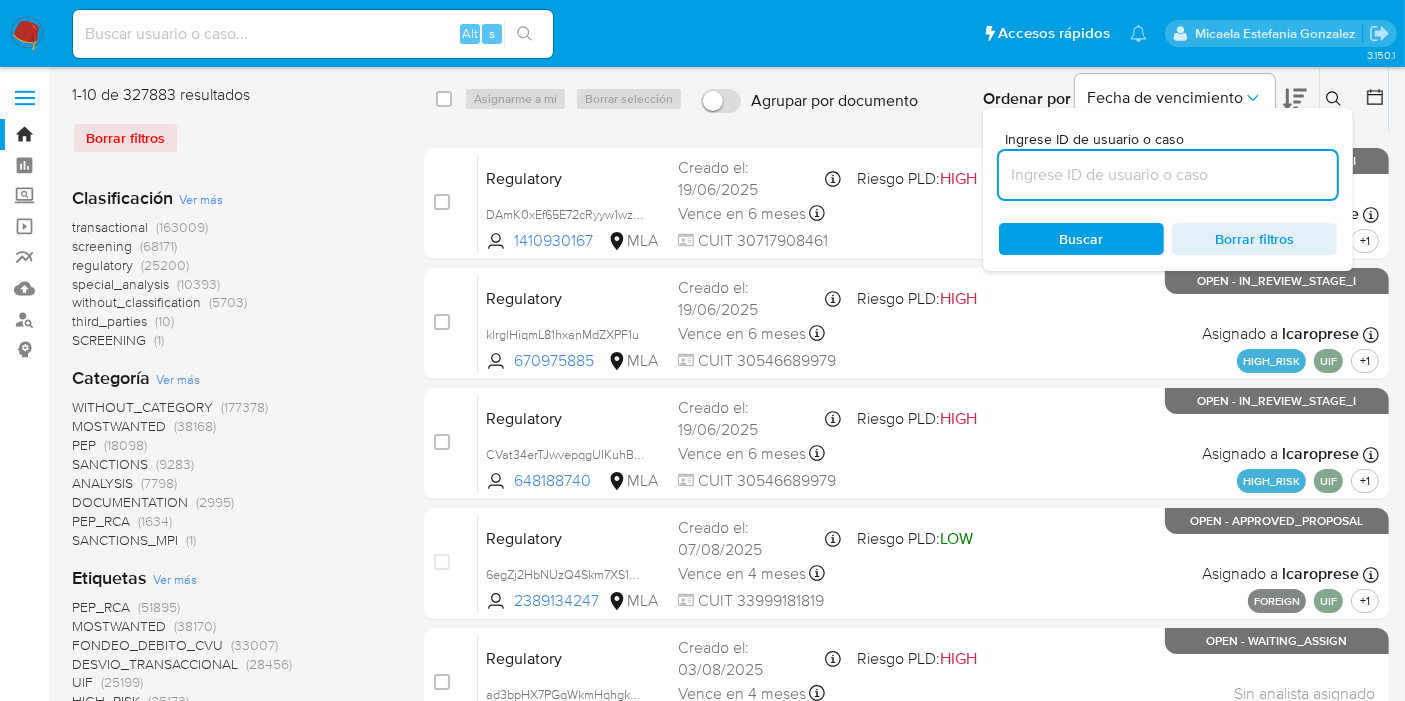 click at bounding box center [1168, 175] 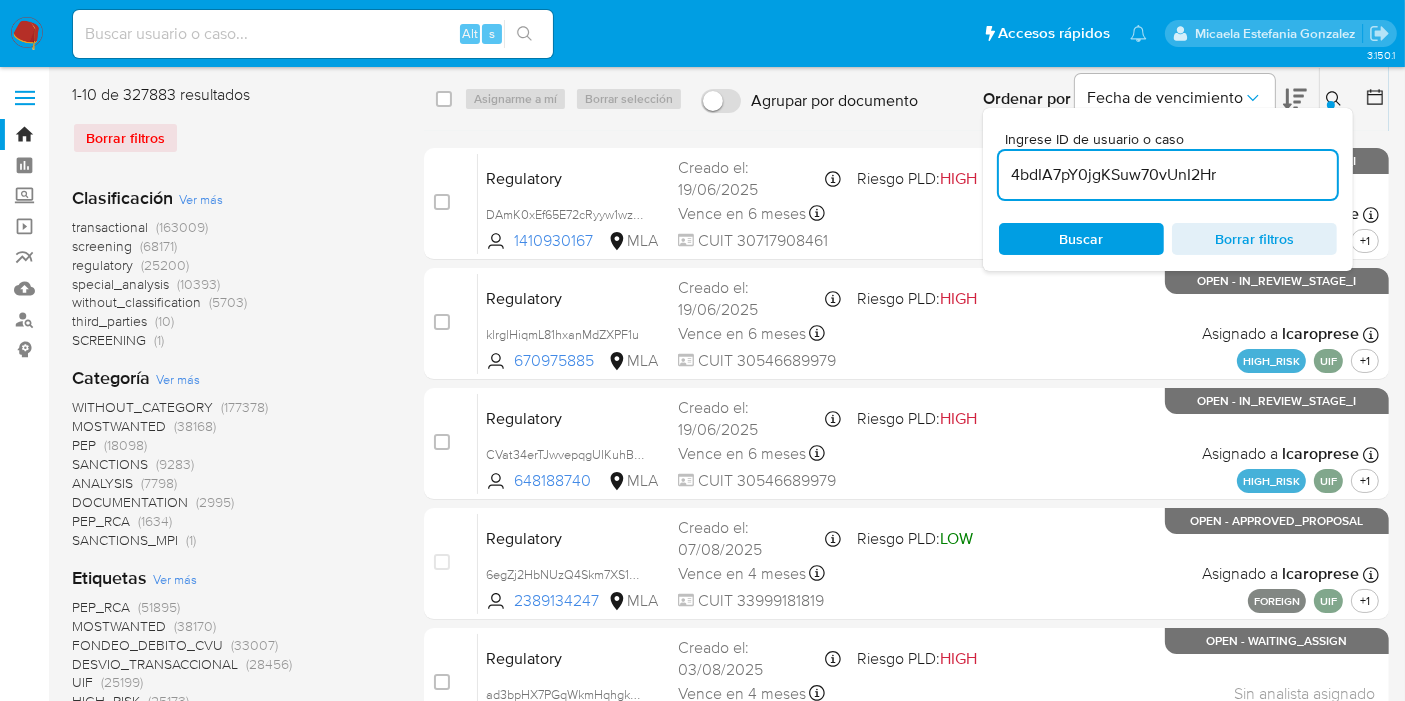 type on "4bdIA7pY0jgKSuw70vUnI2Hr" 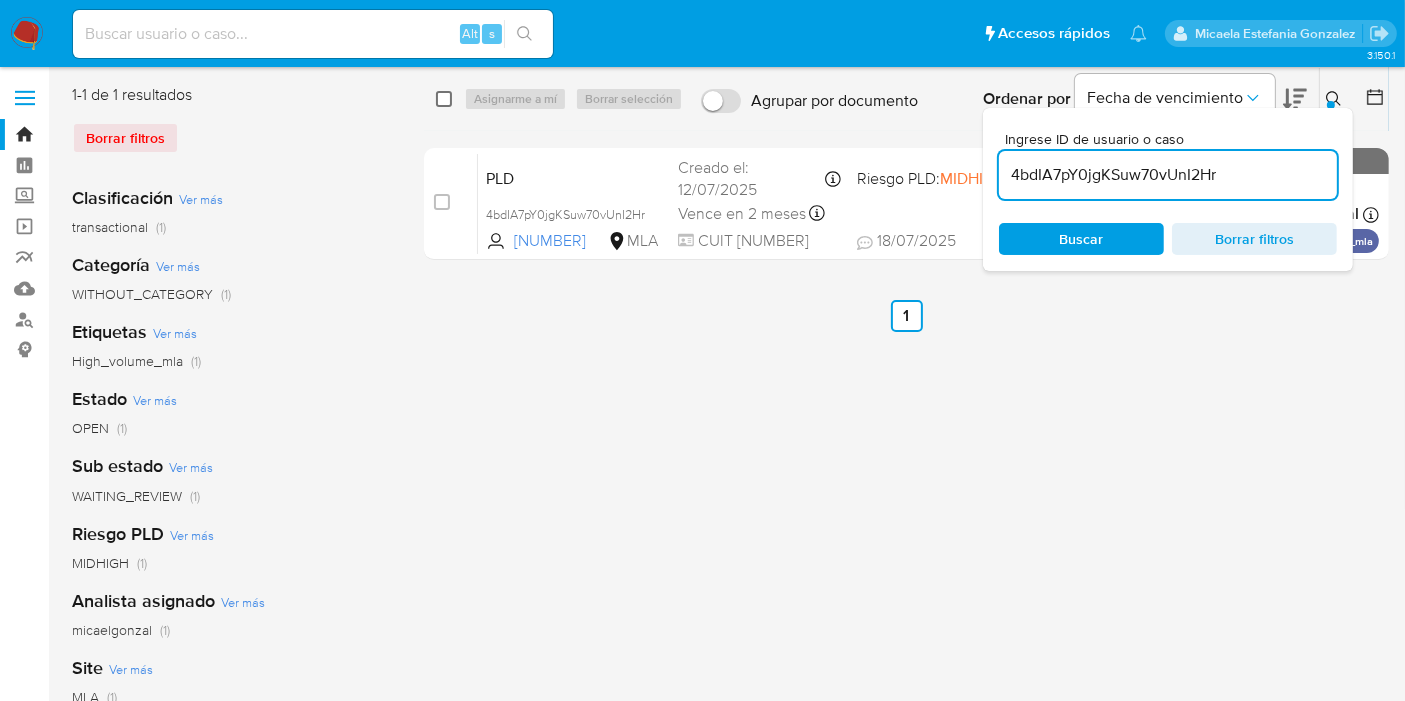 drag, startPoint x: 434, startPoint y: 107, endPoint x: 444, endPoint y: 104, distance: 10.440307 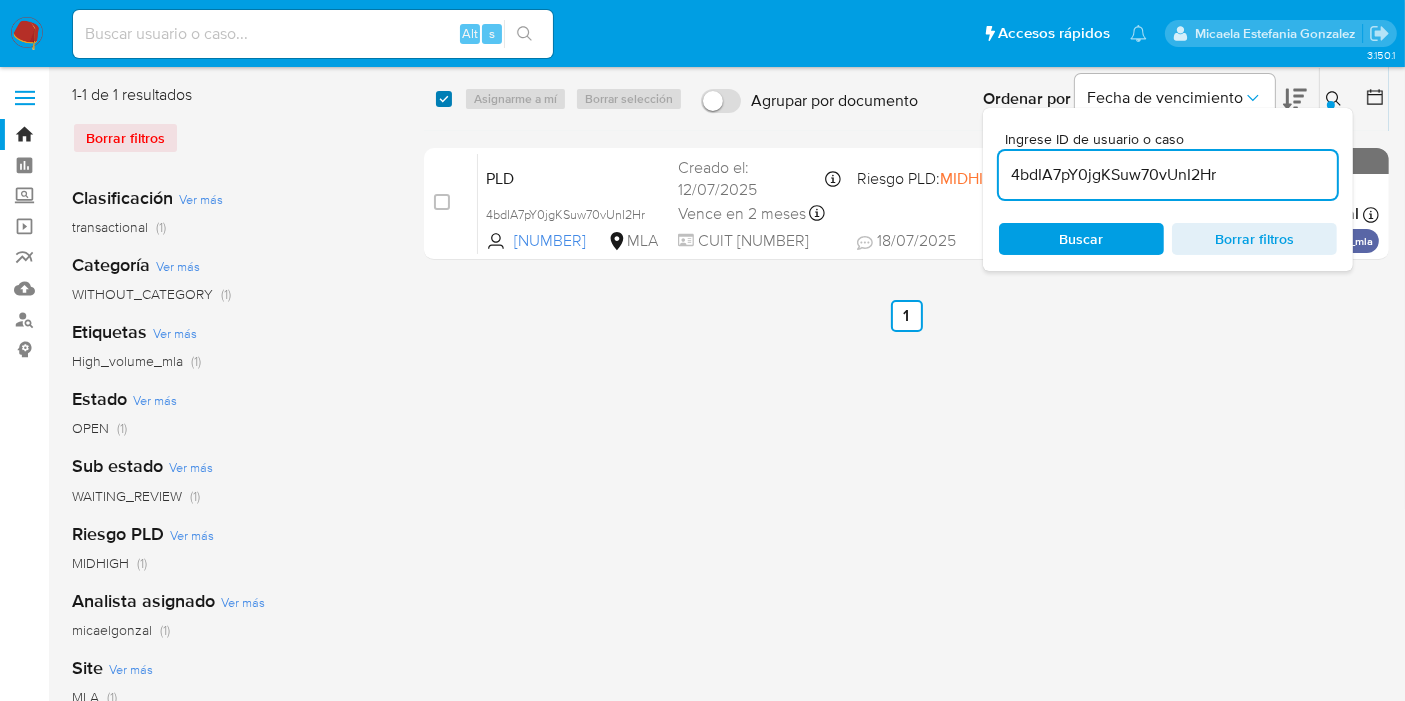 checkbox on "true" 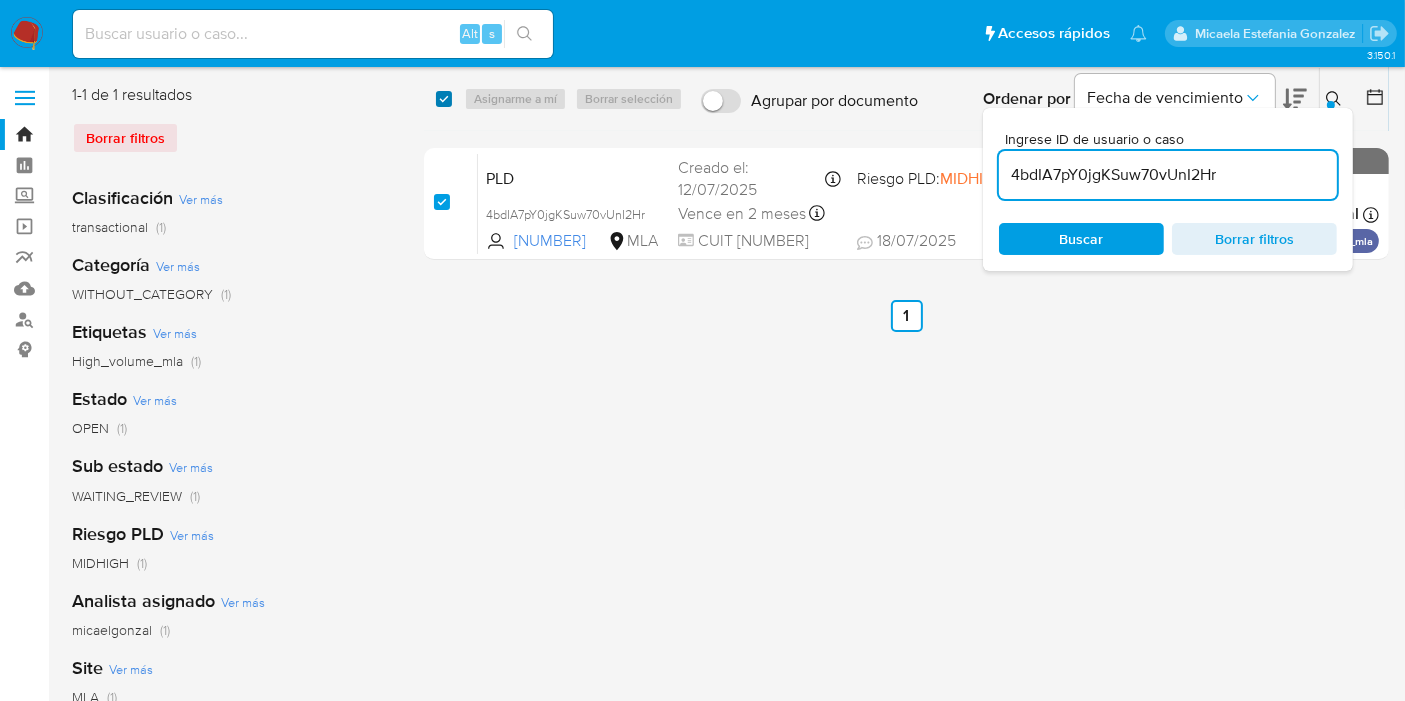 checkbox on "true" 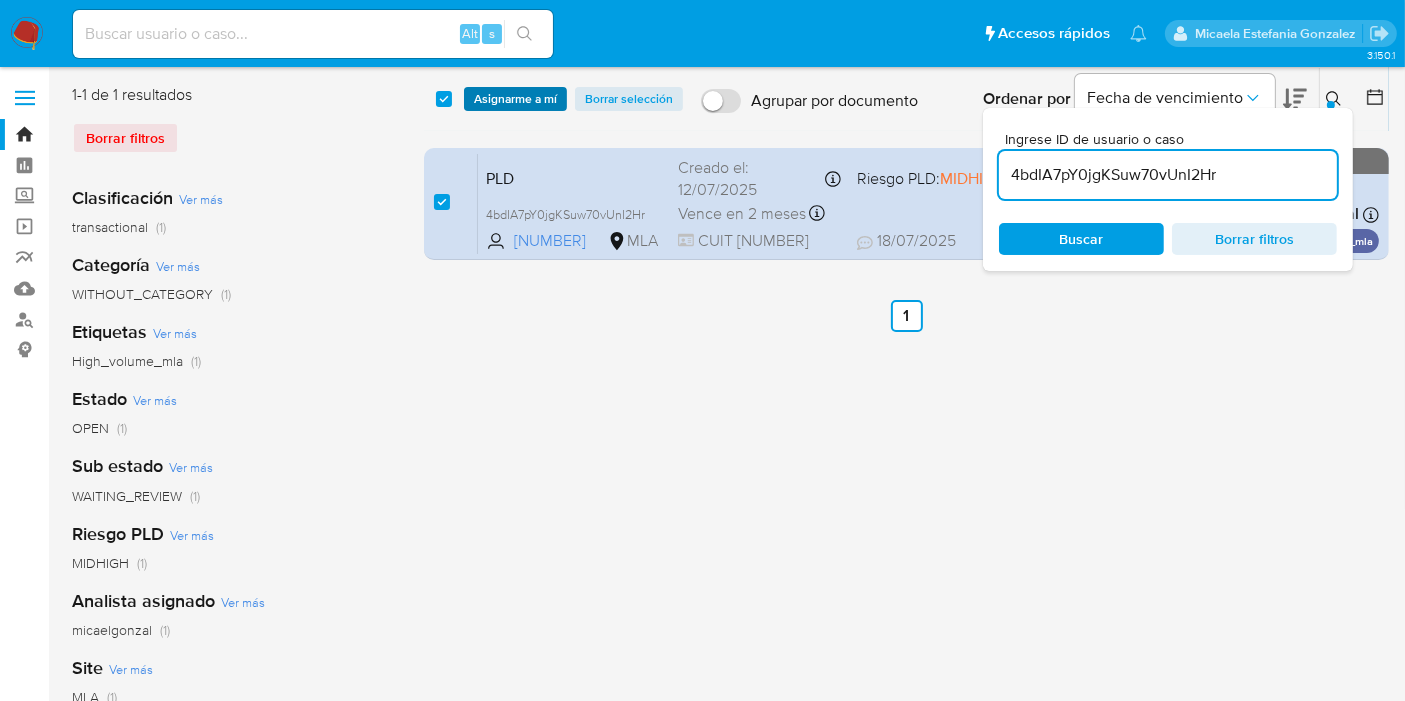 click on "Asignarme a mí" at bounding box center [515, 99] 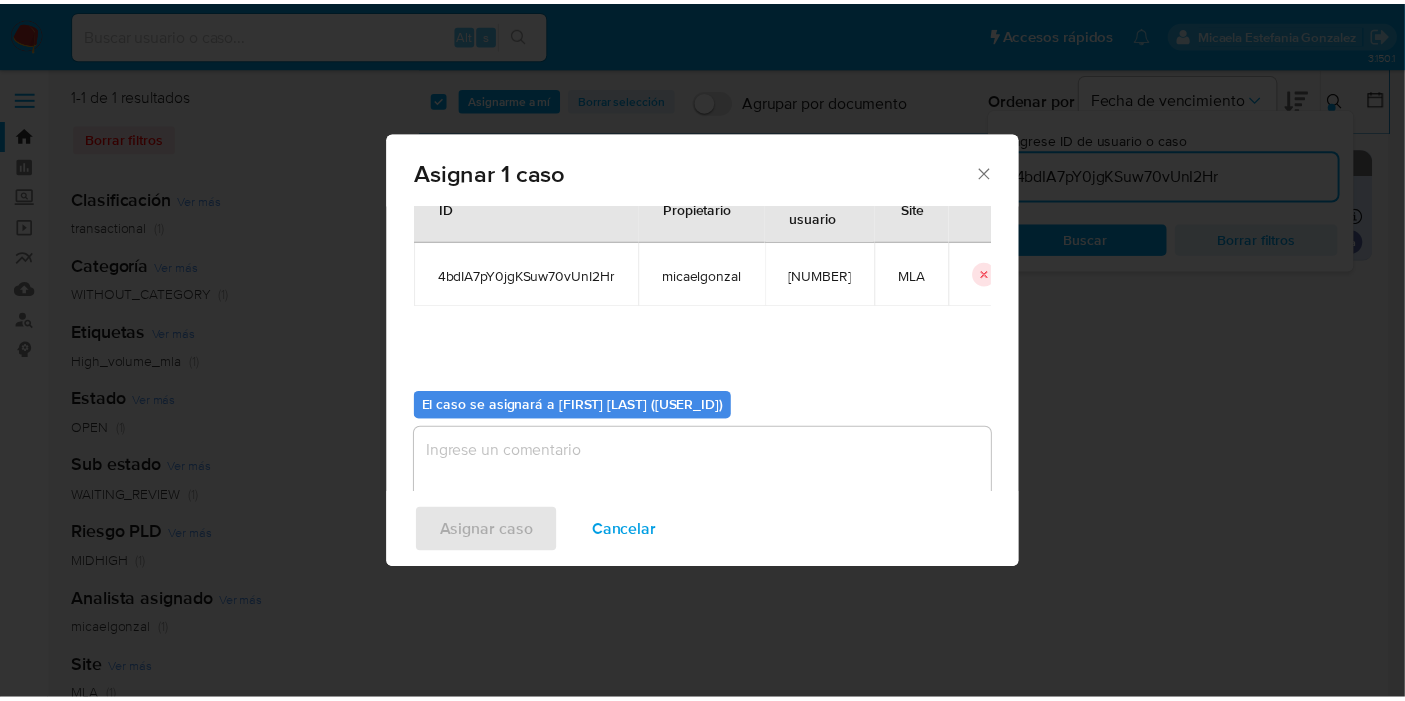 scroll, scrollTop: 102, scrollLeft: 0, axis: vertical 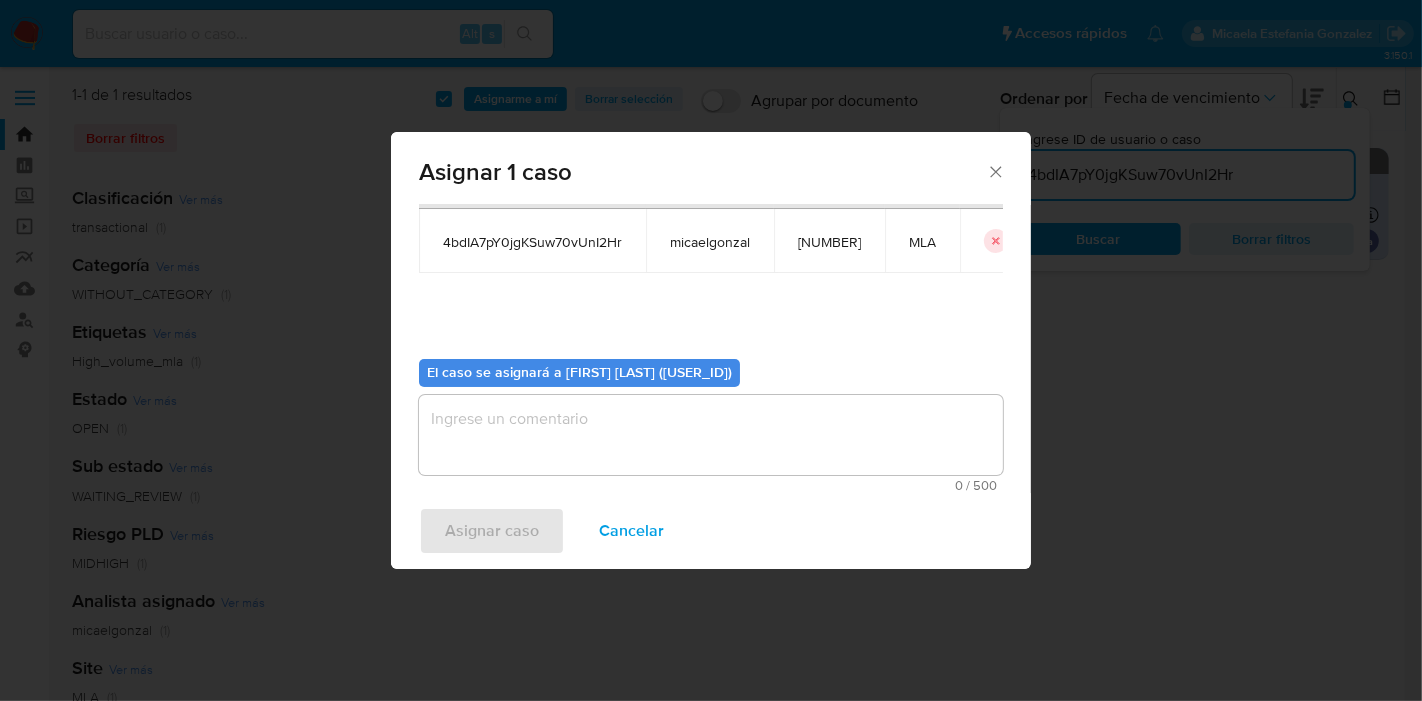 click on "El caso se asignará a
[FIRST] [LAST] ([USER_ID])" at bounding box center (579, 373) 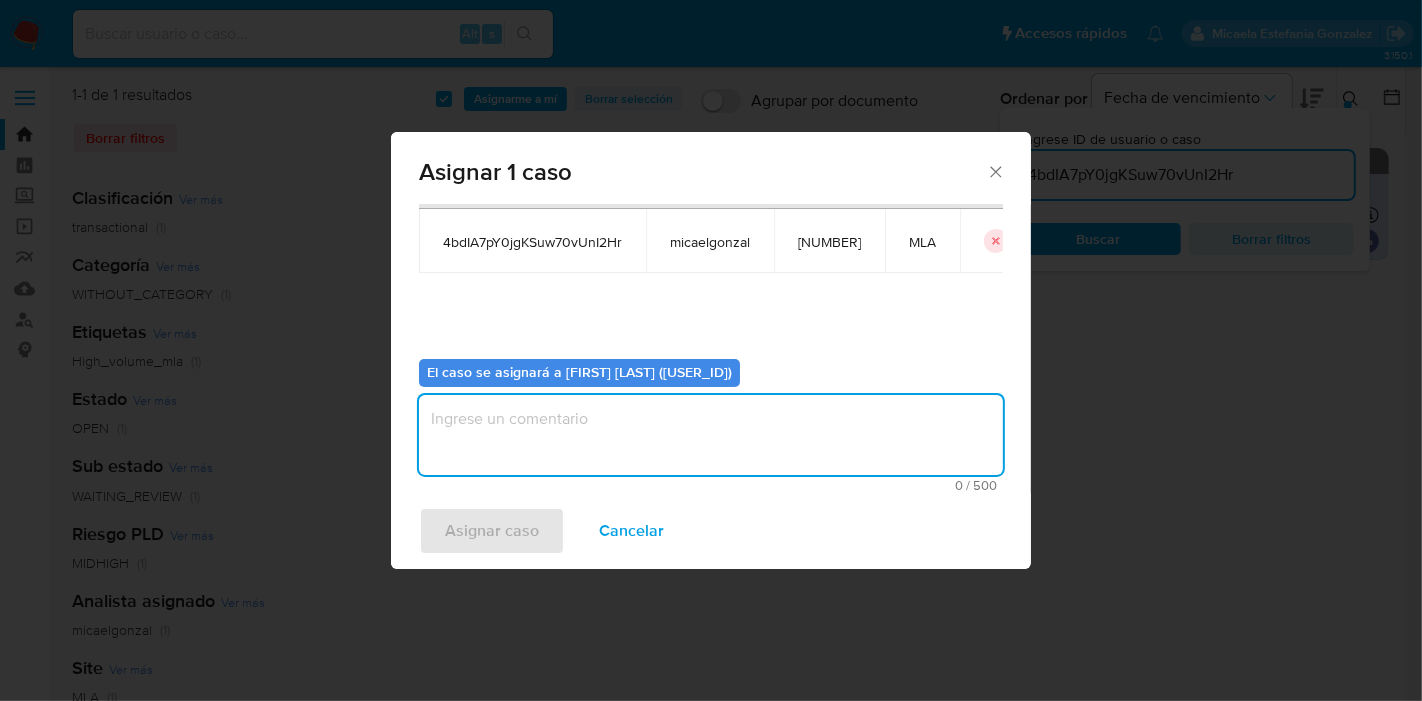 click at bounding box center (711, 435) 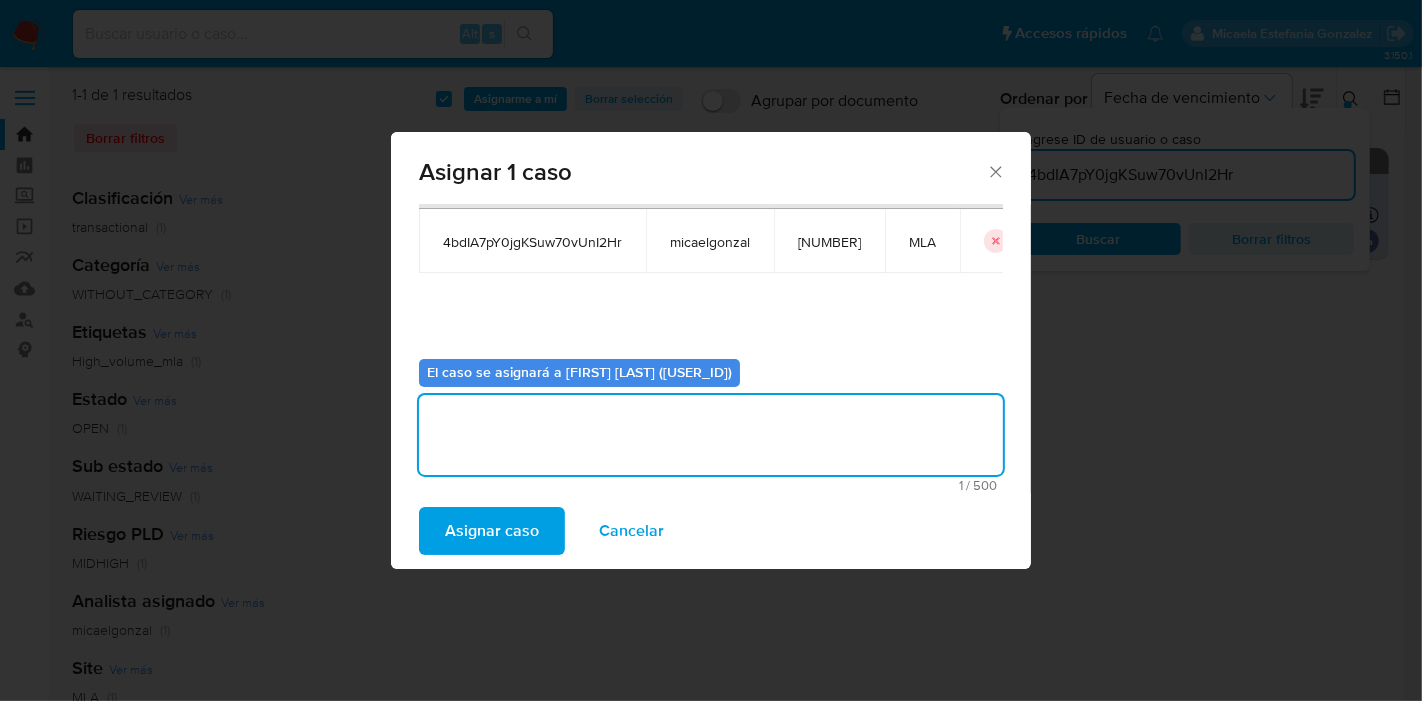 click on "Asignar caso" at bounding box center (492, 531) 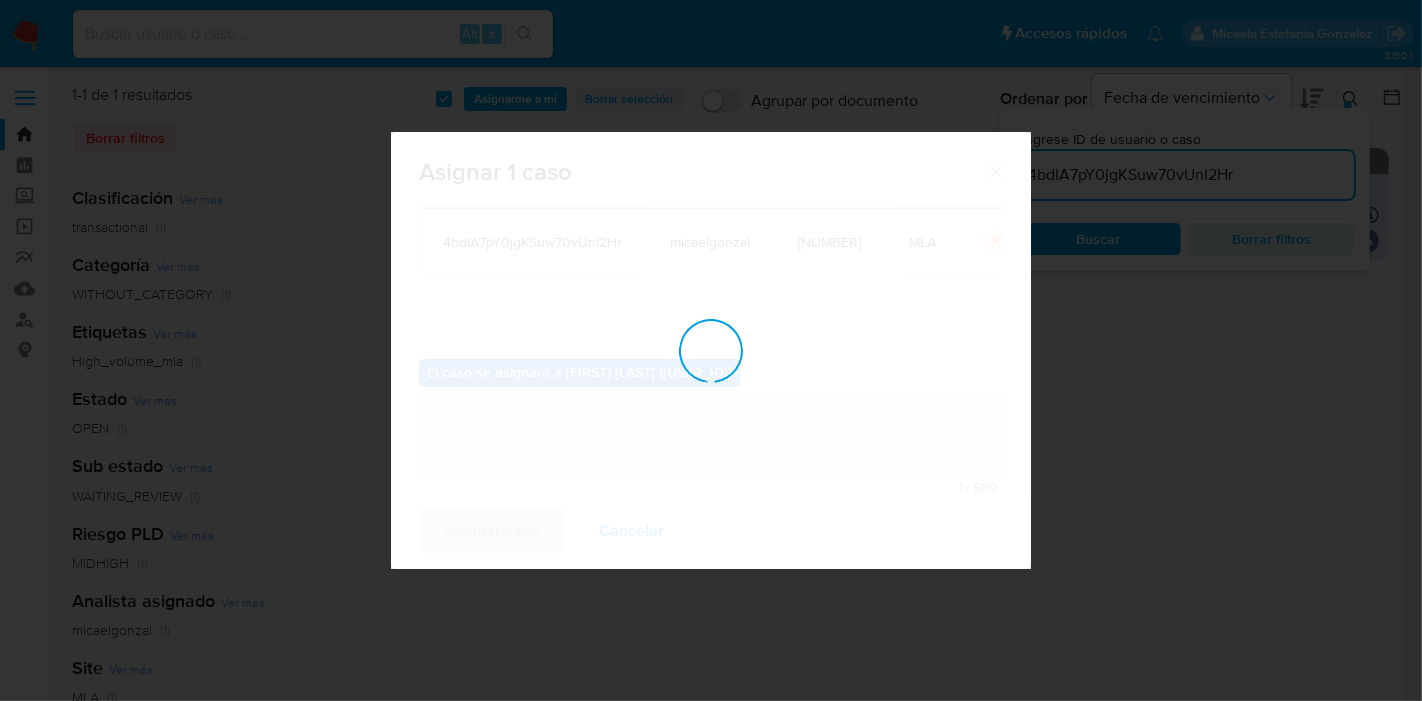 type 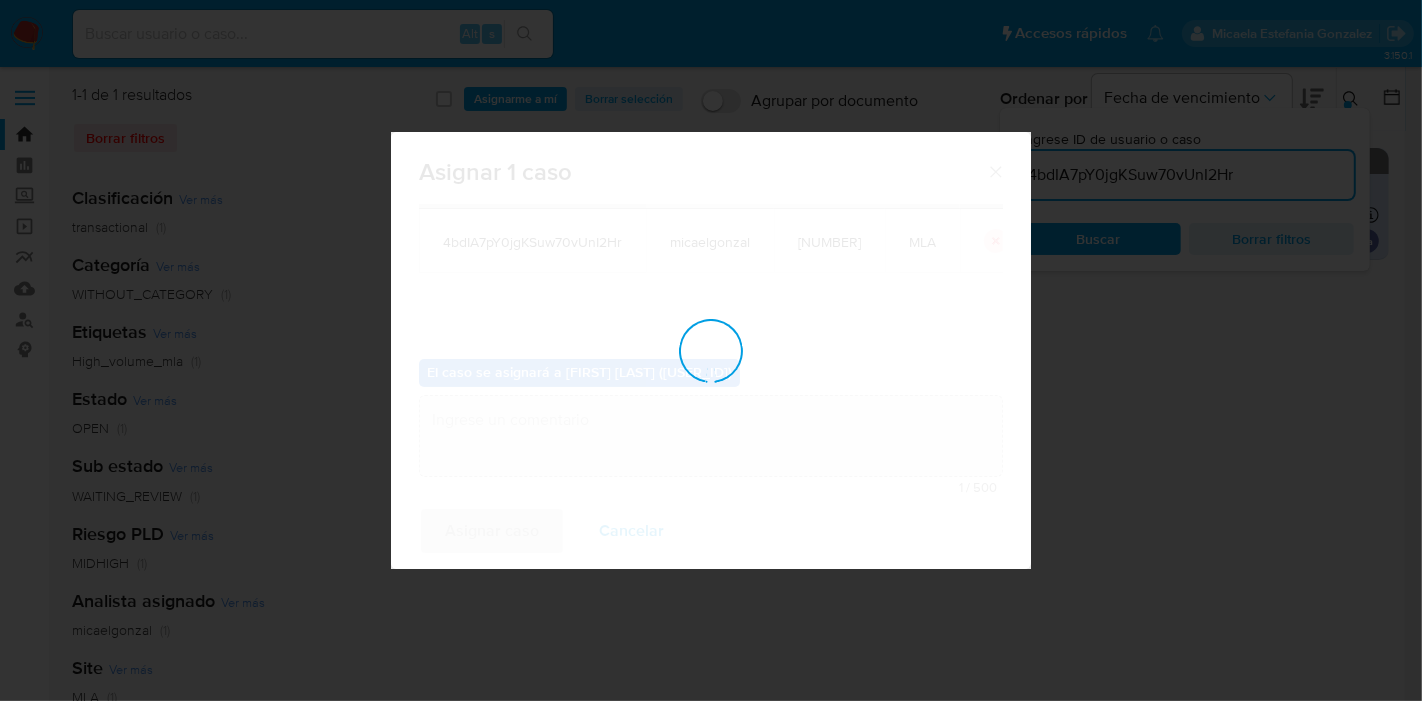 checkbox on "false" 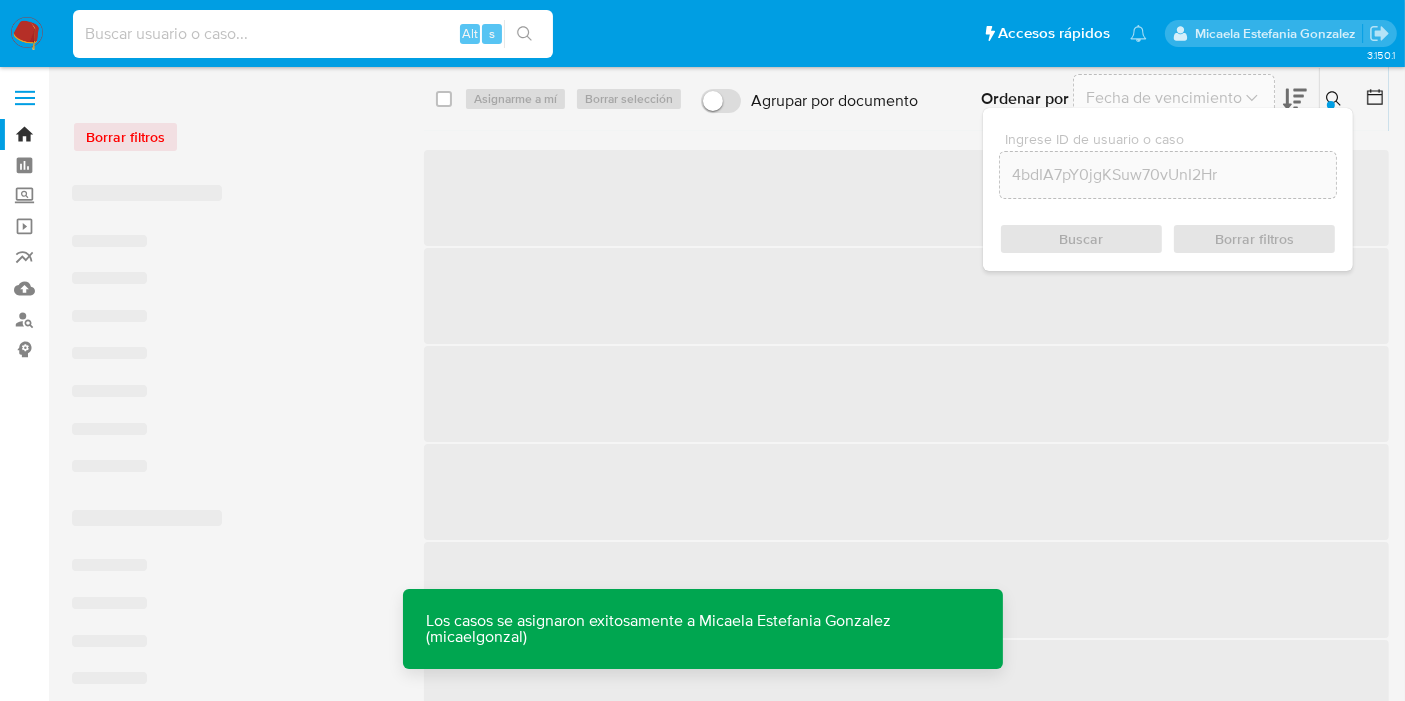 click at bounding box center [313, 34] 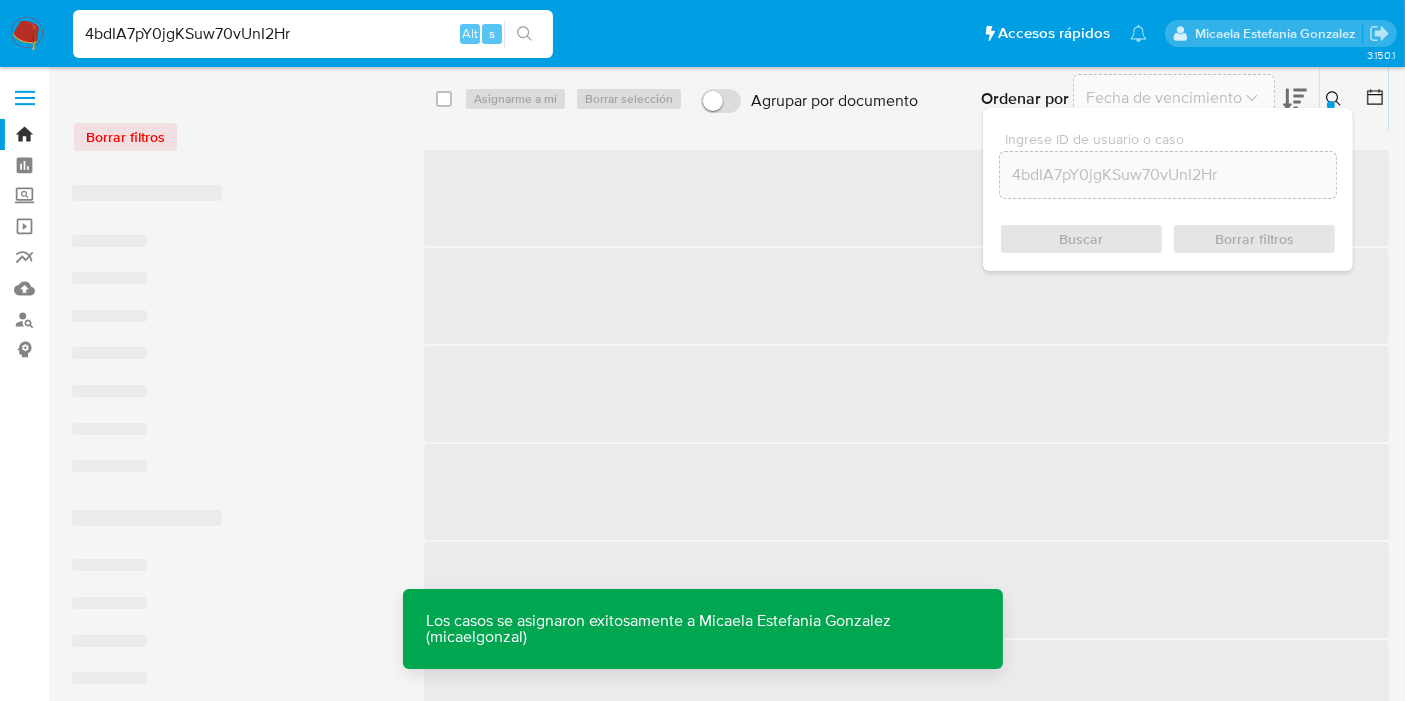 type on "4bdIA7pY0jgKSuw70vUnI2Hr" 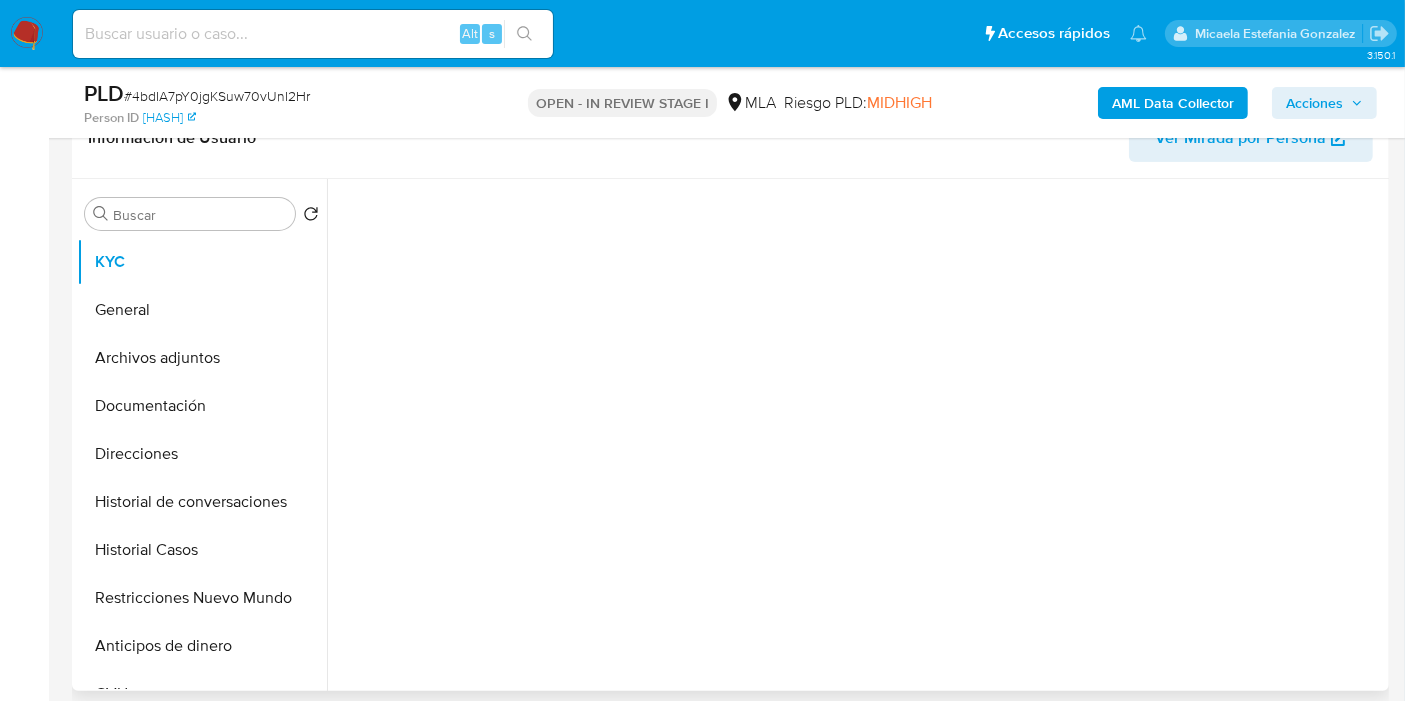 scroll, scrollTop: 666, scrollLeft: 0, axis: vertical 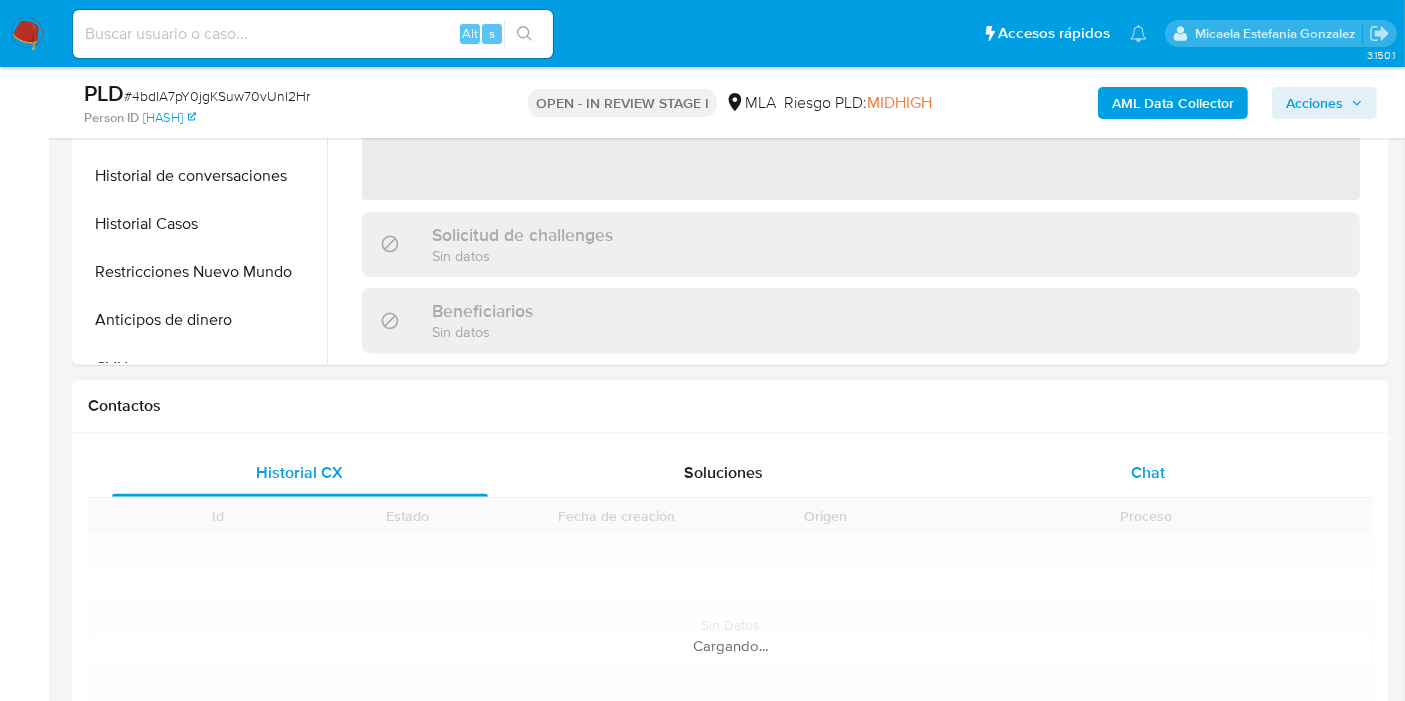 click on "Historial CX Soluciones Chat Id Estado Fecha de creación Origen Proceso                                                             Anterior Página   1   de   1 Siguiente Sin Datos Cargando... Nuevo Contacto" at bounding box center [730, 626] 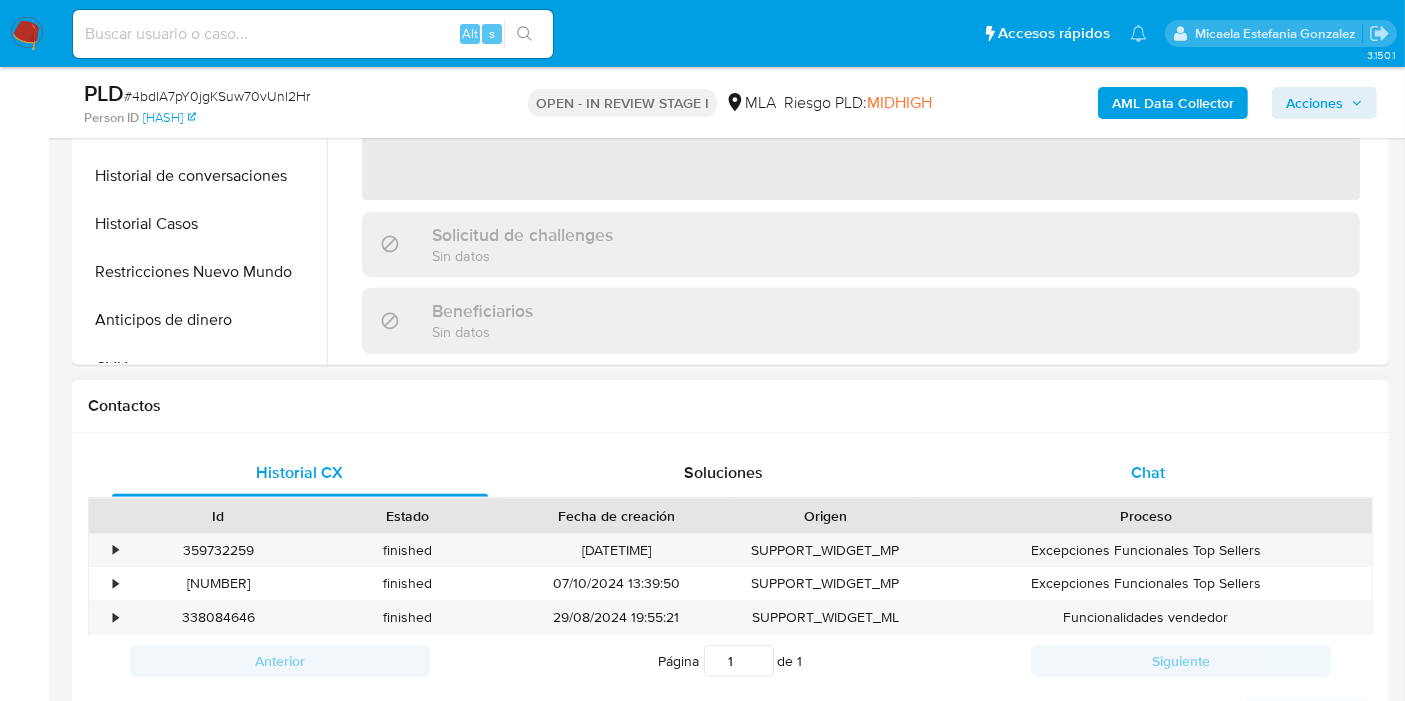 click on "Chat" at bounding box center [1148, 473] 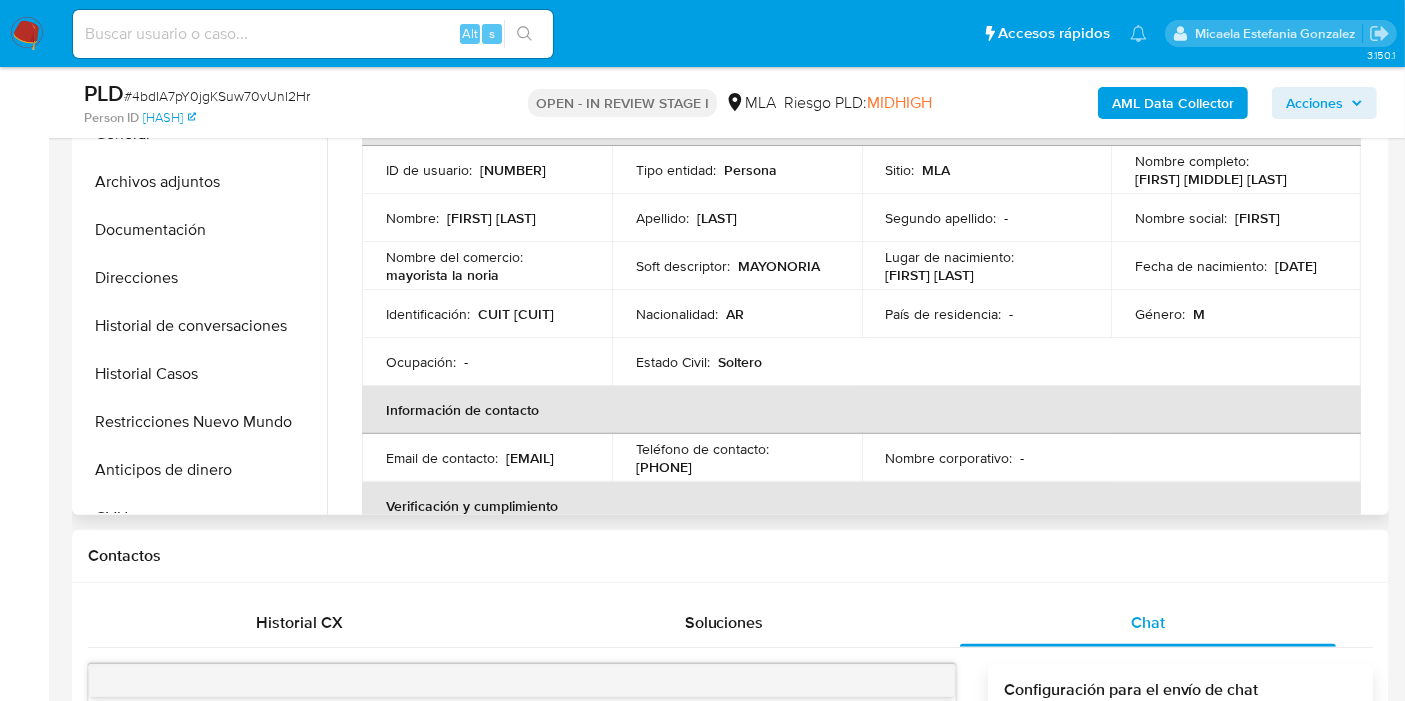 scroll, scrollTop: 444, scrollLeft: 0, axis: vertical 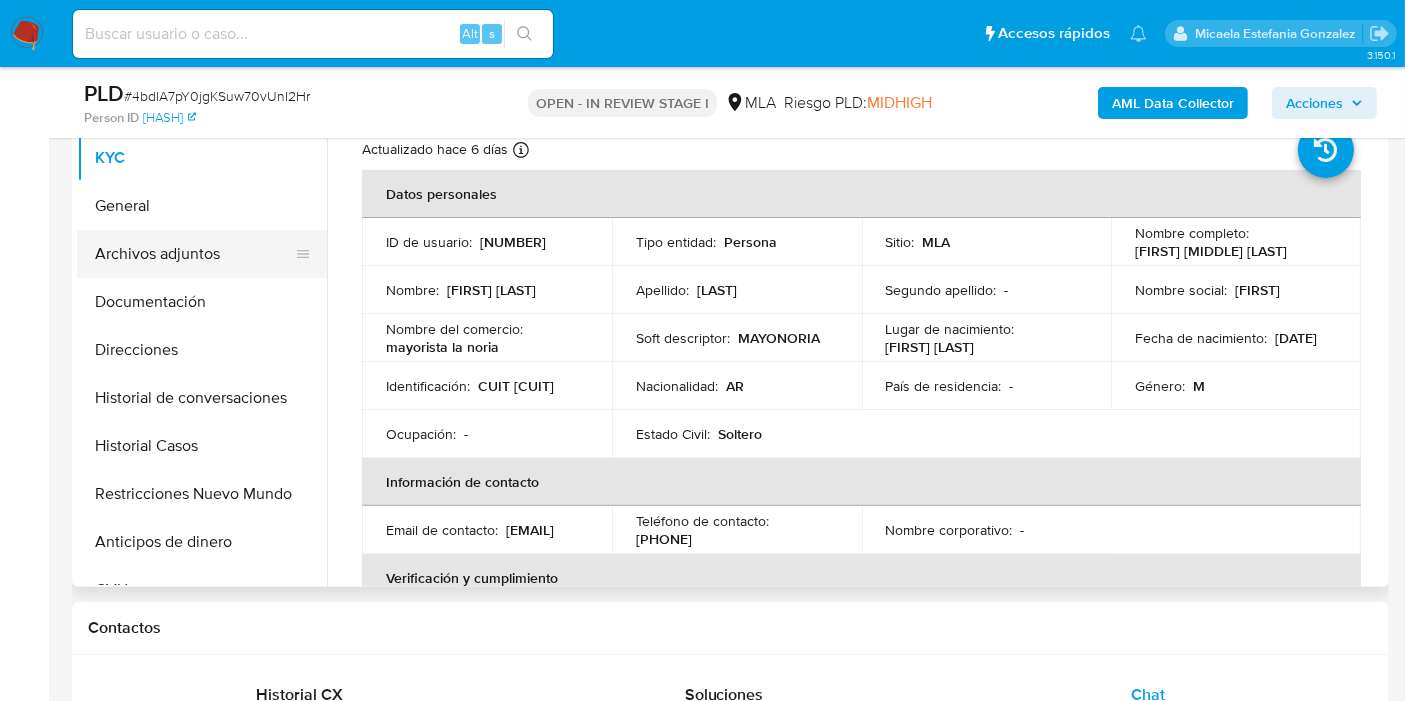 click on "Archivos adjuntos" at bounding box center [194, 254] 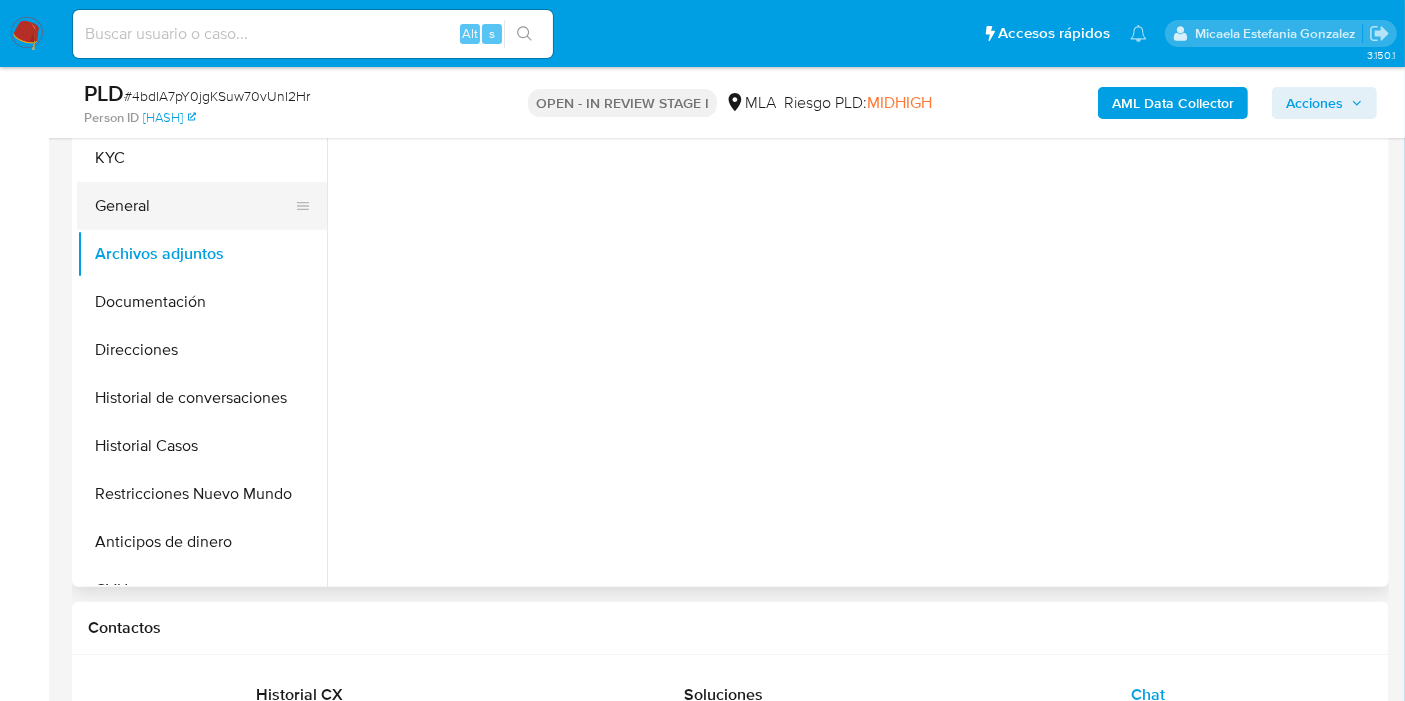 scroll, scrollTop: 1517, scrollLeft: 0, axis: vertical 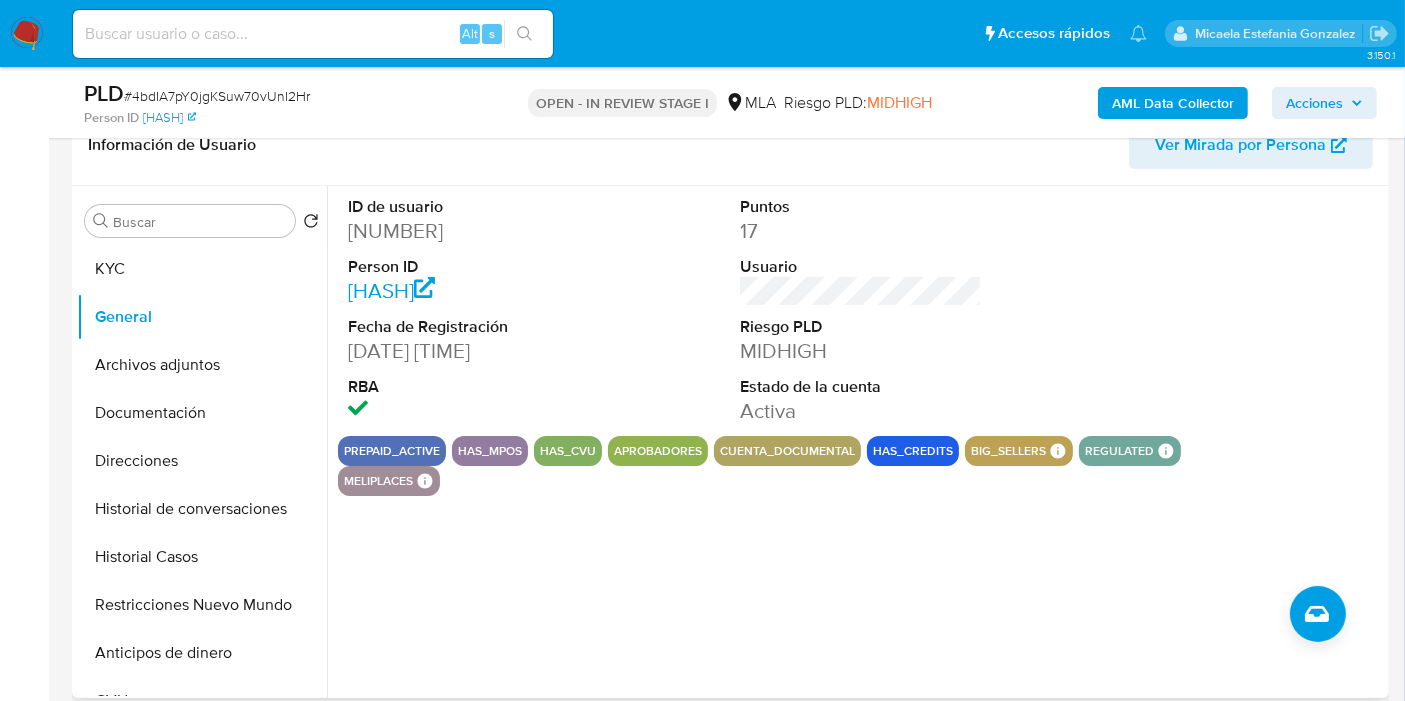 click on "740949954" at bounding box center (469, 231) 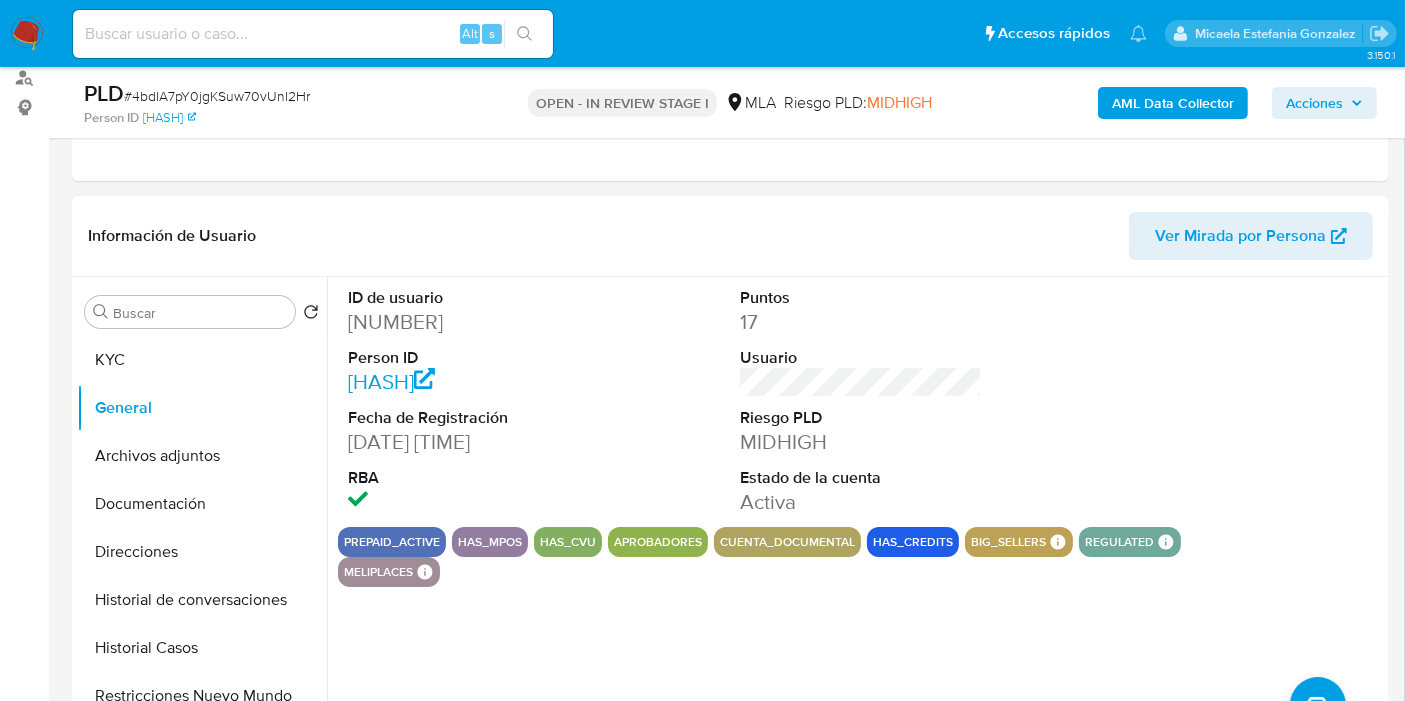 scroll, scrollTop: 222, scrollLeft: 0, axis: vertical 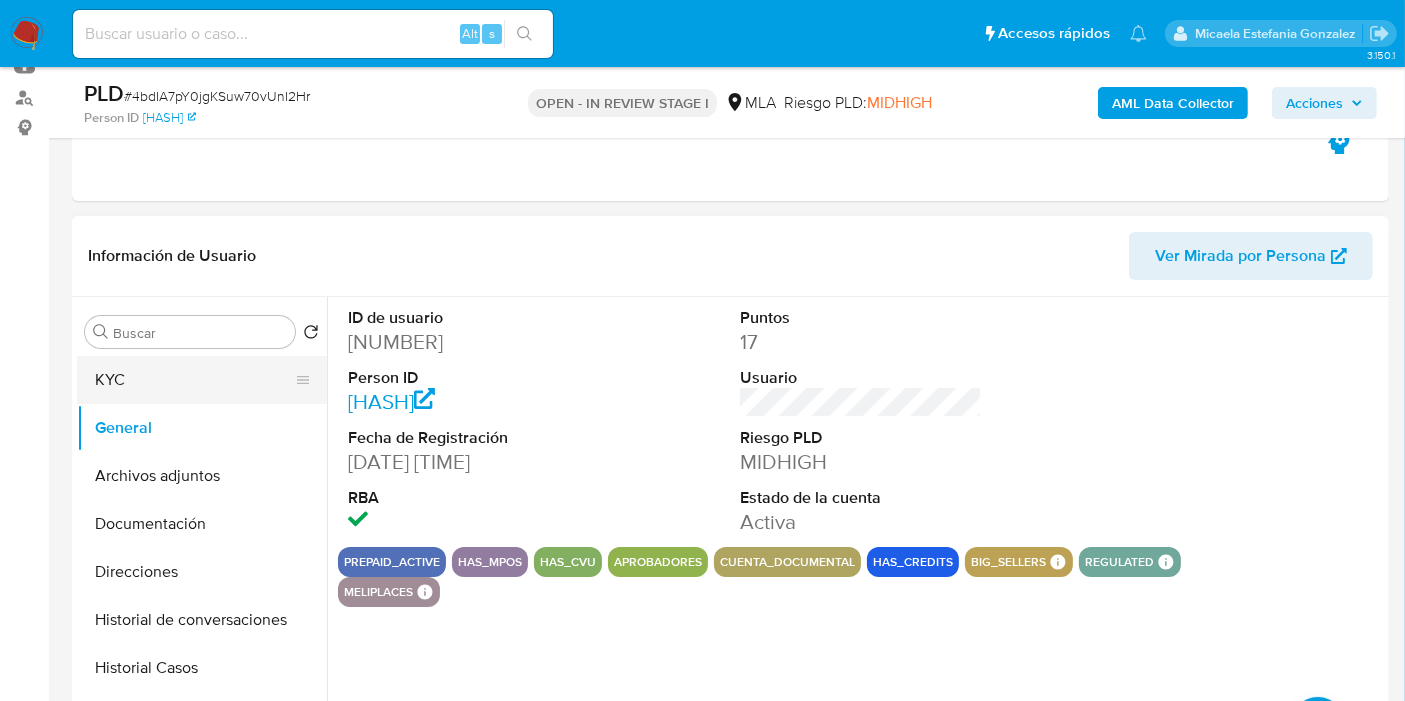 click on "KYC" at bounding box center (194, 380) 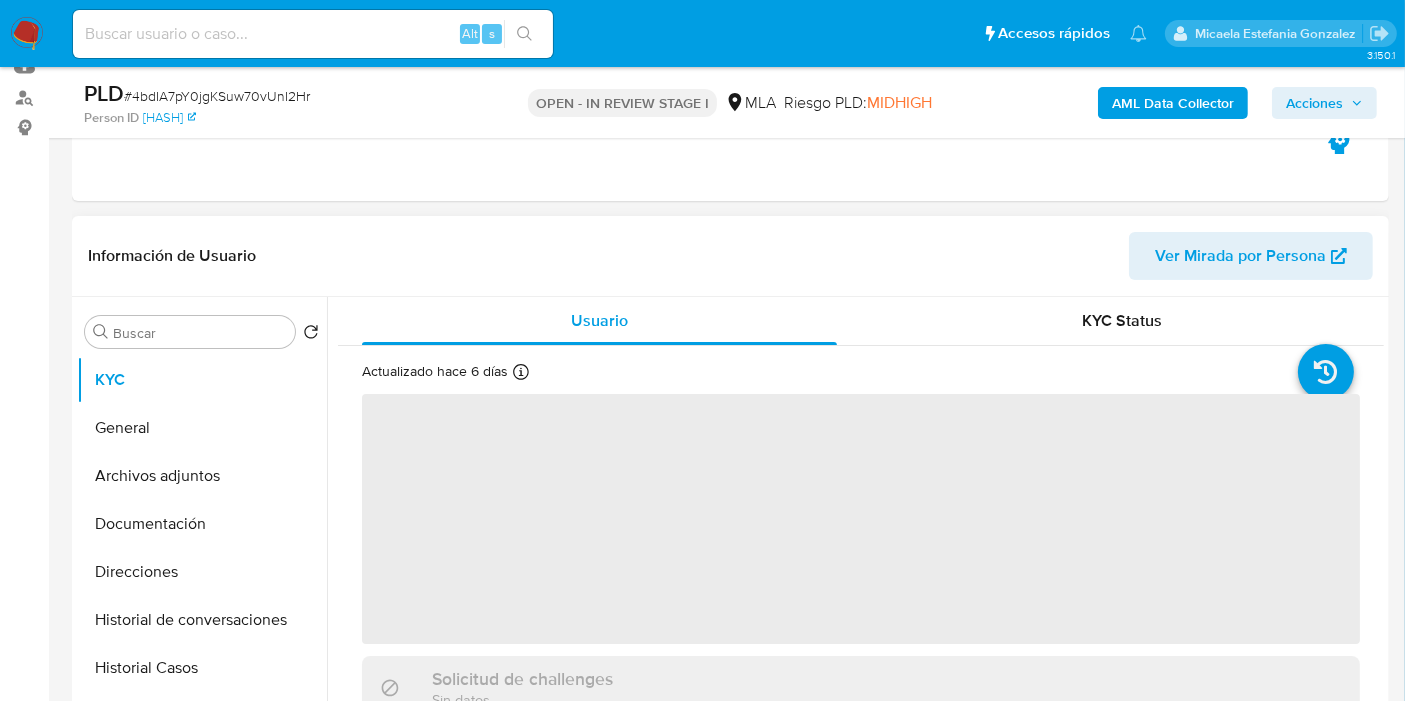 scroll, scrollTop: 333, scrollLeft: 0, axis: vertical 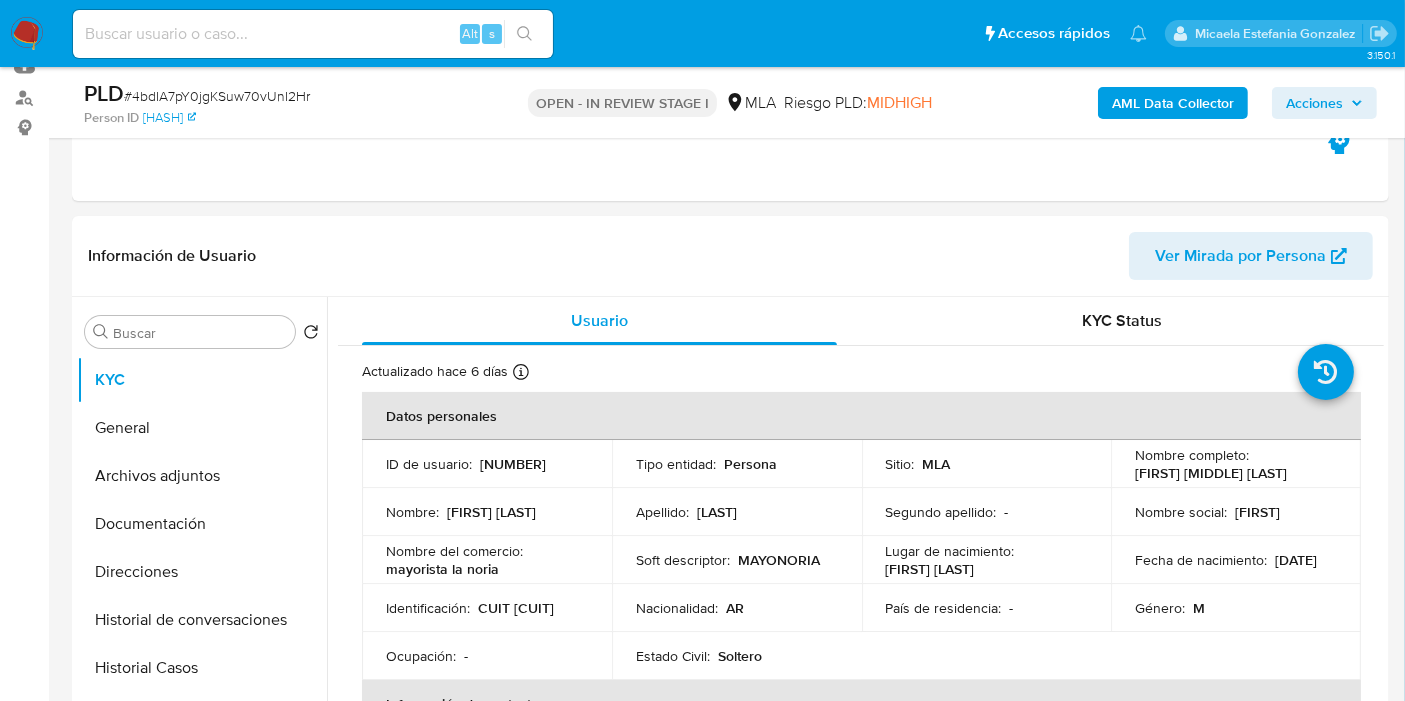 click on "Nombre completo :    Jonathan Maximiliano Belsito" at bounding box center (1236, 464) 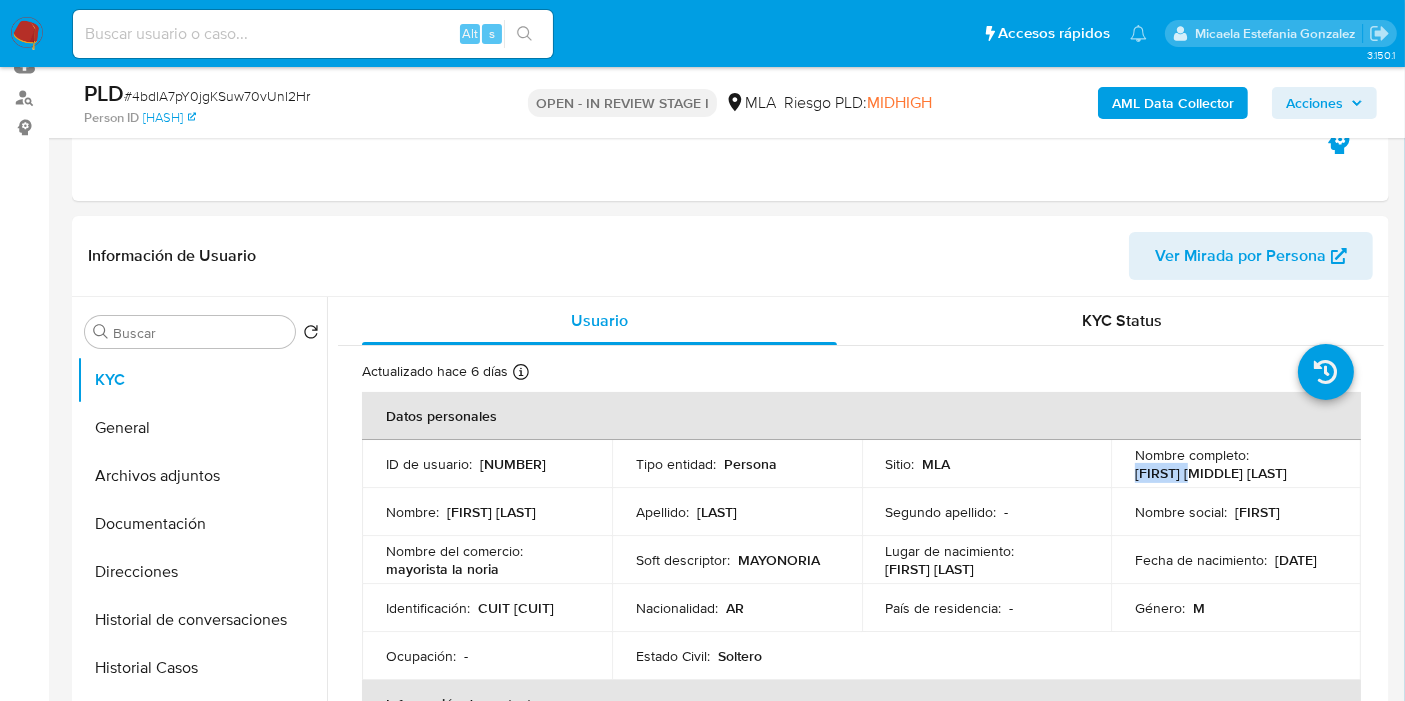 click on "Jonathan Maximiliano Belsito" at bounding box center (1211, 473) 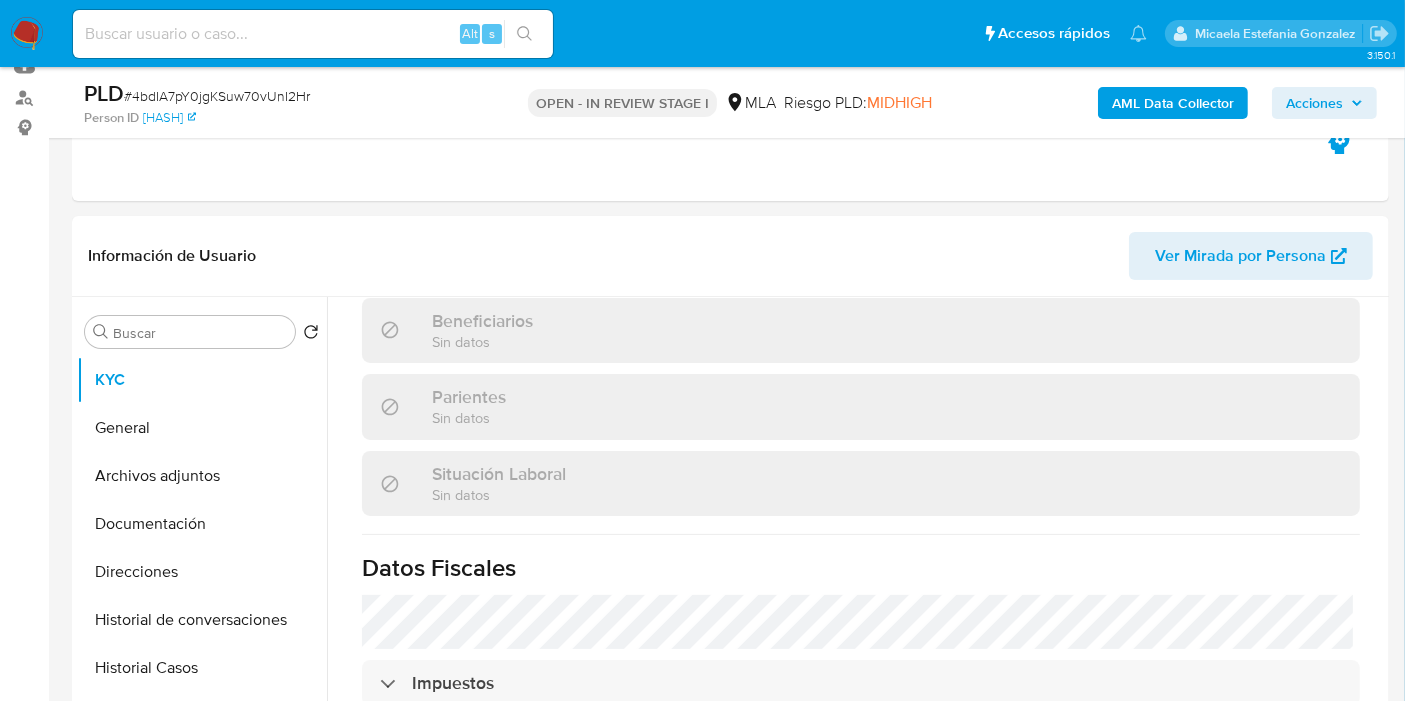 scroll, scrollTop: 1083, scrollLeft: 0, axis: vertical 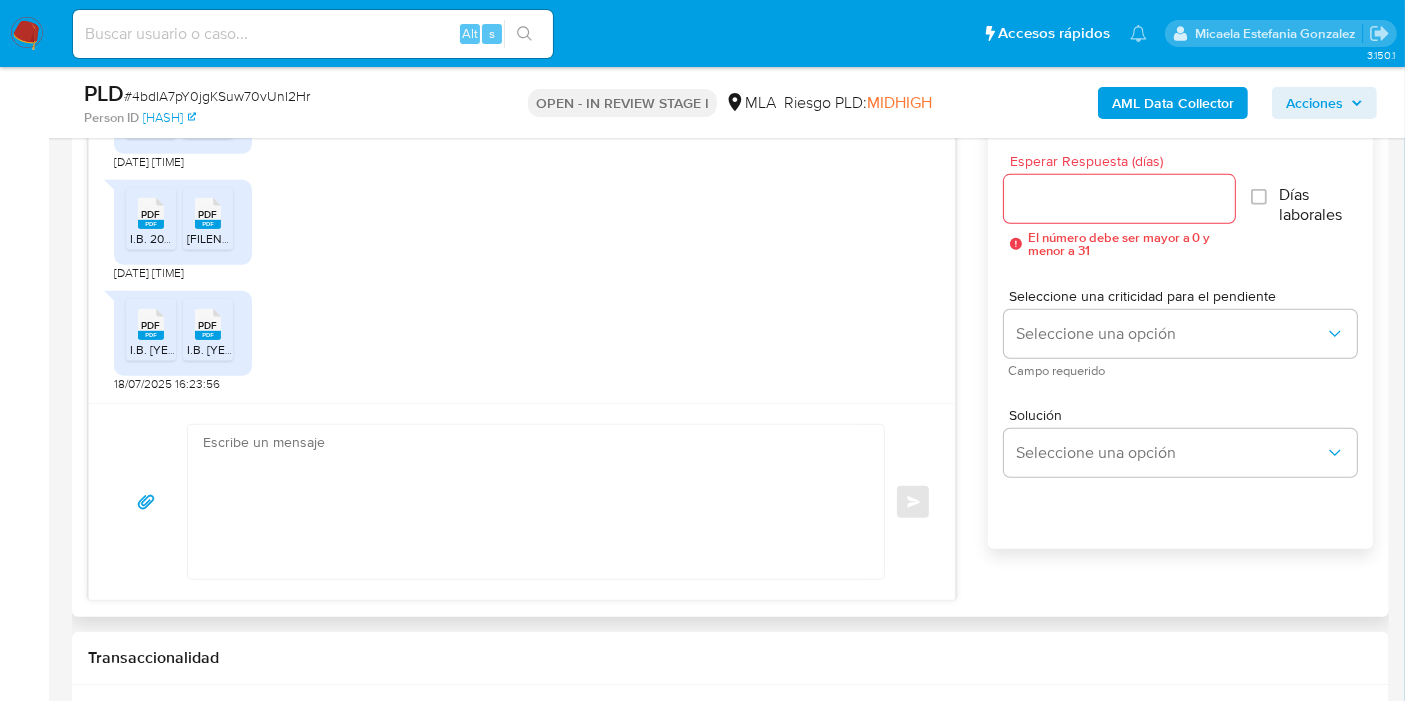 click on "PDF PDF I.B. 2024-12.pdf PDF PDF I.B. 2024-12 ACUSE.pdf 18/07/2025 16:23:56" at bounding box center (522, 336) 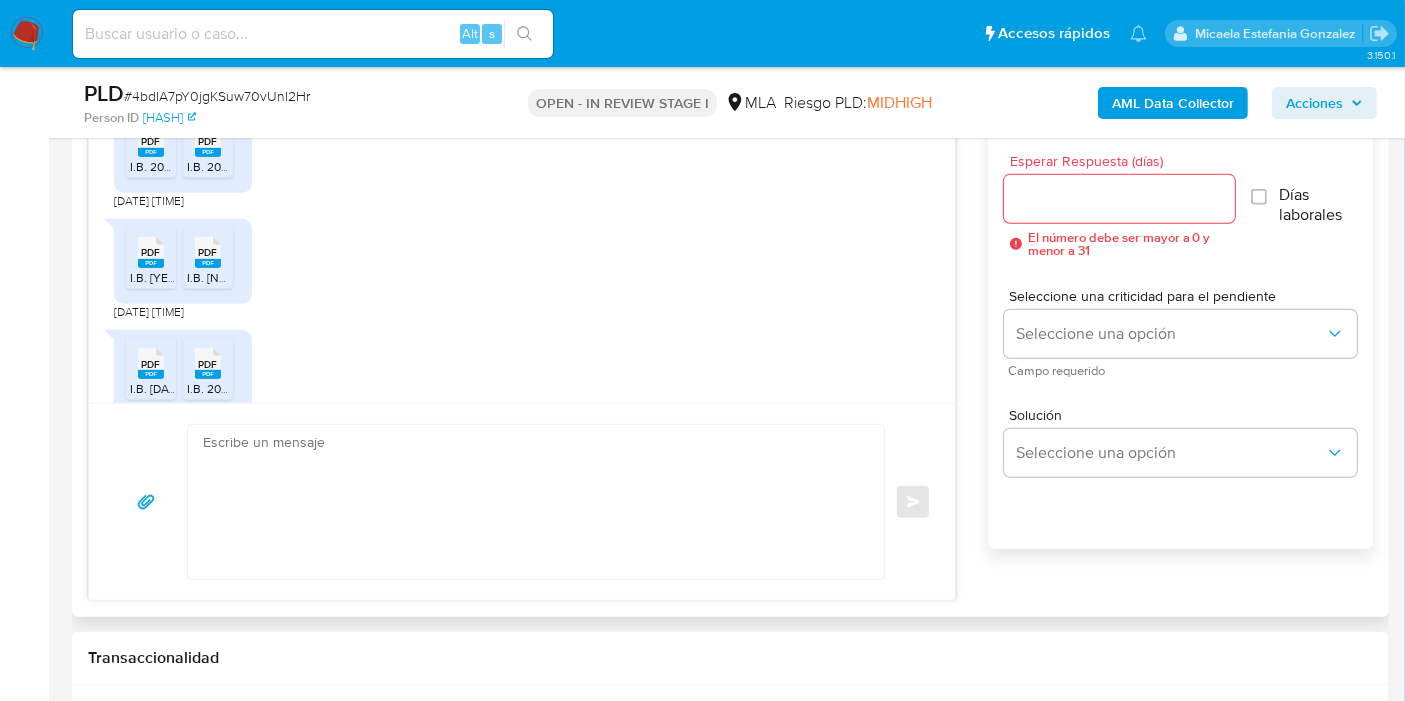 scroll, scrollTop: 1295, scrollLeft: 0, axis: vertical 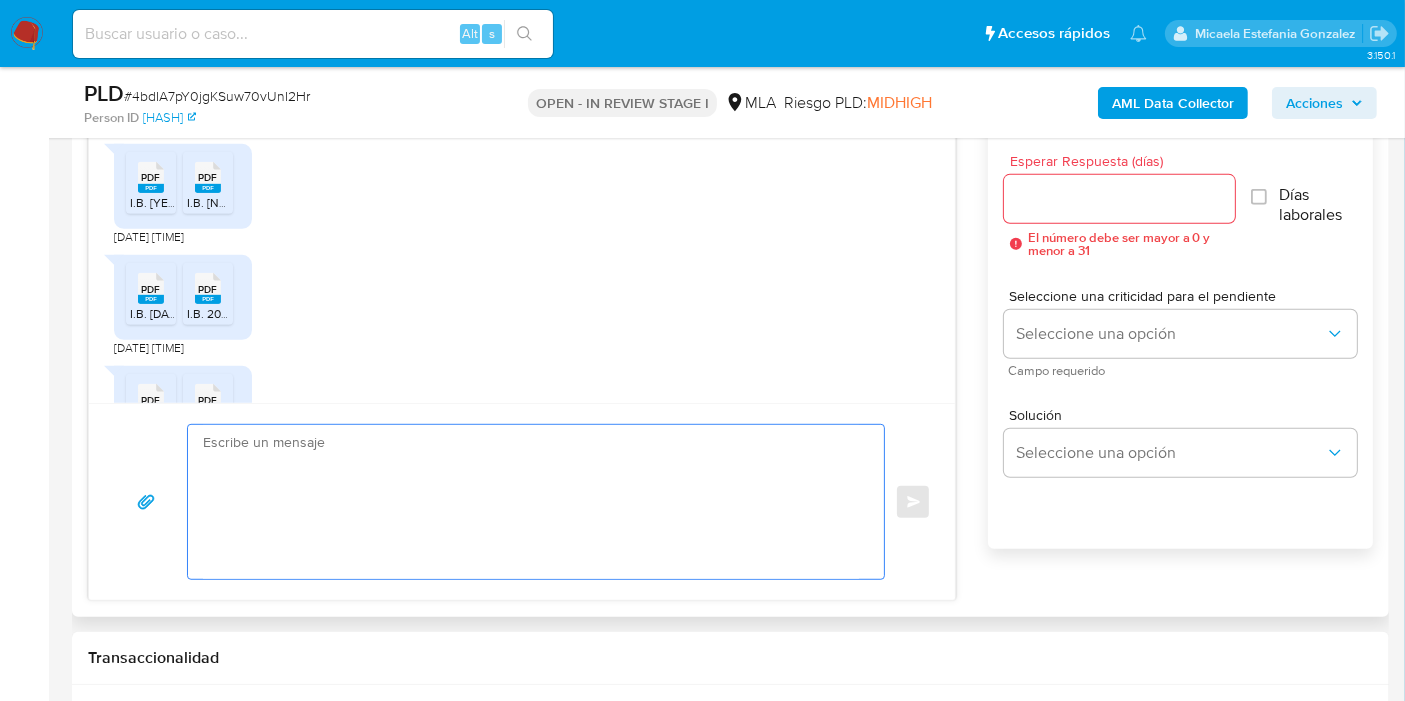 click at bounding box center [531, 502] 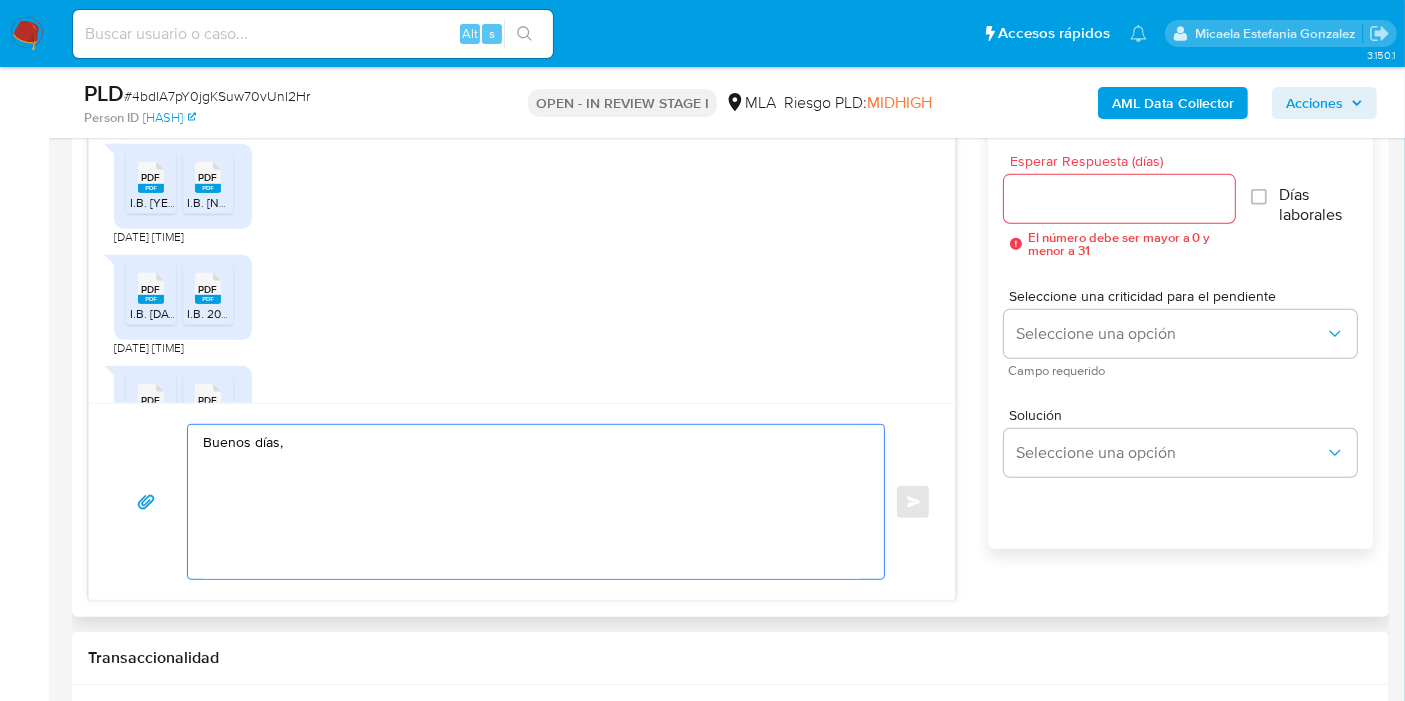 paste on "Jonathan" 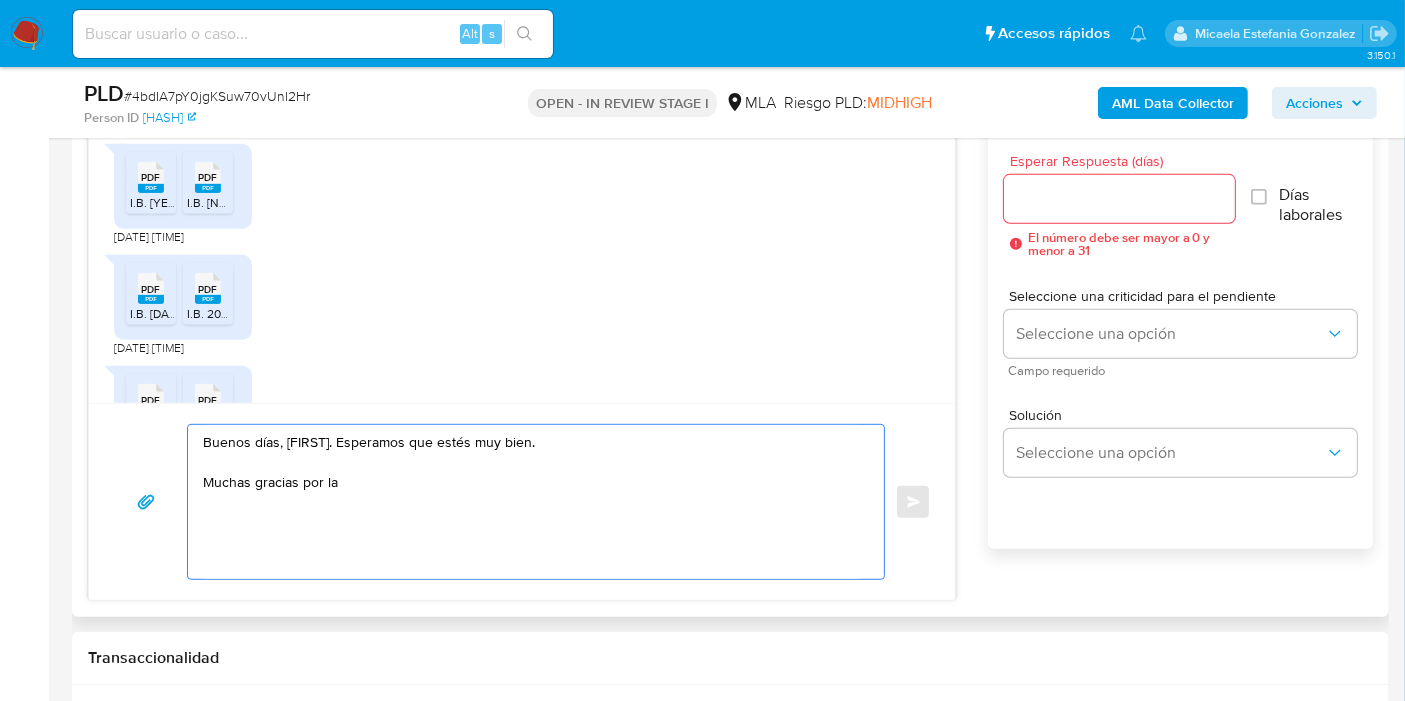 click on "Buenos días, Jonathan. Esperamos que estés muy bien.
Muchas gracias por la" at bounding box center [531, 502] 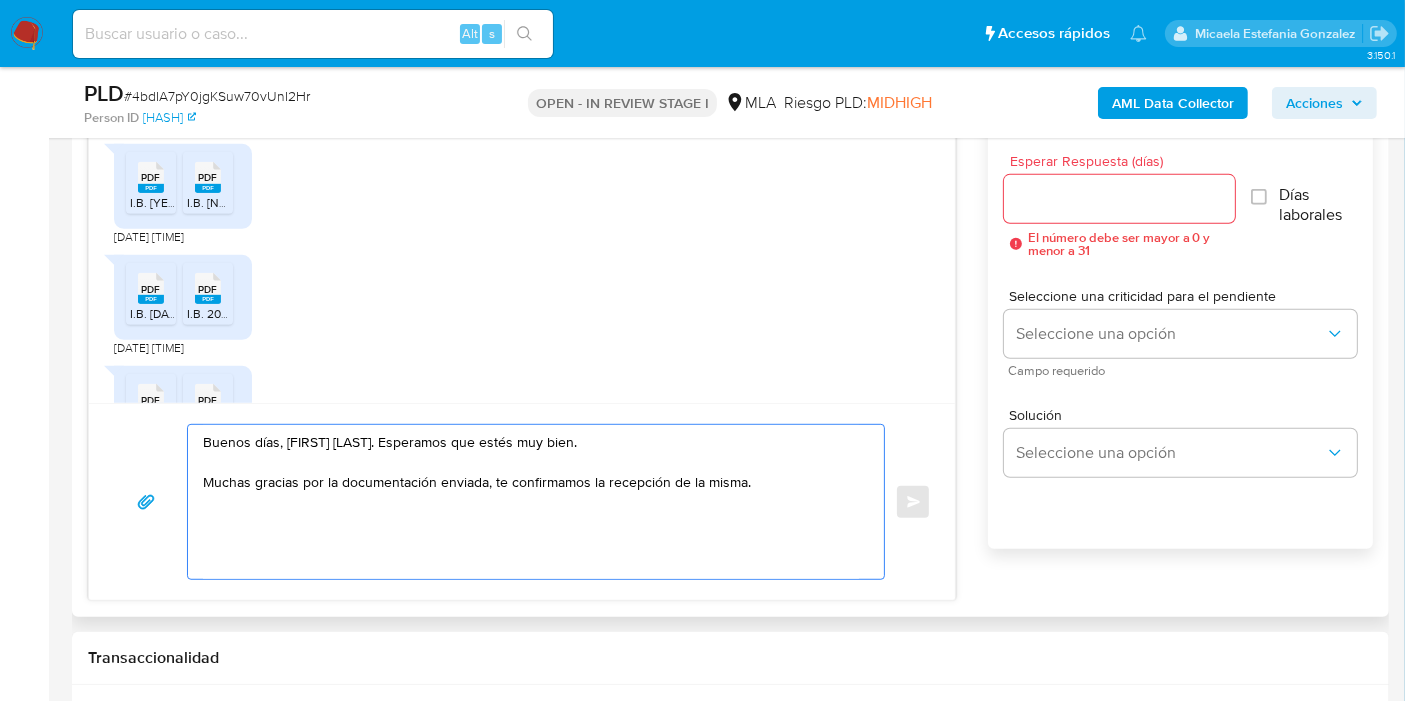 click on "Buenos días, Jonathan. Esperamos que estés muy bien.
Muchas gracias por la documentación enviada, te confirmamos la recepción de la misma." at bounding box center [531, 502] 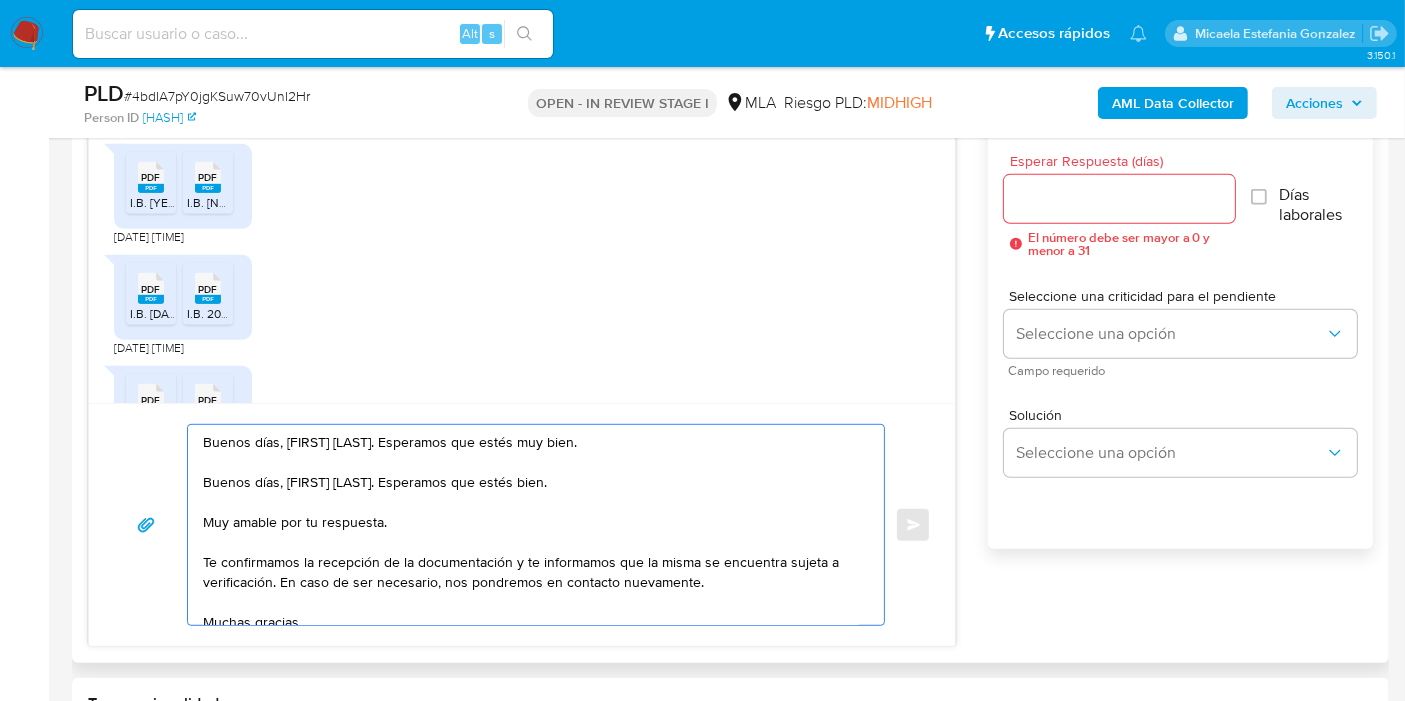 click on "Buenos días, Jonathan. Esperamos que estés muy bien.
Buenos días, XX. Esperamos que estés bien.
Muy amable por tu respuesta.
Te confirmamos la recepción de la documentación y te informamos que la misma se encuentra sujeta a verificación. En caso de ser necesario, nos pondremos en contacto nuevamente.
Muchas gracias.
Saludos,
Equipo de Mercado Pago." at bounding box center [531, 525] 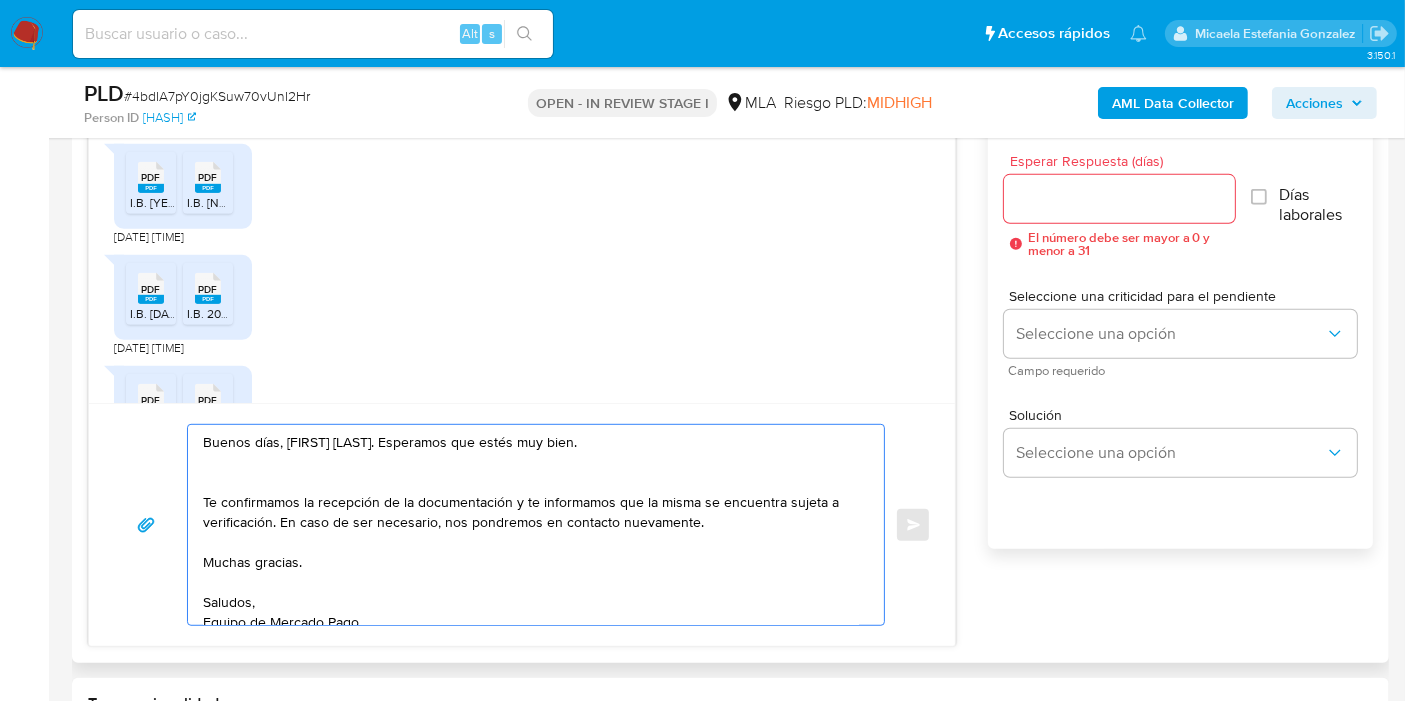 drag, startPoint x: 202, startPoint y: 489, endPoint x: 282, endPoint y: 503, distance: 81.21576 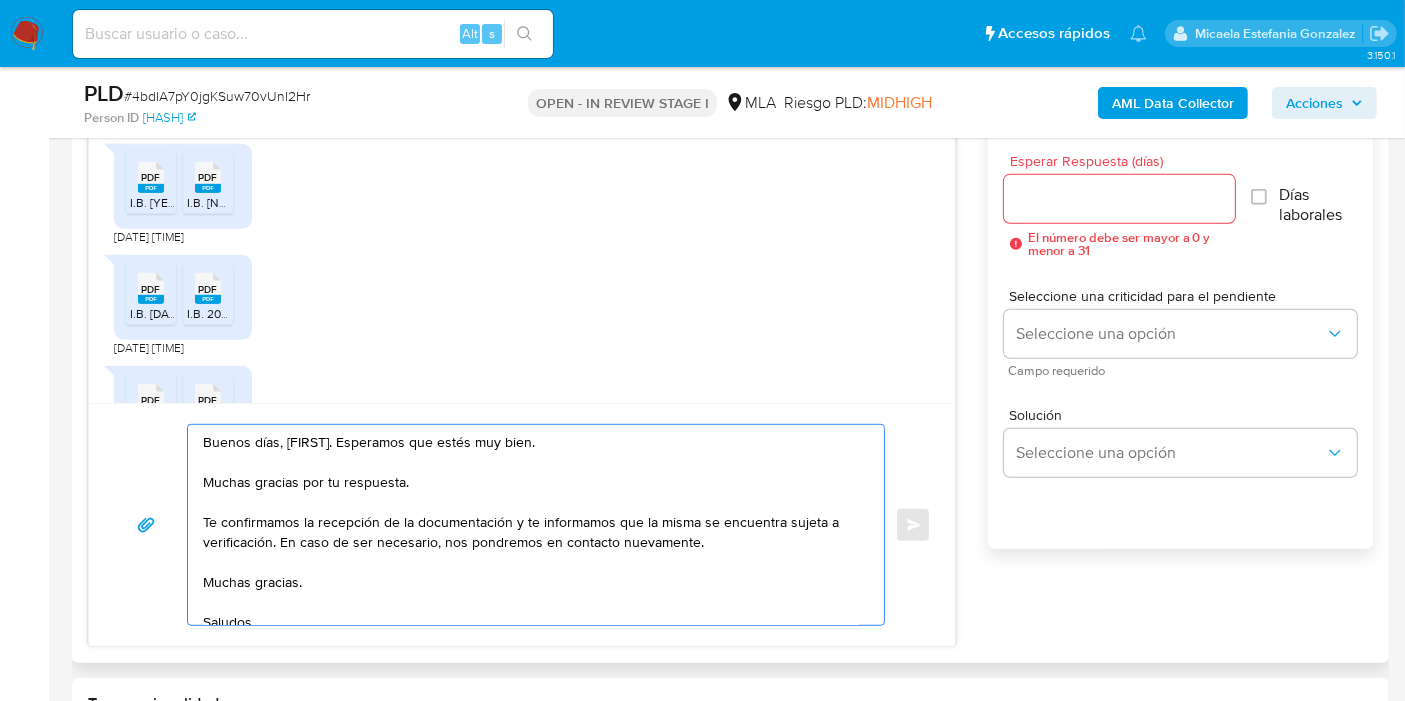 drag, startPoint x: 291, startPoint y: 490, endPoint x: 625, endPoint y: 560, distance: 341.2565 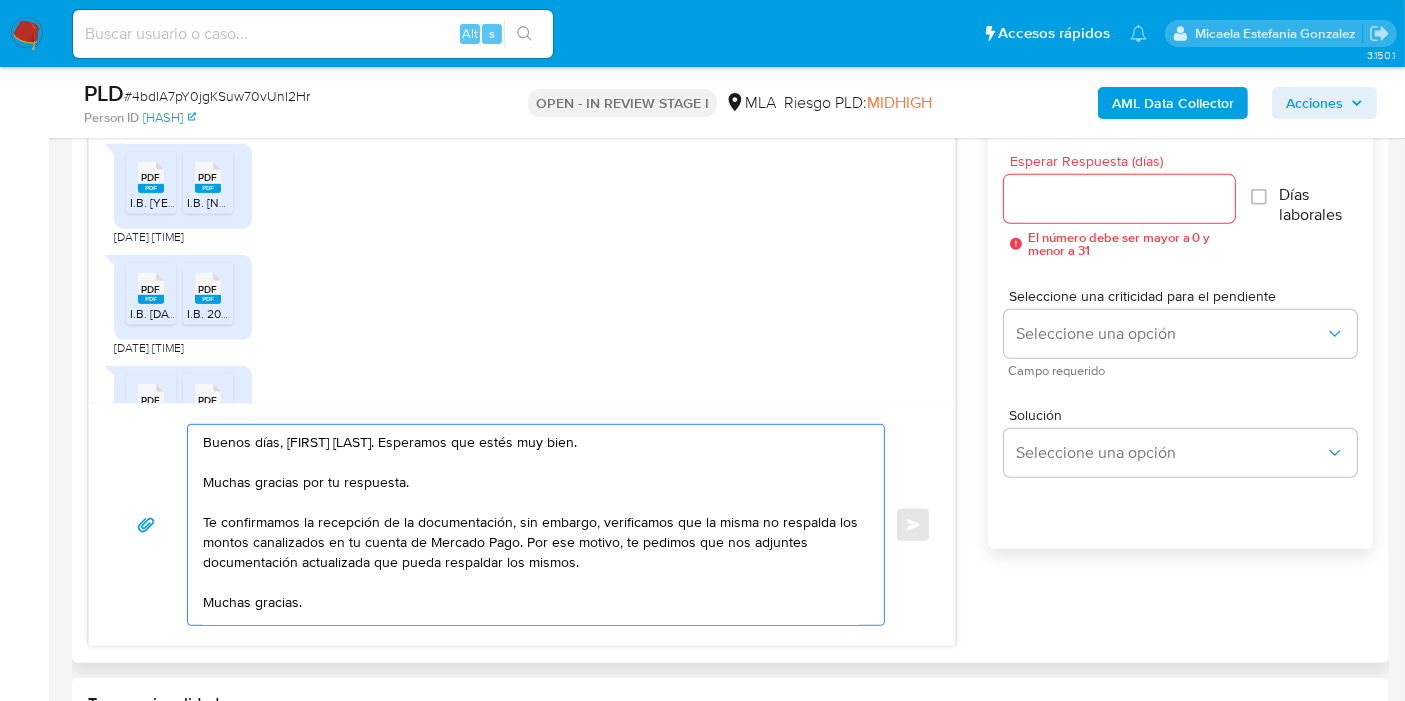 click on "Buenos días, Jonathan. Esperamos que estés muy bien.
Muchas gracias por tu respuesta.
Te confirmamos la recepción de la documentación, sin embargo, verificamos que la misma no respalda los montos canalizados en tu cuenta de Mercado Pago. Por ese motivo, te pedimos que nos adjuntes documentación actualizada que pueda respaldar los mismos.
Muchas gracias.
Saludos,
Equipo de Mercado Pago." at bounding box center (531, 525) 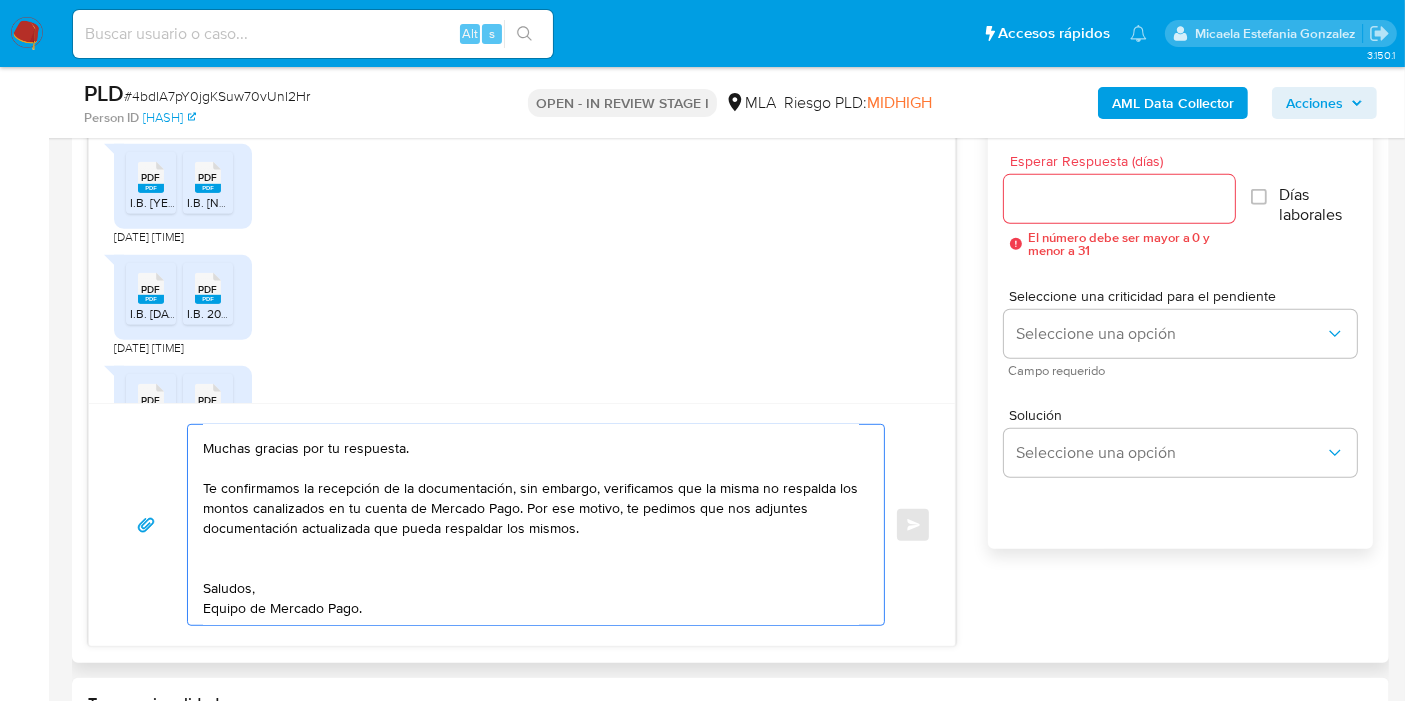 scroll, scrollTop: 94, scrollLeft: 0, axis: vertical 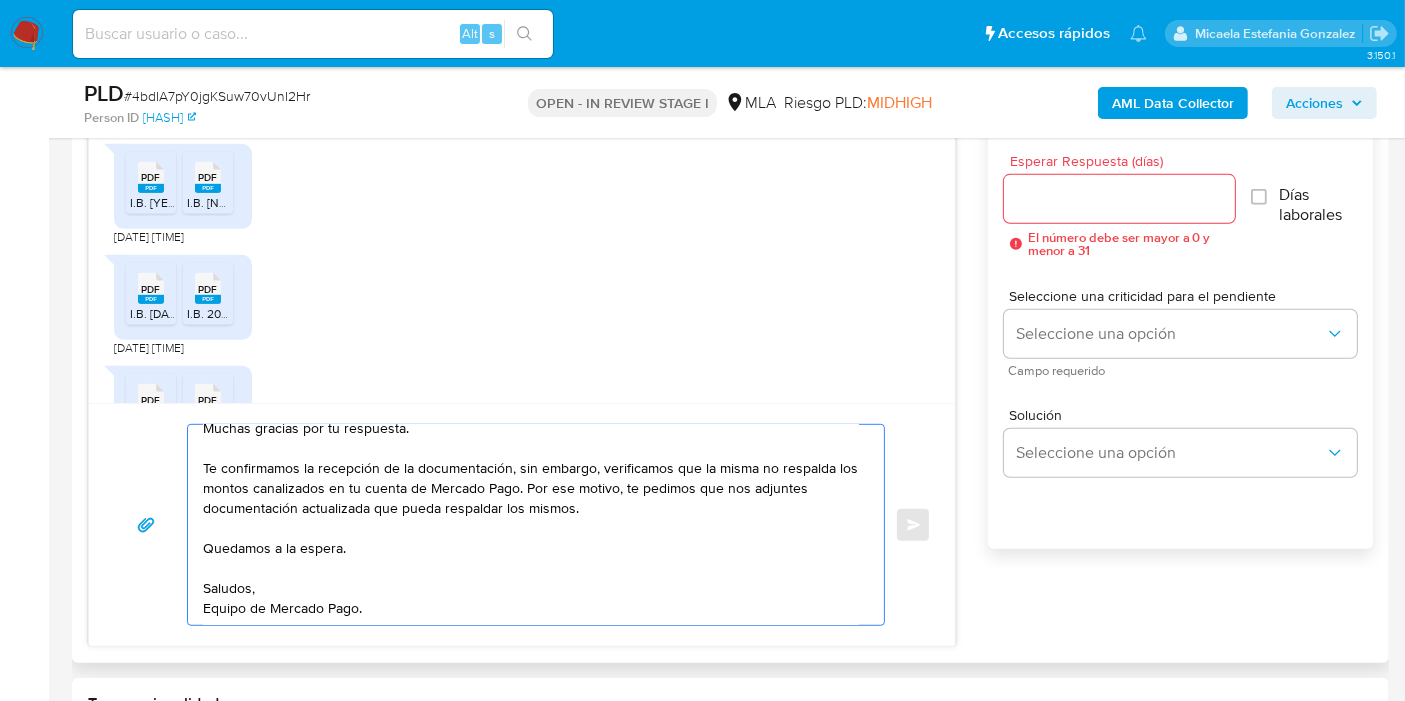 drag, startPoint x: 274, startPoint y: 600, endPoint x: 258, endPoint y: 608, distance: 17.888544 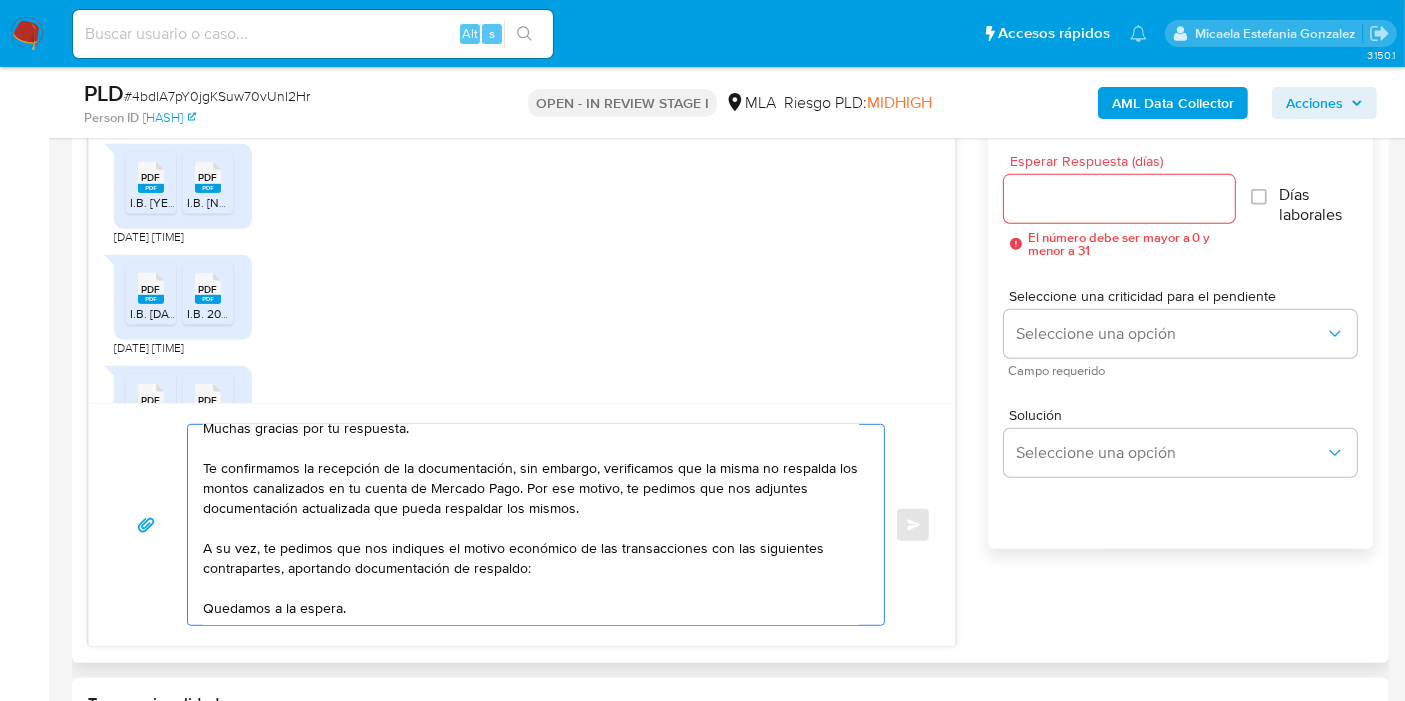 click on "Buenos días, Jonathan. Esperamos que estés muy bien.
Muchas gracias por tu respuesta.
Te confirmamos la recepción de la documentación, sin embargo, verificamos que la misma no respalda los montos canalizados en tu cuenta de Mercado Pago. Por ese motivo, te pedimos que nos adjuntes documentación actualizada que pueda respaldar los mismos.
A su vez, te pedimos que nos indiques el motivo económico de las transacciones con las siguientes contrapartes, aportando documentación de respaldo:
Quedamos a la espera.
Saludos,
Equipo de Mercado Pago." at bounding box center (531, 525) 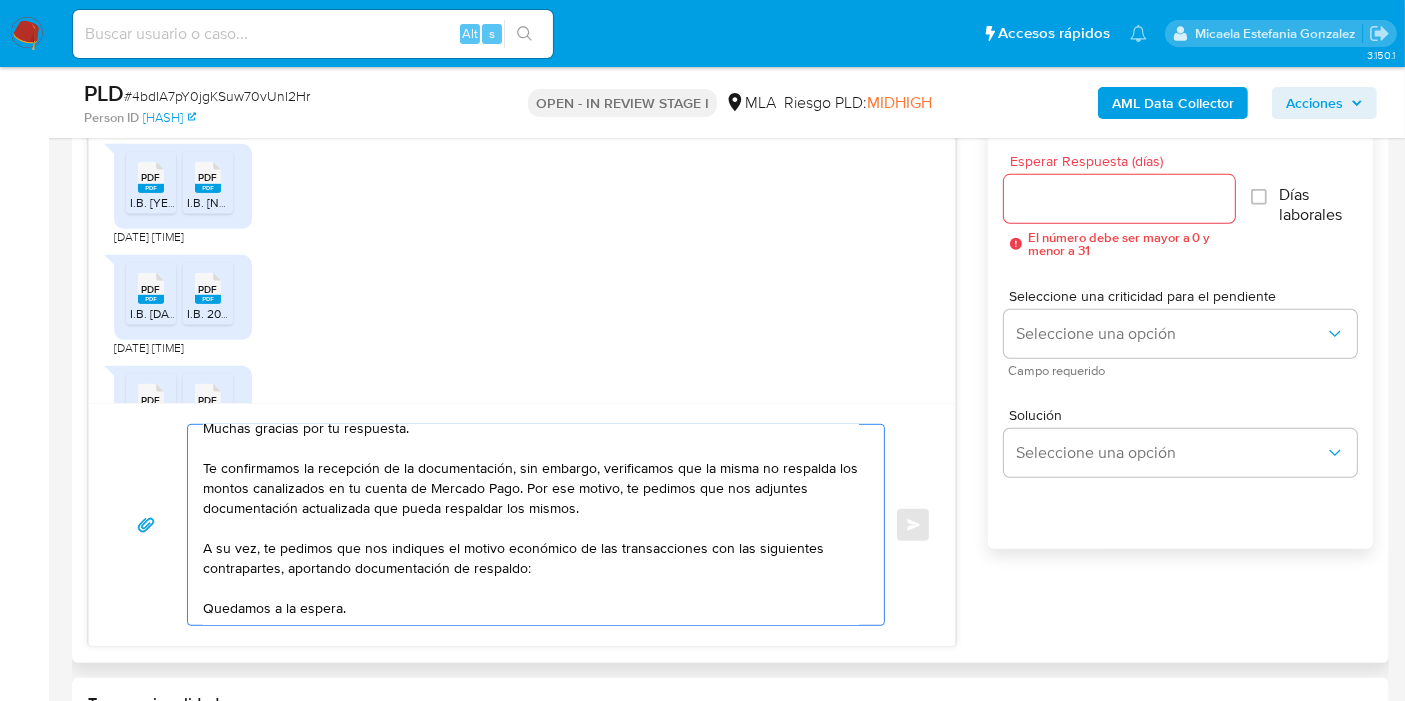 paste on "Gabriel Cesar Escola" 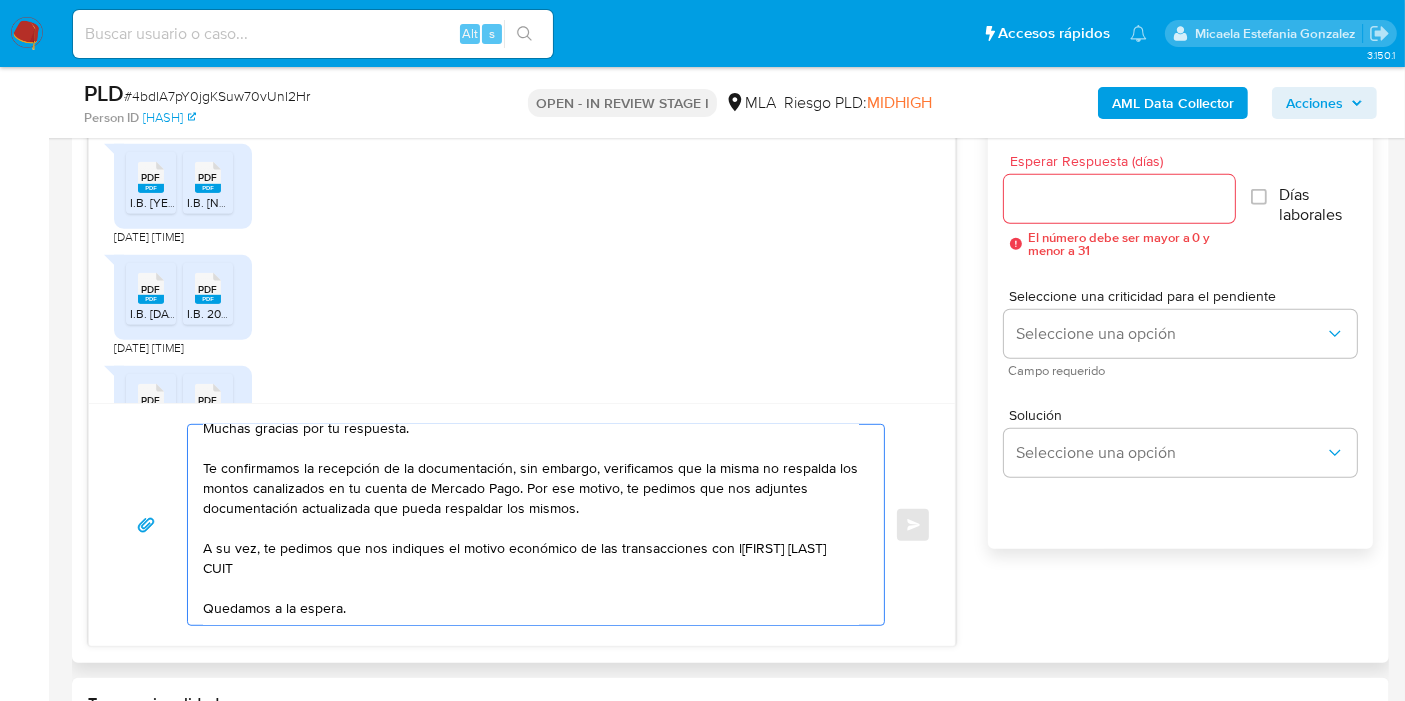 paste on "23123020189" 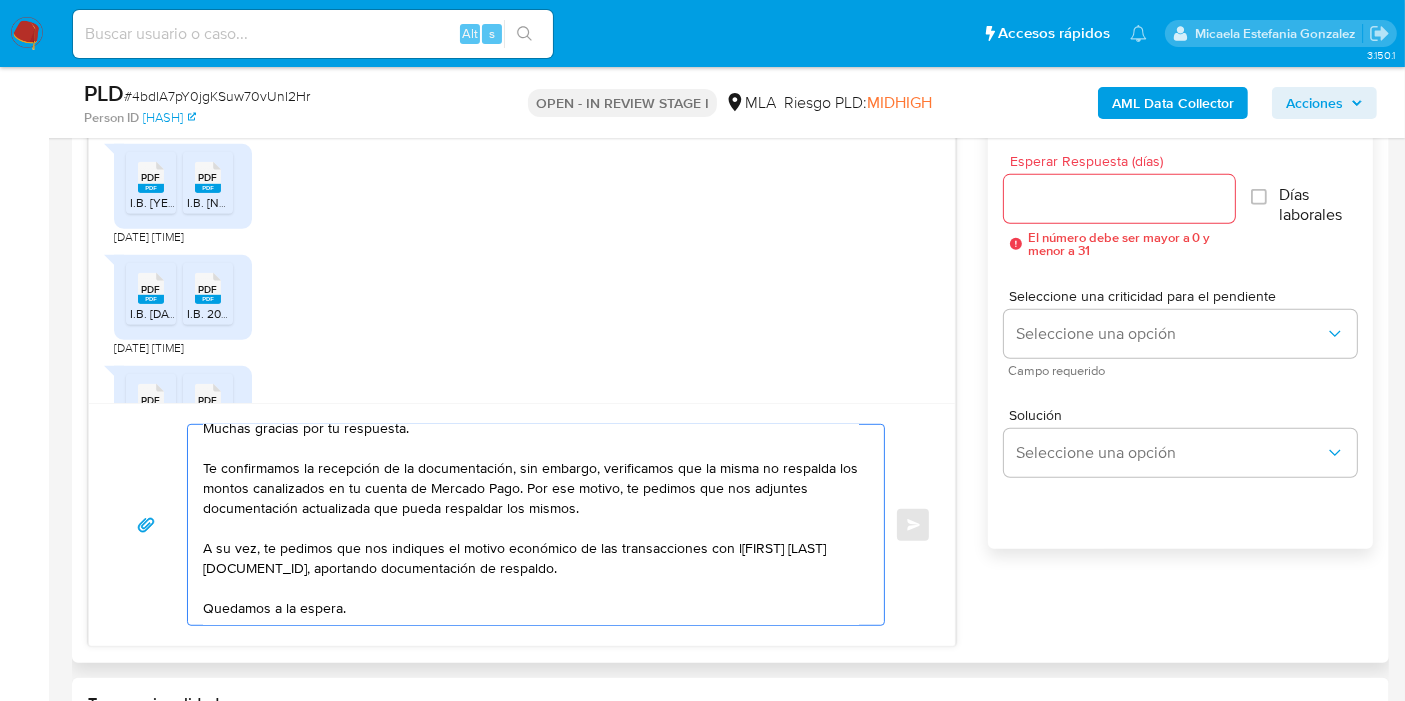 click on "Buenos días, Jonathan. Esperamos que estés muy bien.
Muchas gracias por tu respuesta.
Te confirmamos la recepción de la documentación, sin embargo, verificamos que la misma no respalda los montos canalizados en tu cuenta de Mercado Pago. Por ese motivo, te pedimos que nos adjuntes documentación actualizada que pueda respaldar los mismos.
A su vez, te pedimos que nos indiques el motivo económico de las transacciones con lGabriel Cesar Escola CUIT 23123020189, aportando documentación de respaldo.
Quedamos a la espera.
Saludos,
Equipo de Mercado Pago." at bounding box center (531, 525) 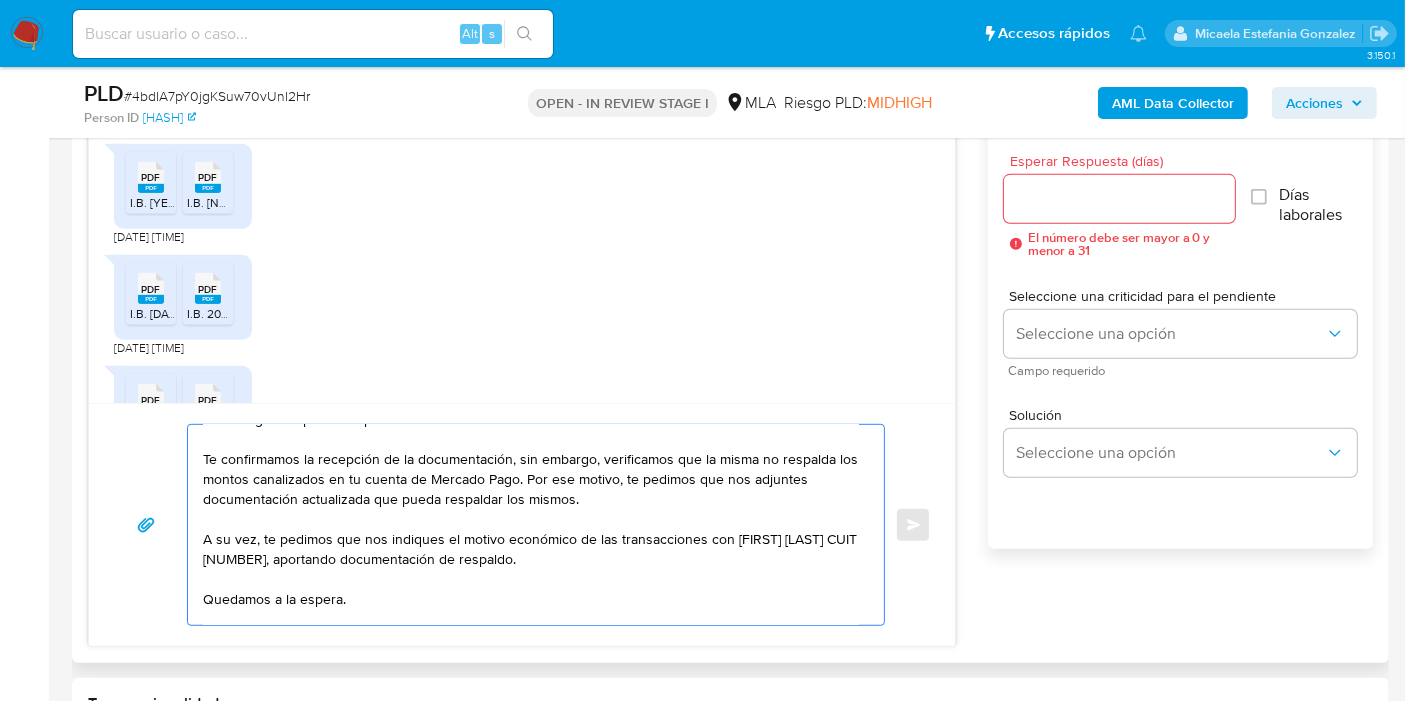 scroll, scrollTop: 114, scrollLeft: 0, axis: vertical 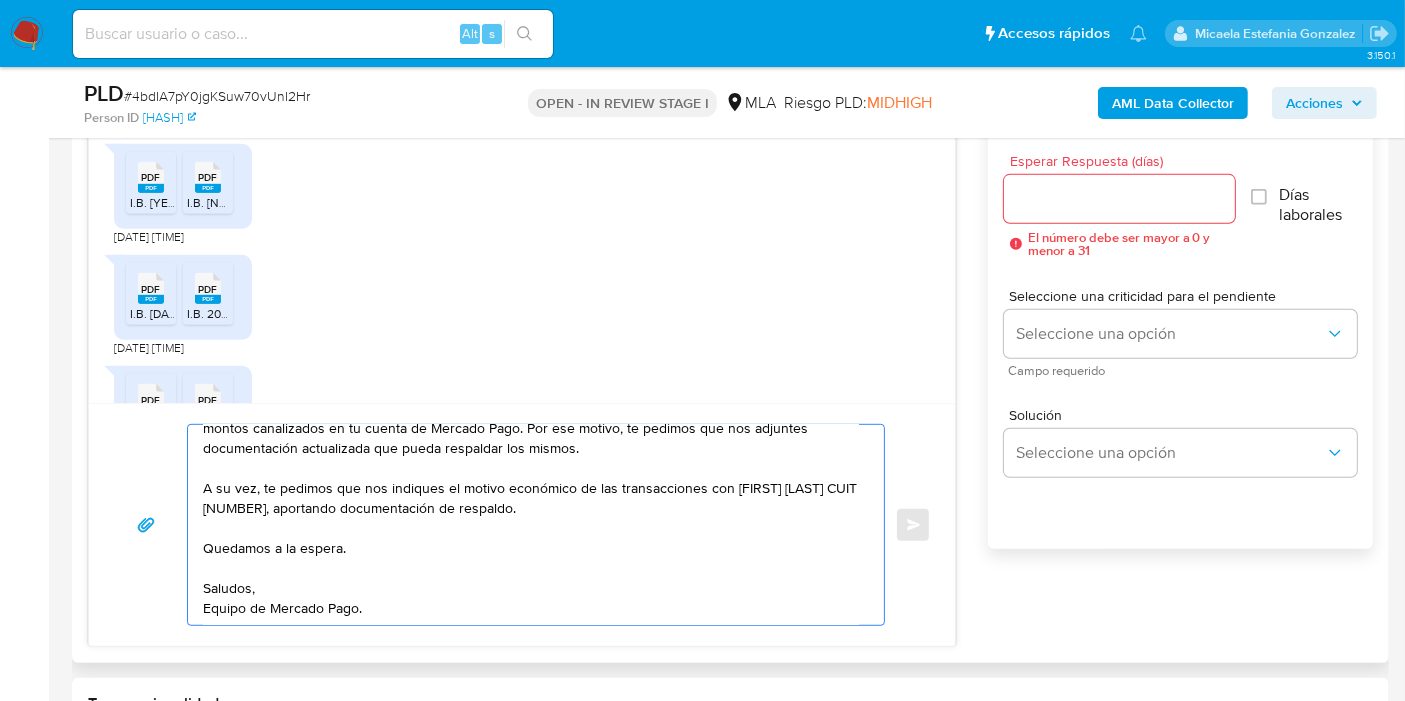 click on "Buenos días, Jonathan. Esperamos que estés muy bien.
Muchas gracias por tu respuesta.
Te confirmamos la recepción de la documentación, sin embargo, verificamos que la misma no respalda los montos canalizados en tu cuenta de Mercado Pago. Por ese motivo, te pedimos que nos adjuntes documentación actualizada que pueda respaldar los mismos.
A su vez, te pedimos que nos indiques el motivo económico de las transacciones con Gabriel Cesar Escola CUIT 23123020189, aportando documentación de respaldo.
Quedamos a la espera.
Saludos,
Equipo de Mercado Pago." at bounding box center [531, 525] 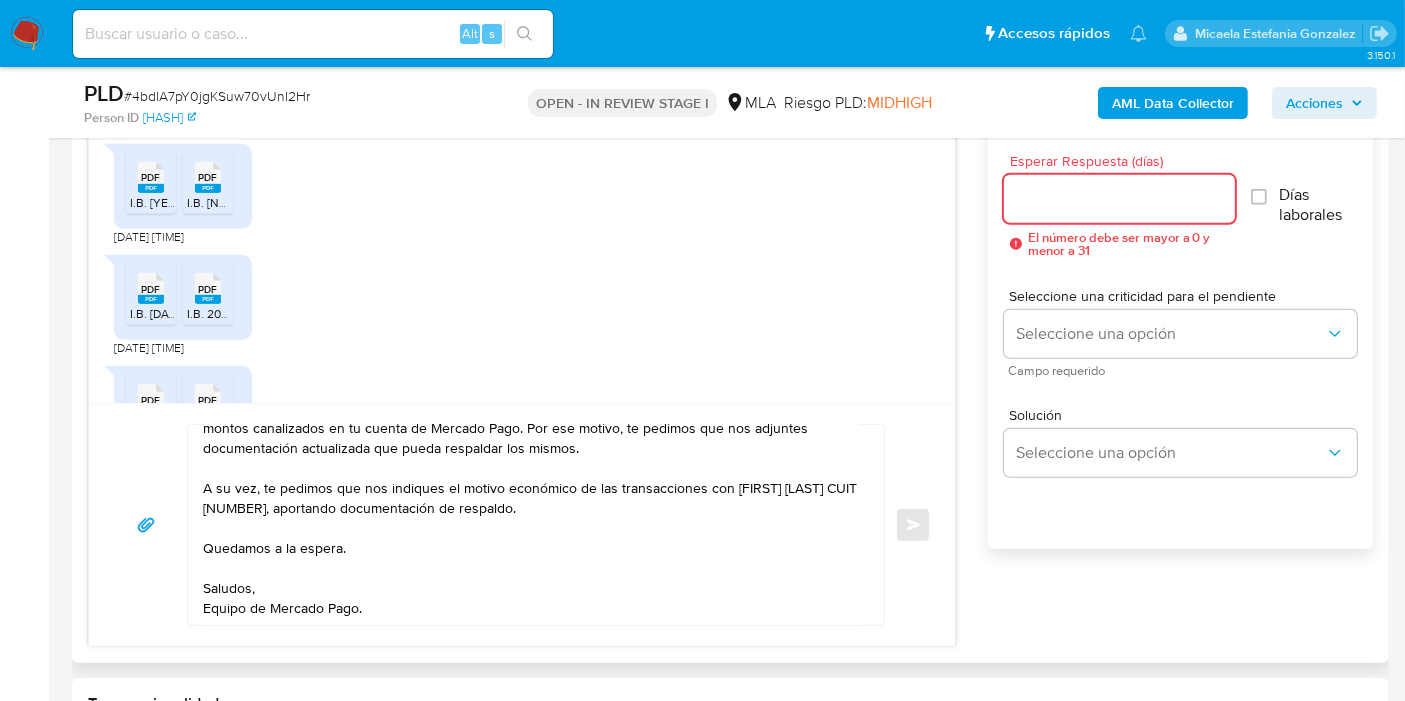 click on "Esperar Respuesta (días)" at bounding box center [1119, 199] 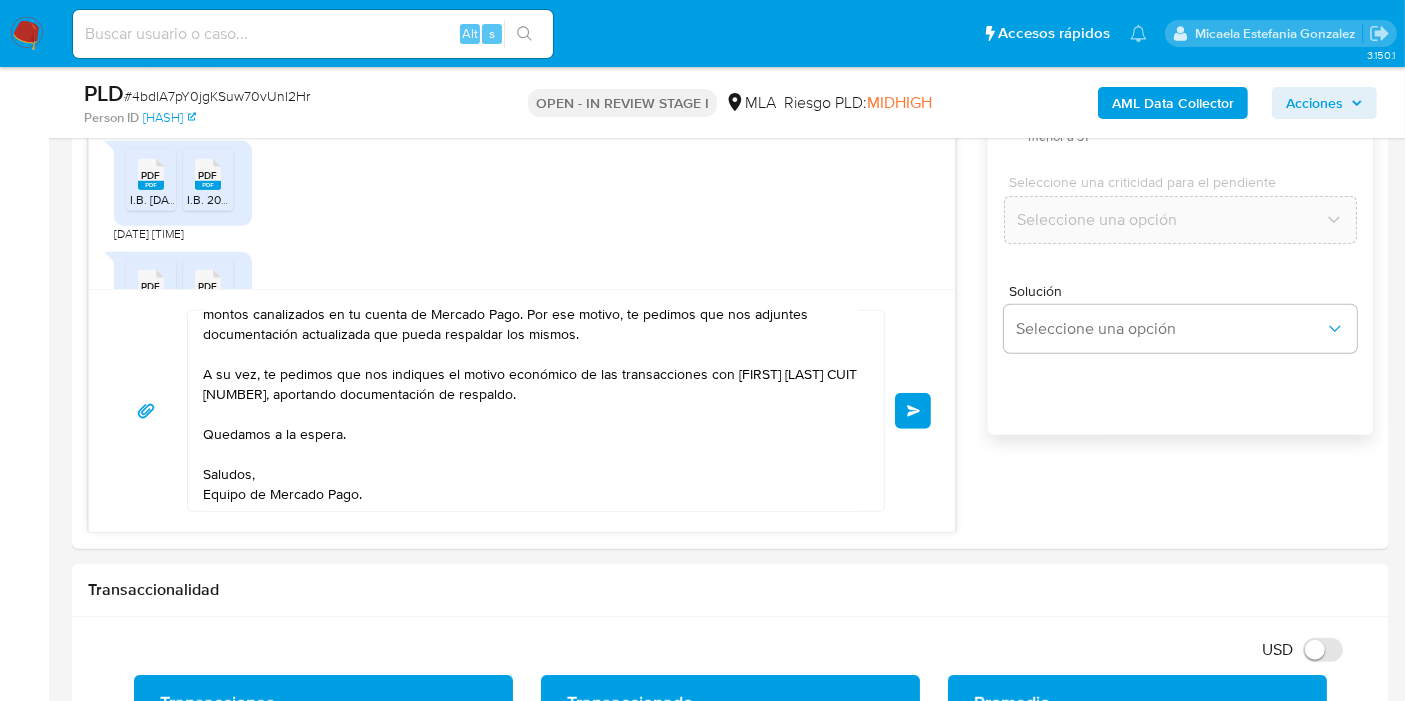 scroll, scrollTop: 1333, scrollLeft: 0, axis: vertical 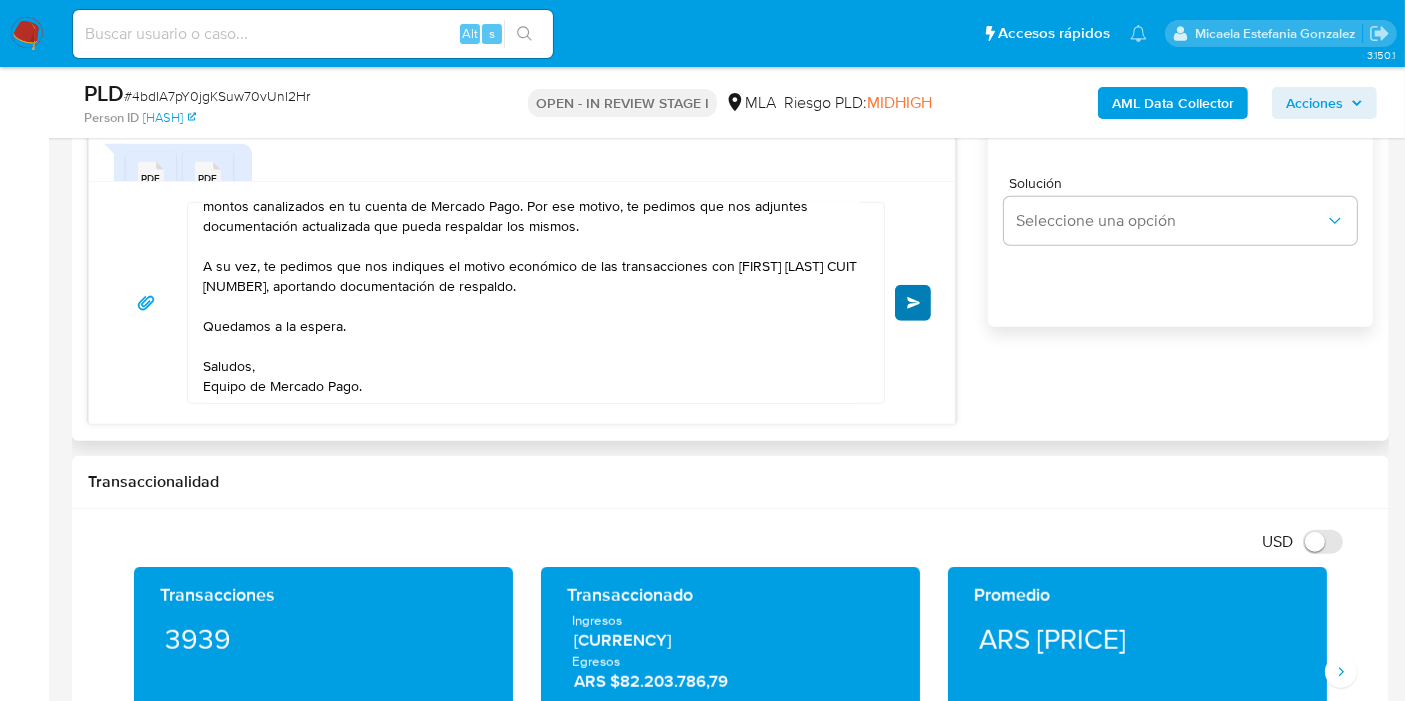 type on "0" 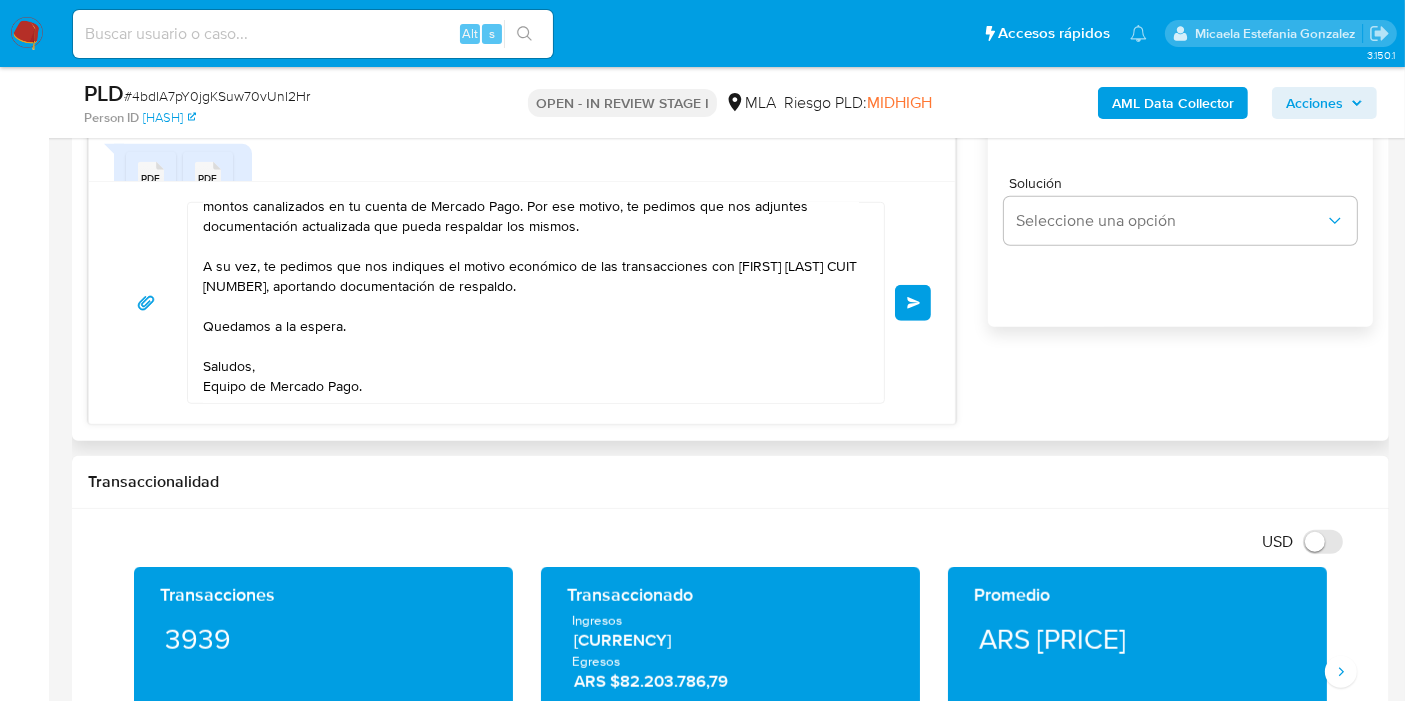 click on "Enviar" at bounding box center (913, 303) 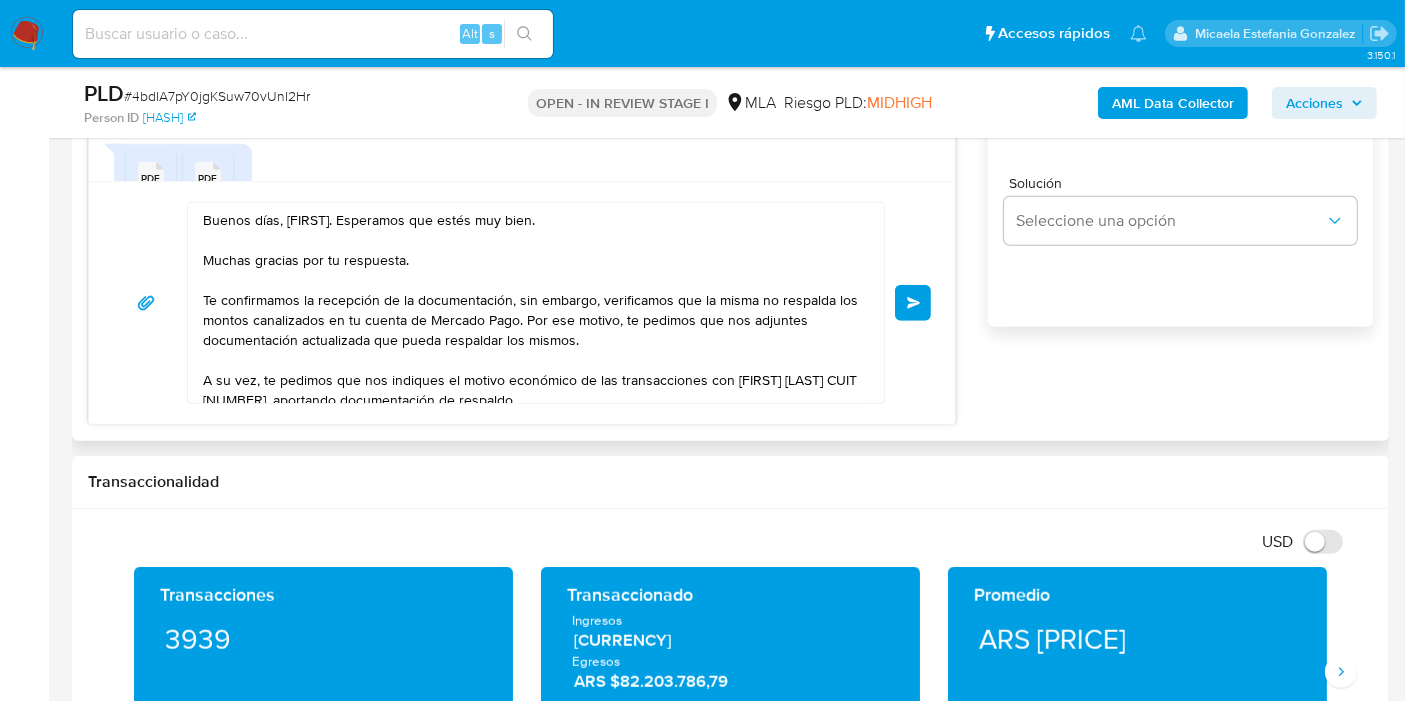 type 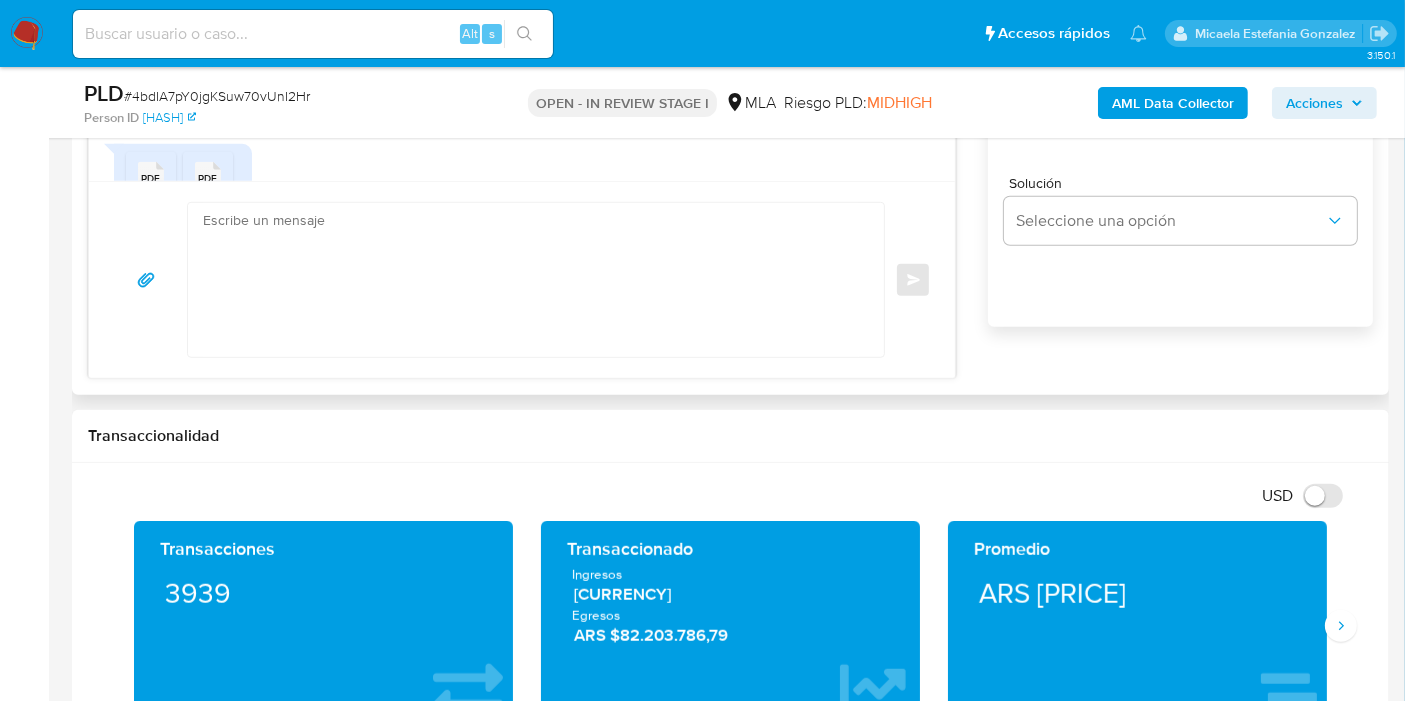 scroll, scrollTop: 1903, scrollLeft: 0, axis: vertical 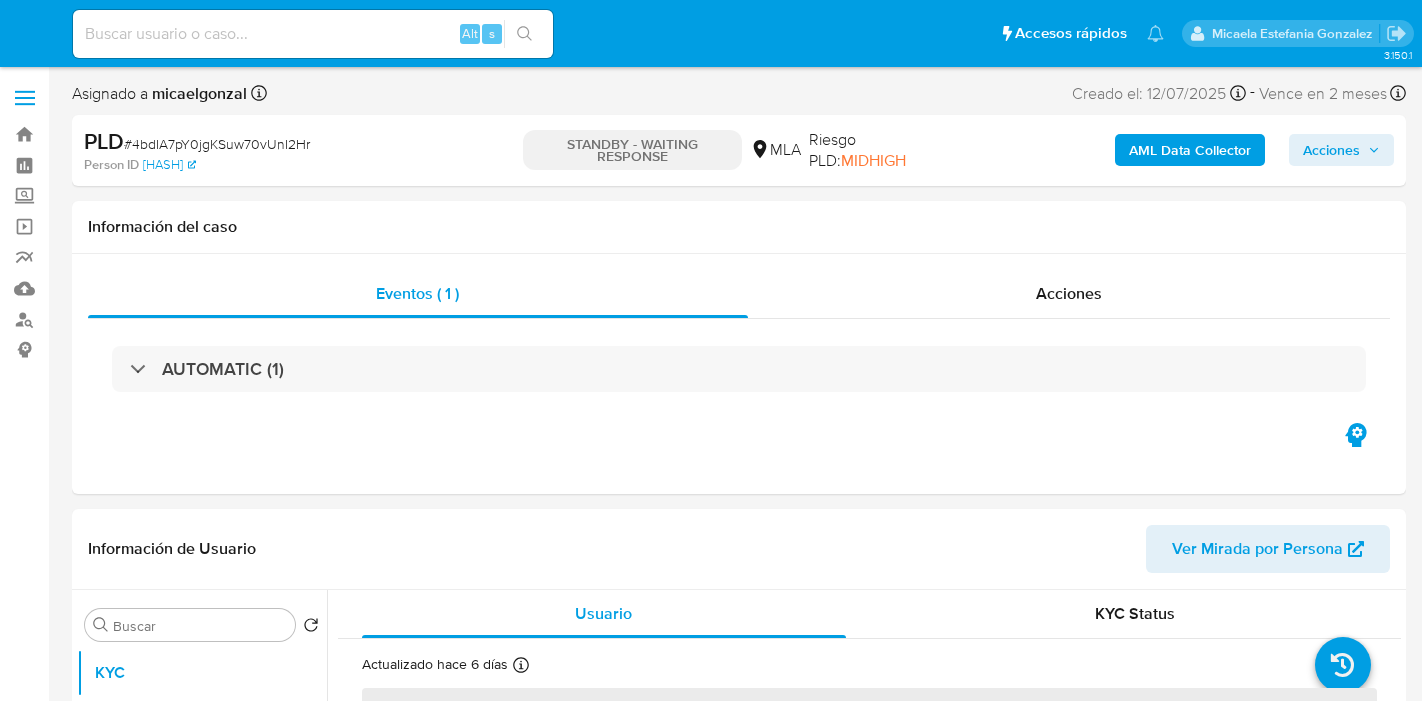select on "10" 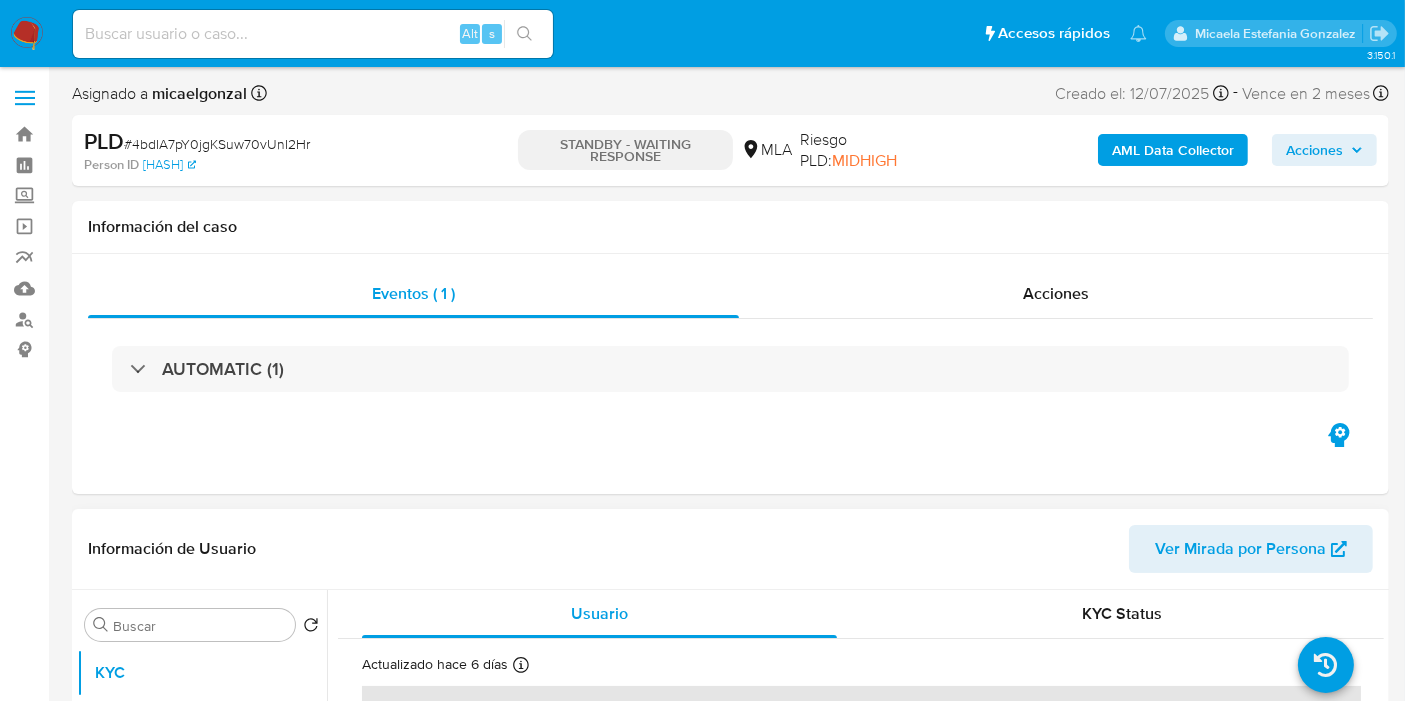 scroll, scrollTop: 333, scrollLeft: 0, axis: vertical 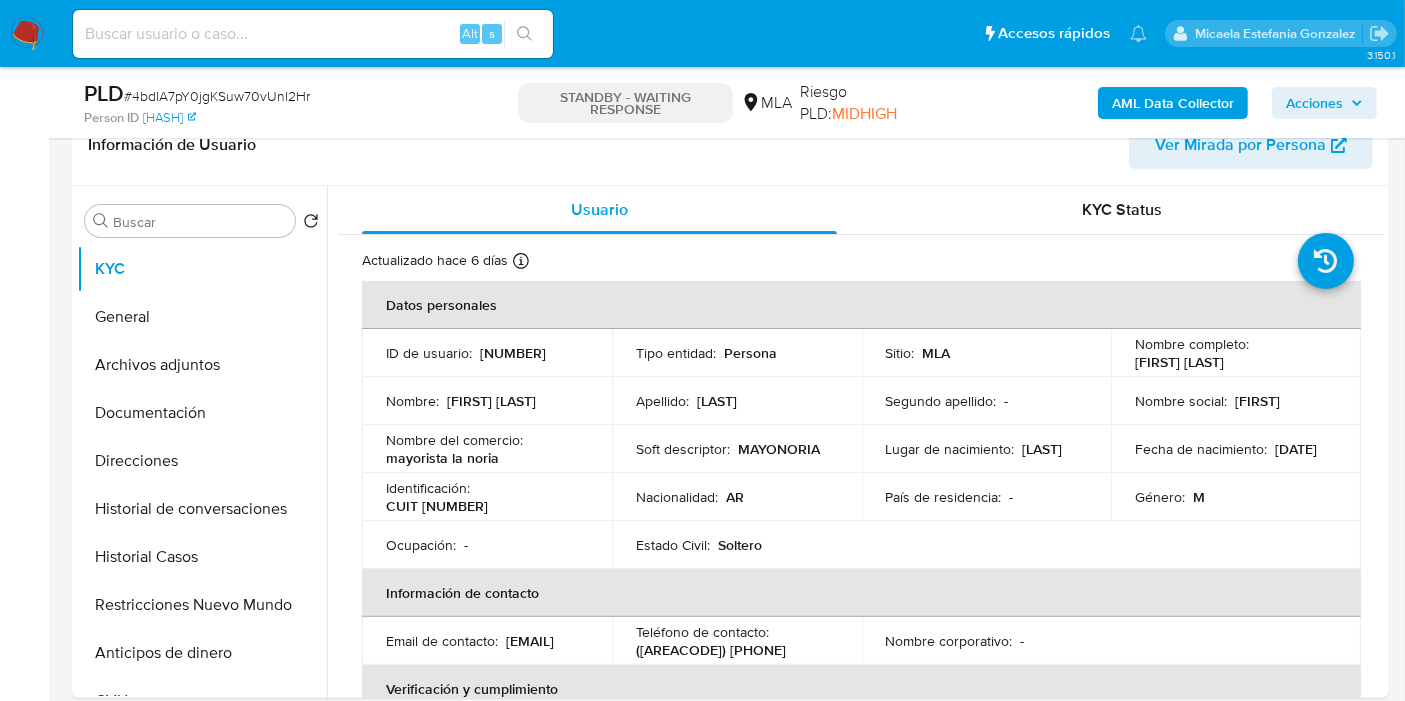 click on "Alt s" at bounding box center (313, 34) 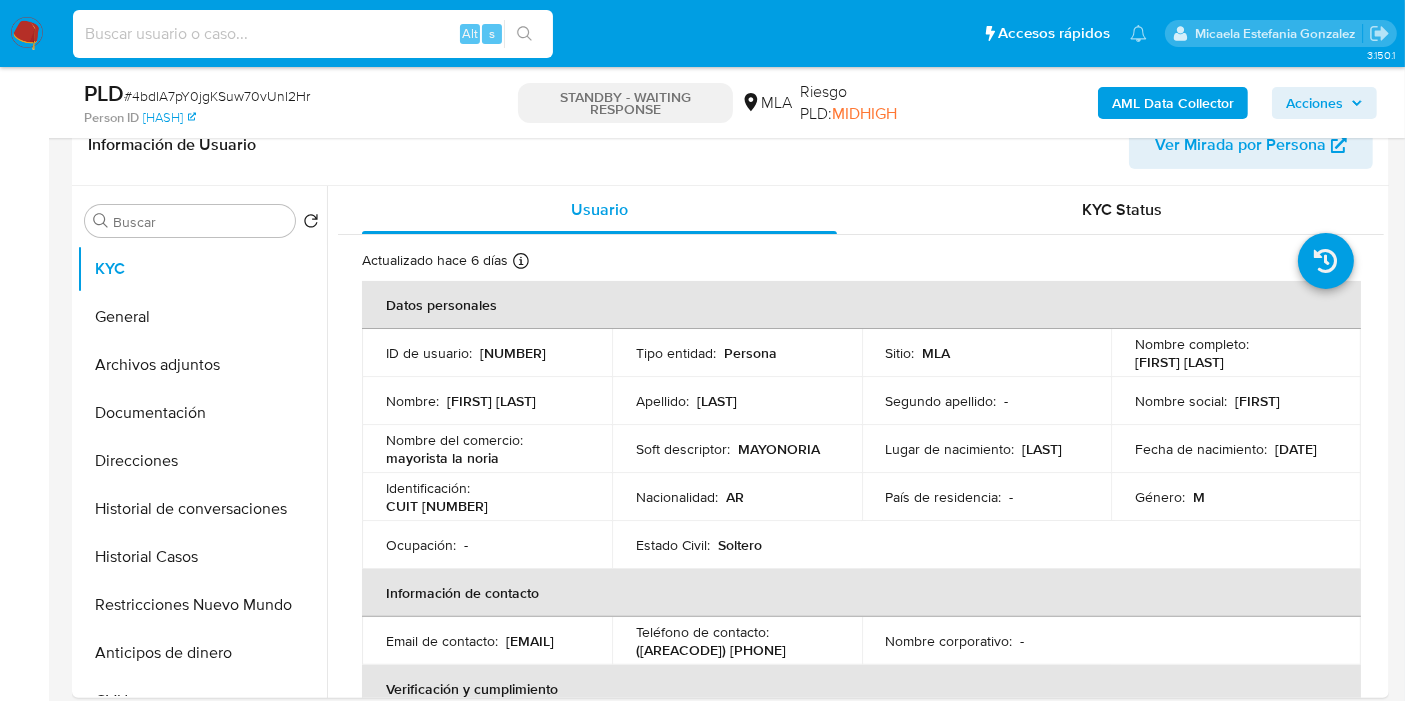 click at bounding box center (313, 34) 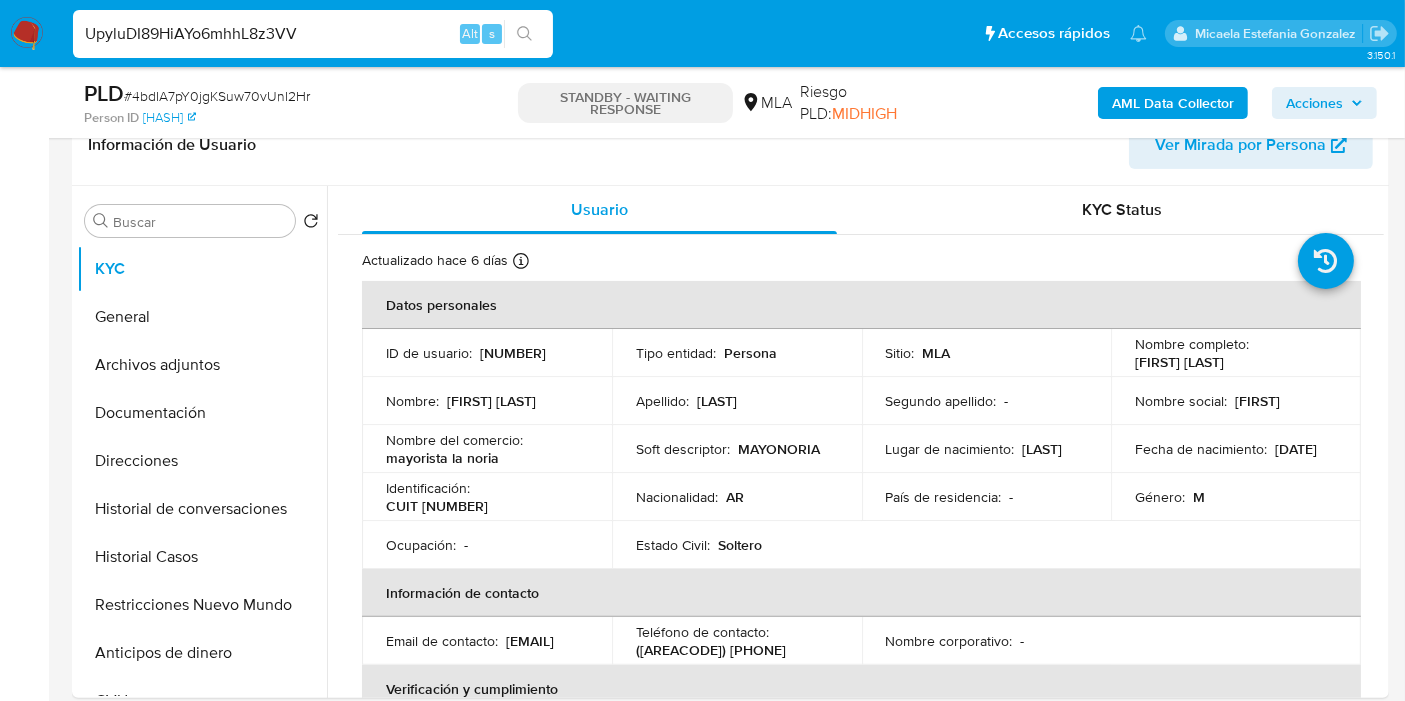 type on "UpyluDI89HiAYo6mhhL8z3VV" 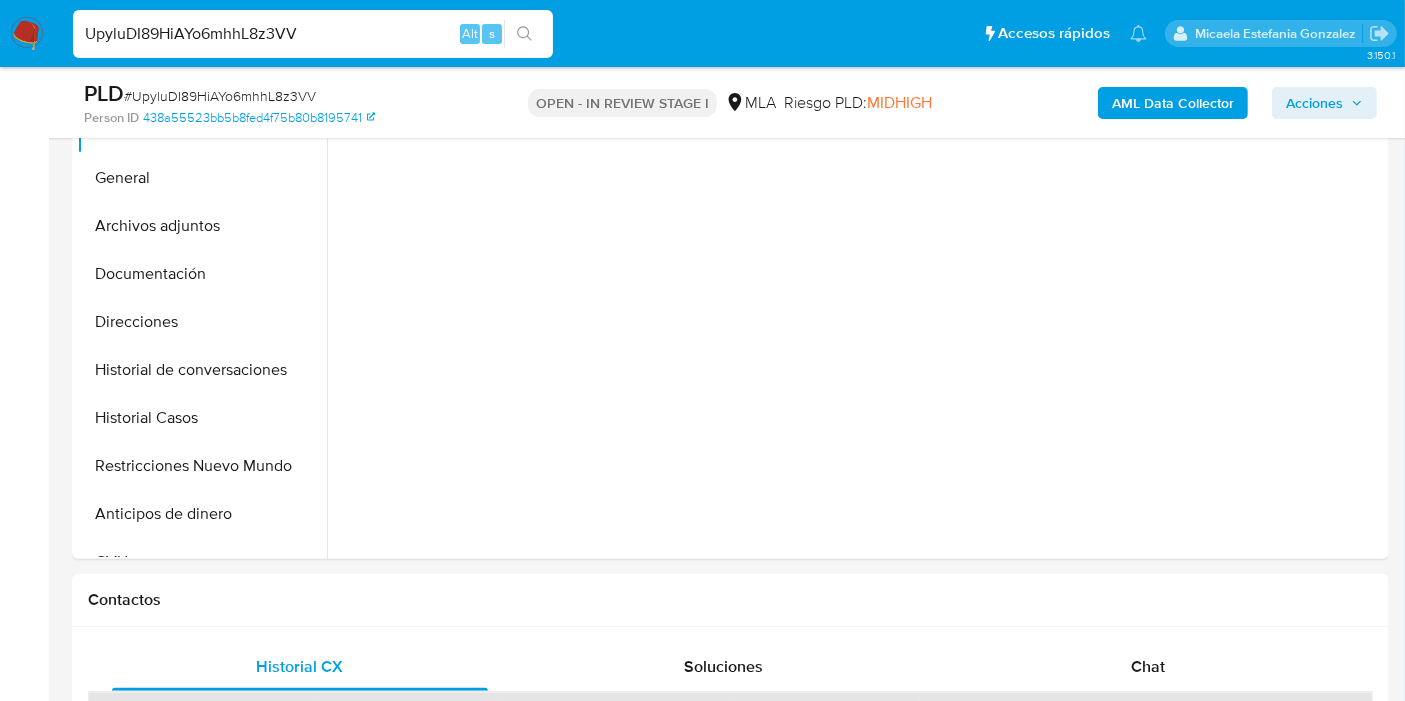 scroll, scrollTop: 1000, scrollLeft: 0, axis: vertical 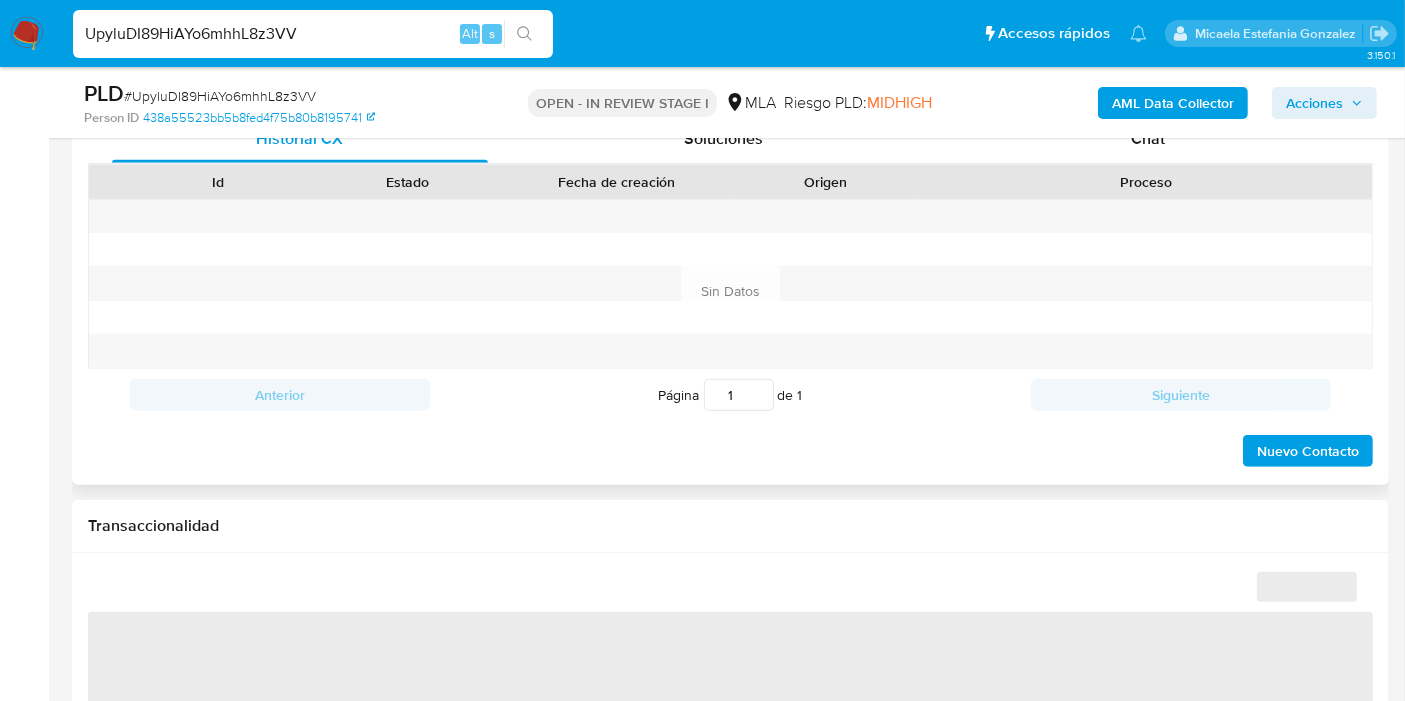 click on "Chat" at bounding box center [1148, 139] 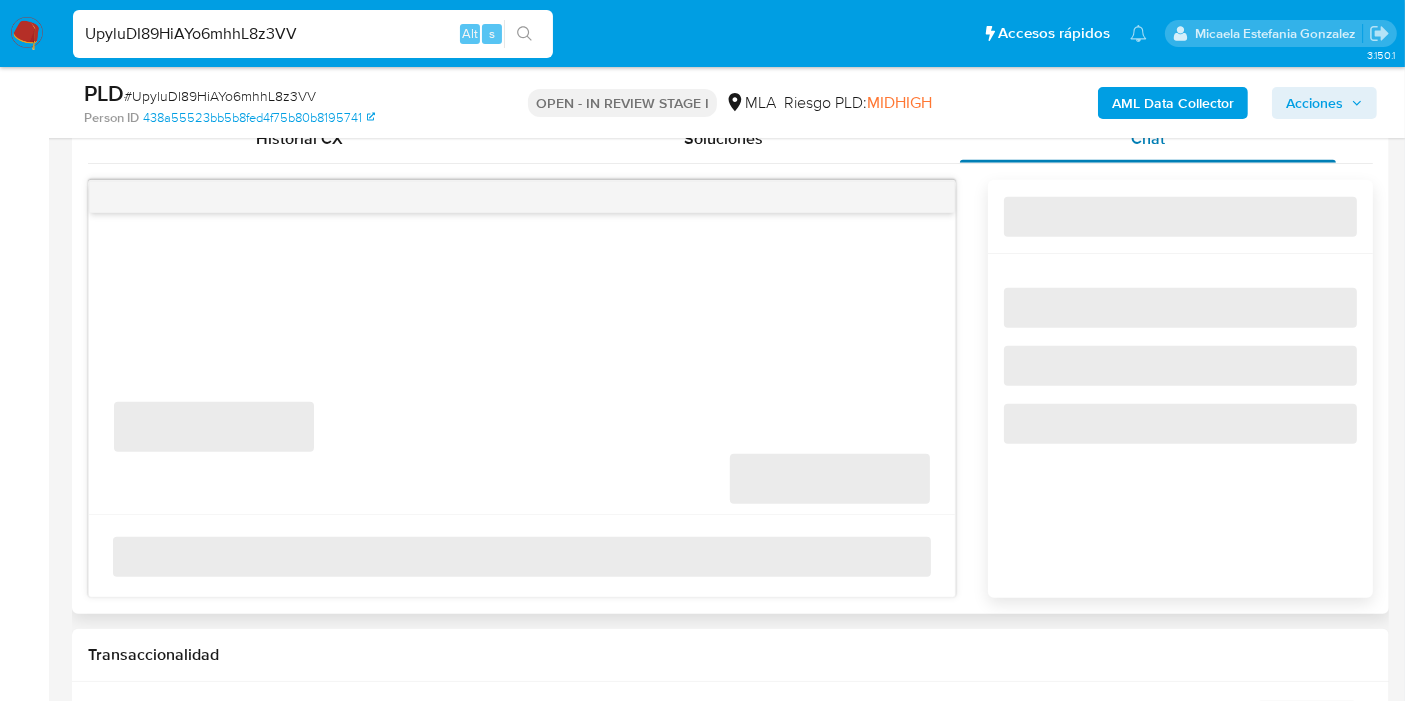 select on "10" 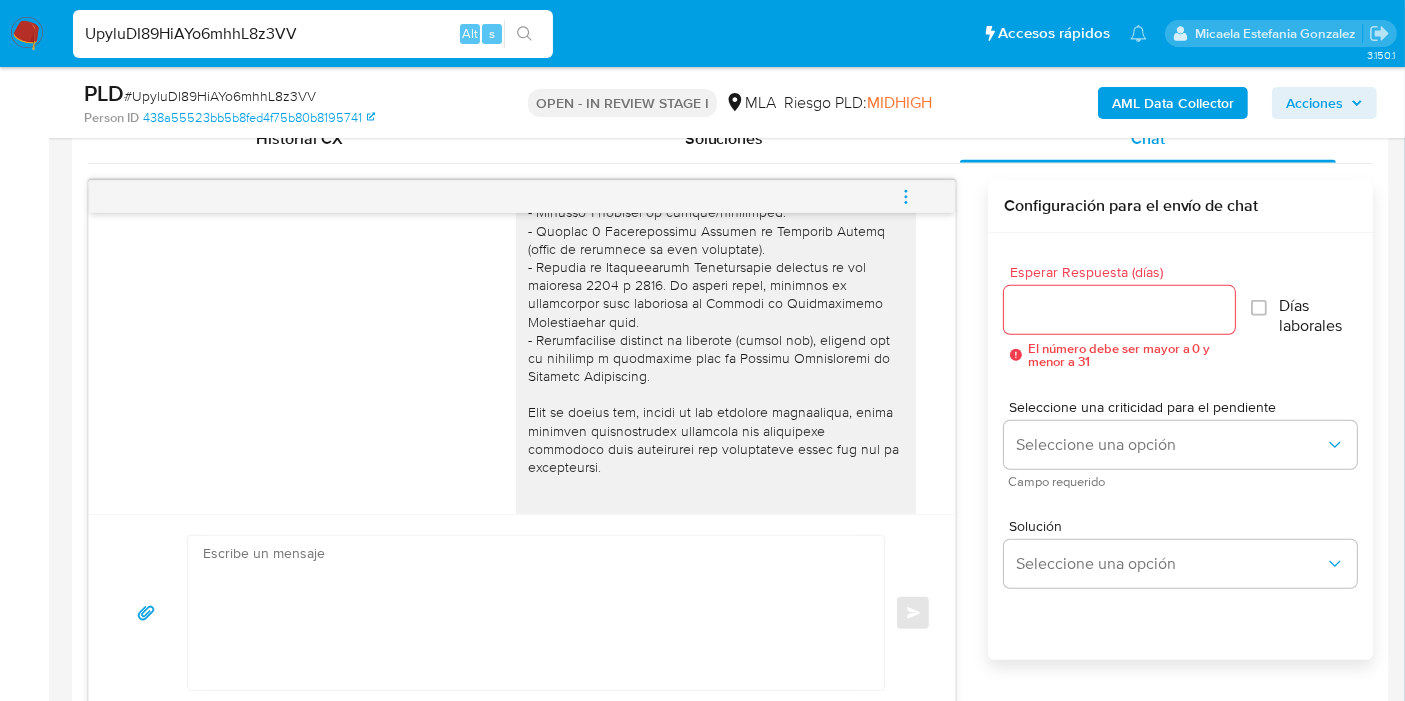 scroll, scrollTop: 106, scrollLeft: 0, axis: vertical 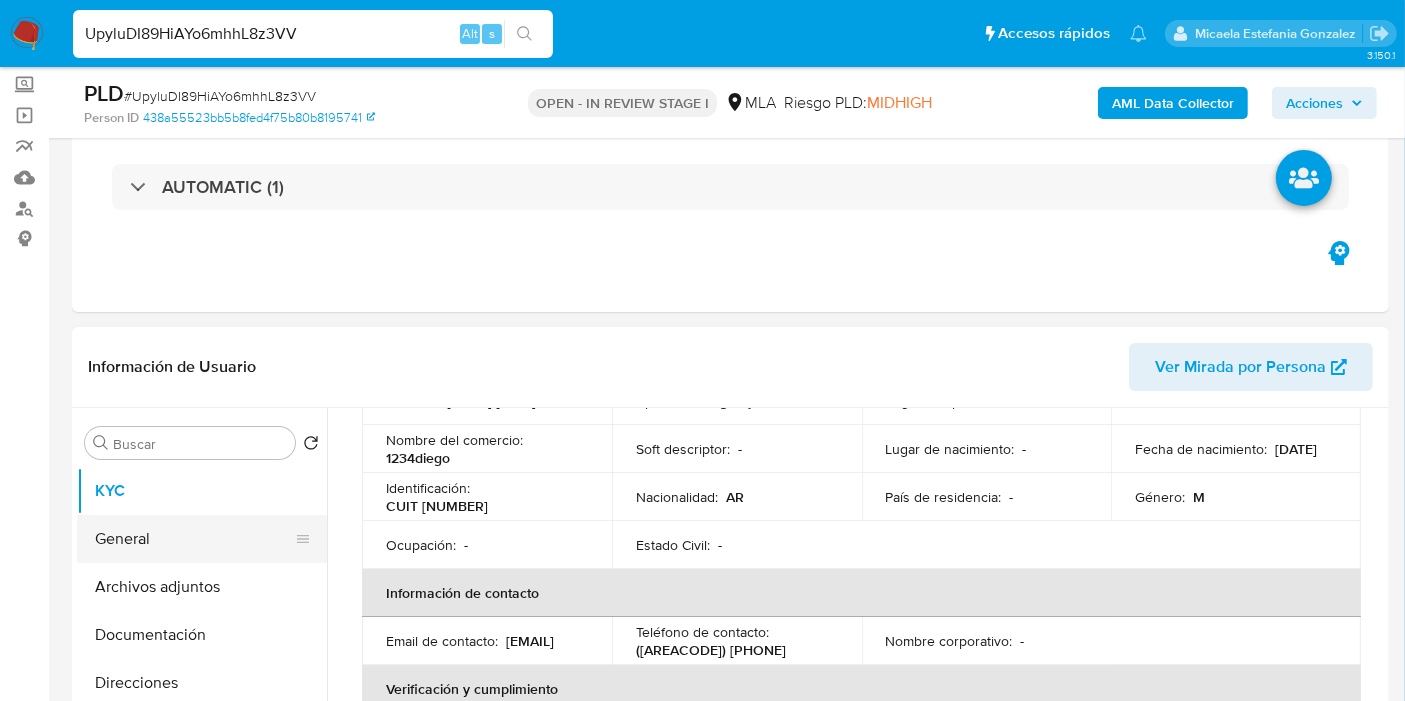 click on "General" at bounding box center [194, 539] 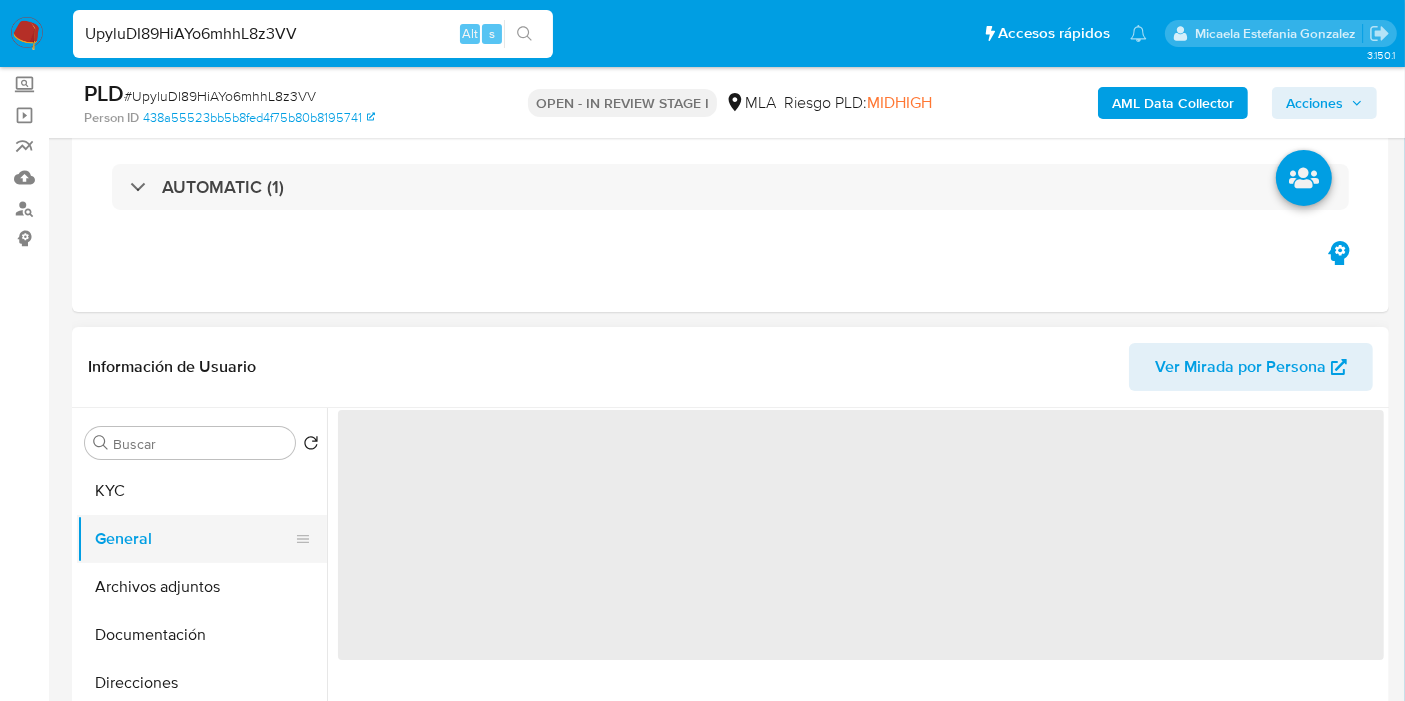 scroll, scrollTop: 0, scrollLeft: 0, axis: both 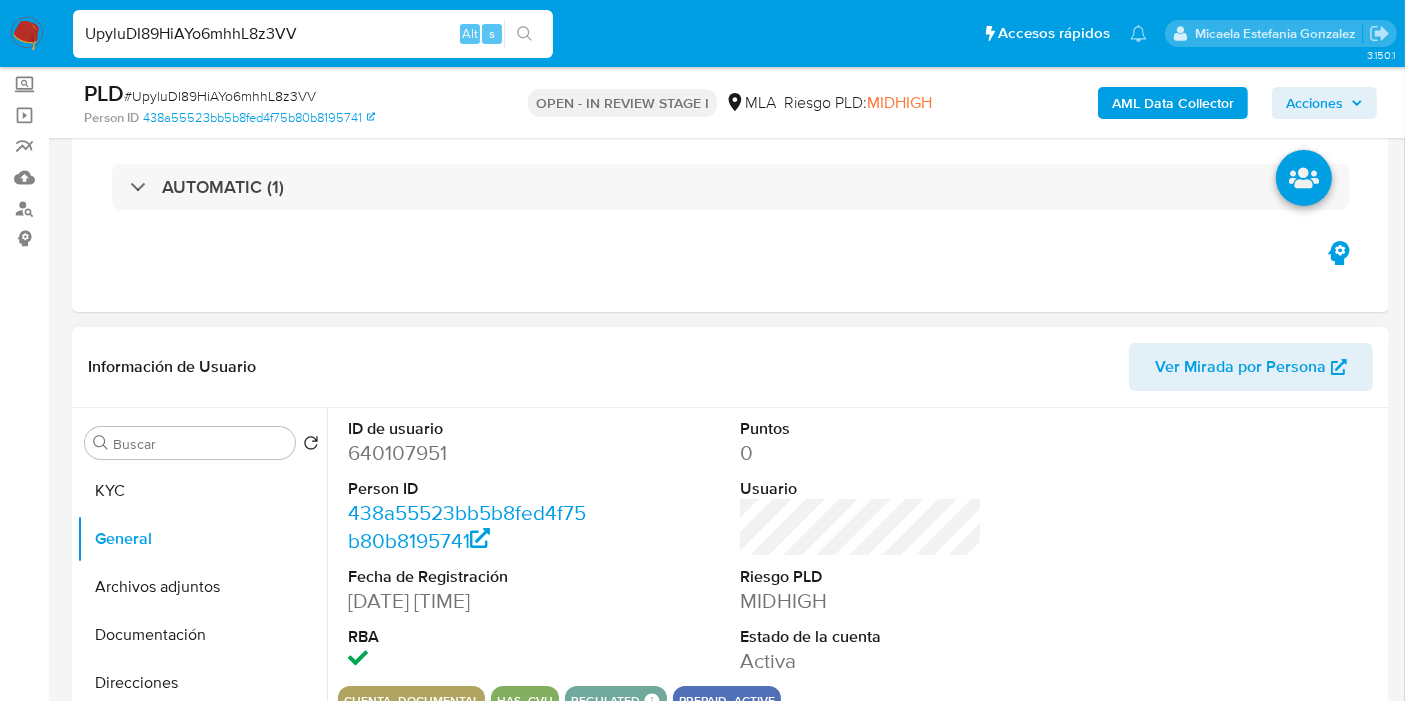 click on "640107951" at bounding box center (469, 453) 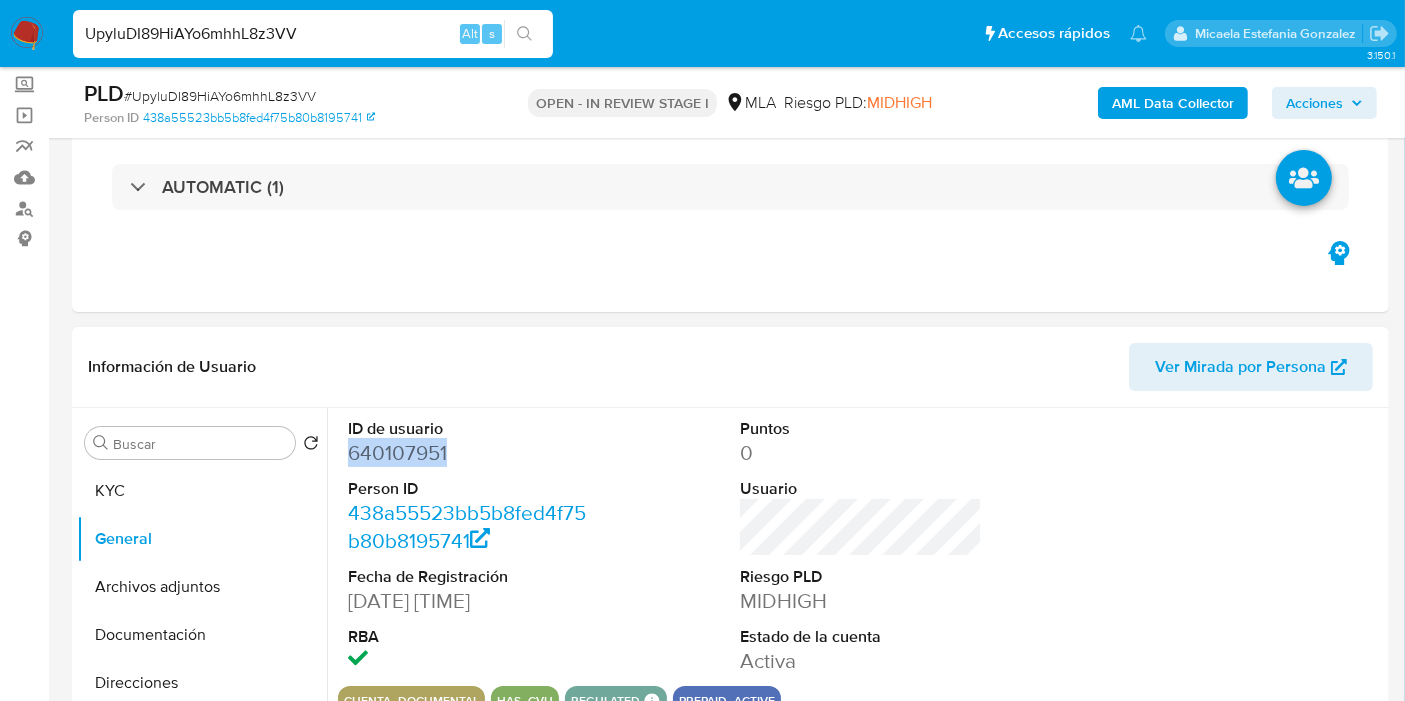 click on "640107951" at bounding box center [469, 453] 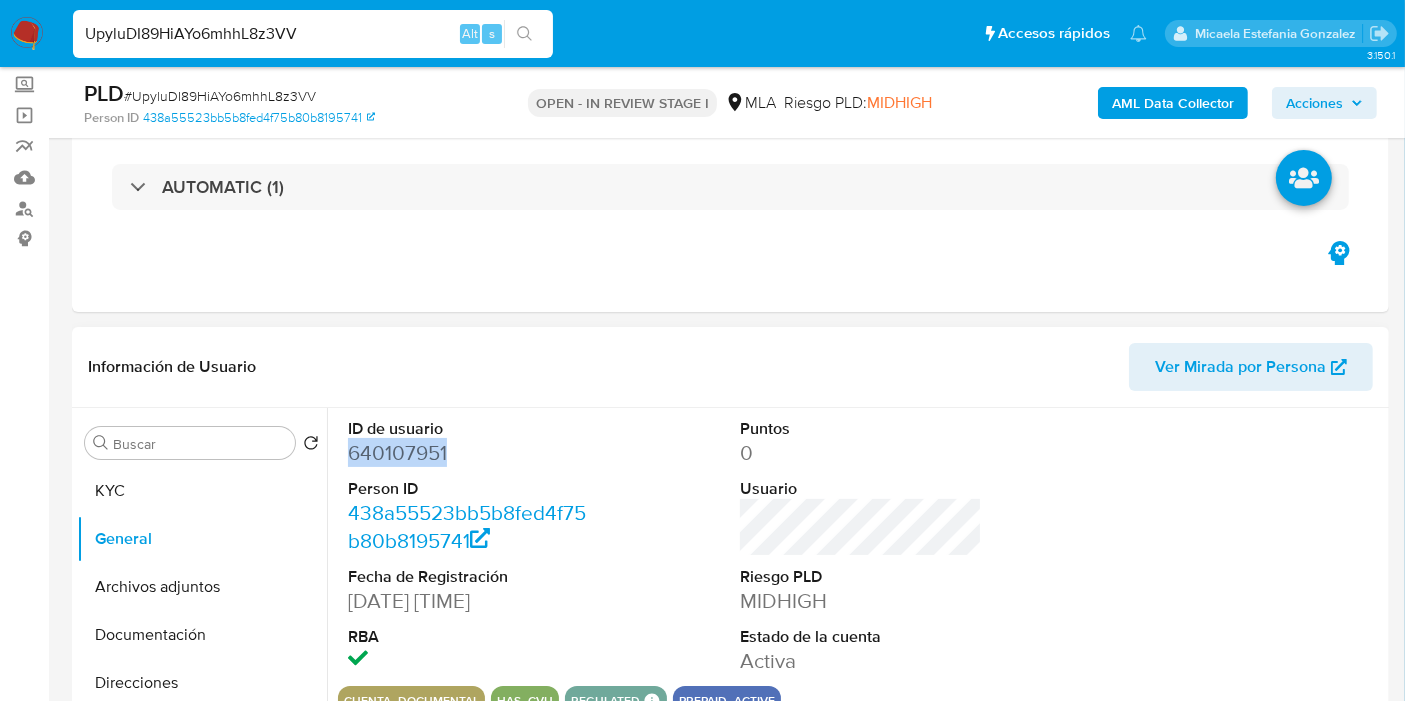 copy on "640107951" 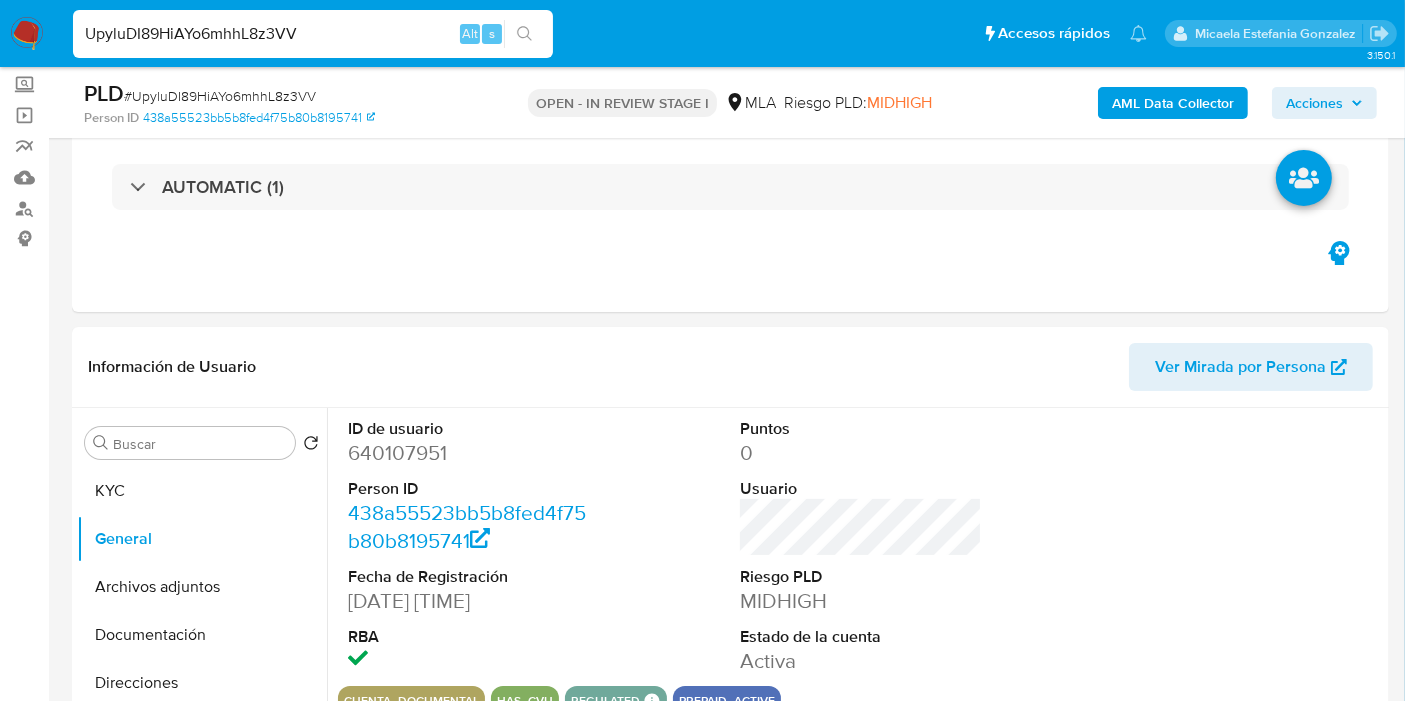 click on "UpyluDI89HiAYo6mhhL8z3VV" at bounding box center (313, 34) 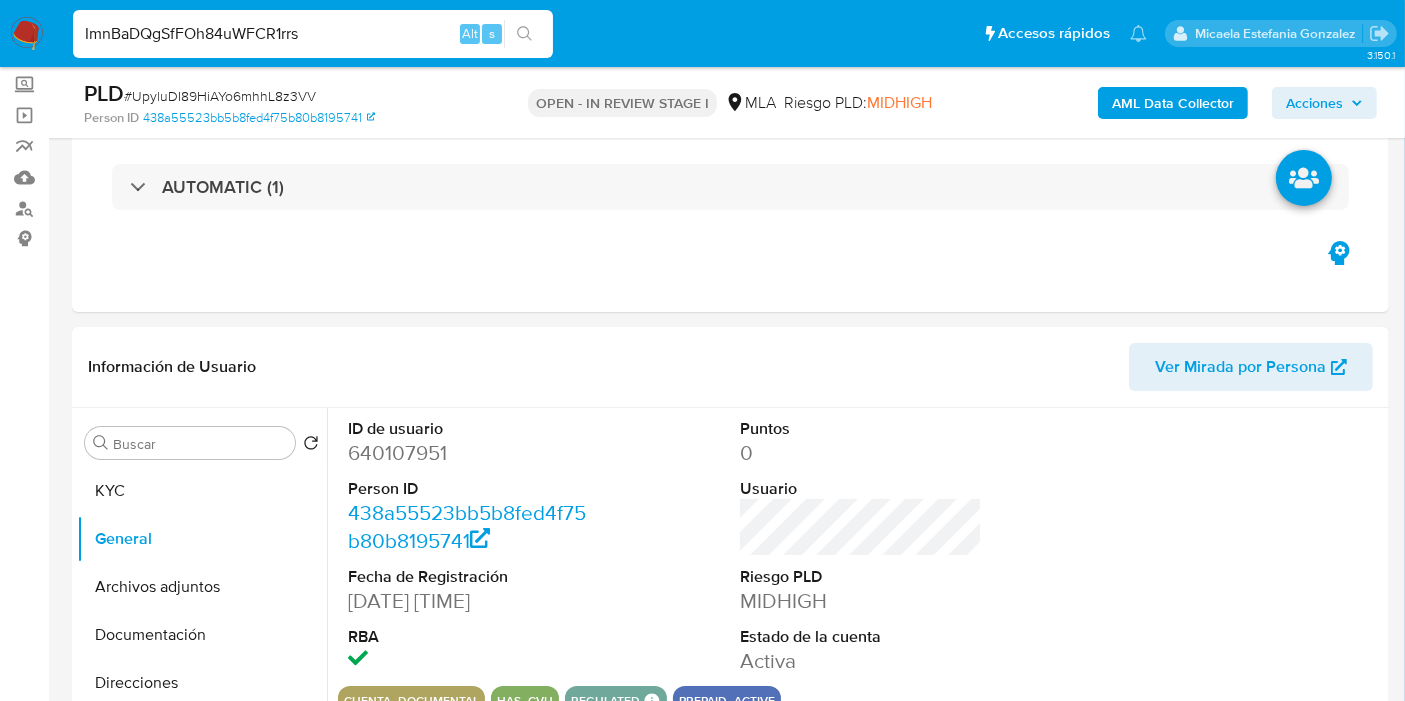 type on "ImnBaDQgSfFOh84uWFCR1rrs" 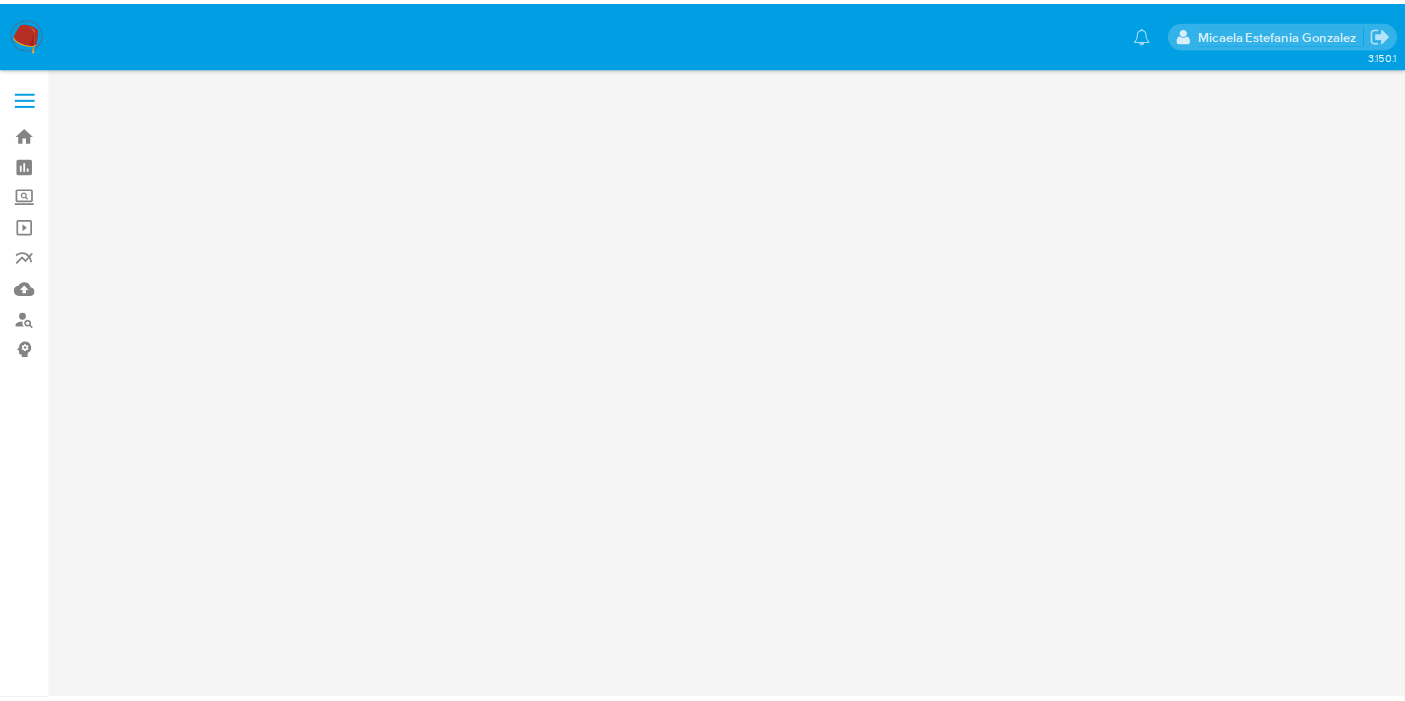 scroll, scrollTop: 0, scrollLeft: 0, axis: both 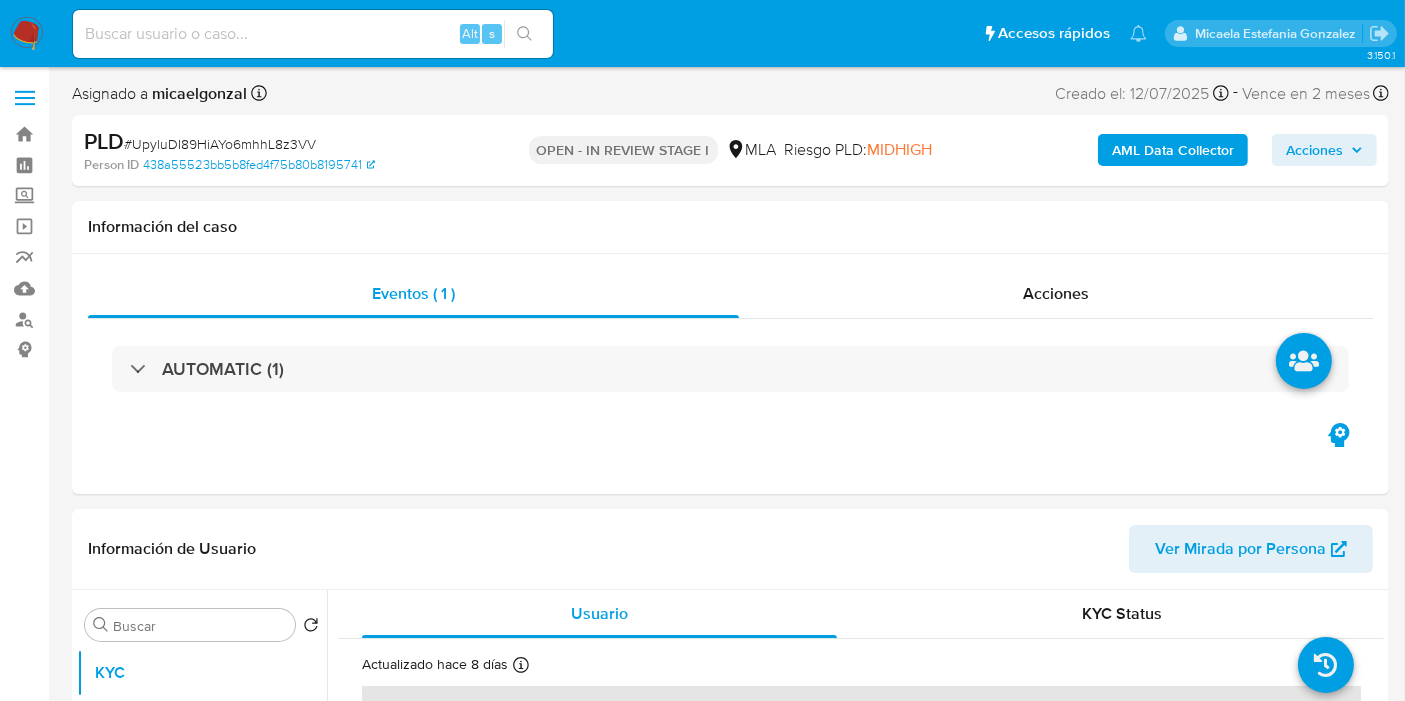 select on "10" 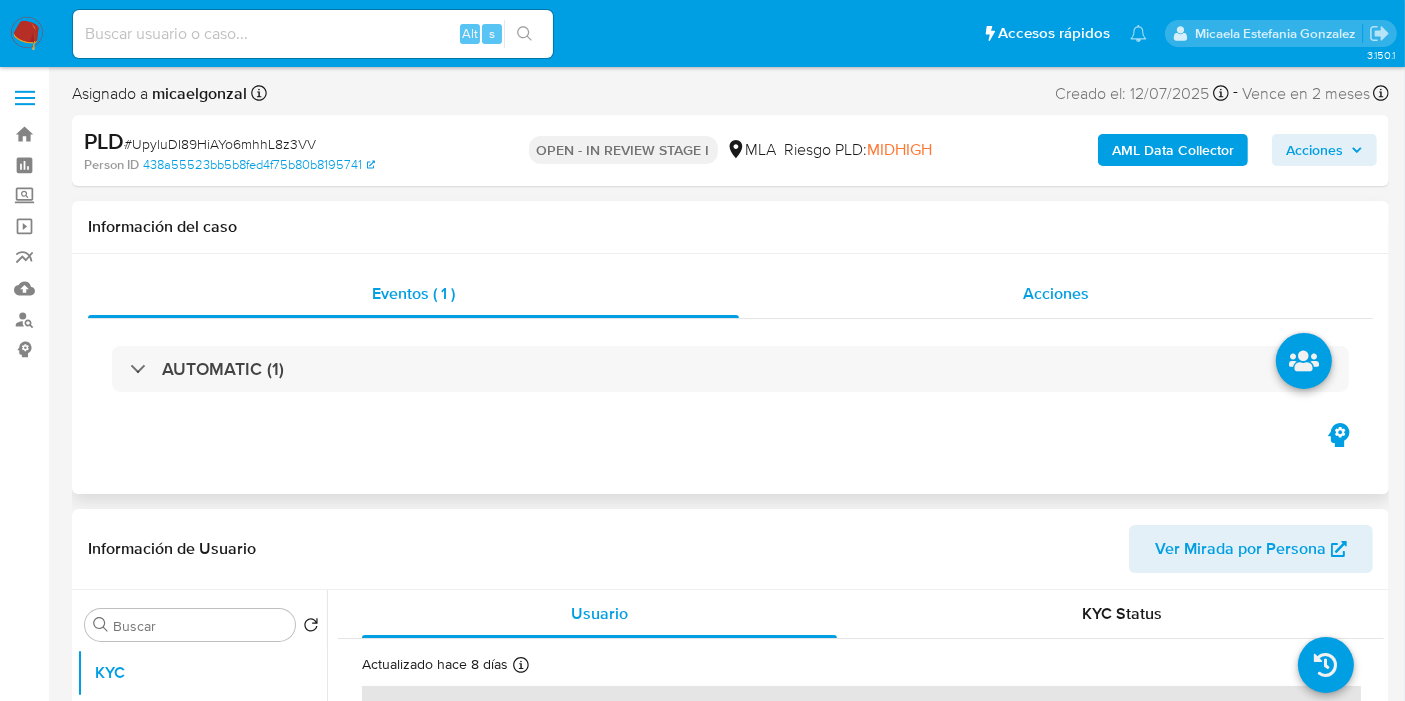 click on "Acciones" at bounding box center (1056, 294) 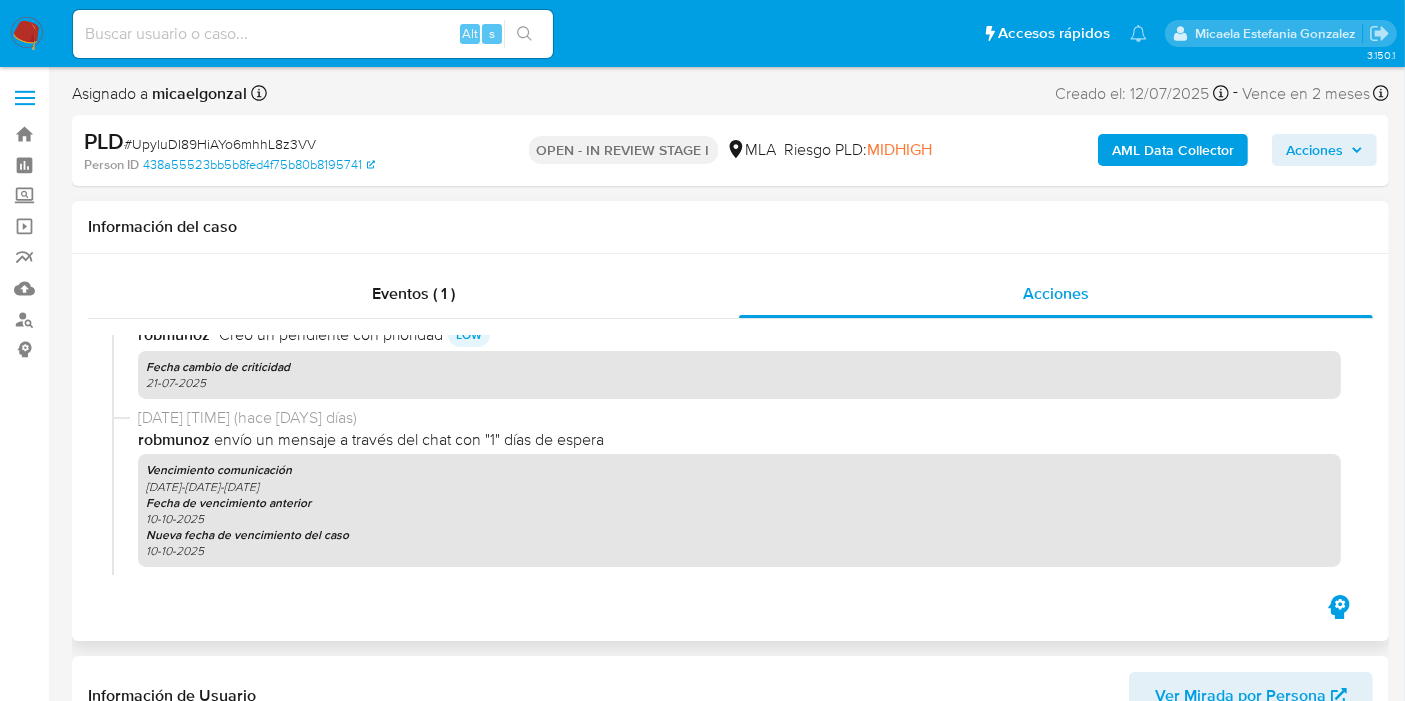 scroll, scrollTop: 666, scrollLeft: 0, axis: vertical 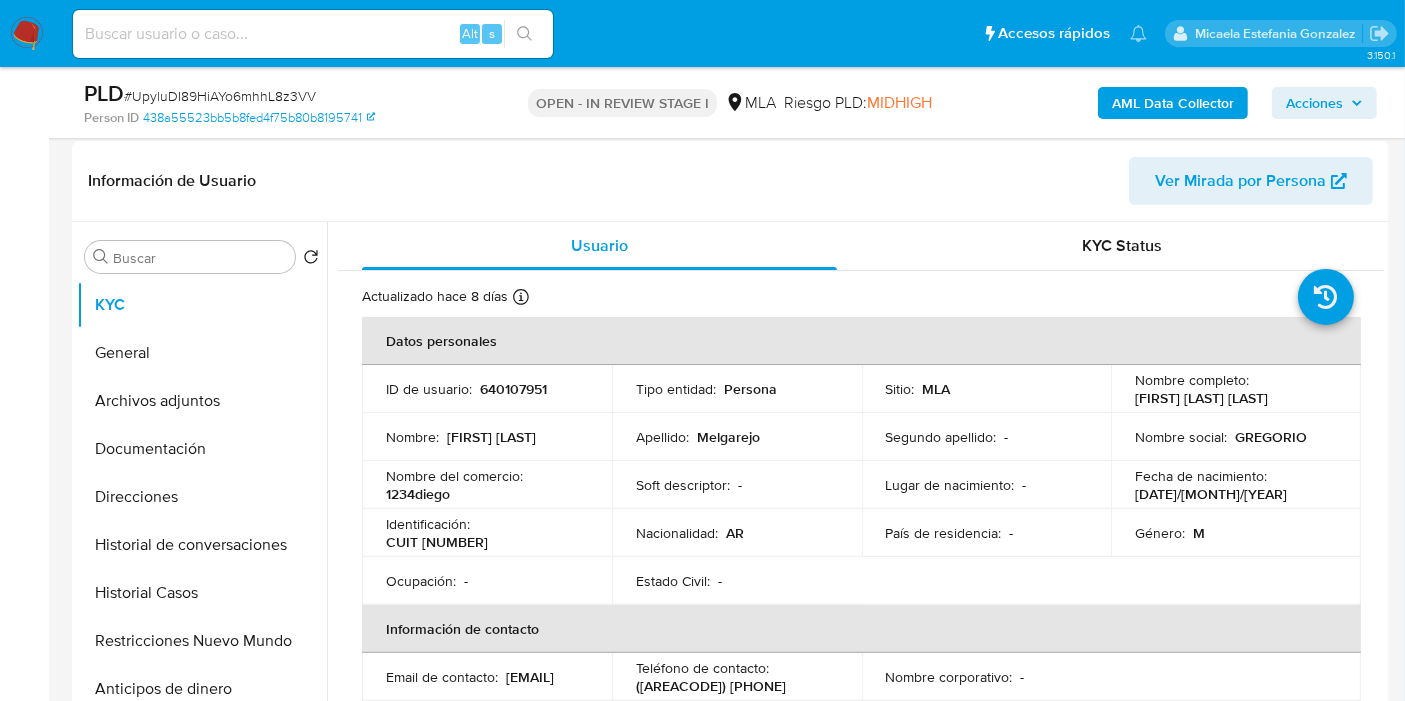 click at bounding box center (27, 34) 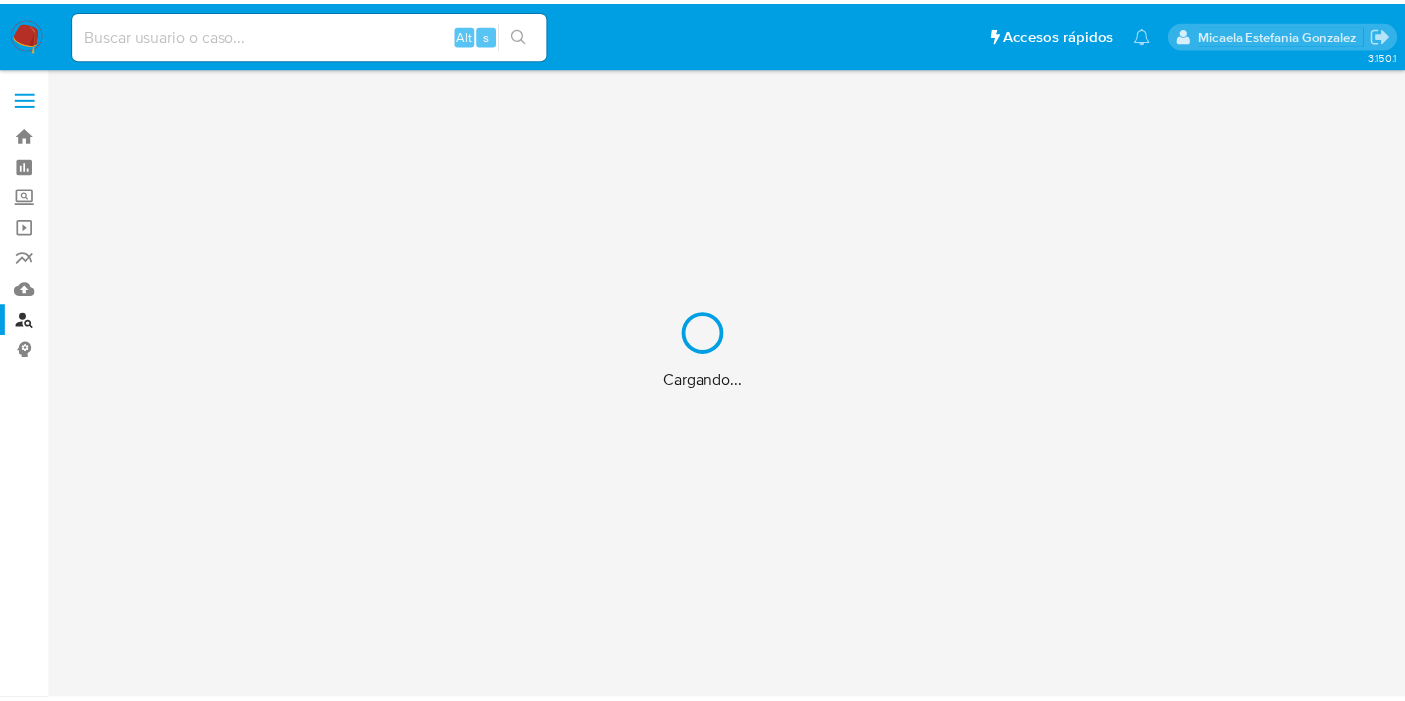 scroll, scrollTop: 0, scrollLeft: 0, axis: both 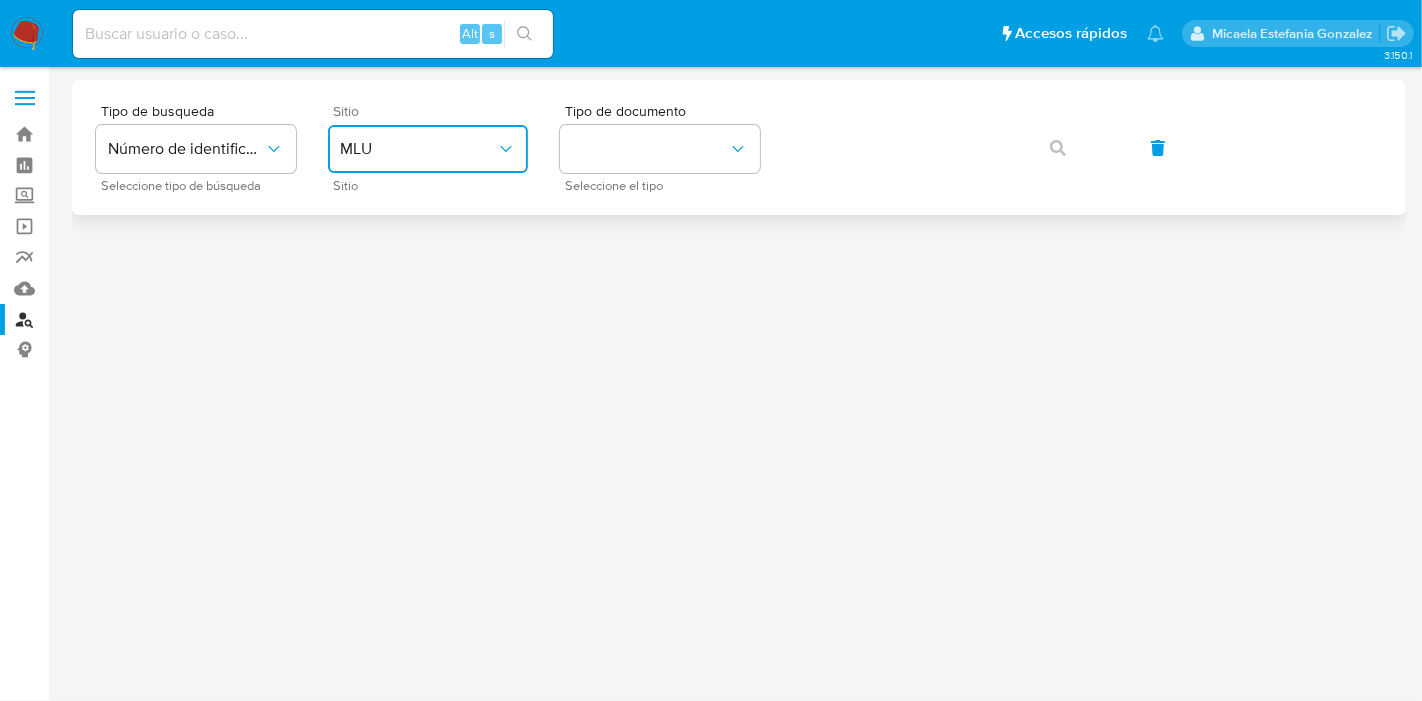 drag, startPoint x: 342, startPoint y: 138, endPoint x: 396, endPoint y: 170, distance: 62.76942 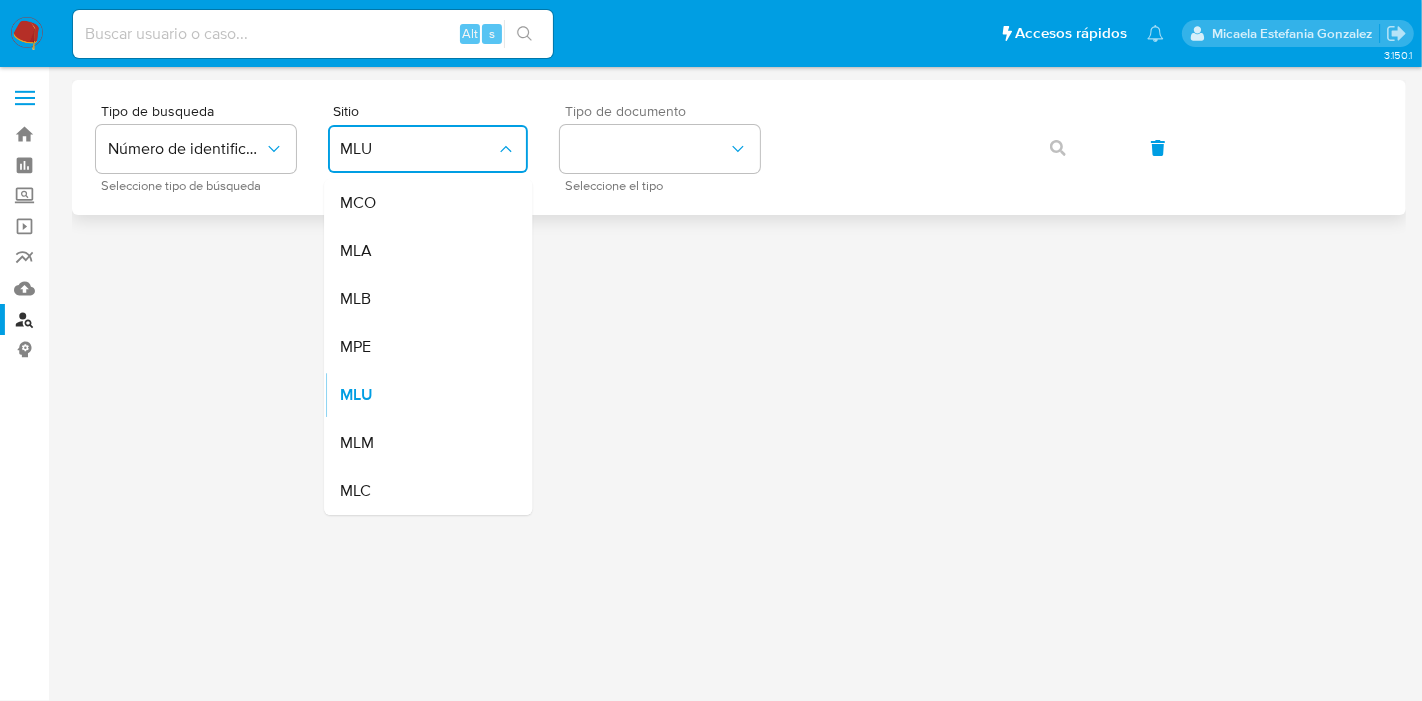 drag, startPoint x: 416, startPoint y: 251, endPoint x: 606, endPoint y: 180, distance: 202.83244 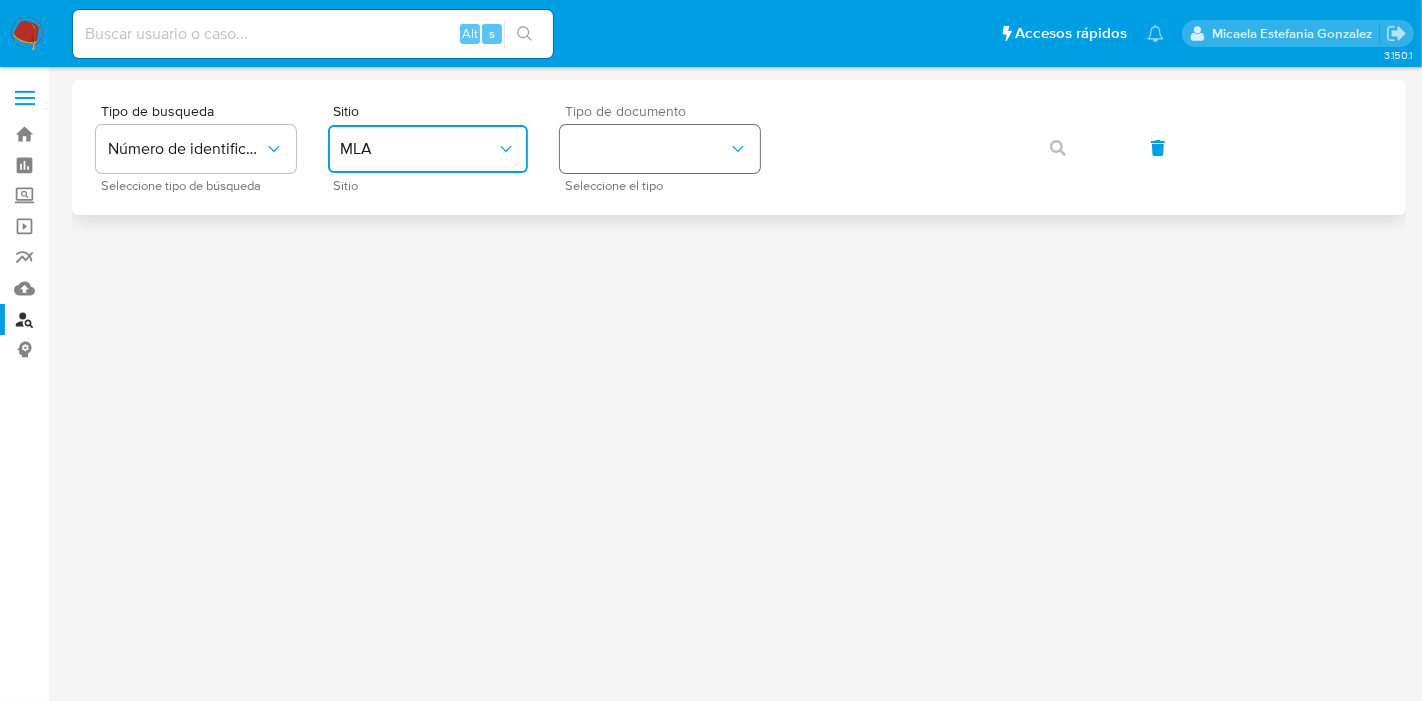 click at bounding box center (660, 149) 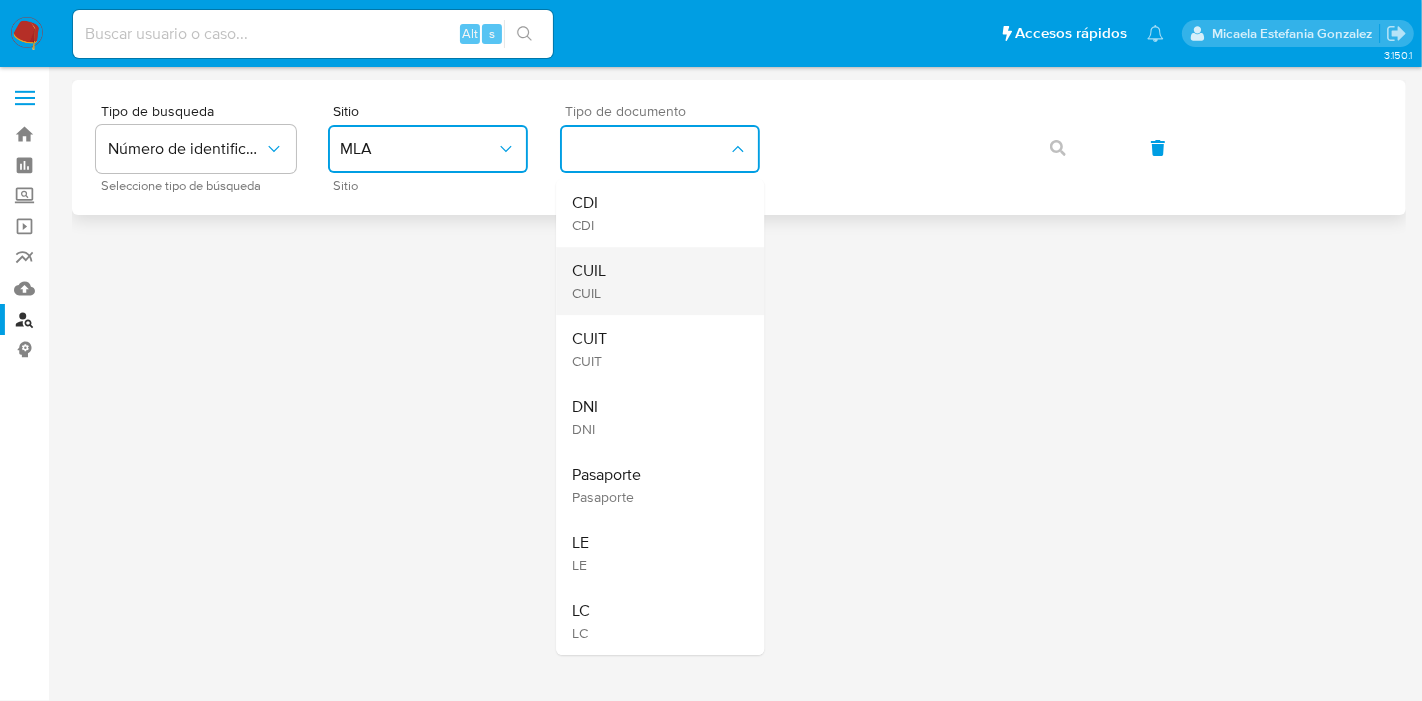 click on "CDI CDI CUIL CUIL CUIT CUIT DNI DNI Pasaporte Pasaporte LE LE LC LC" at bounding box center [660, 417] 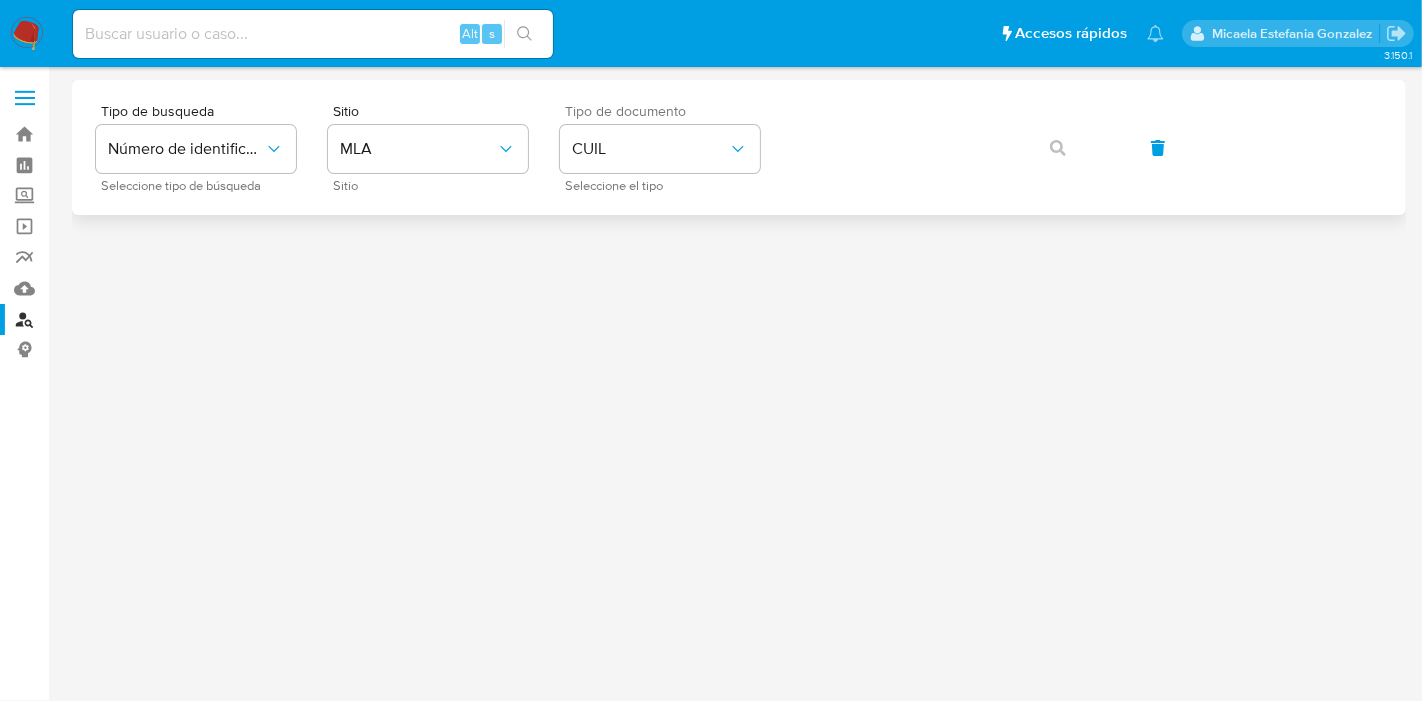 click on "Tipo de busqueda Número de identificación Seleccione tipo de búsqueda Sitio MLA Sitio Tipo de documento CUIL Seleccione el tipo" at bounding box center (739, 147) 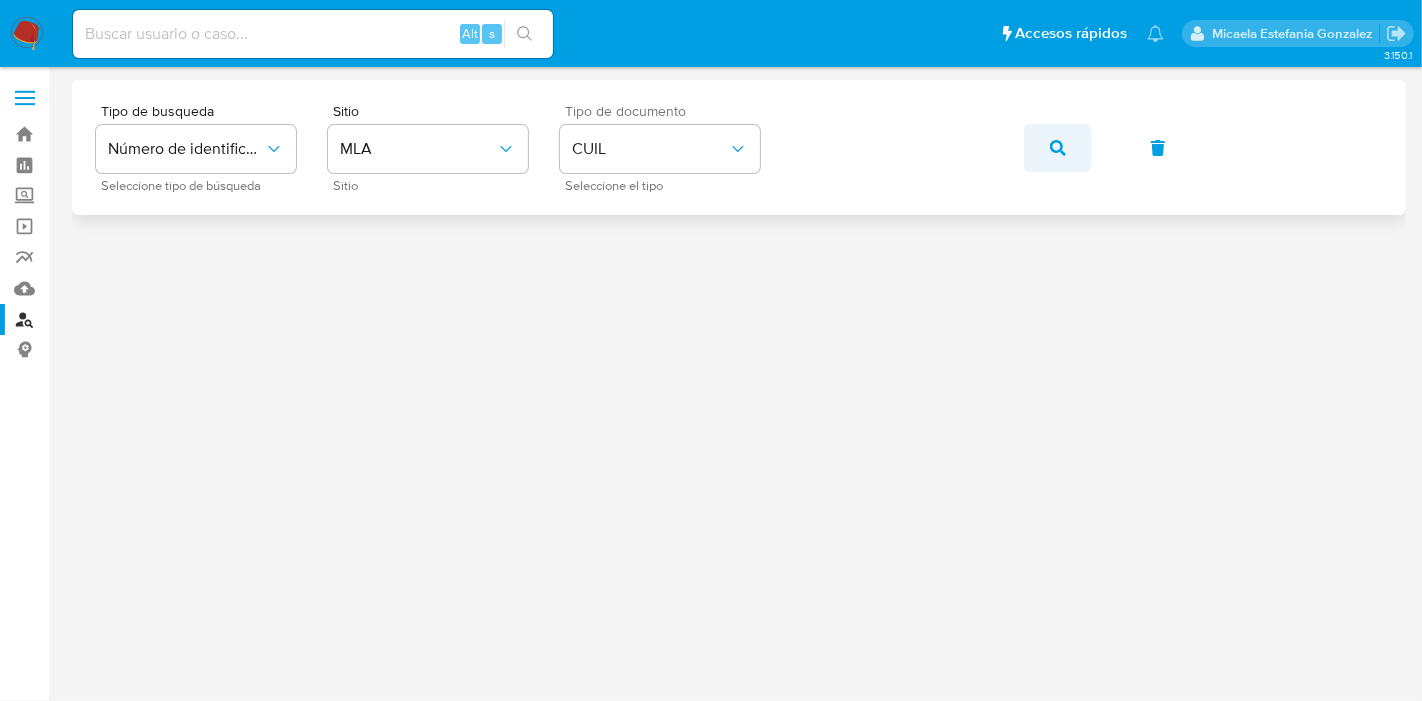 click at bounding box center [1058, 148] 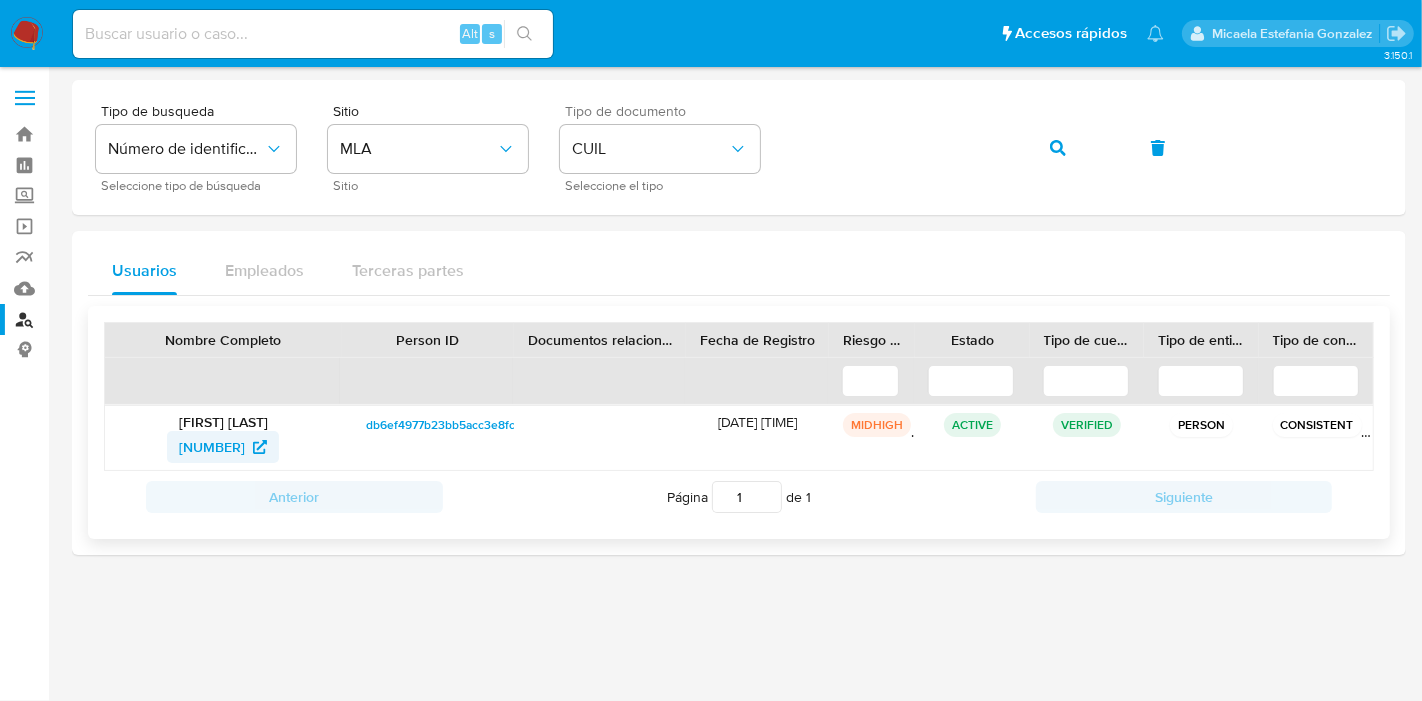 click on "[NUMBER]" at bounding box center [212, 447] 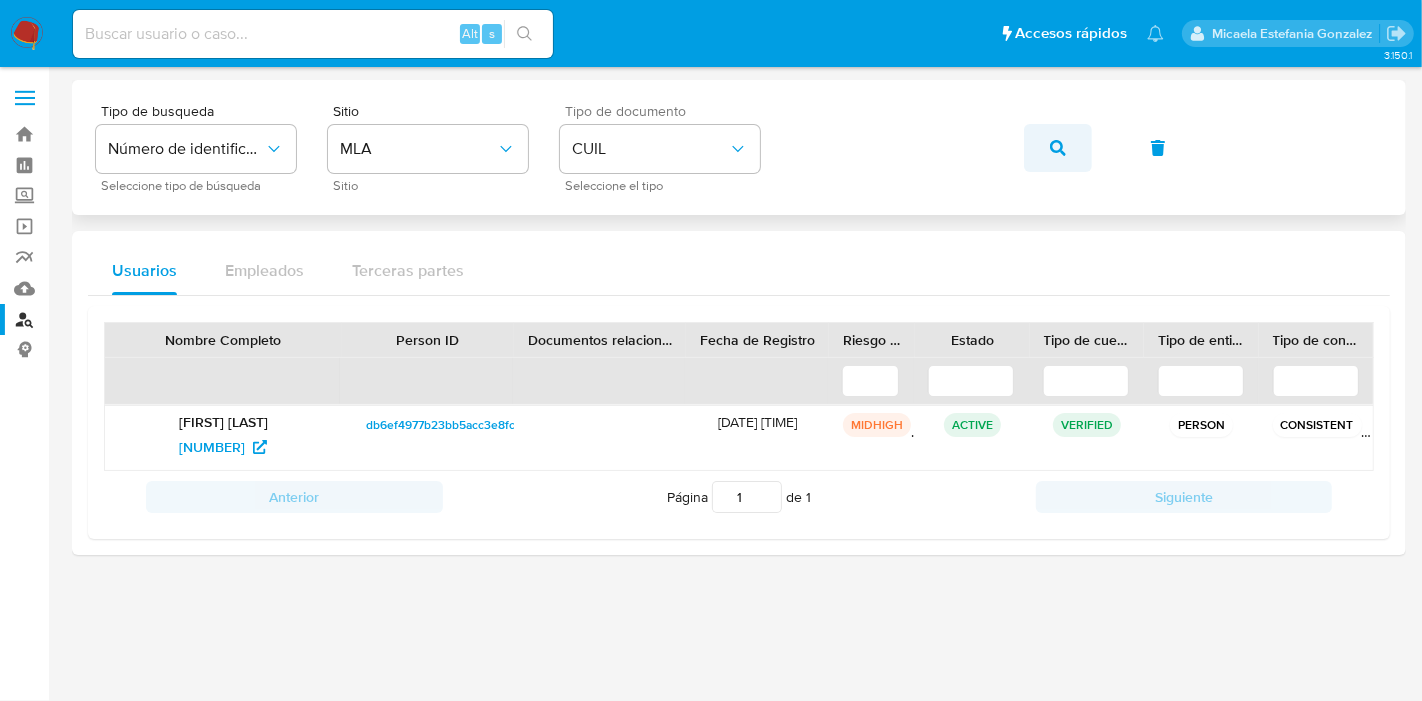 click at bounding box center [1058, 148] 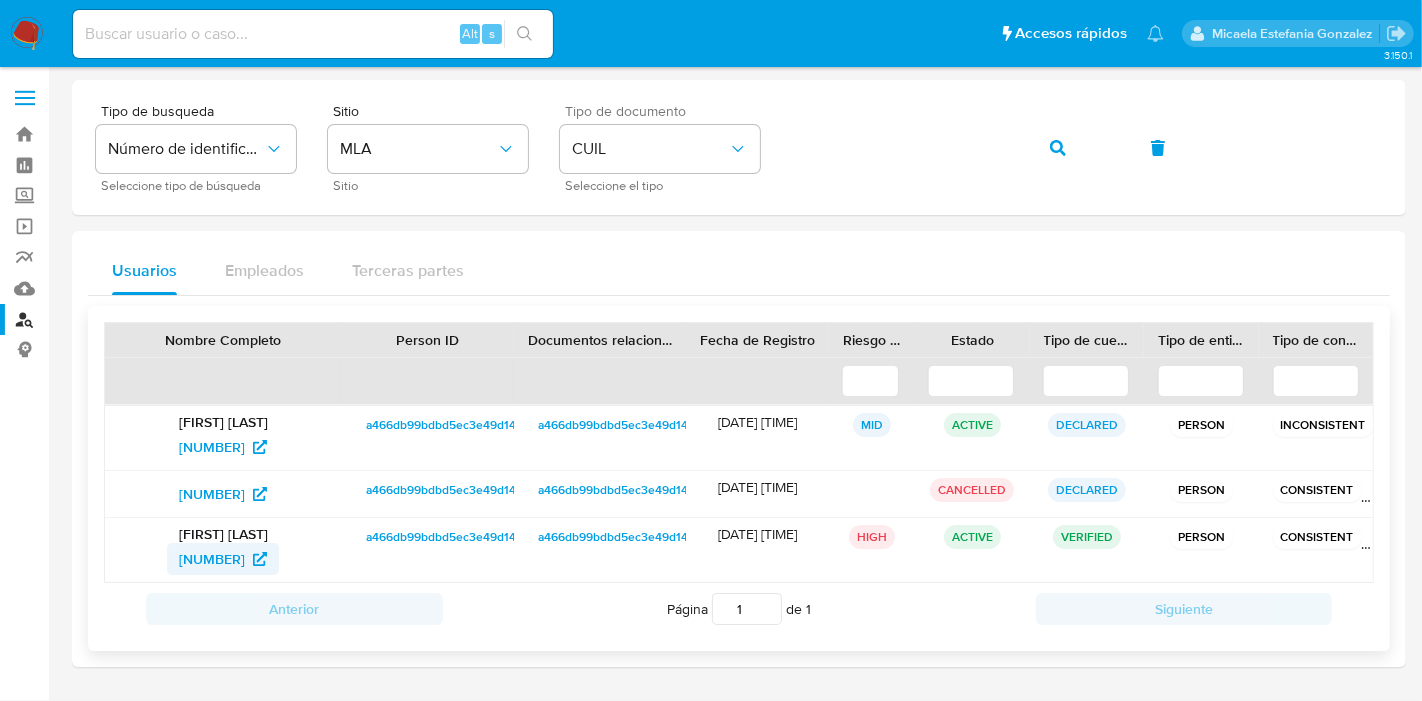 click on "[NUMBER]" at bounding box center (212, 559) 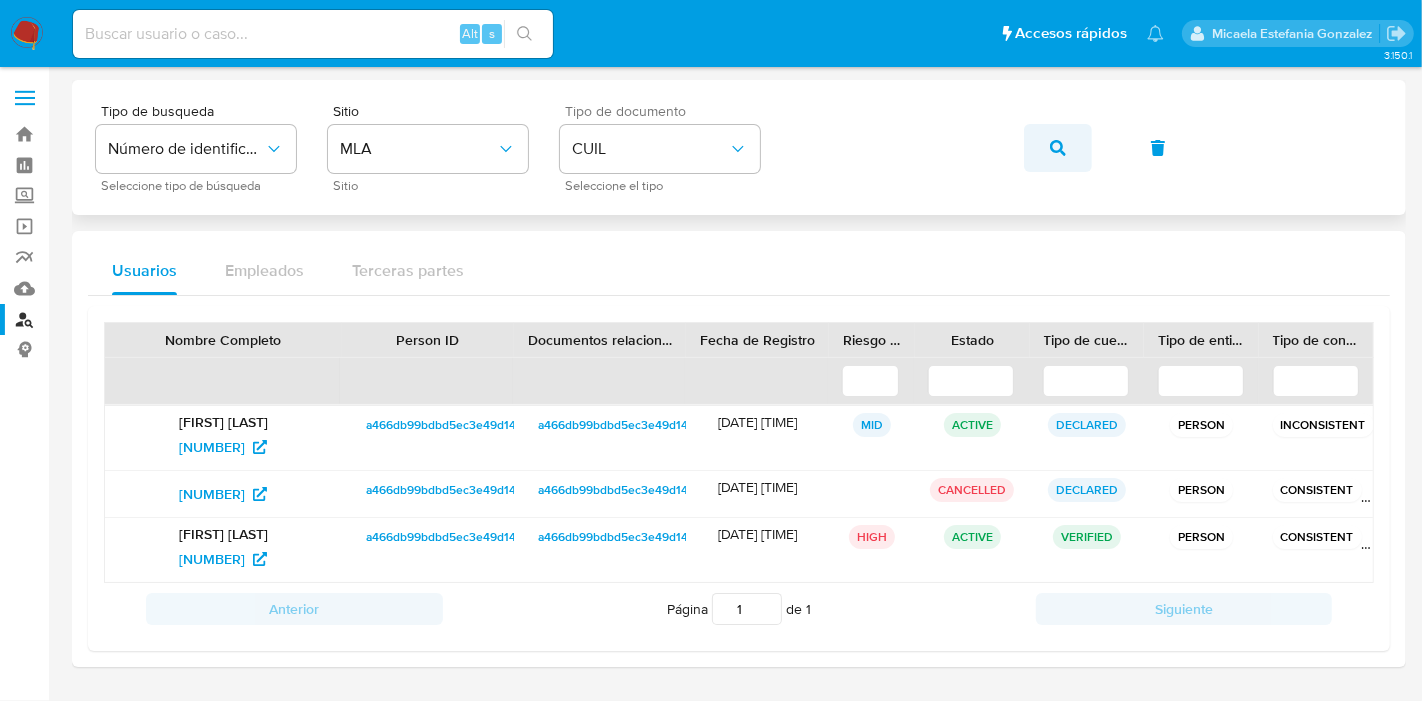 click at bounding box center [1058, 148] 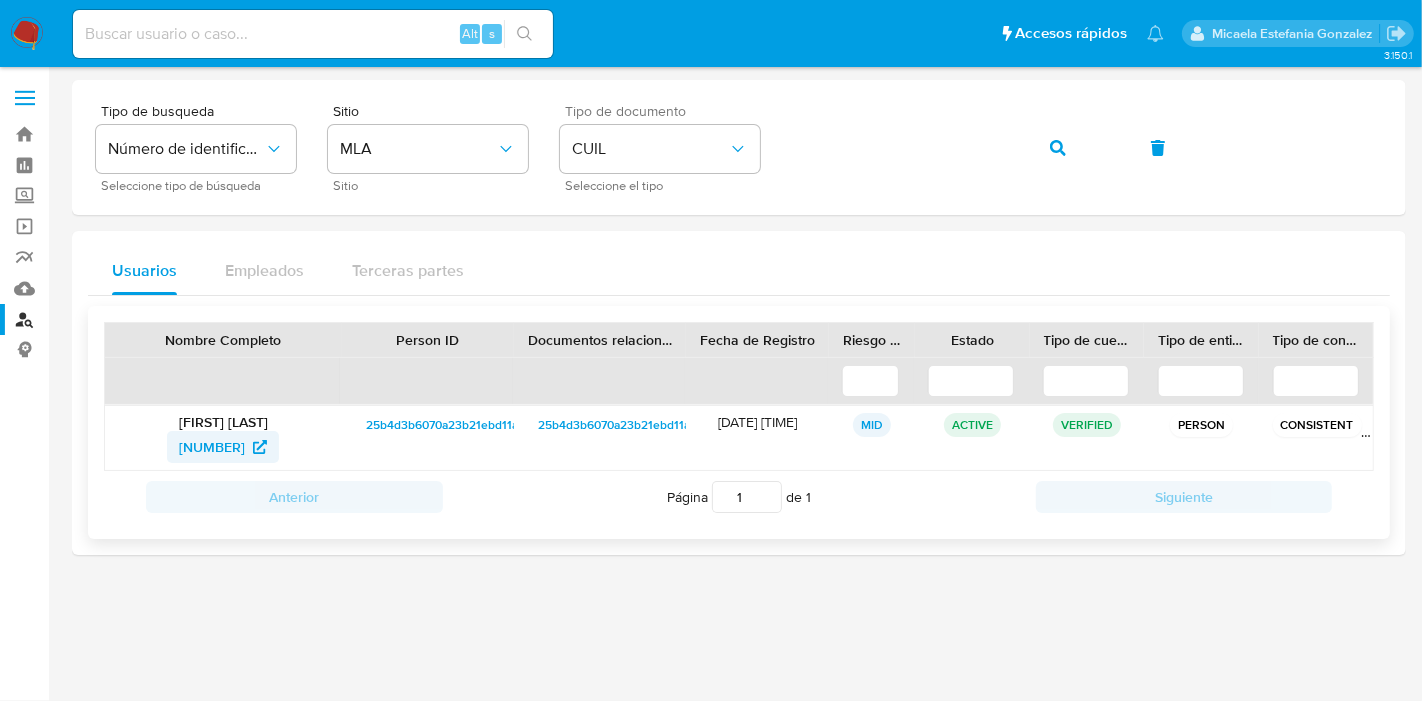 click on "[NUMBER]" at bounding box center (212, 447) 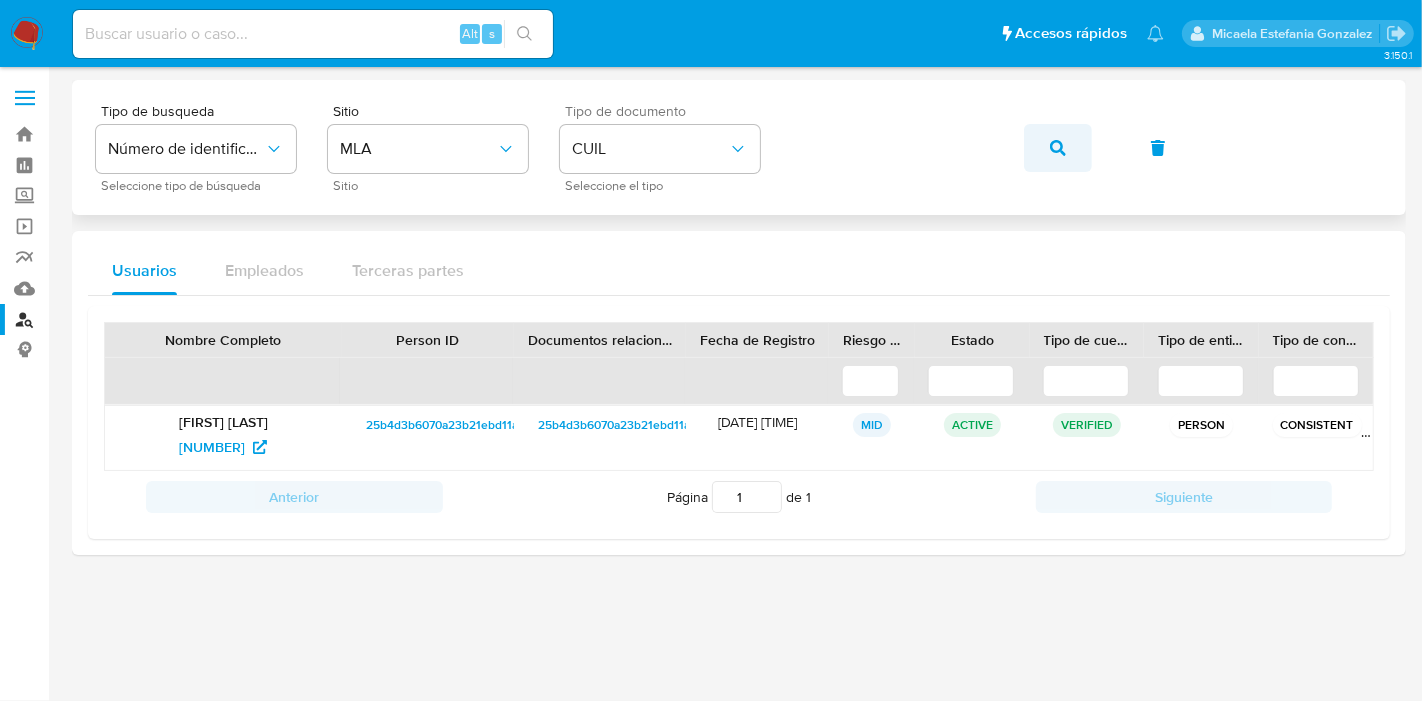 click 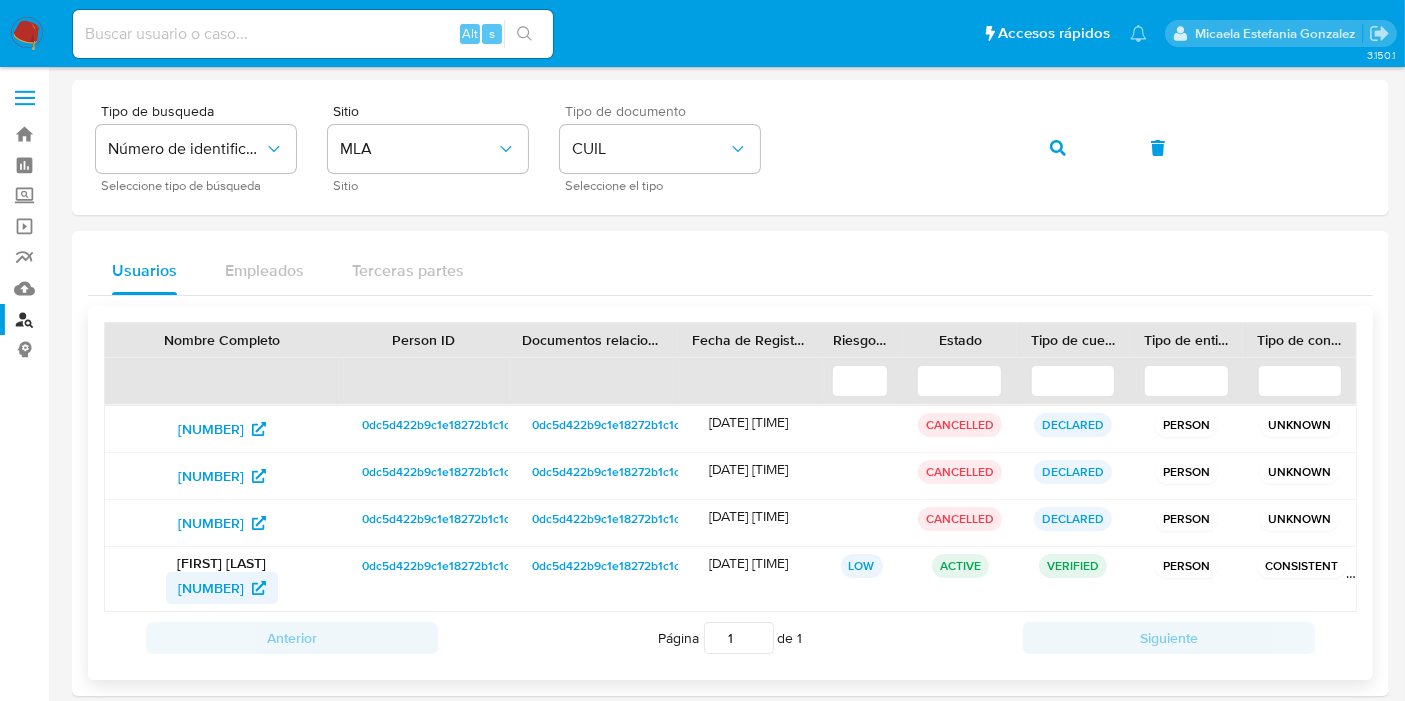 click on "[NUMBER]" at bounding box center (211, 588) 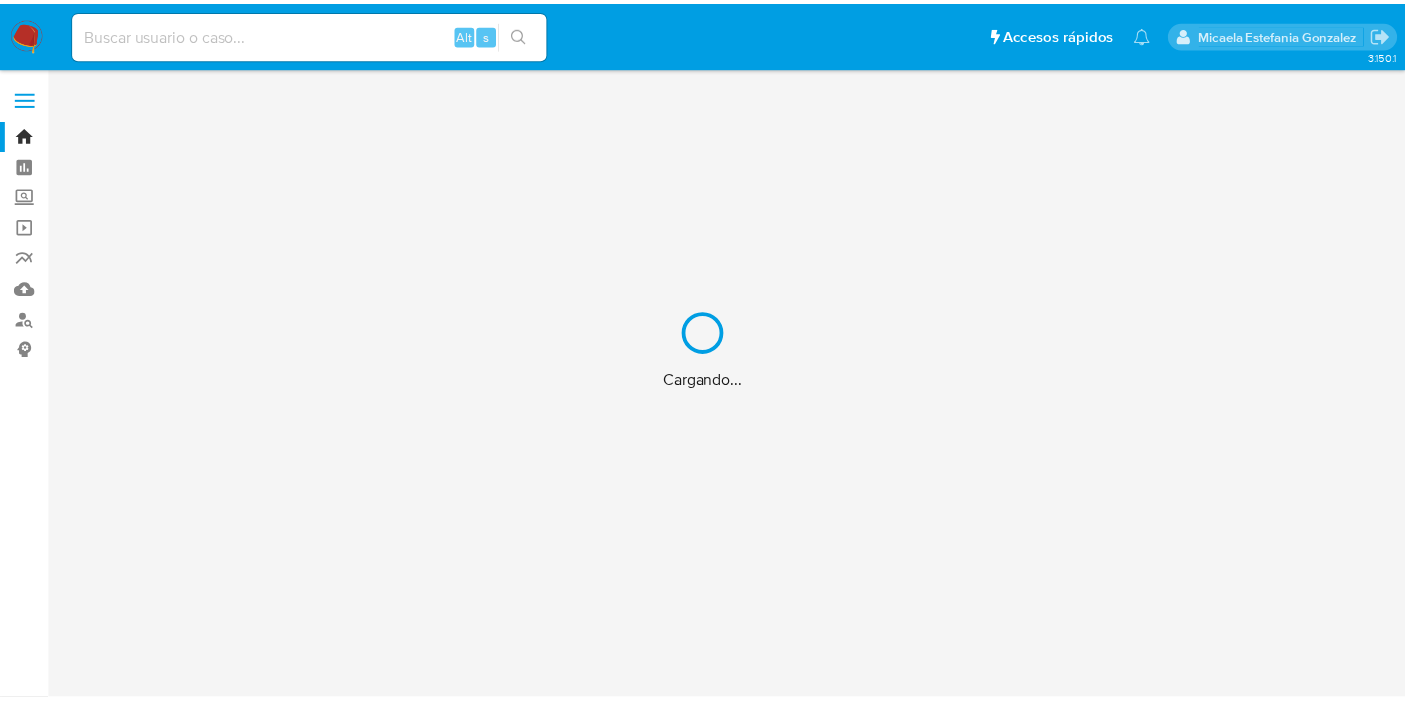 scroll, scrollTop: 0, scrollLeft: 0, axis: both 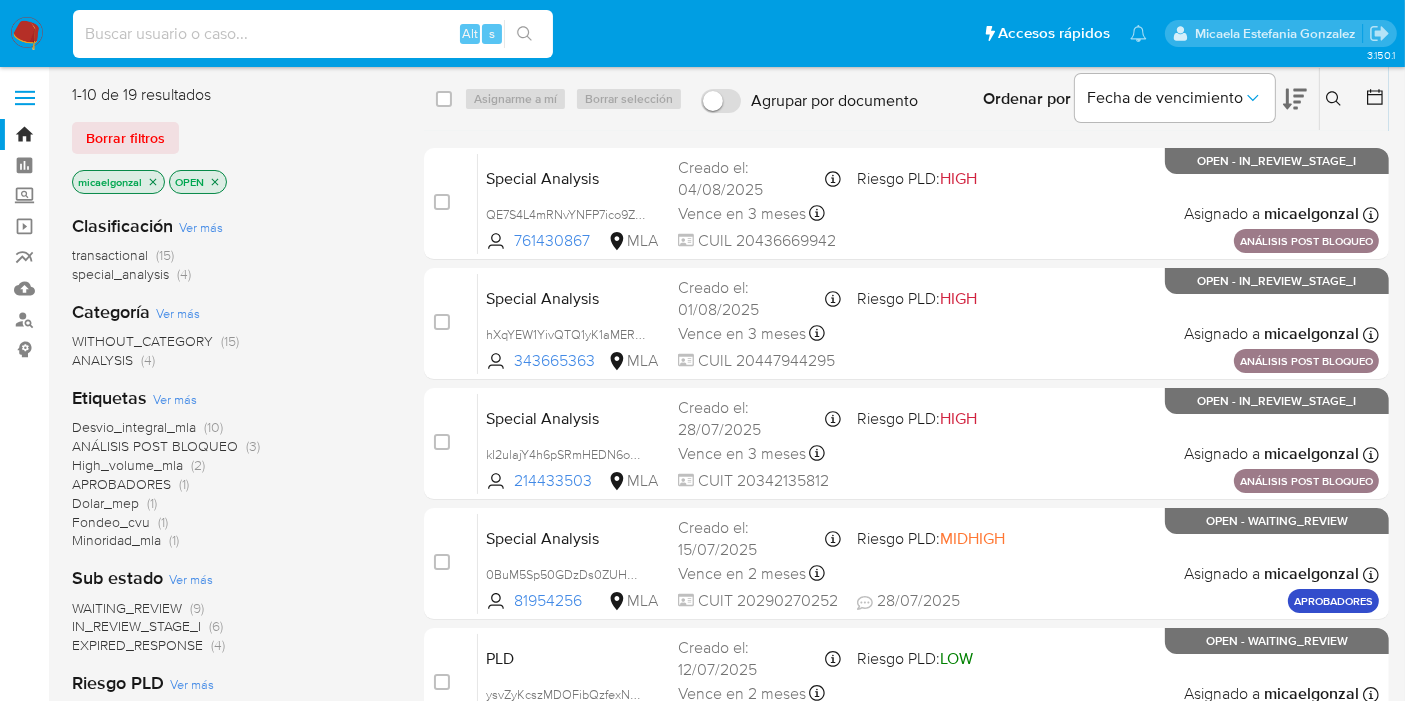 click at bounding box center (313, 34) 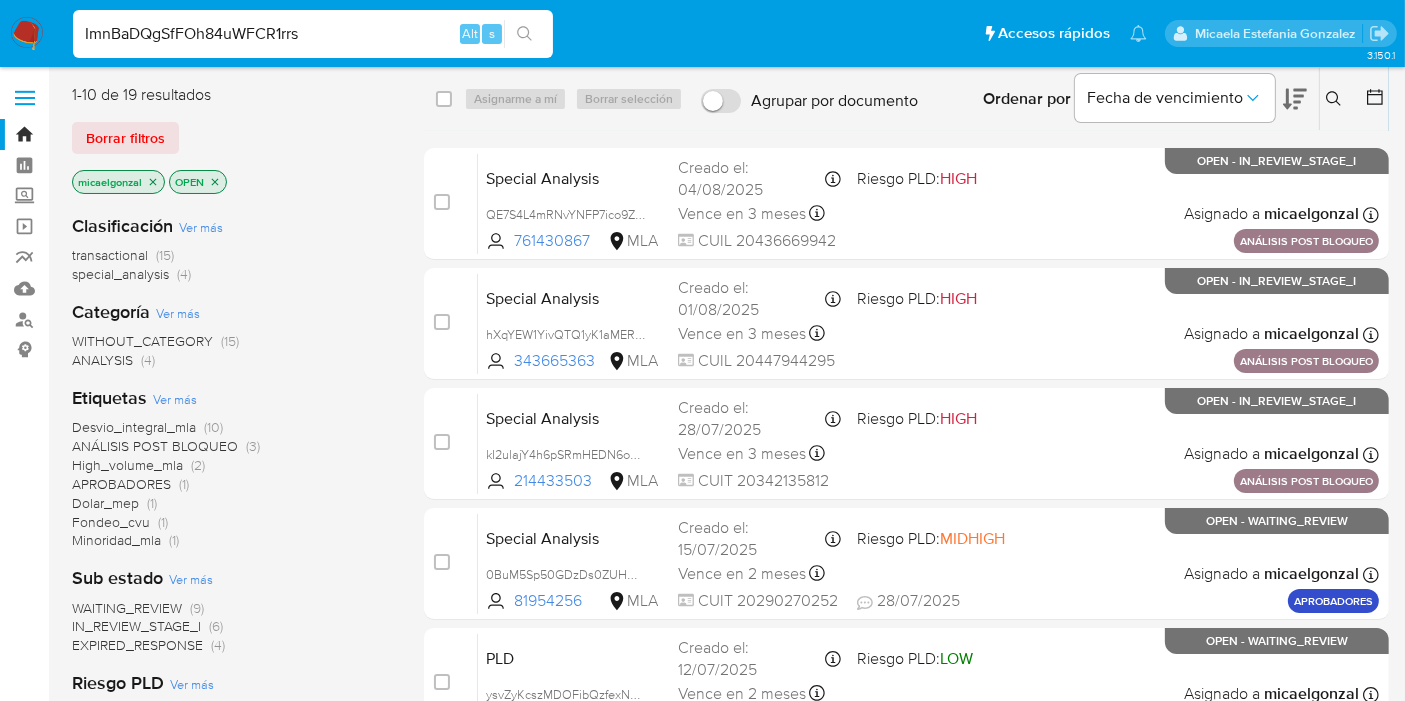 type on "ImnBaDQgSfFOh84uWFCR1rrs" 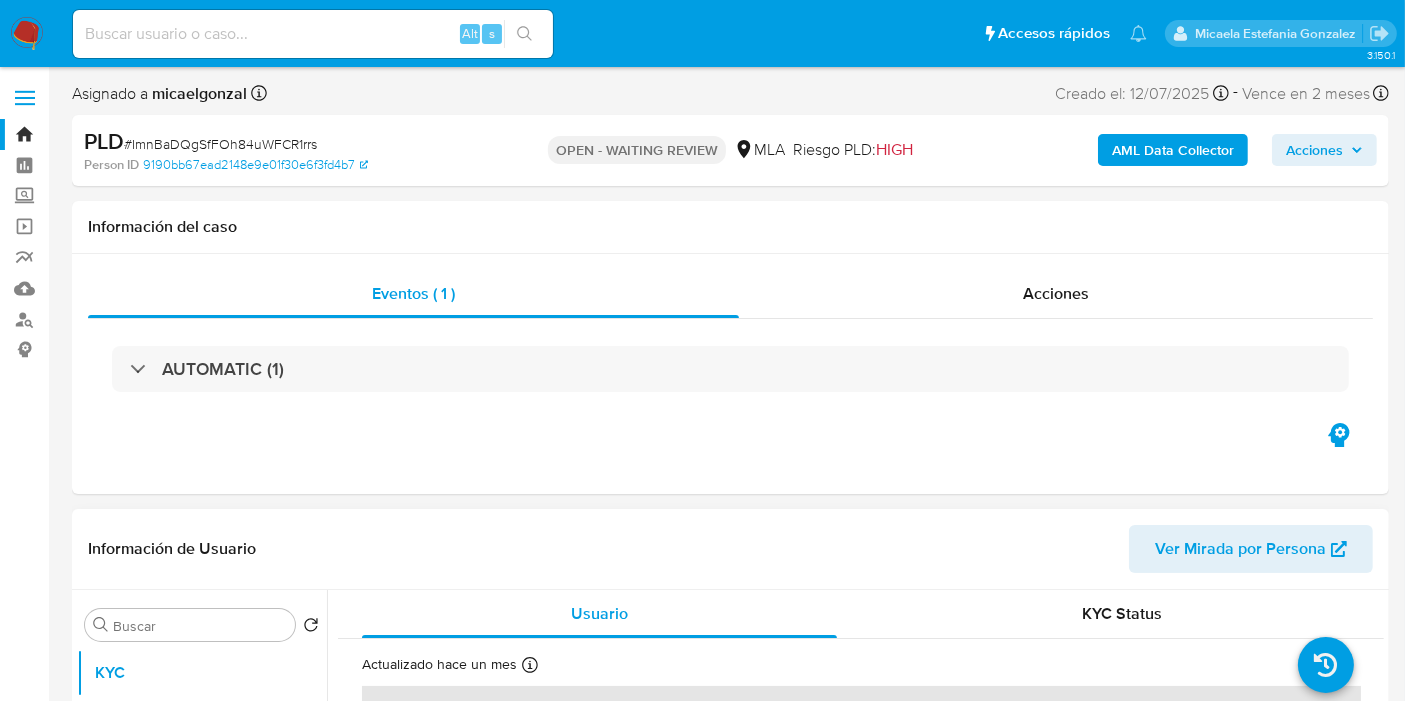 select on "10" 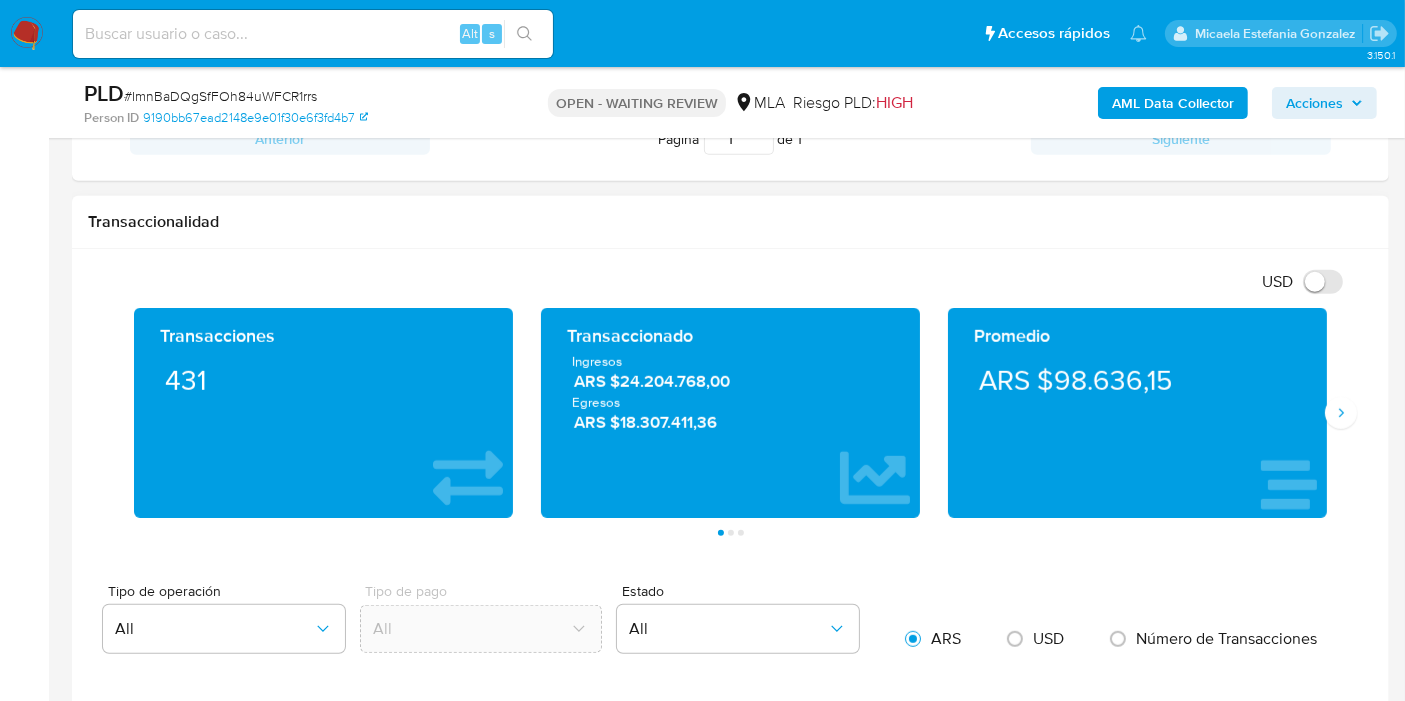 scroll, scrollTop: 888, scrollLeft: 0, axis: vertical 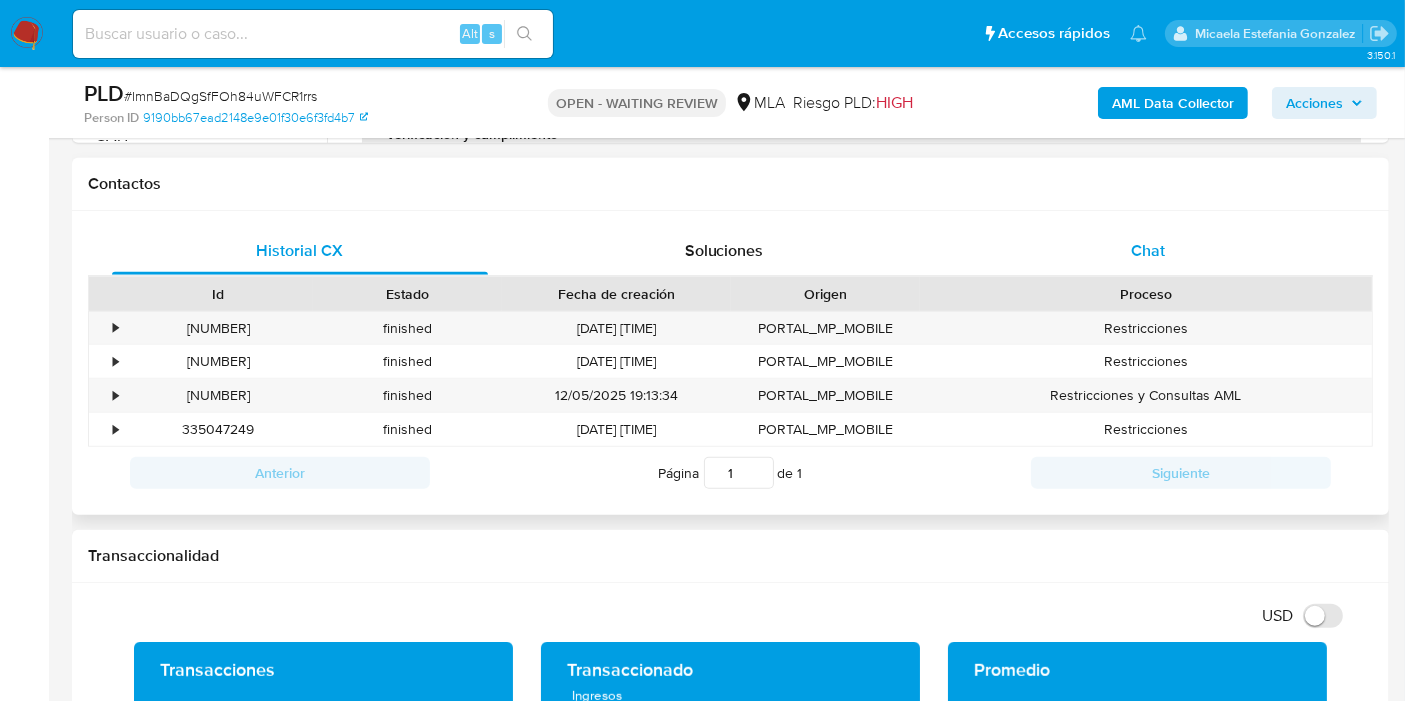 click on "Chat" at bounding box center (1148, 251) 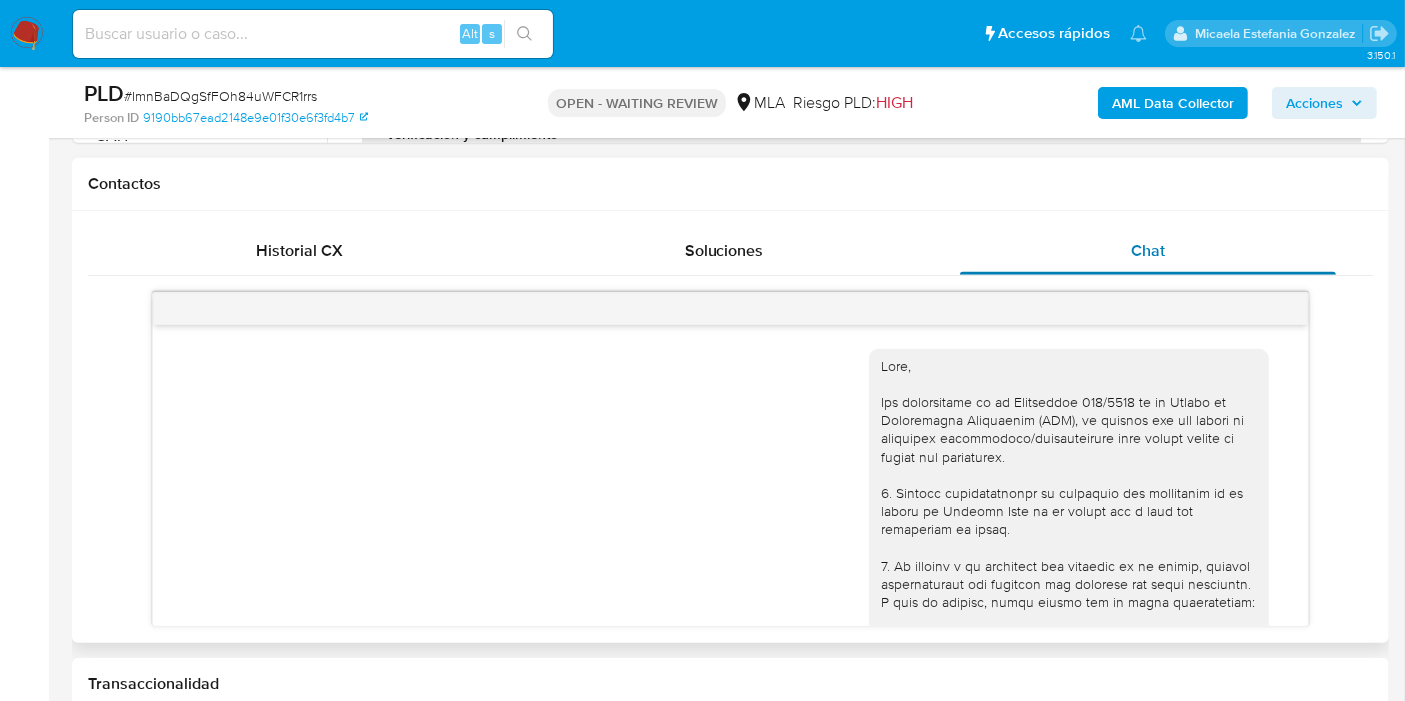 scroll, scrollTop: 1448, scrollLeft: 0, axis: vertical 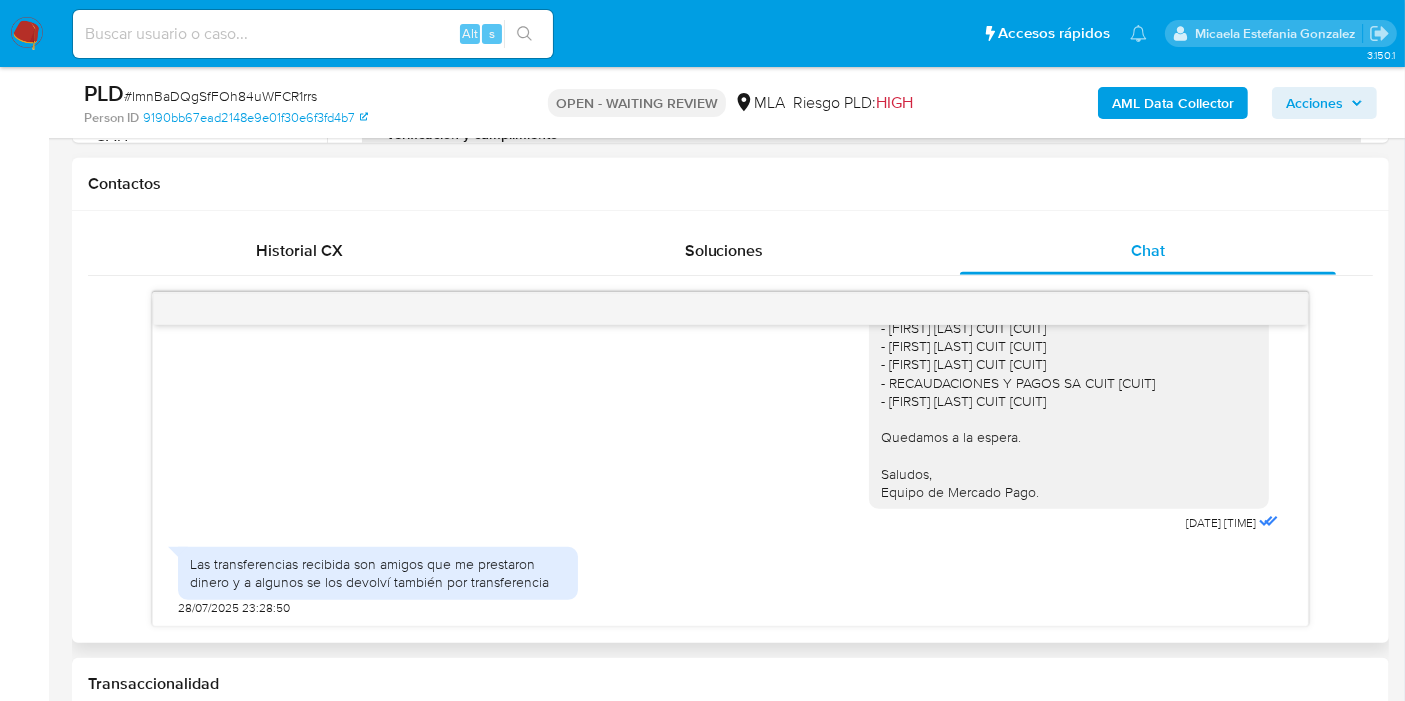 click on "Las transferencias recibida son amigos que me prestaron dinero y a algunos se los devolví también por transferencia  [DATE] [TIME]" at bounding box center (378, 576) 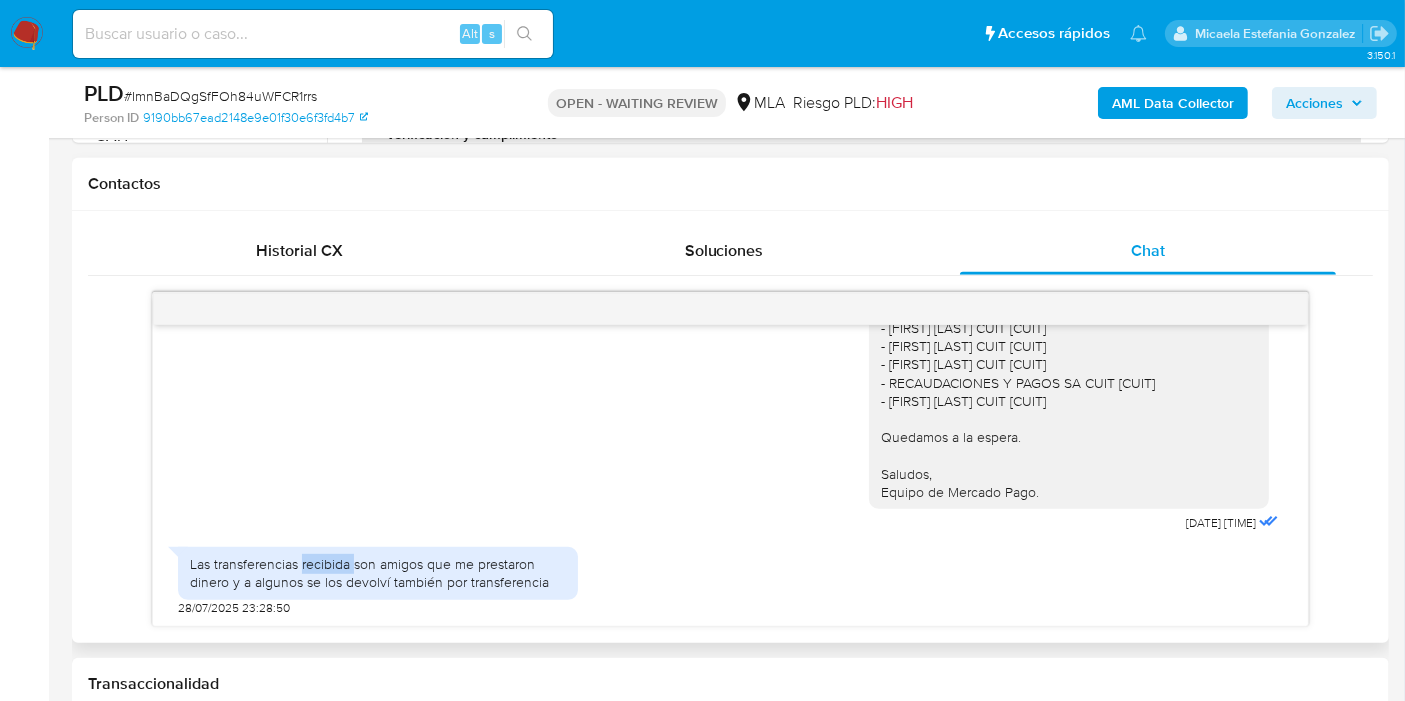 click on "Las transferencias recibida son amigos que me prestaron dinero y a algunos se los devolví también por transferencia" at bounding box center (378, 573) 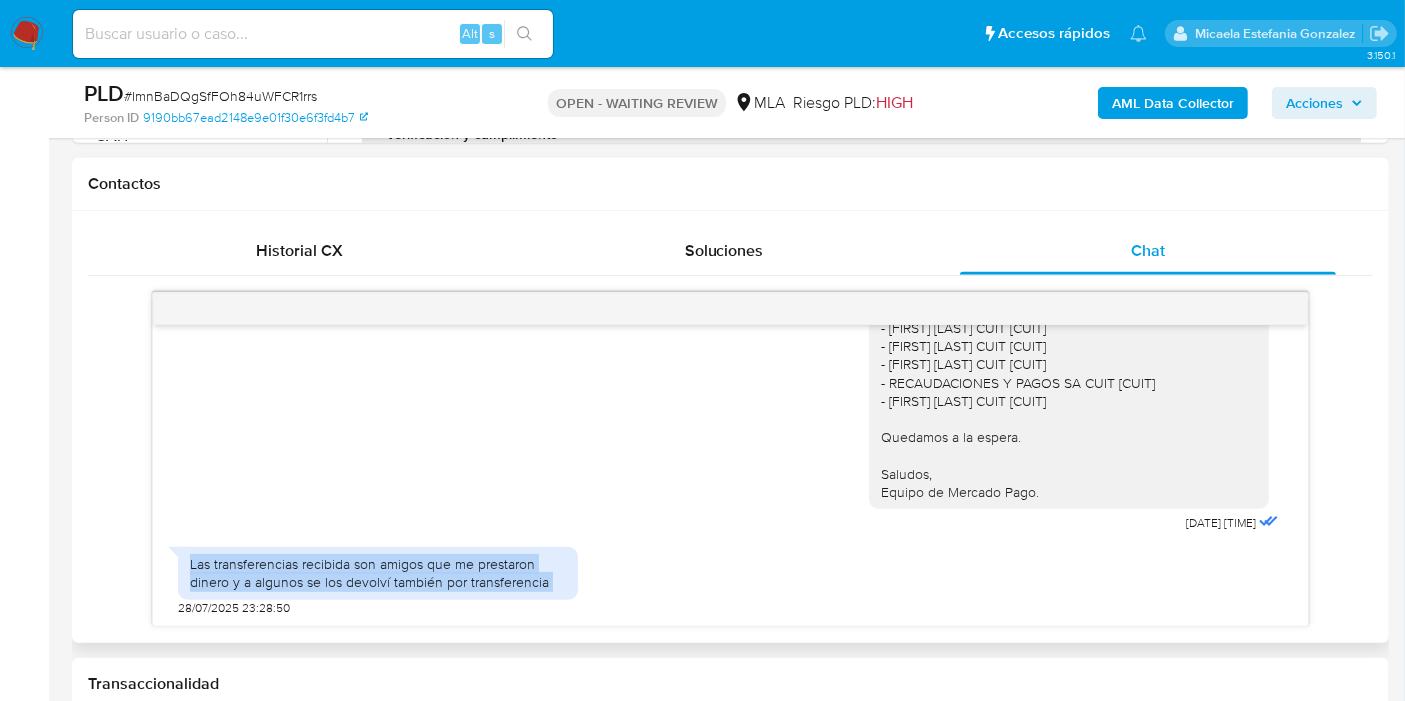 click on "Las transferencias recibida son amigos que me prestaron dinero y a algunos se los devolví también por transferencia" at bounding box center [378, 573] 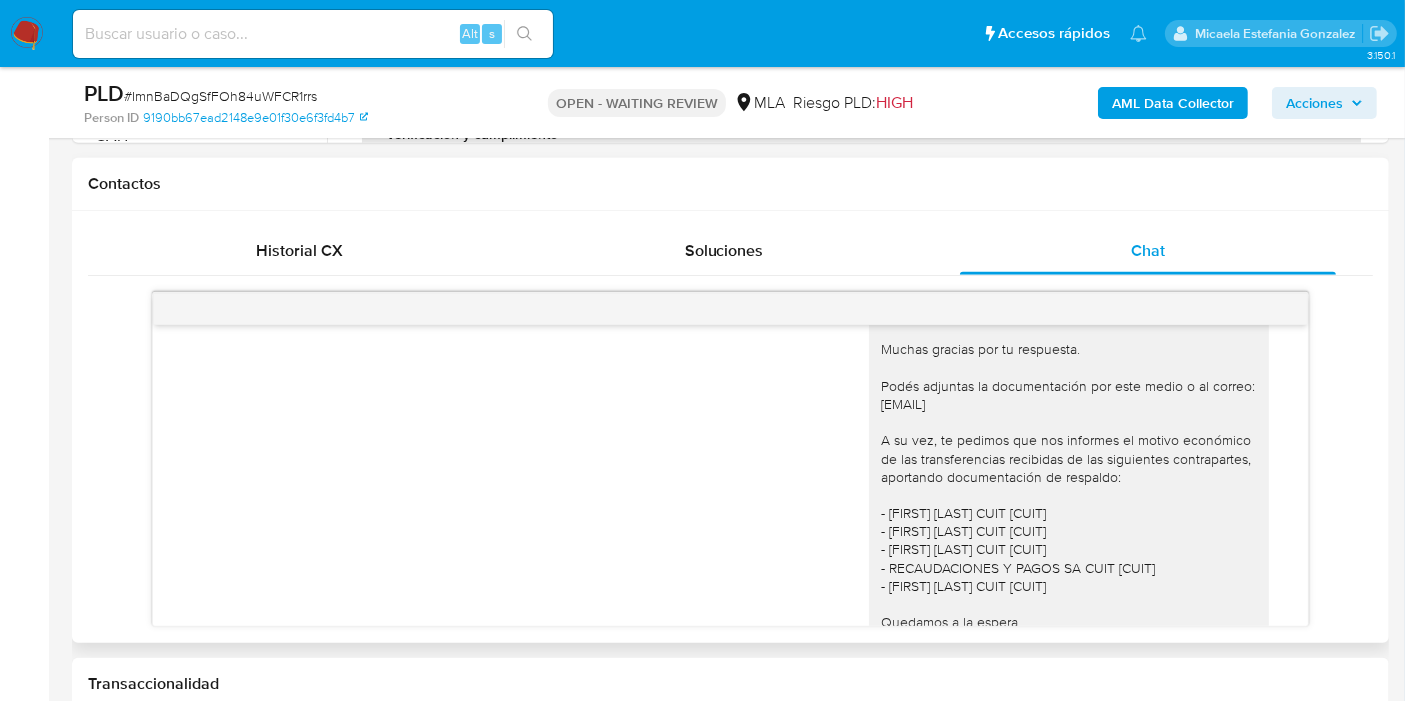 click on "Buenos días, [FIRST]. Esperamos que estés bien.
Muchas gracias por tu respuesta.
Podés adjuntas la documentación por este medio o al correo: [EMAIL]
A su vez, te pedimos que nos informes el motivo económico de las transferencias recibidas de las siguientes contrapartes, aportando documentación de respaldo:
- [FIRST] [LAST] CUIT [CUIT]
- [FIRST] [LAST] CUIT [CUIT]
- [FIRST] [LAST] CUIT [CUIT]
- RECAUDACIONES Y PAGOS SA CUIT [CUIT]
- [FIRST] [LAST] CUIT [CUIT]
Quedamos a la espera.
Saludos,
Equipo de Mercado Pago." at bounding box center (1069, 495) 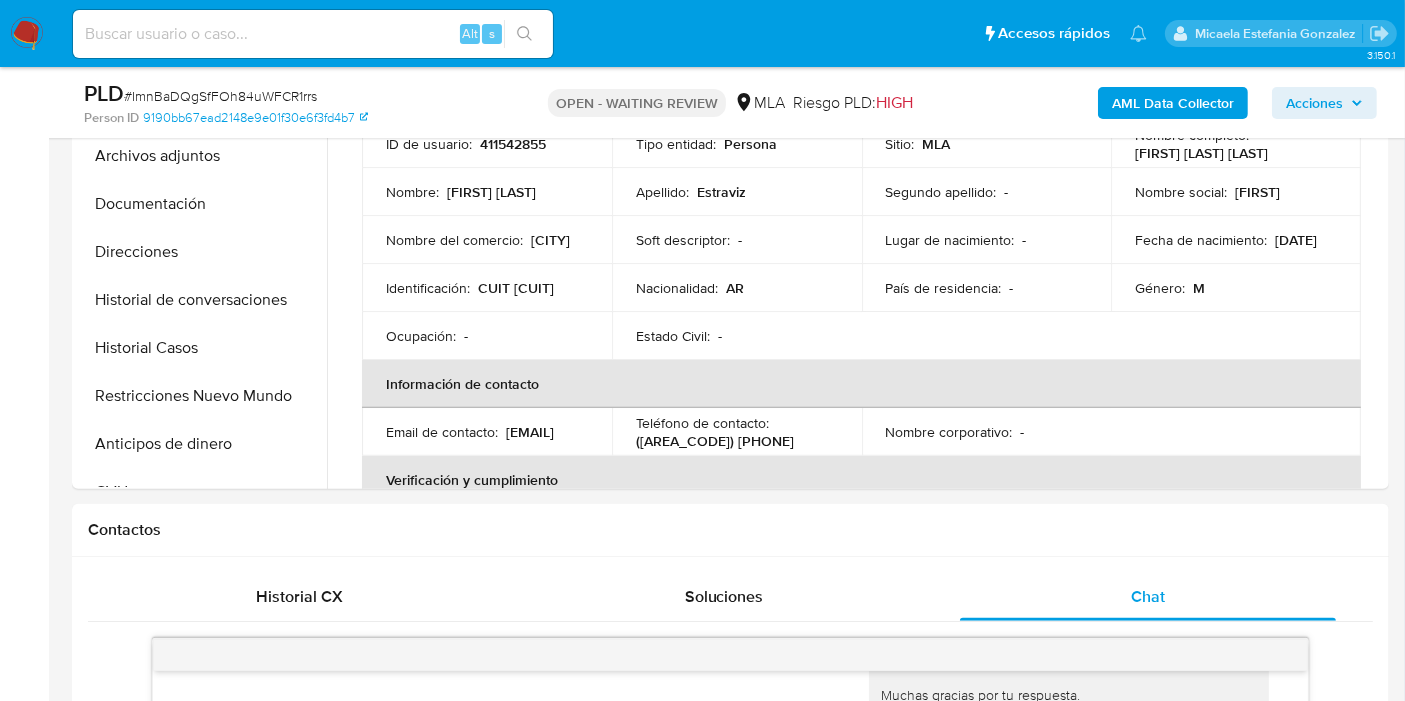 scroll, scrollTop: 333, scrollLeft: 0, axis: vertical 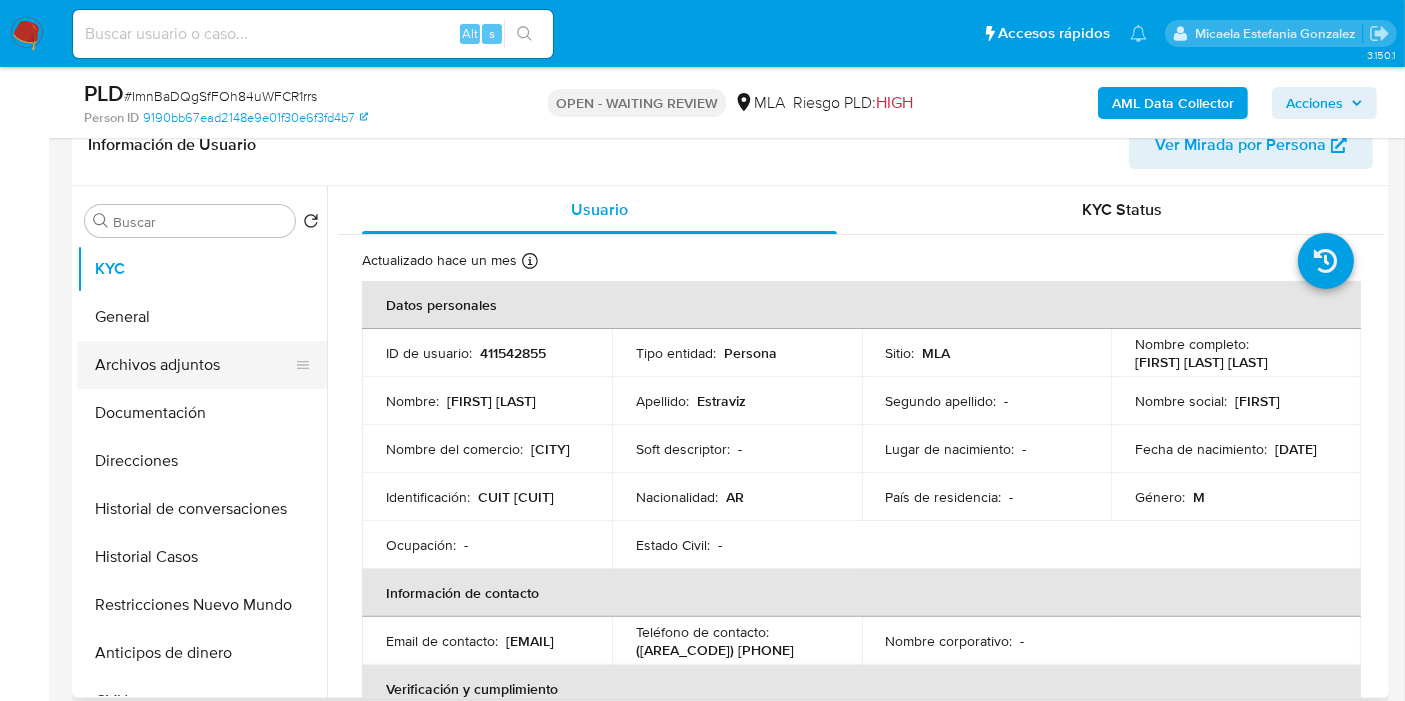click on "Archivos adjuntos" at bounding box center [194, 365] 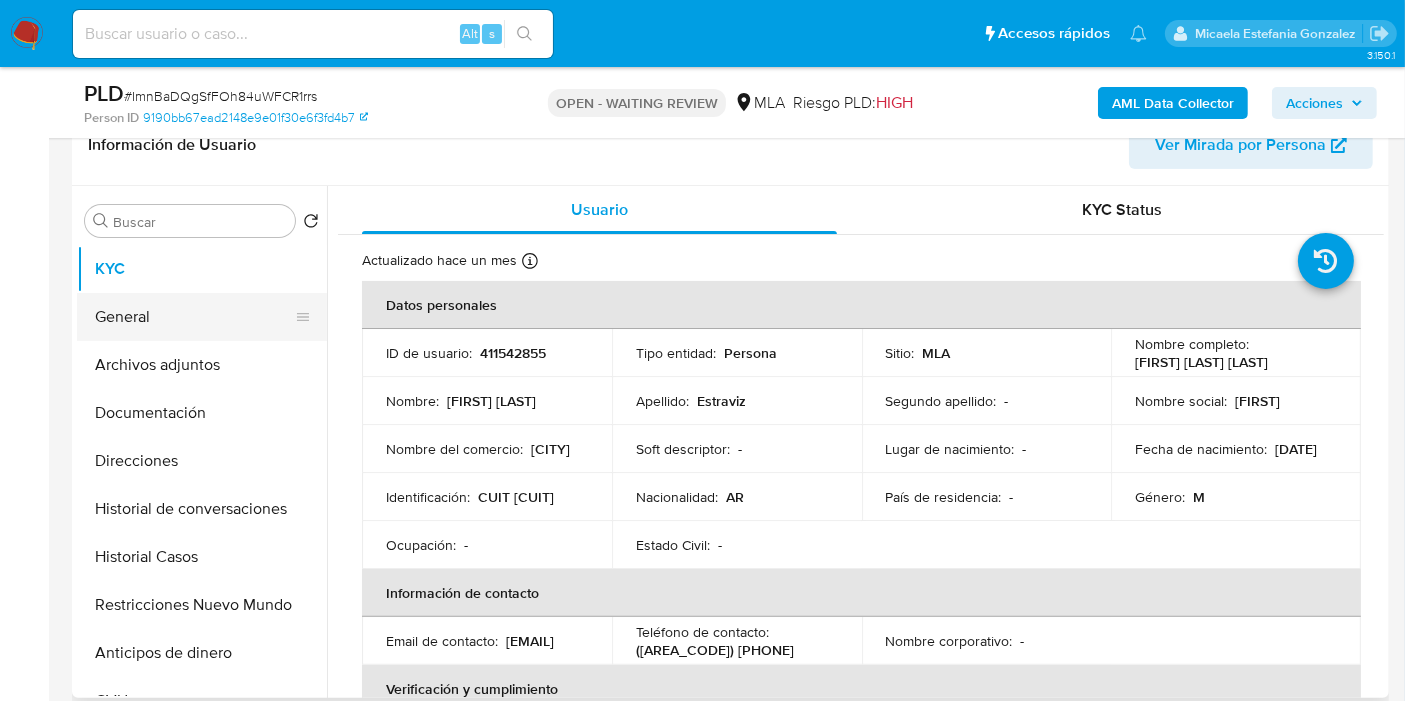 click on "General" at bounding box center (194, 317) 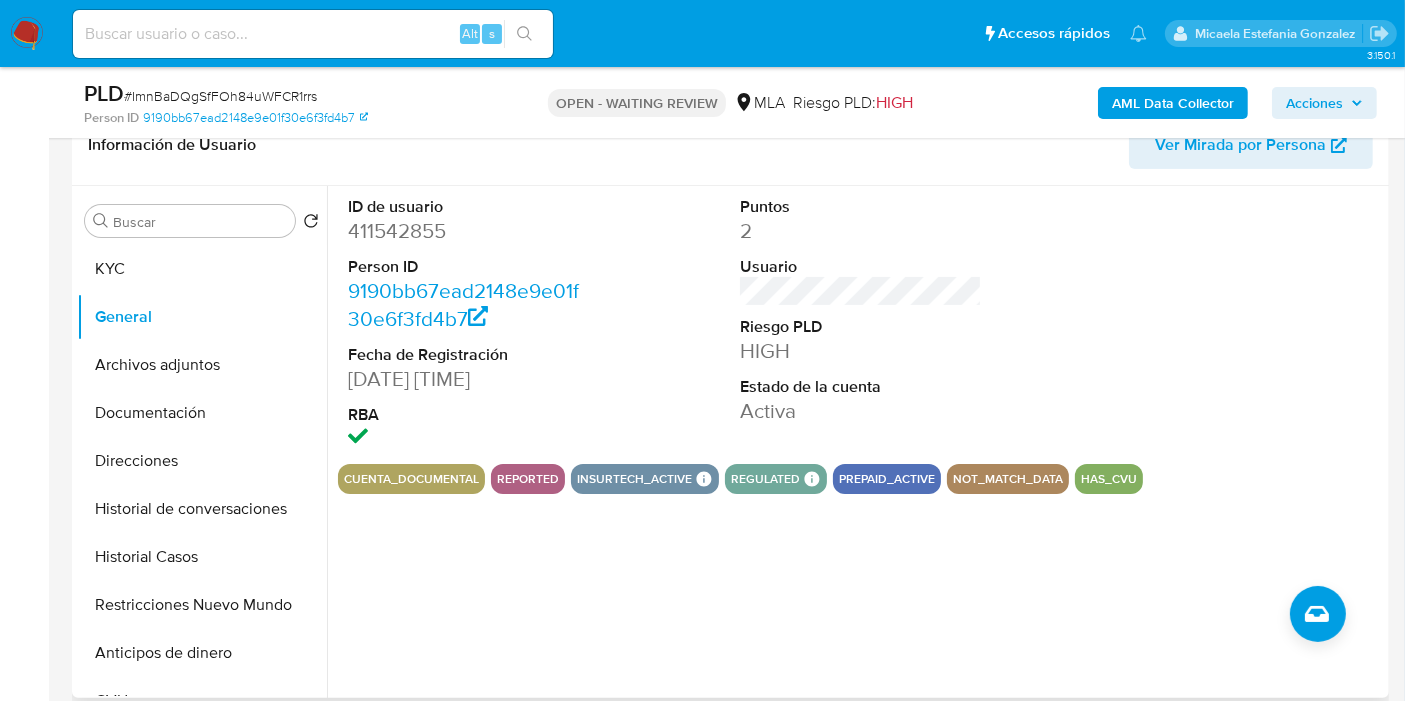 click on "ID de usuario [NUMBER] Person ID [UUID] Fecha de Registración [DATE] [TIME] RBA" at bounding box center [469, 325] 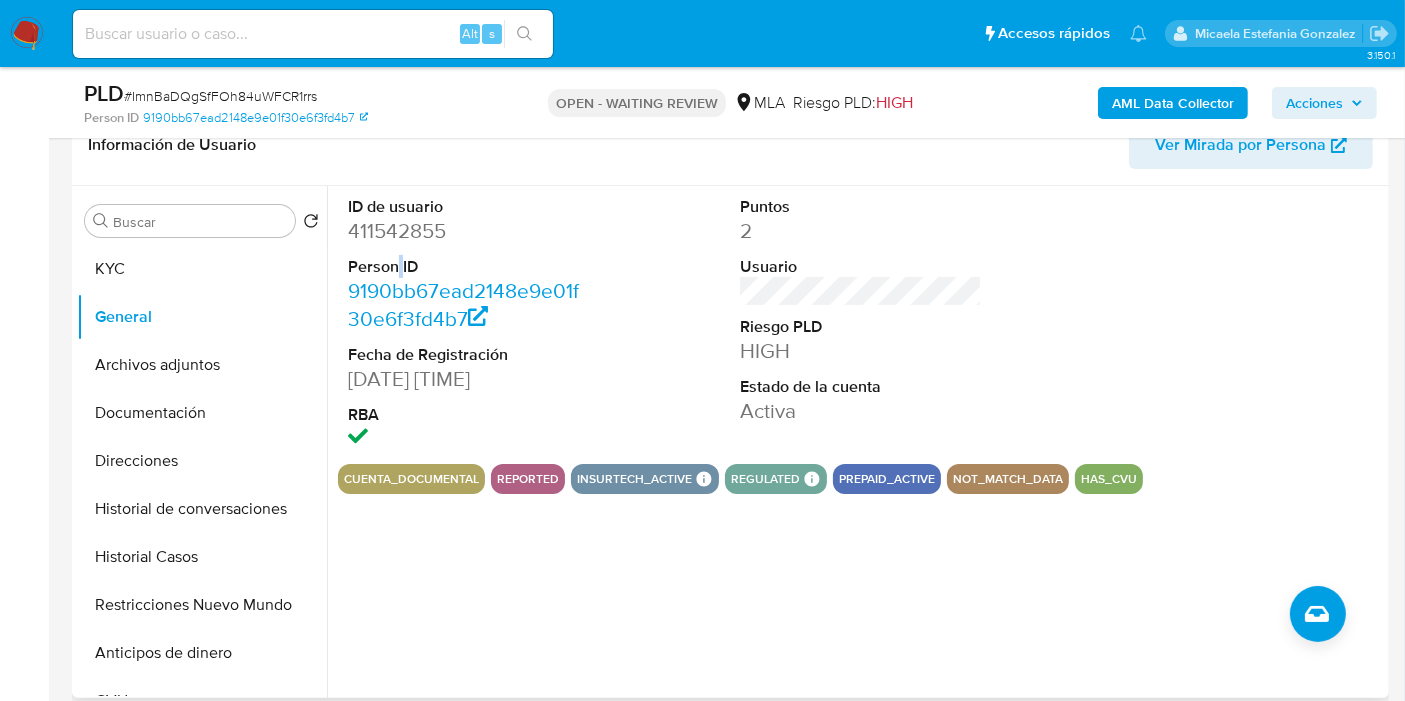 click on "ID de usuario 411542855 Person ID 9190bb67ead2148e9e01f30e6f3fd4b7 Fecha de Registración 26/04/2019 17:45:55 RBA" at bounding box center (469, 325) 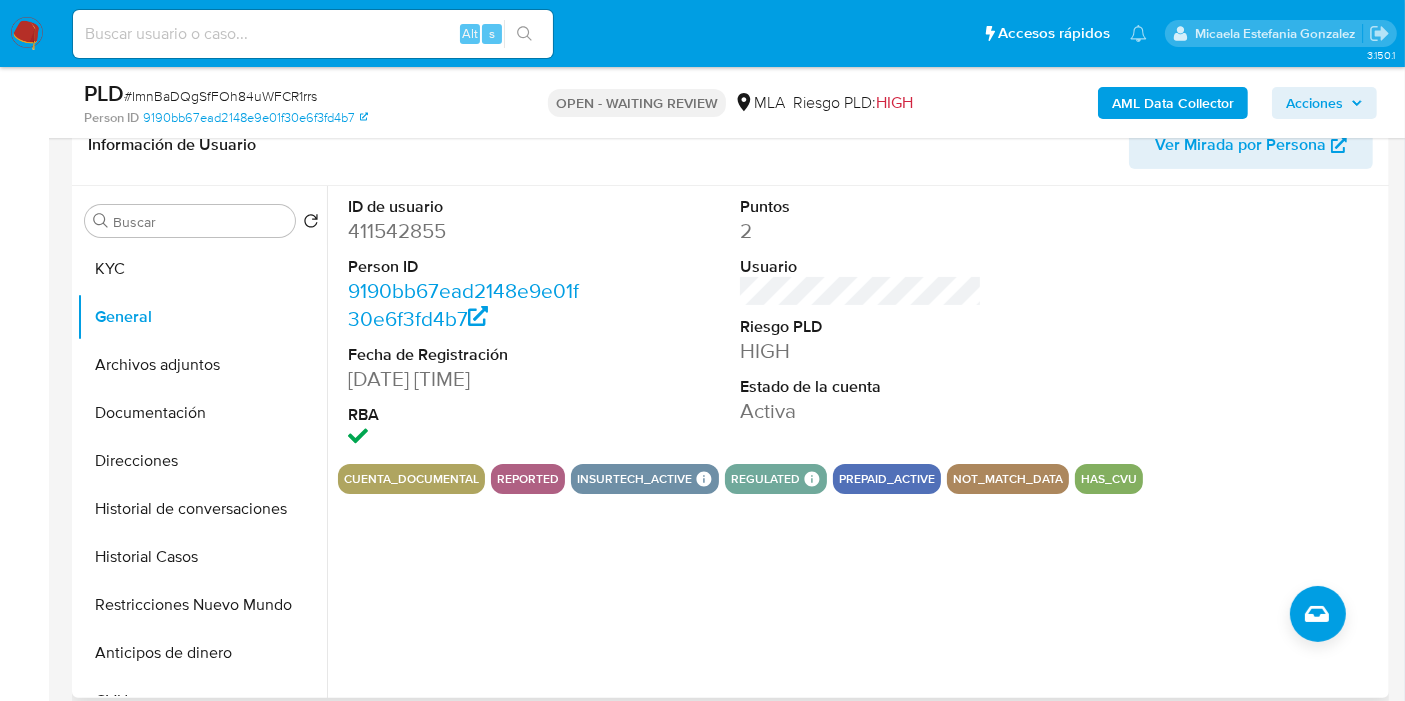 click on "411542855" at bounding box center [469, 231] 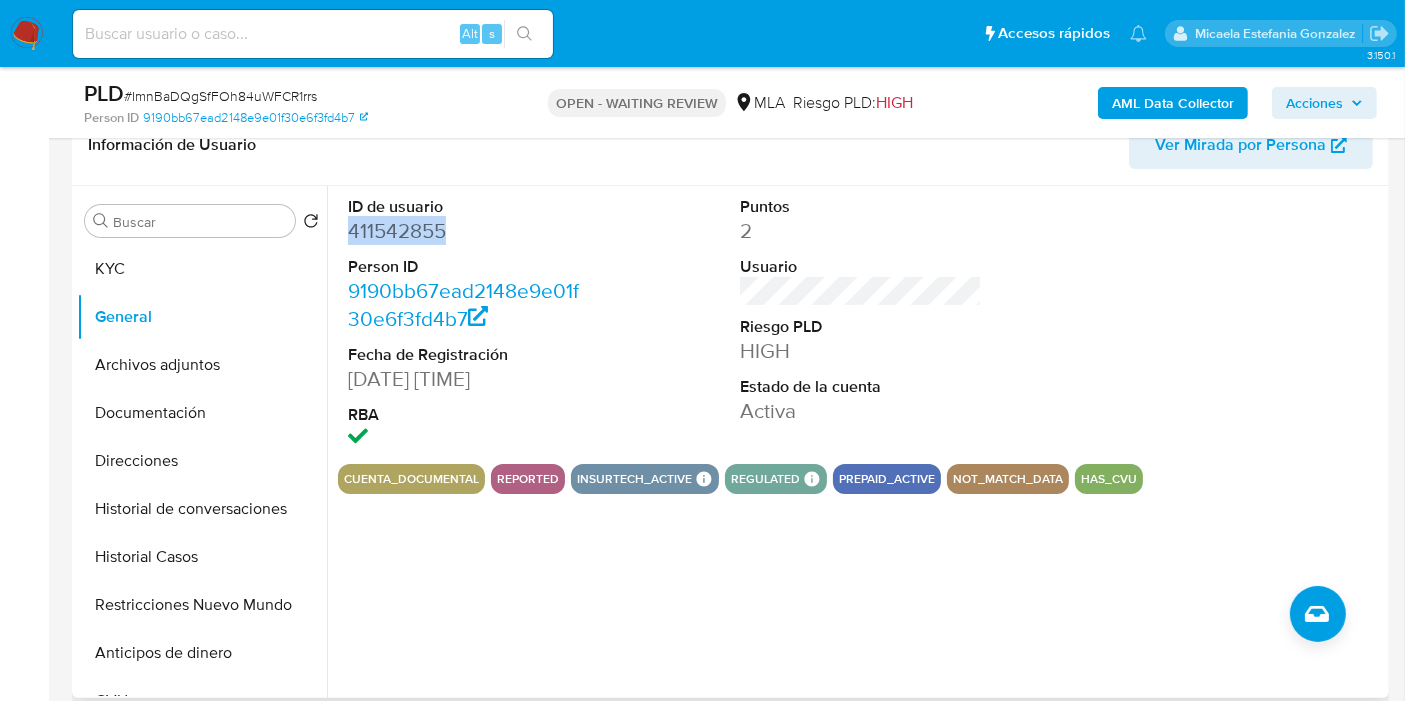 click on "411542855" at bounding box center [469, 231] 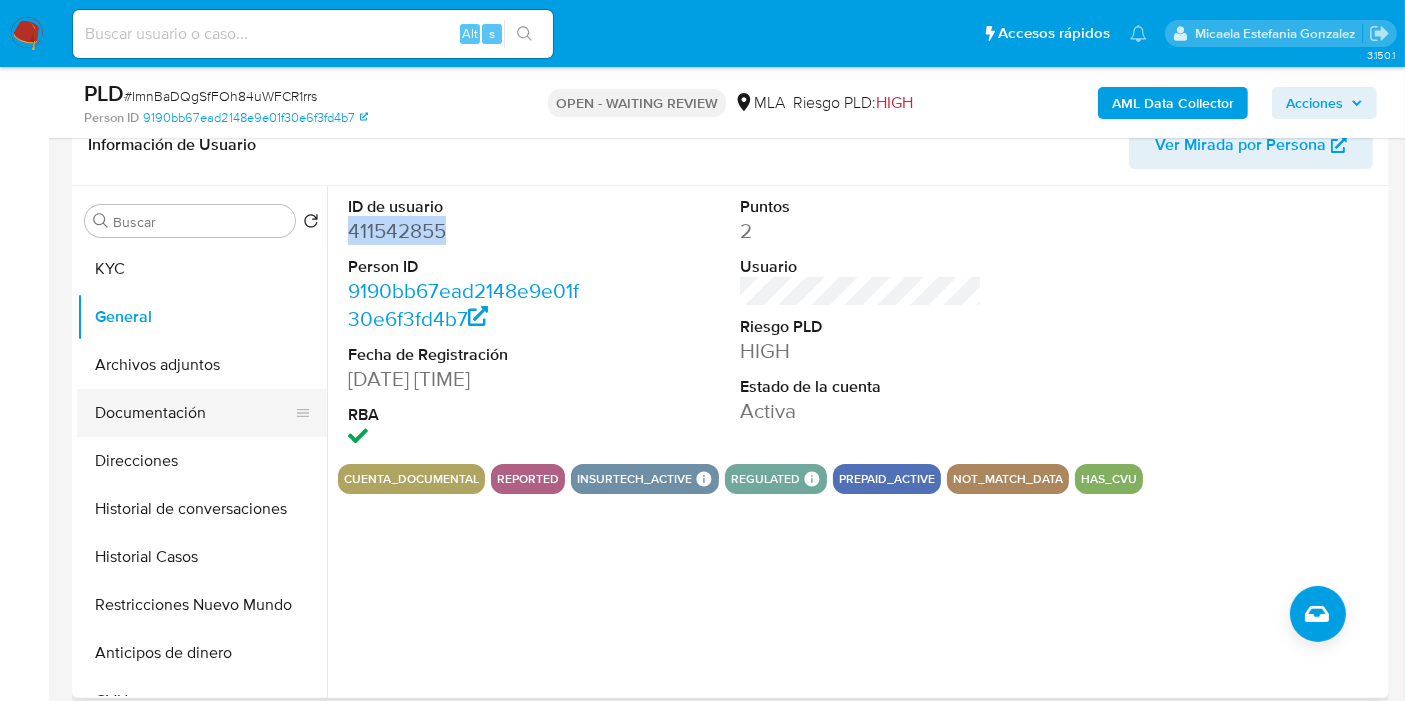 click on "Documentación" at bounding box center [194, 413] 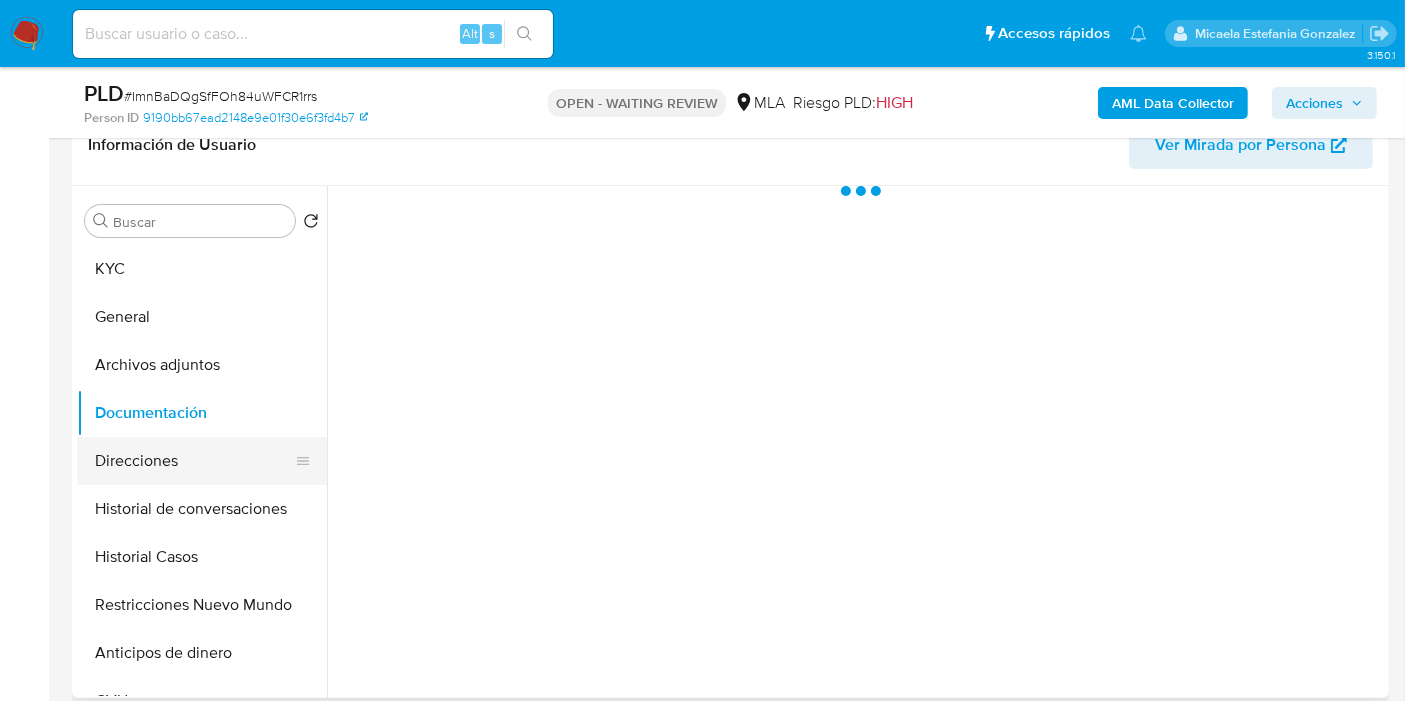 click on "Direcciones" at bounding box center (194, 461) 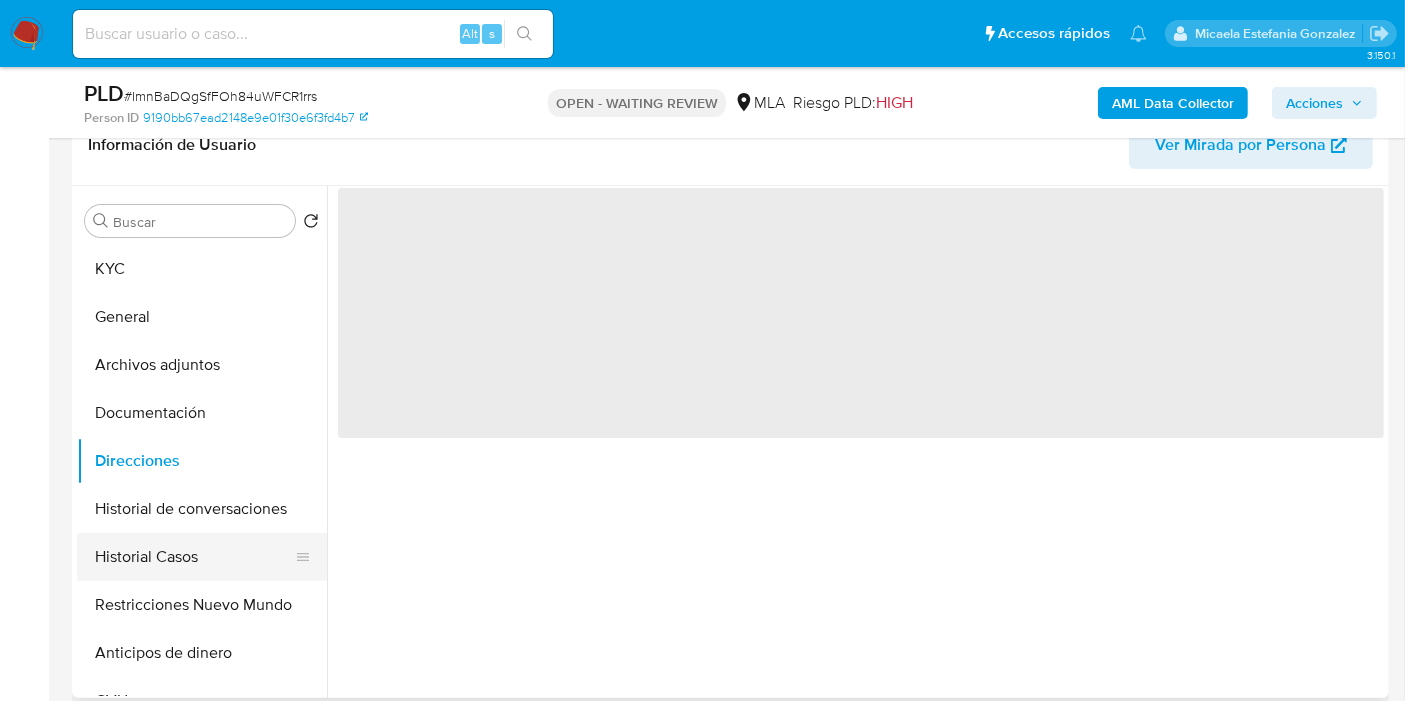 click on "Historial Casos" at bounding box center (194, 557) 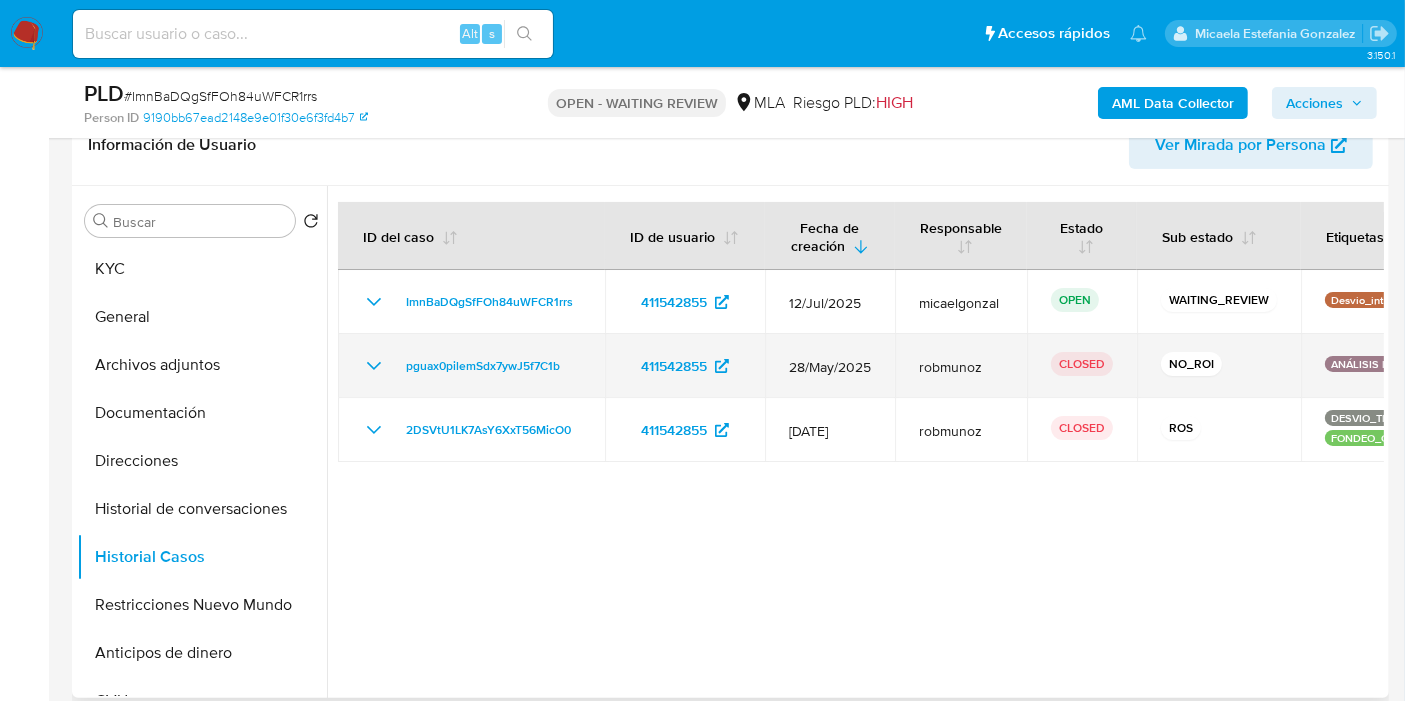 click on "pguax0pilemSdx7ywJ5f7C1b" at bounding box center [471, 366] 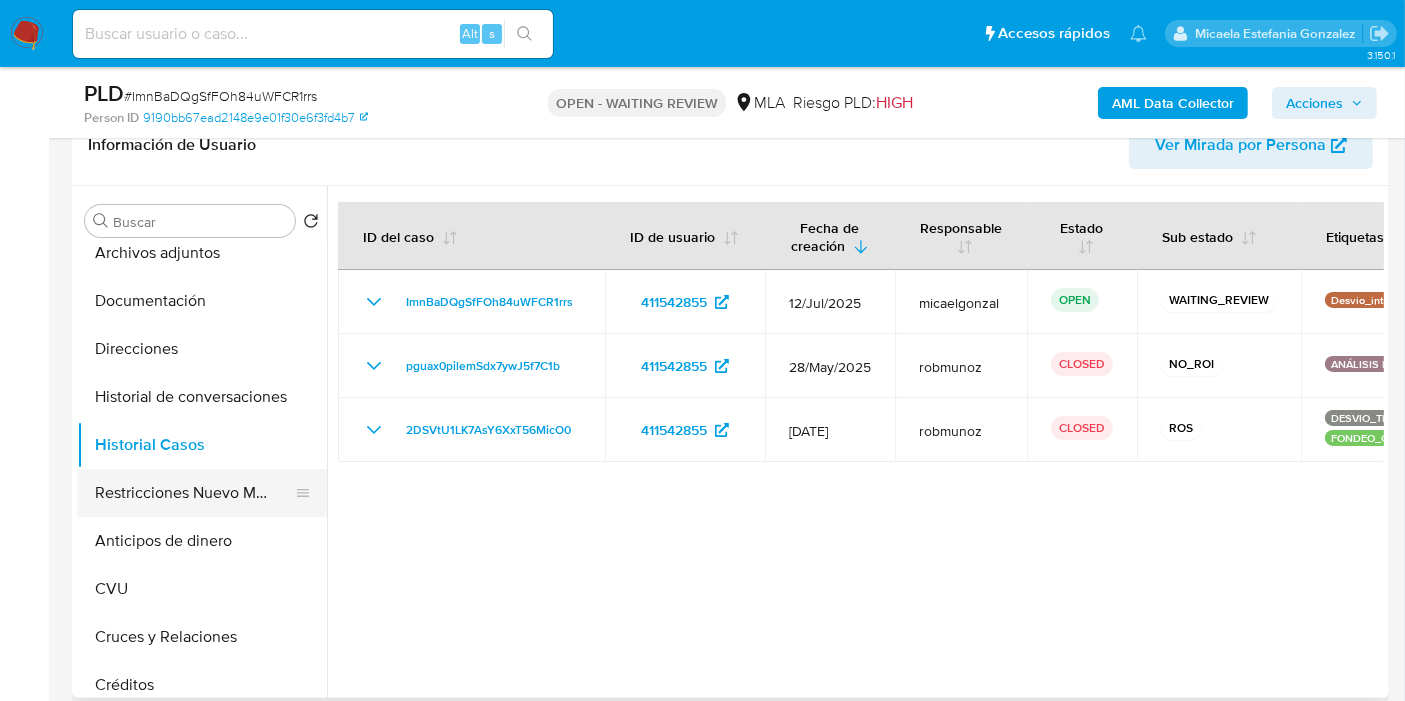 scroll, scrollTop: 222, scrollLeft: 0, axis: vertical 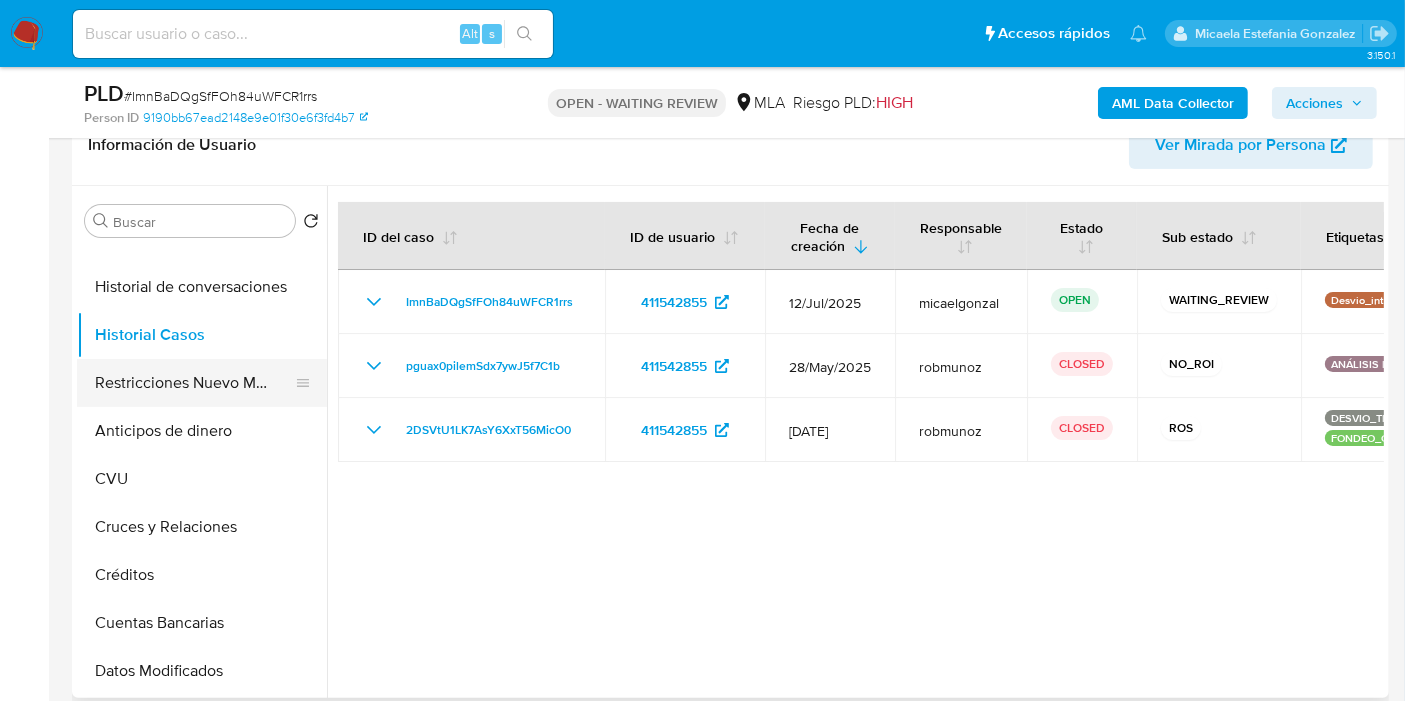 click on "Restricciones Nuevo Mundo" at bounding box center (194, 383) 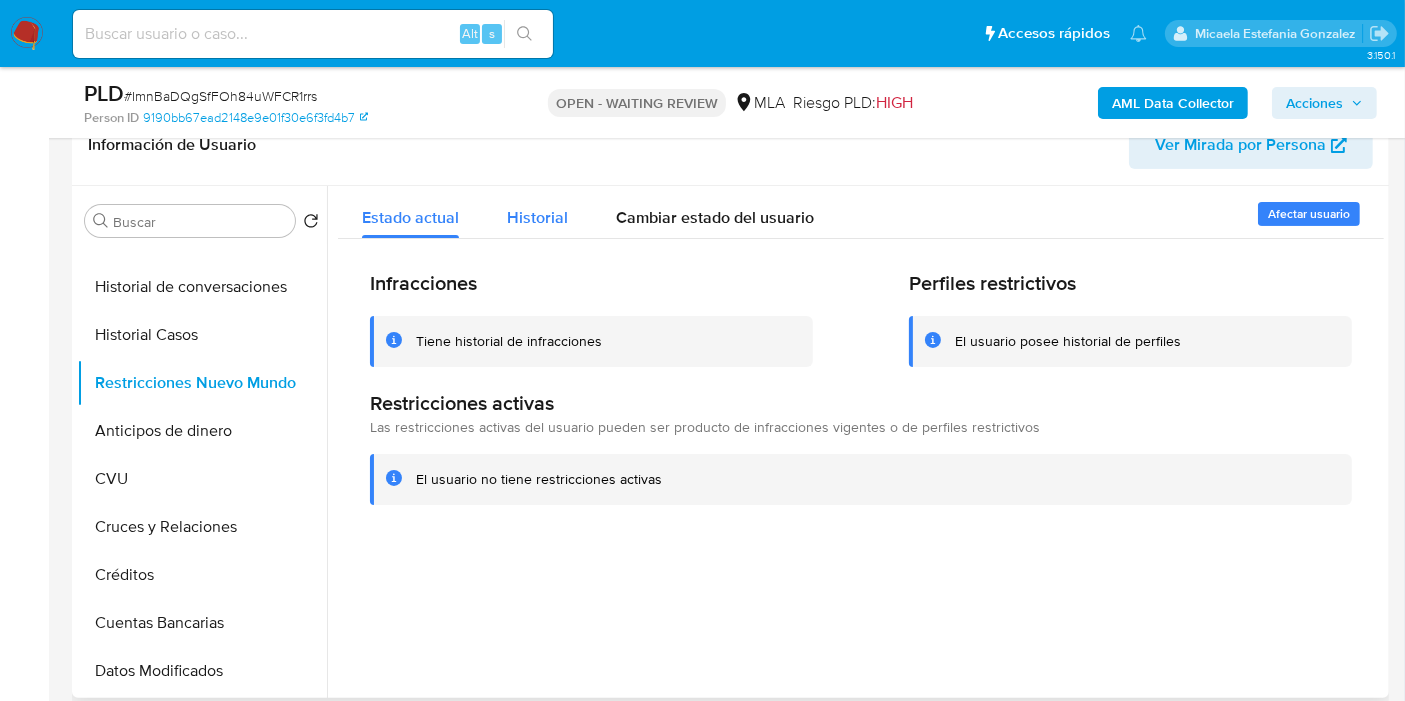 click on "Historial" at bounding box center (537, 217) 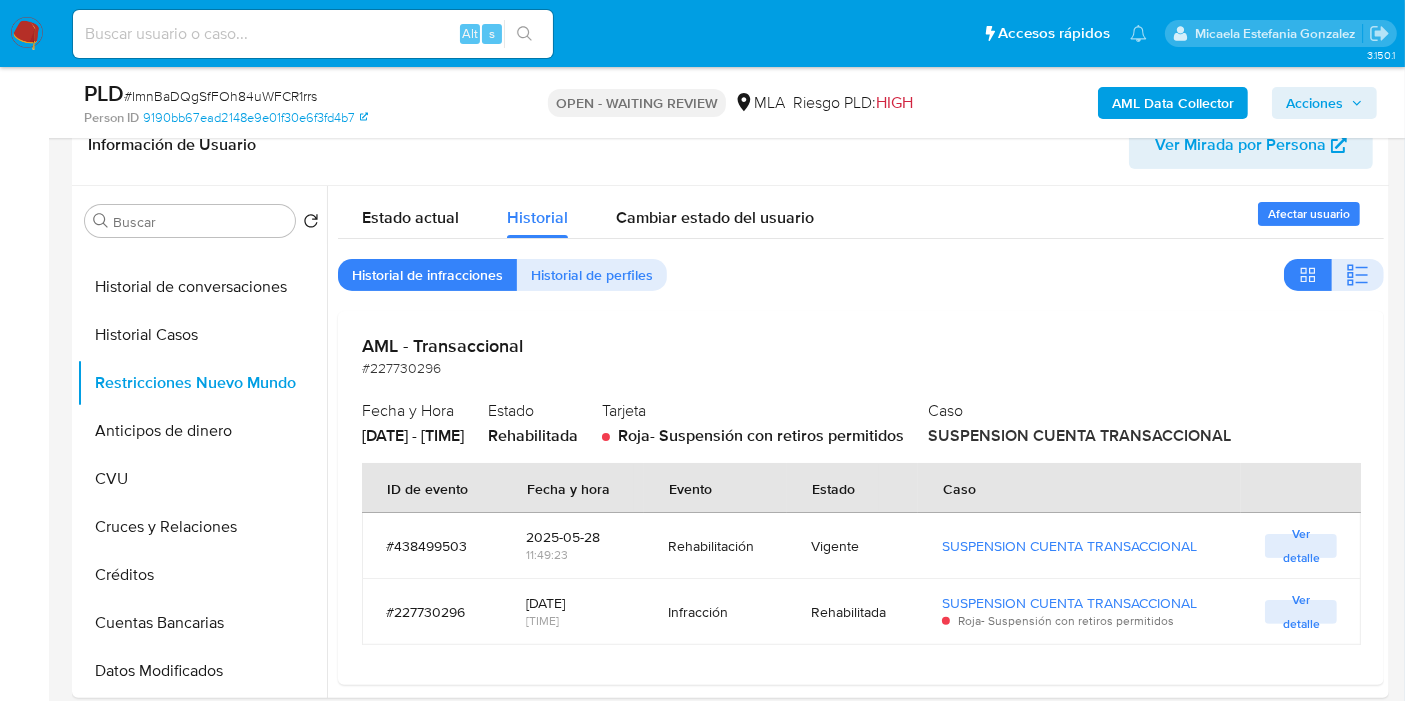 click at bounding box center [313, 34] 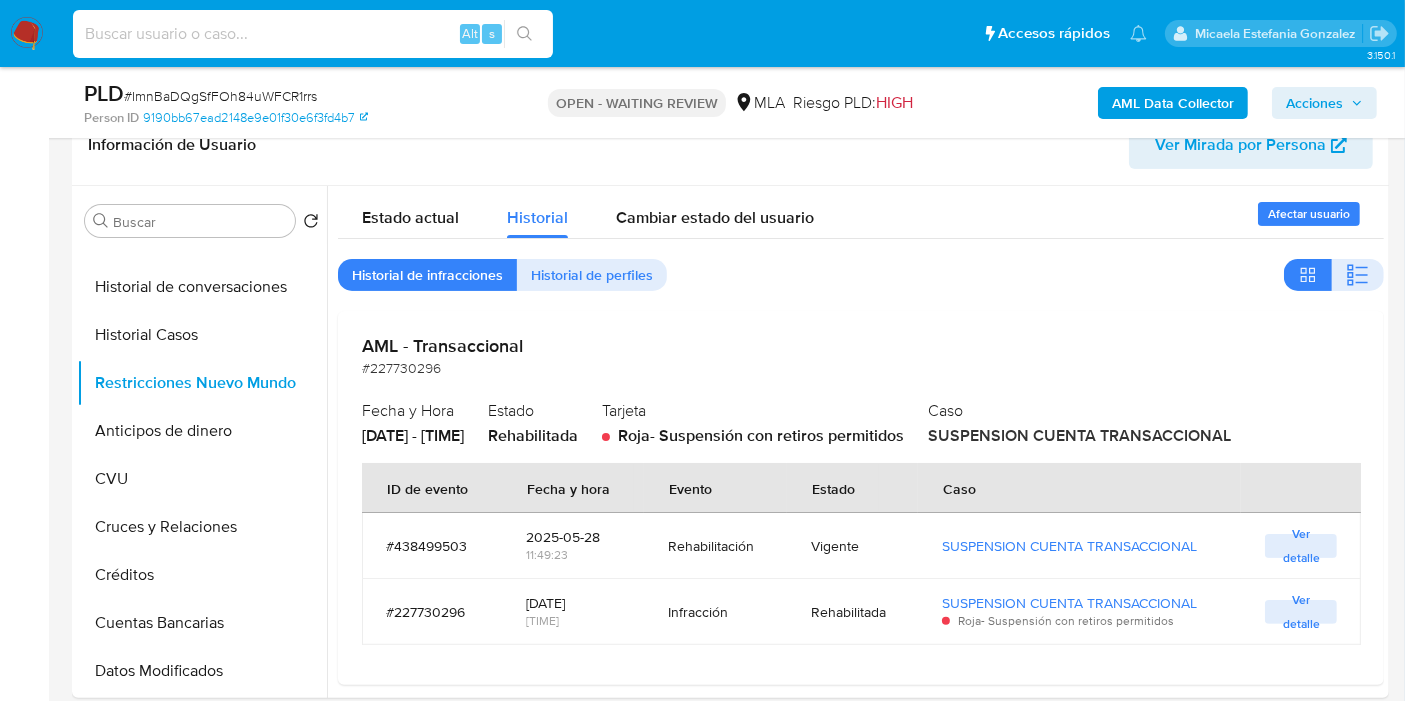 paste on "JaTBh4ewSfKiSa0jTWSLL5Wh" 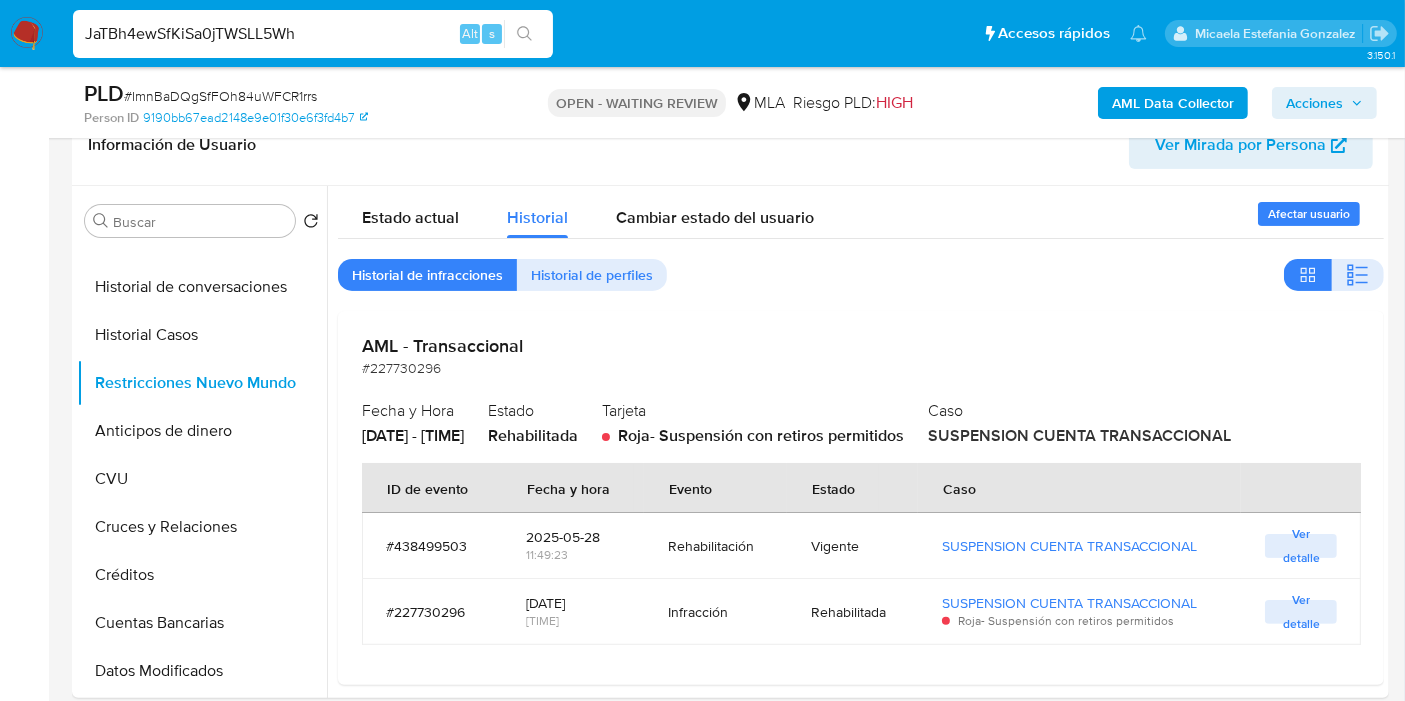 type on "JaTBh4ewSfKiSa0jTWSLL5Wh" 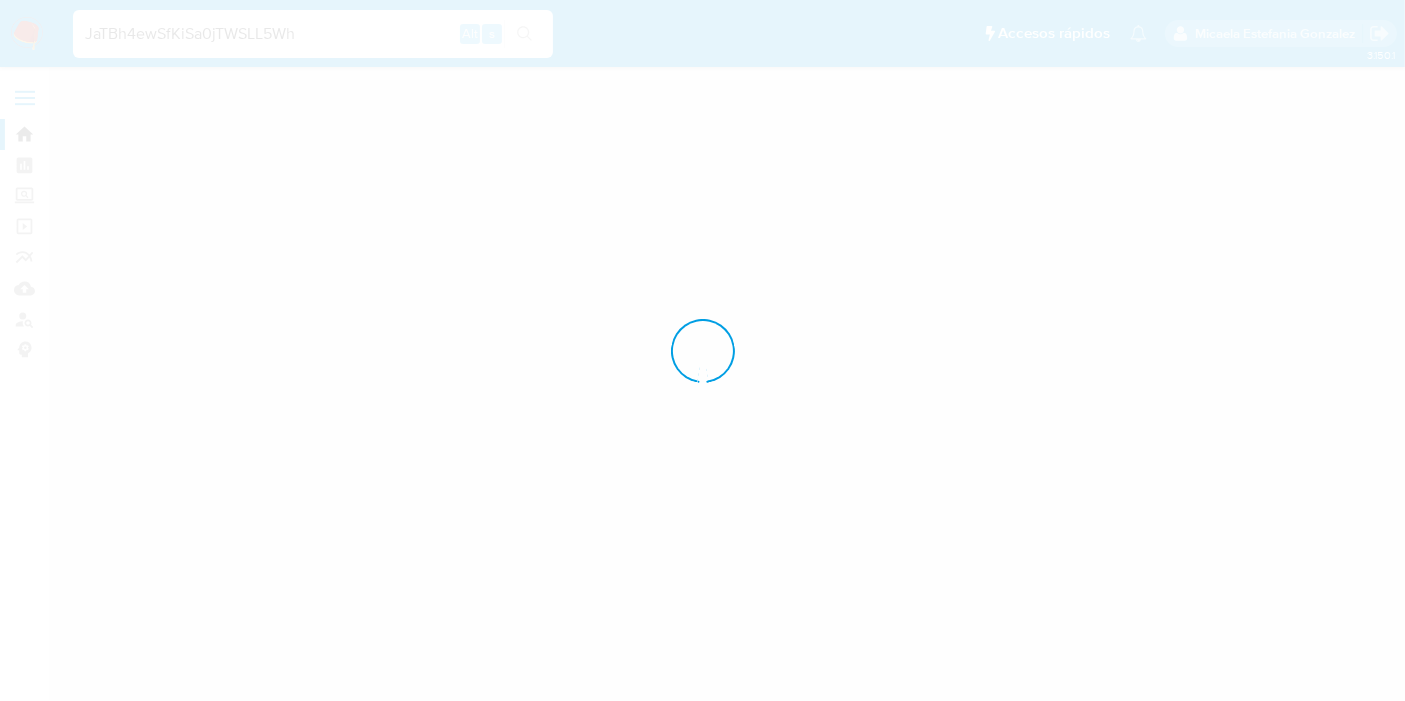 scroll, scrollTop: 0, scrollLeft: 0, axis: both 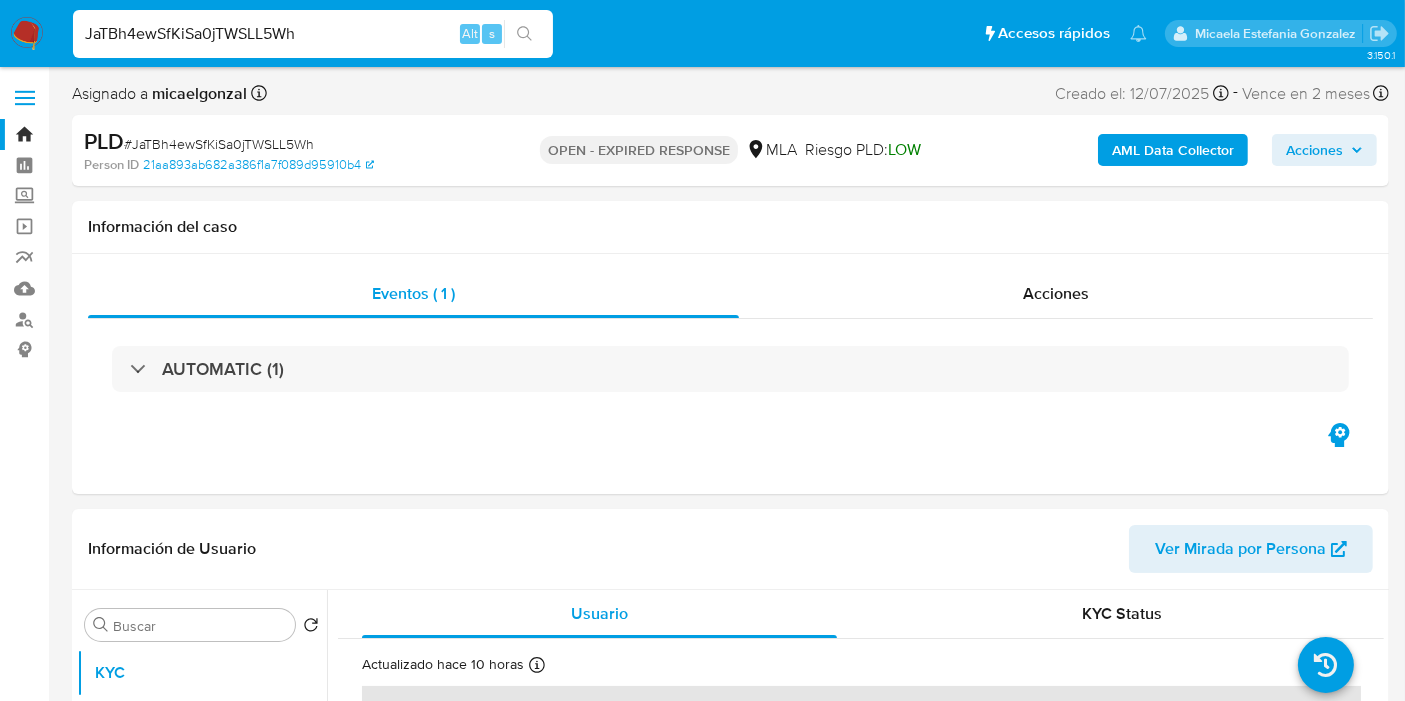 select on "10" 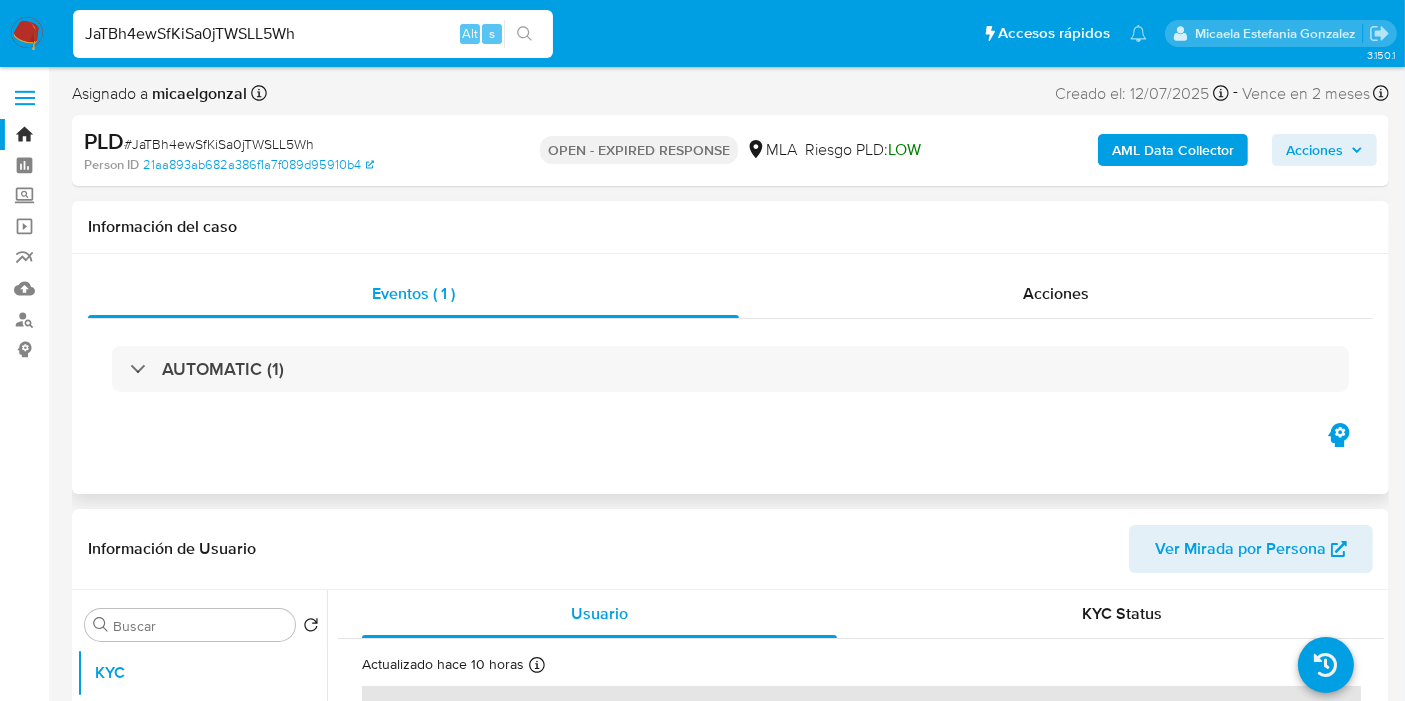scroll, scrollTop: 222, scrollLeft: 0, axis: vertical 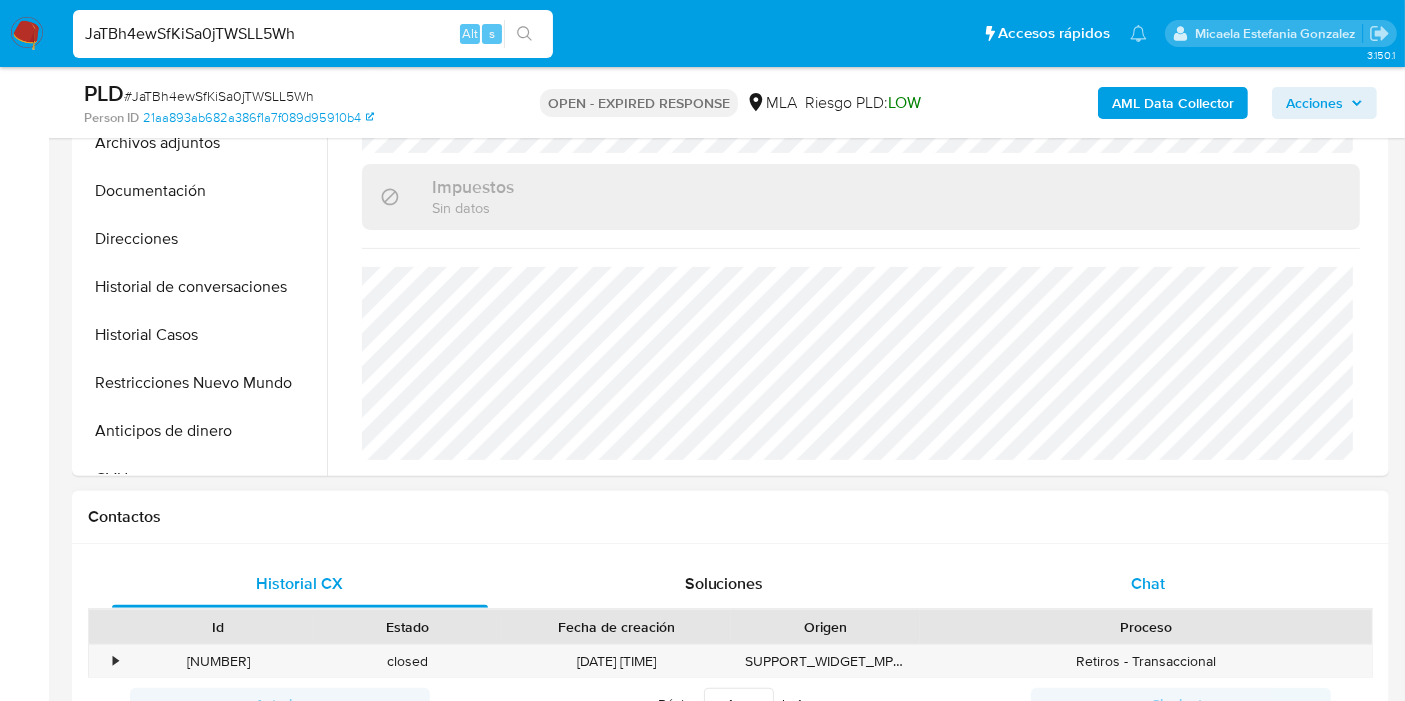click on "Chat" at bounding box center [1148, 583] 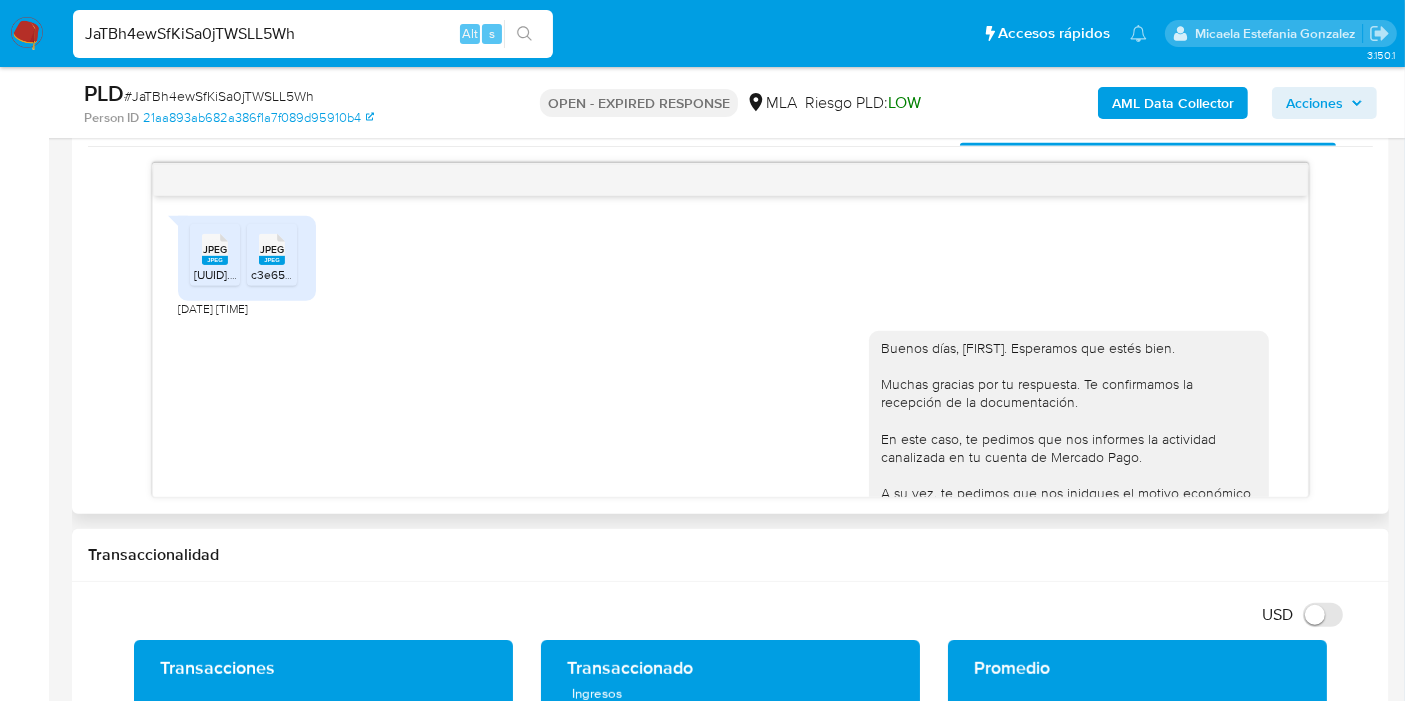scroll, scrollTop: 1111, scrollLeft: 0, axis: vertical 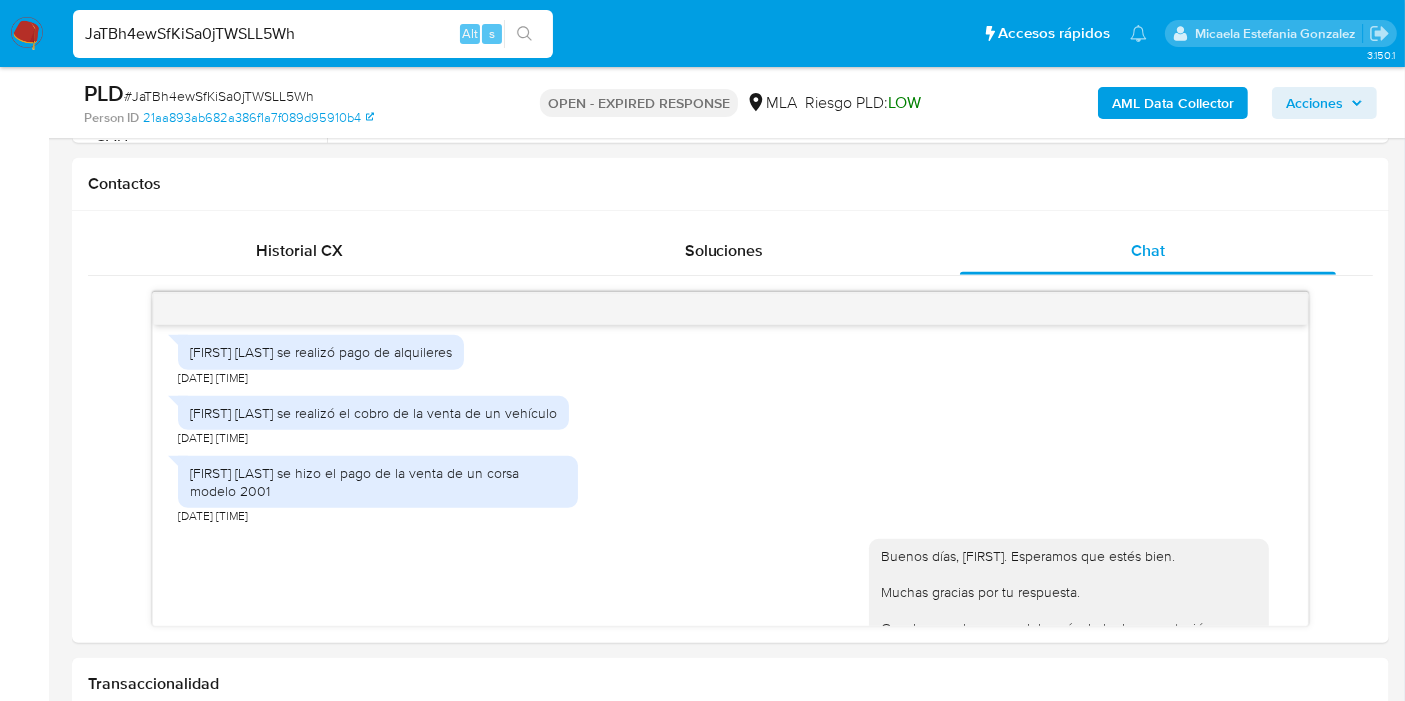 click on "JaTBh4ewSfKiSa0jTWSLL5Wh" at bounding box center (313, 34) 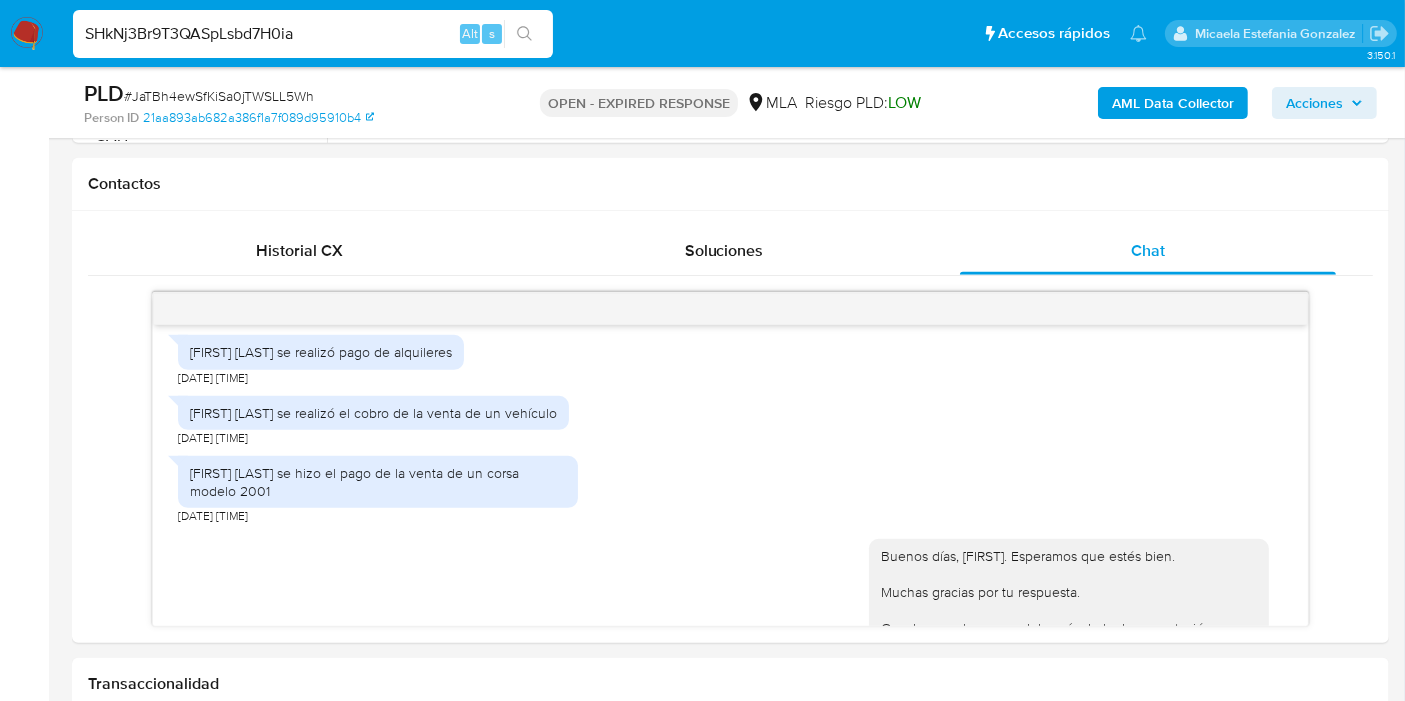 type on "SHkNj3Br9T3QASpLsbd7H0ia" 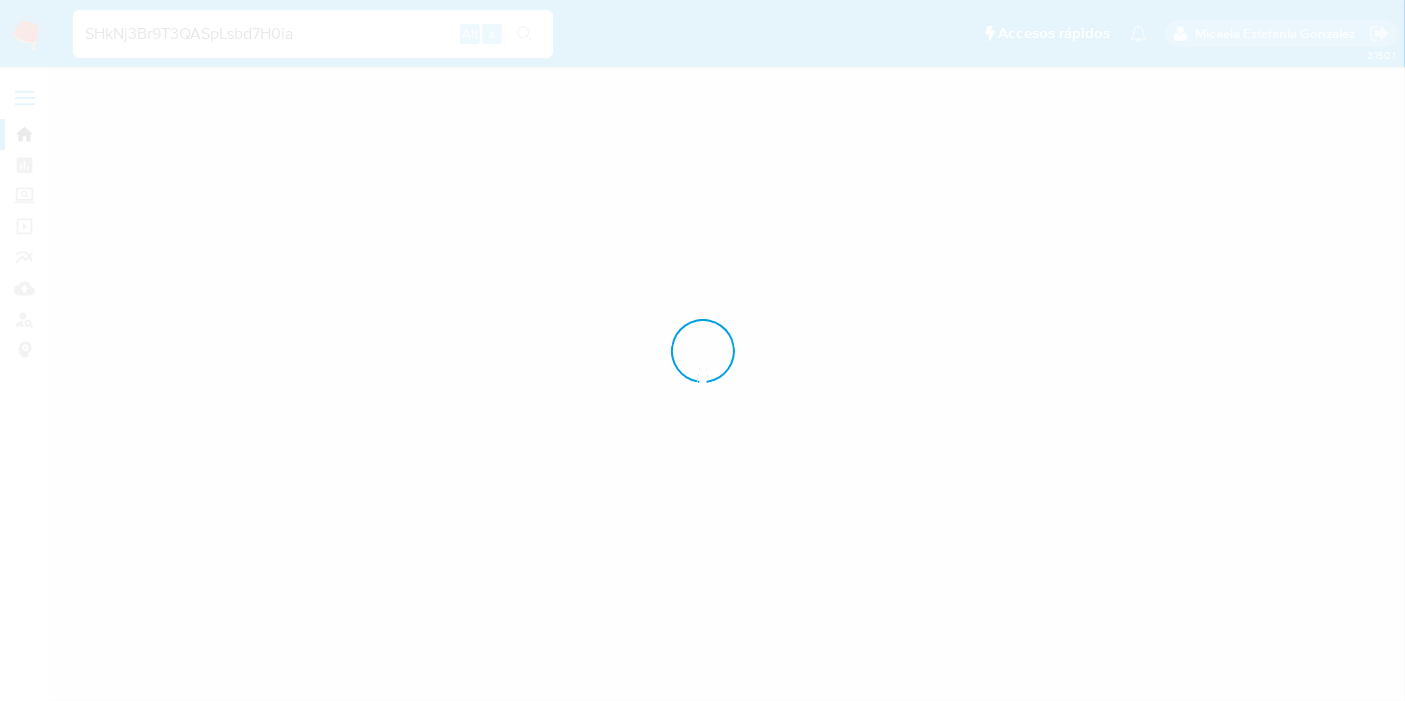 scroll, scrollTop: 0, scrollLeft: 0, axis: both 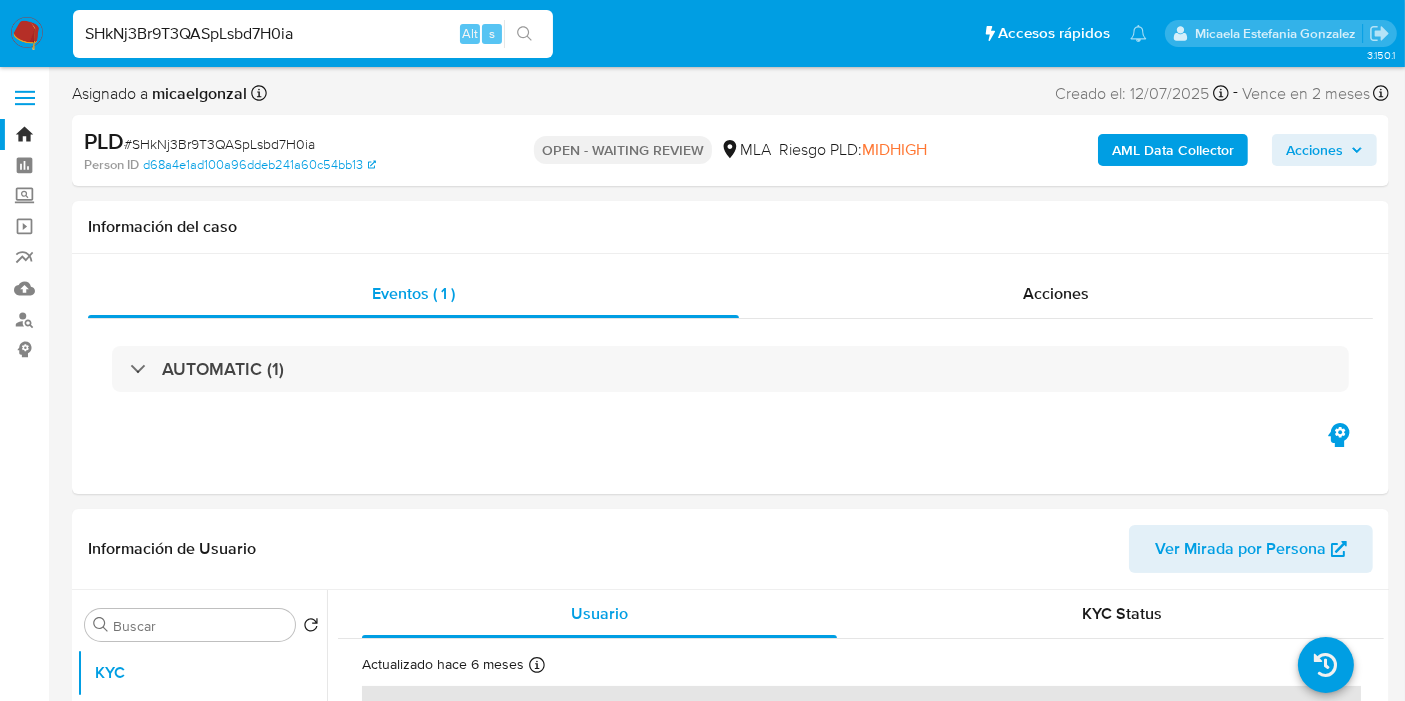 select on "10" 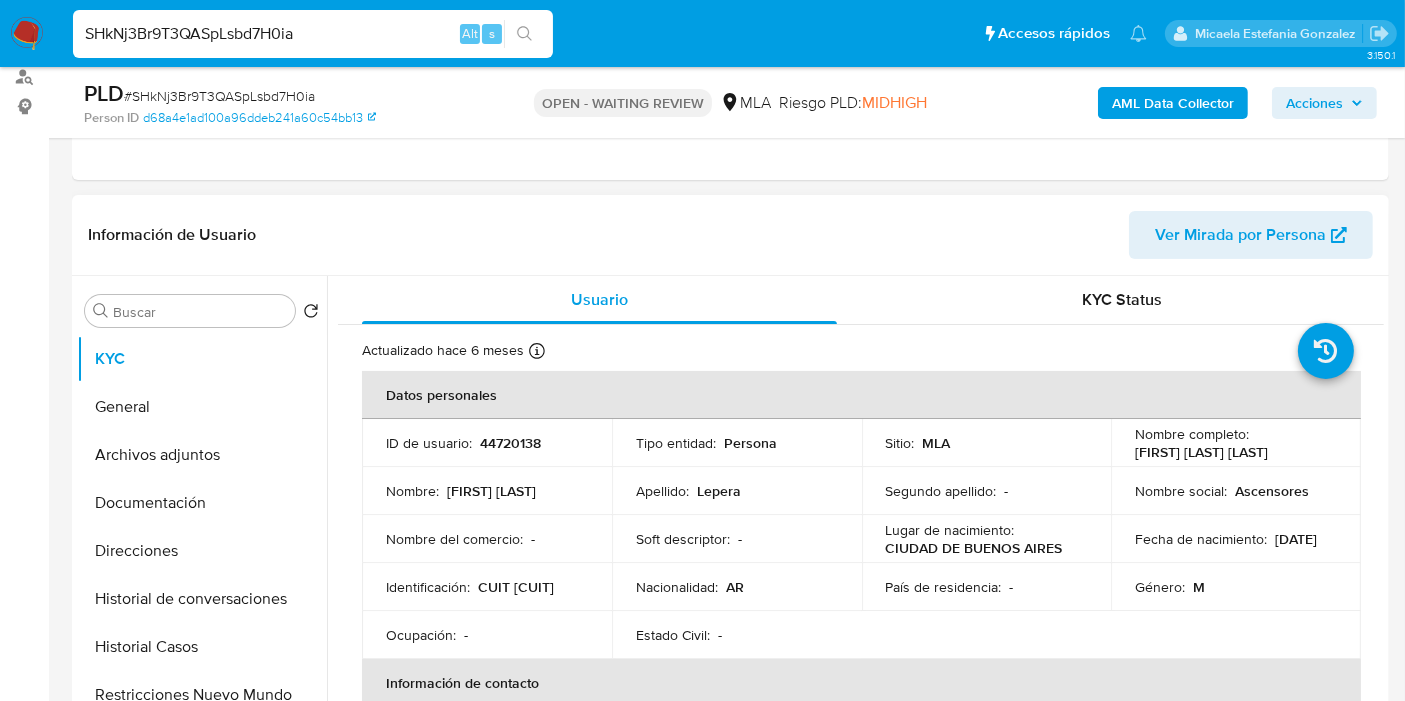 scroll, scrollTop: 333, scrollLeft: 0, axis: vertical 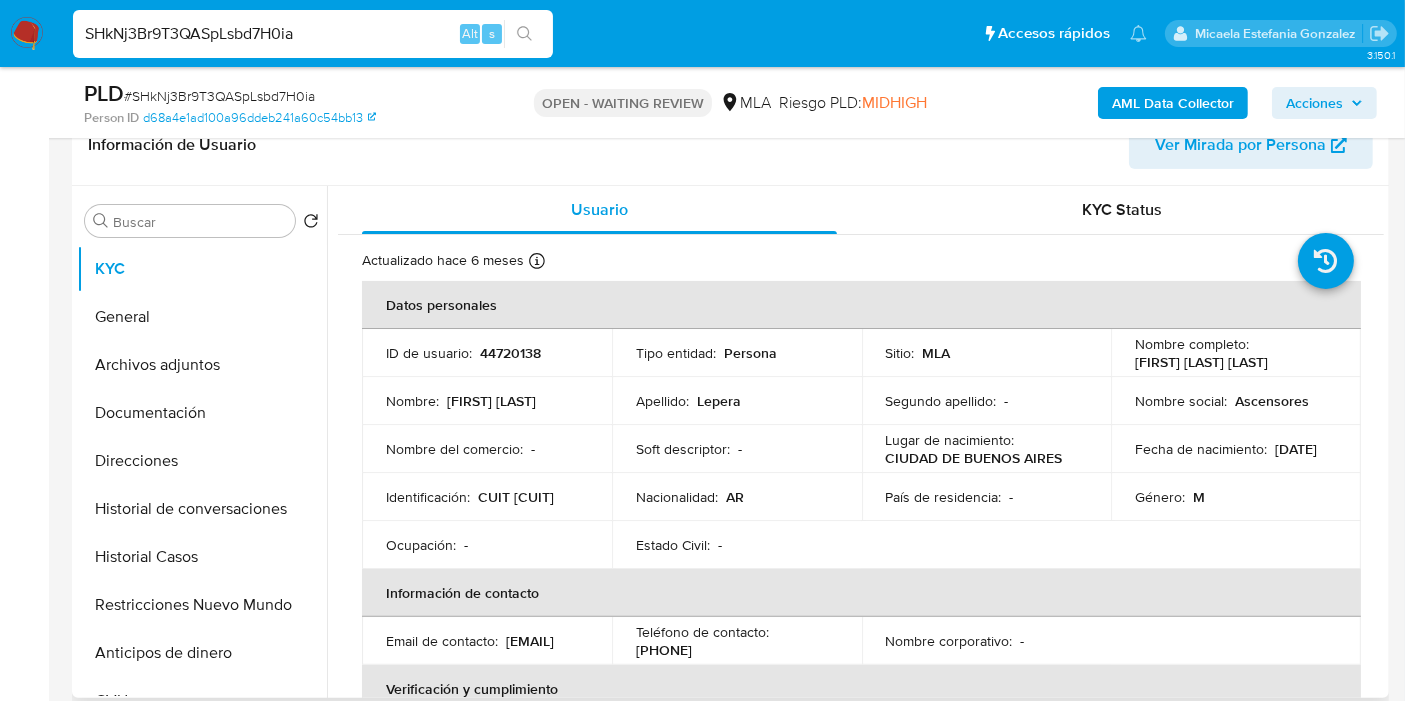 click on "Identificación :    CUIT 20297351150" at bounding box center [487, 497] 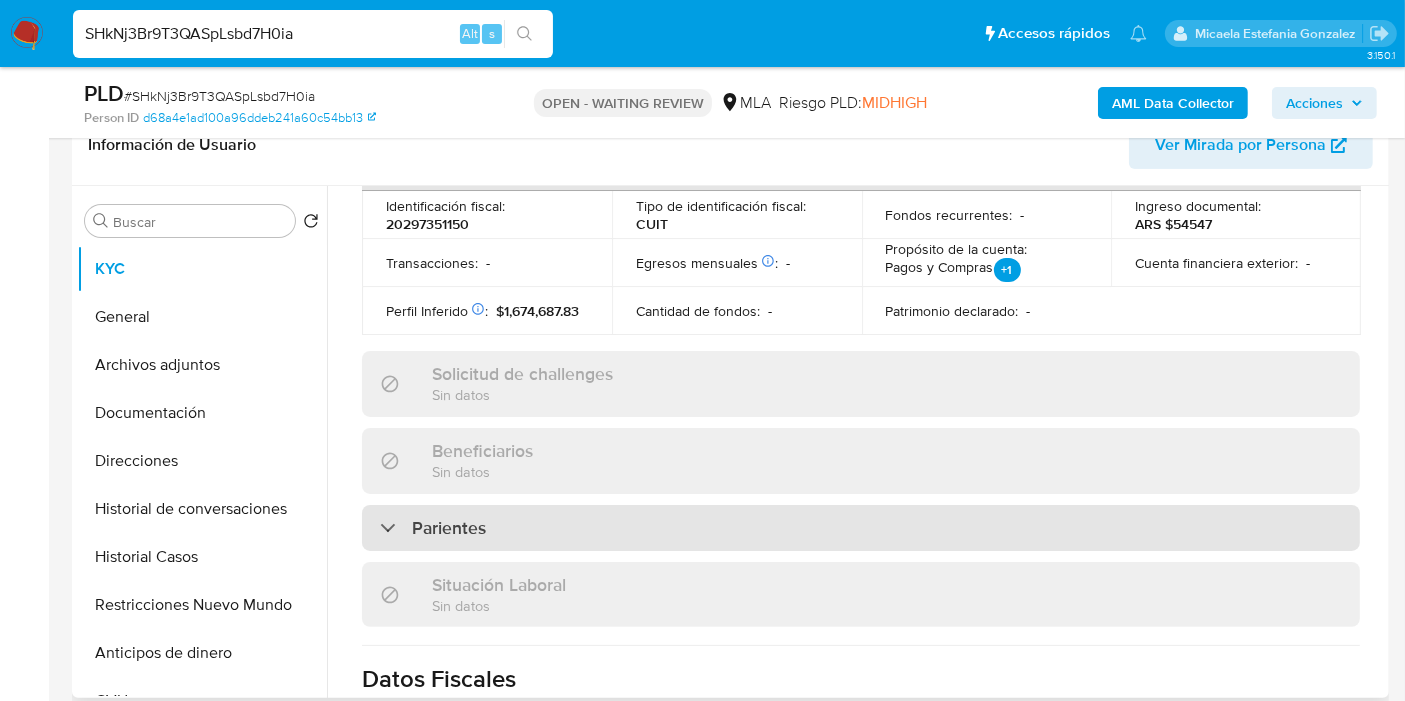 scroll, scrollTop: 1051, scrollLeft: 0, axis: vertical 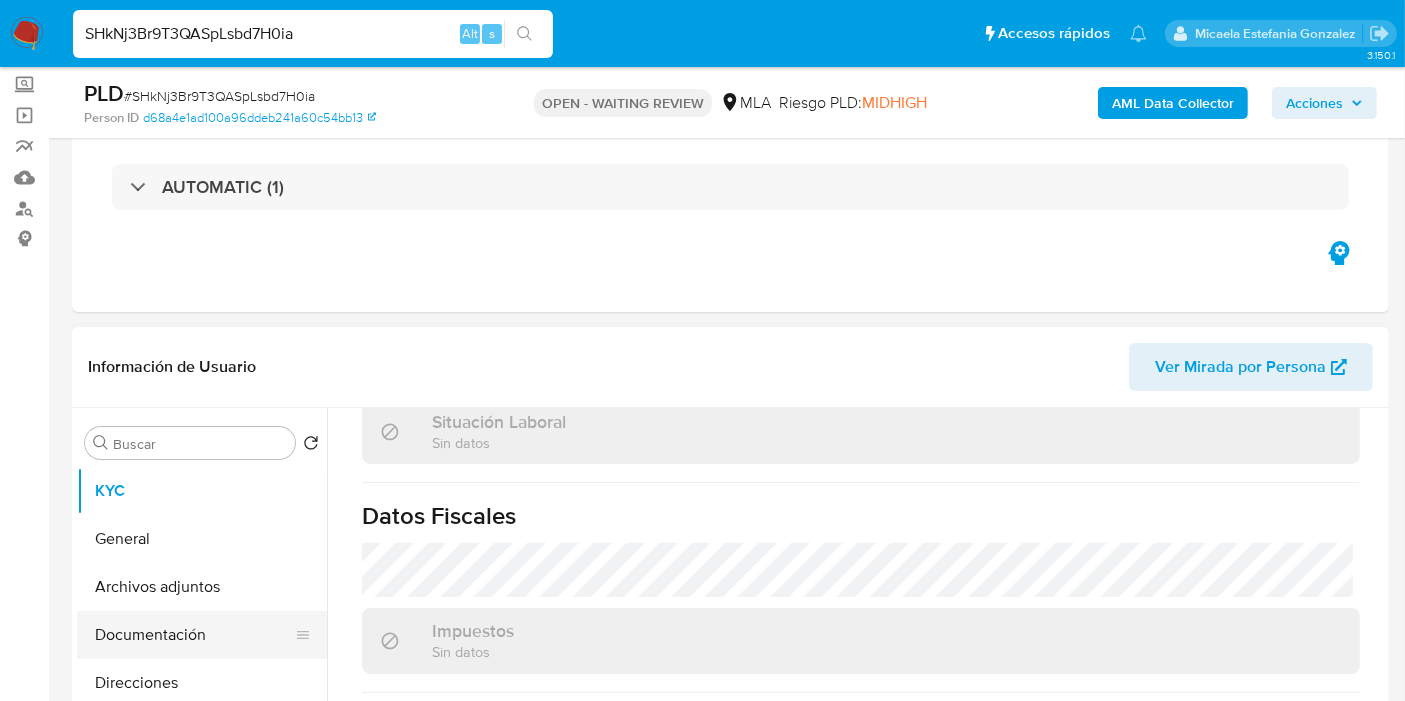 click on "Documentación" at bounding box center [194, 635] 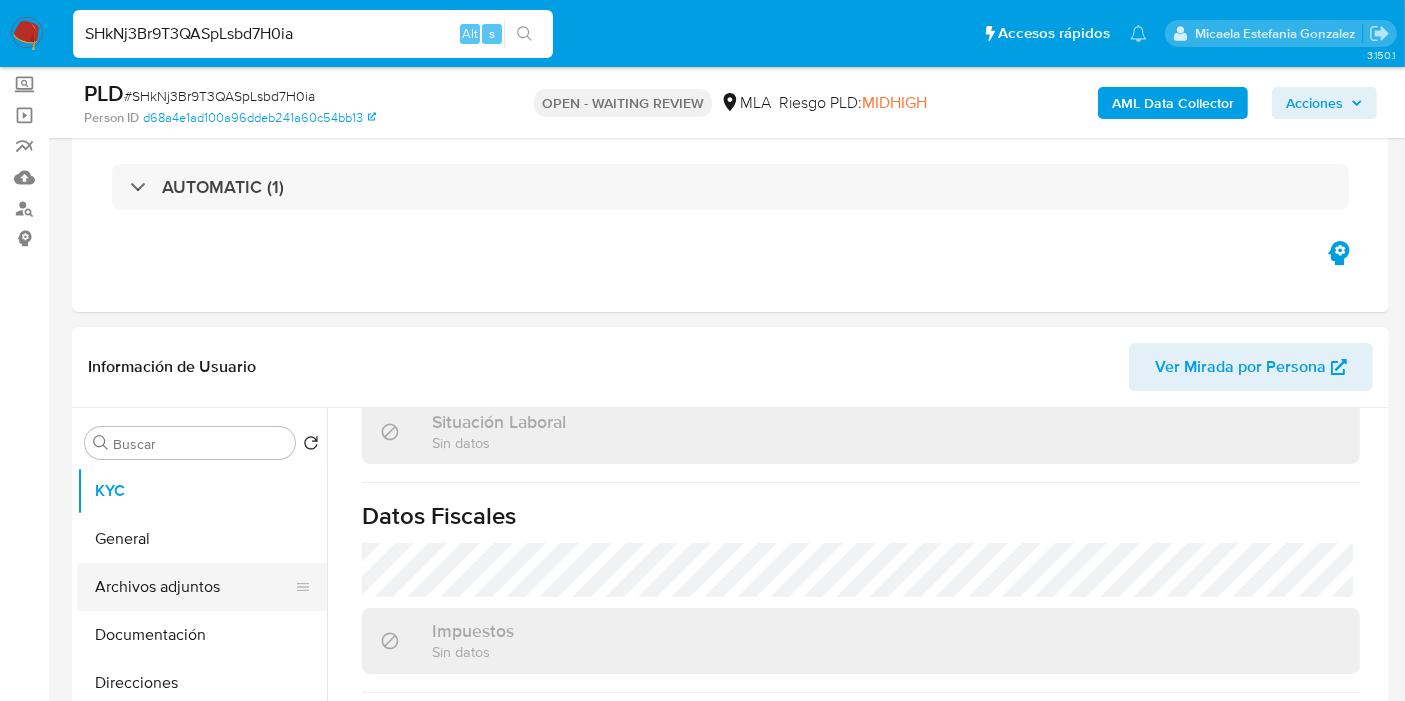 scroll, scrollTop: 0, scrollLeft: 0, axis: both 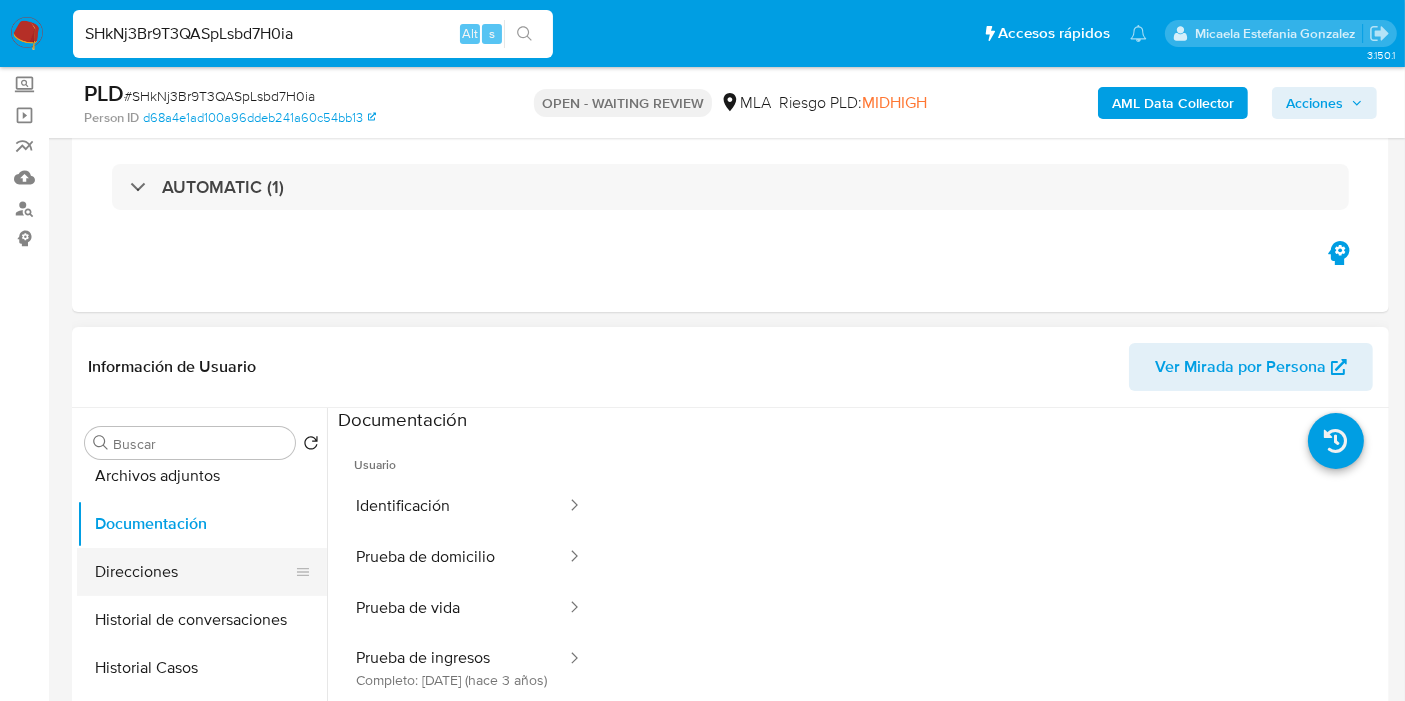 click on "Direcciones" at bounding box center [194, 572] 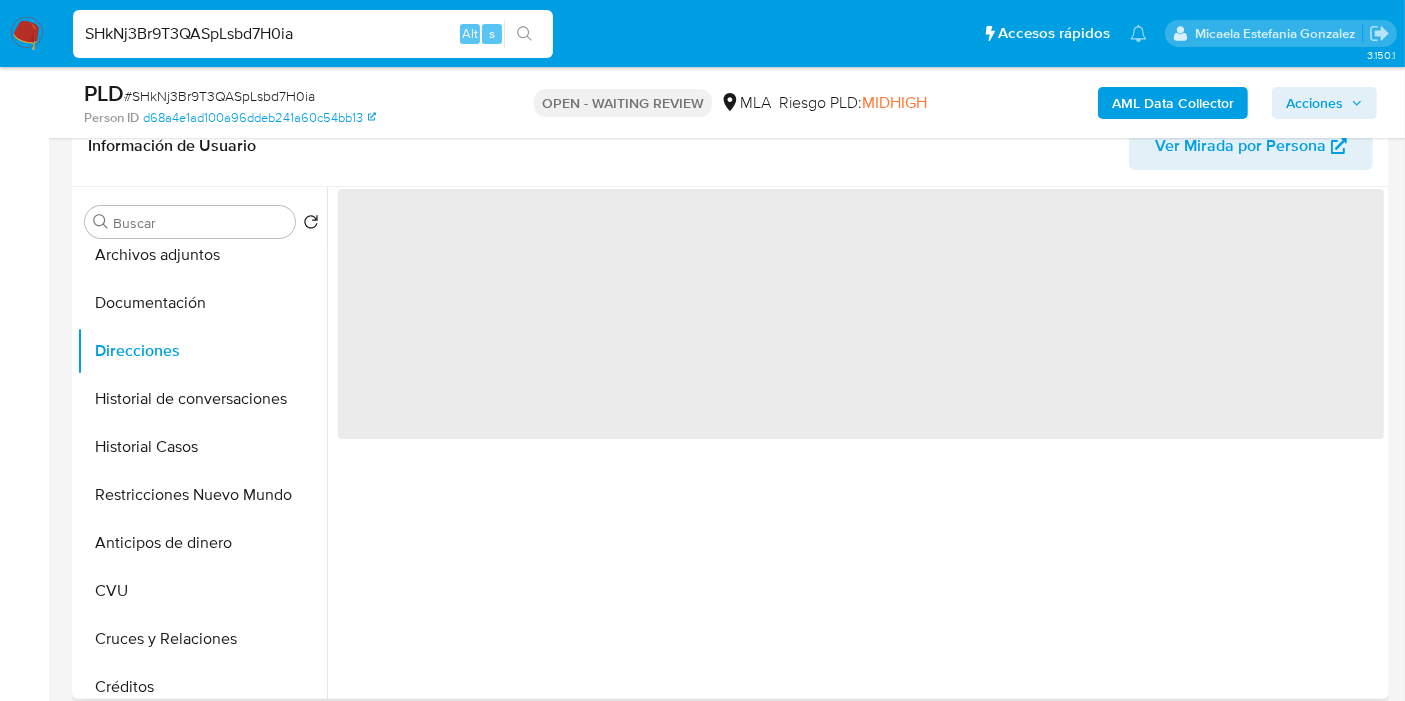 scroll, scrollTop: 333, scrollLeft: 0, axis: vertical 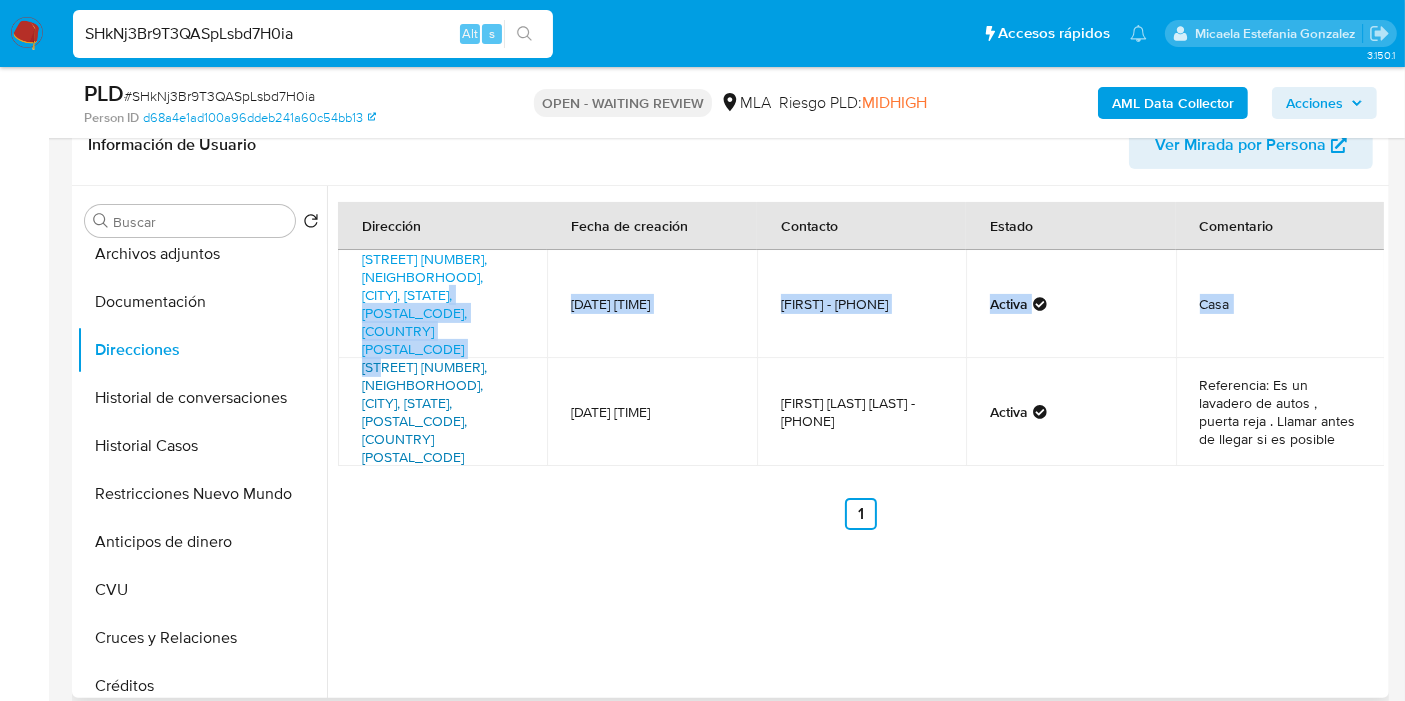 drag, startPoint x: 351, startPoint y: 294, endPoint x: 384, endPoint y: 312, distance: 37.589893 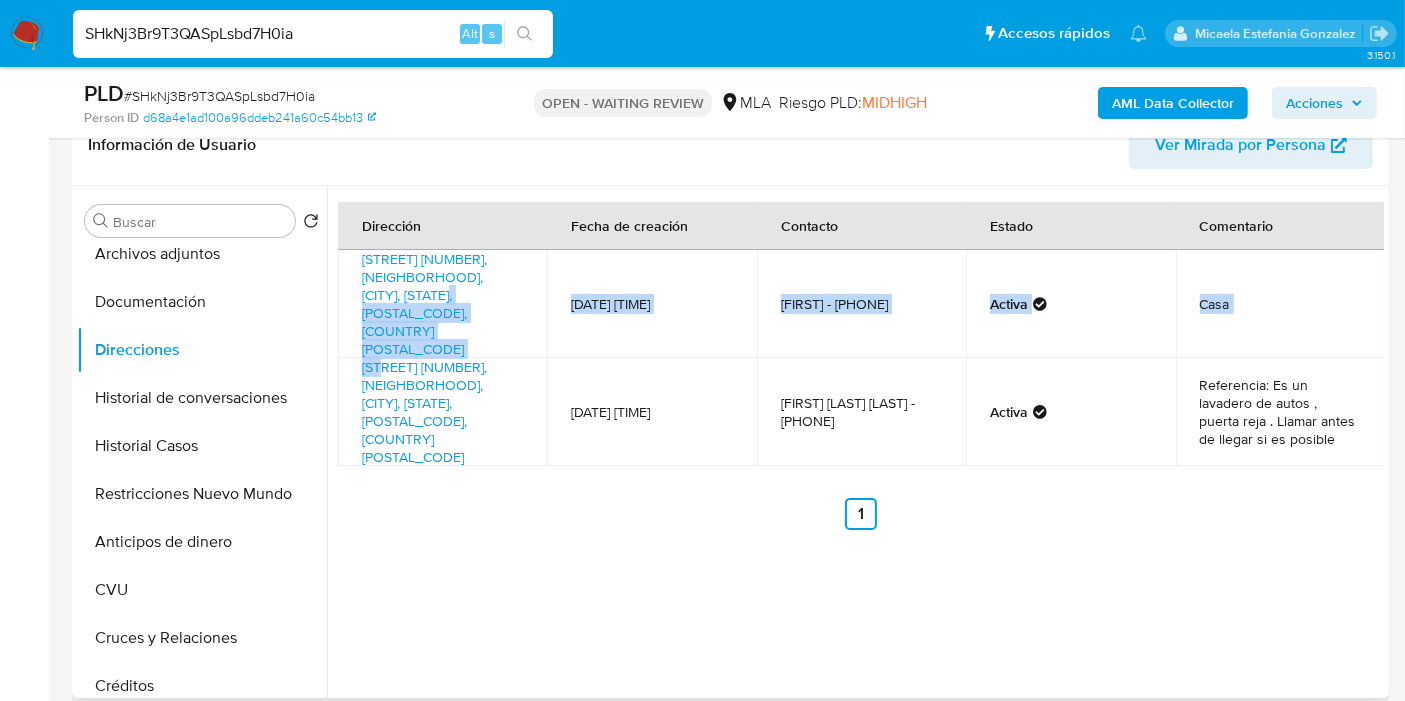 click on "Avenida Velez Sarsfield 1501, Barracas, Capital Federal, 1292, Argentina 1501" at bounding box center (442, 412) 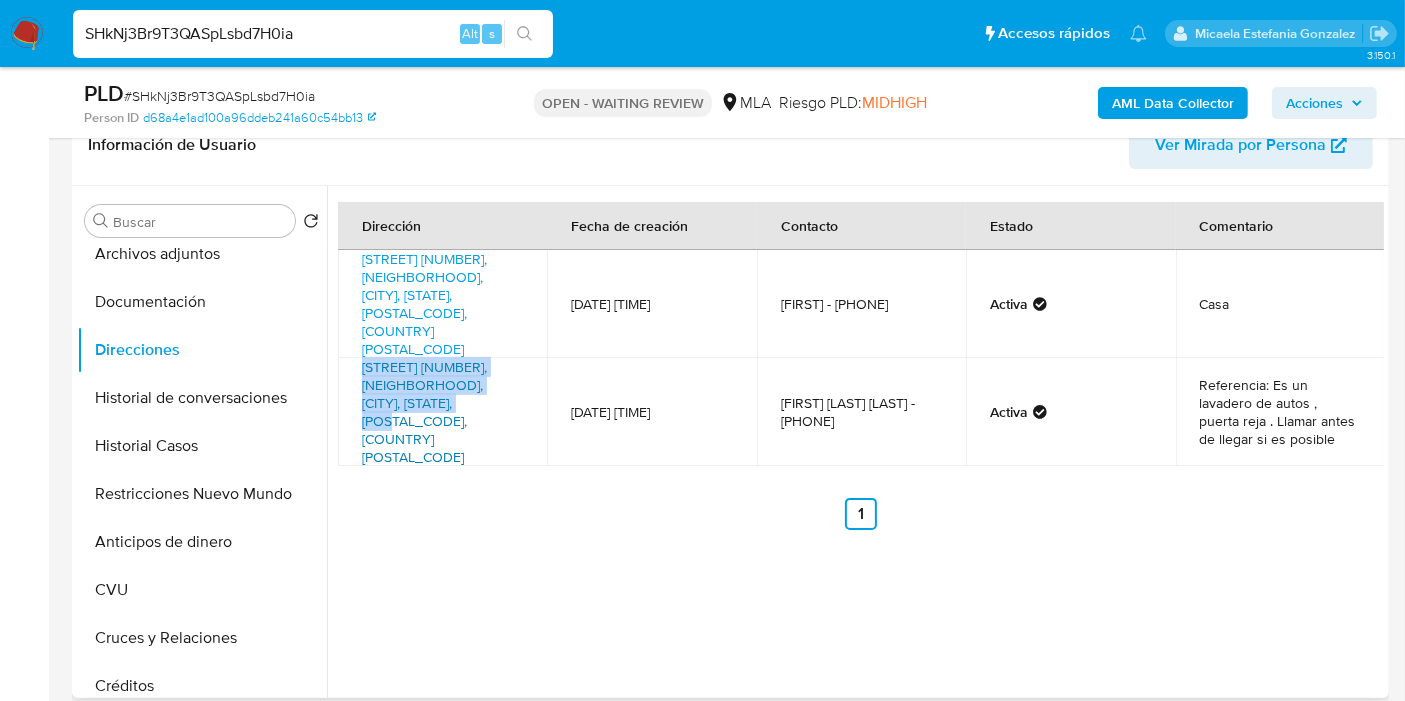 drag, startPoint x: 347, startPoint y: 315, endPoint x: 408, endPoint y: 349, distance: 69.83552 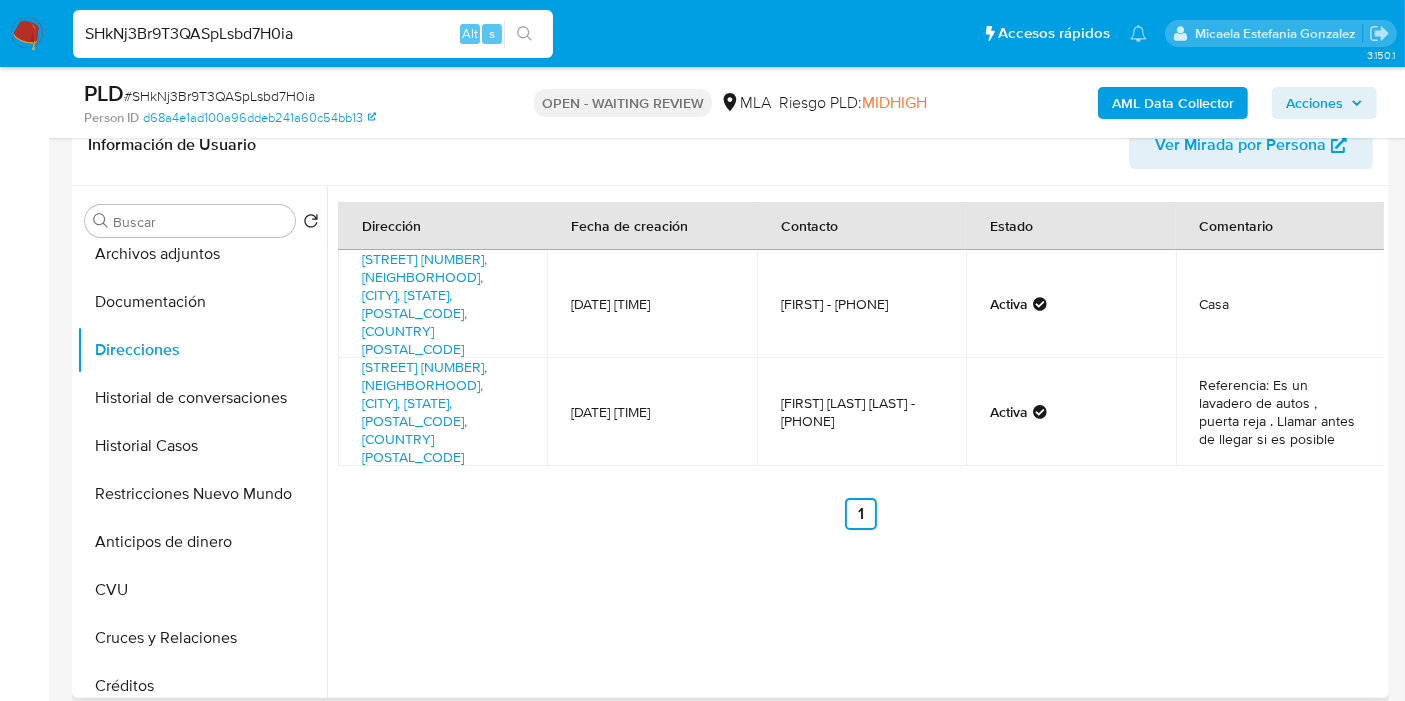 click on "Dirección Fecha de creación Contacto Estado Comentario Calle Rio Cuarto 2240, Barracas, Capital Federal, 1292, Argentina 2240 01/09/2018 19:03:09 Antonio - 1165591009 Activa Casa Avenida Velez Sarsfield 1501, Barracas, Capital Federal, 1292, Argentina 1501 27/12/2024 22:17:36 Antonio Lazaro Lepera - 1165591009 Activa Referencia: Es un lavadero de autos , puerta reja . Llamar  antes de llegar si es posible Anterior 1 Siguiente" at bounding box center (855, 442) 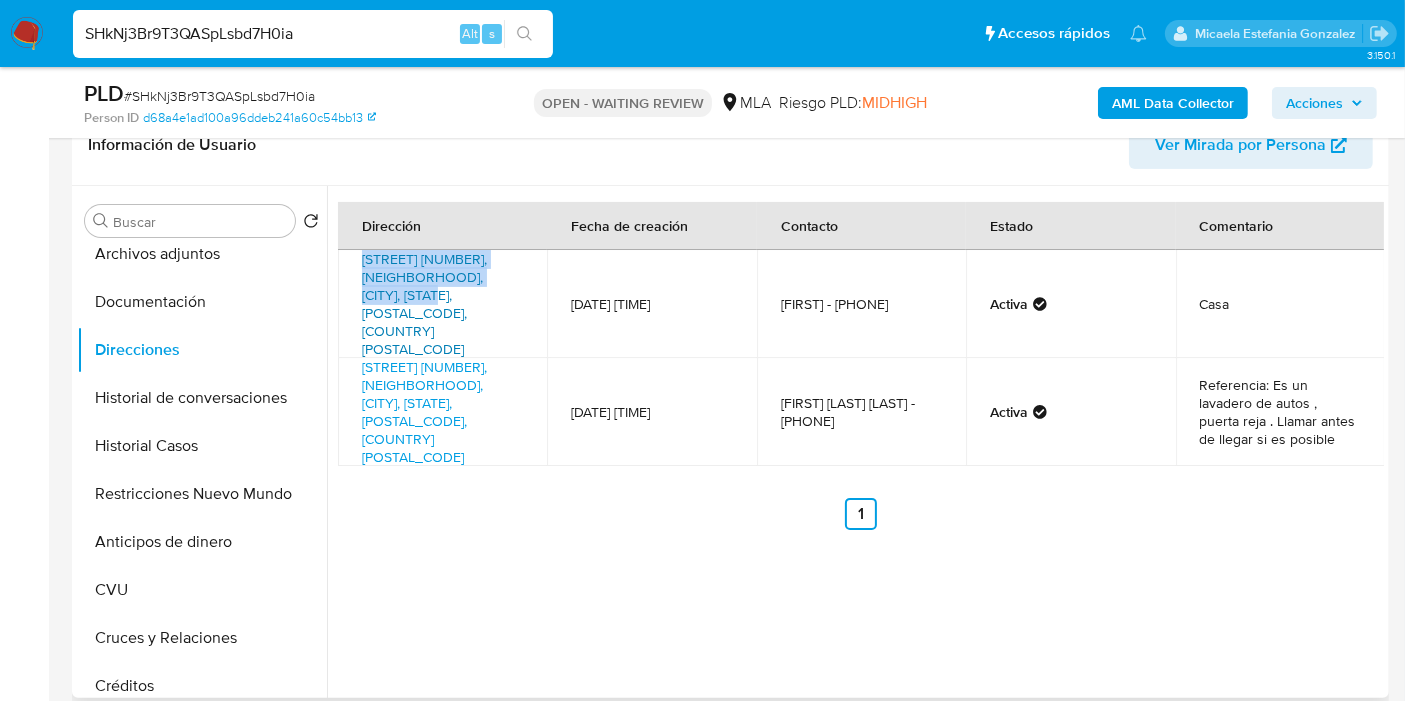 drag, startPoint x: 357, startPoint y: 250, endPoint x: 514, endPoint y: 270, distance: 158.26875 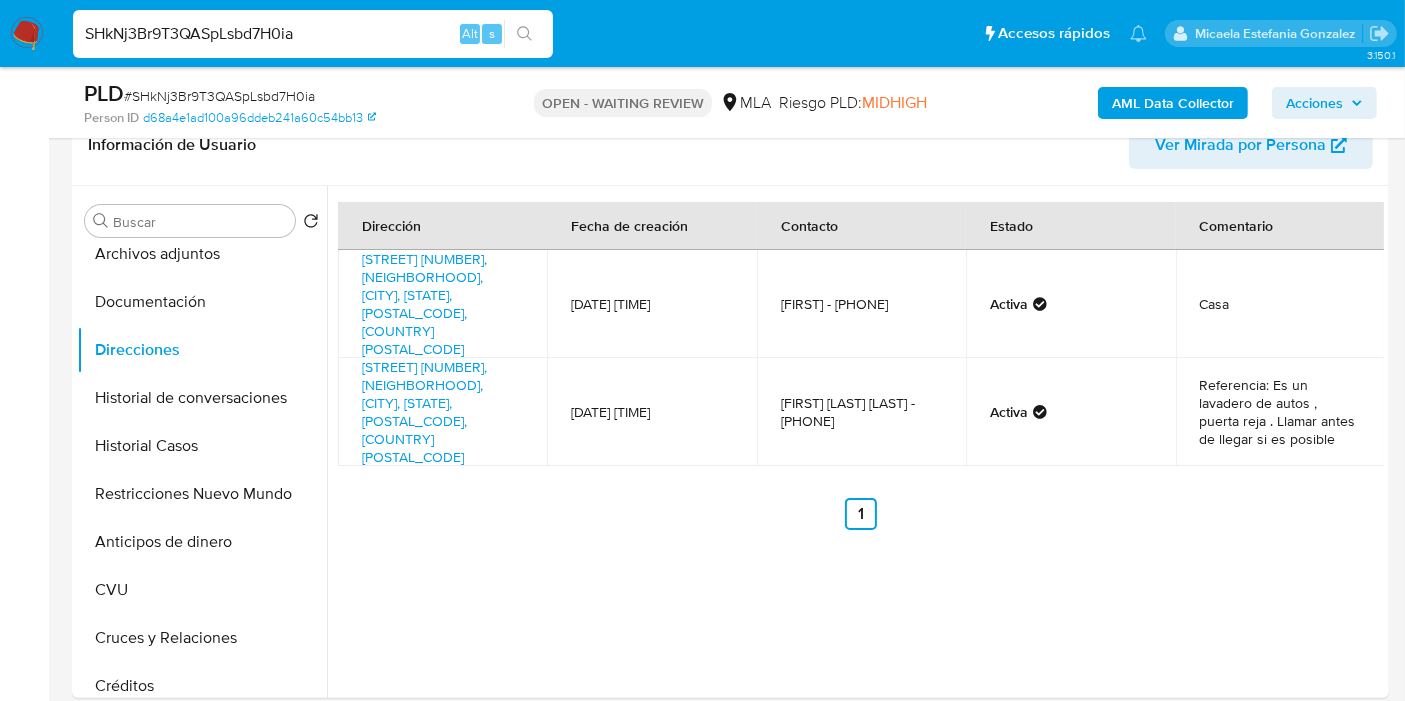 click on "SHkNj3Br9T3QASpLsbd7H0ia" at bounding box center [313, 34] 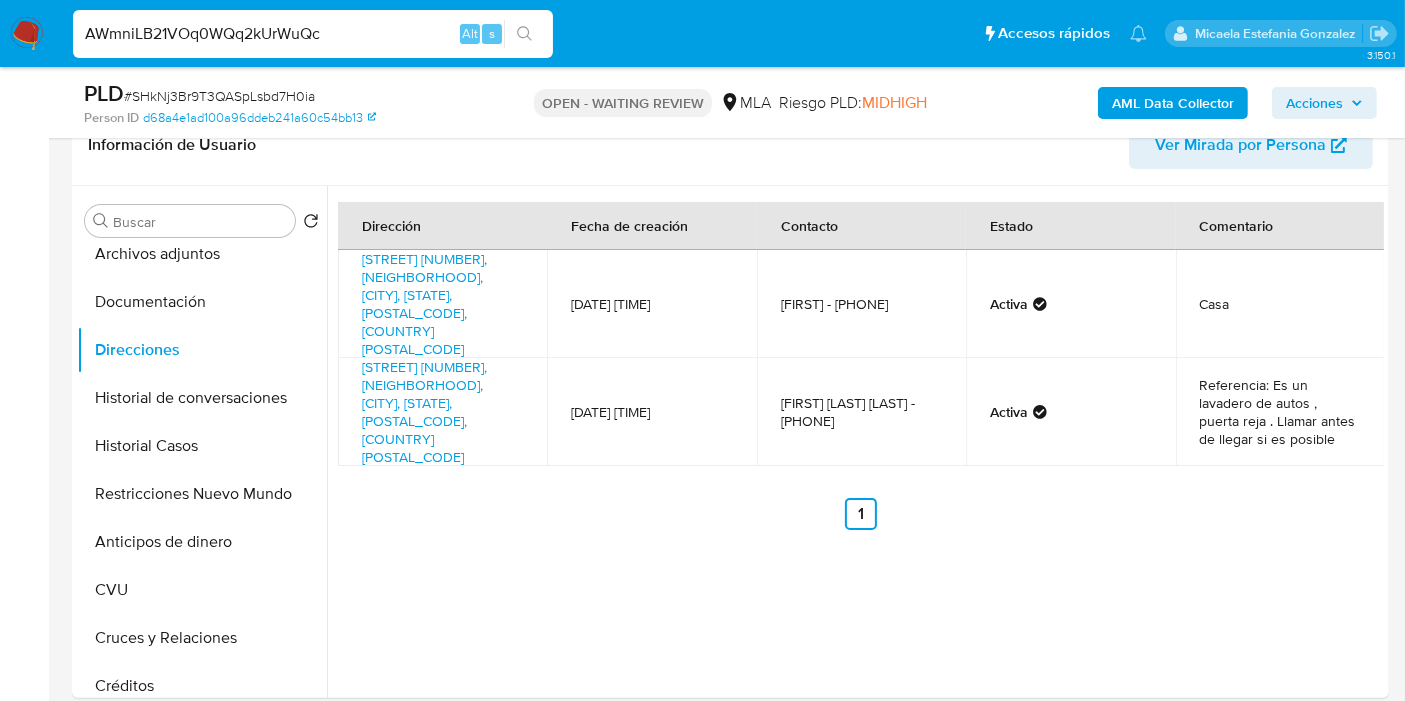 type on "AWmniLB21VOq0WQq2kUrWuQc" 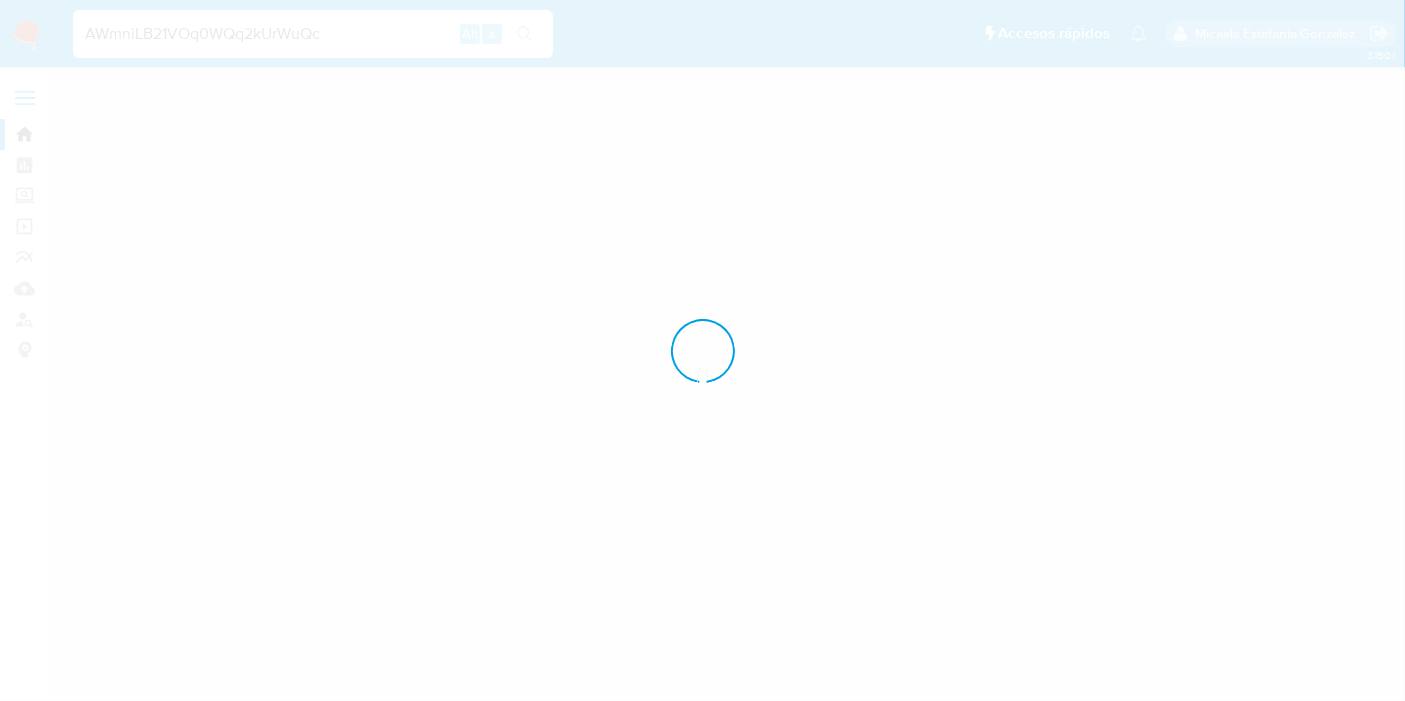 scroll, scrollTop: 0, scrollLeft: 0, axis: both 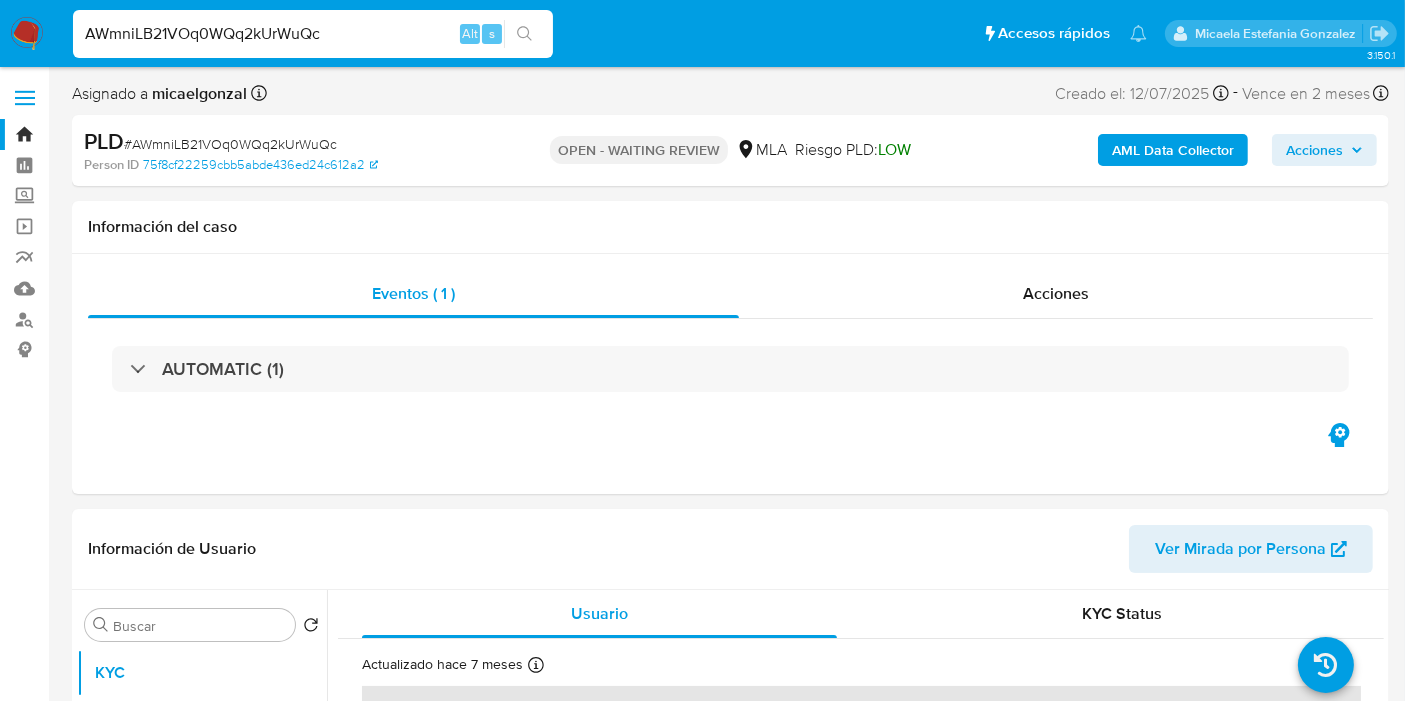 select on "10" 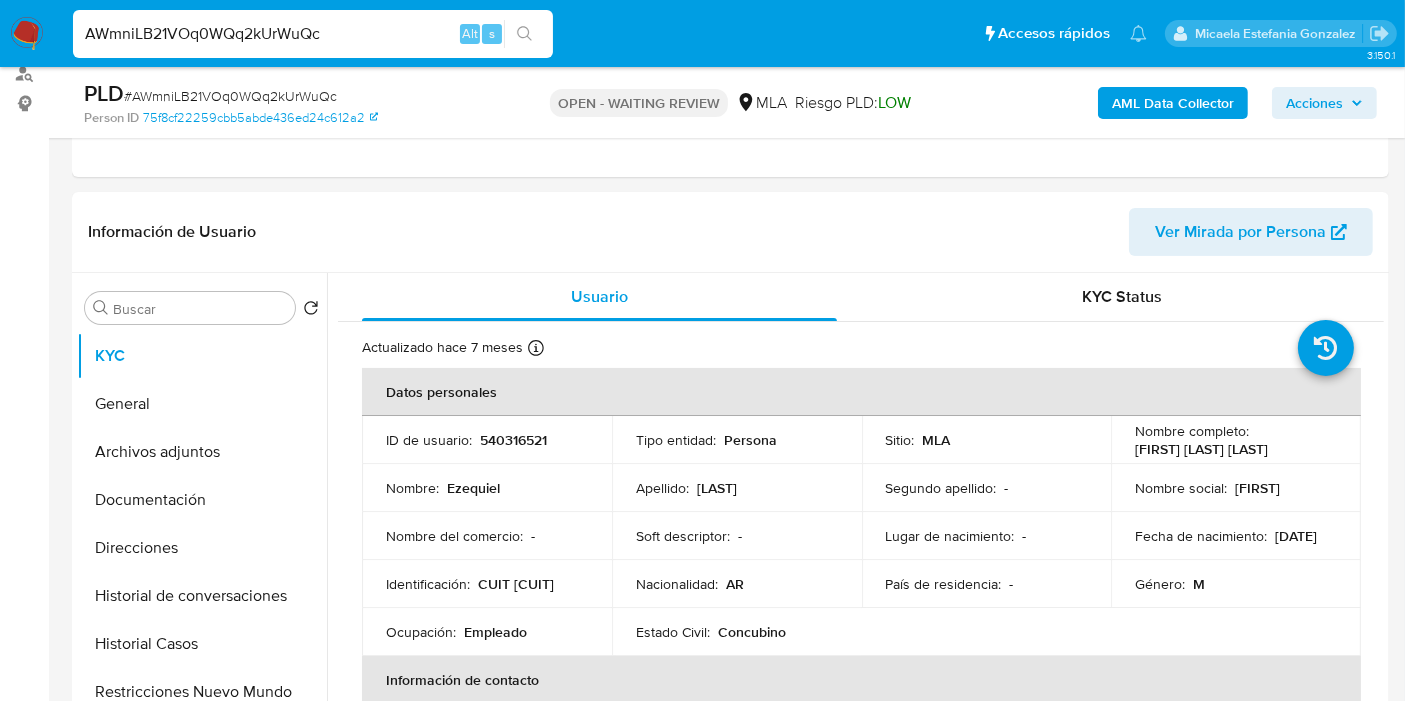 scroll, scrollTop: 444, scrollLeft: 0, axis: vertical 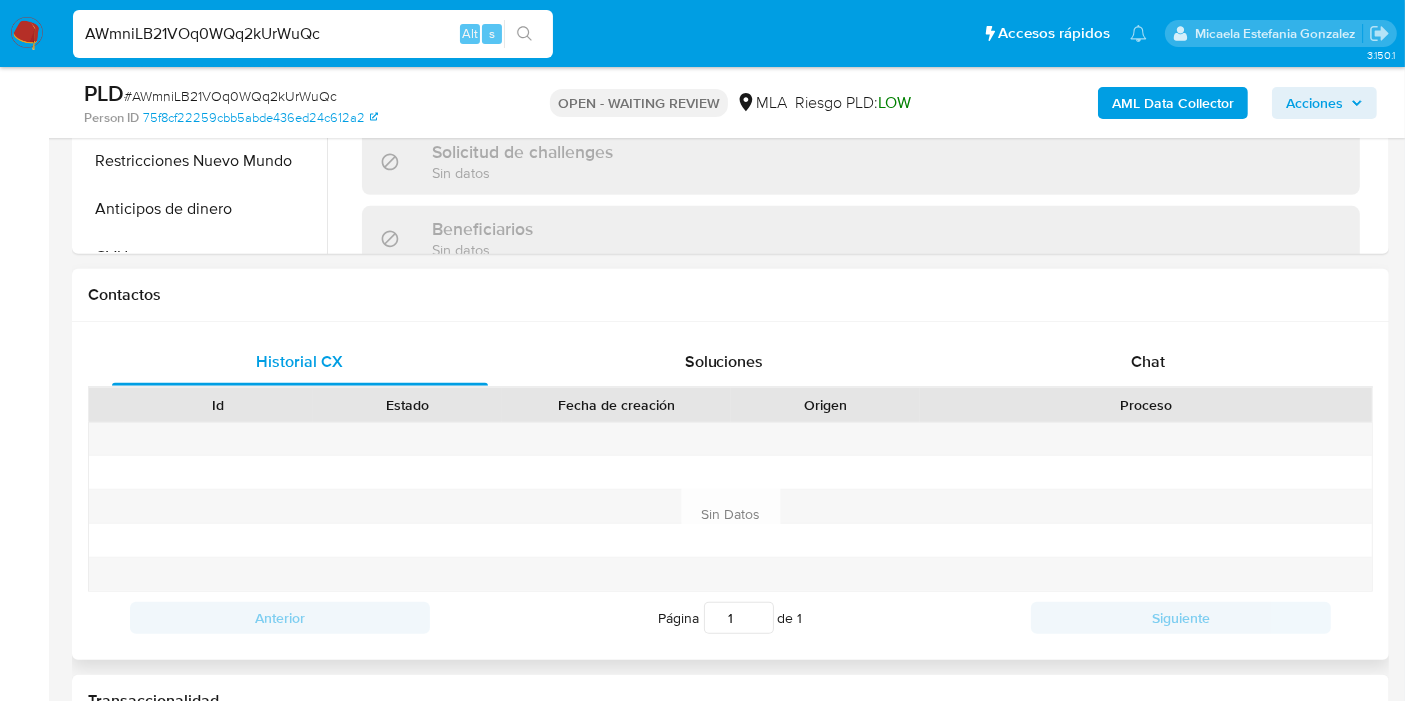 click on "Proceso" at bounding box center (1146, 405) 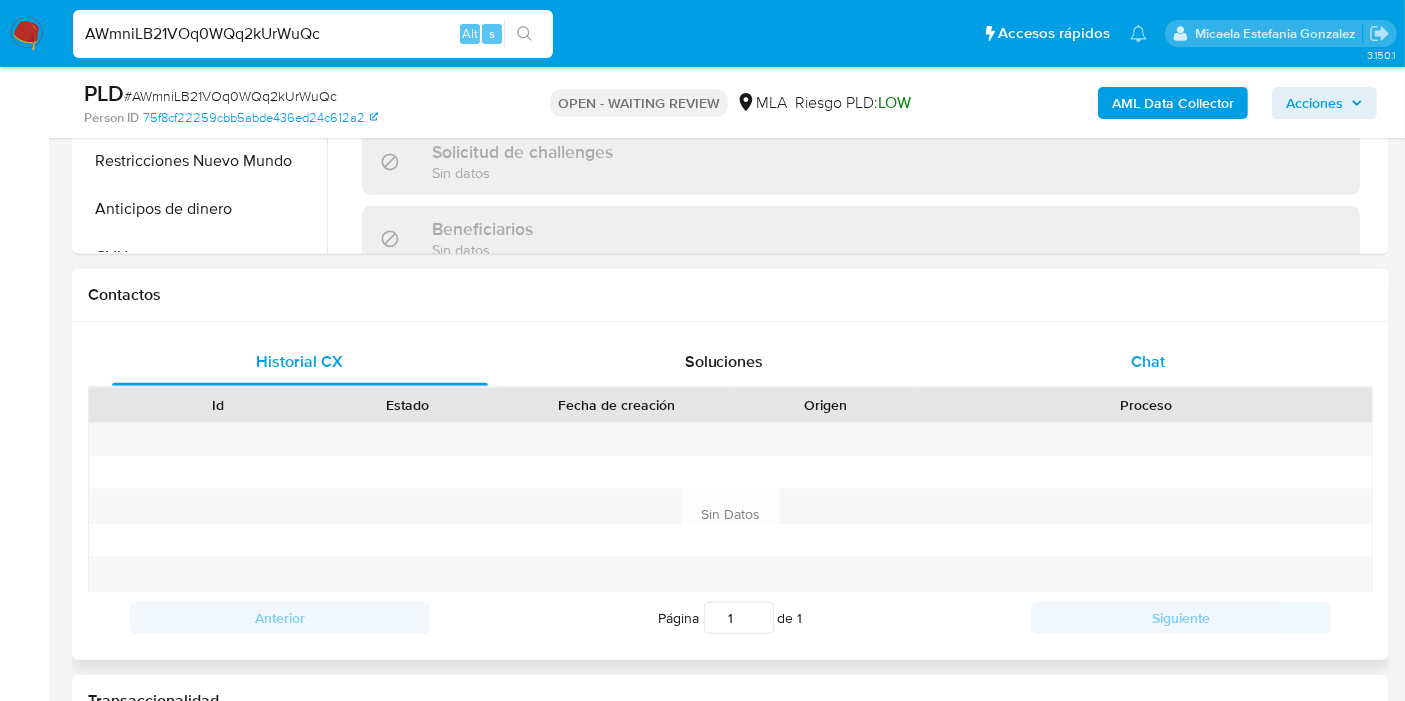 click on "Chat" at bounding box center [1148, 362] 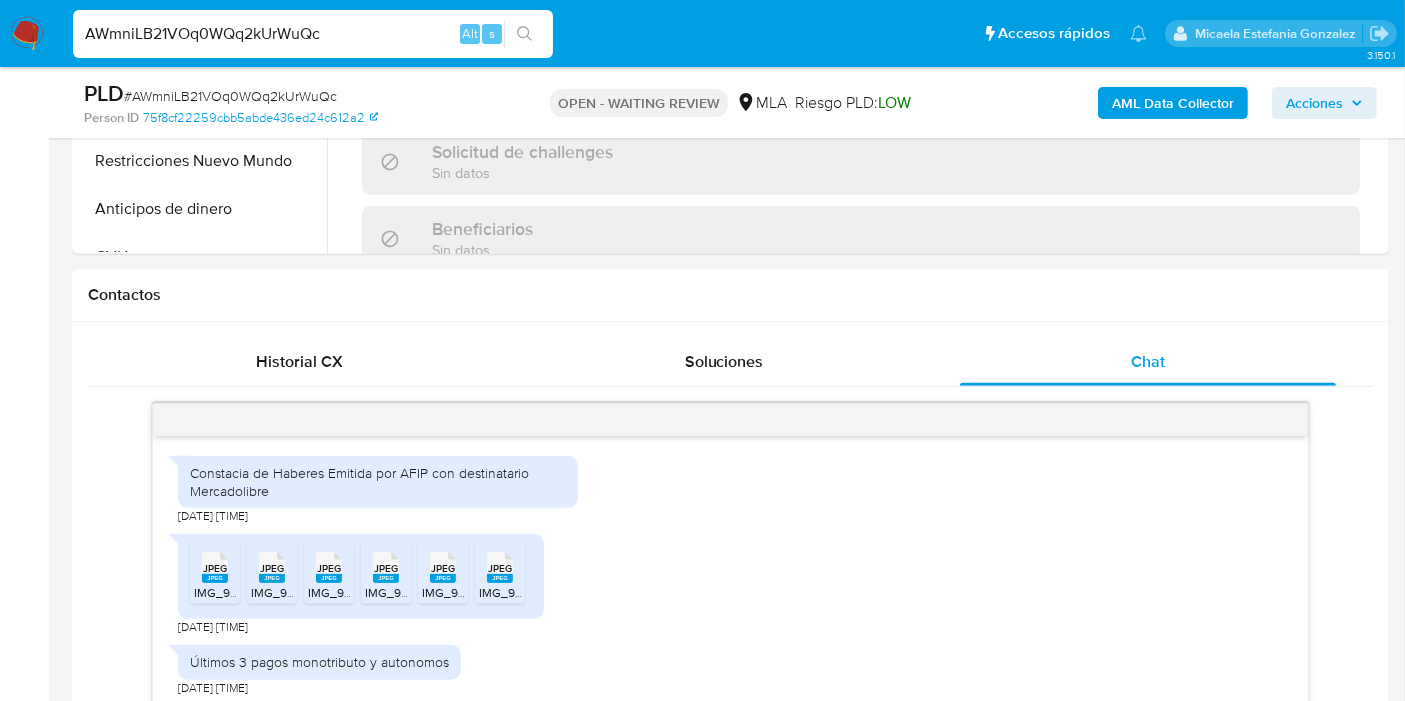 scroll, scrollTop: 956, scrollLeft: 0, axis: vertical 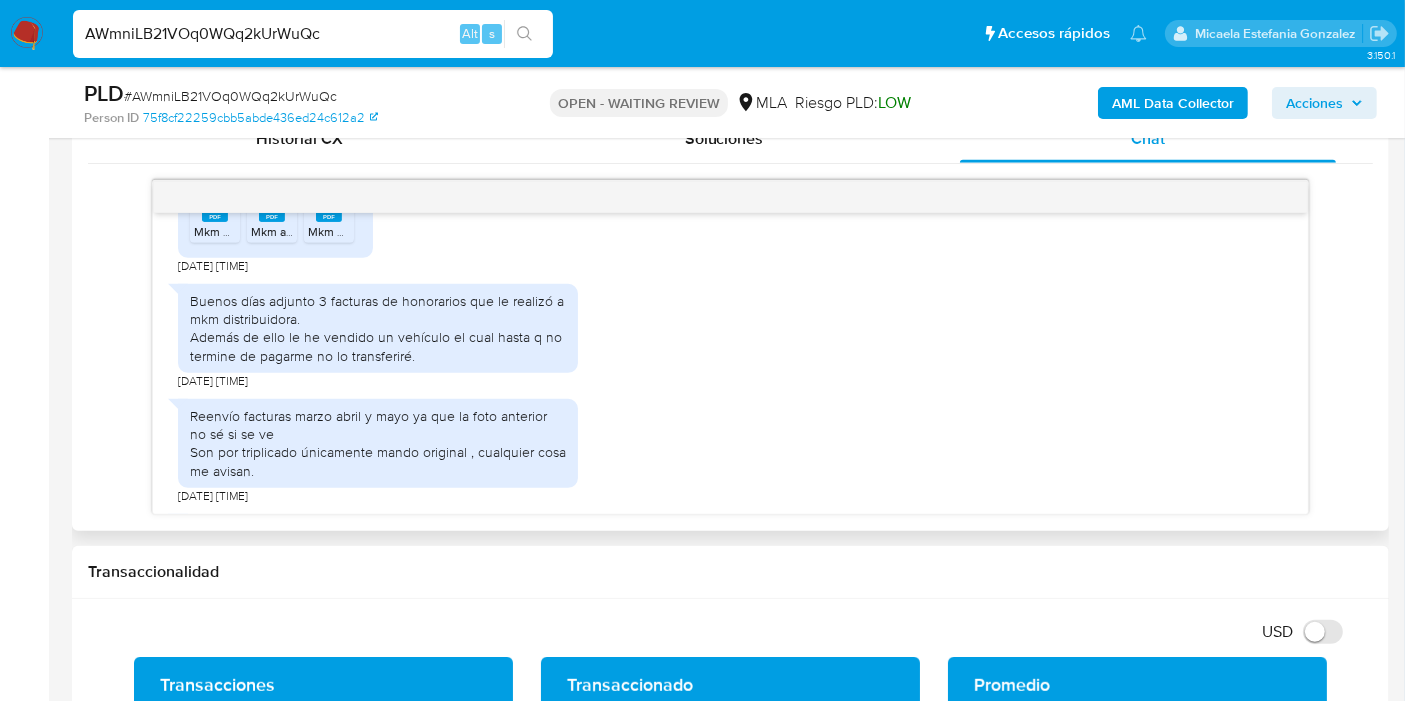 click on "Reenvío facturas marzo abril y mayo ya que la foto anterior no sé si se ve
Son por triplicado únicamente mando original , cualquier cosa me avisan." at bounding box center (378, 443) 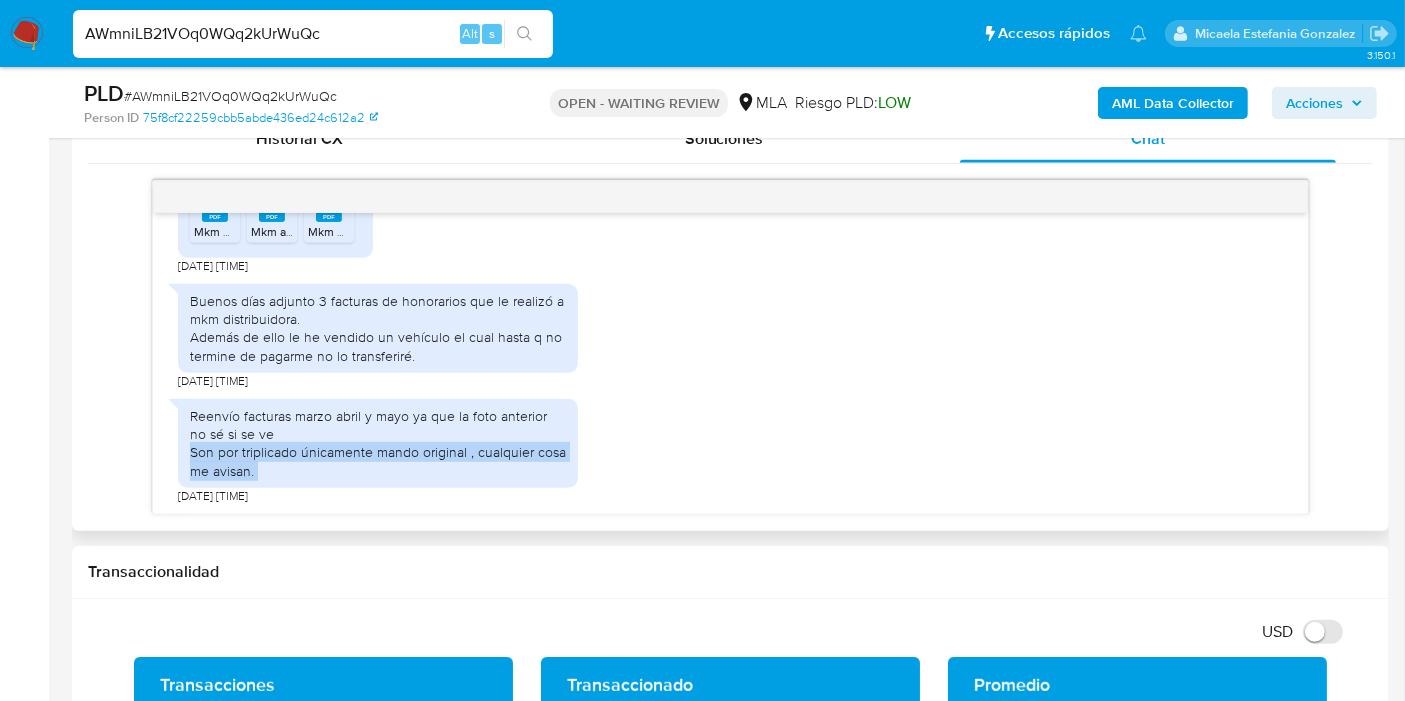 click on "Reenvío facturas marzo abril y mayo ya que la foto anterior no sé si se ve
Son por triplicado únicamente mando original , cualquier cosa me avisan." at bounding box center [378, 443] 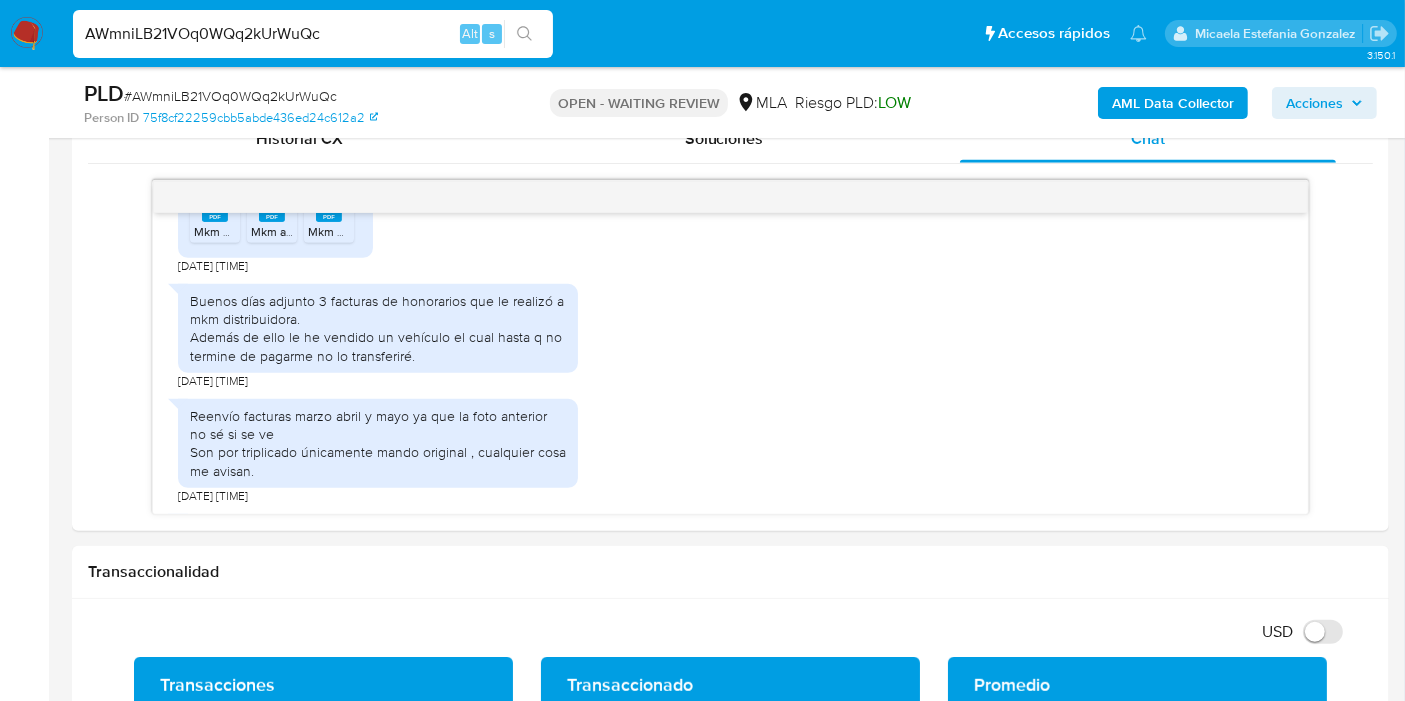 click on "AWmniLB21VOq0WQq2kUrWuQc" at bounding box center [313, 34] 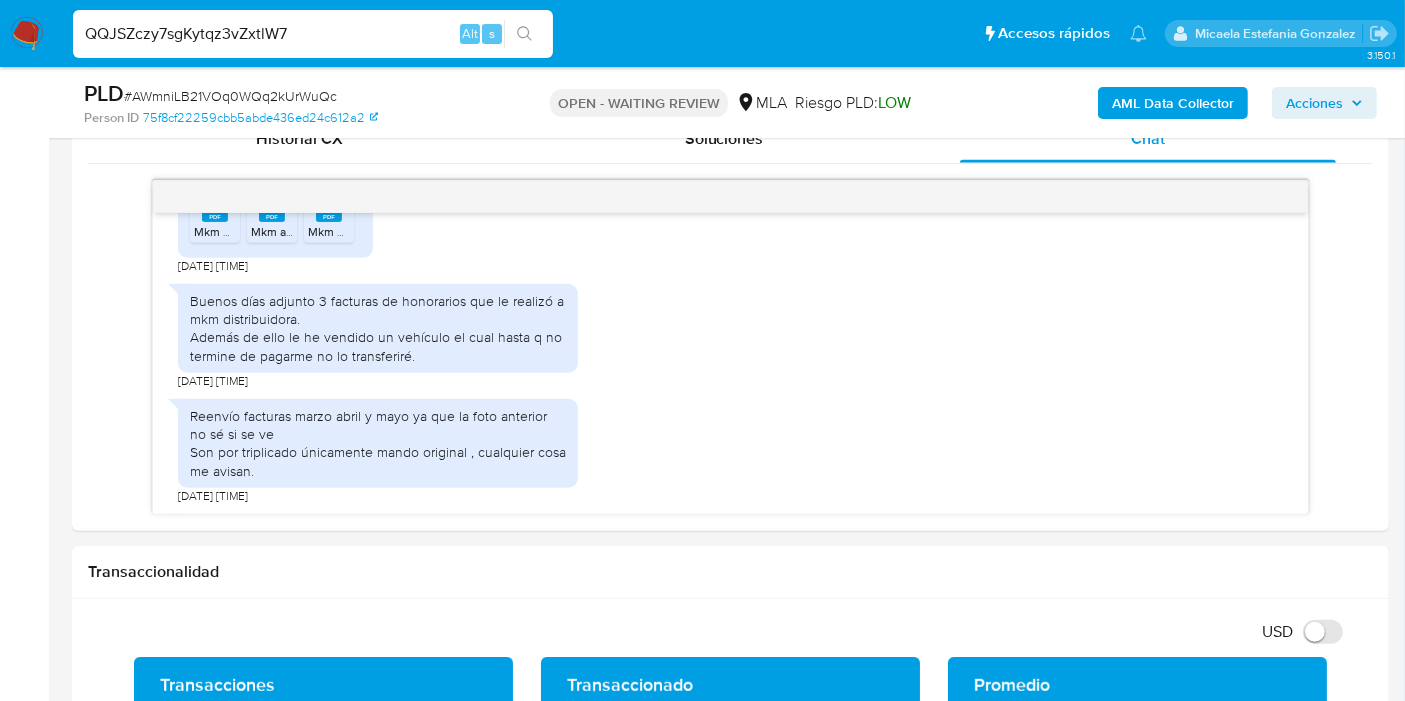 type on "QQJSZczy7sgKytqz3vZxtlW7" 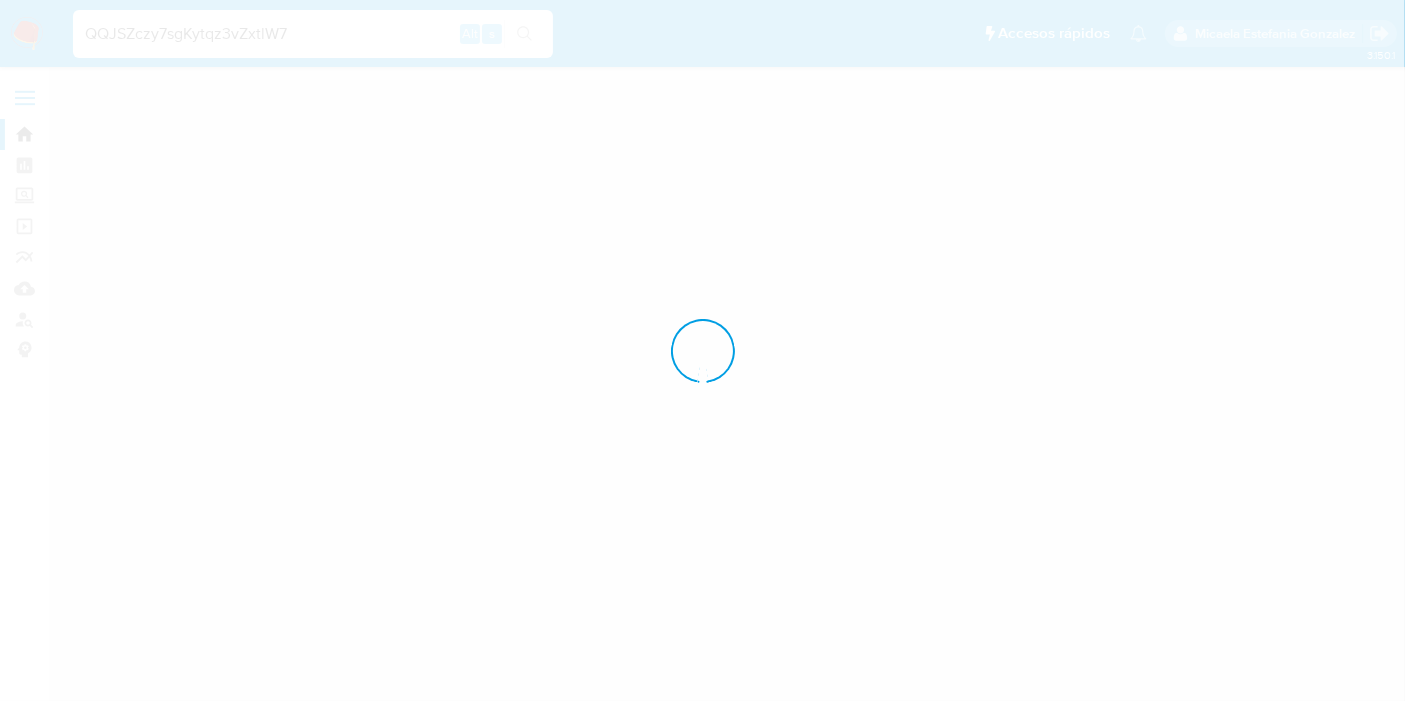 scroll, scrollTop: 0, scrollLeft: 0, axis: both 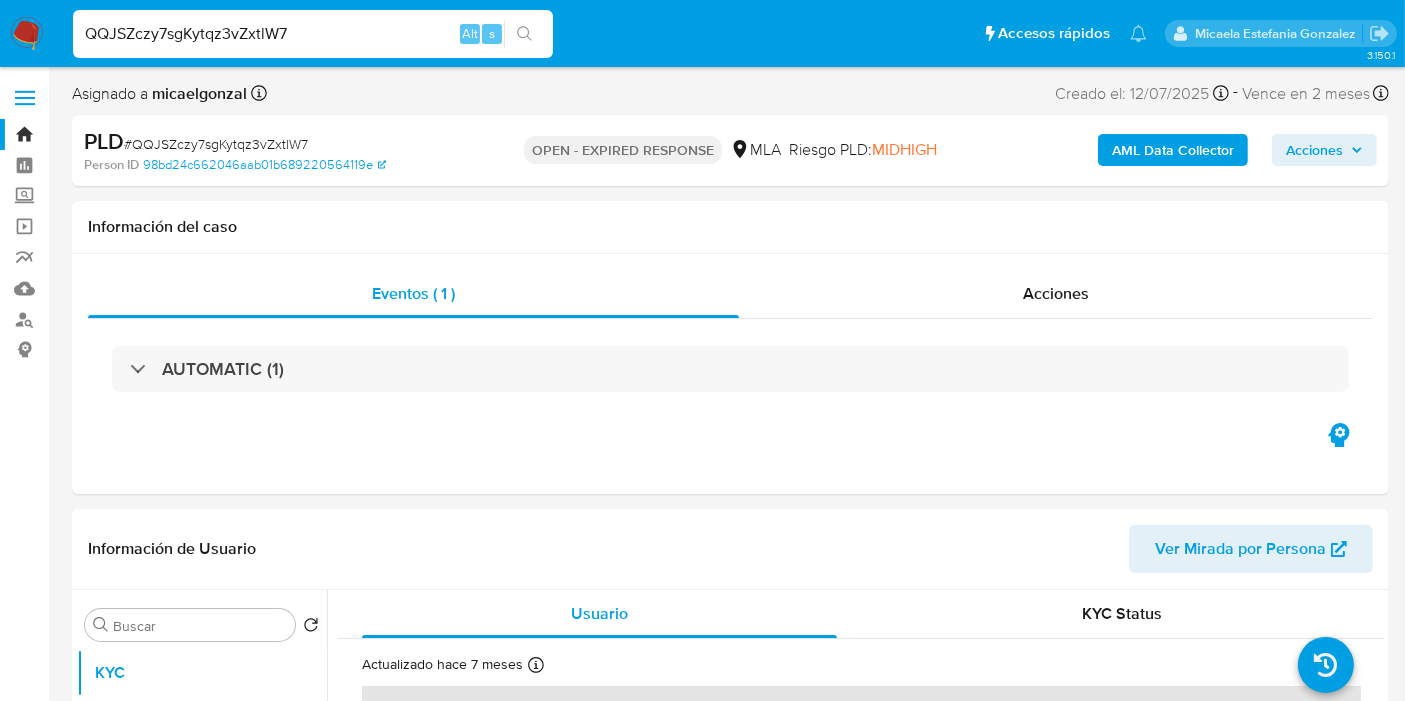 select on "10" 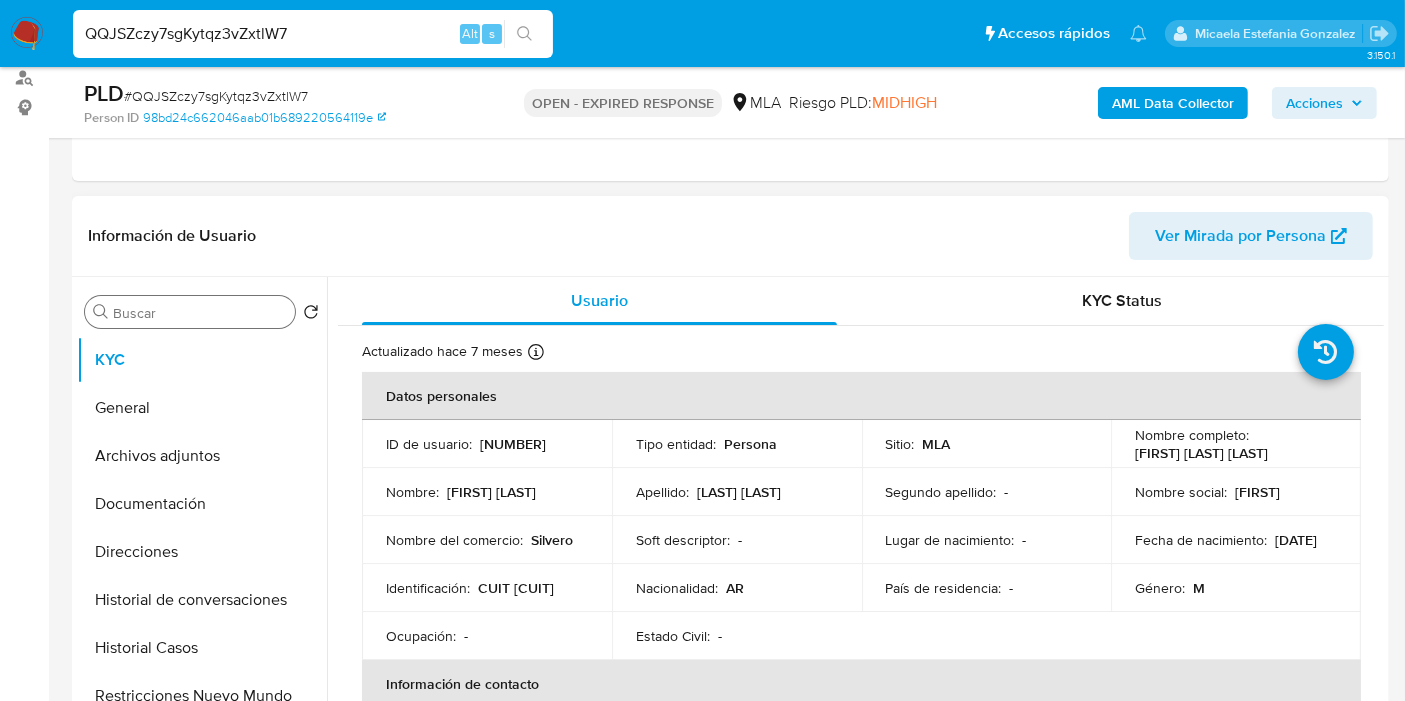 scroll, scrollTop: 333, scrollLeft: 0, axis: vertical 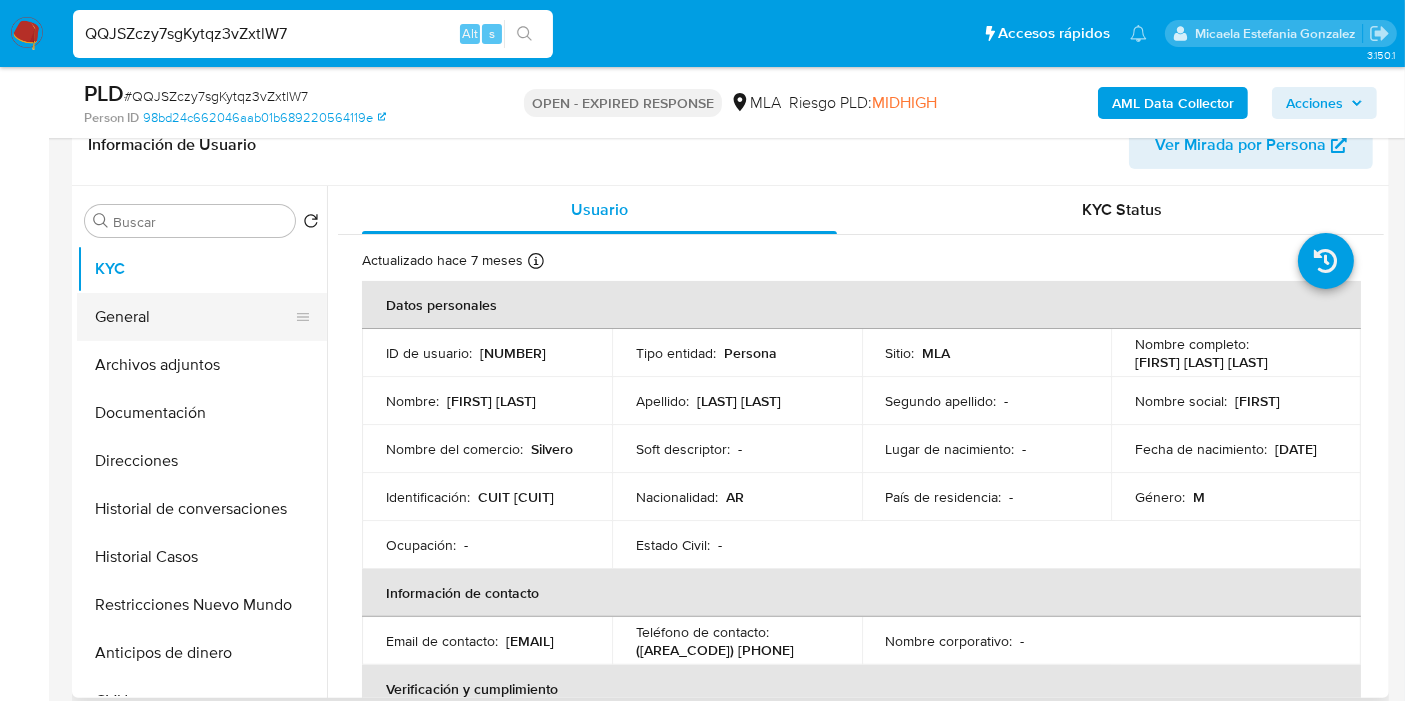 click on "General" at bounding box center (194, 317) 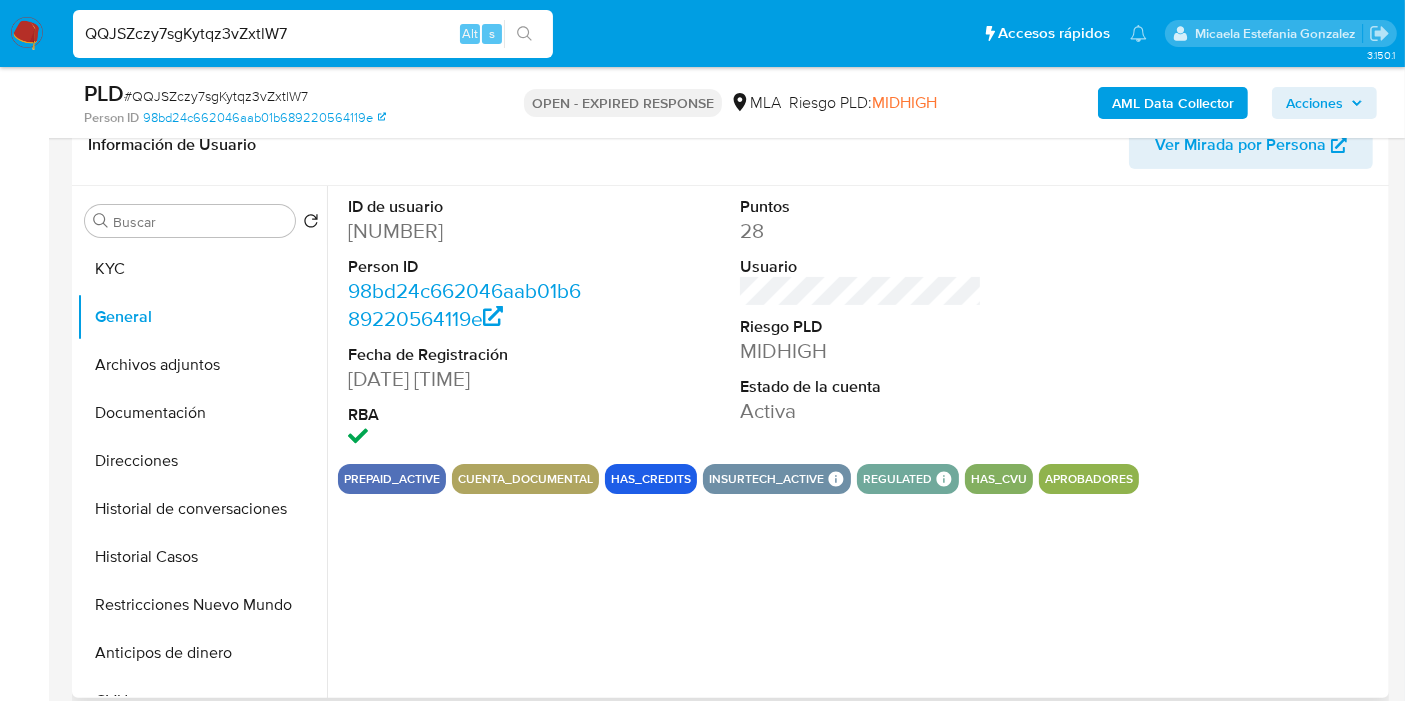click on "[NUMBER]" at bounding box center (469, 231) 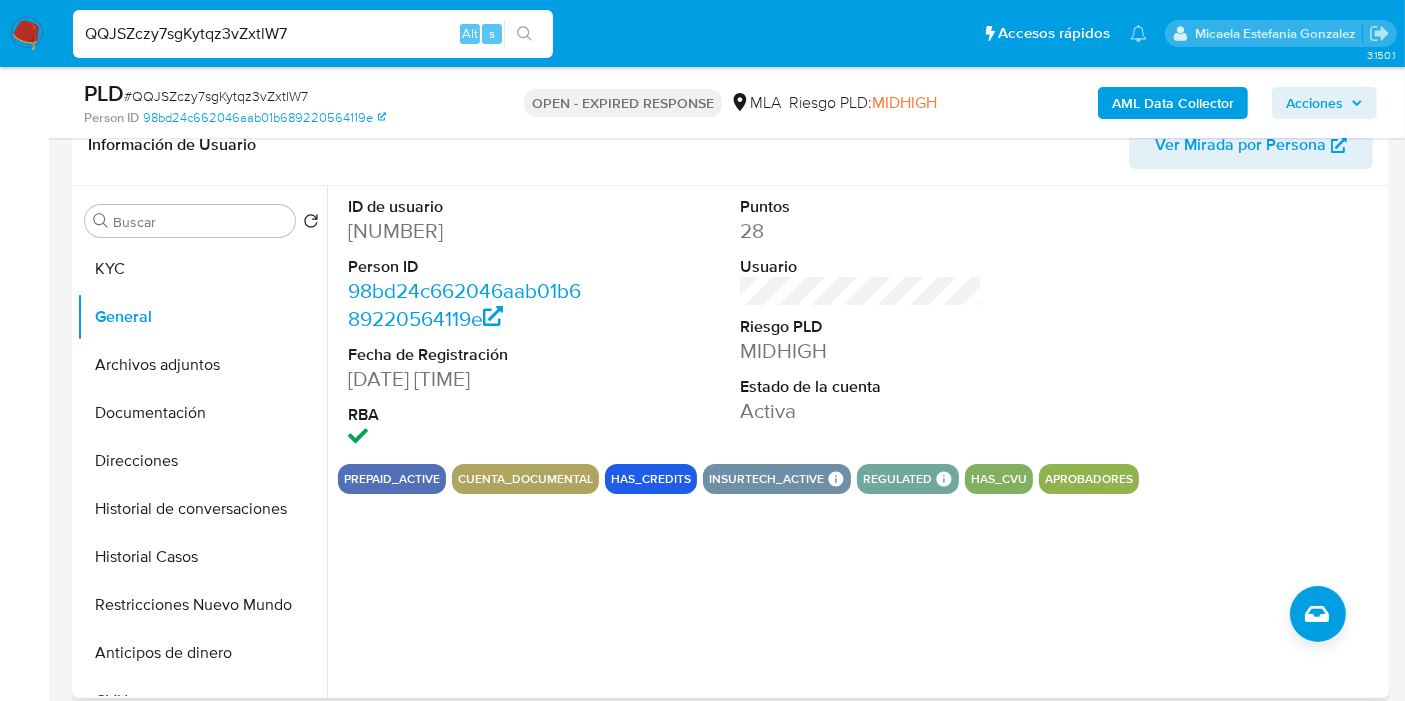 copy on "[NUMBER]" 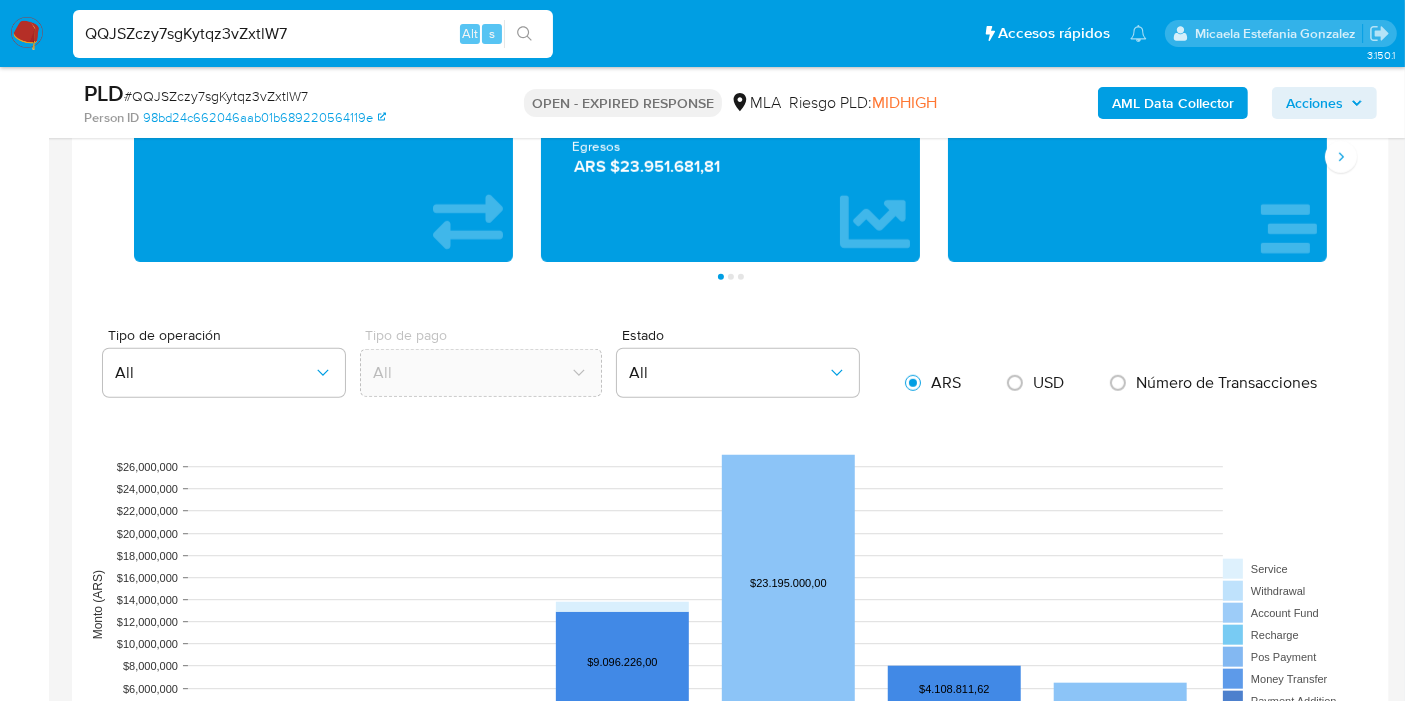 scroll, scrollTop: 777, scrollLeft: 0, axis: vertical 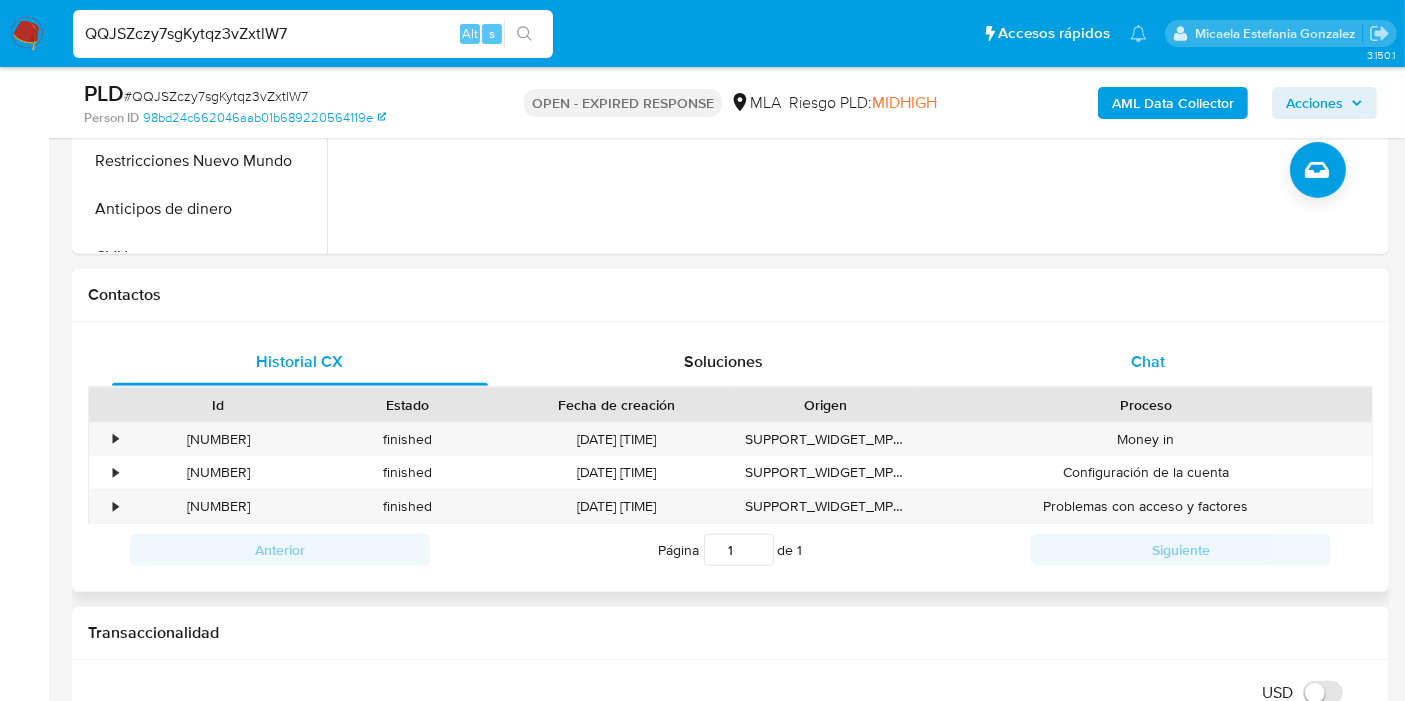 click on "Chat" at bounding box center [1148, 362] 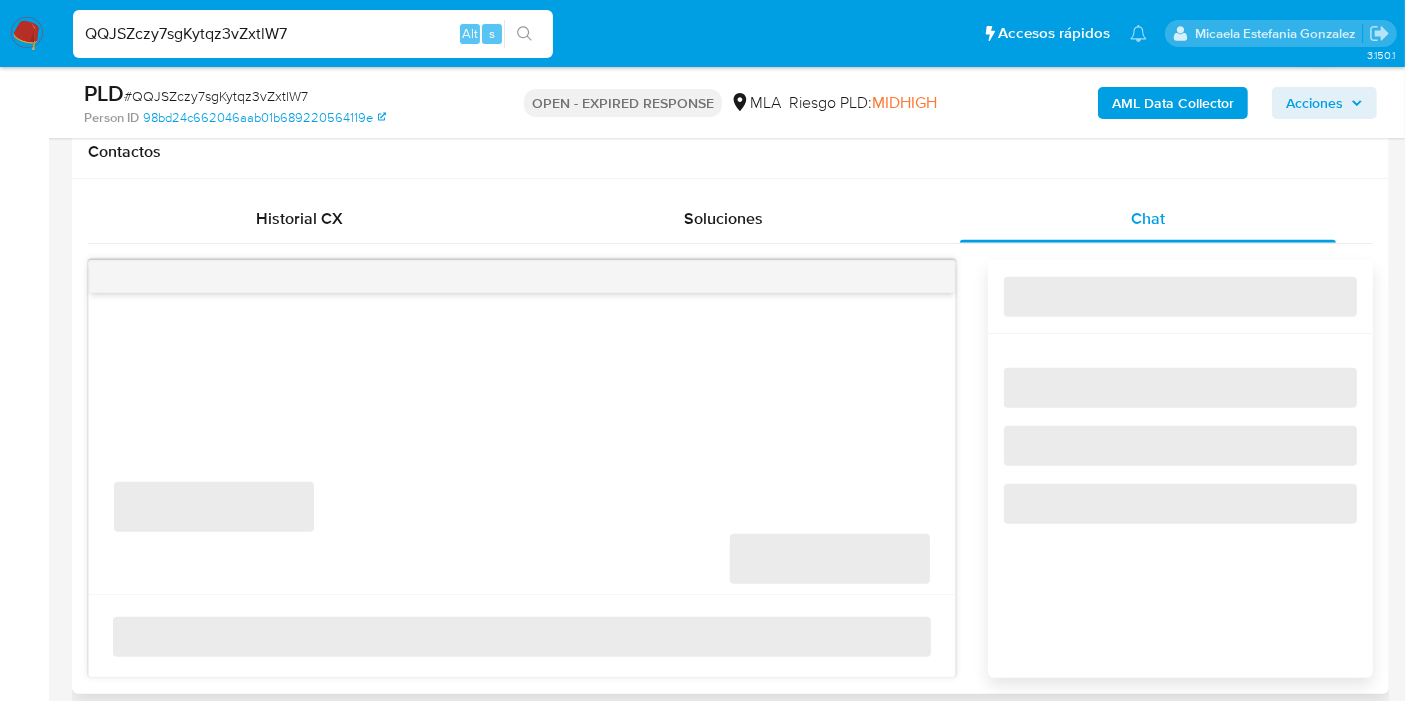 scroll, scrollTop: 1000, scrollLeft: 0, axis: vertical 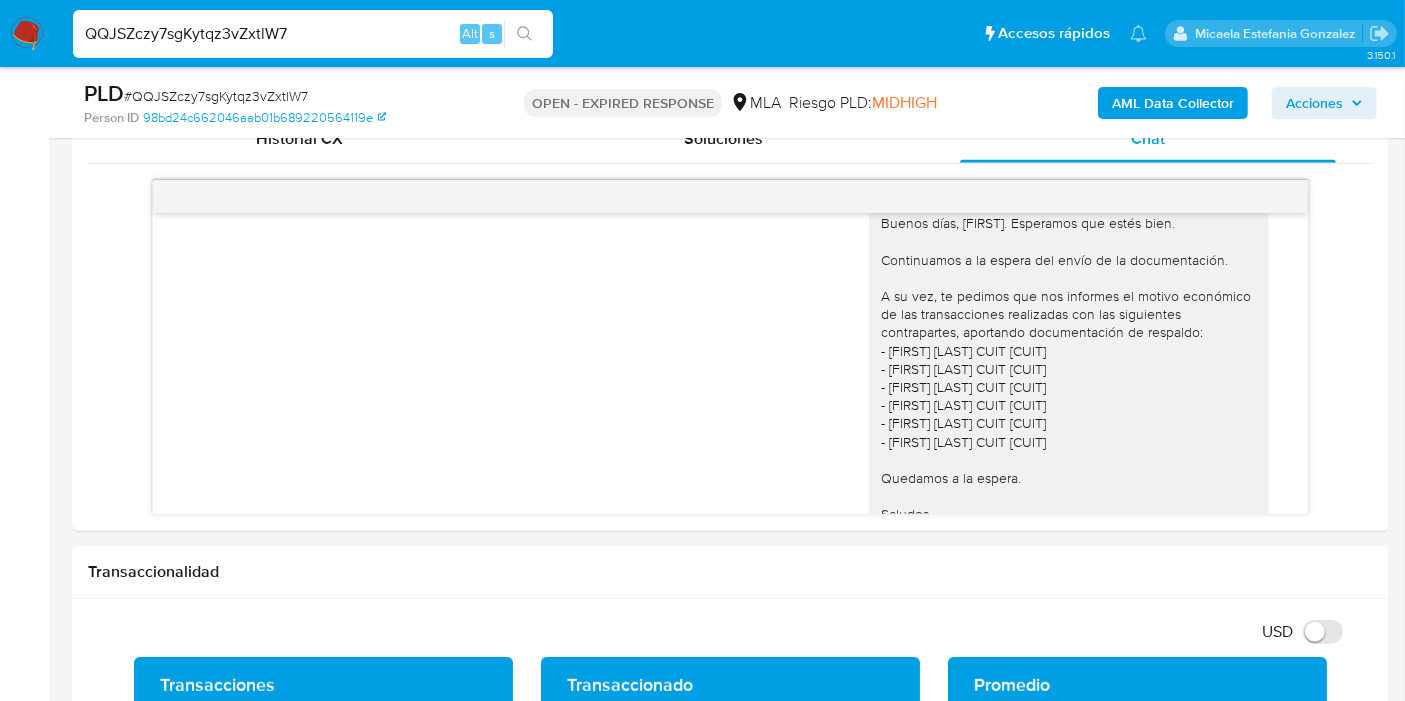 click on "# QQJSZczy7sgKytqz3vZxtlW7" at bounding box center (216, 96) 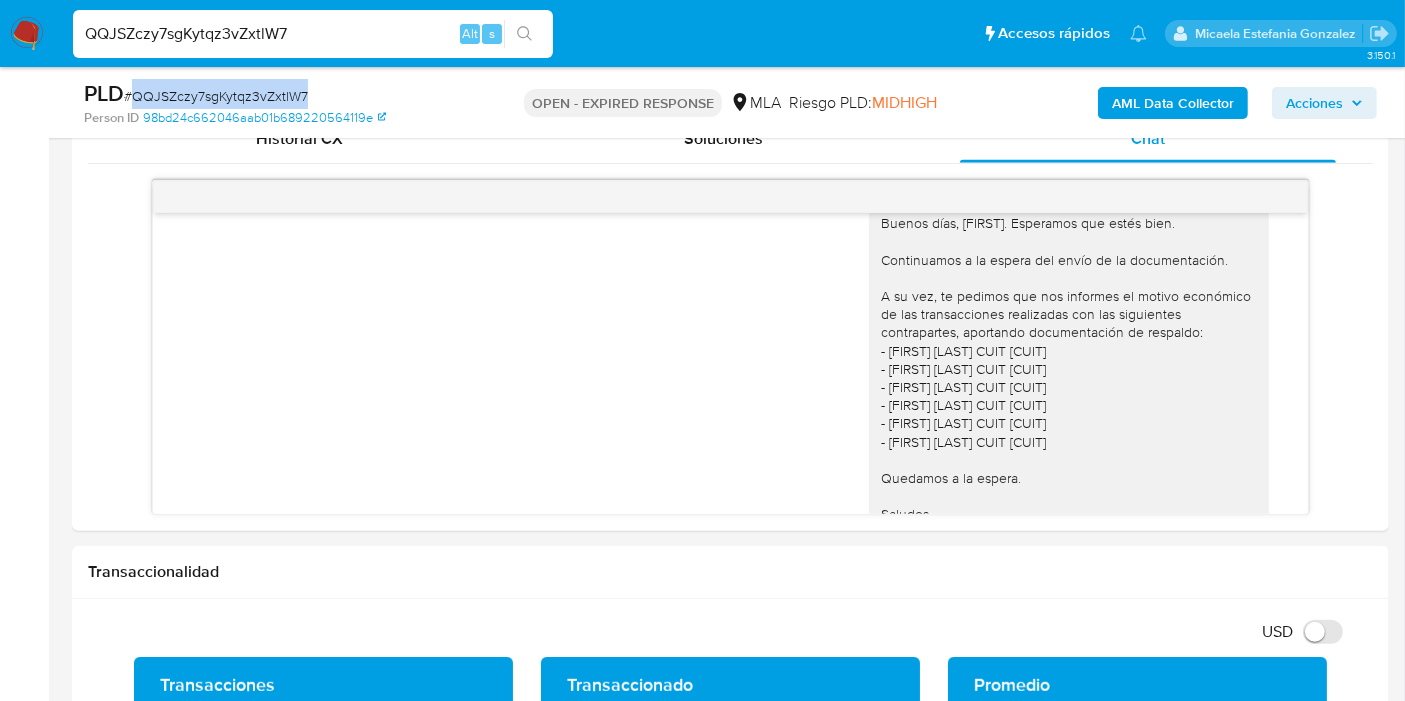 click on "# QQJSZczy7sgKytqz3vZxtlW7" at bounding box center (216, 96) 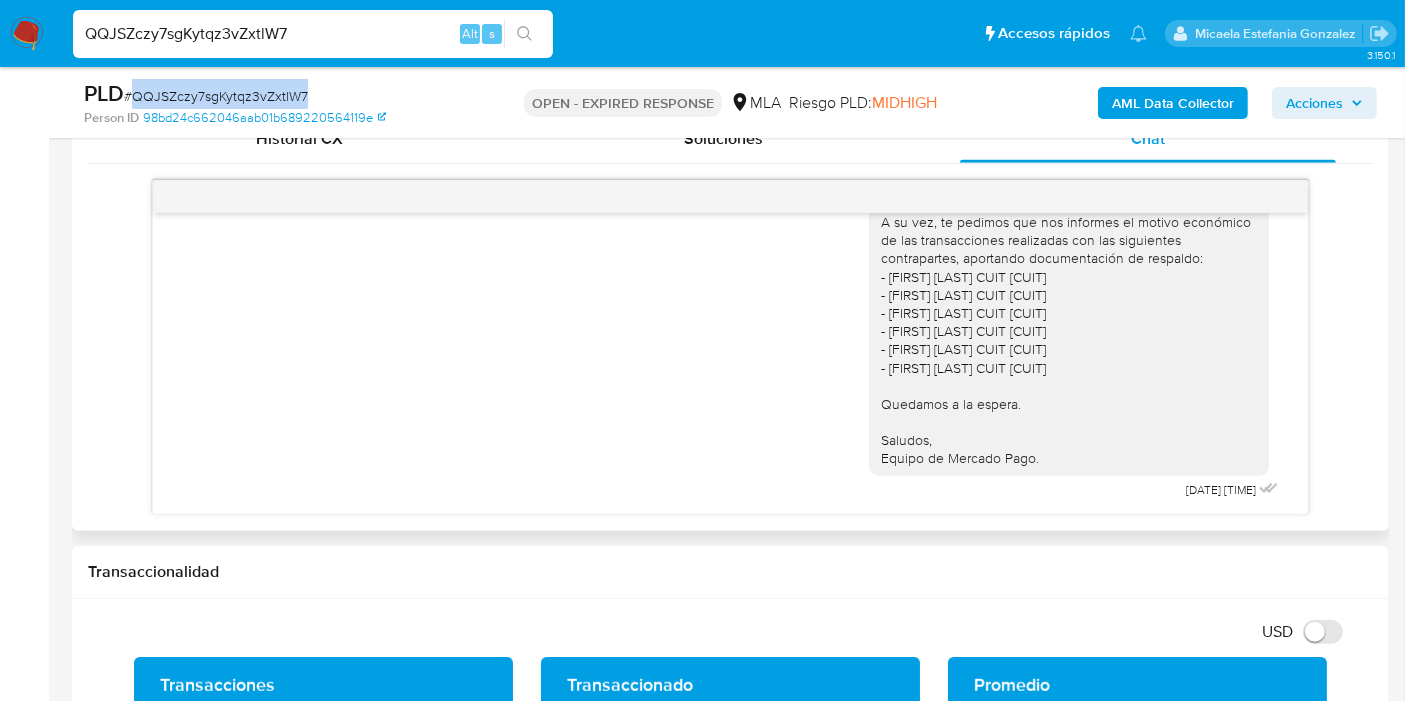 scroll, scrollTop: 1597, scrollLeft: 0, axis: vertical 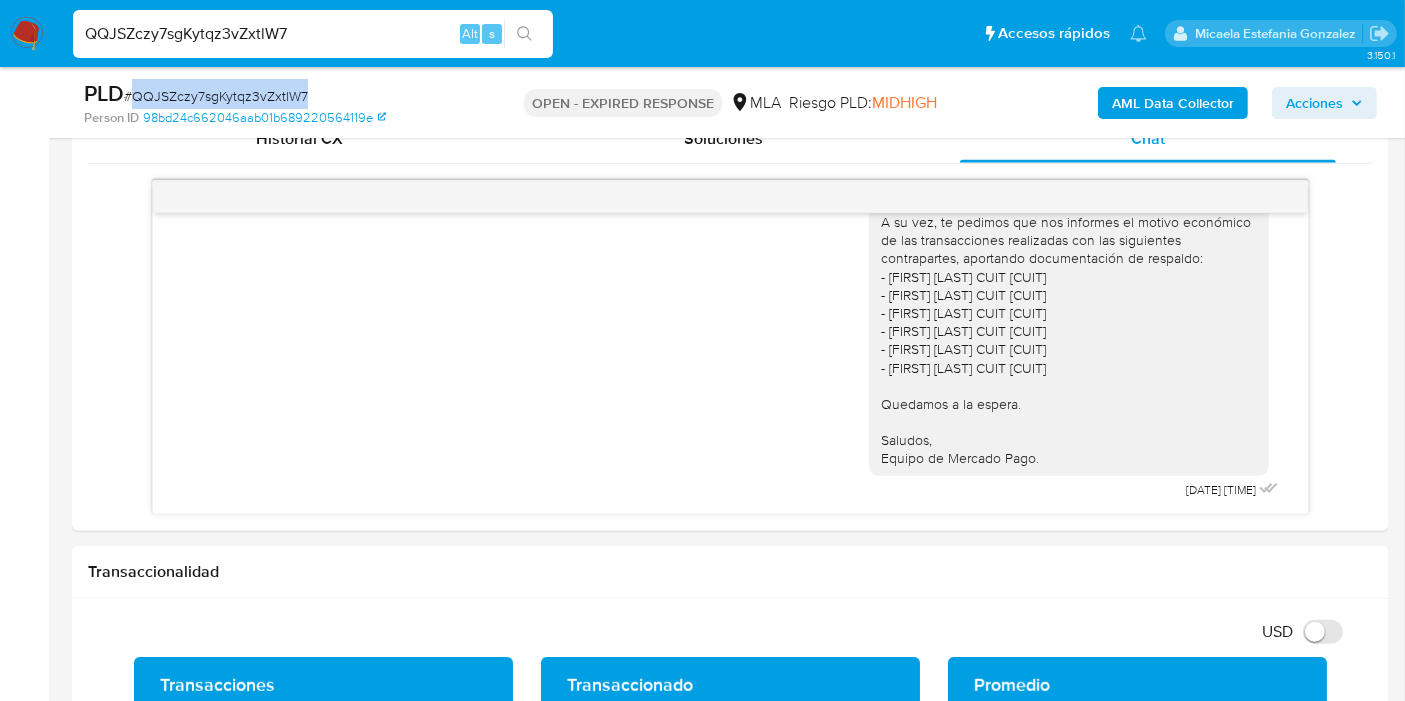 copy on "QQJSZczy7sgKytqz3vZxtlW7" 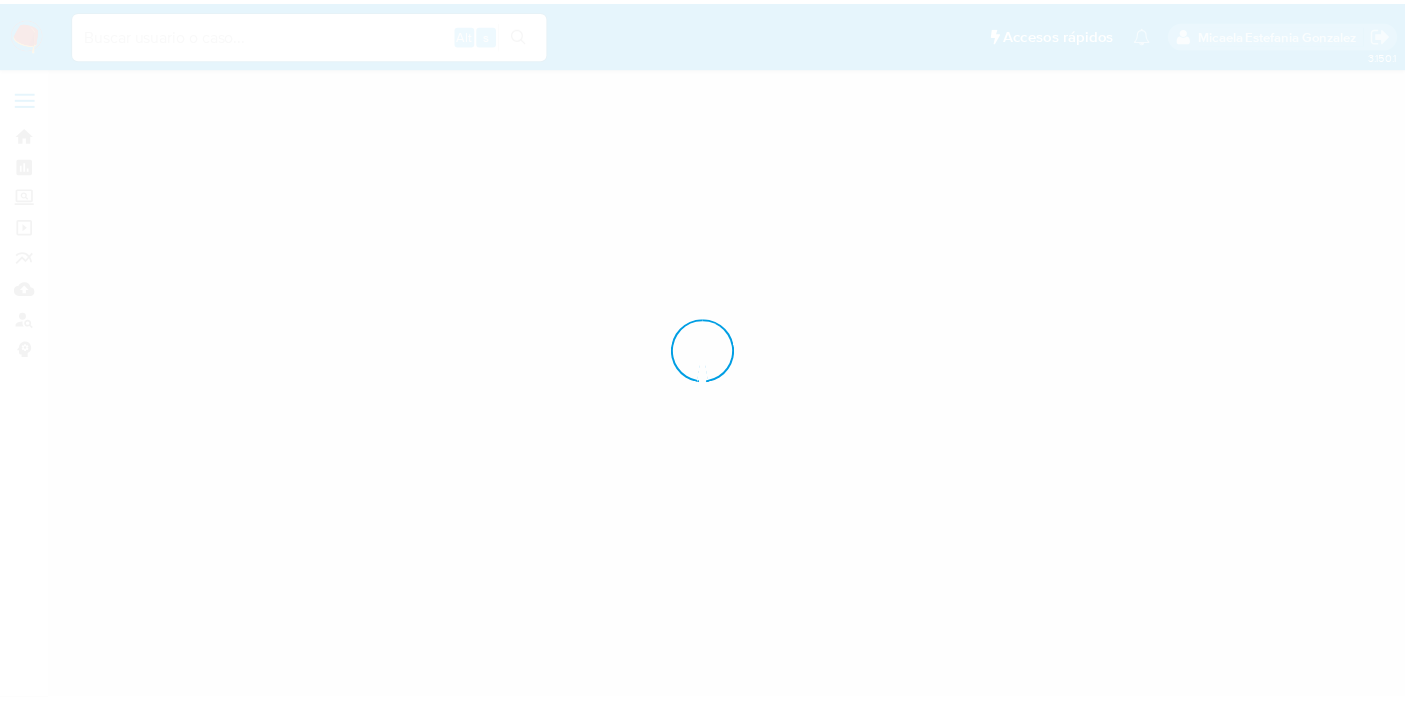 scroll, scrollTop: 0, scrollLeft: 0, axis: both 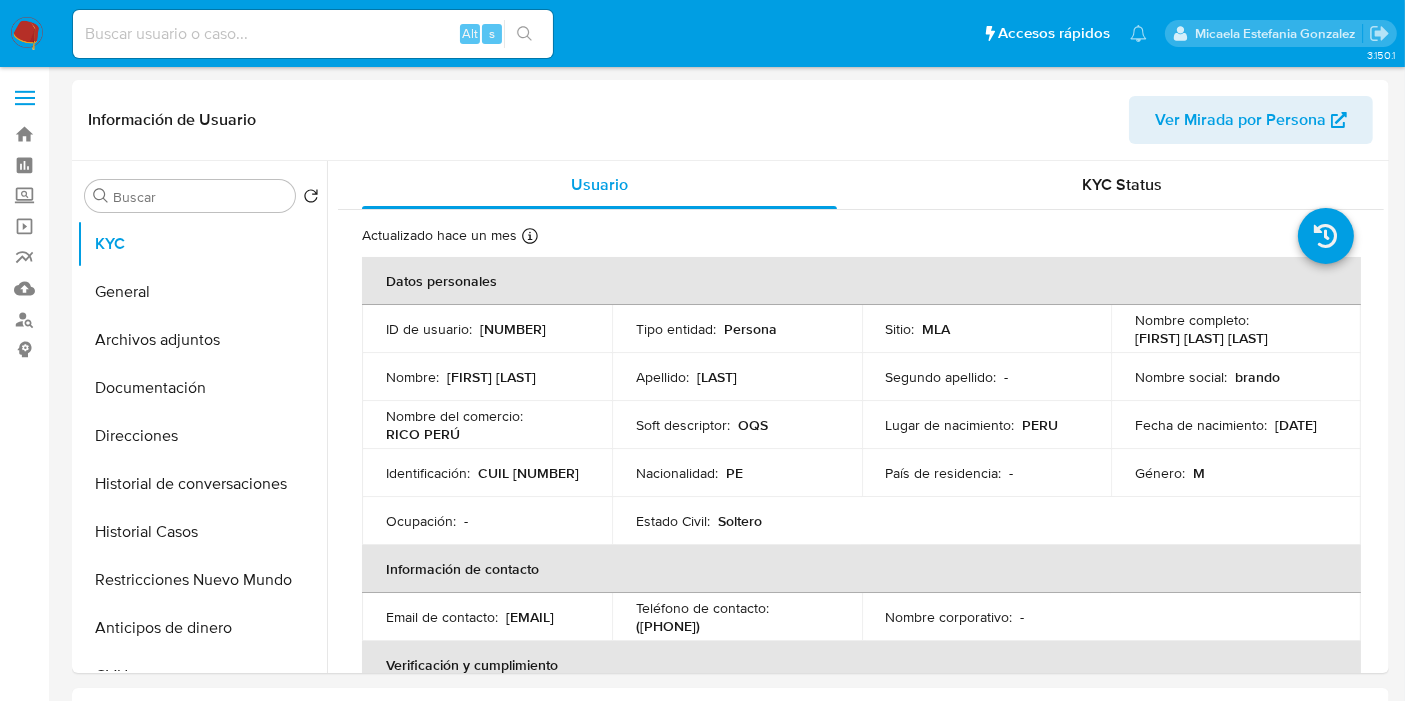 select on "10" 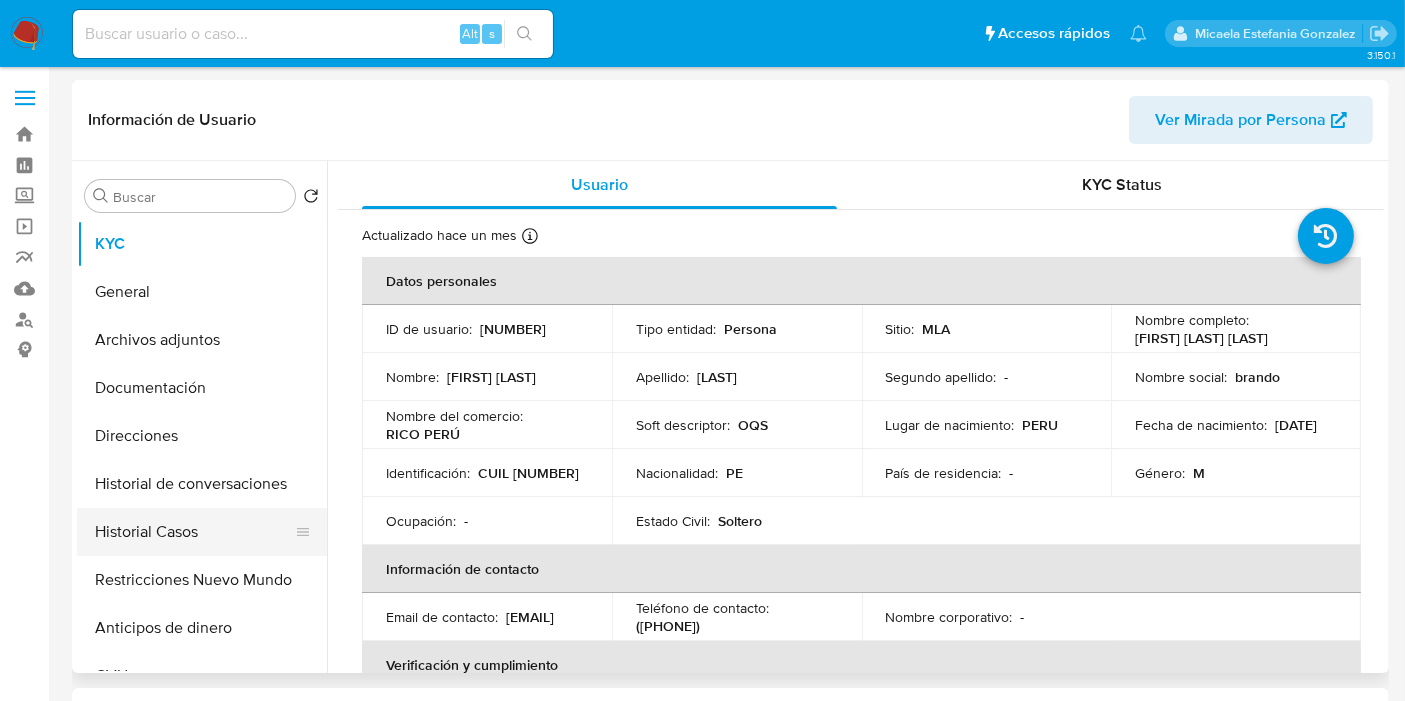 click on "Historial Casos" at bounding box center (194, 532) 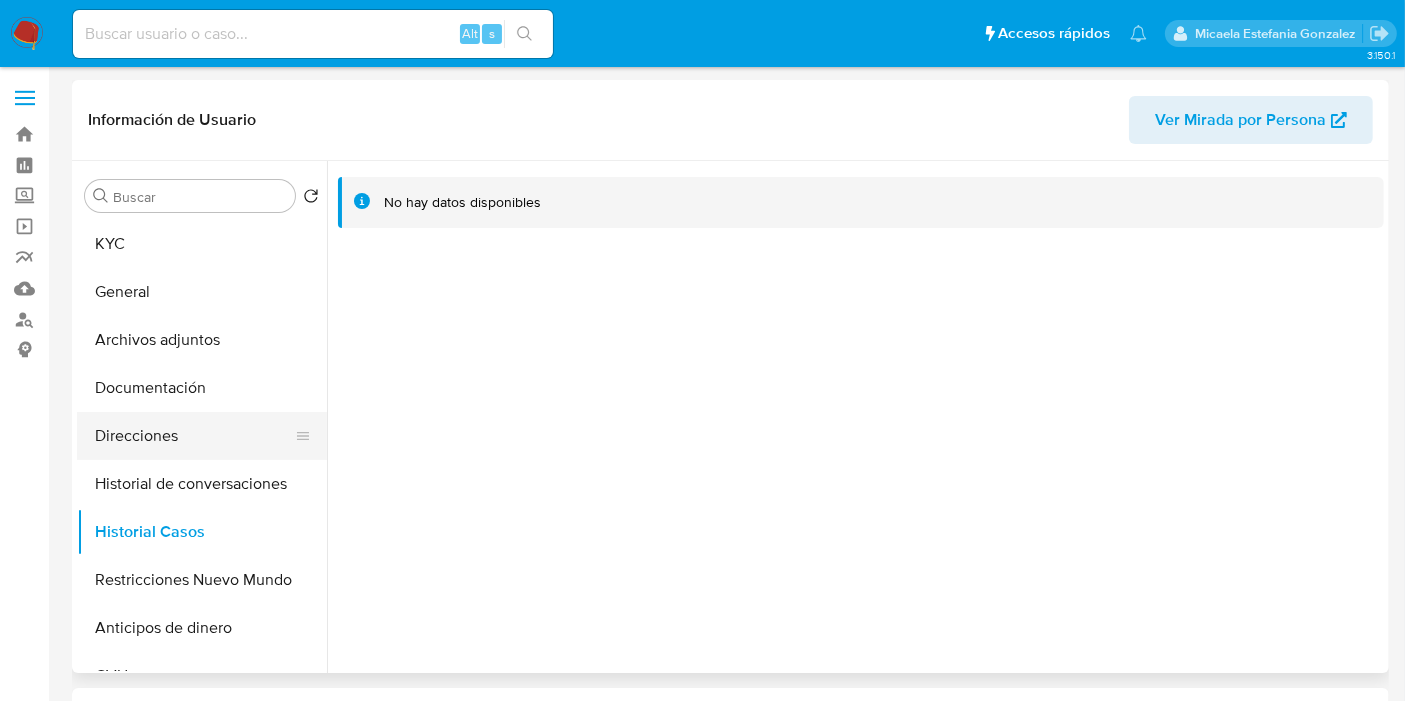 click on "Direcciones" at bounding box center [194, 436] 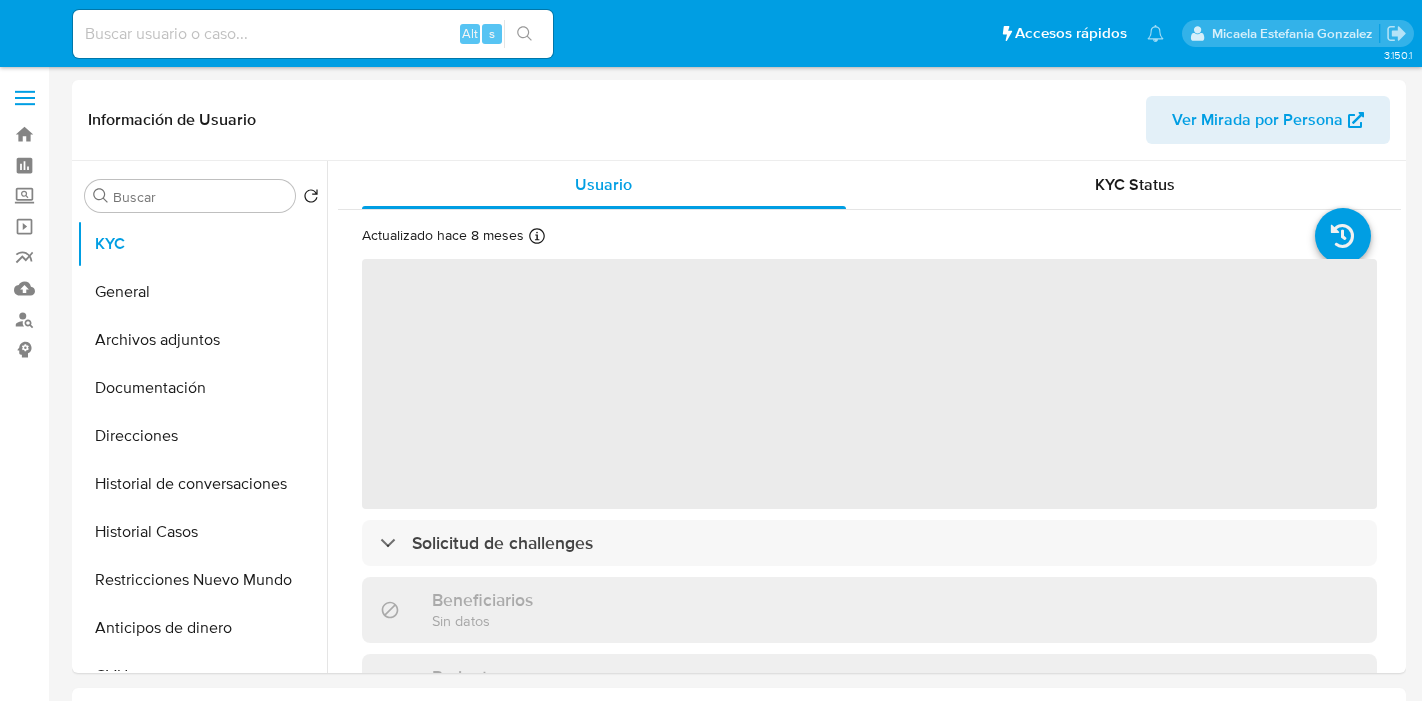 select on "10" 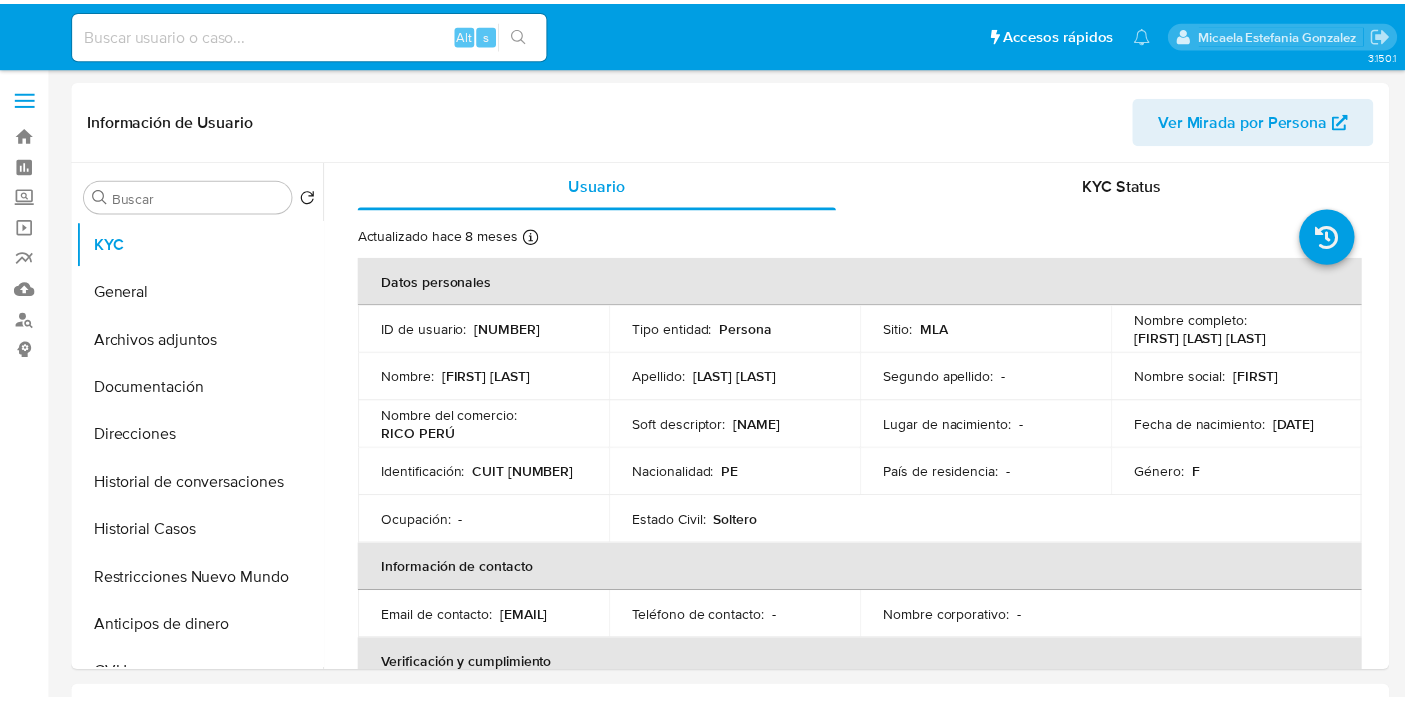 scroll, scrollTop: 0, scrollLeft: 0, axis: both 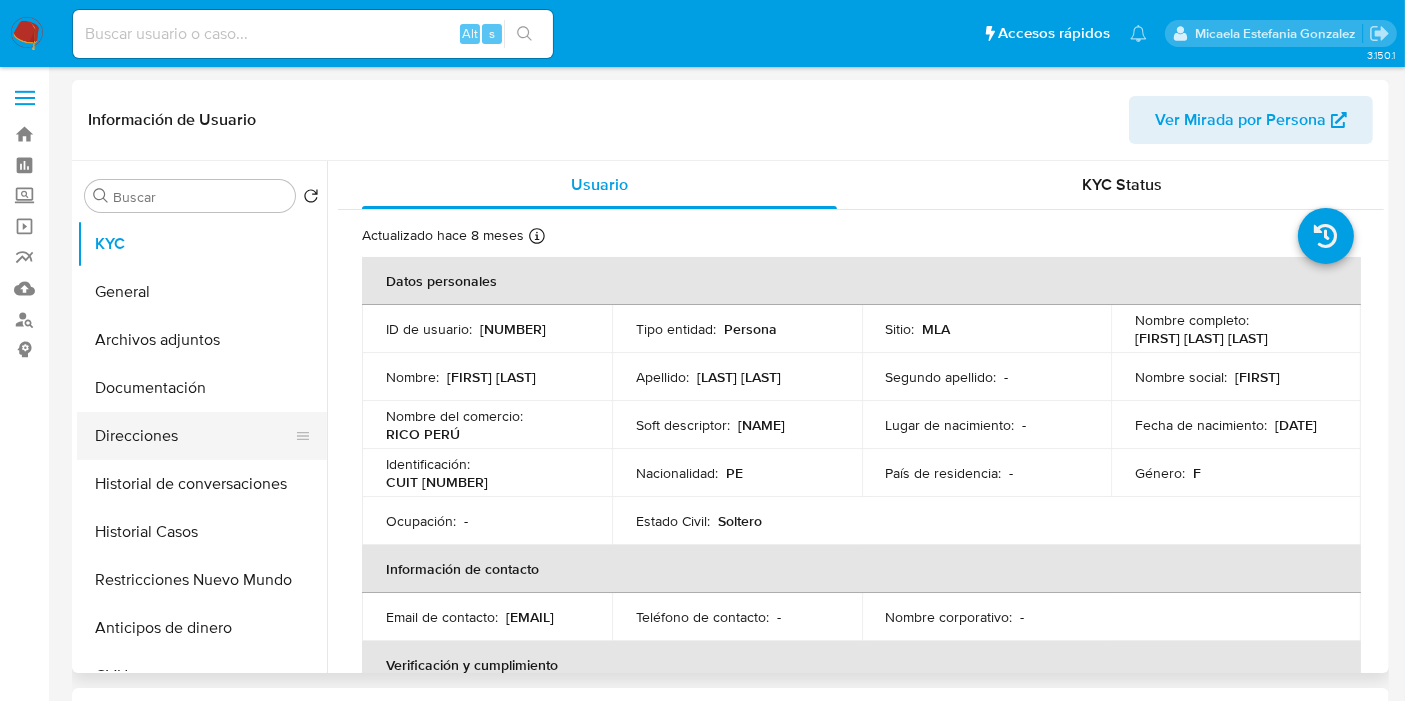 click on "Direcciones" at bounding box center [194, 436] 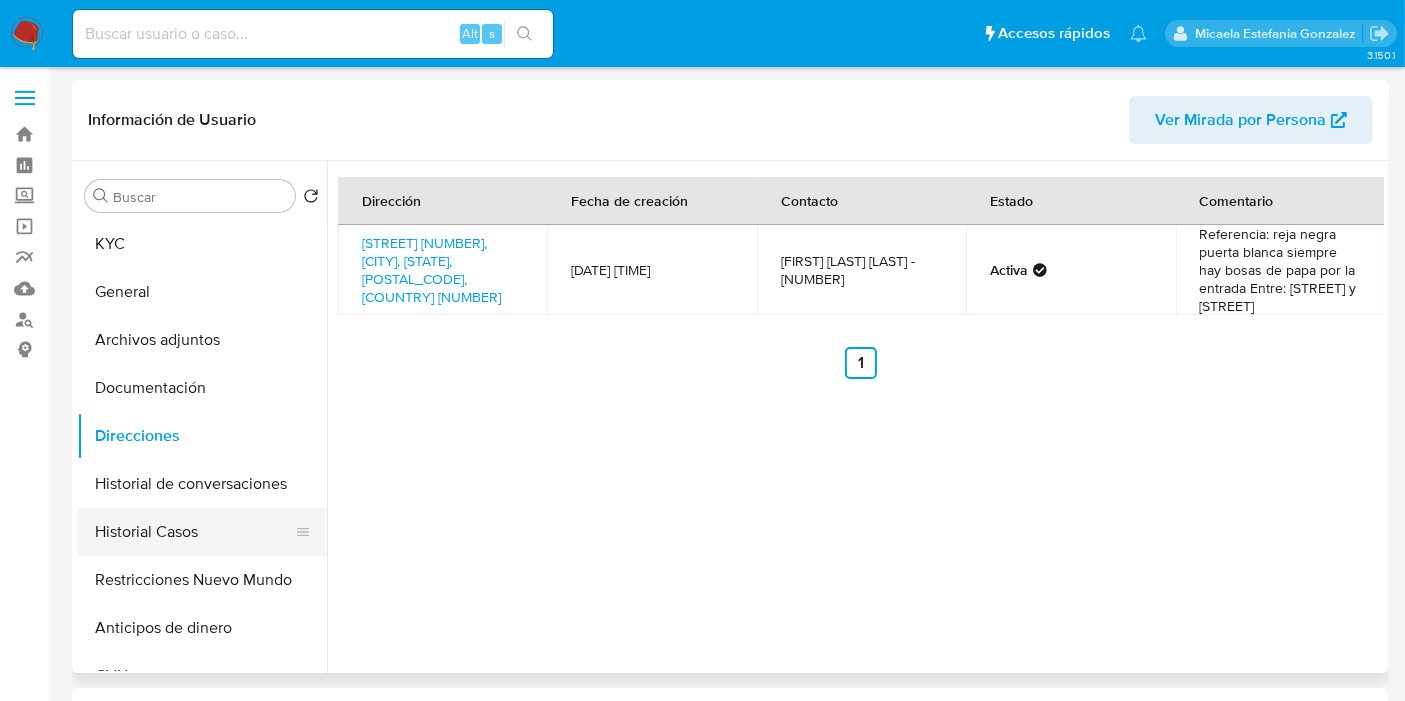 click on "Historial Casos" at bounding box center [194, 532] 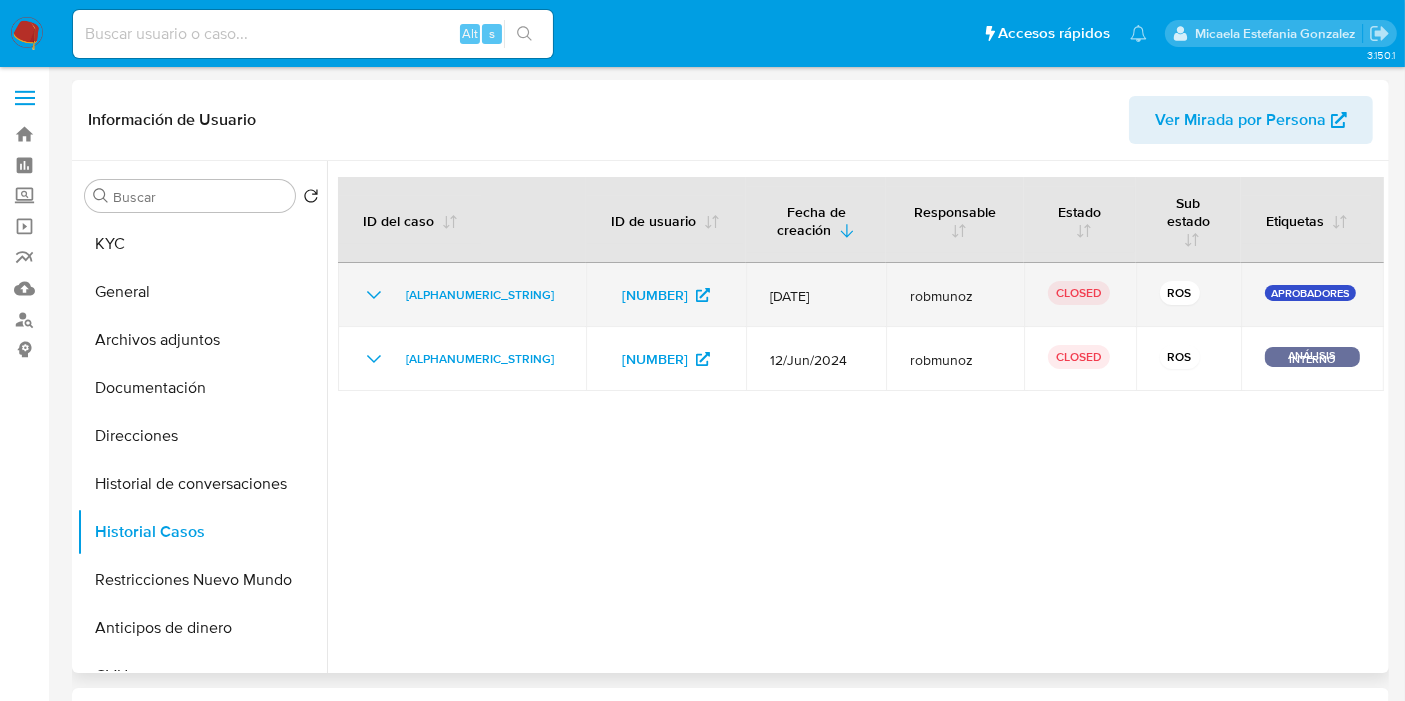 click 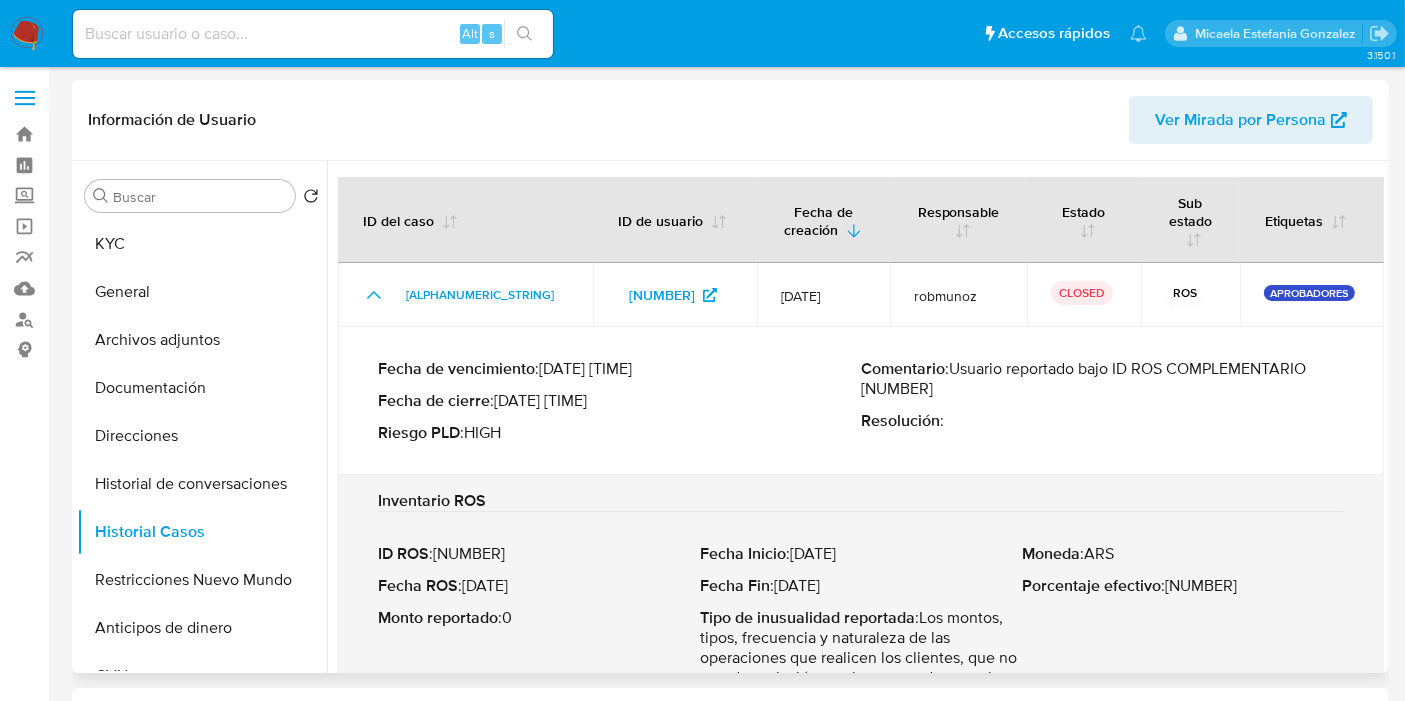 drag, startPoint x: 979, startPoint y: 402, endPoint x: 1004, endPoint y: 387, distance: 29.15476 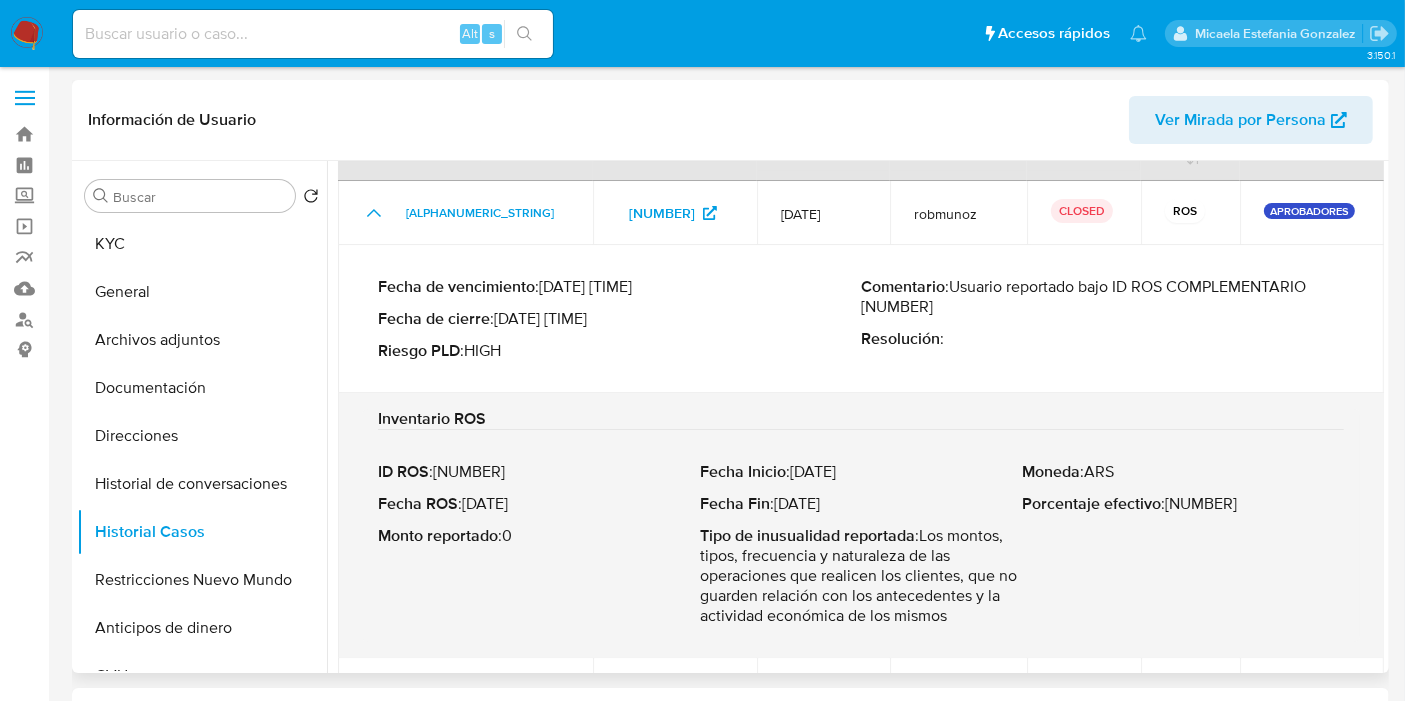 scroll, scrollTop: 140, scrollLeft: 0, axis: vertical 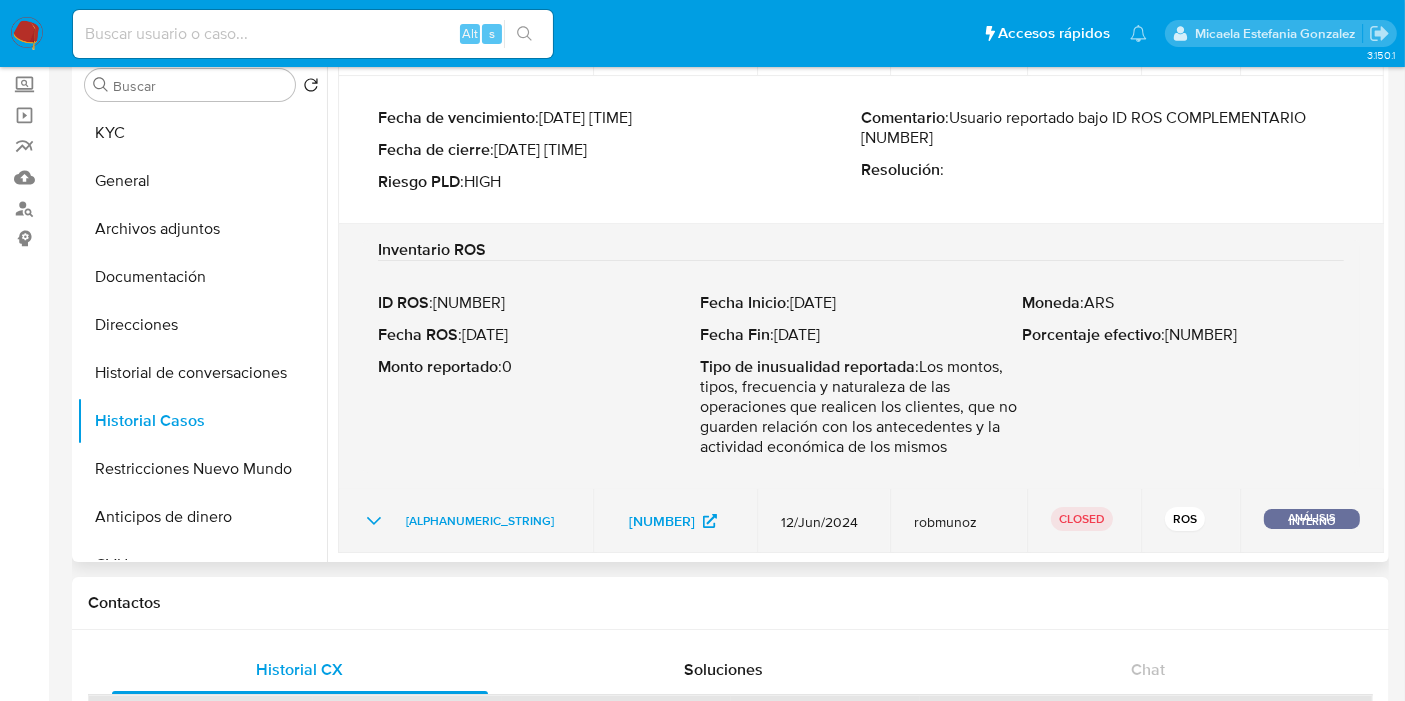click 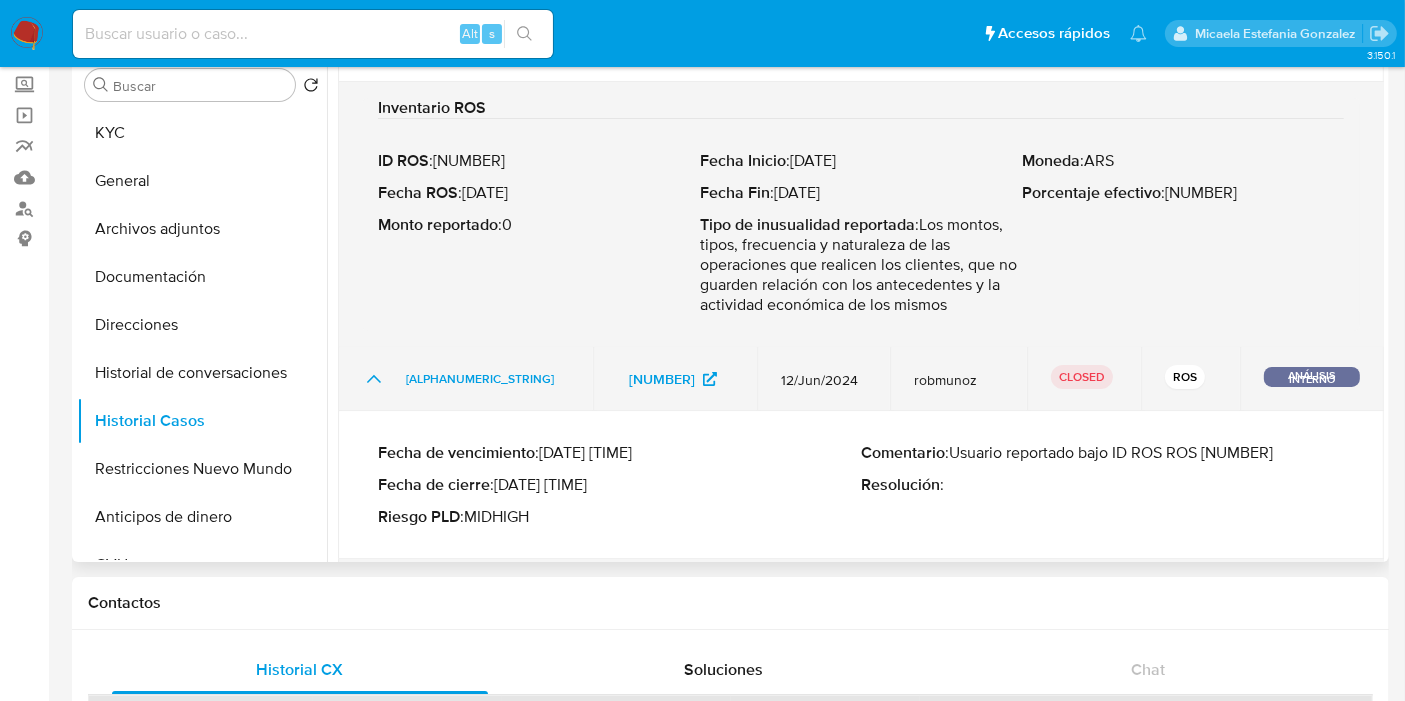 scroll, scrollTop: 362, scrollLeft: 0, axis: vertical 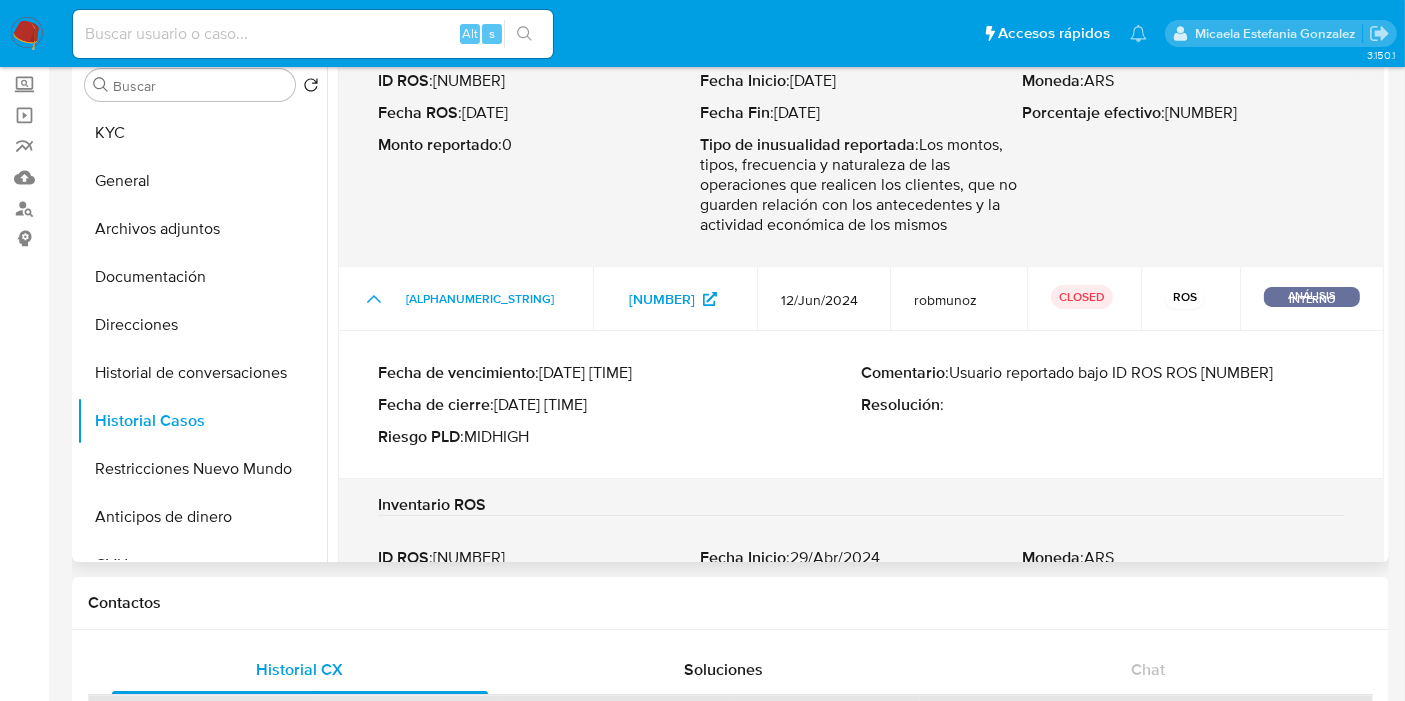 drag, startPoint x: 1294, startPoint y: 372, endPoint x: 954, endPoint y: 371, distance: 340.00146 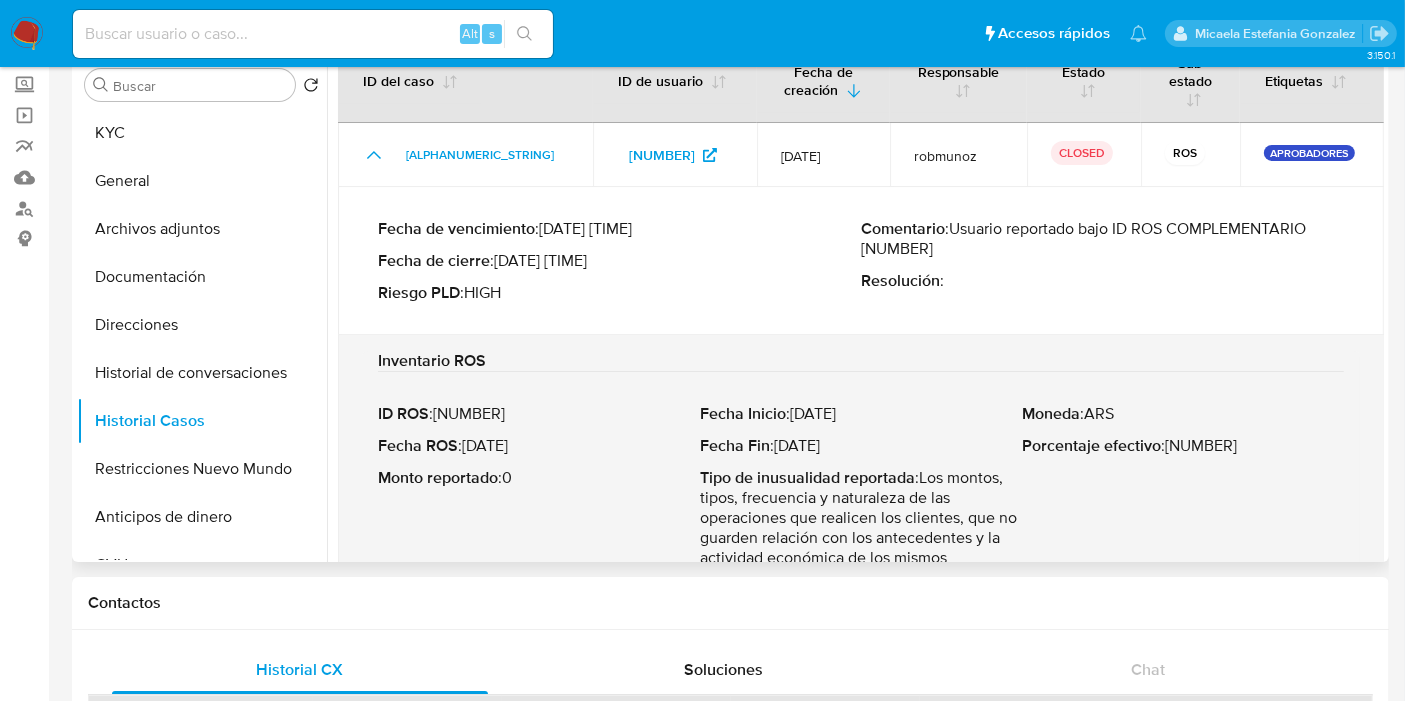scroll, scrollTop: 428, scrollLeft: 0, axis: vertical 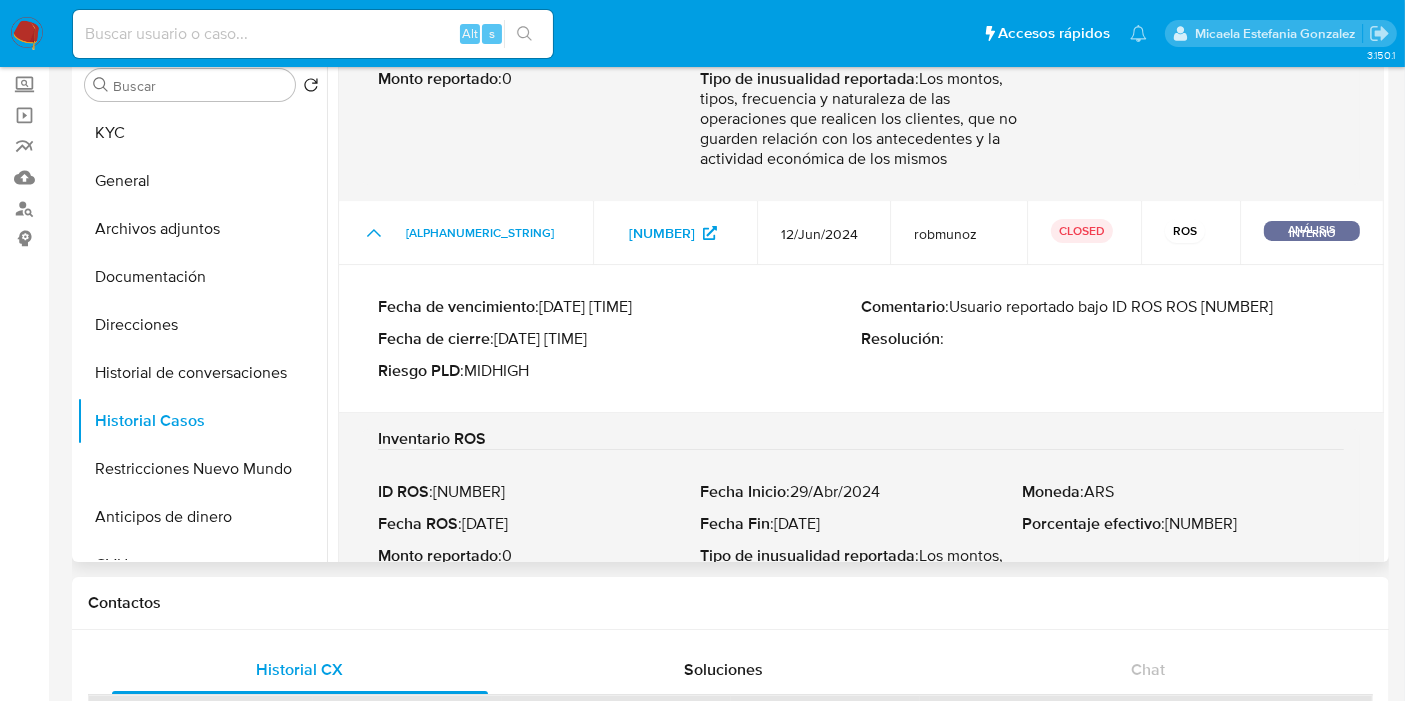 drag, startPoint x: 1120, startPoint y: 299, endPoint x: 1151, endPoint y: 320, distance: 37.44329 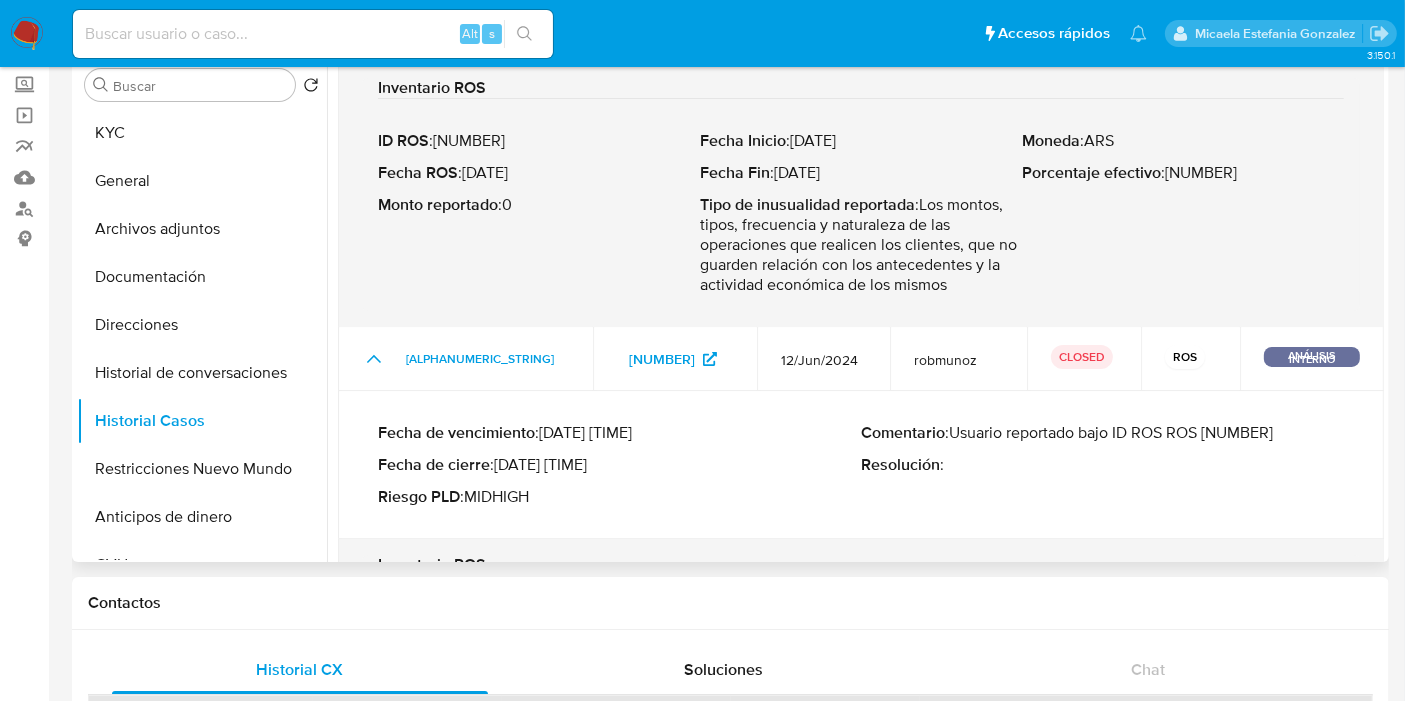 scroll, scrollTop: 94, scrollLeft: 0, axis: vertical 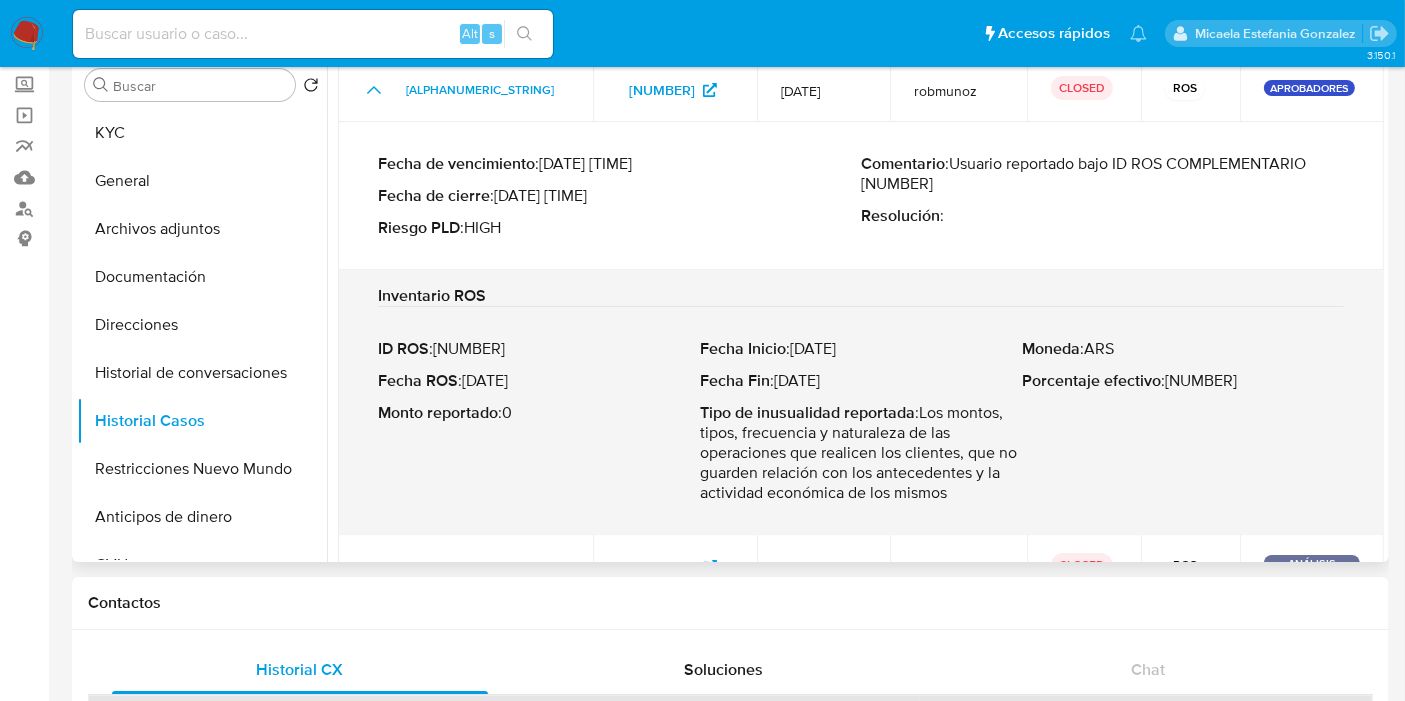 drag, startPoint x: 1089, startPoint y: 161, endPoint x: 1210, endPoint y: 192, distance: 124.90797 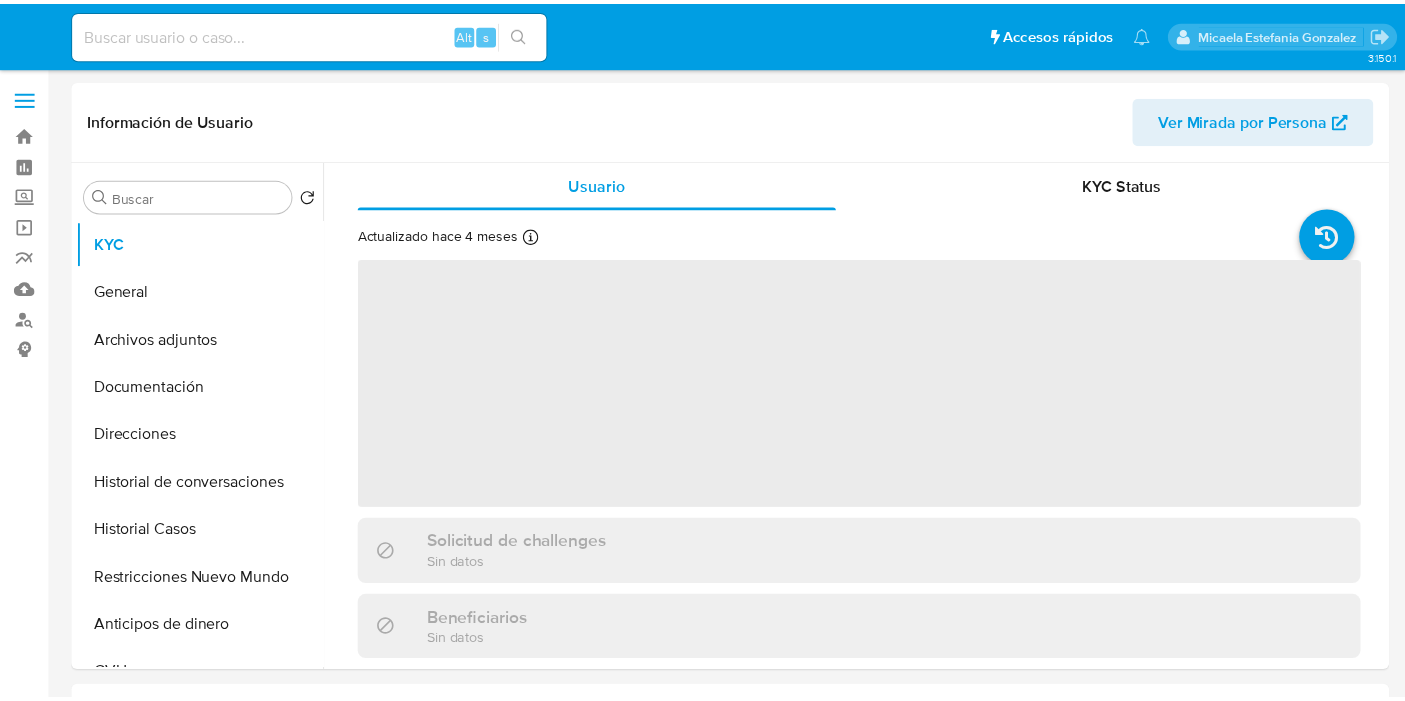 scroll, scrollTop: 0, scrollLeft: 0, axis: both 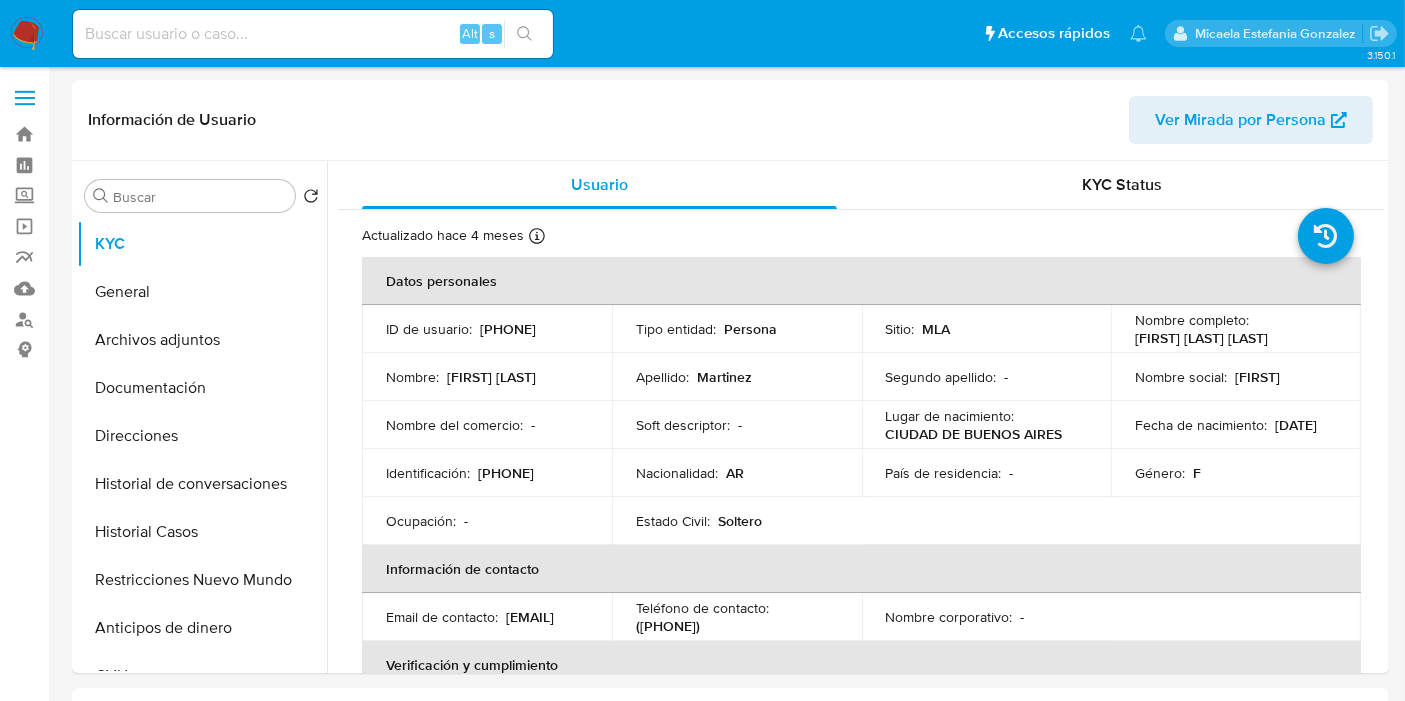 select on "10" 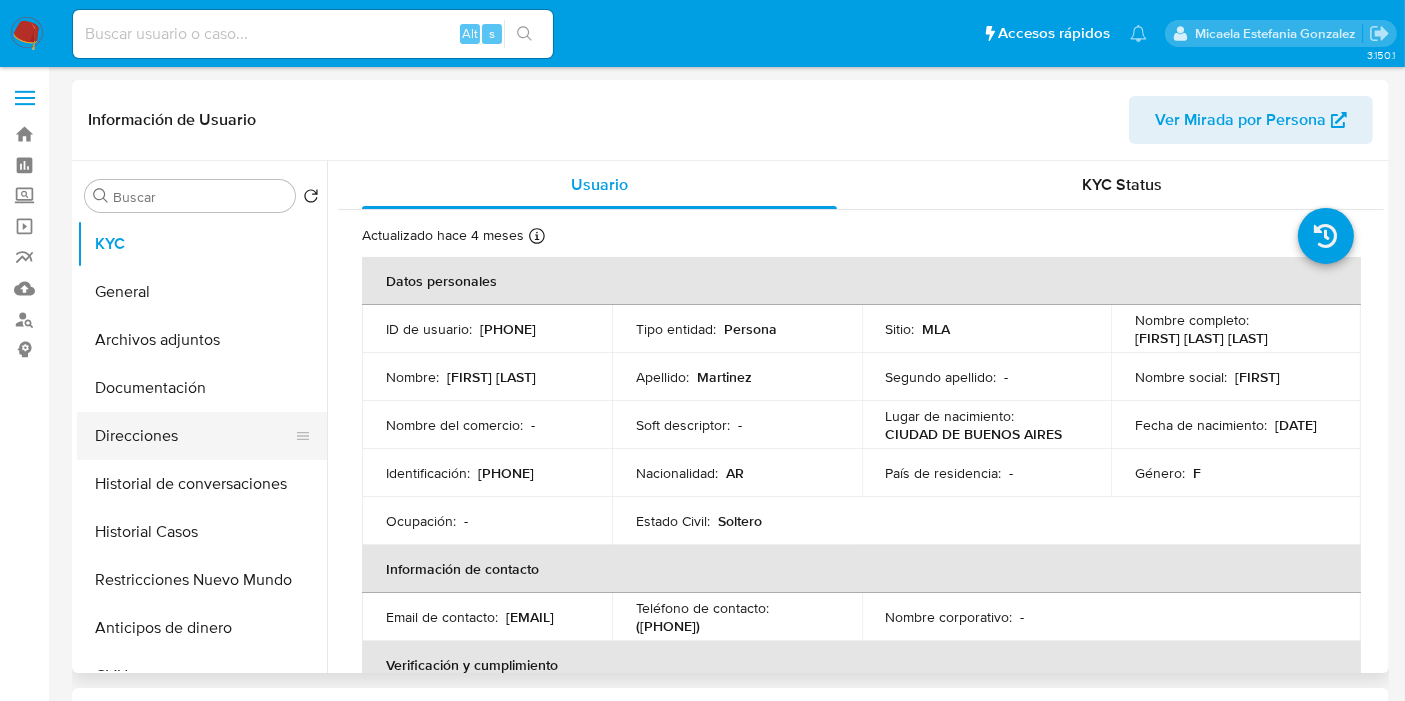click on "Direcciones" at bounding box center [194, 436] 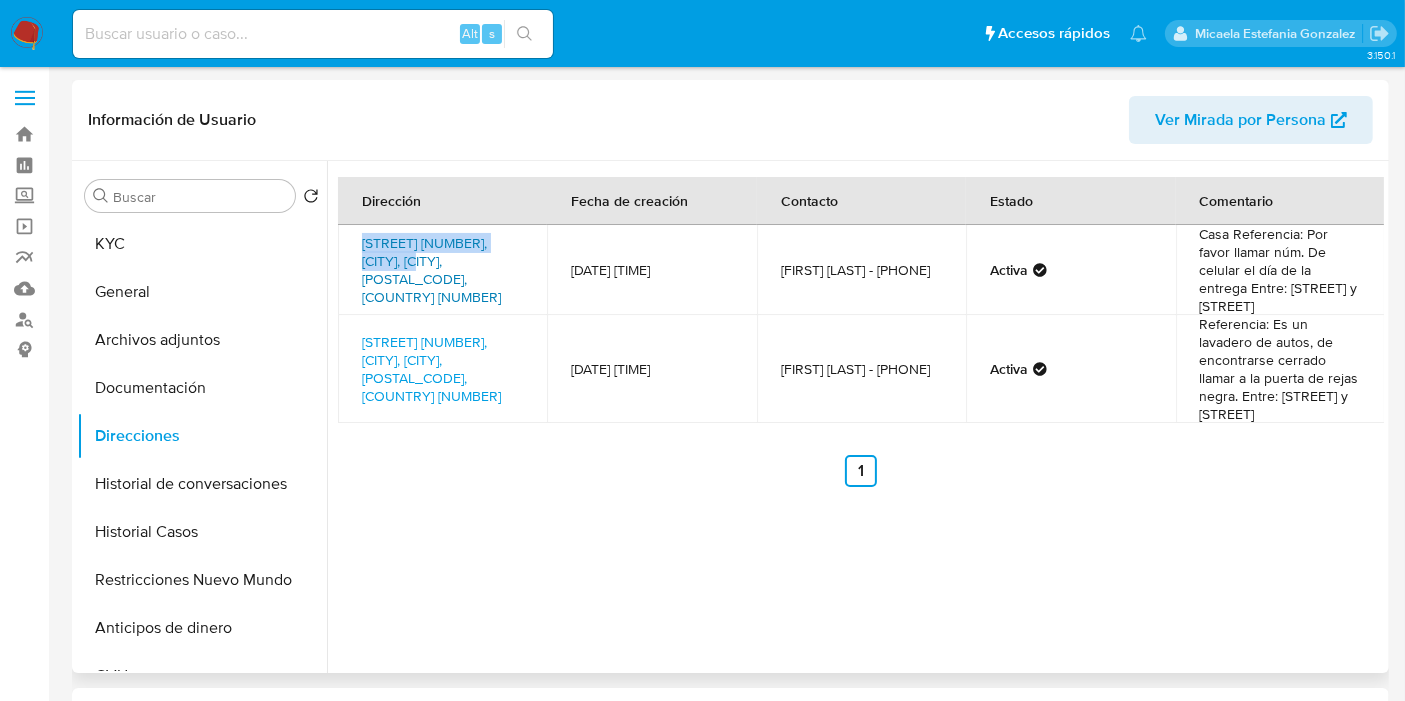 drag, startPoint x: 345, startPoint y: 248, endPoint x: 397, endPoint y: 260, distance: 53.366657 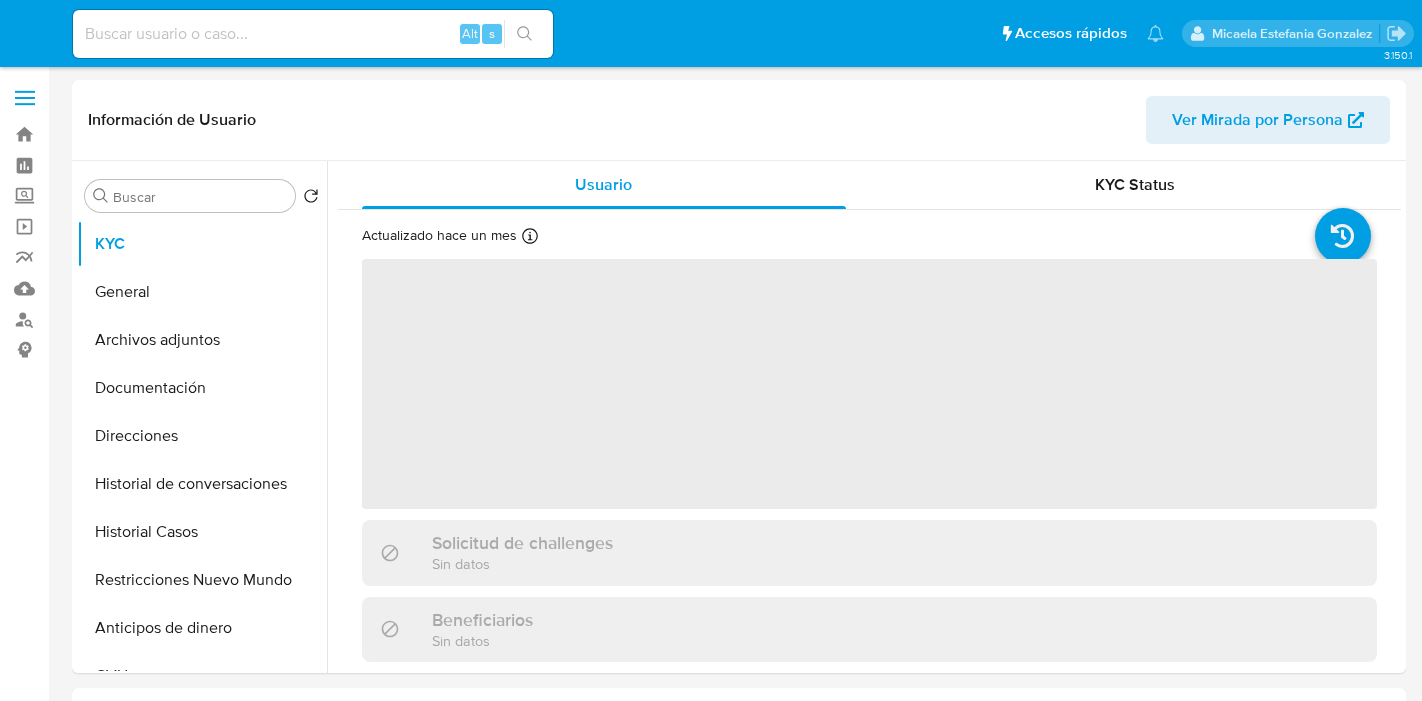 select on "10" 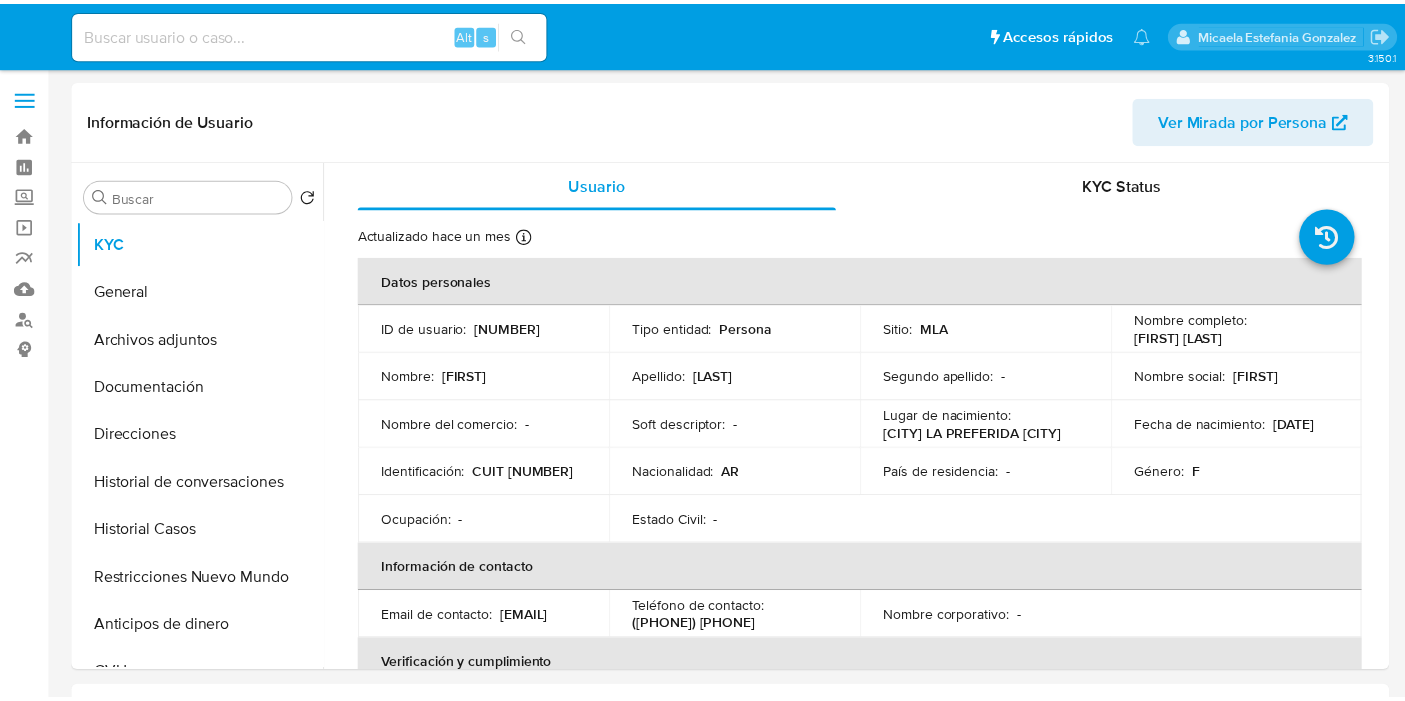 scroll, scrollTop: 0, scrollLeft: 0, axis: both 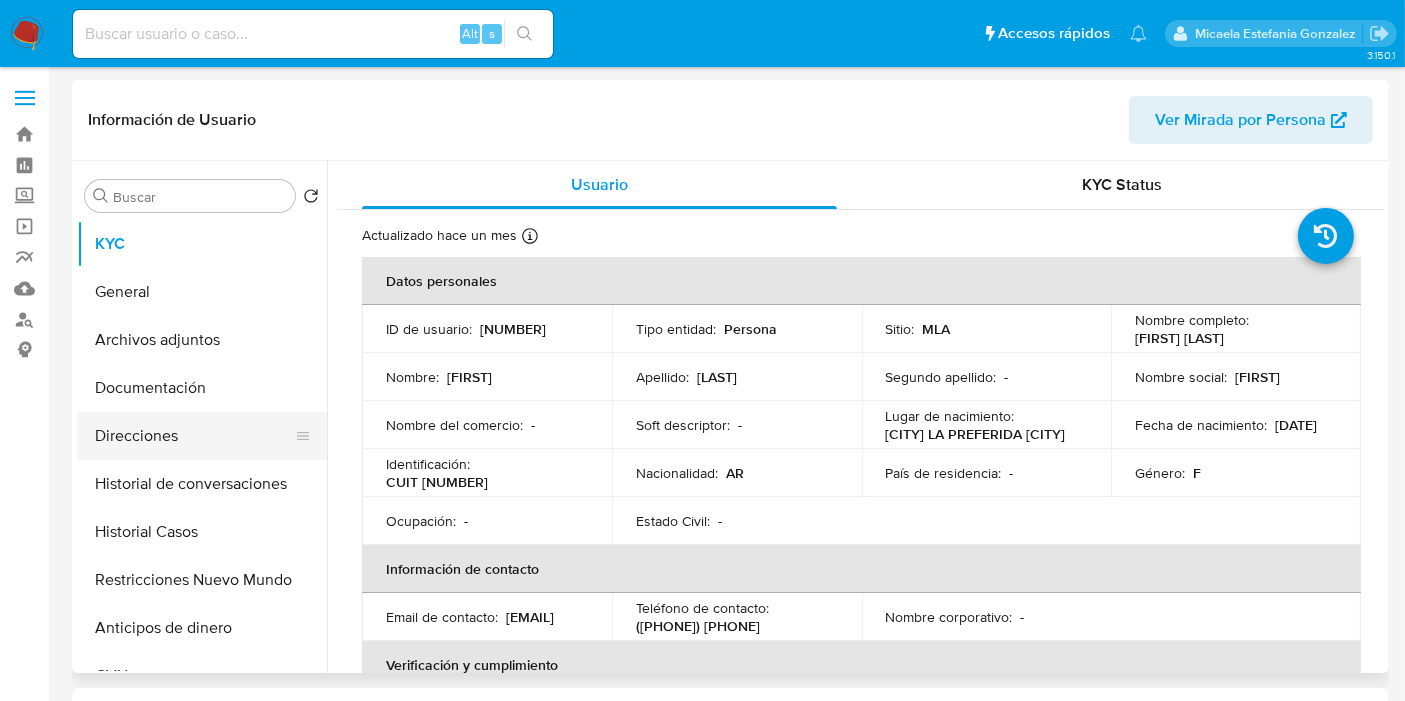 click on "Direcciones" at bounding box center (194, 436) 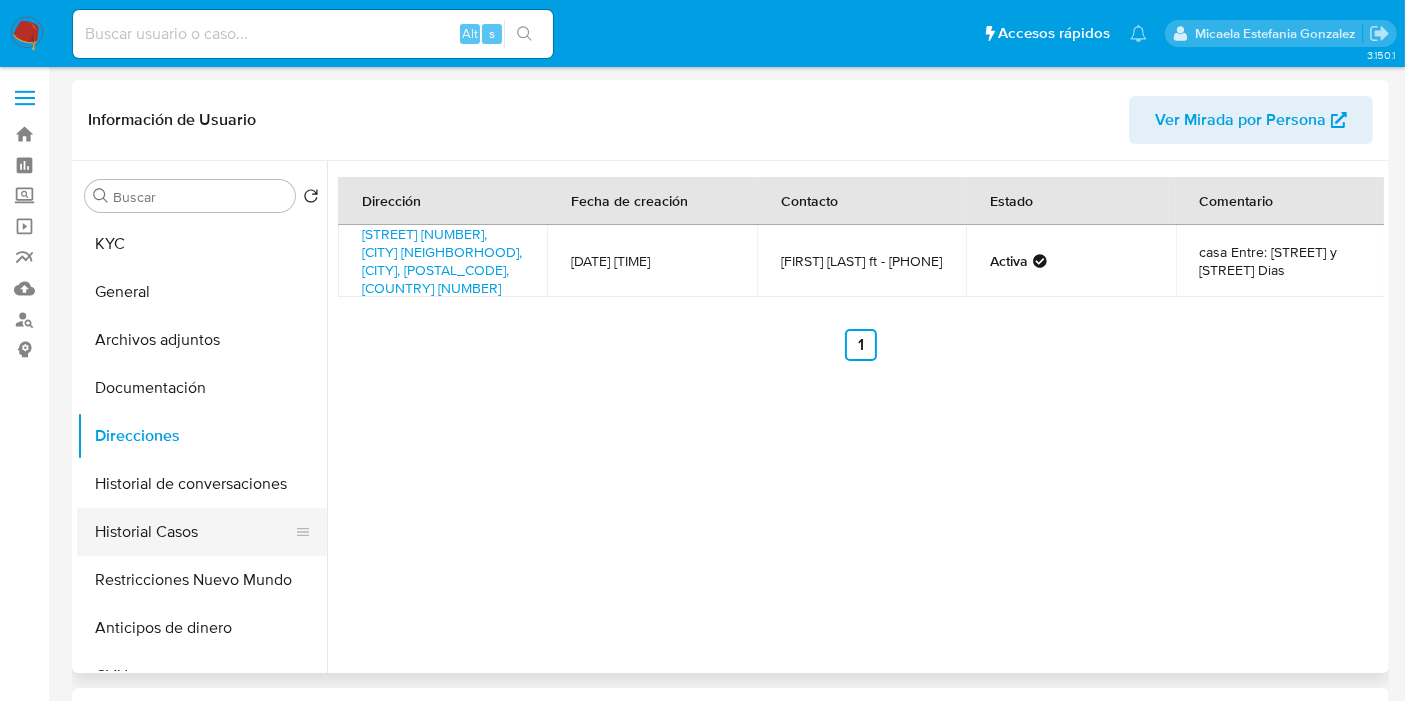 click on "Historial Casos" at bounding box center (194, 532) 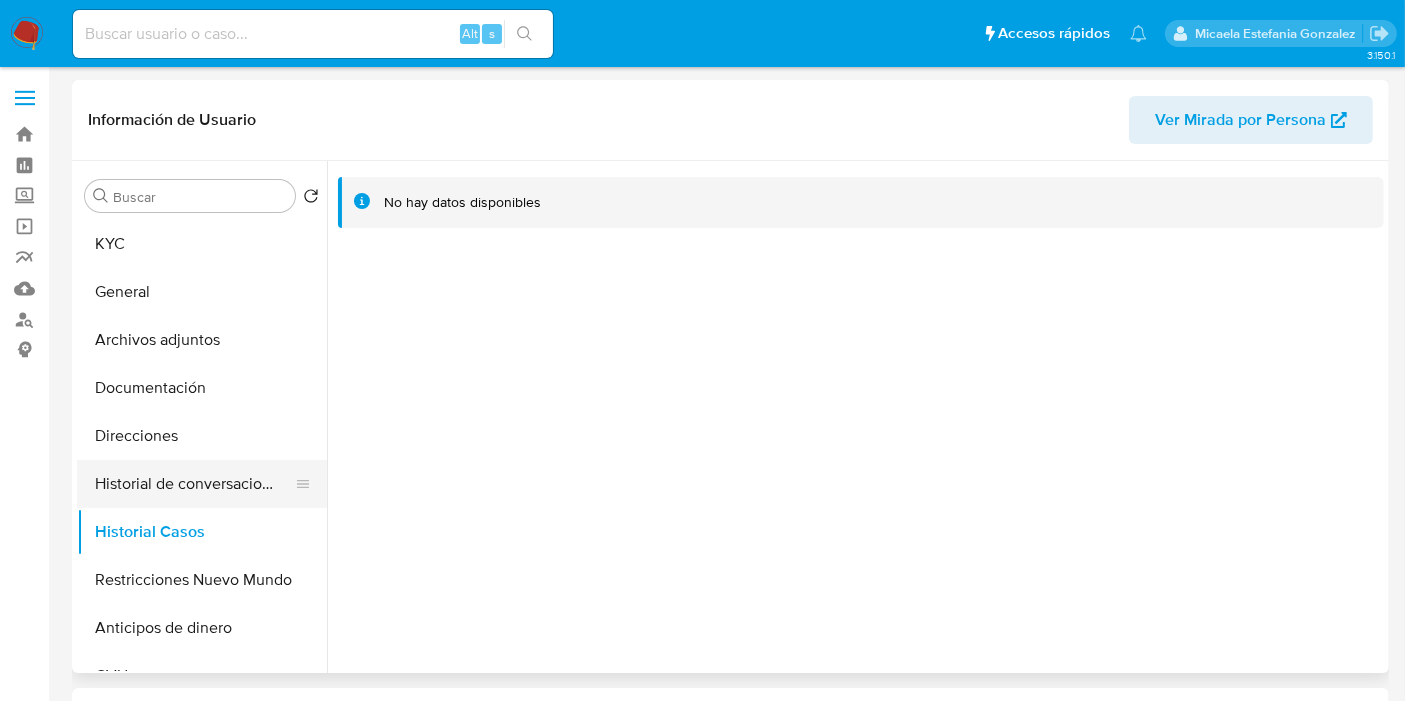 click on "Historial de conversaciones" at bounding box center [194, 484] 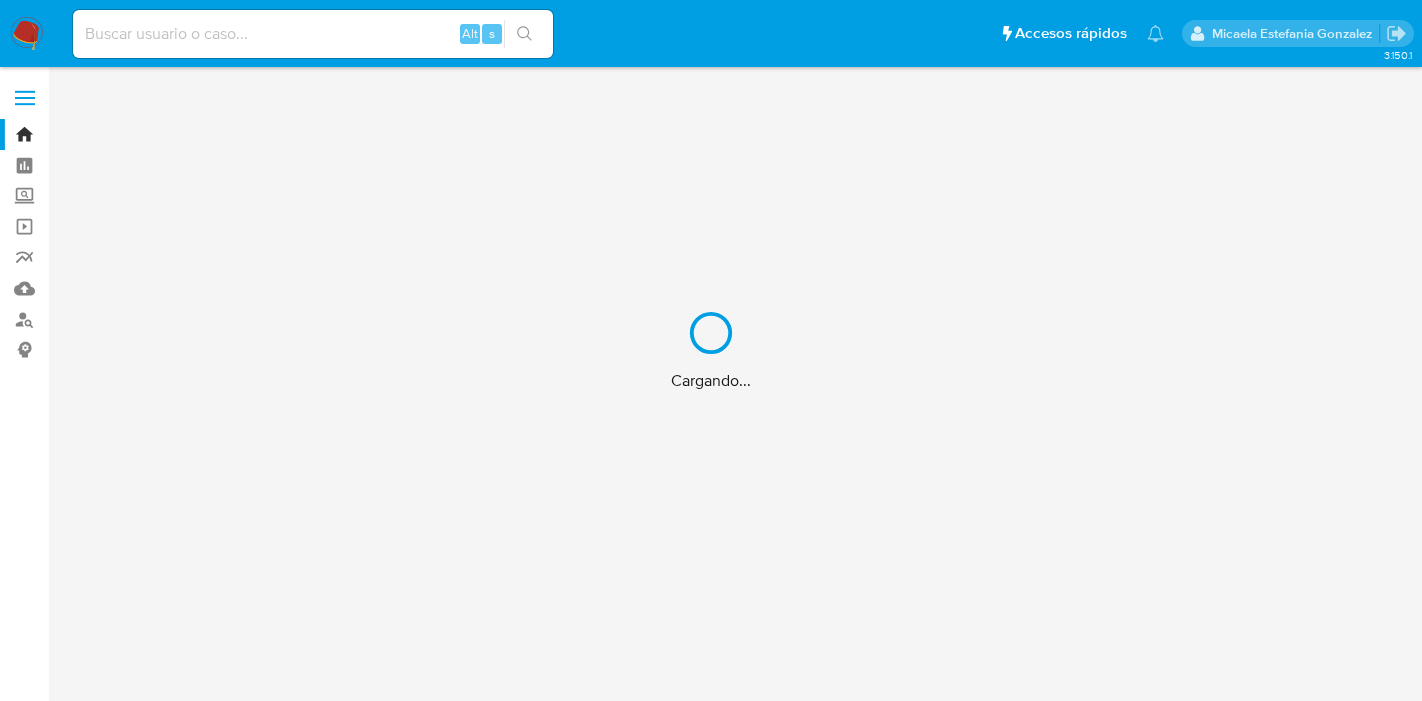 scroll, scrollTop: 0, scrollLeft: 0, axis: both 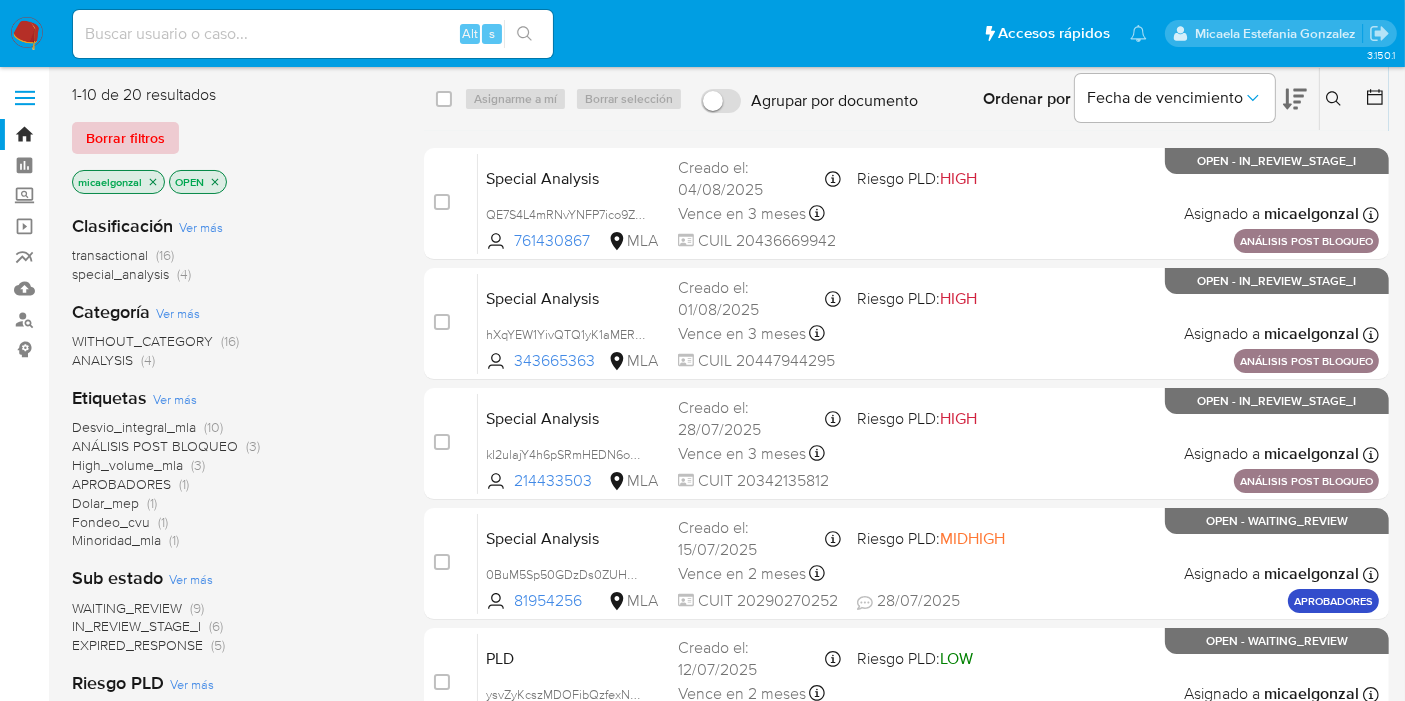 click on "Borrar filtros" at bounding box center [125, 138] 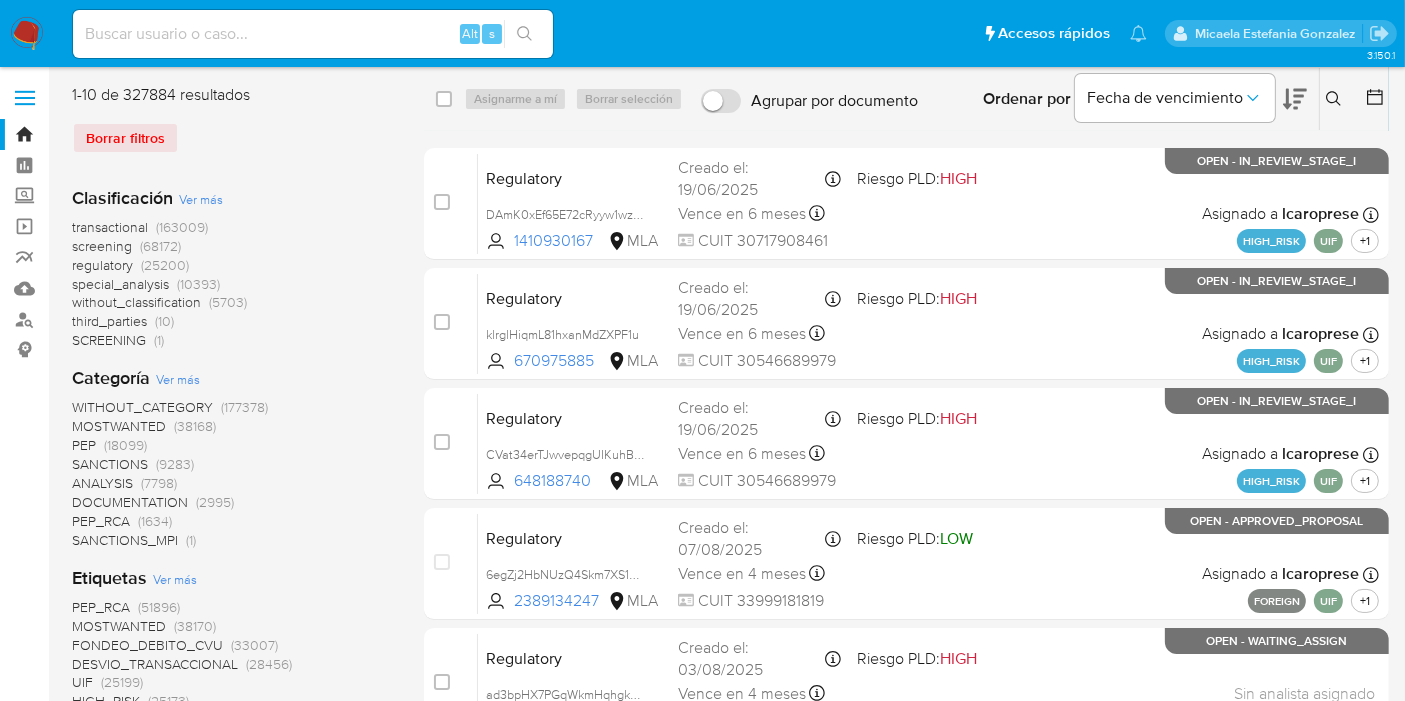 click on "Ingrese ID de usuario o caso Buscar Borrar filtros" at bounding box center (1336, 99) 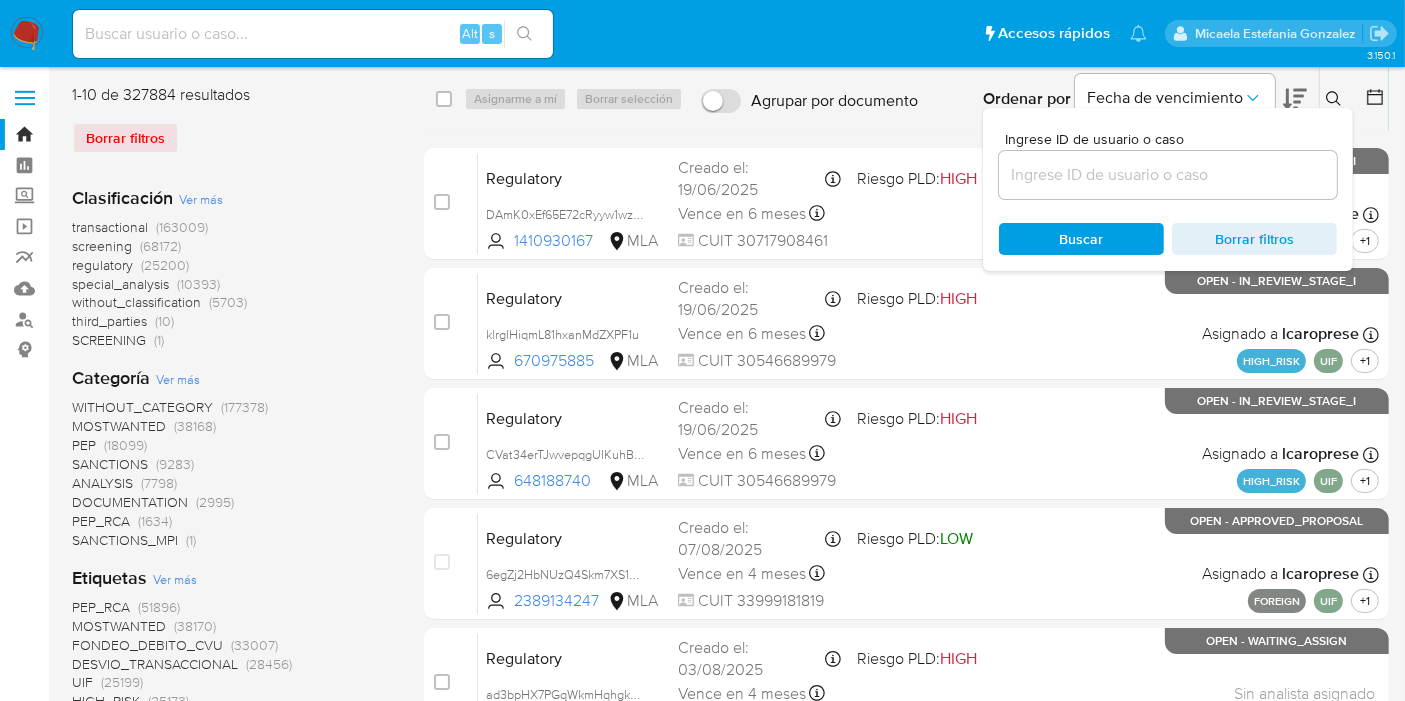 click at bounding box center (1168, 175) 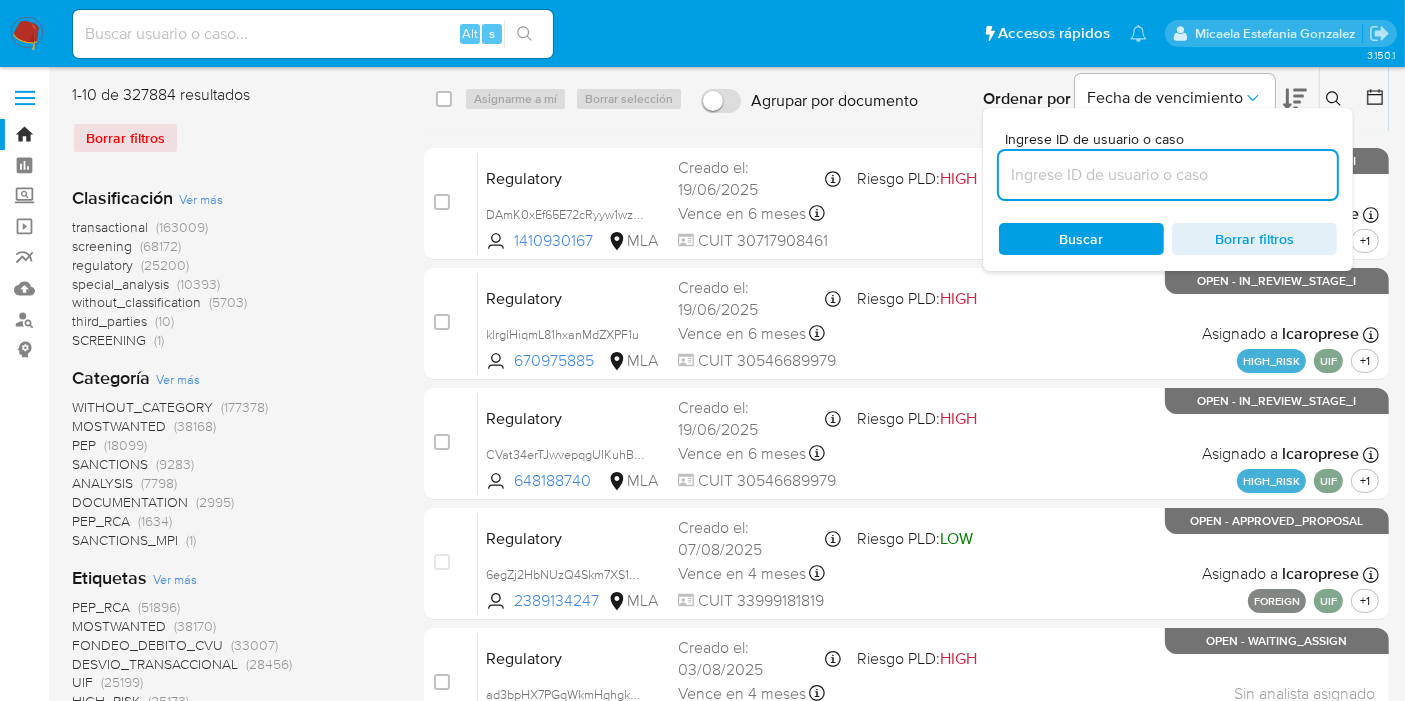 click at bounding box center [1168, 175] 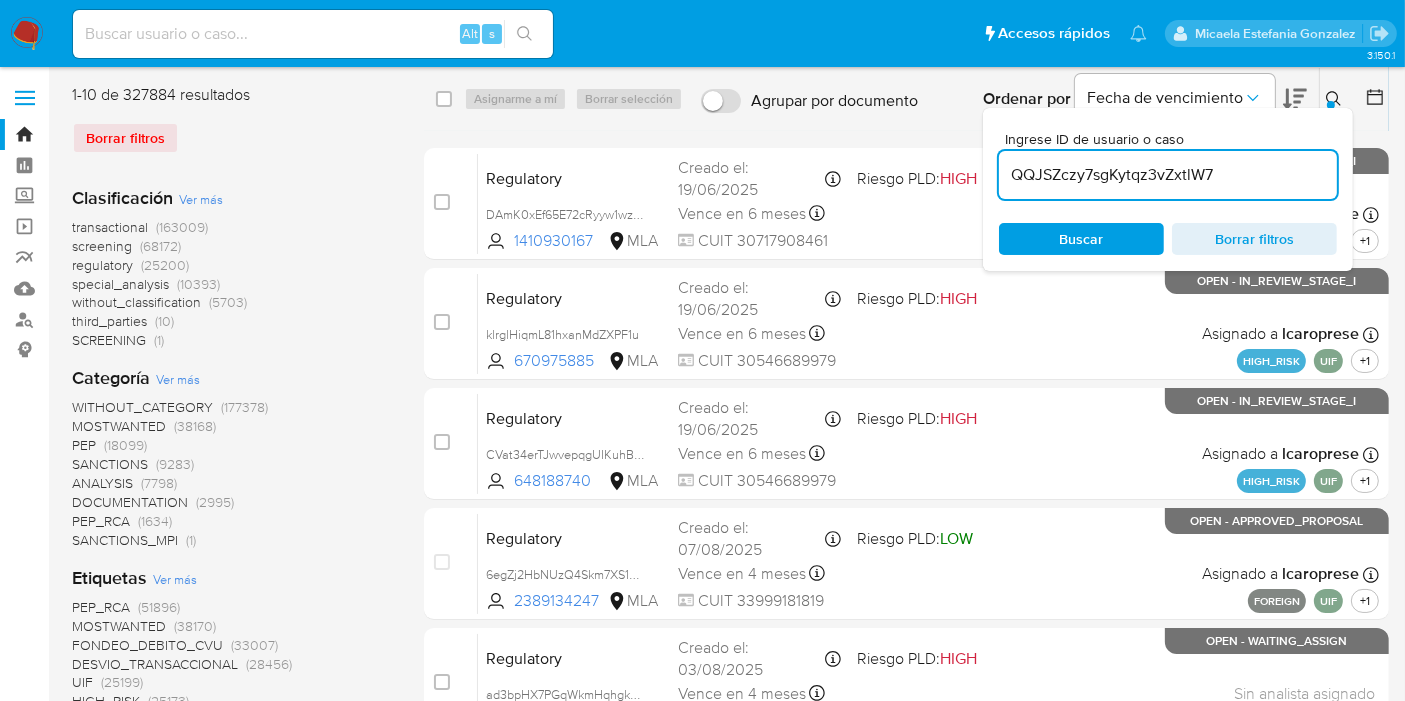 type on "QQJSZczy7sgKytqz3vZxtlW7" 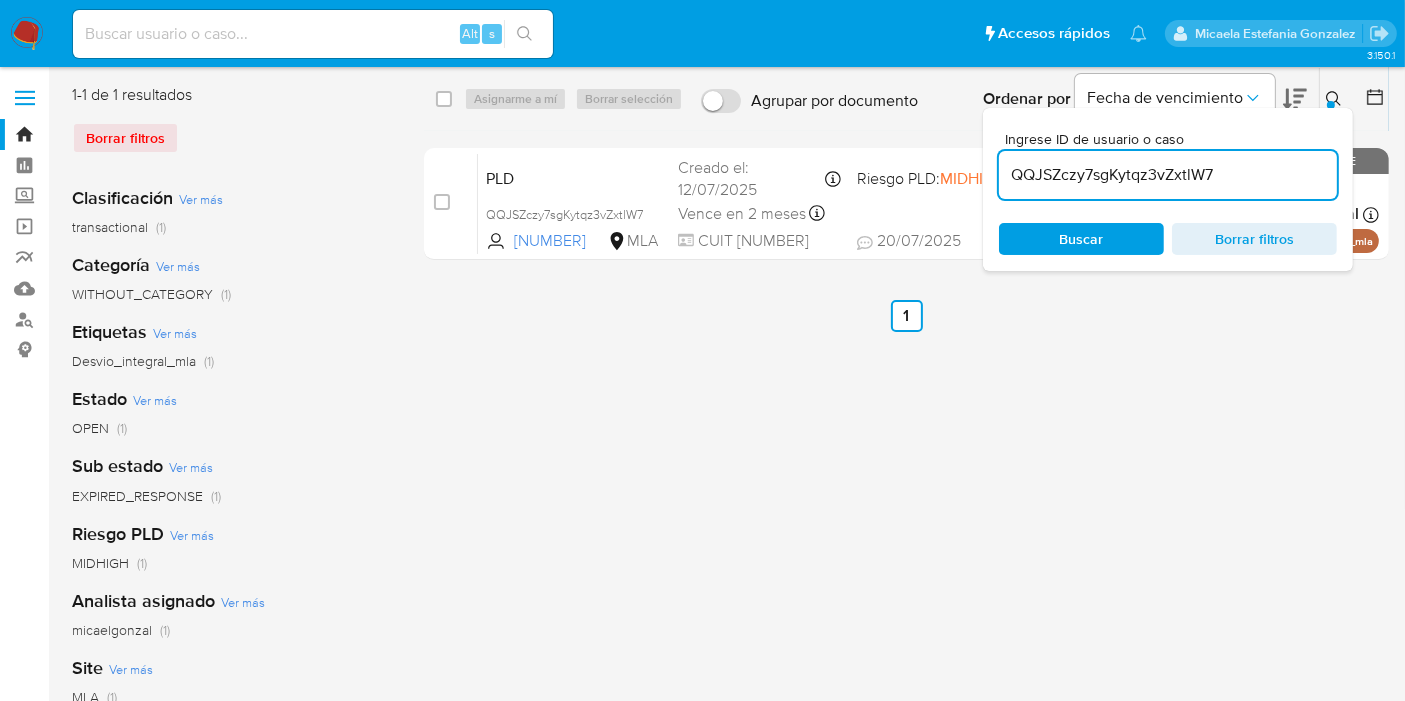 drag, startPoint x: 440, startPoint y: 104, endPoint x: 457, endPoint y: 101, distance: 17.262676 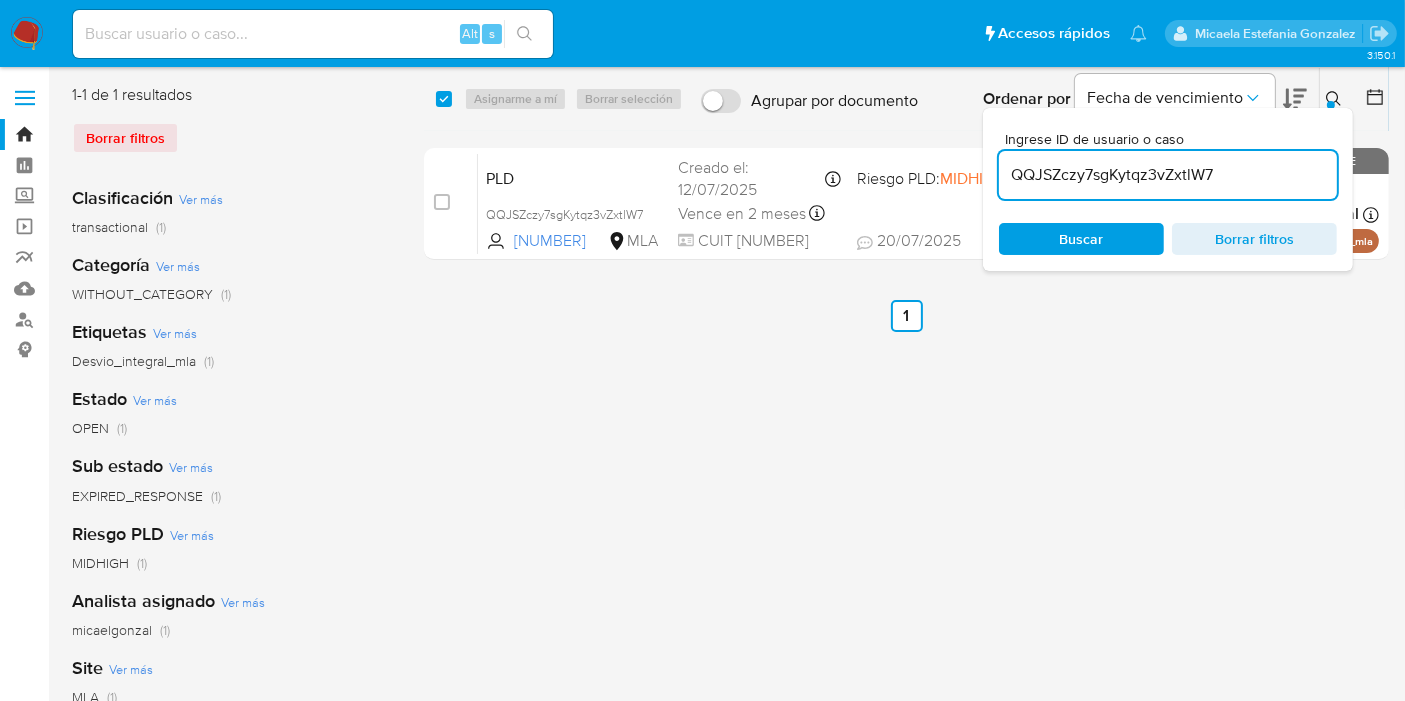 checkbox on "true" 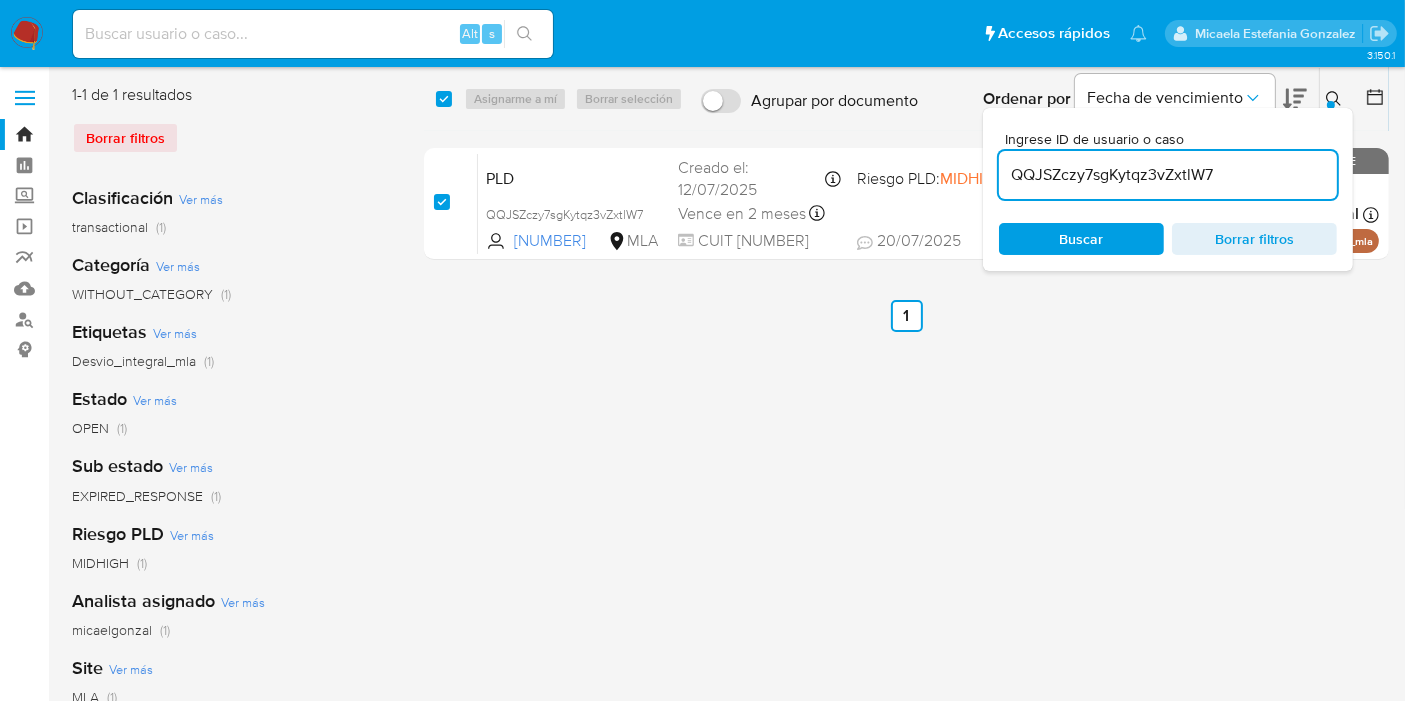 checkbox on "true" 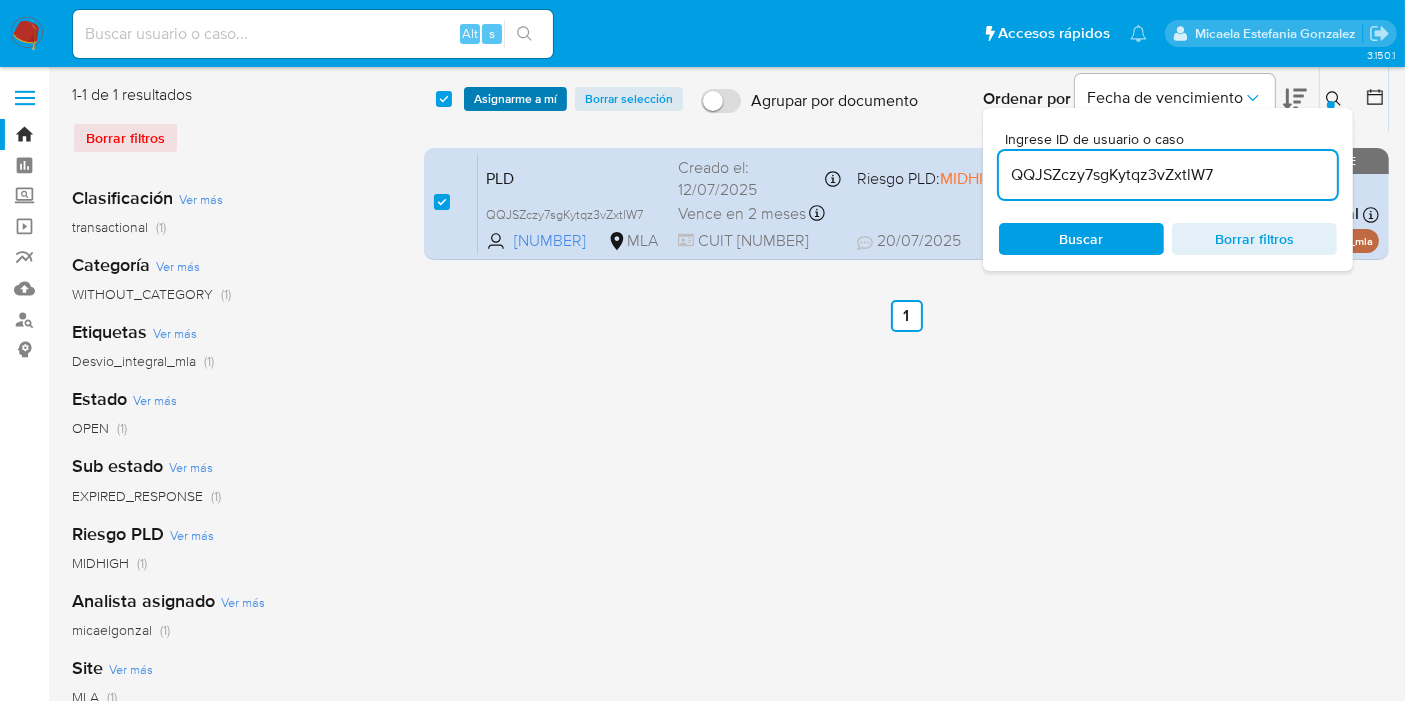click on "Asignarme a mí" at bounding box center [515, 99] 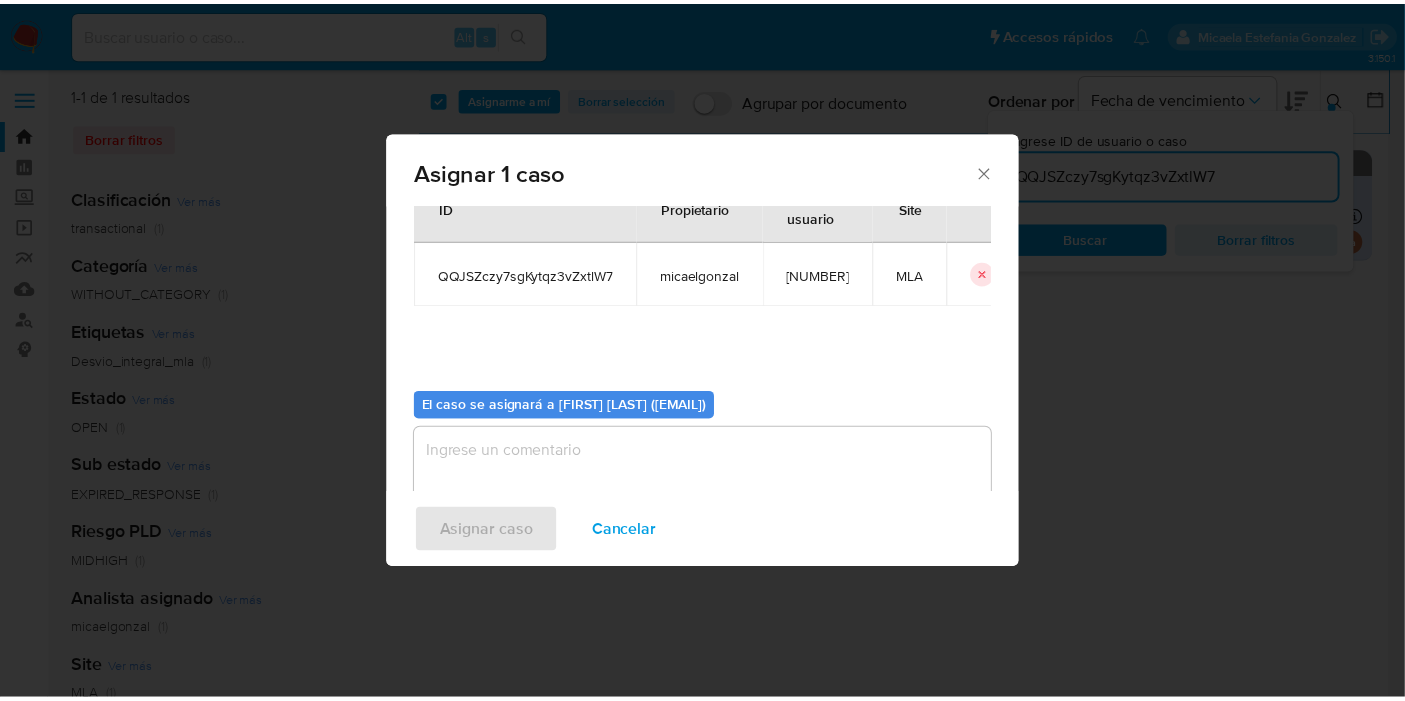 scroll, scrollTop: 102, scrollLeft: 0, axis: vertical 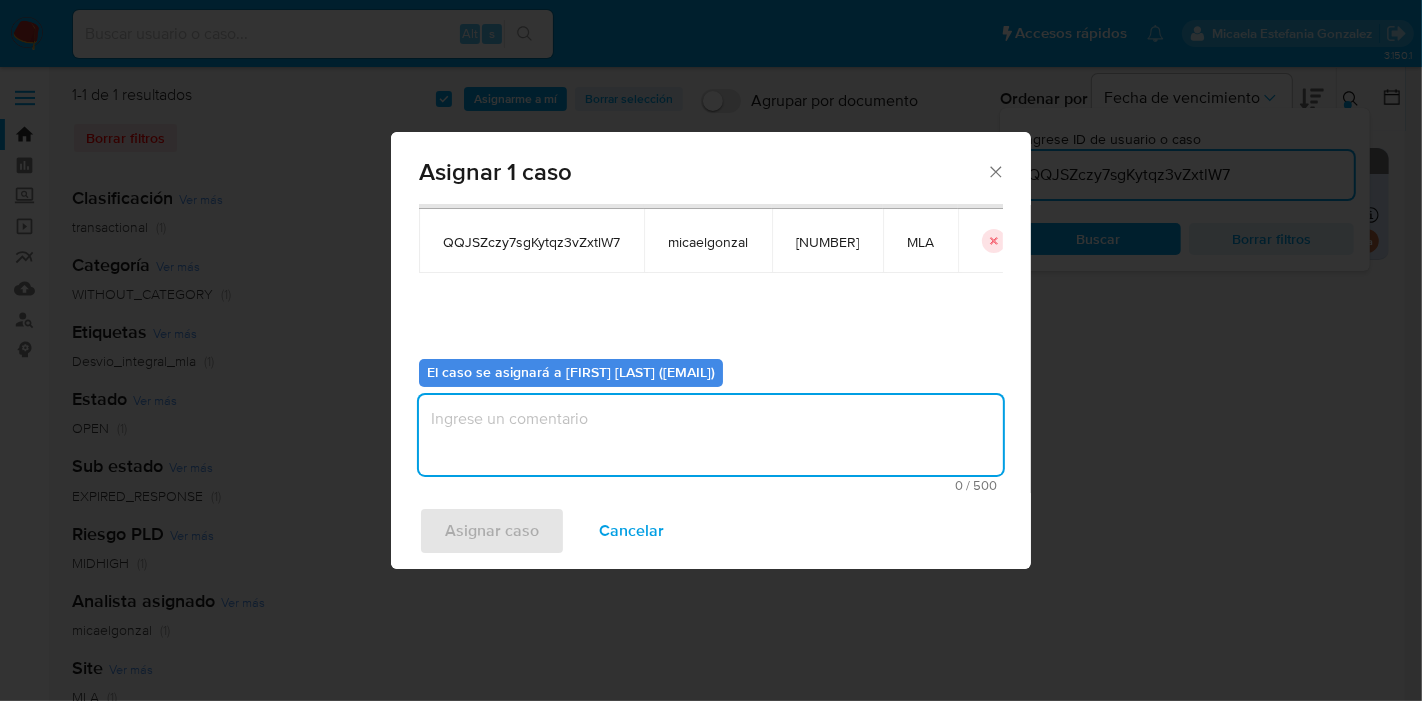 click at bounding box center [711, 435] 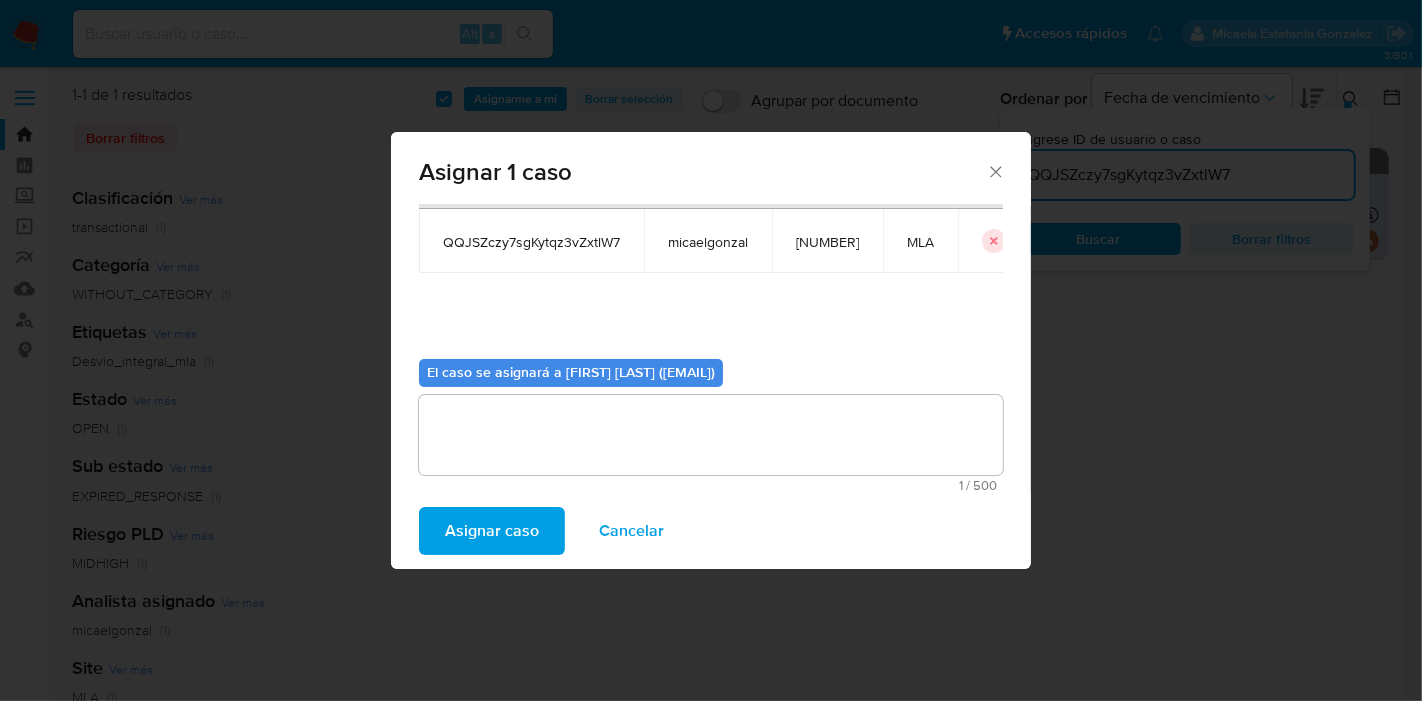 click on "Asignar caso" at bounding box center [492, 531] 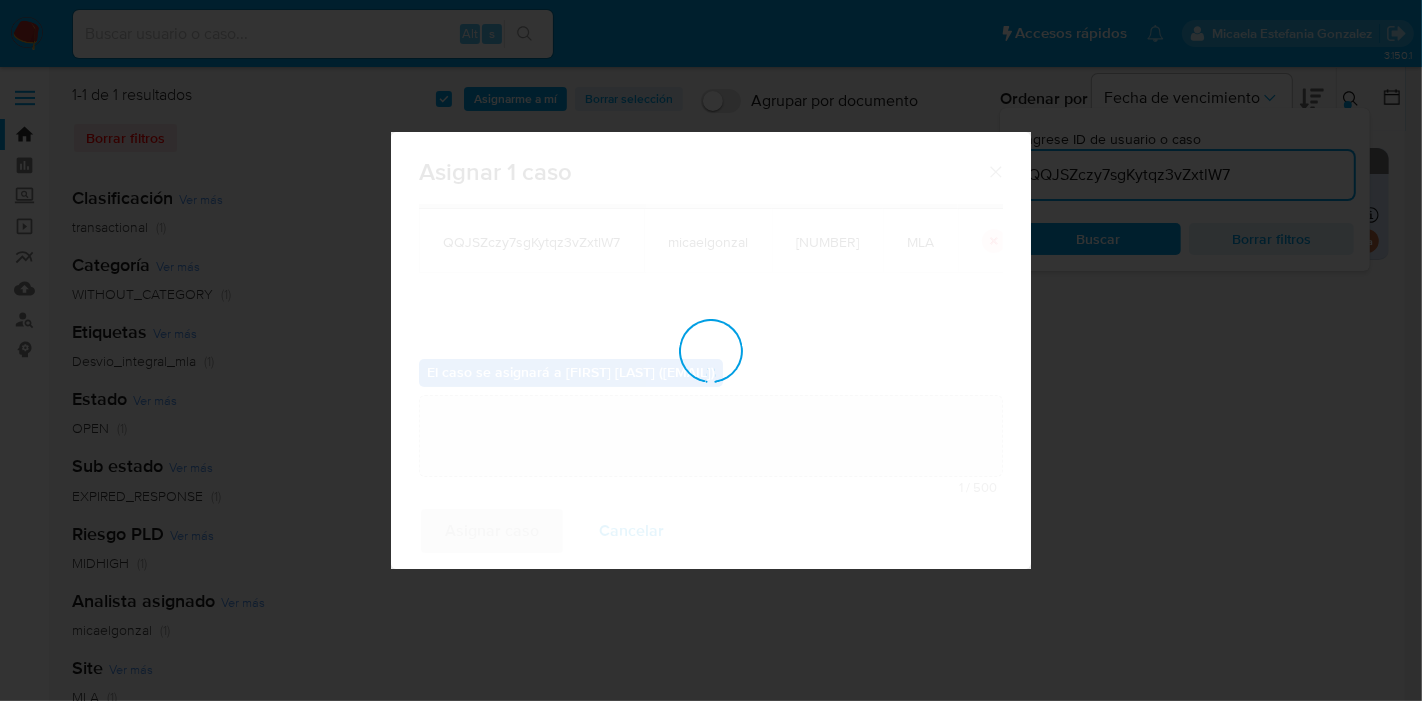 type 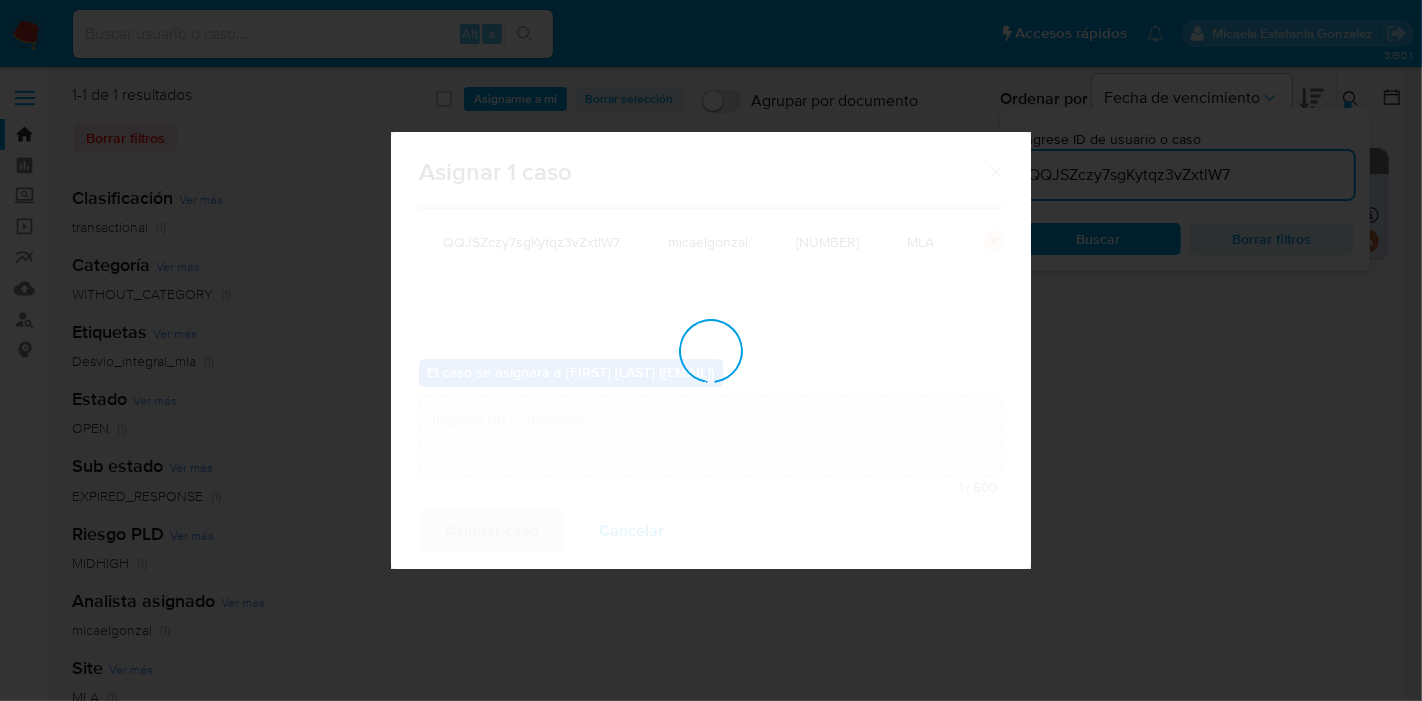 checkbox on "false" 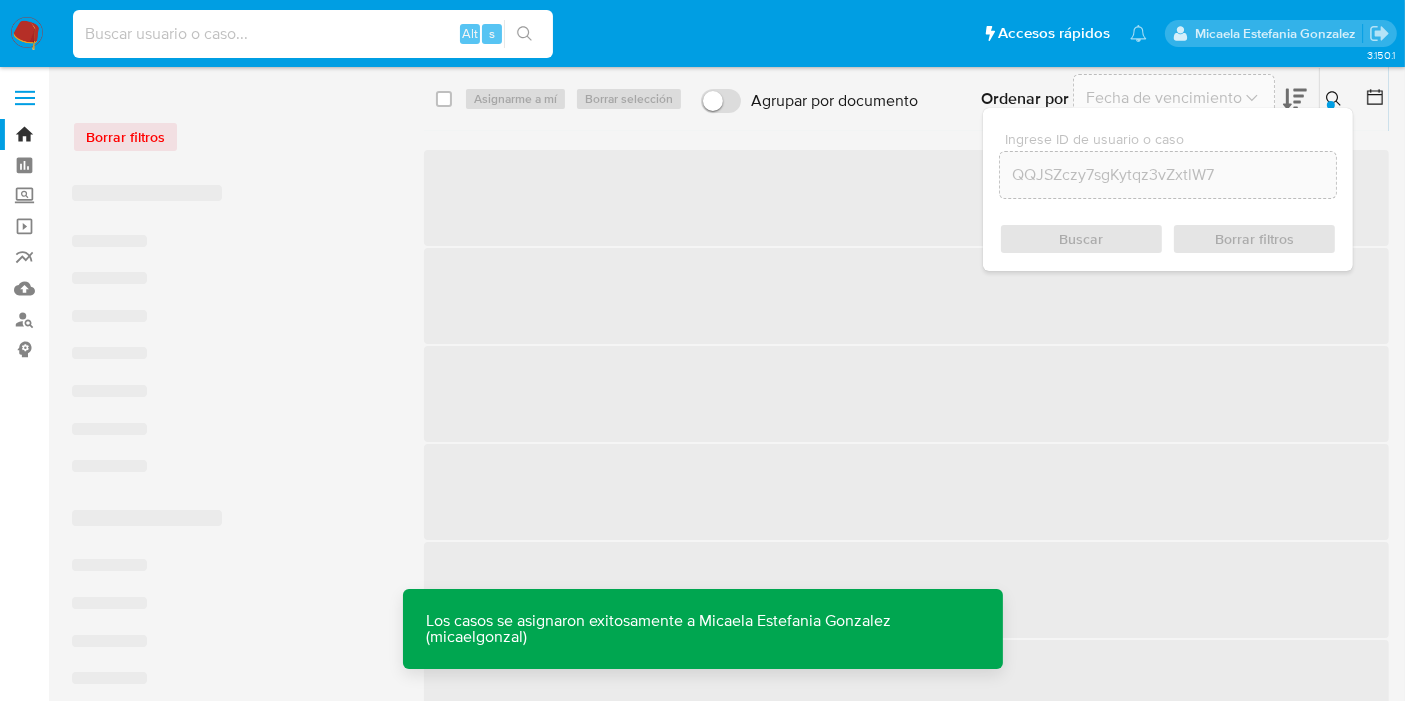 click at bounding box center [313, 34] 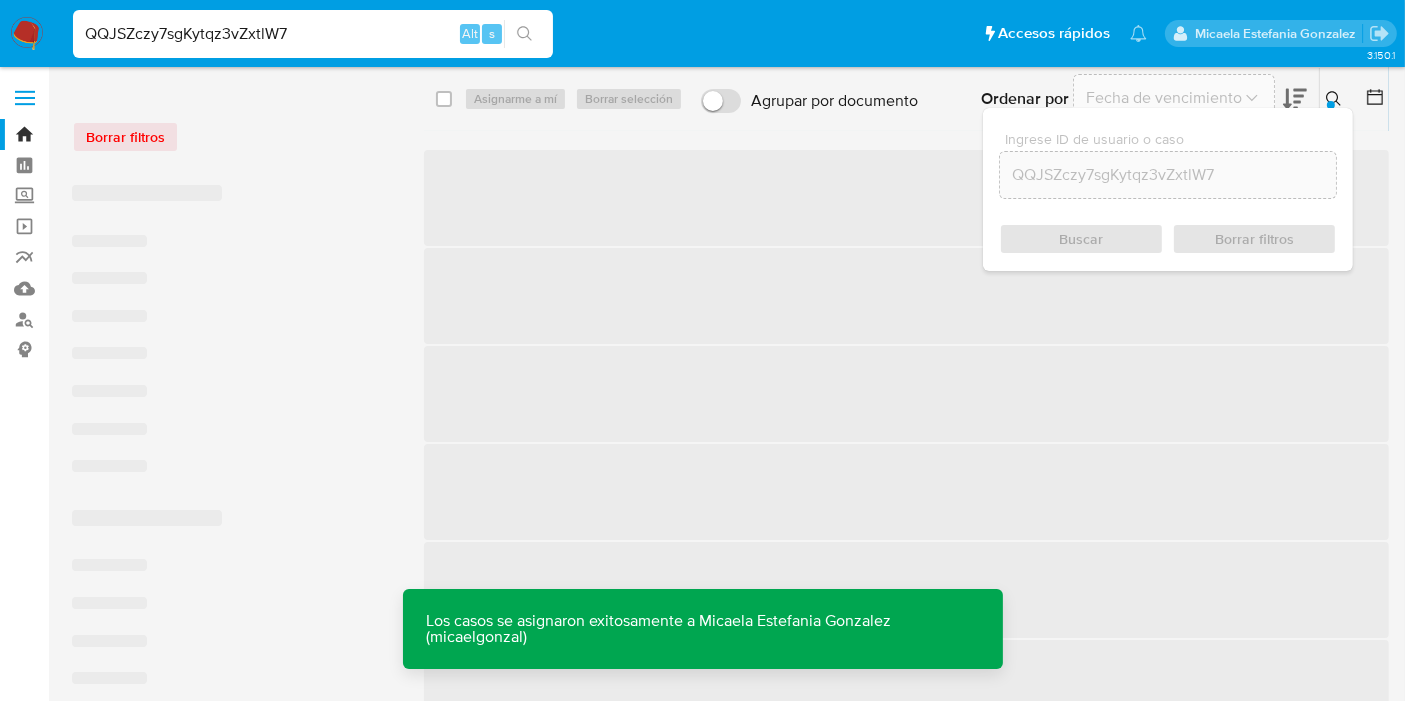 type on "QQJSZczy7sgKytqz3vZxtlW7" 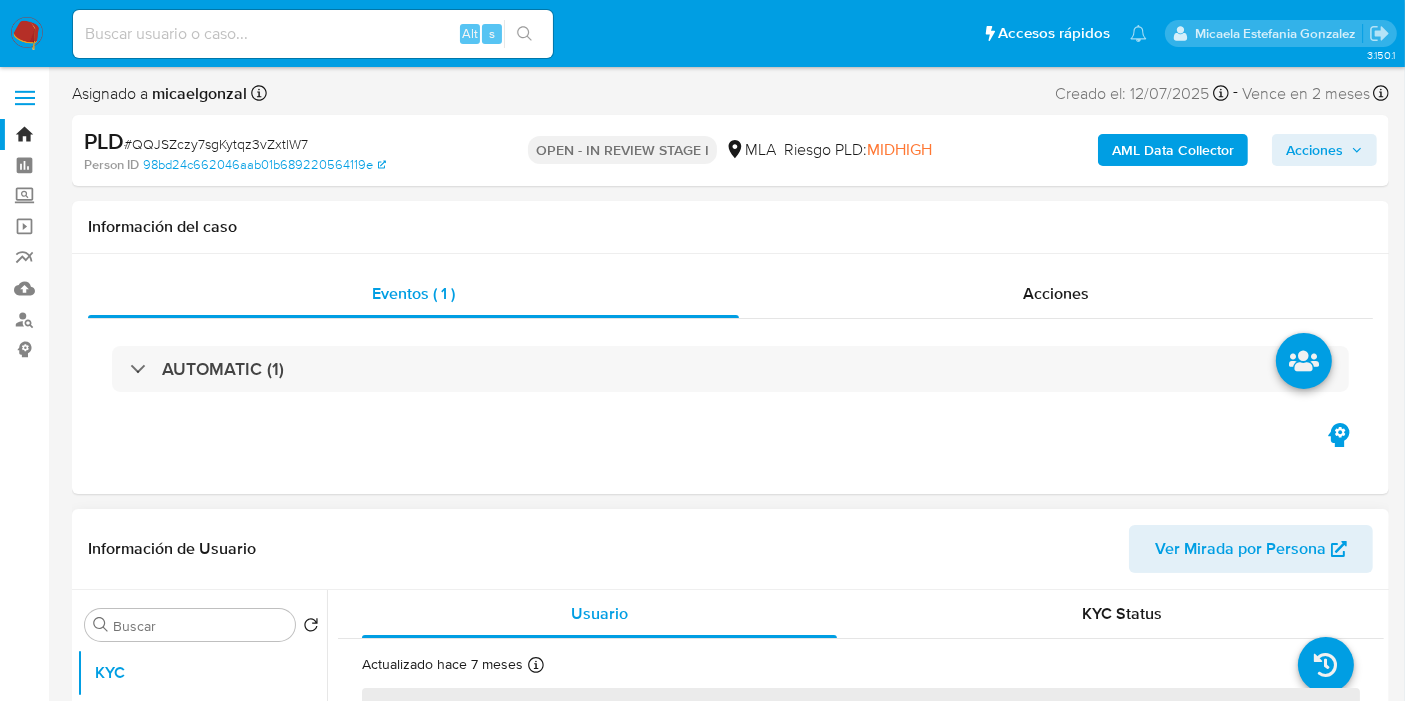select on "10" 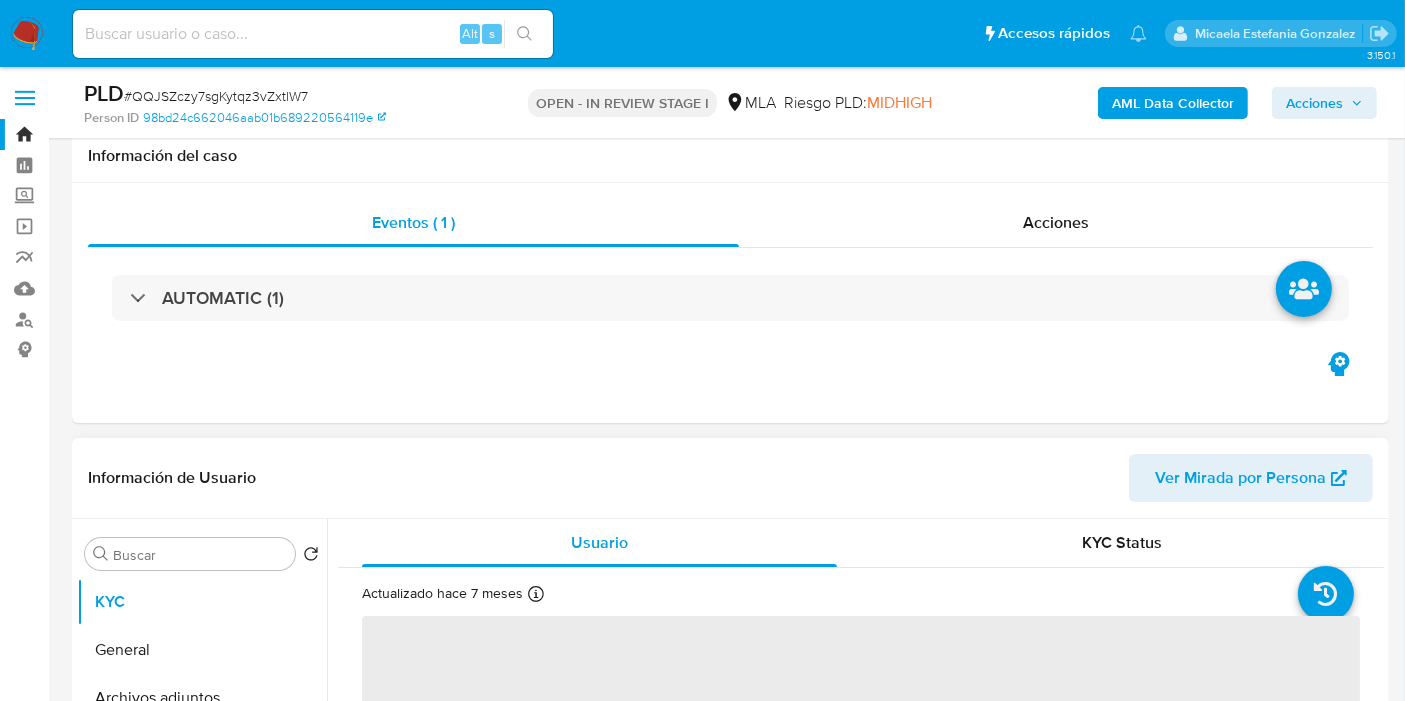 scroll, scrollTop: 333, scrollLeft: 0, axis: vertical 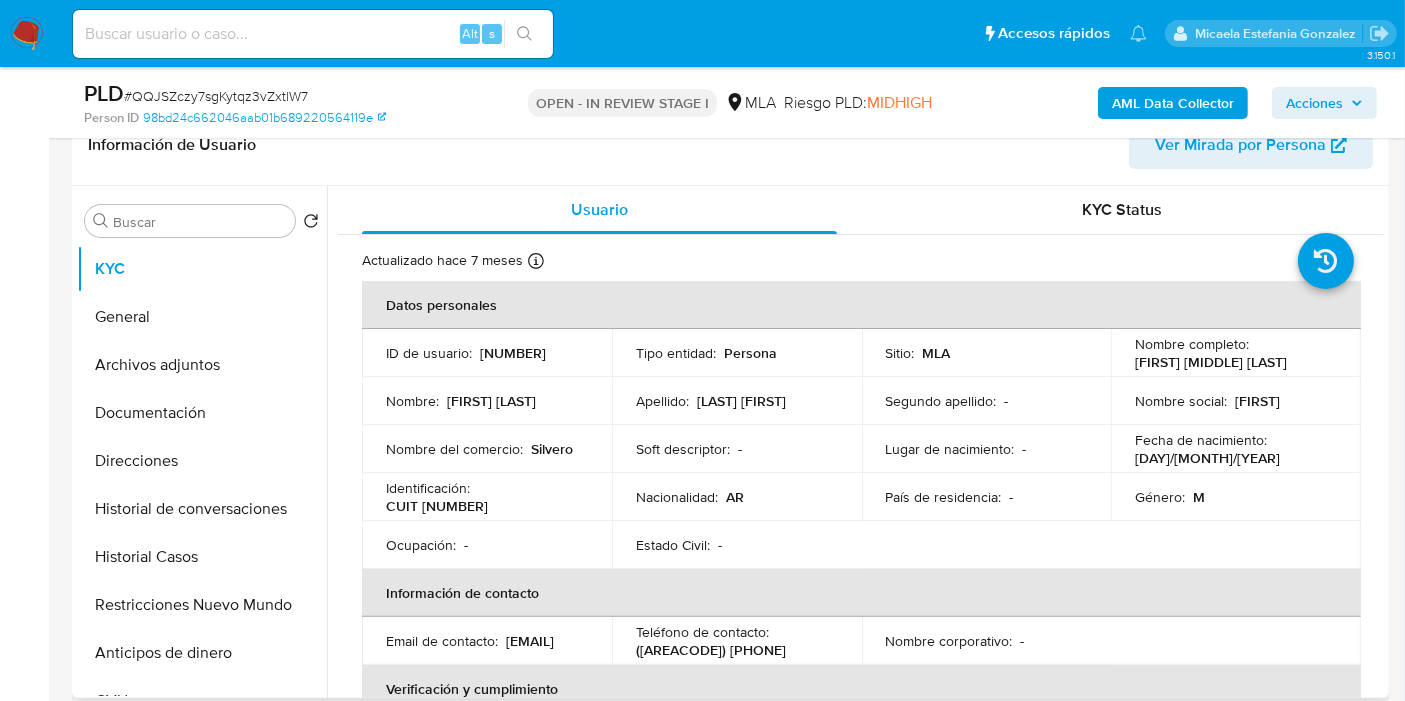 click on "CUIT 20296123774" at bounding box center (437, 506) 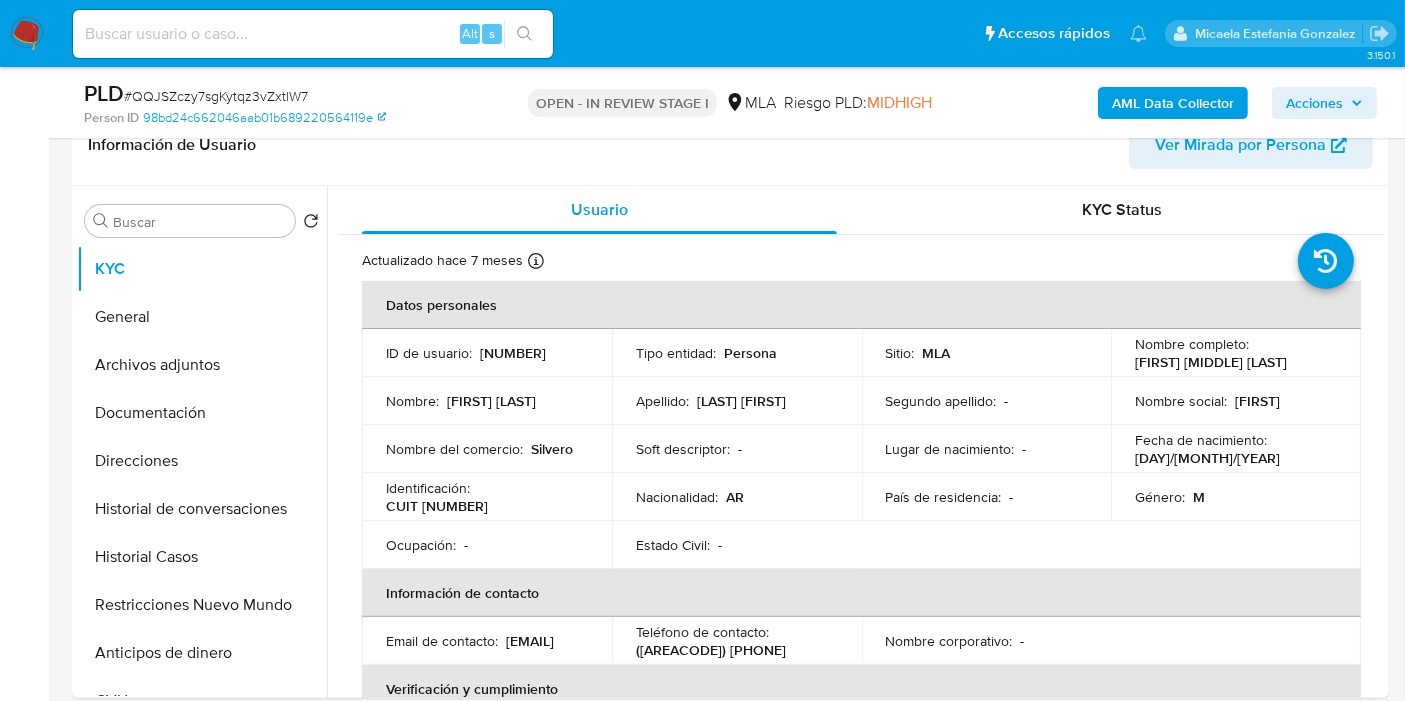 click at bounding box center [313, 34] 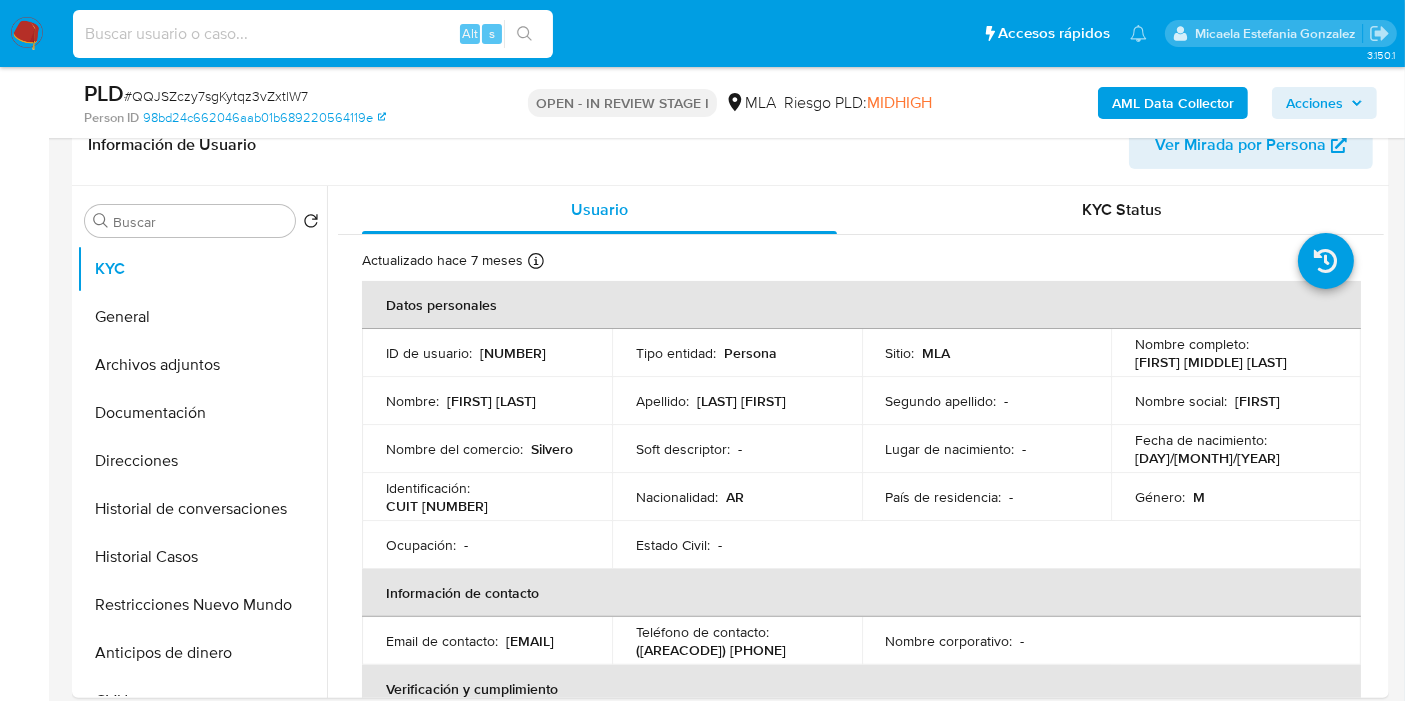 paste on "wxfLNJdjgUBxceQ2TkMc0wVS" 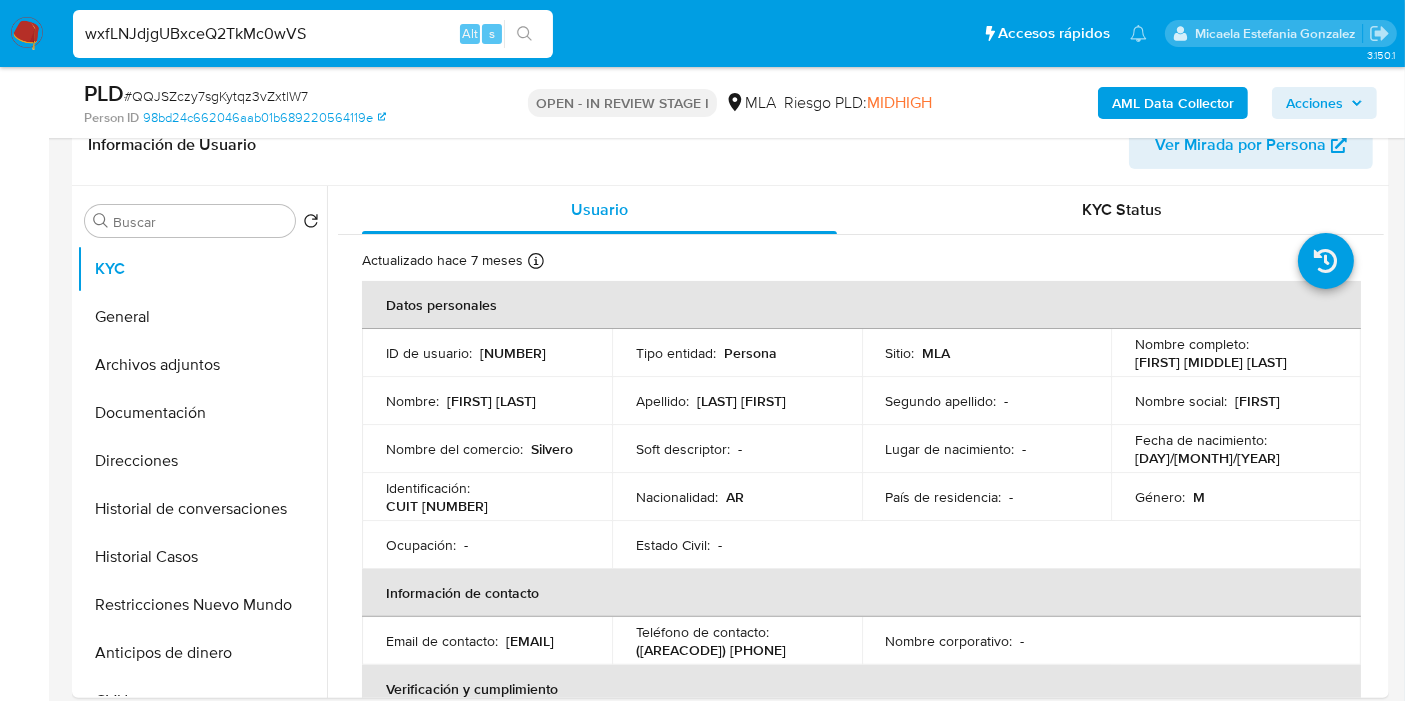 type on "wxfLNJdjgUBxceQ2TkMc0wVS" 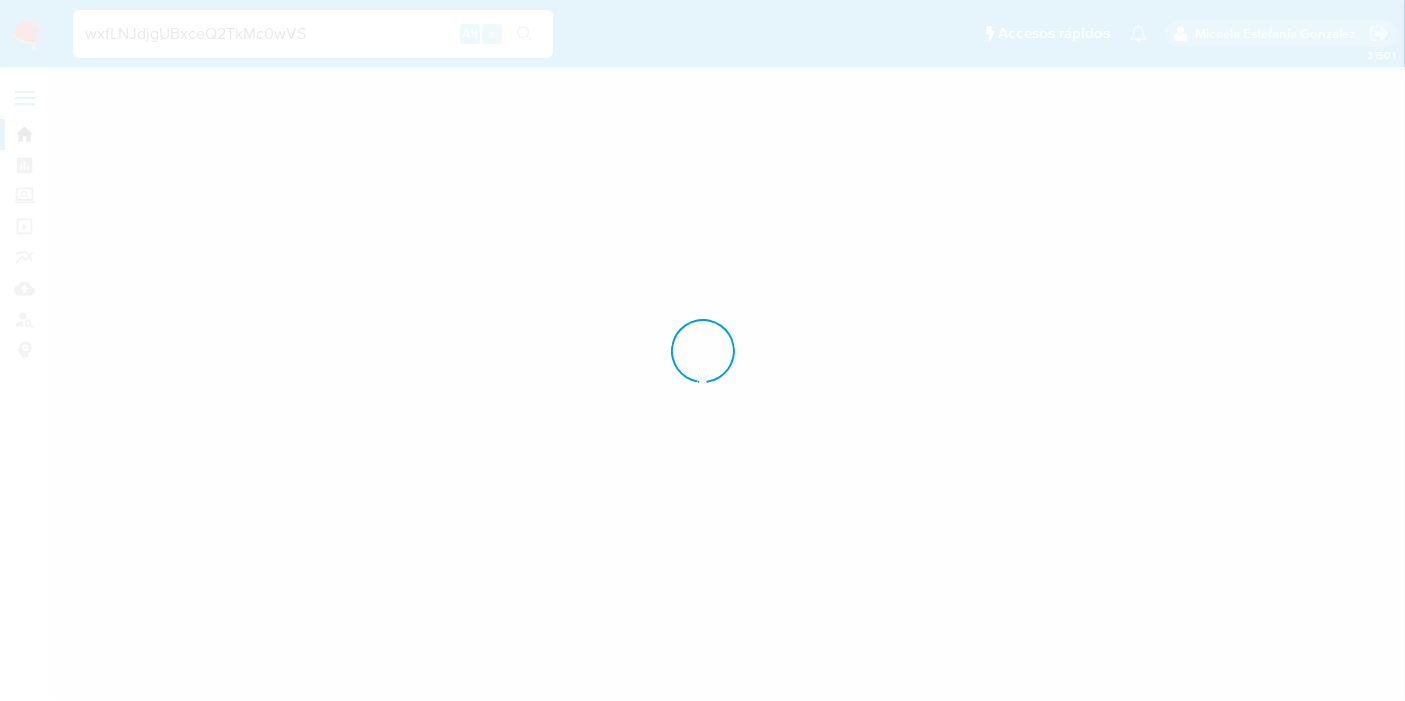 scroll, scrollTop: 0, scrollLeft: 0, axis: both 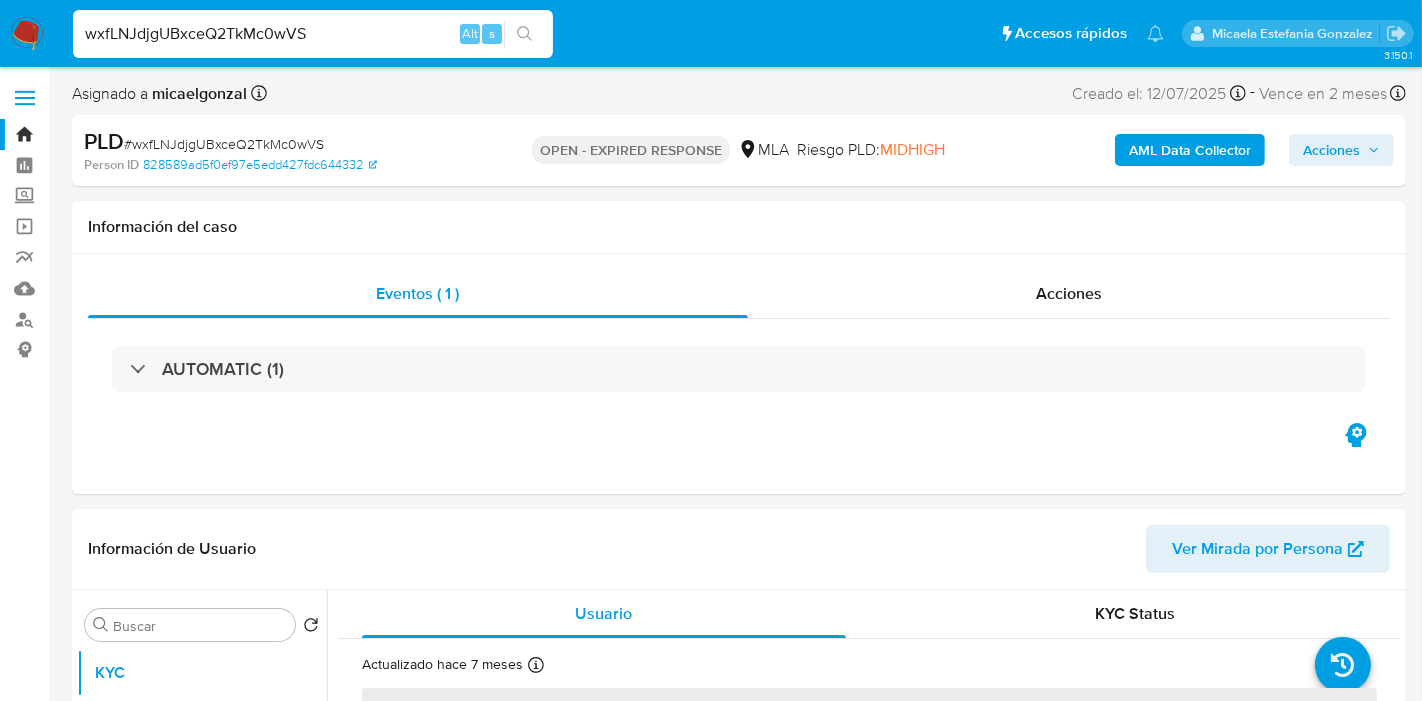 select on "10" 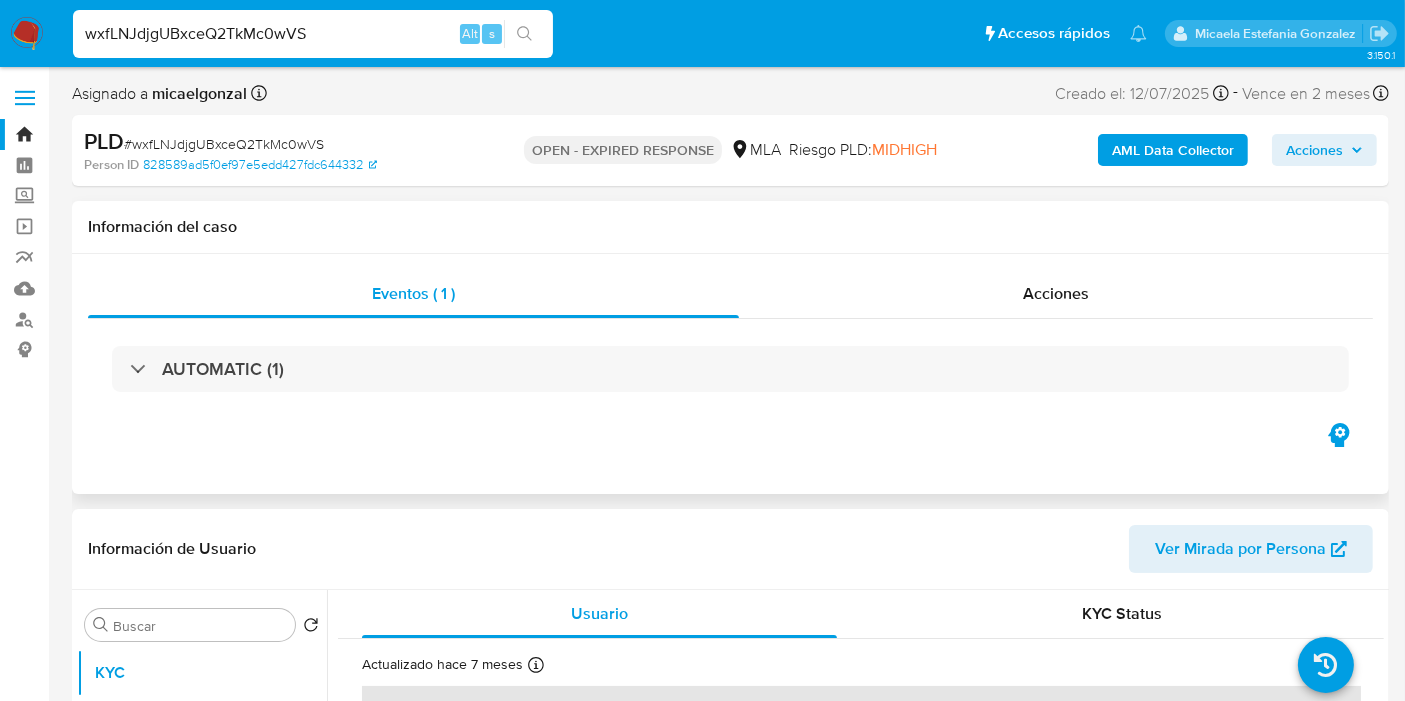scroll, scrollTop: 333, scrollLeft: 0, axis: vertical 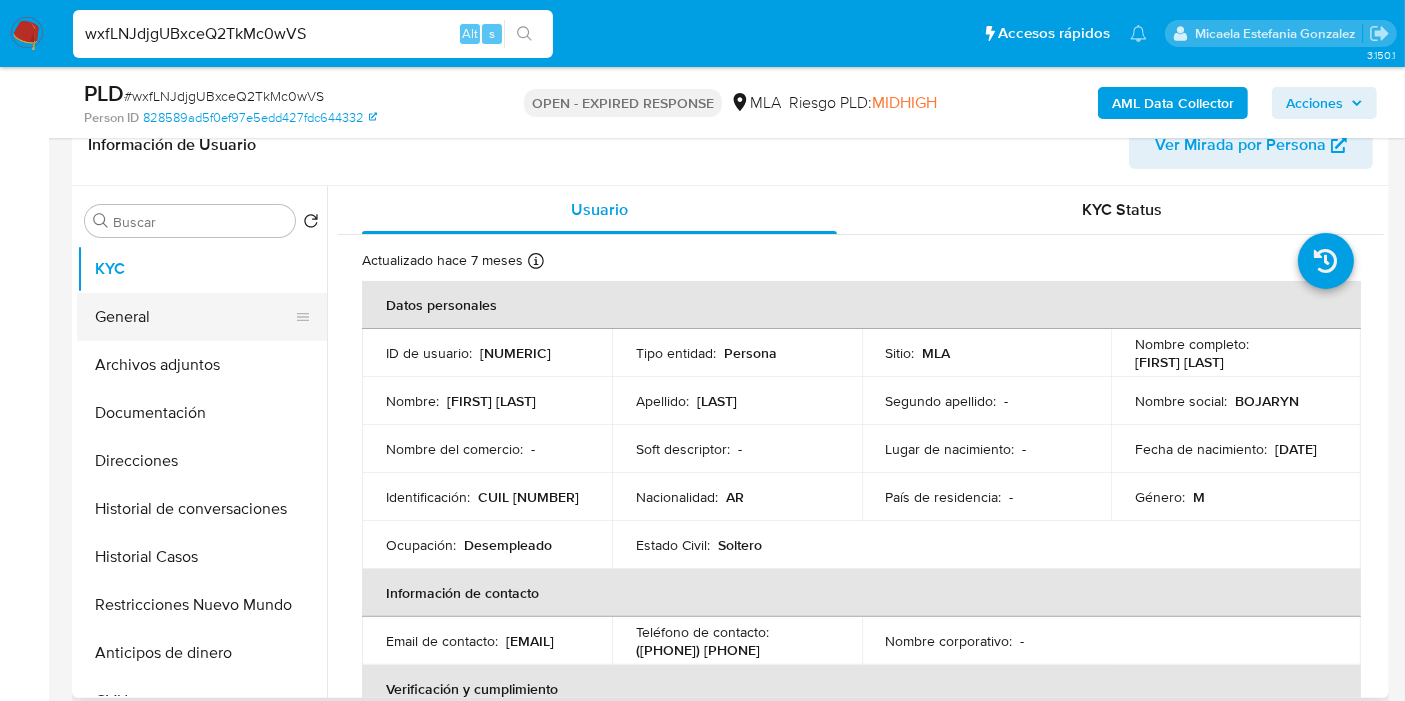 drag, startPoint x: 207, startPoint y: 292, endPoint x: 197, endPoint y: 301, distance: 13.453624 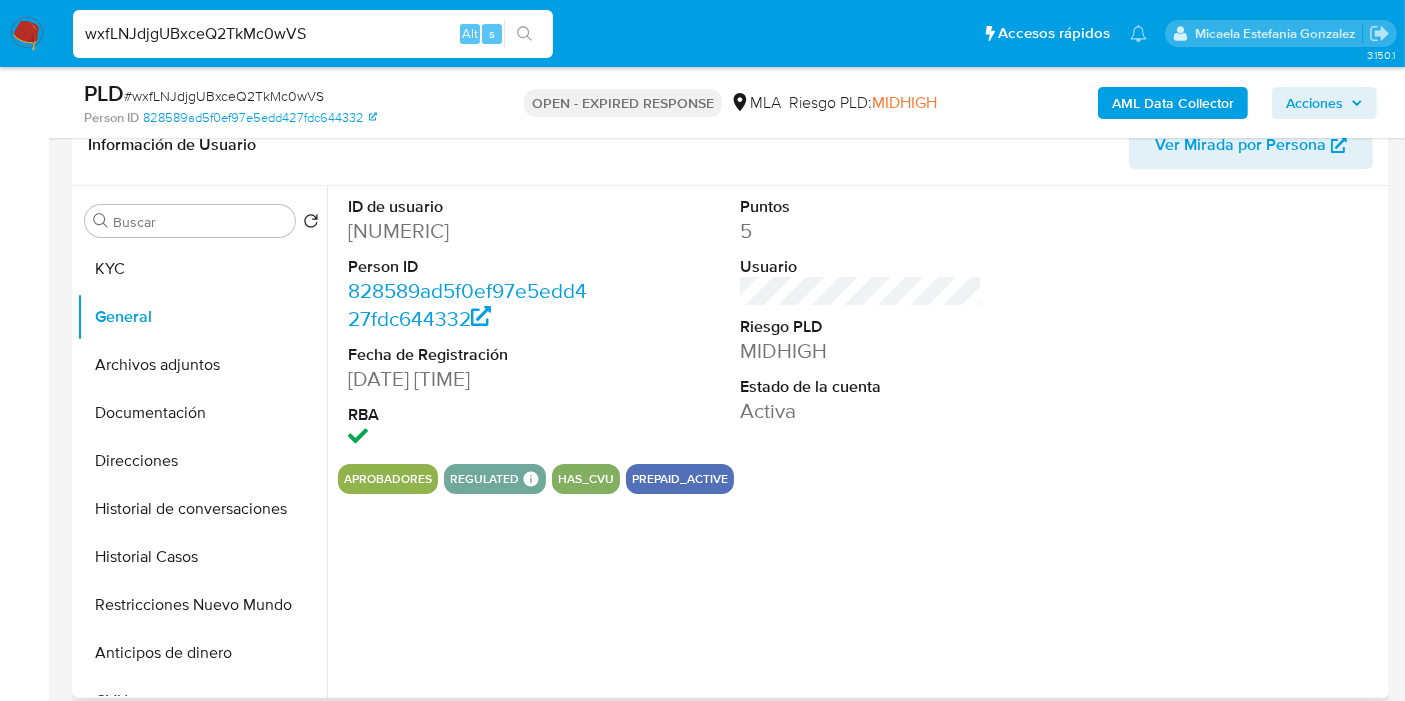 click on "[NUMBER]" at bounding box center (469, 231) 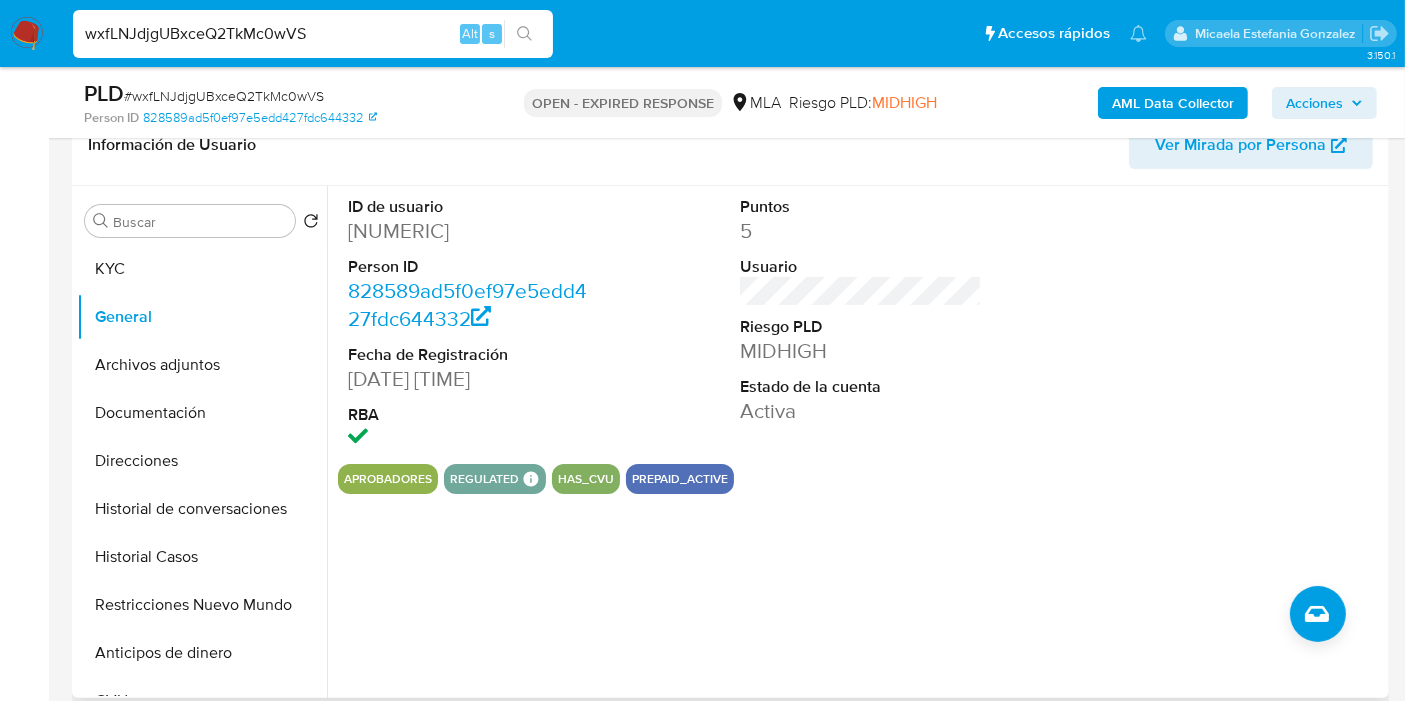 click on "[NUMBER]" at bounding box center [469, 231] 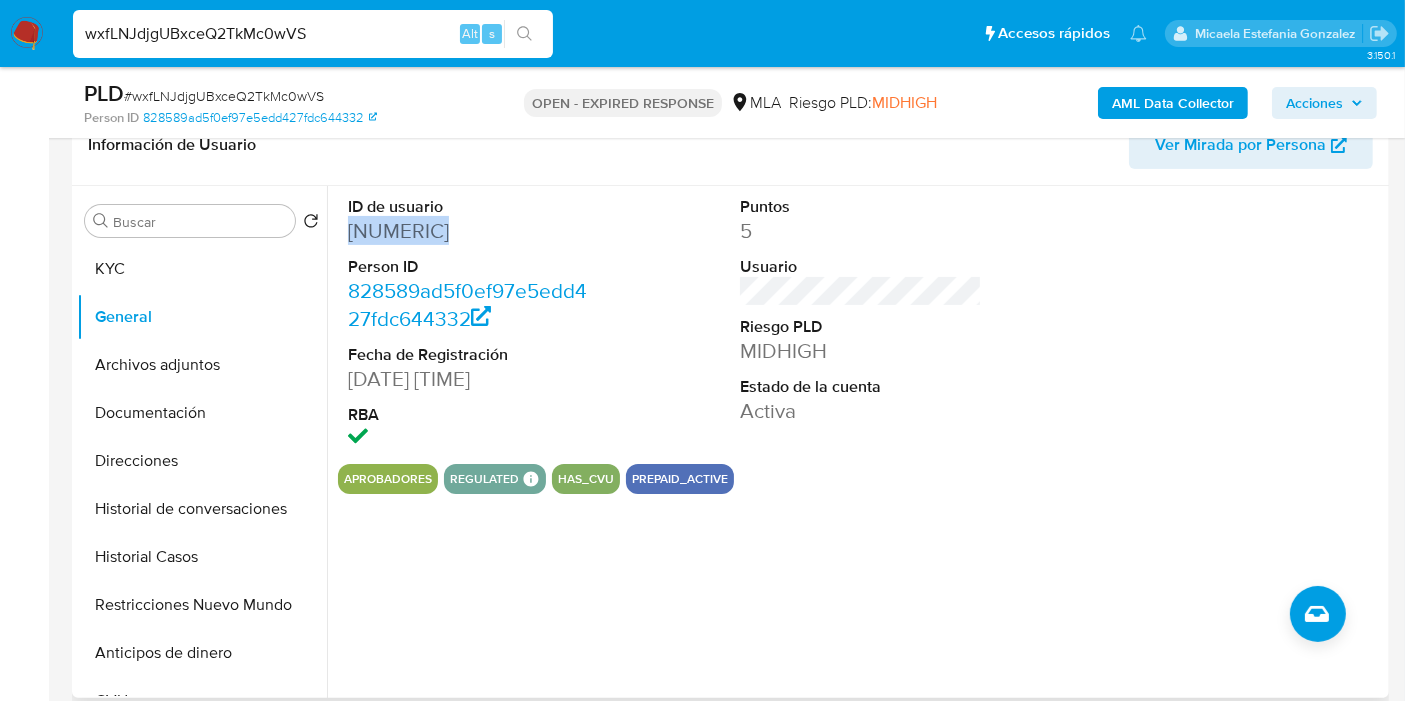 click on "[NUMBER]" at bounding box center (469, 231) 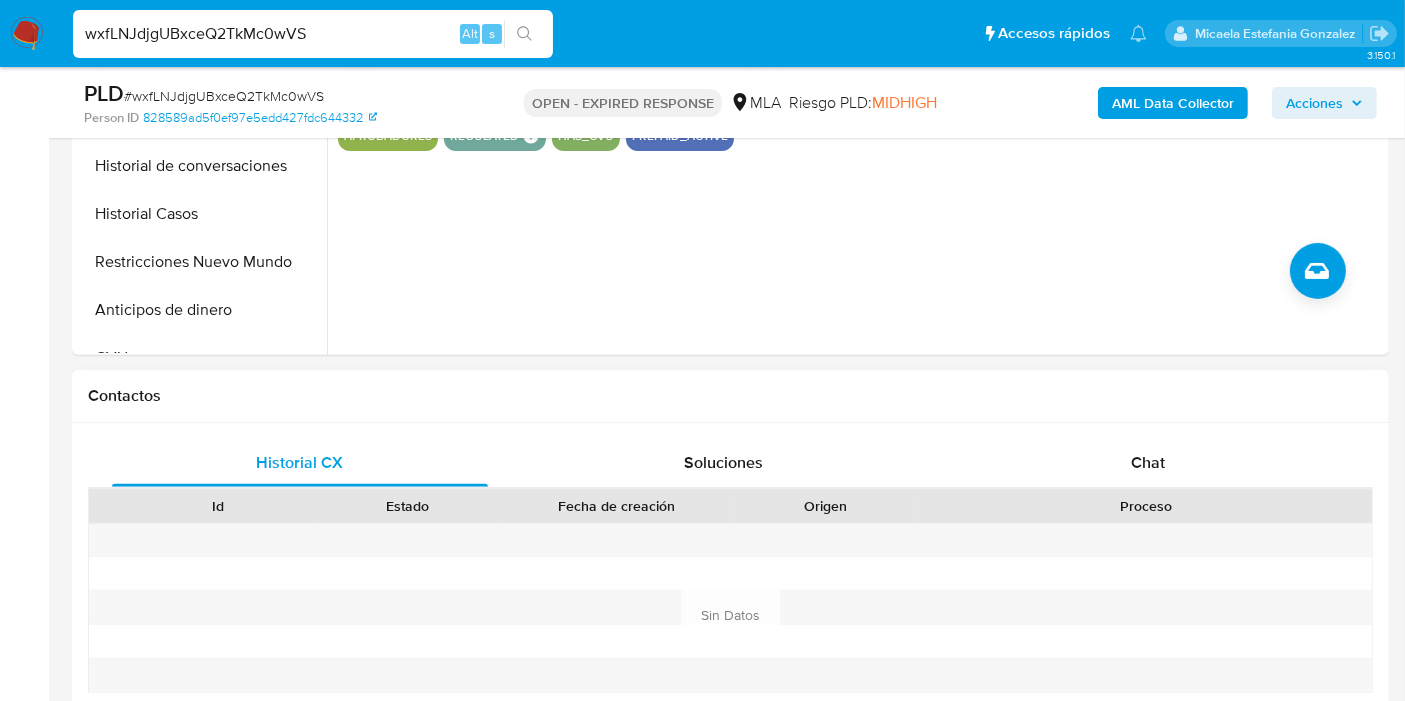 scroll, scrollTop: 888, scrollLeft: 0, axis: vertical 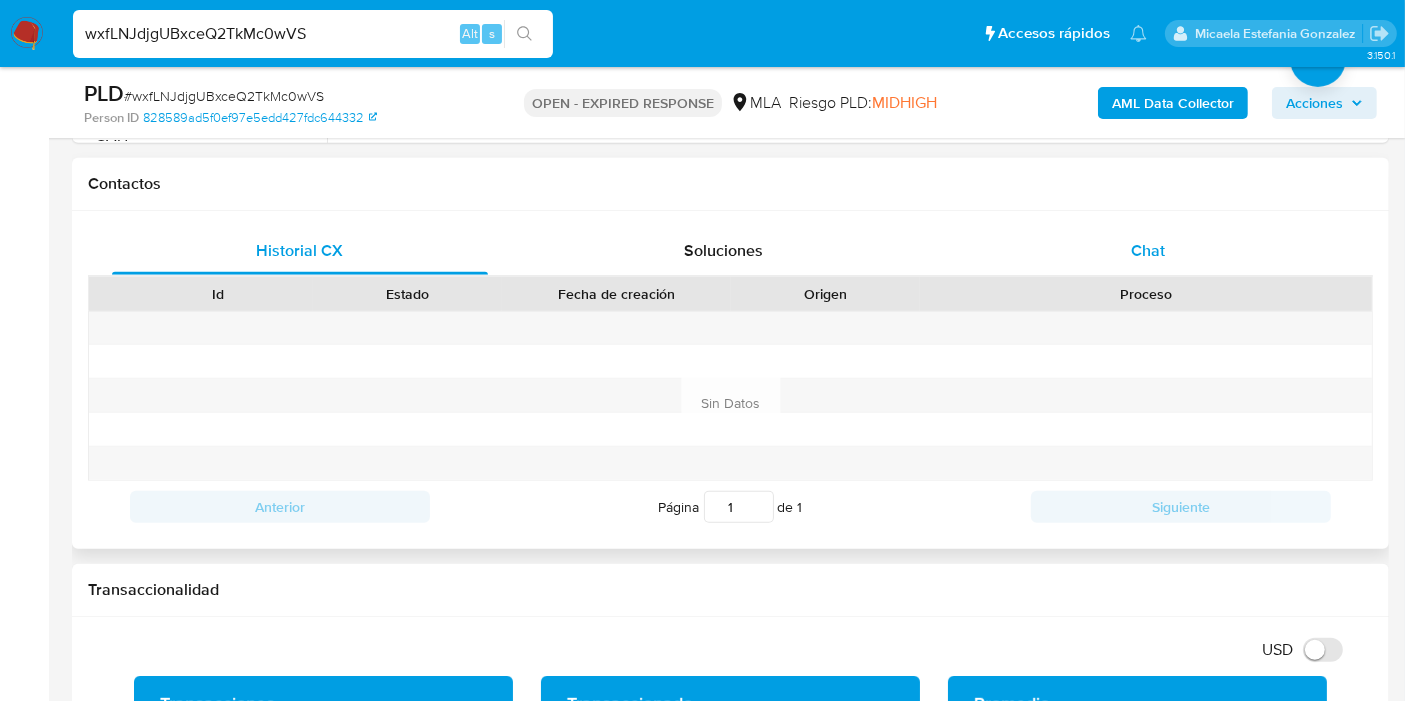 drag, startPoint x: 1145, startPoint y: 212, endPoint x: 1142, endPoint y: 238, distance: 26.172504 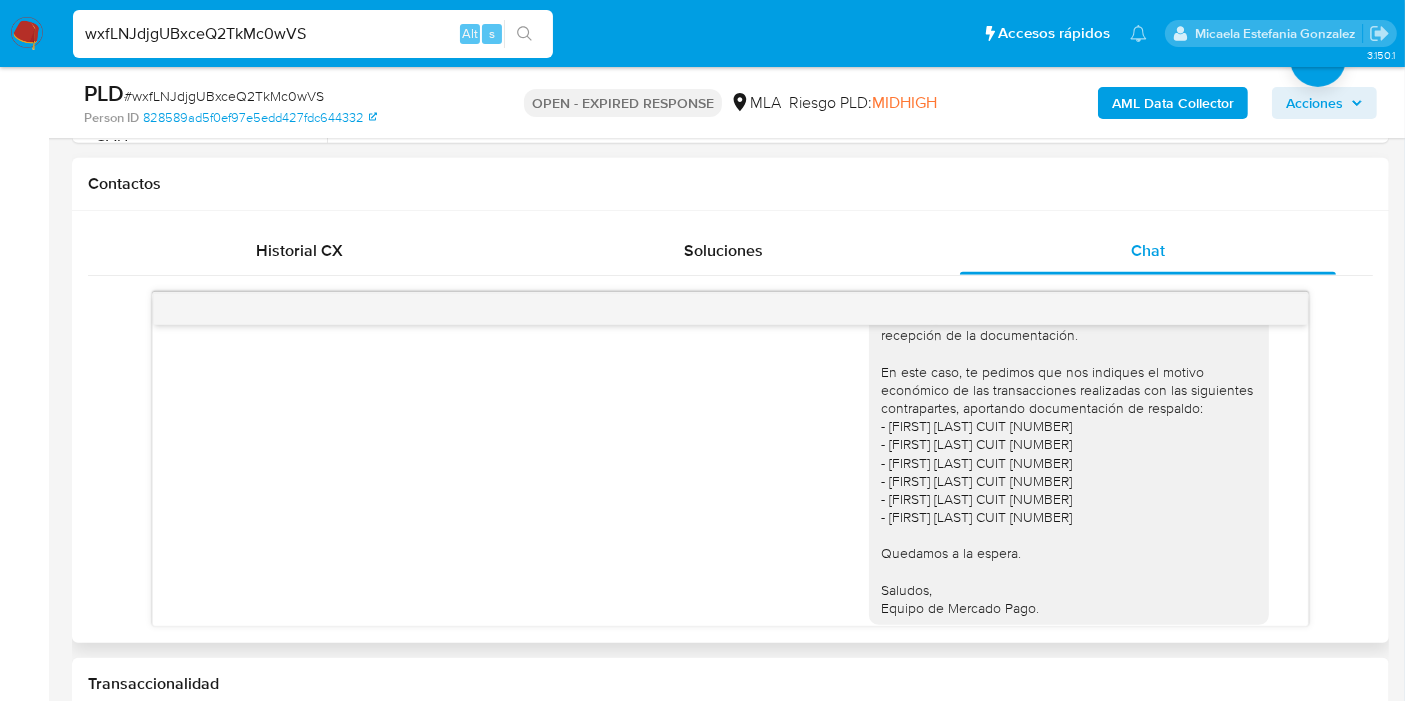 scroll, scrollTop: 1624, scrollLeft: 0, axis: vertical 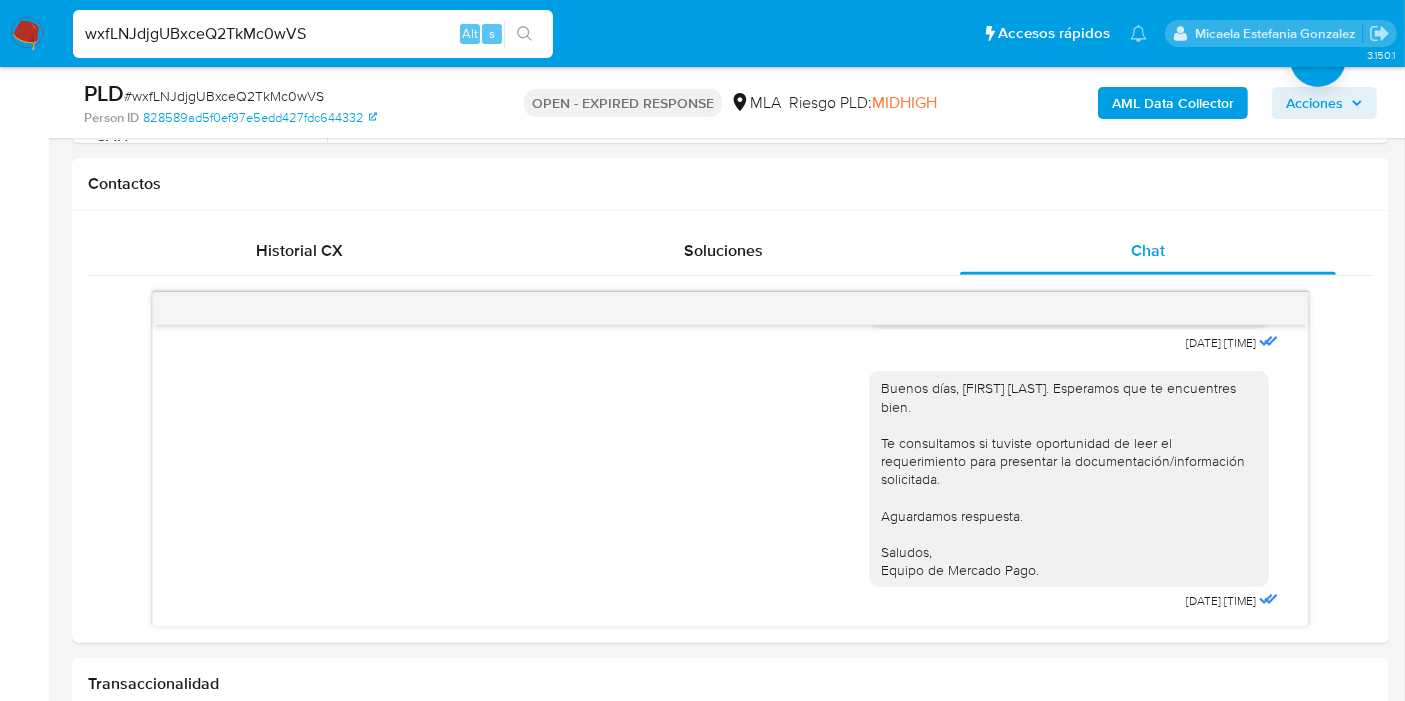 click on "wxfLNJdjgUBxceQ2TkMc0wVS" at bounding box center (313, 34) 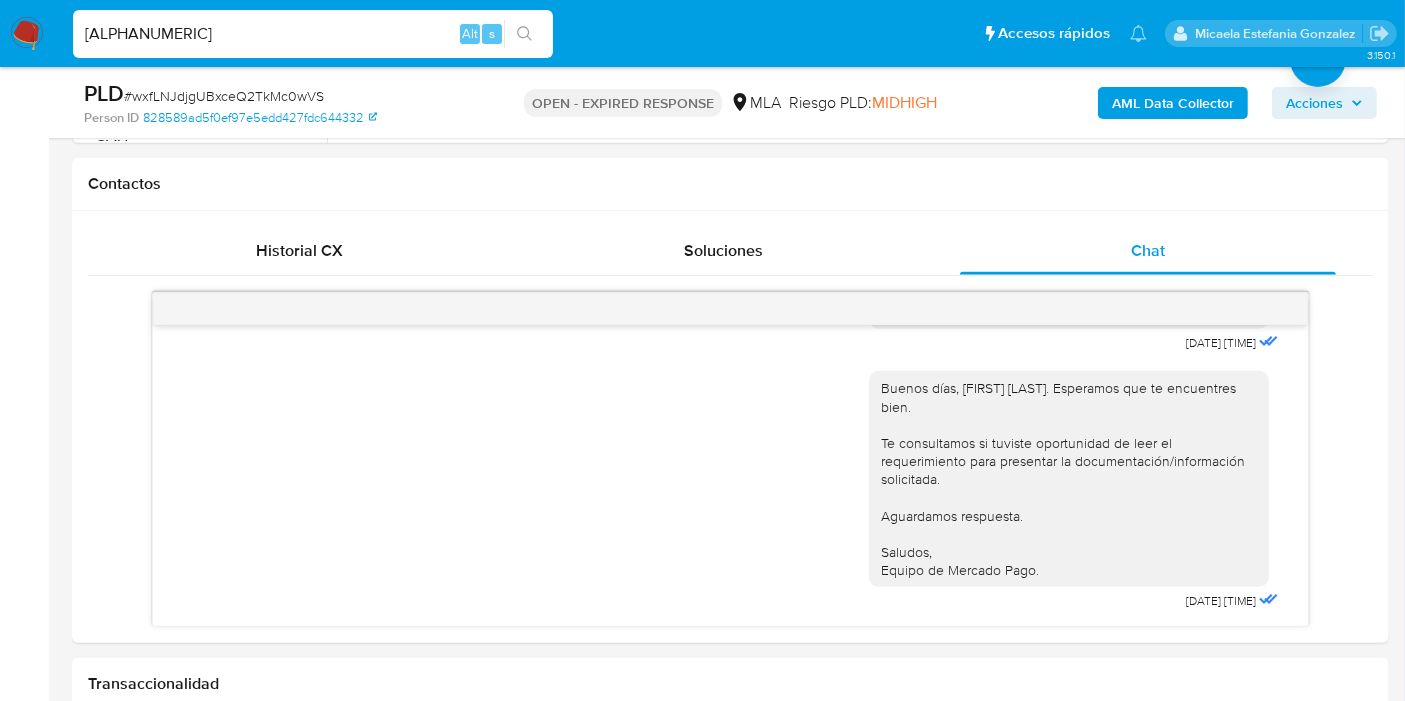 type on "BOlj24wRw7UJmVDLSS9OJuSx" 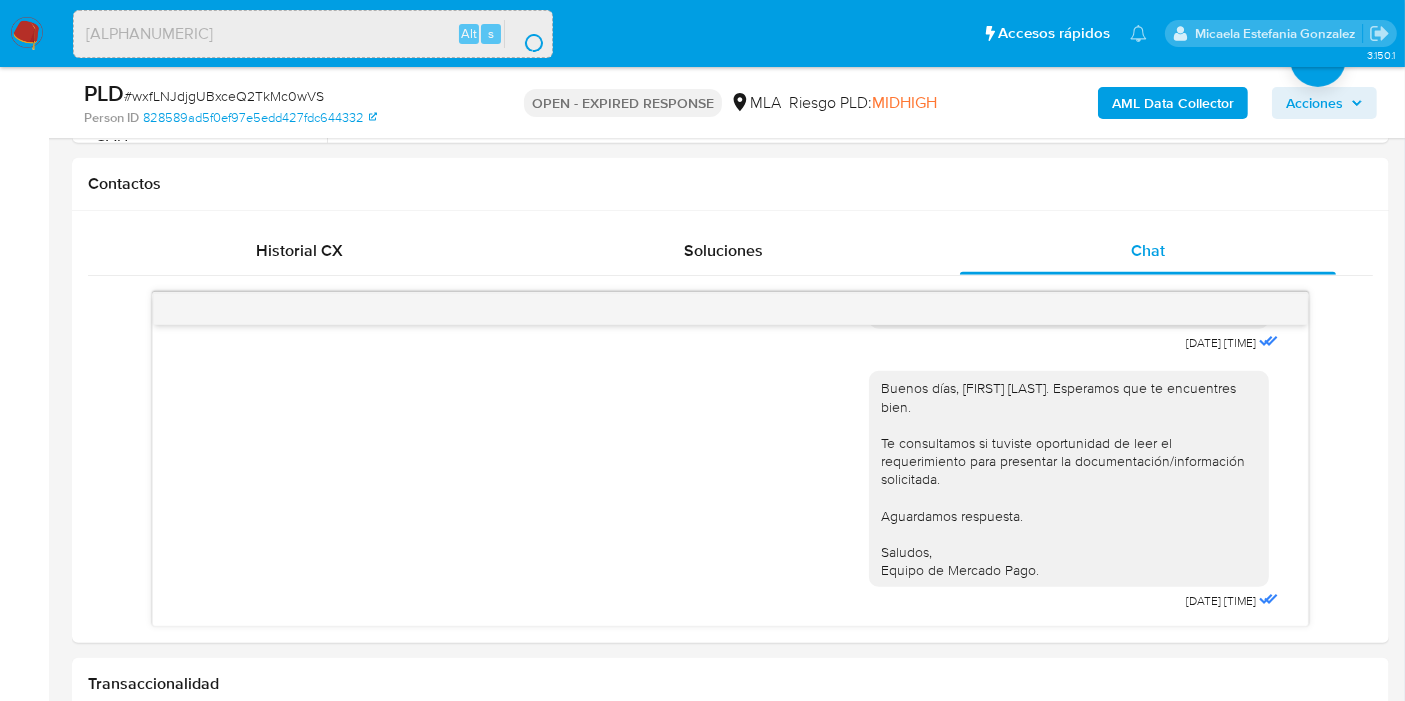scroll, scrollTop: 0, scrollLeft: 0, axis: both 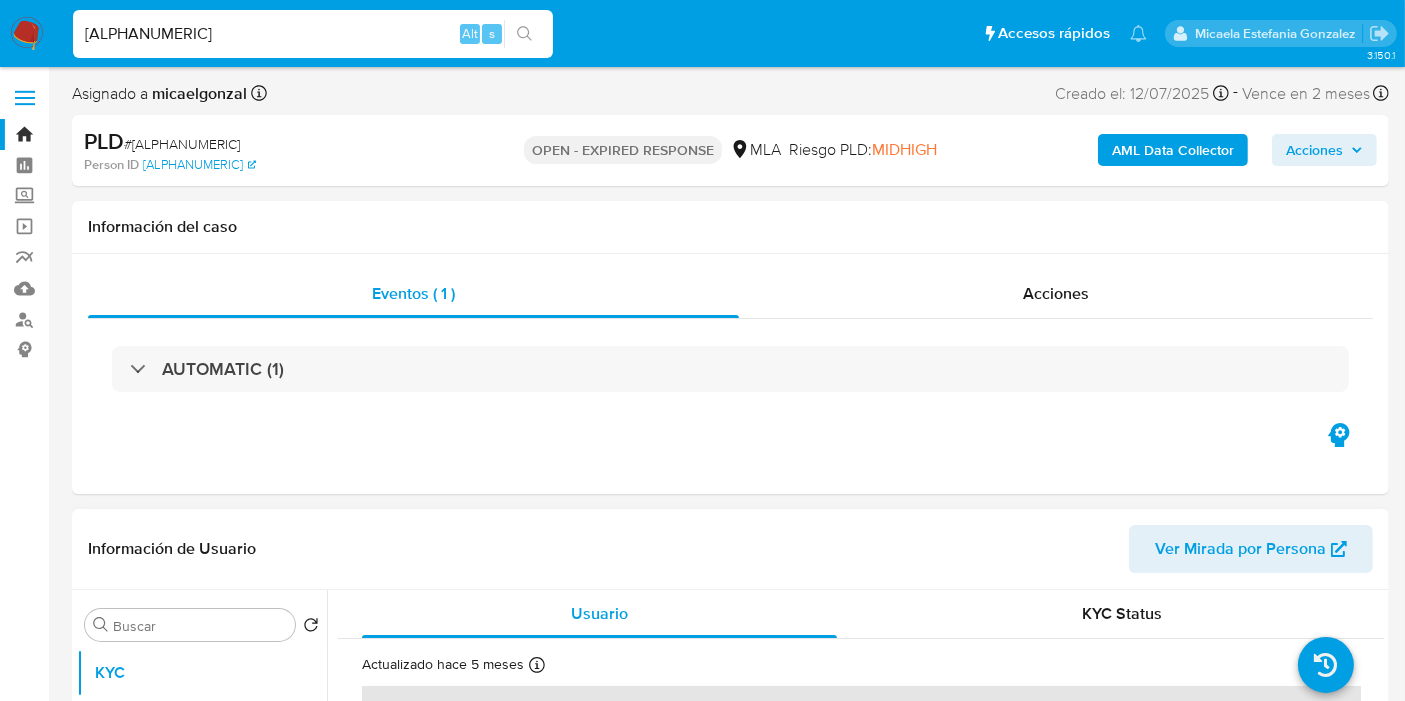 select on "10" 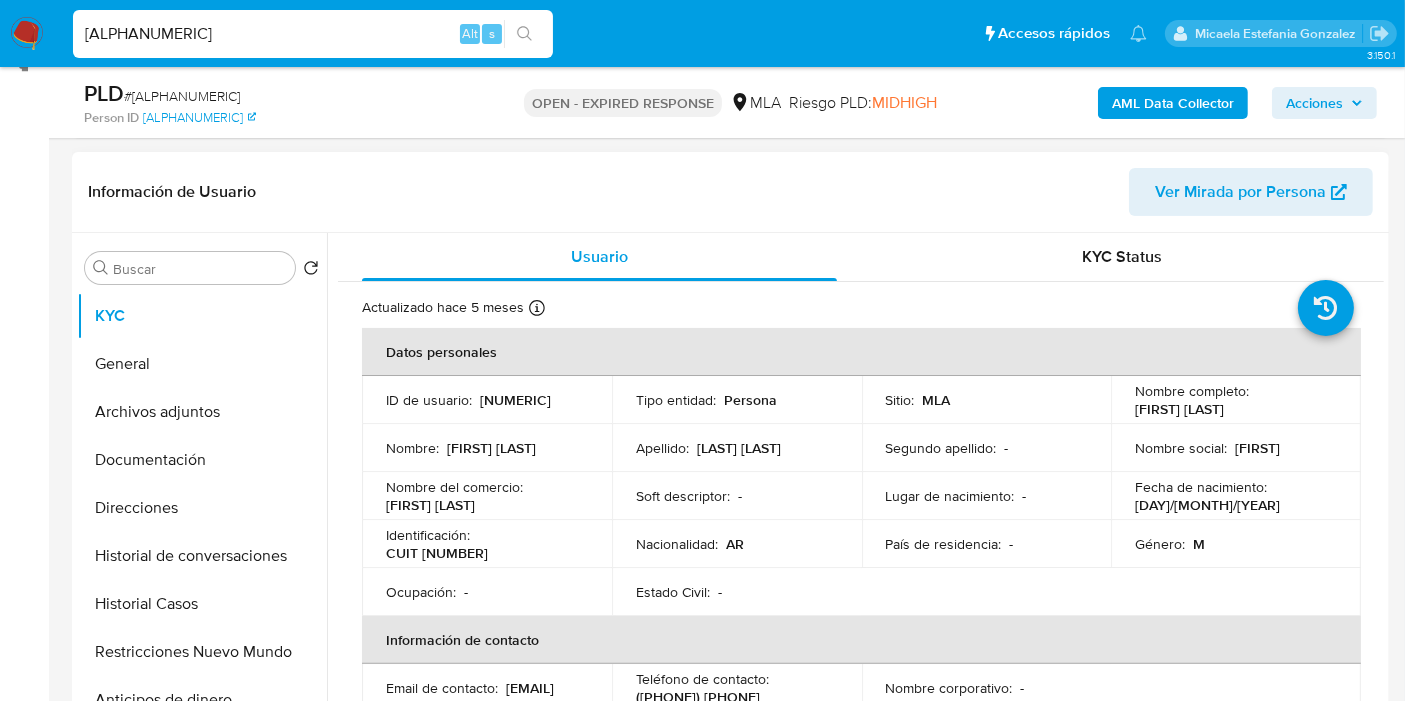 scroll, scrollTop: 333, scrollLeft: 0, axis: vertical 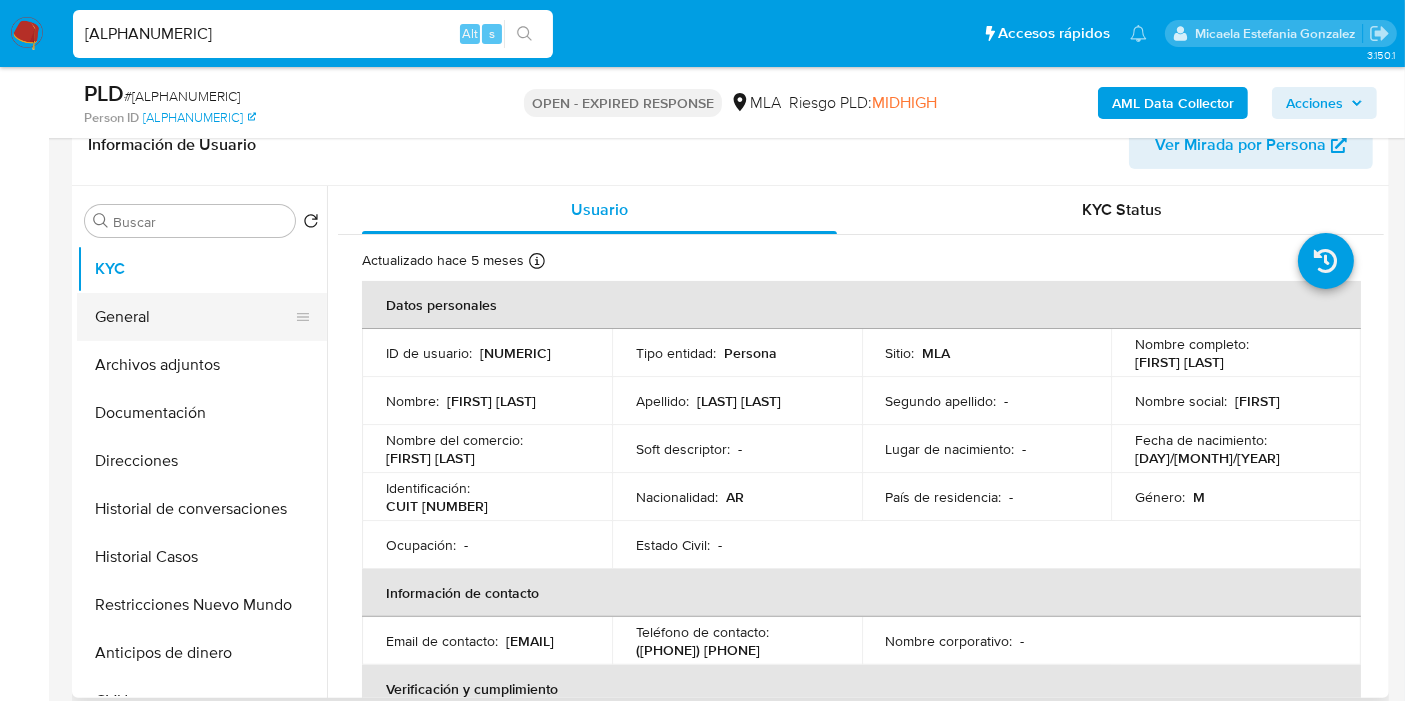 click on "General" at bounding box center (194, 317) 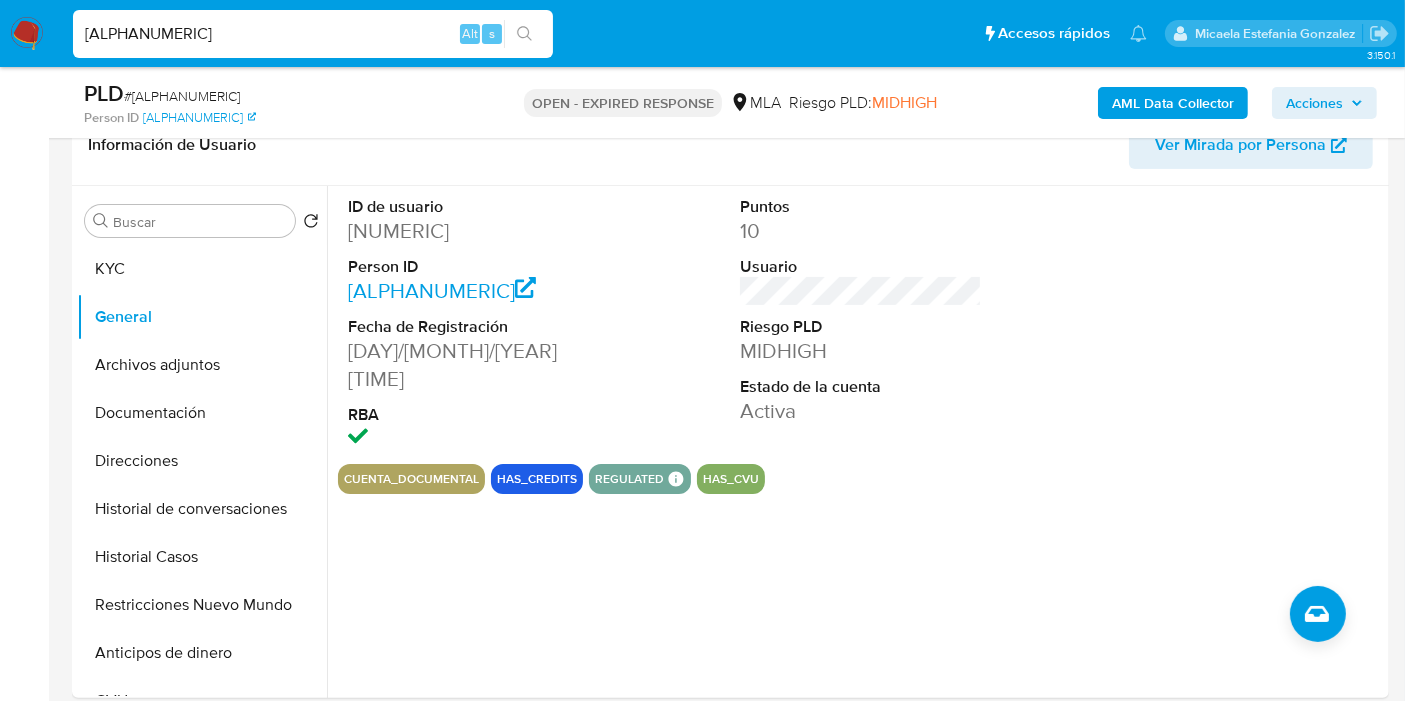 click on "BOlj24wRw7UJmVDLSS9OJuSx" at bounding box center [313, 34] 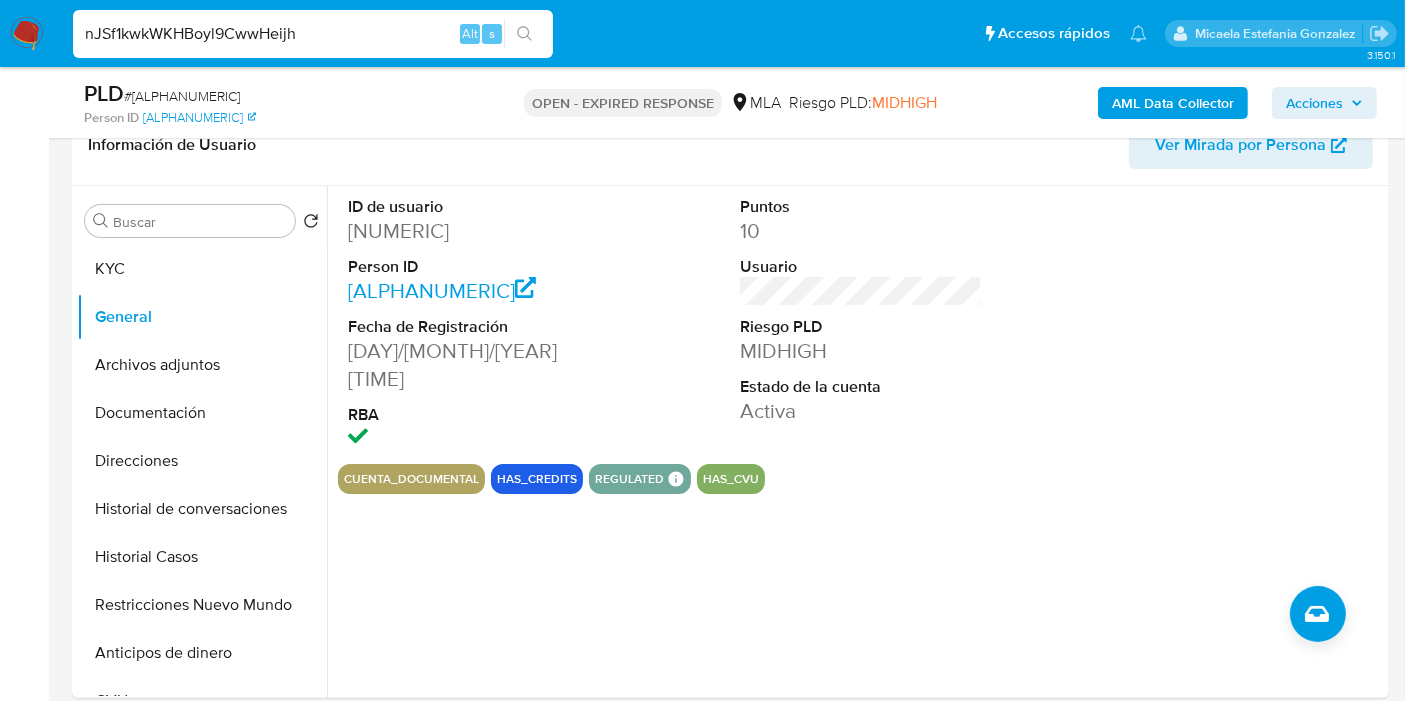 type on "nJSf1kwkWKHBoyl9CwwHeijh" 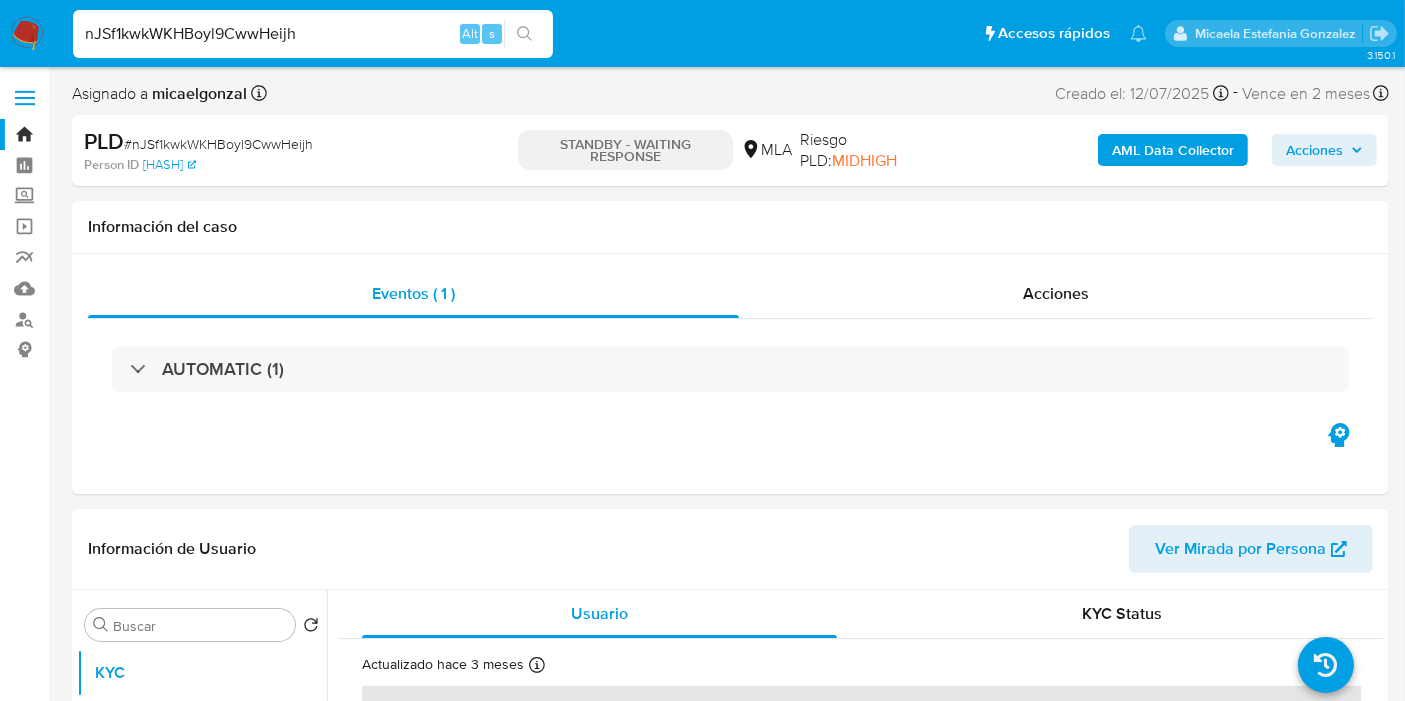 select on "10" 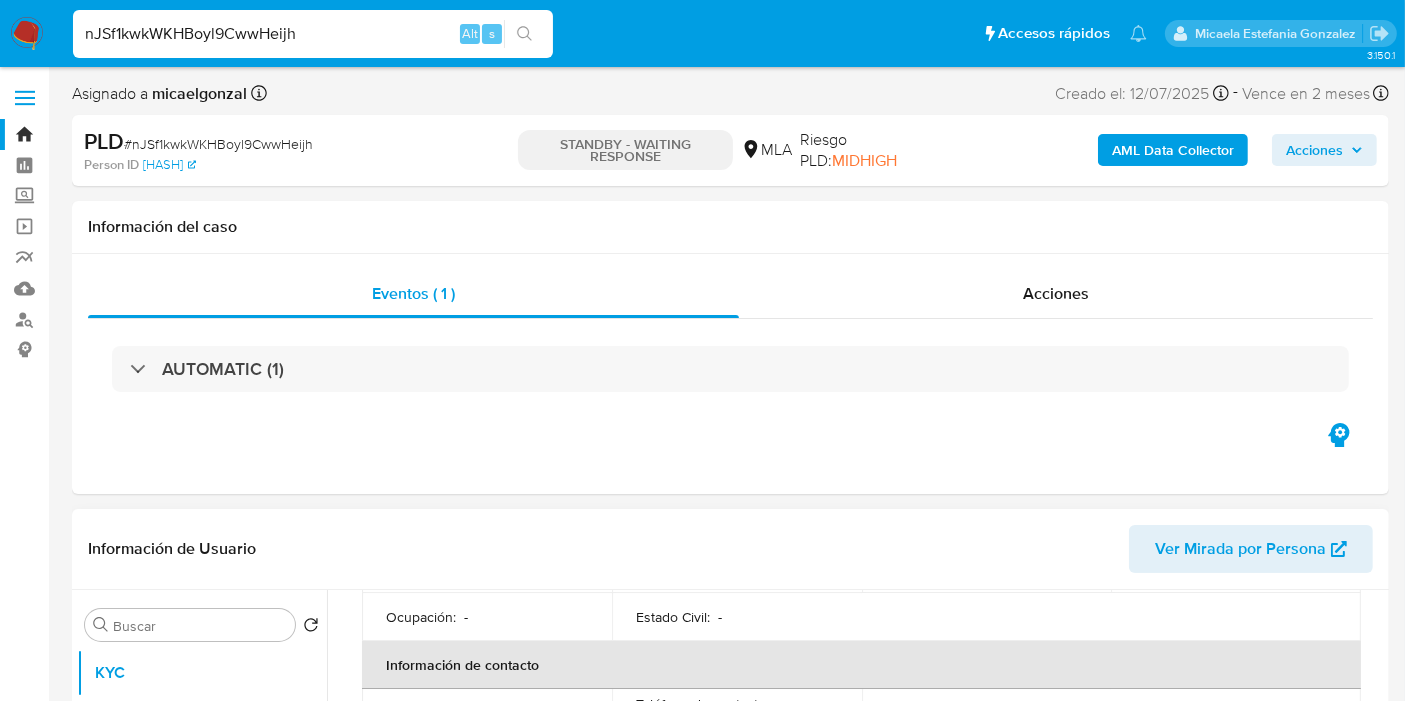 scroll, scrollTop: 666, scrollLeft: 0, axis: vertical 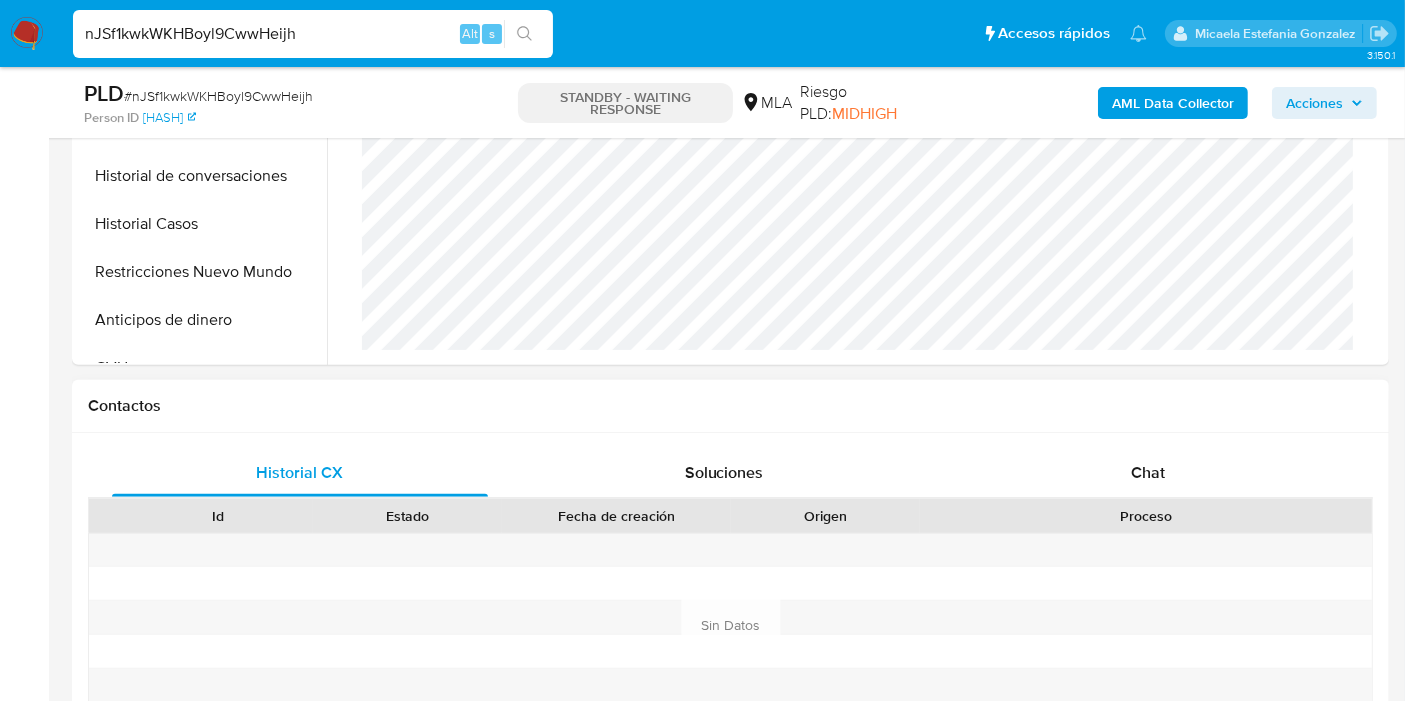 click on "Proceso" at bounding box center (1146, 516) 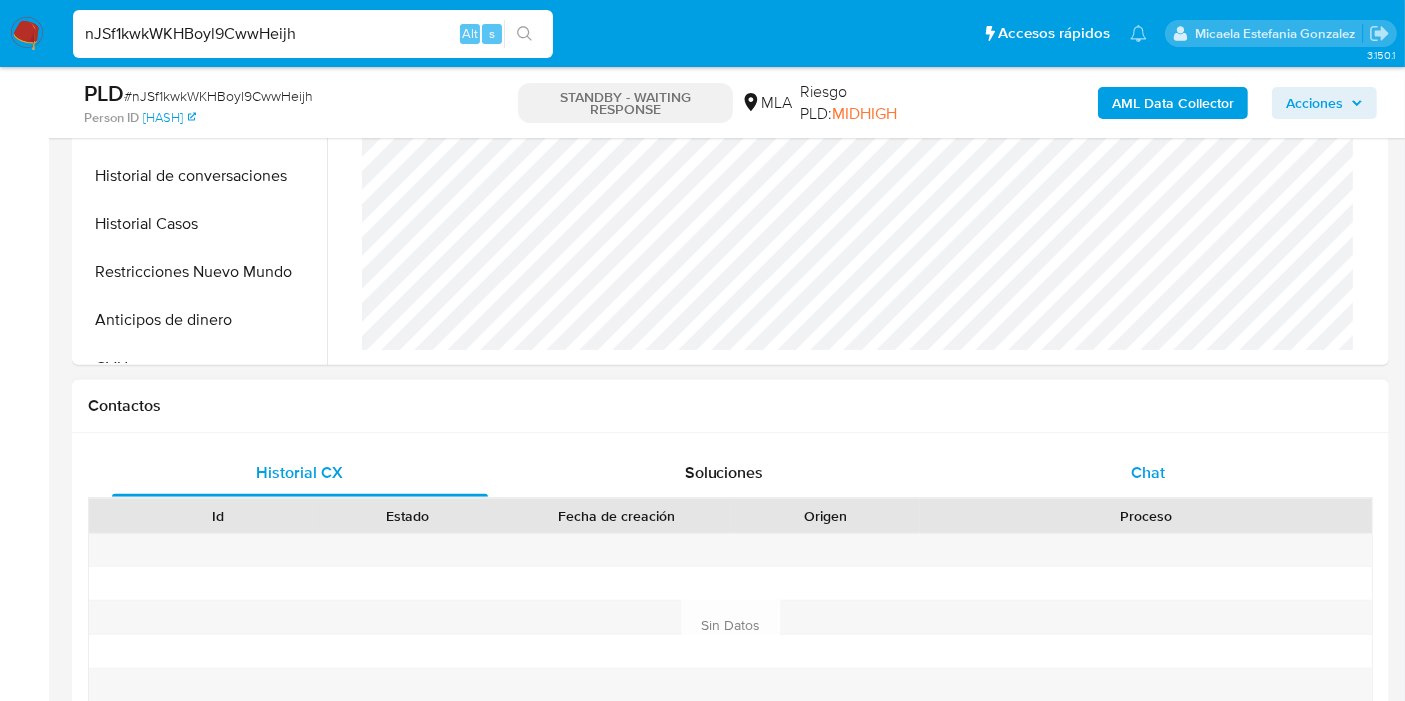 click on "Chat" at bounding box center [1148, 473] 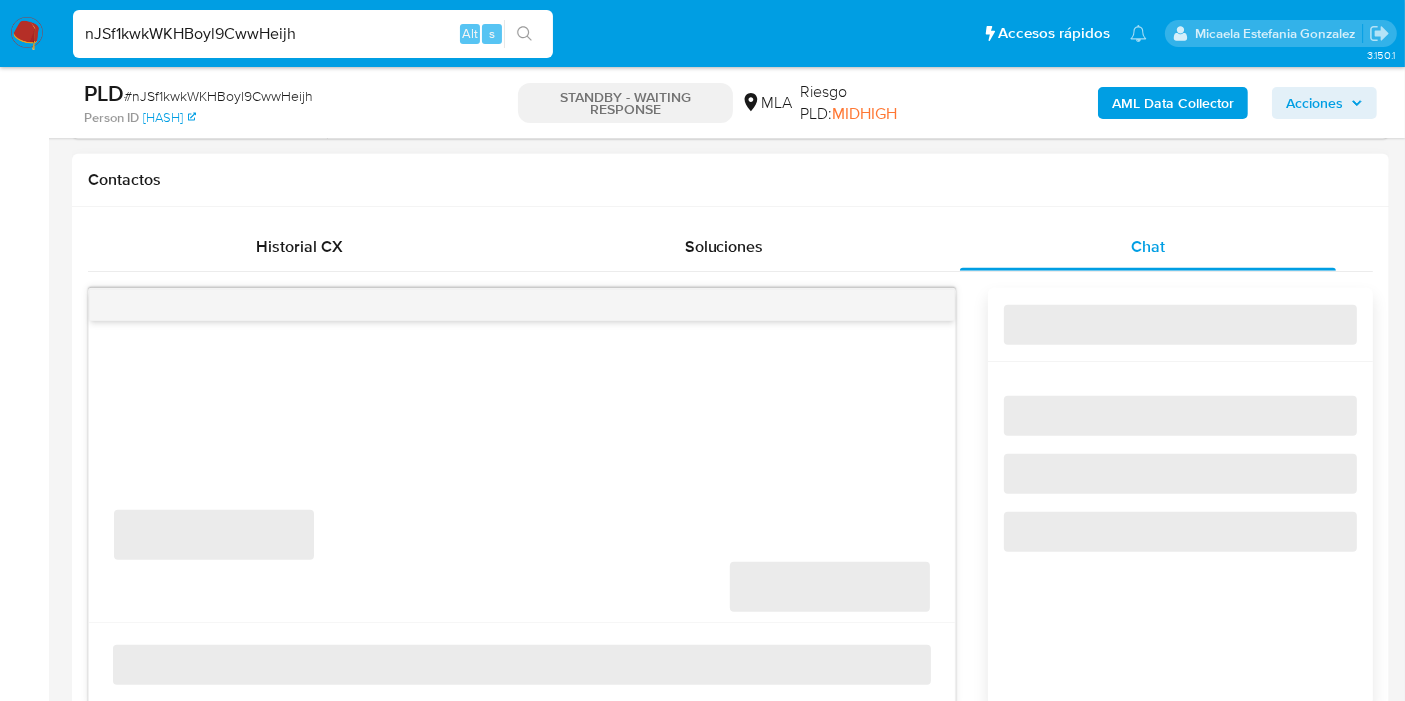 scroll, scrollTop: 1111, scrollLeft: 0, axis: vertical 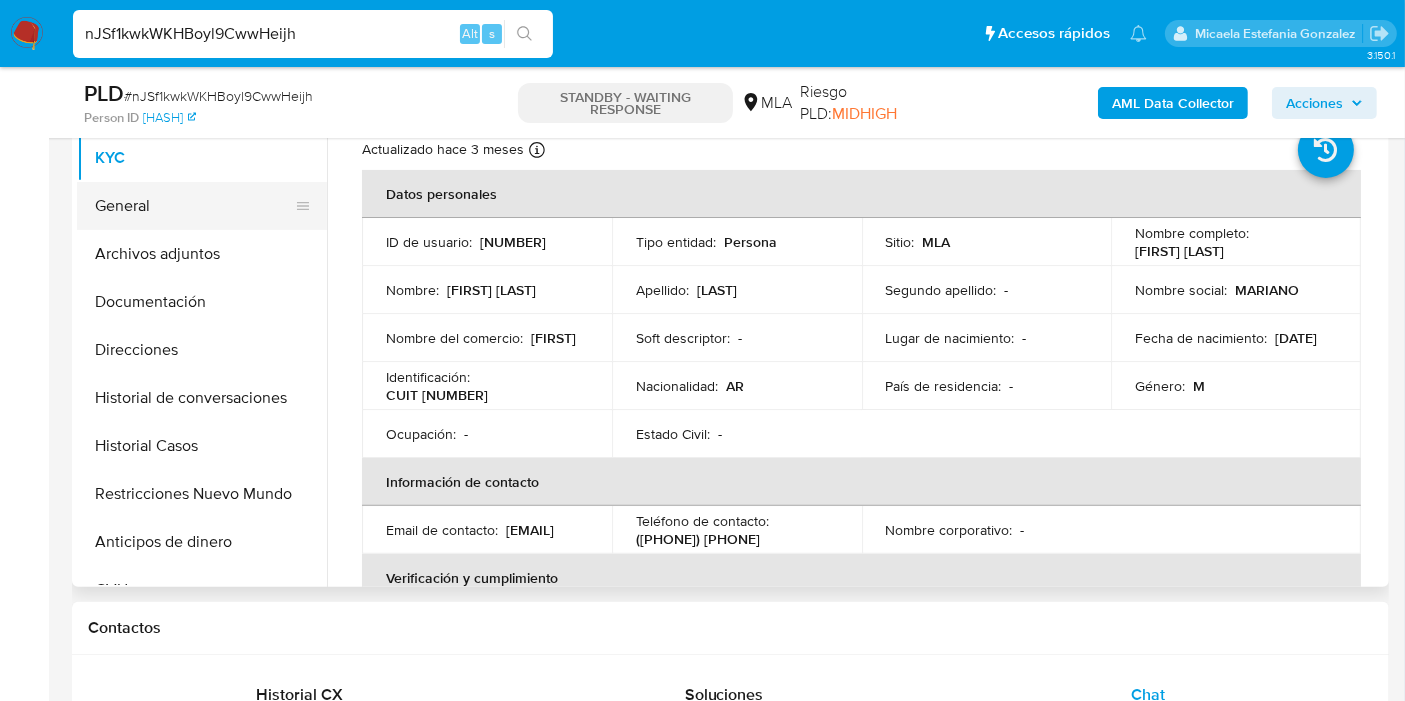 click on "General" at bounding box center [194, 206] 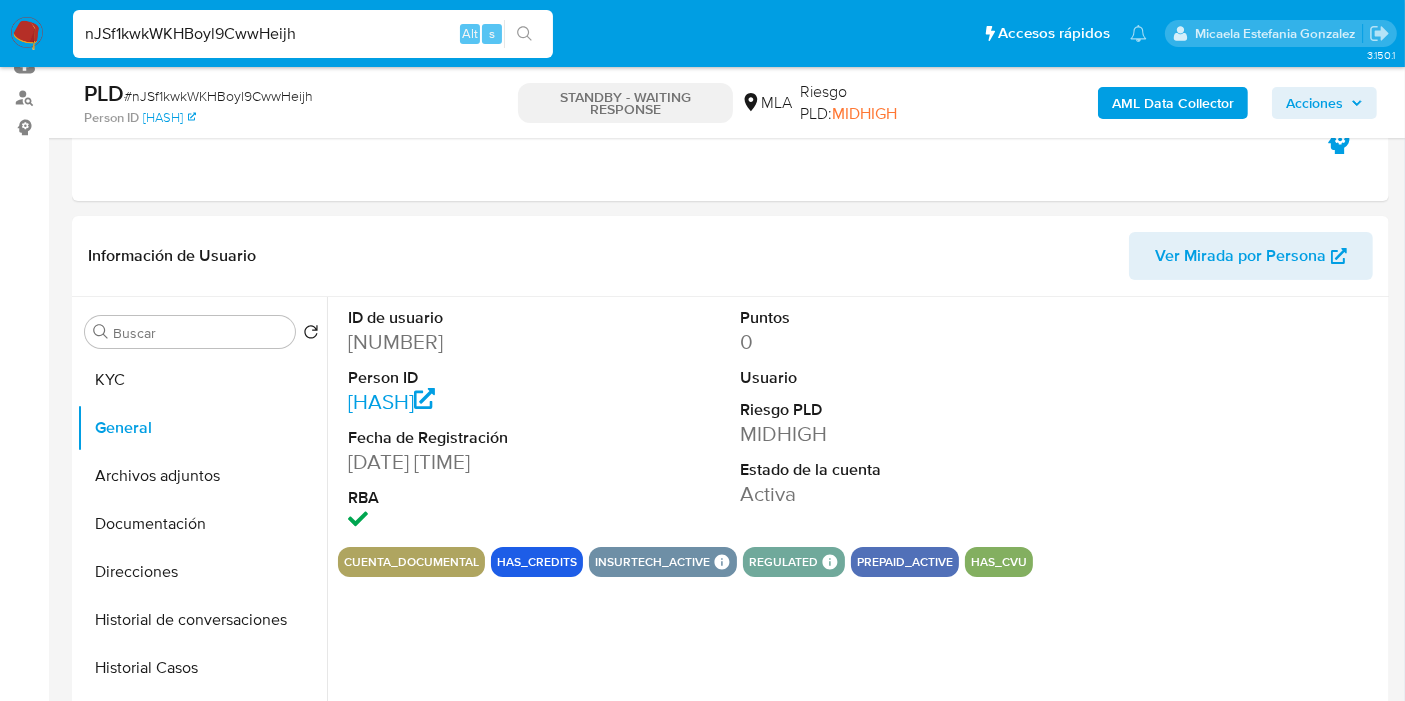 scroll, scrollTop: 333, scrollLeft: 0, axis: vertical 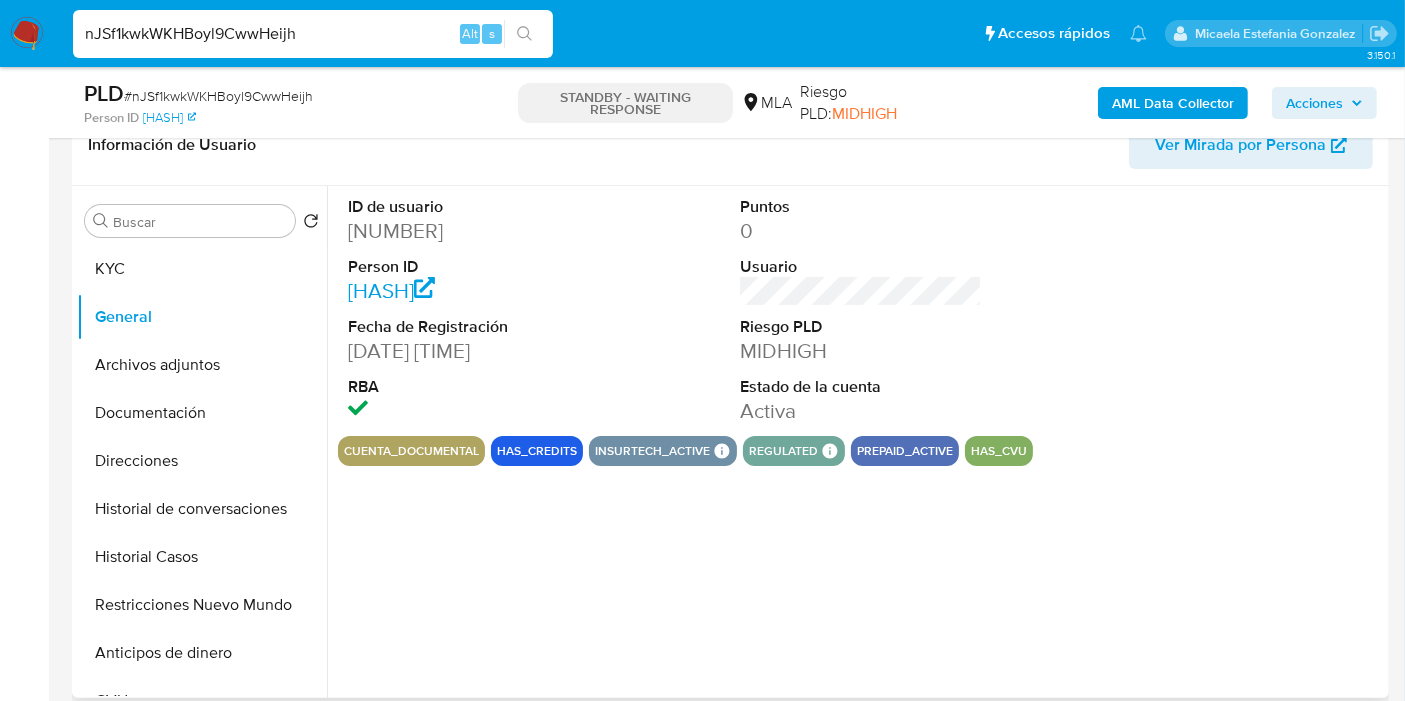click on "204271295" at bounding box center (469, 231) 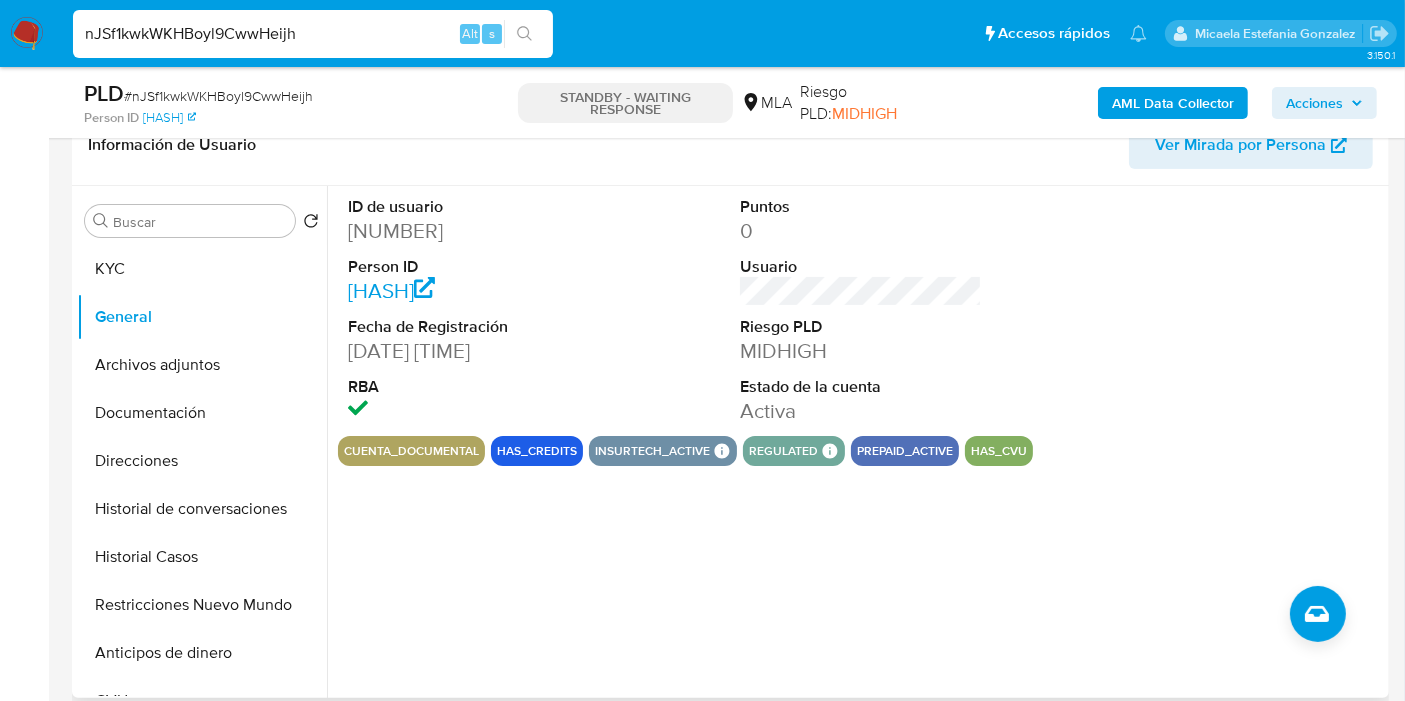 copy on "204271295" 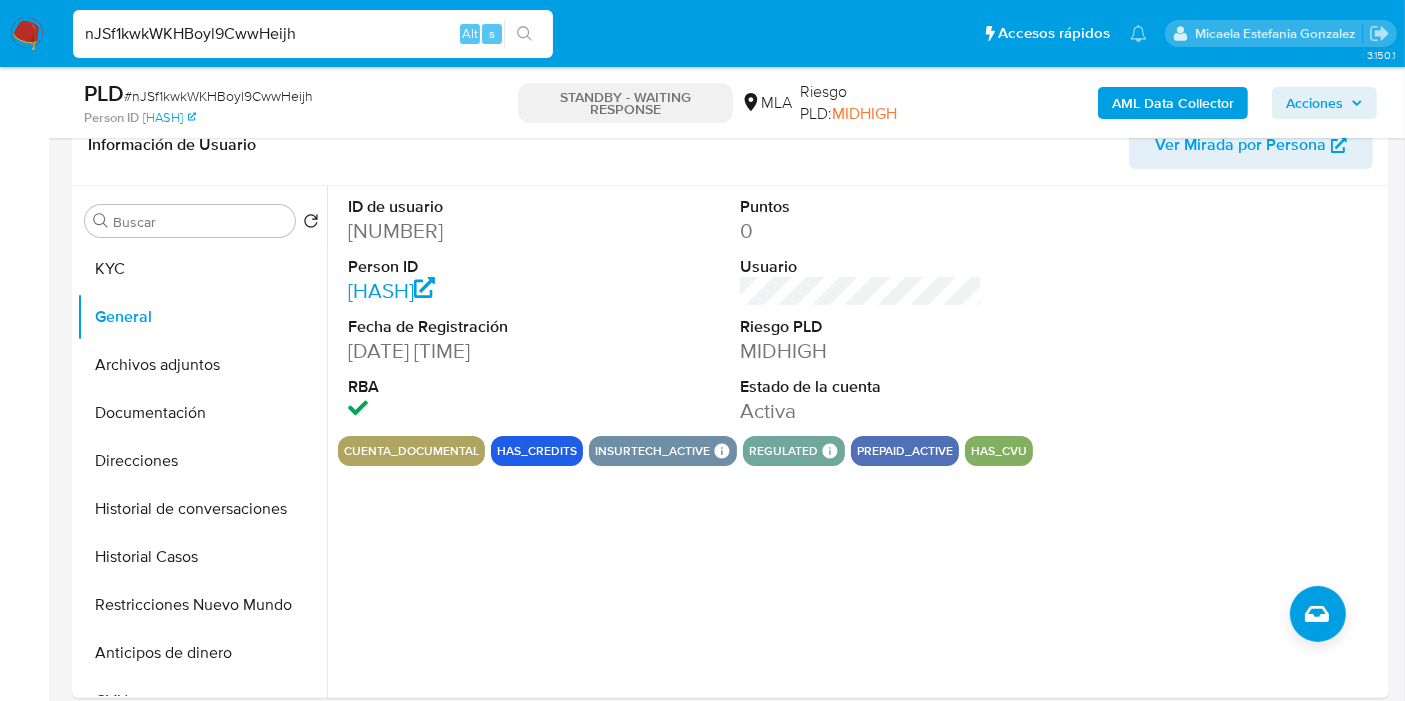 click on "nJSf1kwkWKHBoyl9CwwHeijh" at bounding box center [313, 34] 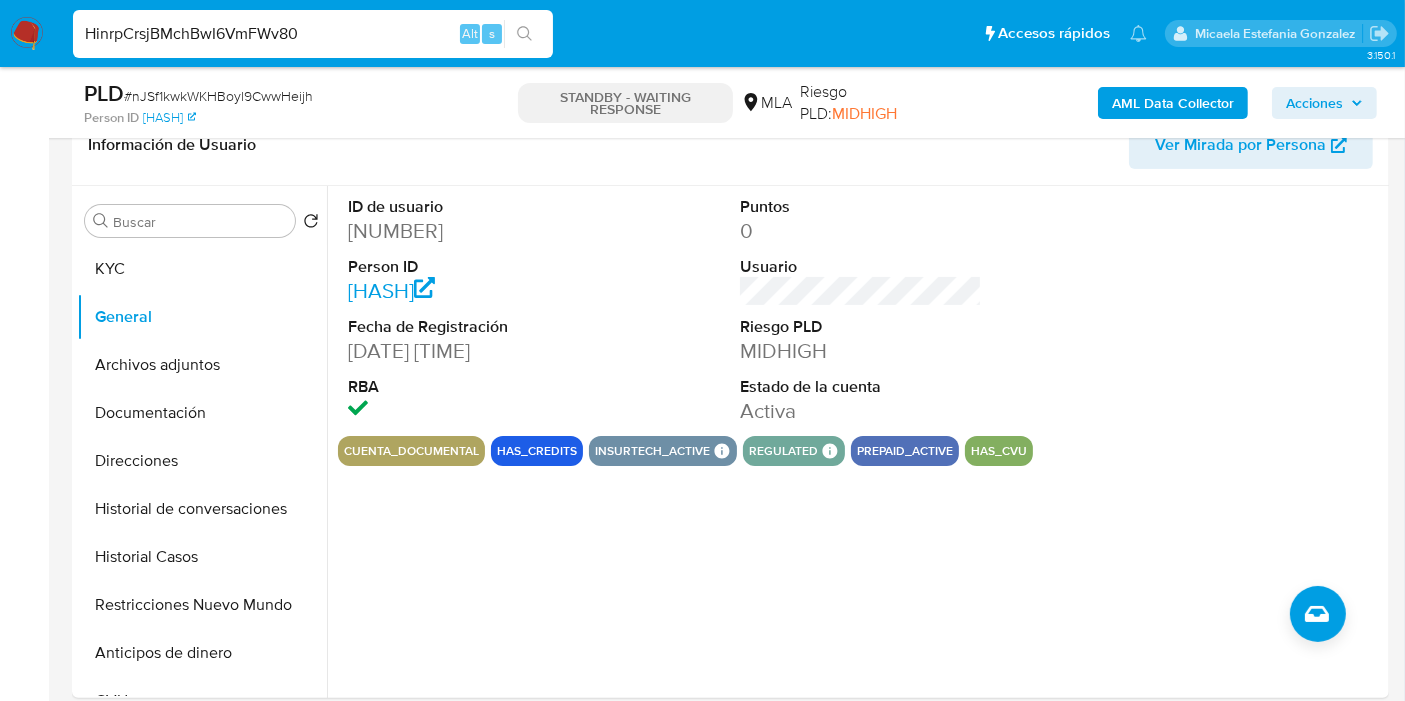 type on "HinrpCrsjBMchBwI6VmFWv80" 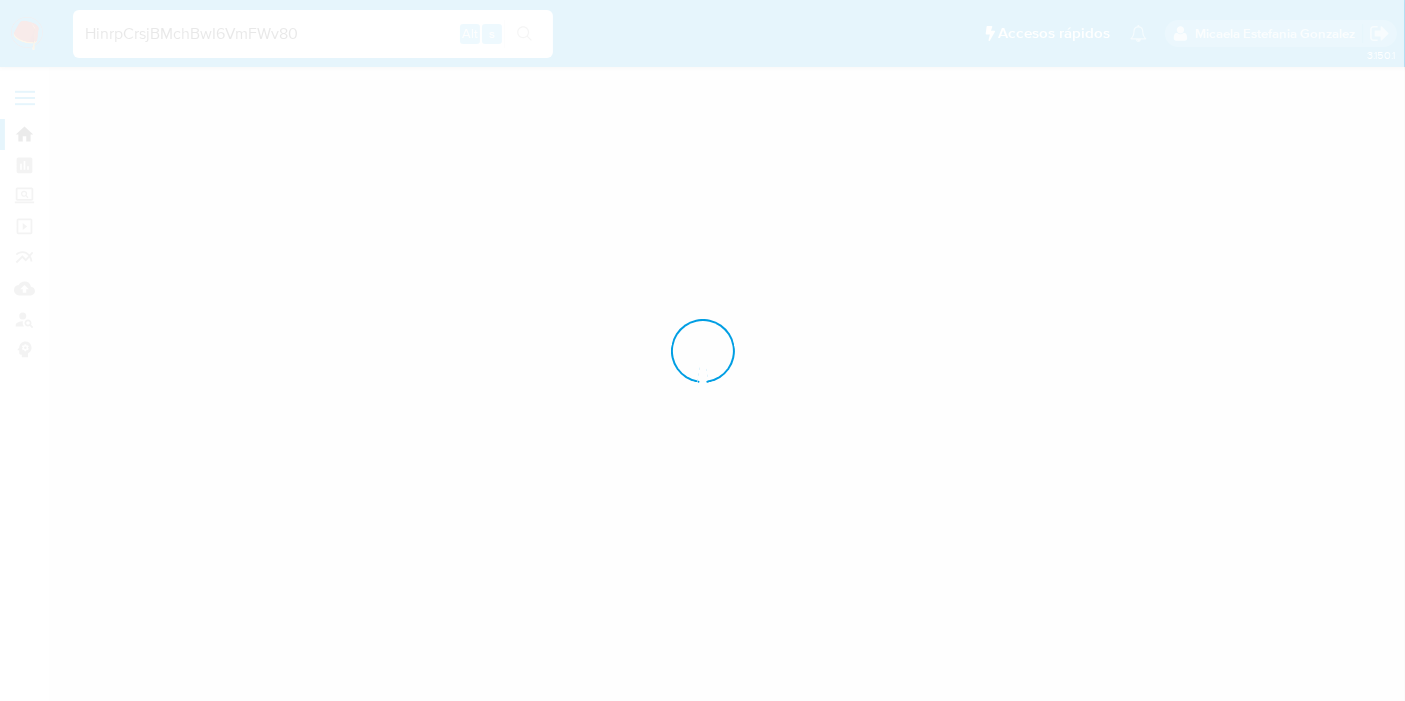 scroll, scrollTop: 0, scrollLeft: 0, axis: both 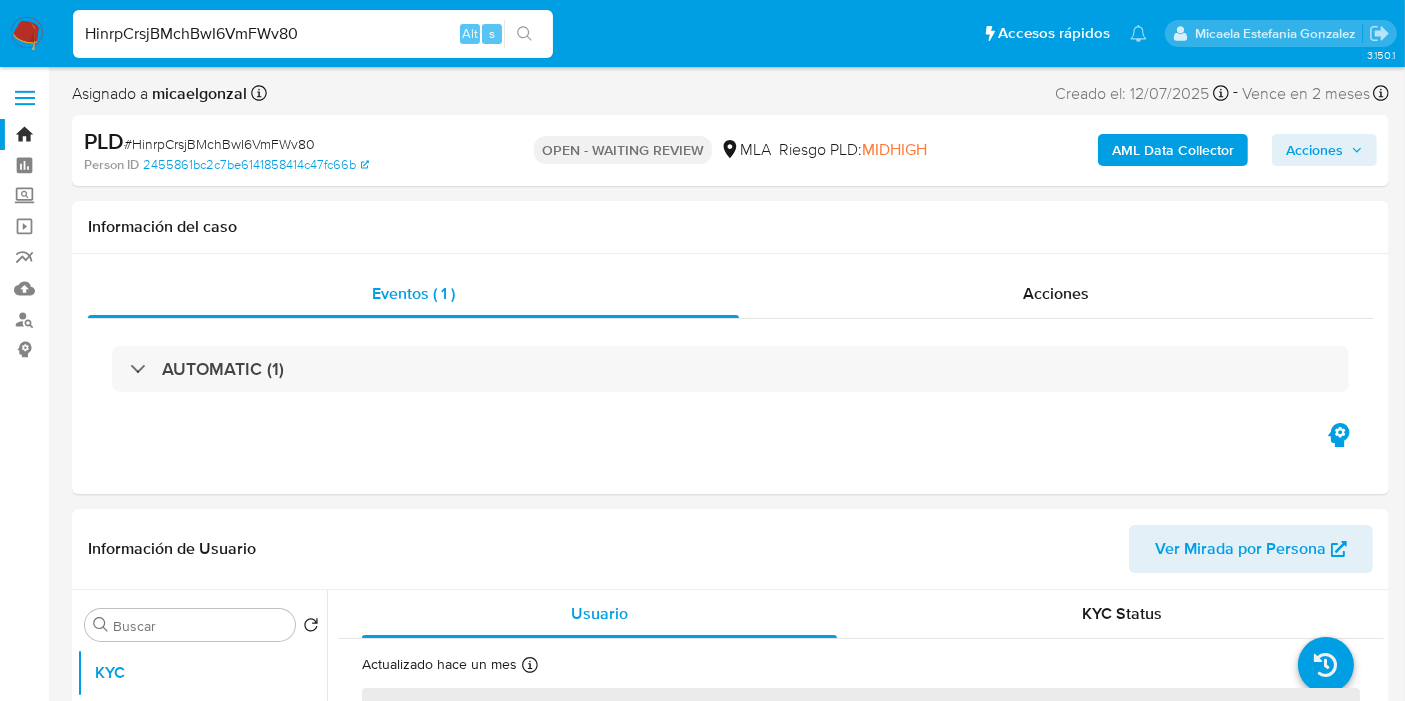 select on "10" 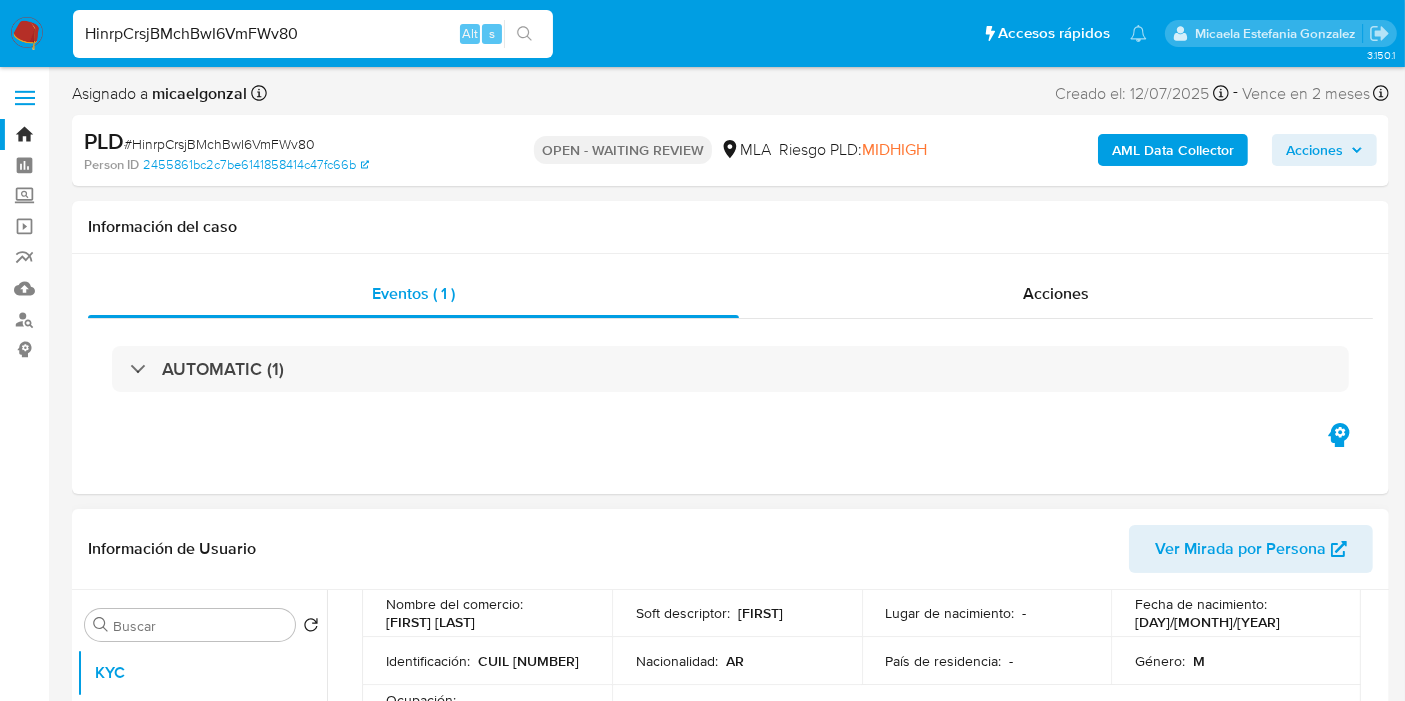 scroll, scrollTop: 333, scrollLeft: 0, axis: vertical 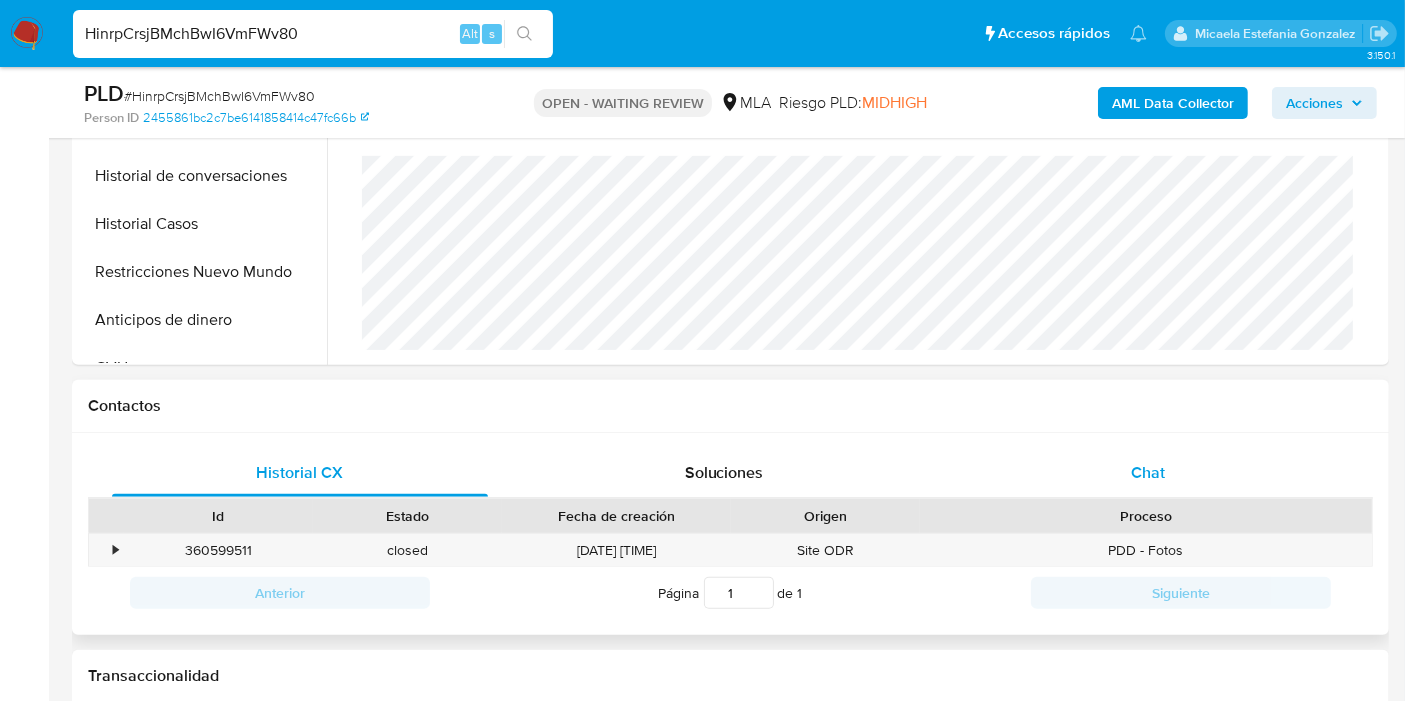 click on "Chat" at bounding box center (1148, 473) 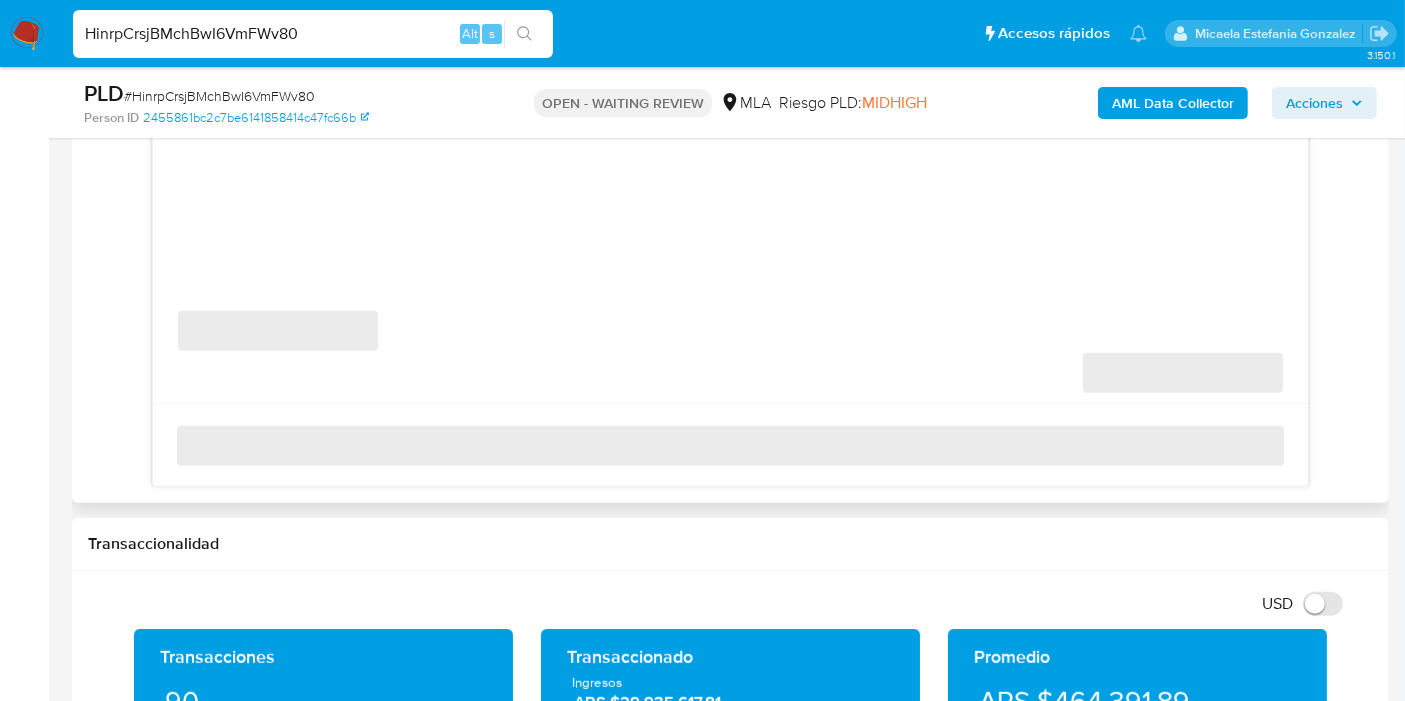 scroll, scrollTop: 888, scrollLeft: 0, axis: vertical 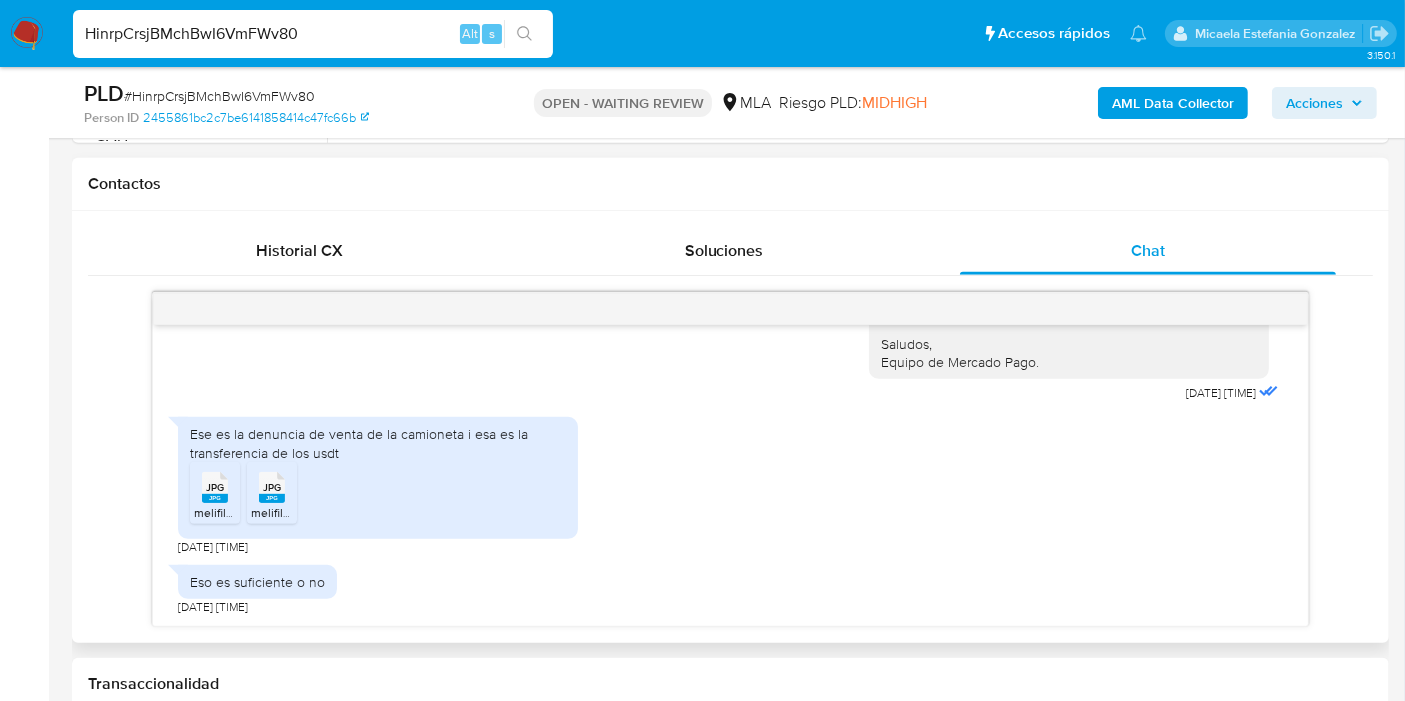 click on "JPG" at bounding box center (215, 487) 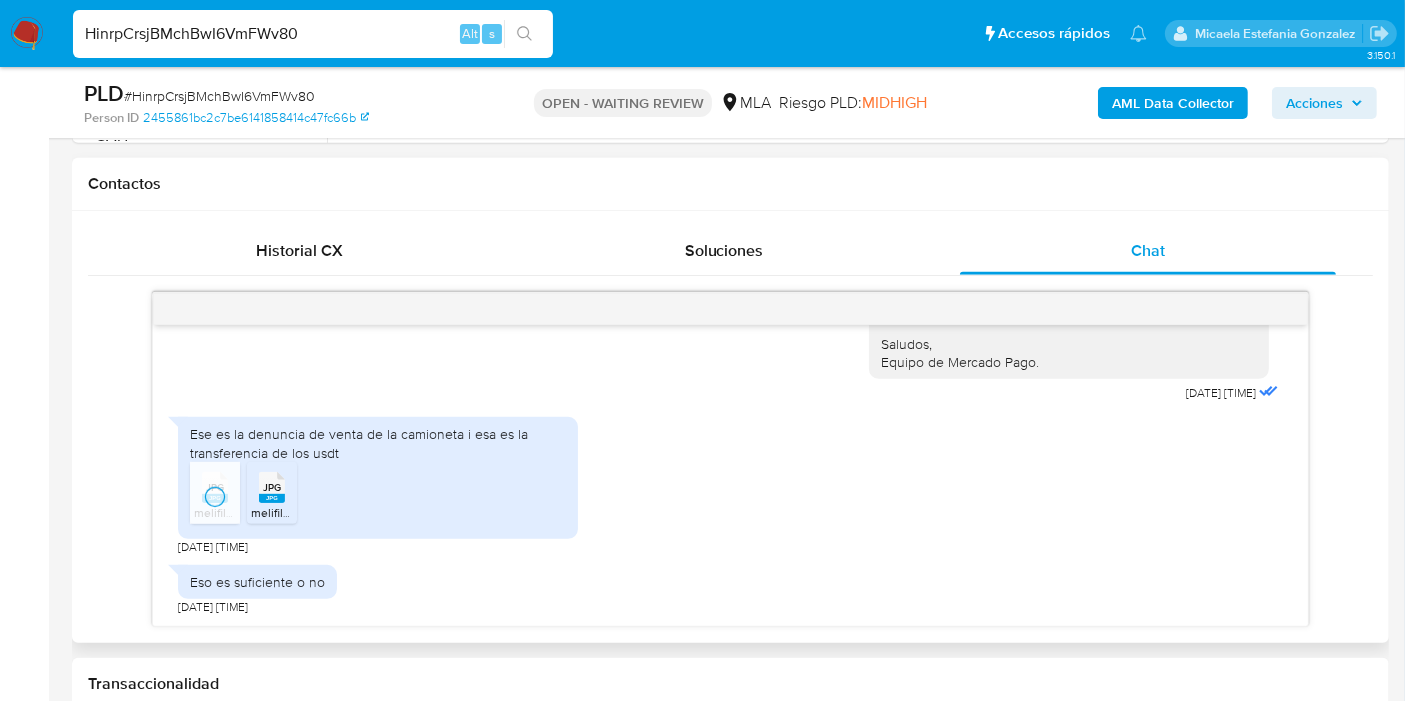 click on "JPG" at bounding box center [272, 487] 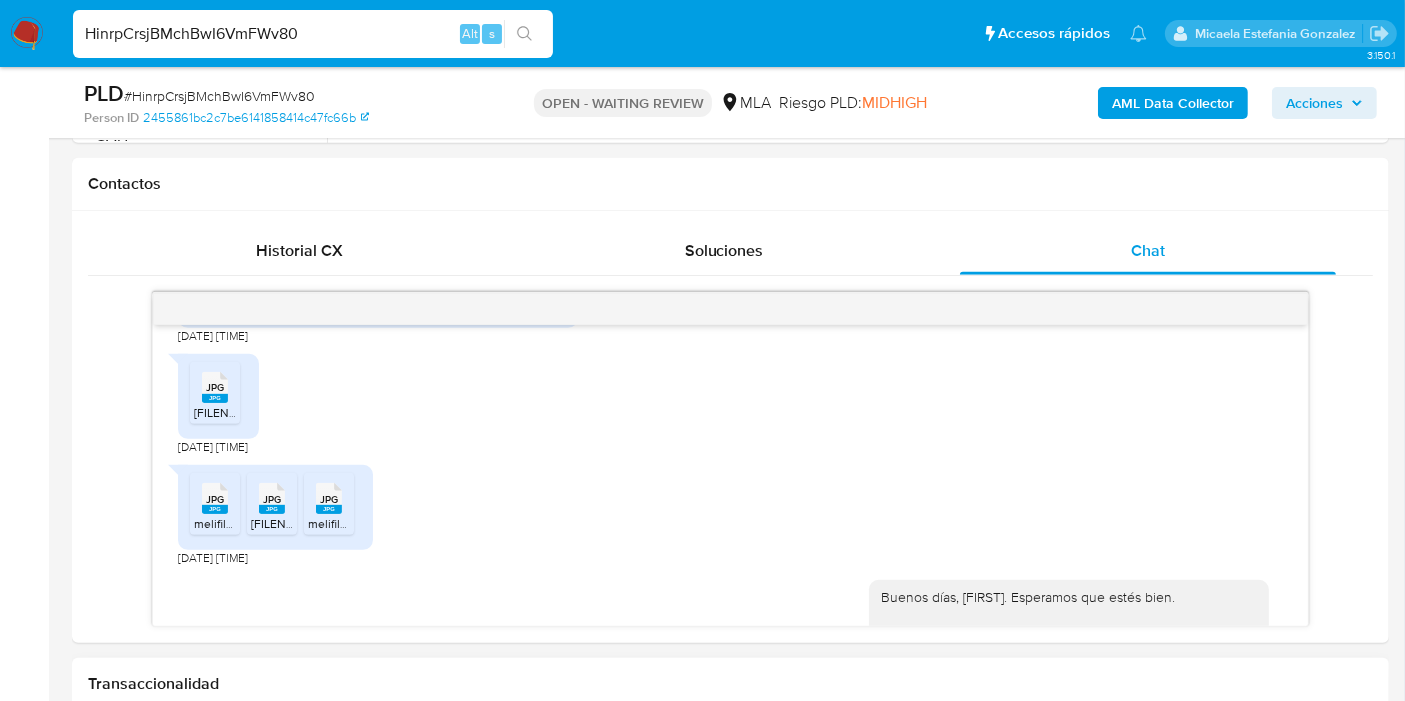 scroll, scrollTop: 762, scrollLeft: 0, axis: vertical 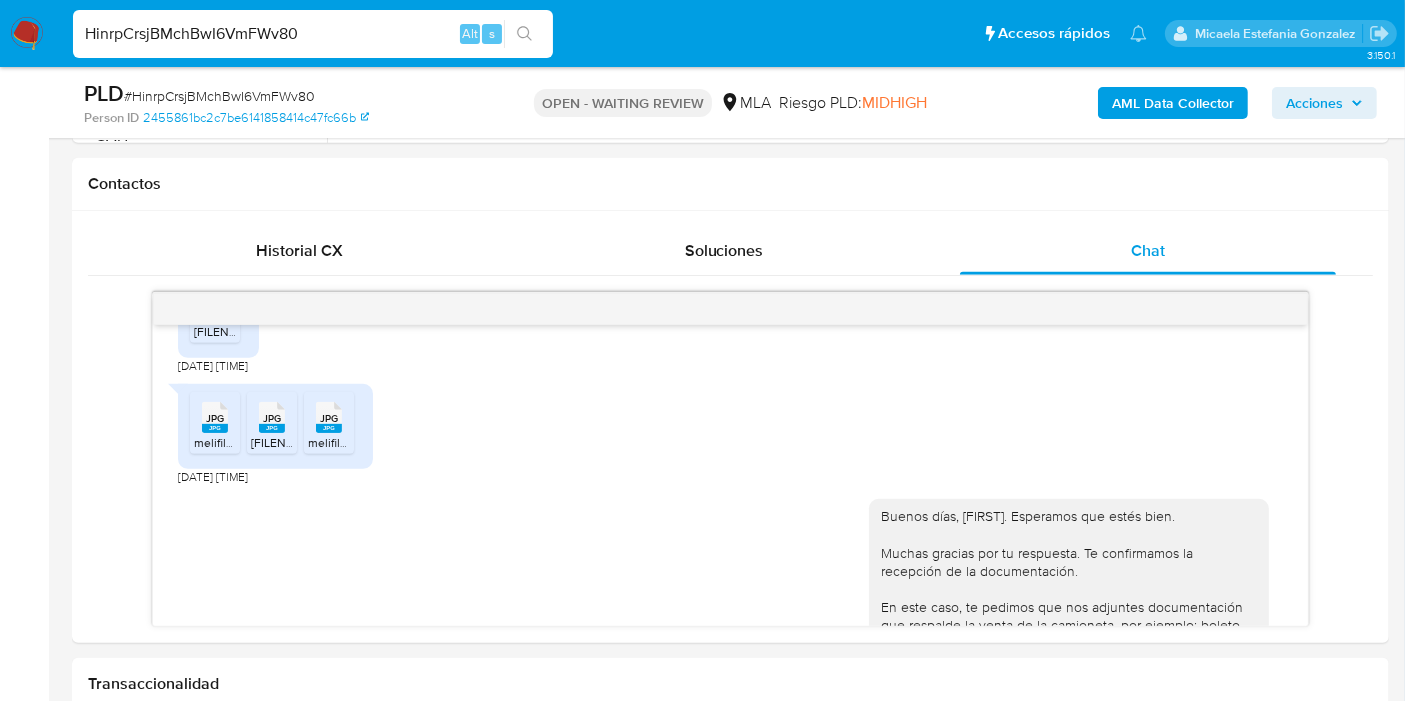 click on "HinrpCrsjBMchBwI6VmFWv80 Alt s" at bounding box center (313, 34) 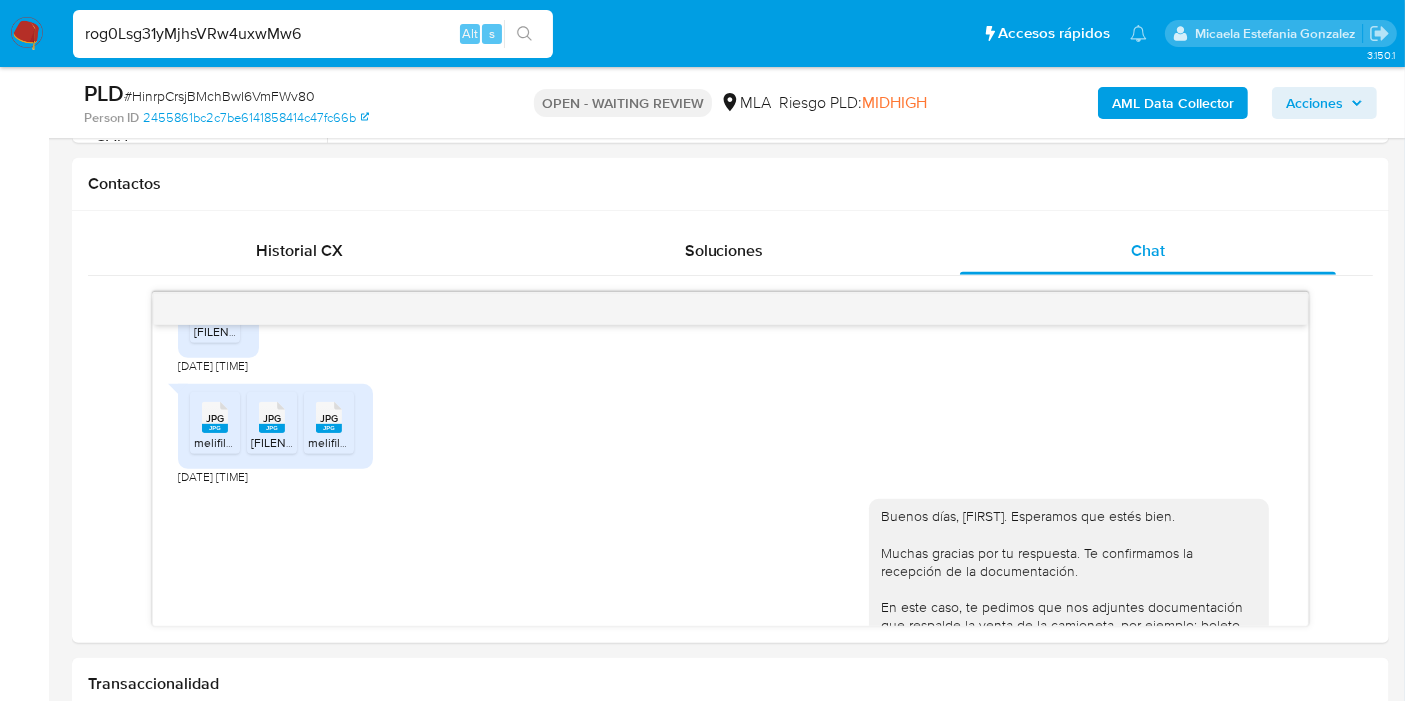 type on "rog0Lsg31yMjhsVRw4uxwMw6" 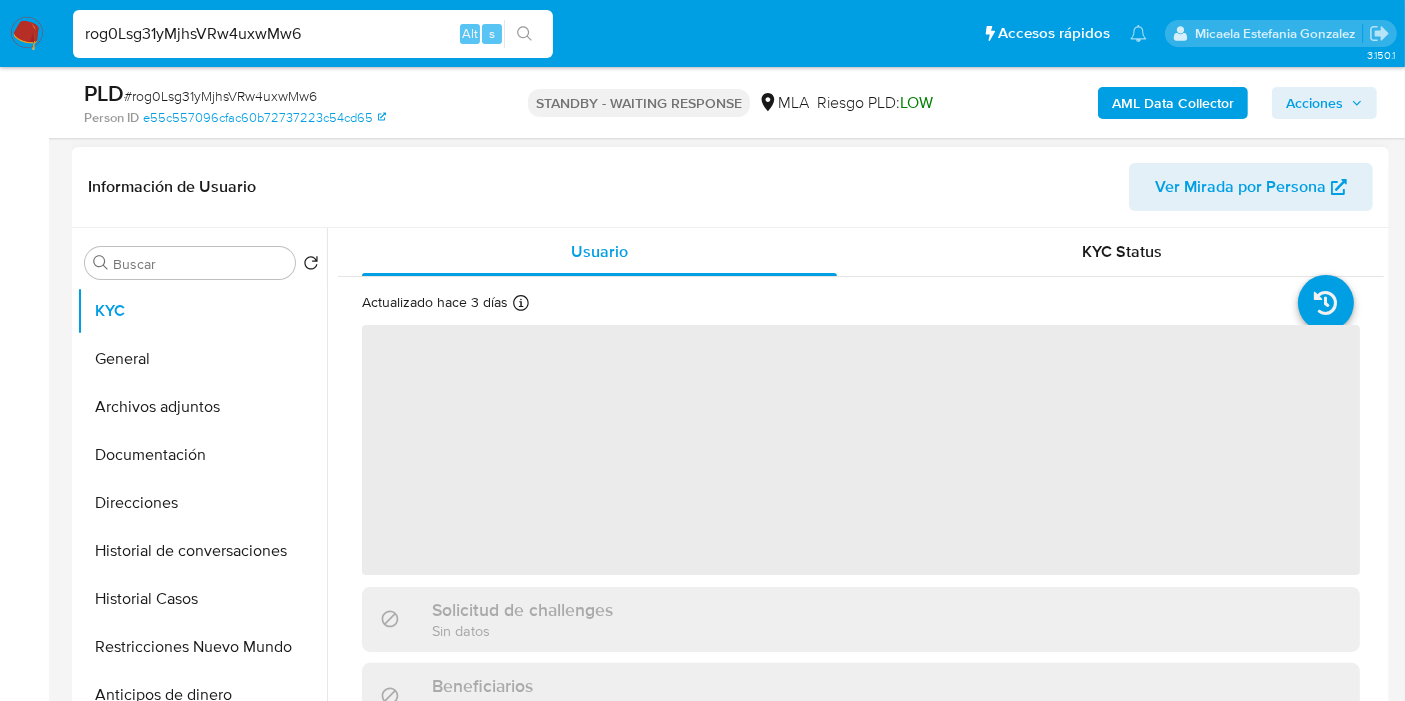 scroll, scrollTop: 555, scrollLeft: 0, axis: vertical 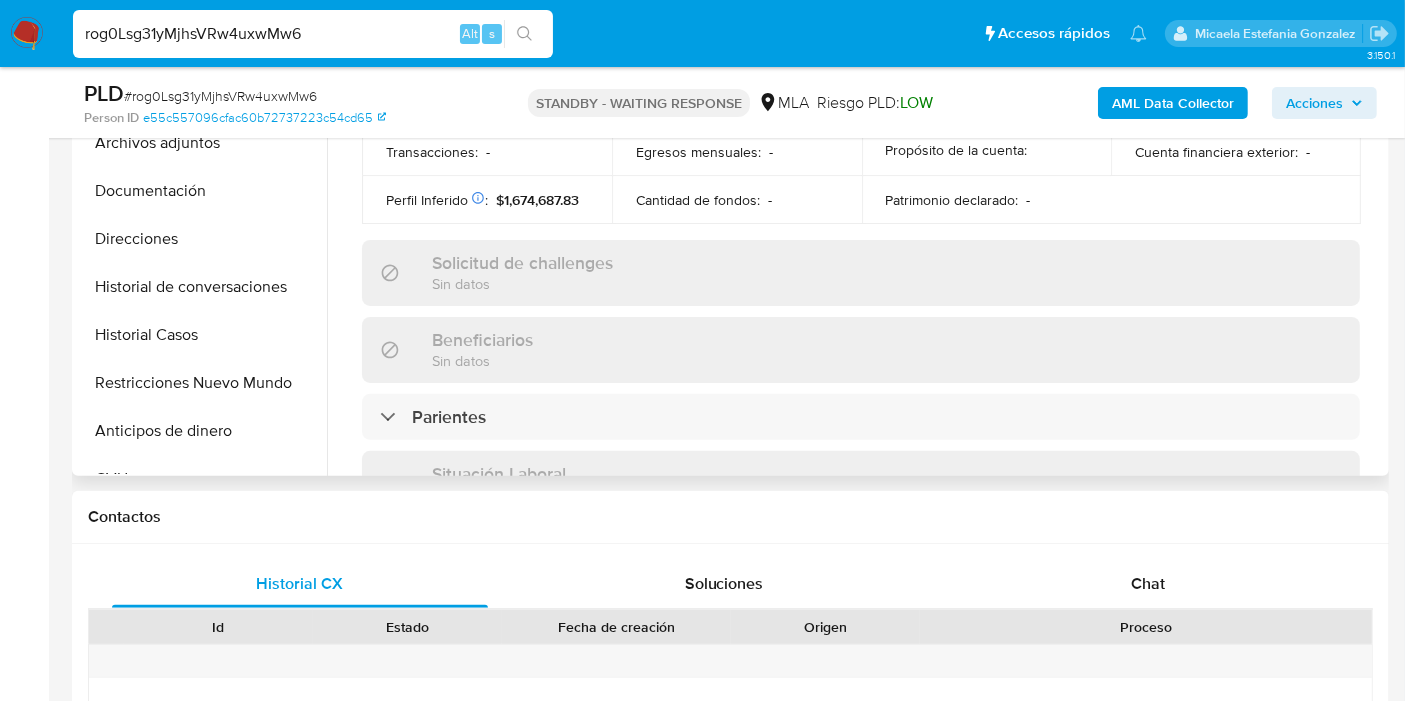 select on "10" 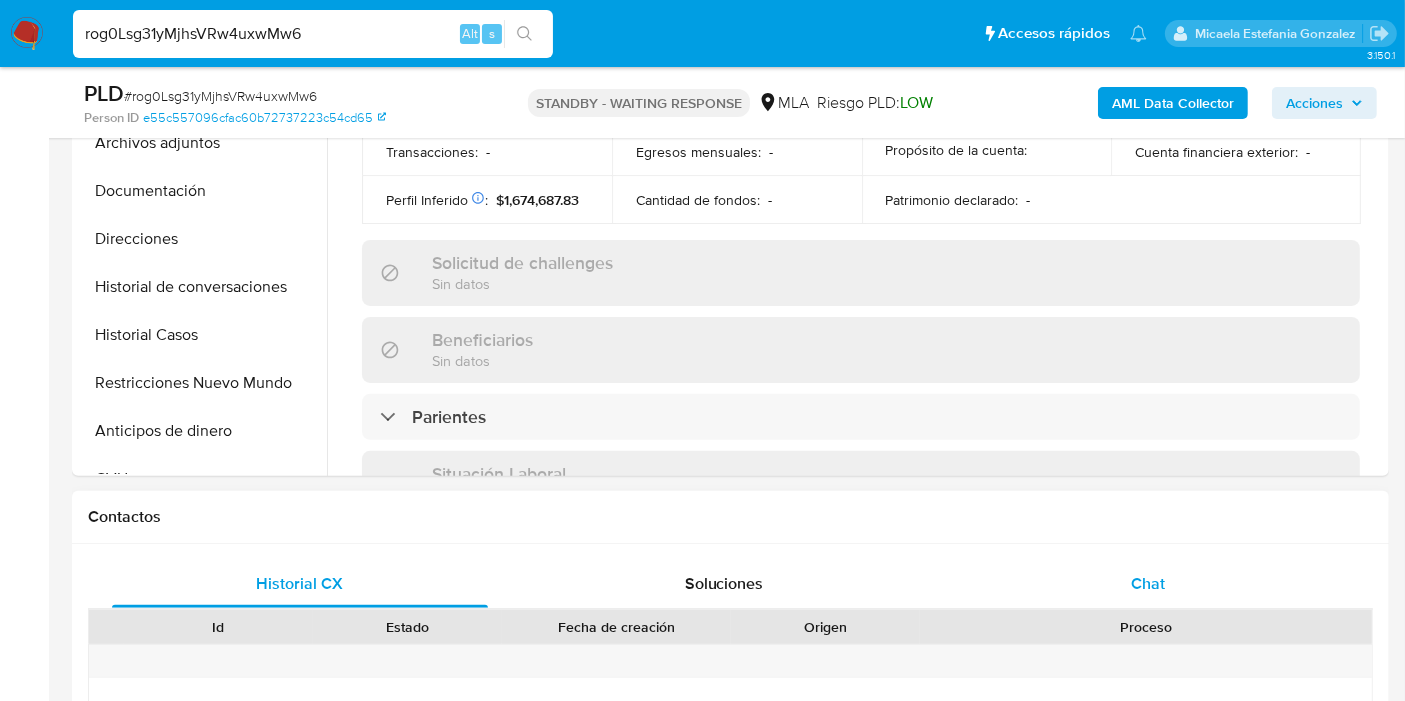click on "Chat" at bounding box center (1148, 584) 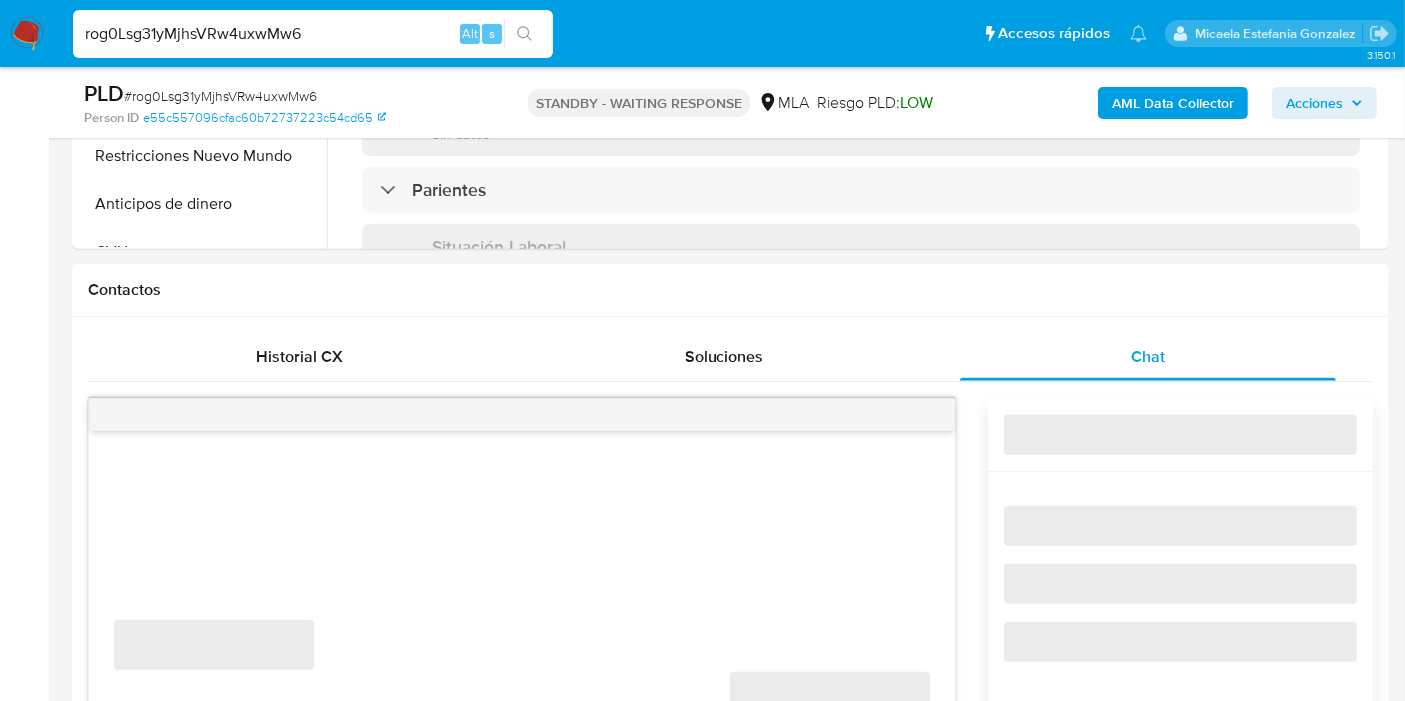scroll, scrollTop: 1000, scrollLeft: 0, axis: vertical 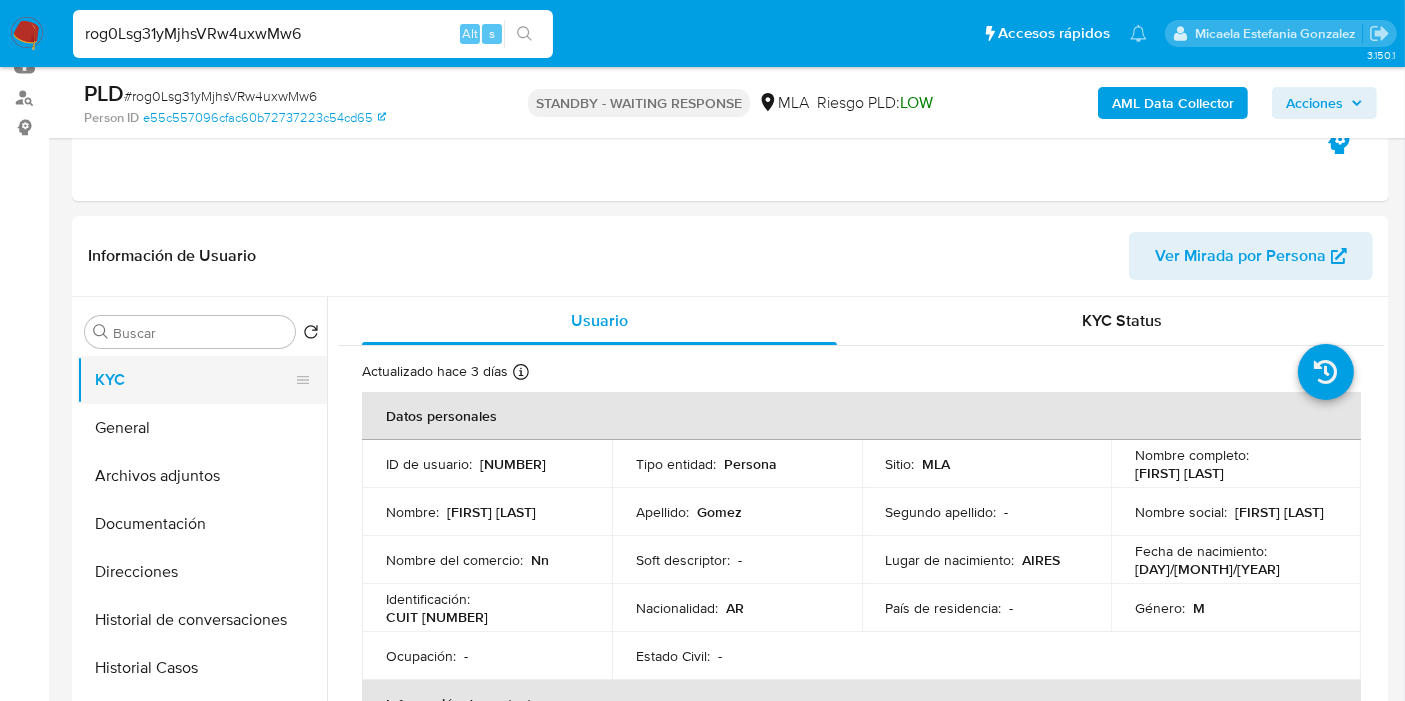 click on "KYC" at bounding box center [194, 380] 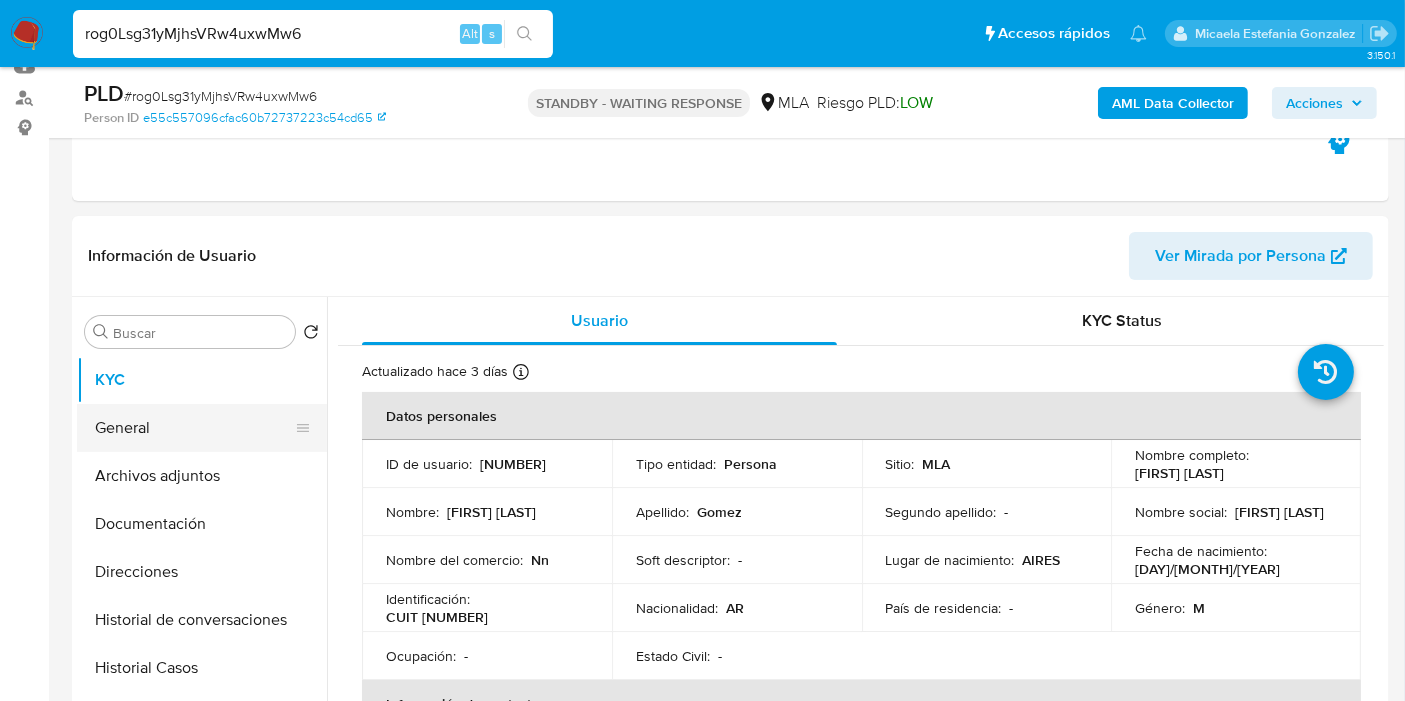 click on "General" at bounding box center (194, 428) 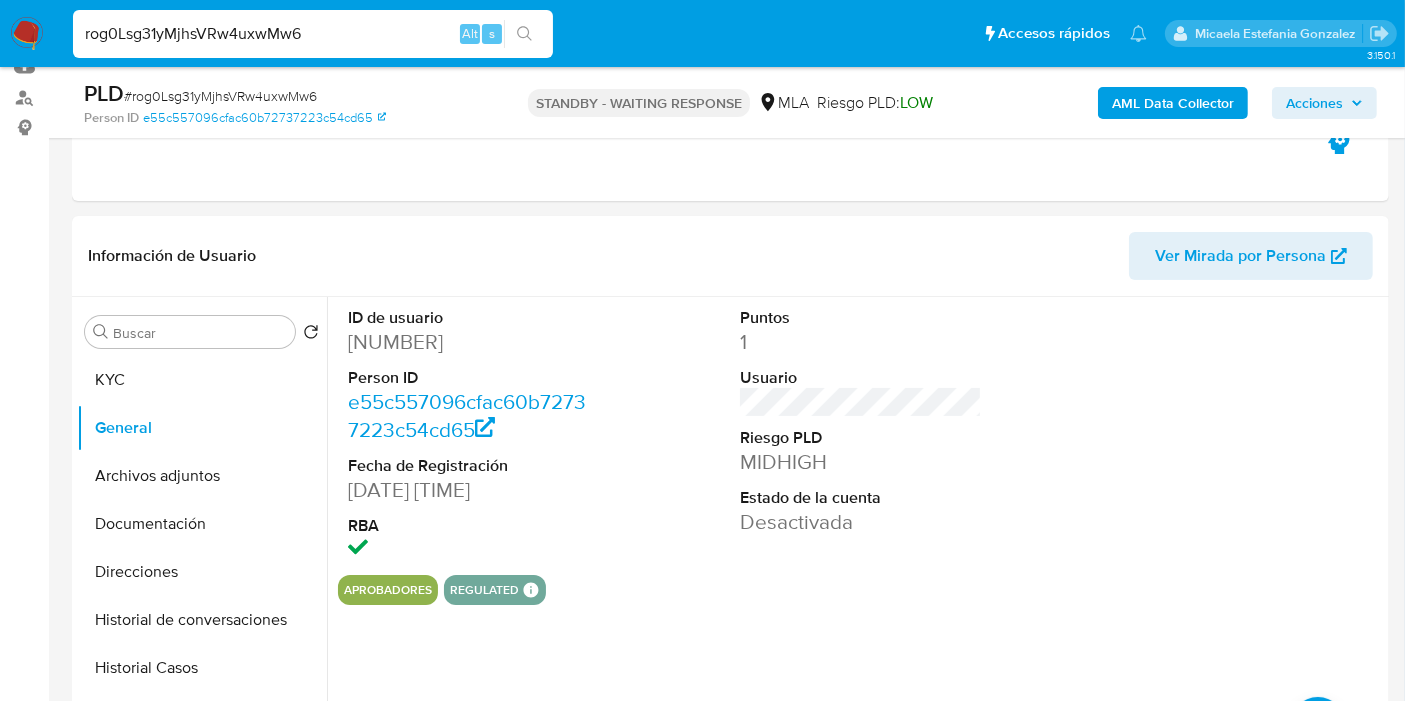 click on "418099350" at bounding box center [469, 342] 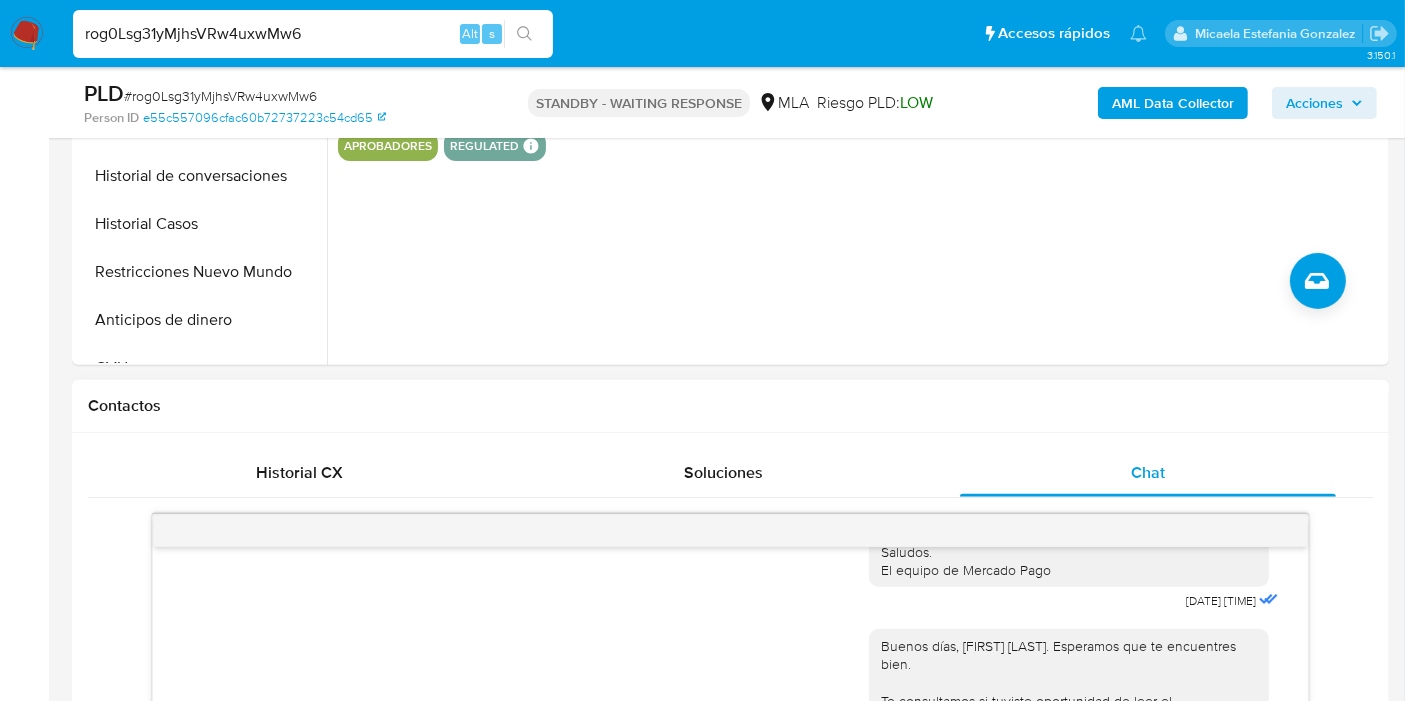 scroll, scrollTop: 1511, scrollLeft: 0, axis: vertical 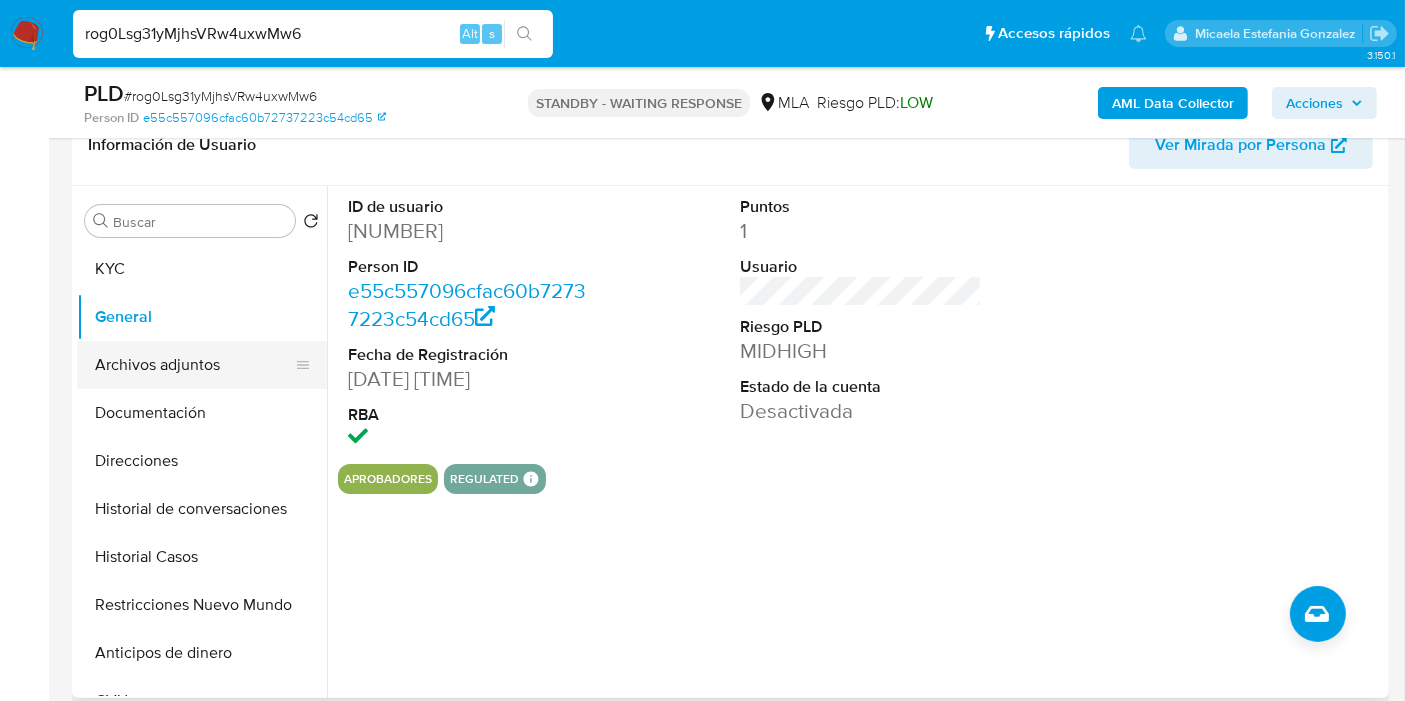 drag, startPoint x: 142, startPoint y: 400, endPoint x: 241, endPoint y: 349, distance: 111.364265 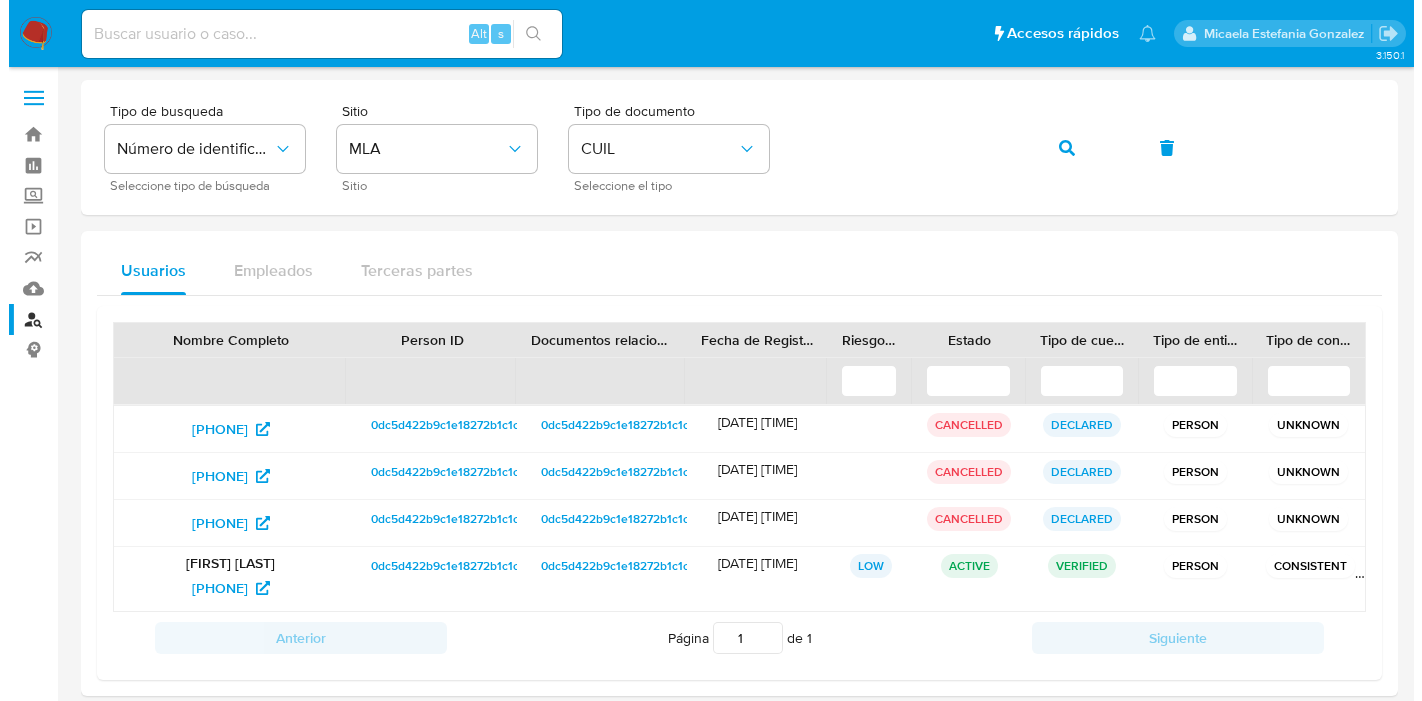 scroll, scrollTop: 0, scrollLeft: 0, axis: both 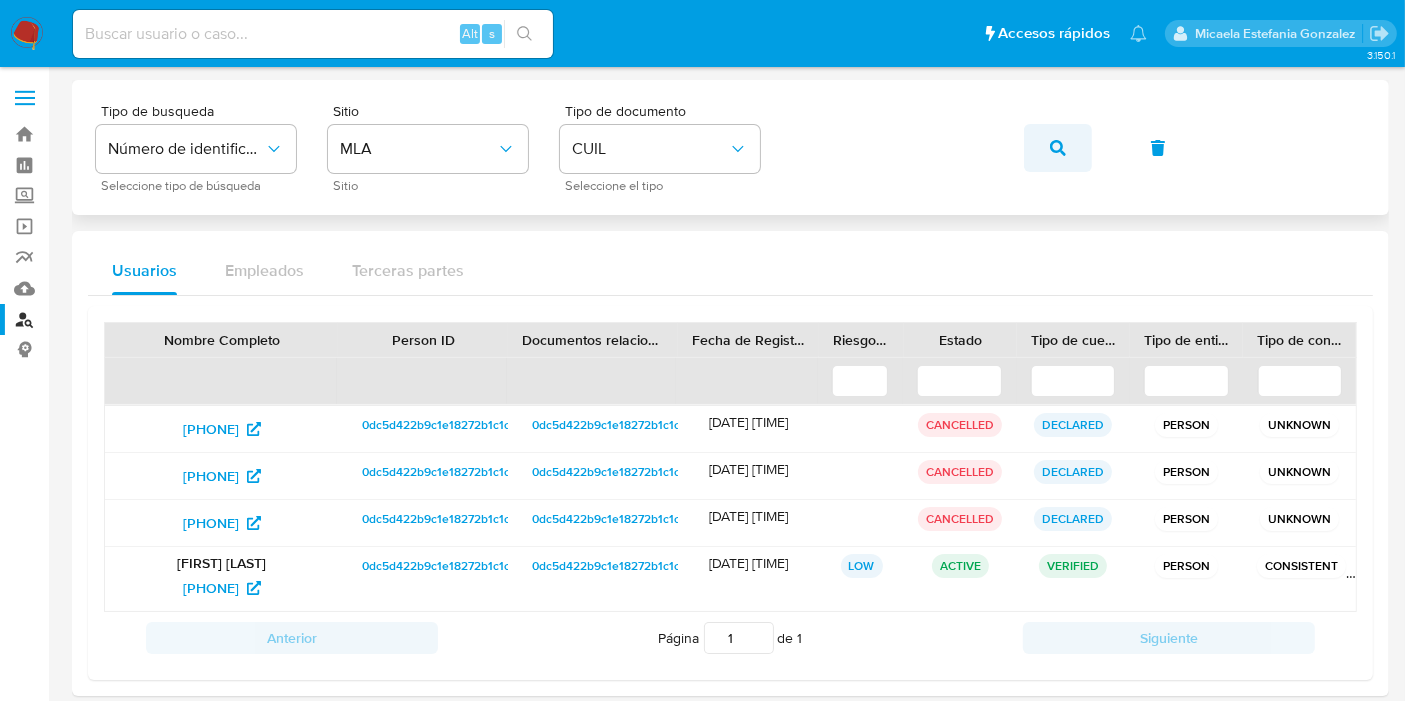 click at bounding box center (1058, 148) 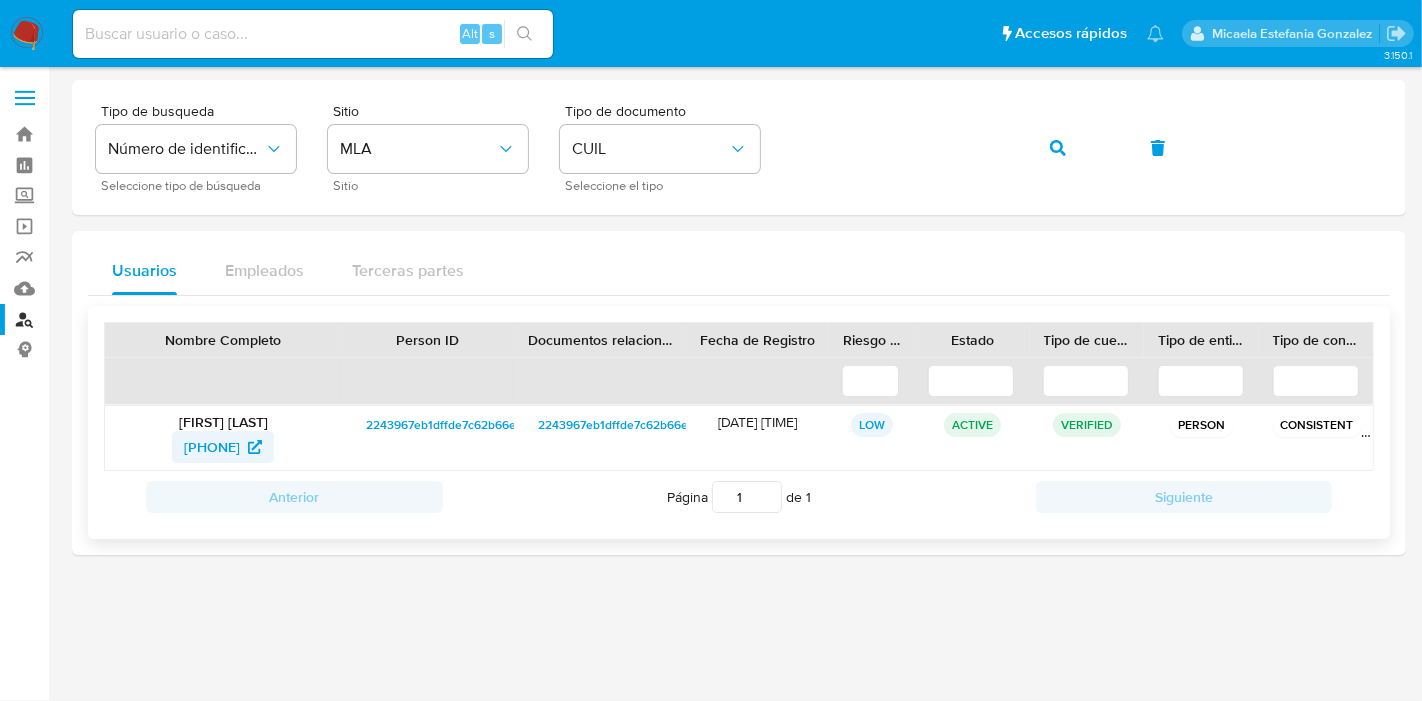 click on "[PHONE]" at bounding box center [212, 447] 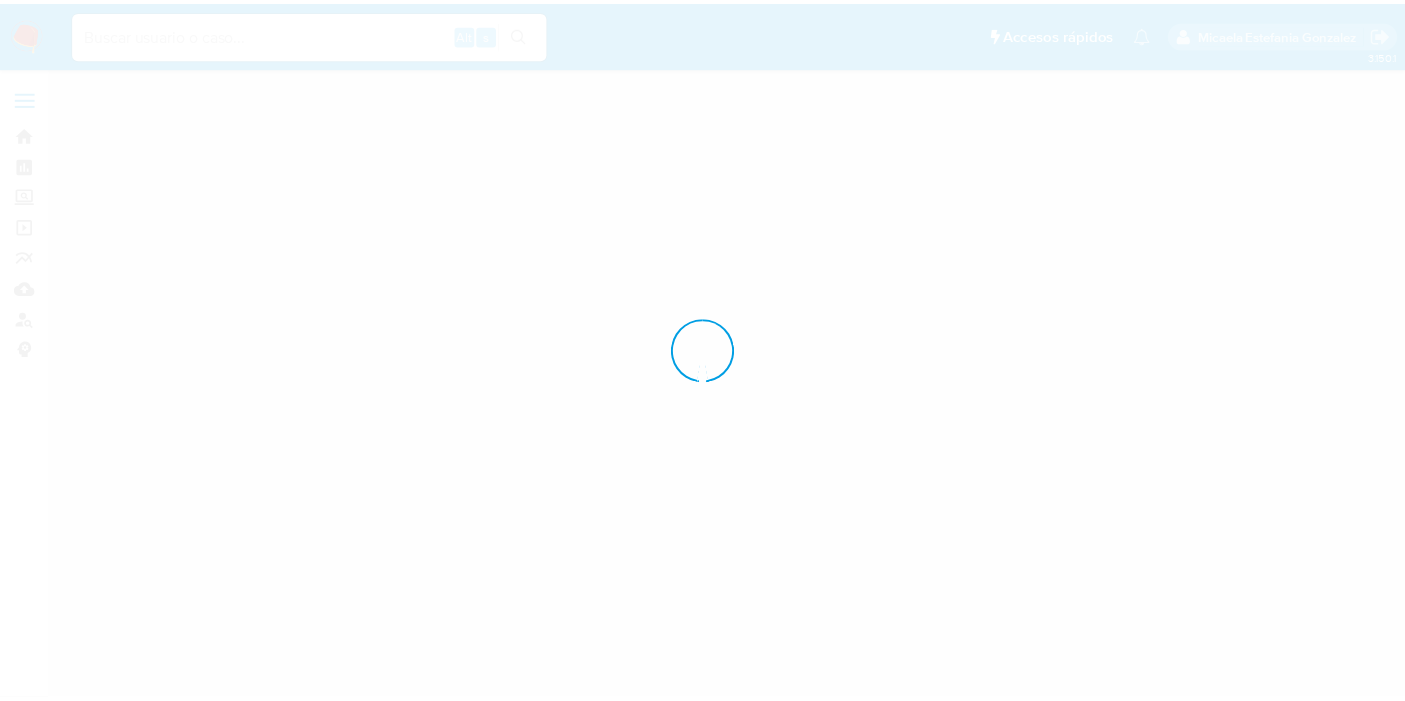 scroll, scrollTop: 0, scrollLeft: 0, axis: both 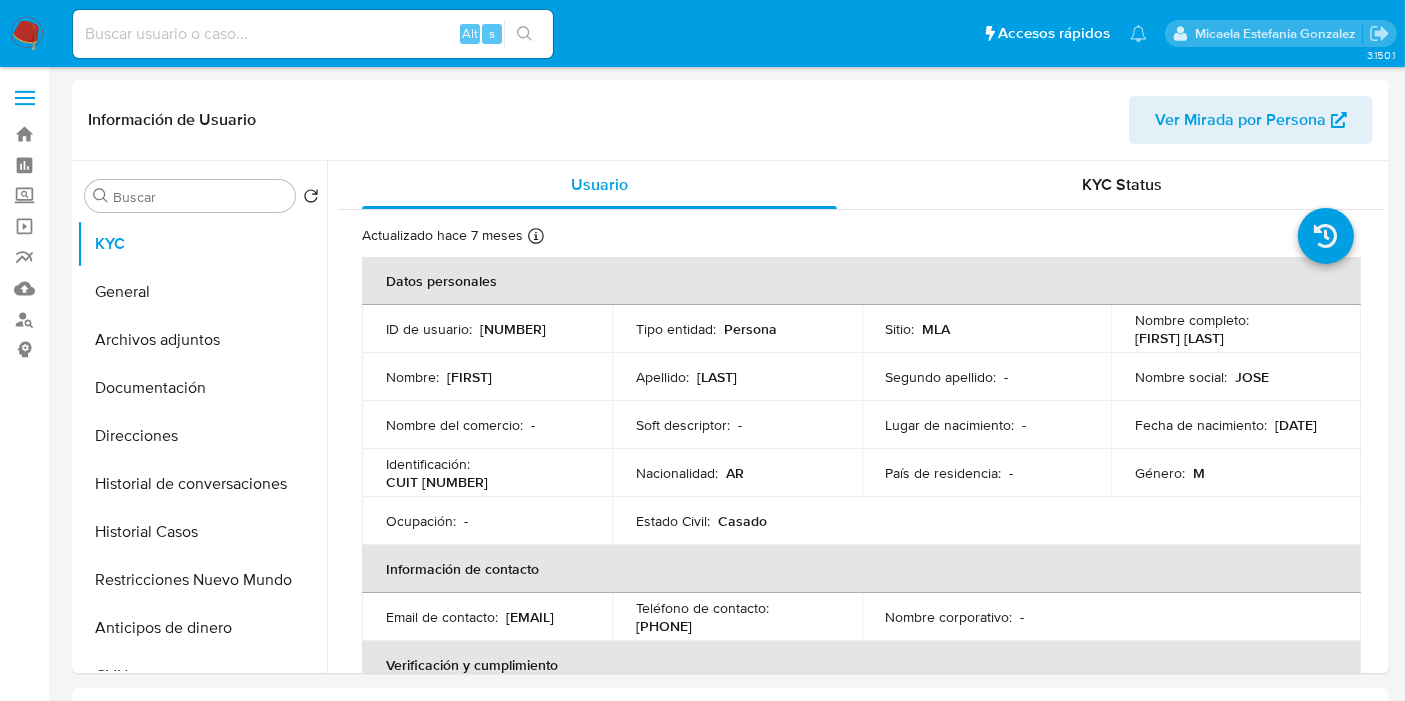 select on "10" 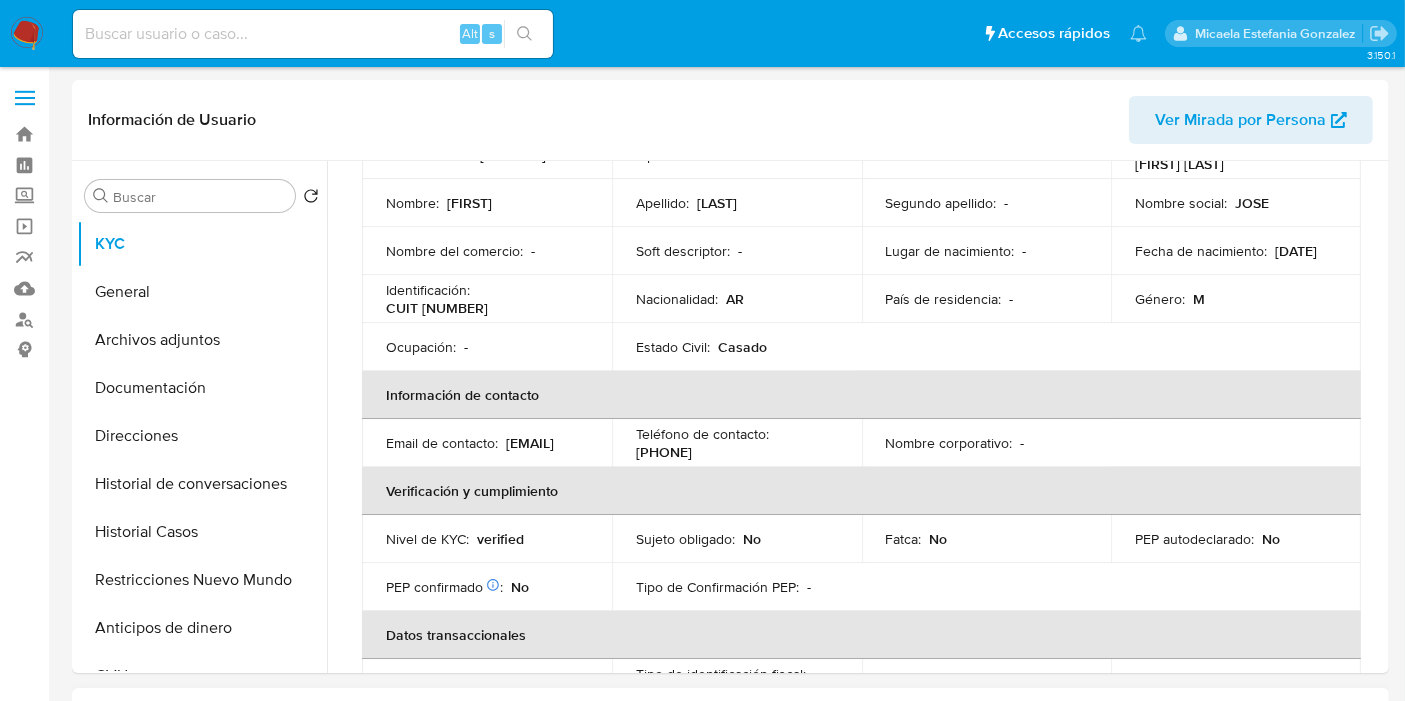 scroll, scrollTop: 333, scrollLeft: 0, axis: vertical 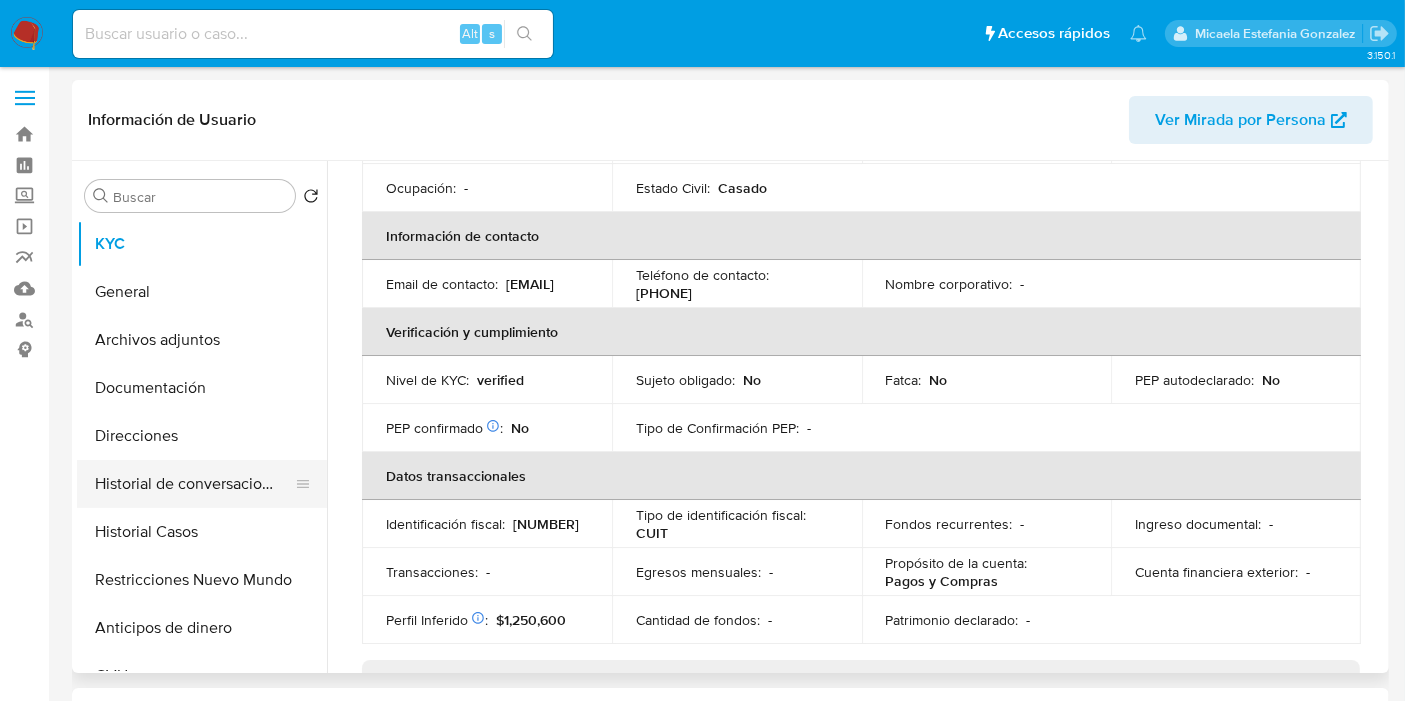 click on "Historial de conversaciones" at bounding box center (194, 484) 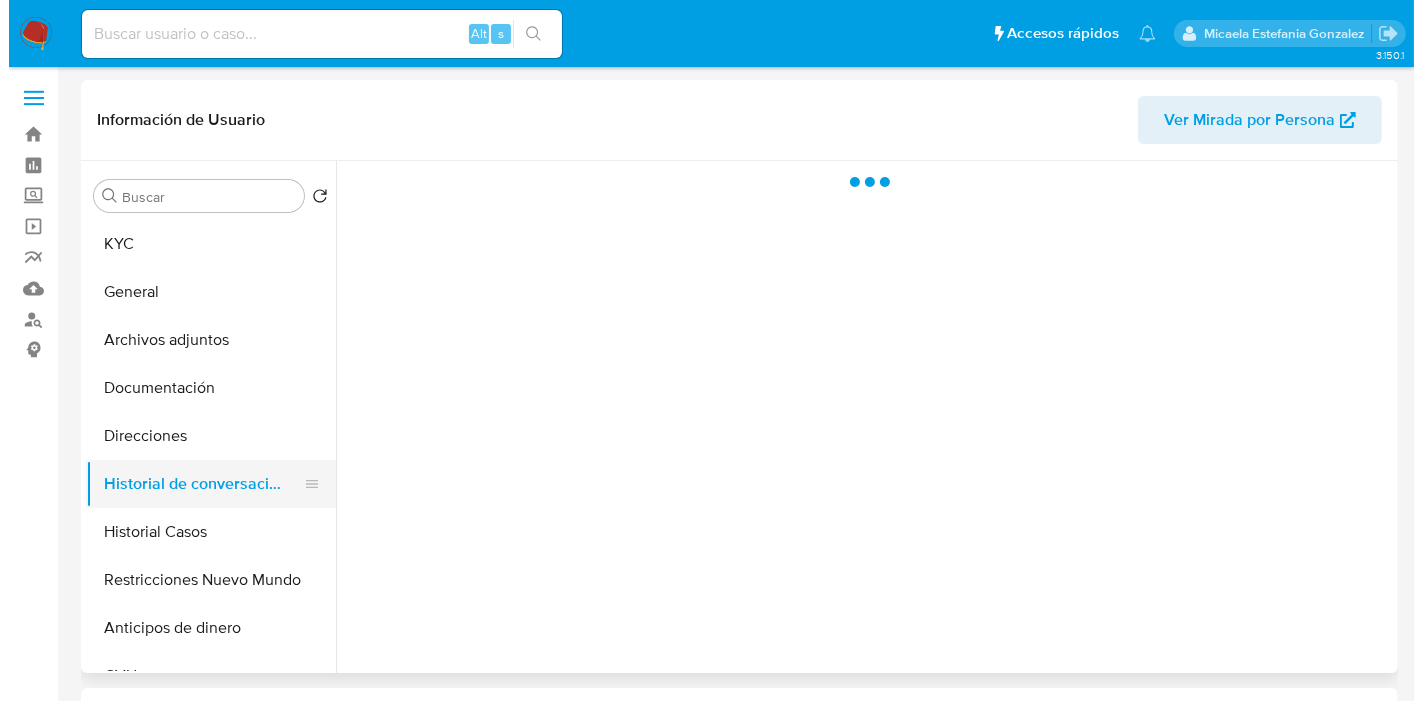 scroll, scrollTop: 0, scrollLeft: 0, axis: both 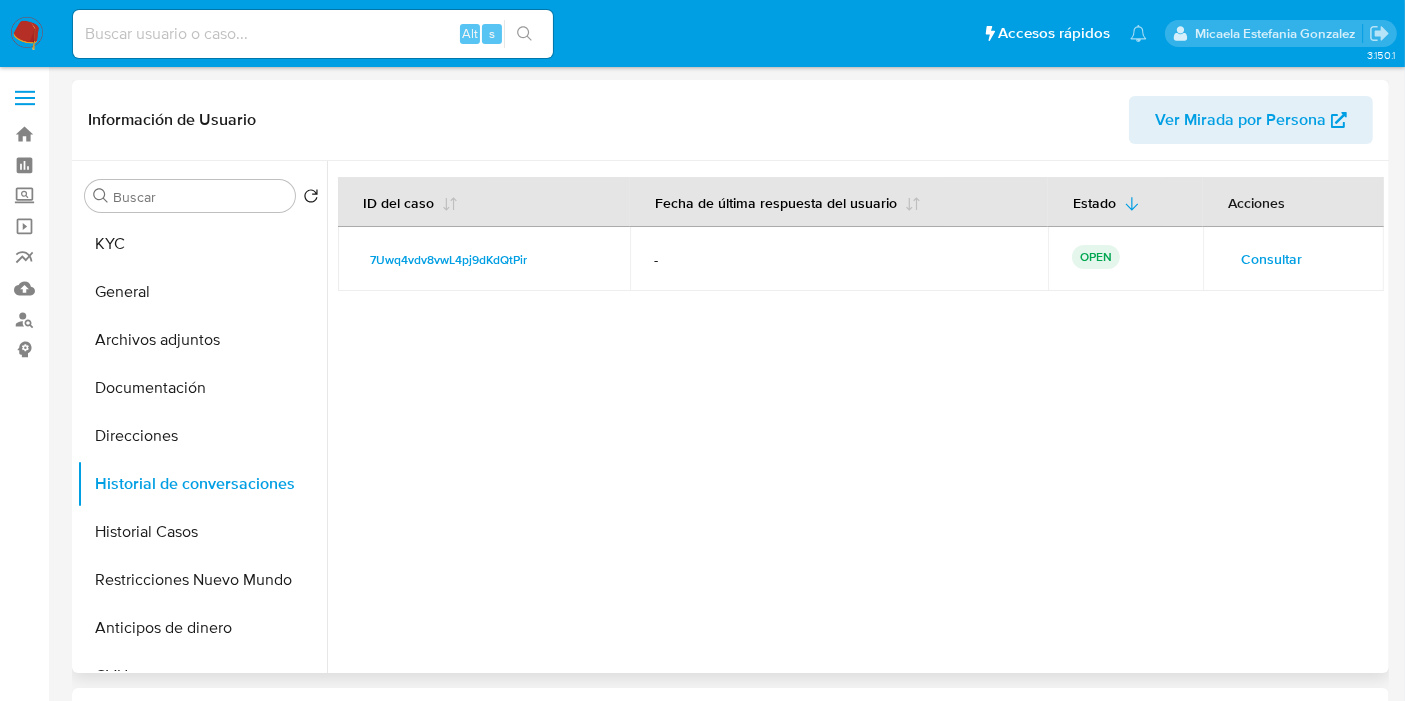click at bounding box center (855, 417) 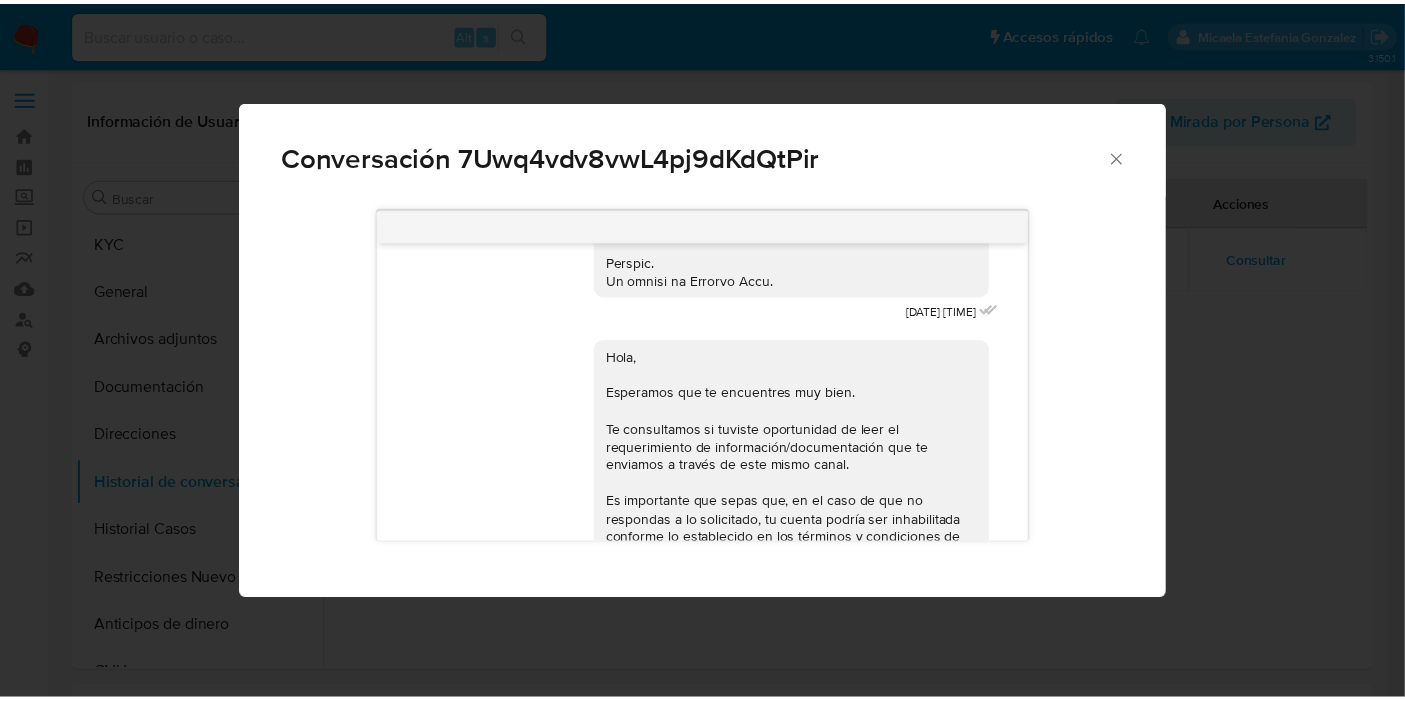 scroll, scrollTop: 940, scrollLeft: 0, axis: vertical 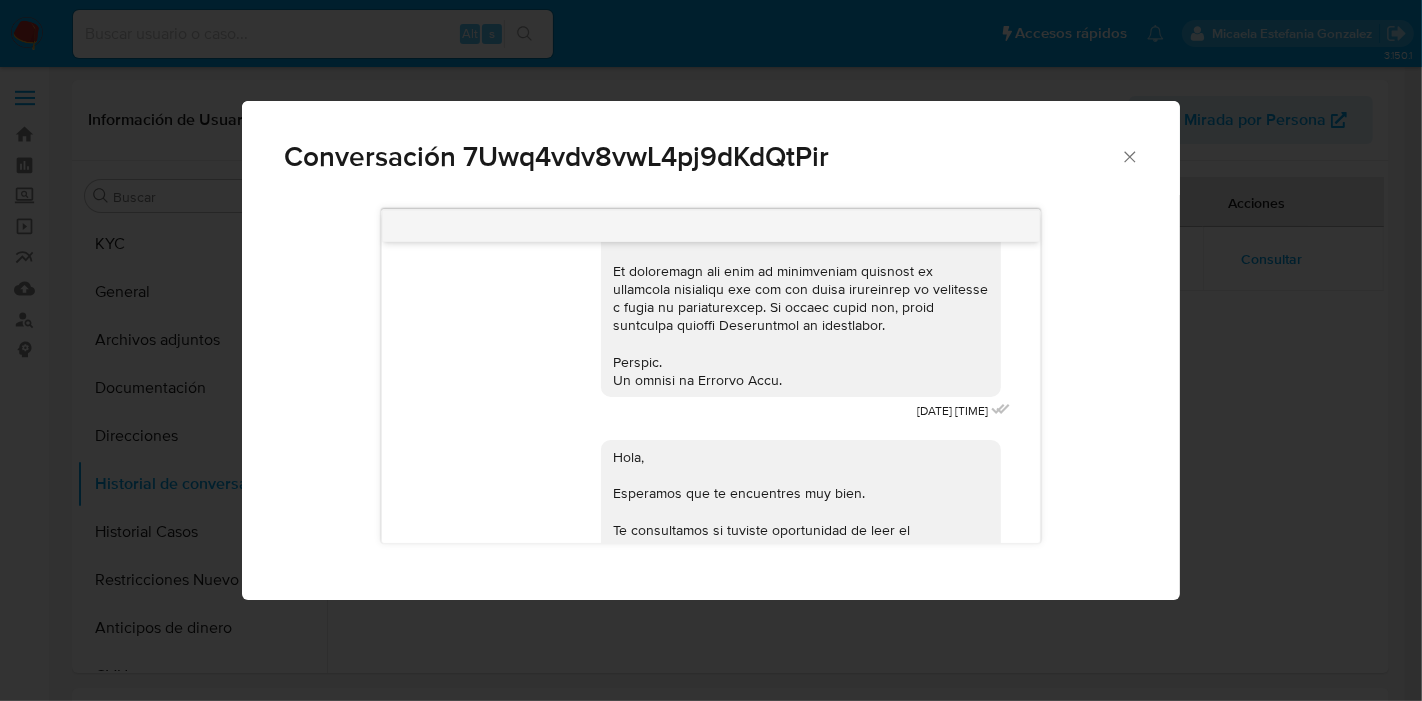 click 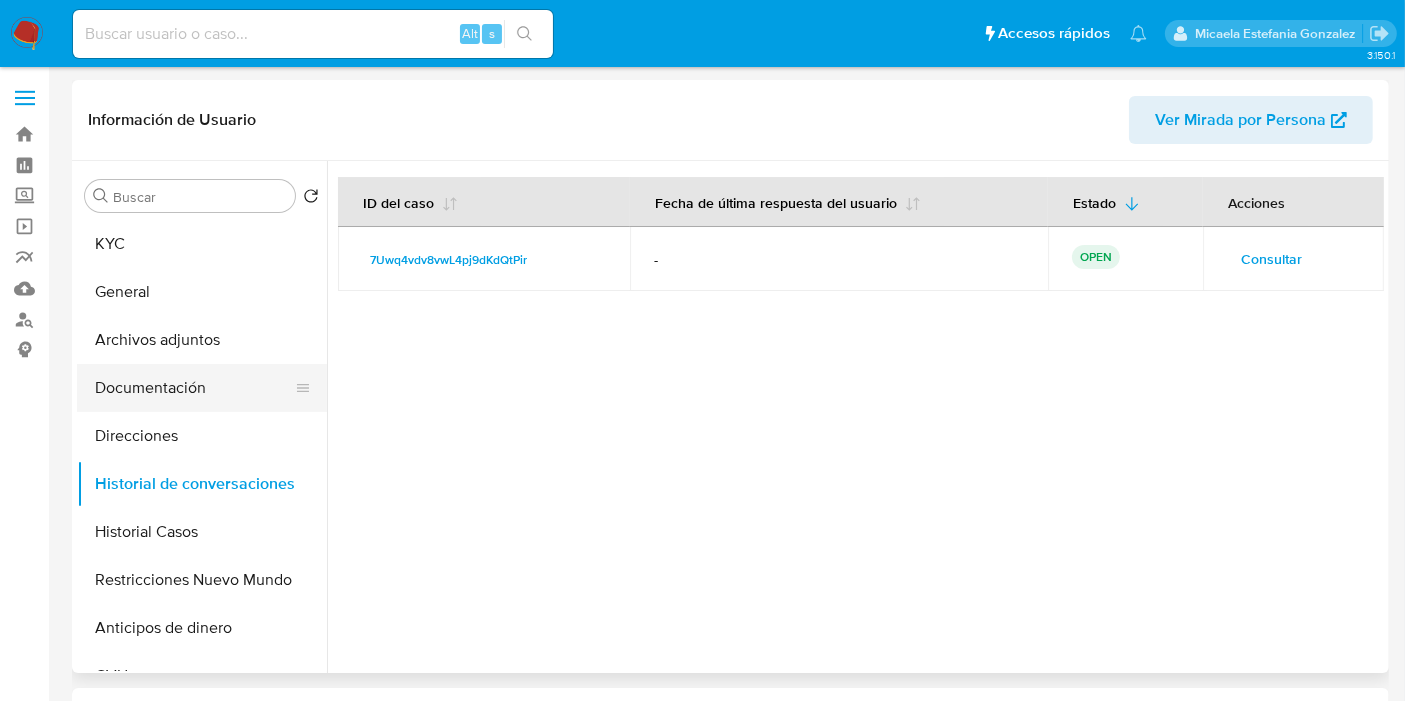 click on "Documentación" at bounding box center [194, 388] 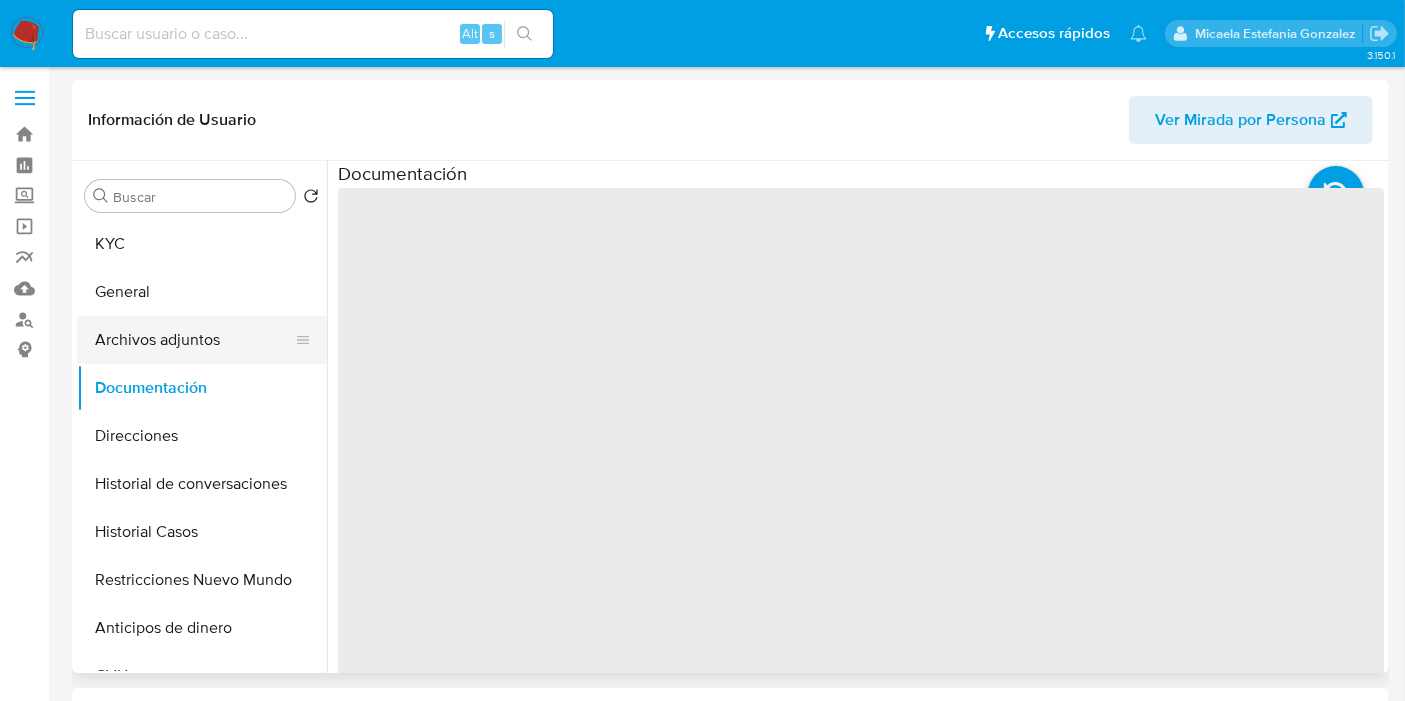 click on "Archivos adjuntos" at bounding box center [194, 340] 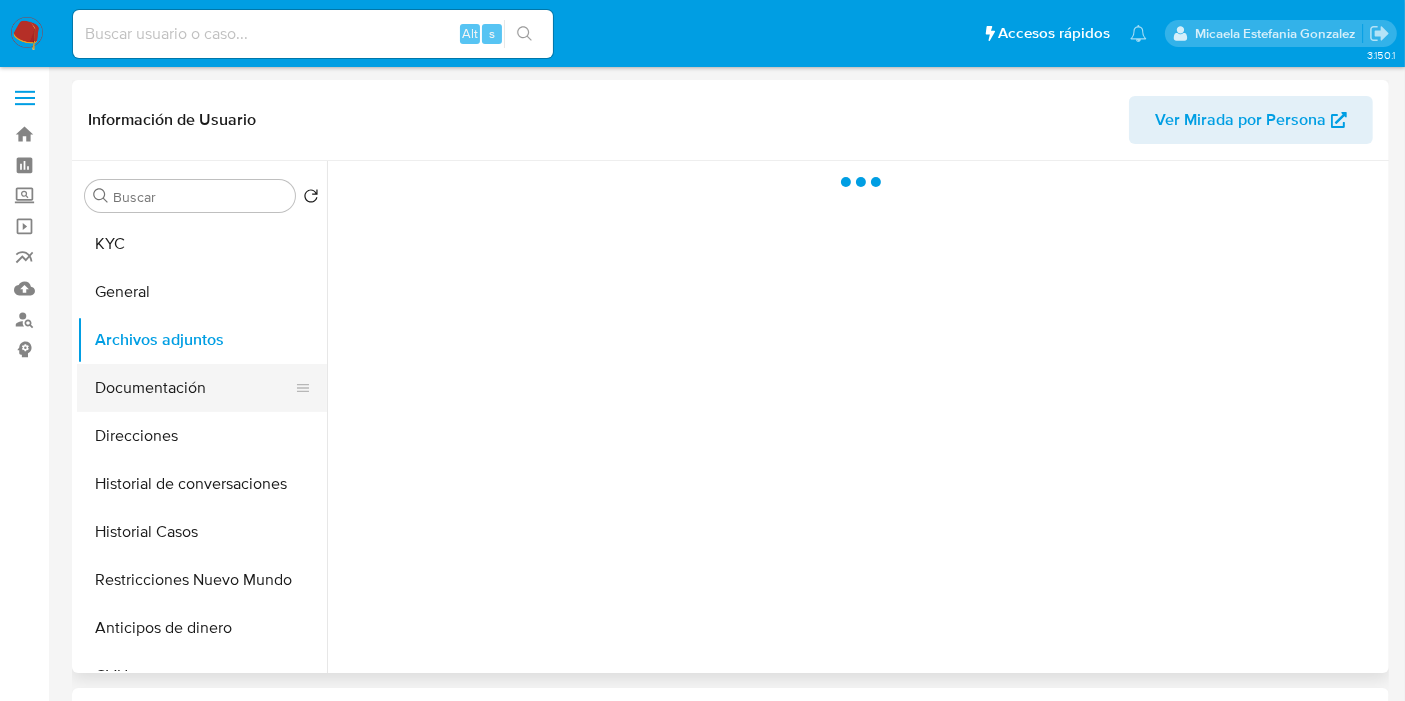 click on "Documentación" at bounding box center [194, 388] 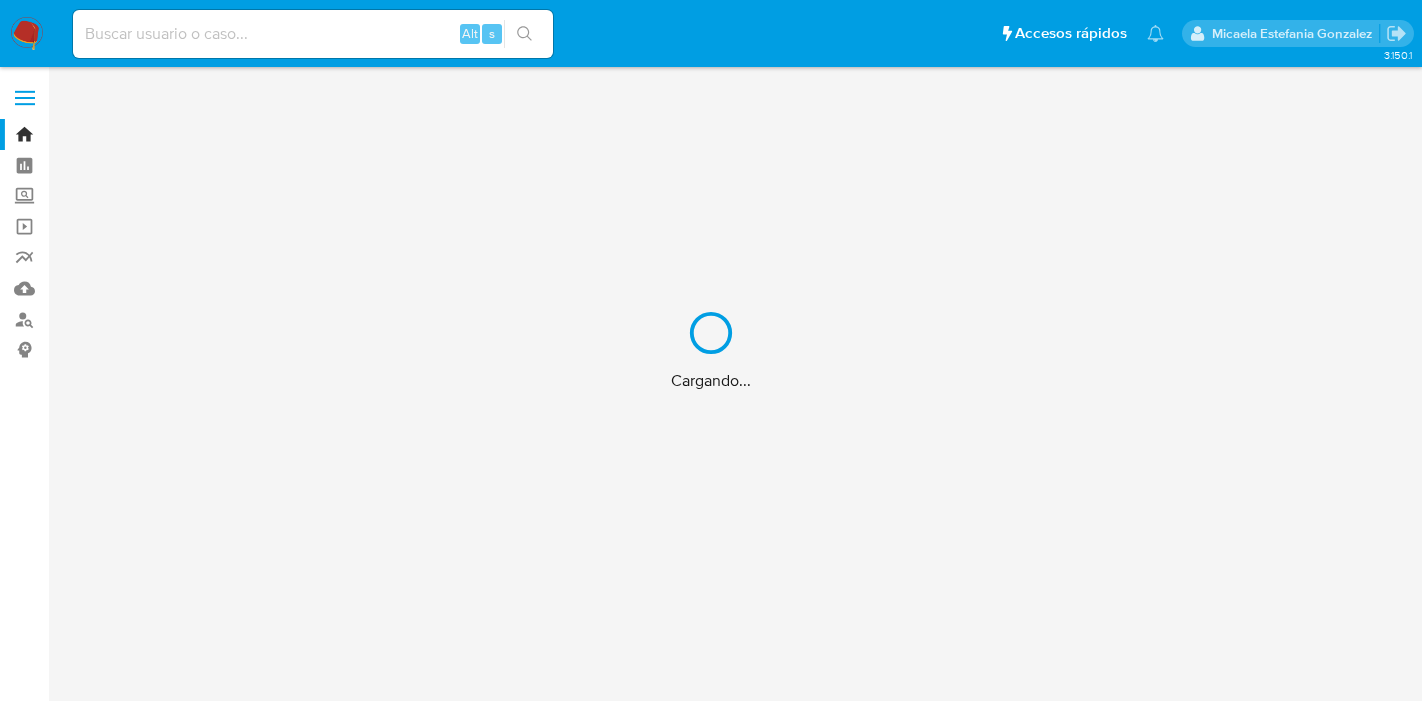 scroll, scrollTop: 0, scrollLeft: 0, axis: both 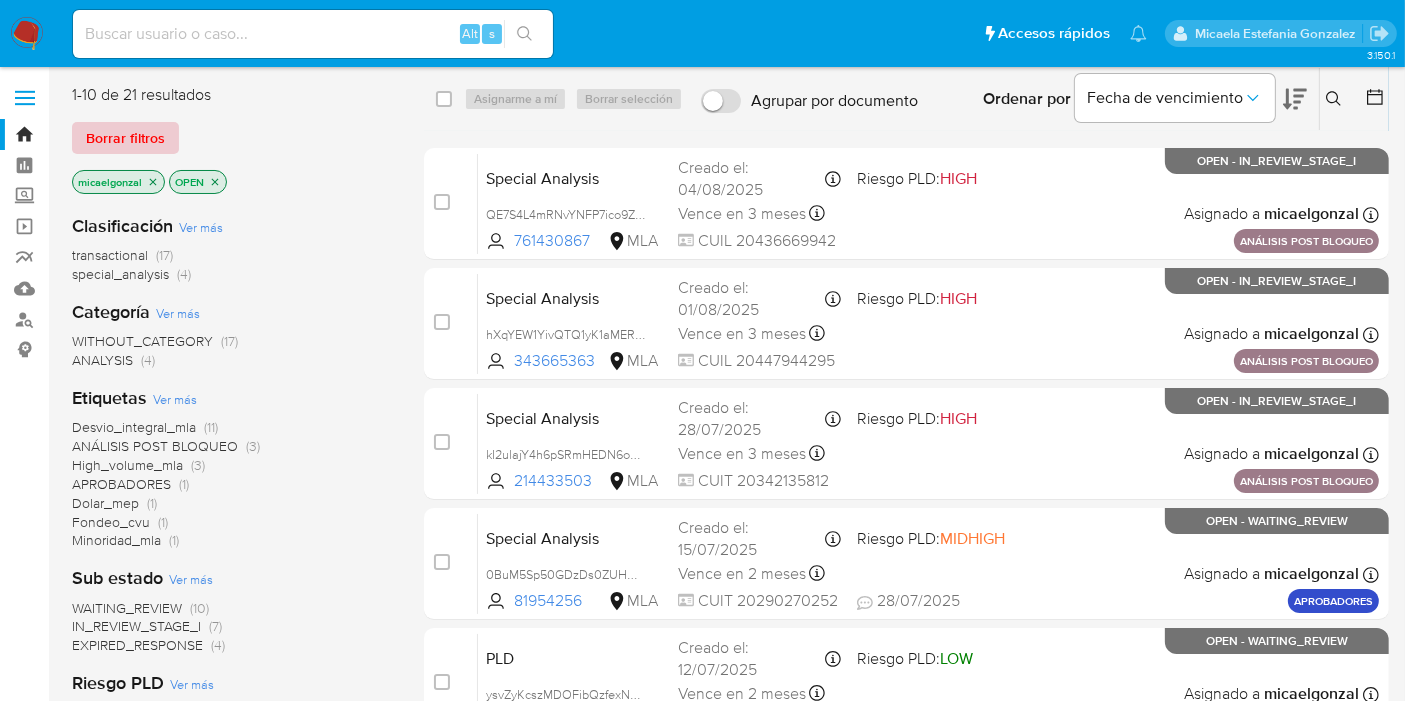 click on "Borrar filtros" at bounding box center [125, 138] 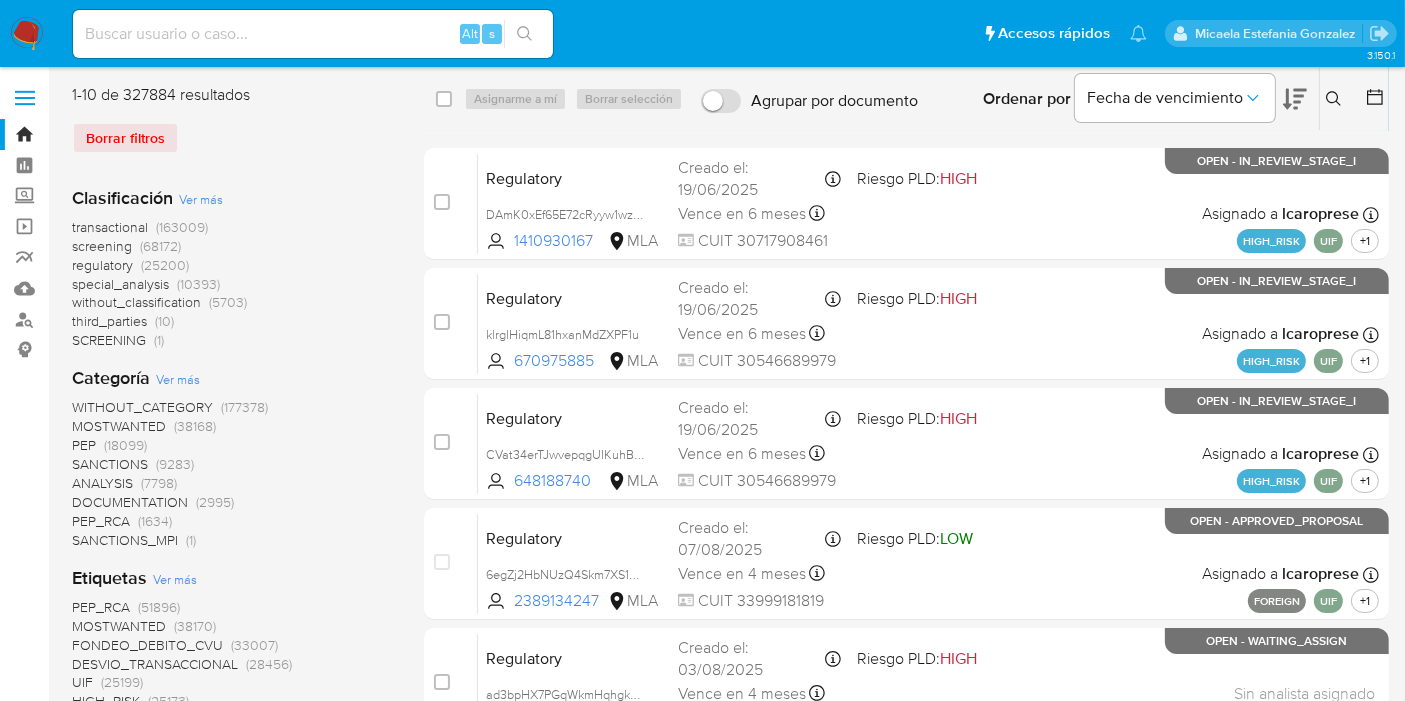 click 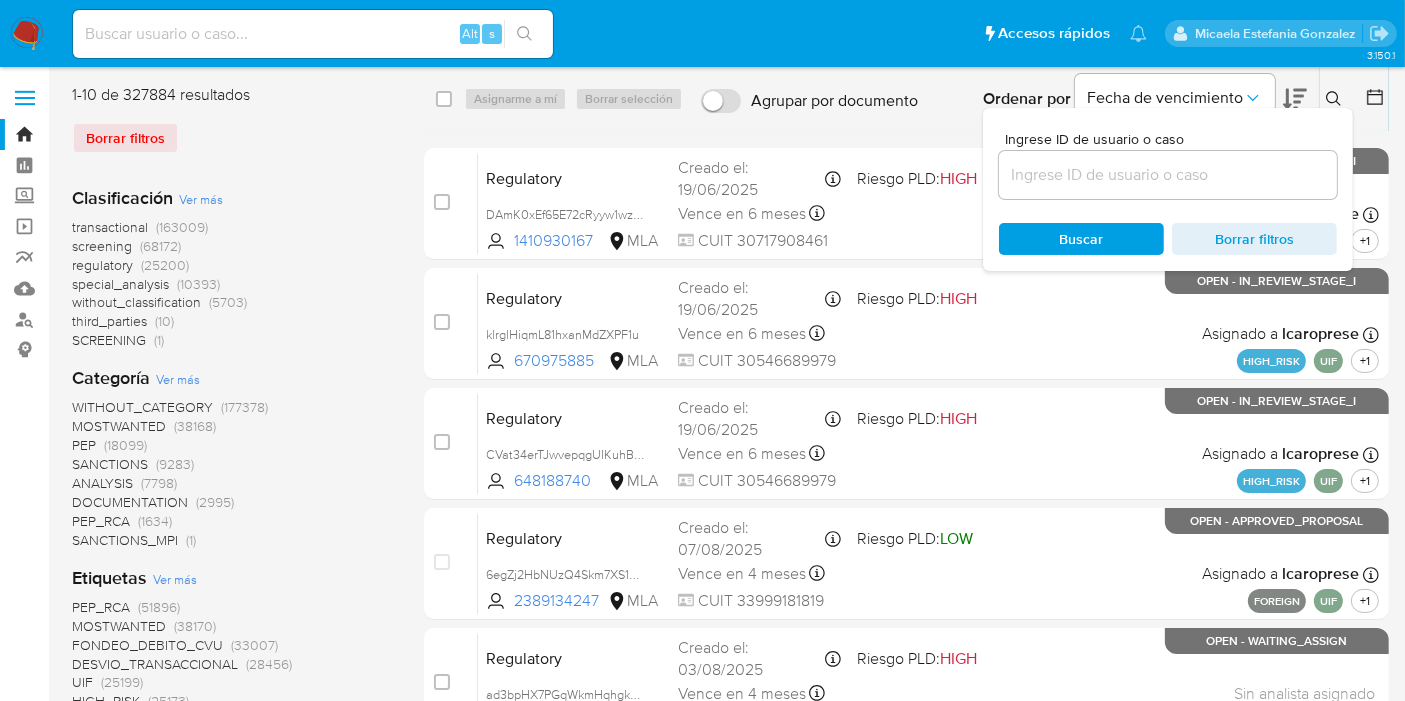 click at bounding box center (1168, 175) 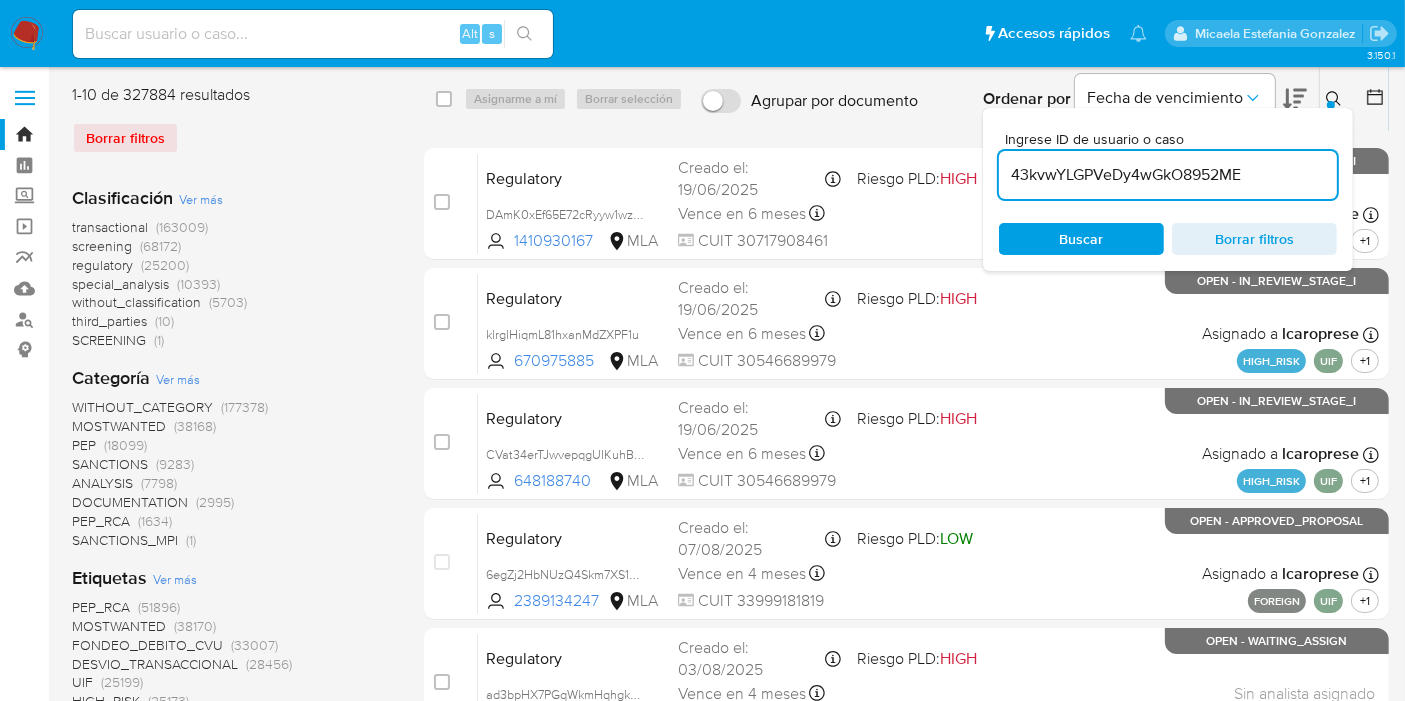 type on "43kvwYLGPVeDy4wGkO8952ME" 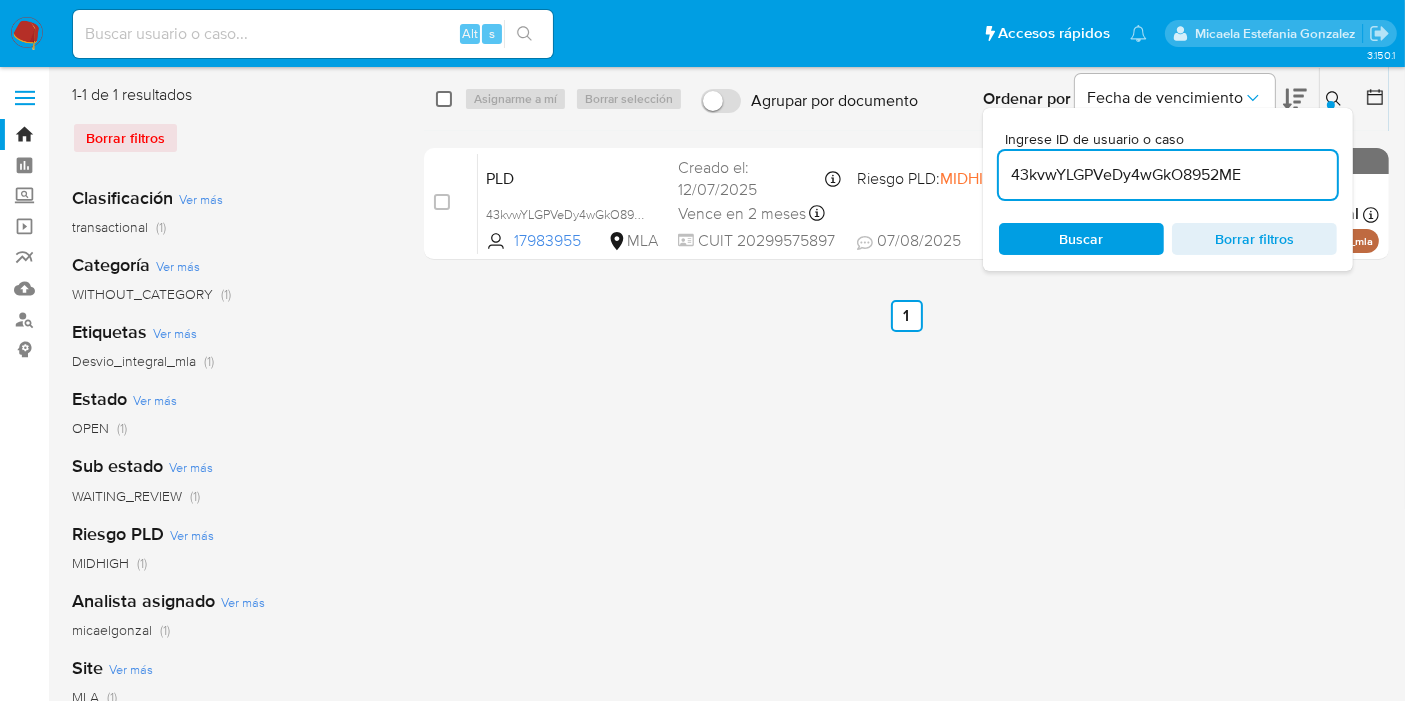 click at bounding box center [444, 99] 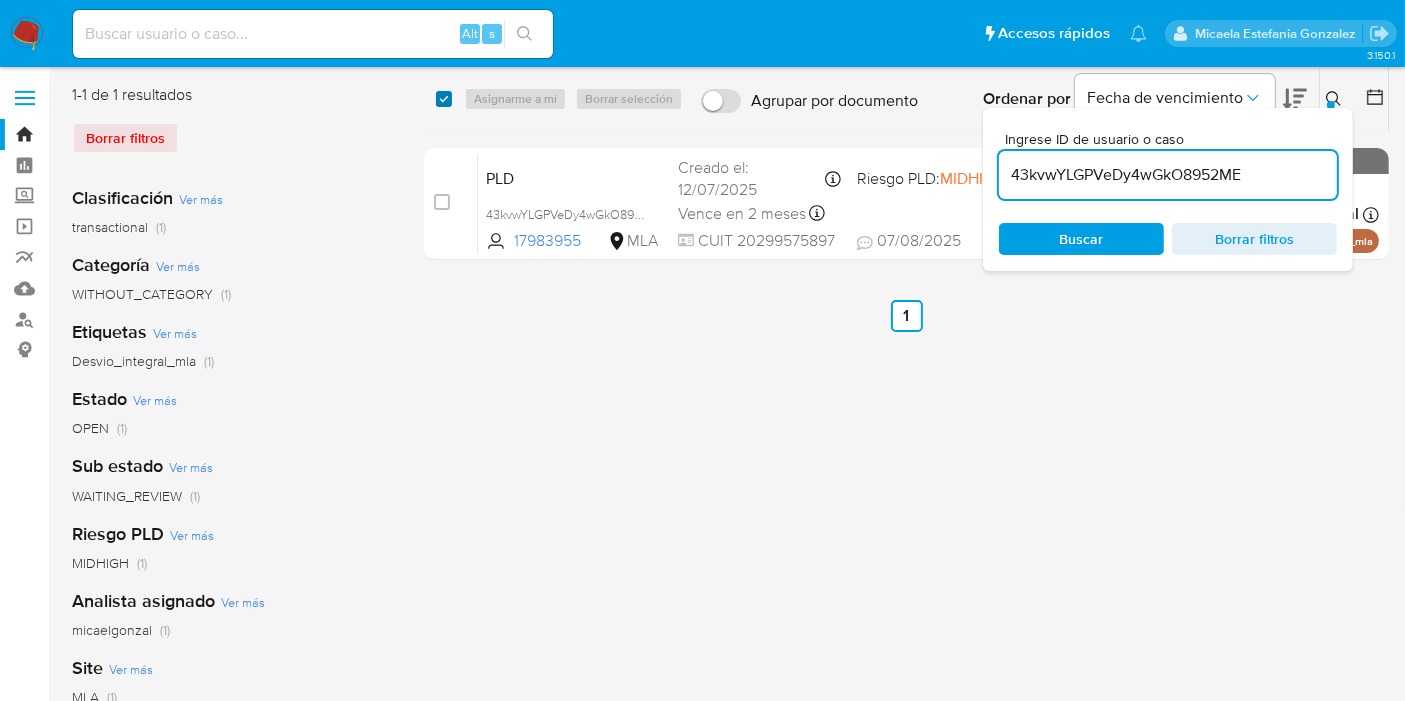checkbox on "true" 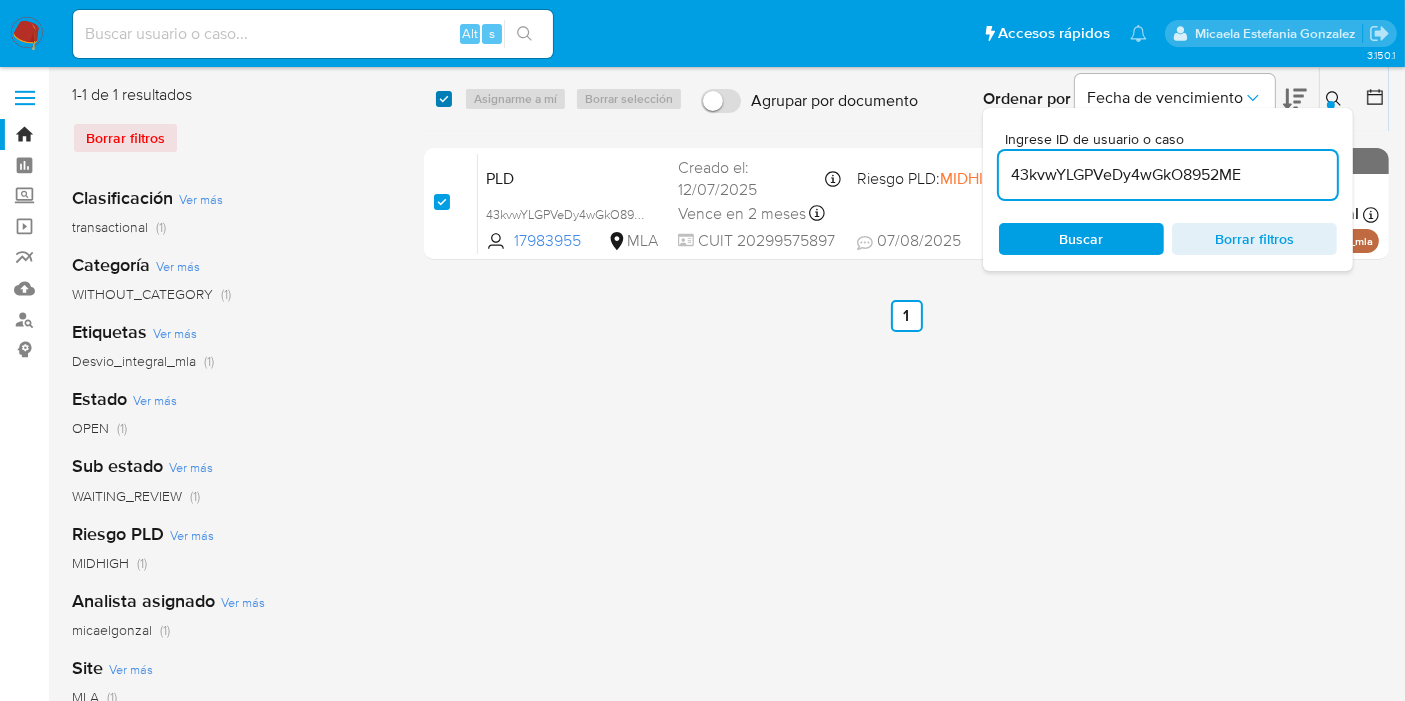 checkbox on "true" 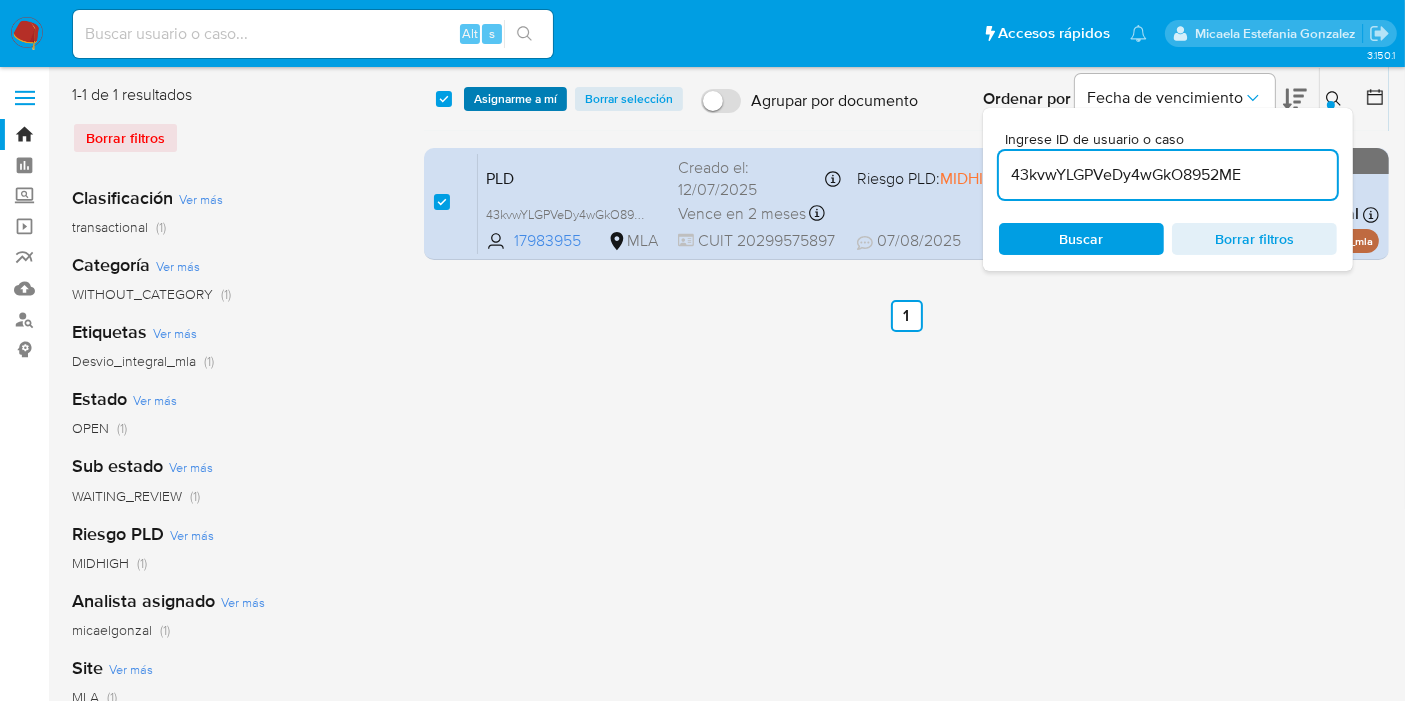click on "Asignarme a mí" at bounding box center [515, 99] 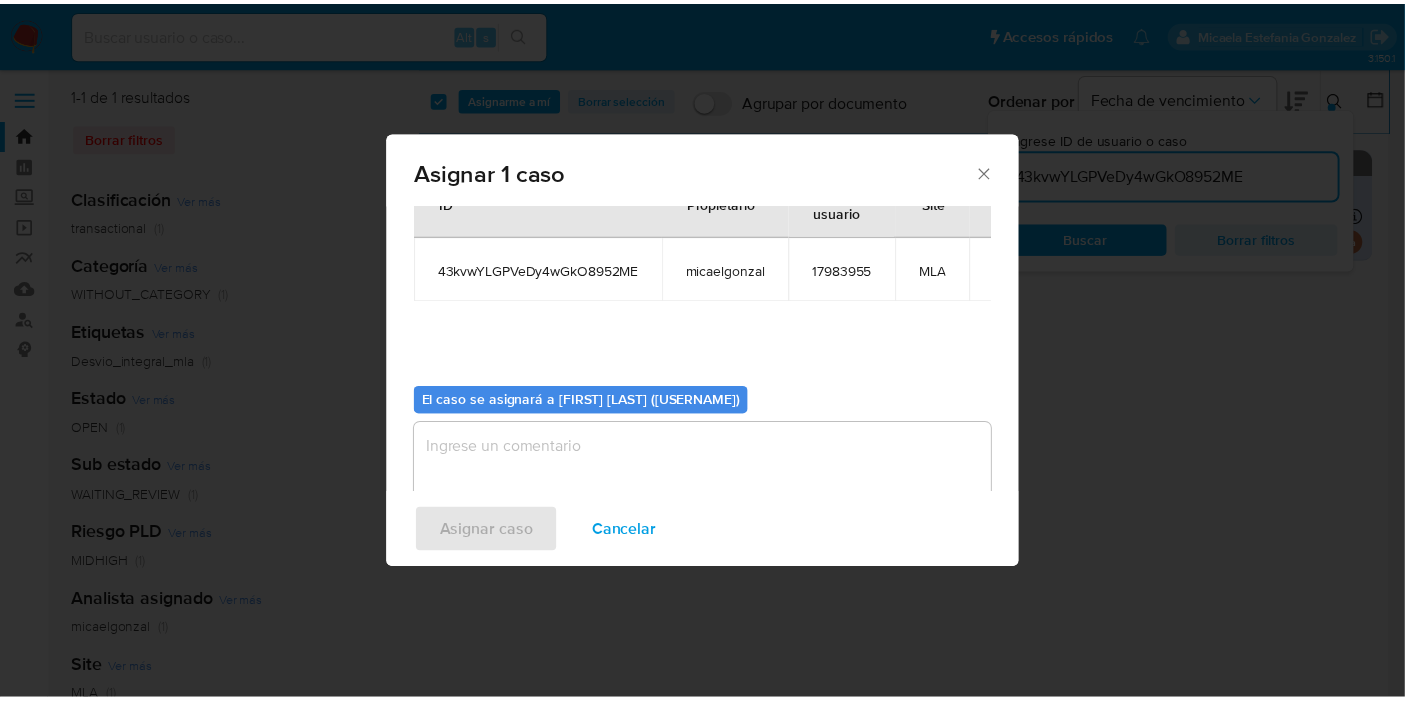 scroll, scrollTop: 102, scrollLeft: 0, axis: vertical 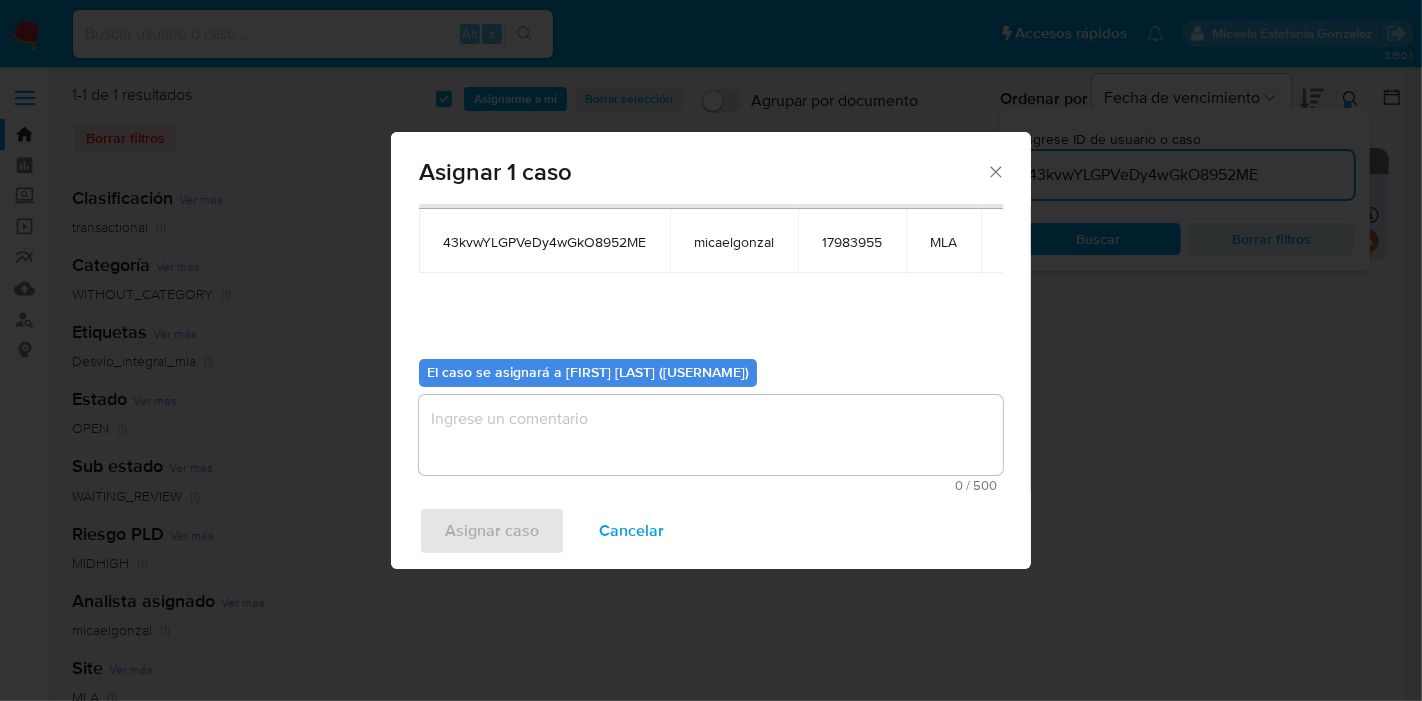 click at bounding box center [711, 435] 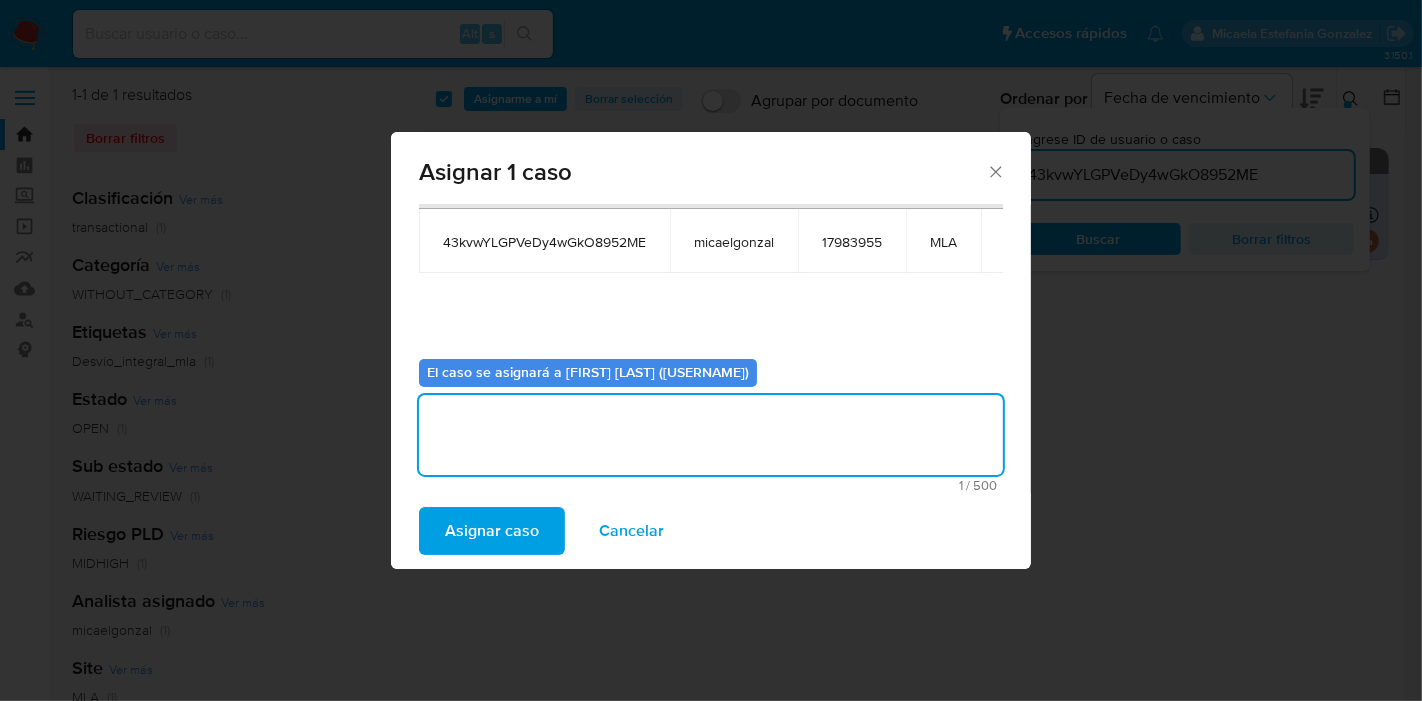 click on "Asignar caso" at bounding box center (492, 531) 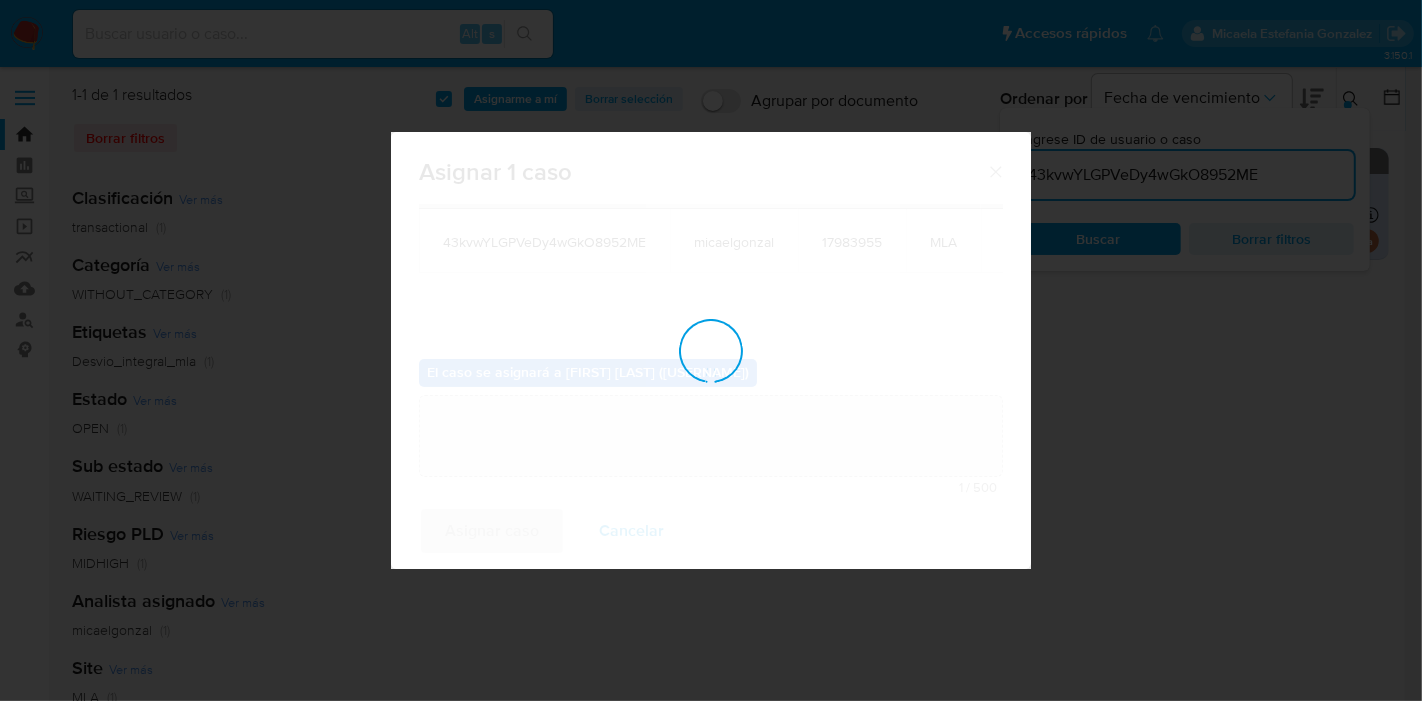 type 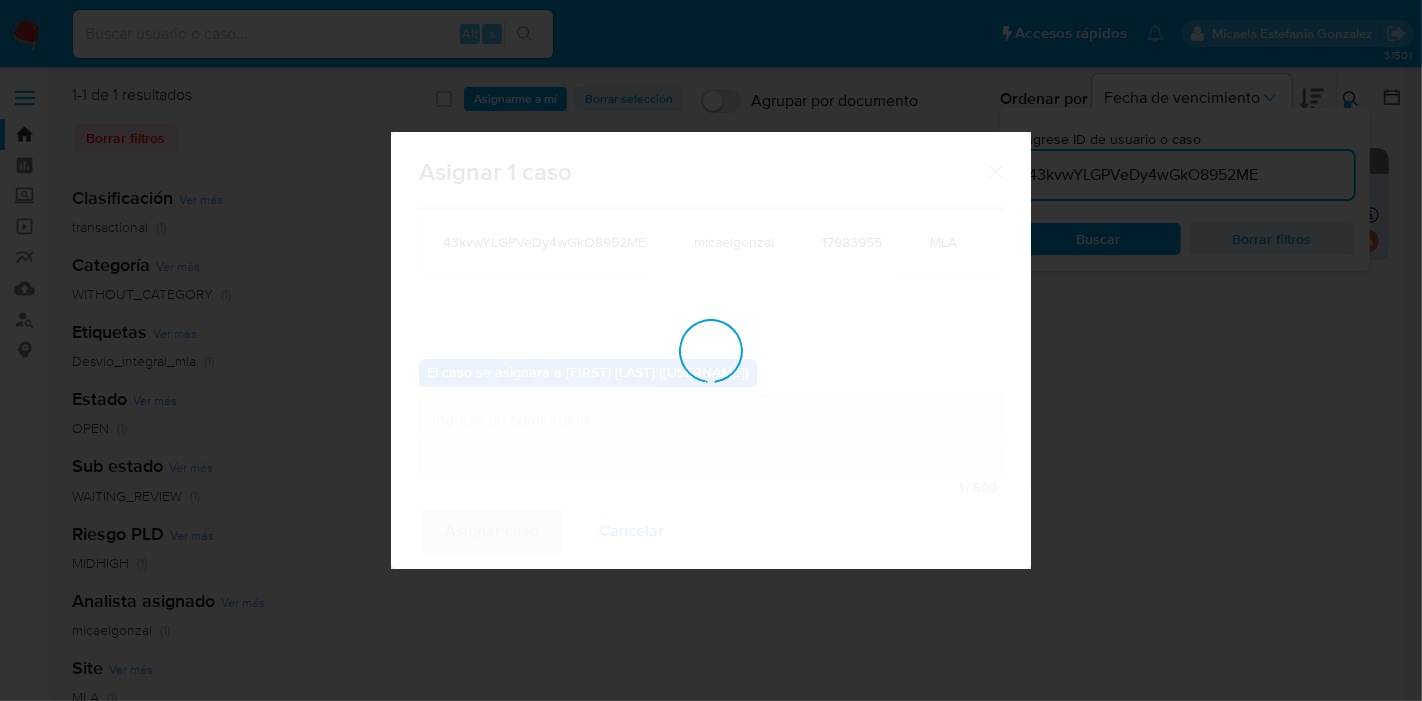 checkbox on "false" 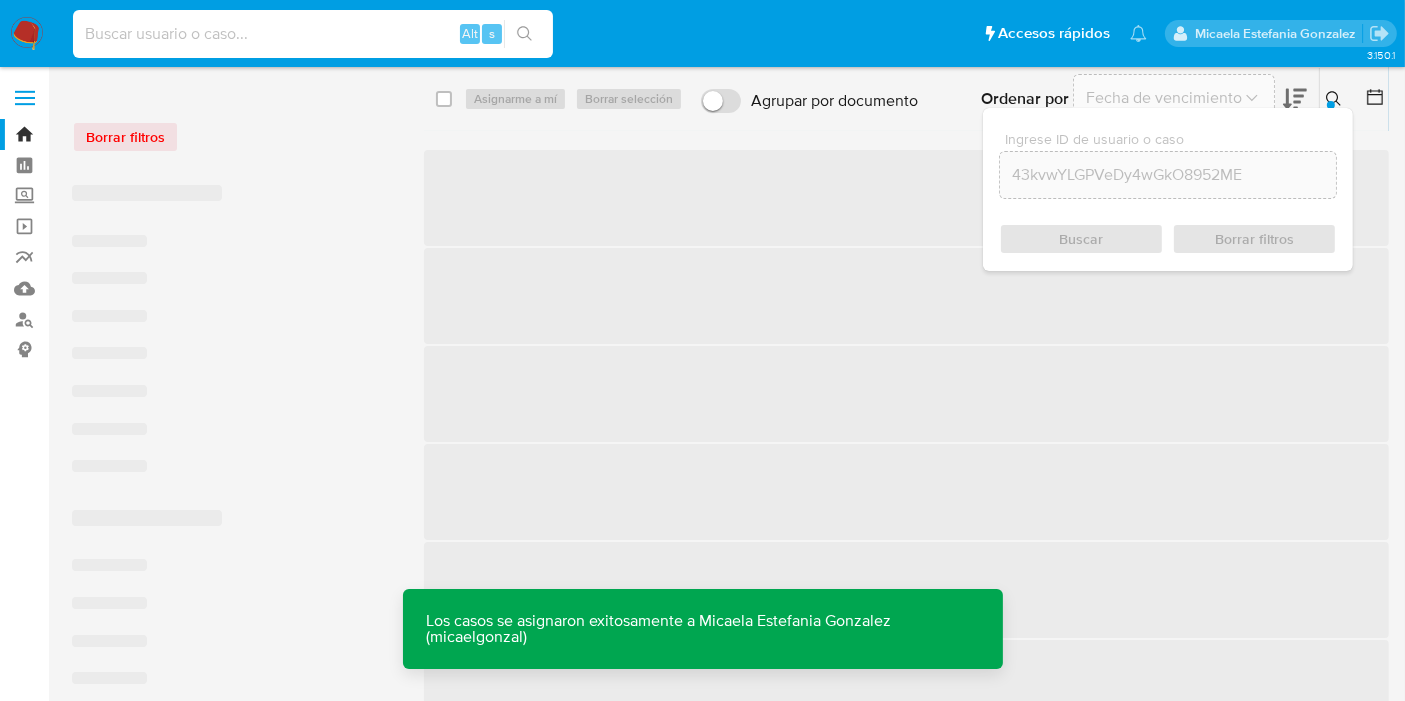 click at bounding box center (313, 34) 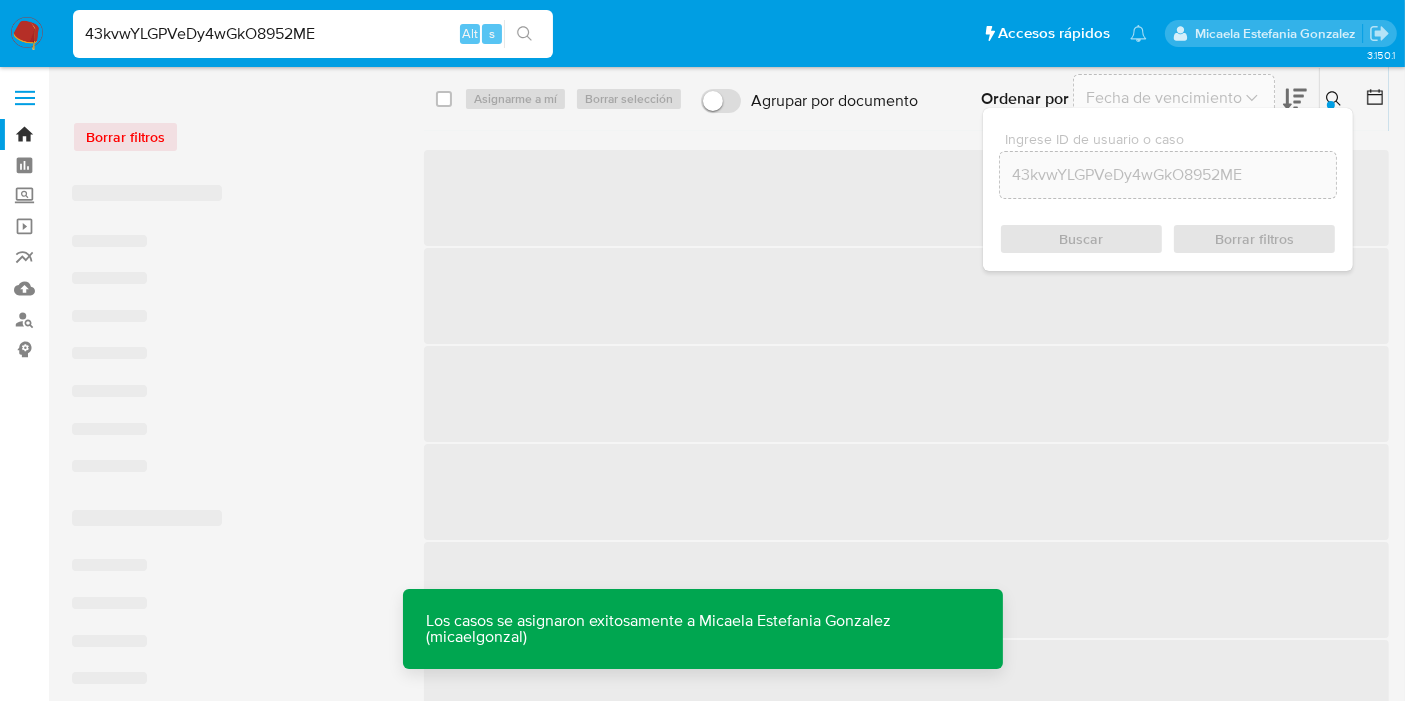 type on "43kvwYLGPVeDy4wGkO8952ME" 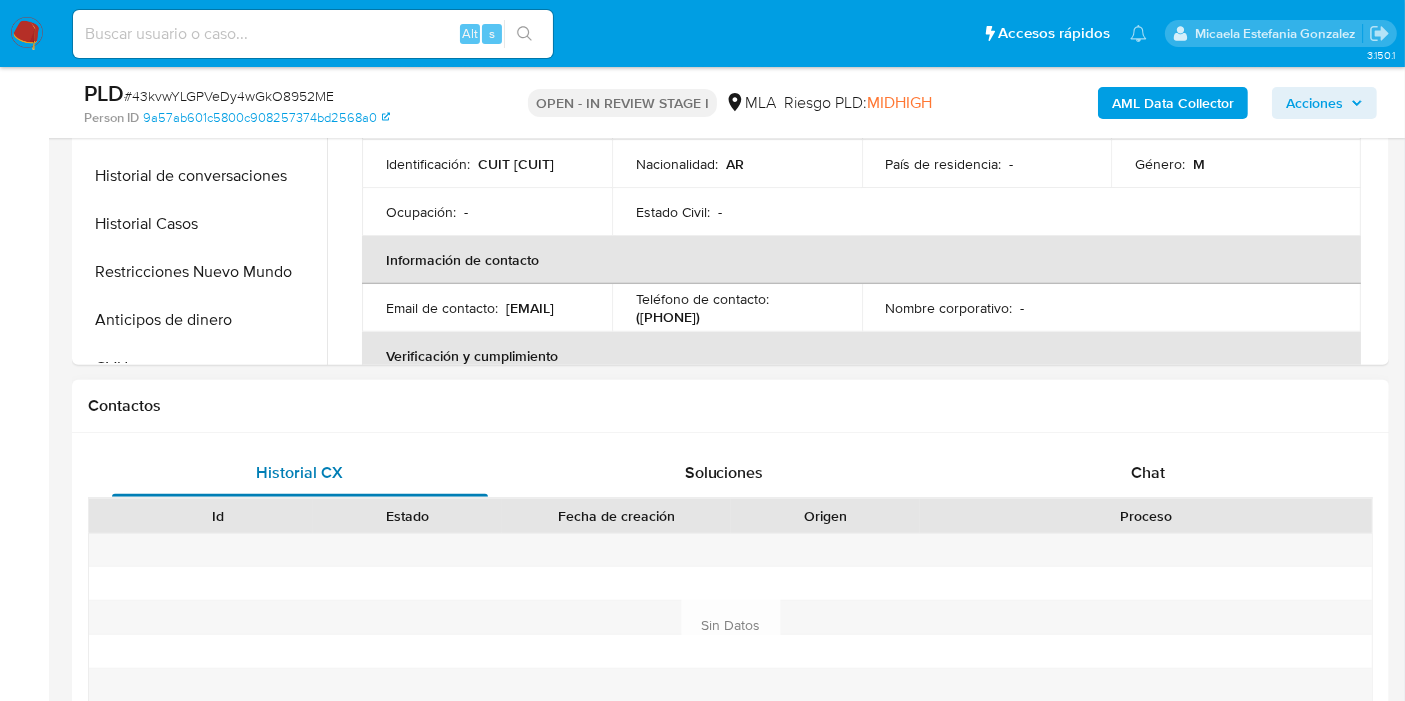 select on "10" 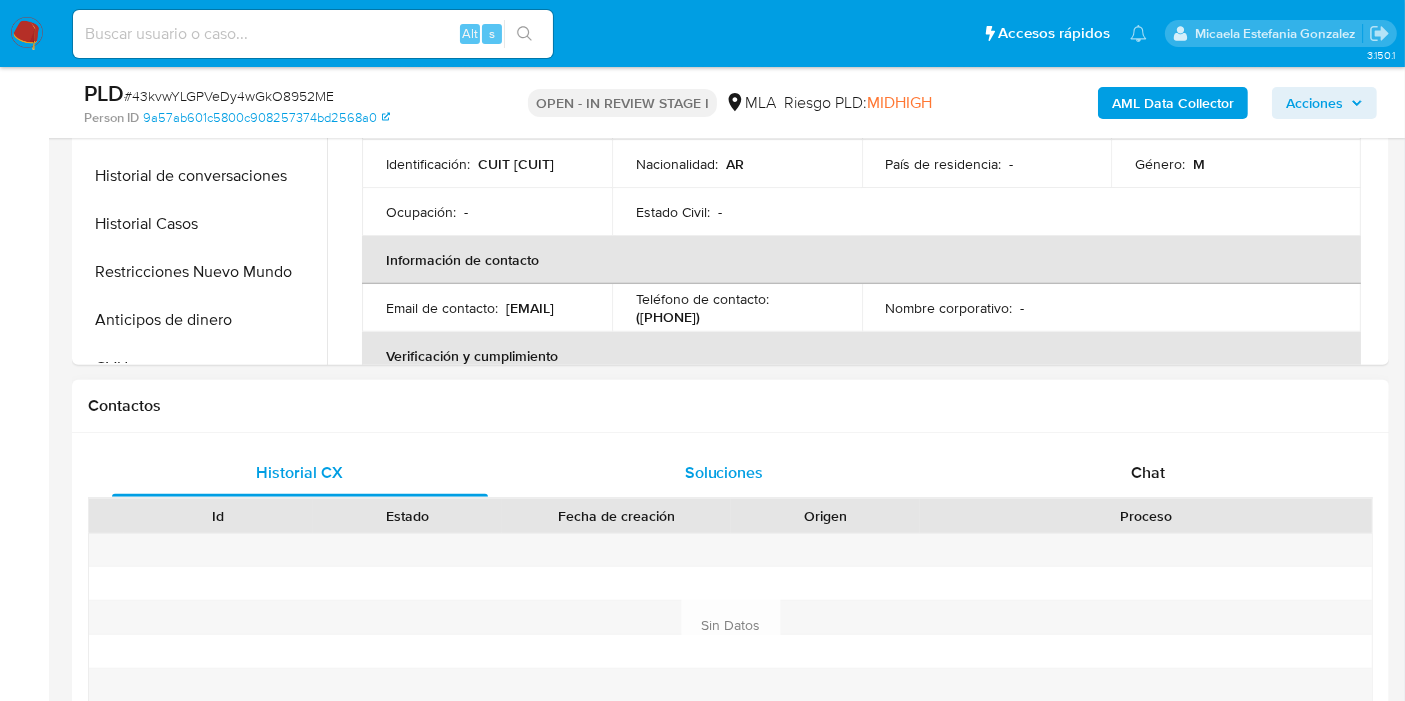 scroll, scrollTop: 333, scrollLeft: 0, axis: vertical 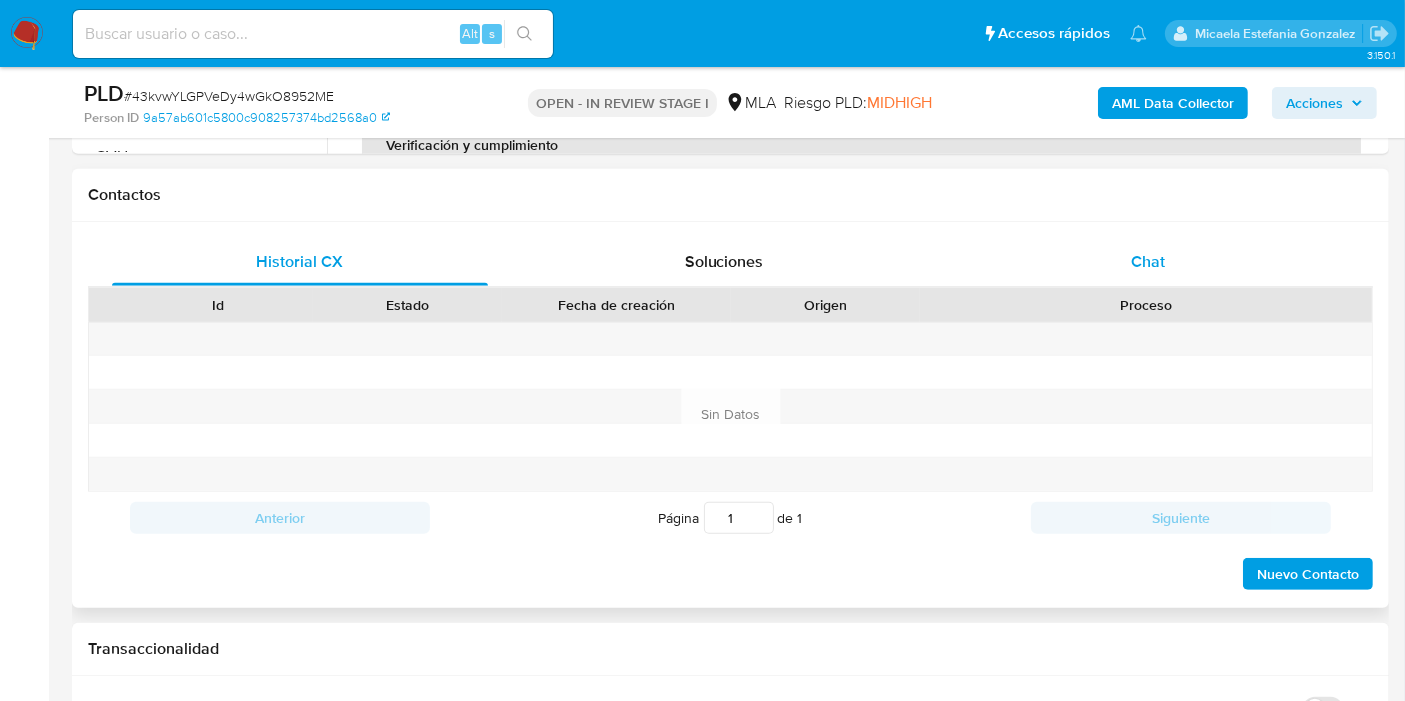 click on "Chat" at bounding box center [1148, 262] 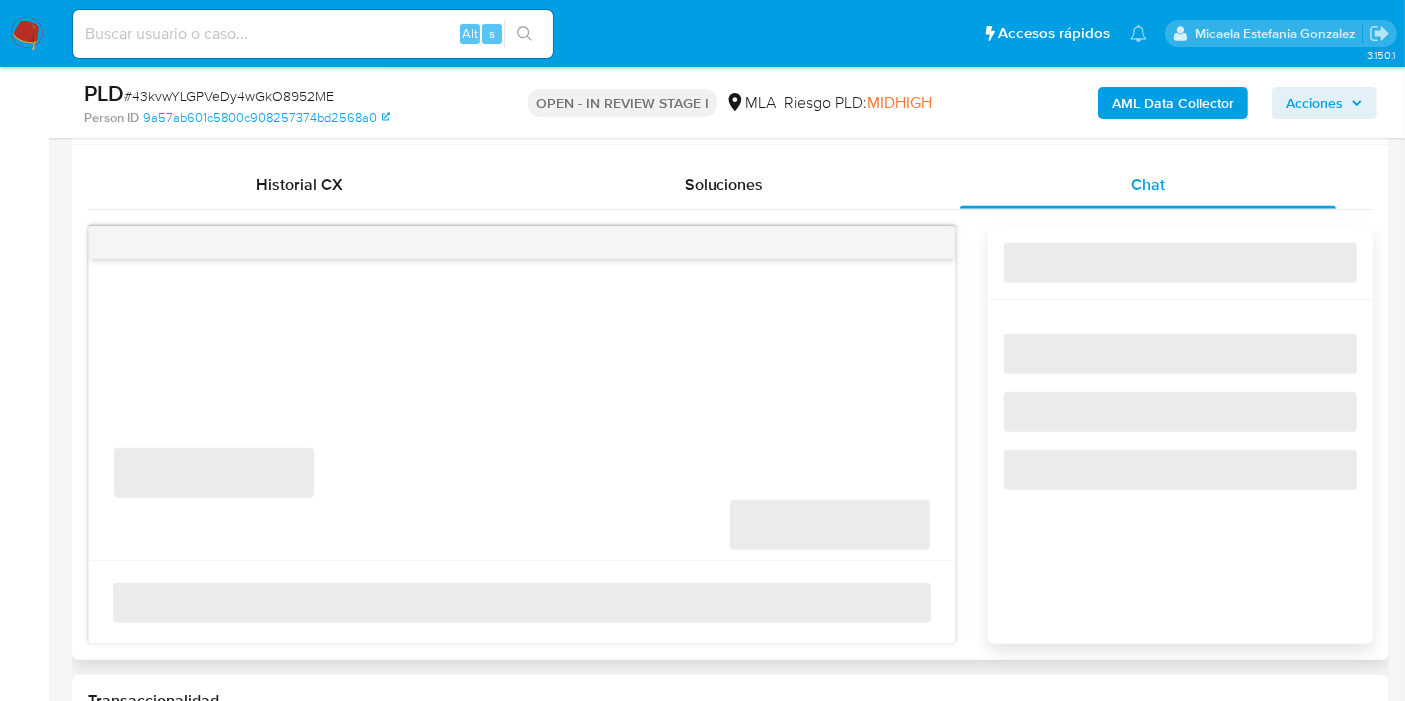 scroll, scrollTop: 988, scrollLeft: 0, axis: vertical 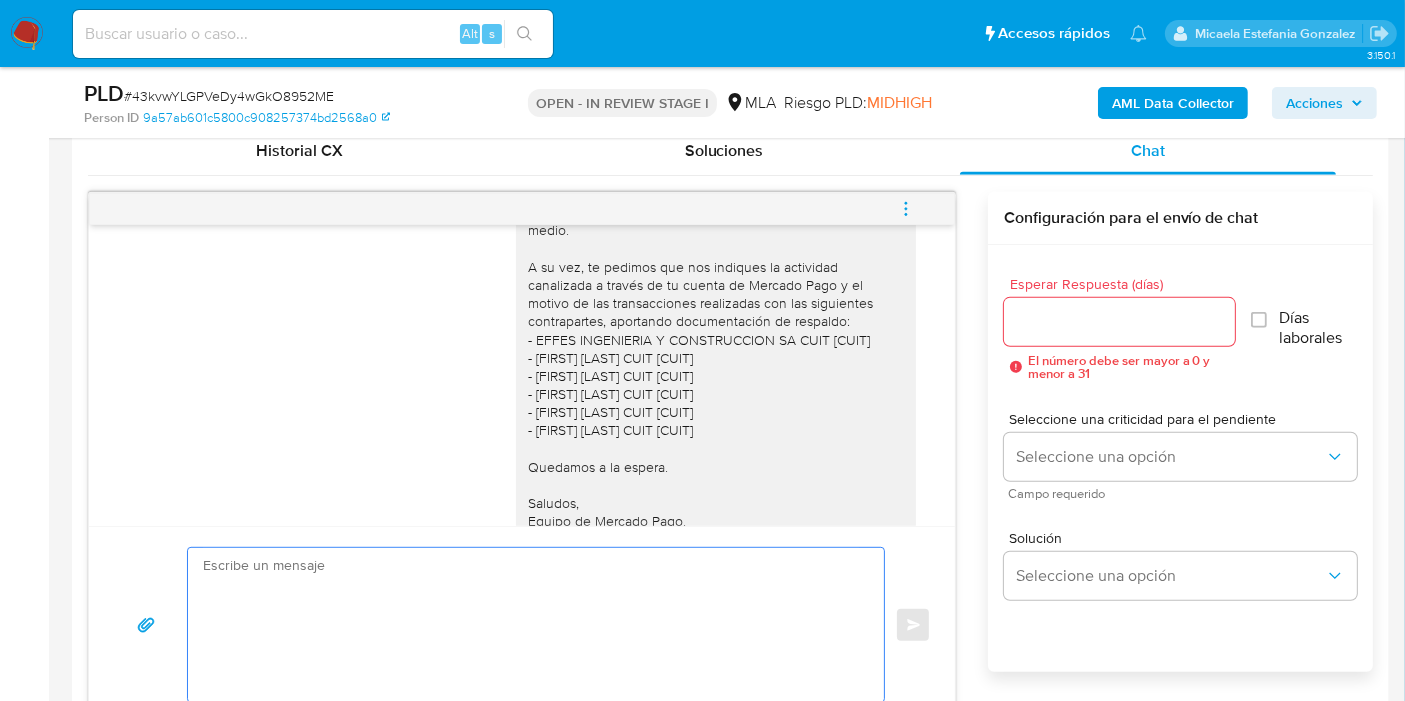 click at bounding box center [531, 625] 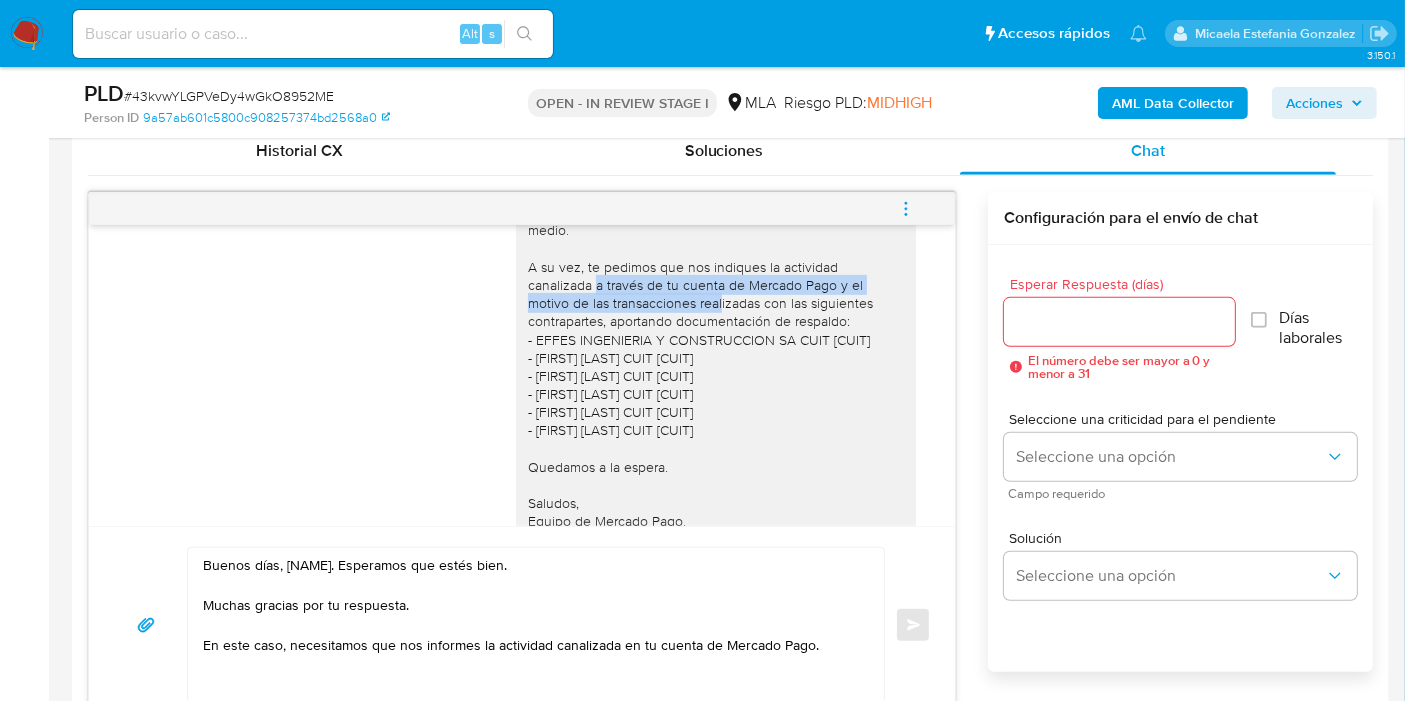 drag, startPoint x: 511, startPoint y: 350, endPoint x: 622, endPoint y: 381, distance: 115.24756 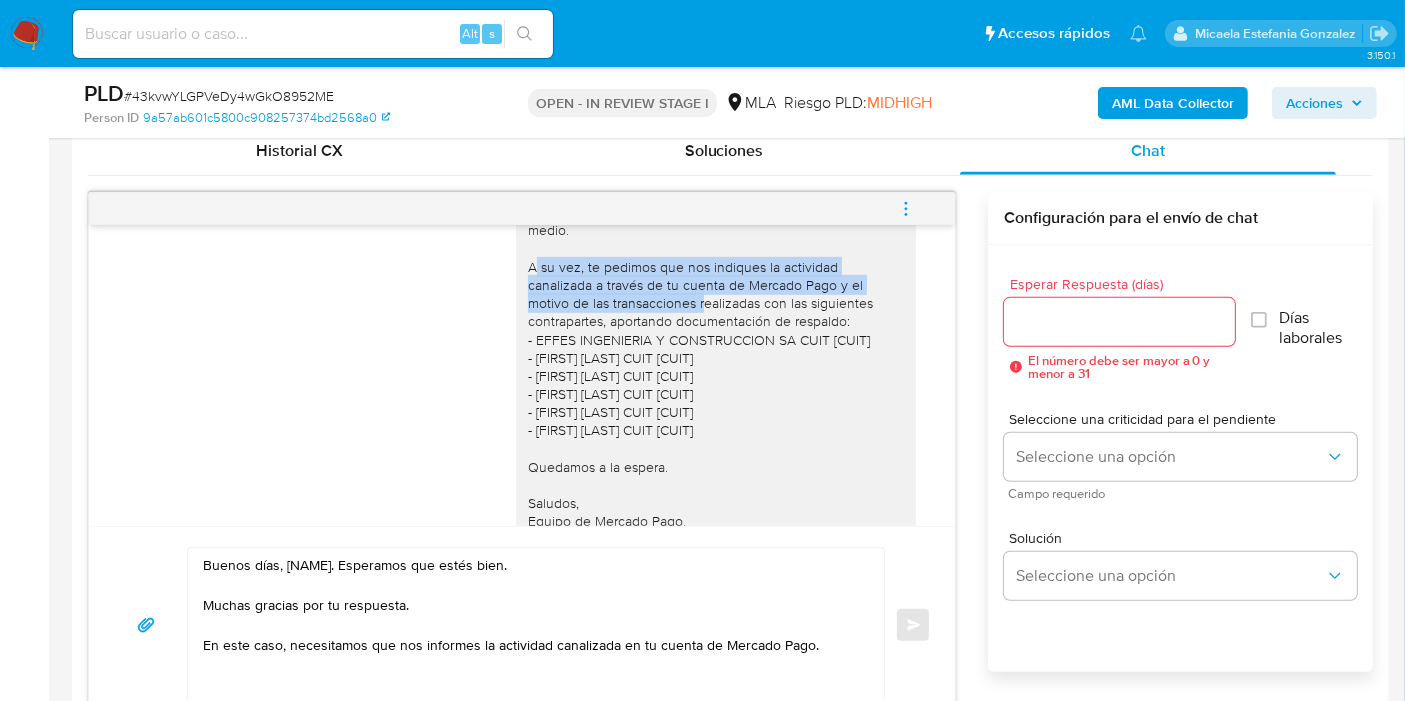 drag, startPoint x: 520, startPoint y: 344, endPoint x: 605, endPoint y: 378, distance: 91.5478 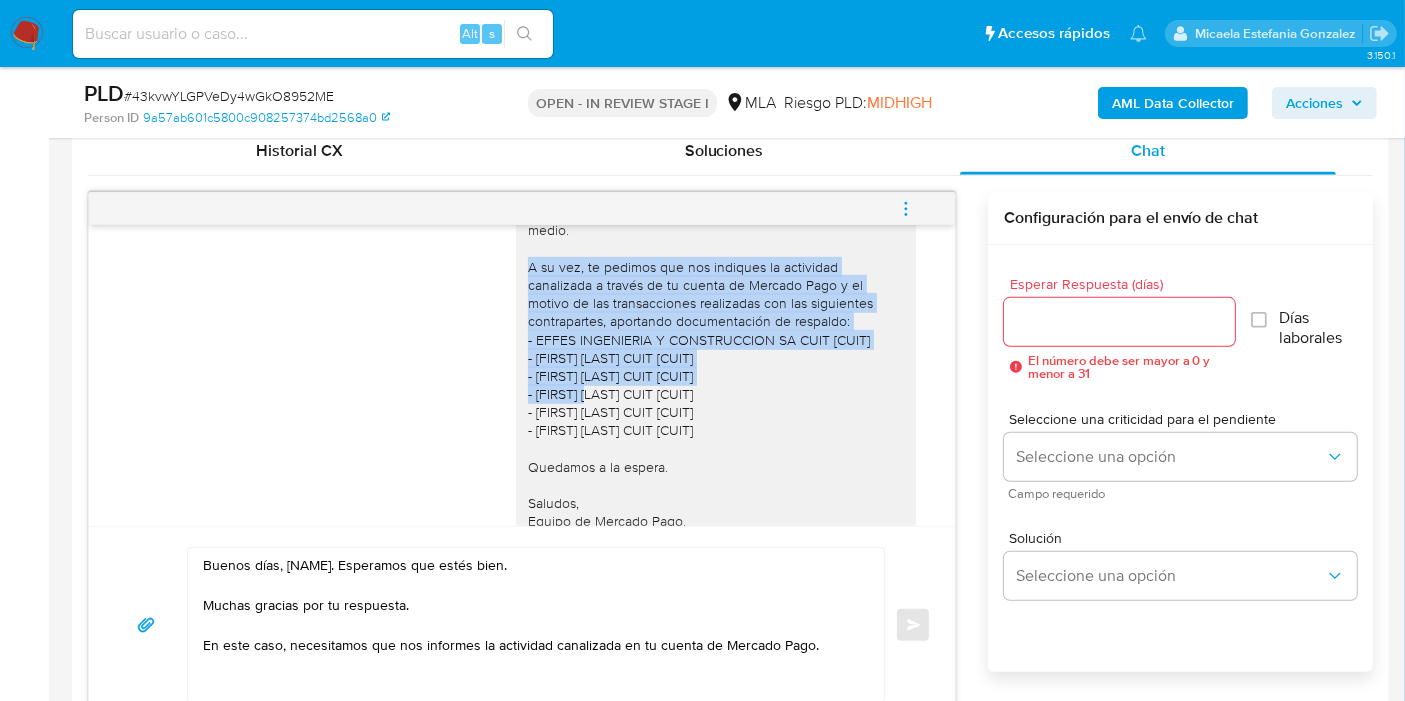 scroll, scrollTop: 2357, scrollLeft: 0, axis: vertical 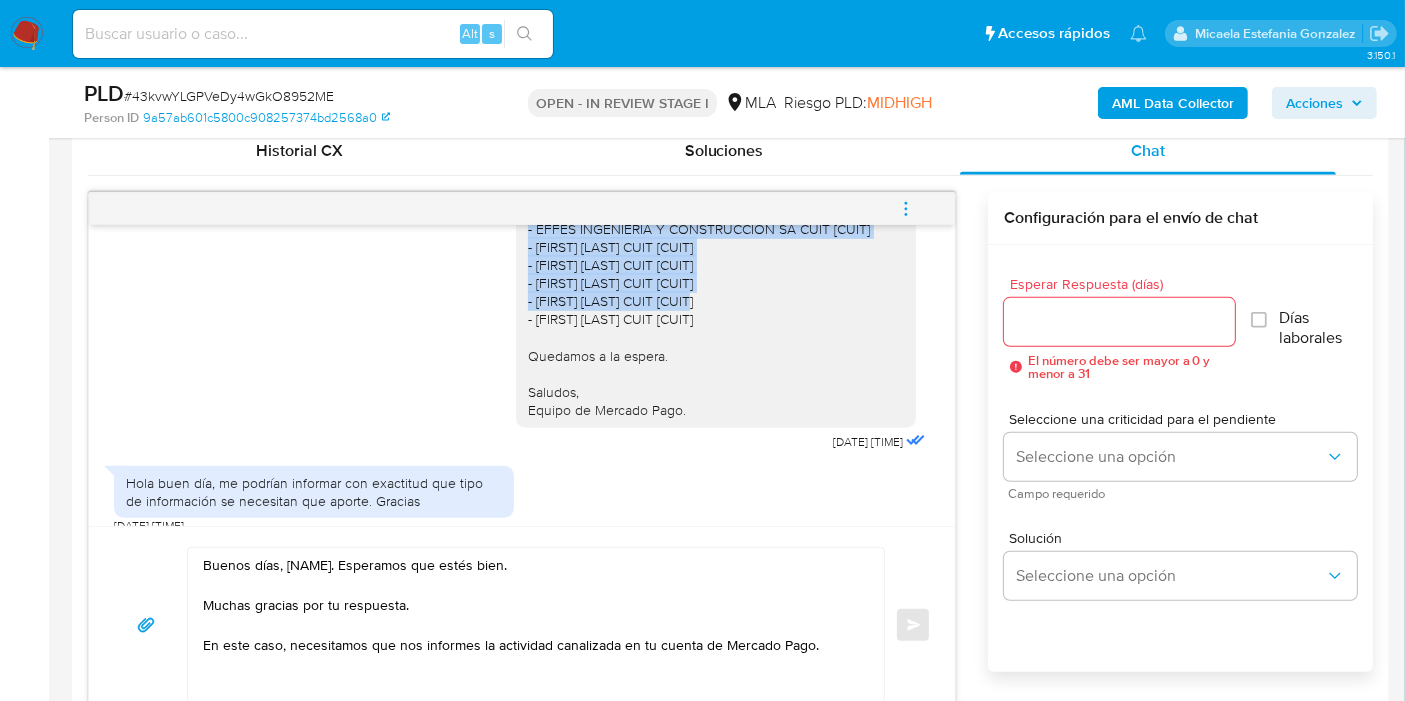 drag, startPoint x: 506, startPoint y: 335, endPoint x: 1080, endPoint y: 695, distance: 677.55145 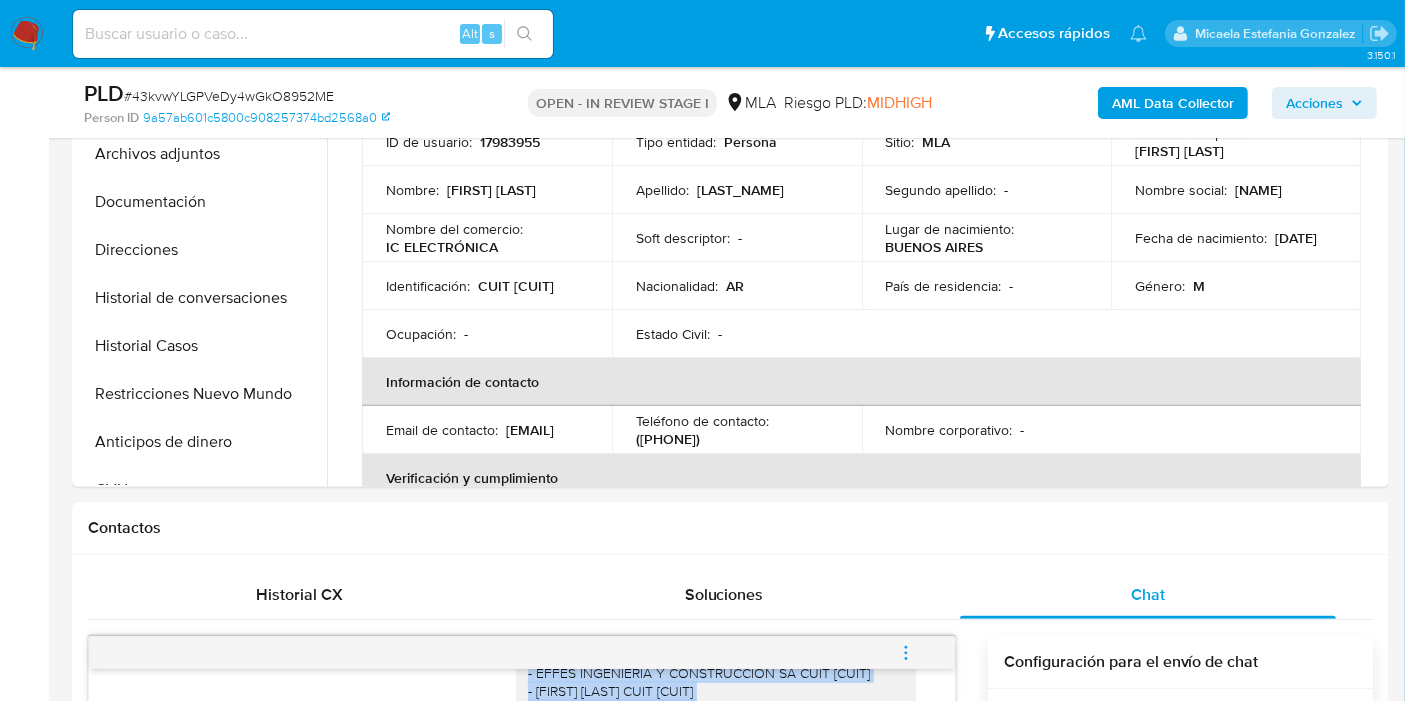 scroll, scrollTop: 211, scrollLeft: 0, axis: vertical 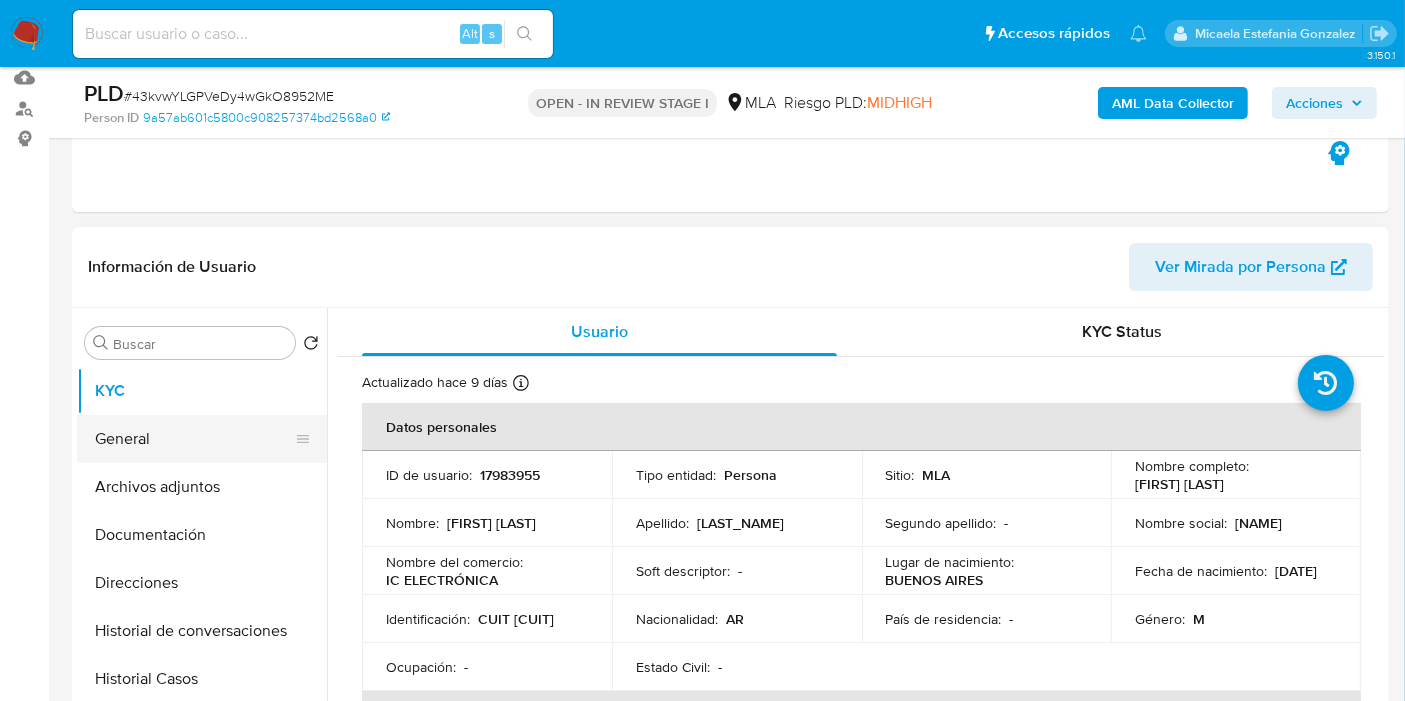 click on "General" at bounding box center [194, 439] 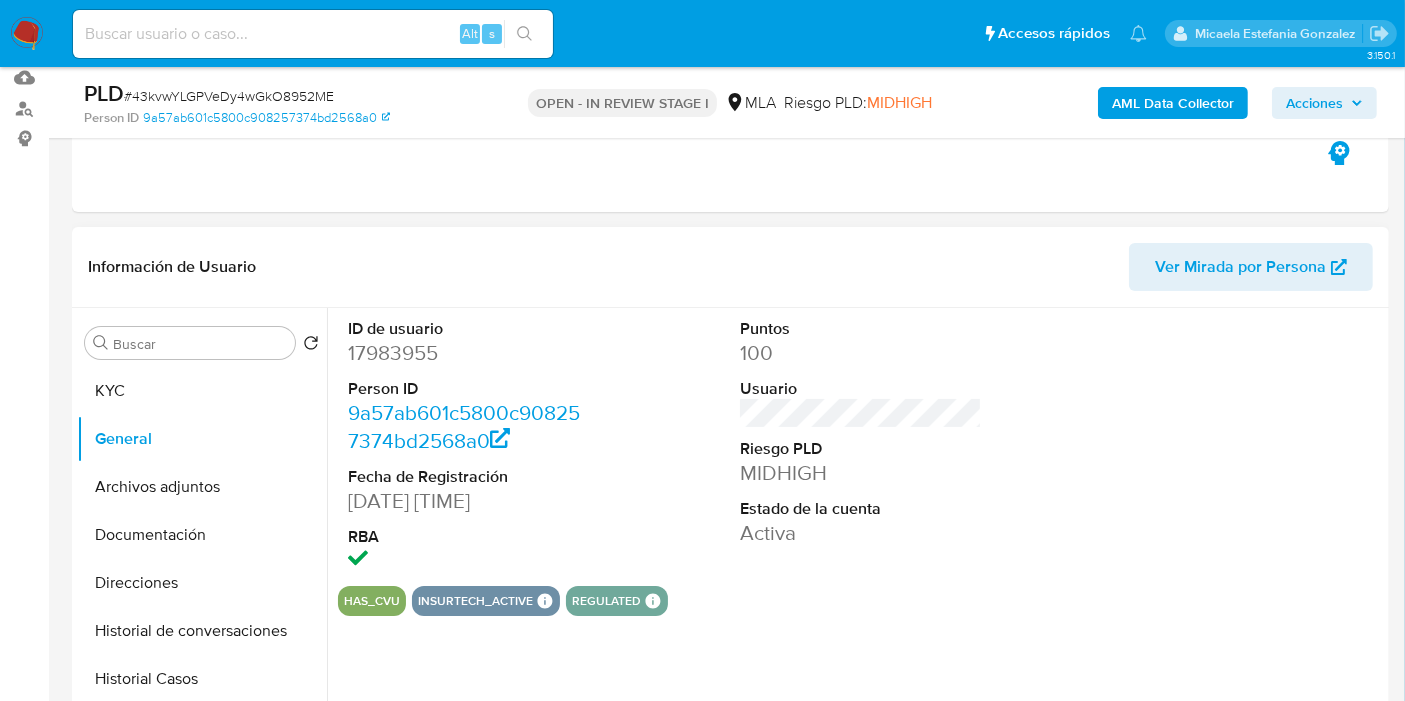 click on "17983955" at bounding box center (469, 353) 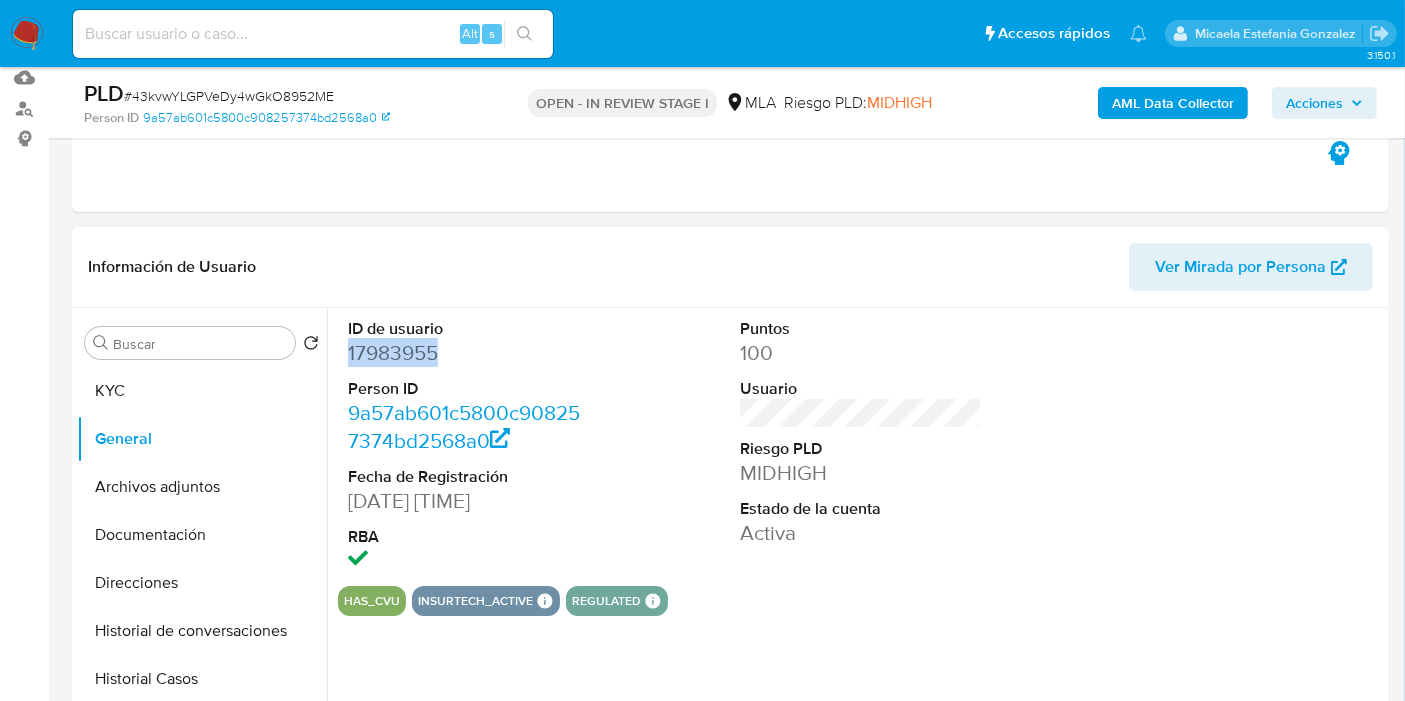 click on "17983955" at bounding box center (469, 353) 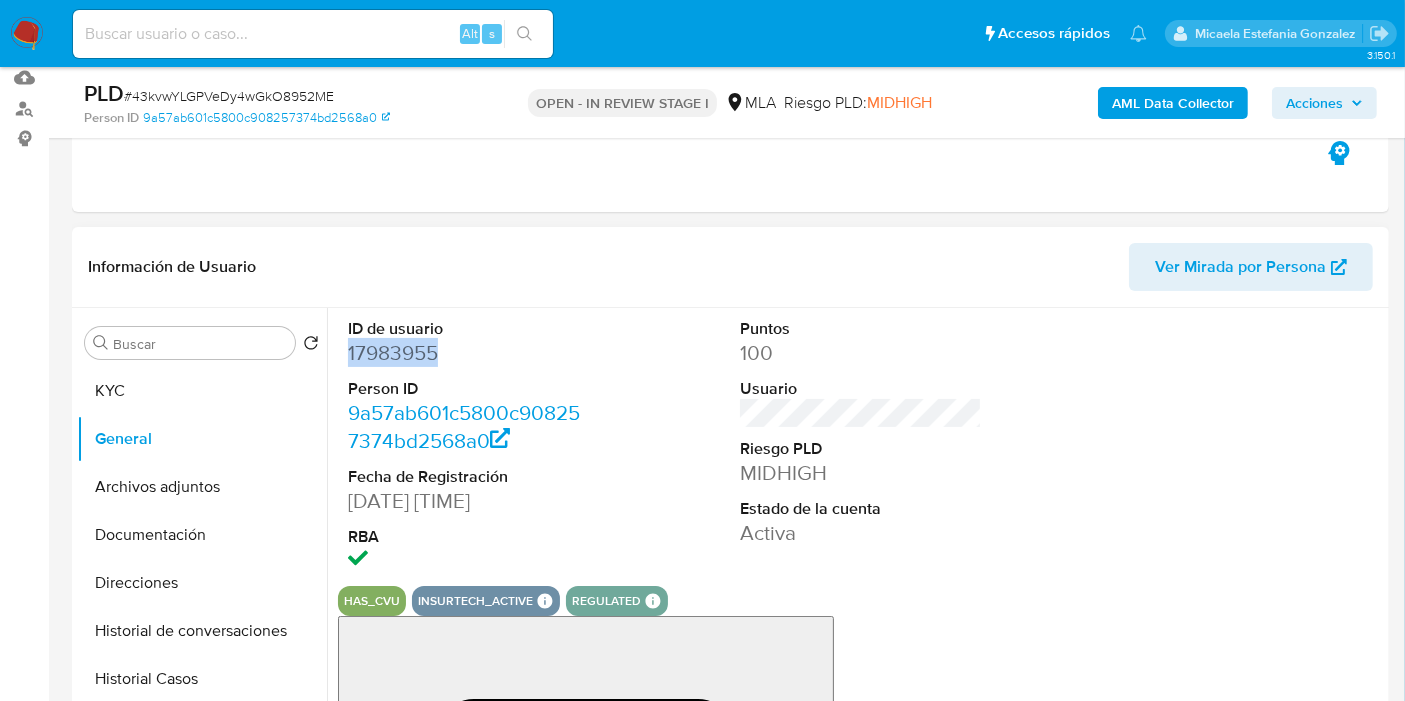 copy on "17983955" 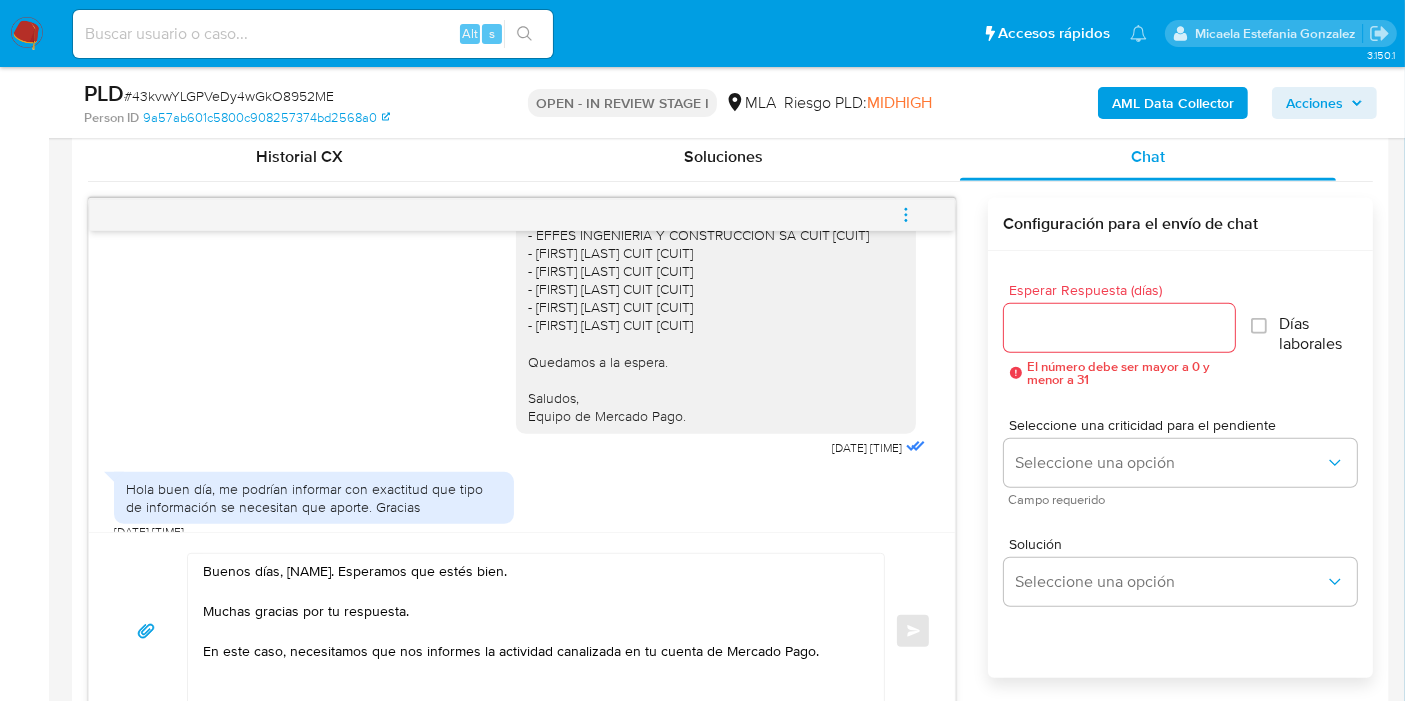 scroll, scrollTop: 1100, scrollLeft: 0, axis: vertical 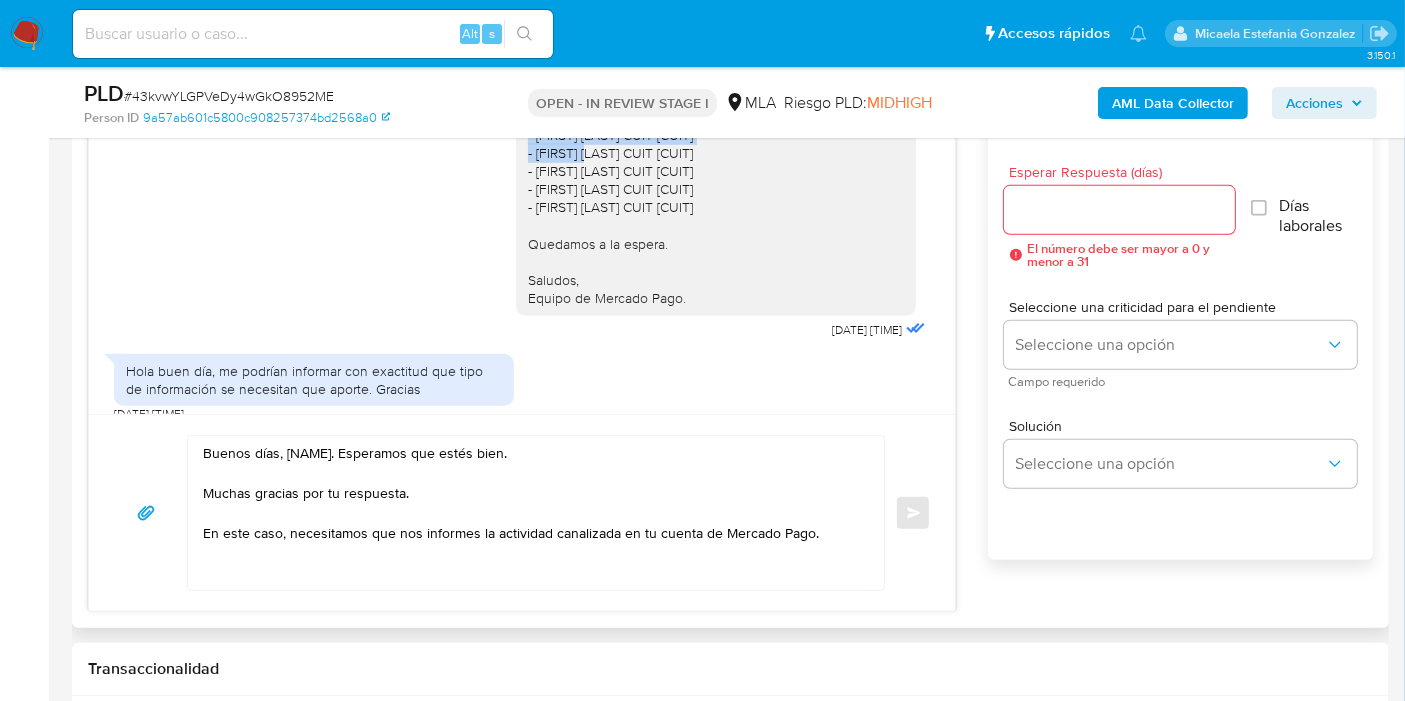 drag, startPoint x: 512, startPoint y: 339, endPoint x: 742, endPoint y: 235, distance: 252.42029 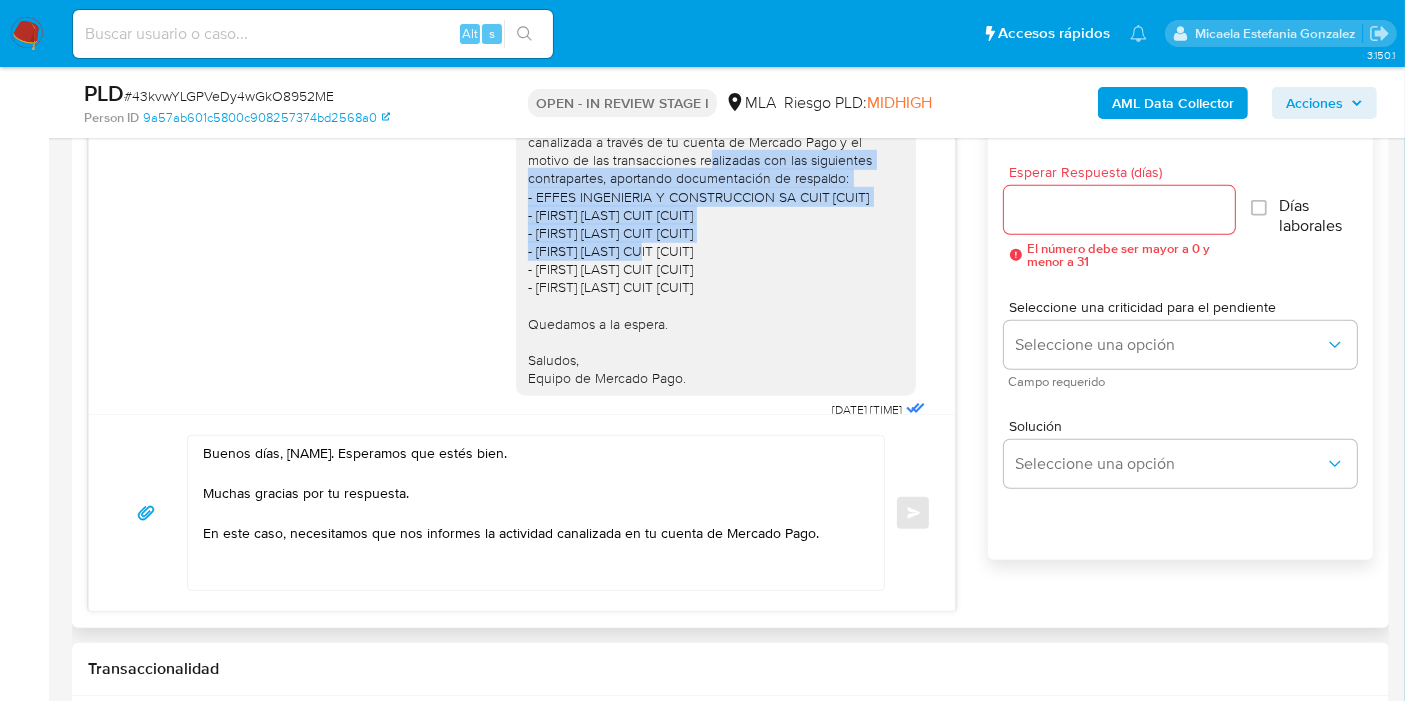 scroll, scrollTop: 2246, scrollLeft: 0, axis: vertical 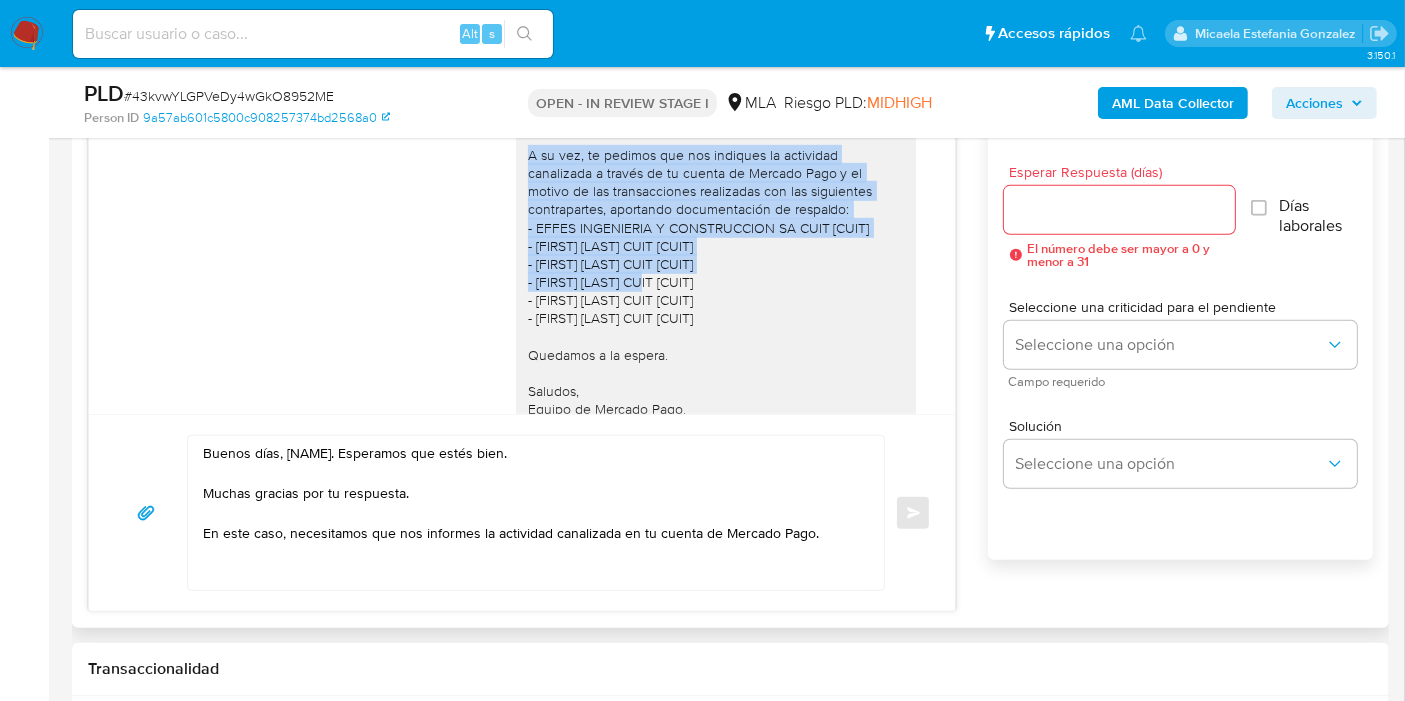 drag, startPoint x: 711, startPoint y: 244, endPoint x: 531, endPoint y: 251, distance: 180.13606 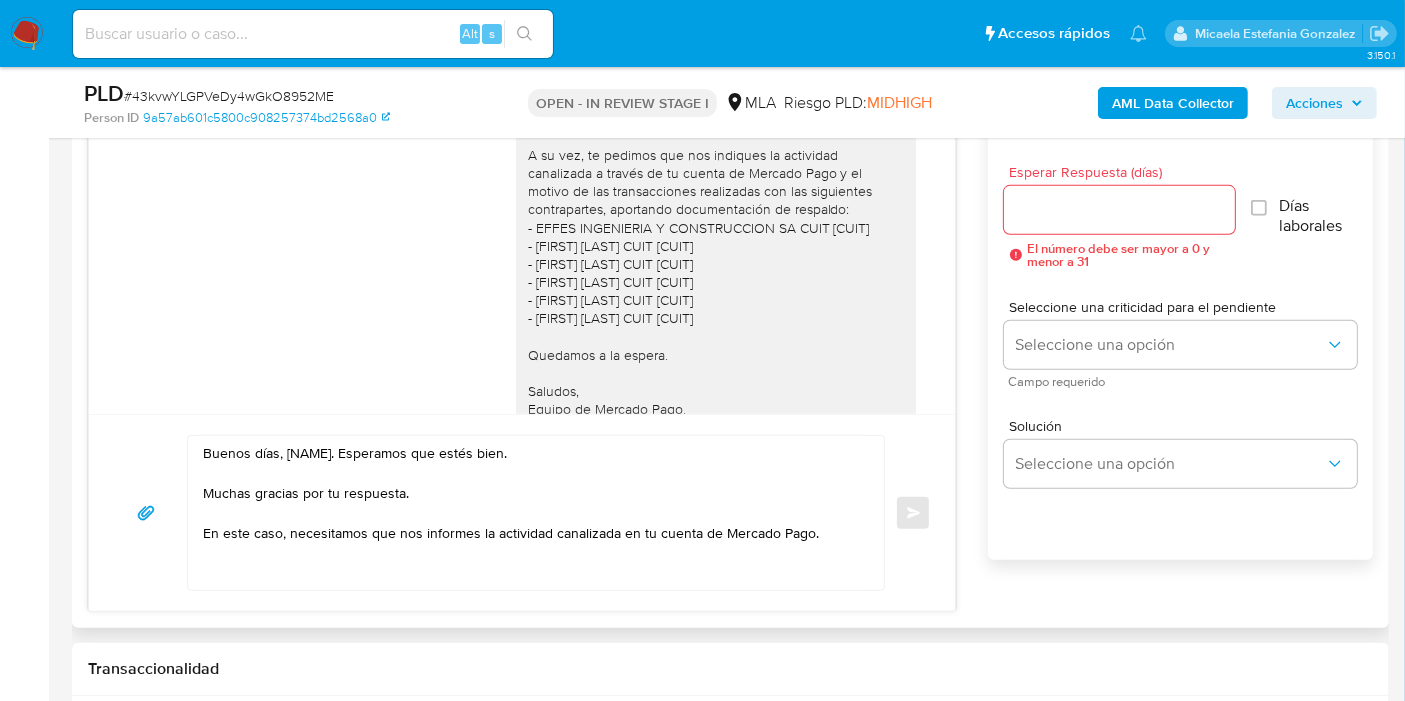 click on "Buenos días, Ignacio. Esperamos que estés bien.
Muchas gracias por tu respuesta.
En este caso, necesitamos que nos informes la actividad canalizada en tu cuenta de Mercado Pago.  Enviar" at bounding box center [522, 512] 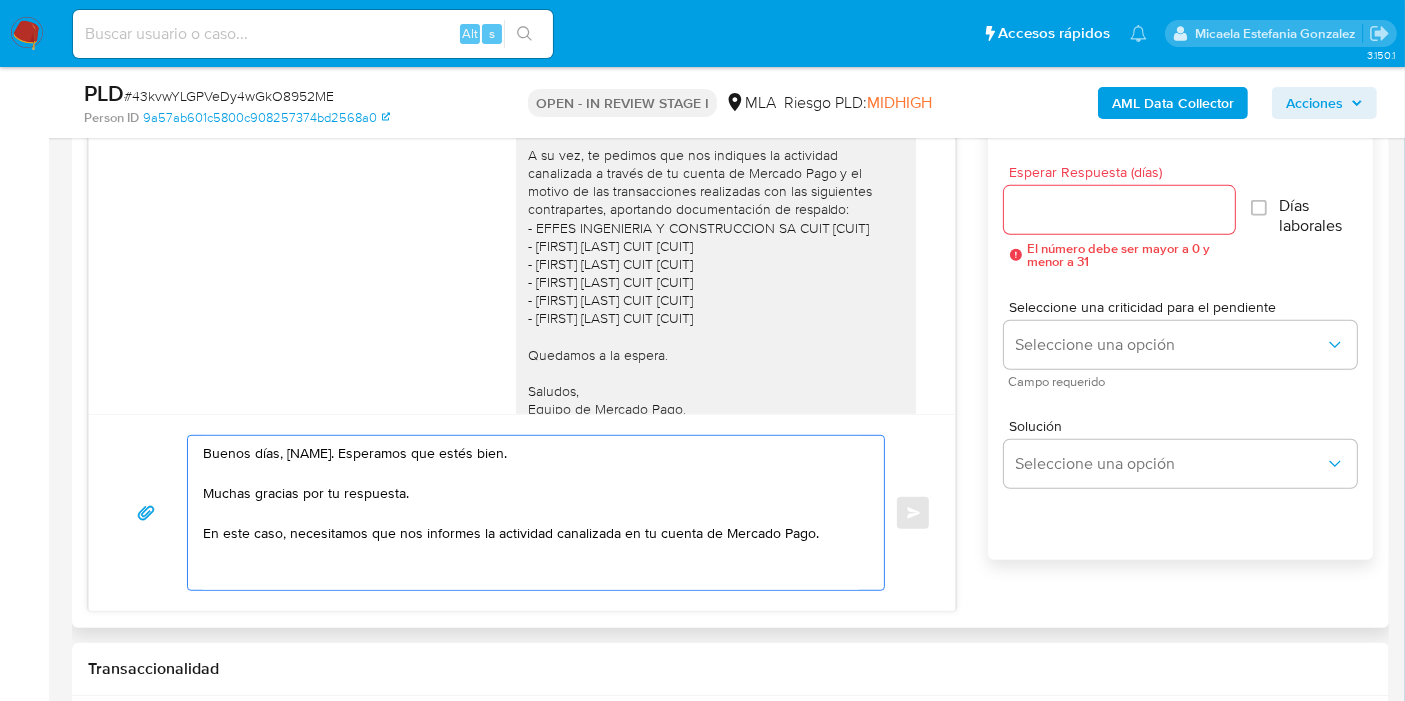 click on "Buenos días, Ignacio. Esperamos que estés bien.
Muchas gracias por tu respuesta.
En este caso, necesitamos que nos informes la actividad canalizada en tu cuenta de Mercado Pago." at bounding box center (531, 513) 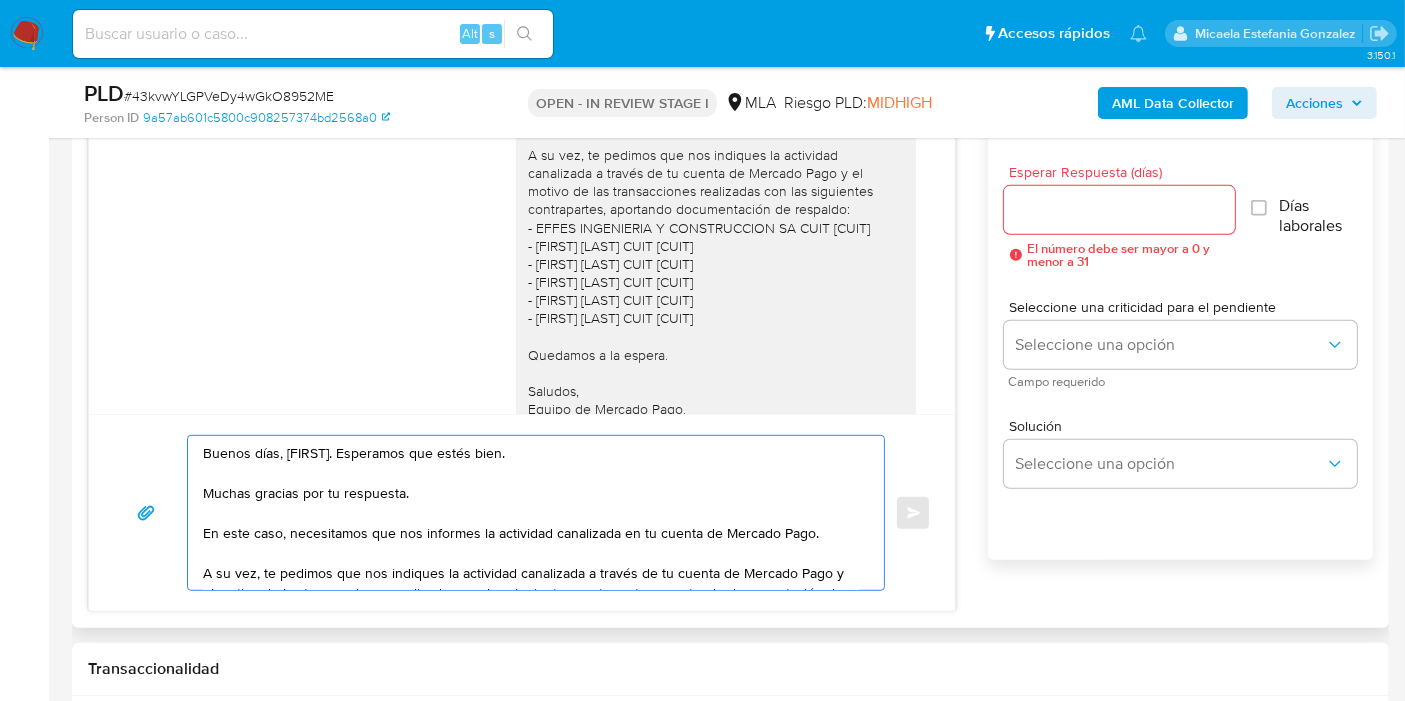 scroll, scrollTop: 47, scrollLeft: 0, axis: vertical 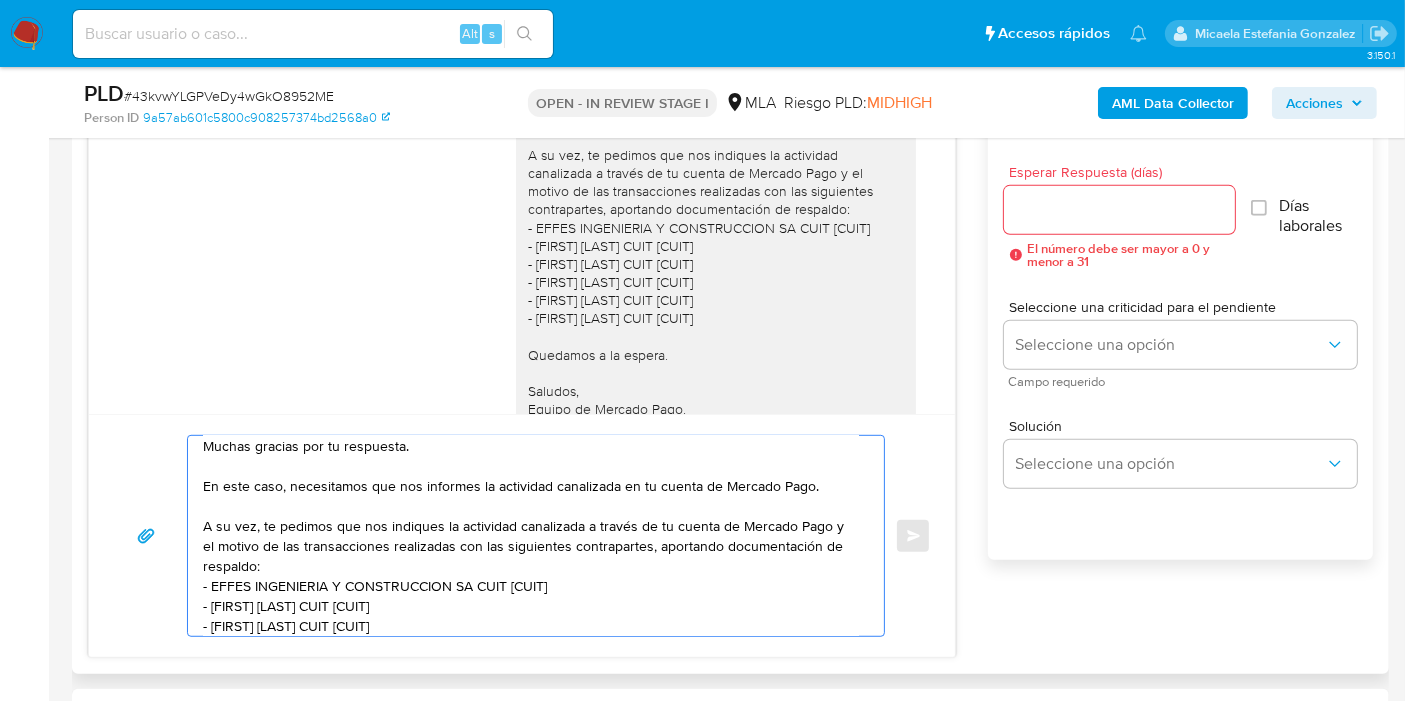 click on "Buenos días, Ignacio. Esperamos que estés bien.
Muchas gracias por tu respuesta.
En este caso, necesitamos que nos informes la actividad canalizada en tu cuenta de Mercado Pago.
A su vez, te pedimos que nos indiques la actividad canalizada a través de tu cuenta de Mercado Pago y el motivo de las transacciones realizadas con las siguientes contrapartes, aportando documentación de respaldo:
- EFFES INGENIERIA Y CONSTRUCCION SA CUIT 30715879383
- Federico Pesce Petachi CUIT 20280524957
- Anahi Robin CUIT 27392867290" at bounding box center (531, 536) 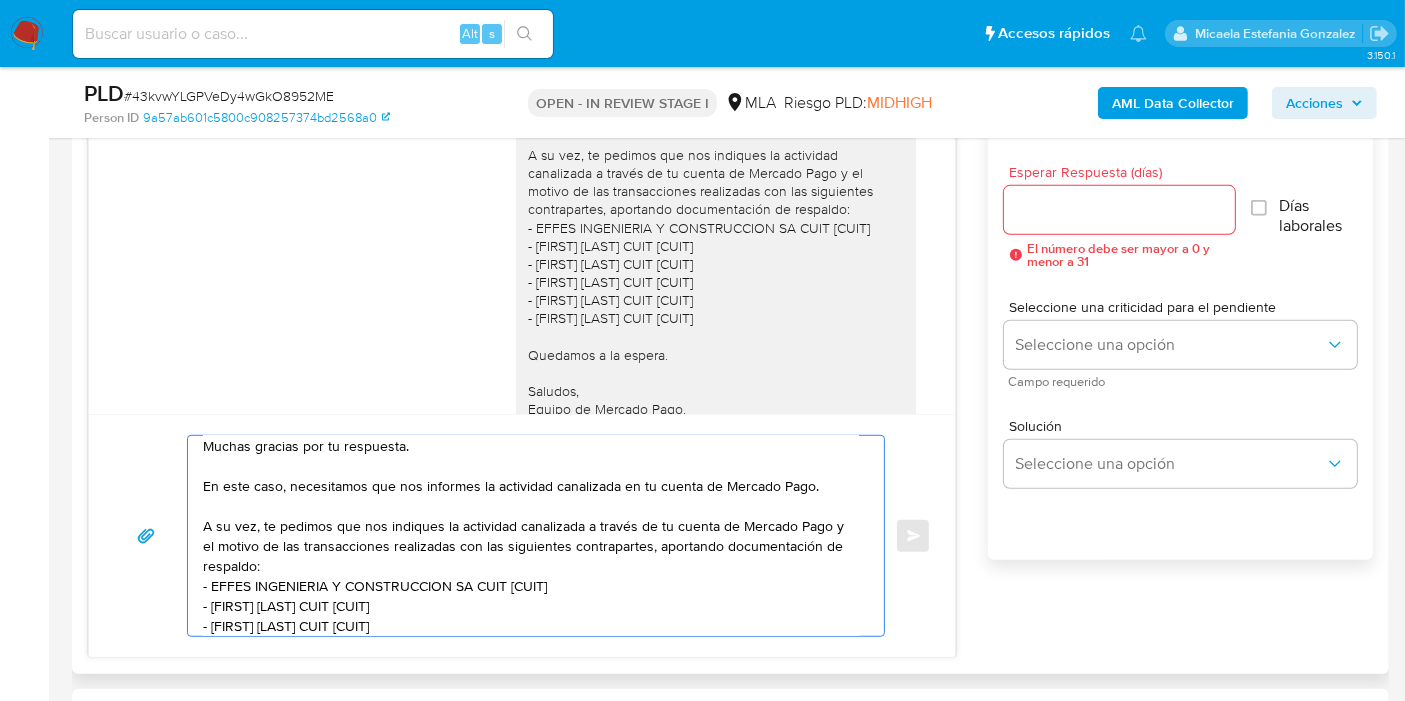 click on "Buenos días, Ignacio. Esperamos que estés bien.
Muchas gracias por tu respuesta.
En este caso, necesitamos que nos informes la actividad canalizada en tu cuenta de Mercado Pago.
A su vez, te pedimos que nos indiques la actividad canalizada a través de tu cuenta de Mercado Pago y el motivo de las transacciones realizadas con las siguientes contrapartes, aportando documentación de respaldo:
- EFFES INGENIERIA Y CONSTRUCCION SA CUIT 30715879383
- Federico Pesce Petachi CUIT 20280524957
- Anahi Robin CUIT 27392867290" at bounding box center [531, 536] 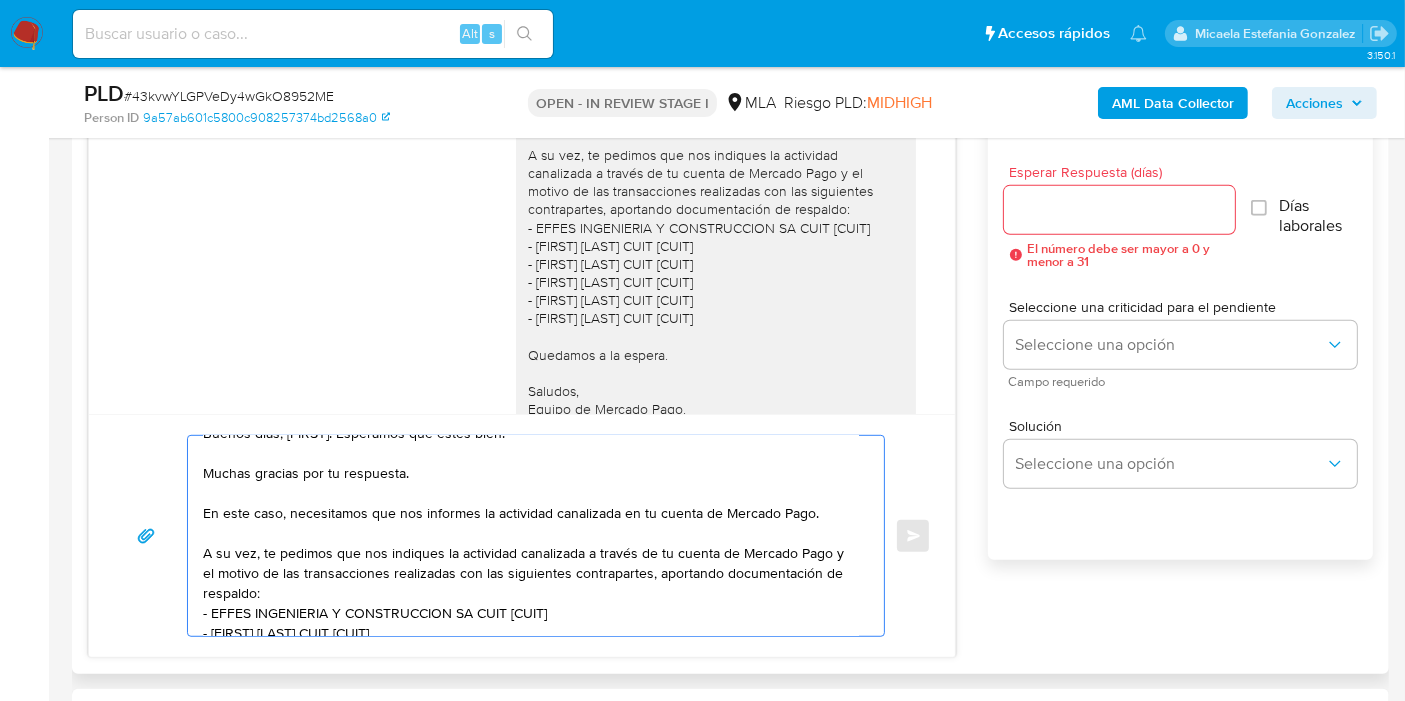 scroll, scrollTop: 0, scrollLeft: 0, axis: both 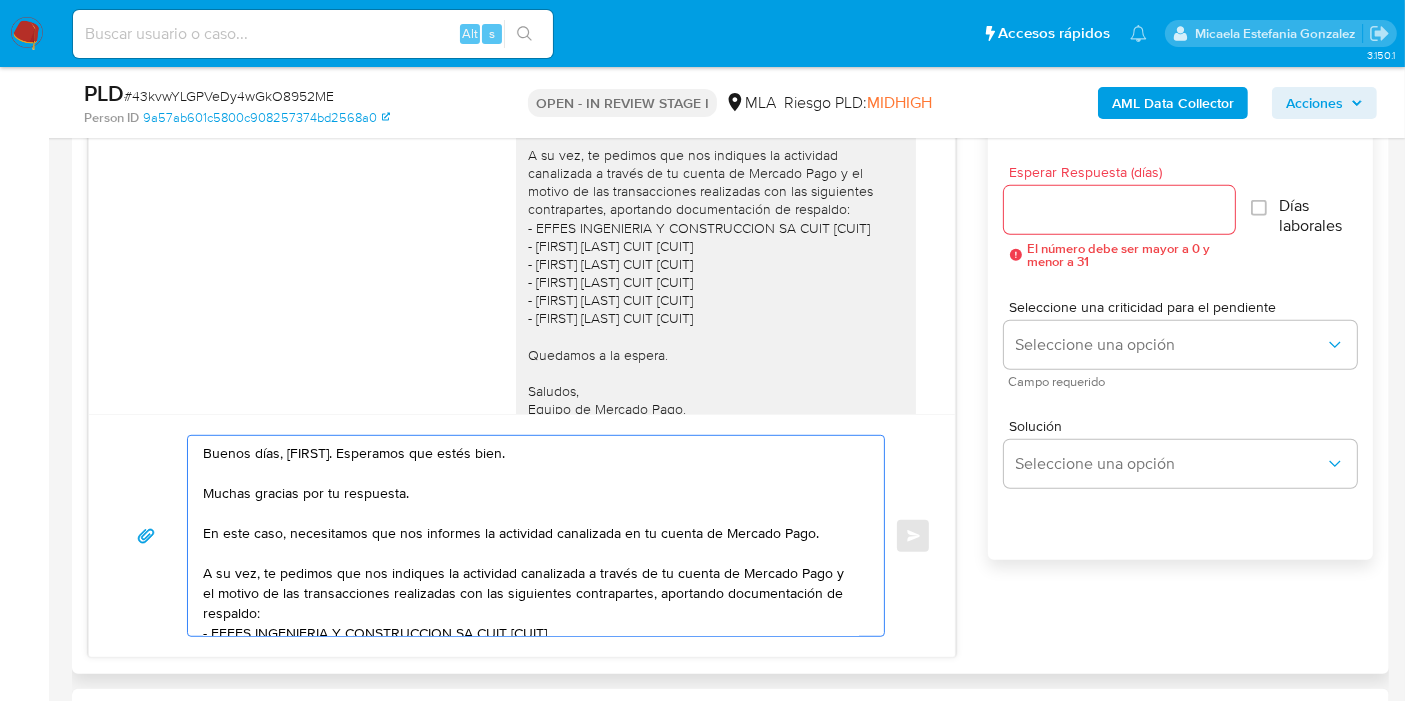 click on "Buenos días, Ignacio. Esperamos que estés bien.
Muchas gracias por tu respuesta.
En este caso, necesitamos que nos informes la actividad canalizada en tu cuenta de Mercado Pago.
A su vez, te pedimos que nos indiques la actividad canalizada a través de tu cuenta de Mercado Pago y el motivo de las transacciones realizadas con las siguientes contrapartes, aportando documentación de respaldo:
- EFFES INGENIERIA Y CONSTRUCCION SA CUIT 30715879383
- Federico Pesce Petachi CUIT 20280524957
- Anahi Robin CUIT 27392867290" at bounding box center (531, 536) 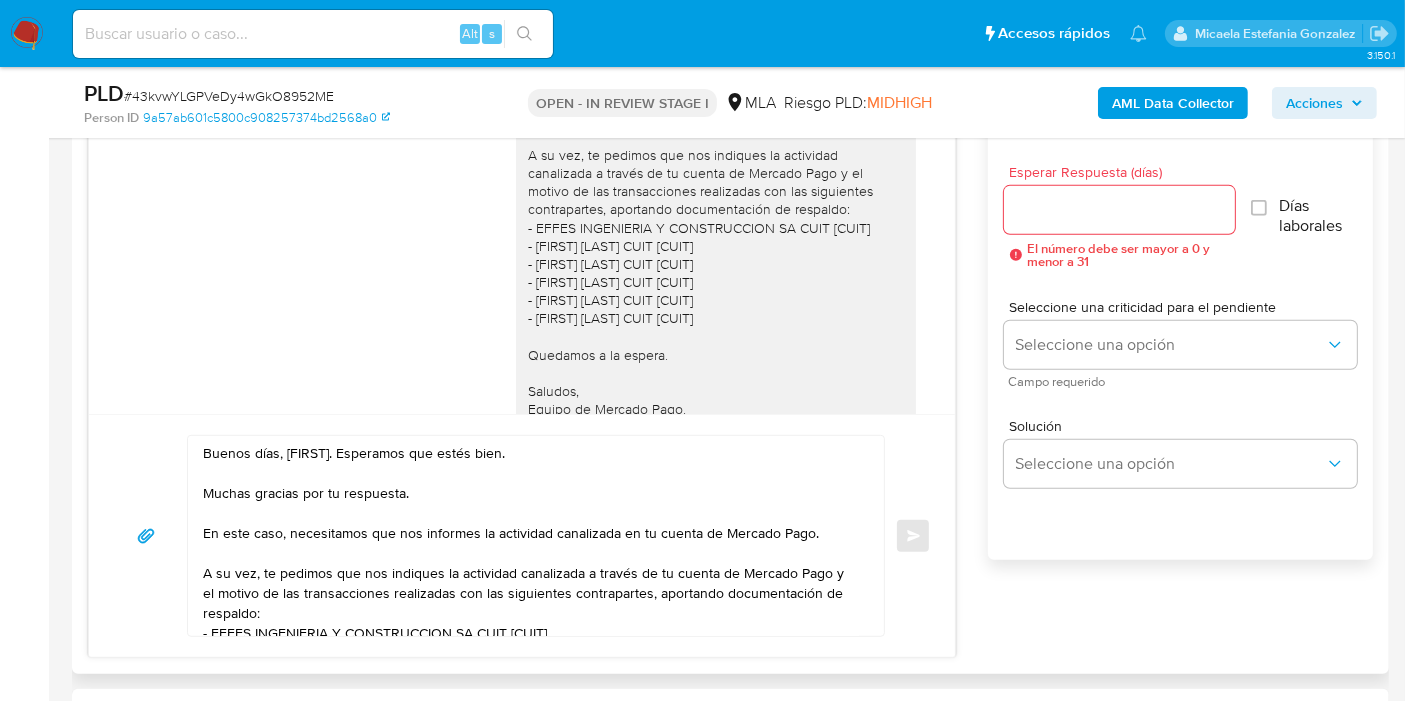 click on "Buenos días, Ignacio. Esperamos que estés bien.
Muchas gracias por tu respuesta.
En este caso, necesitamos que nos informes la actividad canalizada en tu cuenta de Mercado Pago.
A su vez, te pedimos que nos indiques la actividad canalizada a través de tu cuenta de Mercado Pago y el motivo de las transacciones realizadas con las siguientes contrapartes, aportando documentación de respaldo:
- EFFES INGENIERIA Y CONSTRUCCION SA CUIT 30715879383
- Federico Pesce Petachi CUIT 20280524957
- Anahi Robin CUIT 27392867290" at bounding box center (531, 536) 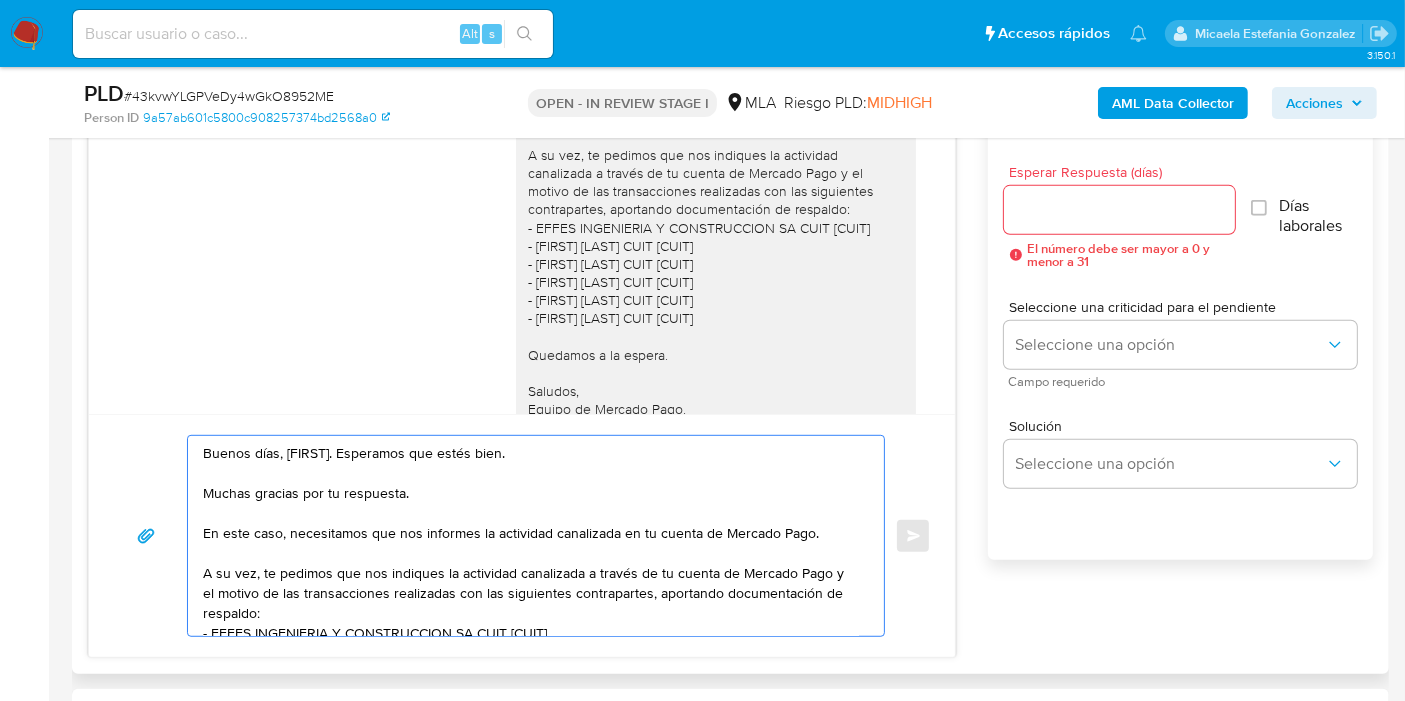 drag, startPoint x: 200, startPoint y: 578, endPoint x: 838, endPoint y: 575, distance: 638.0071 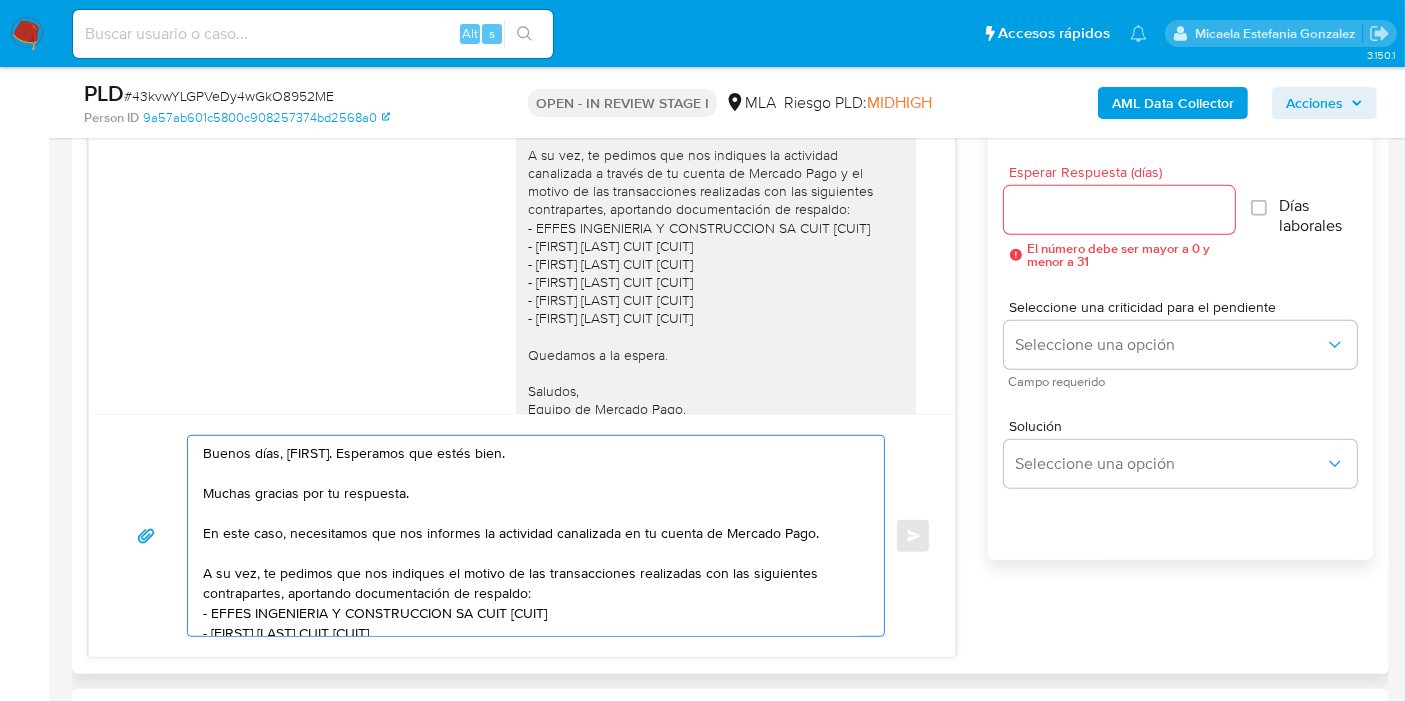 click on "Buenos días, Ignacio. Esperamos que estés bien.
Muchas gracias por tu respuesta.
En este caso, necesitamos que nos informes la actividad canalizada en tu cuenta de Mercado Pago.
A su vez, te pedimos que nos indiques el motivo de las transacciones realizadas con las siguientes contrapartes, aportando documentación de respaldo:
- EFFES INGENIERIA Y CONSTRUCCION SA CUIT 30715879383
- Federico Pesce Petachi CUIT 20280524957
- Anahi Robin CUIT 27392867290" at bounding box center [531, 536] 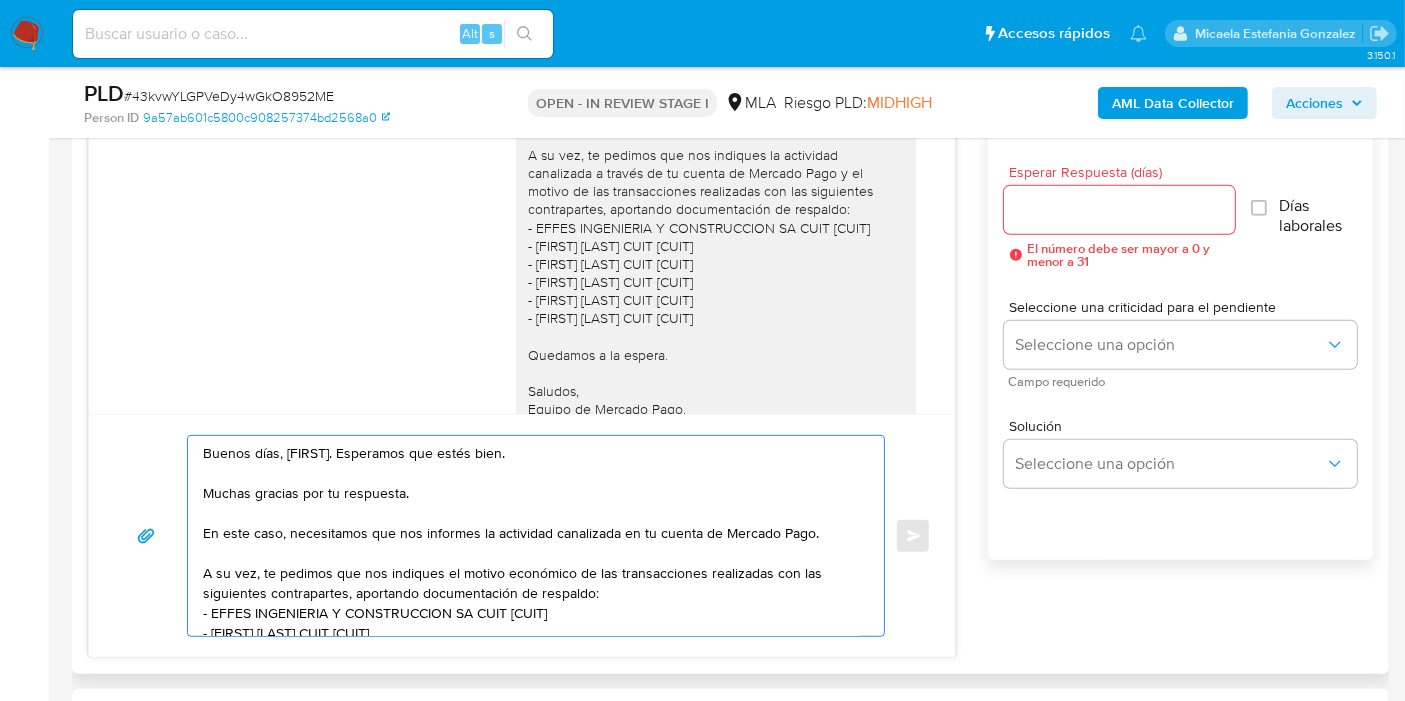 click on "Buenos días, Ignacio. Esperamos que estés bien.
Muchas gracias por tu respuesta.
En este caso, necesitamos que nos informes la actividad canalizada en tu cuenta de Mercado Pago.
A su vez, te pedimos que nos indiques el motivo económico de las transacciones realizadas con las siguientes contrapartes, aportando documentación de respaldo:
- EFFES INGENIERIA Y CONSTRUCCION SA CUIT 30715879383
- Federico Pesce Petachi CUIT 20280524957
- Anahi Robin CUIT 27392867290" at bounding box center (531, 536) 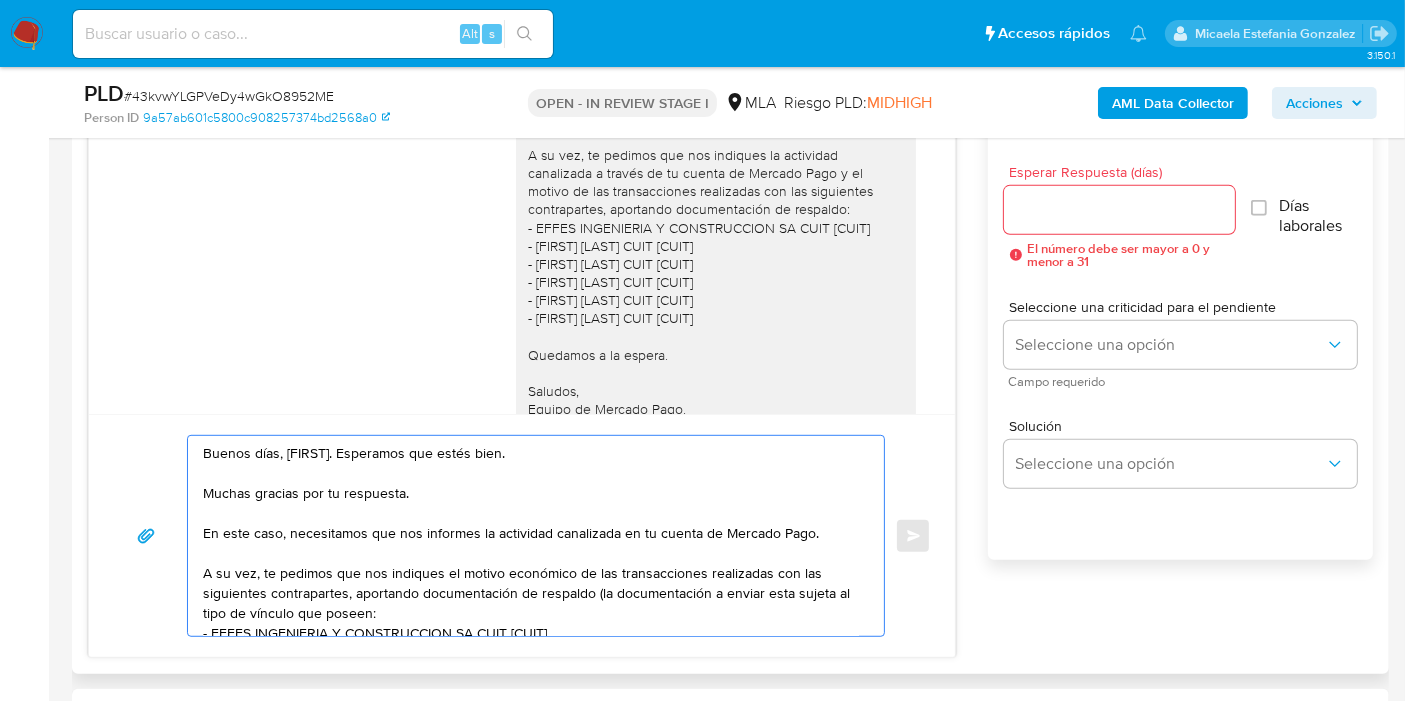 scroll, scrollTop: 54, scrollLeft: 0, axis: vertical 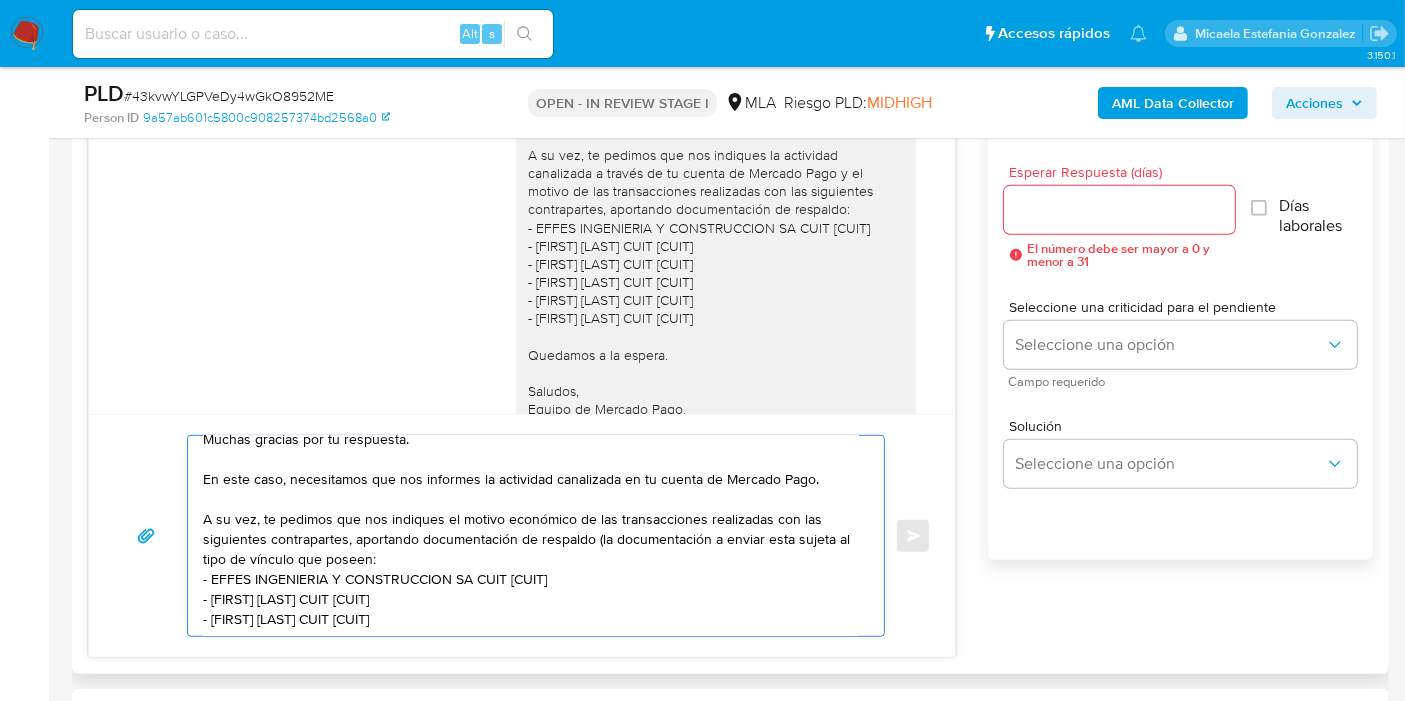 drag, startPoint x: 620, startPoint y: 582, endPoint x: 600, endPoint y: 598, distance: 25.612497 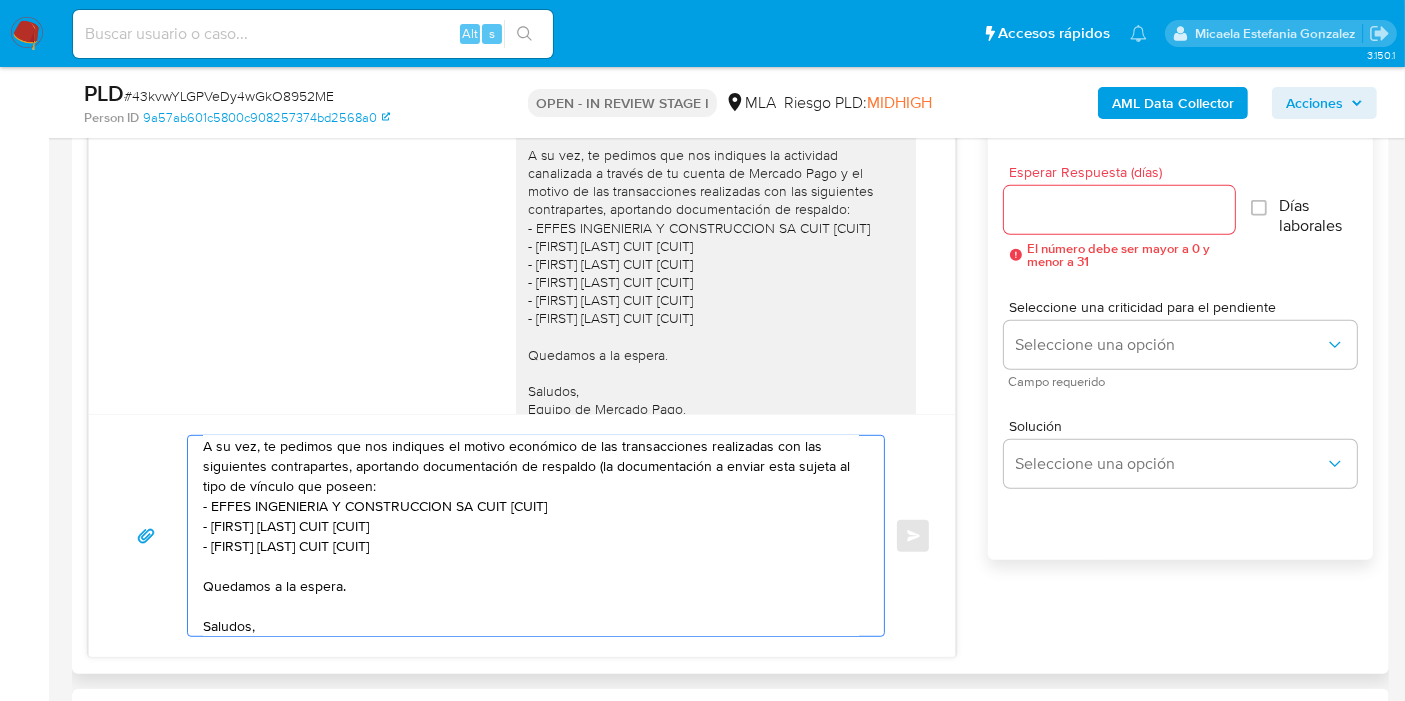 scroll, scrollTop: 147, scrollLeft: 0, axis: vertical 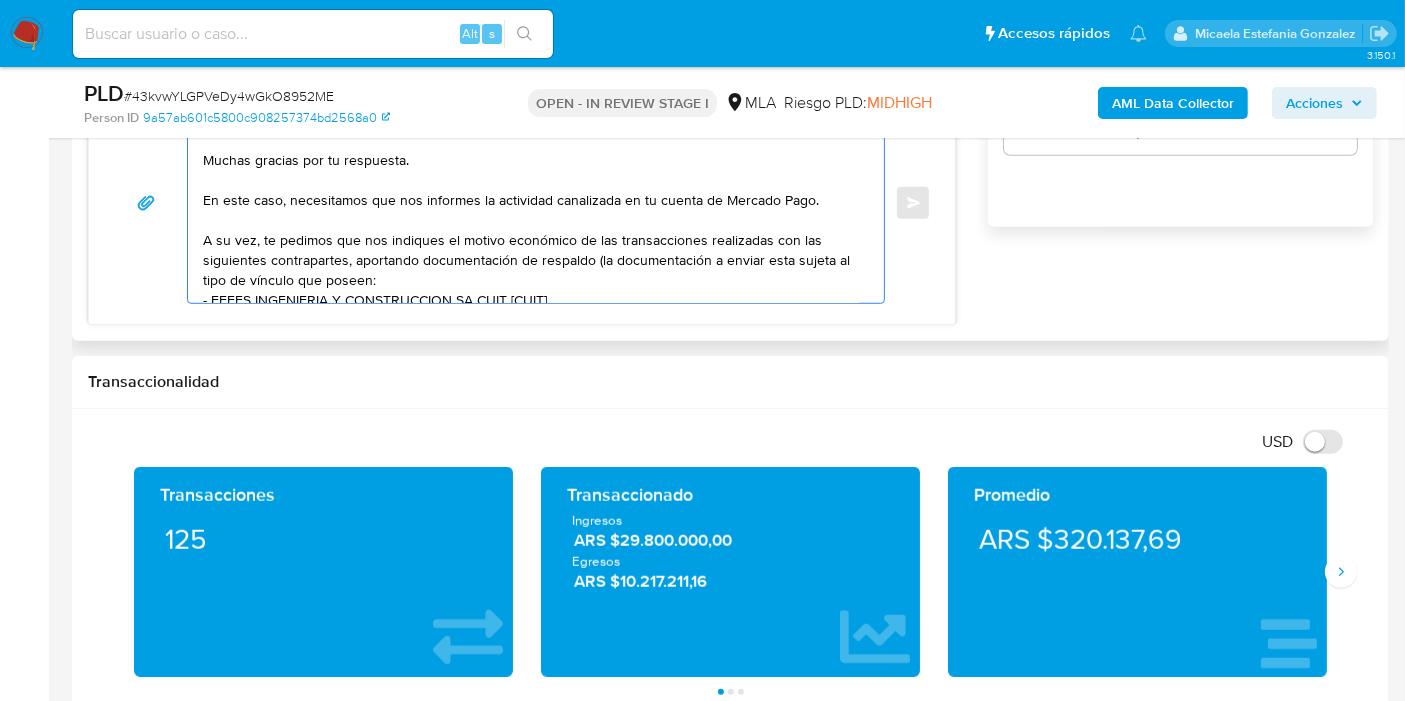 click on "Buenos días, Ignacio. Esperamos que estés bien.
Muchas gracias por tu respuesta.
En este caso, necesitamos que nos informes la actividad canalizada en tu cuenta de Mercado Pago.
A su vez, te pedimos que nos indiques el motivo económico de las transacciones realizadas con las siguientes contrapartes, aportando documentación de respaldo (la documentación a enviar esta sujeta al tipo de vínculo que poseen:
- EFFES INGENIERIA Y CONSTRUCCION SA CUIT 30715879383
- Federico Pesce Petachi CUIT 20280524957
- Anahi Robin CUIT 27392867290
Quedamos a la espera.
Saludos,
Equipo de Mercado Pago." at bounding box center (531, 203) 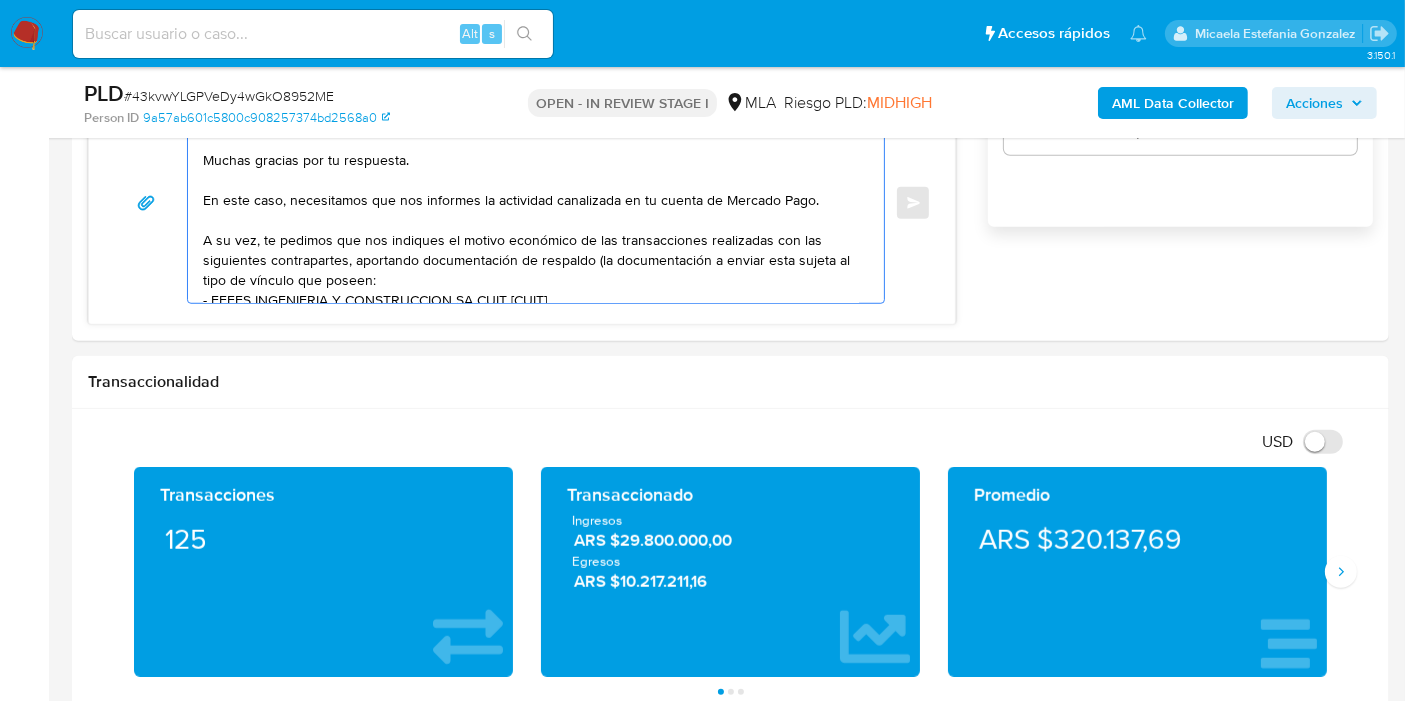 click on "est á" 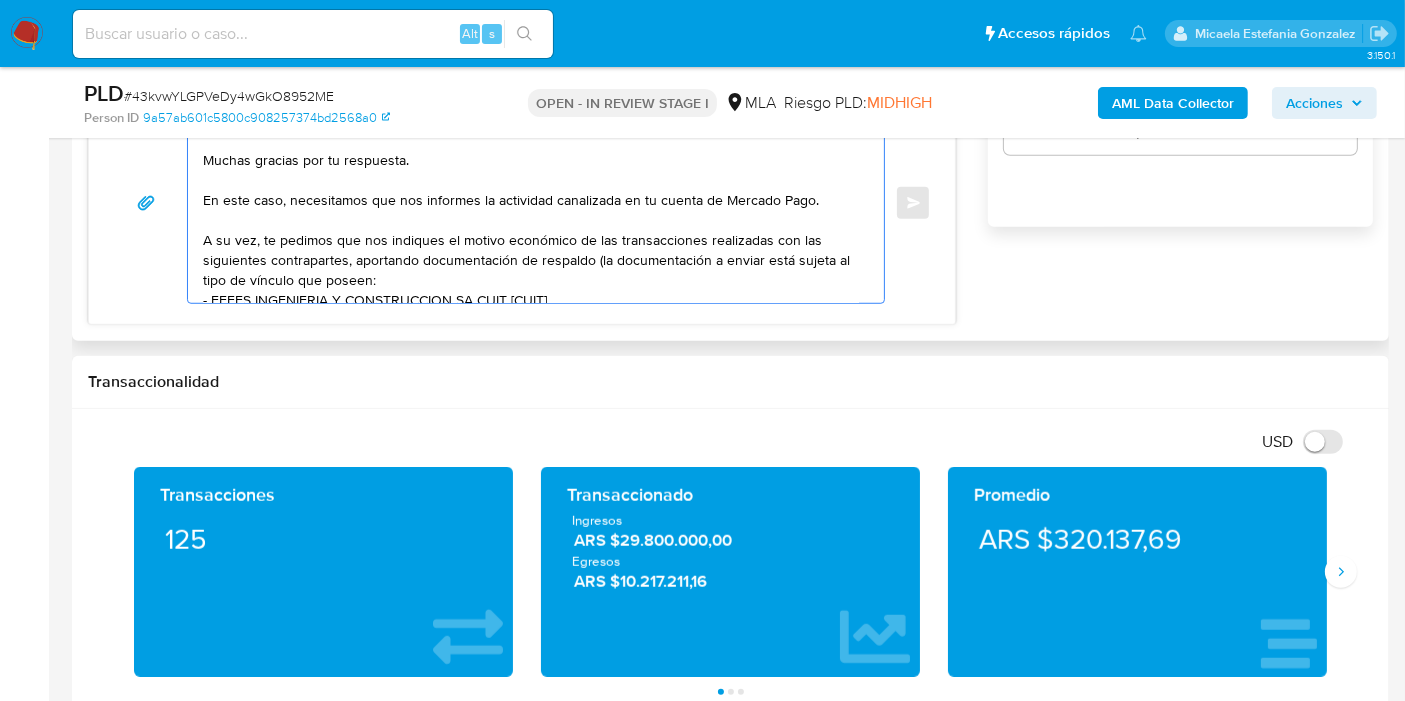 click on "Buenos días, Ignacio. Esperamos que estés bien.
Muchas gracias por tu respuesta.
En este caso, necesitamos que nos informes la actividad canalizada en tu cuenta de Mercado Pago.
A su vez, te pedimos que nos indiques el motivo económico de las transacciones realizadas con las siguientes contrapartes, aportando documentación de respaldo (la documentación a enviar está sujeta al tipo de vínculo que poseen:
- EFFES INGENIERIA Y CONSTRUCCION SA CUIT 30715879383
- Federico Pesce Petachi CUIT 20280524957
- Anahi Robin CUIT 27392867290
Quedamos a la espera.
Saludos,
Equipo de Mercado Pago." at bounding box center (531, 203) 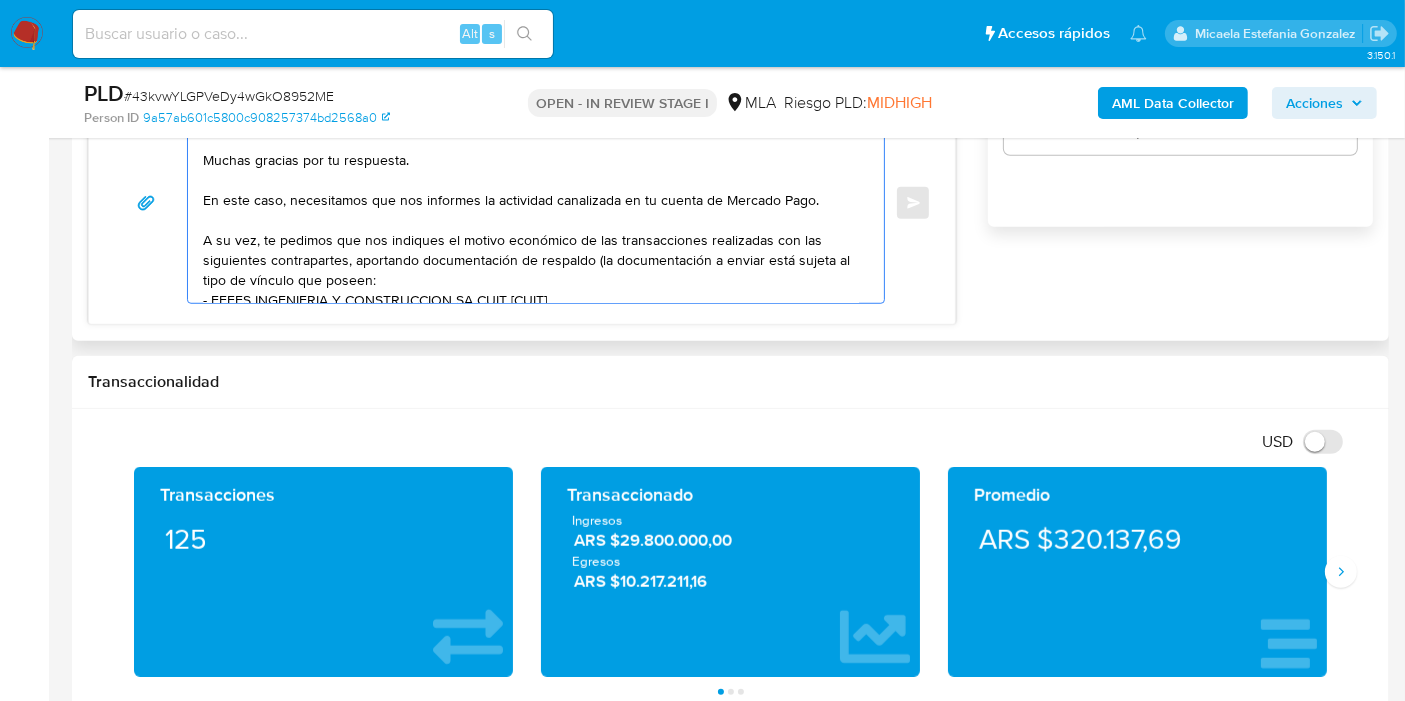 click on "Buenos días, Ignacio. Esperamos que estés bien.
Muchas gracias por tu respuesta.
En este caso, necesitamos que nos informes la actividad canalizada en tu cuenta de Mercado Pago.
A su vez, te pedimos que nos indiques el motivo económico de las transacciones realizadas con las siguientes contrapartes, aportando documentación de respaldo (la documentación a enviar está sujeta al tipo de vínculo que poseen:
- EFFES INGENIERIA Y CONSTRUCCION SA CUIT 30715879383
- Federico Pesce Petachi CUIT 20280524957
- Anahi Robin CUIT 27392867290
Quedamos a la espera.
Saludos,
Equipo de Mercado Pago." at bounding box center (531, 203) 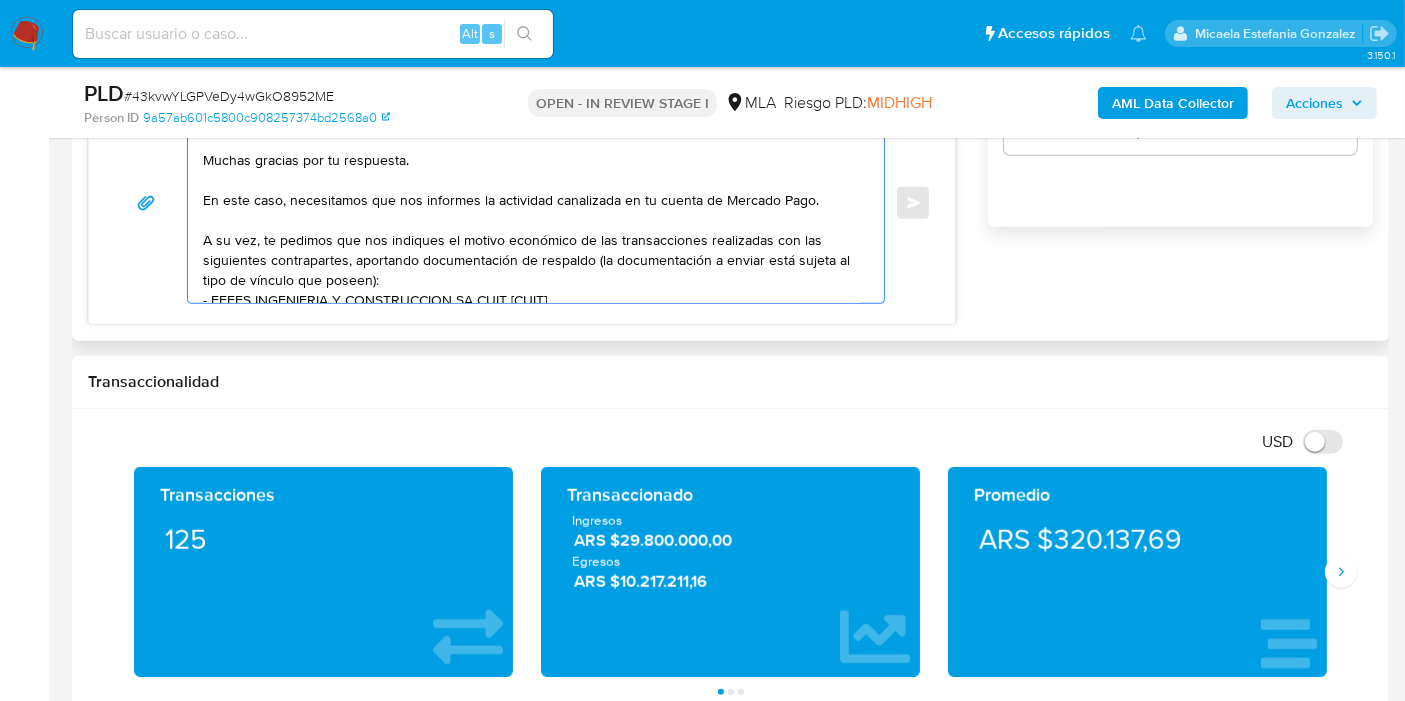 click on "Buenos días, Ignacio. Esperamos que estés bien.
Muchas gracias por tu respuesta.
En este caso, necesitamos que nos informes la actividad canalizada en tu cuenta de Mercado Pago.
A su vez, te pedimos que nos indiques el motivo económico de las transacciones realizadas con las siguientes contrapartes, aportando documentación de respaldo (la documentación a enviar está sujeta al tipo de vínculo que poseen):
- EFFES INGENIERIA Y CONSTRUCCION SA CUIT 30715879383
- Federico Pesce Petachi CUIT 20280524957
- Anahi Robin CUIT 27392867290
Quedamos a la espera.
Saludos,
Equipo de Mercado Pago." at bounding box center [531, 203] 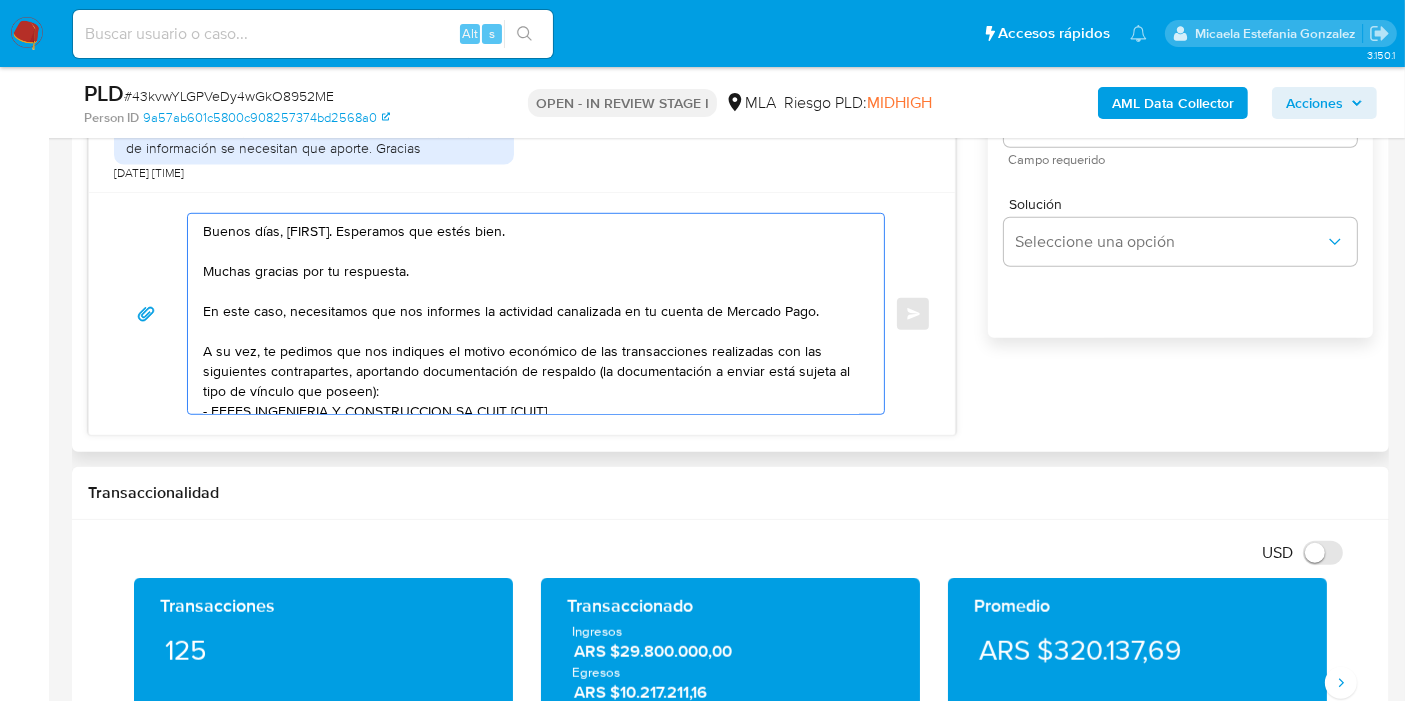click on "Buenos días, Ignacio. Esperamos que estés bien.
Muchas gracias por tu respuesta.
En este caso, necesitamos que nos informes la actividad canalizada en tu cuenta de Mercado Pago.
A su vez, te pedimos que nos indiques el motivo económico de las transacciones realizadas con las siguientes contrapartes, aportando documentación de respaldo (la documentación a enviar está sujeta al tipo de vínculo que poseen):
- EFFES INGENIERIA Y CONSTRUCCION SA CUIT 30715879383
- Federico Pesce Petachi CUIT 20280524957
- Anahi Robin CUIT 27392867290
Quedamos a la espera.
Saludos,
Equipo de Mercado Pago." at bounding box center (531, 314) 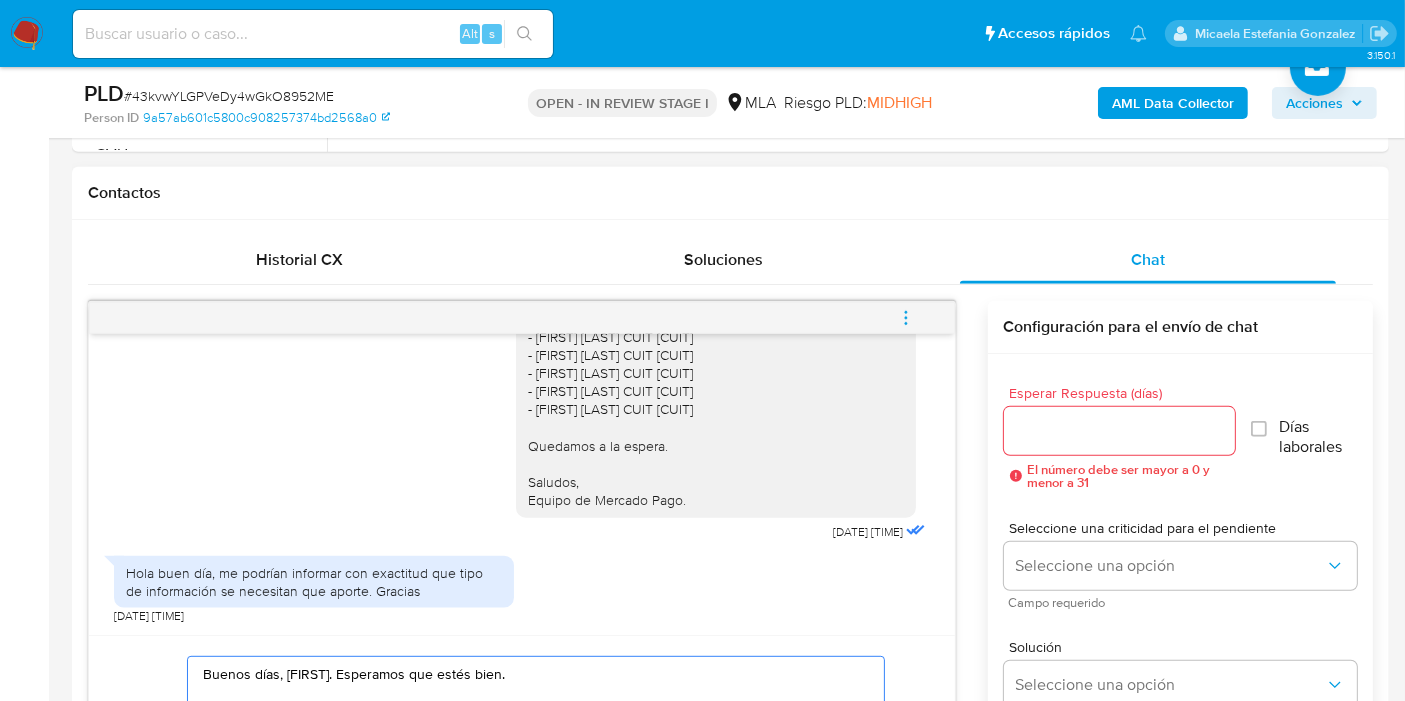 scroll, scrollTop: 877, scrollLeft: 0, axis: vertical 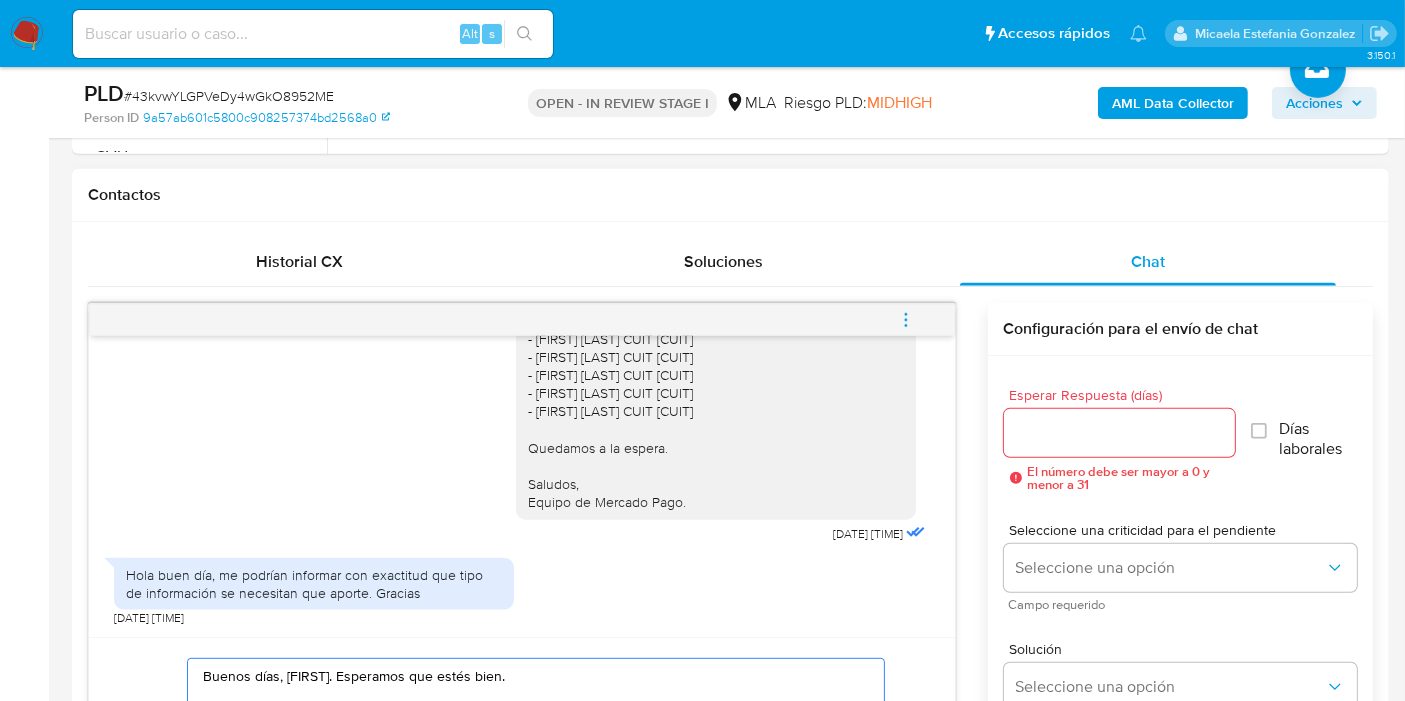 type on "Buenos días, Ignacio. Esperamos que estés bien.
Muchas gracias por tu respuesta.
En este caso, necesitamos que nos informes la actividad canalizada en tu cuenta de Mercado Pago.
A su vez, te pedimos que nos indiques el motivo económico de las transacciones realizadas con las siguientes contrapartes, aportando documentación de respaldo (la documentación a enviar está sujeta al tipo de vínculo que poseen):
- EFFES INGENIERIA Y CONSTRUCCION SA CUIT 30715879383
- Federico Pesce Petachi CUIT 20280524957
- Anahi Robin CUIT 27392867290
Quedamos a la espera.
Saludos,
Equipo de Mercado Pago." 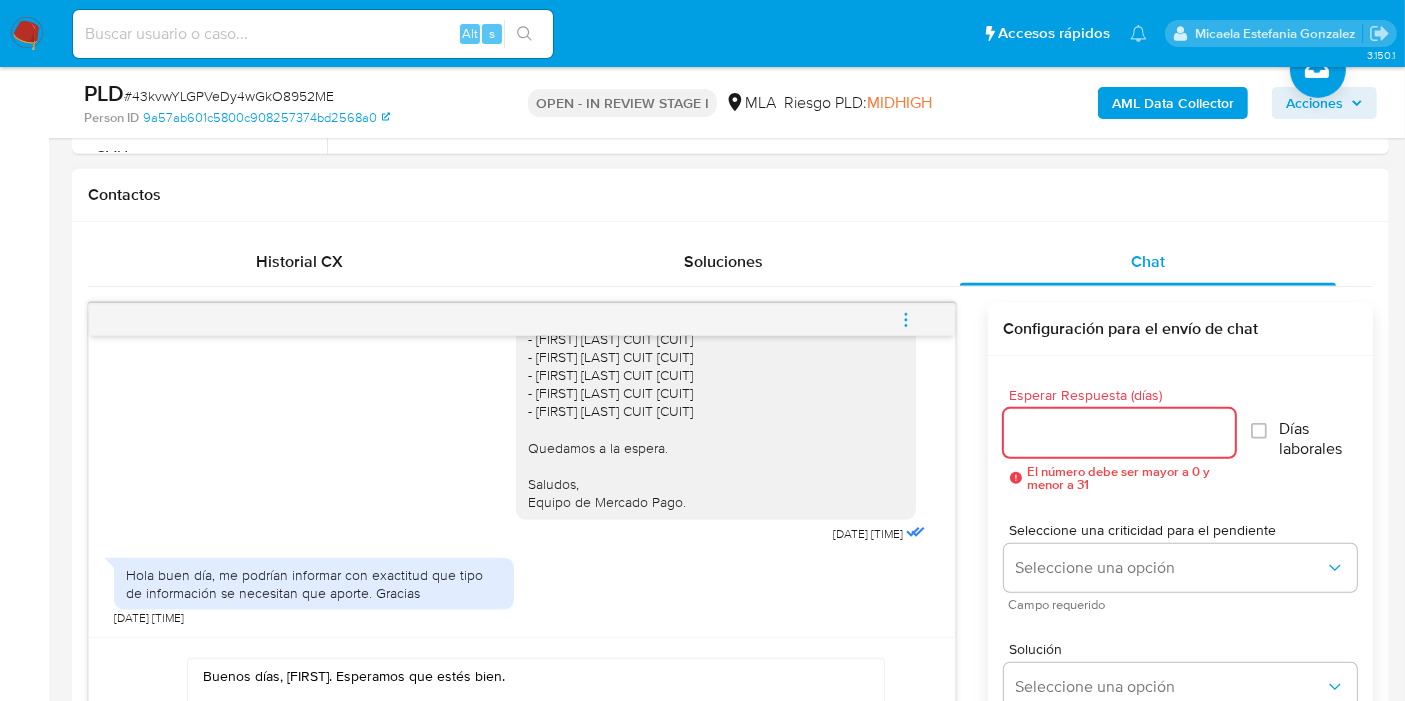 click on "Esperar Respuesta (días)" at bounding box center (1119, 433) 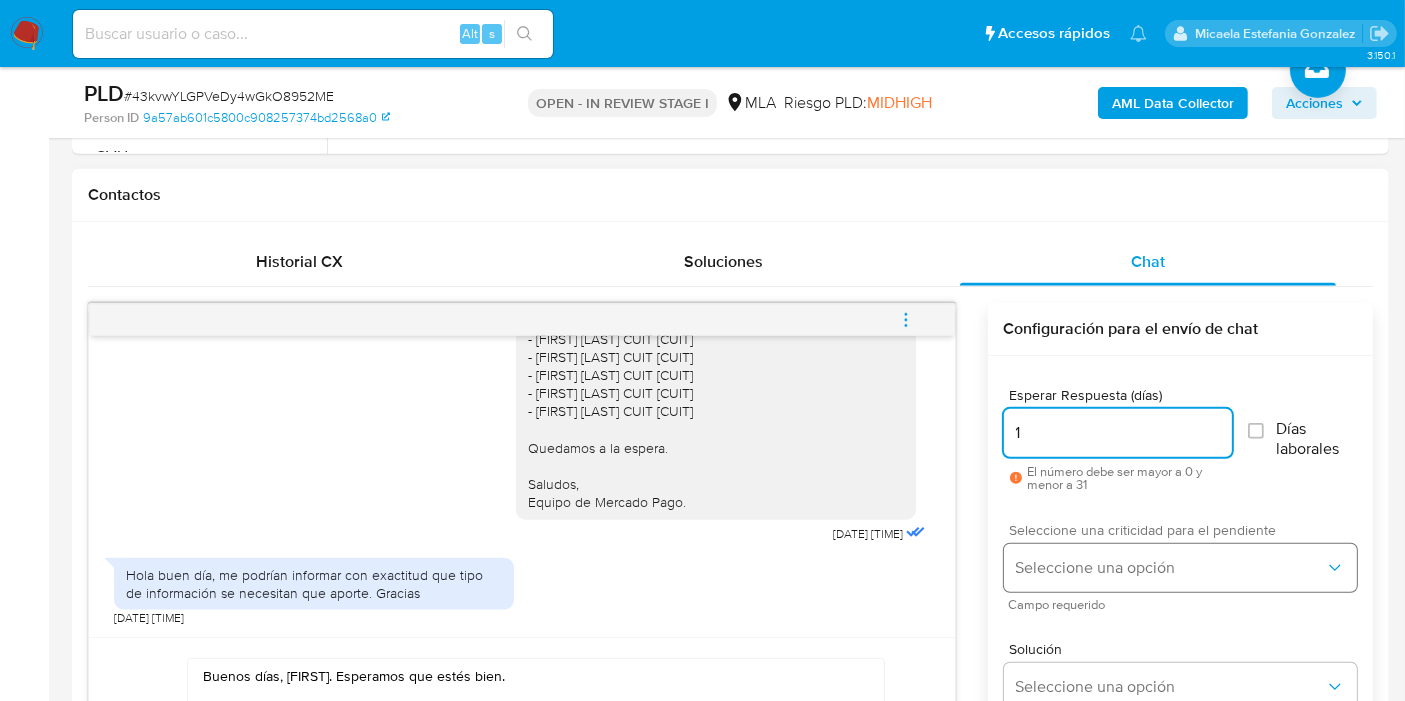 type on "1" 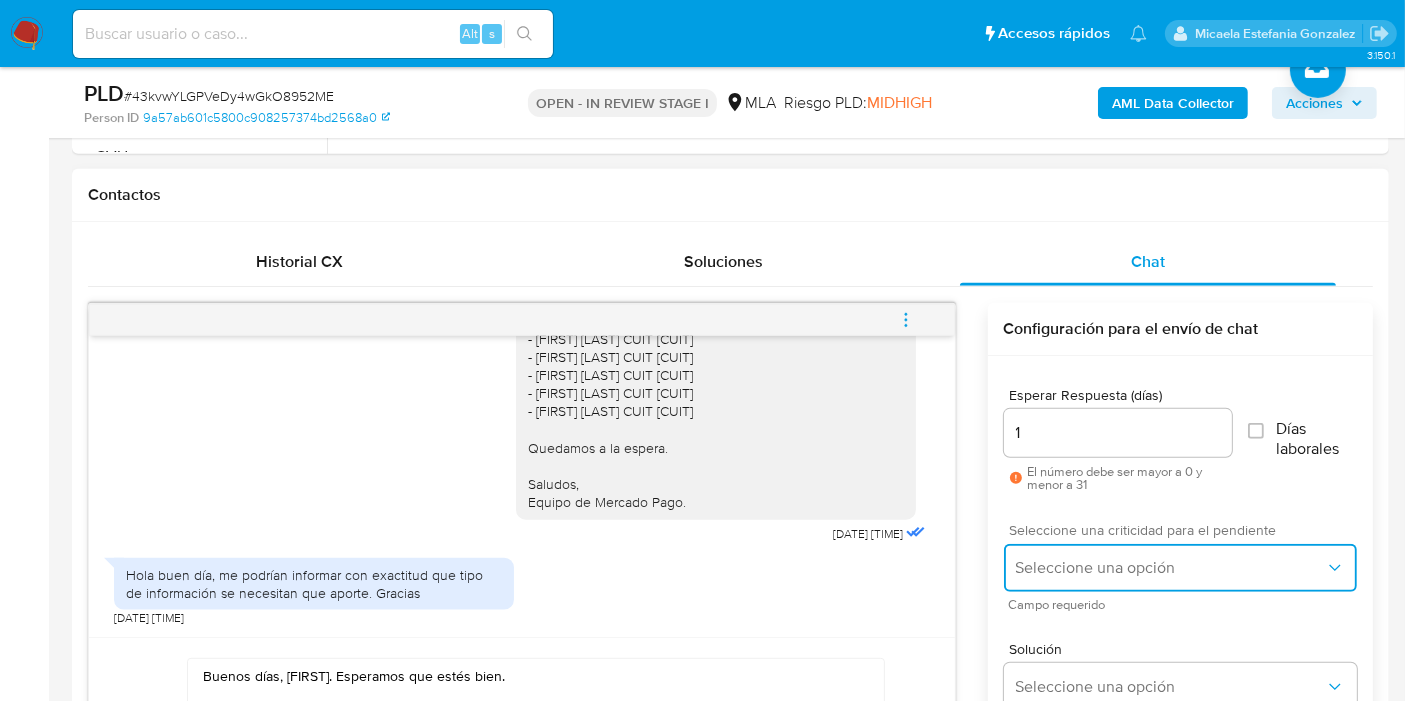 click on "Seleccione una opción" at bounding box center (1180, 568) 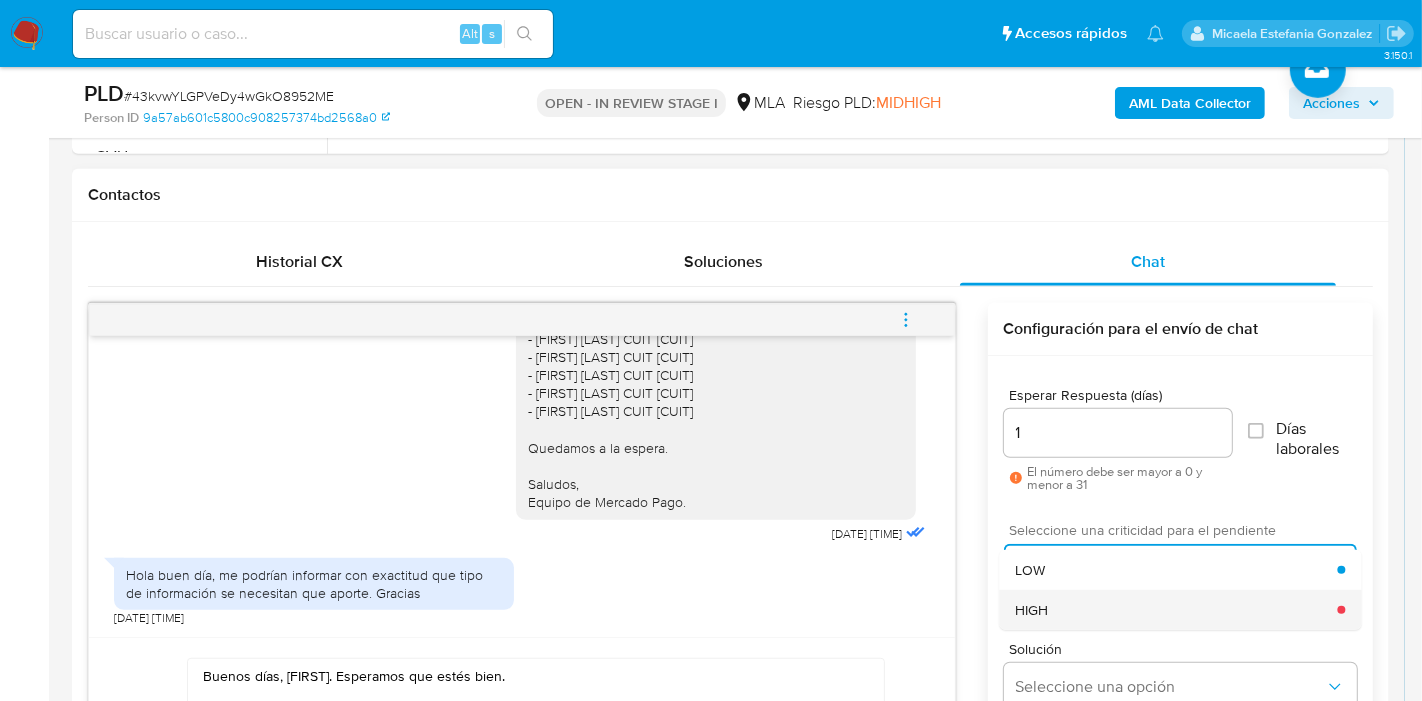 click on "HIGH" at bounding box center [1176, 610] 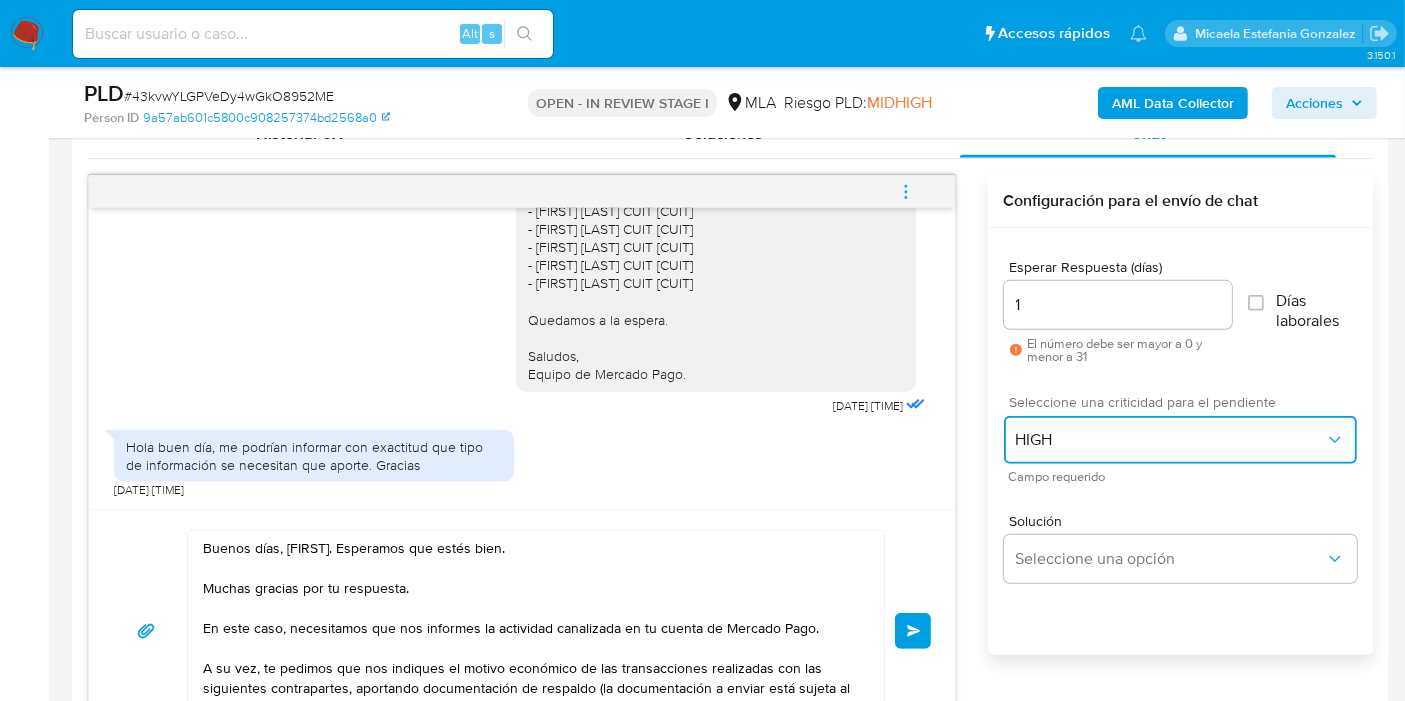 scroll, scrollTop: 1211, scrollLeft: 0, axis: vertical 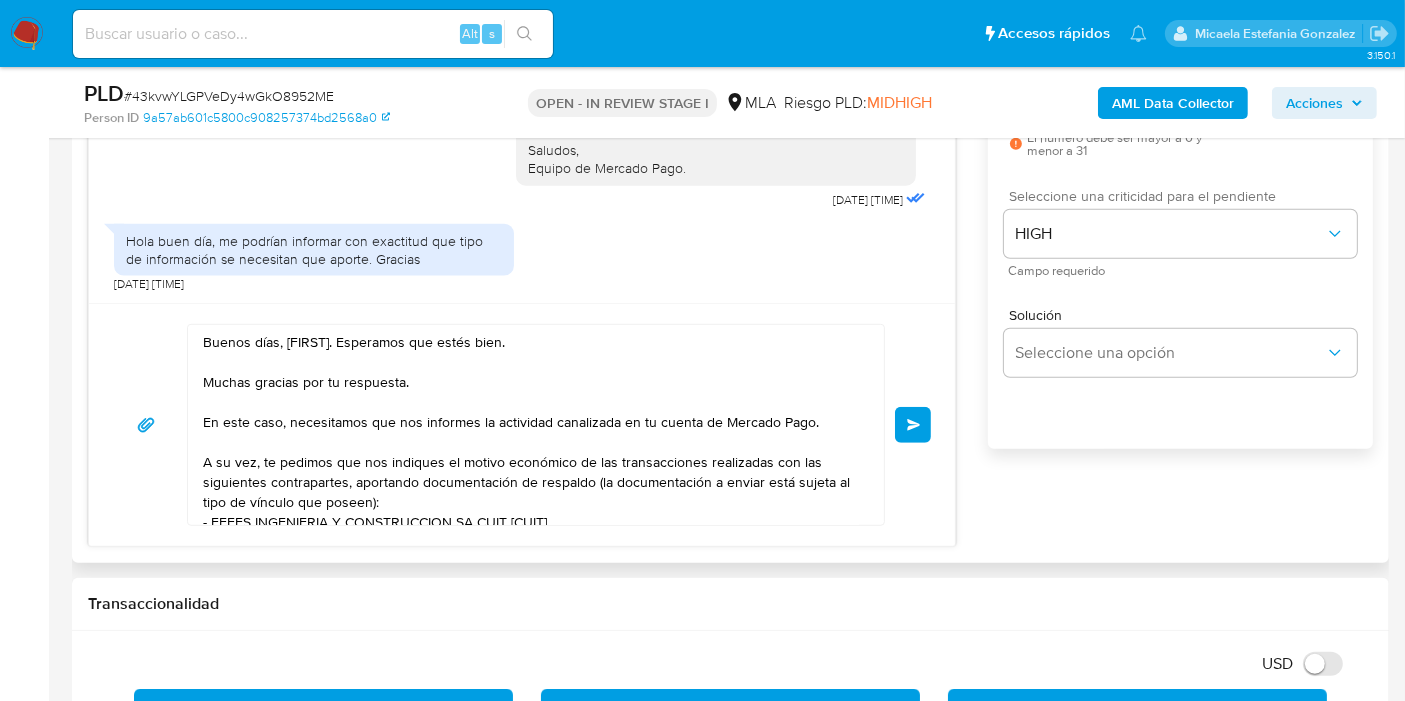 click on "Enviar" at bounding box center (913, 425) 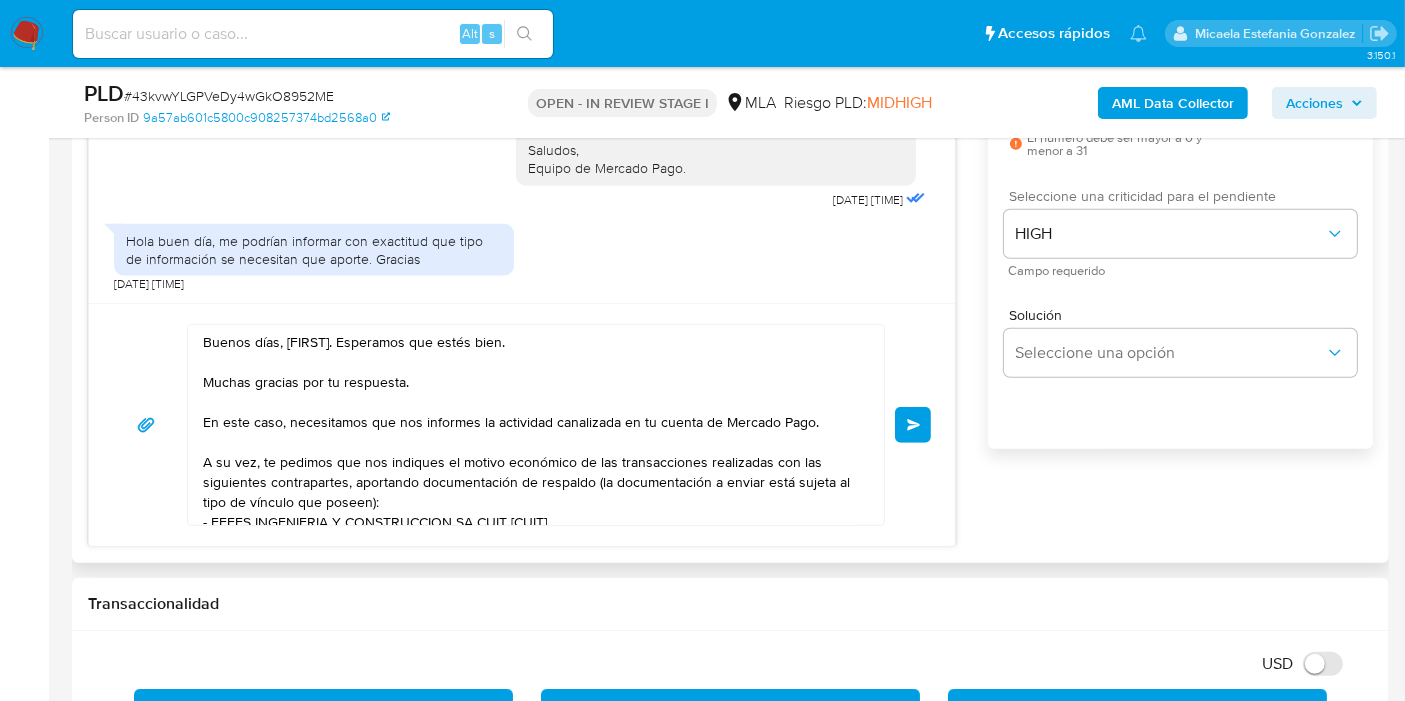 type 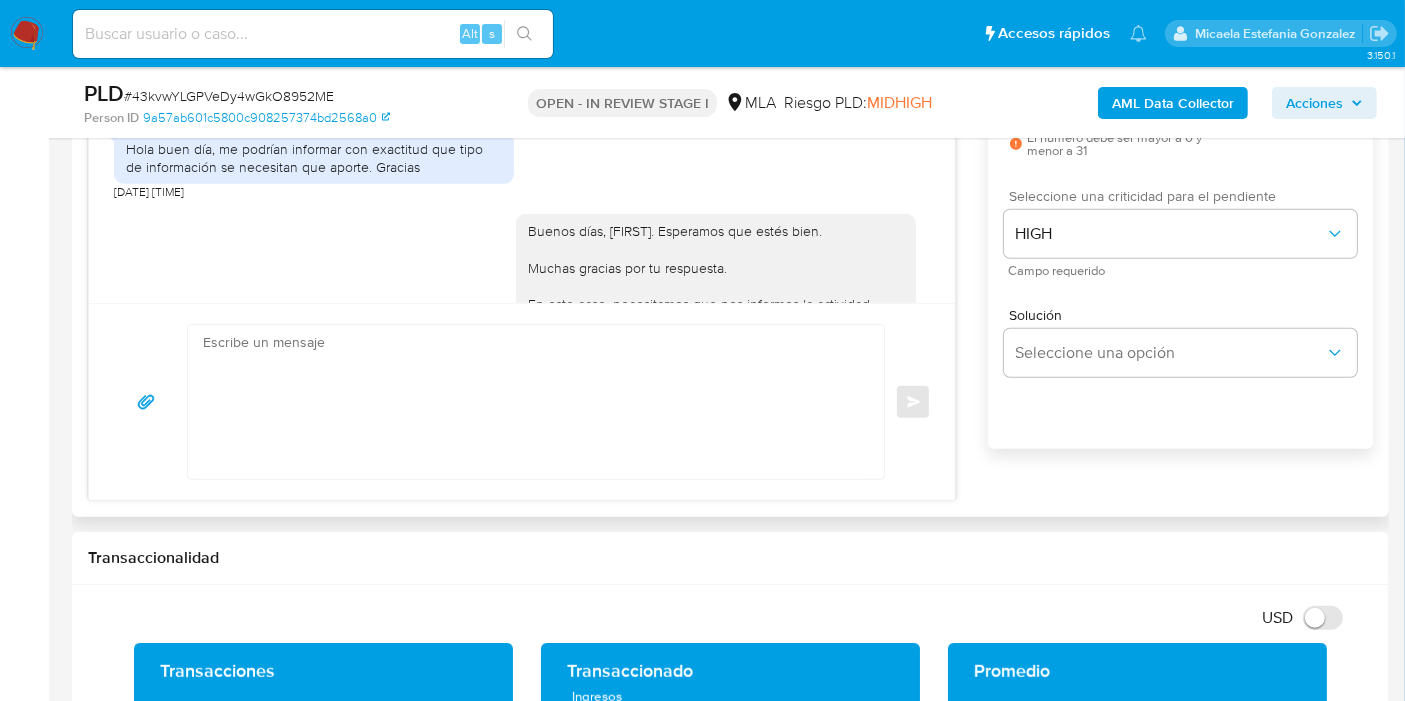 scroll, scrollTop: 2909, scrollLeft: 0, axis: vertical 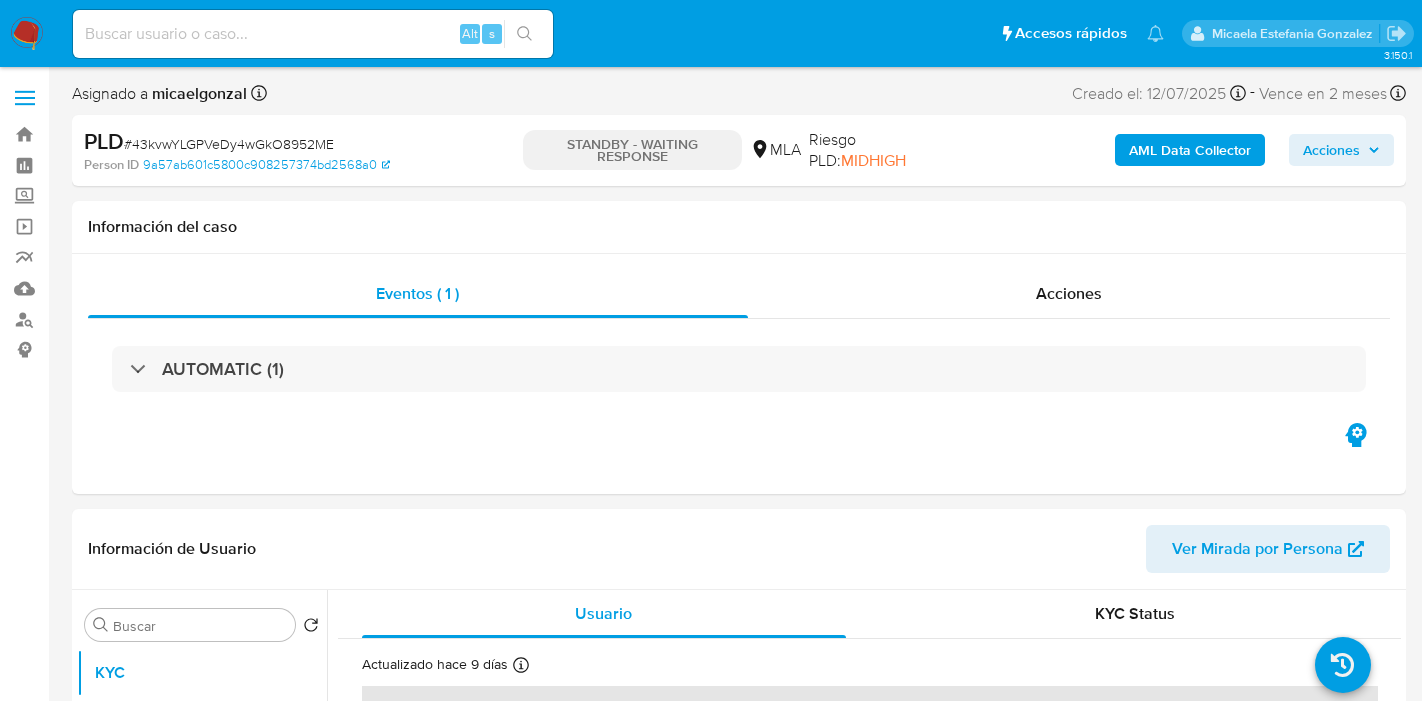 select on "10" 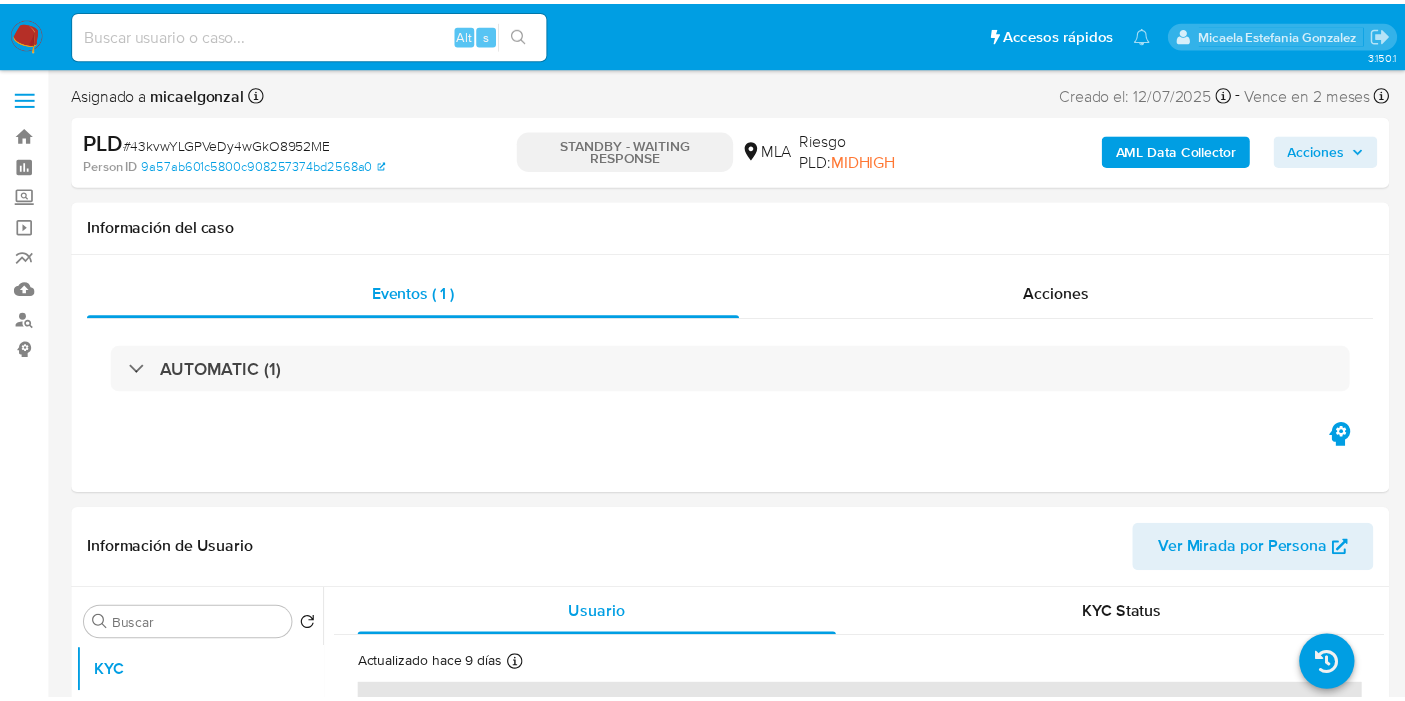 scroll, scrollTop: 0, scrollLeft: 0, axis: both 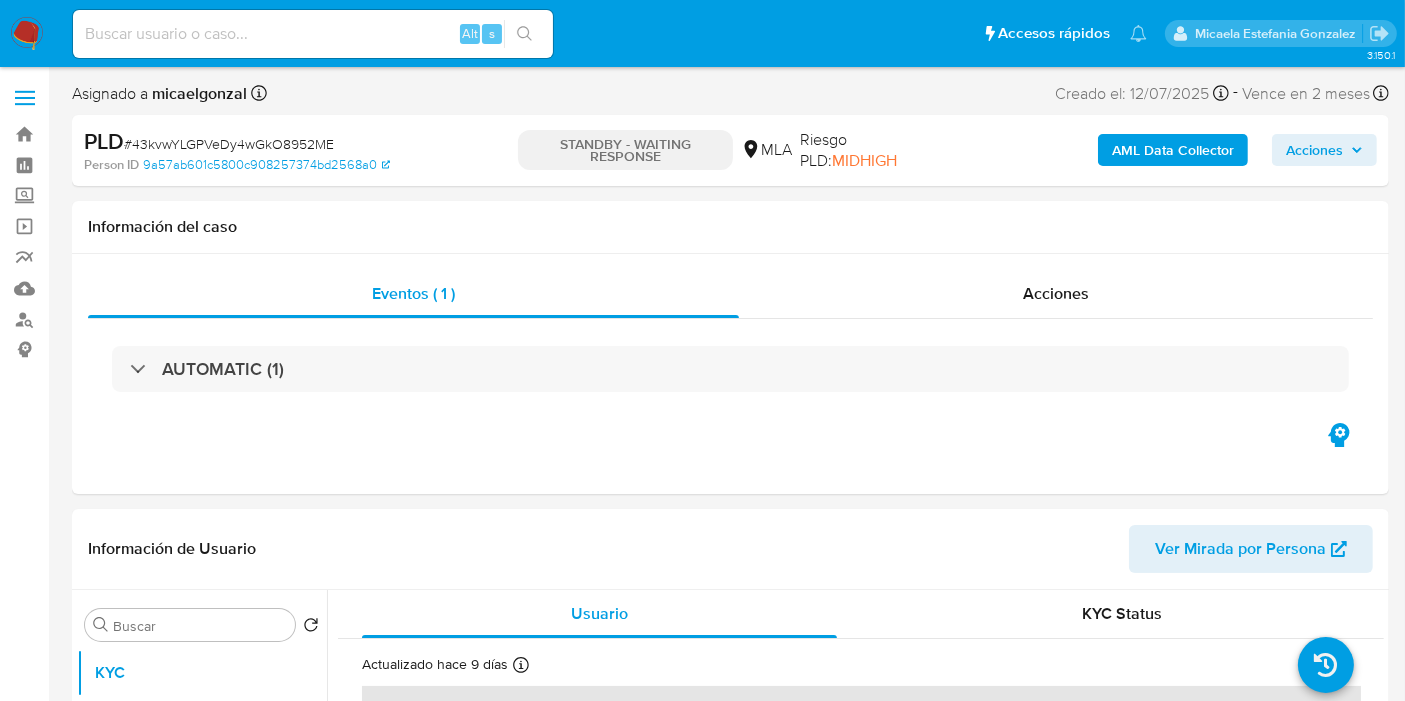 click at bounding box center (27, 34) 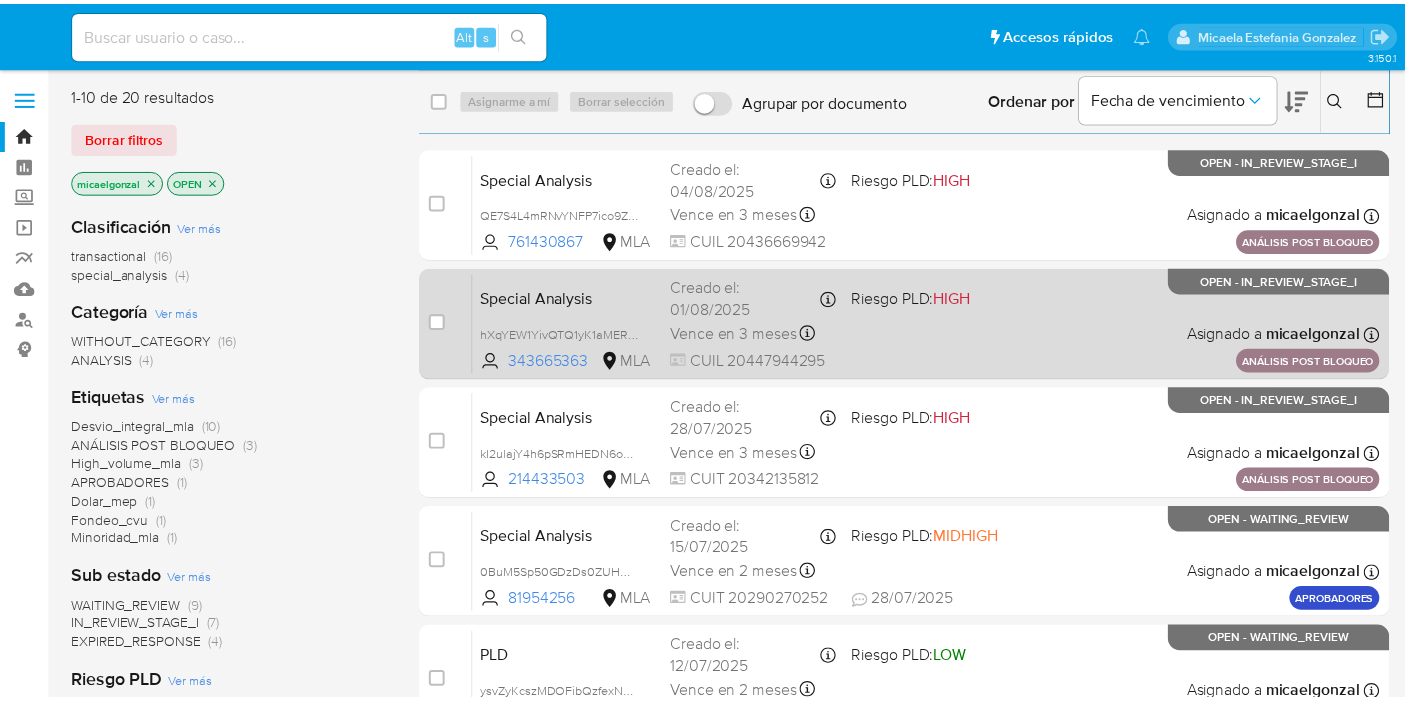 scroll, scrollTop: 0, scrollLeft: 0, axis: both 